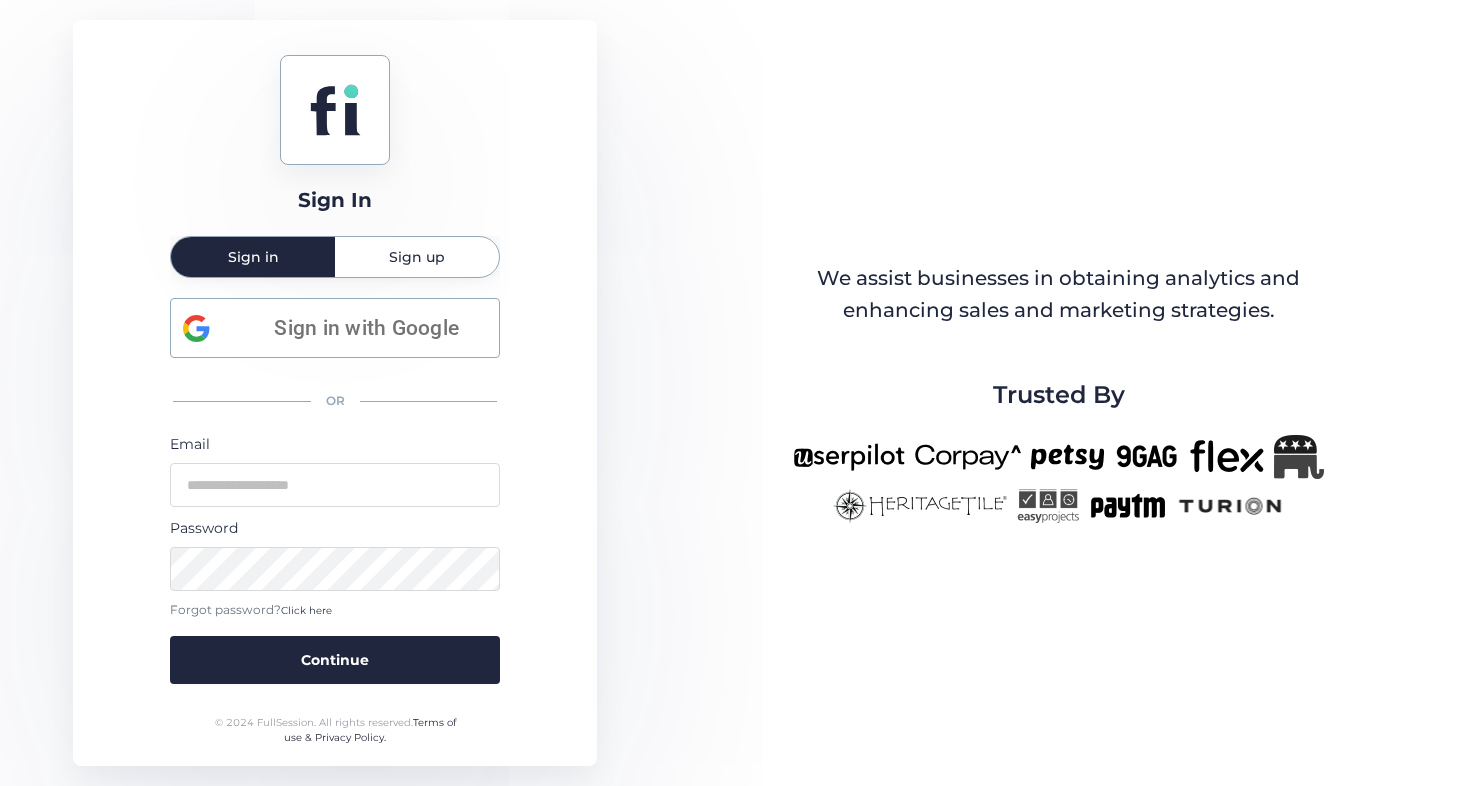scroll, scrollTop: 0, scrollLeft: 0, axis: both 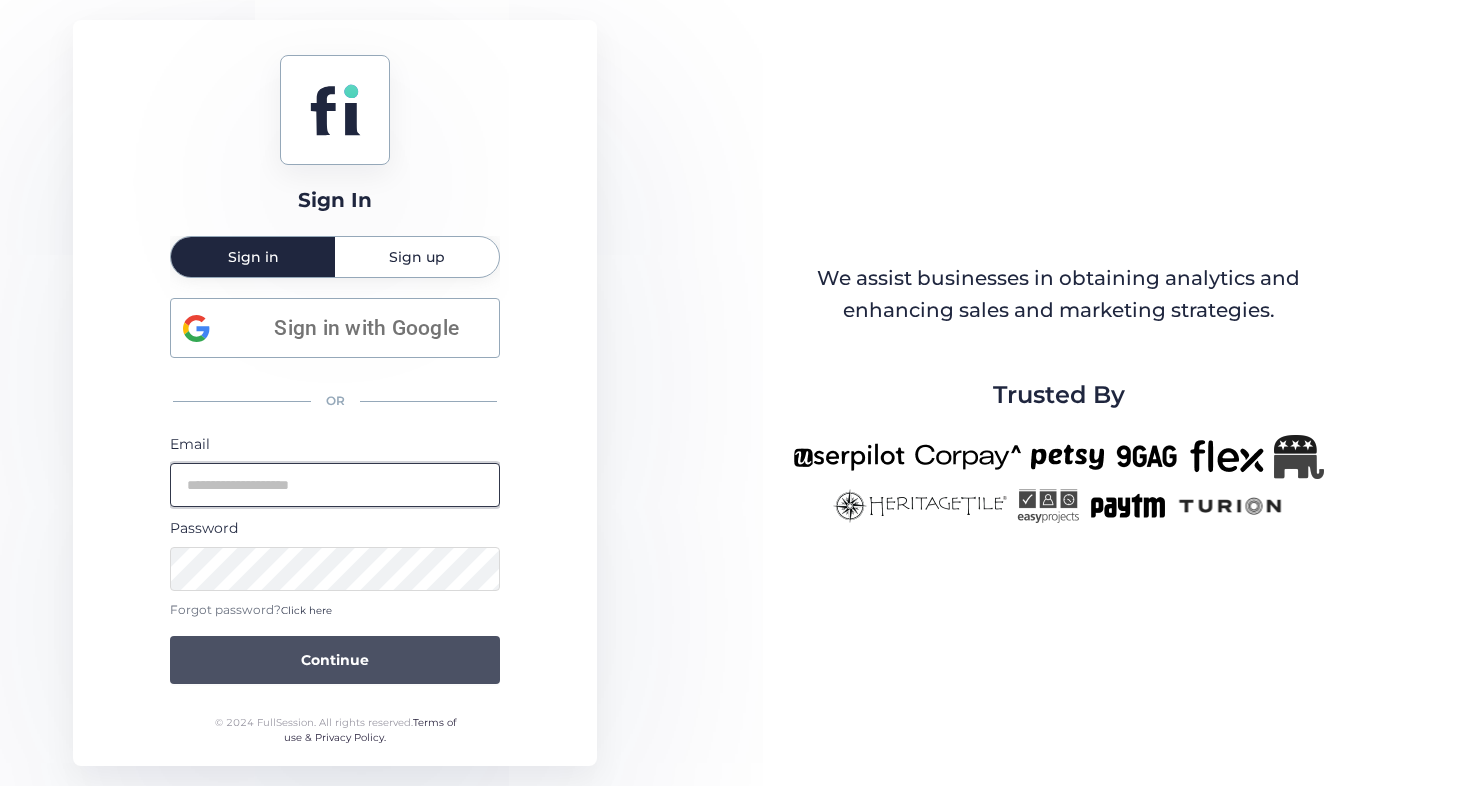 type on "**********" 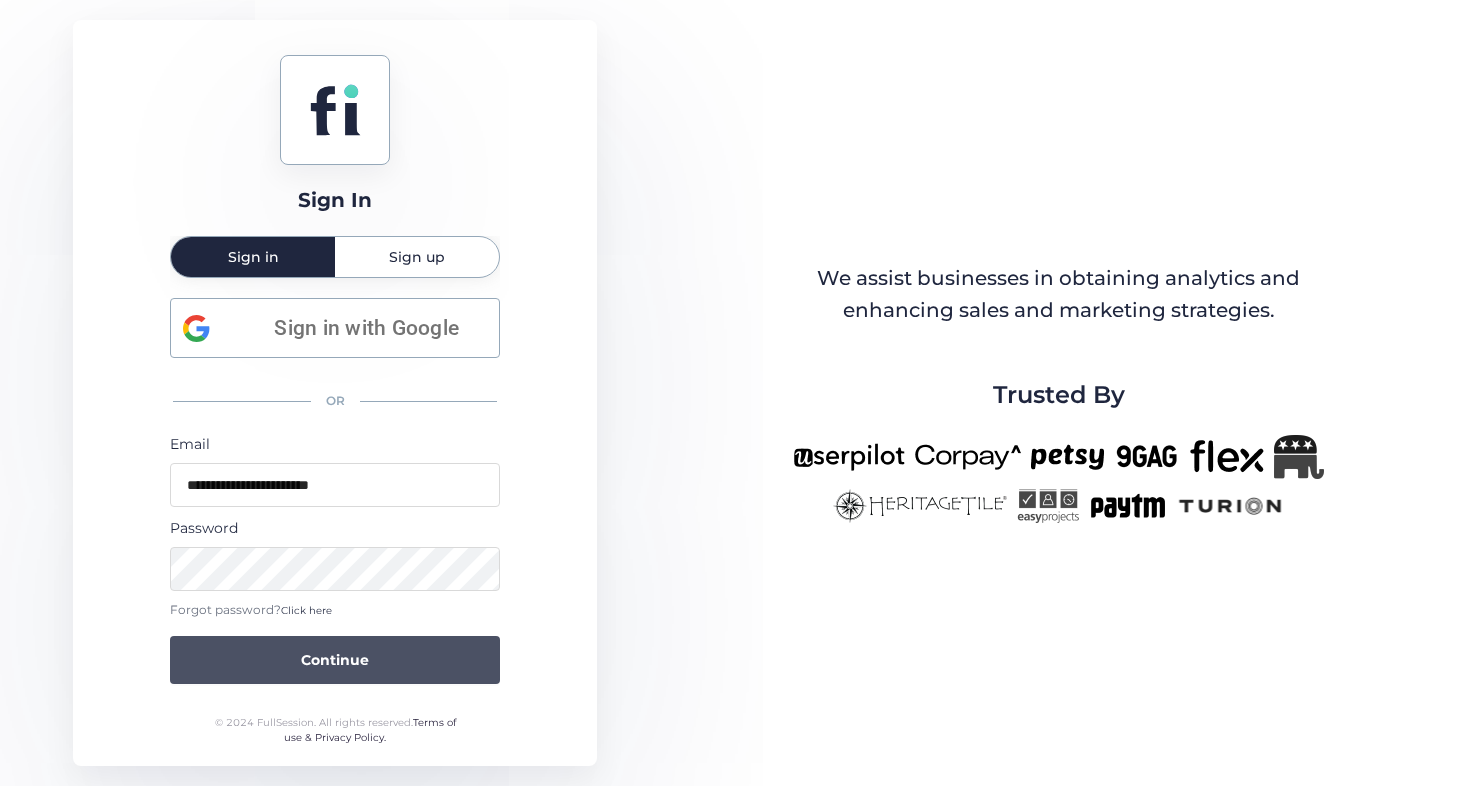 click on "Continue" at bounding box center [335, 660] 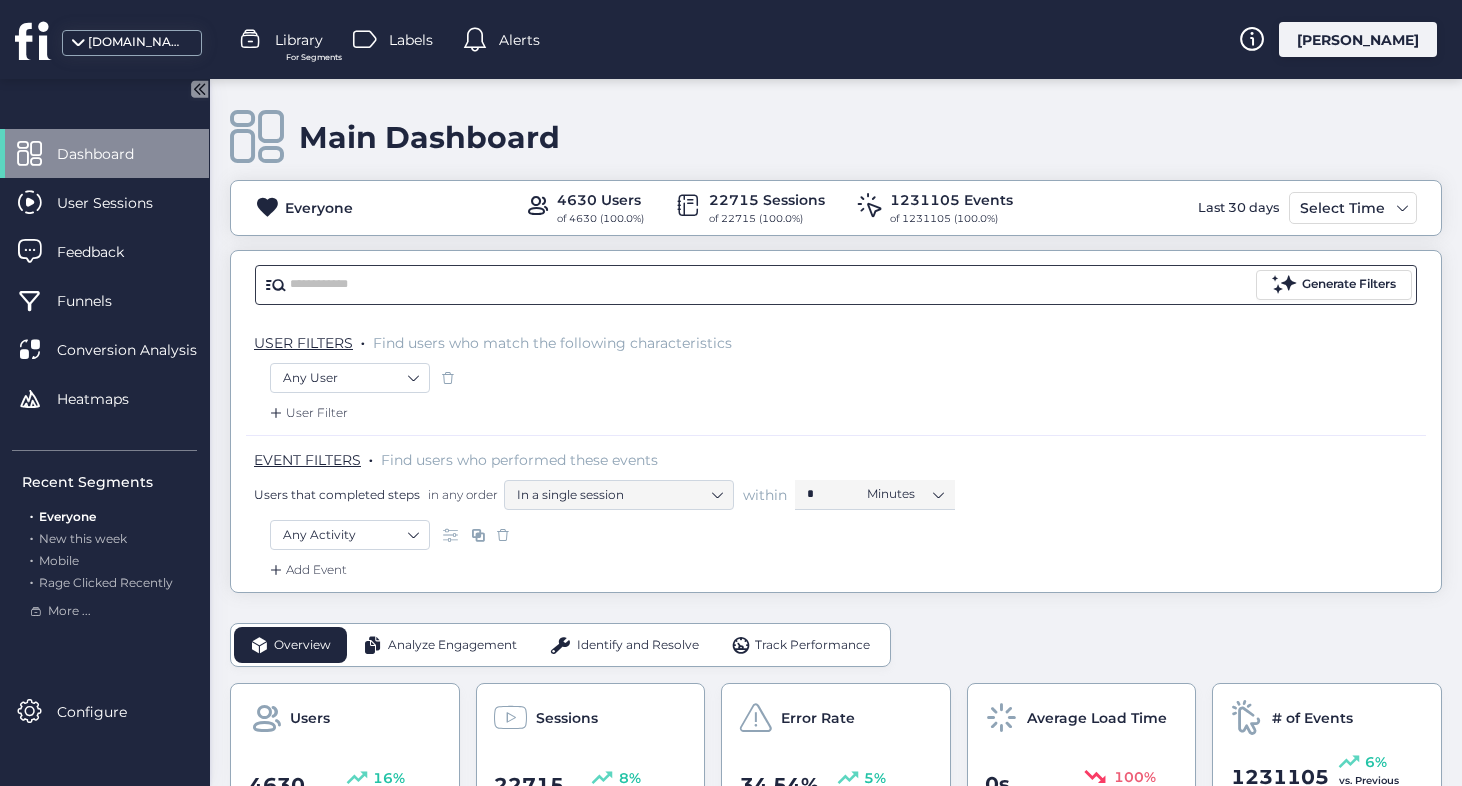 click at bounding box center [771, 285] 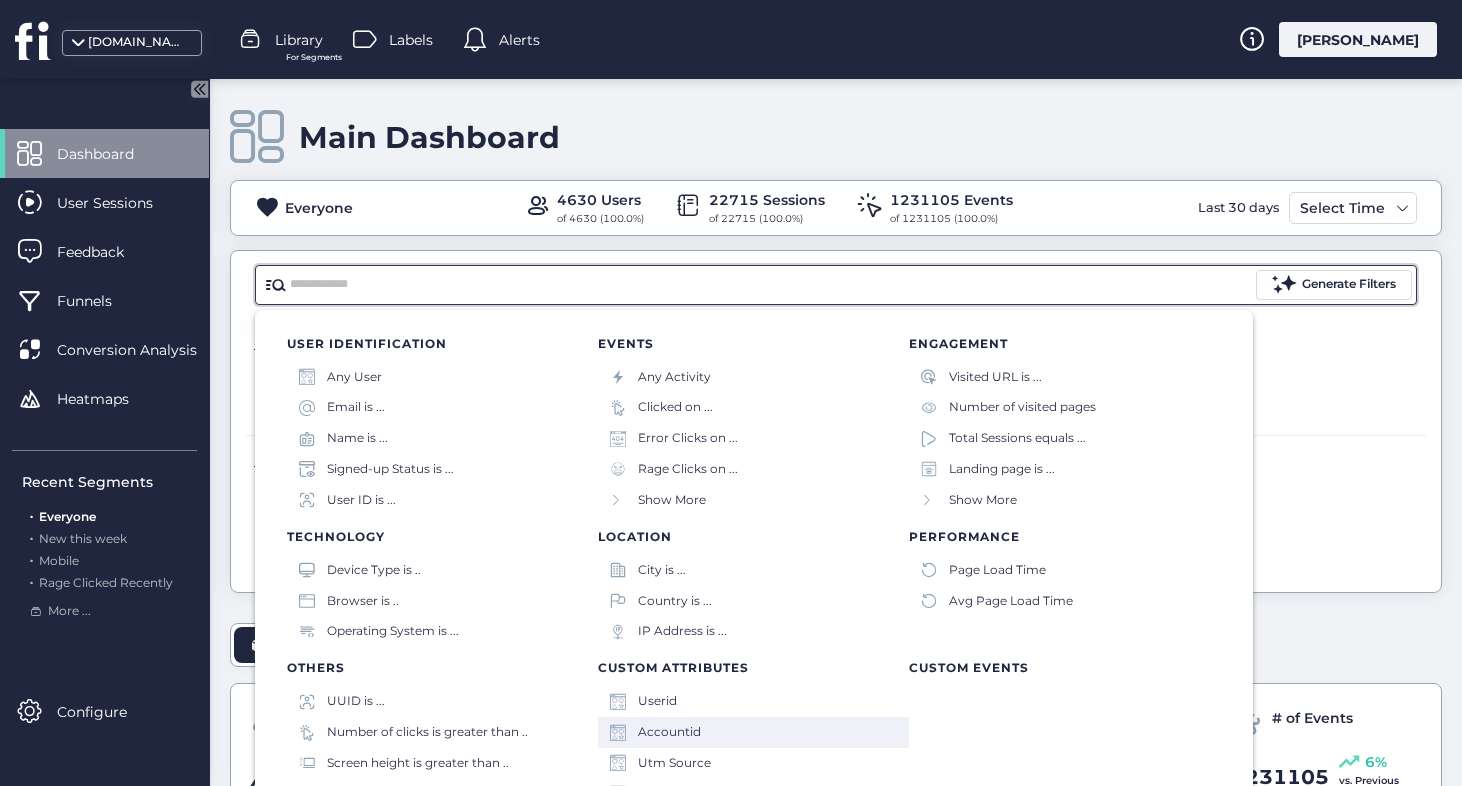 click on "Accountid" at bounding box center (669, 732) 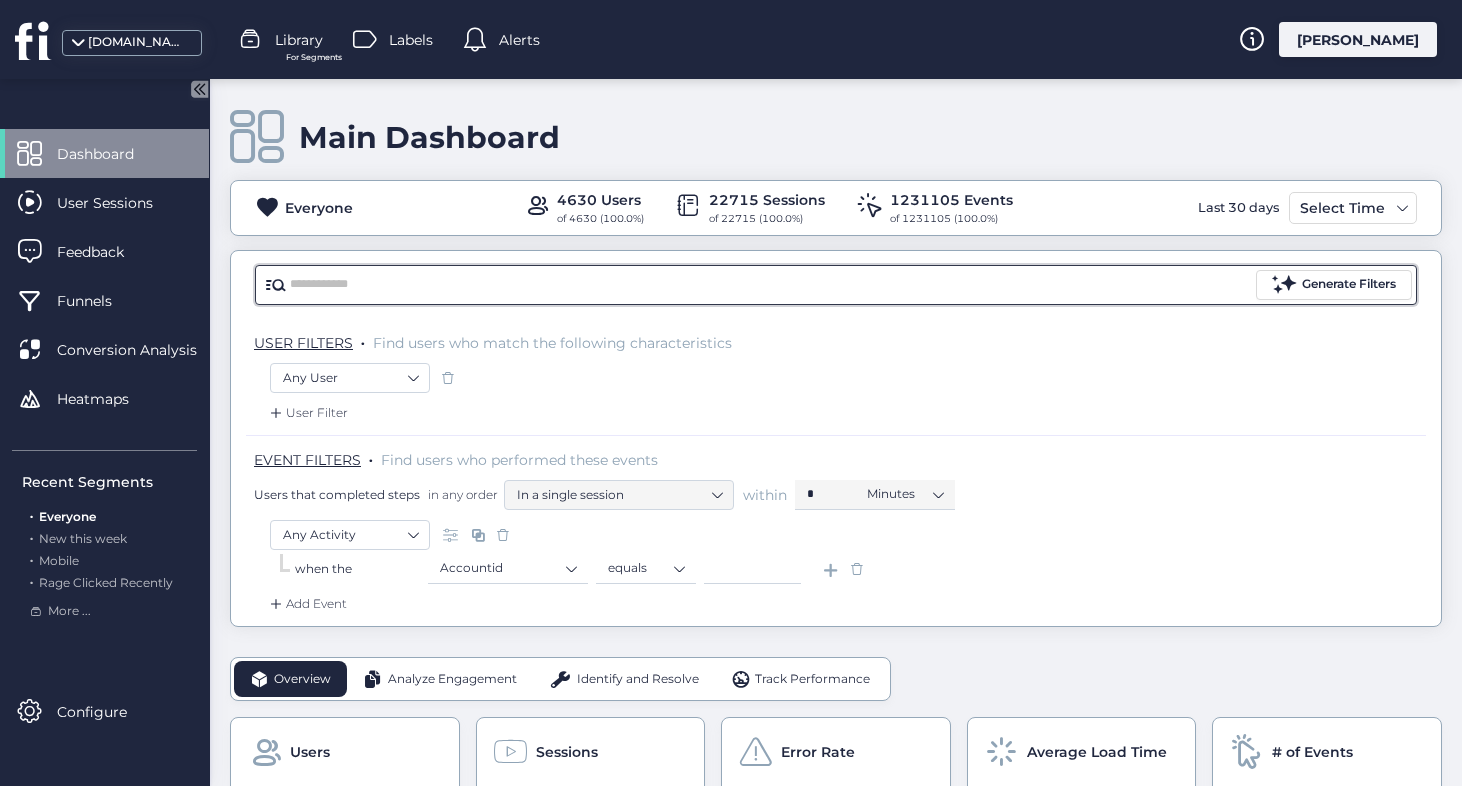 click at bounding box center (771, 285) 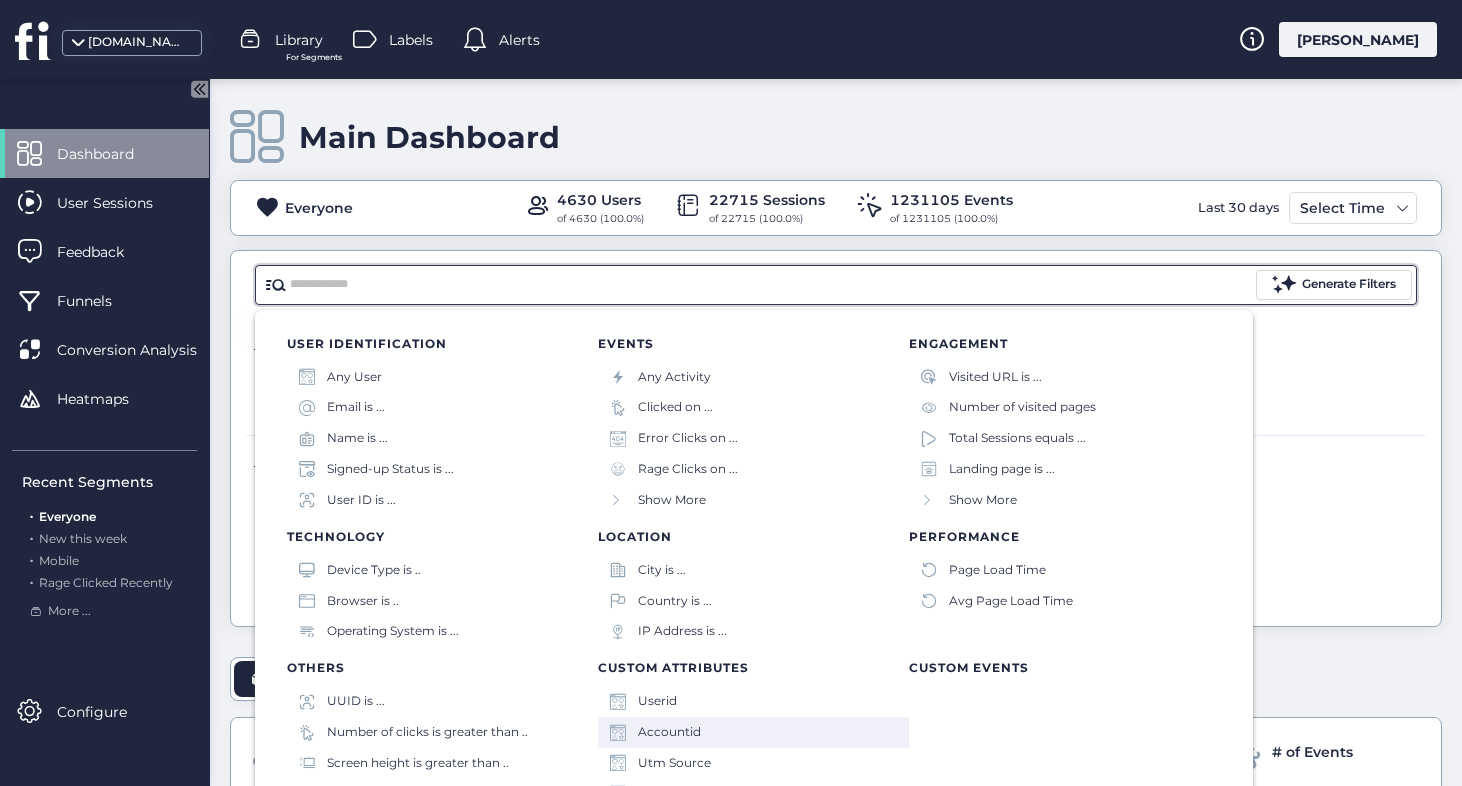 click on "Accountid" at bounding box center [669, 732] 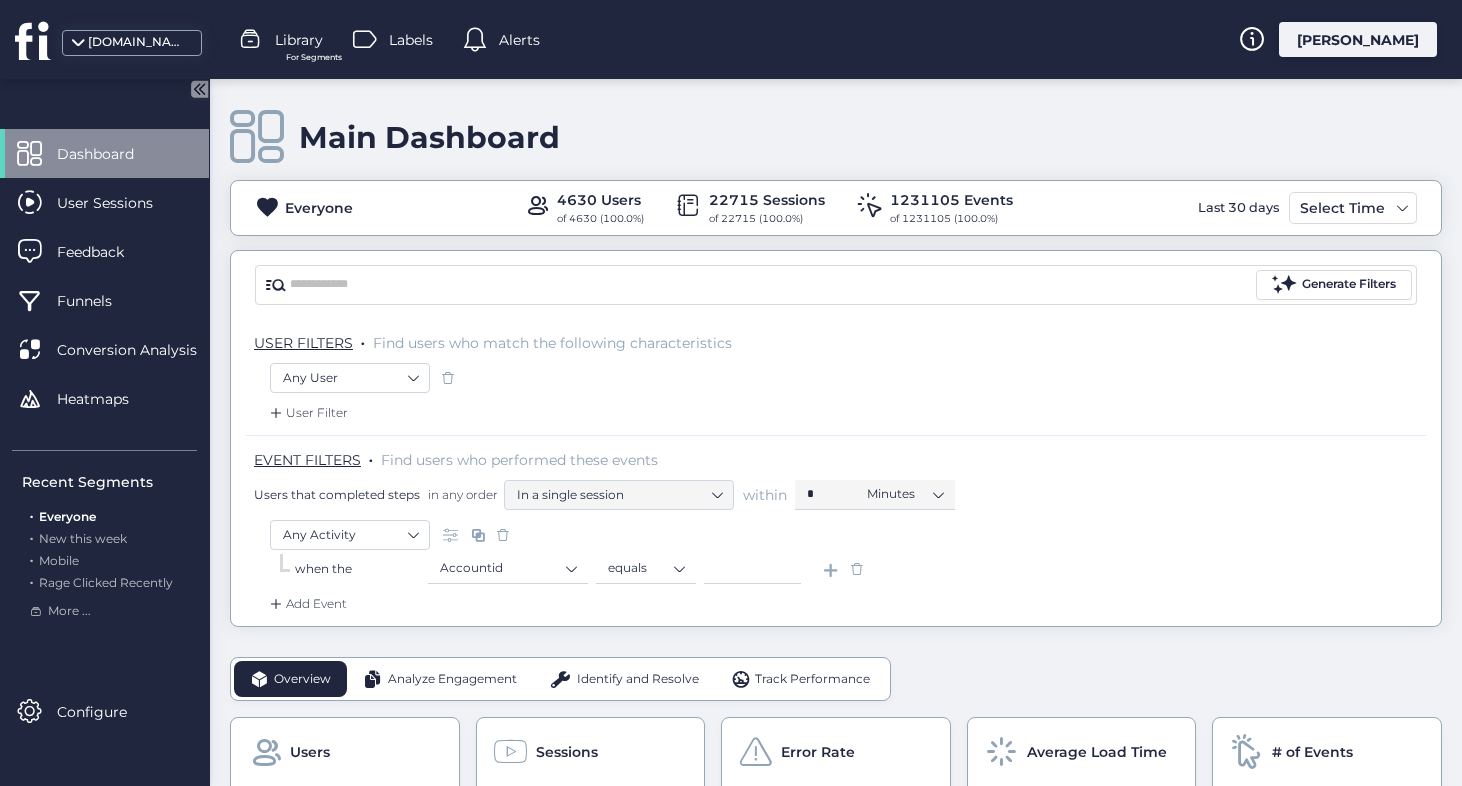 click 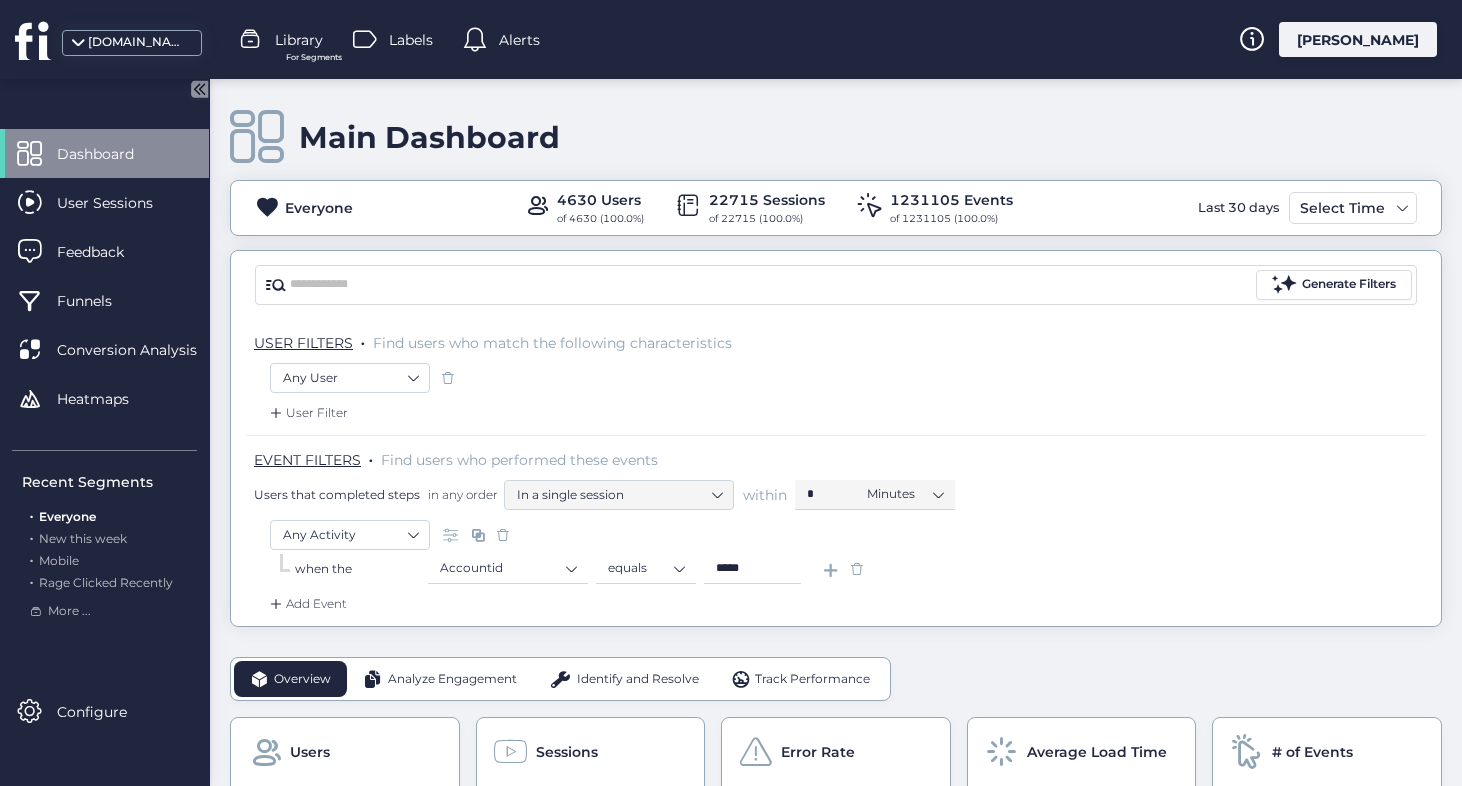 type on "*****" 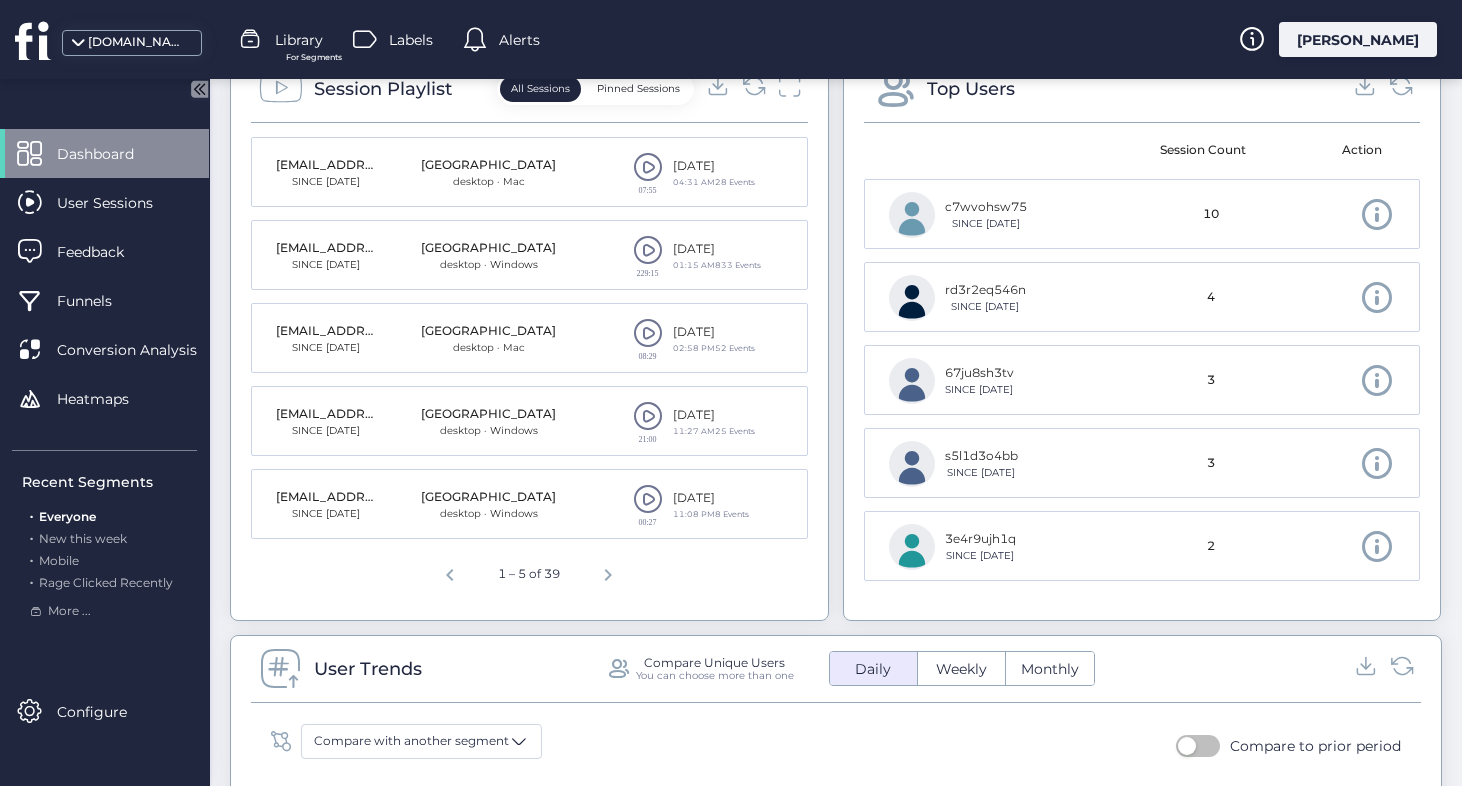 scroll, scrollTop: 881, scrollLeft: 0, axis: vertical 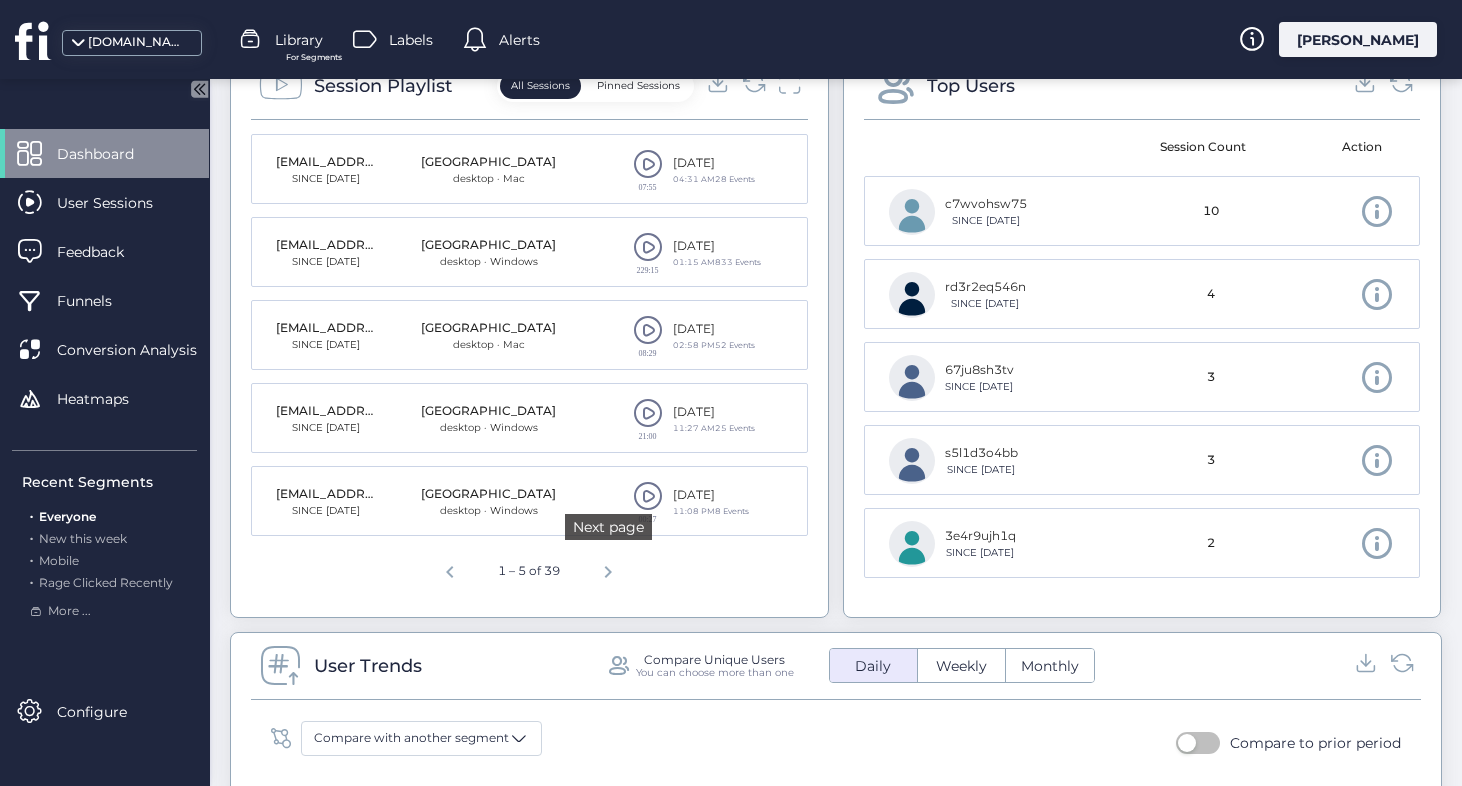 click 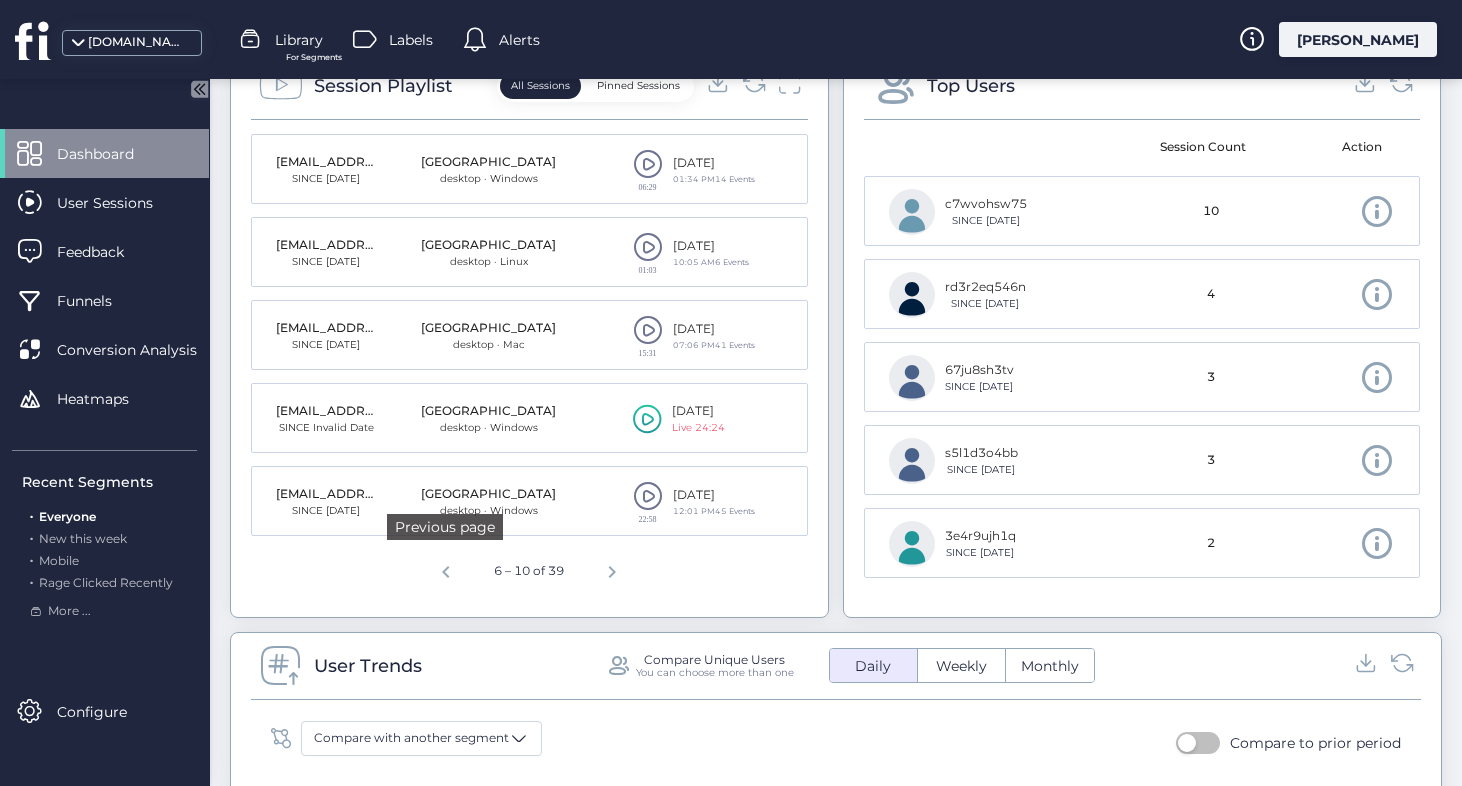 click 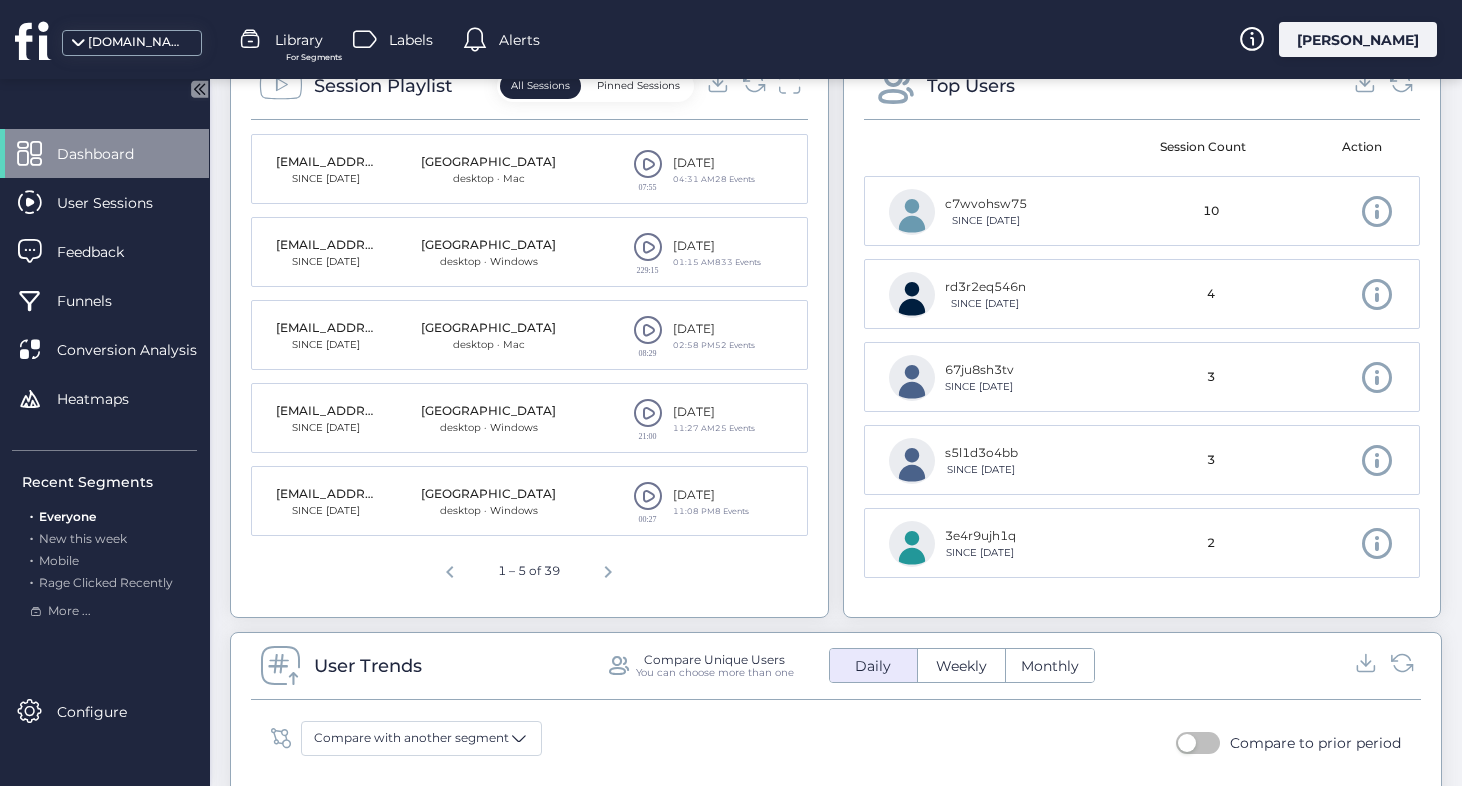 click 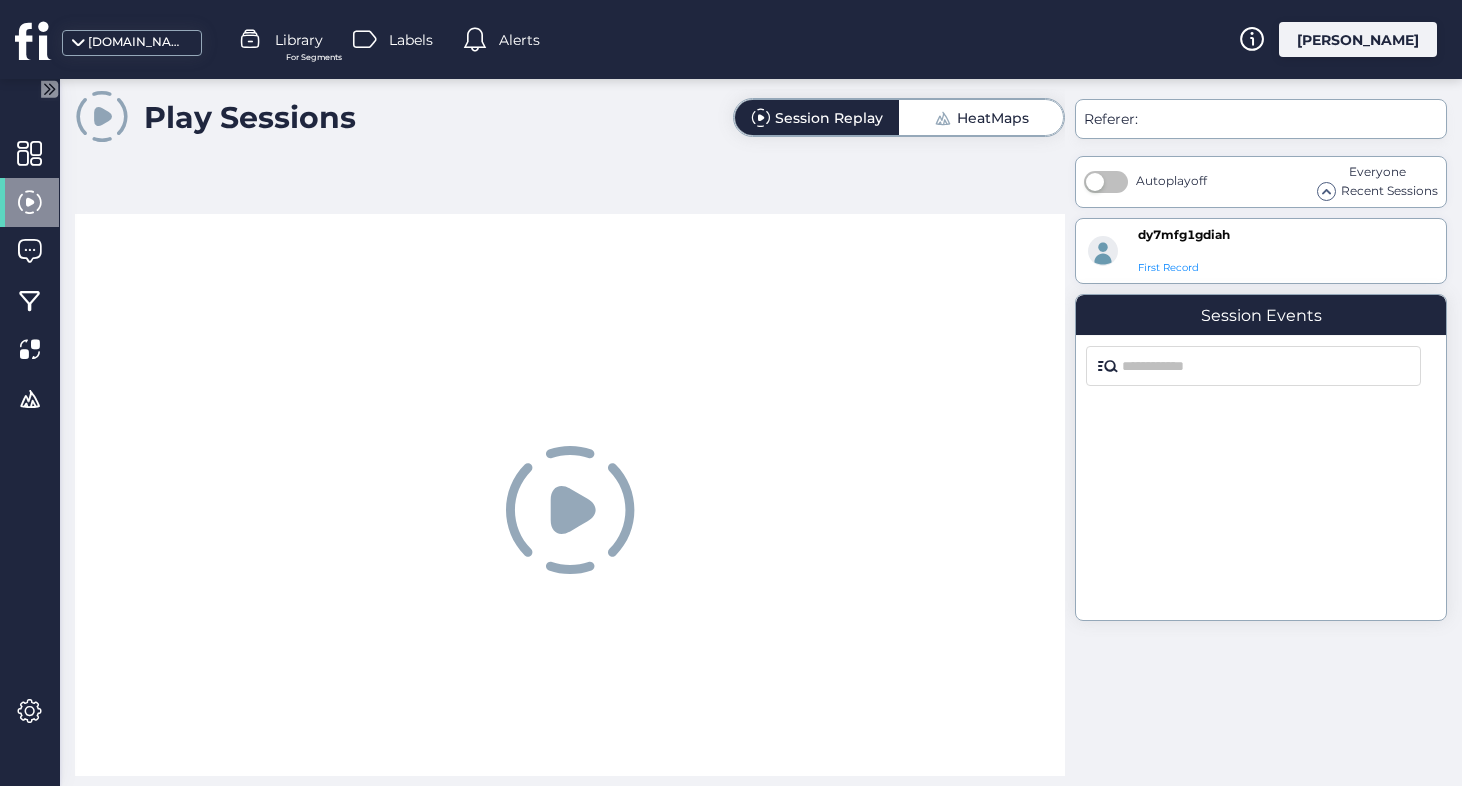 scroll, scrollTop: 0, scrollLeft: 0, axis: both 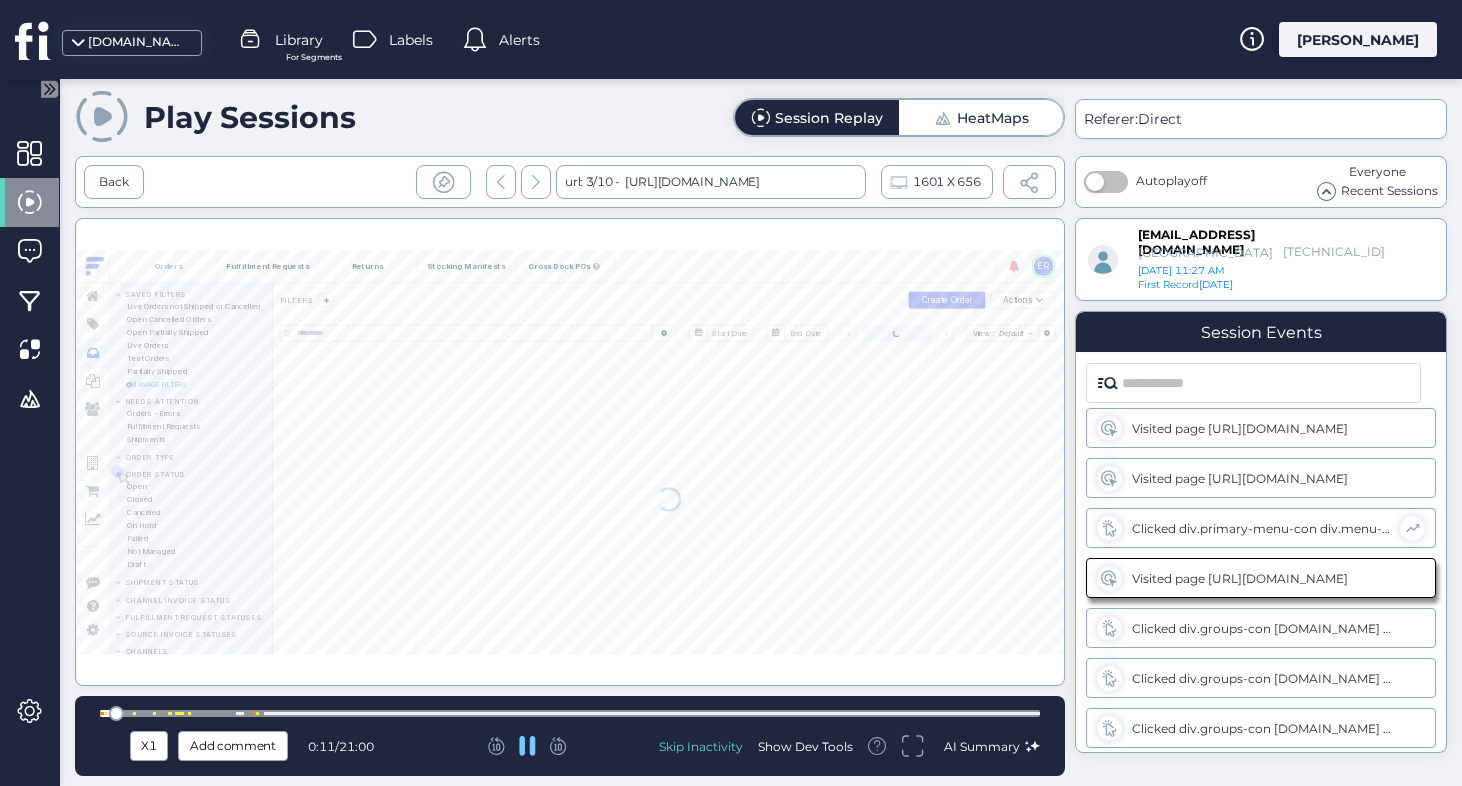 click at bounding box center (570, 713) 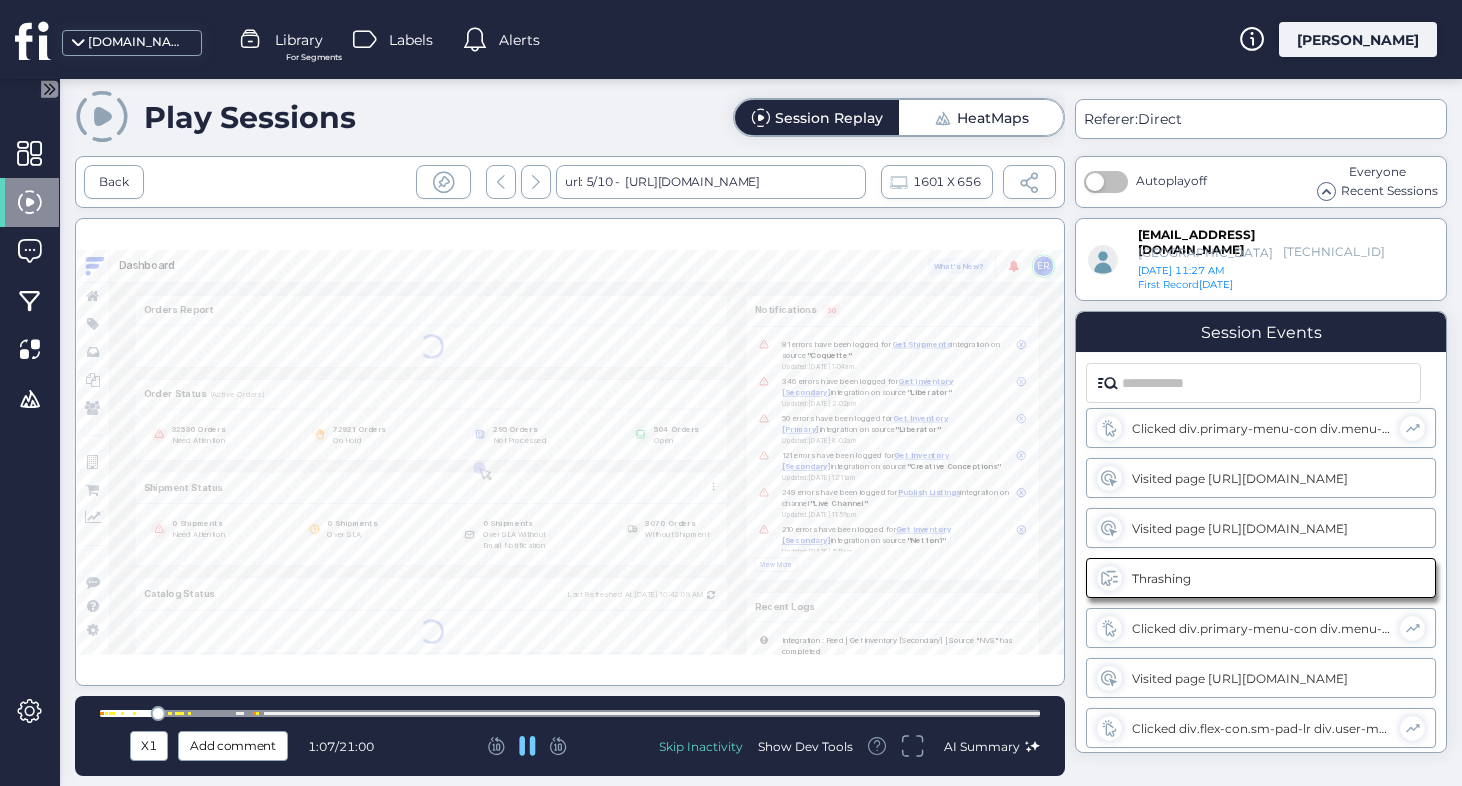click at bounding box center (570, 713) 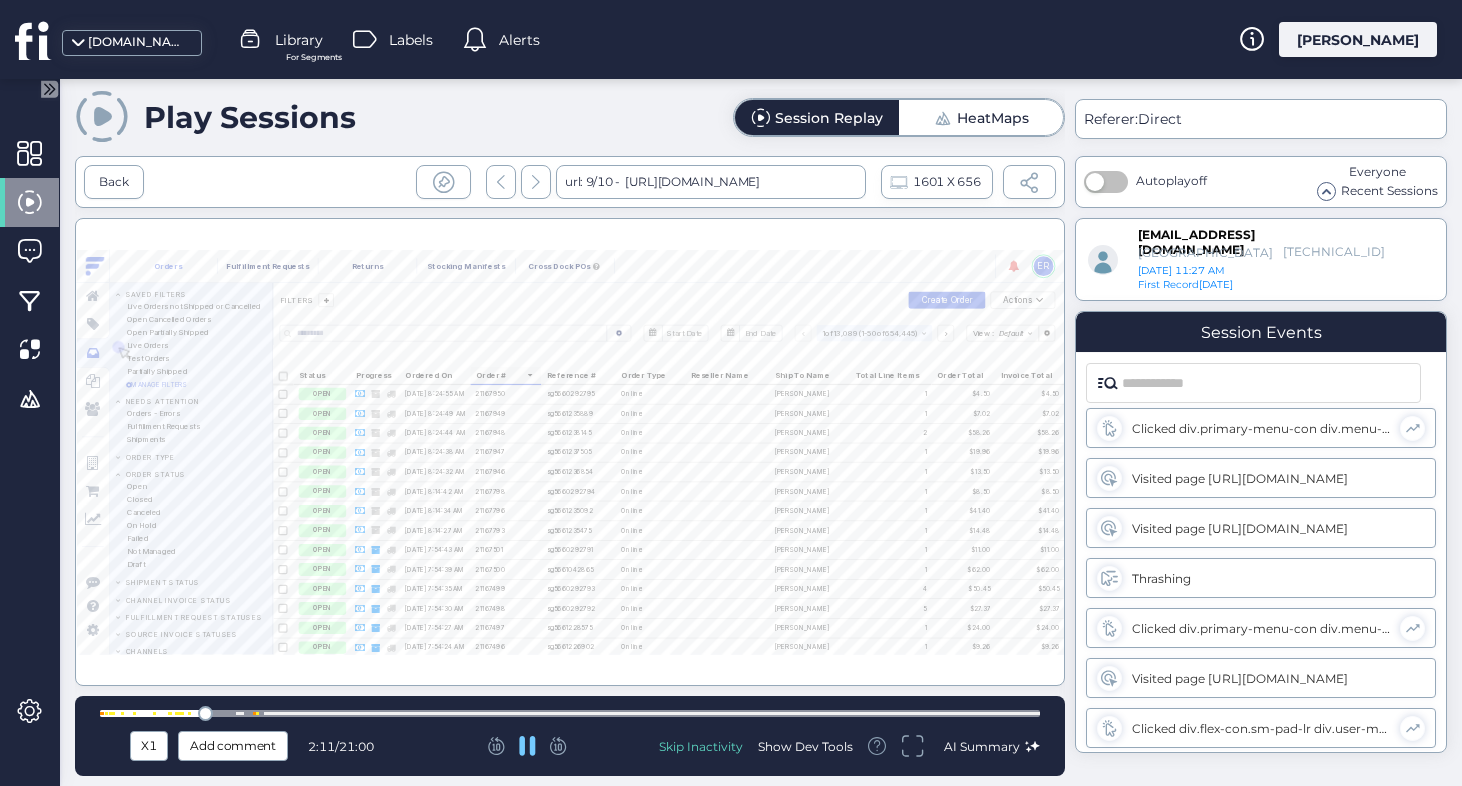 scroll, scrollTop: 581, scrollLeft: 0, axis: vertical 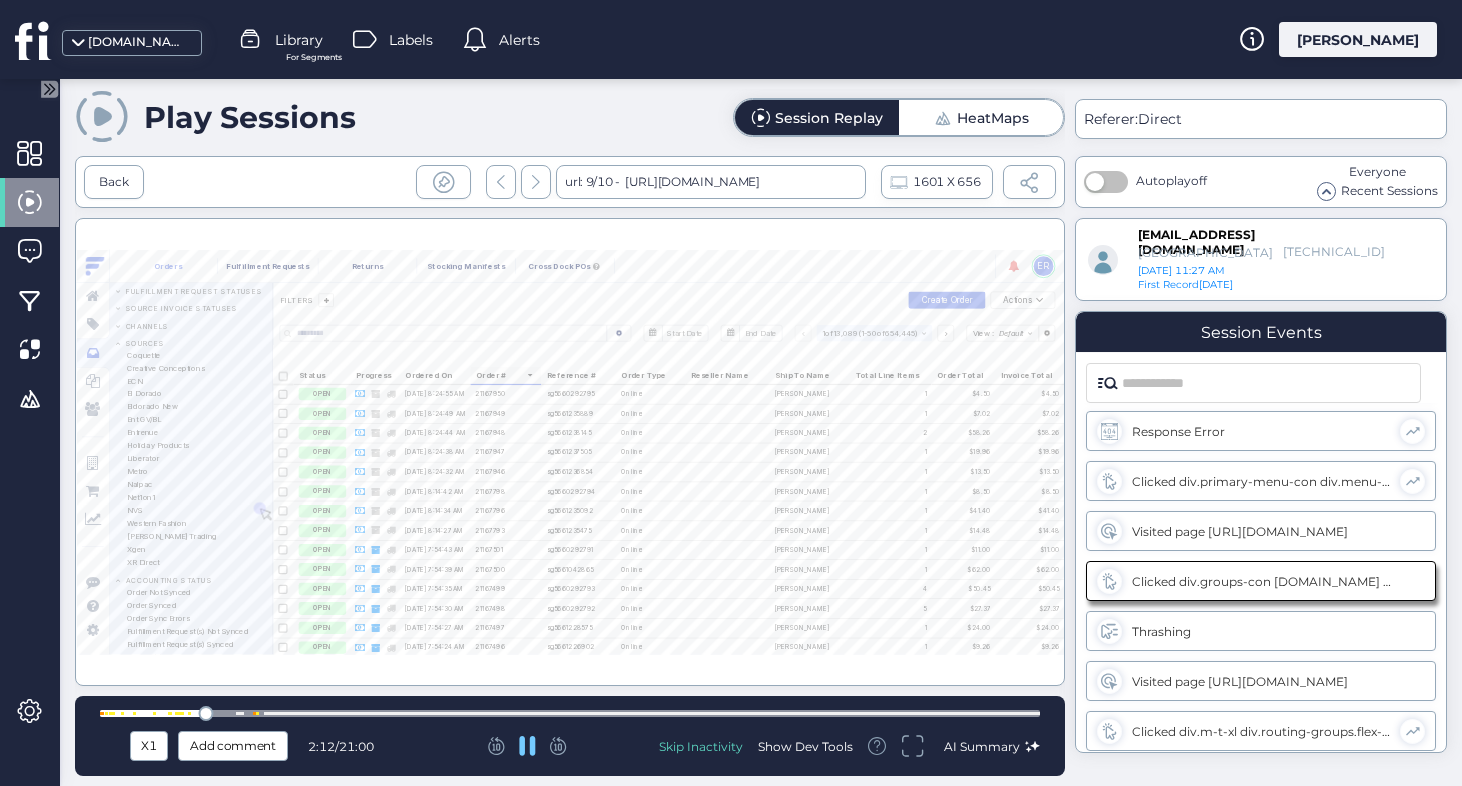 click at bounding box center (570, 713) 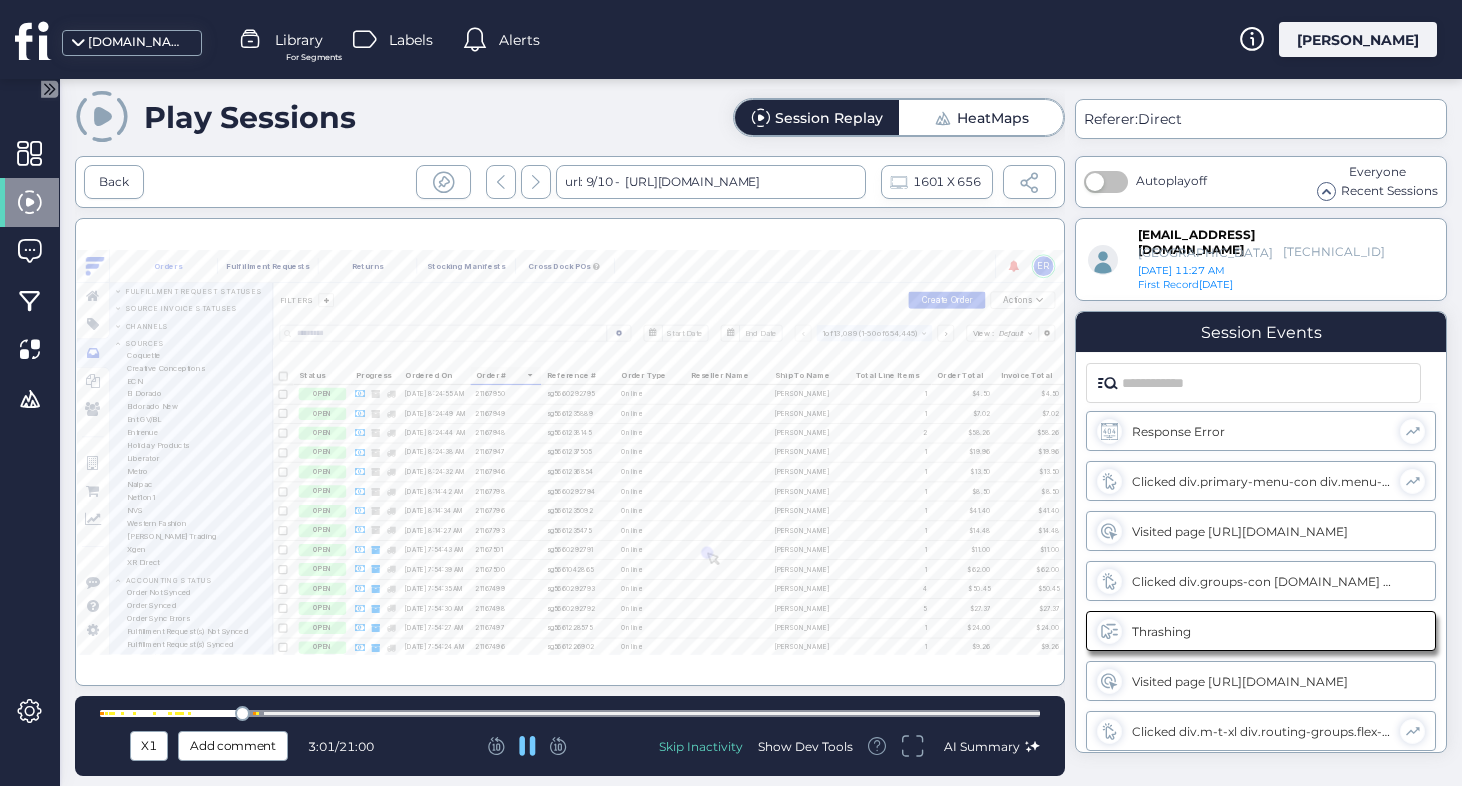 scroll, scrollTop: 554, scrollLeft: 0, axis: vertical 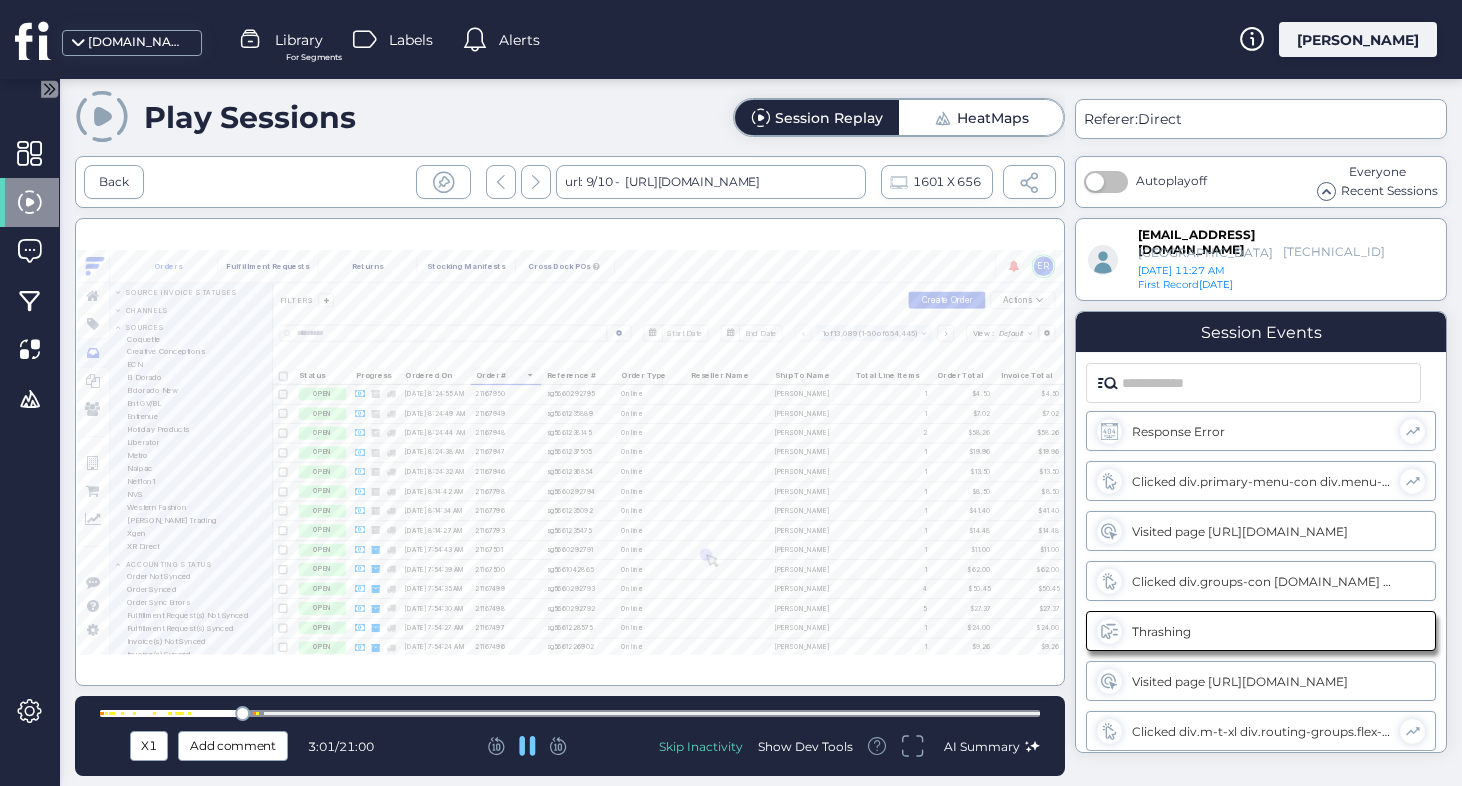 click at bounding box center [570, 713] 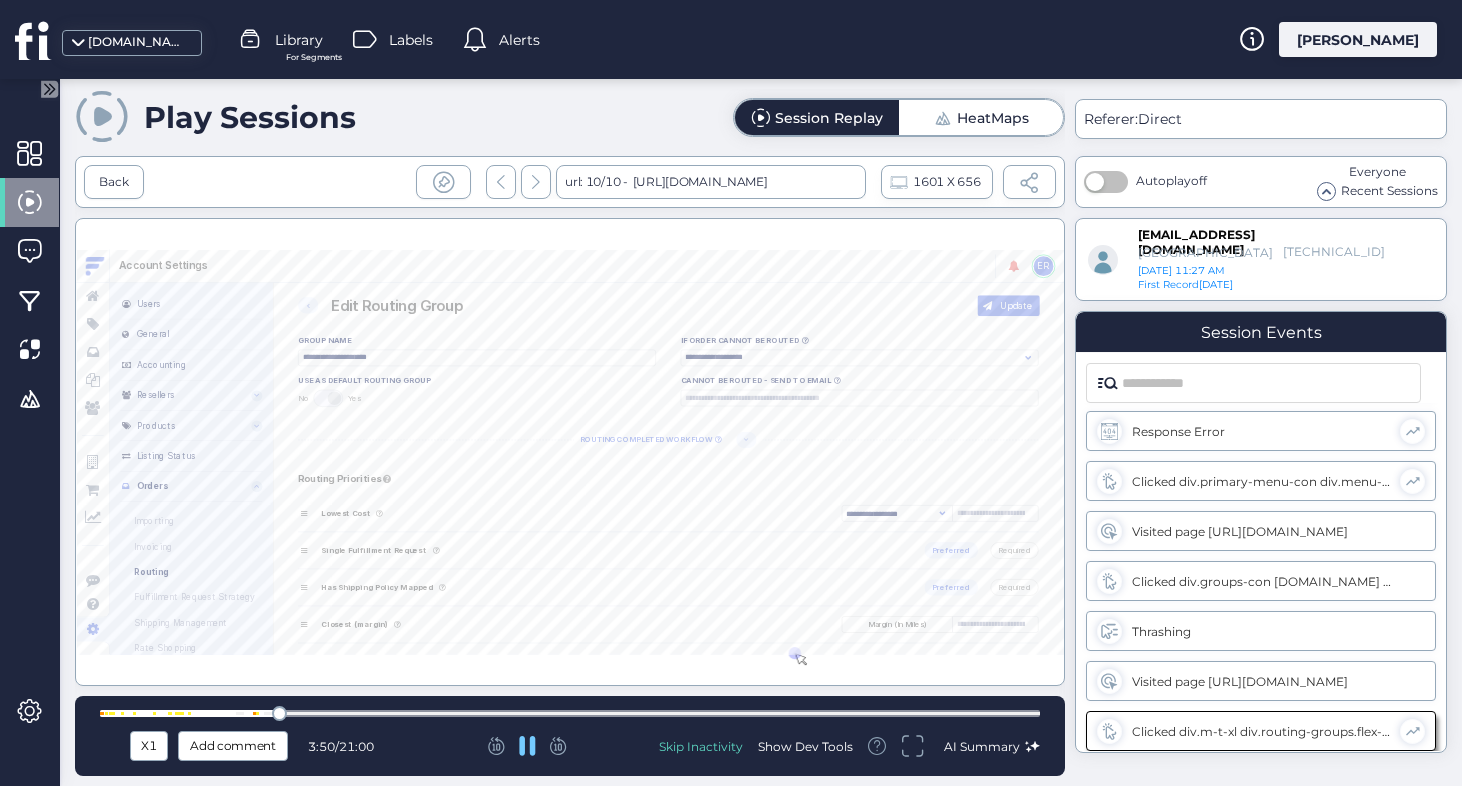 scroll, scrollTop: 0, scrollLeft: 0, axis: both 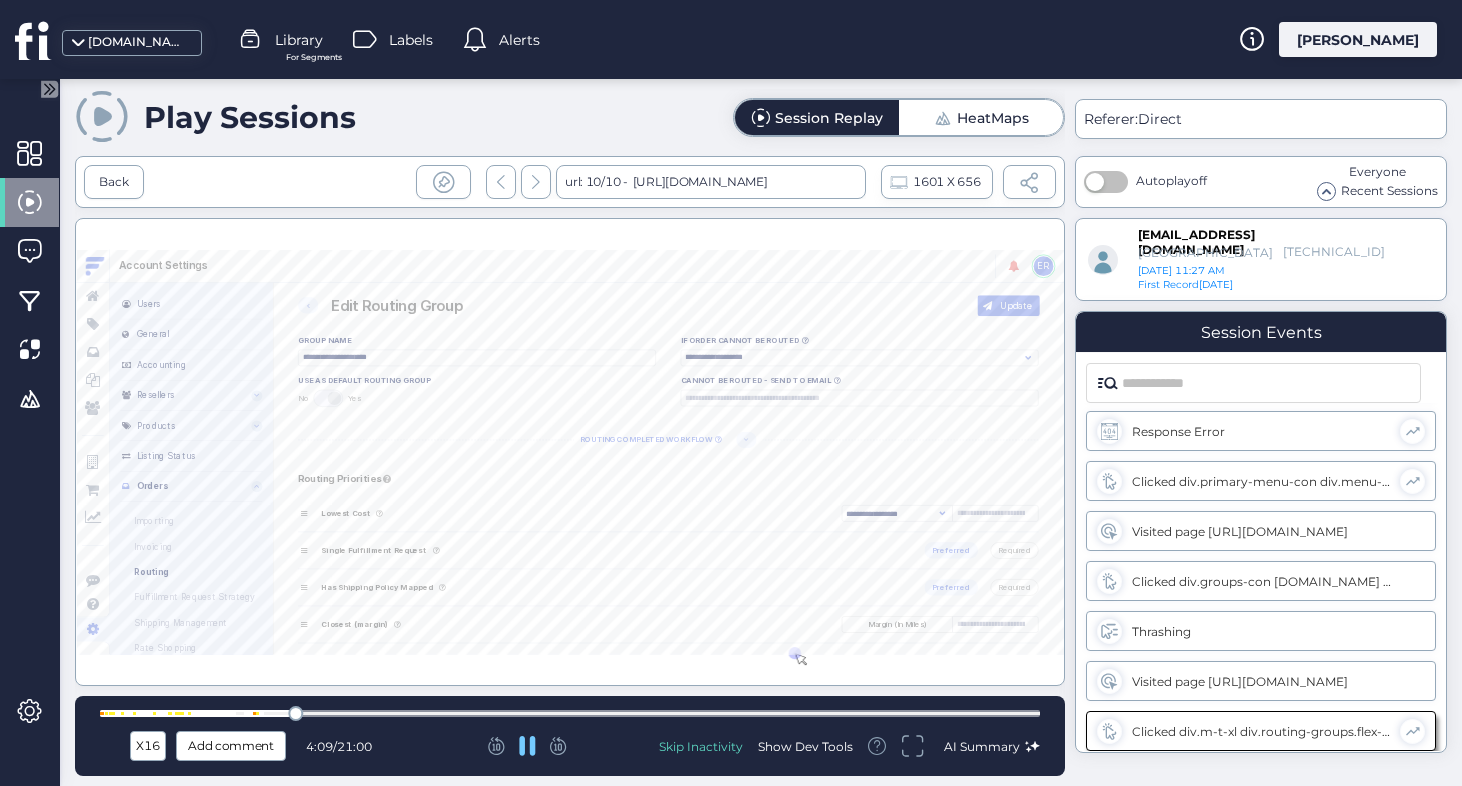 click at bounding box center (570, 713) 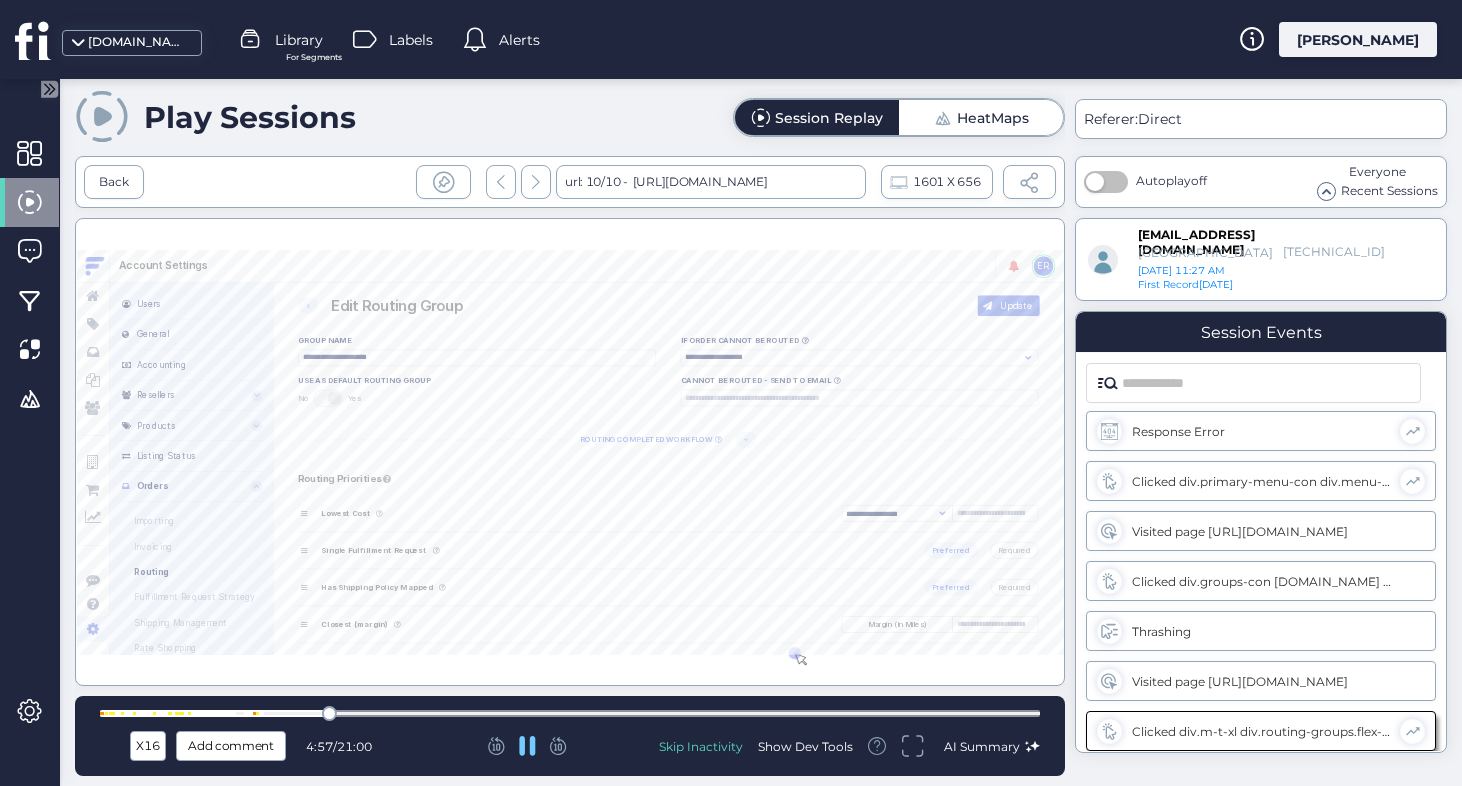 click at bounding box center [570, 713] 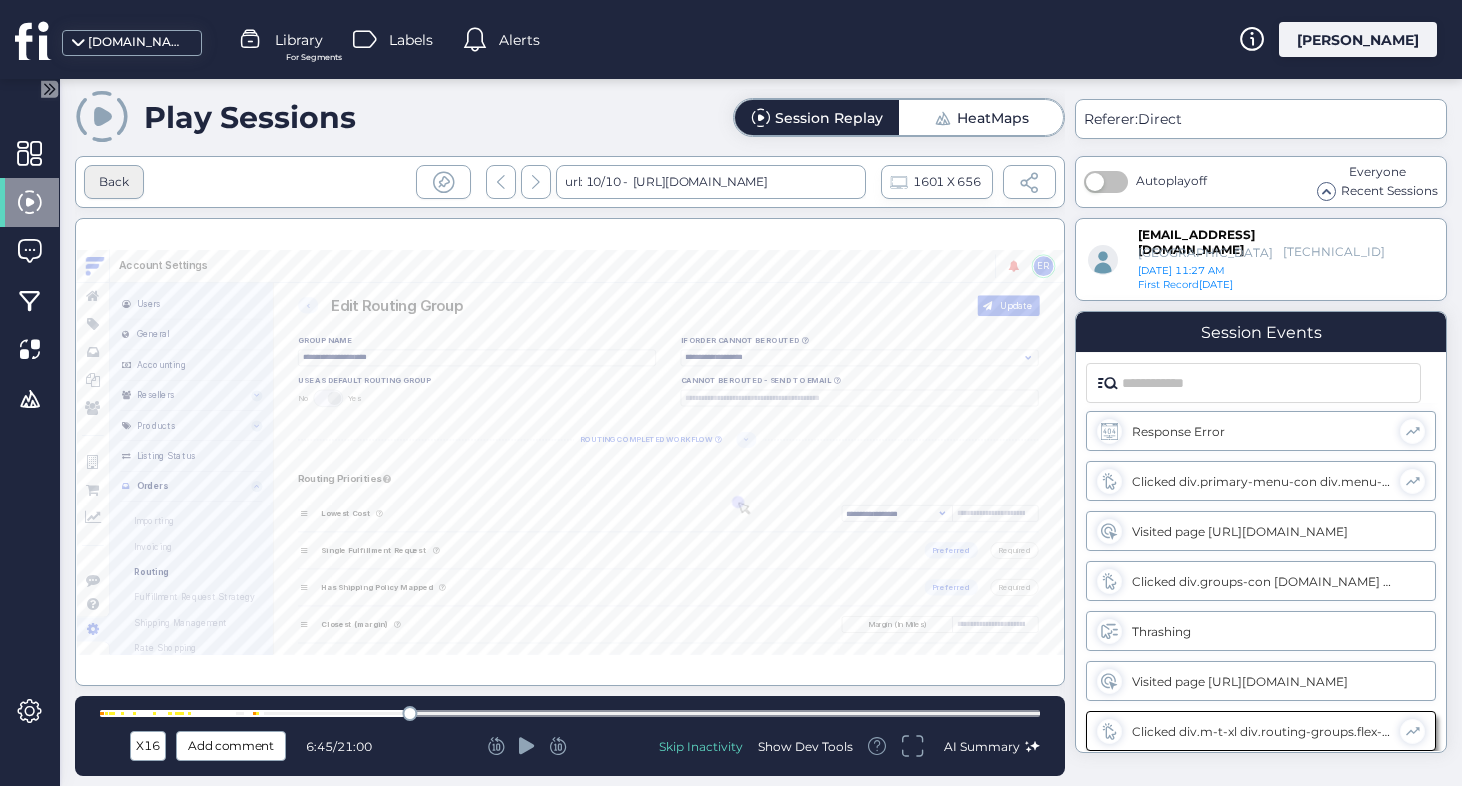click on "Back" at bounding box center [114, 182] 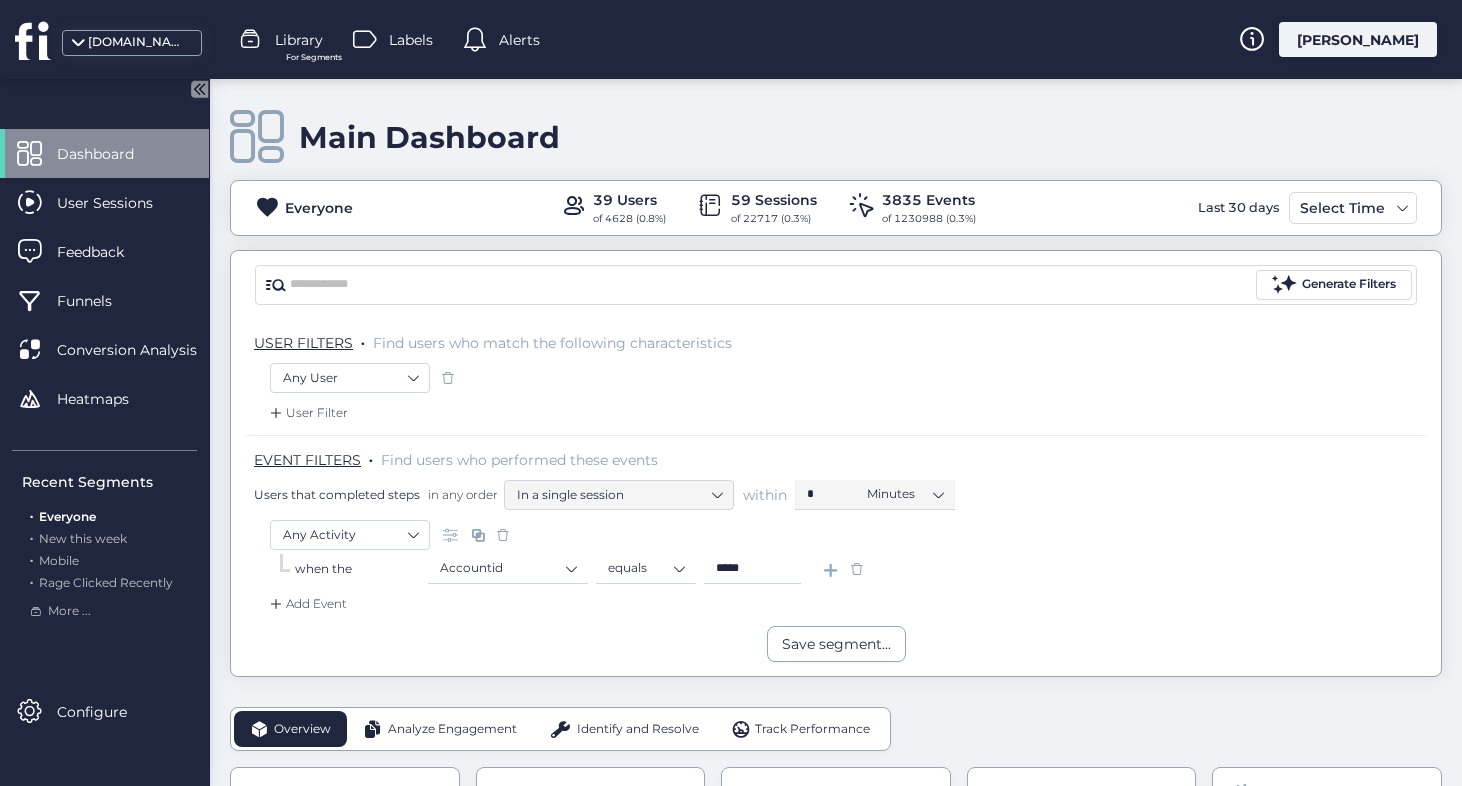 click 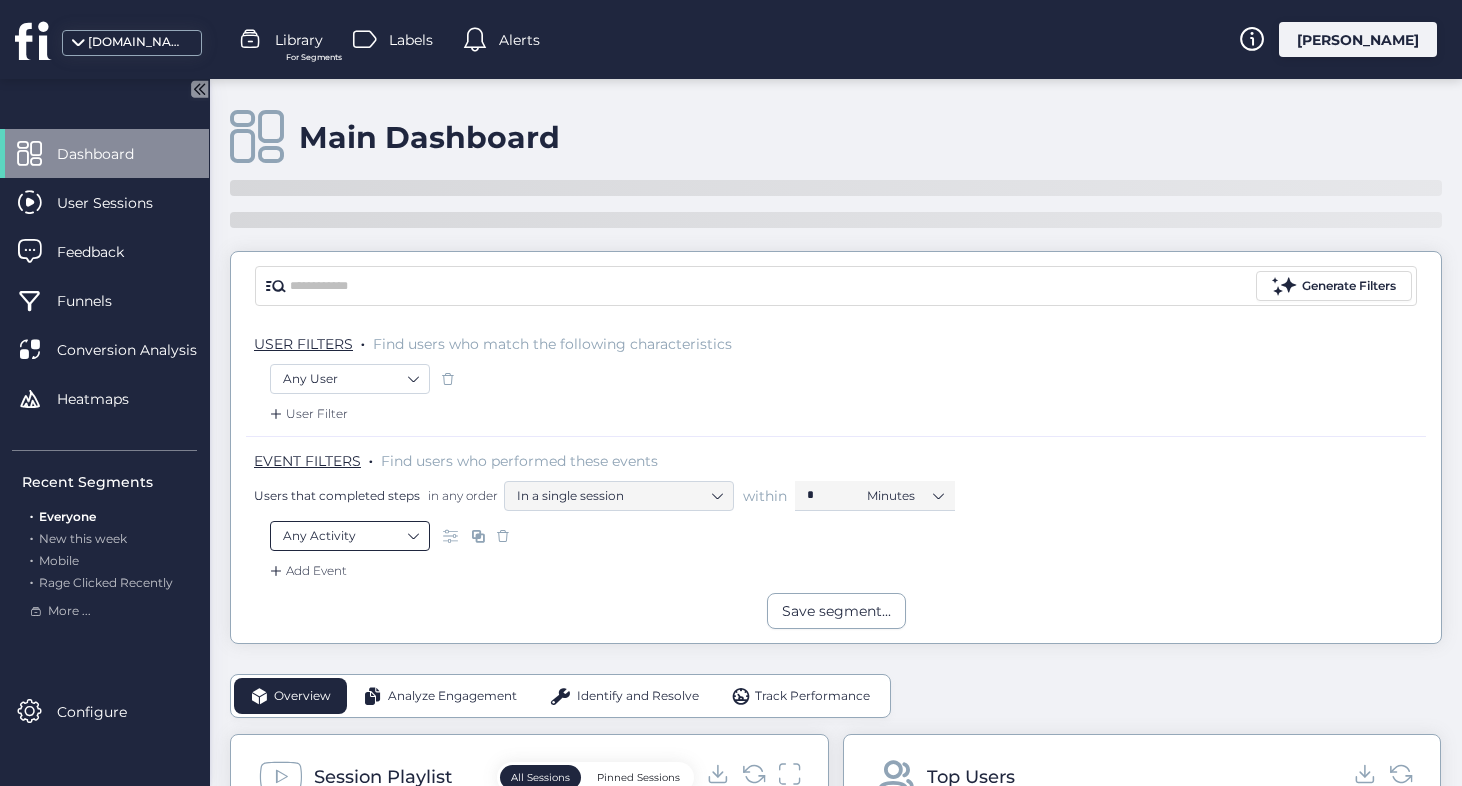 click on "Any Activity" 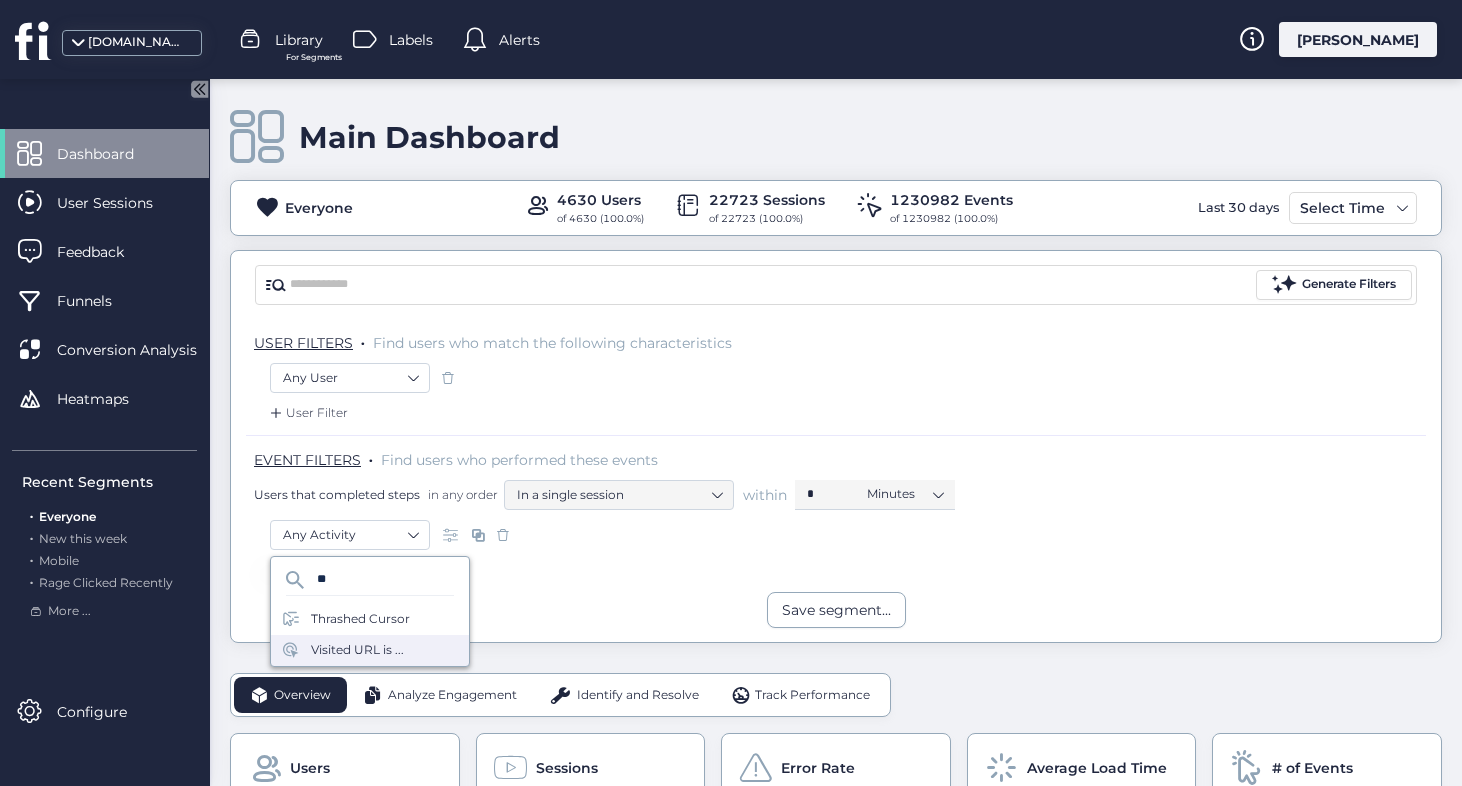 type on "**" 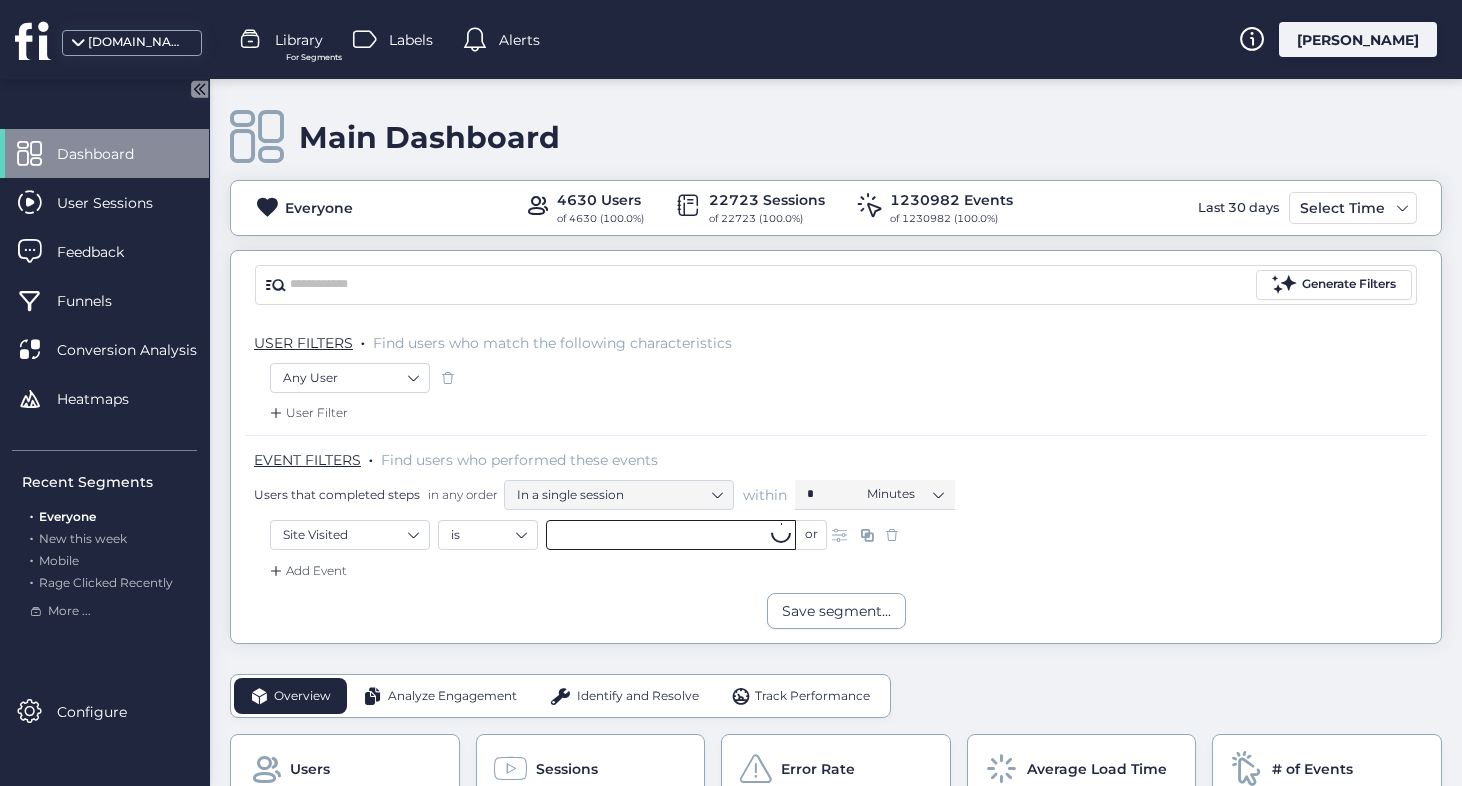 click 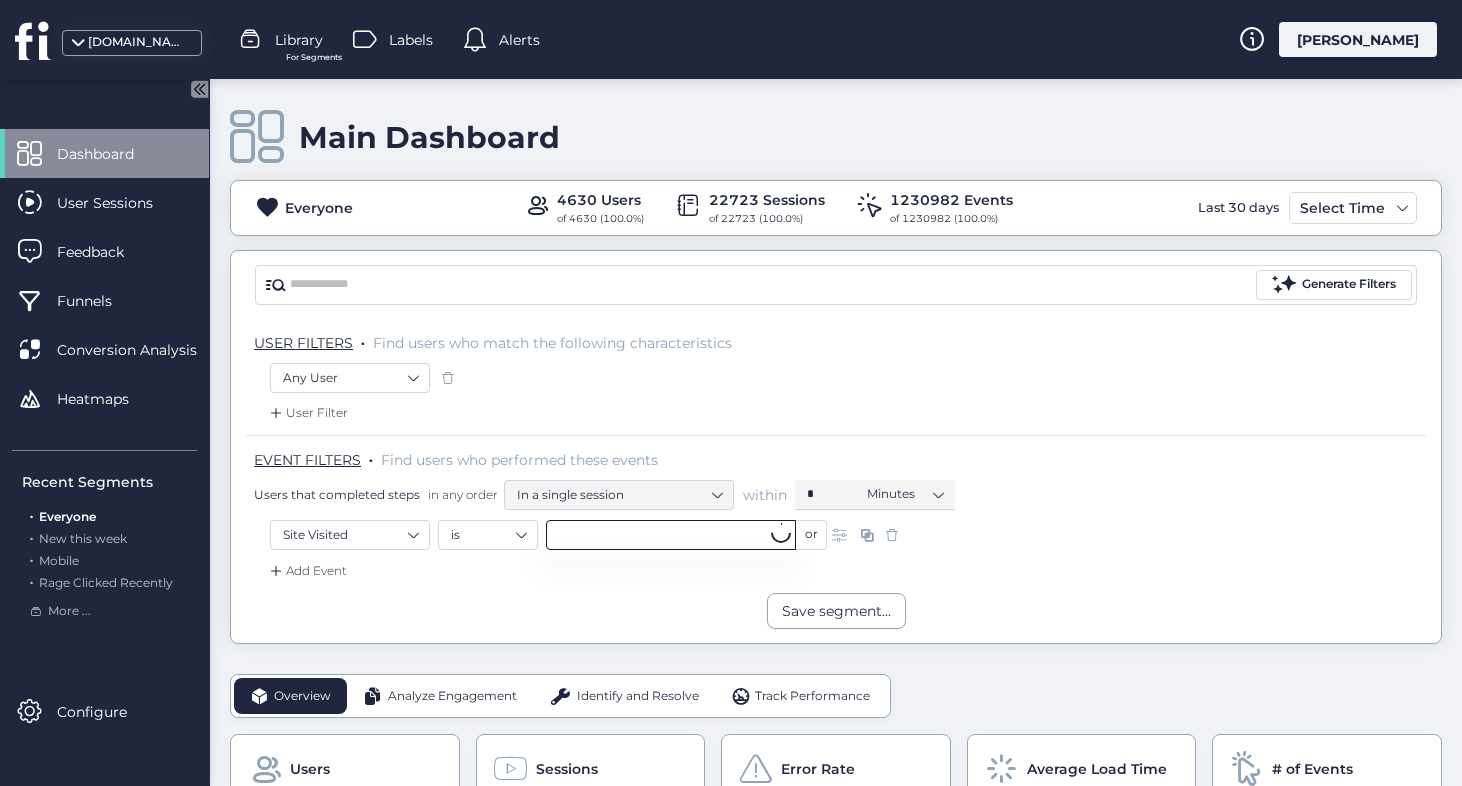 paste on "**********" 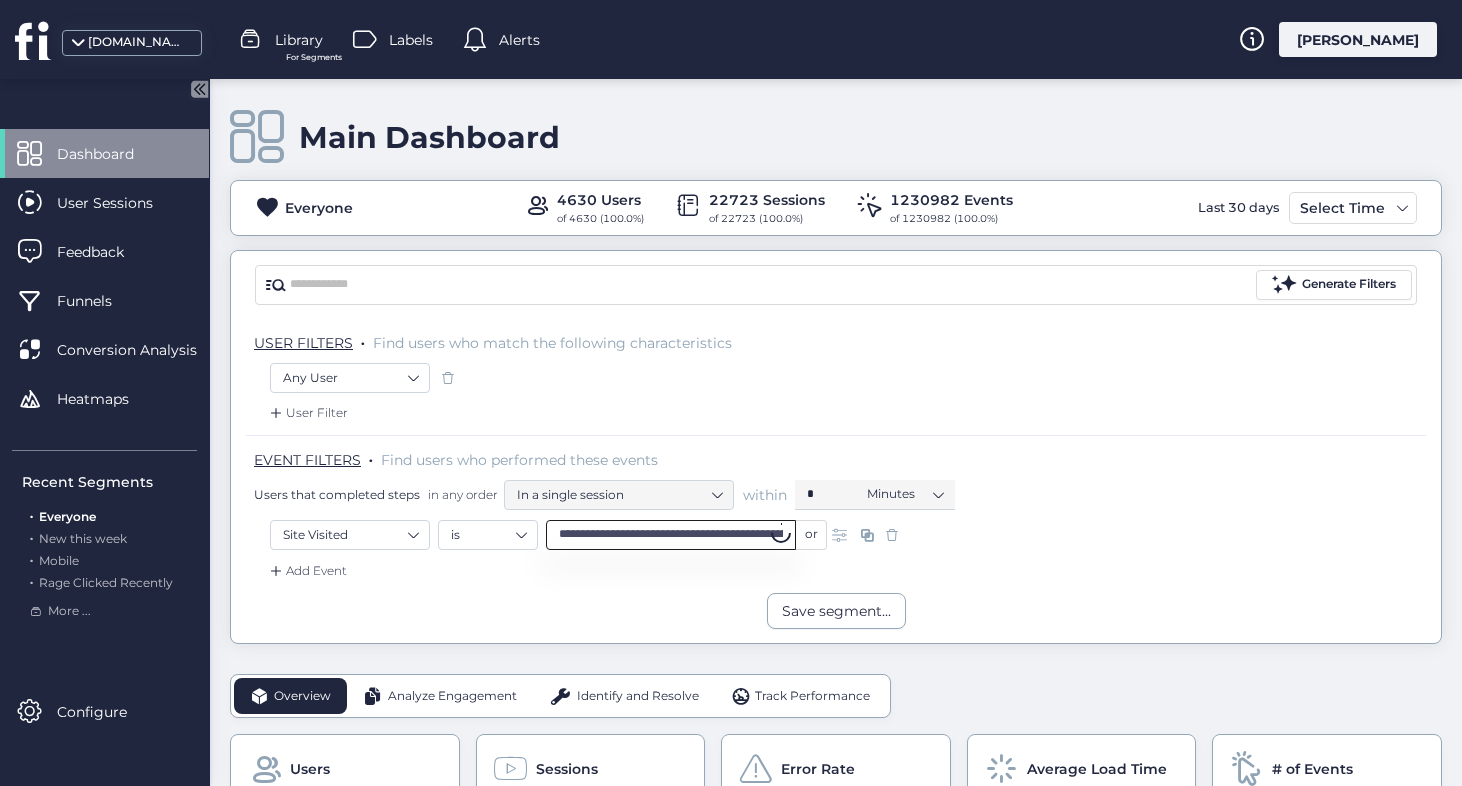 scroll, scrollTop: 0, scrollLeft: 138, axis: horizontal 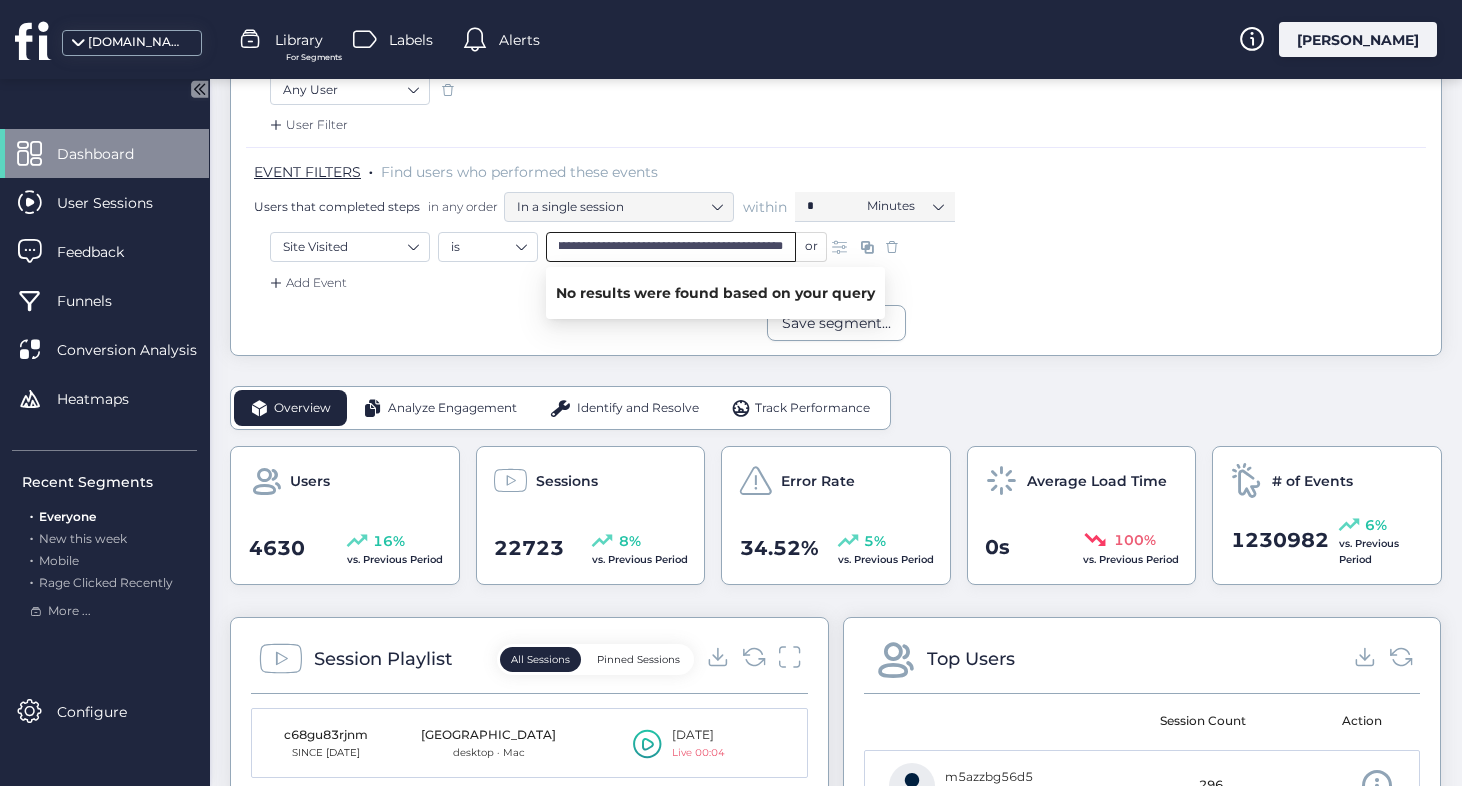 type on "**********" 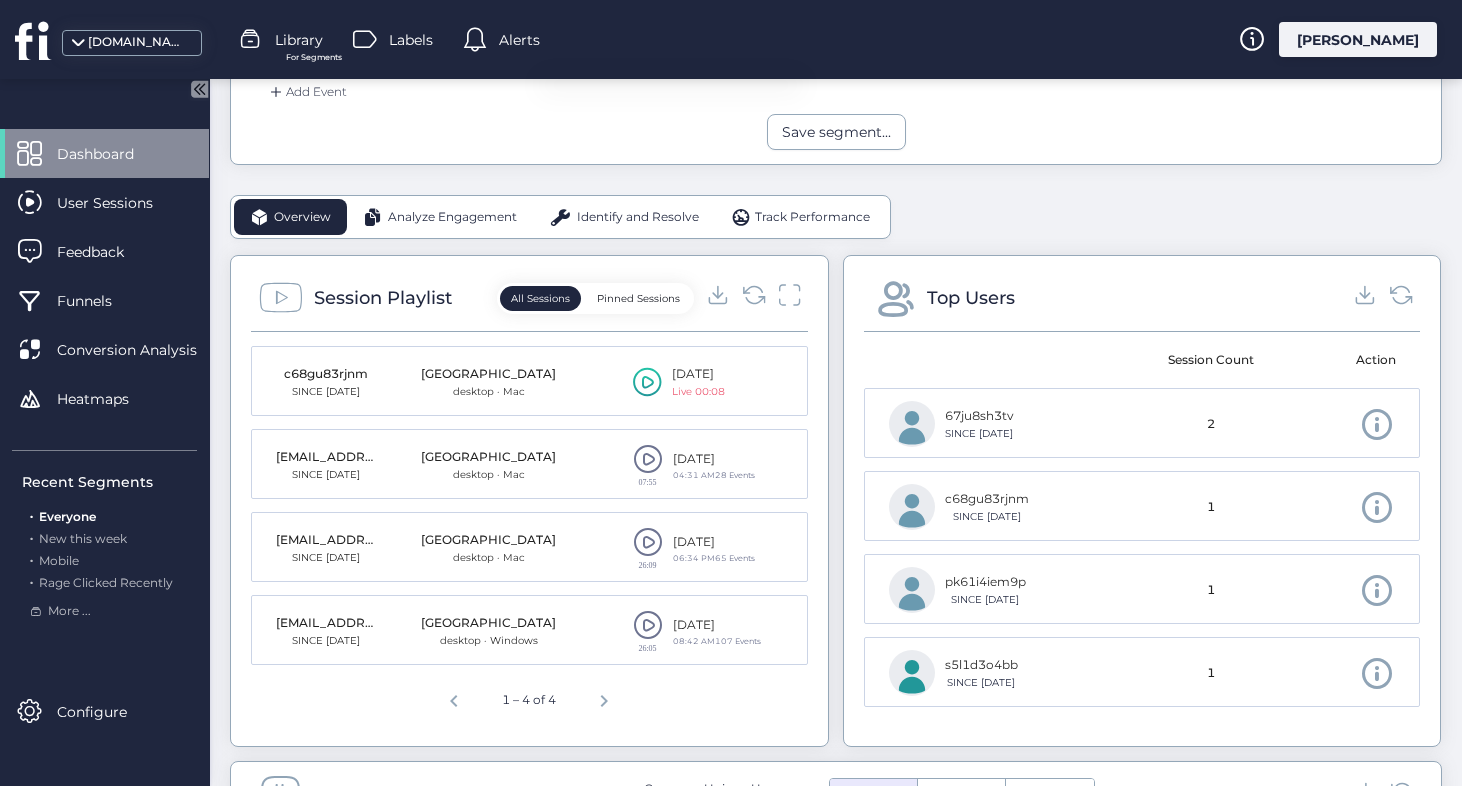 scroll, scrollTop: 479, scrollLeft: 0, axis: vertical 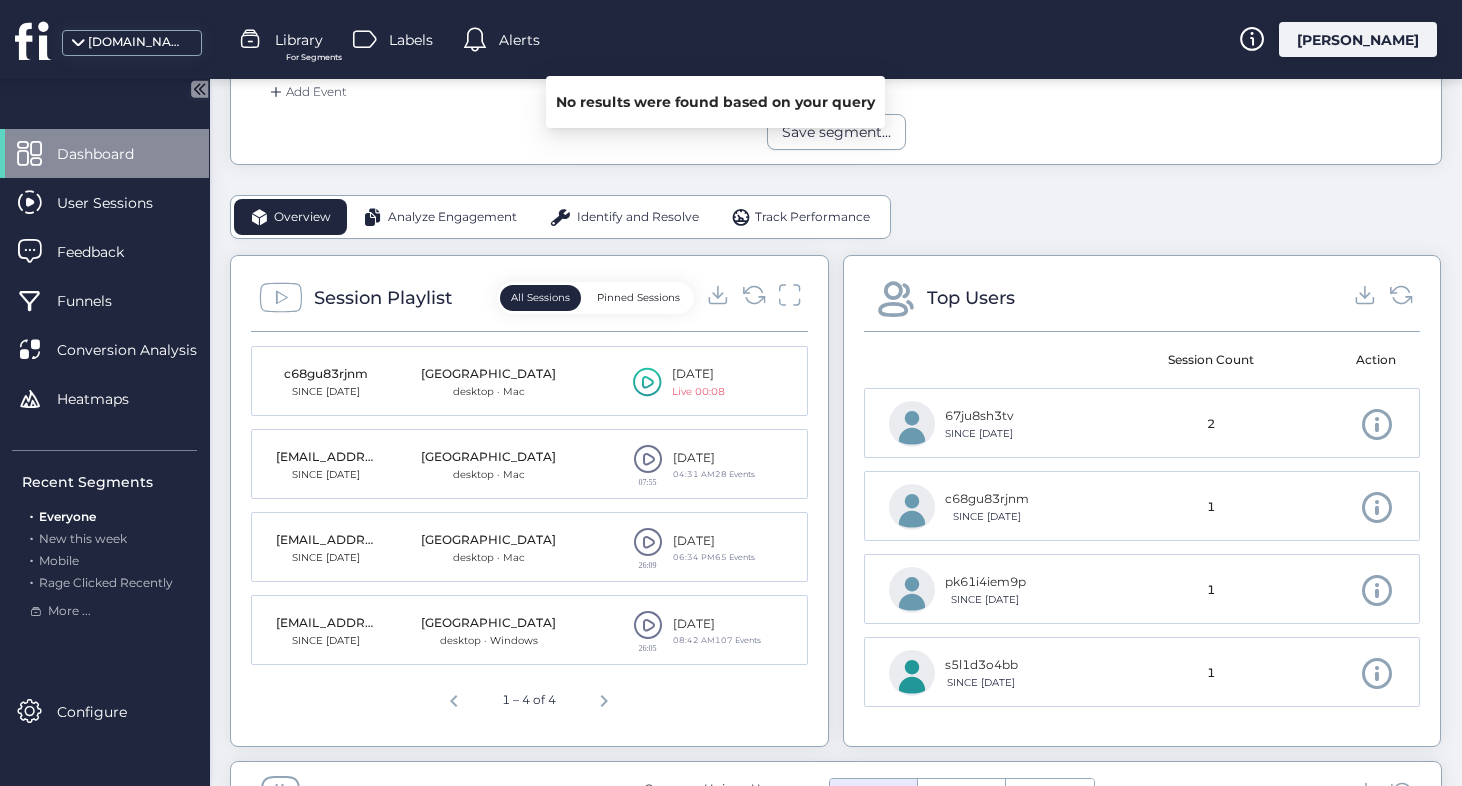 click on "Session Playlist  All Sessions   Pinned Sessions  c68gu83rjnm SINCE [DATE] [GEOGRAPHIC_DATA] desktop · Mac [DATE] Live 00:08 [EMAIL_ADDRESS][DOMAIN_NAME] SINCE [DATE] India desktop · Mac  07:55  [DATE] 04:31 AMㅤ28 Events [EMAIL_ADDRESS][DOMAIN_NAME] SINCE [DATE] [GEOGRAPHIC_DATA] desktop · Mac  26:09  [DATE] 06:34 PMㅤ65 Events [EMAIL_ADDRESS][DOMAIN_NAME] SINCE [DATE] United States desktop · Windows  26:05  [DATE] 08:42 AMㅤ107 Events  1 – 4 of 4" 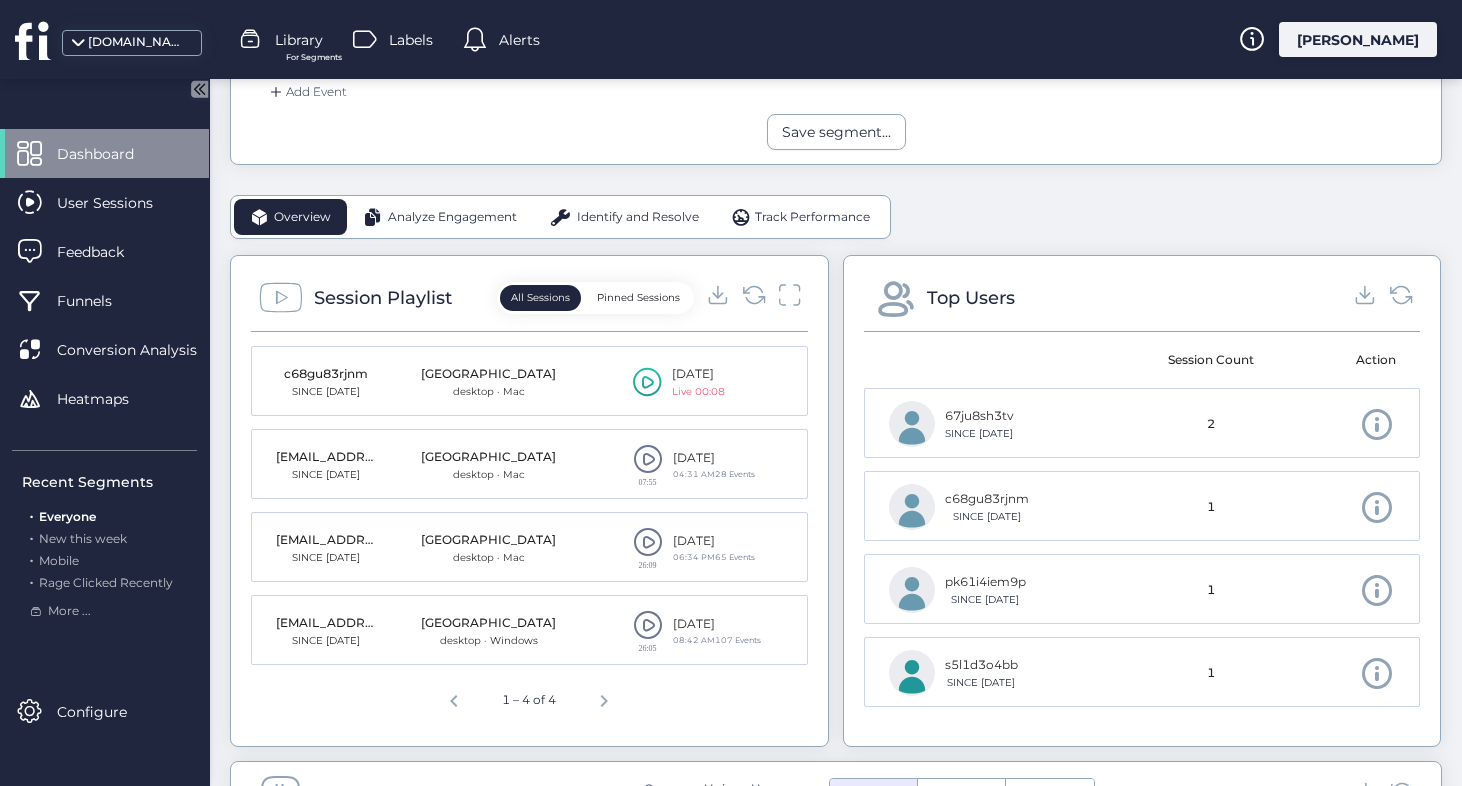 click 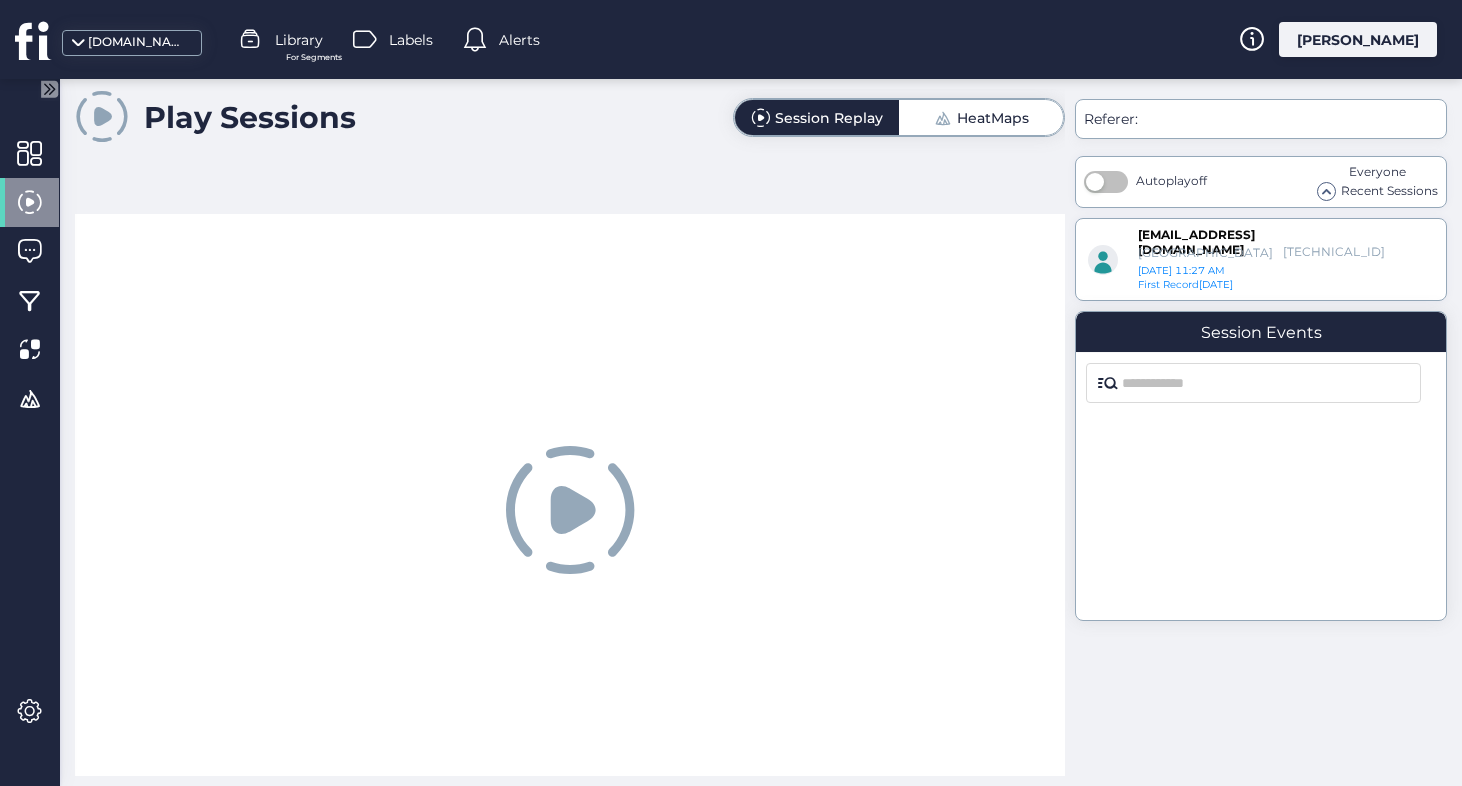 scroll, scrollTop: 0, scrollLeft: 0, axis: both 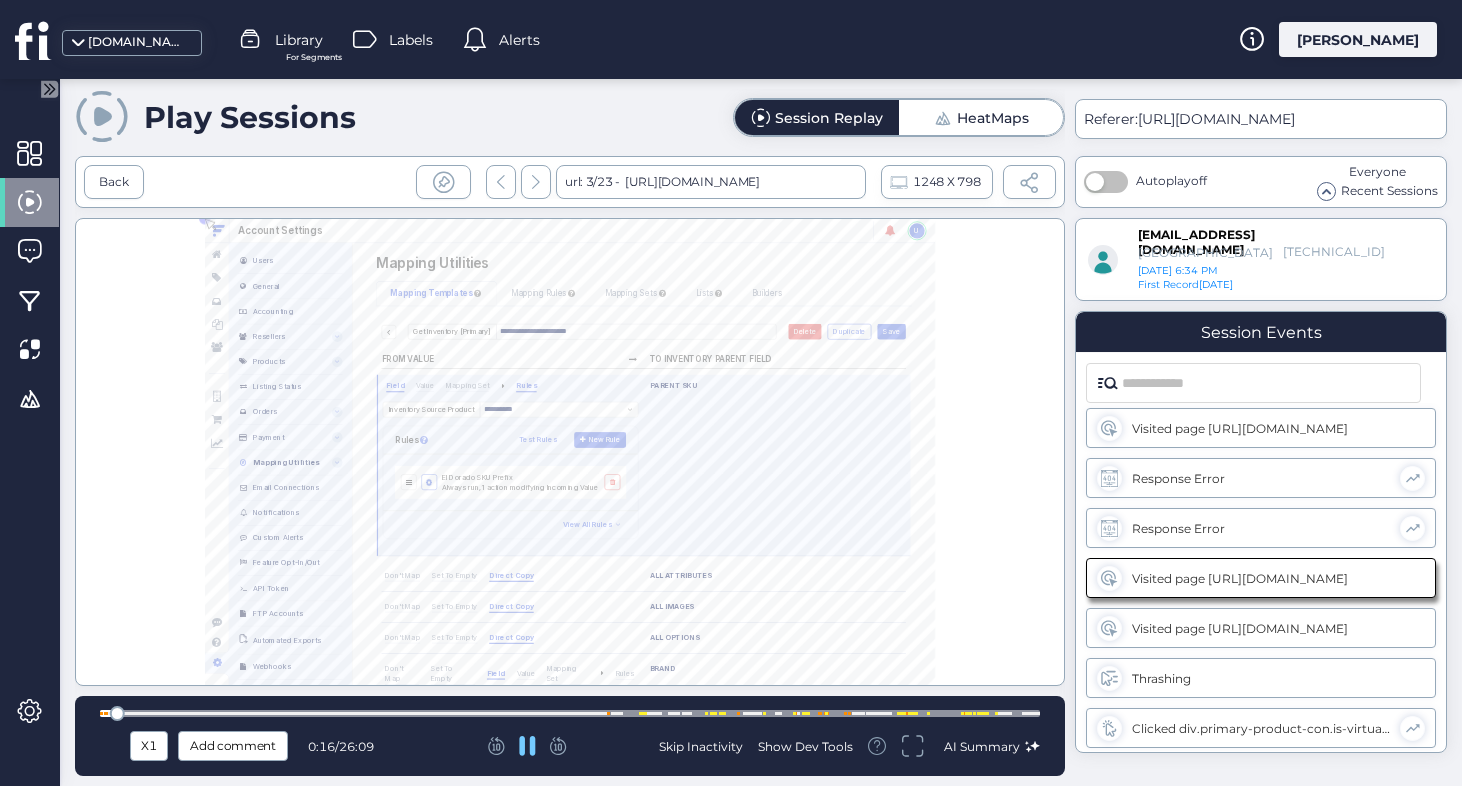 click 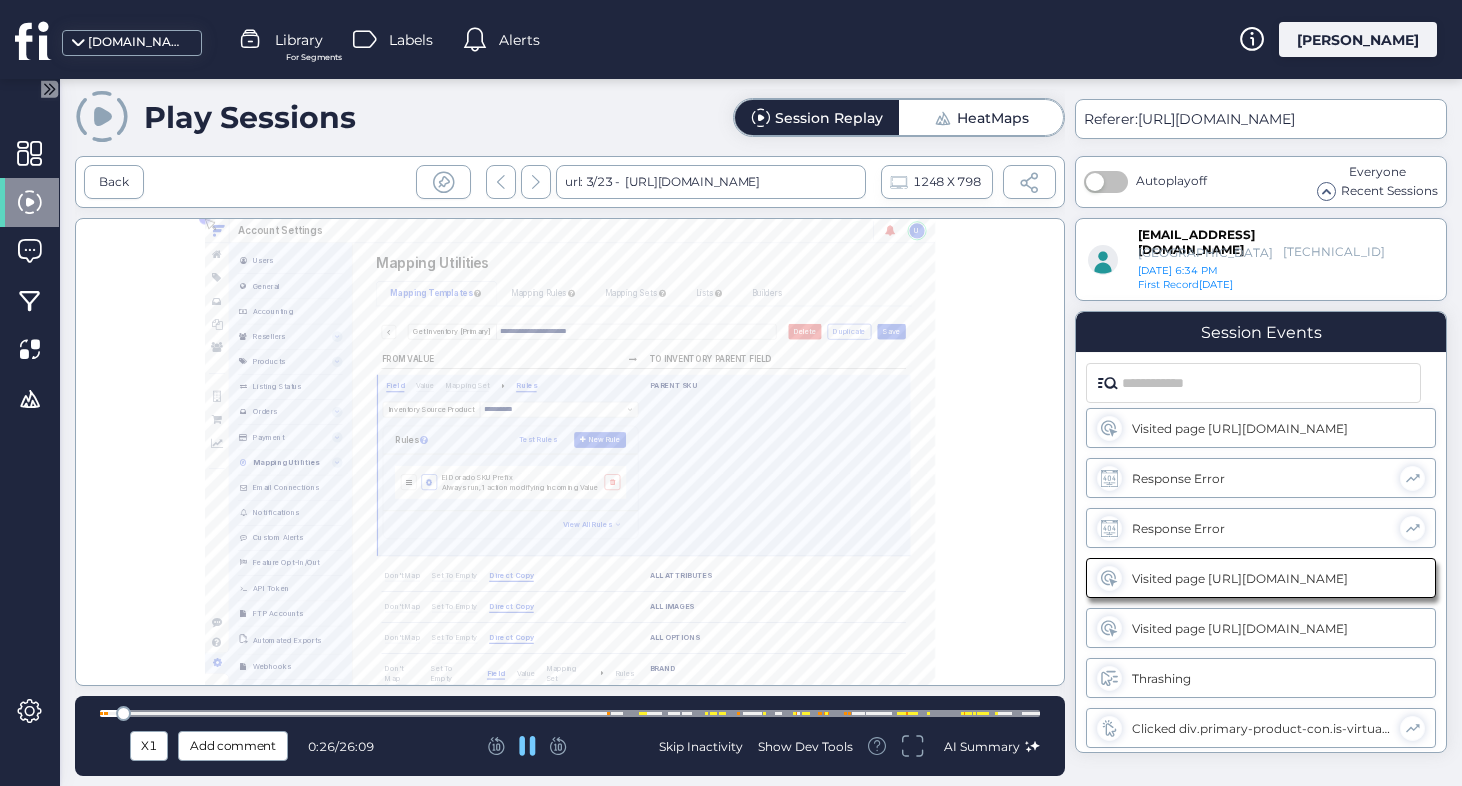 click 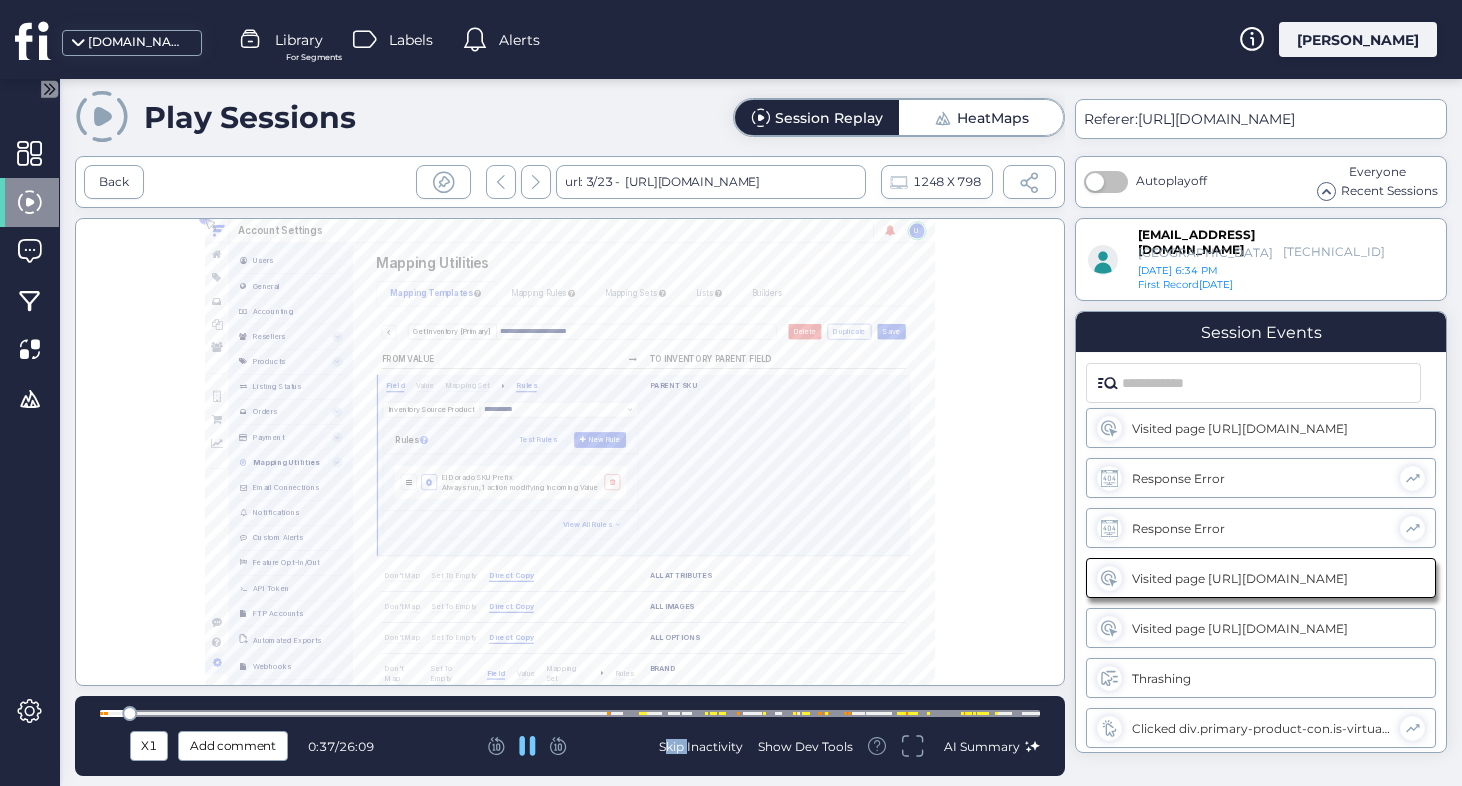 click 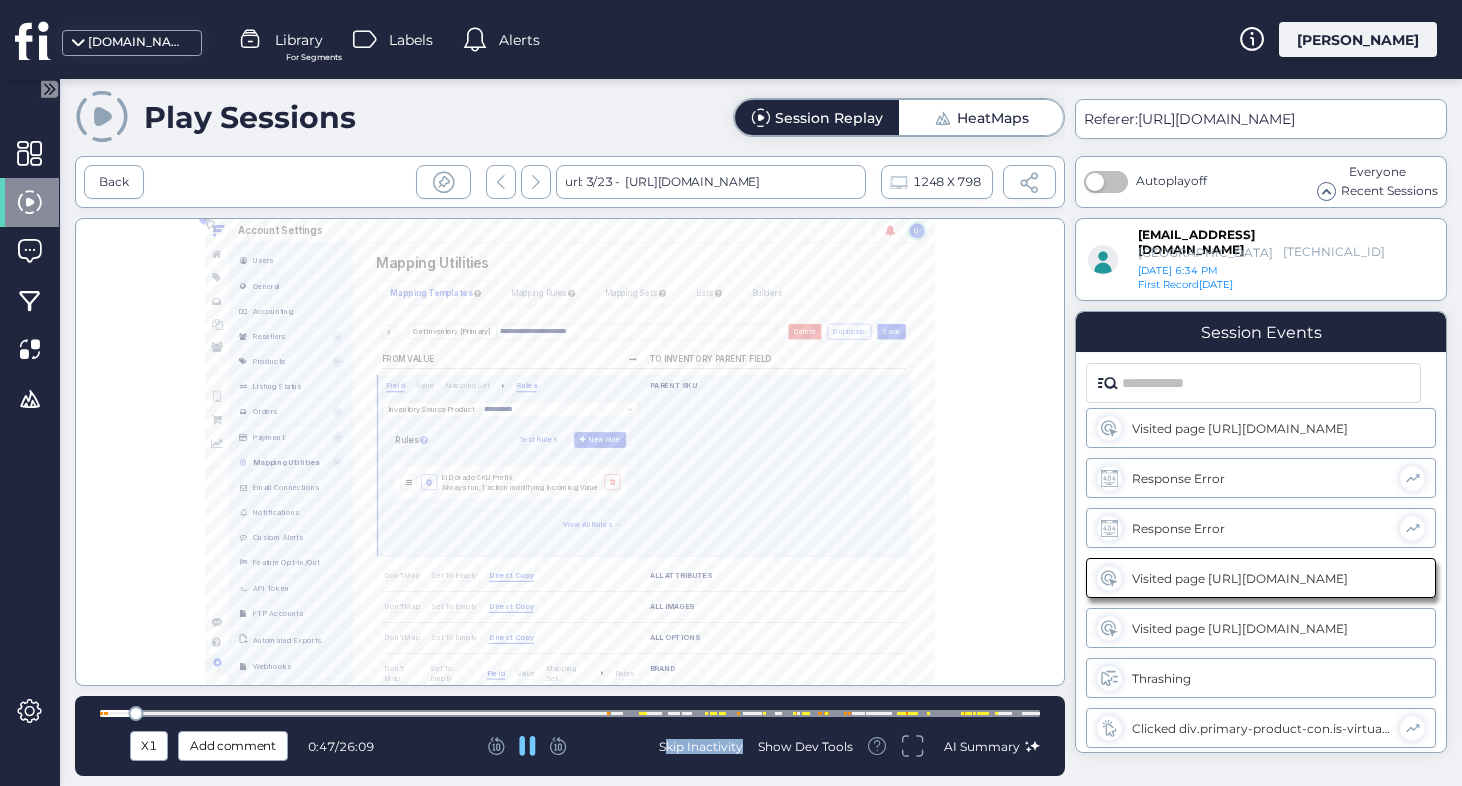 click 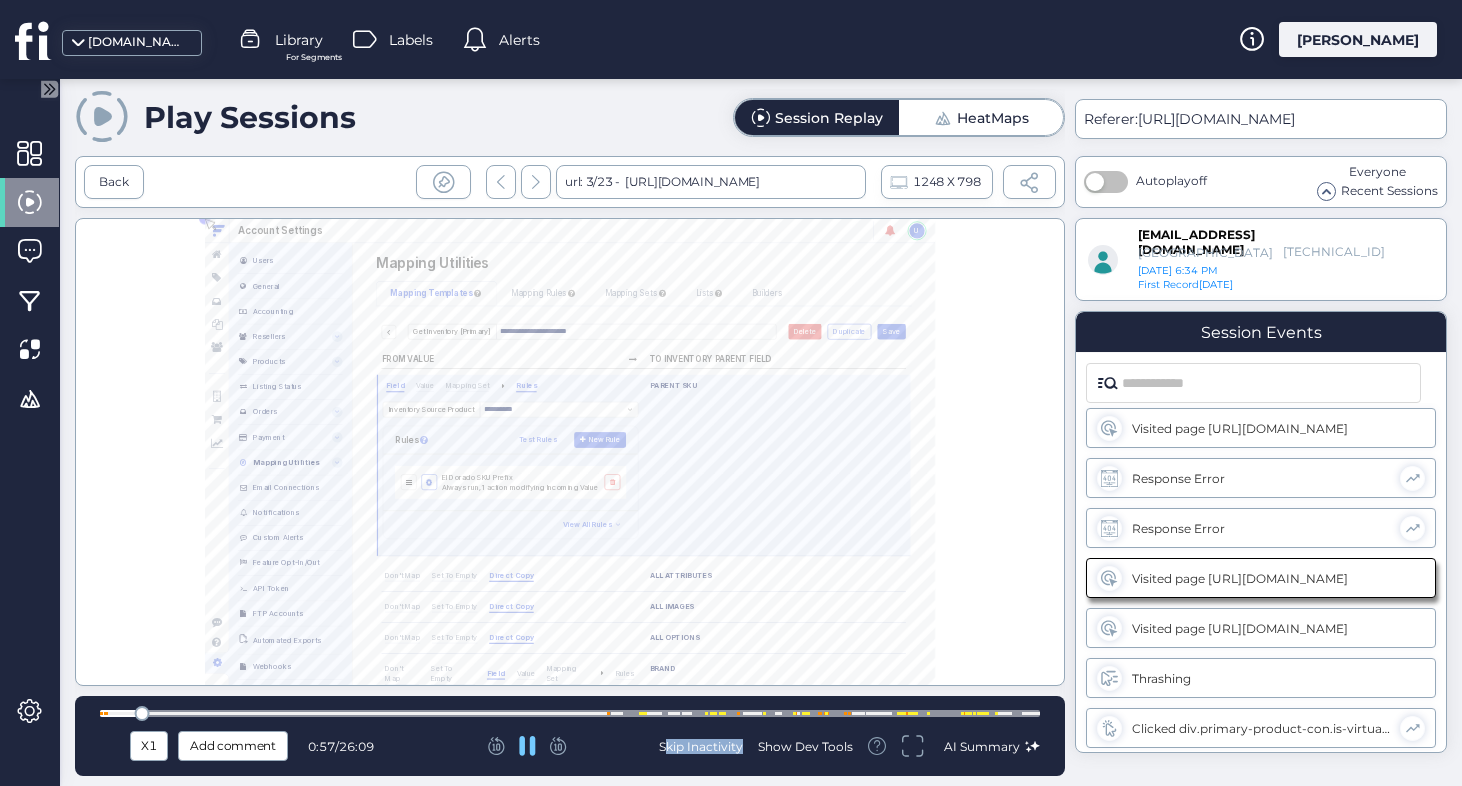 click 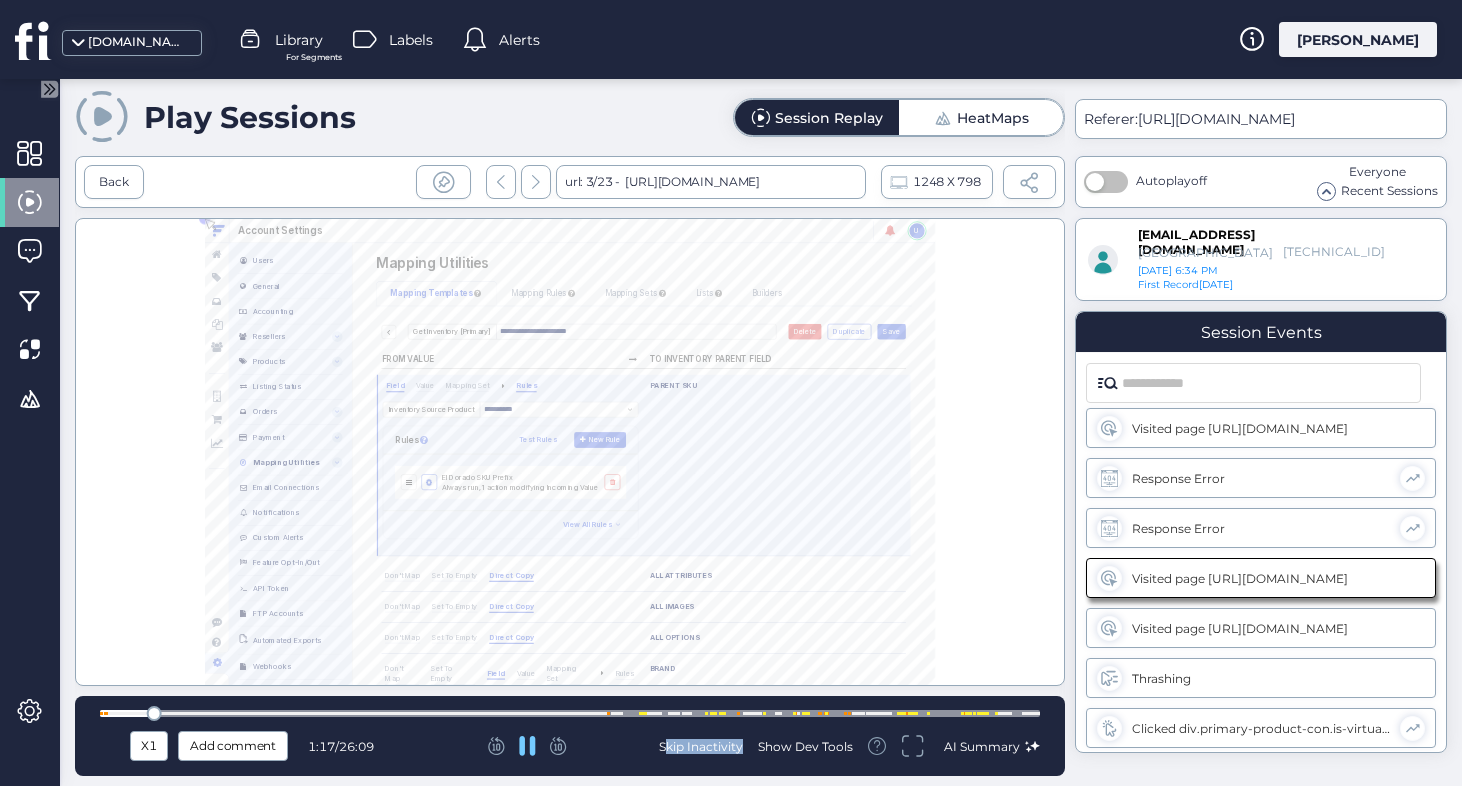 click 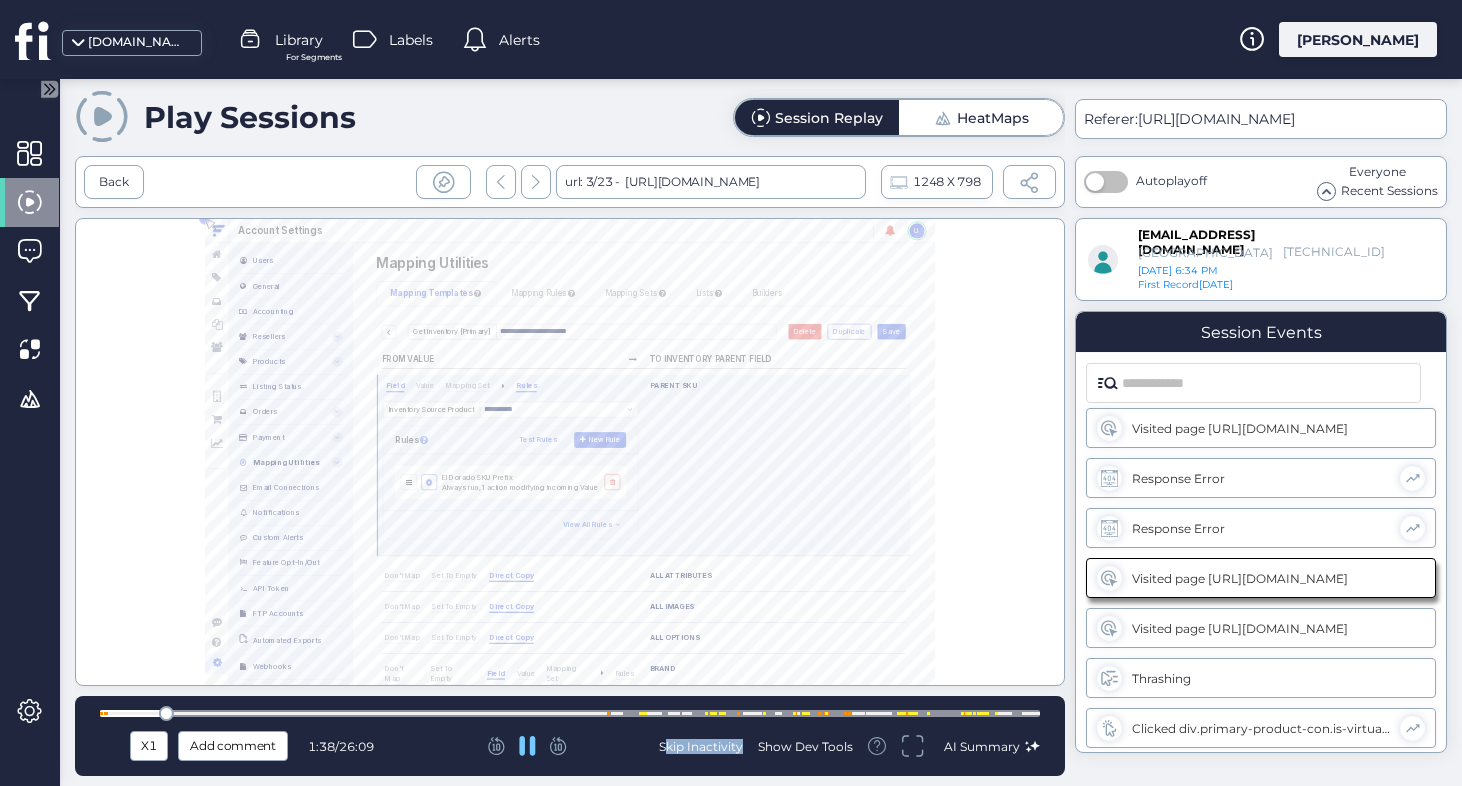 click 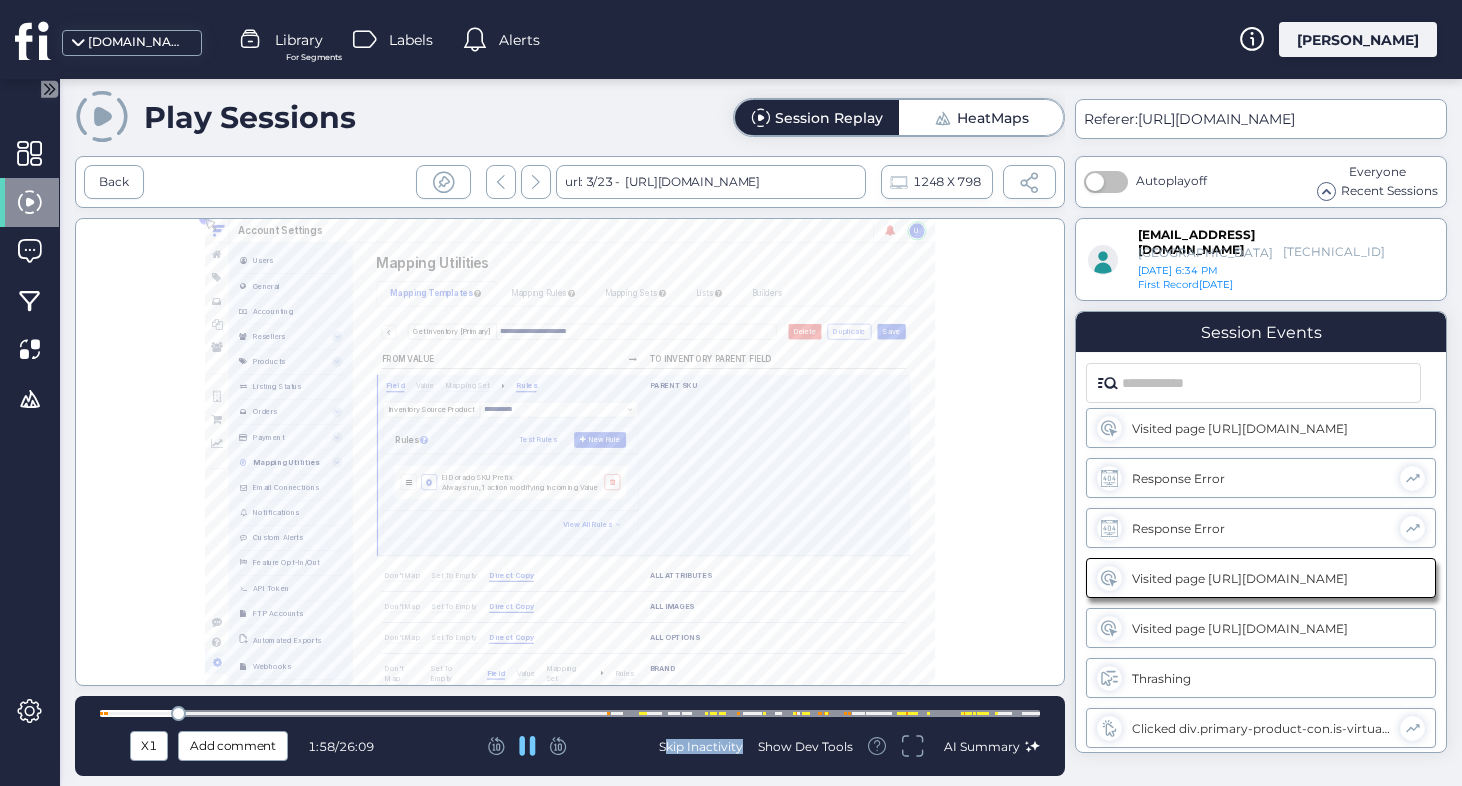 click 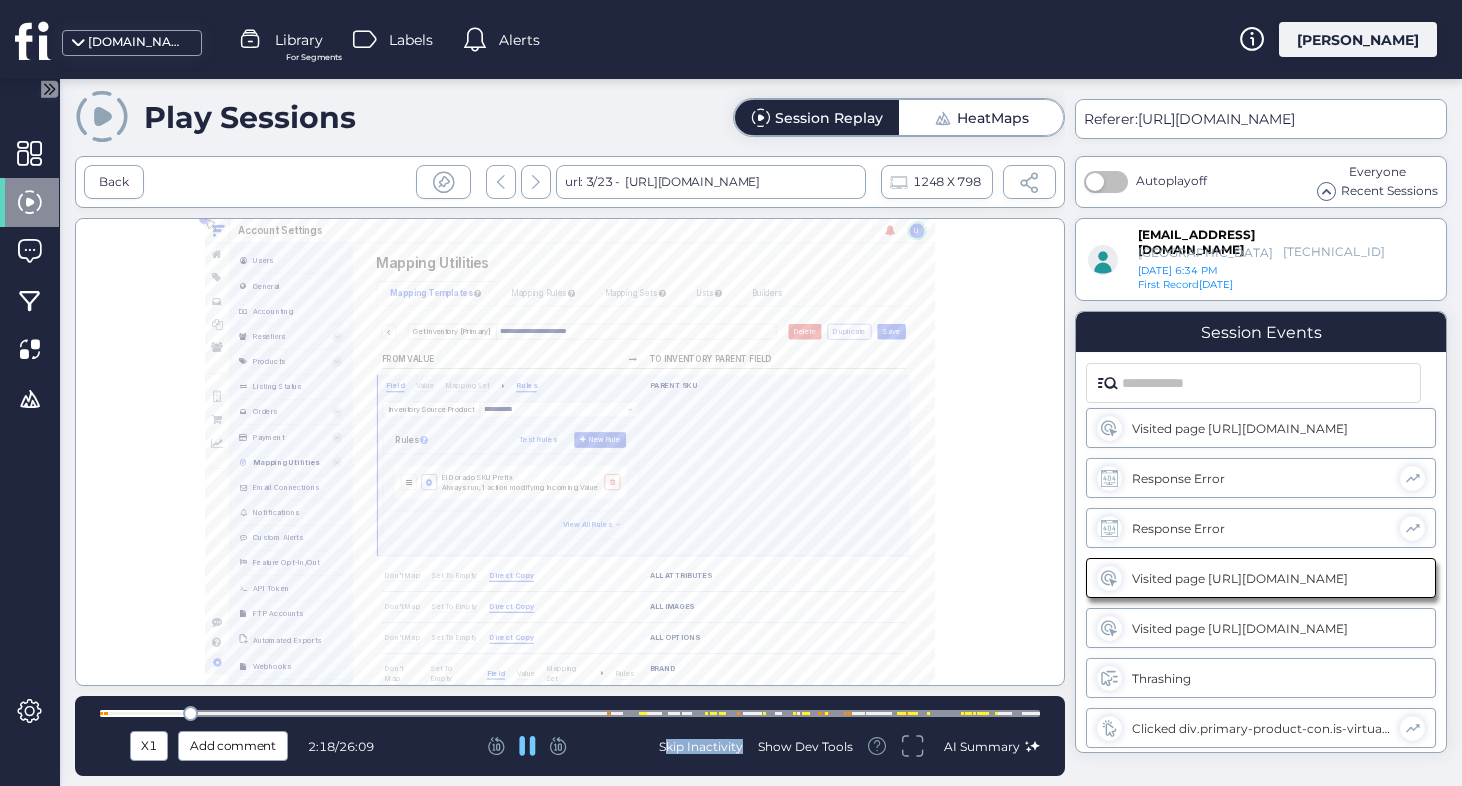 click 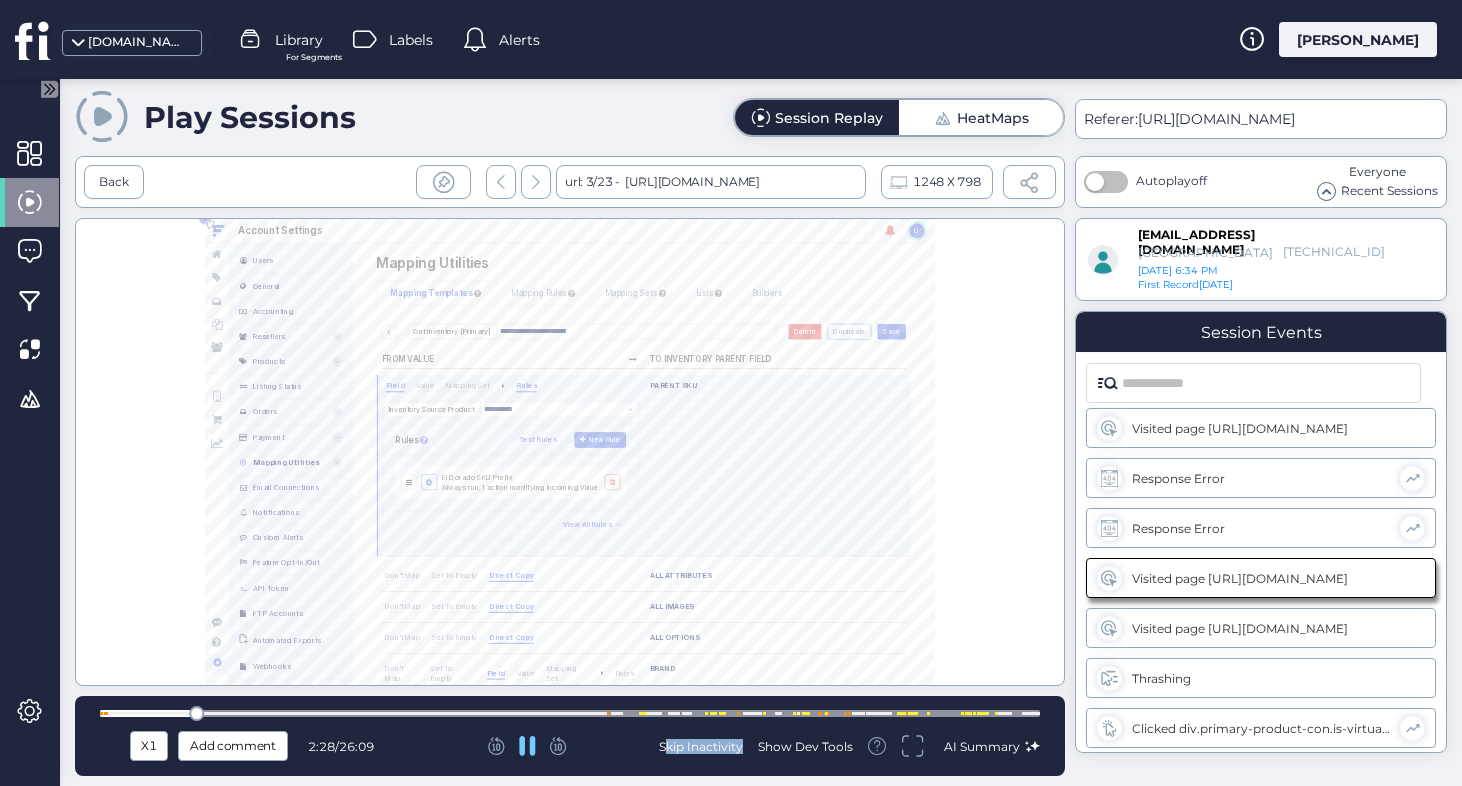 click 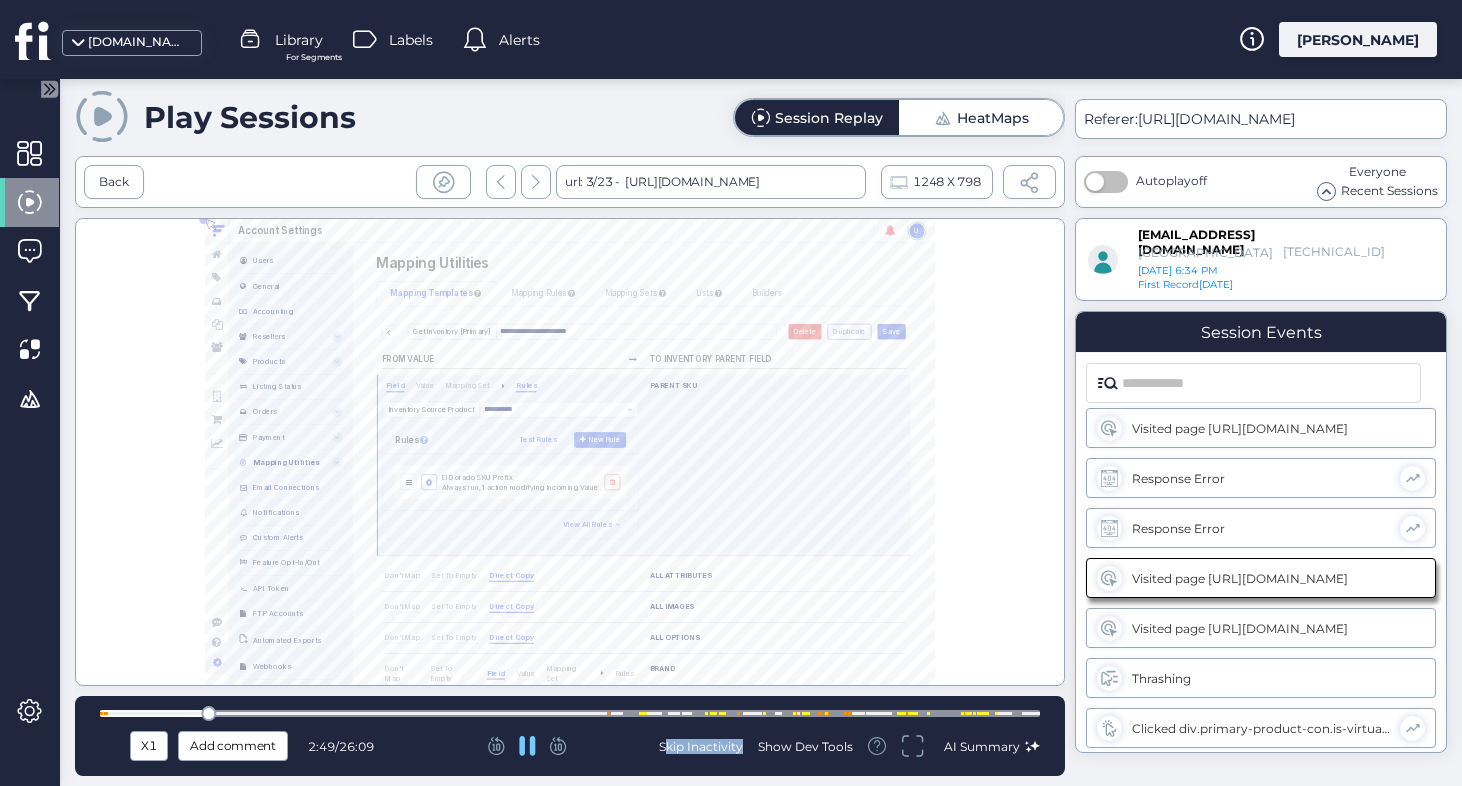 click 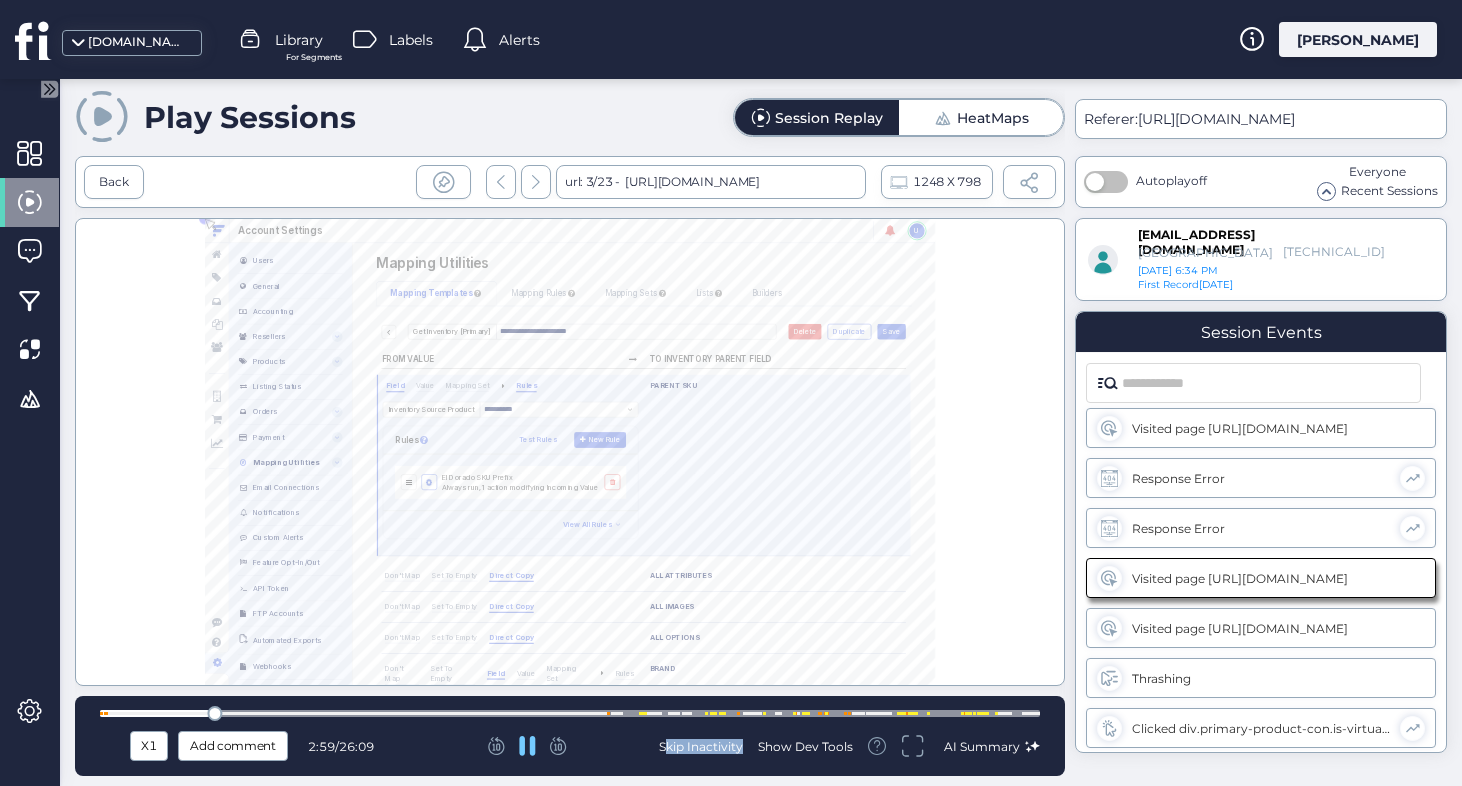 click 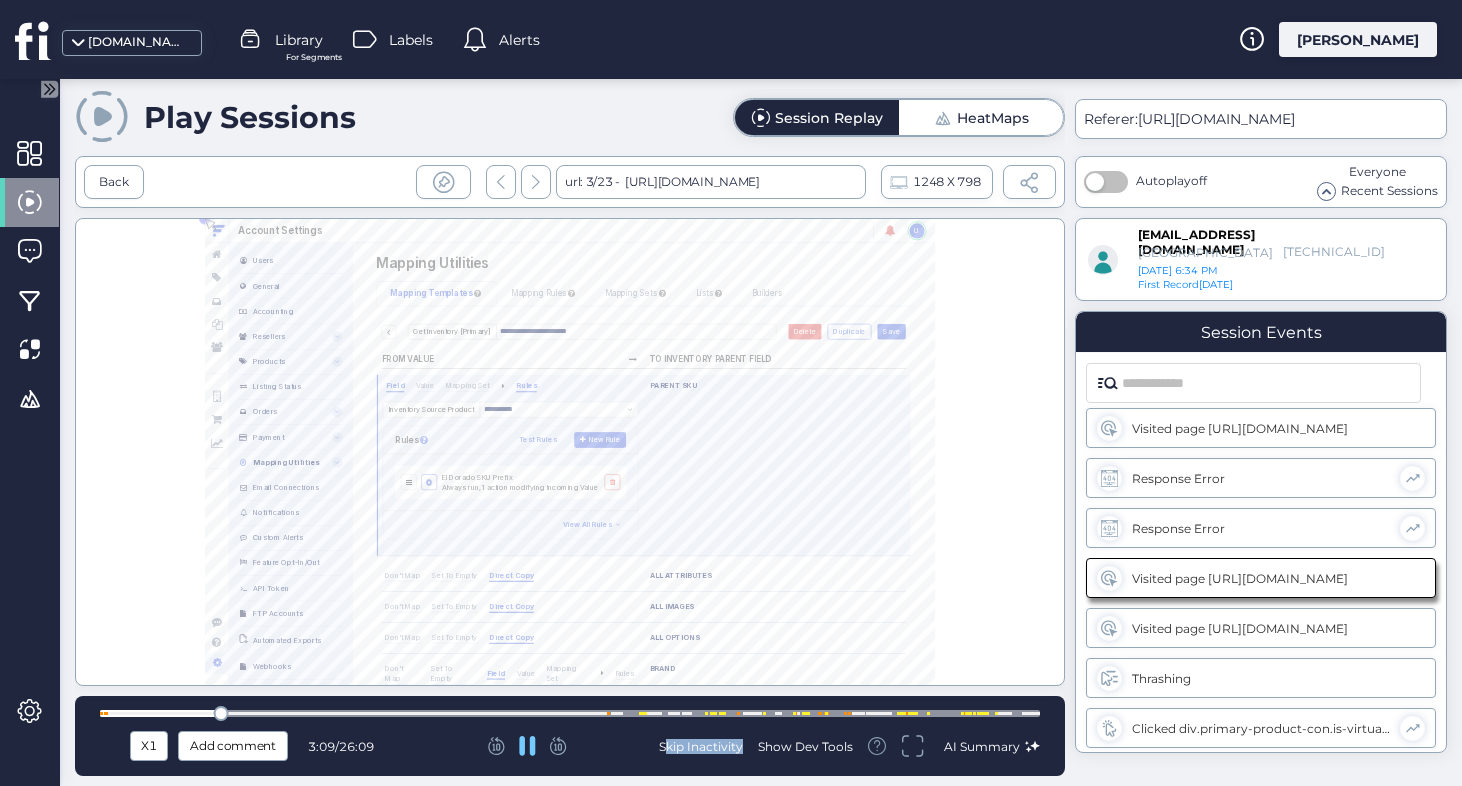 click 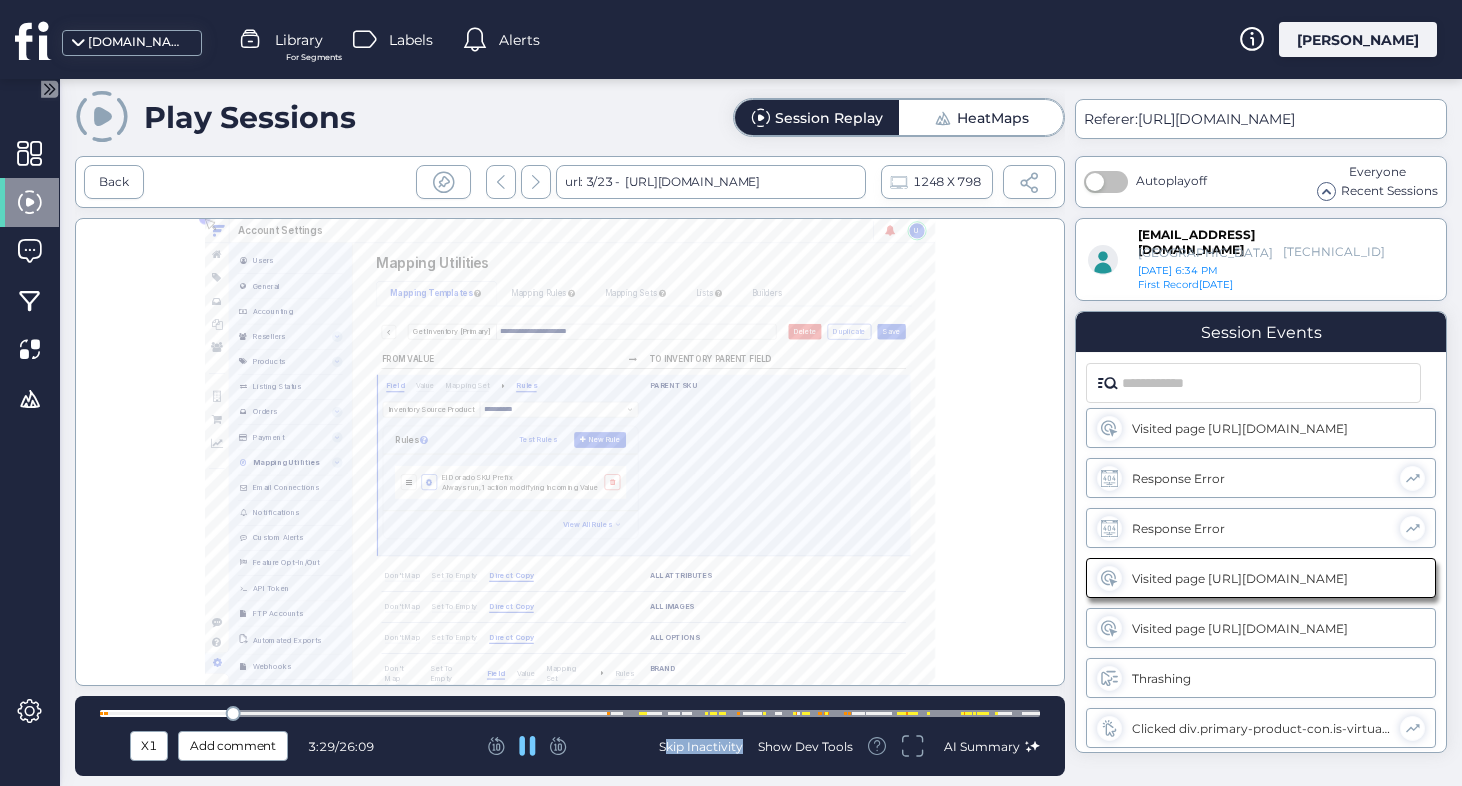 click 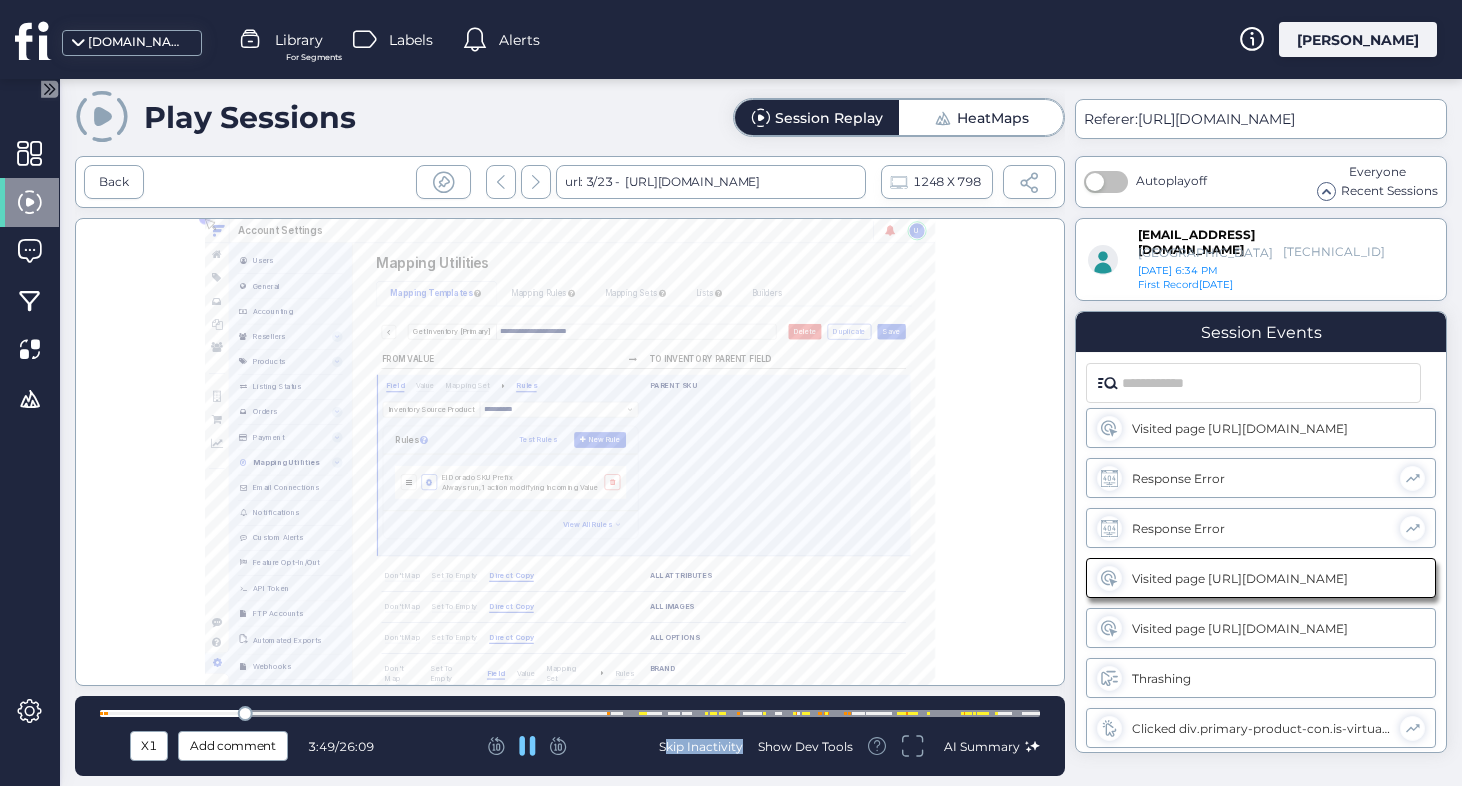 click 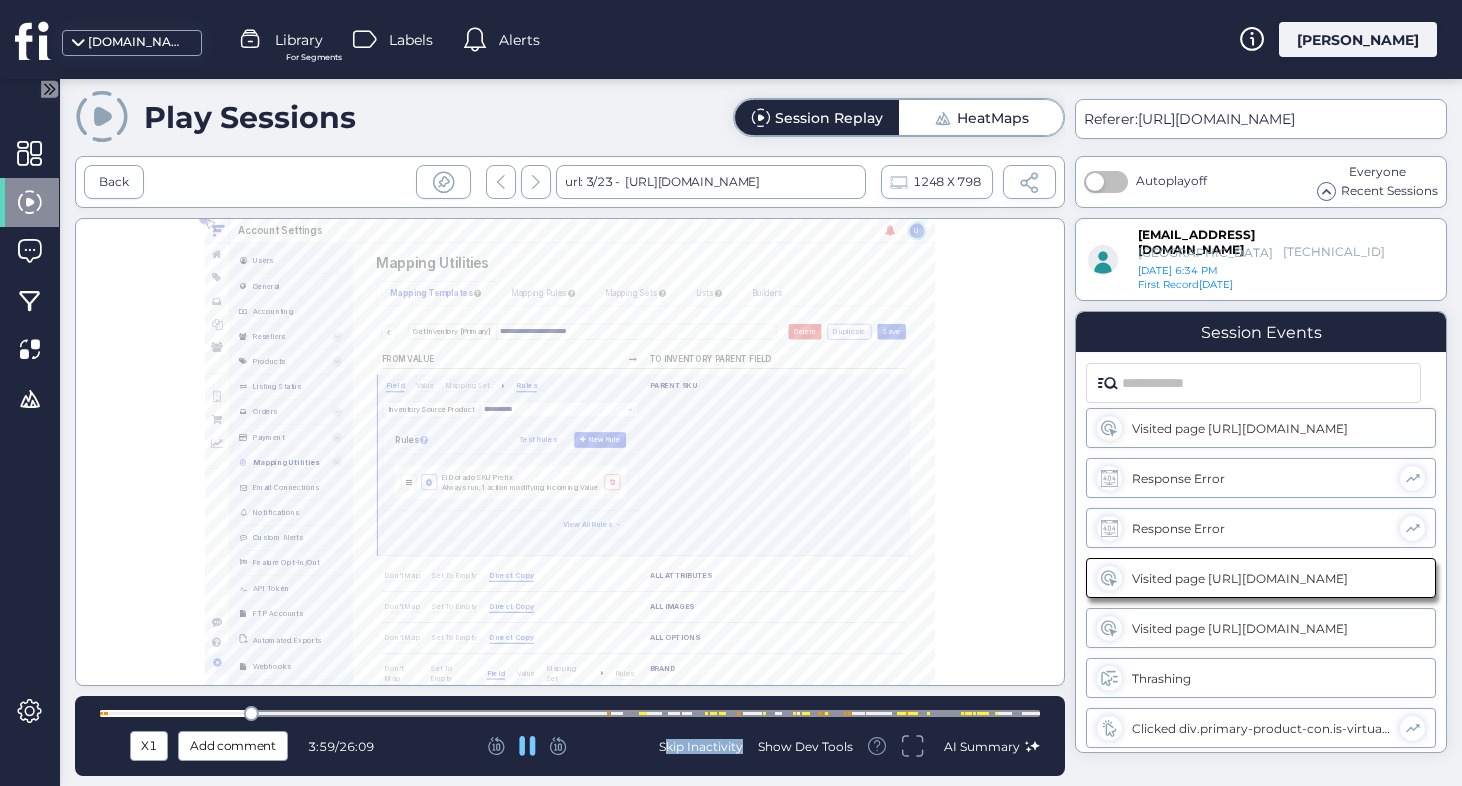 click 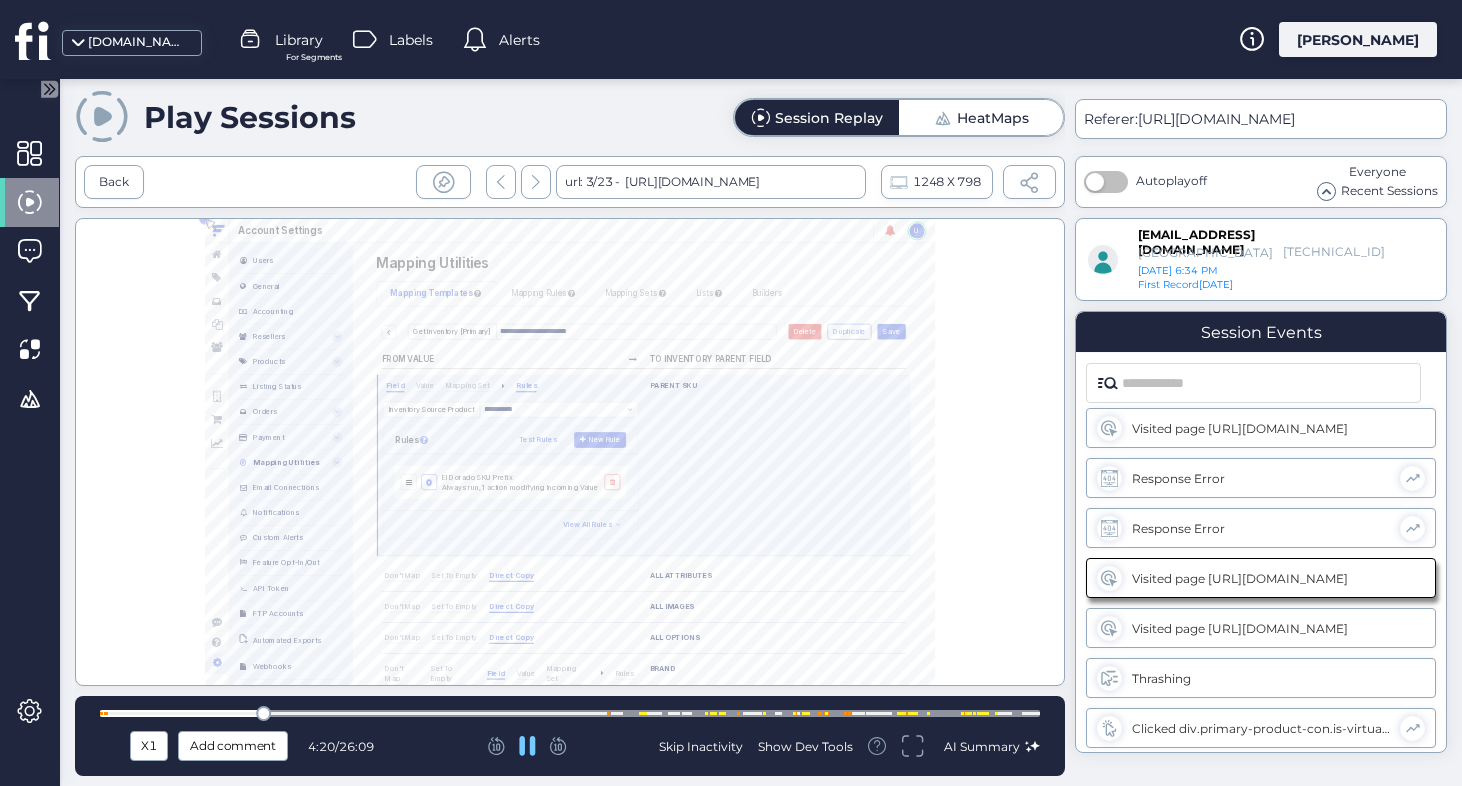 click at bounding box center [570, 713] 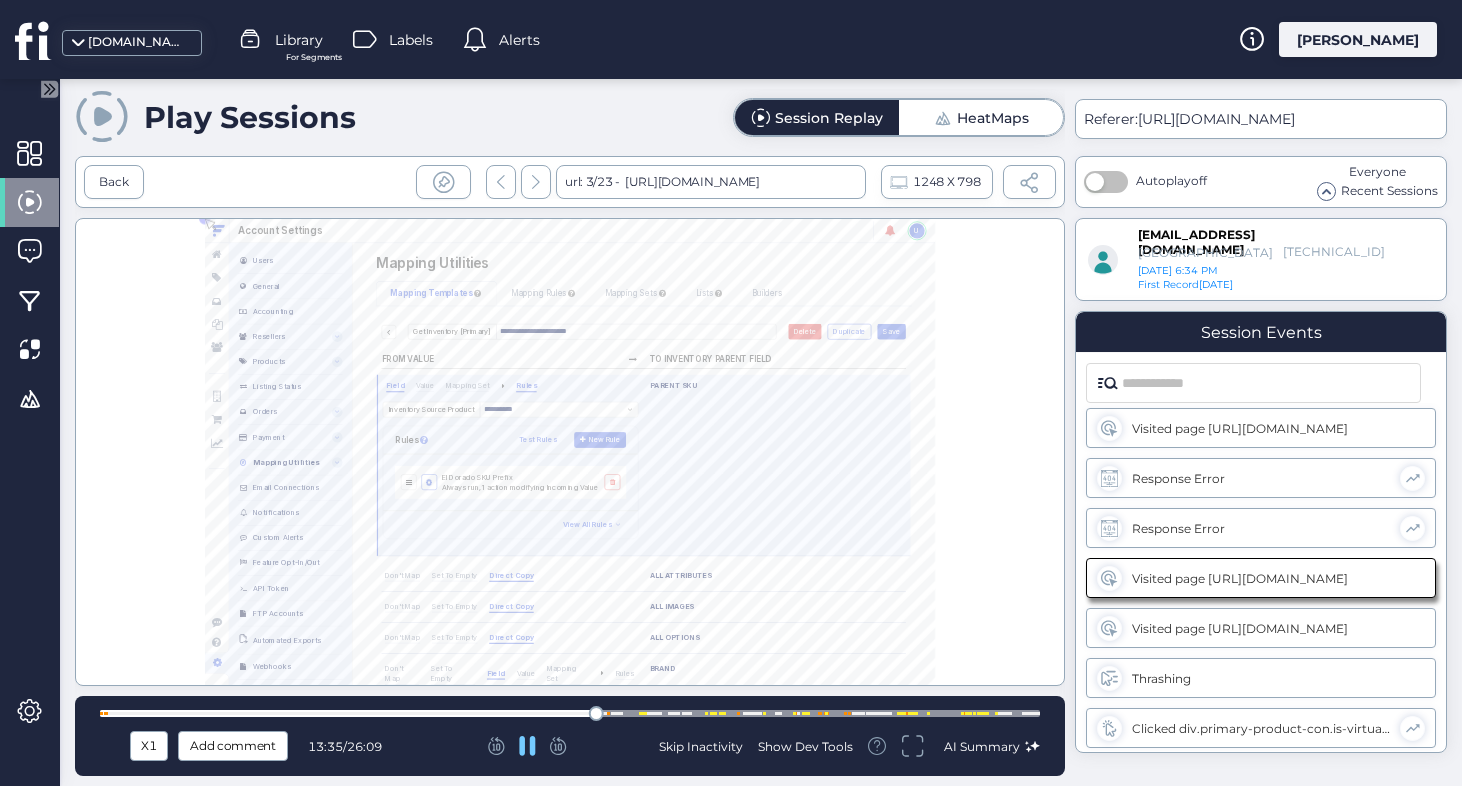 click 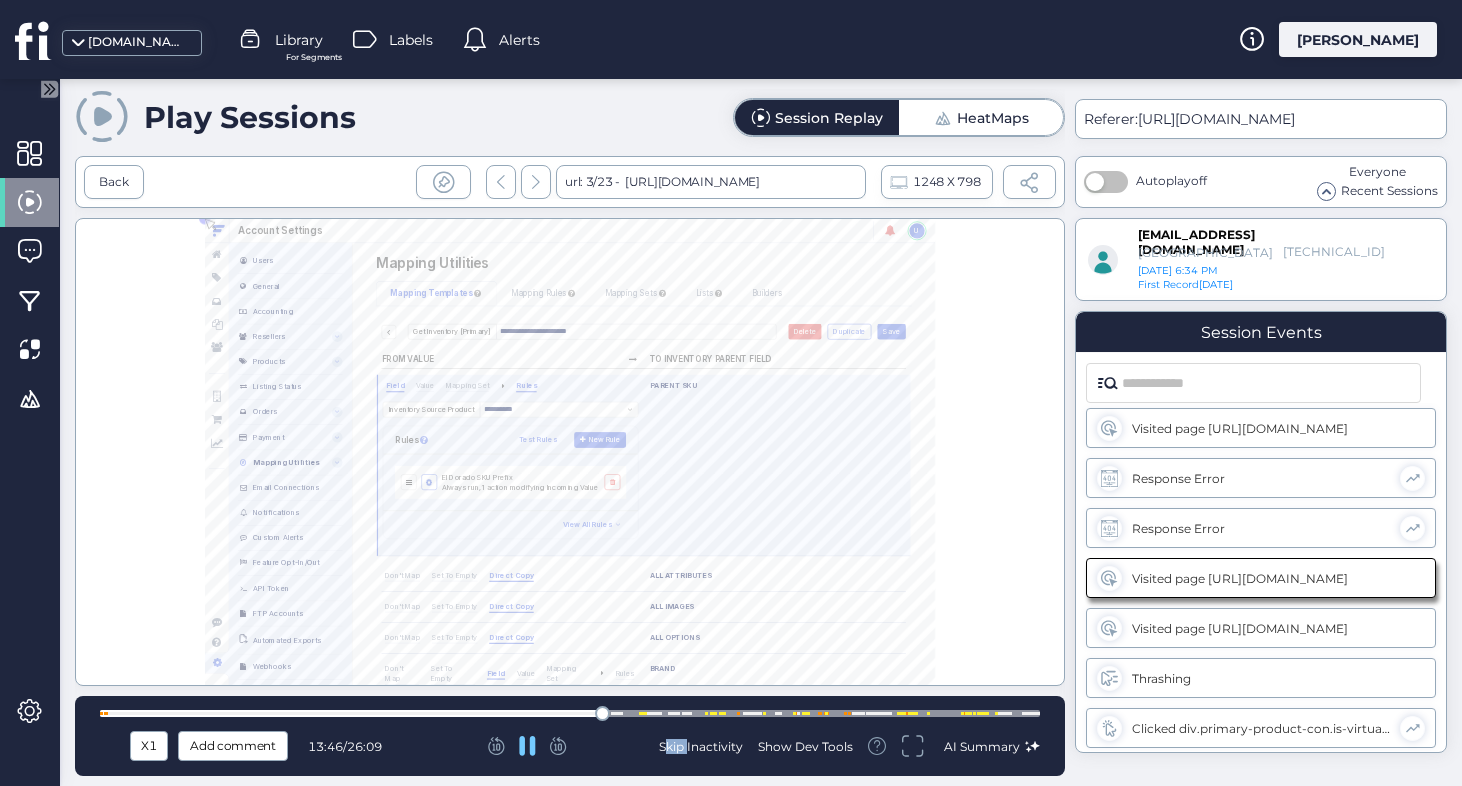 click 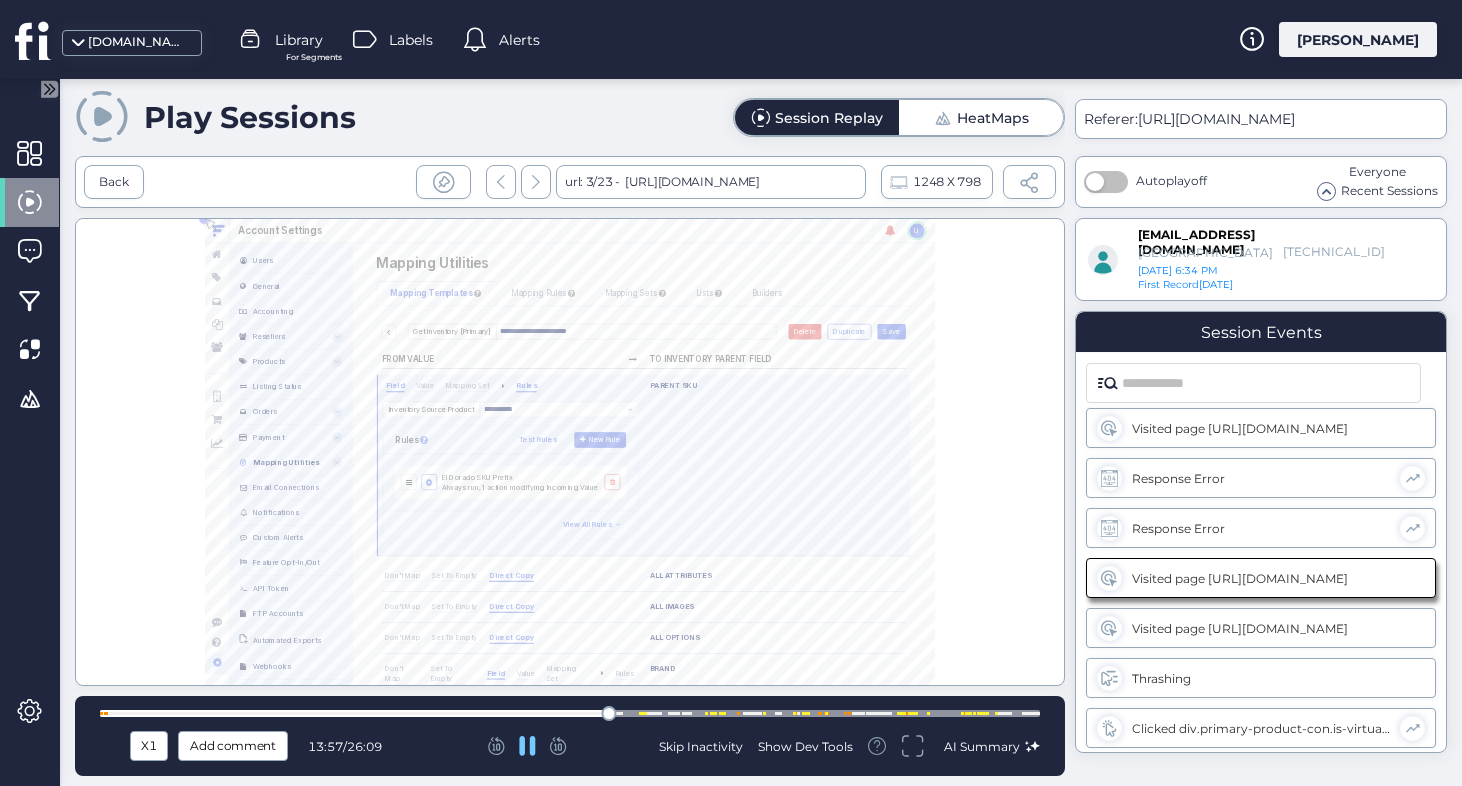 click 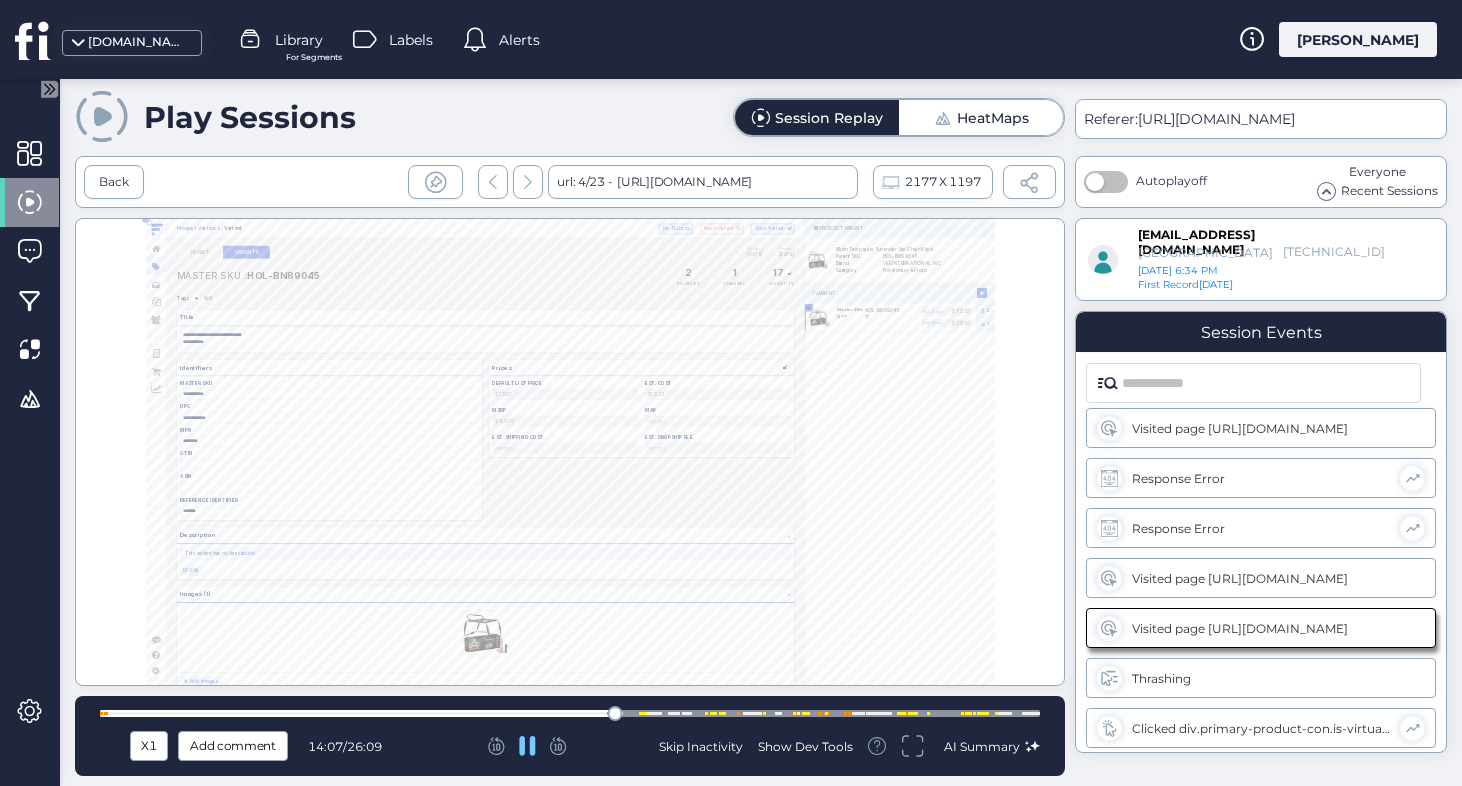 scroll, scrollTop: 105, scrollLeft: 0, axis: vertical 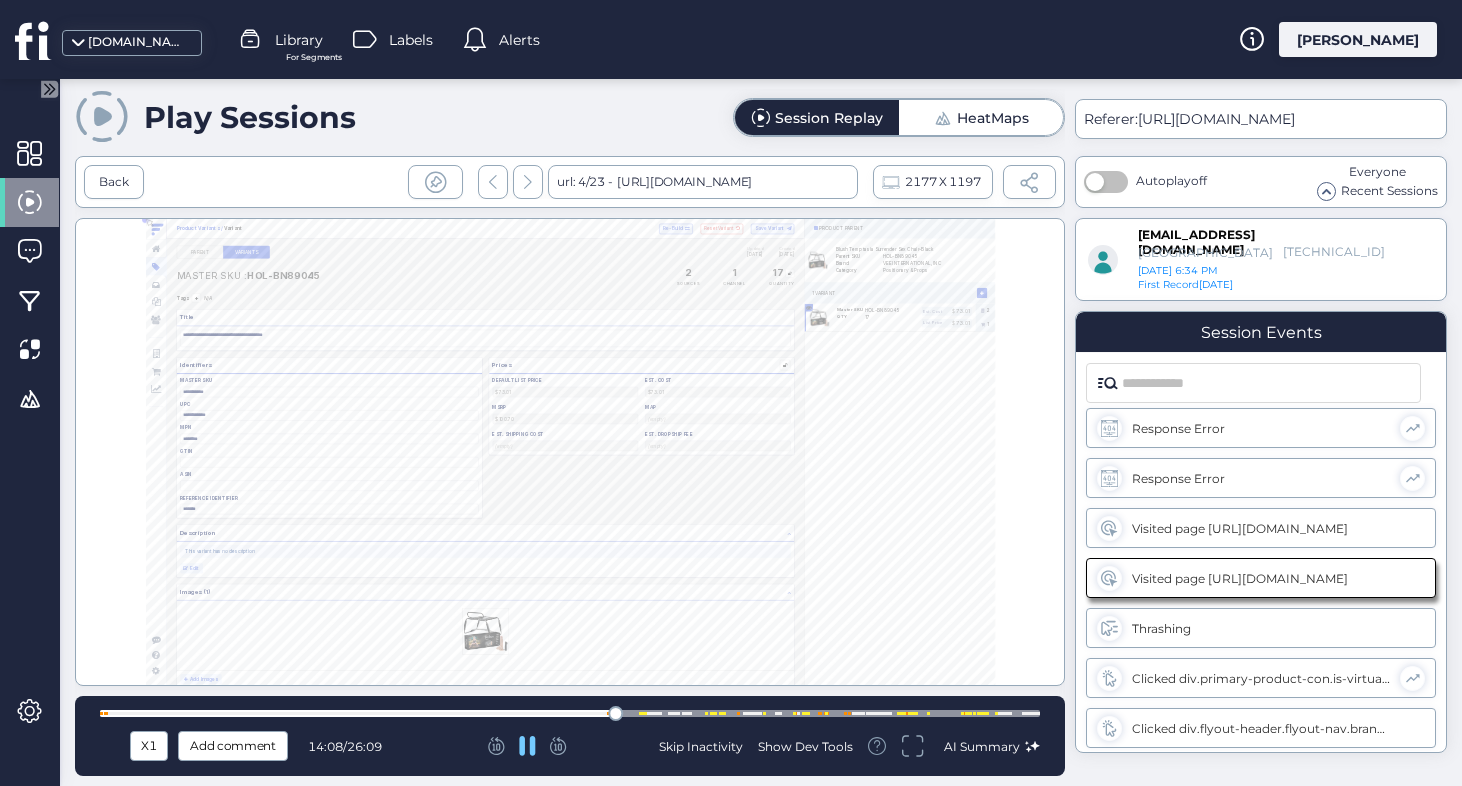 click 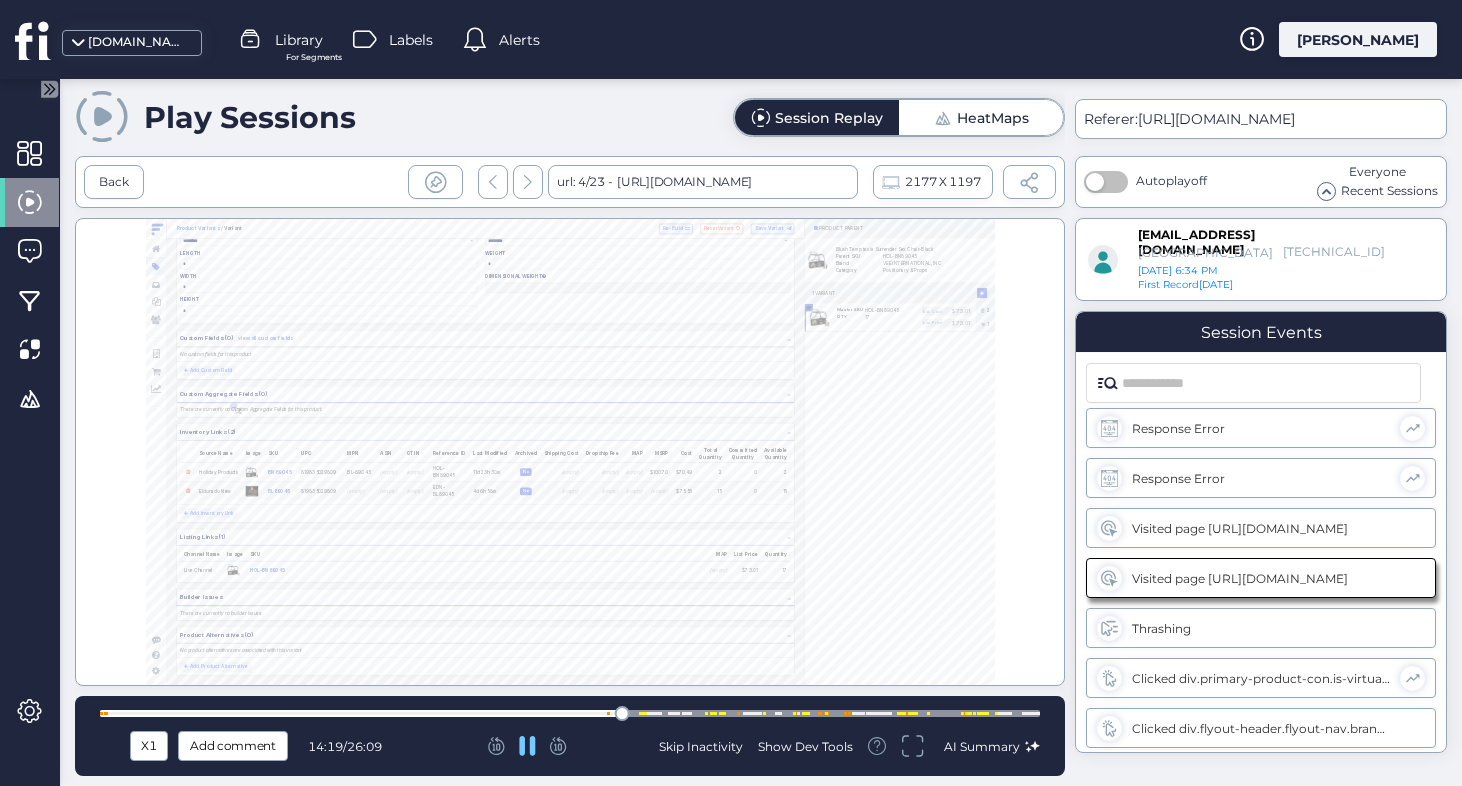 click 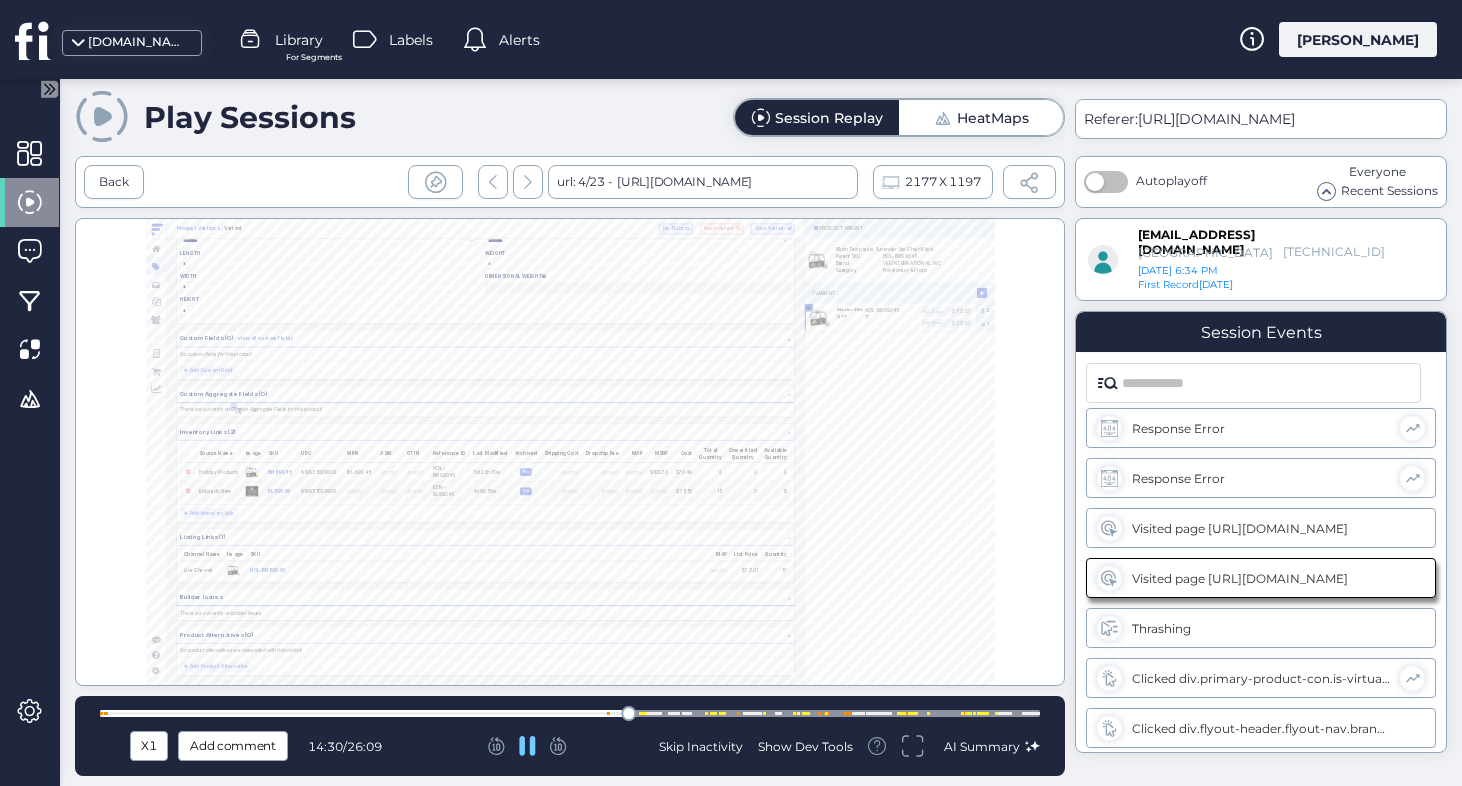 click 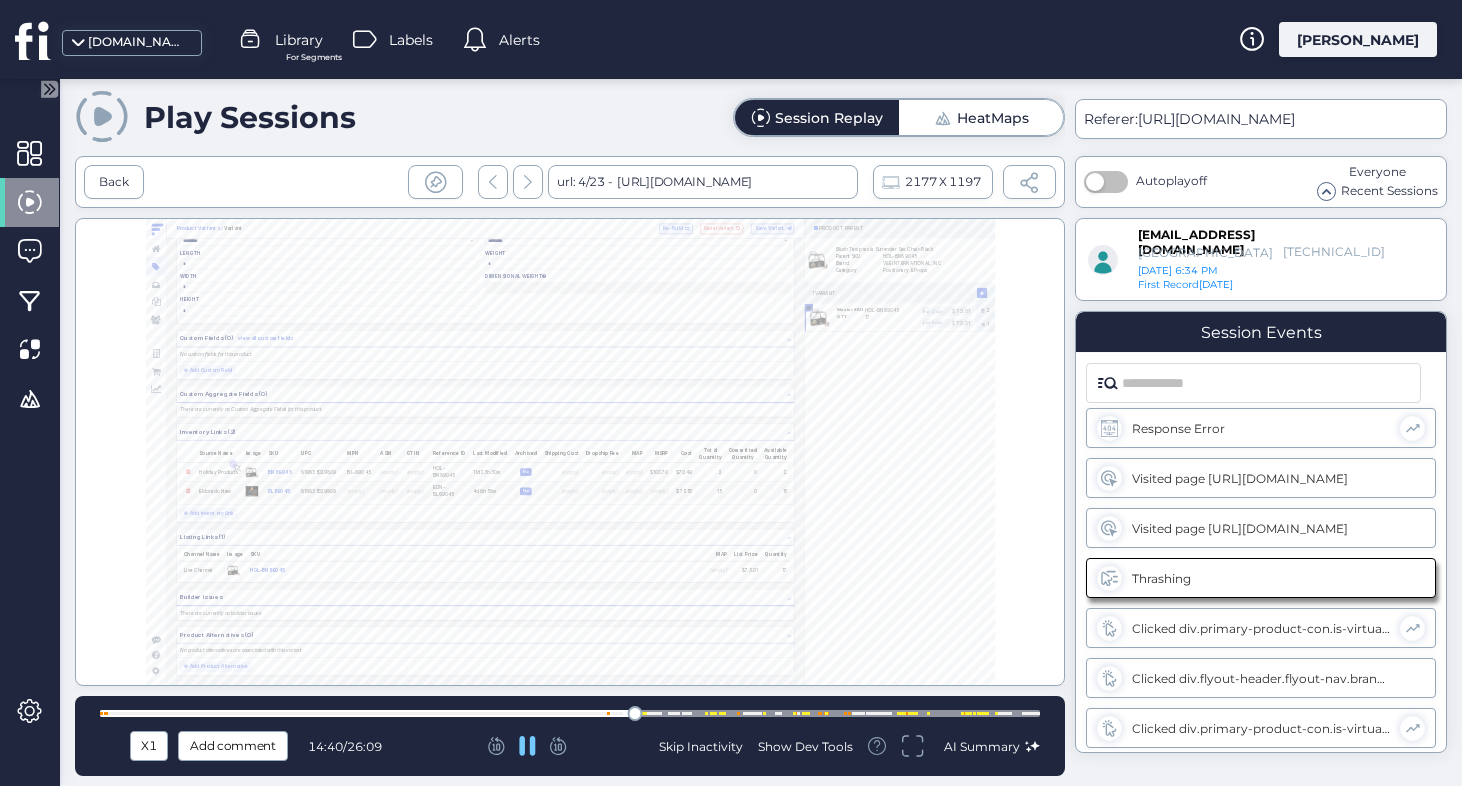 click 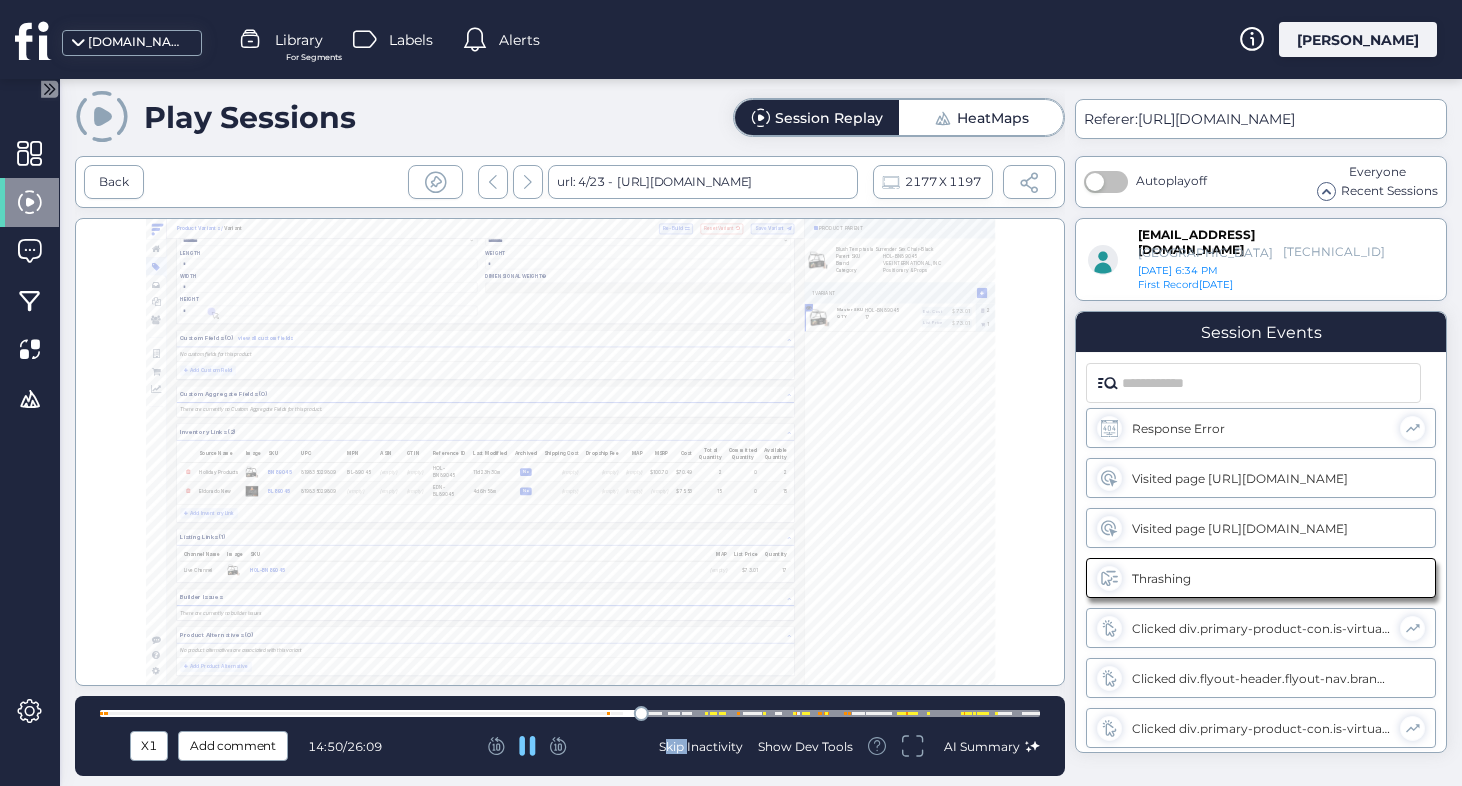 click 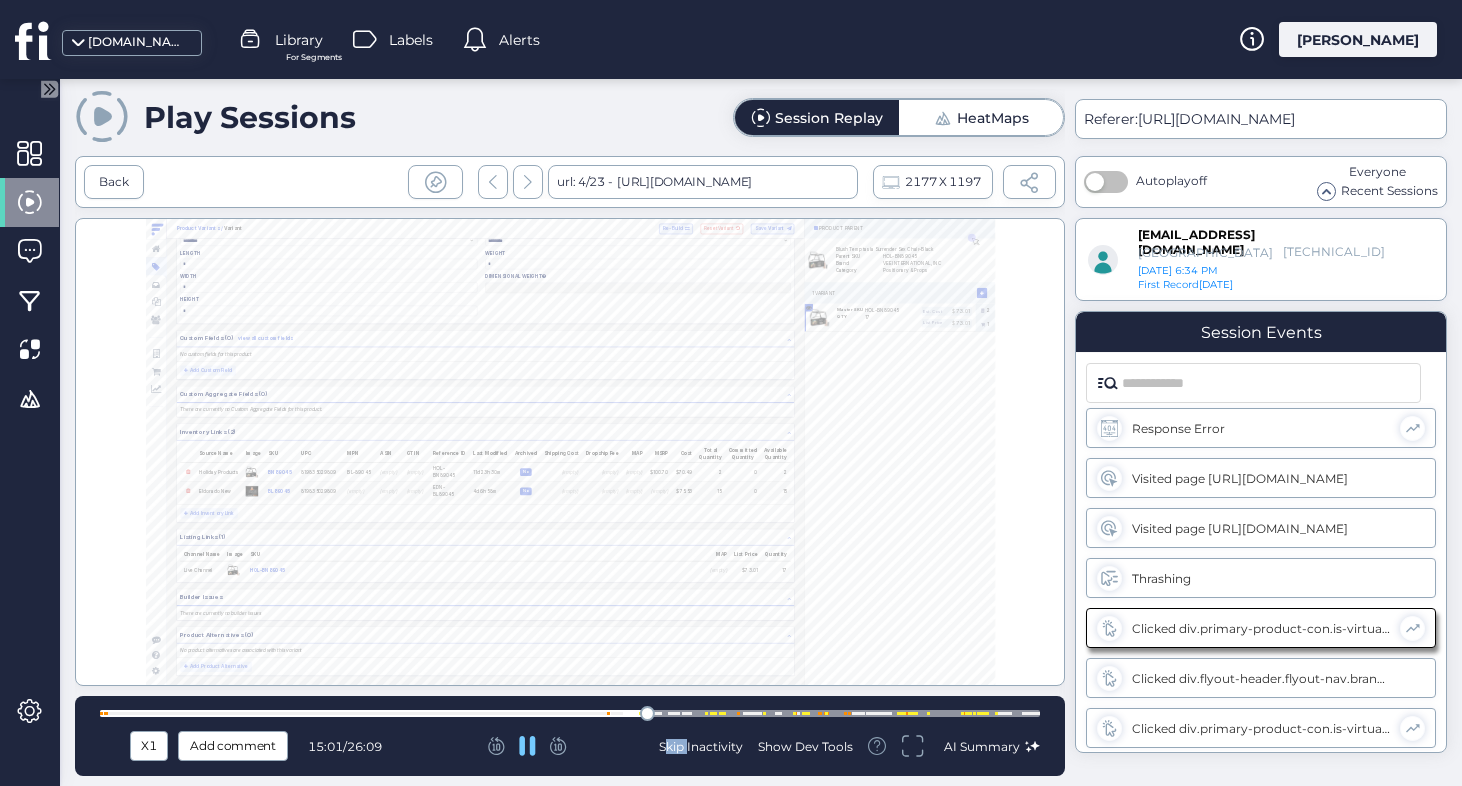 scroll, scrollTop: 0, scrollLeft: 0, axis: both 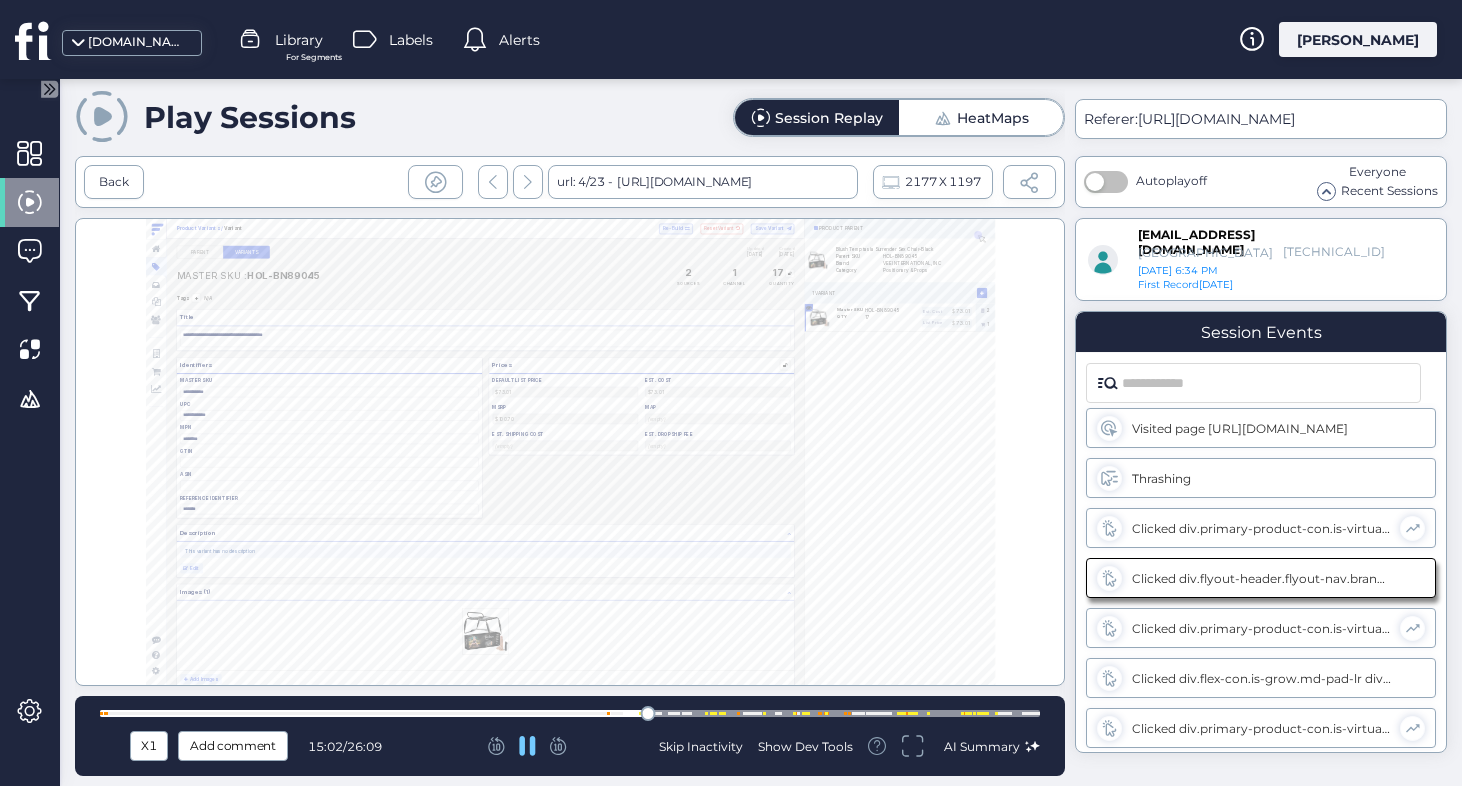 click 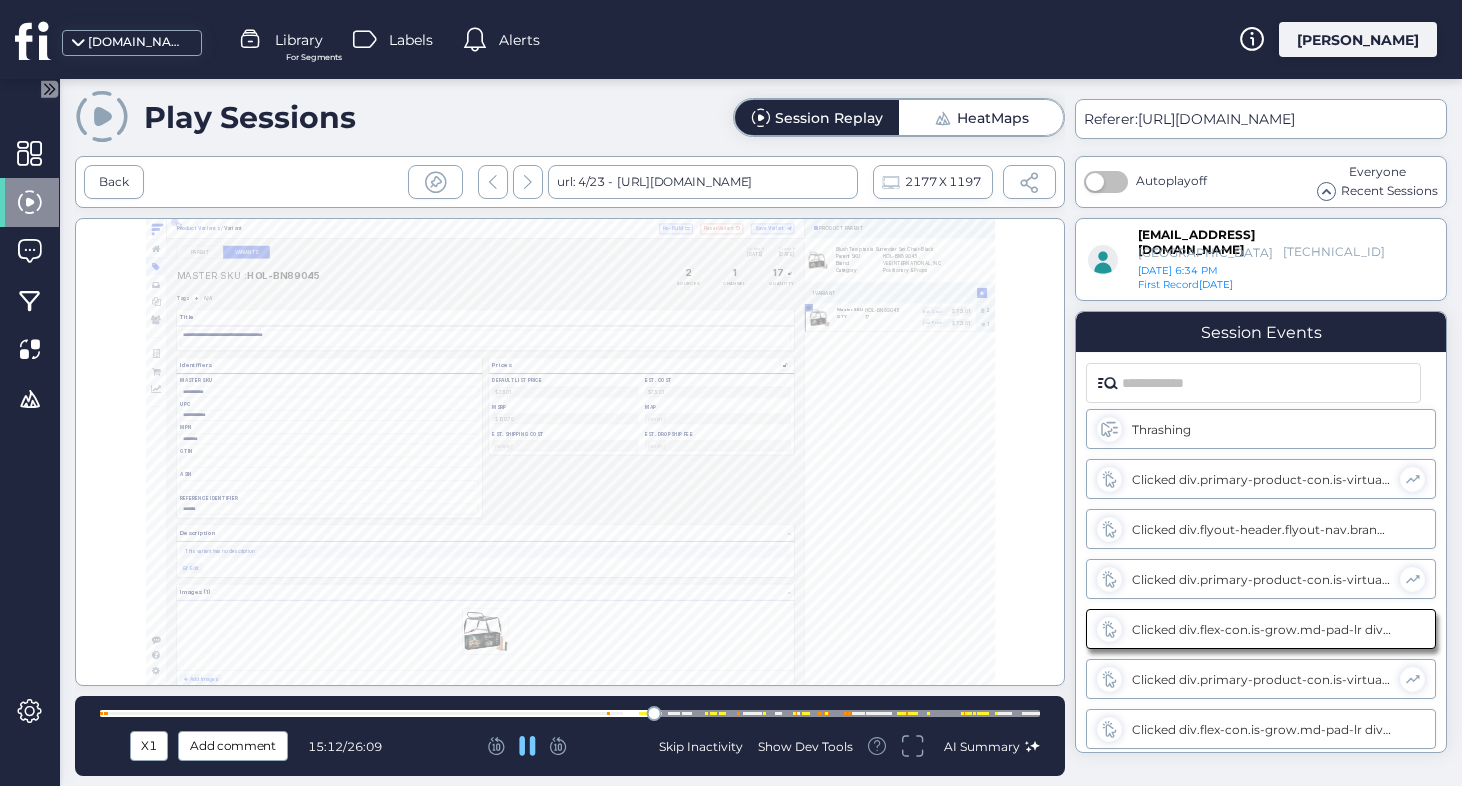 scroll, scrollTop: 355, scrollLeft: 0, axis: vertical 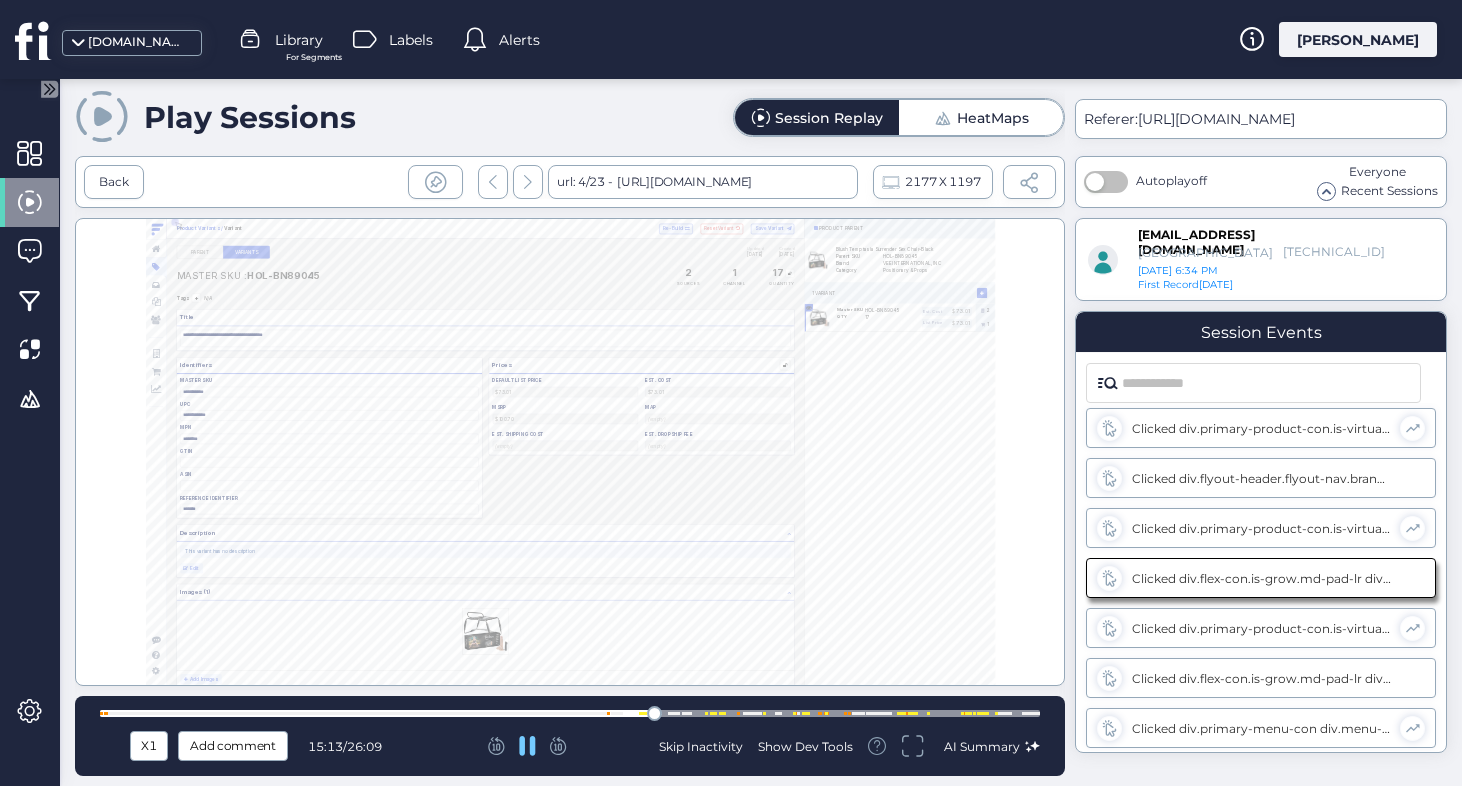 click 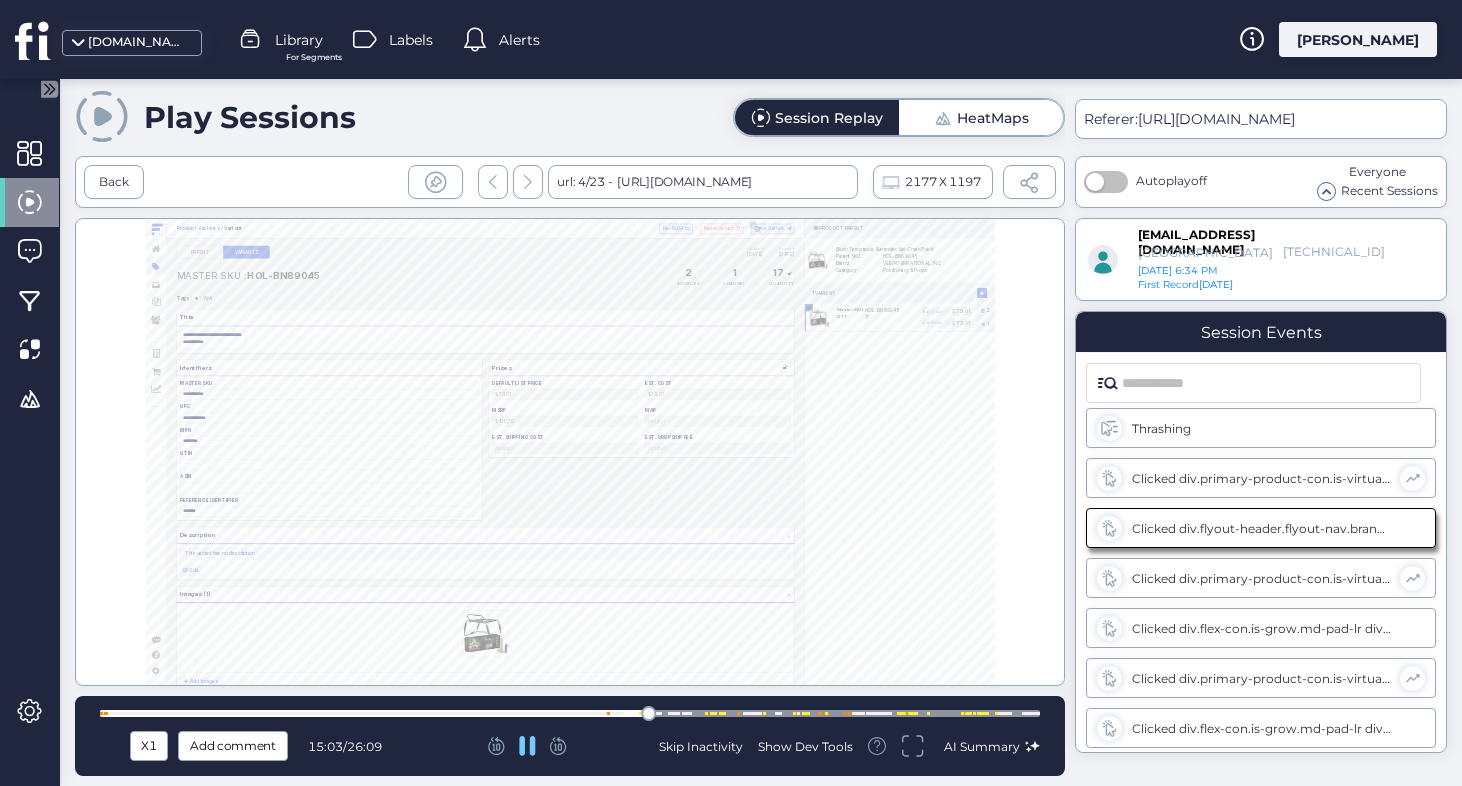 scroll, scrollTop: 0, scrollLeft: 0, axis: both 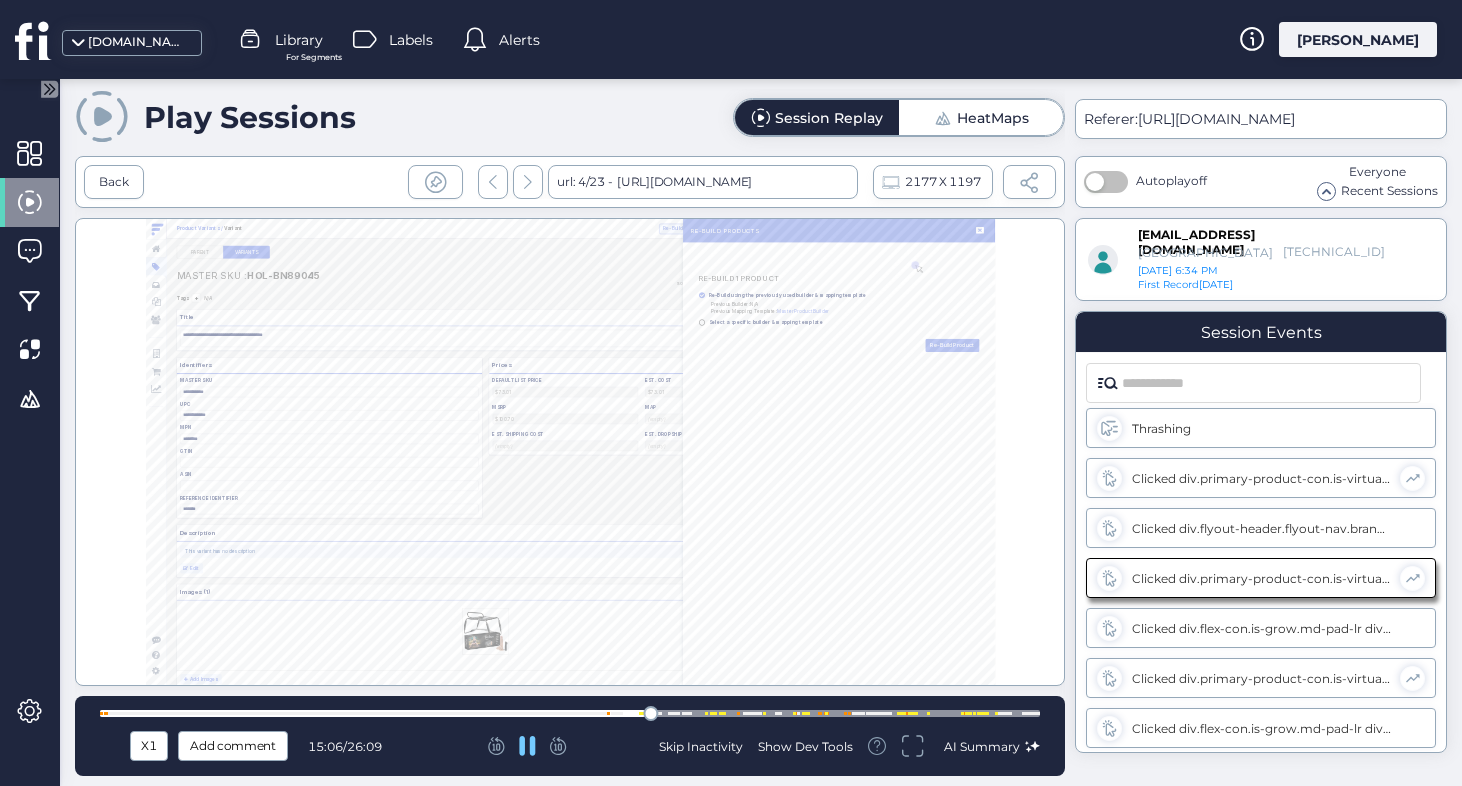 click 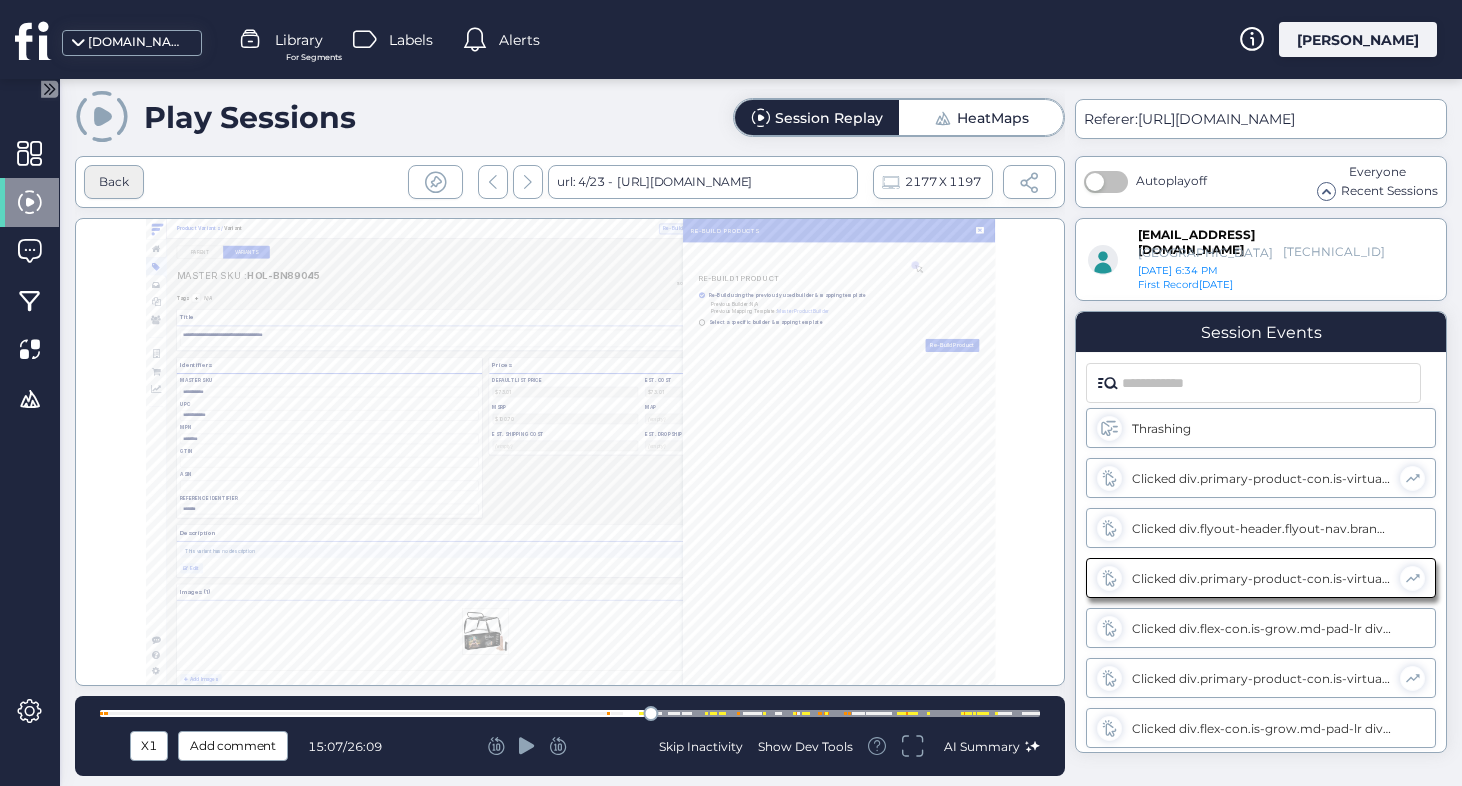 click on "Back" at bounding box center [114, 182] 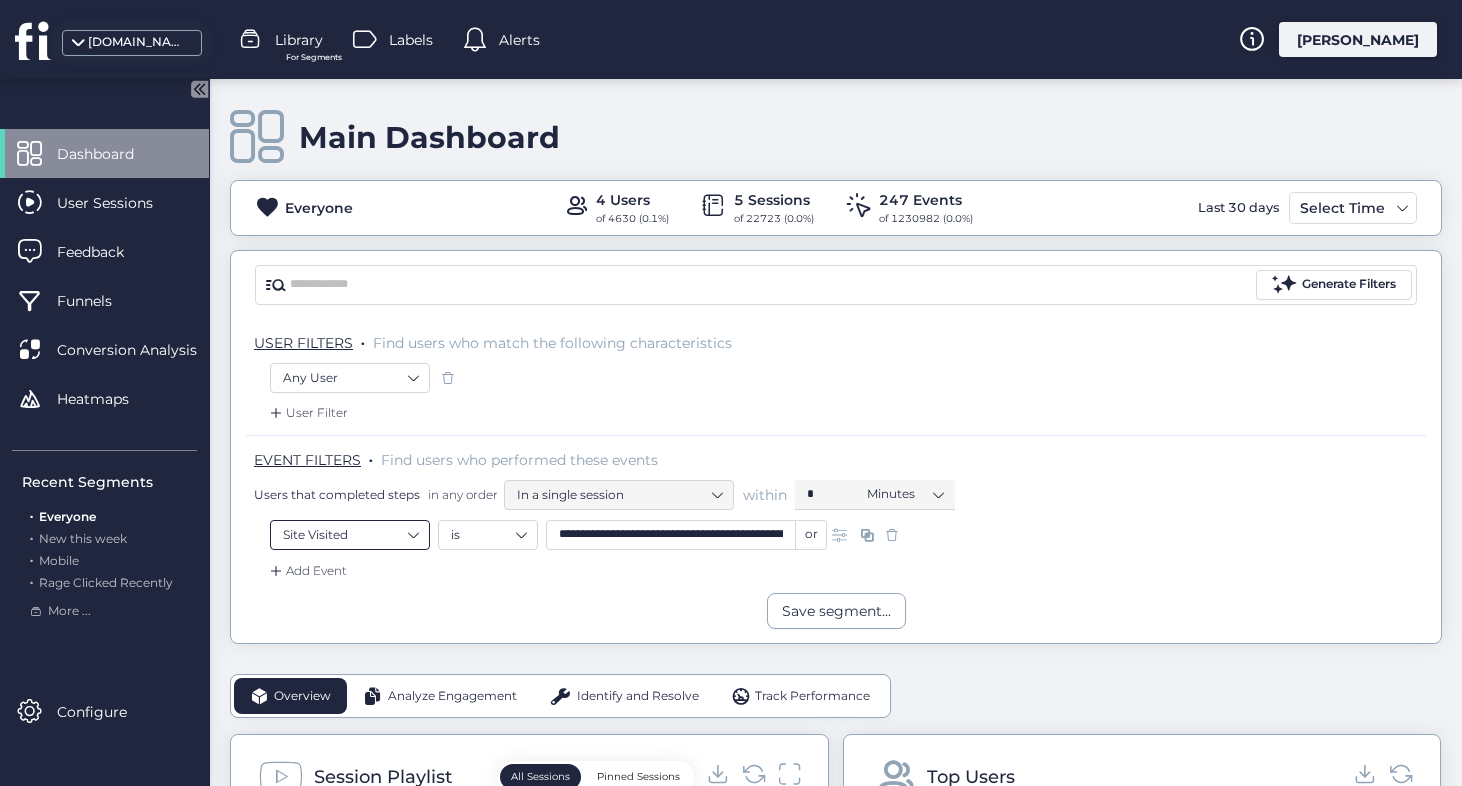 click on "Site Visited" 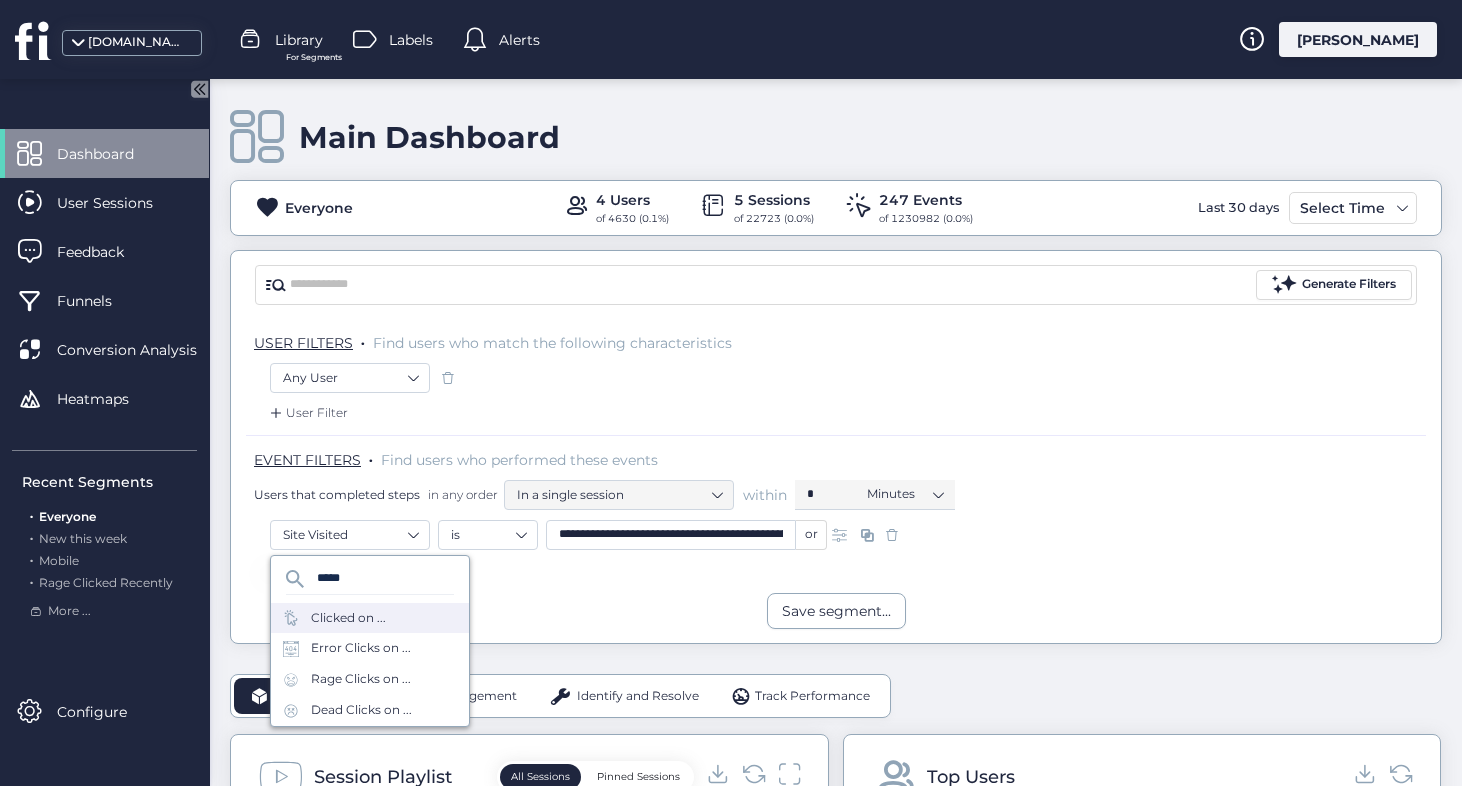 type on "*****" 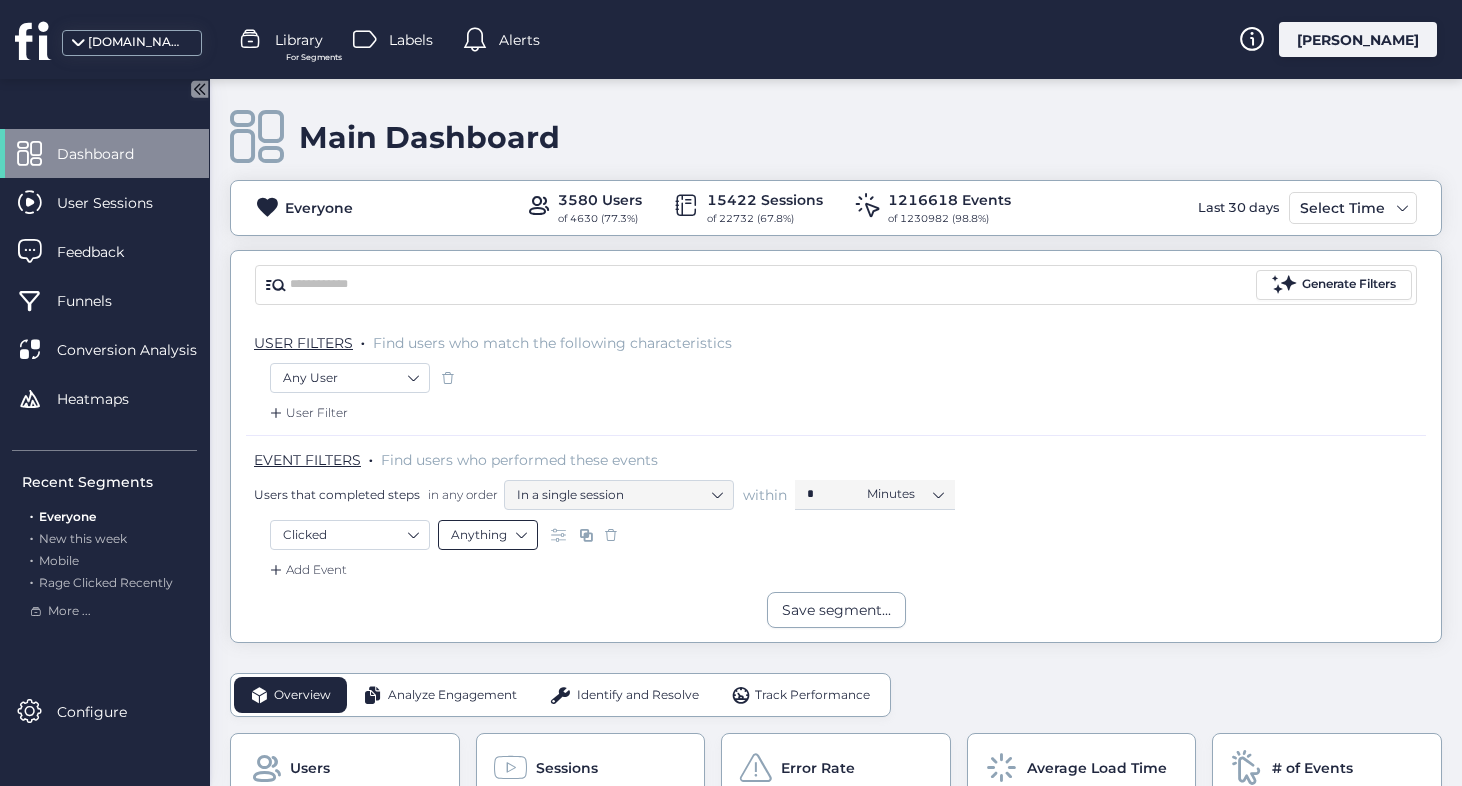 click on "Anything" 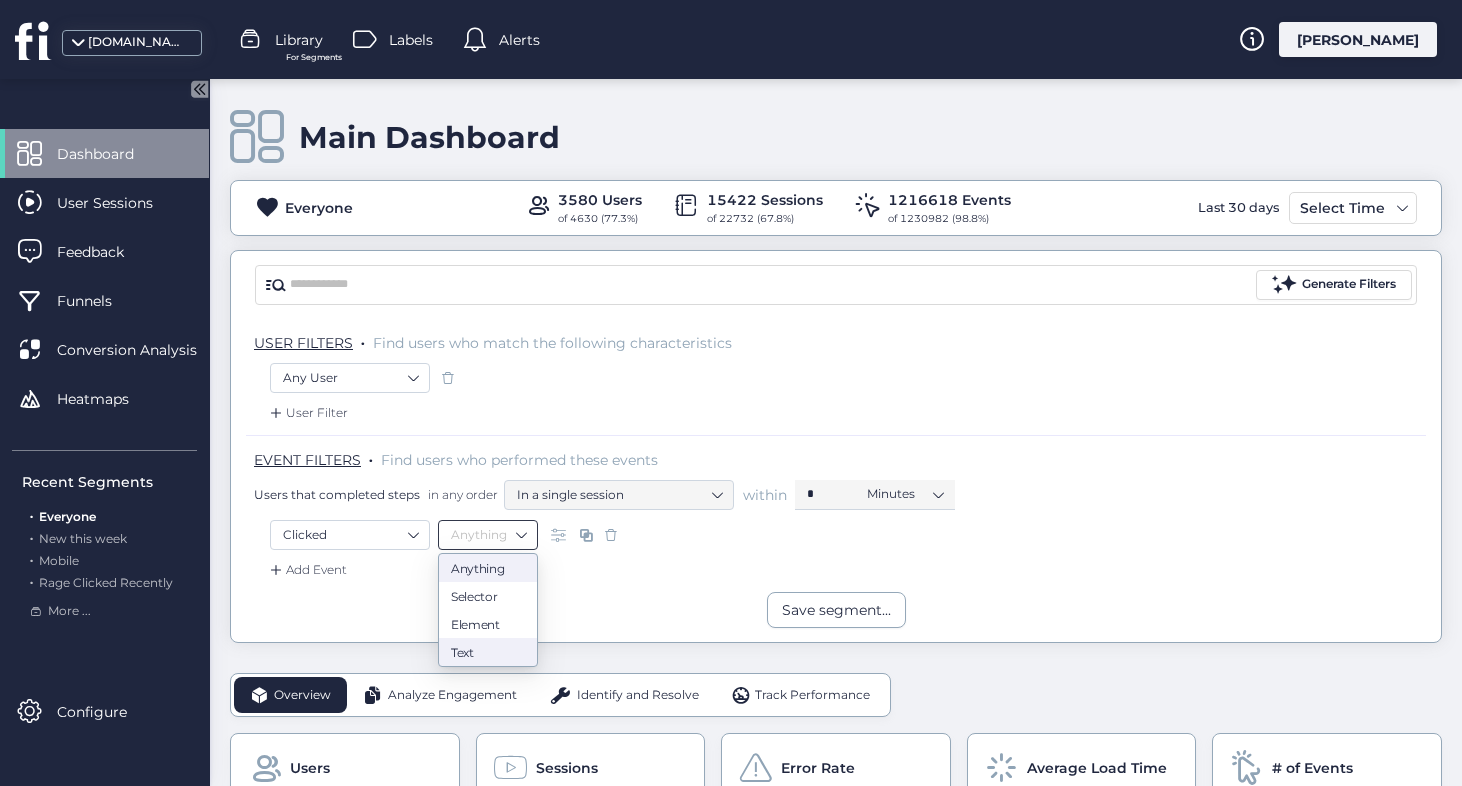 click on "Text" at bounding box center (488, 652) 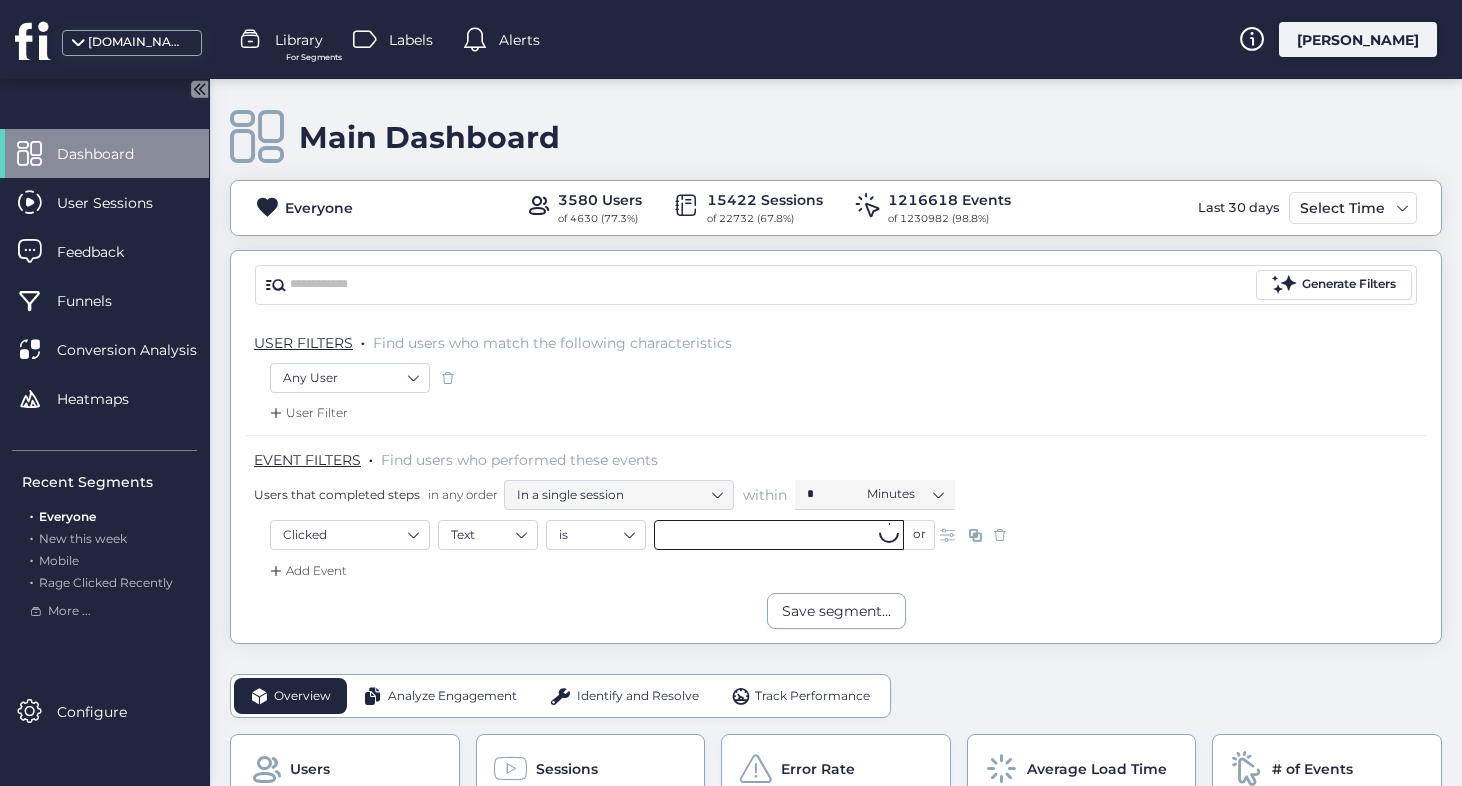 click 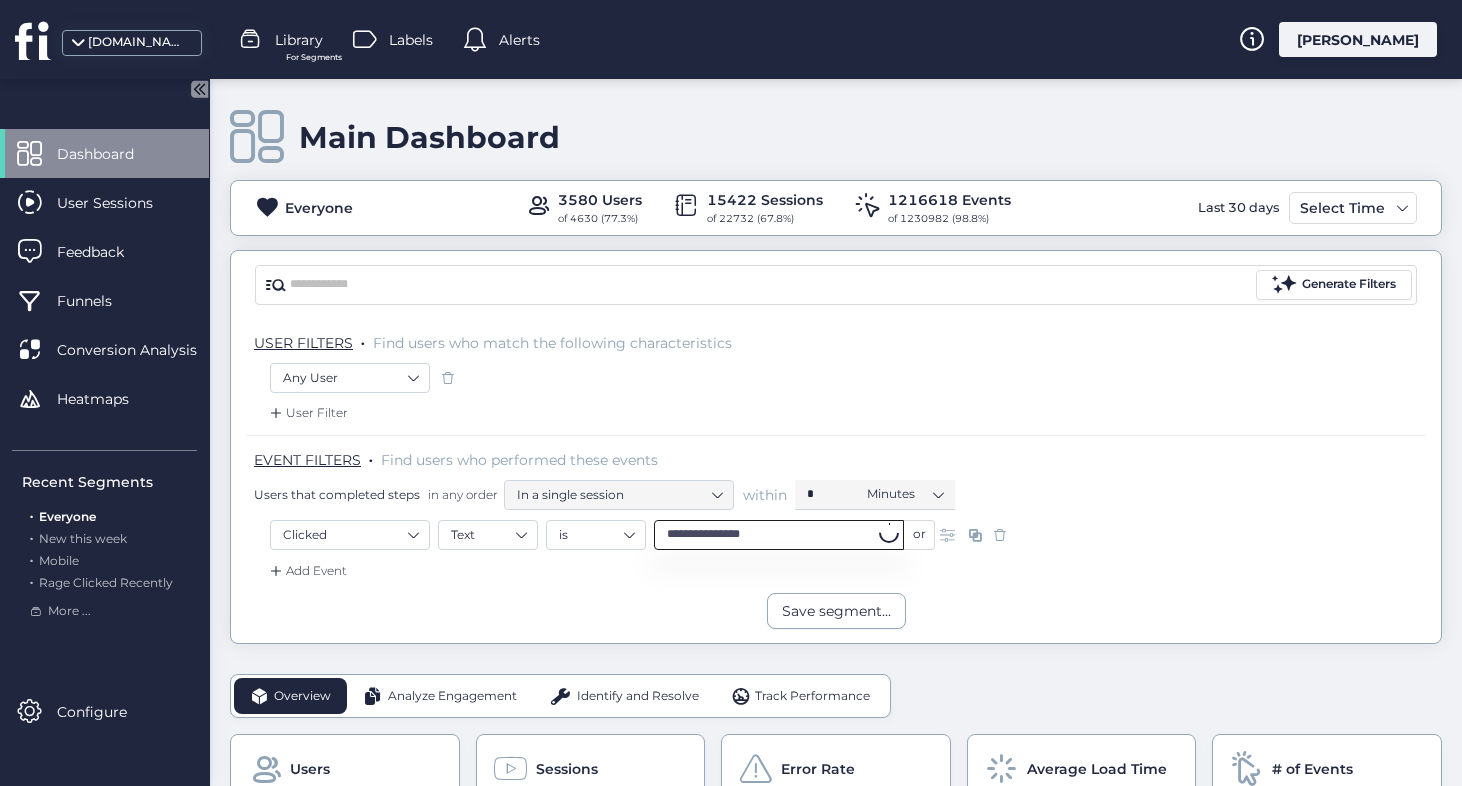type on "**********" 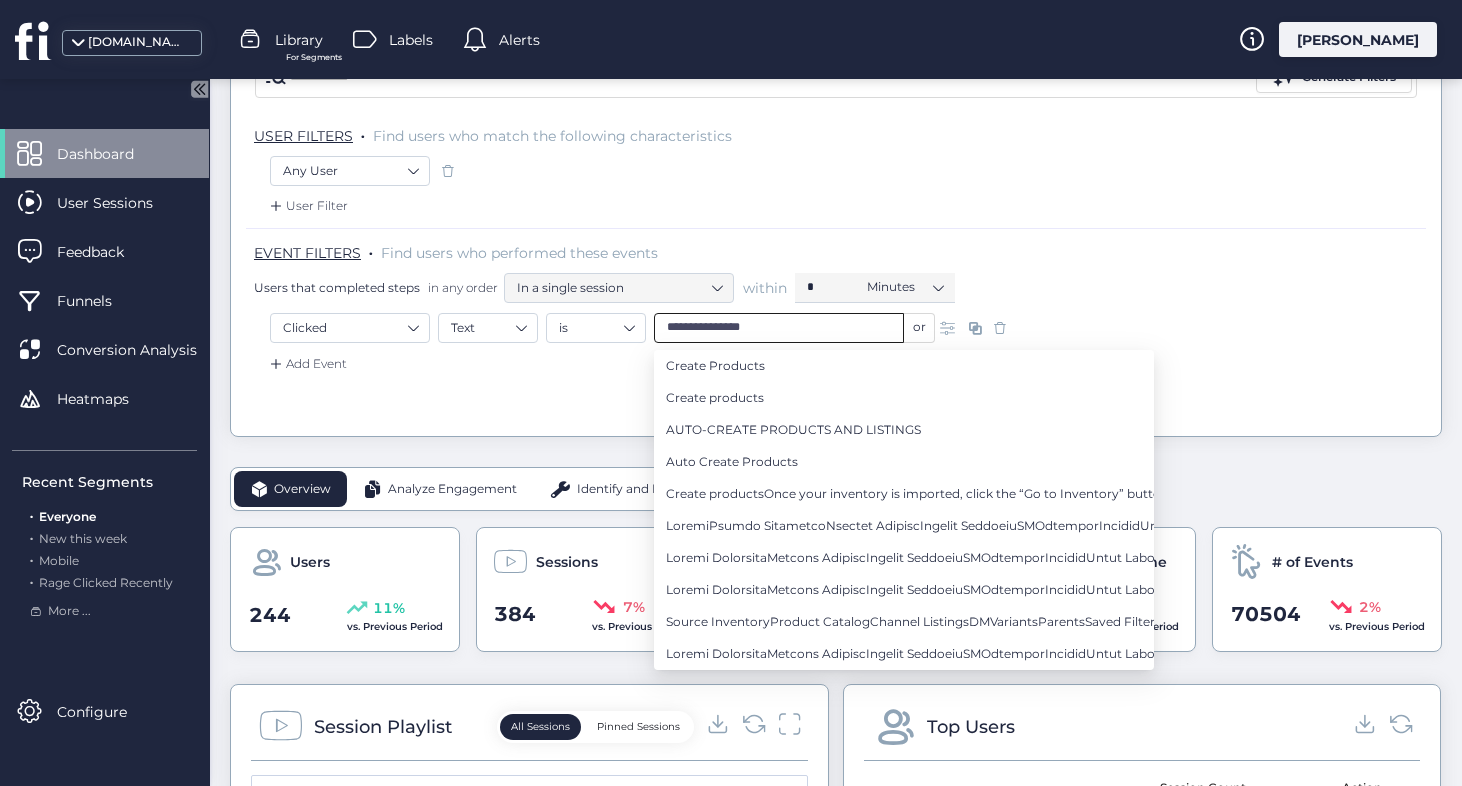 scroll, scrollTop: 205, scrollLeft: 0, axis: vertical 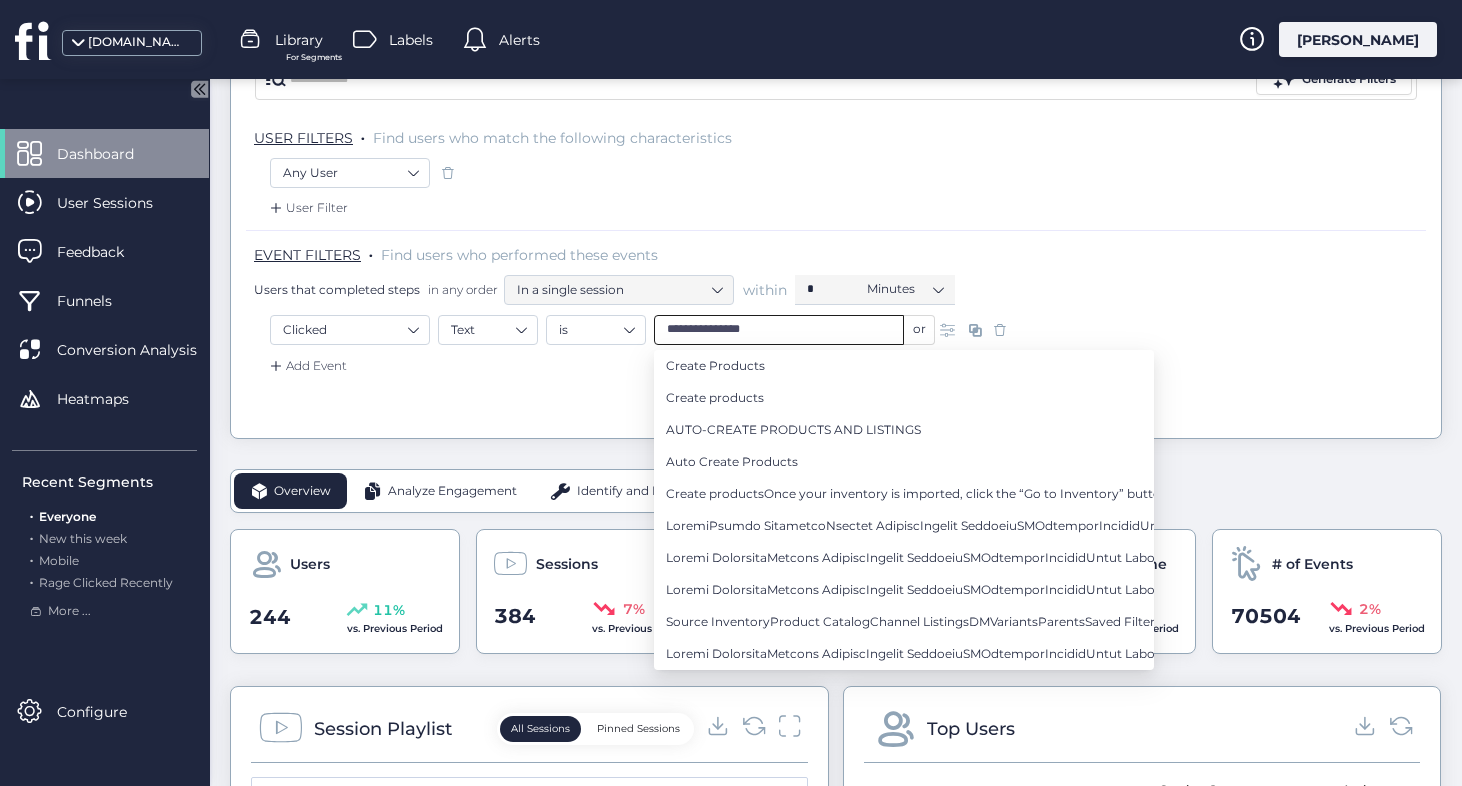 click on "**********" 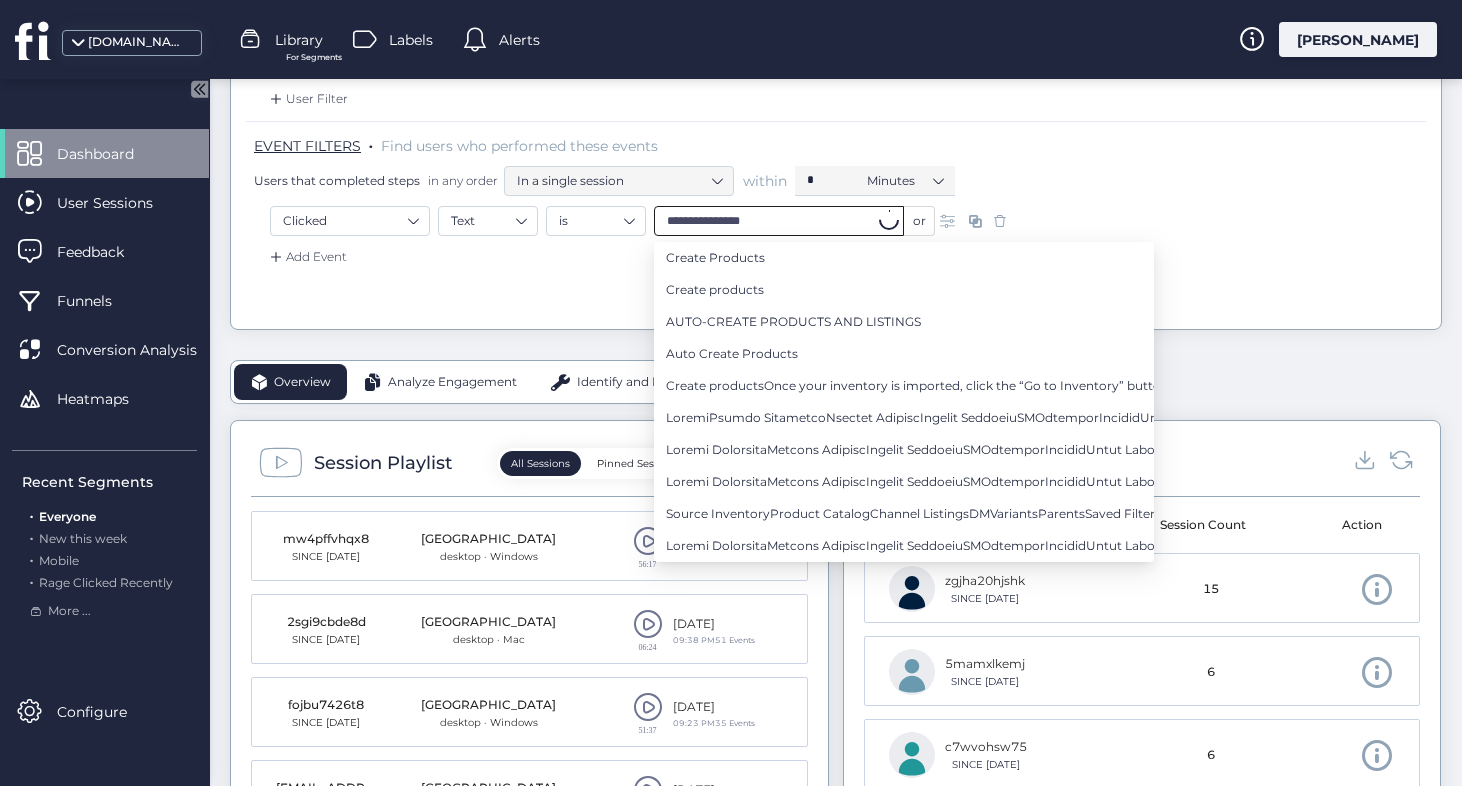 scroll, scrollTop: 313, scrollLeft: 0, axis: vertical 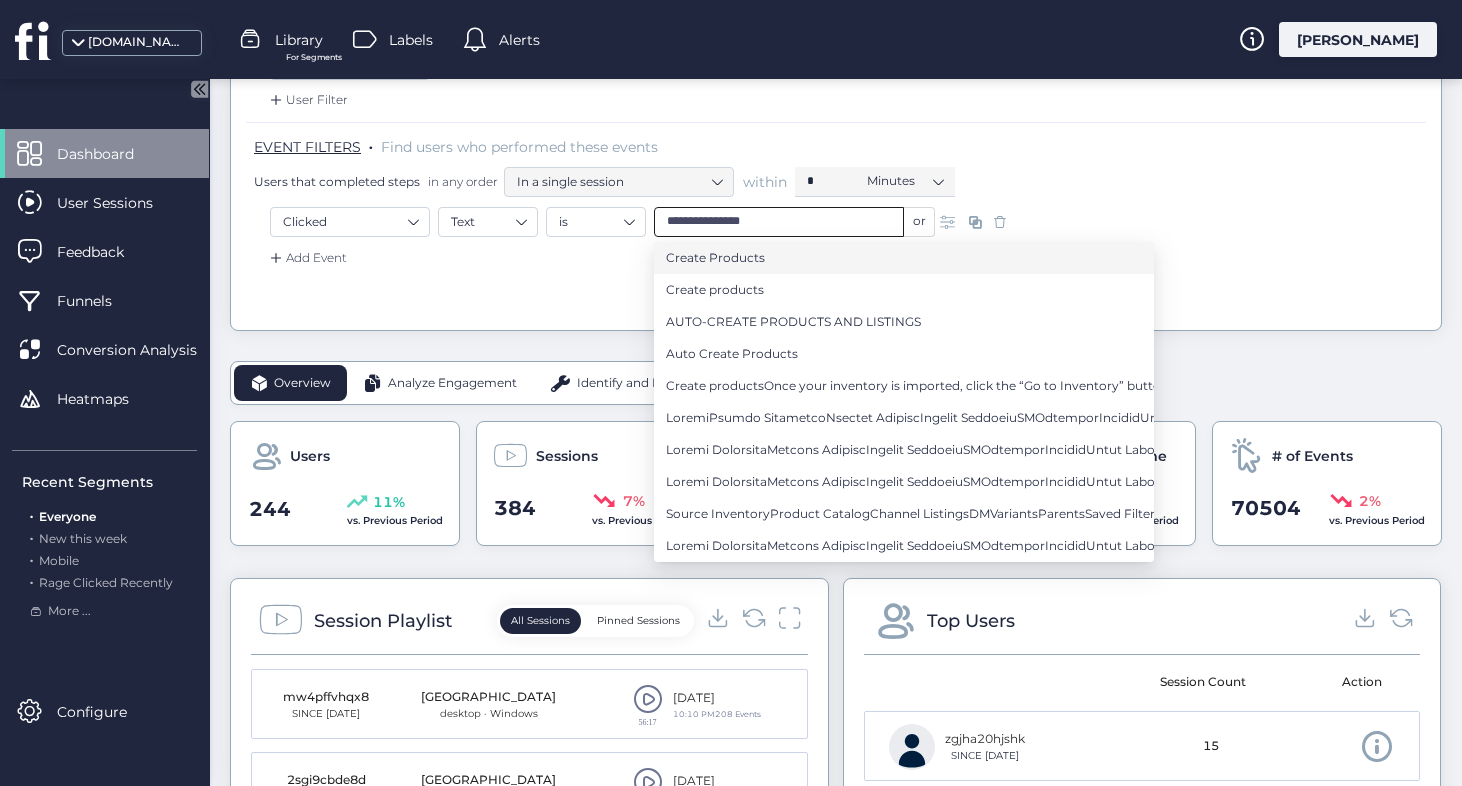 click on "Create Products" at bounding box center [904, 258] 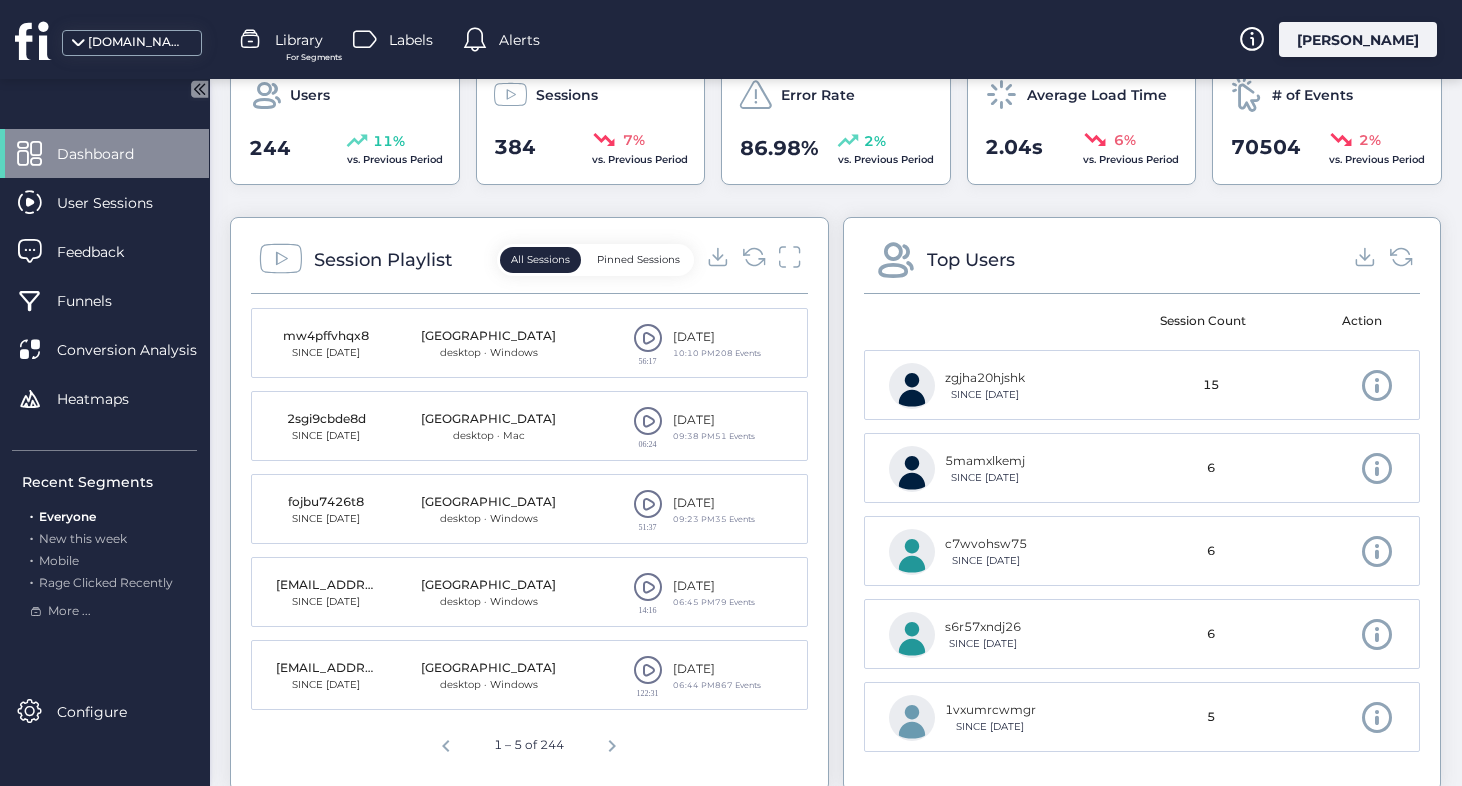 scroll, scrollTop: 689, scrollLeft: 0, axis: vertical 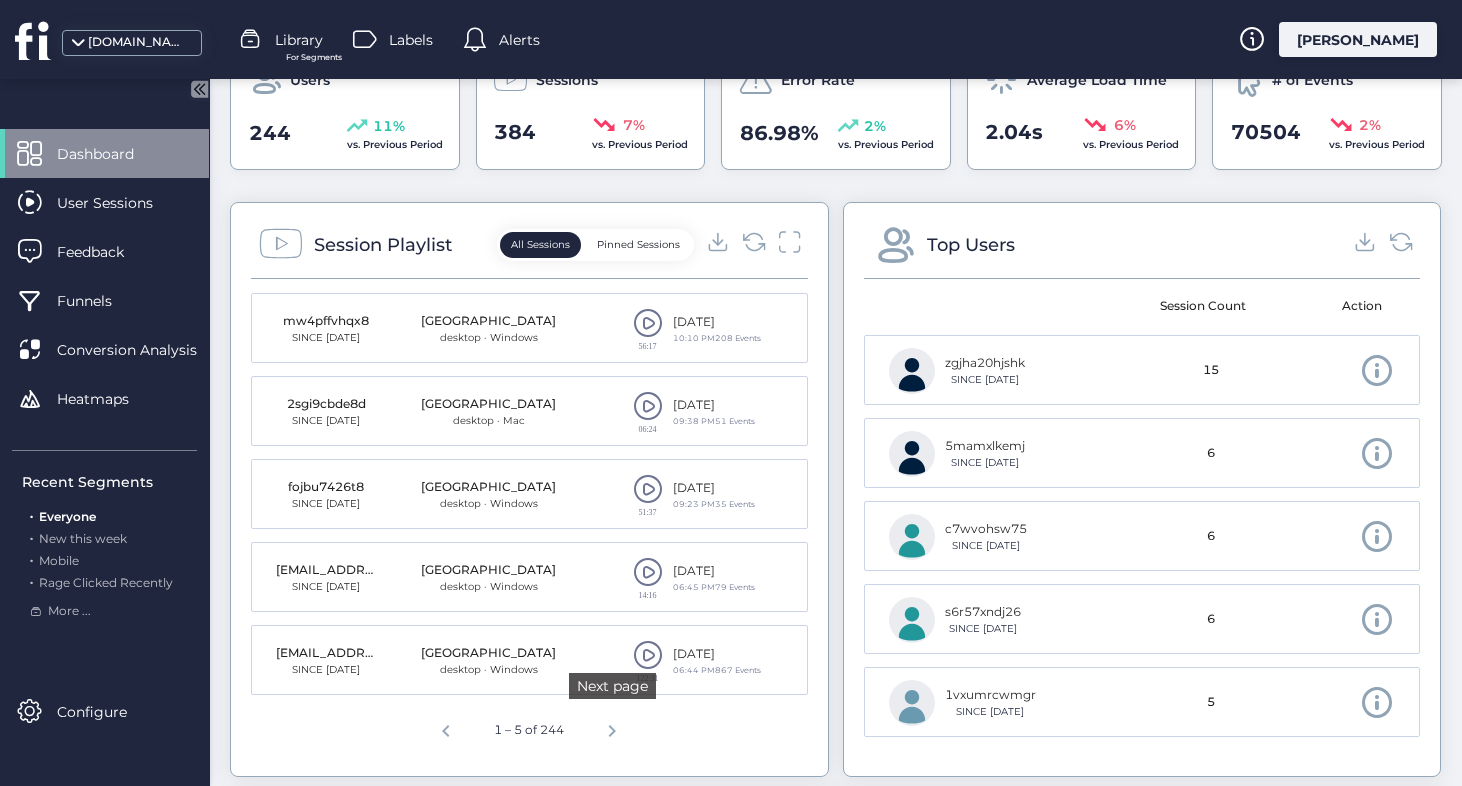 click 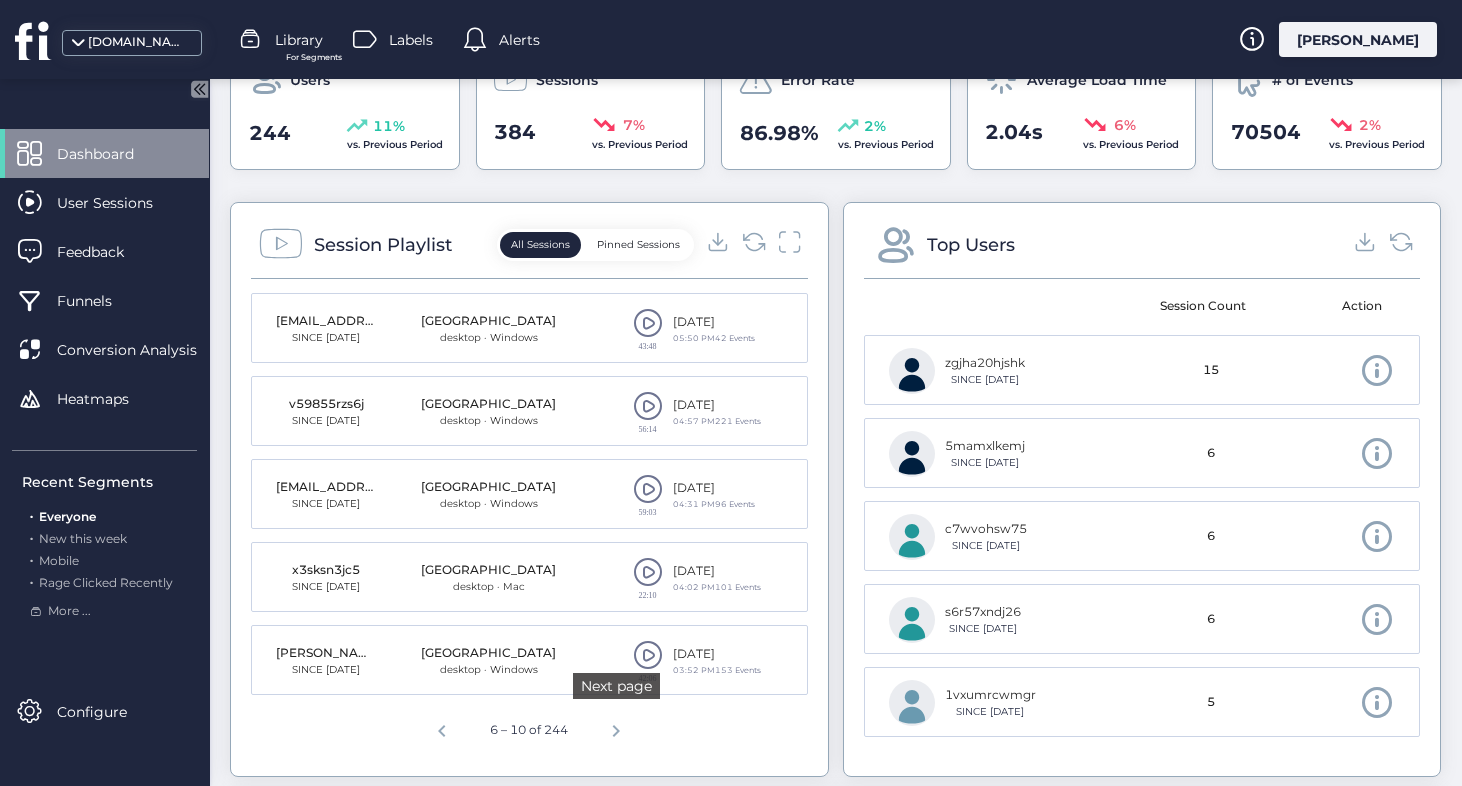 click 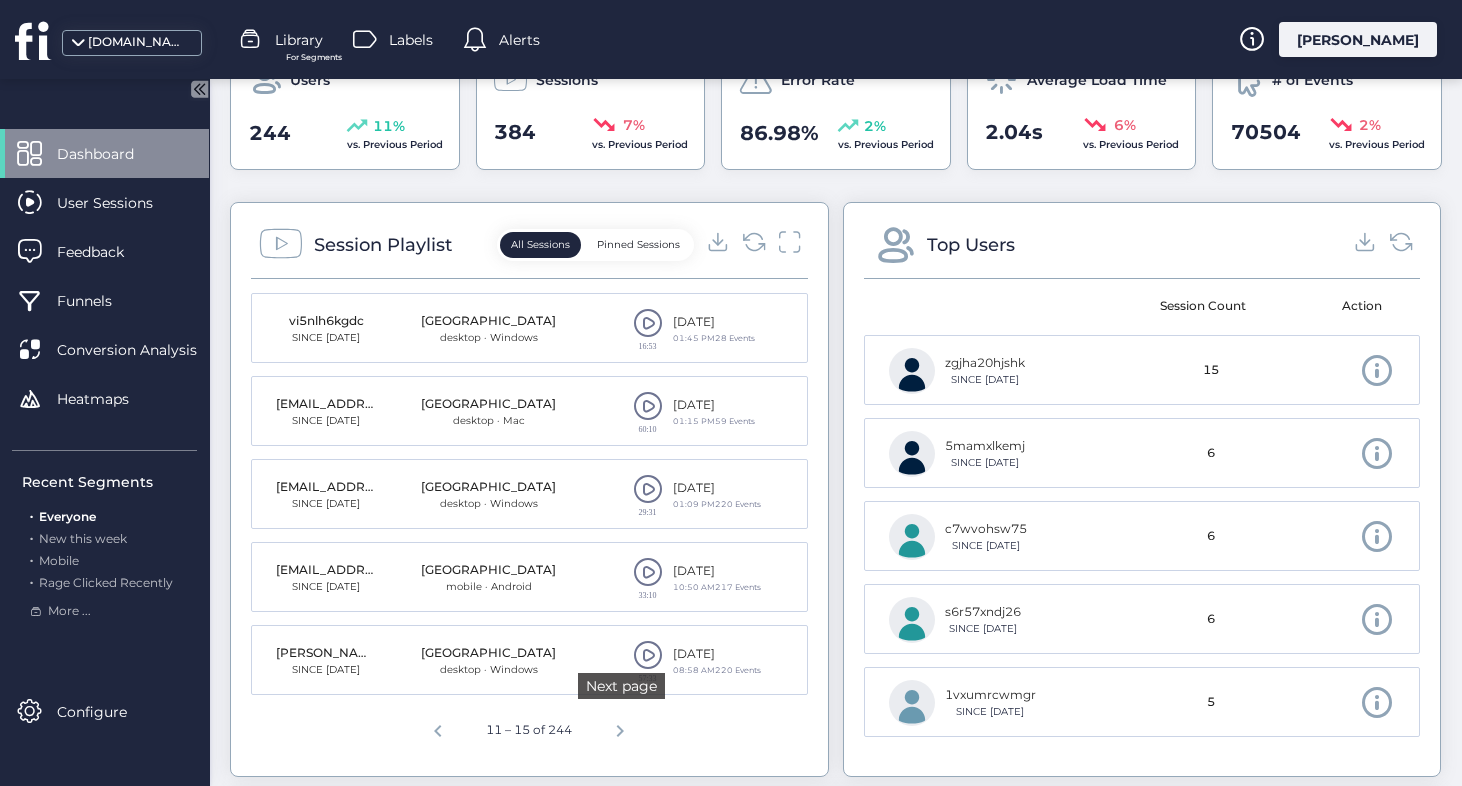 click 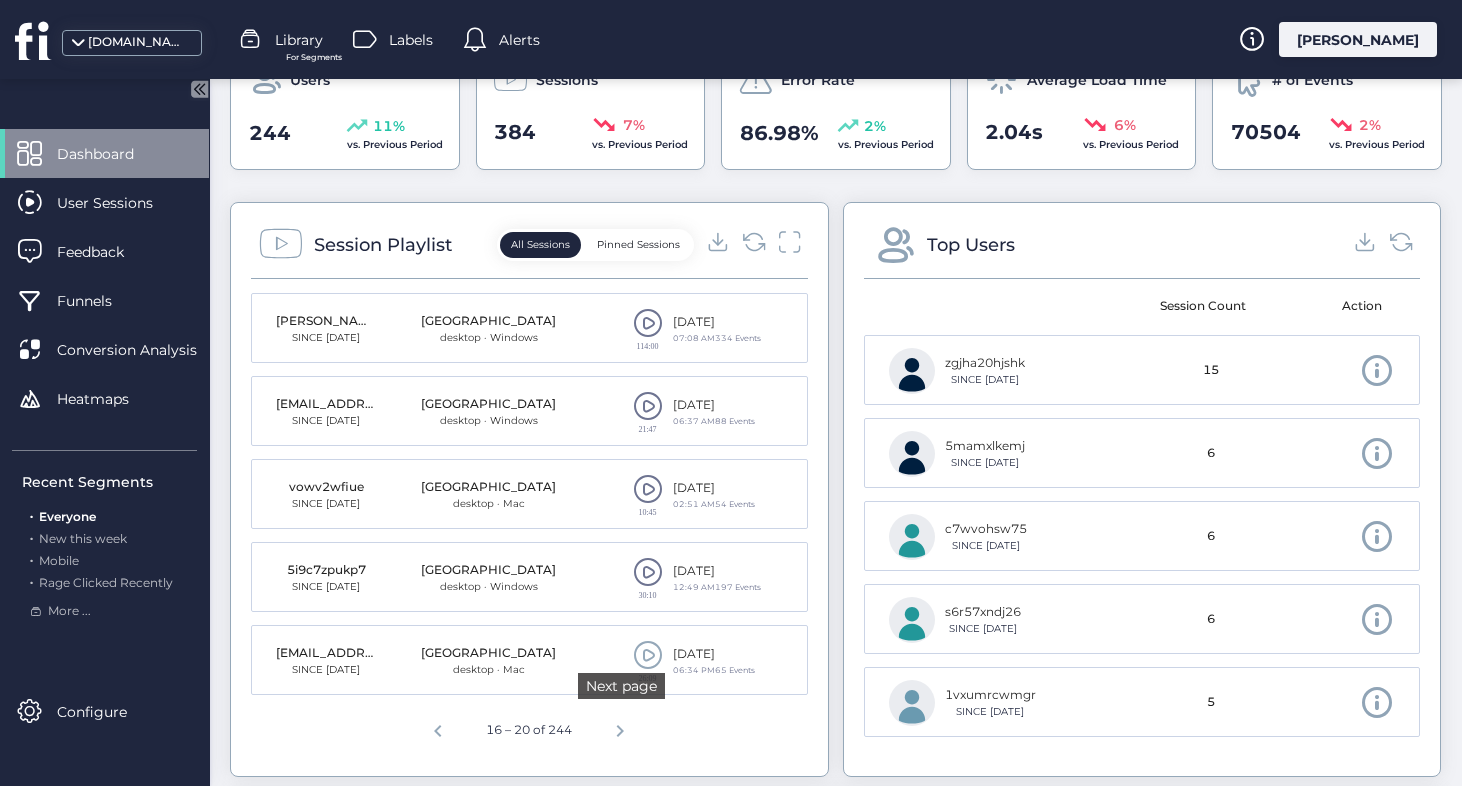click 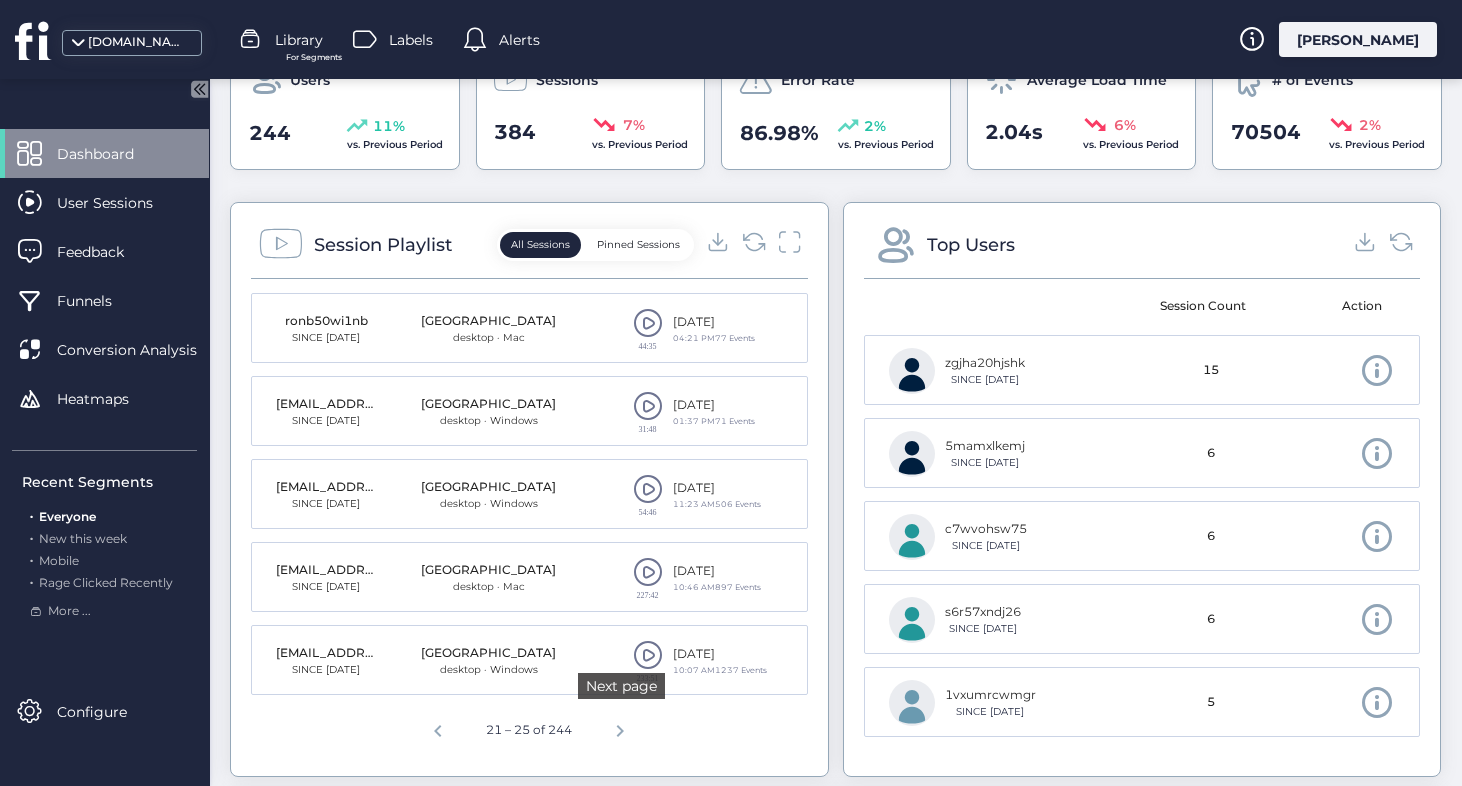 click 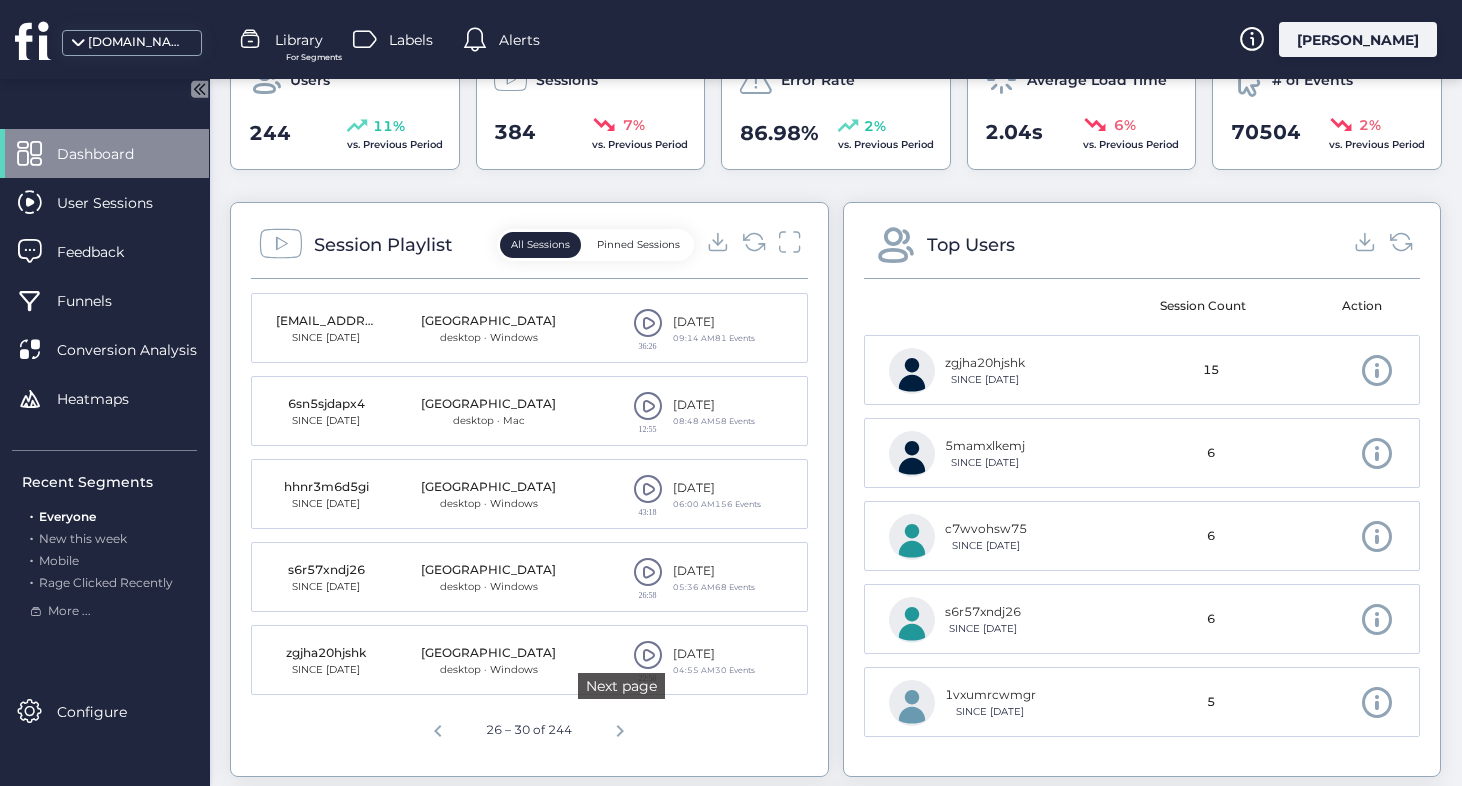 click 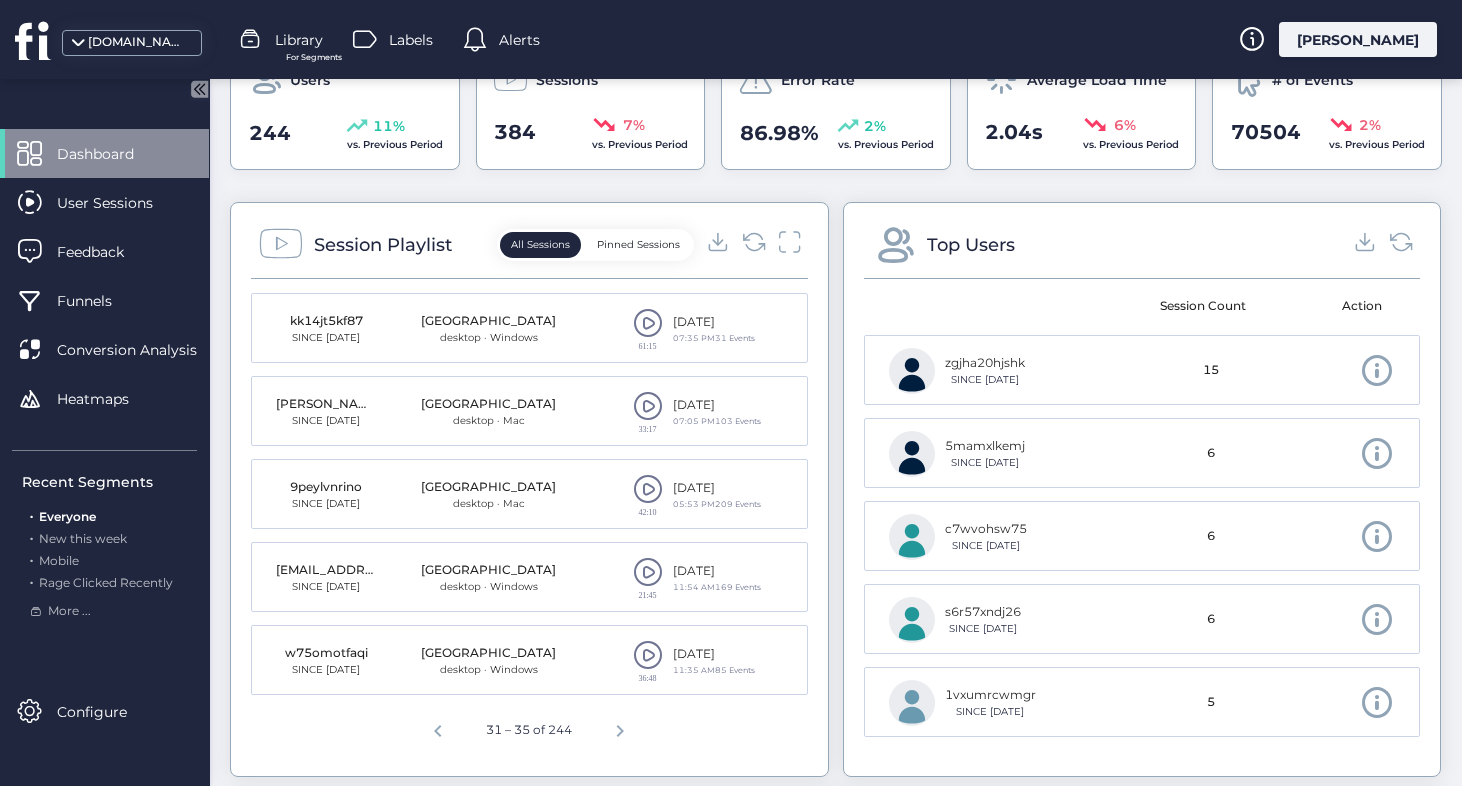 click 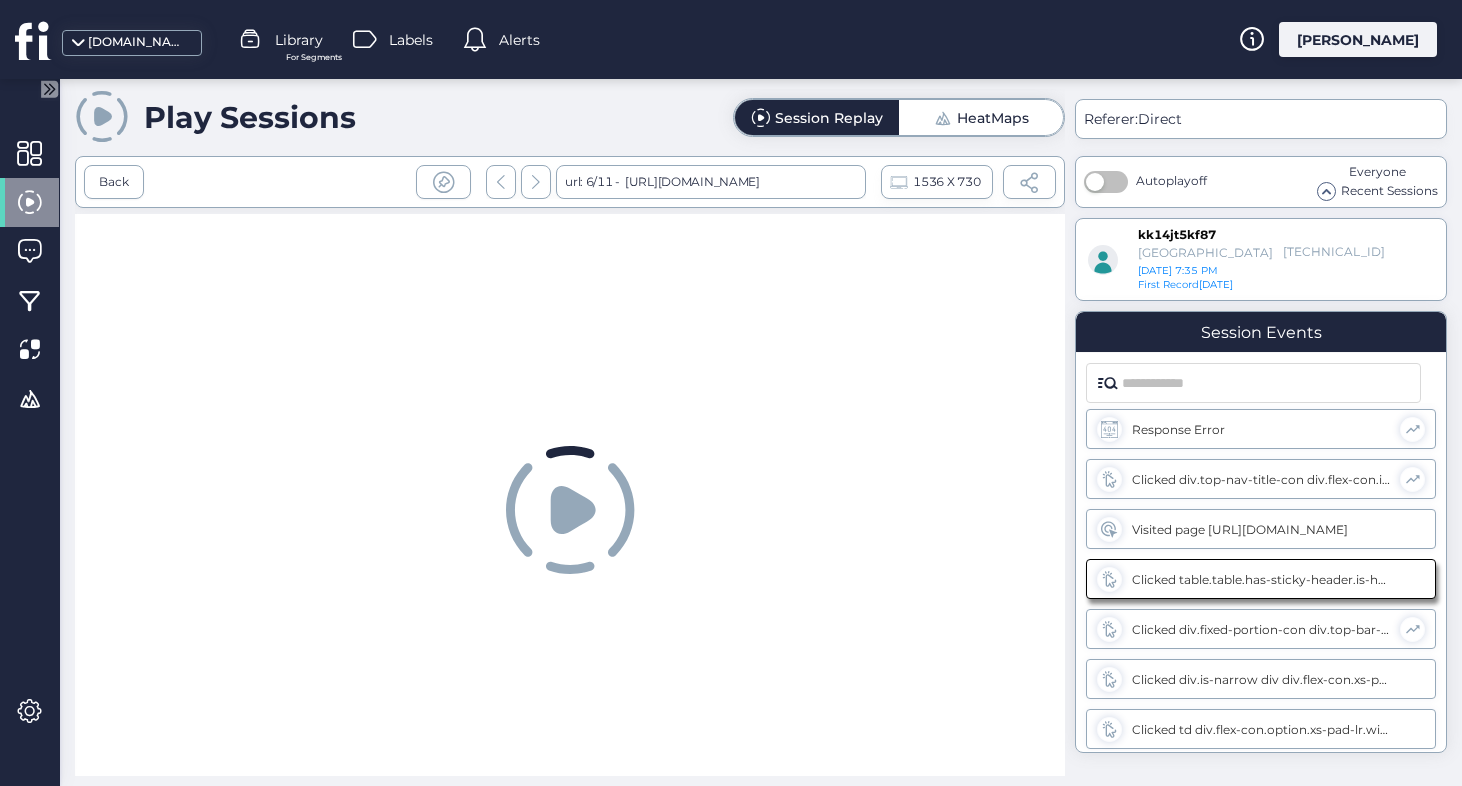 scroll, scrollTop: 605, scrollLeft: 0, axis: vertical 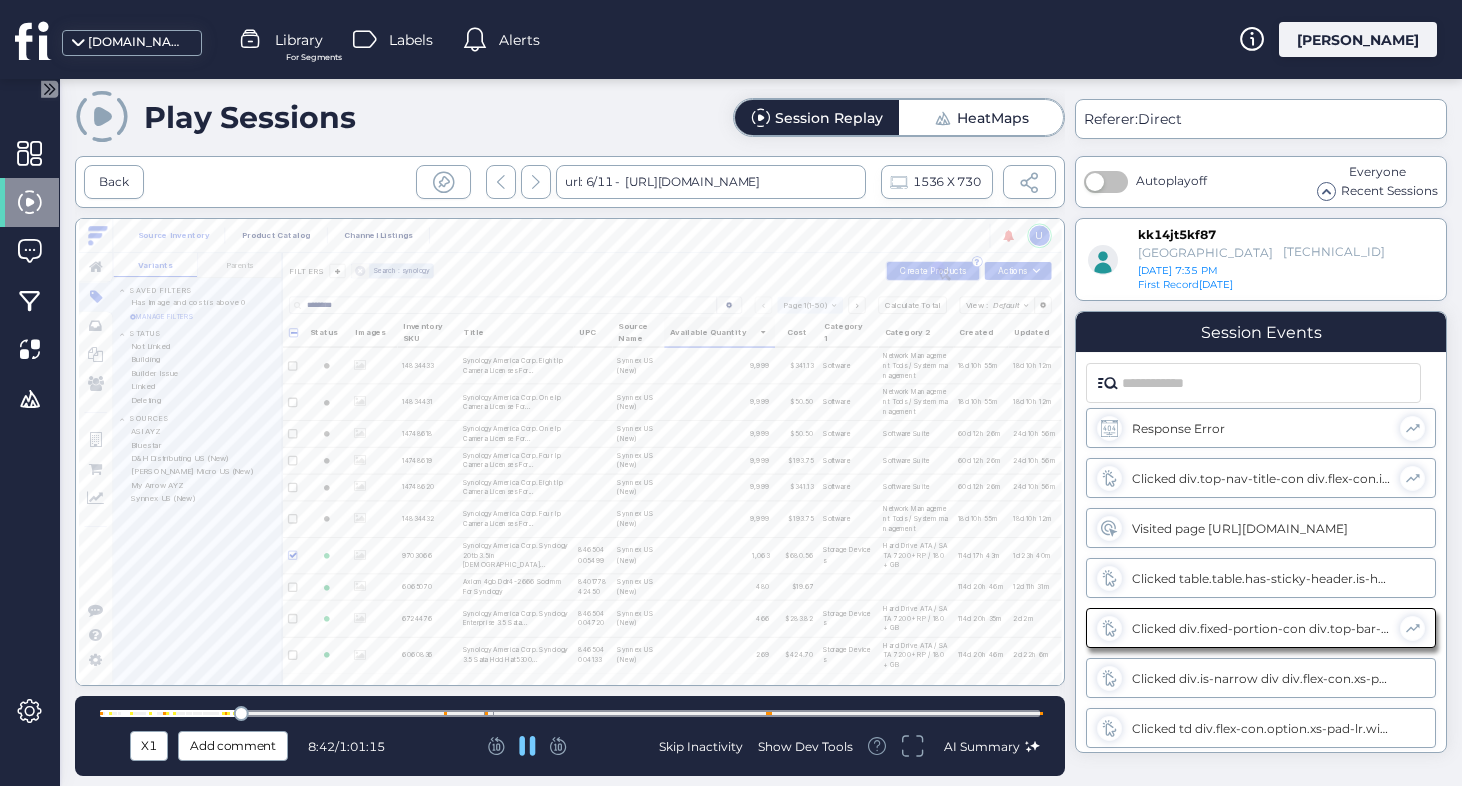 select on "******" 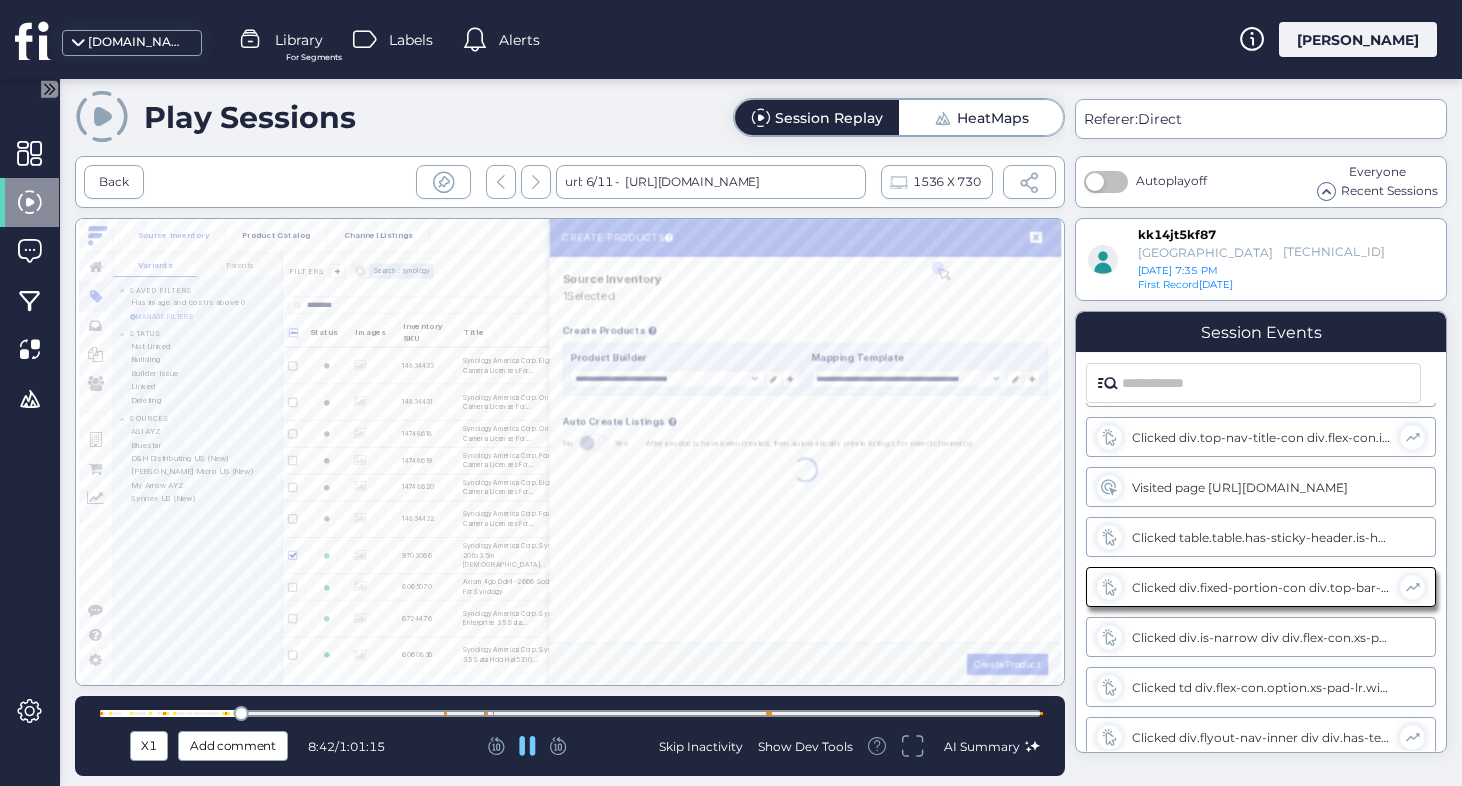 scroll, scrollTop: 655, scrollLeft: 0, axis: vertical 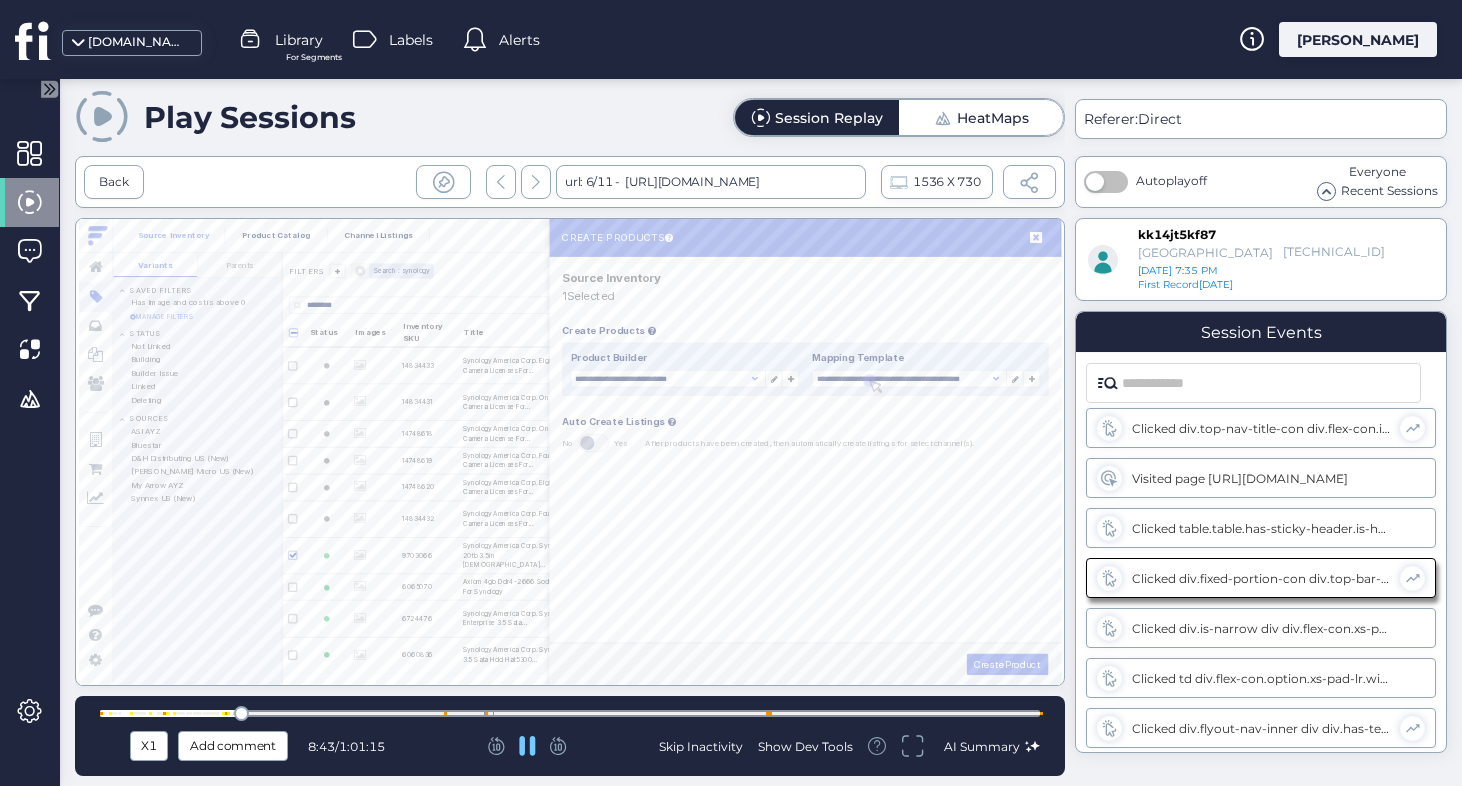 click 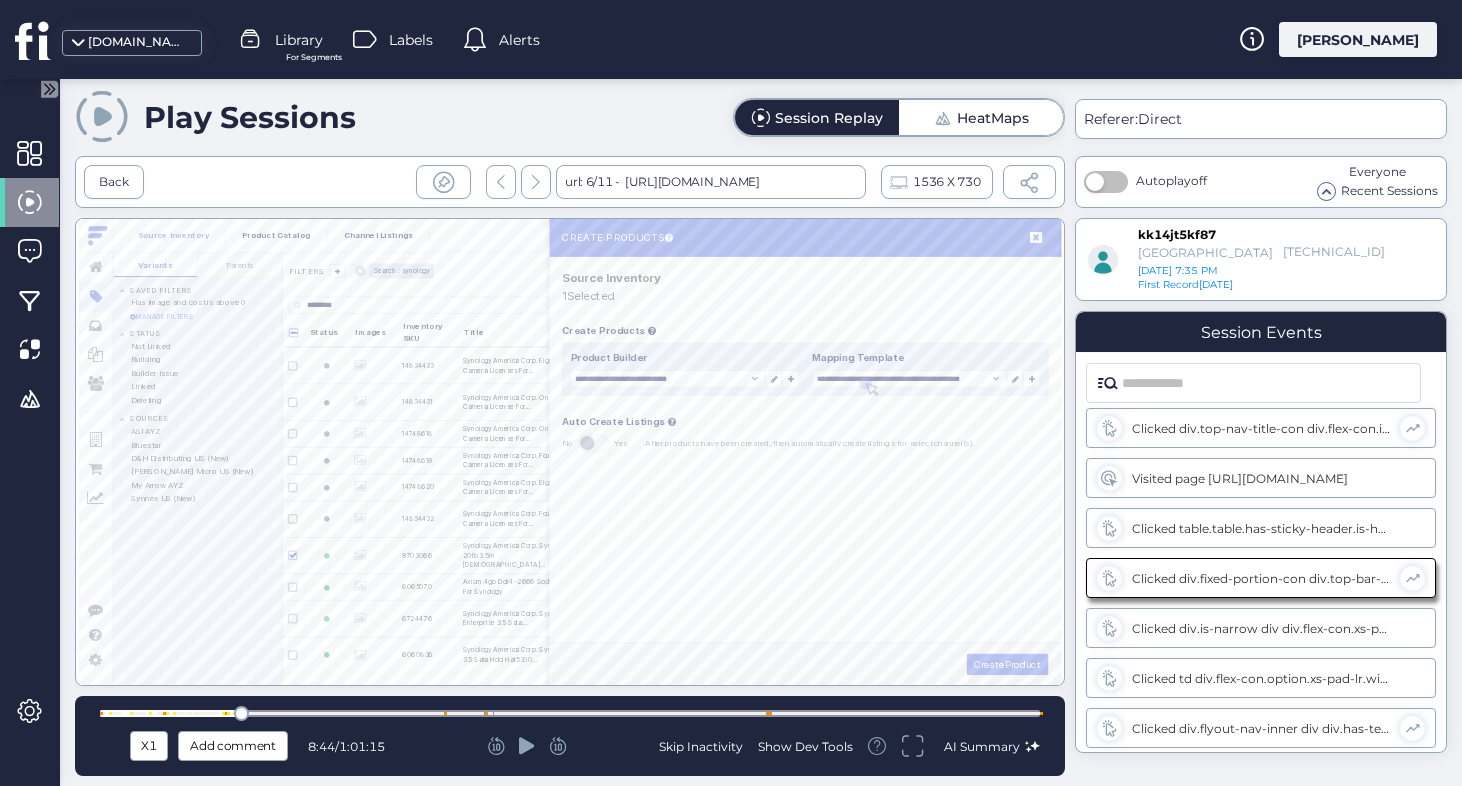 click on "Back" at bounding box center [114, 182] 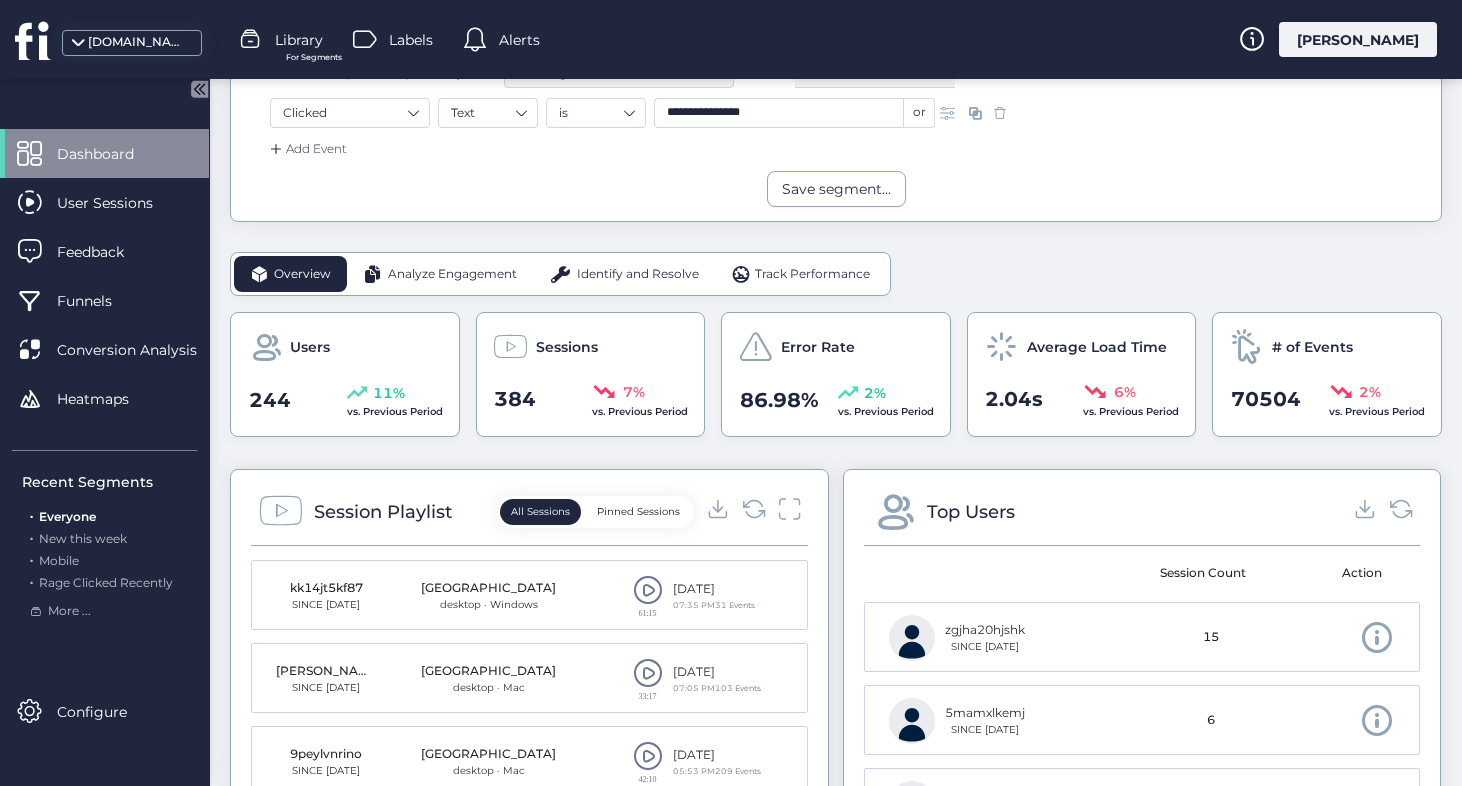 scroll, scrollTop: 711, scrollLeft: 0, axis: vertical 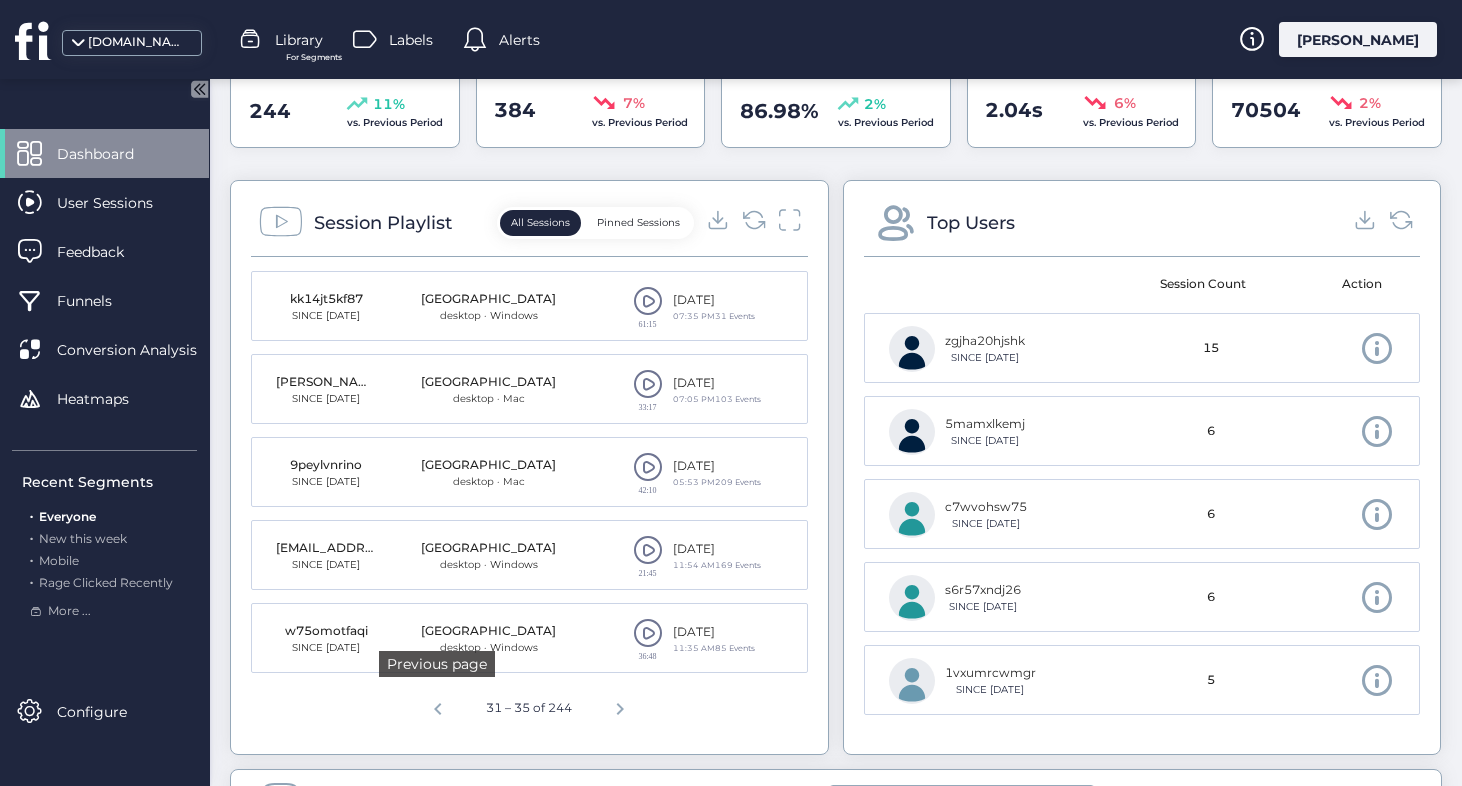 click 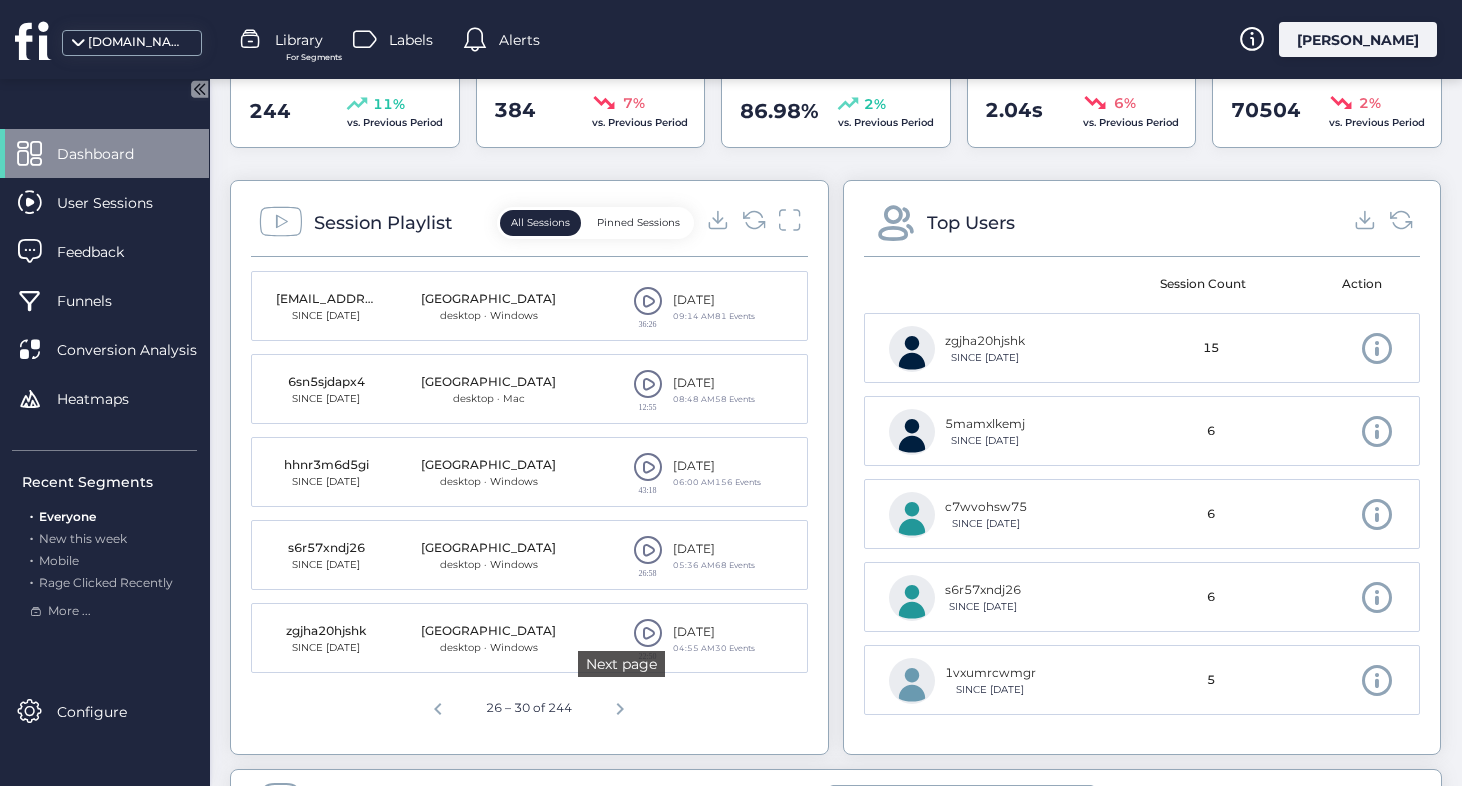click 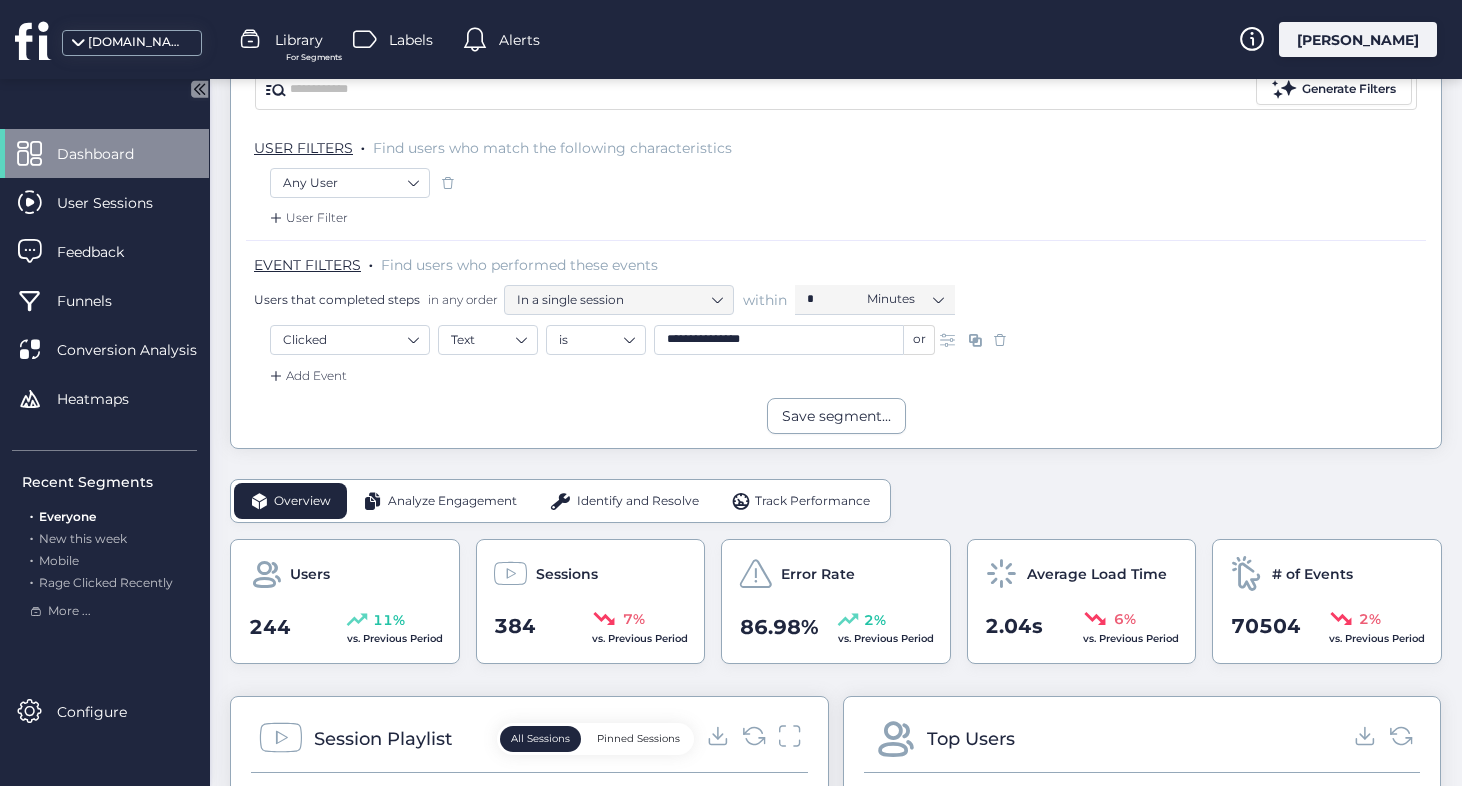 scroll, scrollTop: 122, scrollLeft: 0, axis: vertical 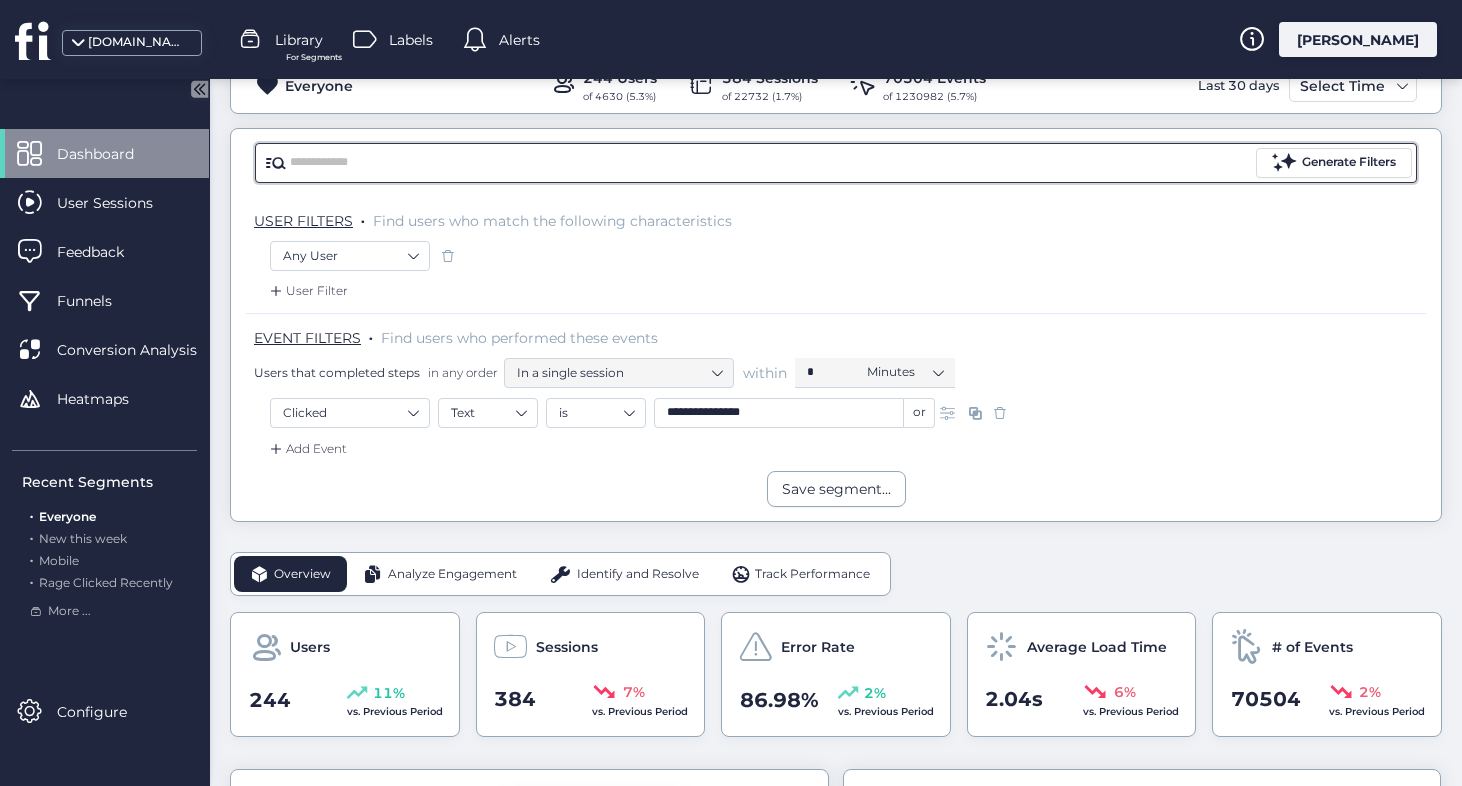 click at bounding box center [771, 163] 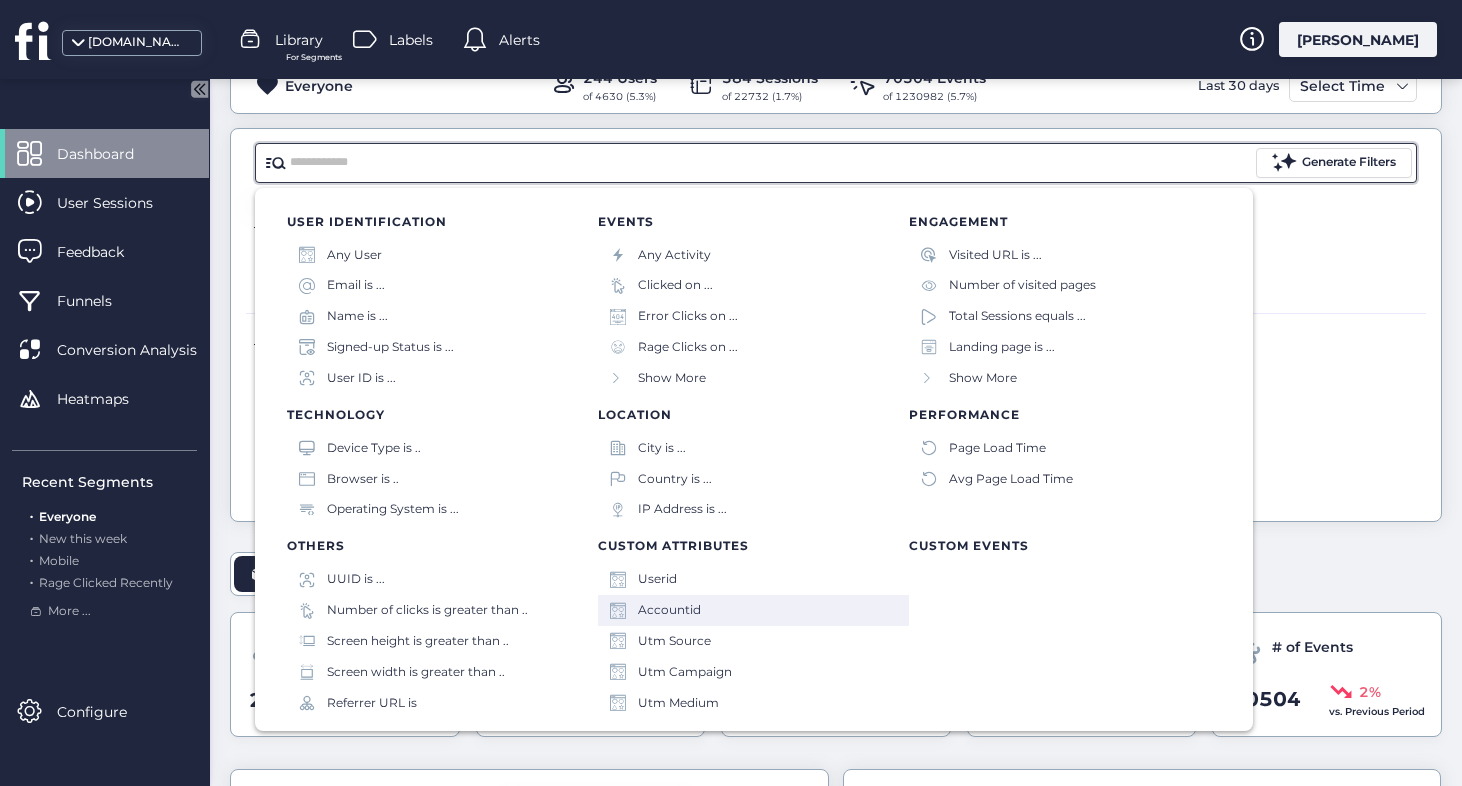 click on "Accountid" at bounding box center (753, 610) 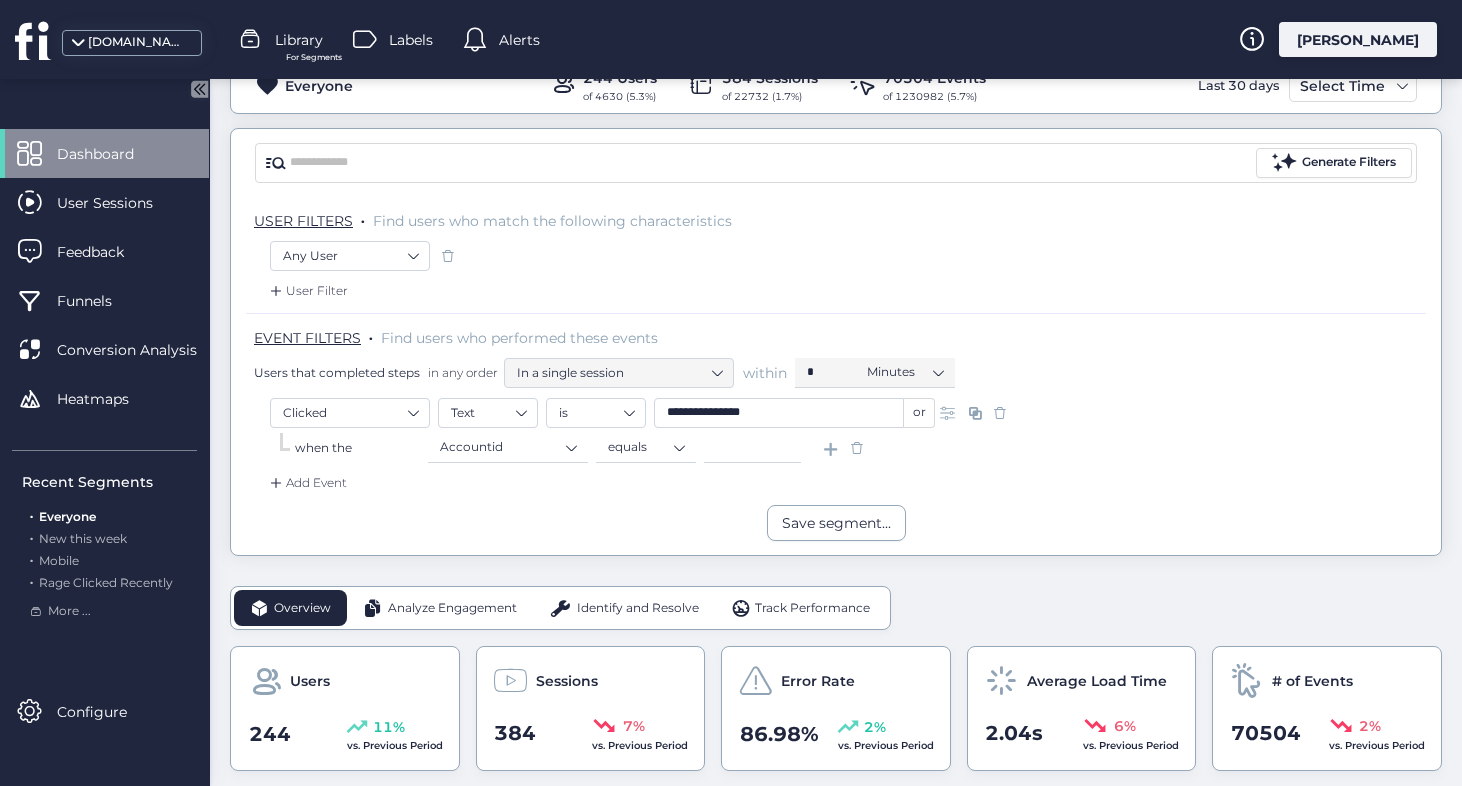 click 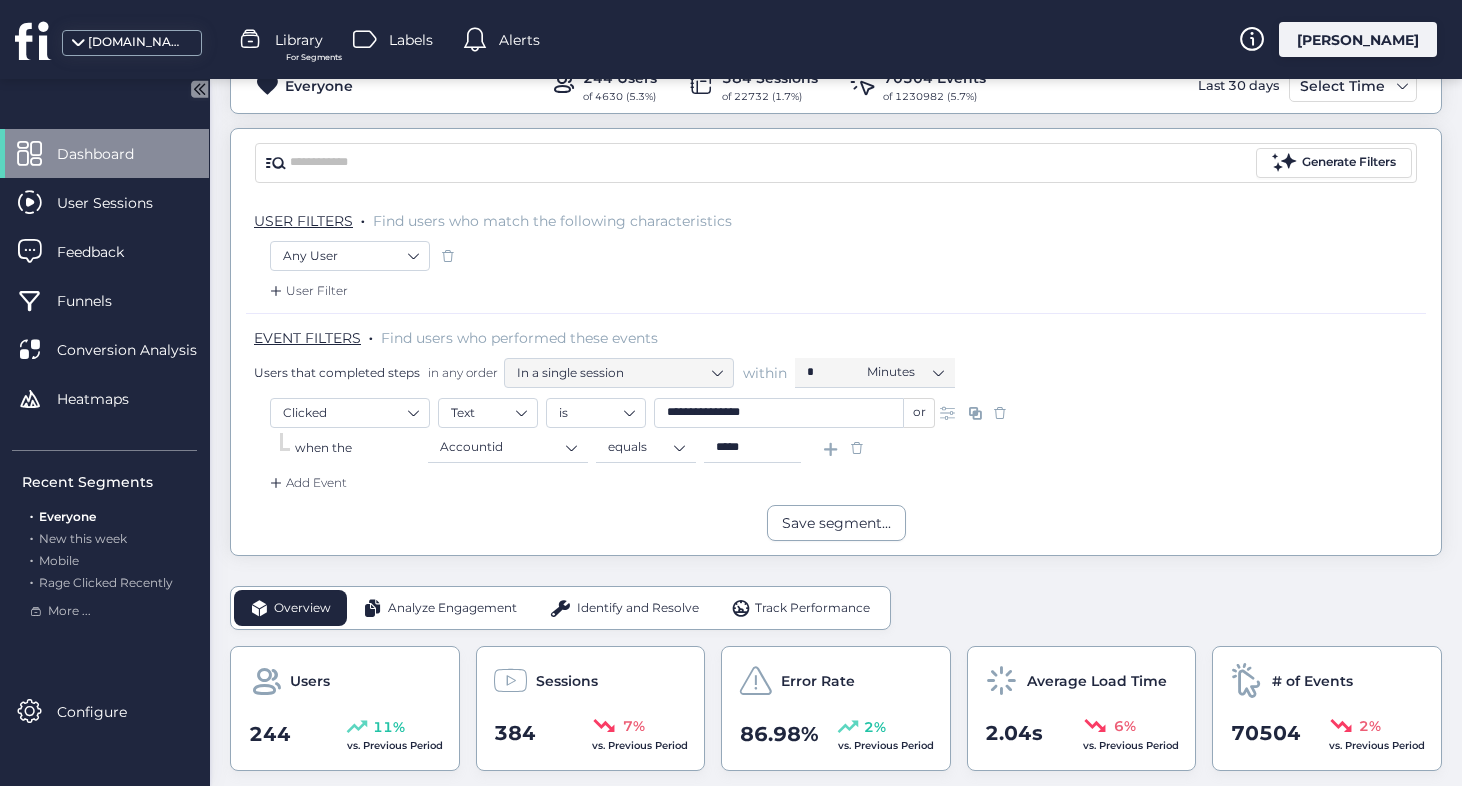 type on "*****" 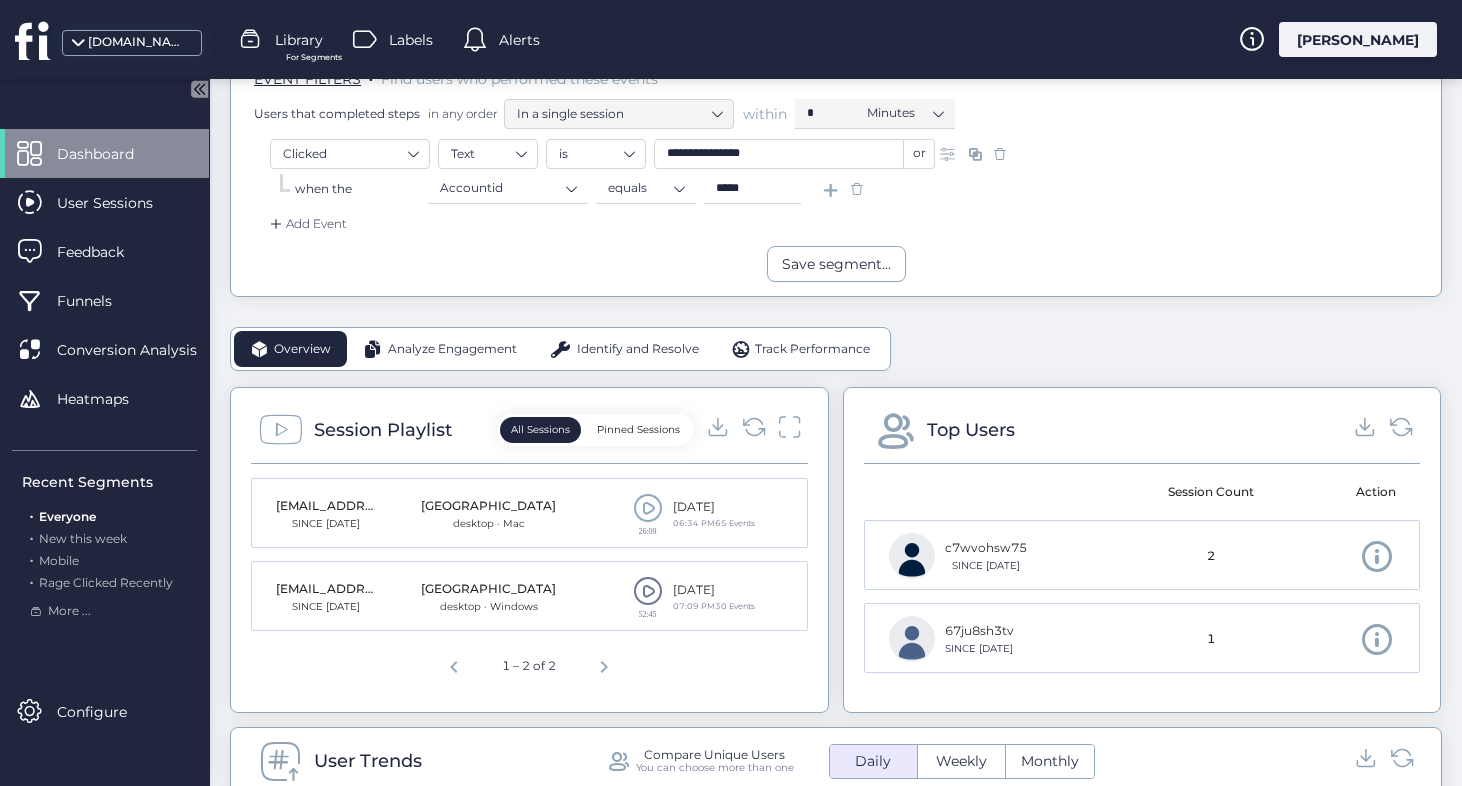 scroll, scrollTop: 437, scrollLeft: 0, axis: vertical 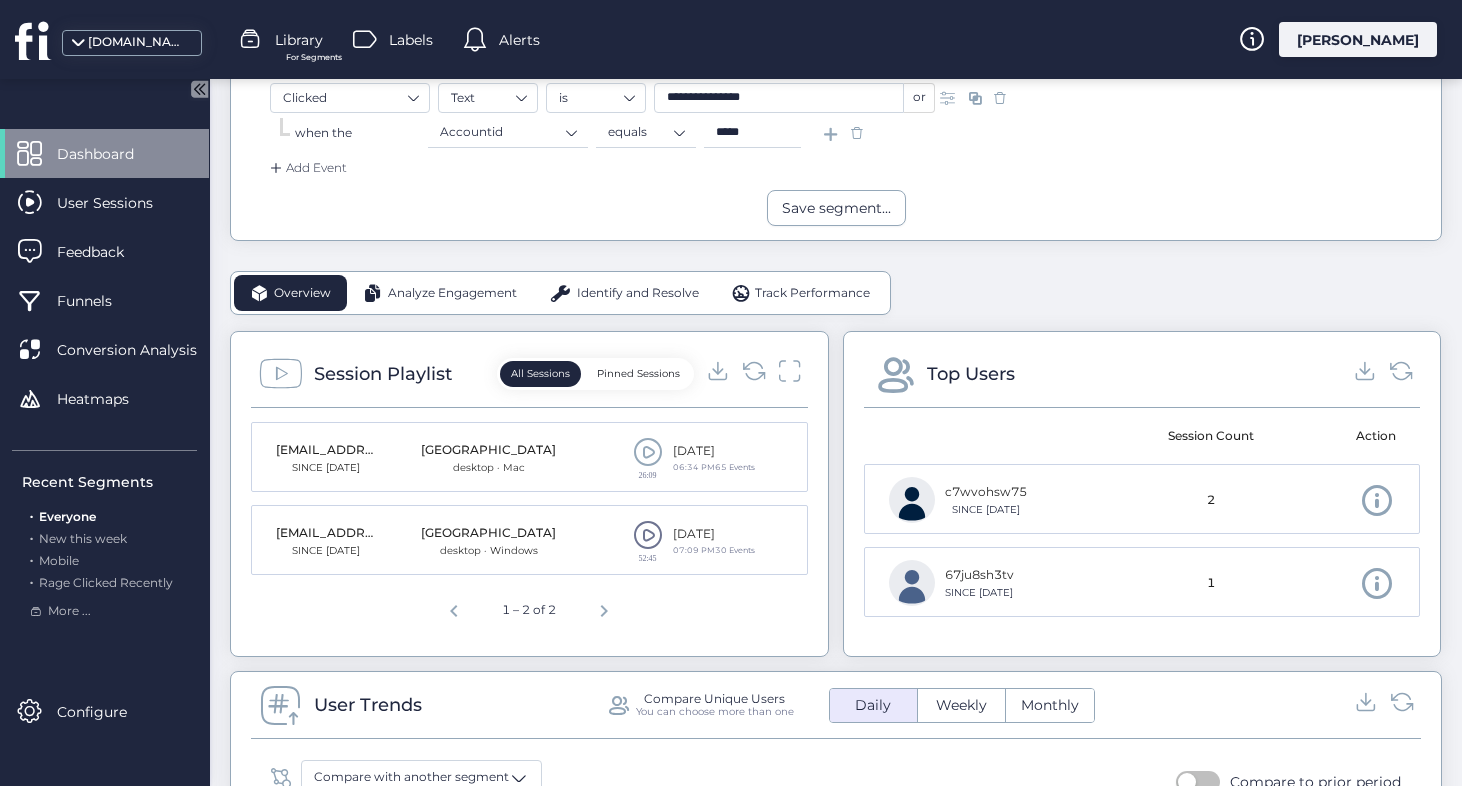 click 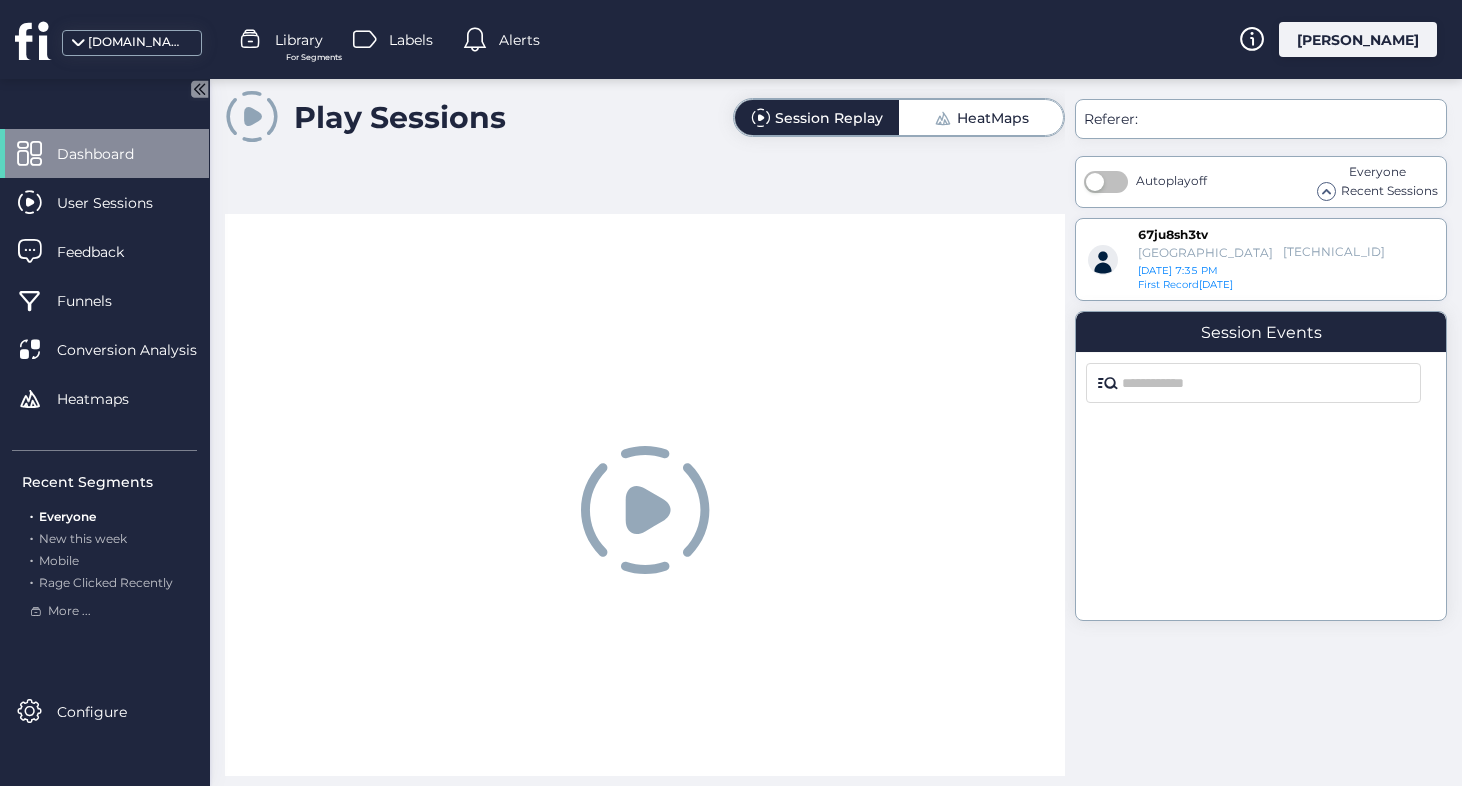 scroll, scrollTop: 0, scrollLeft: 0, axis: both 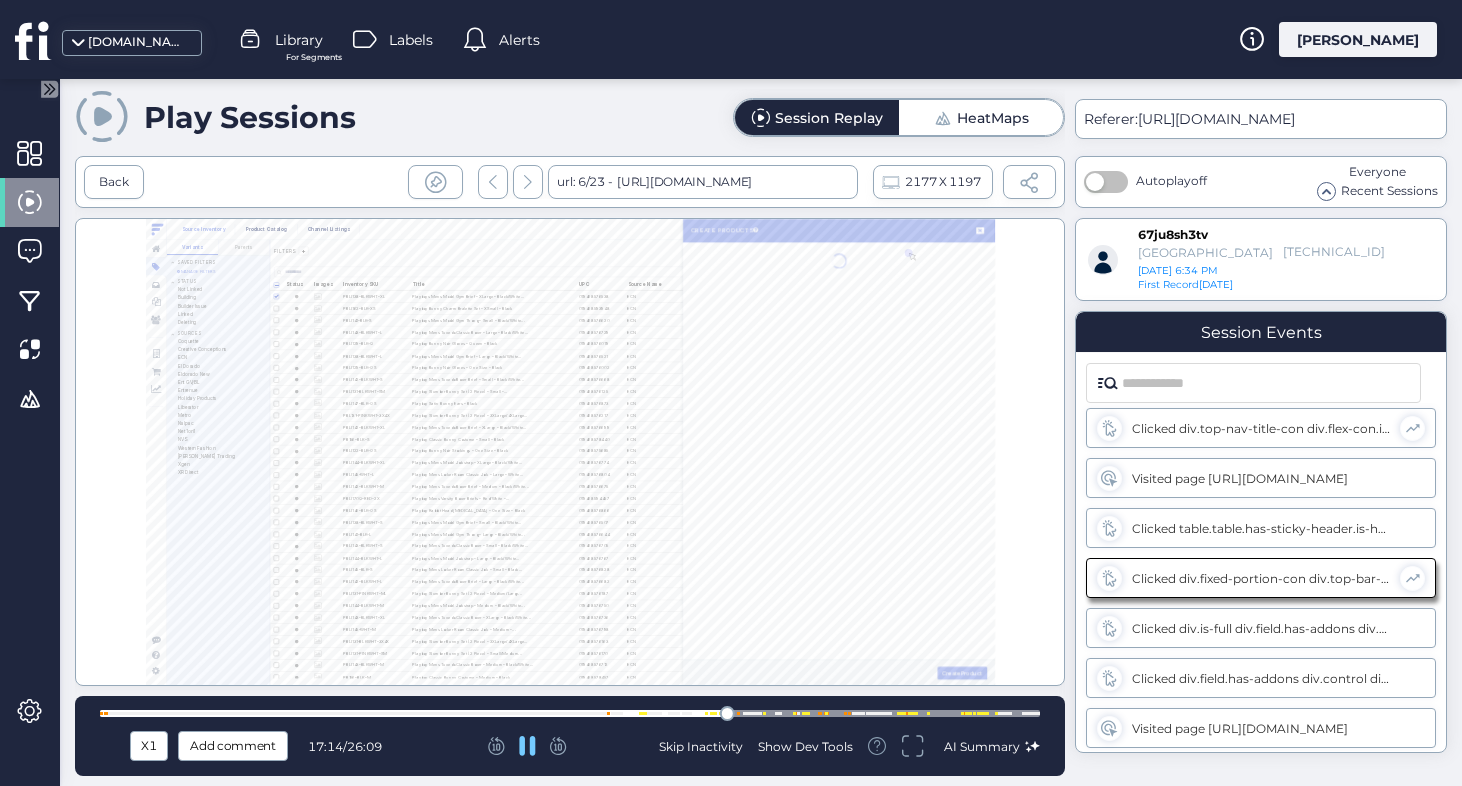 select on "******" 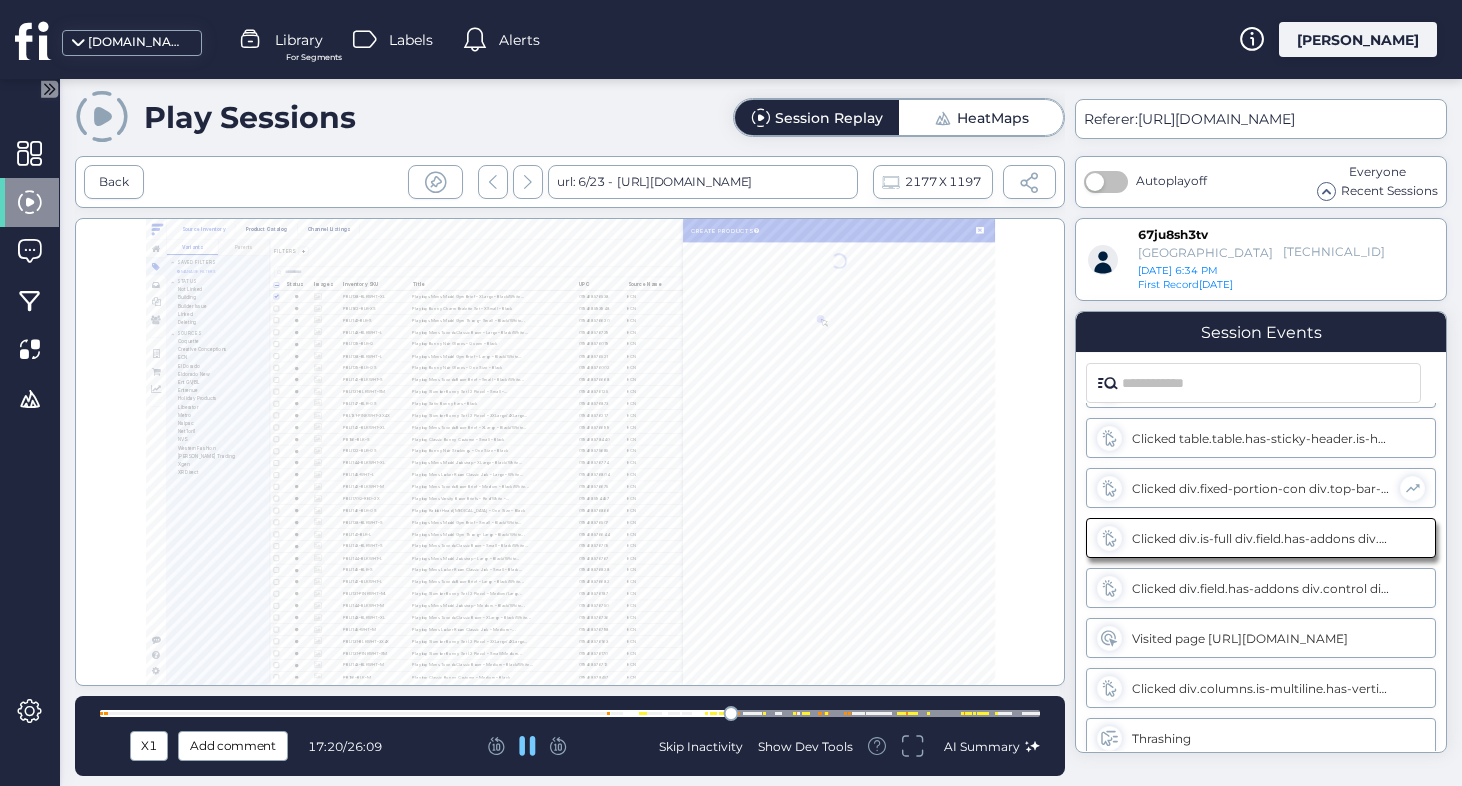scroll, scrollTop: 855, scrollLeft: 0, axis: vertical 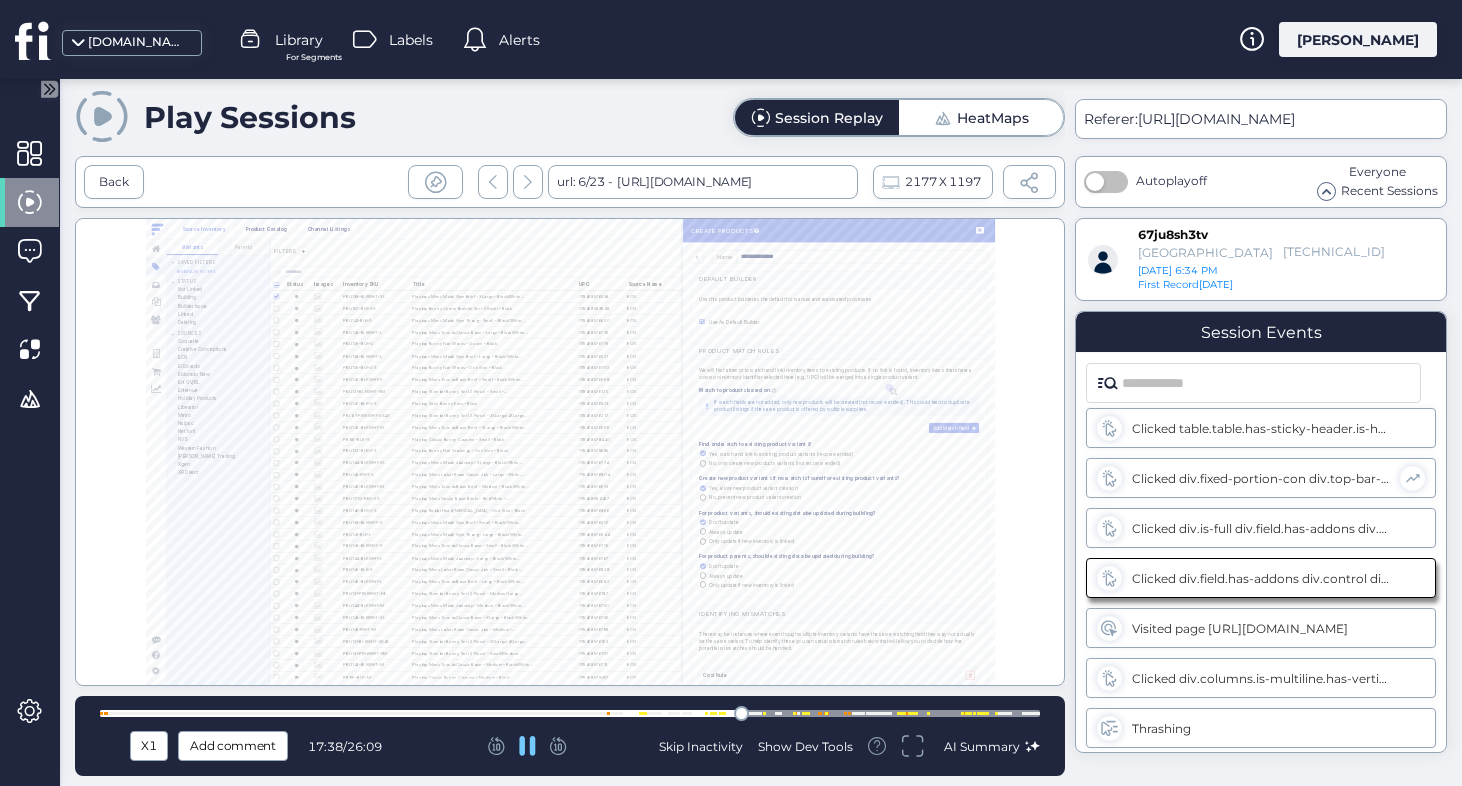 click 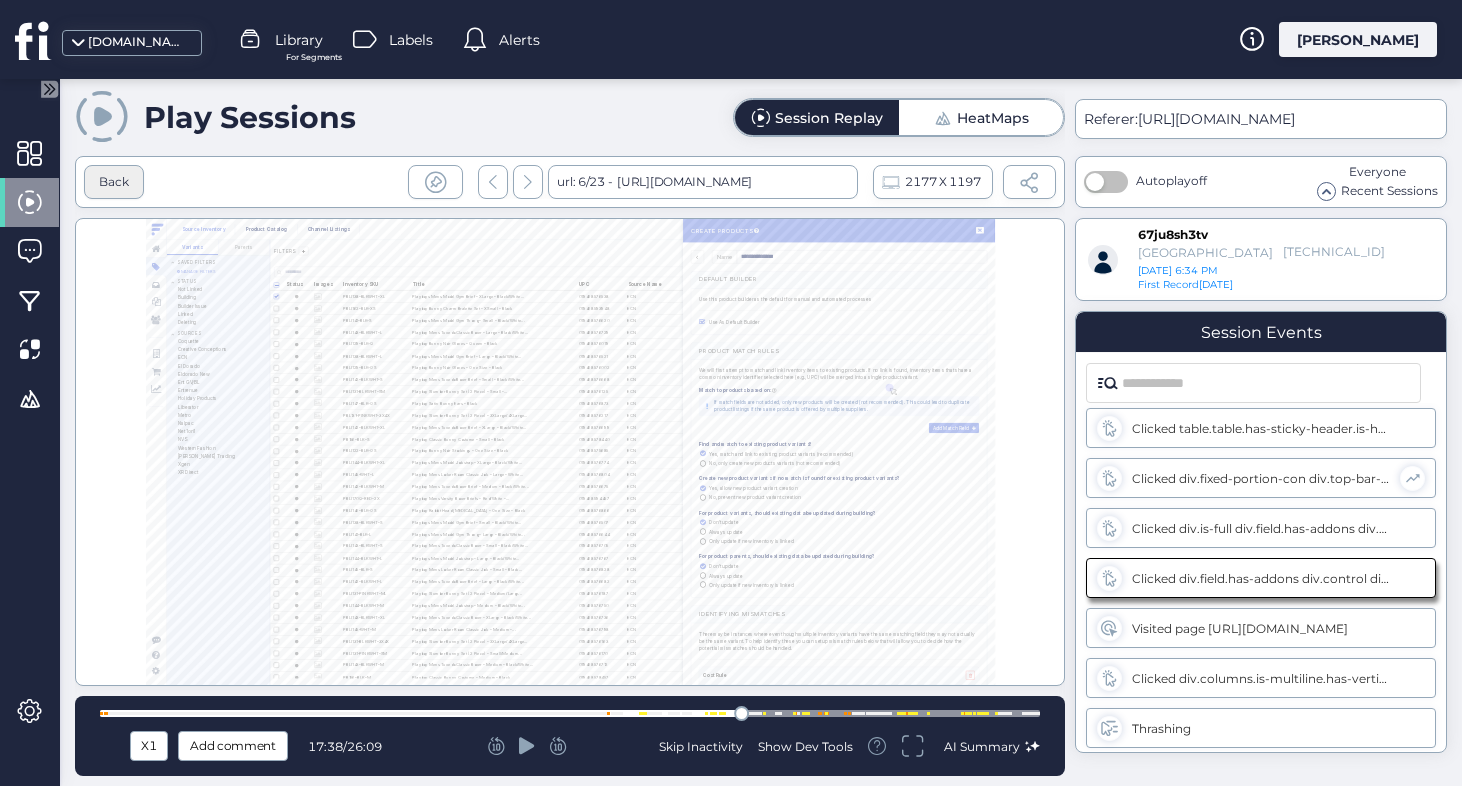 click on "Back" at bounding box center (114, 182) 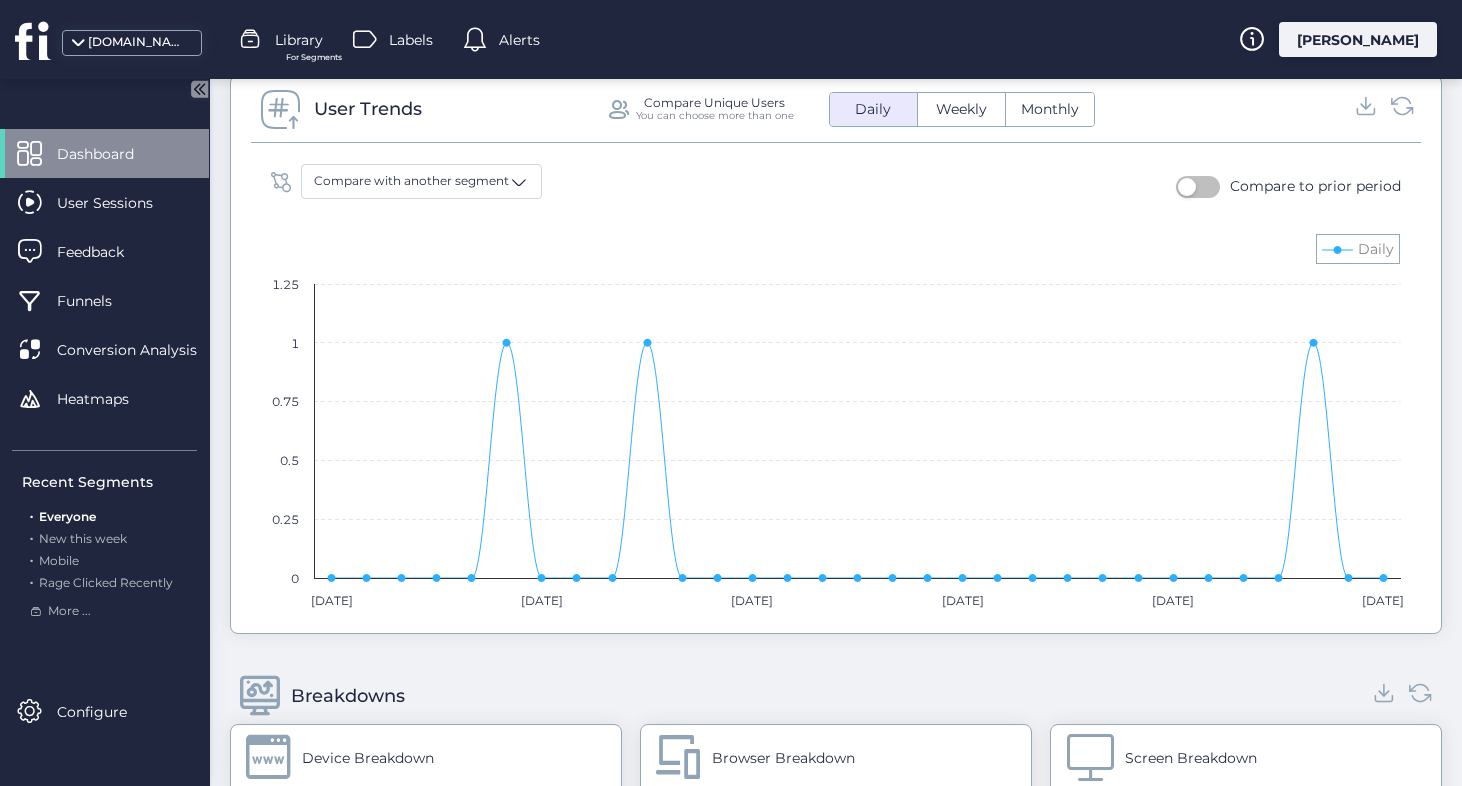 scroll, scrollTop: 1035, scrollLeft: 0, axis: vertical 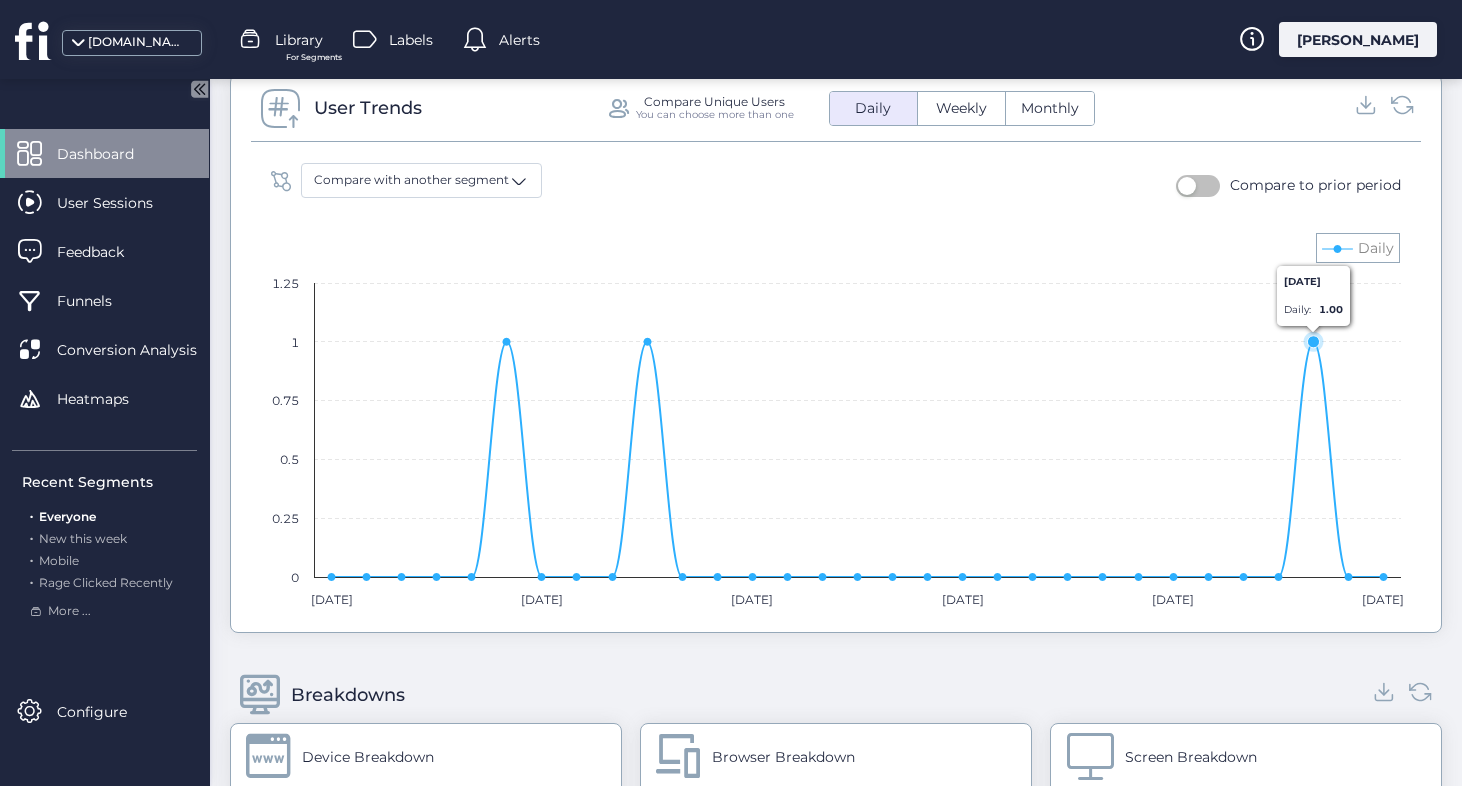 click 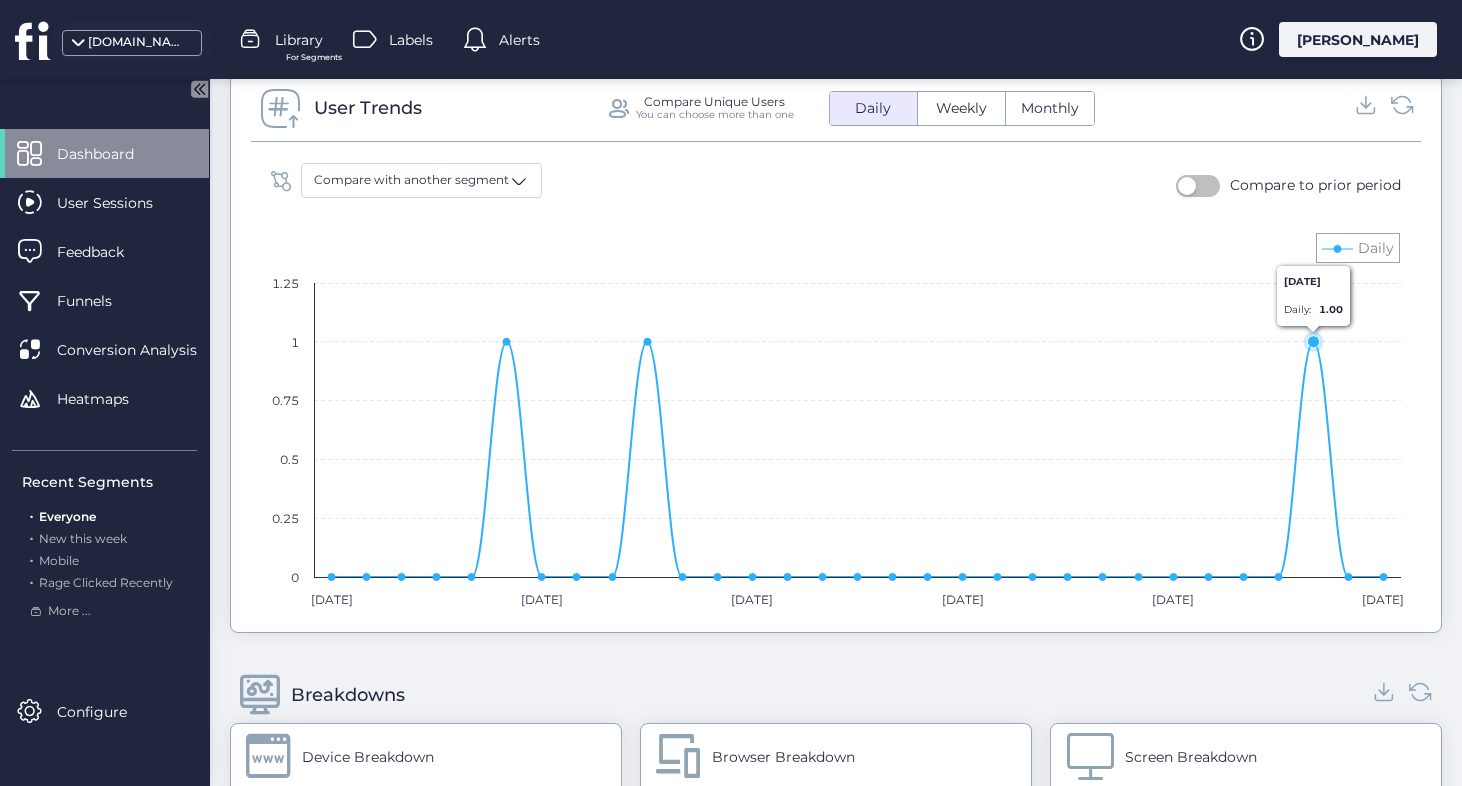 click 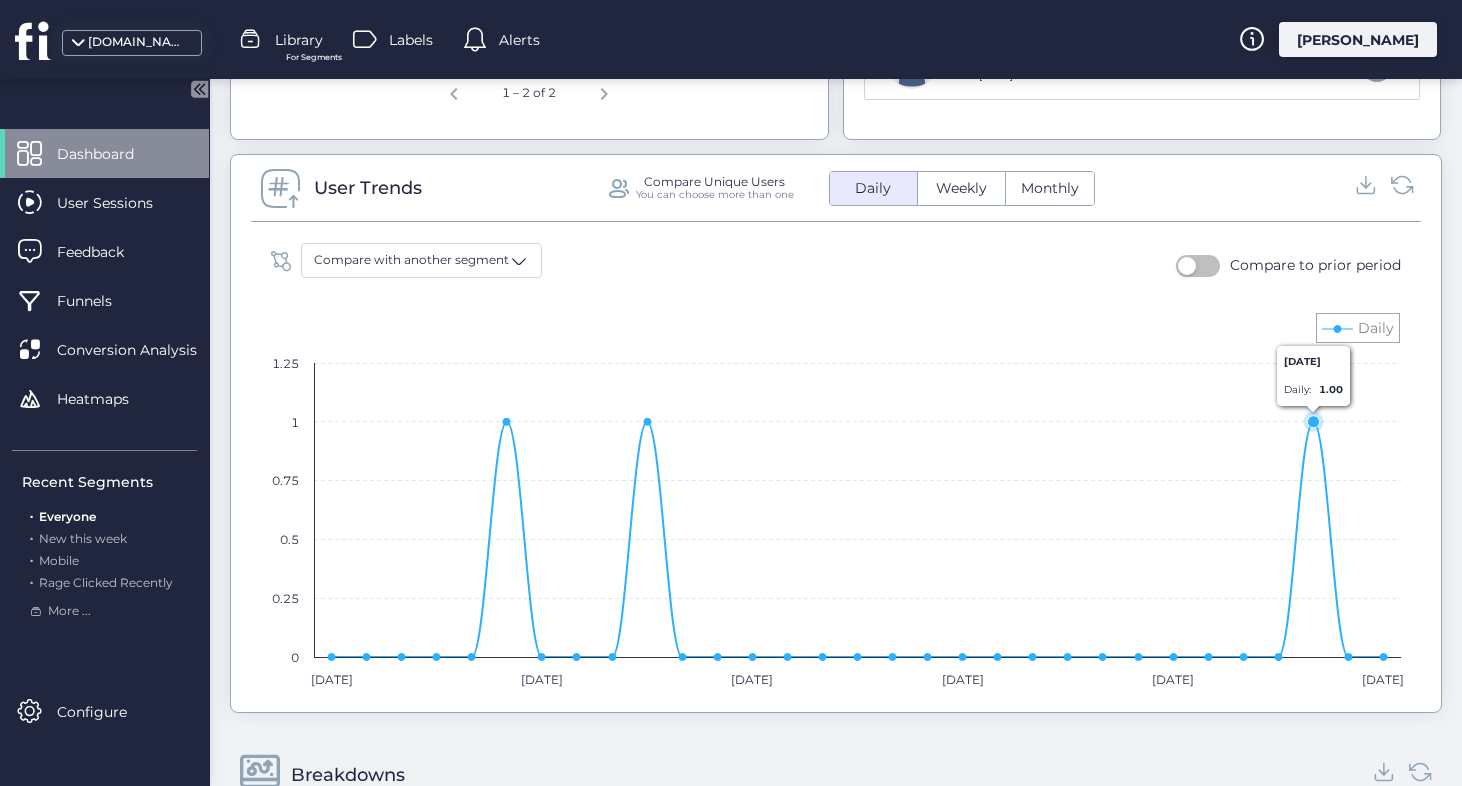 scroll, scrollTop: 994, scrollLeft: 0, axis: vertical 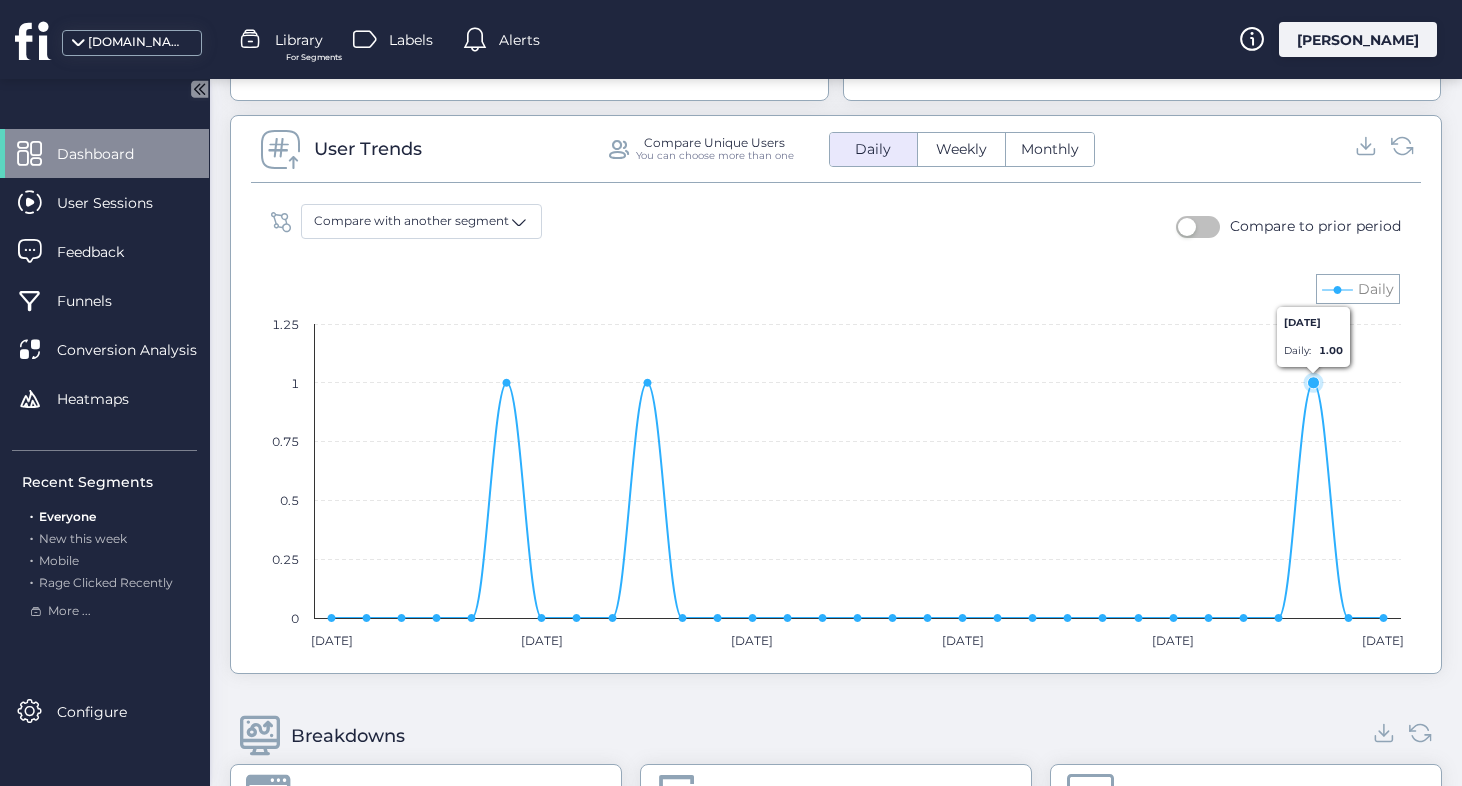 click 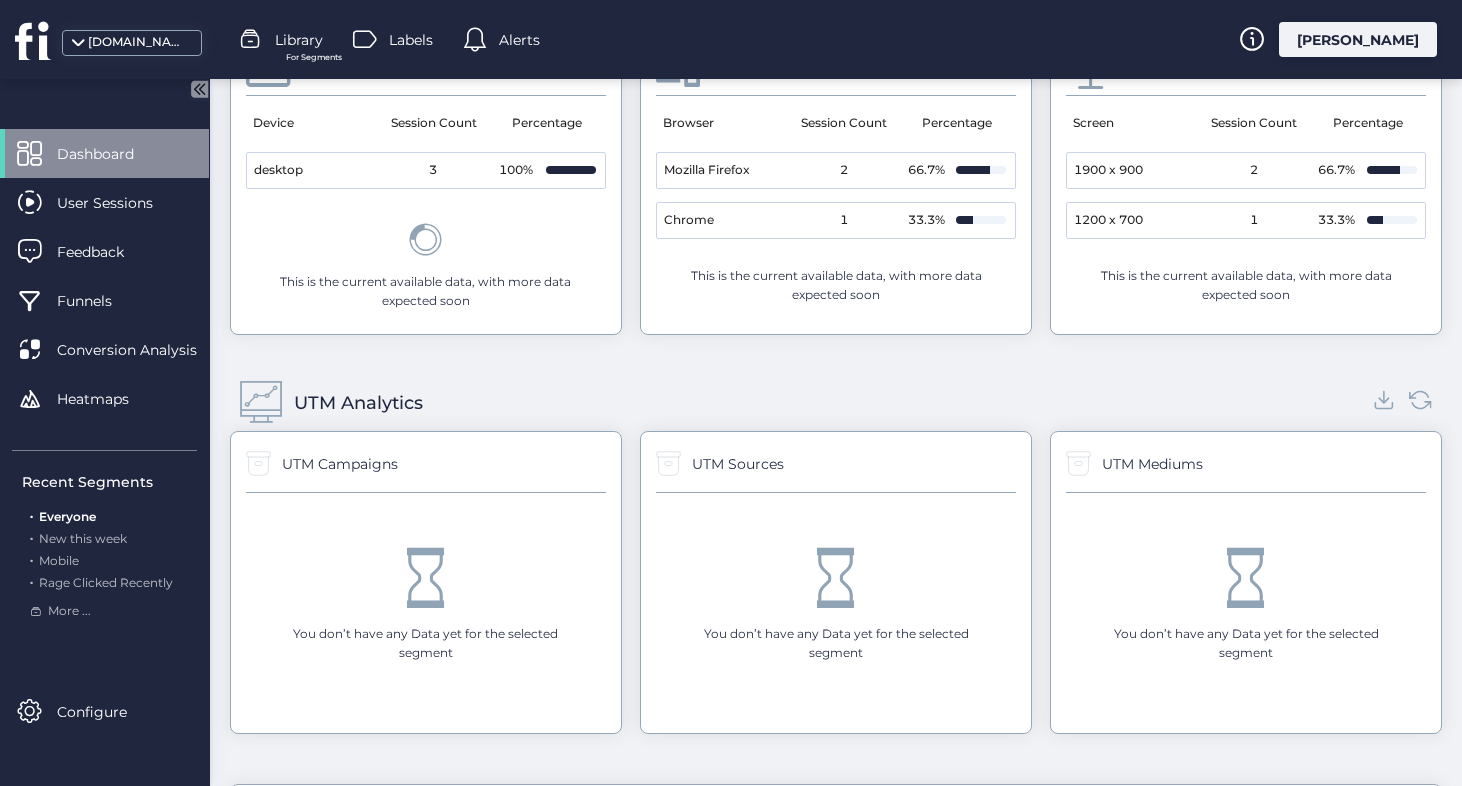 scroll, scrollTop: 0, scrollLeft: 0, axis: both 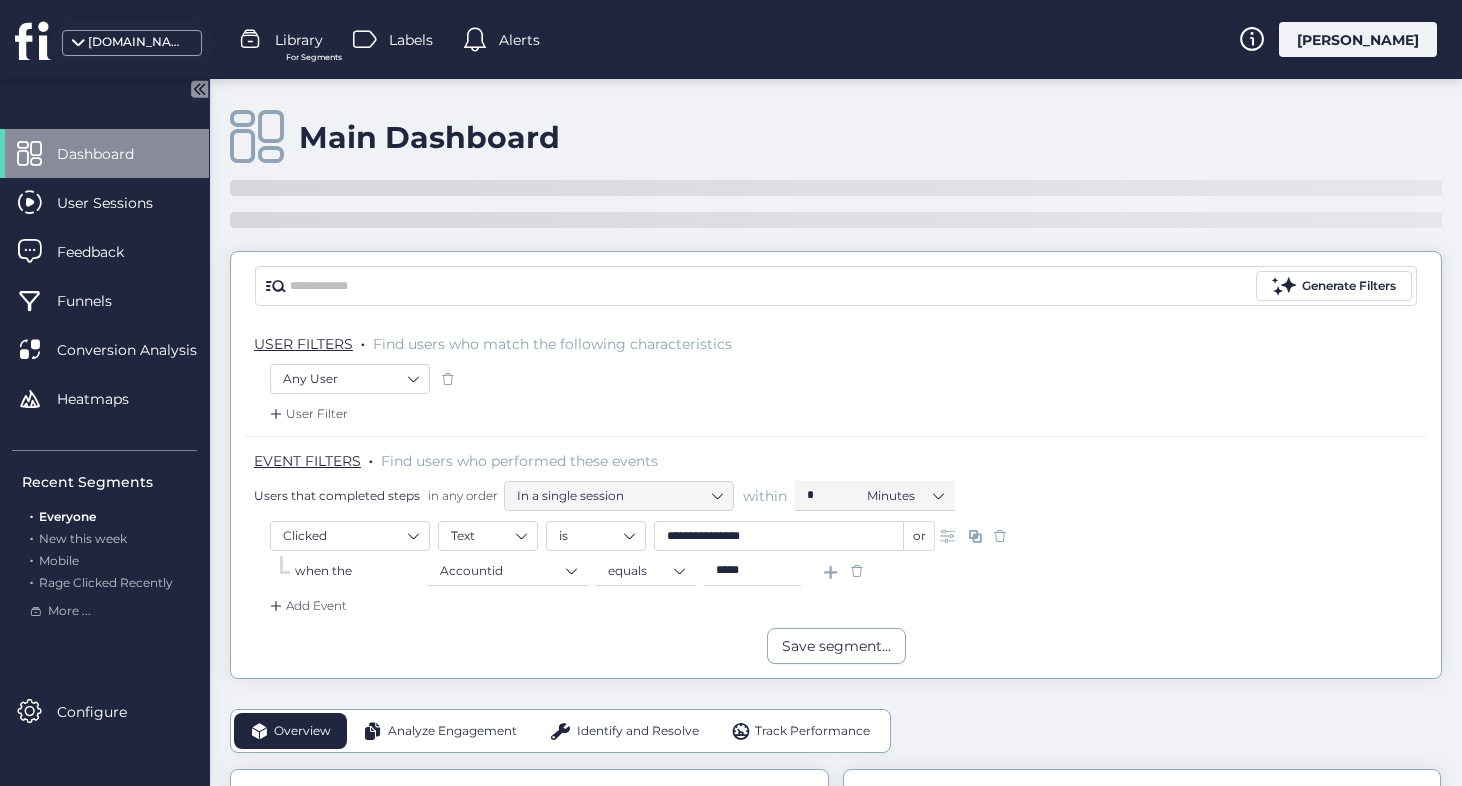 click 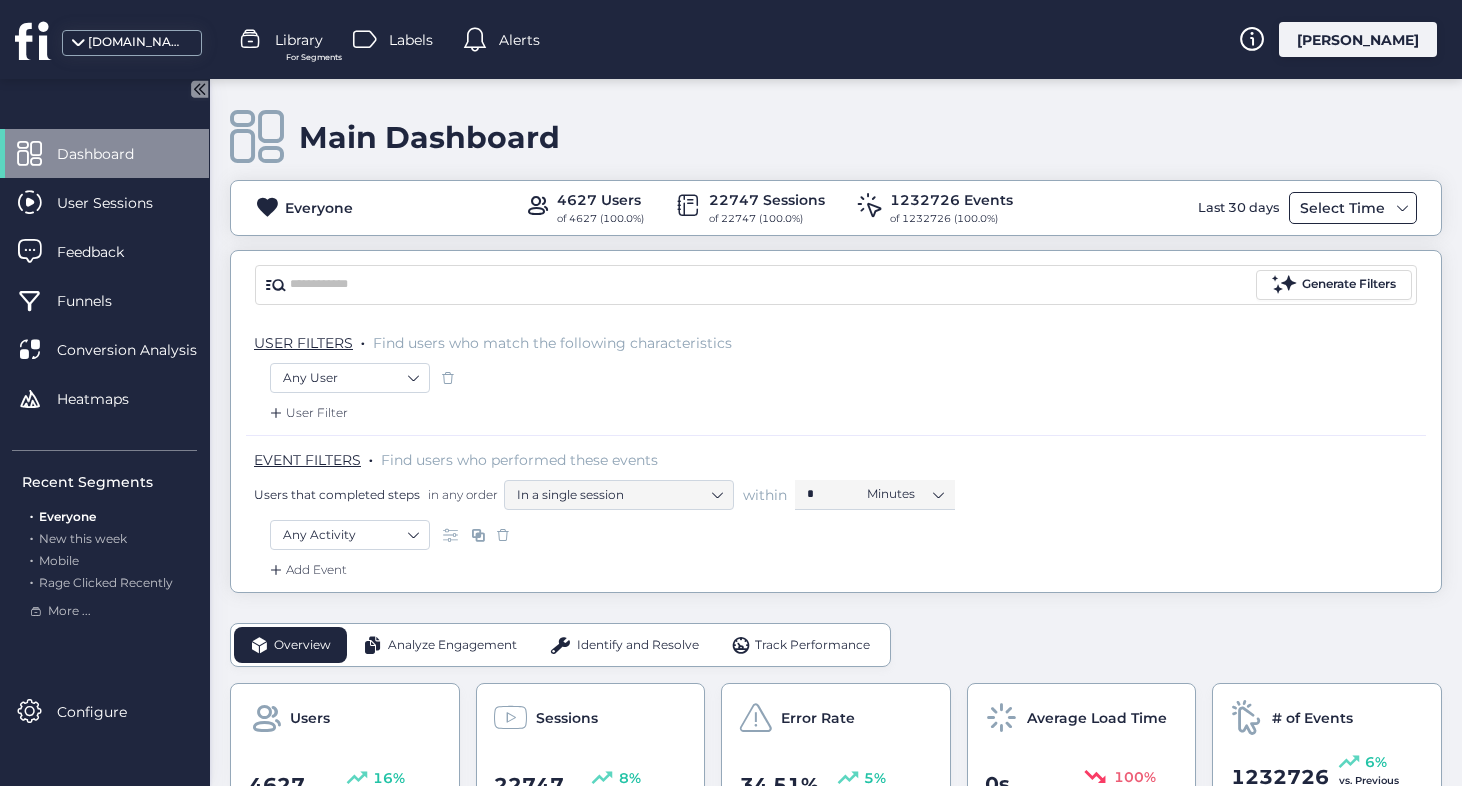 click on "Select Time" 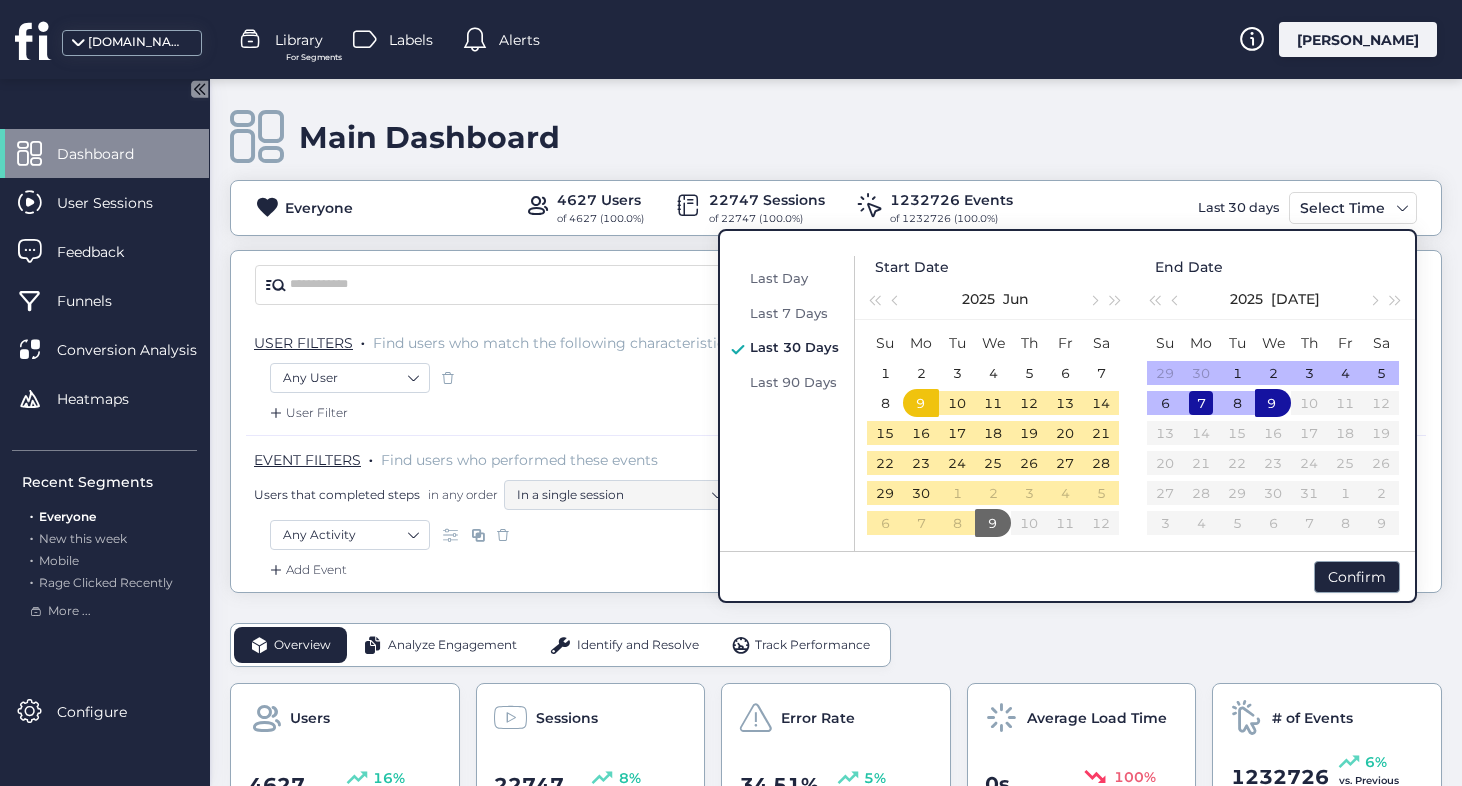 click on "7" at bounding box center [1201, 403] 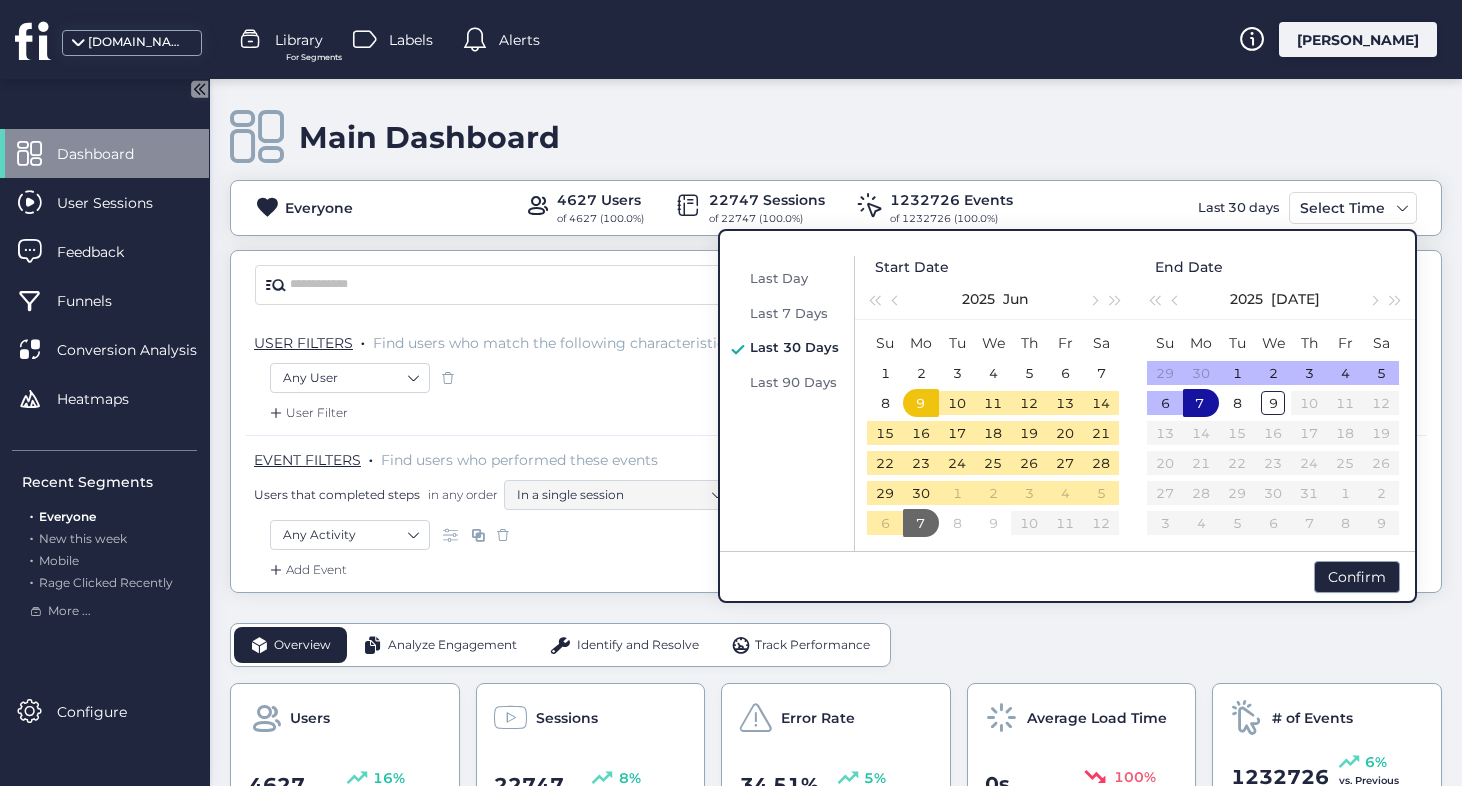 click on "7" at bounding box center [1200, 403] 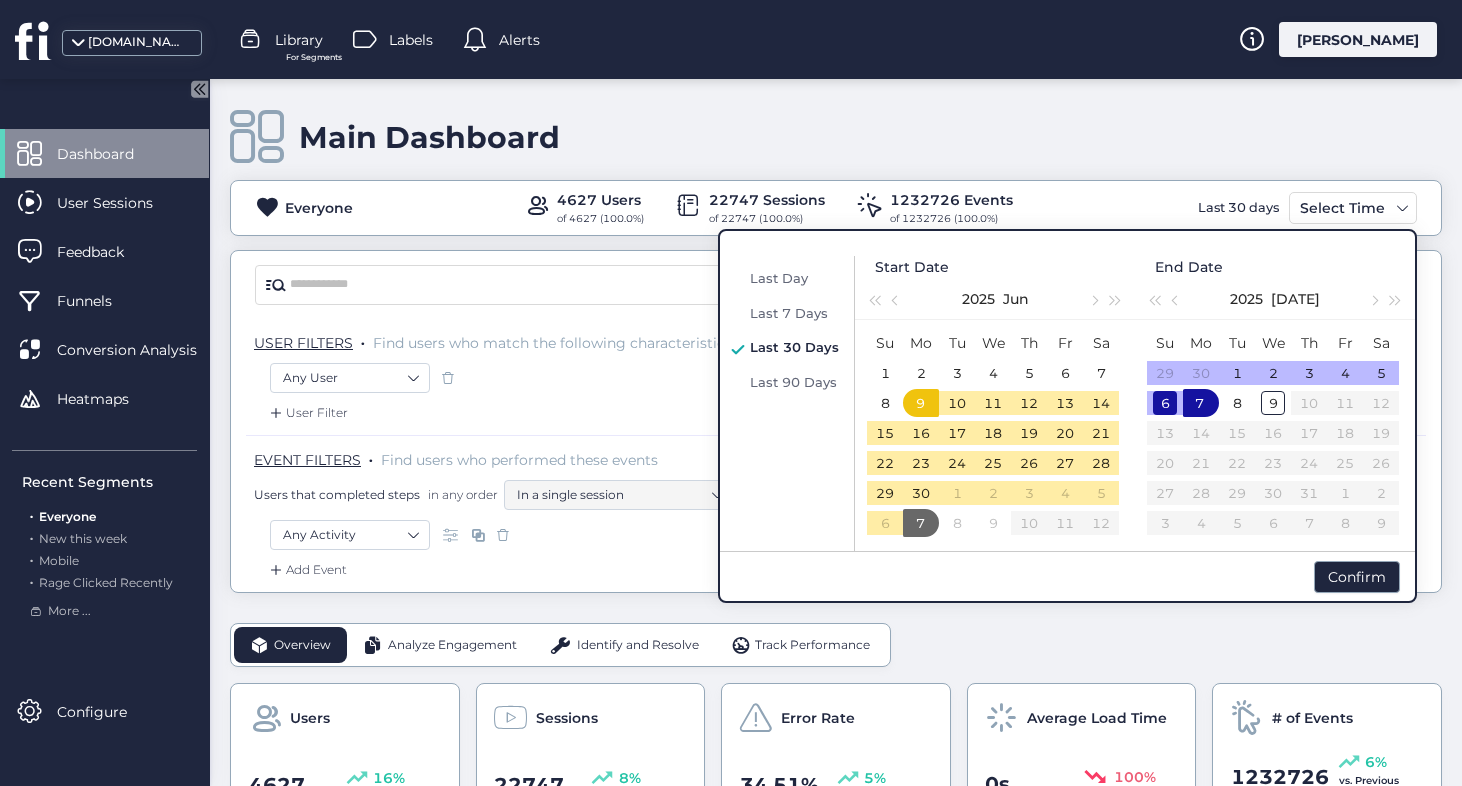 click on "6" at bounding box center [1165, 403] 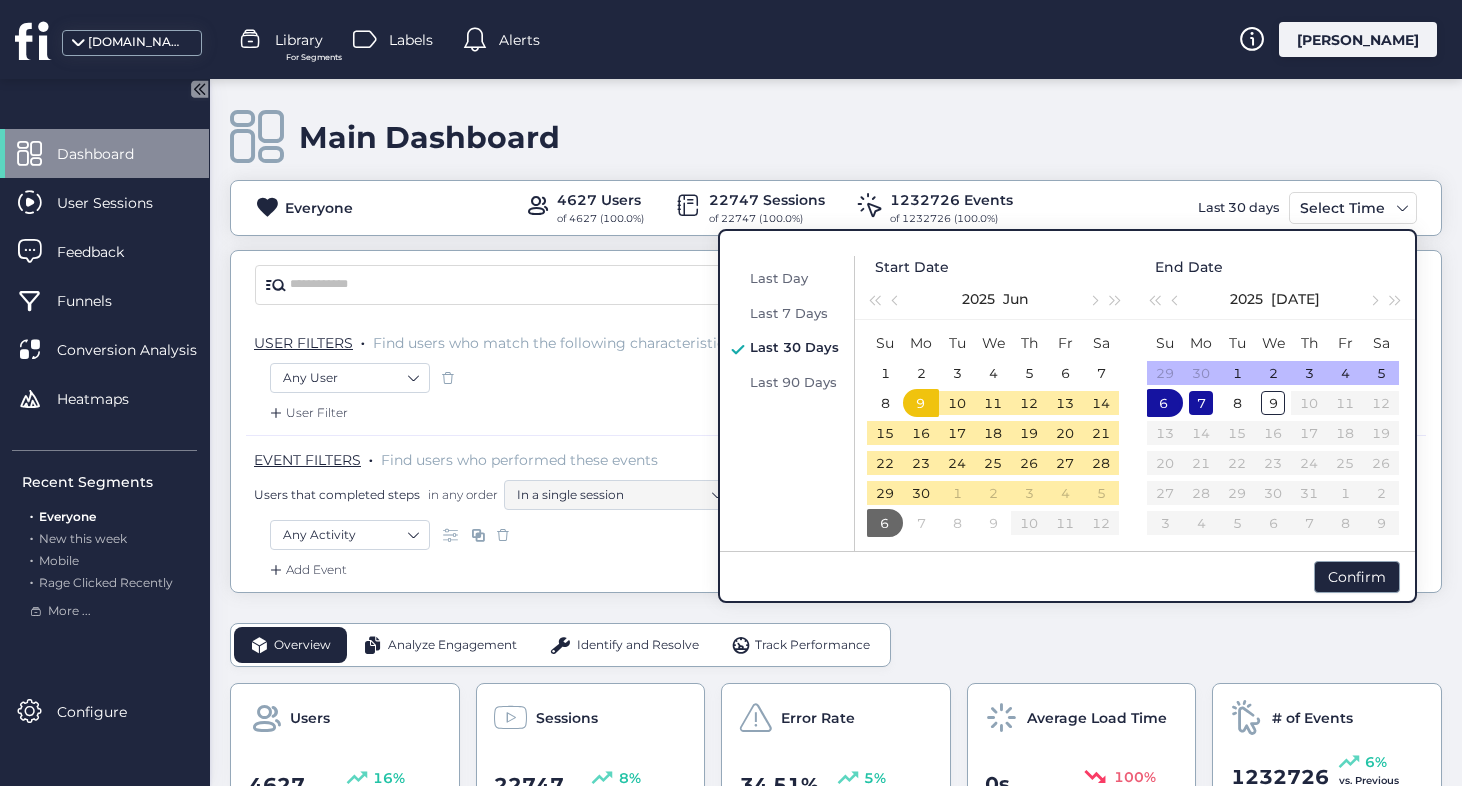 click on "7" at bounding box center (1201, 403) 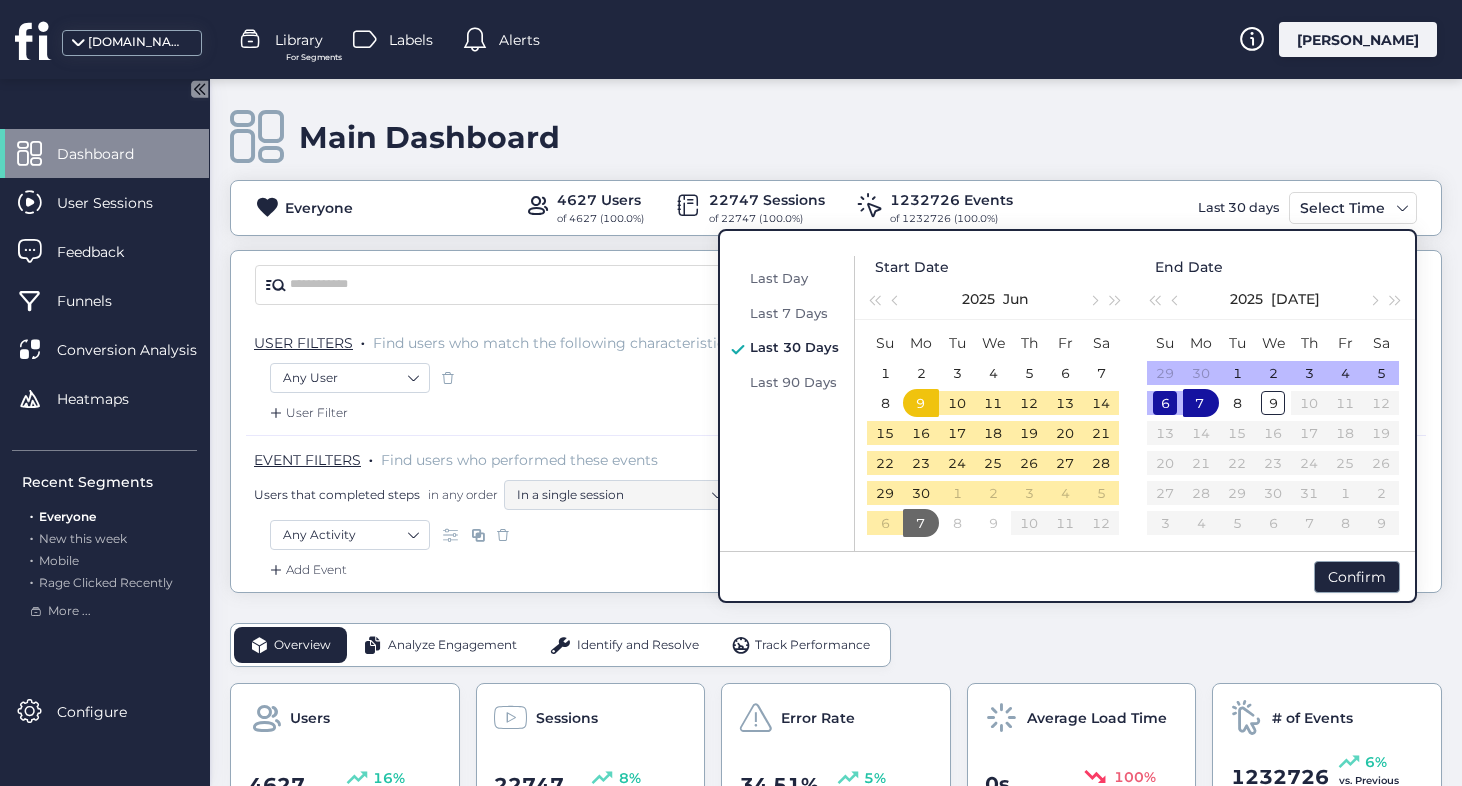 click on "6" at bounding box center [1165, 403] 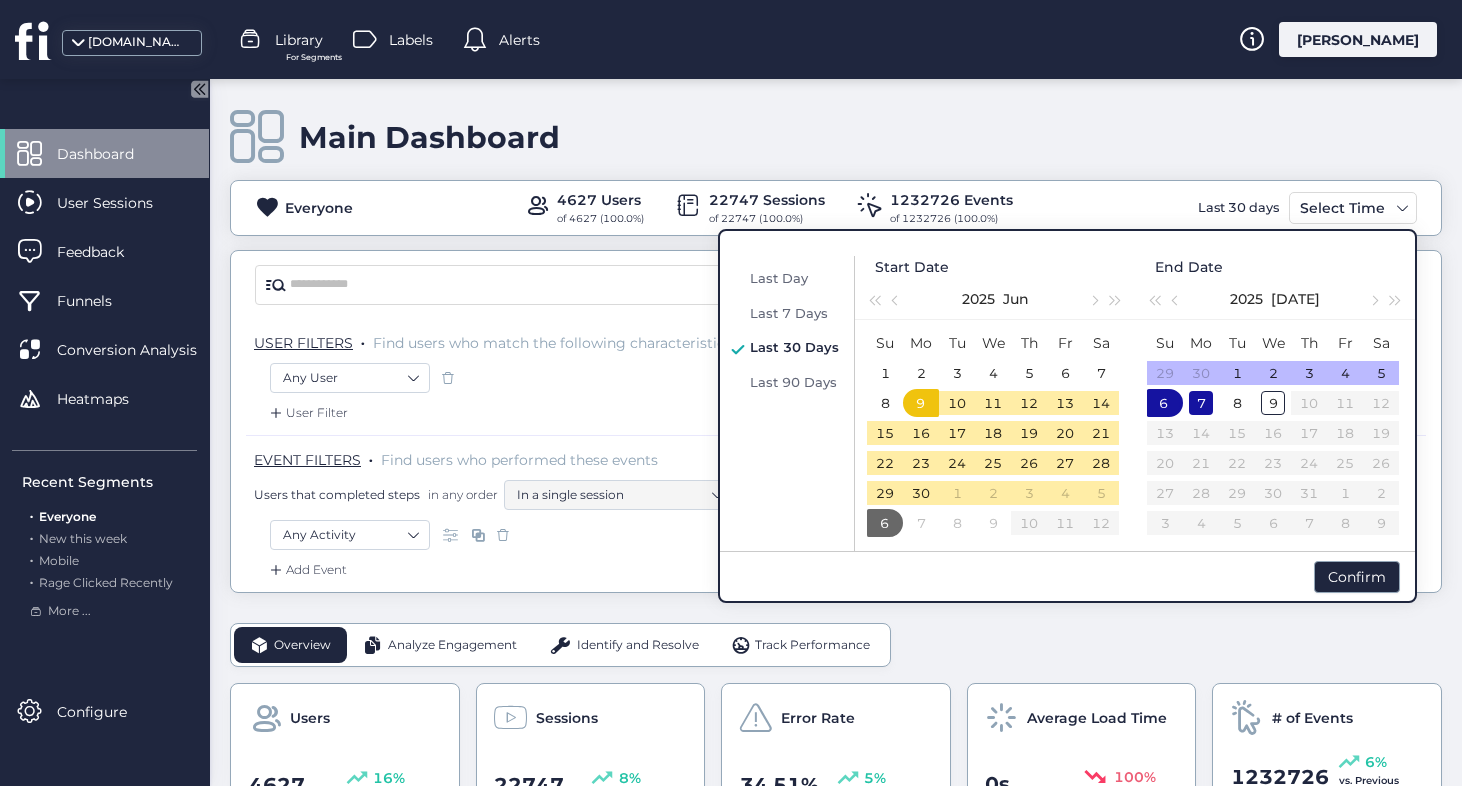 click on "7" at bounding box center (1201, 403) 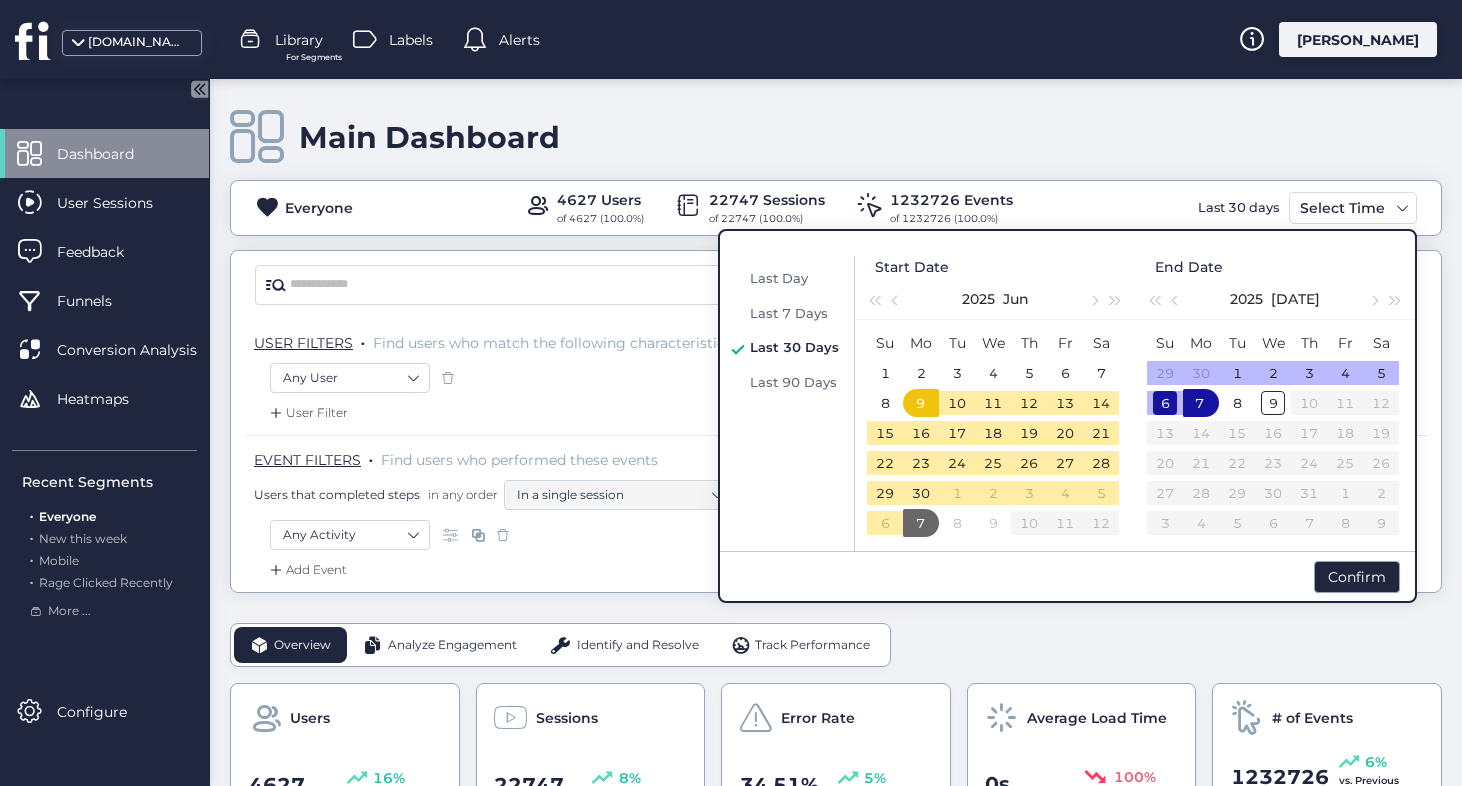 drag, startPoint x: 919, startPoint y: 404, endPoint x: 1164, endPoint y: 405, distance: 245.00204 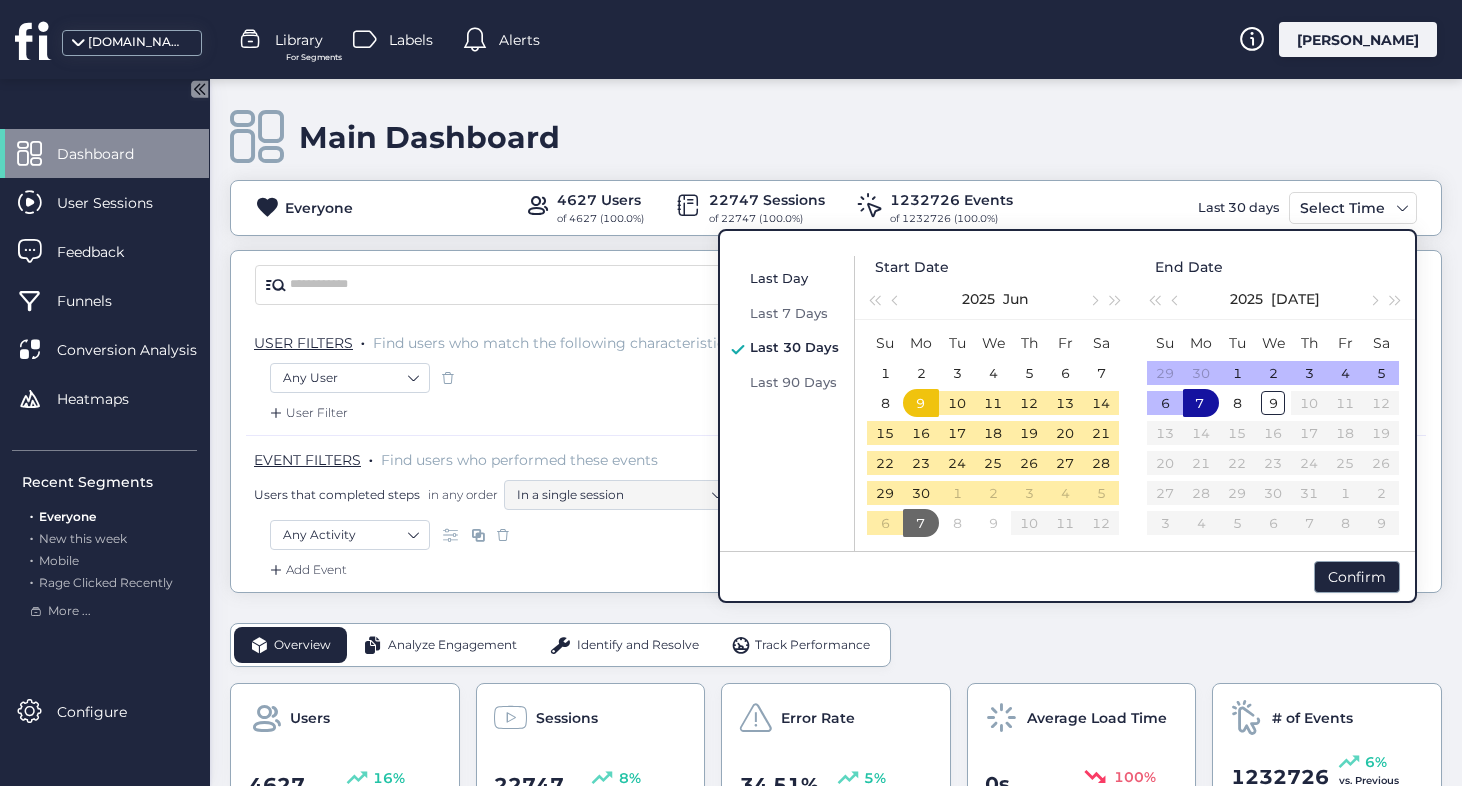 click on "Last Day" at bounding box center (779, 278) 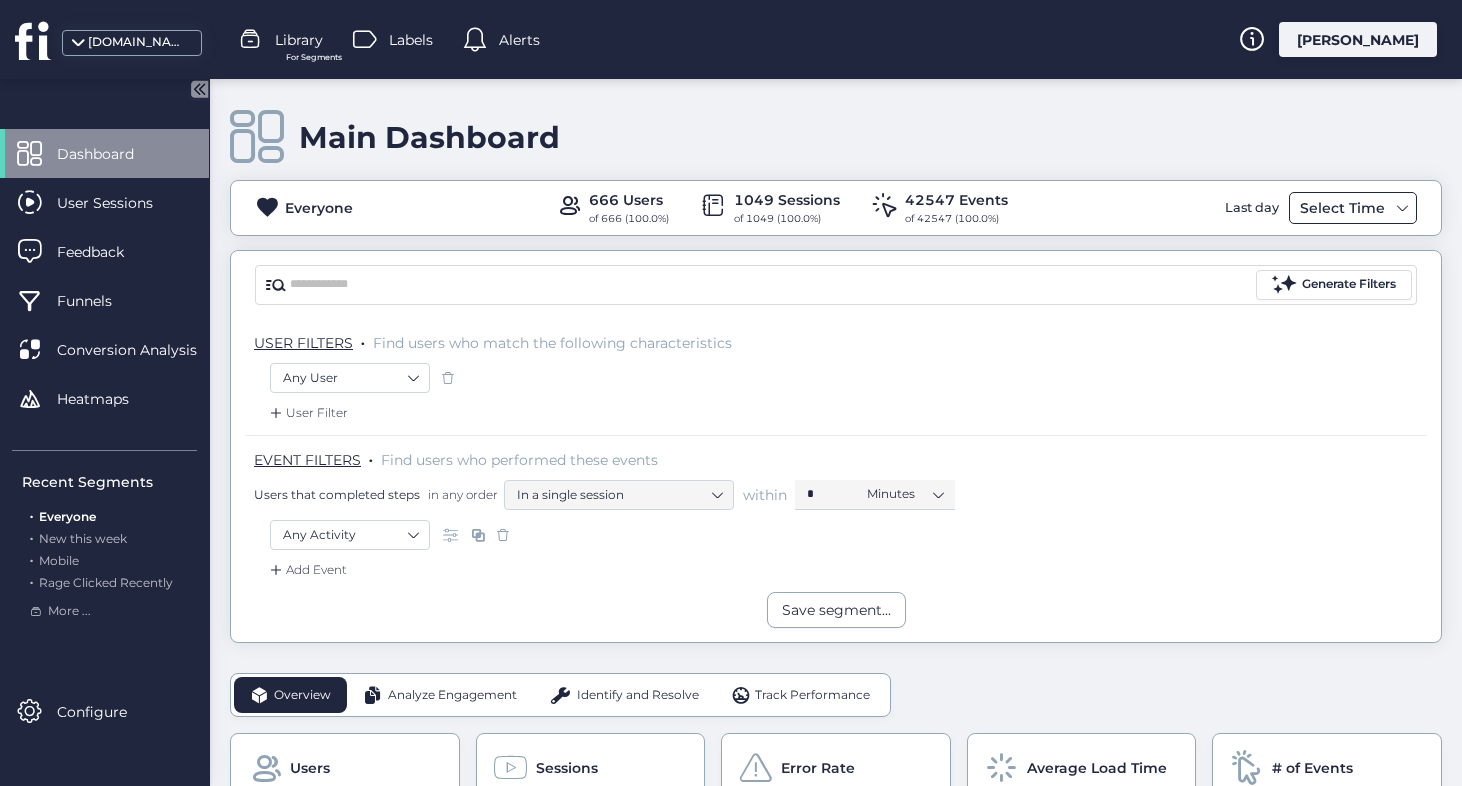 click on "Select Time" 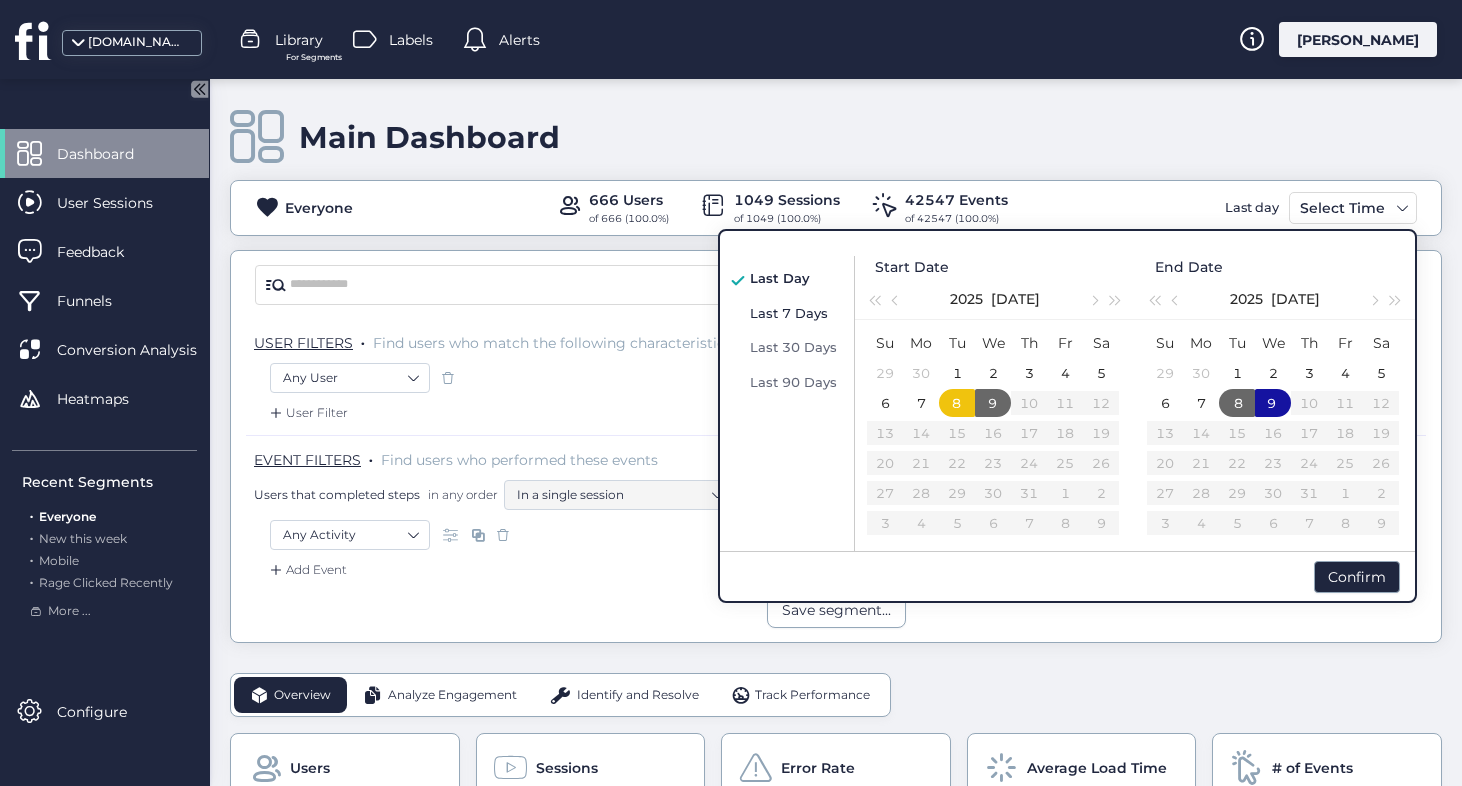 click on "Last 7 Days" at bounding box center [789, 313] 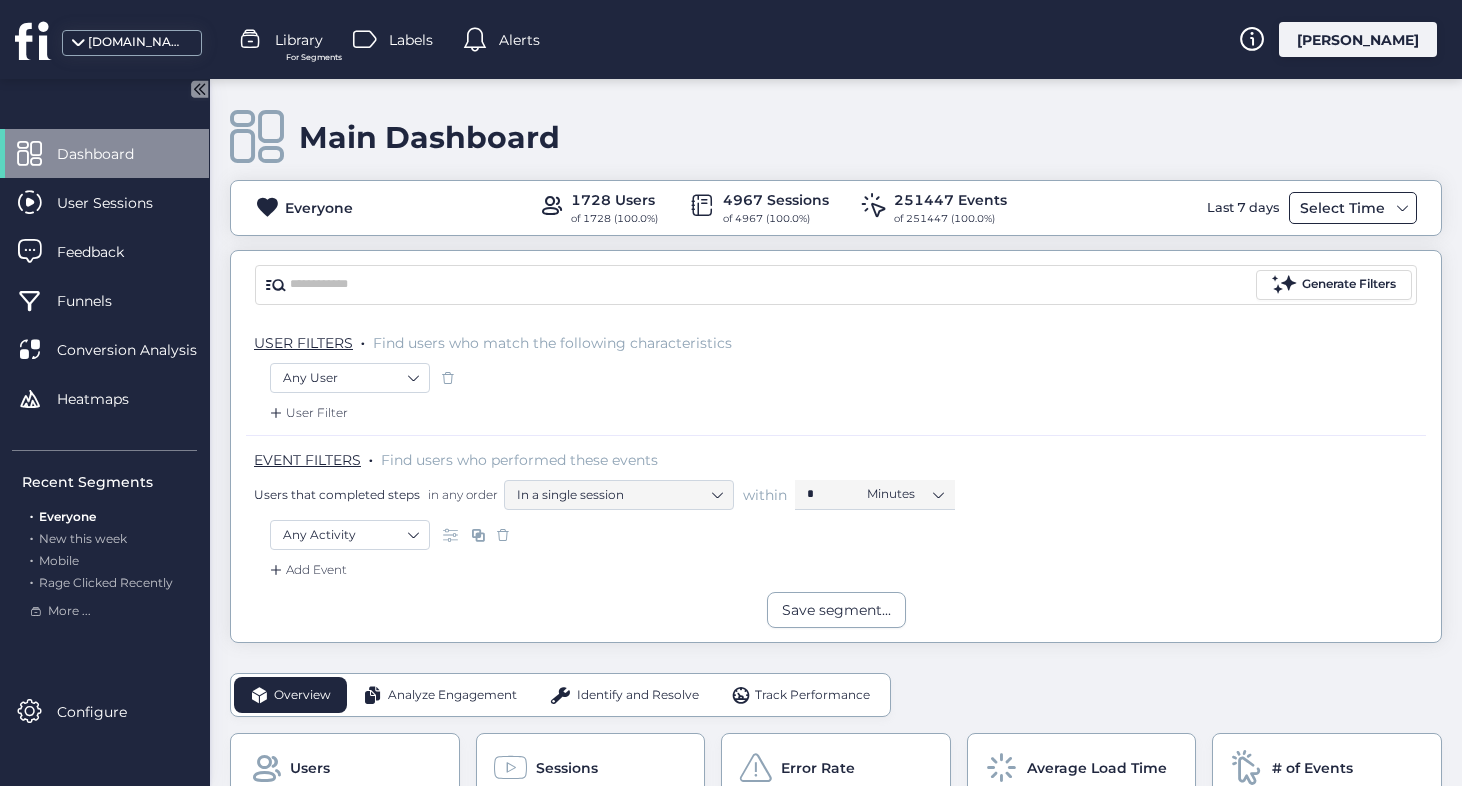 click on "Select Time" 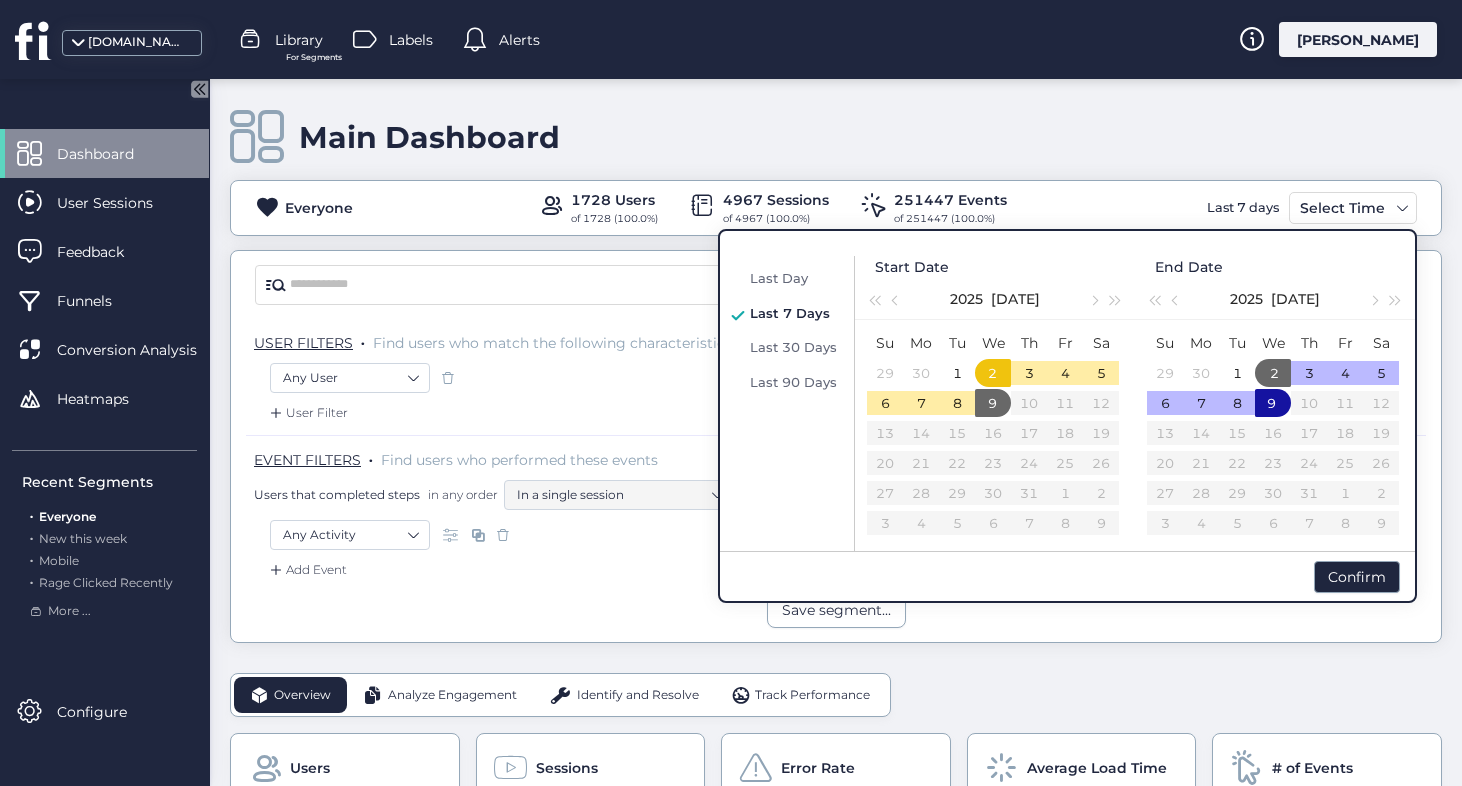 click on "Overview Analyze Engagement Identify and Resolve Track Performance Users 1728 7% vs. Previous Period Sessions 4967 5% vs. Previous Period Error Rate 34.17% 4% vs. Previous Period Average Load Time 4.69s 69% vs. Previous Period # of Events 251447 16% vs. Previous Period Session Playlist  All Sessions   Pinned Sessions  q3g3rrrmufx SINCE [DATE] Philippines desktop · Mac [DATE] Live 00:17 ia4div3t7ob SINCE [DATE] United States desktop · Chrome OS [DATE] Live 00:17 iwn7tjohvx SINCE [DATE] United States desktop · Windows [DATE] Live 01:10 63xbmj0y54d SINCE [DATE] Pakistan desktop · Windows [DATE] Live 00:04 ea6h2n79ov SINCE [DATE] United States desktop · Mac [DATE] Live 00:29  1 – 5 of 1728  Top Users    Session Count  Action m5azzbg56d5 SINCE [DATE]  k76deytl05hi SINCE [DATE]  mu0rhcx4ppt SINCE [DATE]  42xh2aqn1yb SINCE [DATE]  o2g9qo3to1t SINCE [DATE]  15b8tvfnyq SINCE [DATE]  1mhdd695hk8 SINCE [DATE]  are0cqcl3jk SINCE [DATE]  14s33gto75l  13  0" 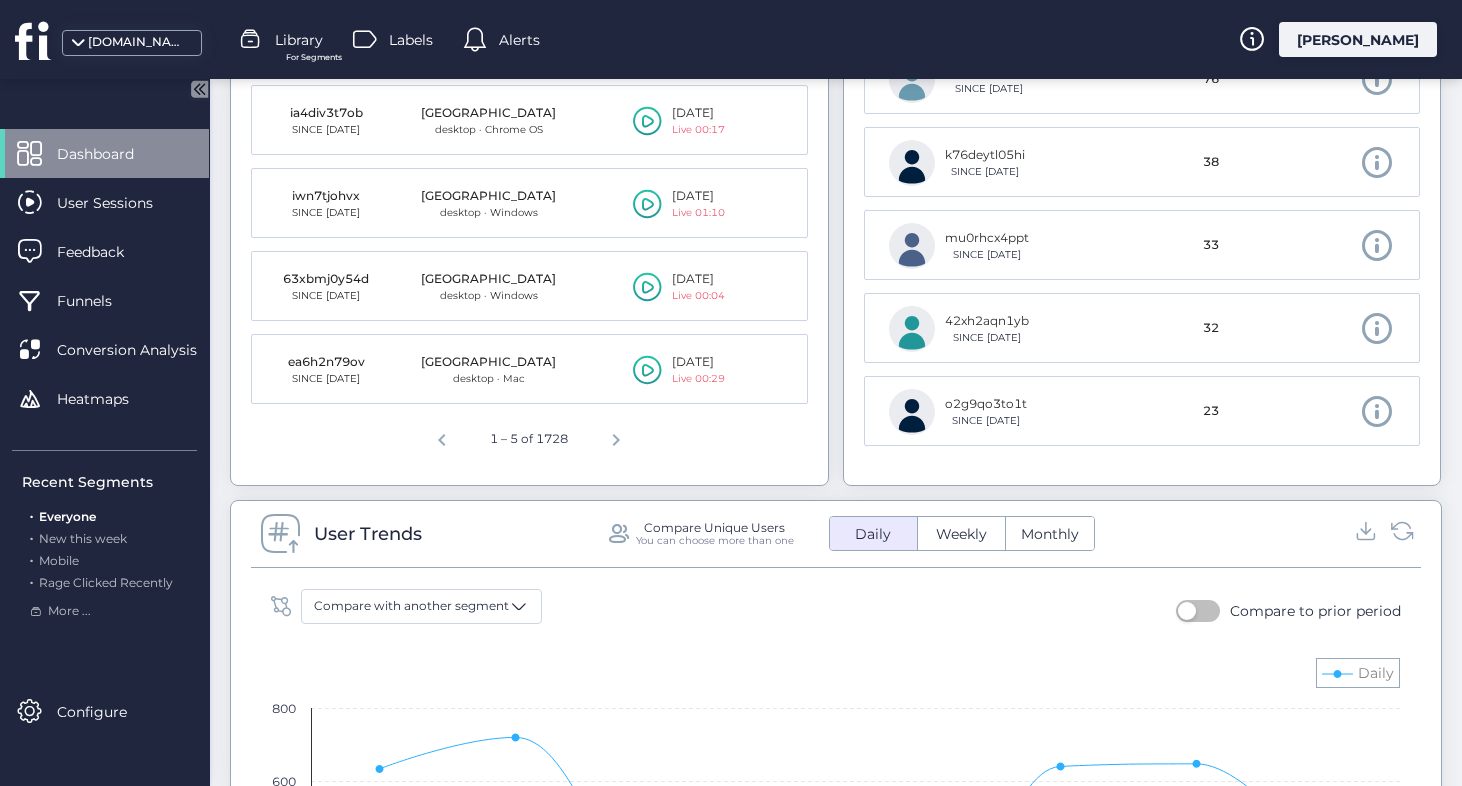 scroll, scrollTop: 0, scrollLeft: 0, axis: both 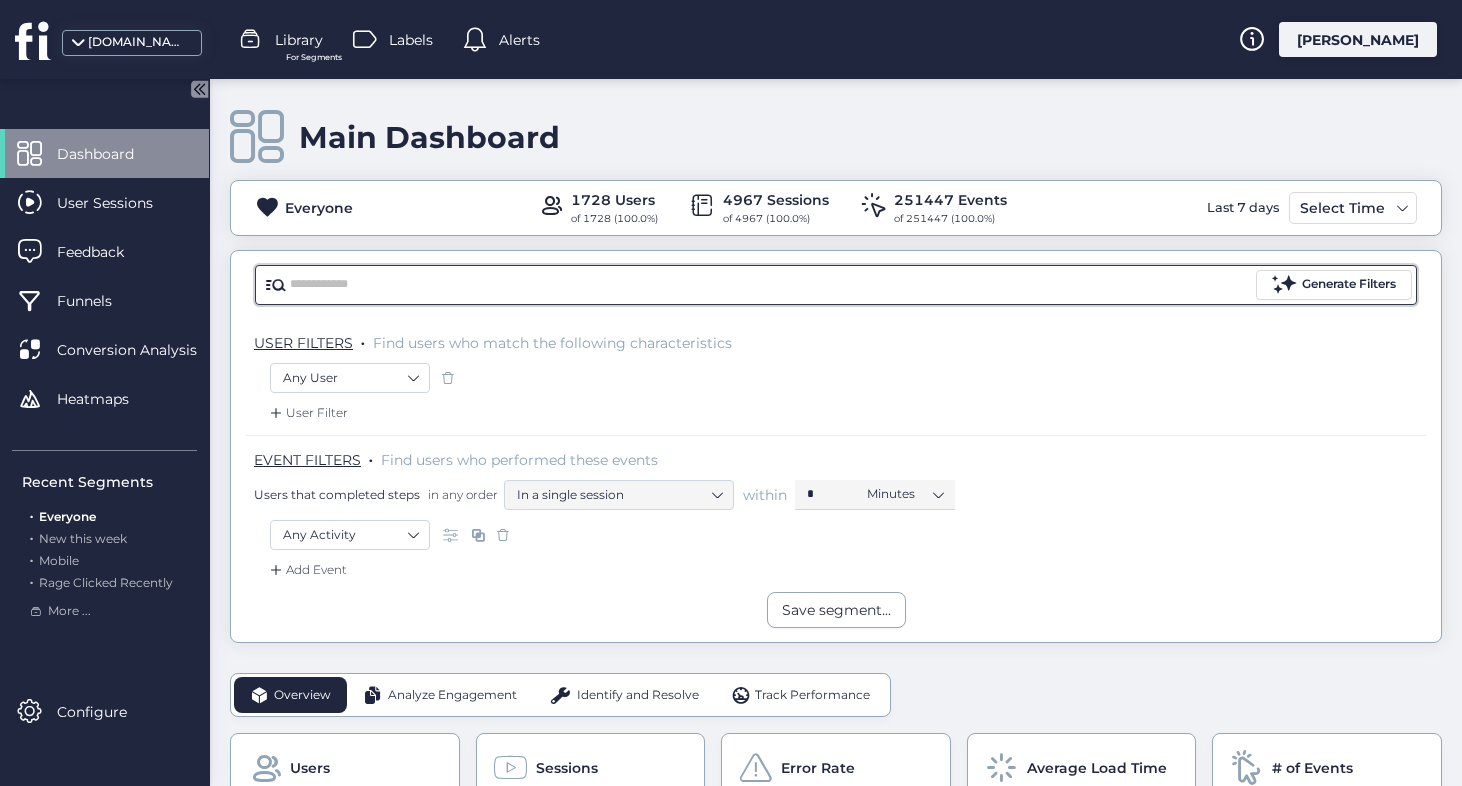 click at bounding box center [771, 285] 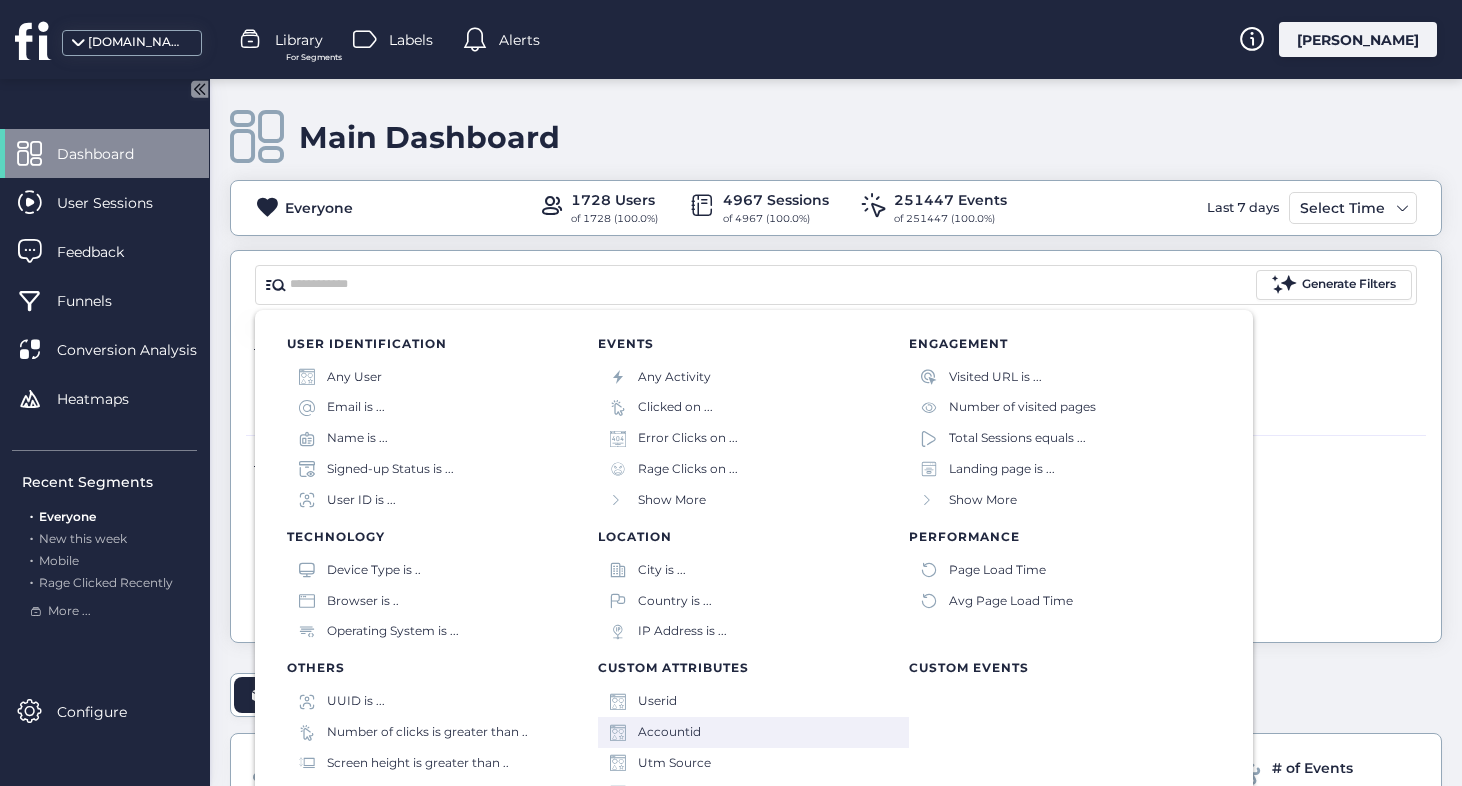click on "Accountid" at bounding box center (753, 732) 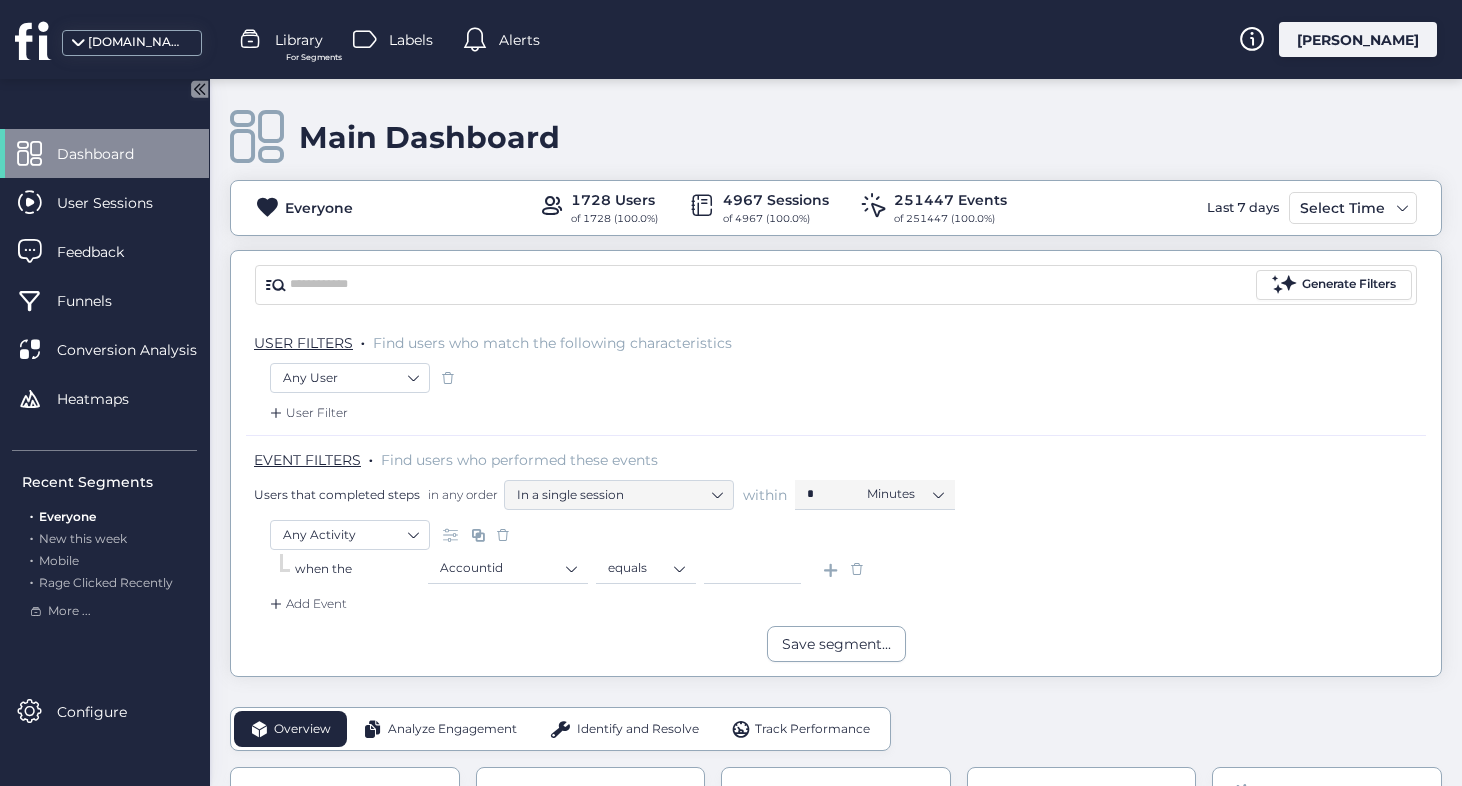 click 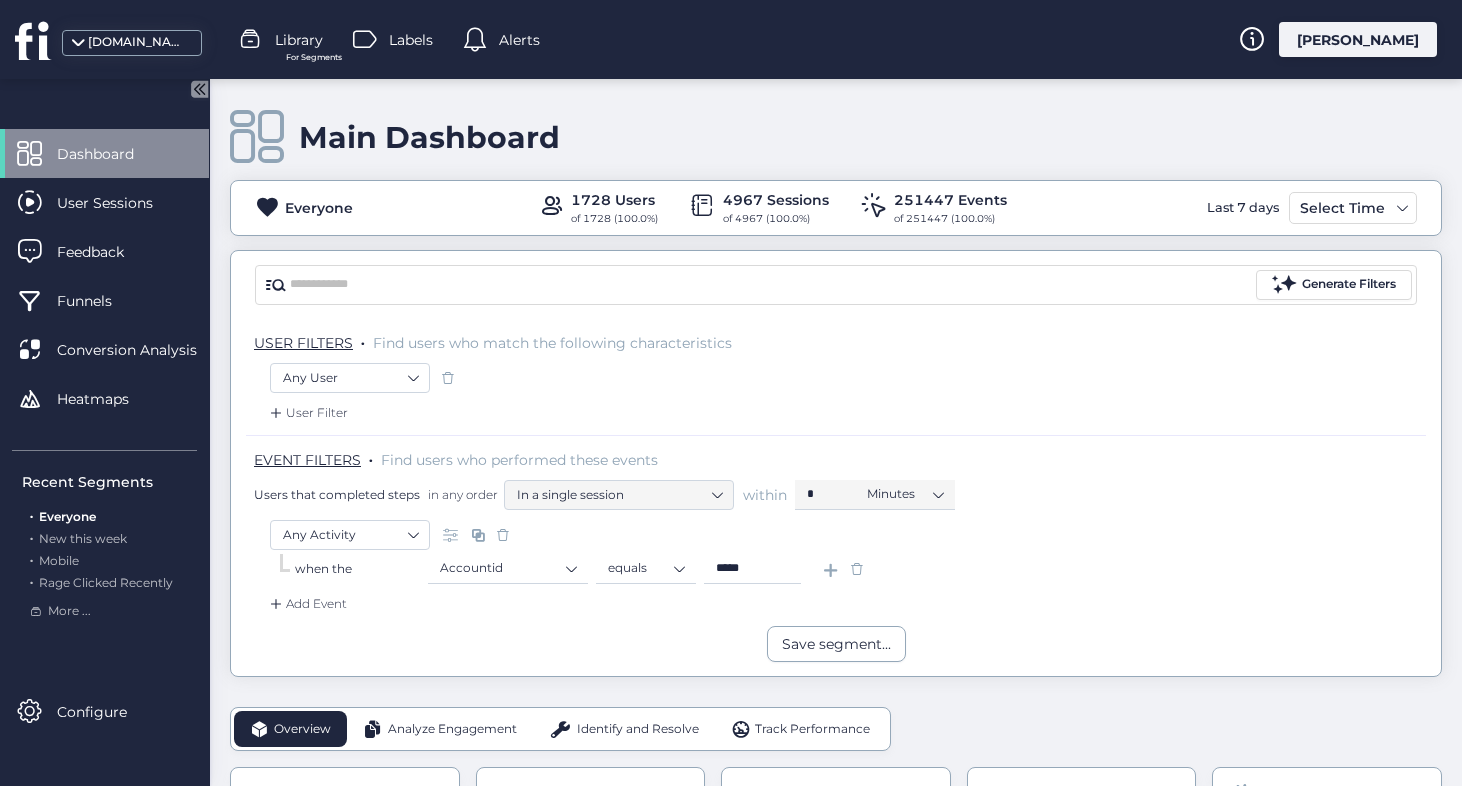 type on "*****" 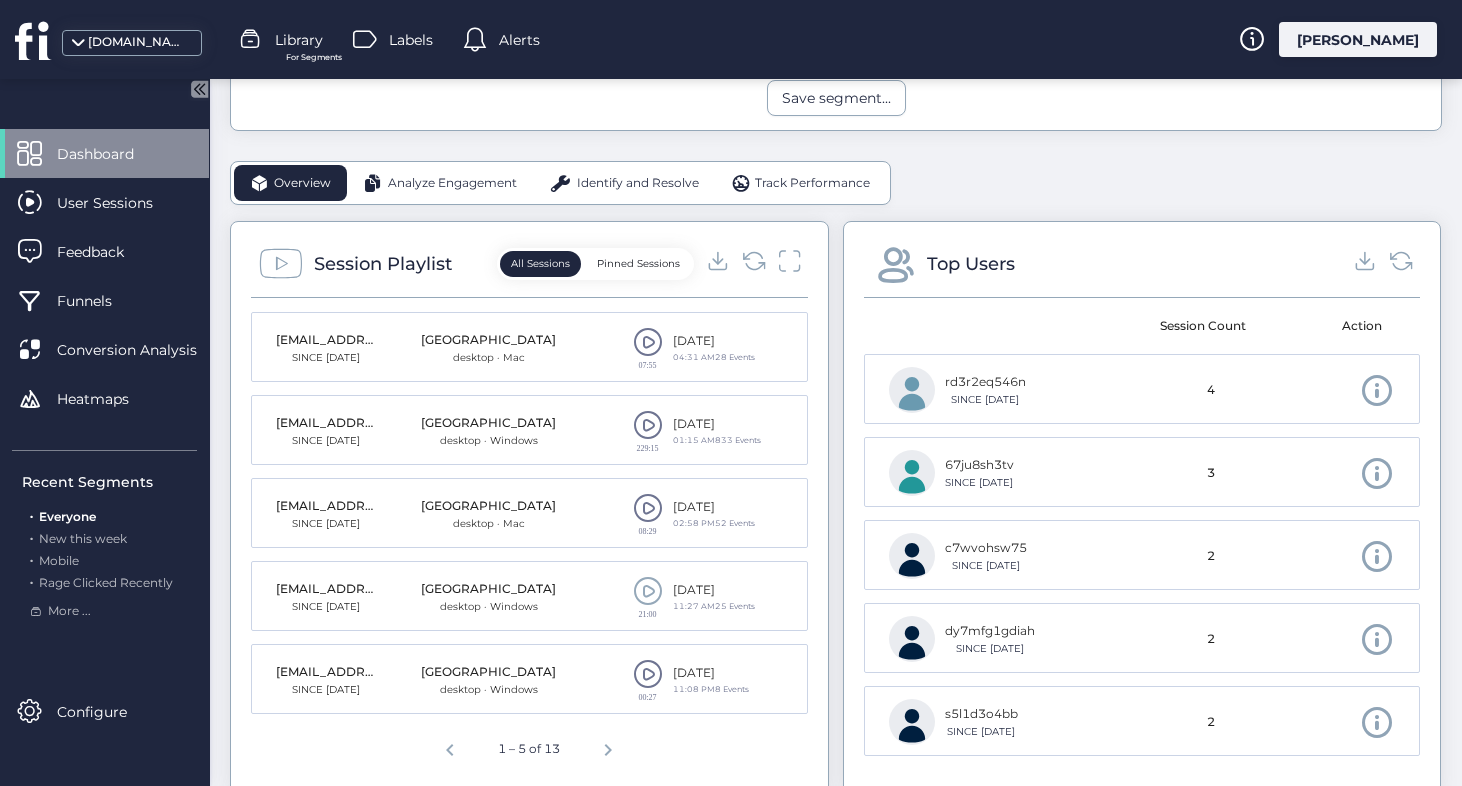 scroll, scrollTop: 572, scrollLeft: 0, axis: vertical 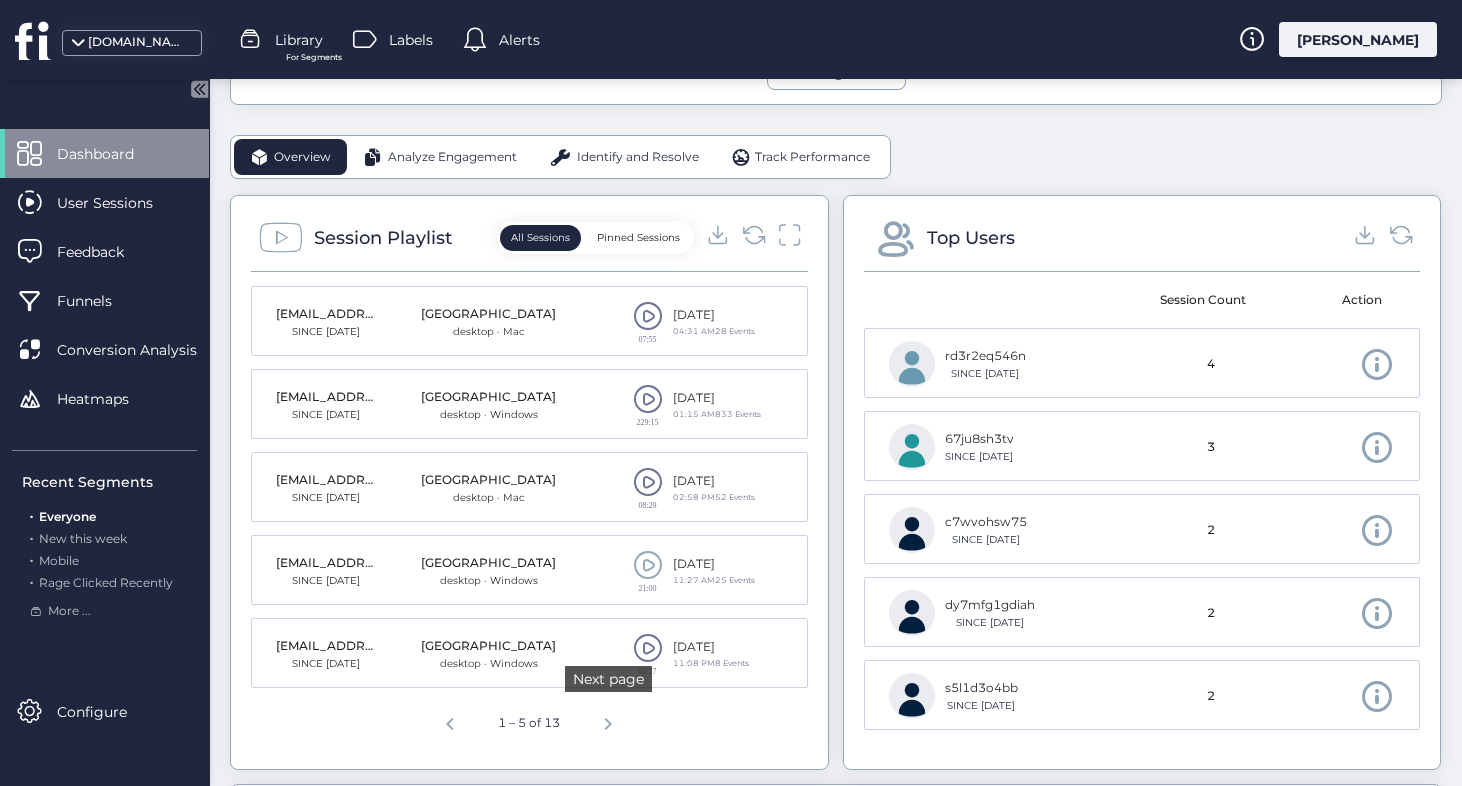 click 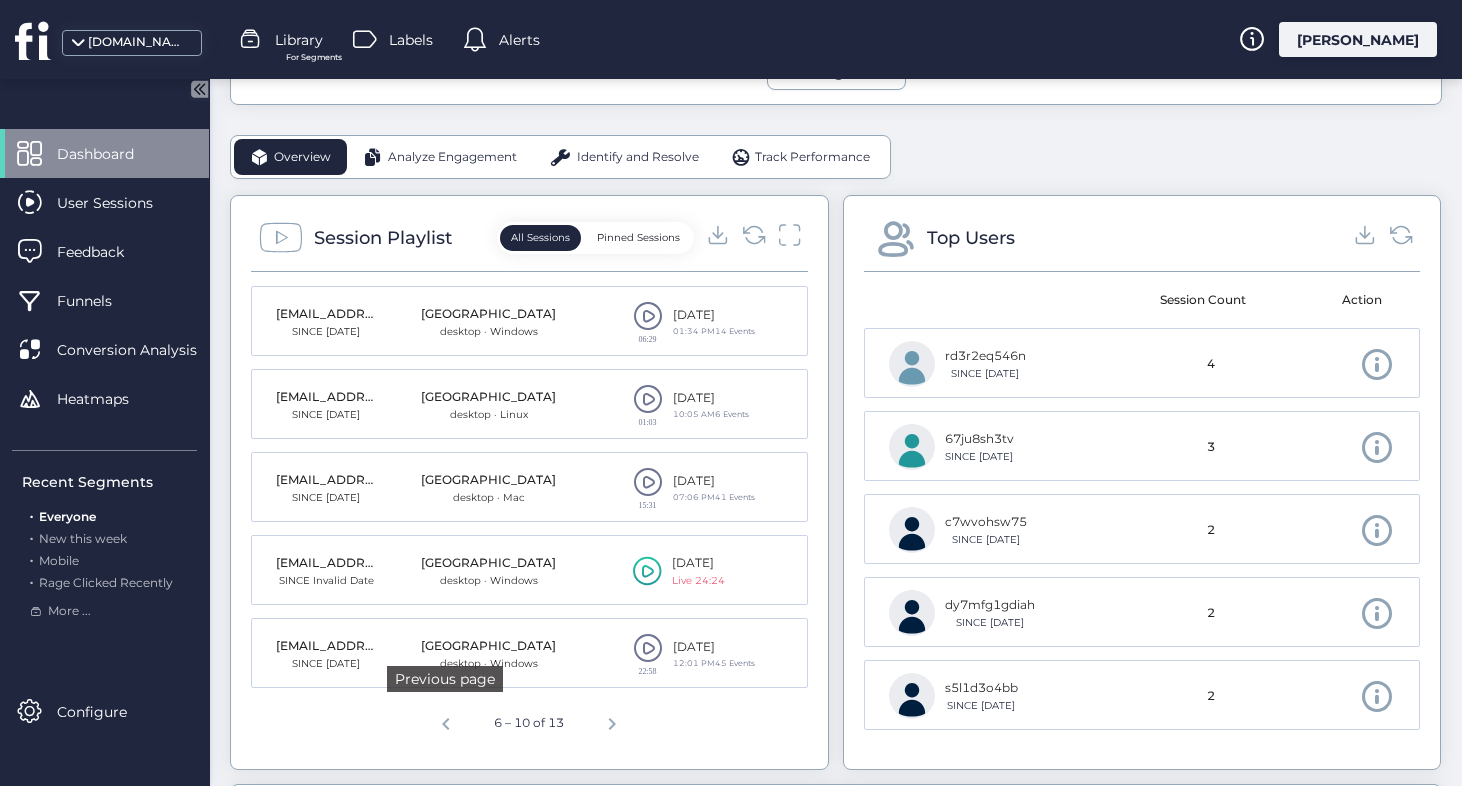 click 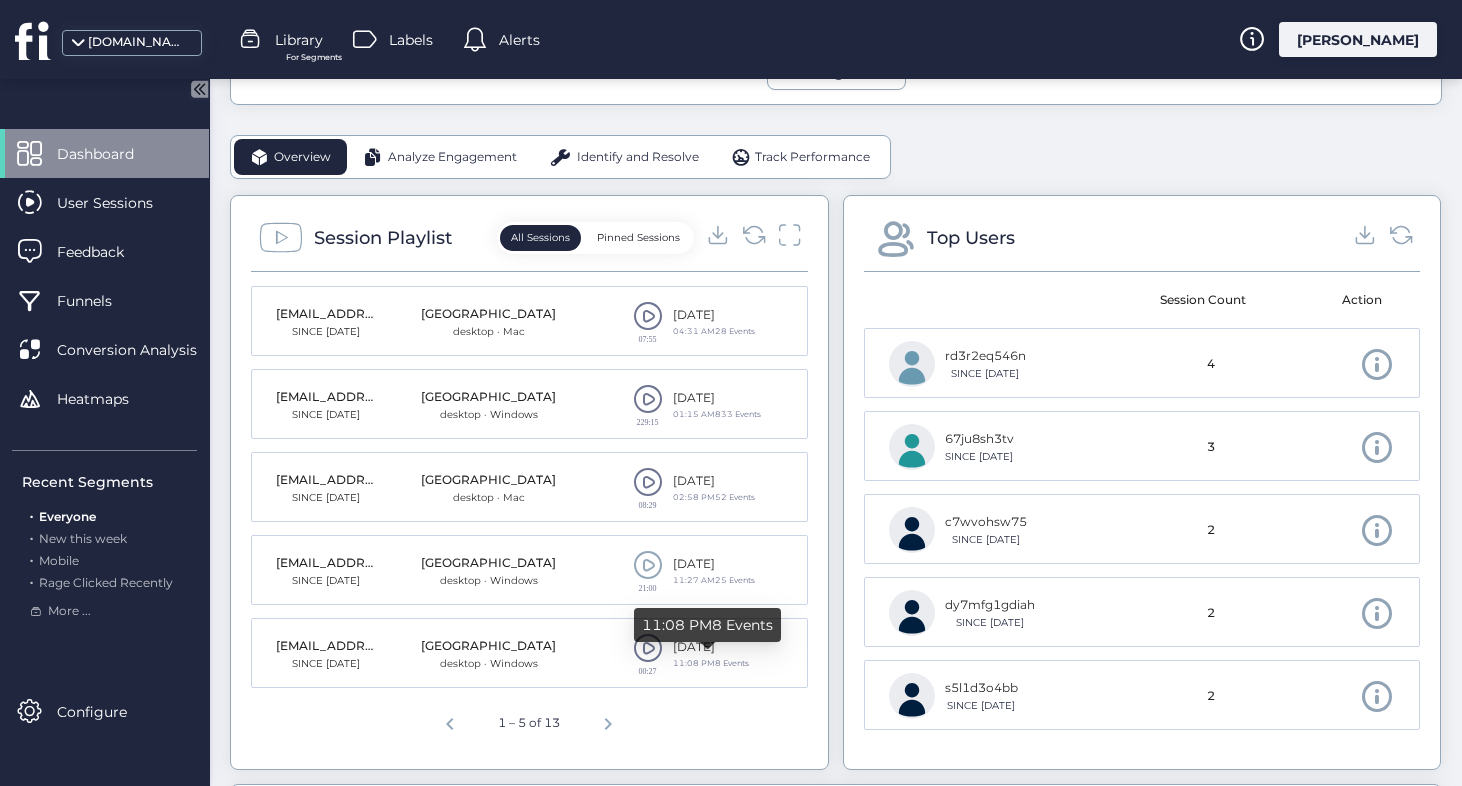 click on "11:08 PMㅤ8 Events" 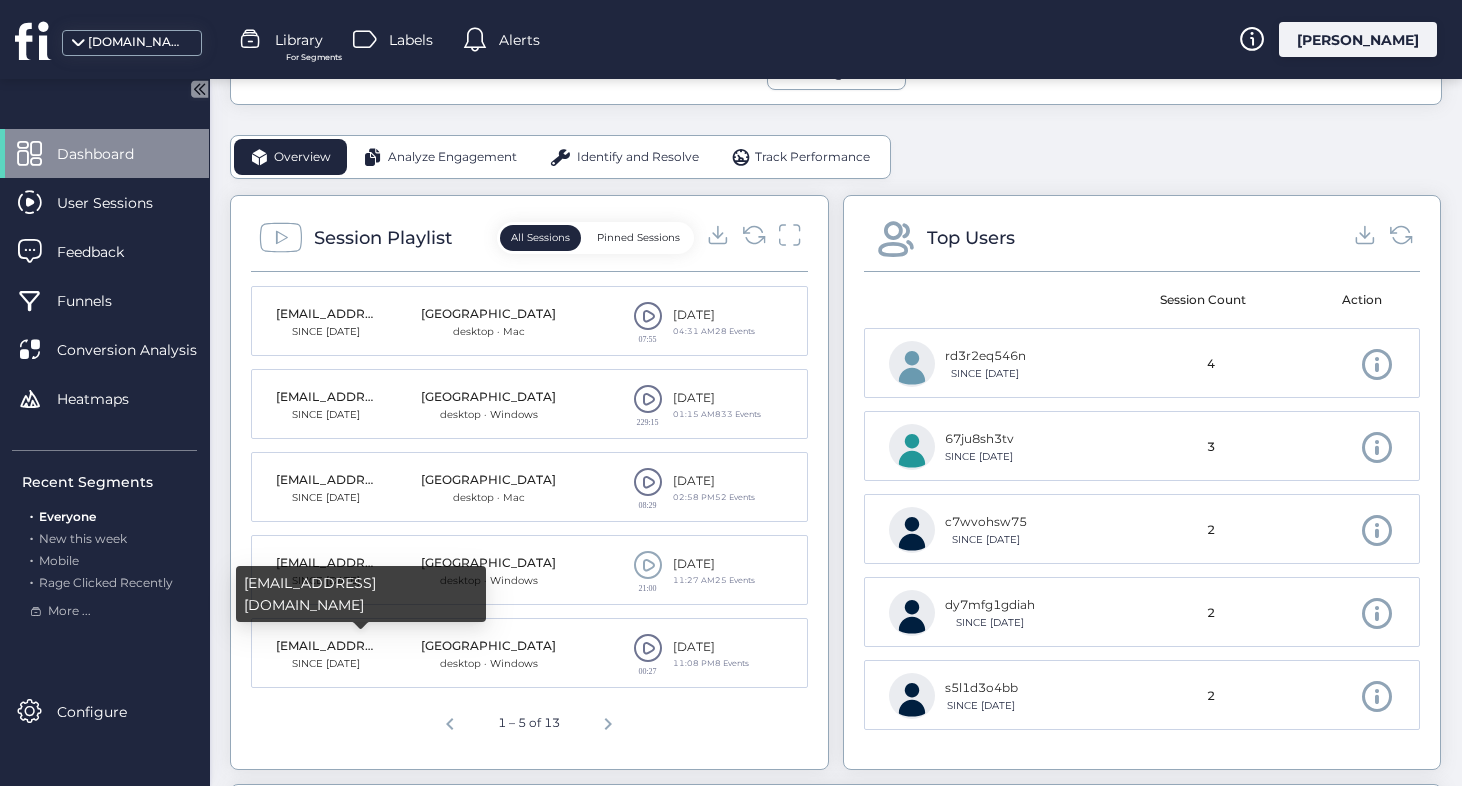 click on "[EMAIL_ADDRESS][DOMAIN_NAME]" 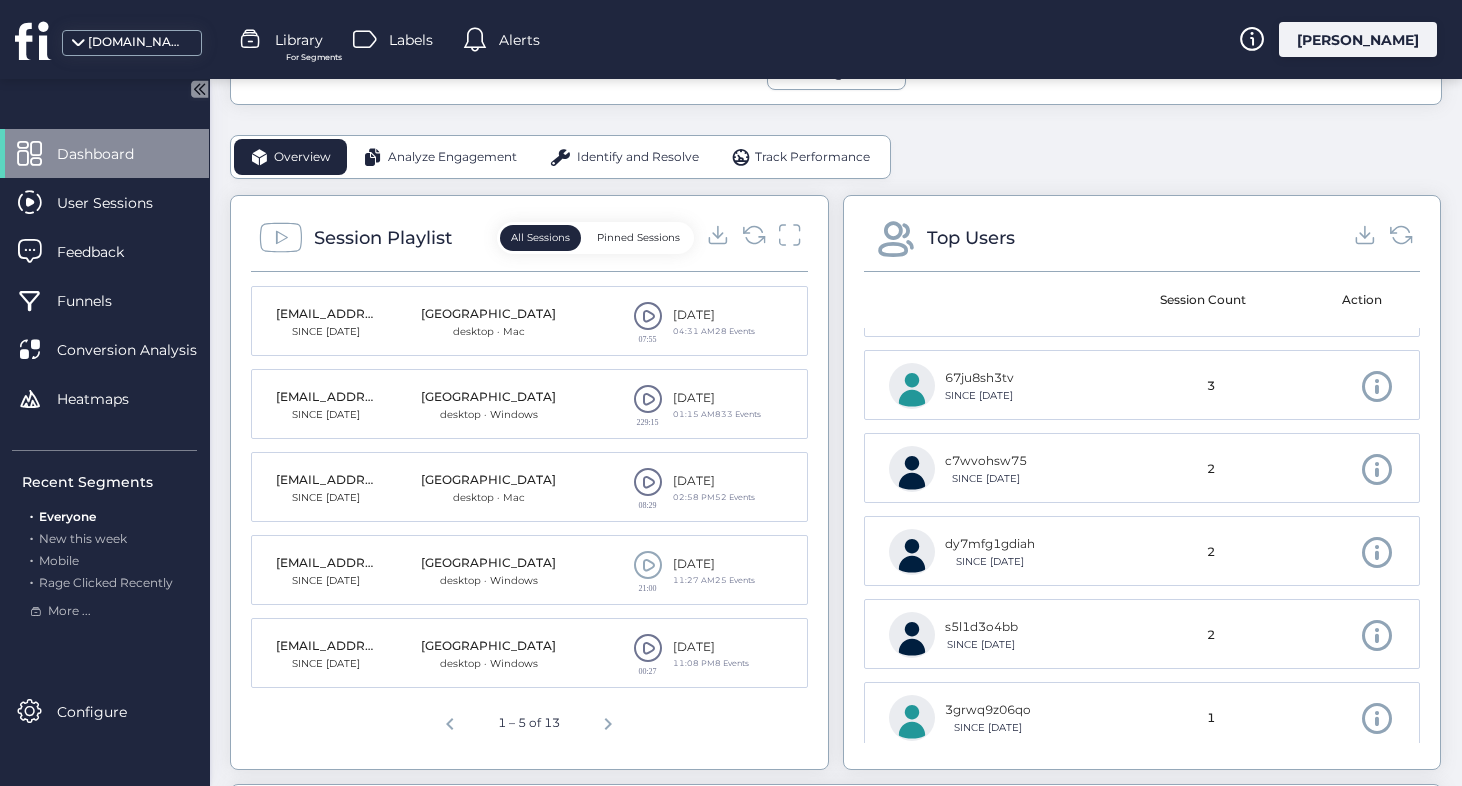 scroll, scrollTop: 0, scrollLeft: 0, axis: both 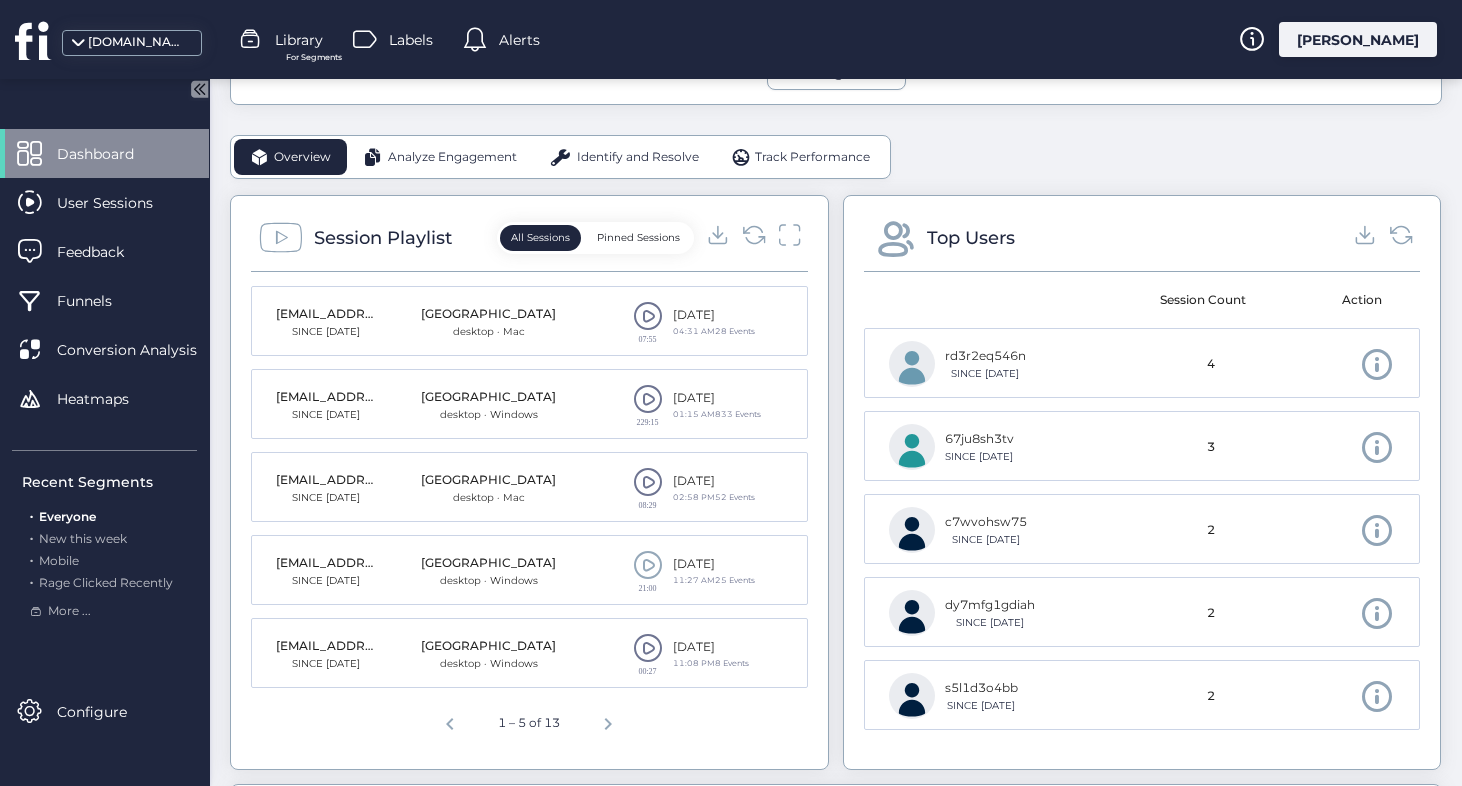 click 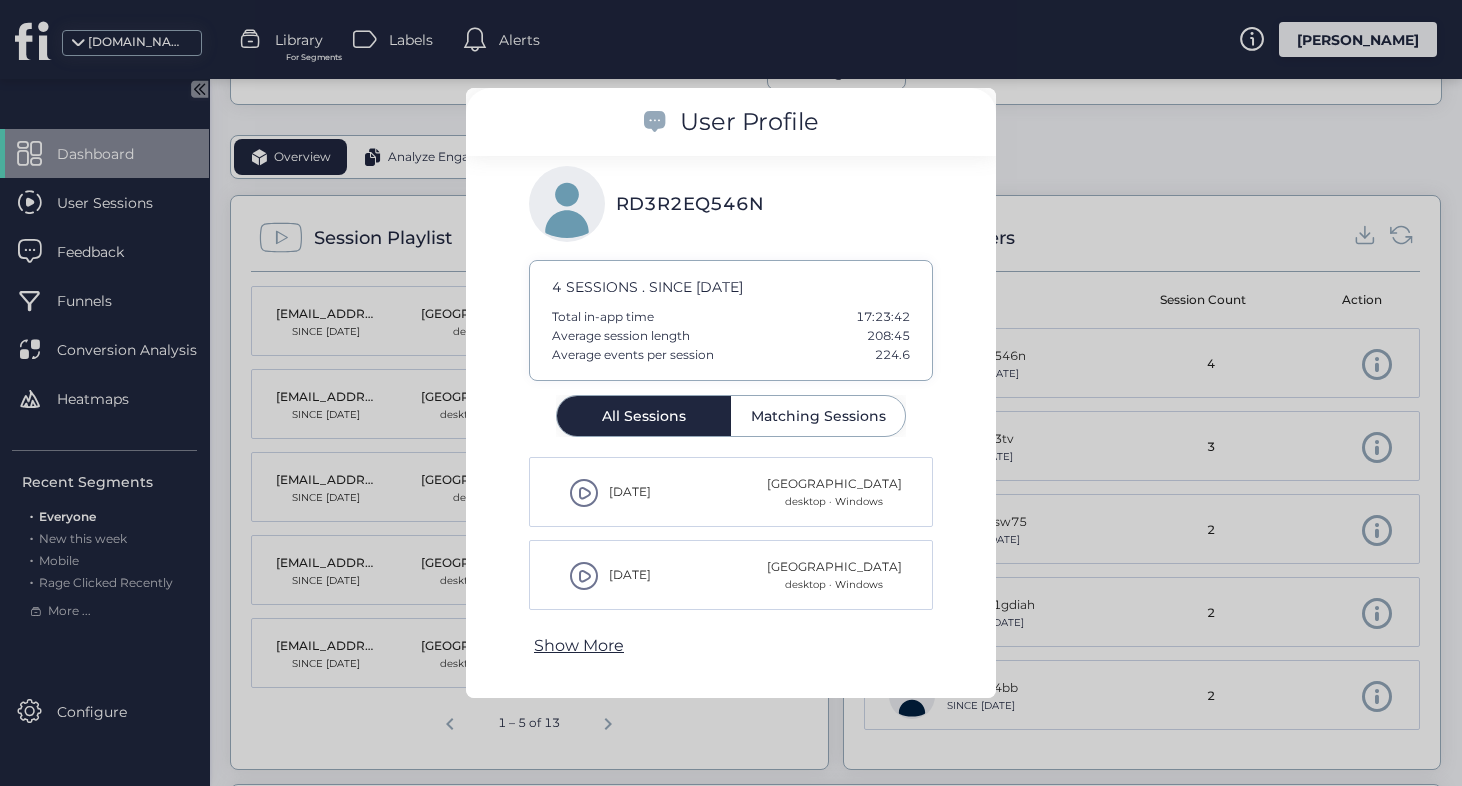 click at bounding box center (731, 393) 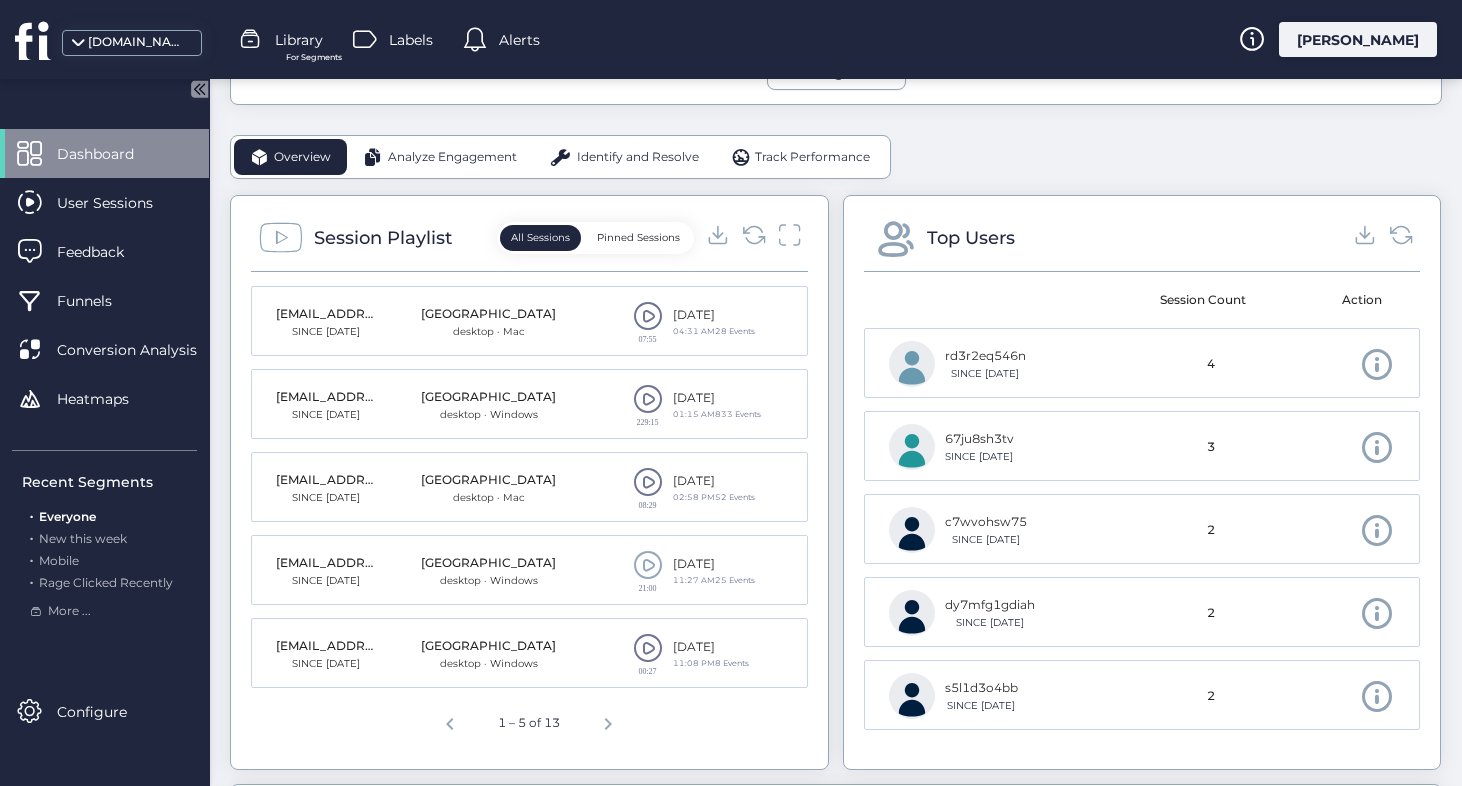 click 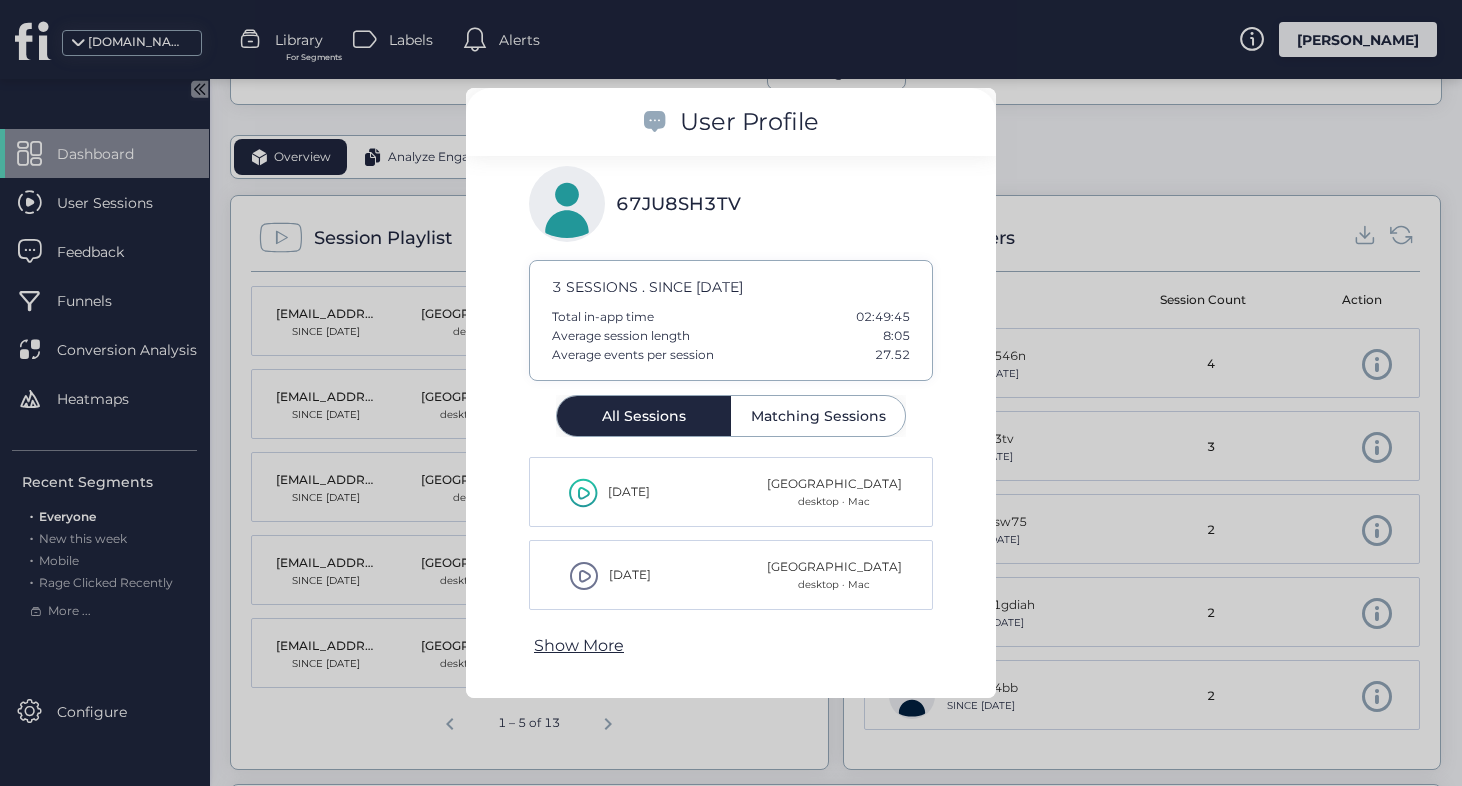 click at bounding box center [731, 393] 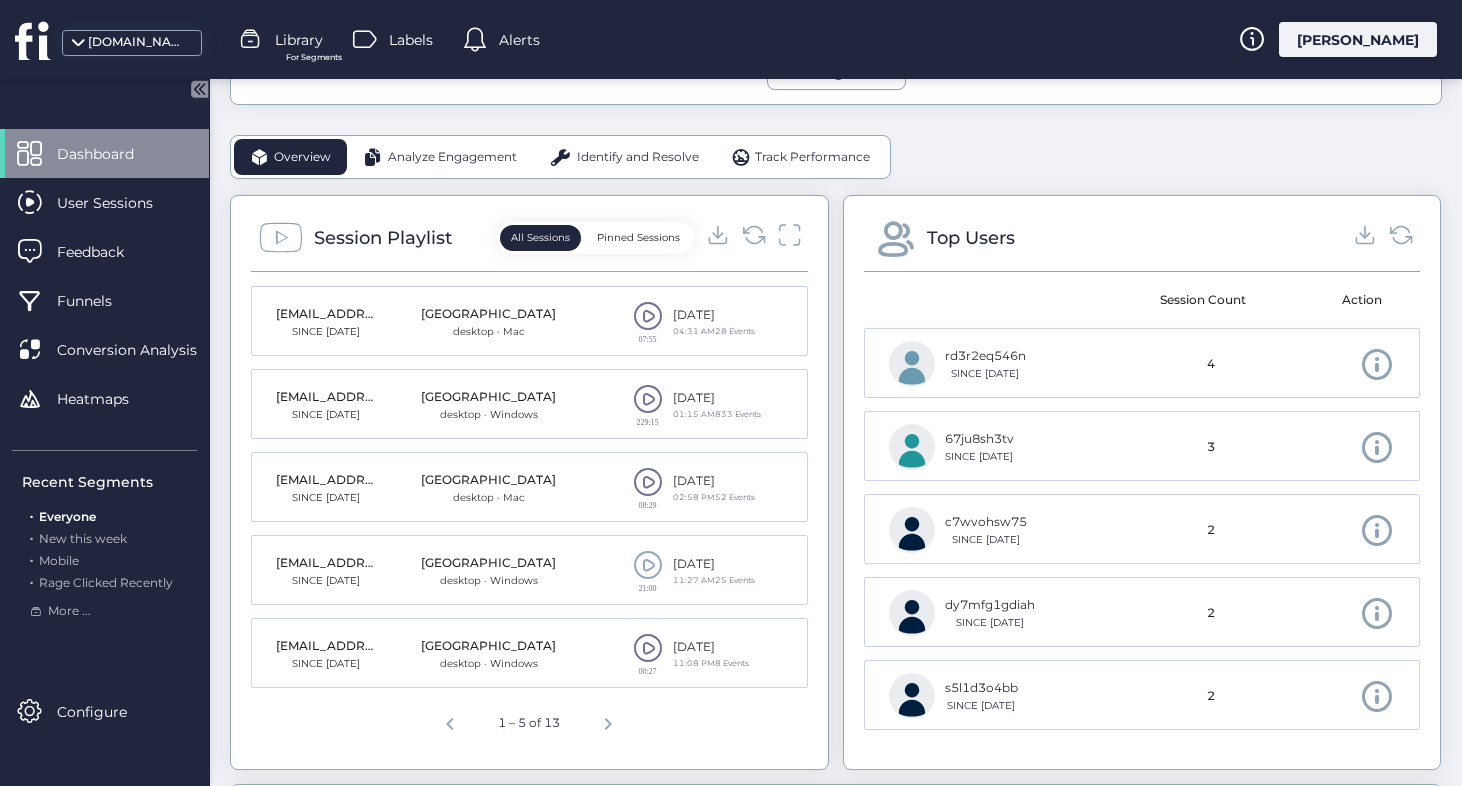 click 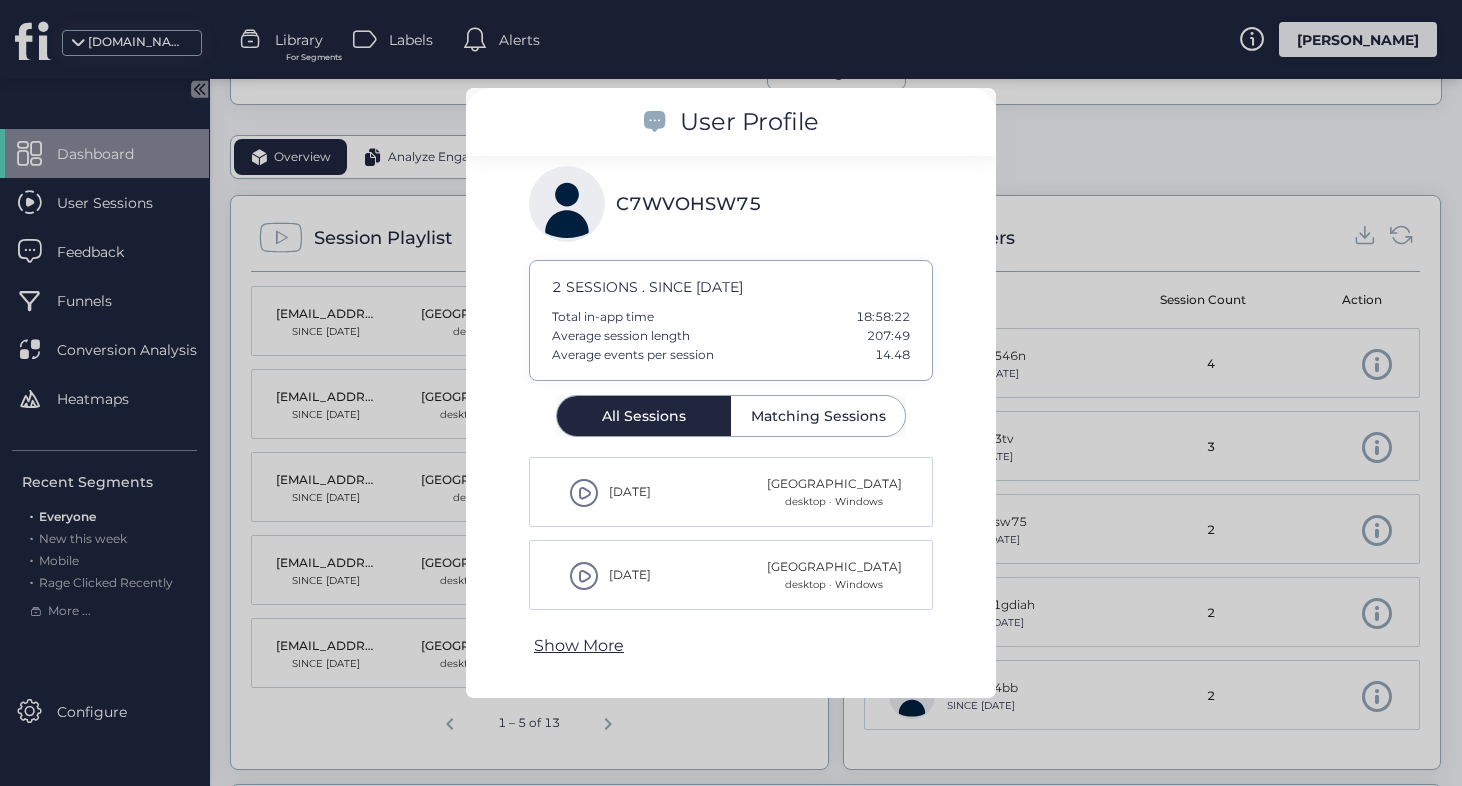 click at bounding box center (584, 493) 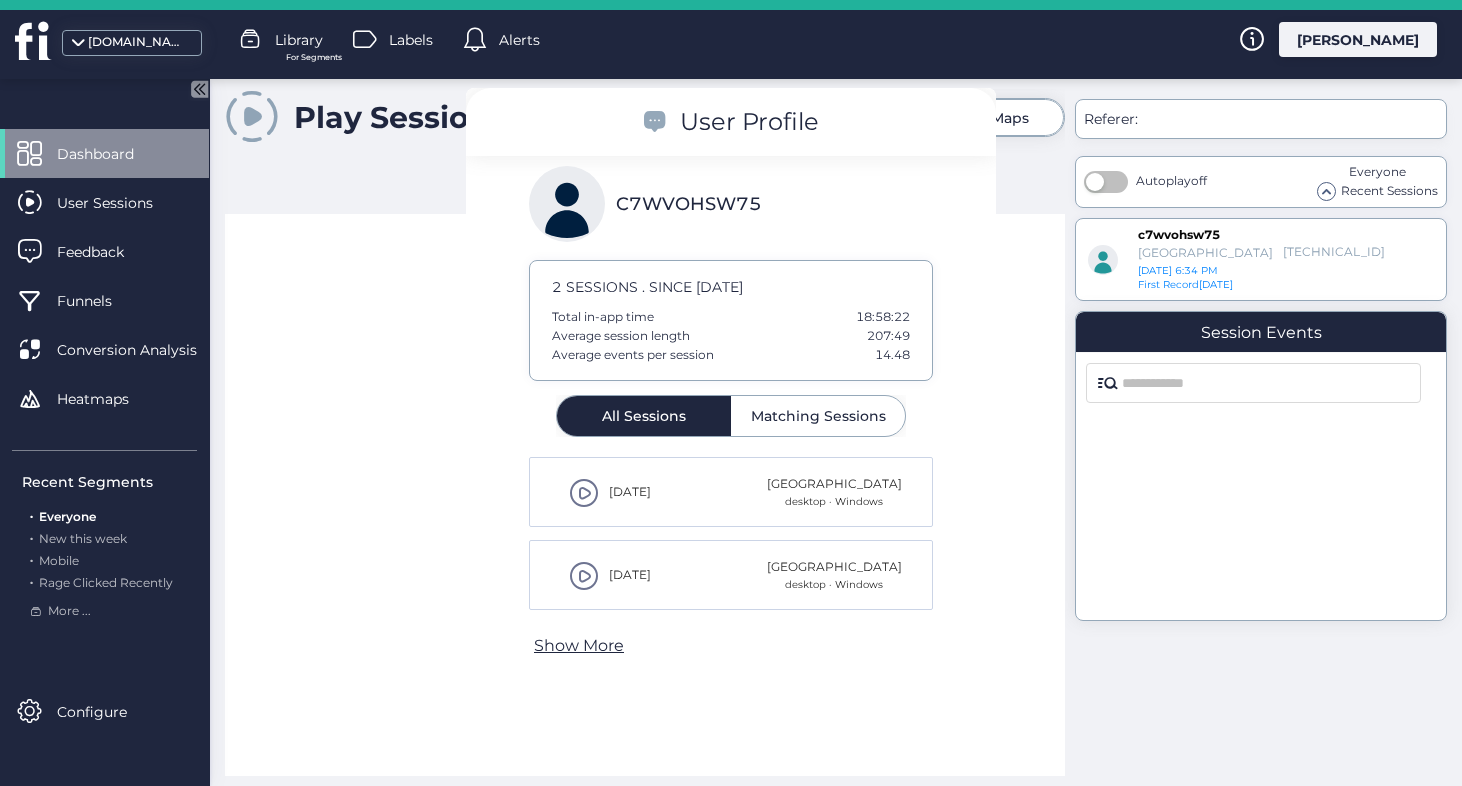 scroll, scrollTop: 0, scrollLeft: 0, axis: both 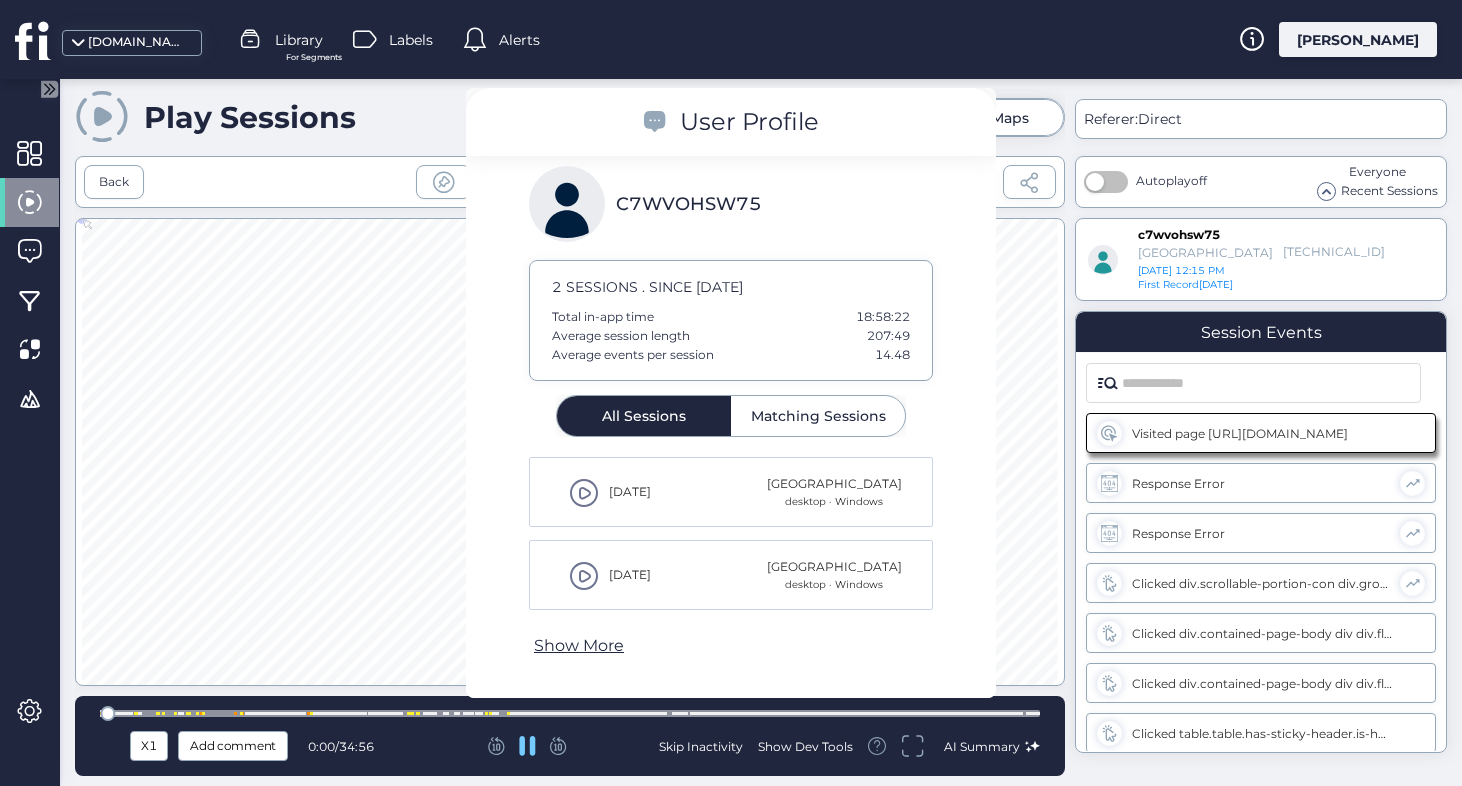 click on "Play Sessions  Session Replay HeatMaps Back  url: 1/10 -  [URL][DOMAIN_NAME] 1920 X 919  console   all   log   warn   error   GET [URL][DOMAIN_NAME] 404   jump to moment   GET [URL][DOMAIN_NAME] 404   jump to moment  X1 Add comment 0:00 / 34:56  Skip Inactivity   Show Dev Tools  AI Summary  Referer:   Direct  Autoplay  off Everyone Recent Sessions  c7wvohsw75   [GEOGRAPHIC_DATA]   [TECHNICAL_ID]   [DATE] 12:15 PM  First Record  [DATE]  Session Events Visited page [URL][DOMAIN_NAME] Response Error Response Error Clicked div.scrollable-portion-con div.groups-con [DOMAIN_NAME] [DOMAIN_NAME] [DOMAIN_NAME] Clicked div.contained-page-body div div.flex-con.is-grow.side-menu-layout-con.no-middle-align div.scrollable-page-con.abstract-search-con div.scrollable-portion-con Clicked table.table.has-sticky-header.is-hoverable.items-table thead tr th.action-col div.action-icon.is-header" 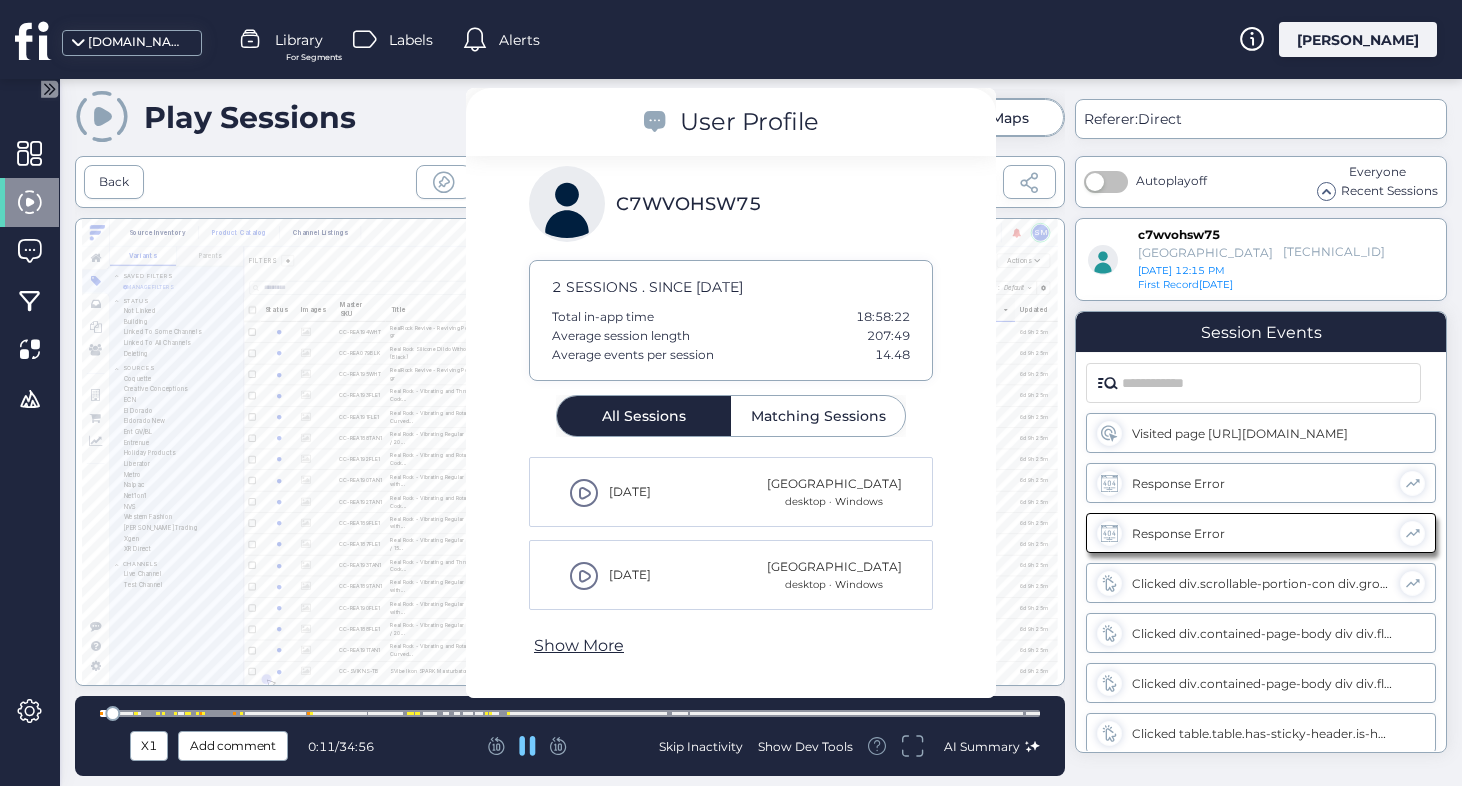 click on "Matching Sessions" at bounding box center [818, 416] 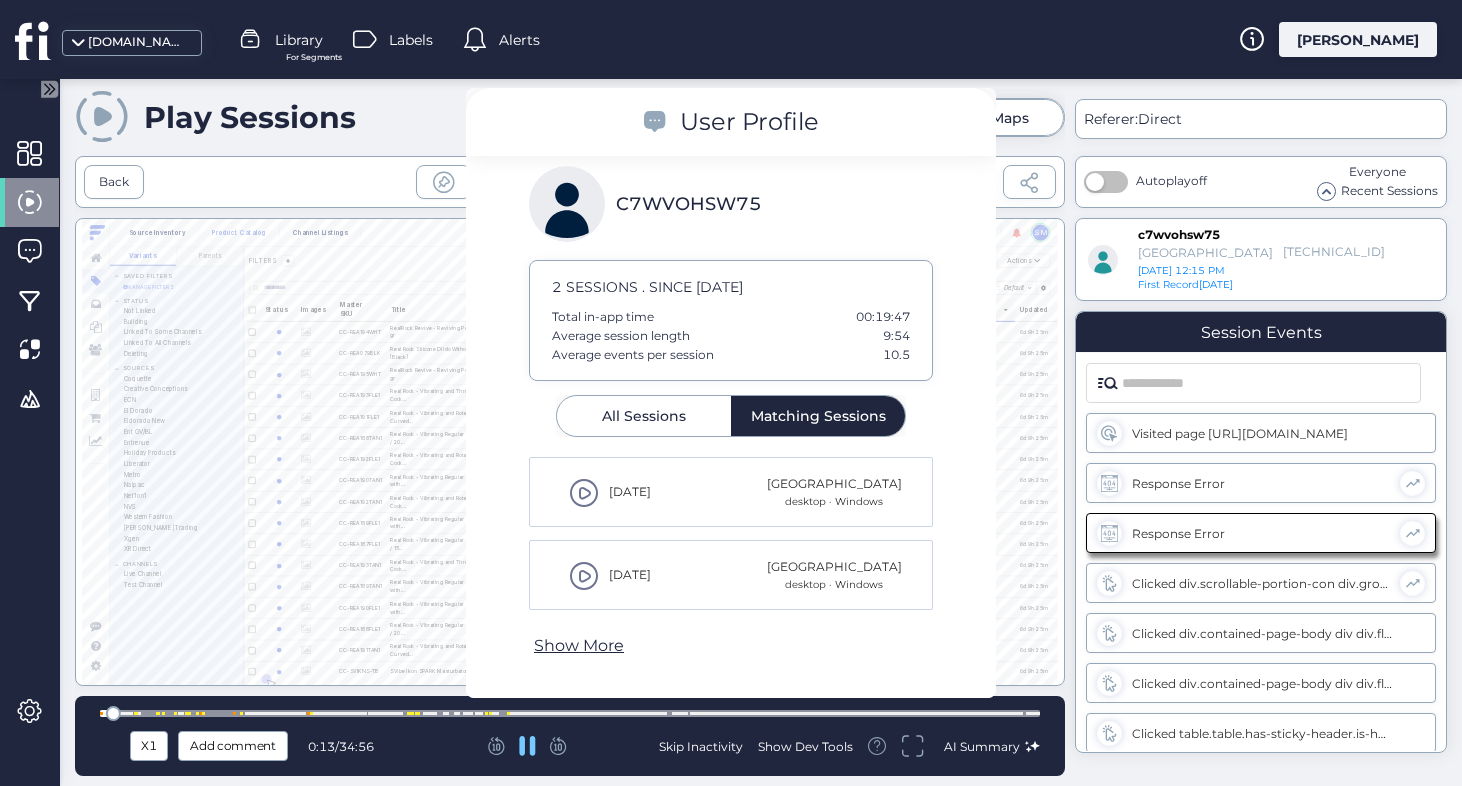 click on "All Sessions" at bounding box center [644, 416] 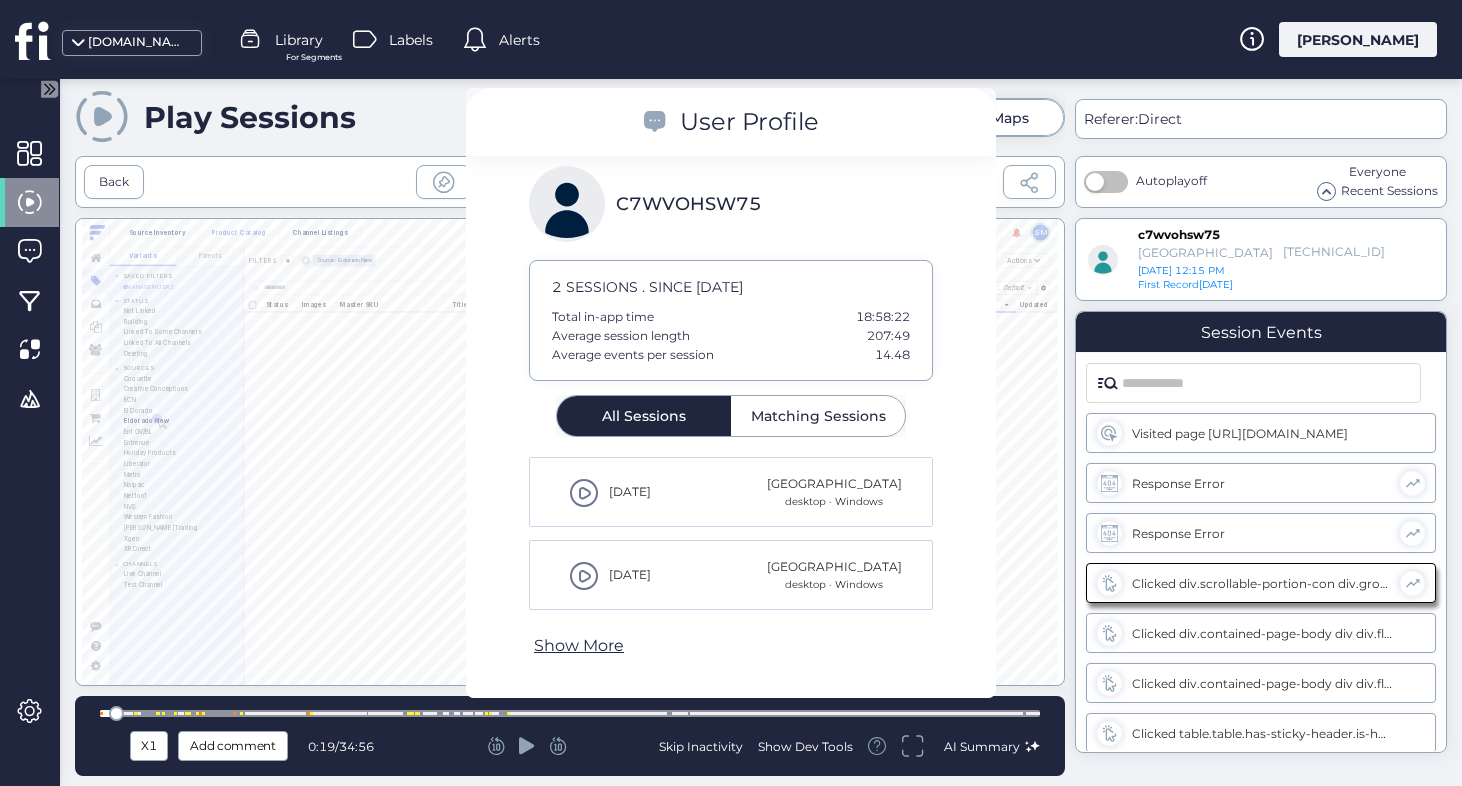 scroll, scrollTop: 5, scrollLeft: 0, axis: vertical 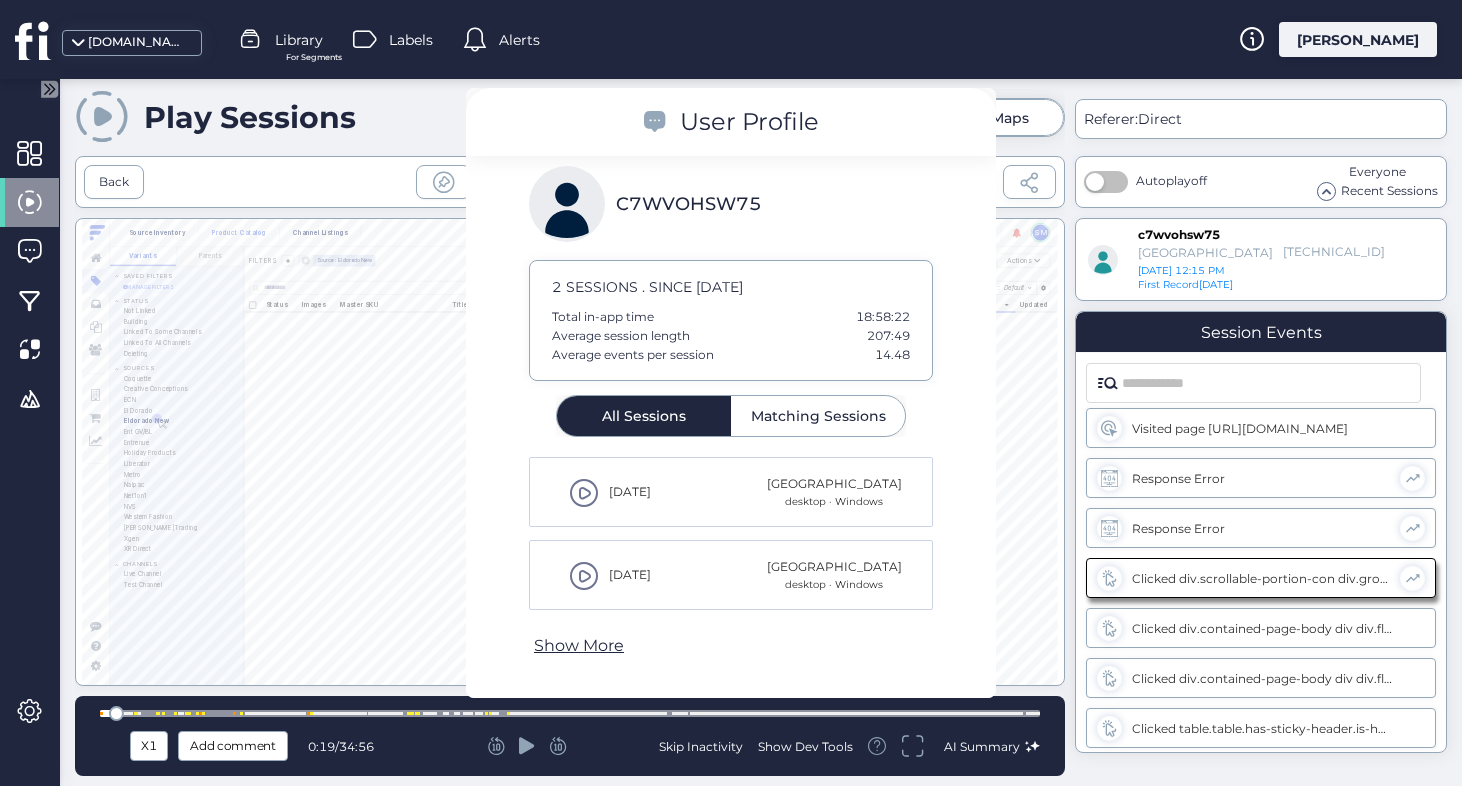 click 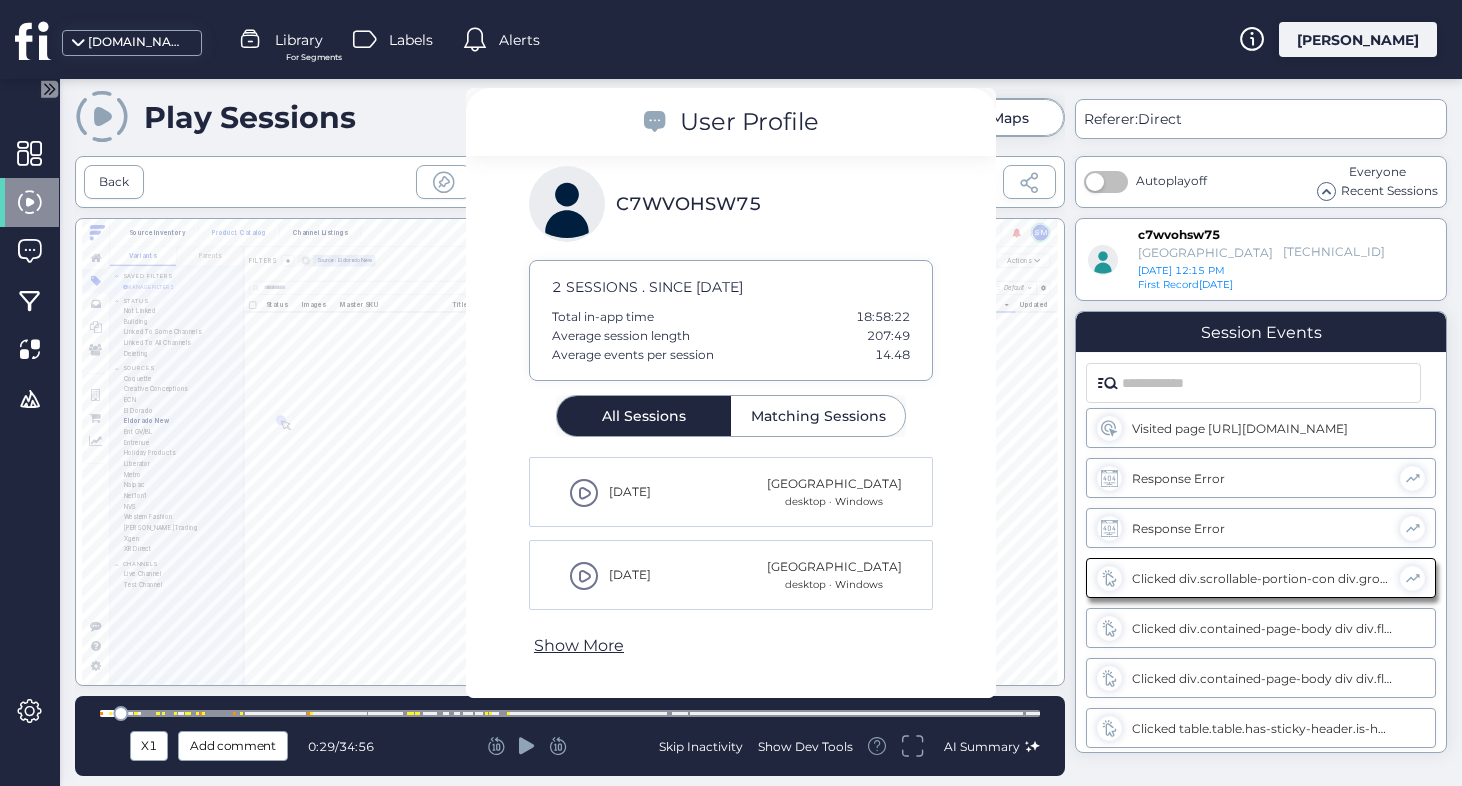 click 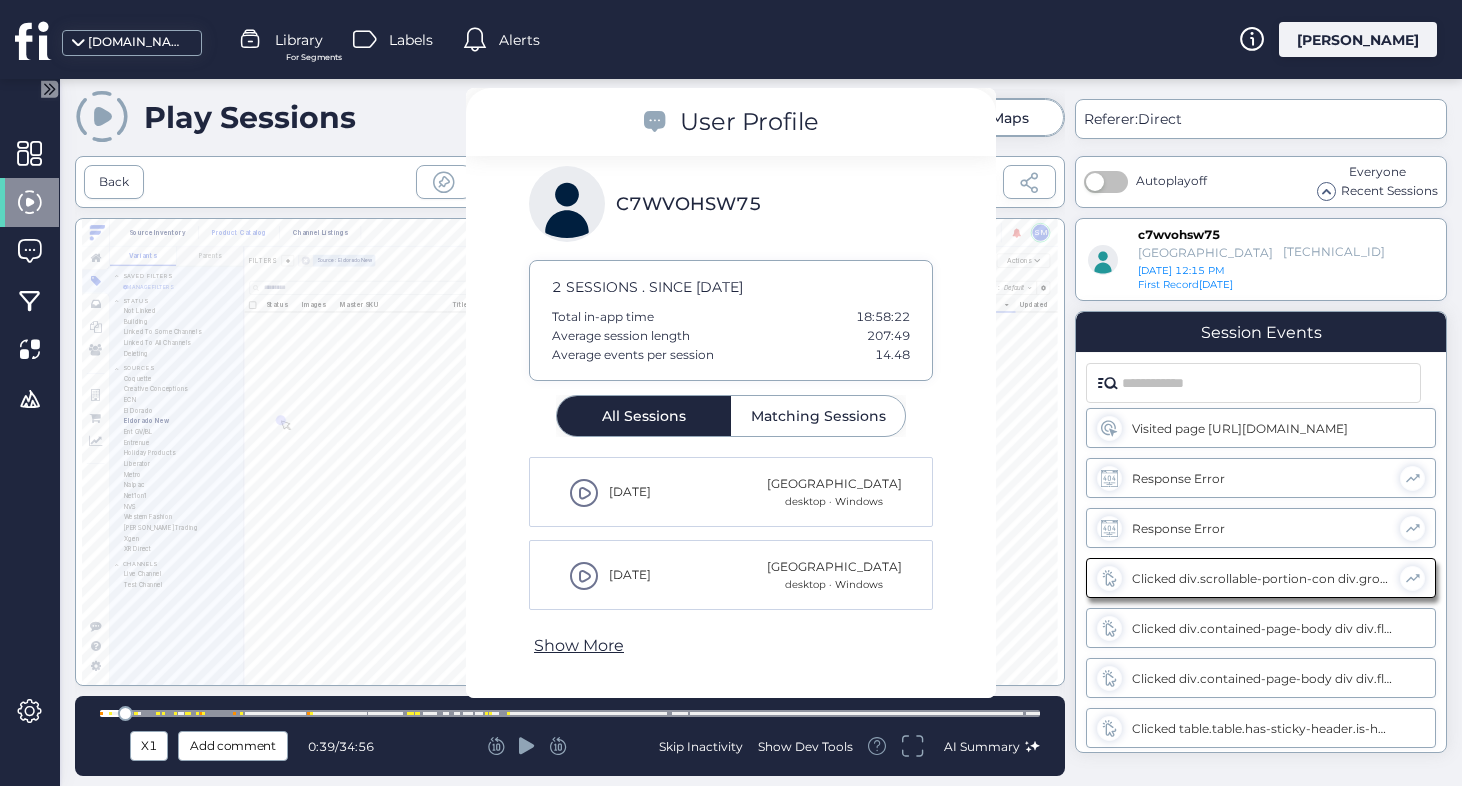 click 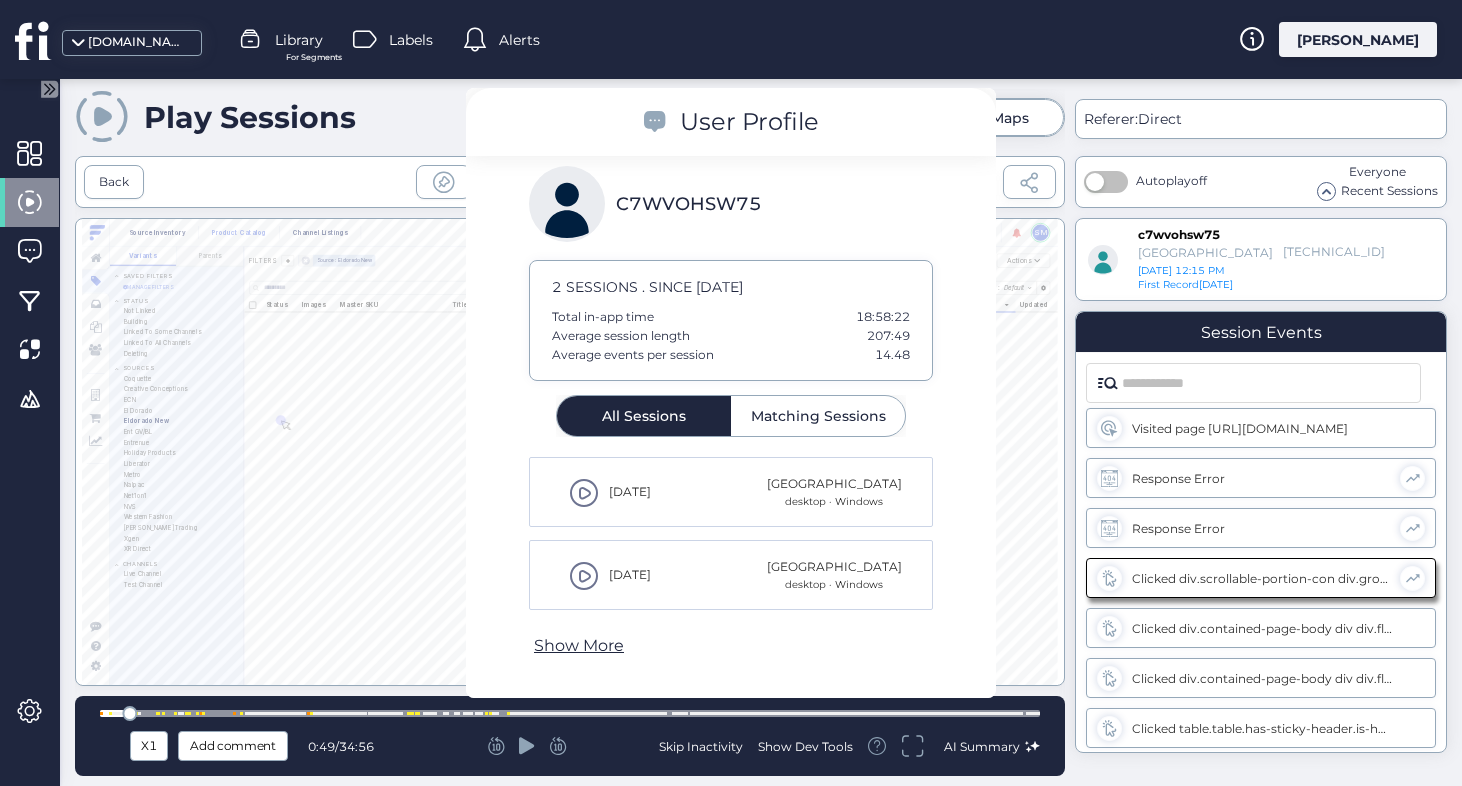 click 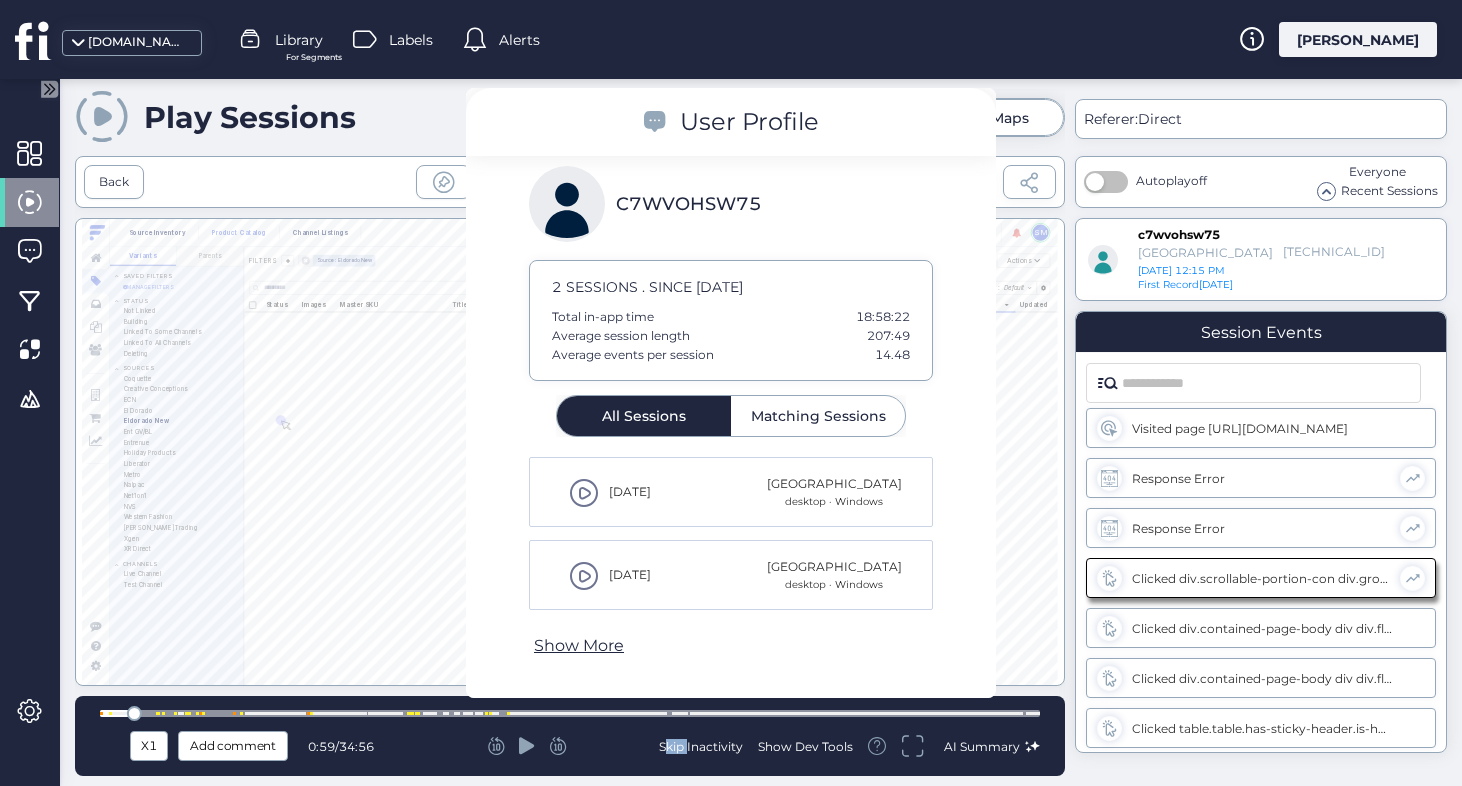 click 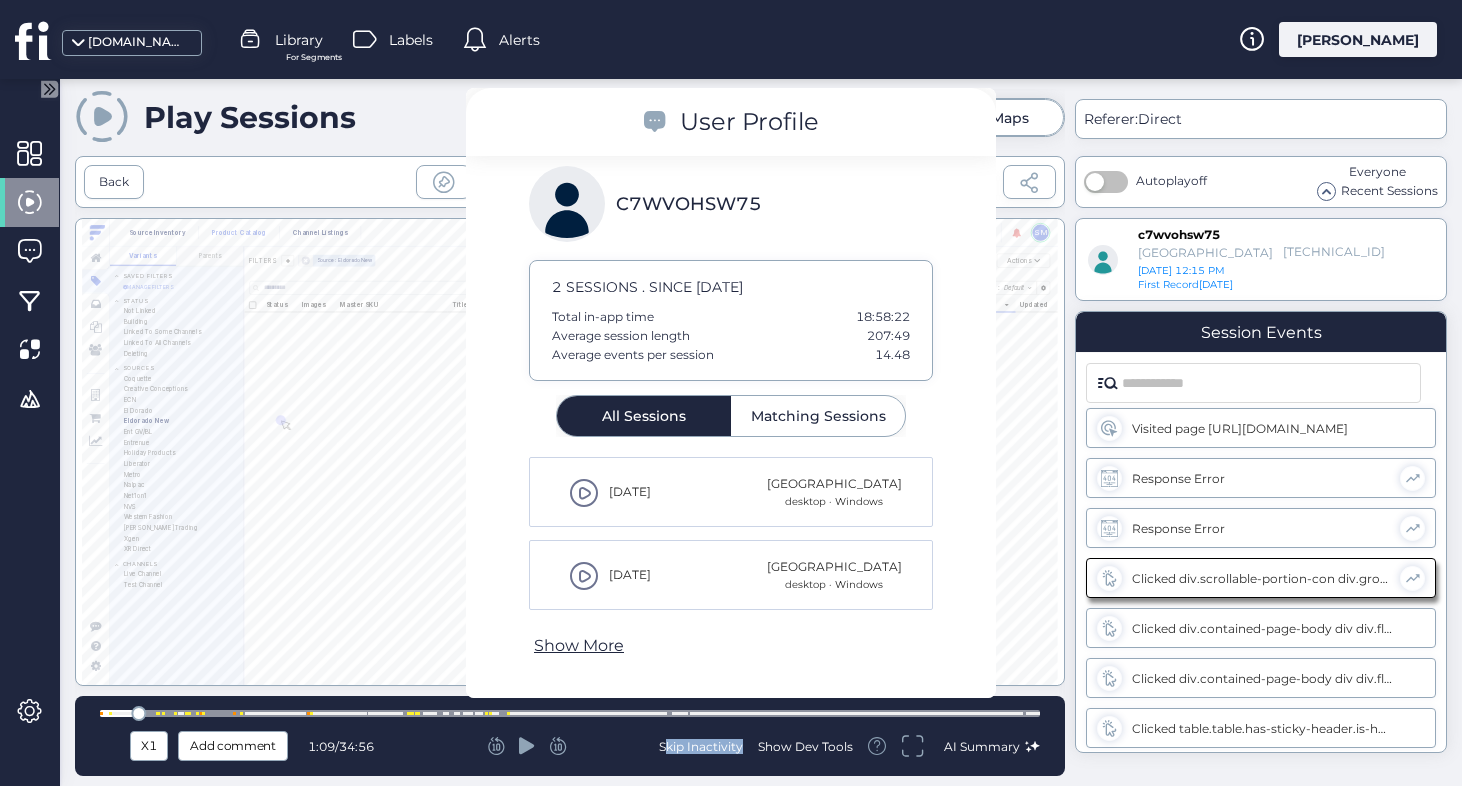 click 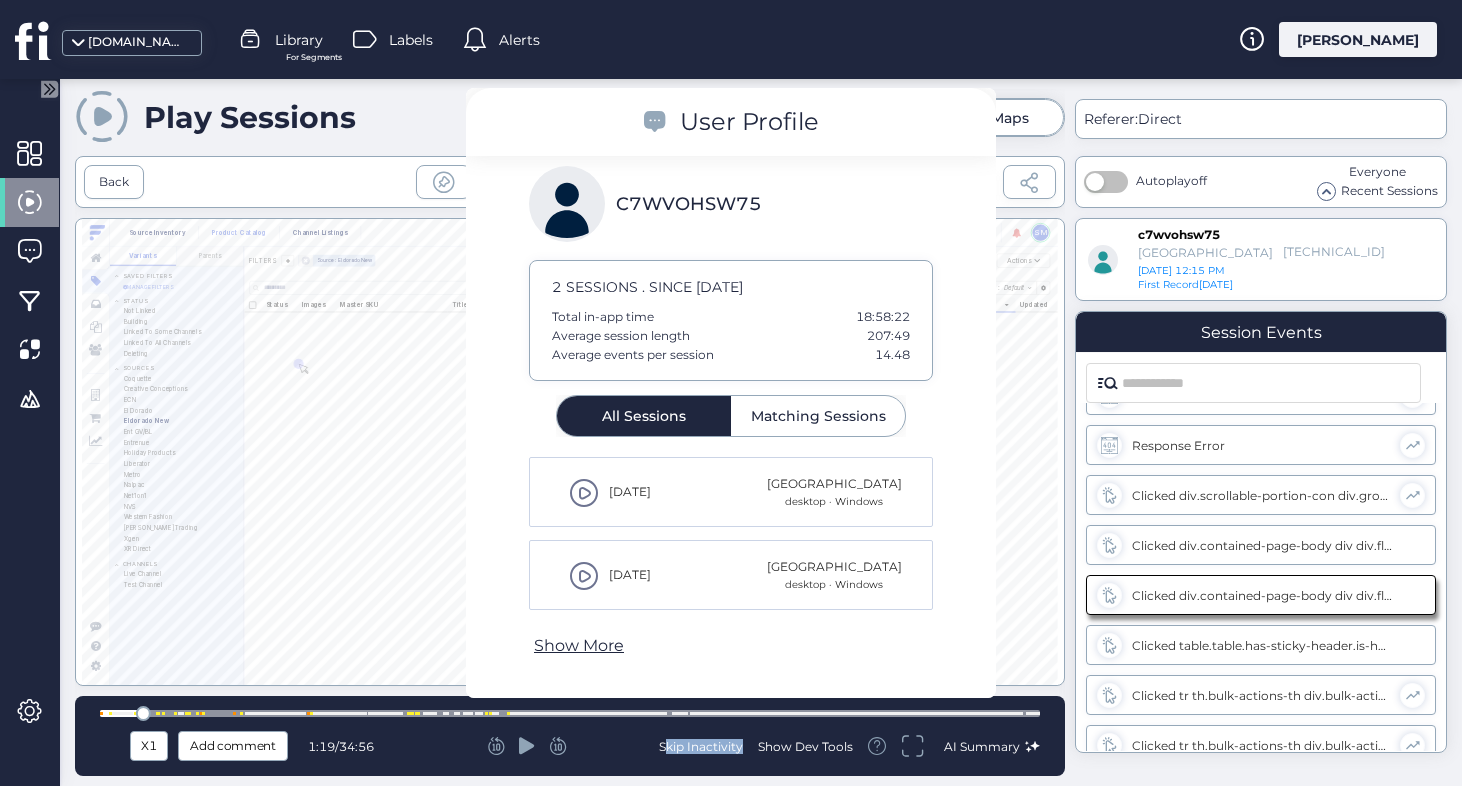 click 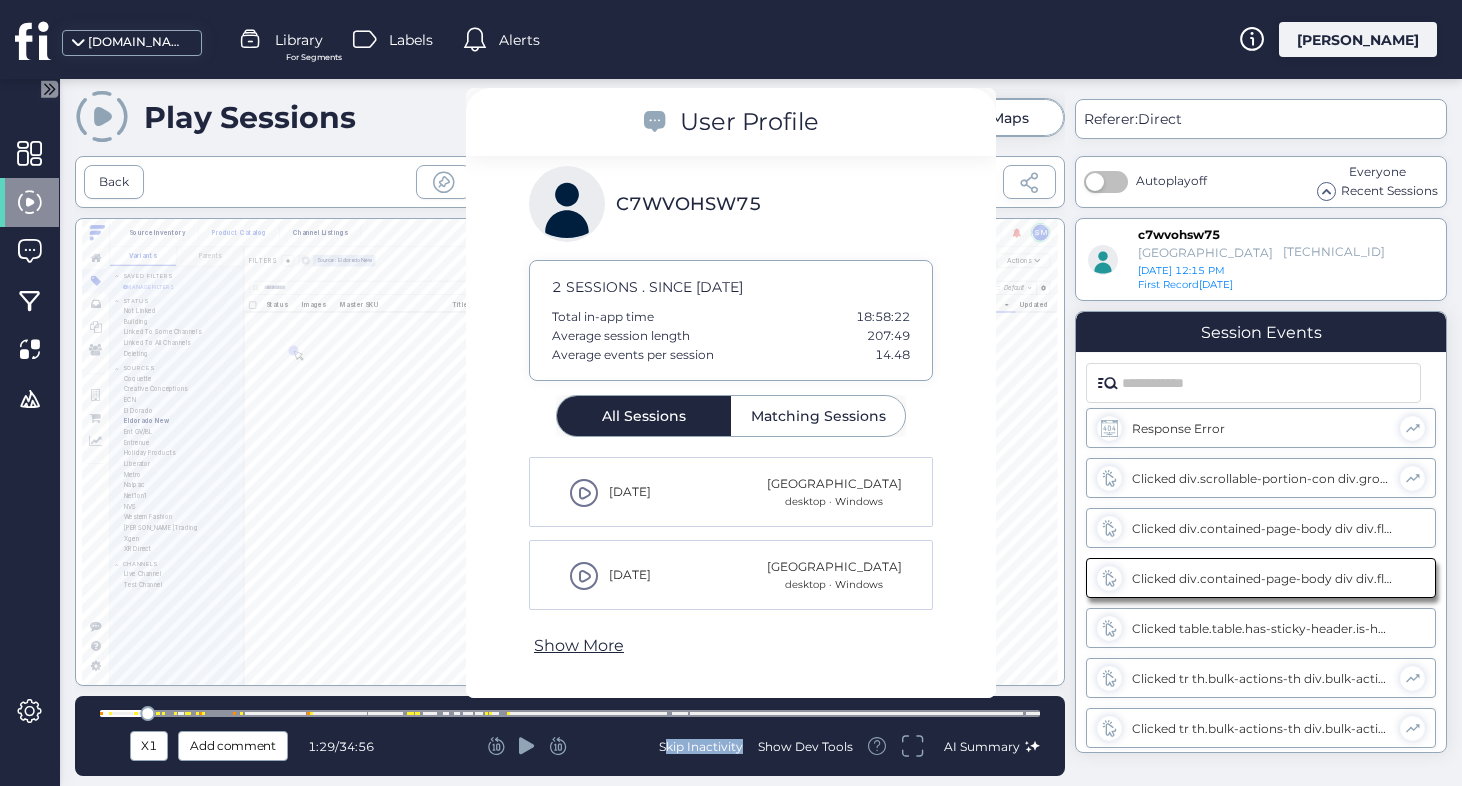 click 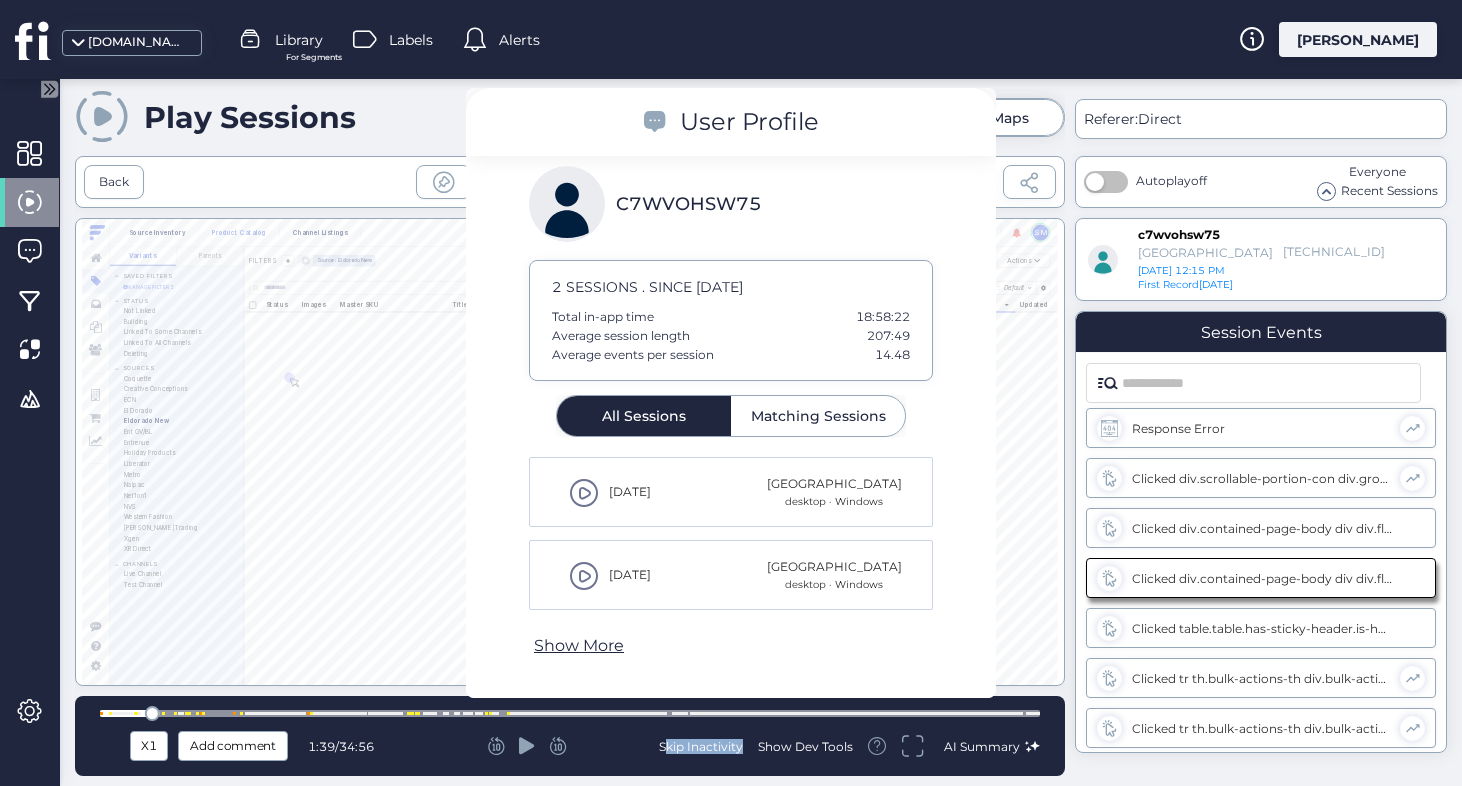 click 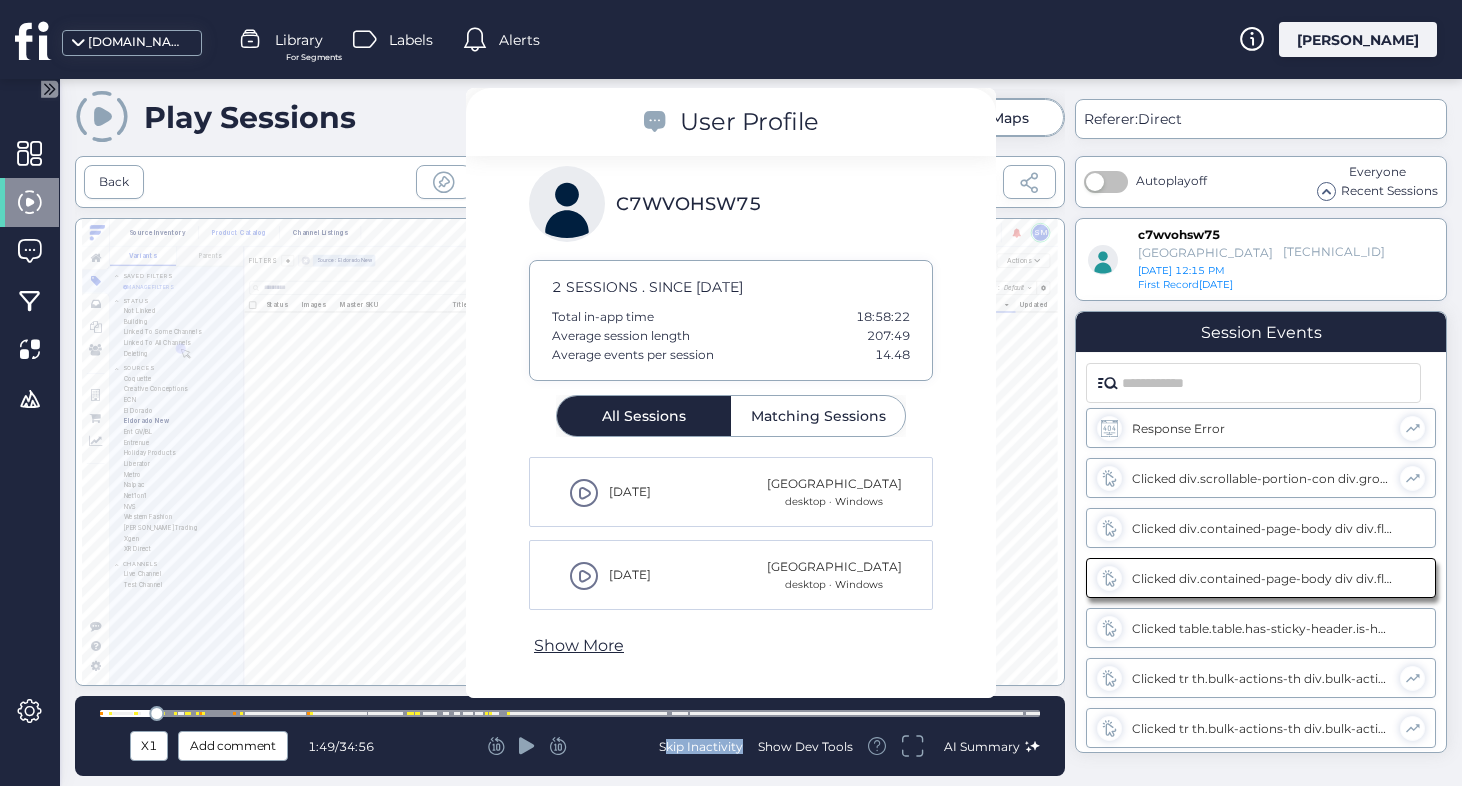 click 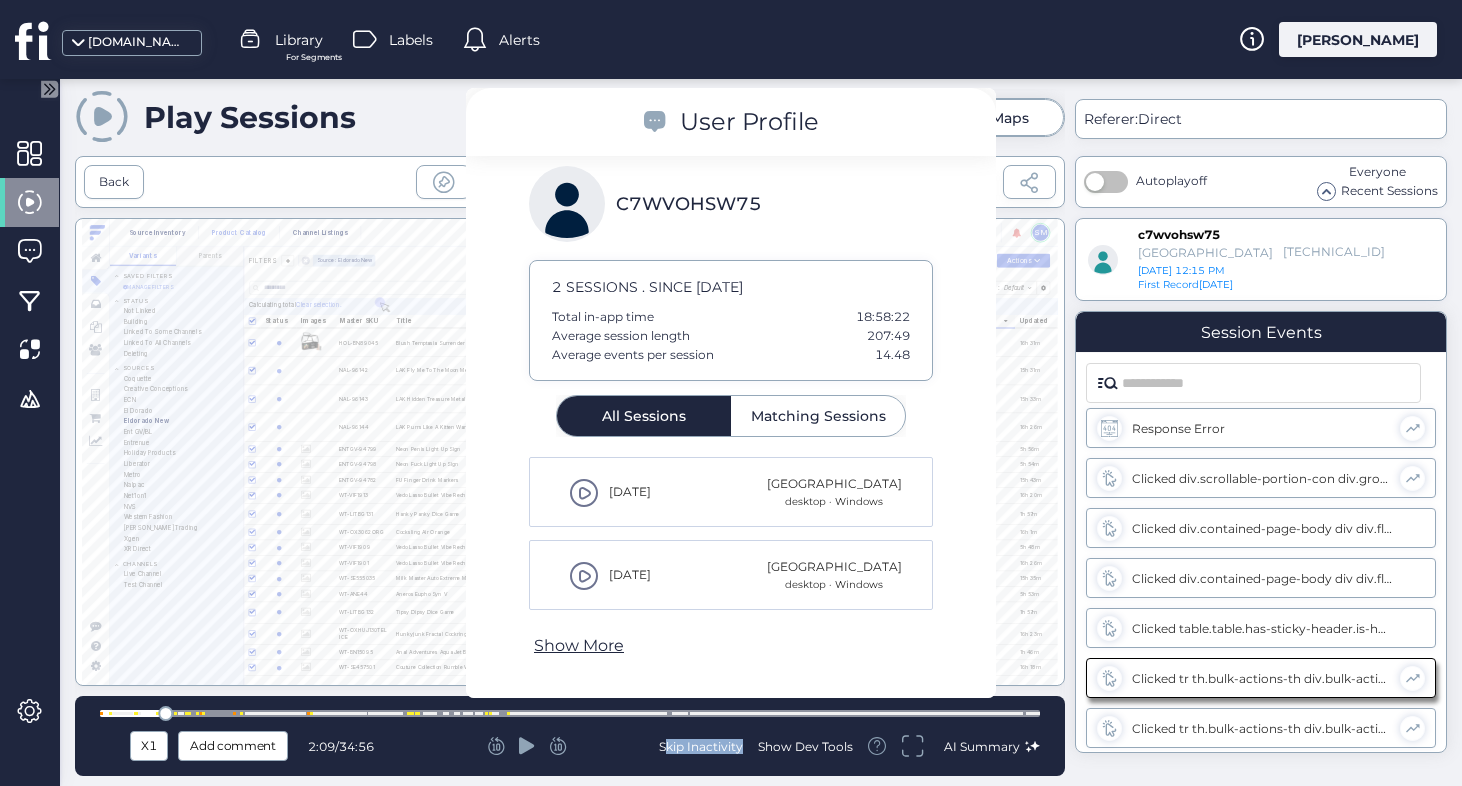 click 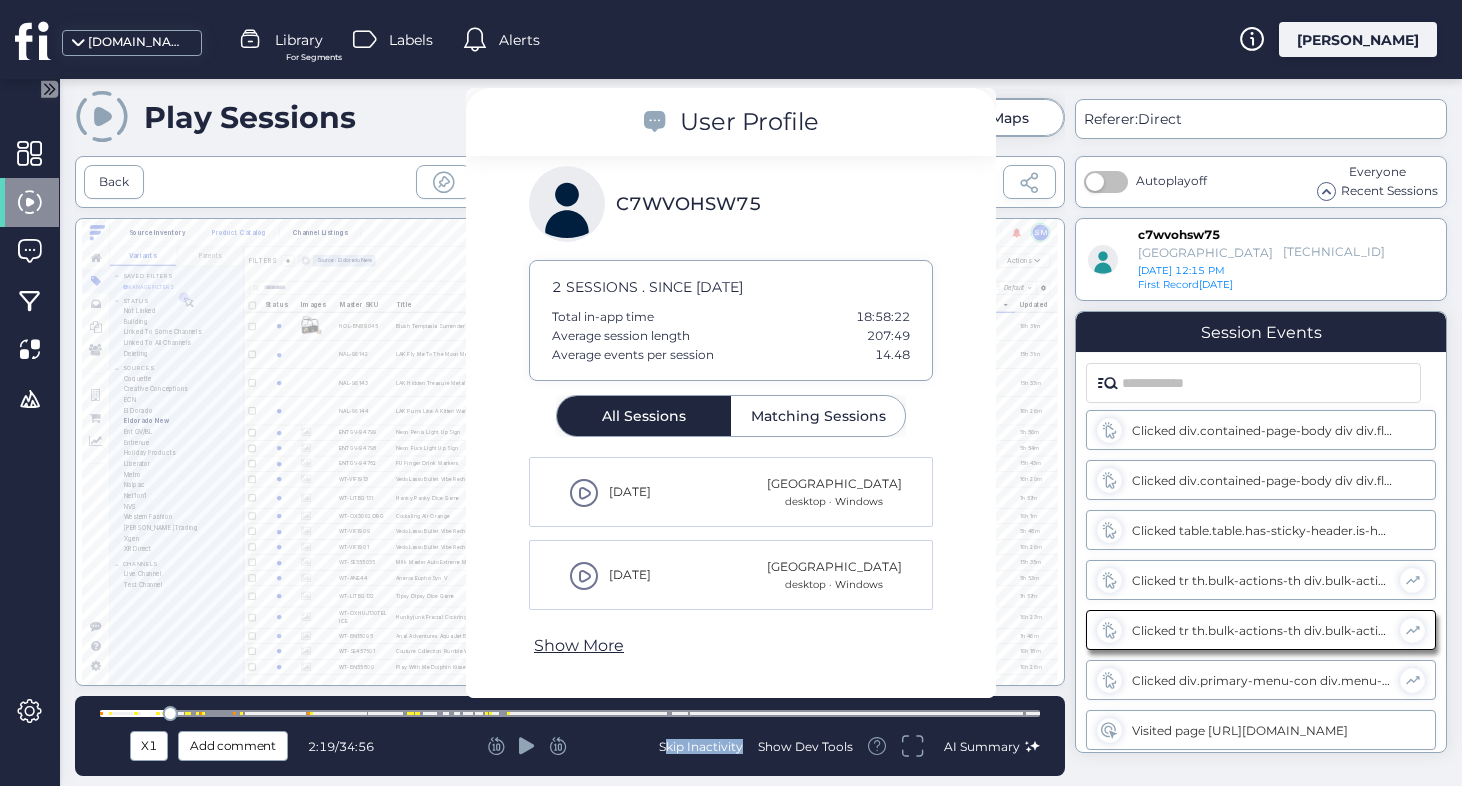 scroll, scrollTop: 255, scrollLeft: 0, axis: vertical 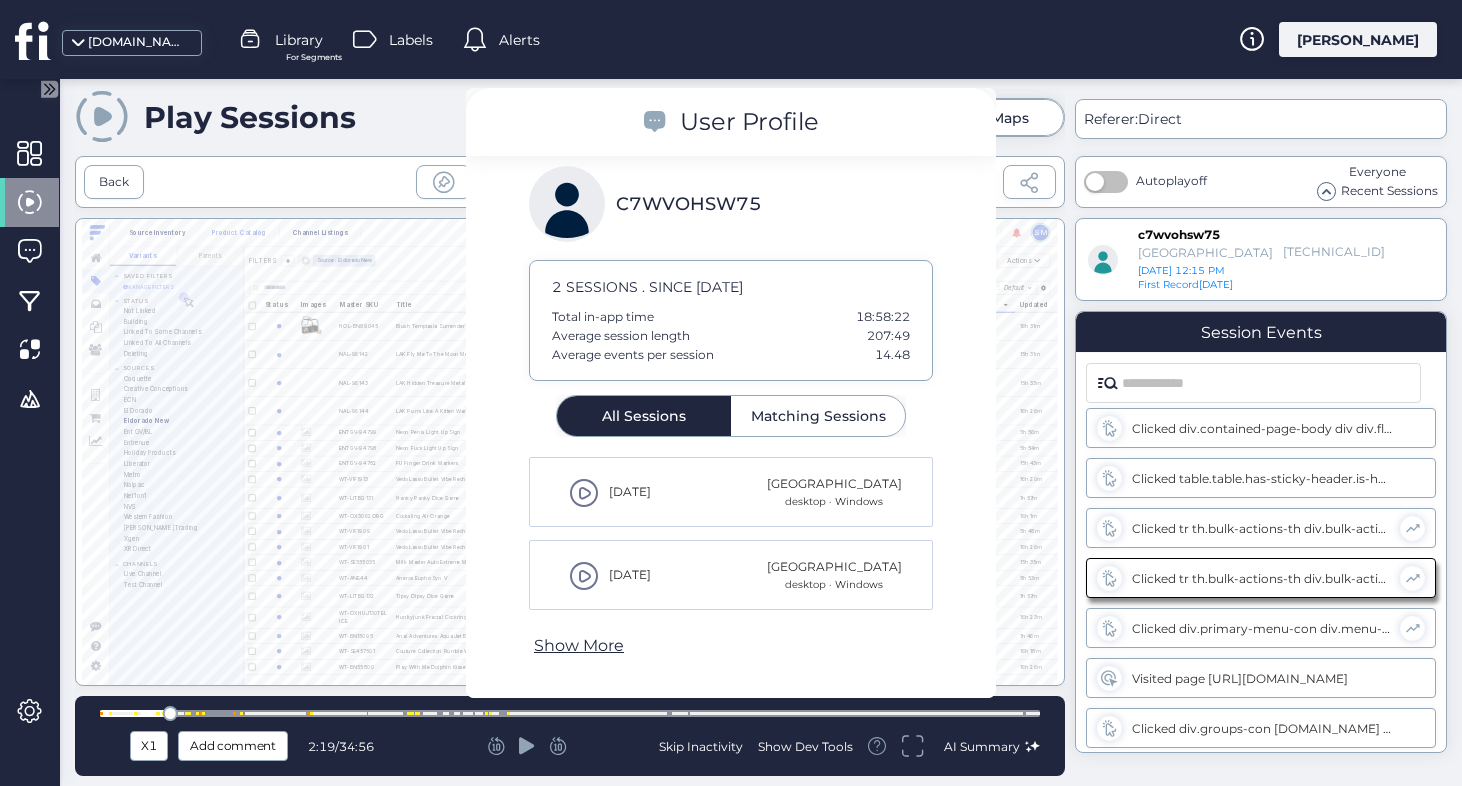 click 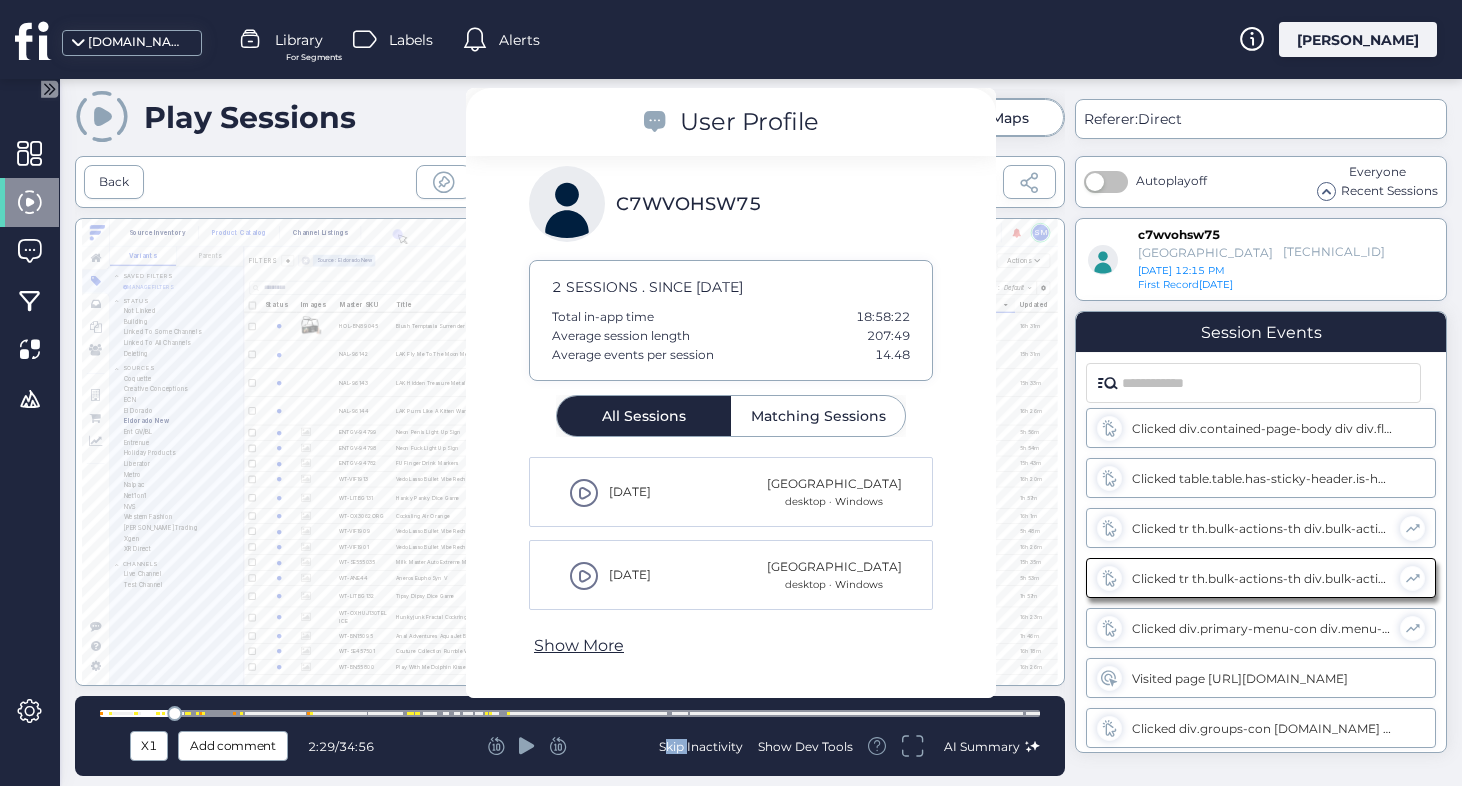 click 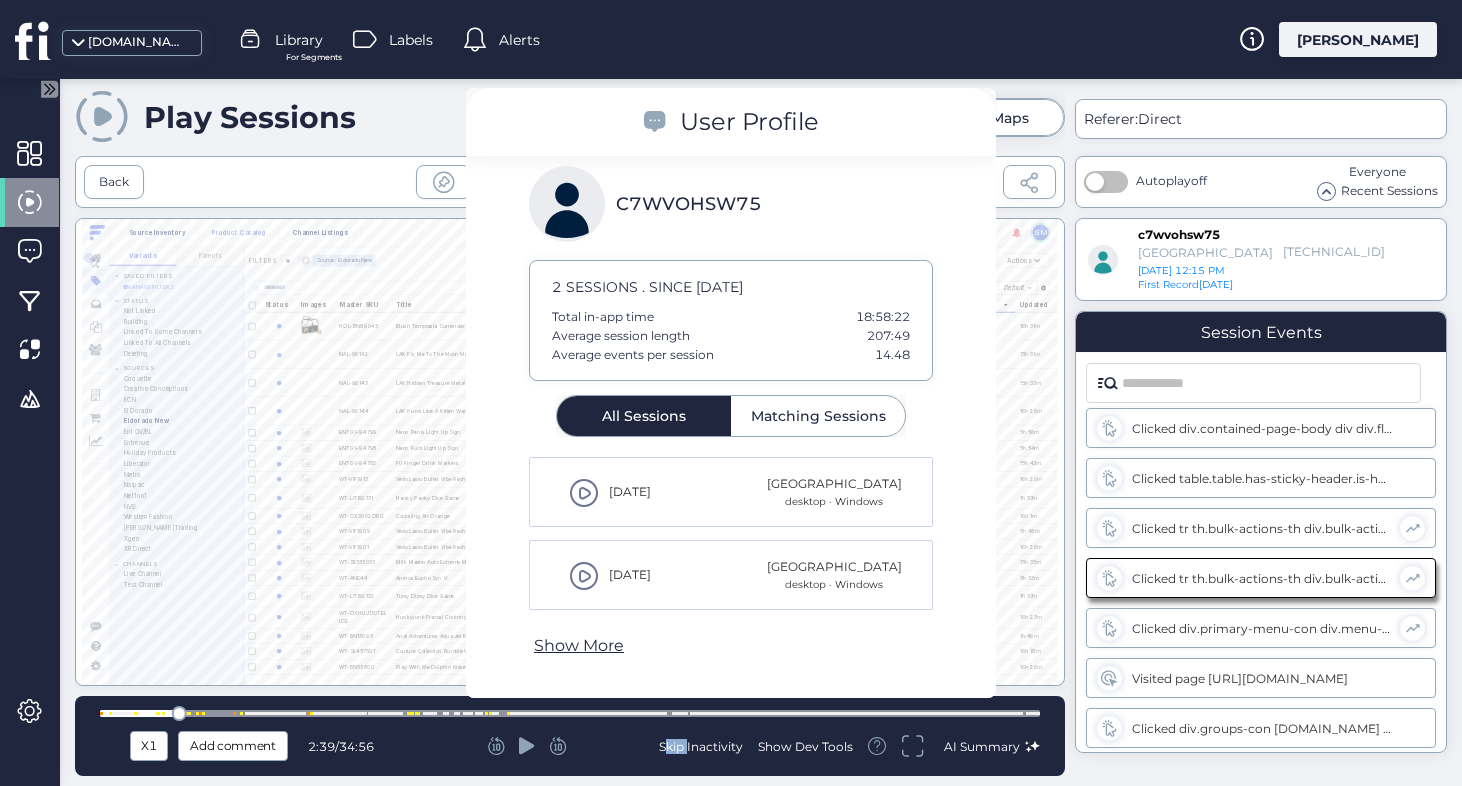 click 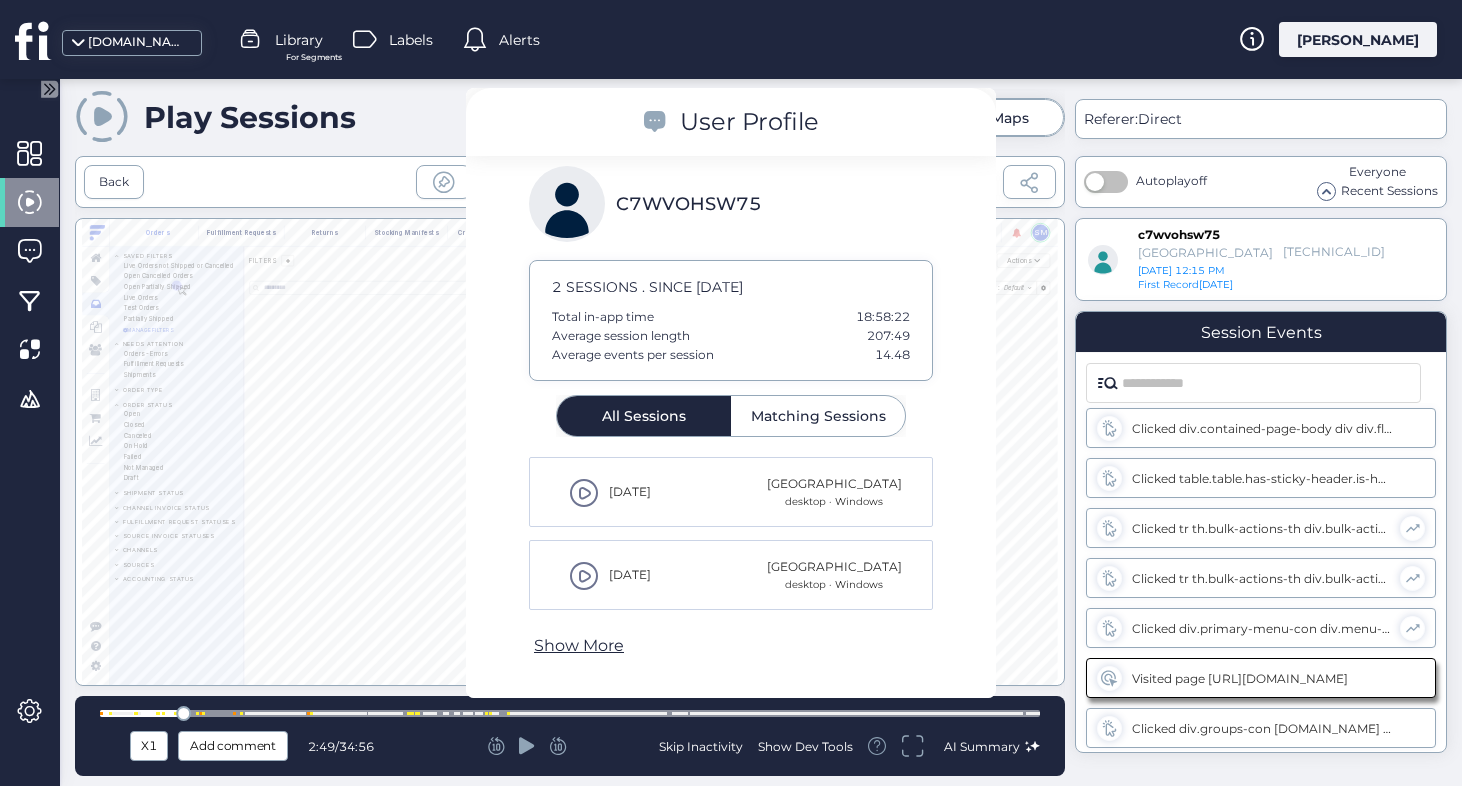 scroll, scrollTop: 355, scrollLeft: 0, axis: vertical 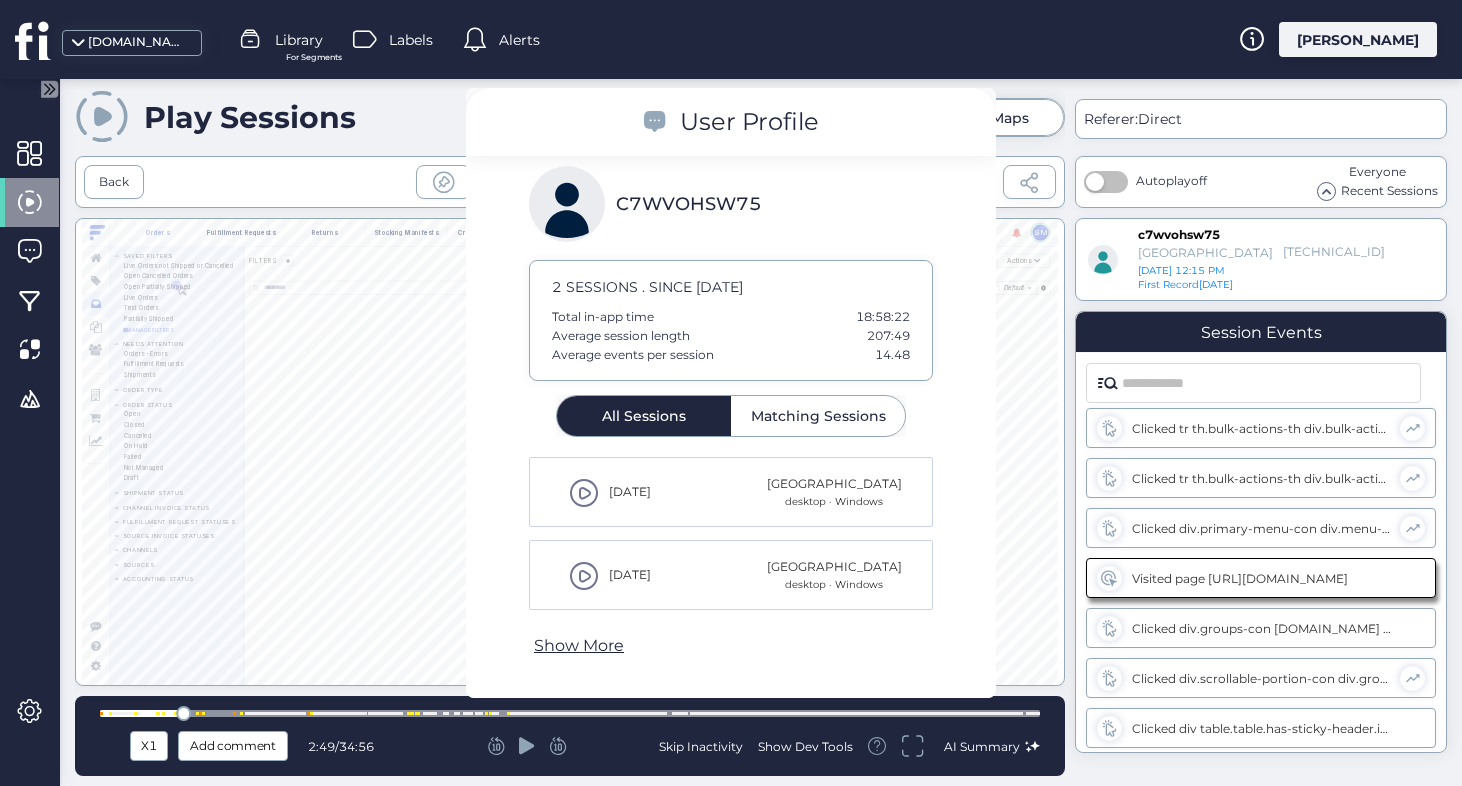 click 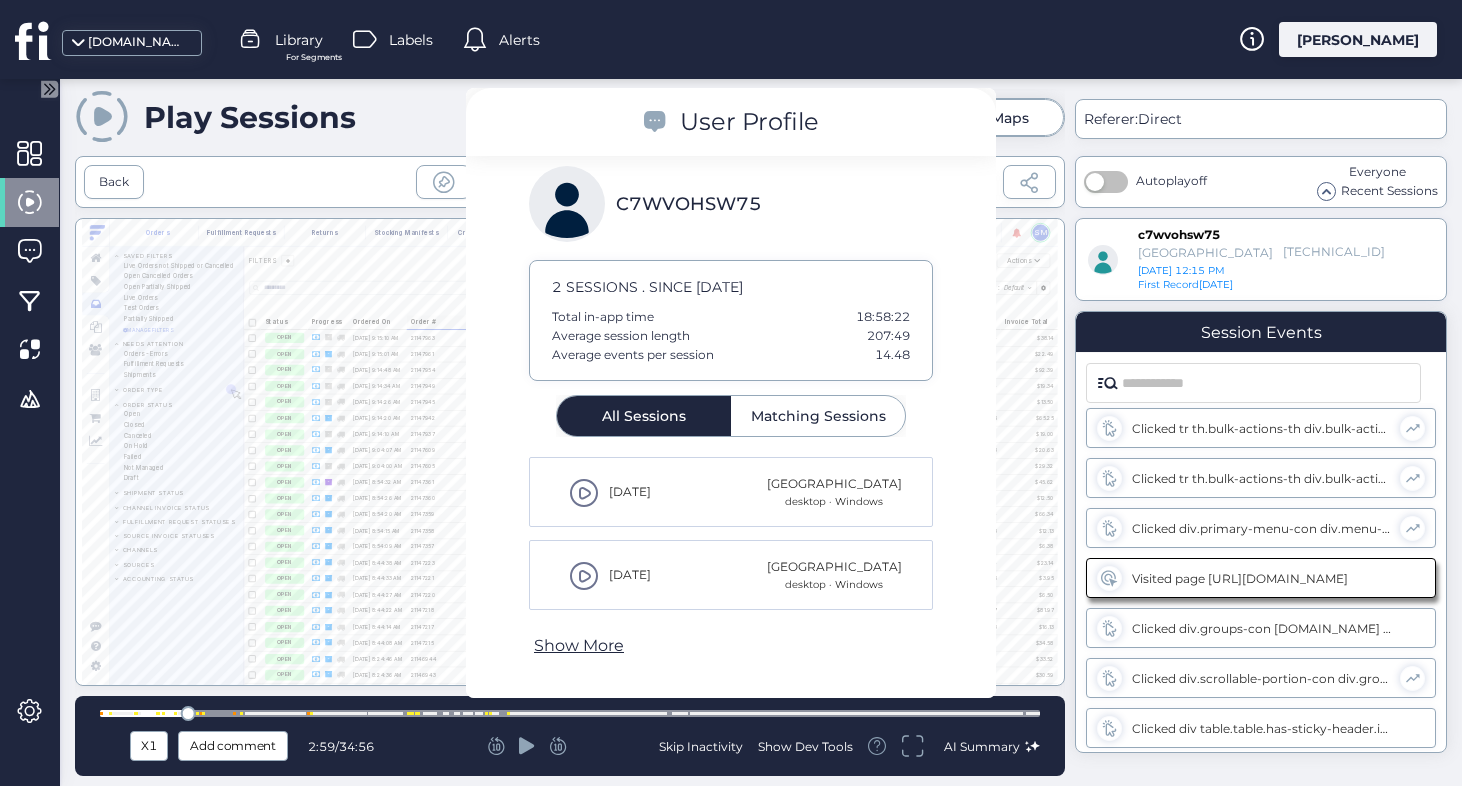 click 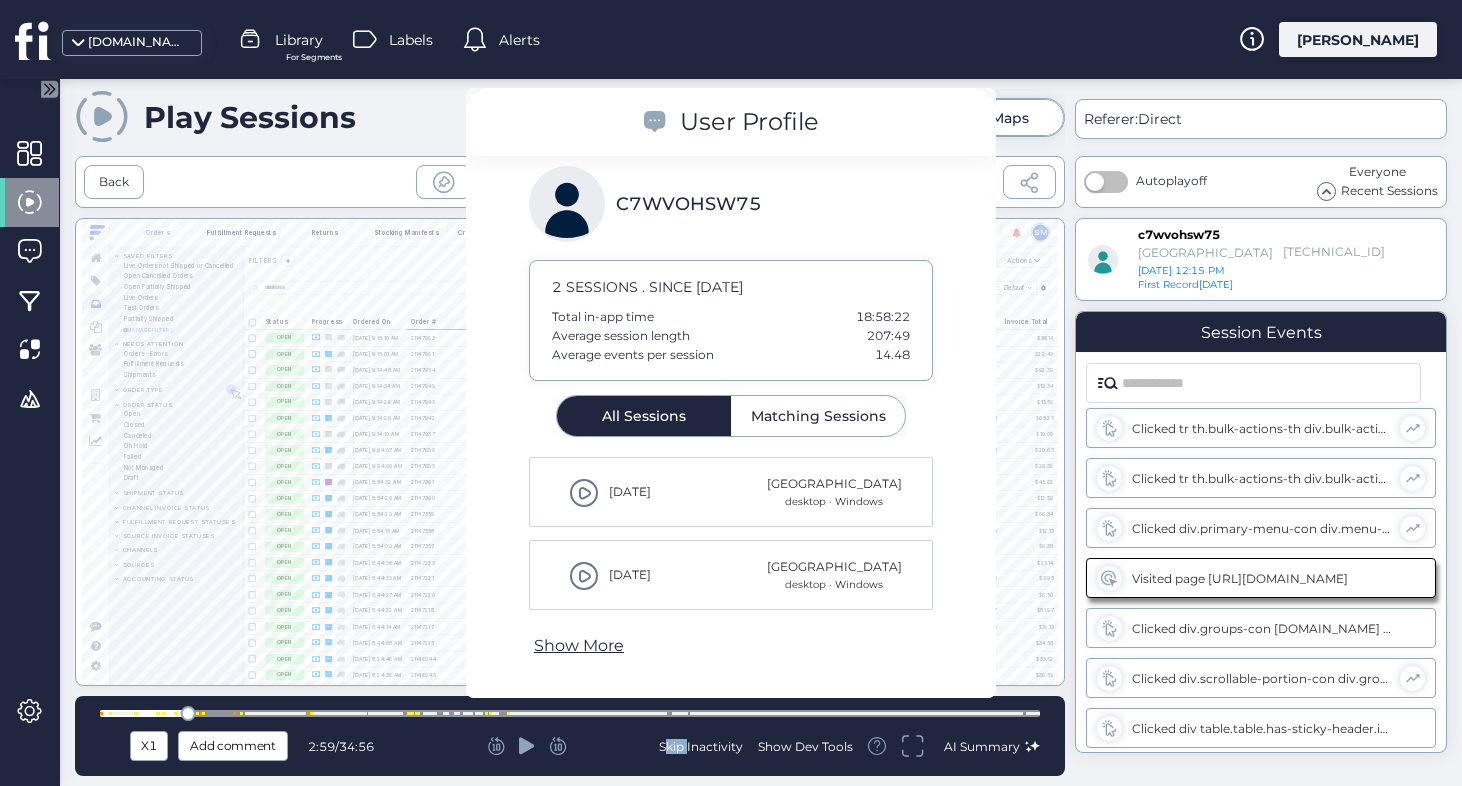click 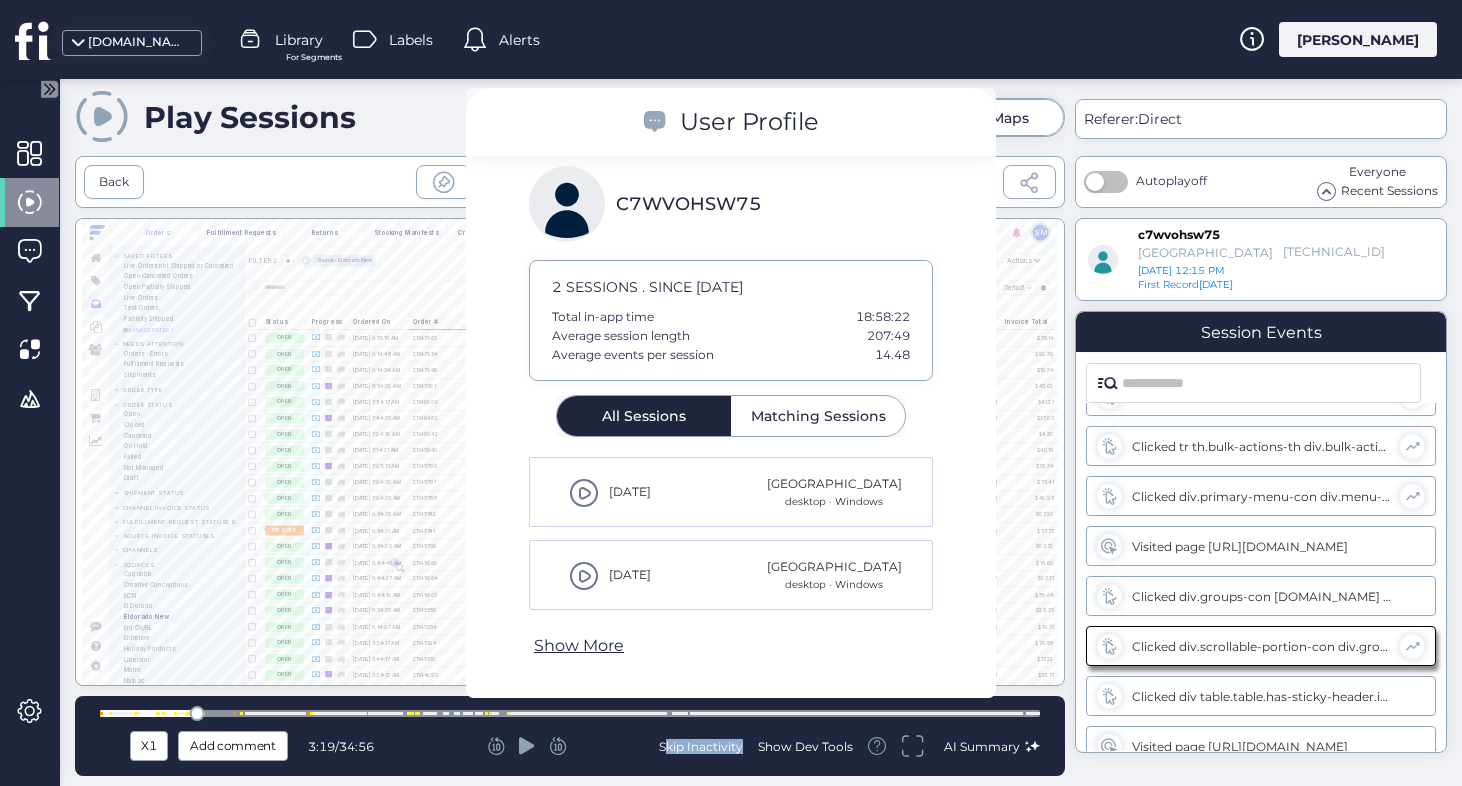 click 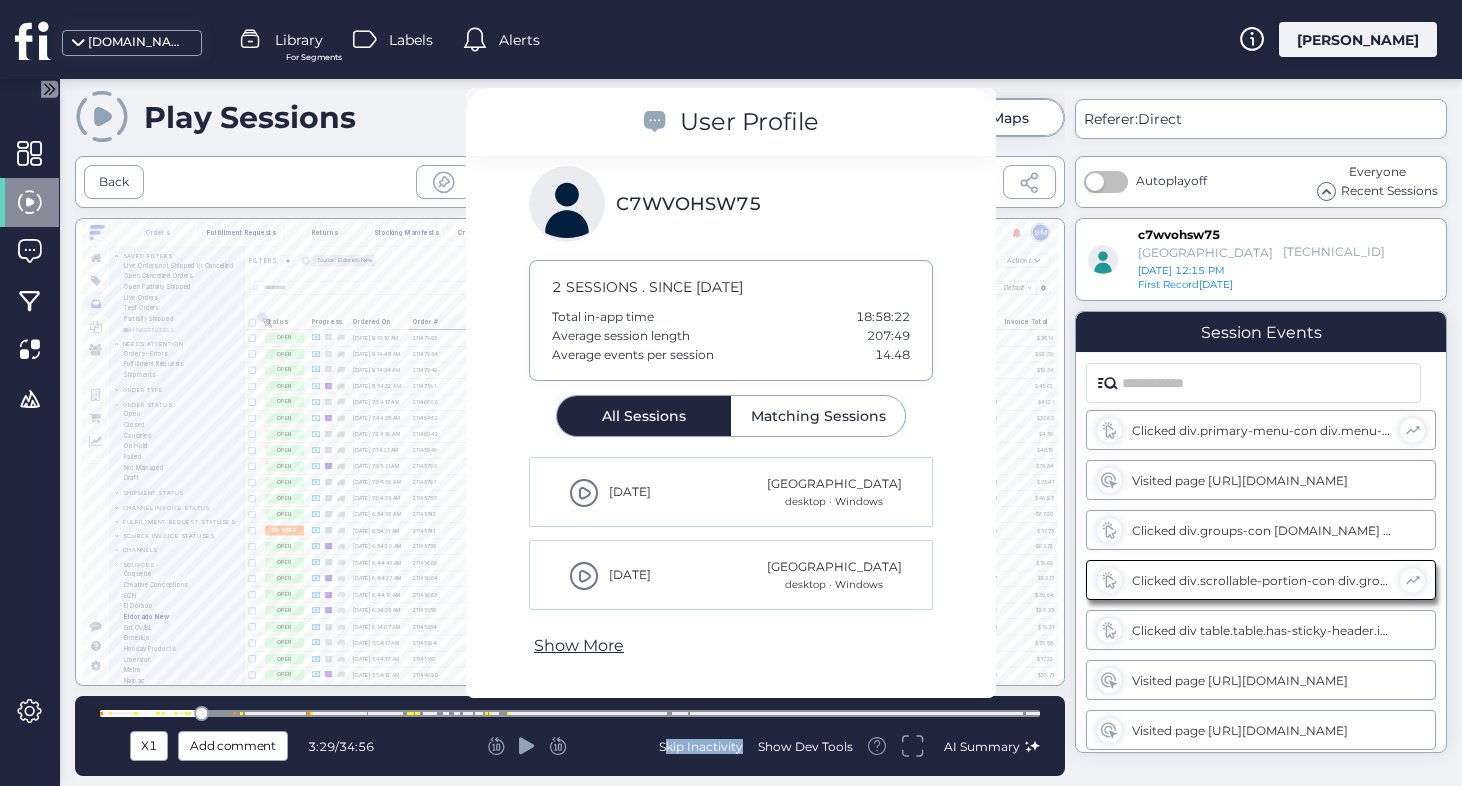 click 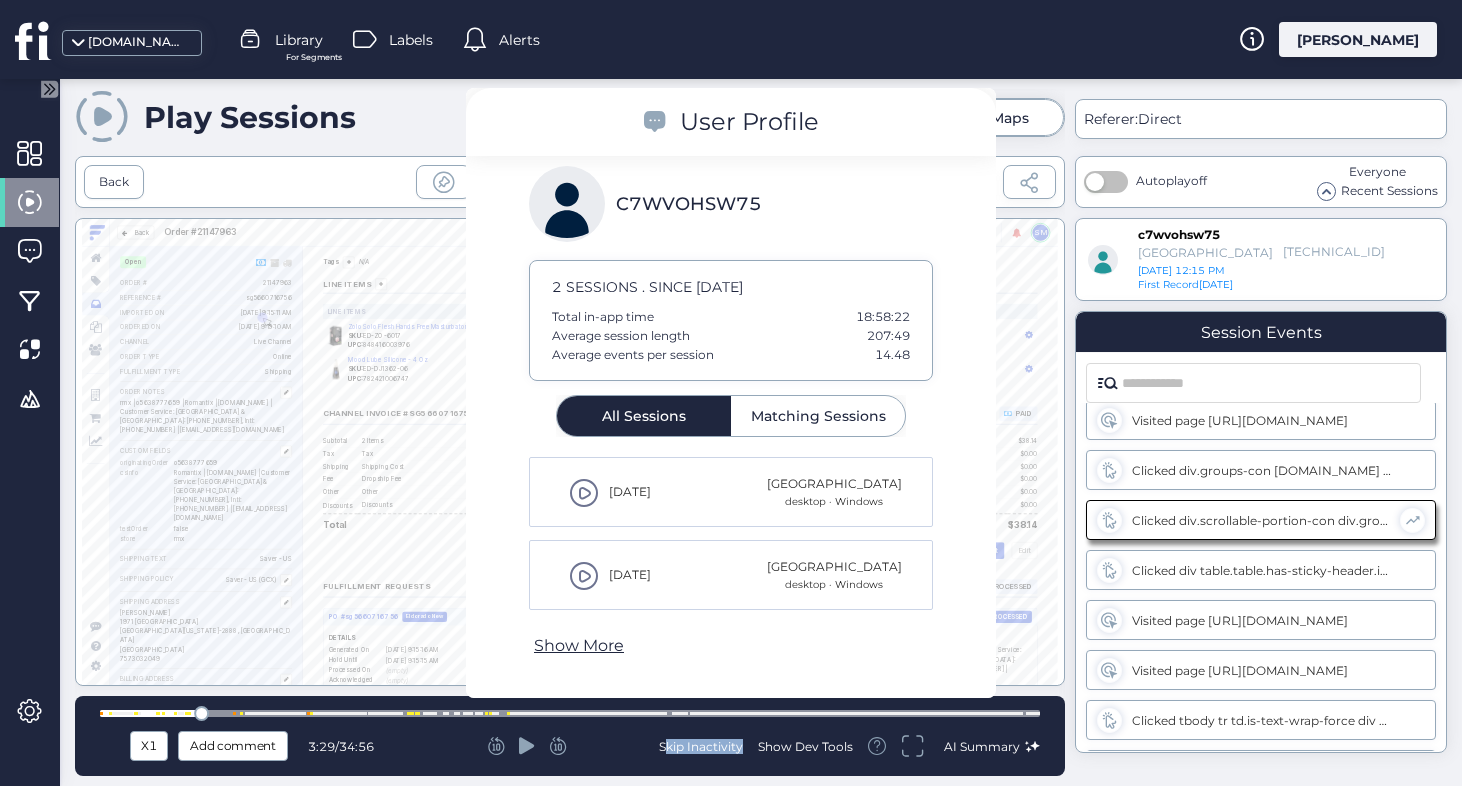click 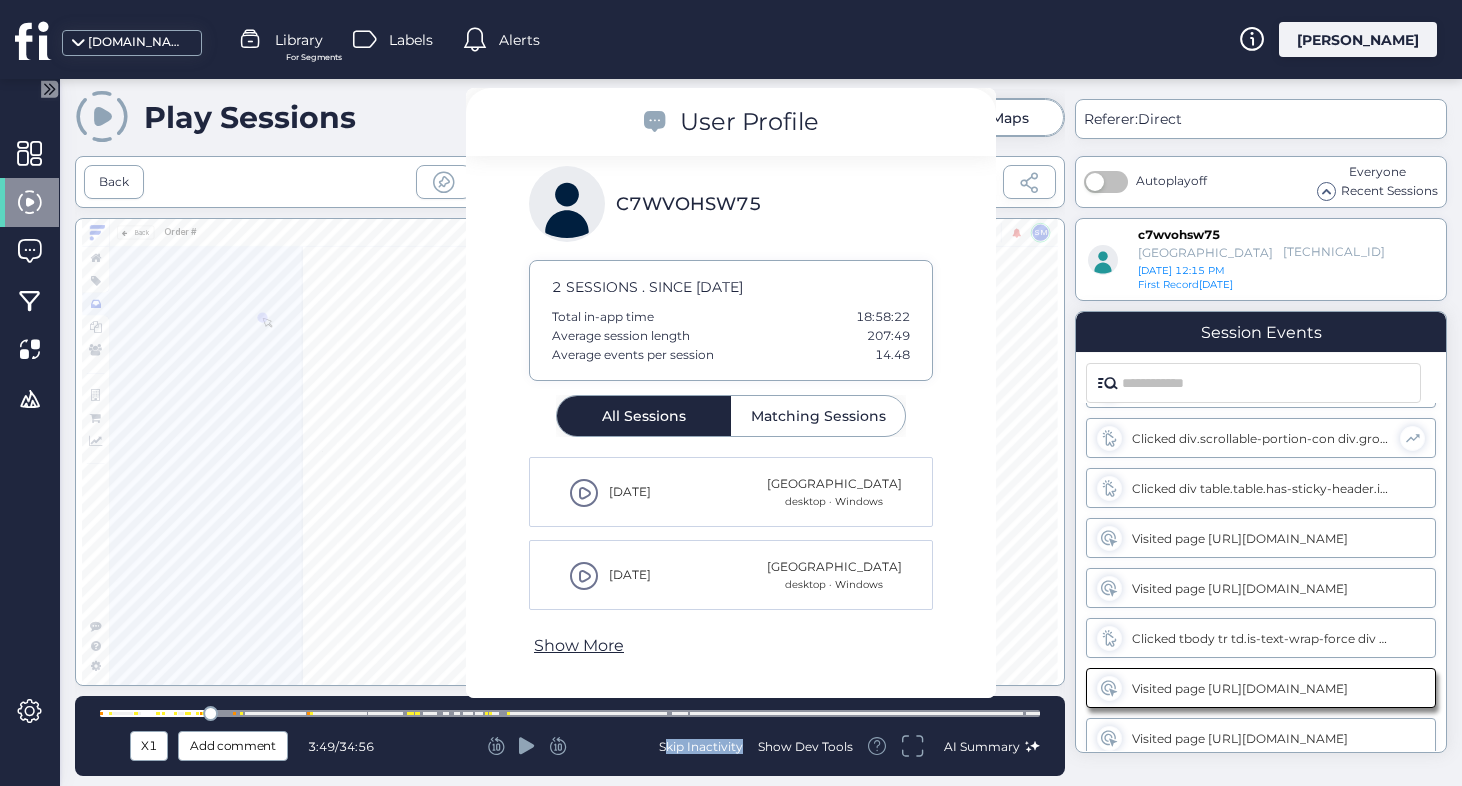 click 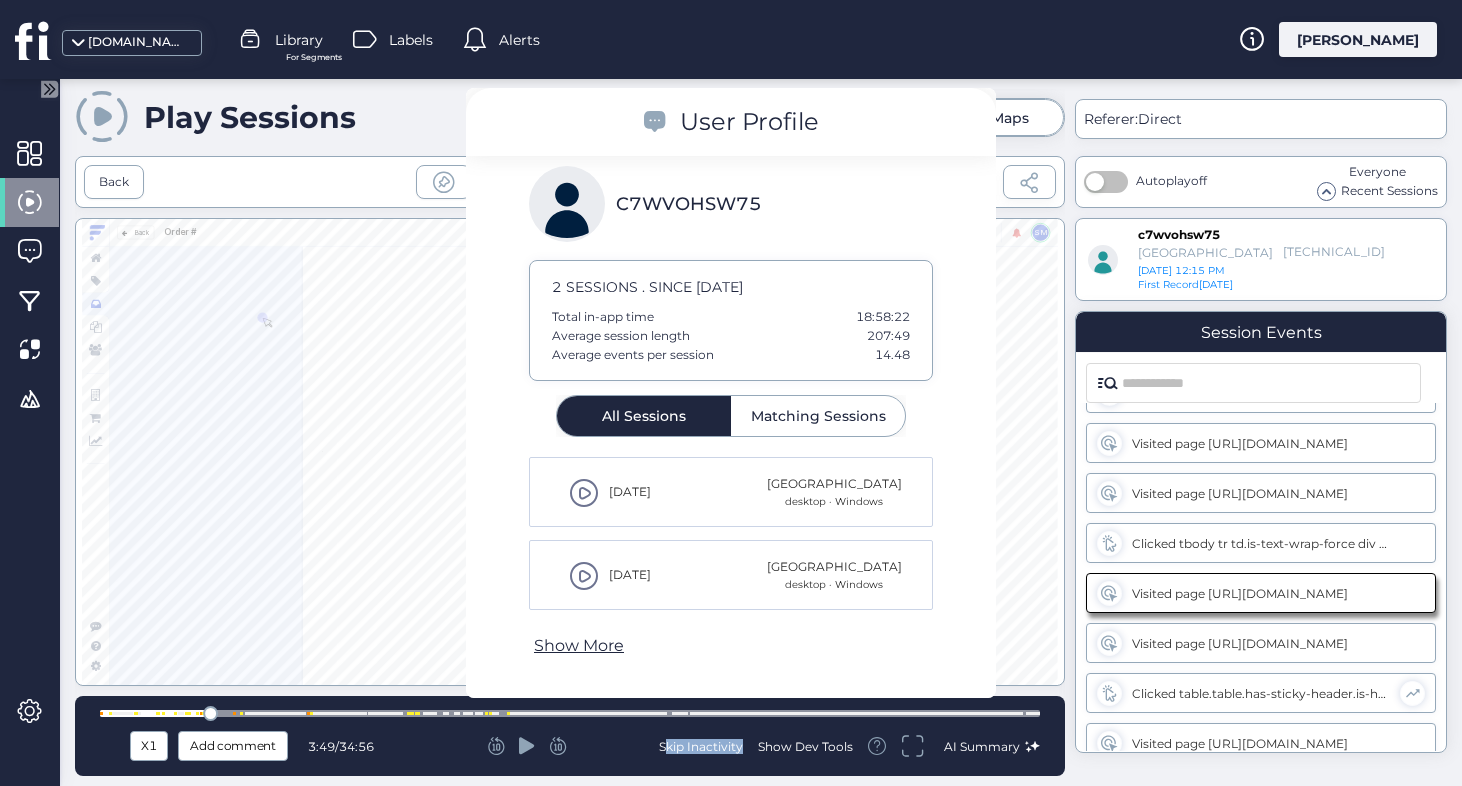 click 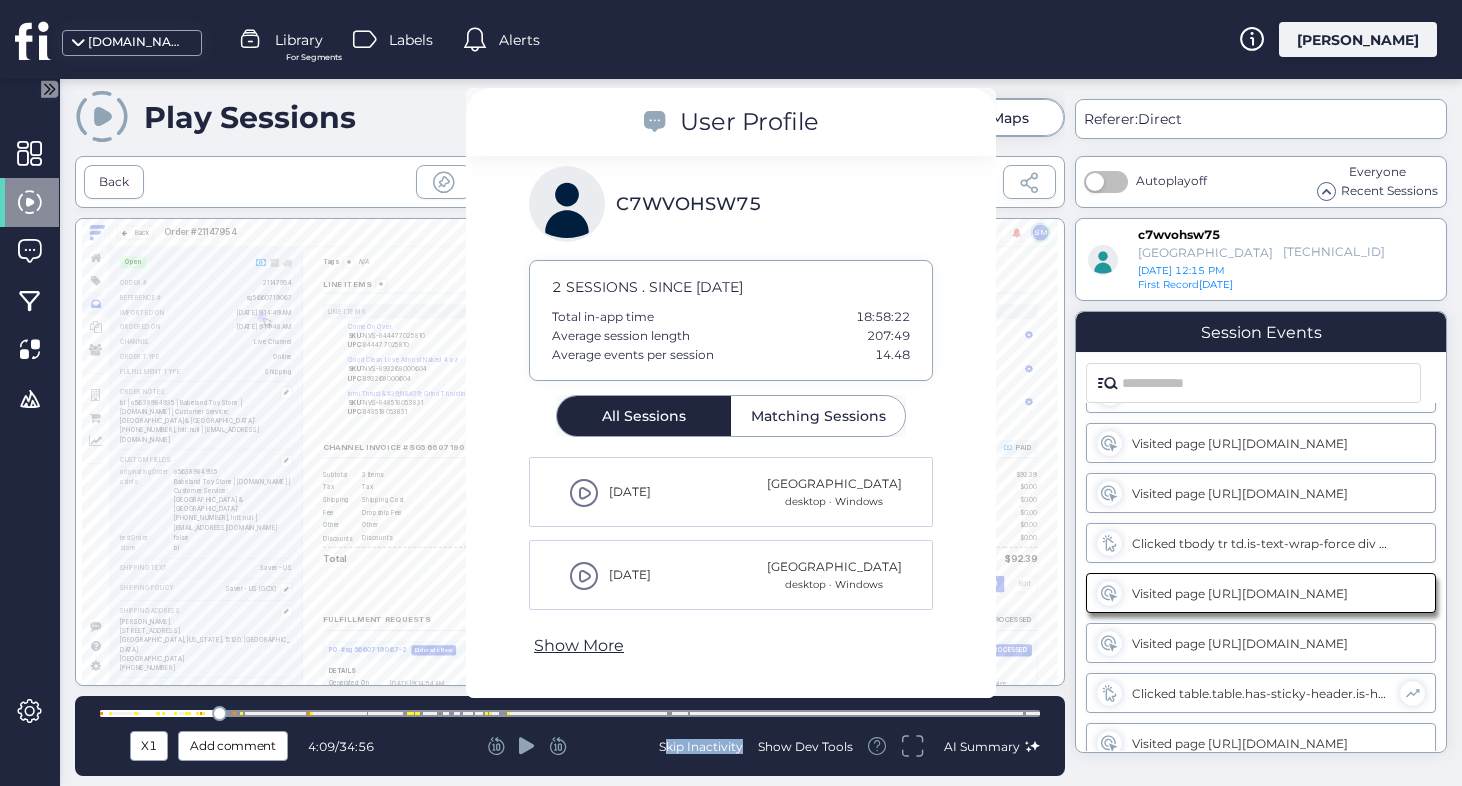 scroll, scrollTop: 705, scrollLeft: 0, axis: vertical 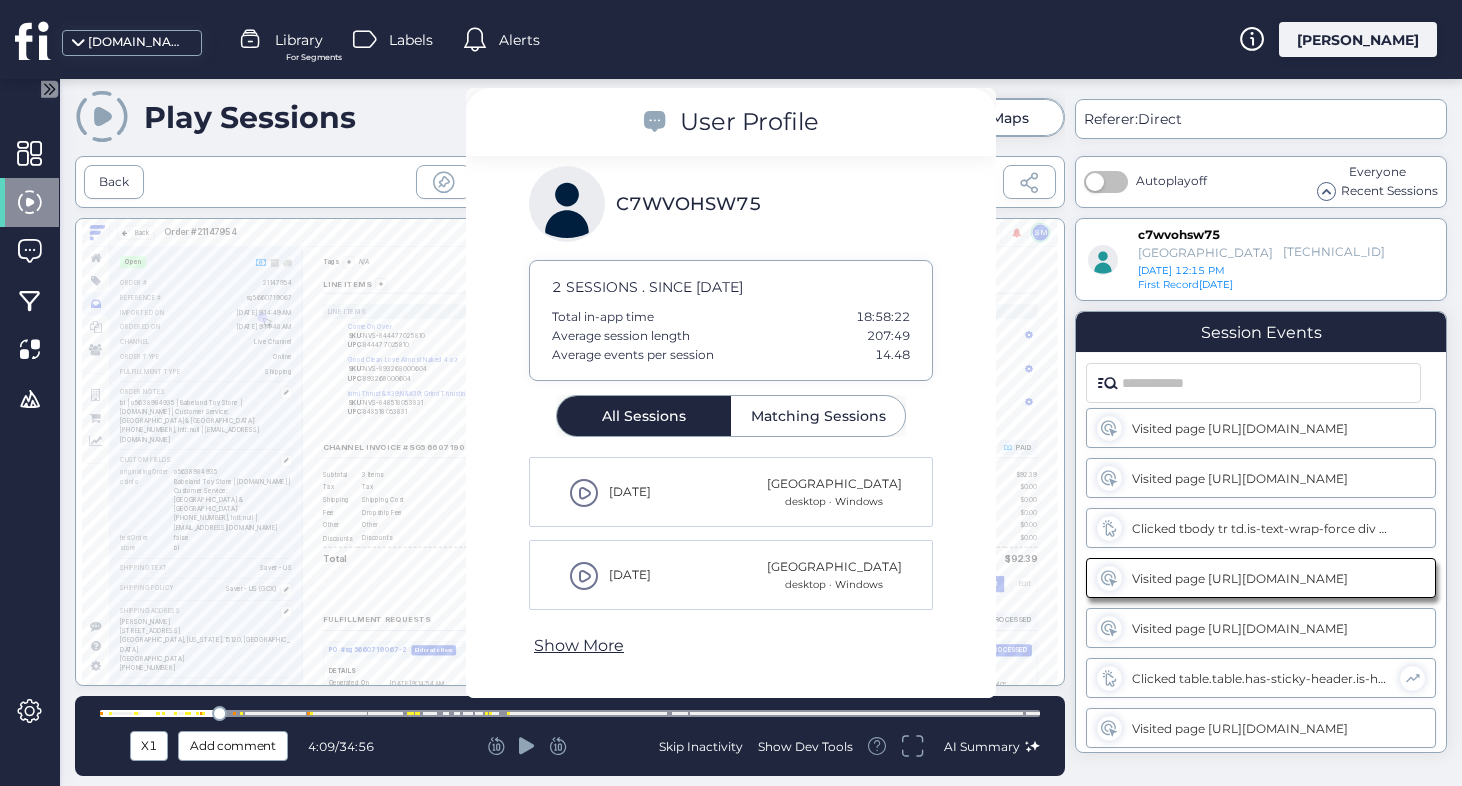 click 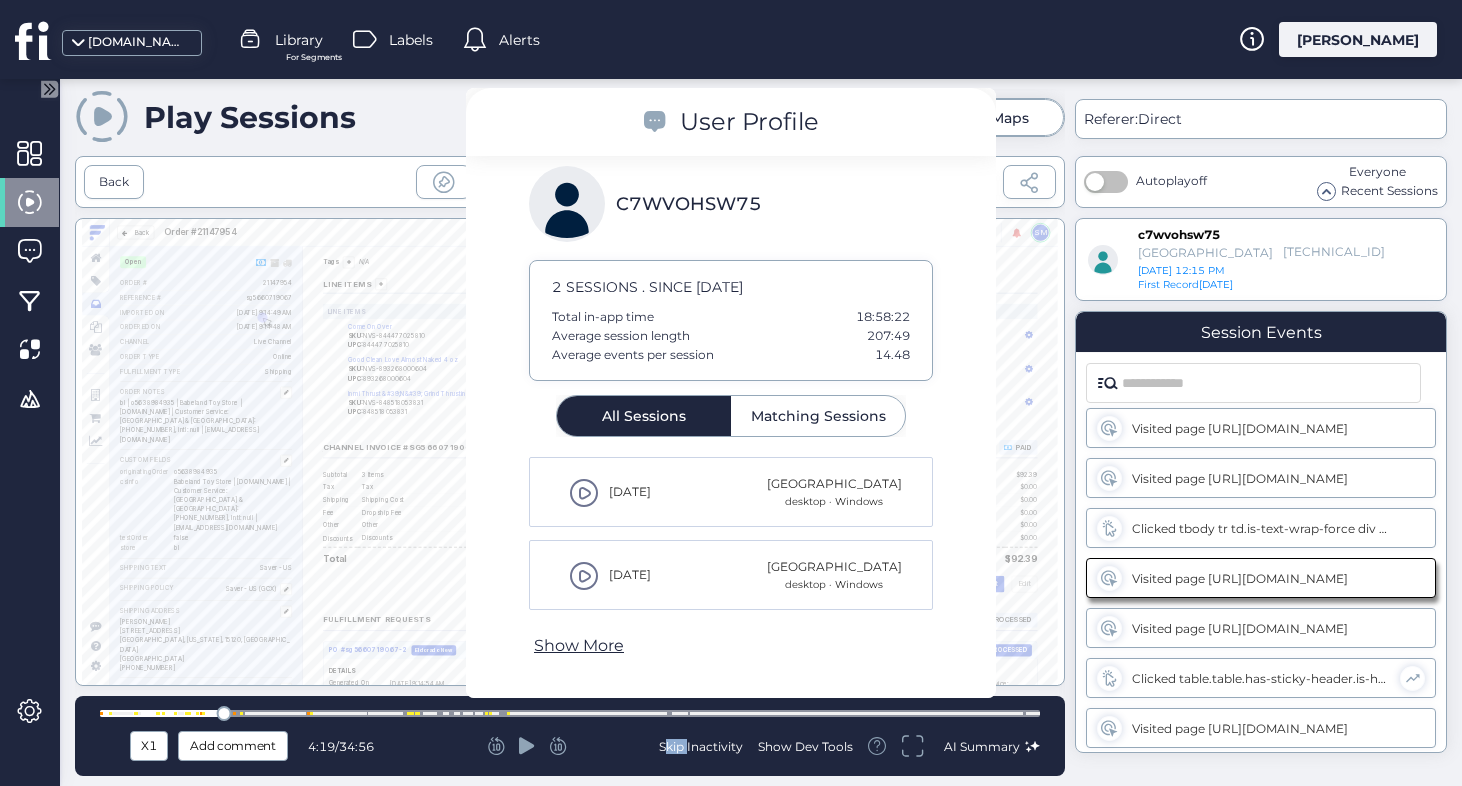 click 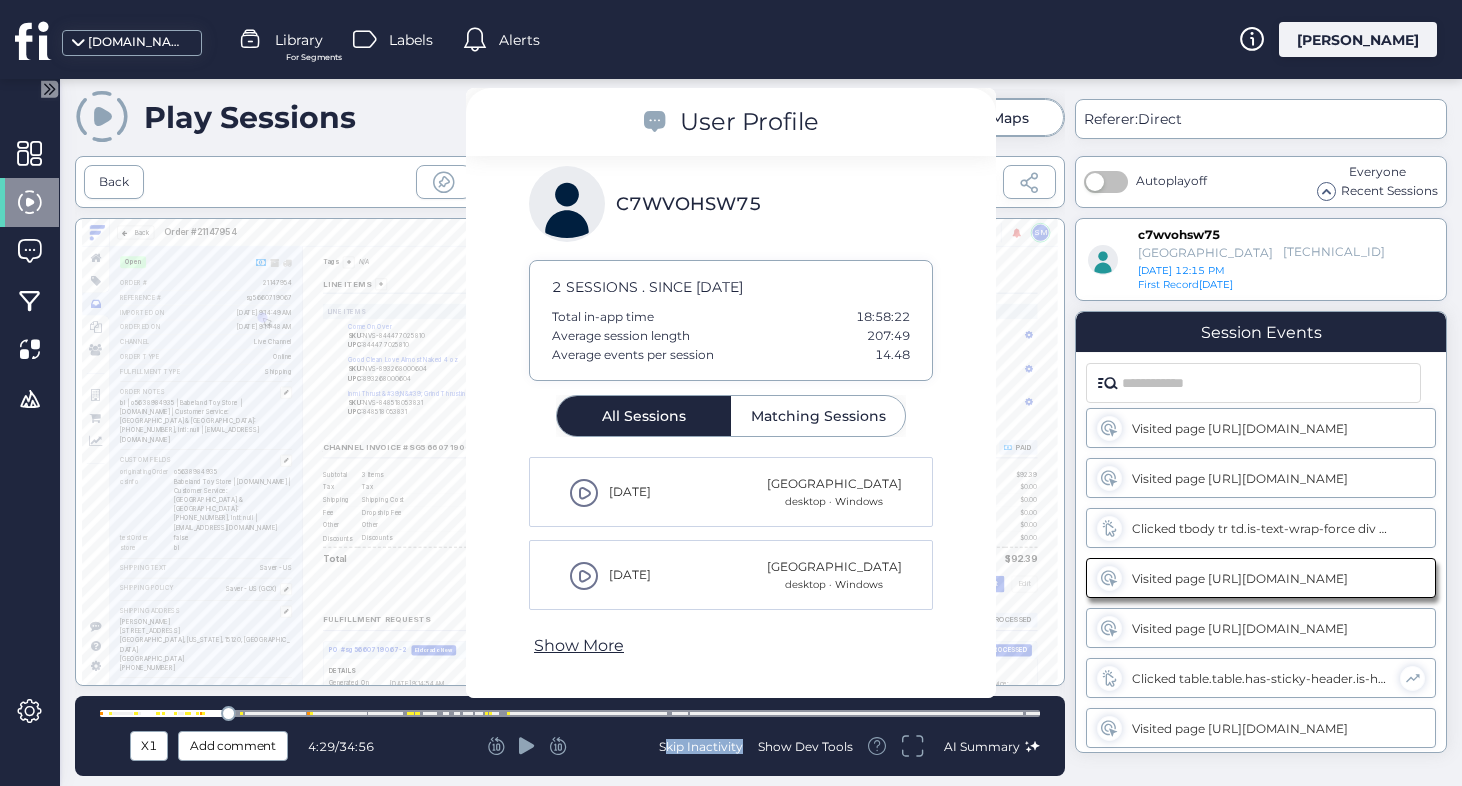 click 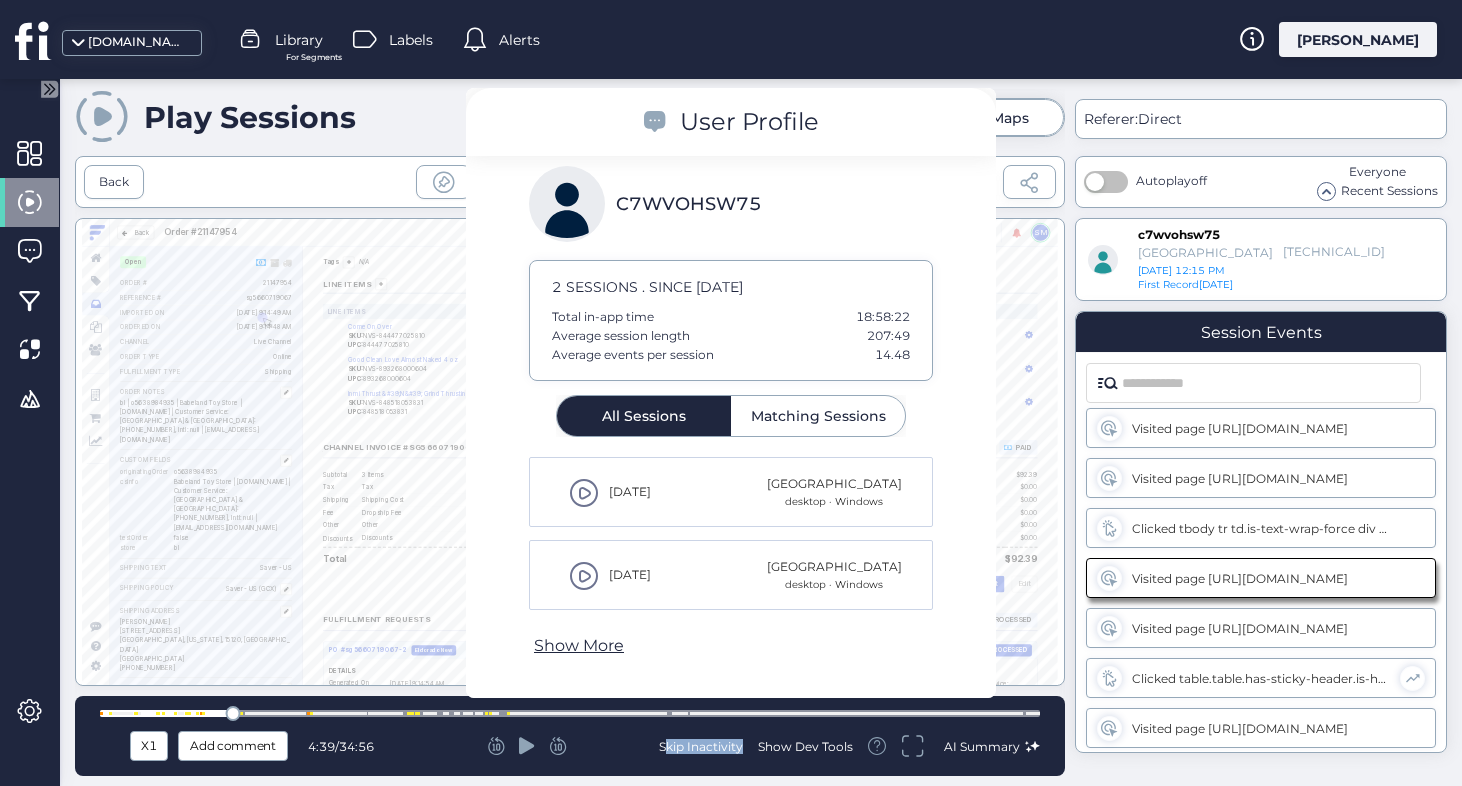 click 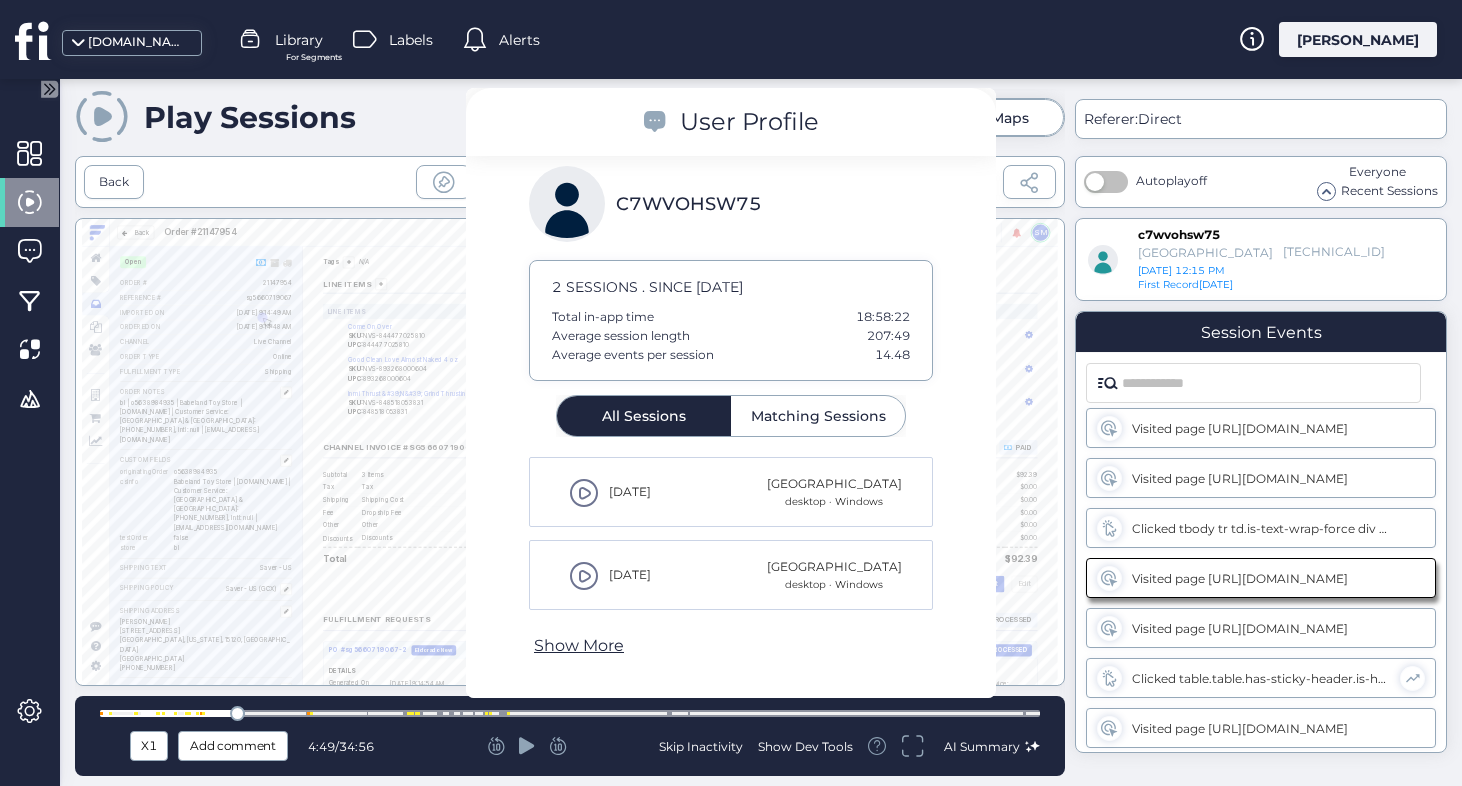 click 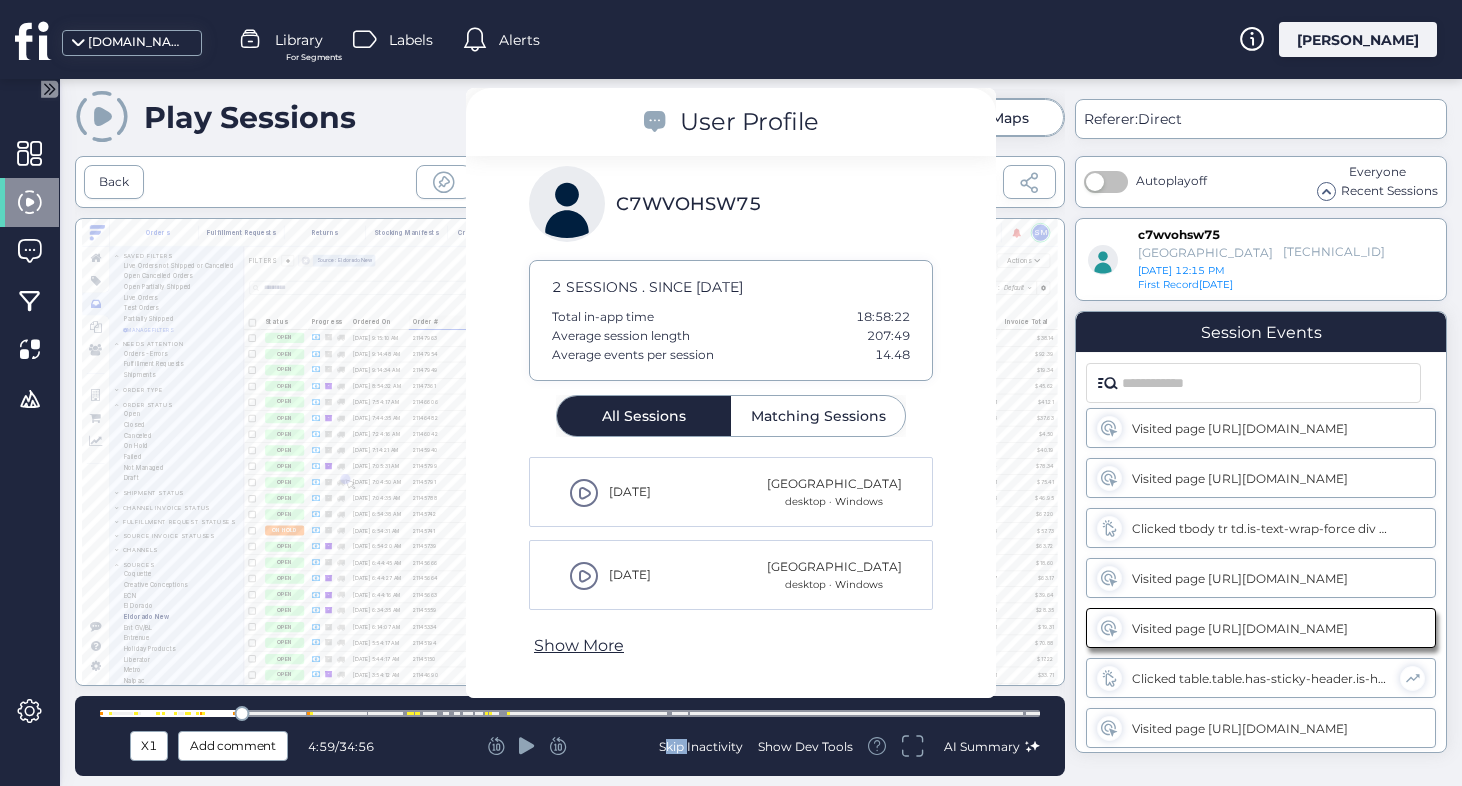 click 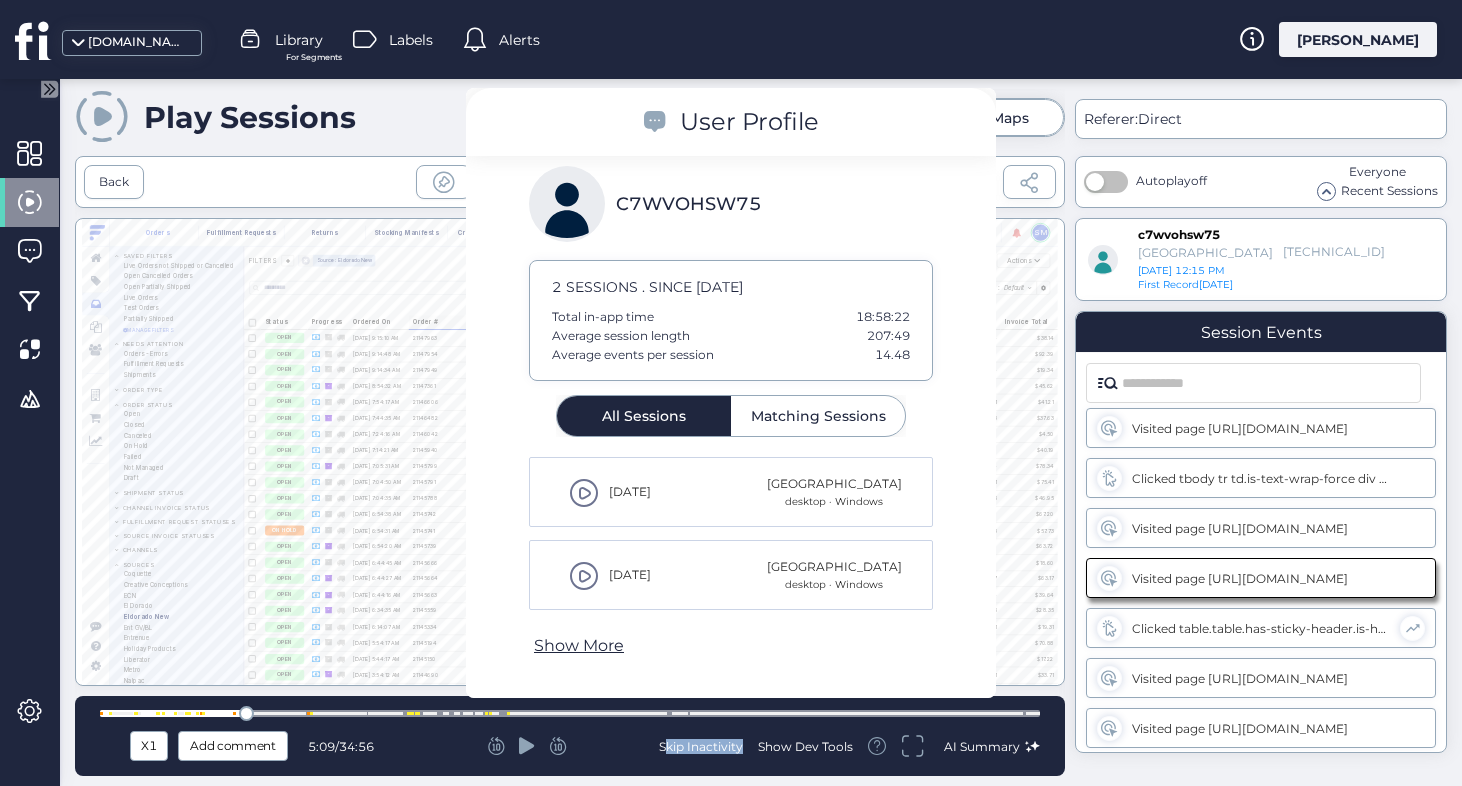 click 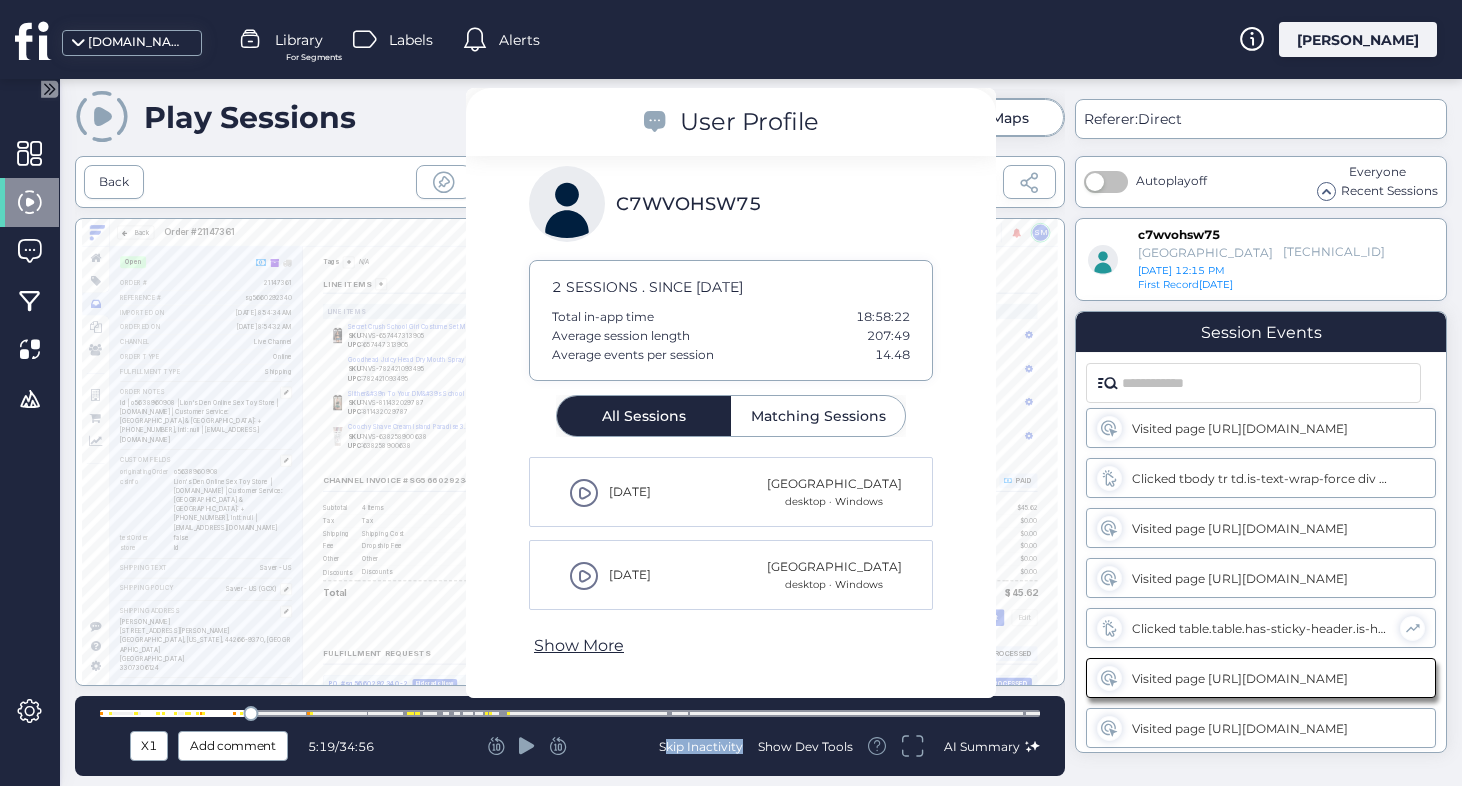 scroll, scrollTop: 855, scrollLeft: 0, axis: vertical 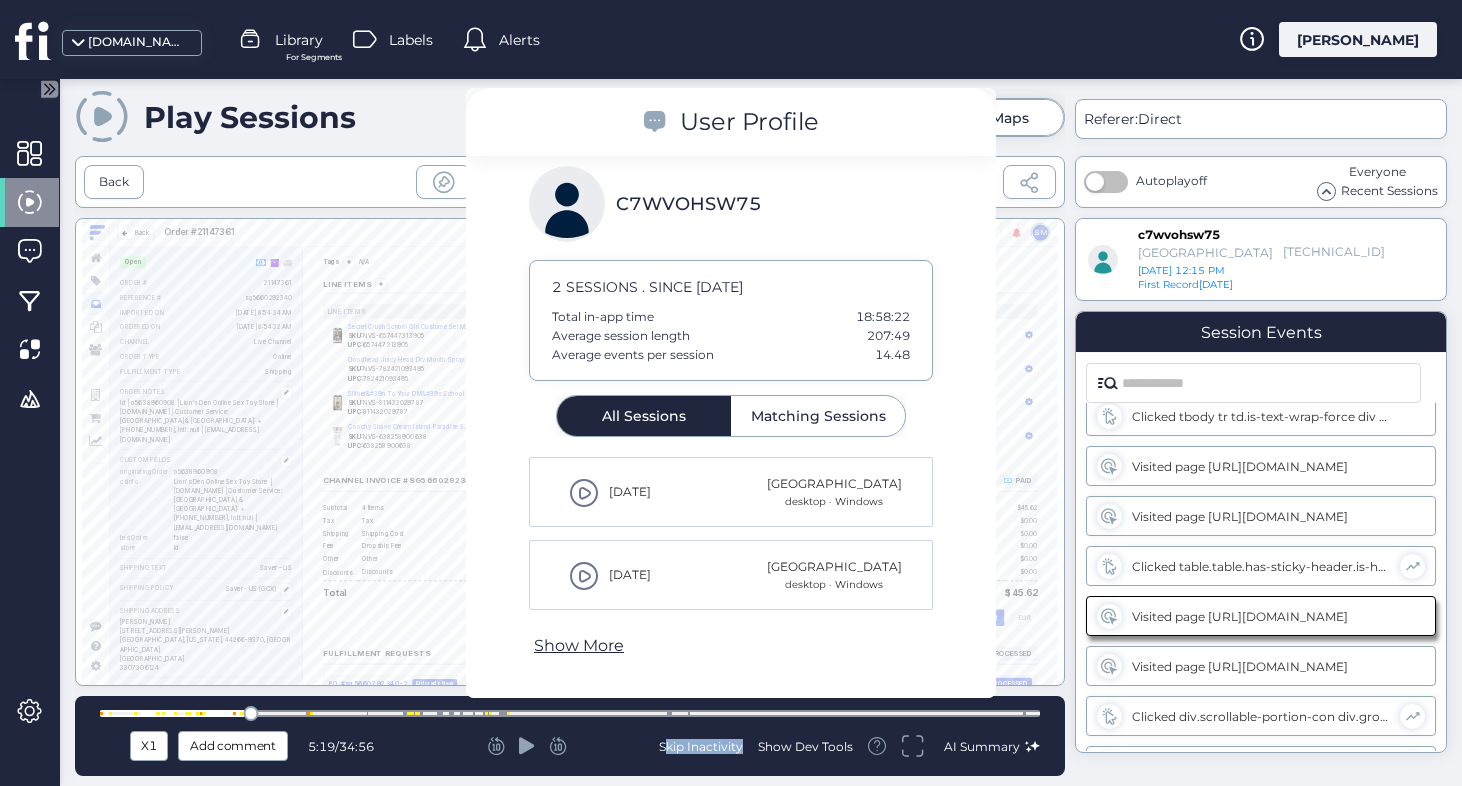 click 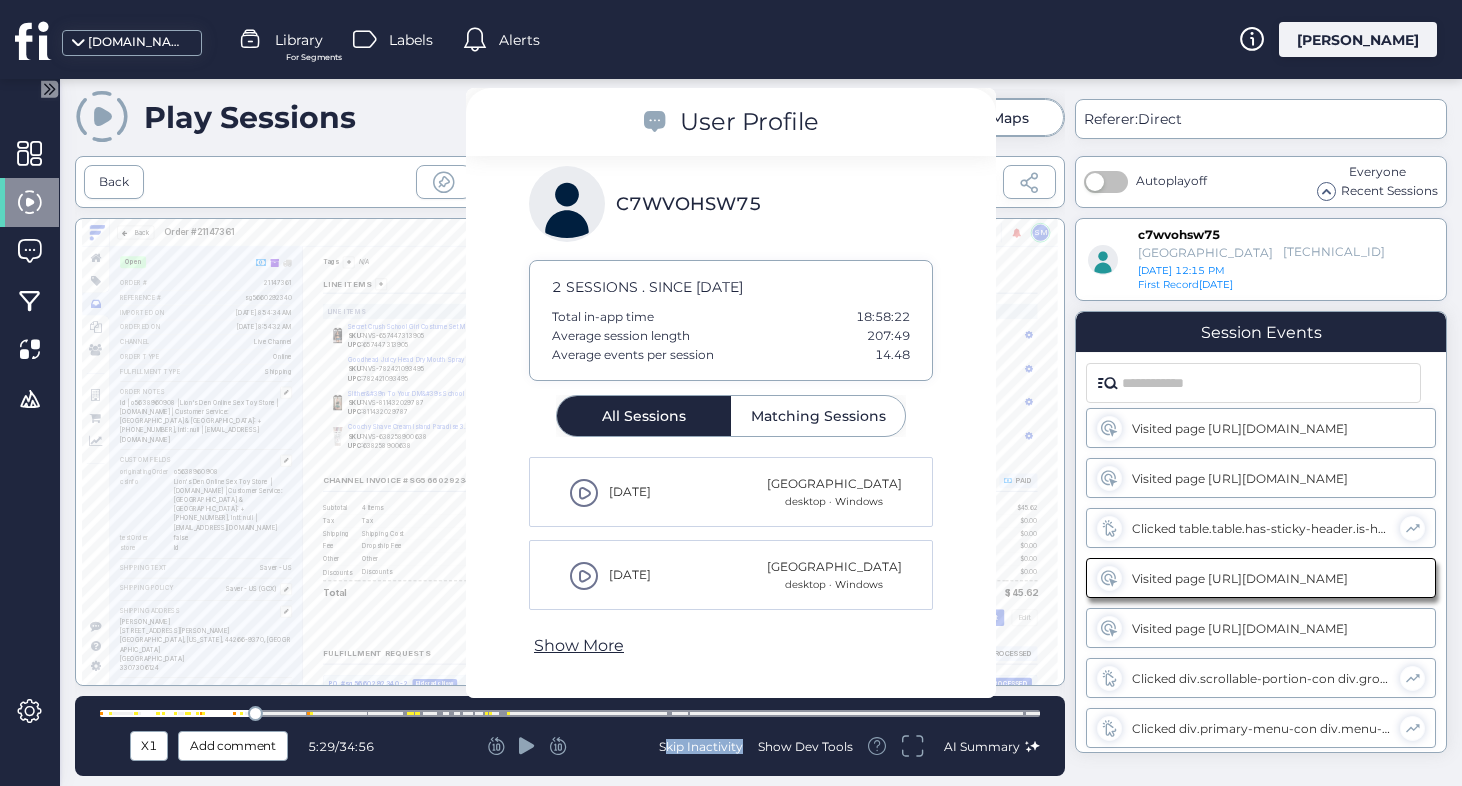 click 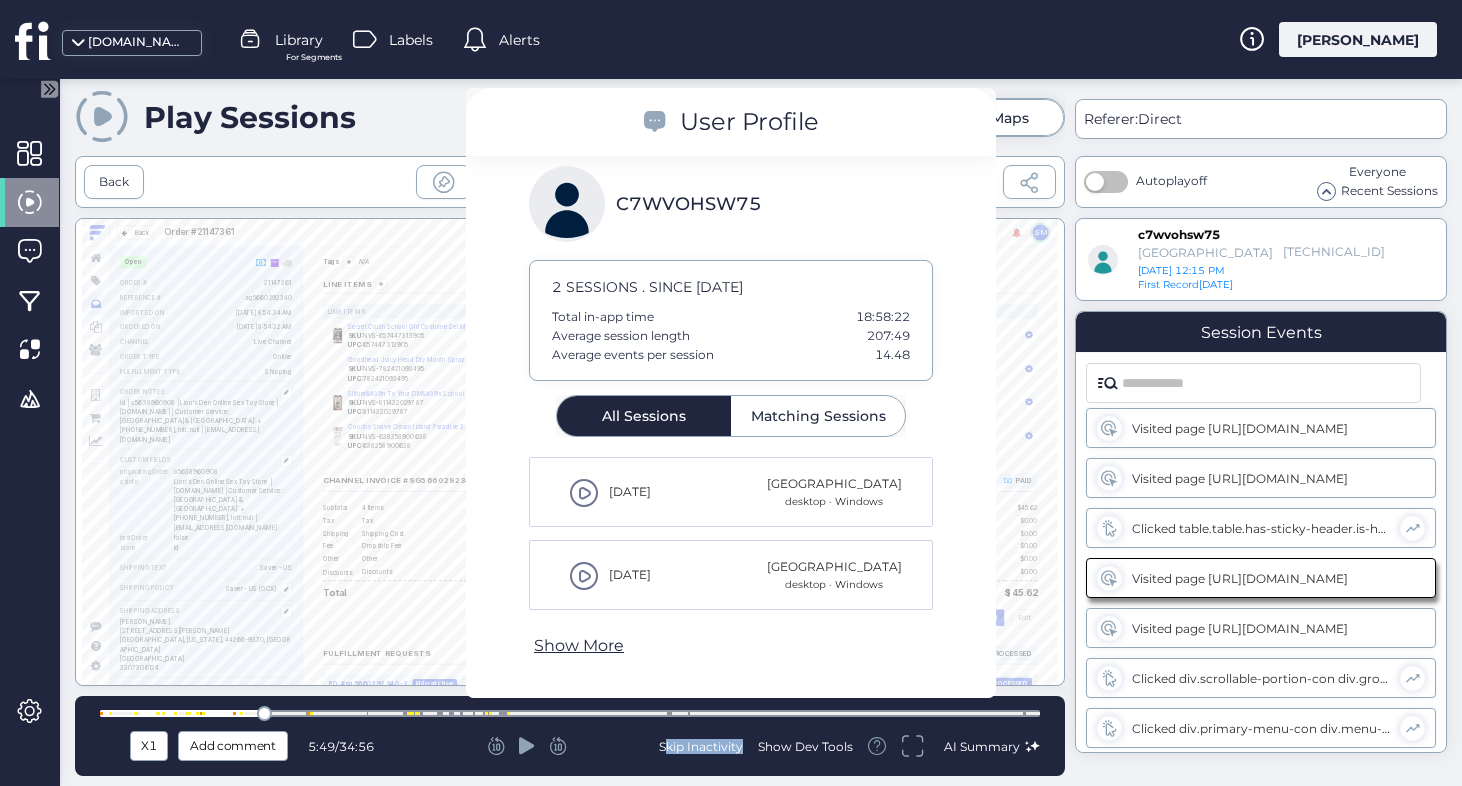 click 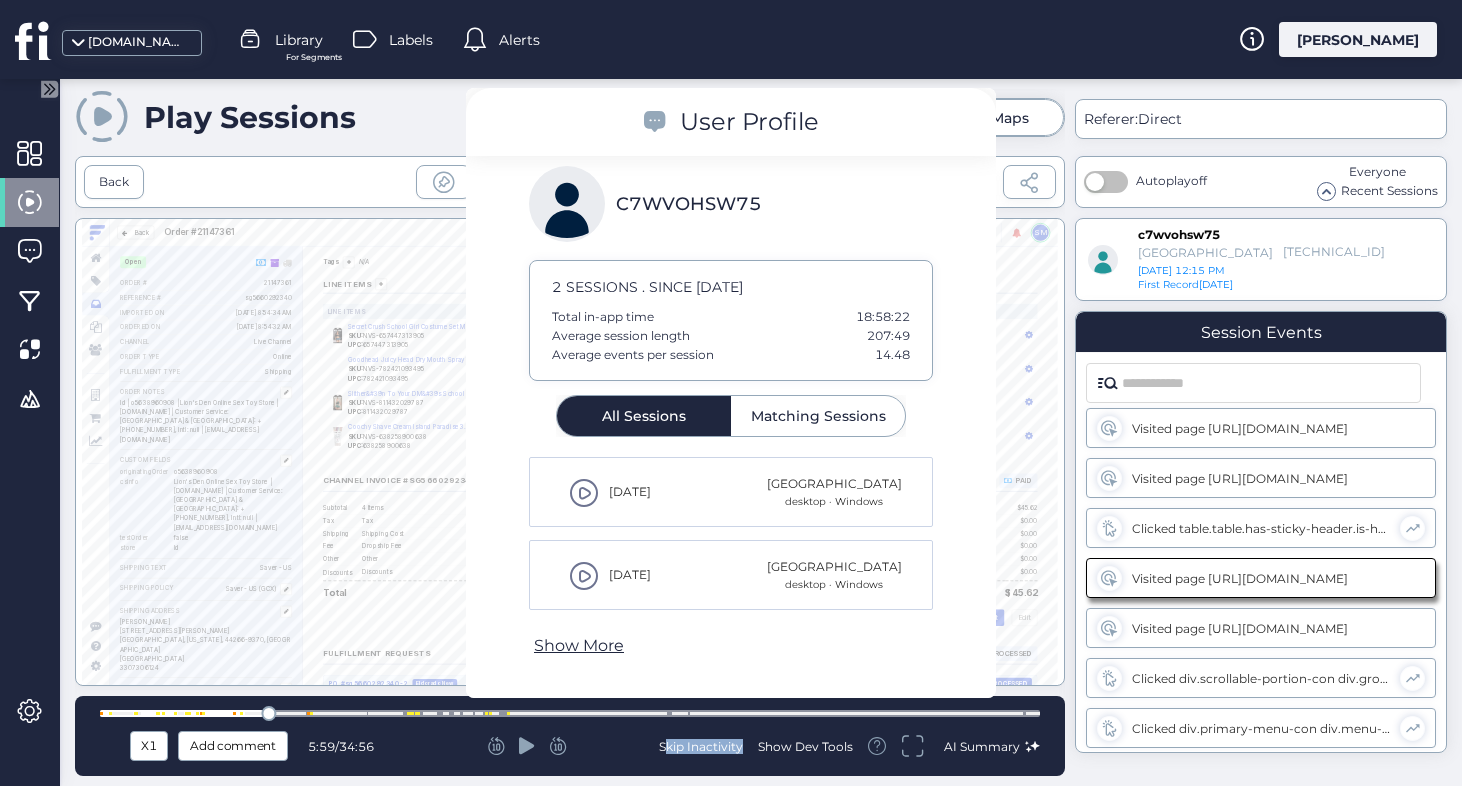 click 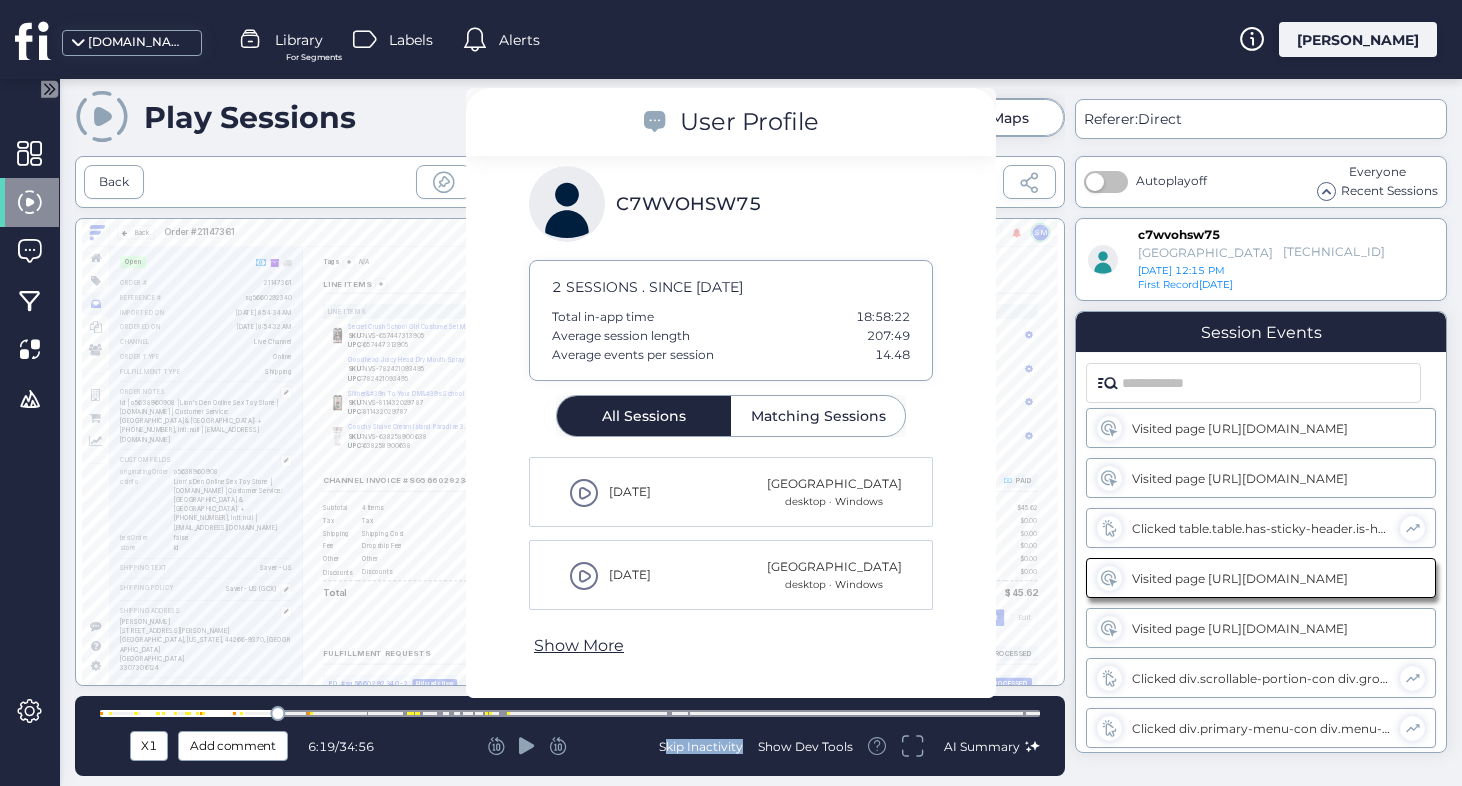 click 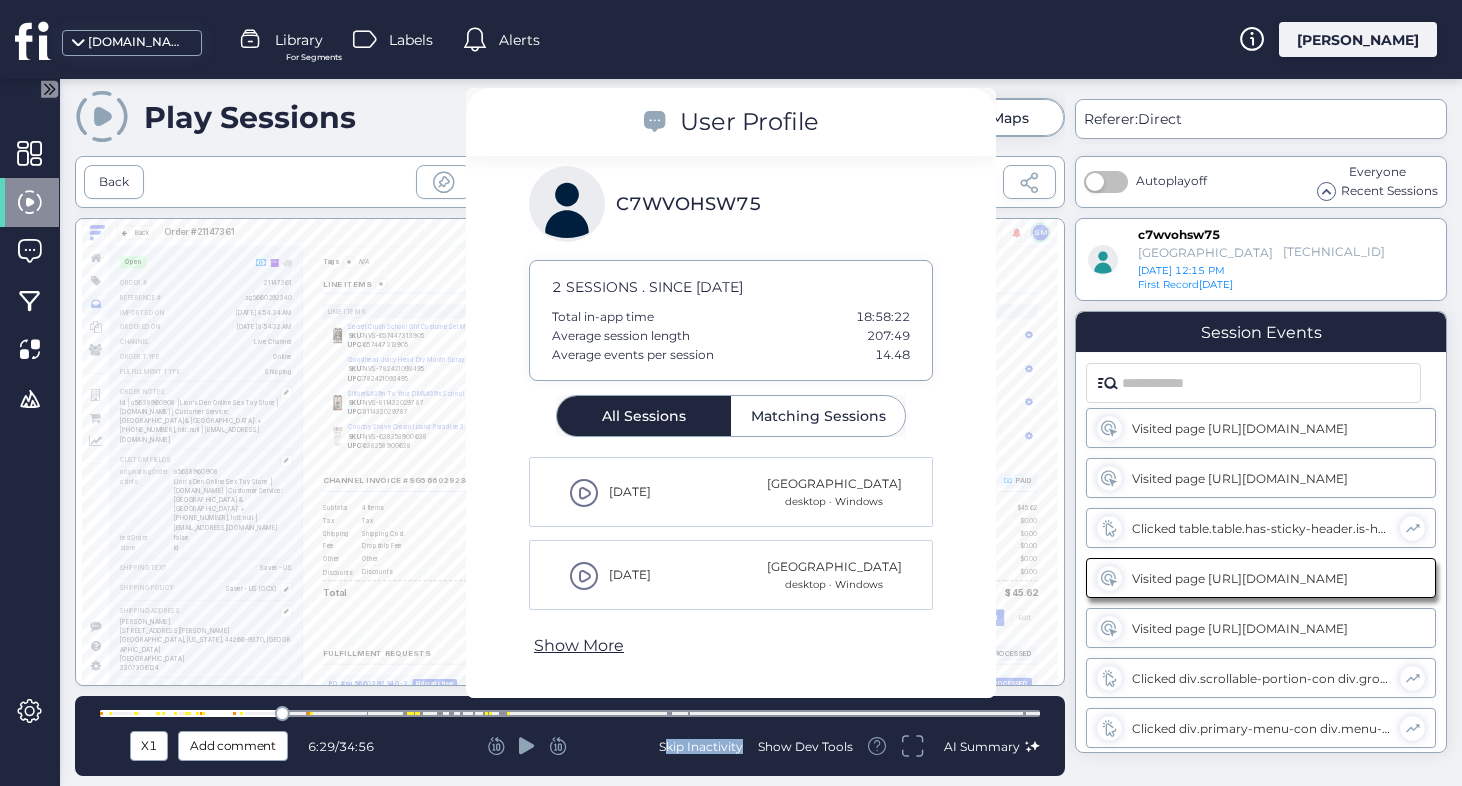 click 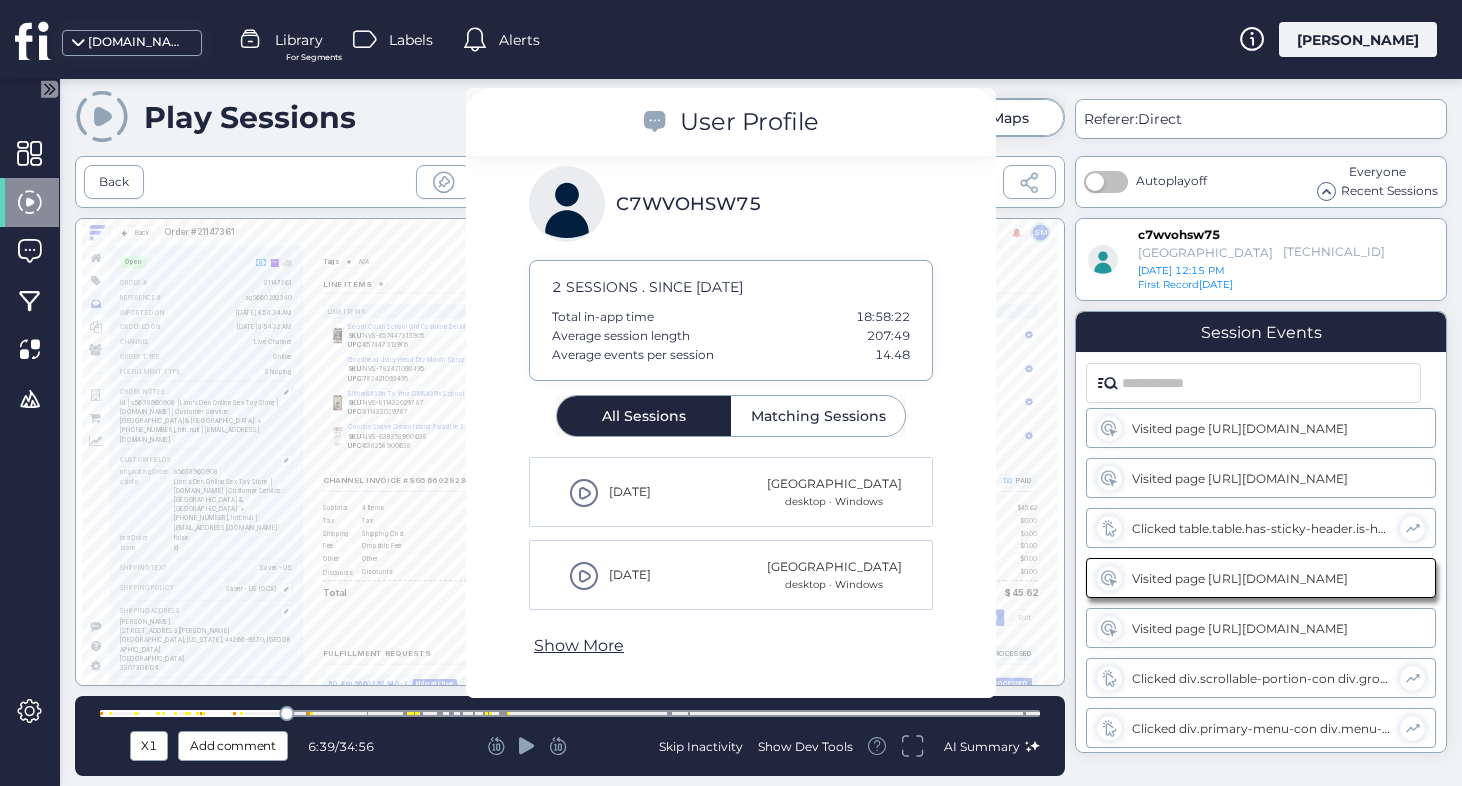 click 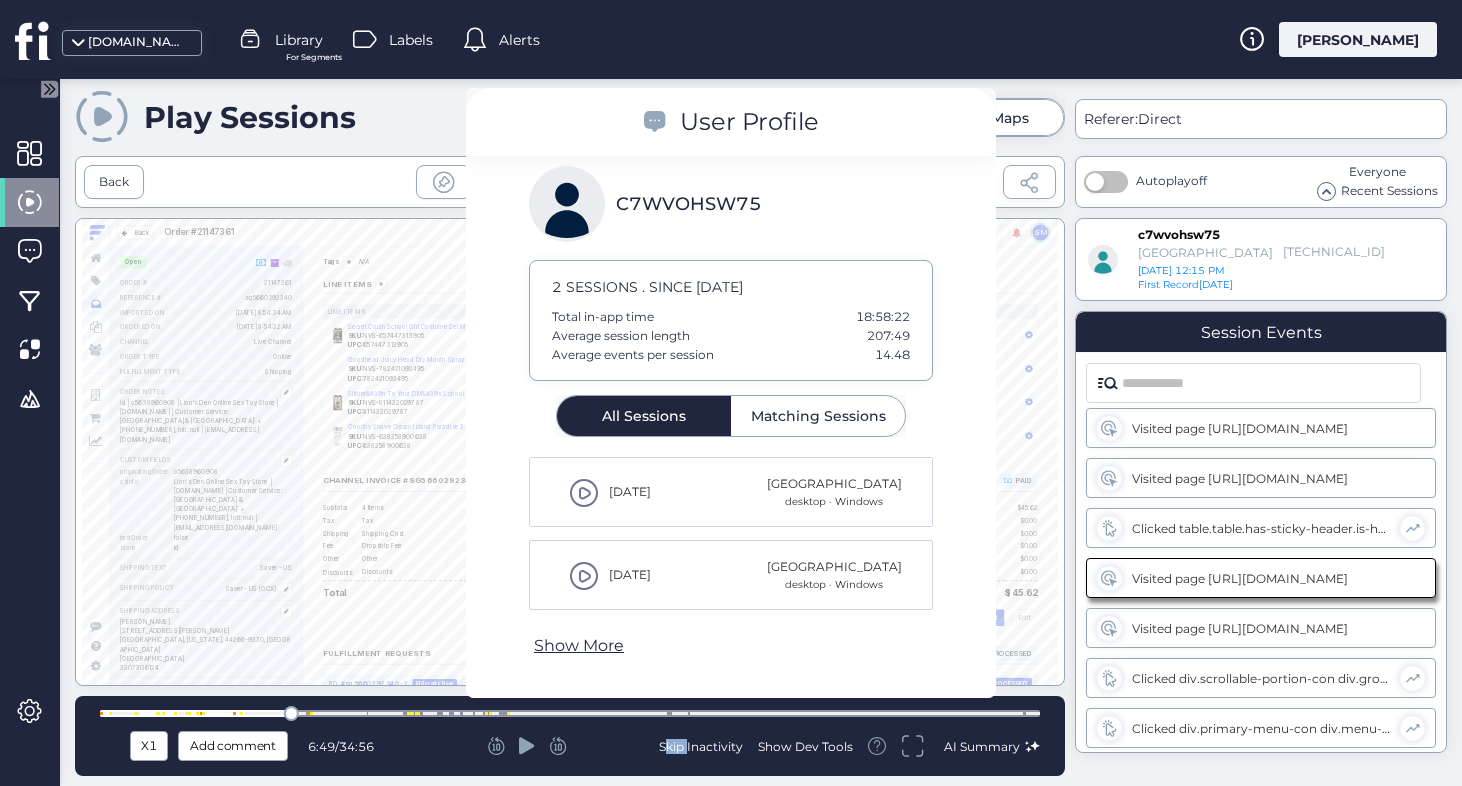 click 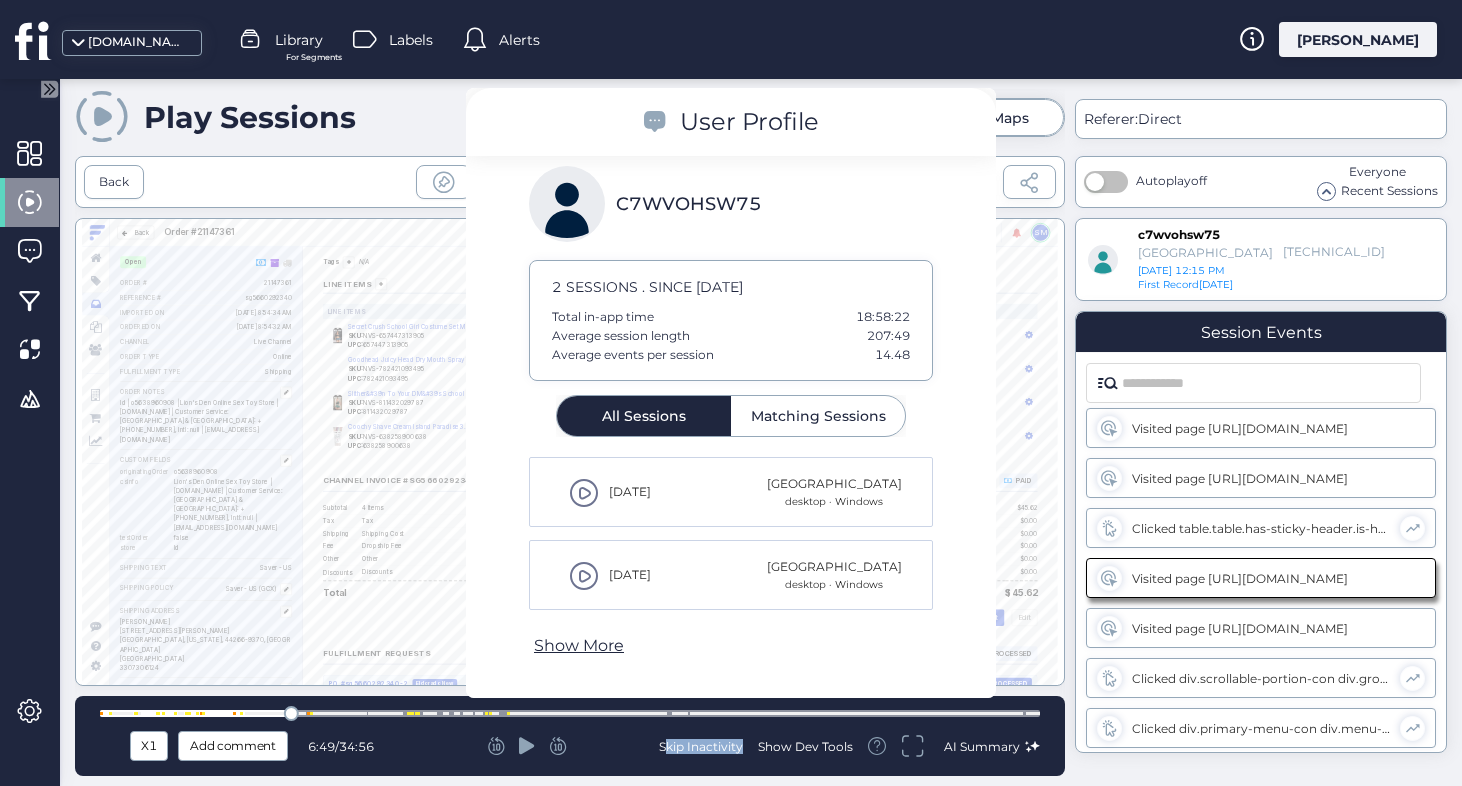 click 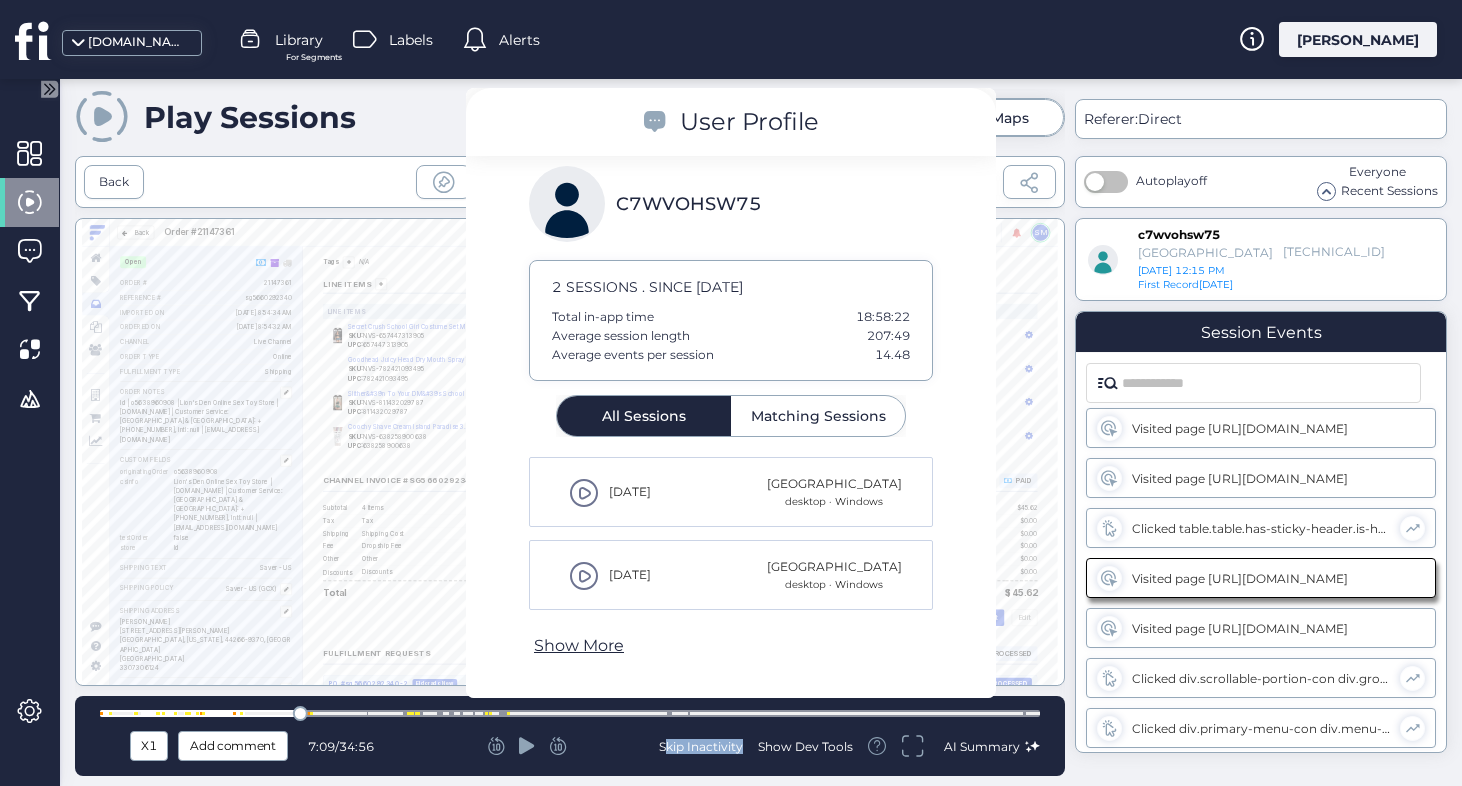 click 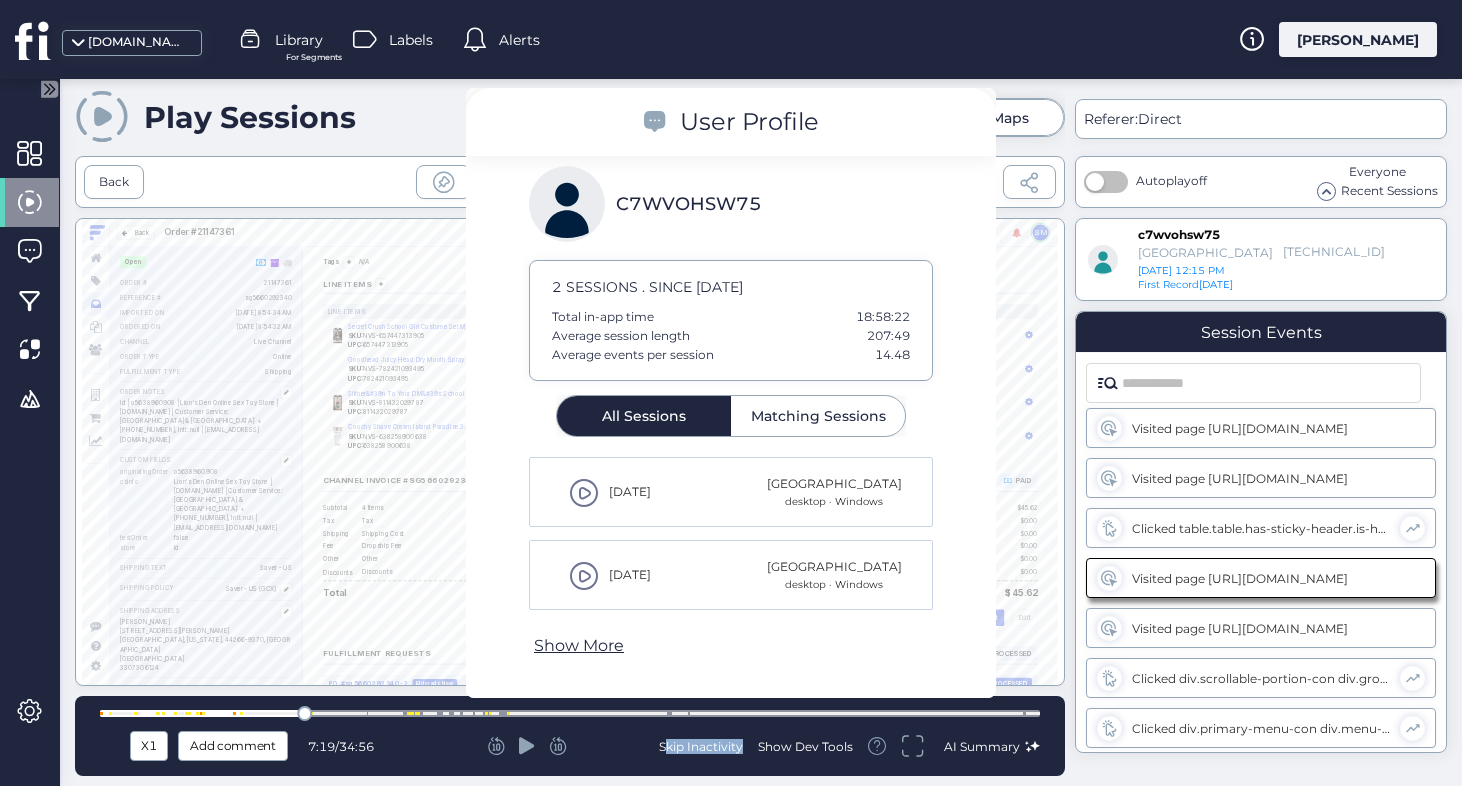 click 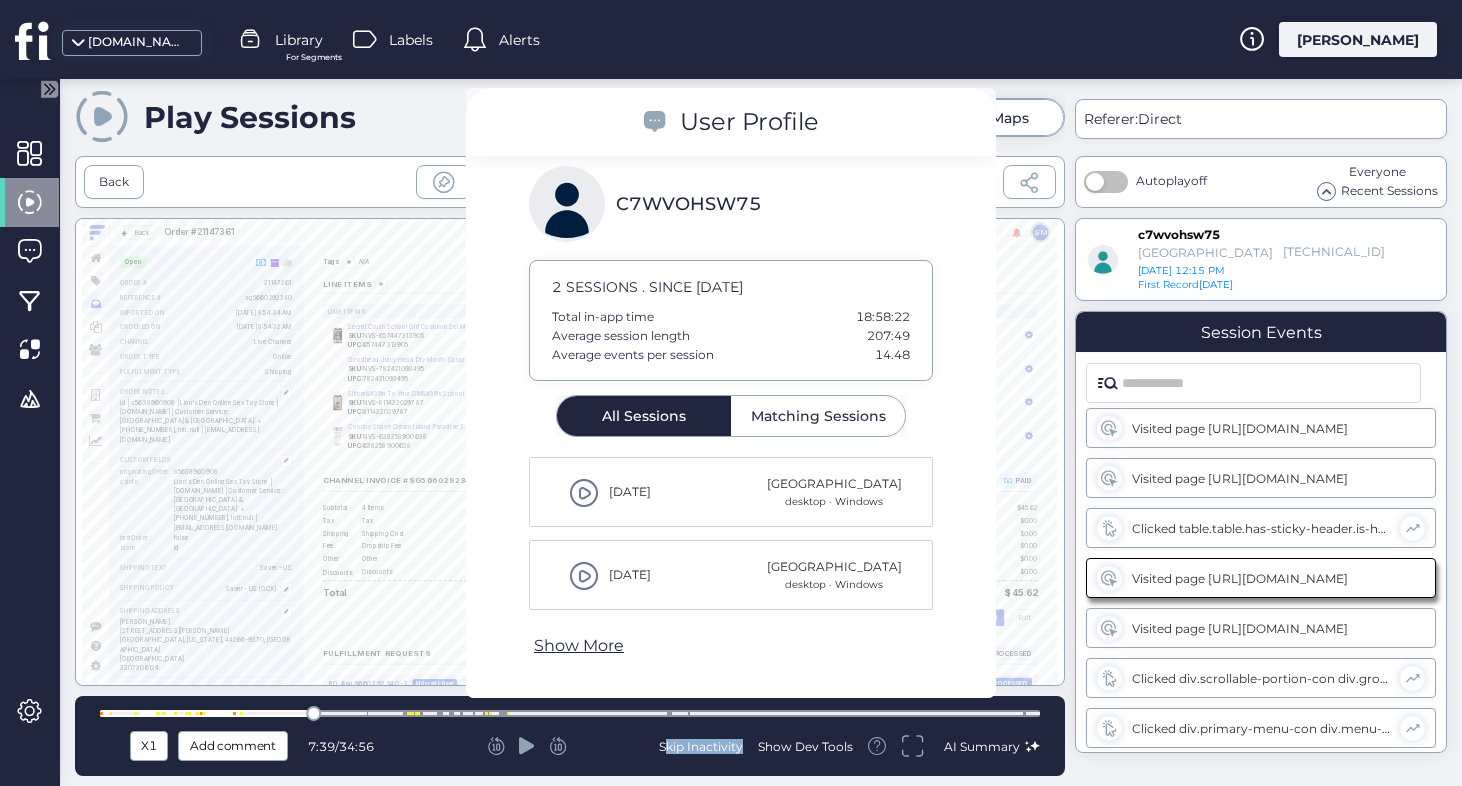 click 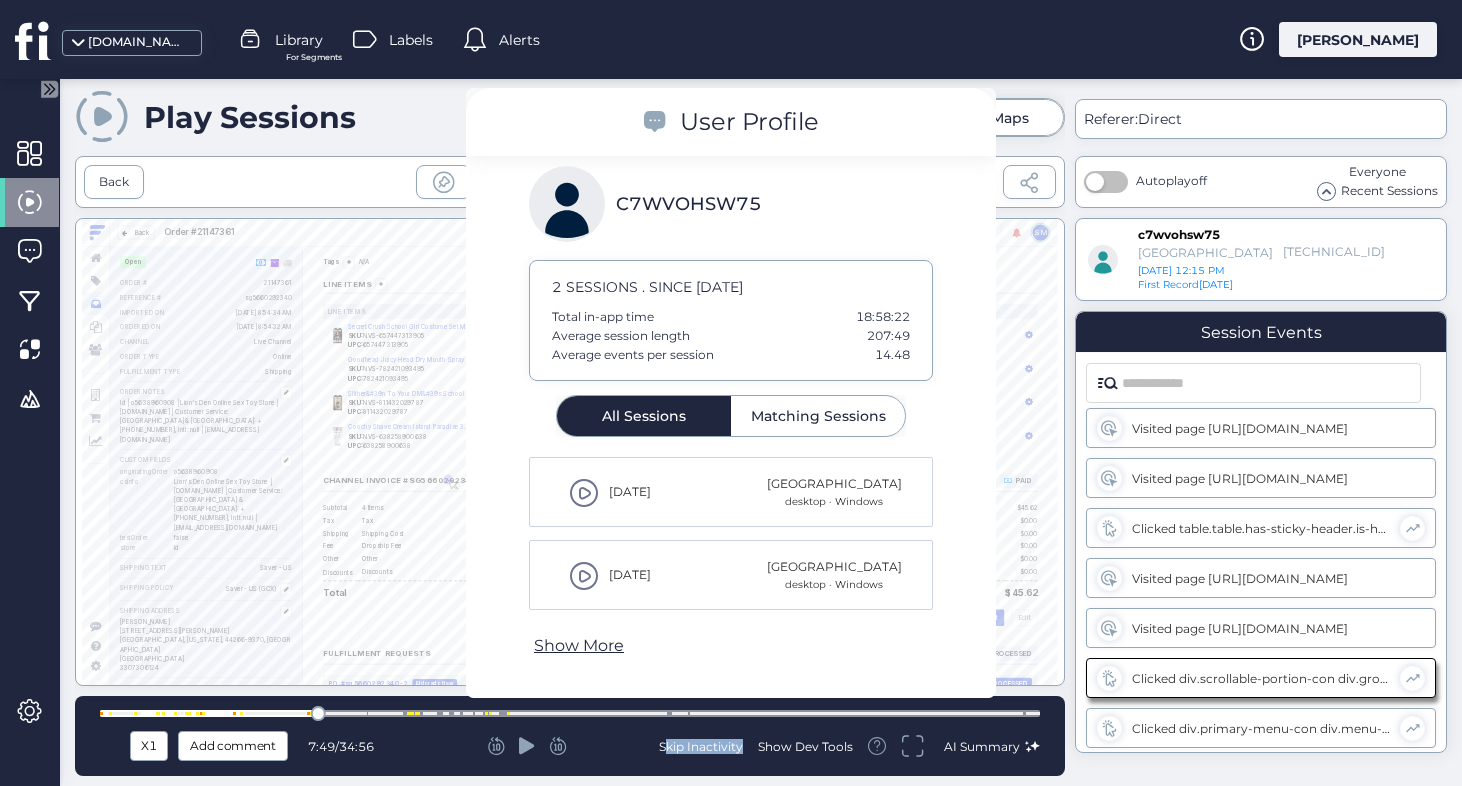 click 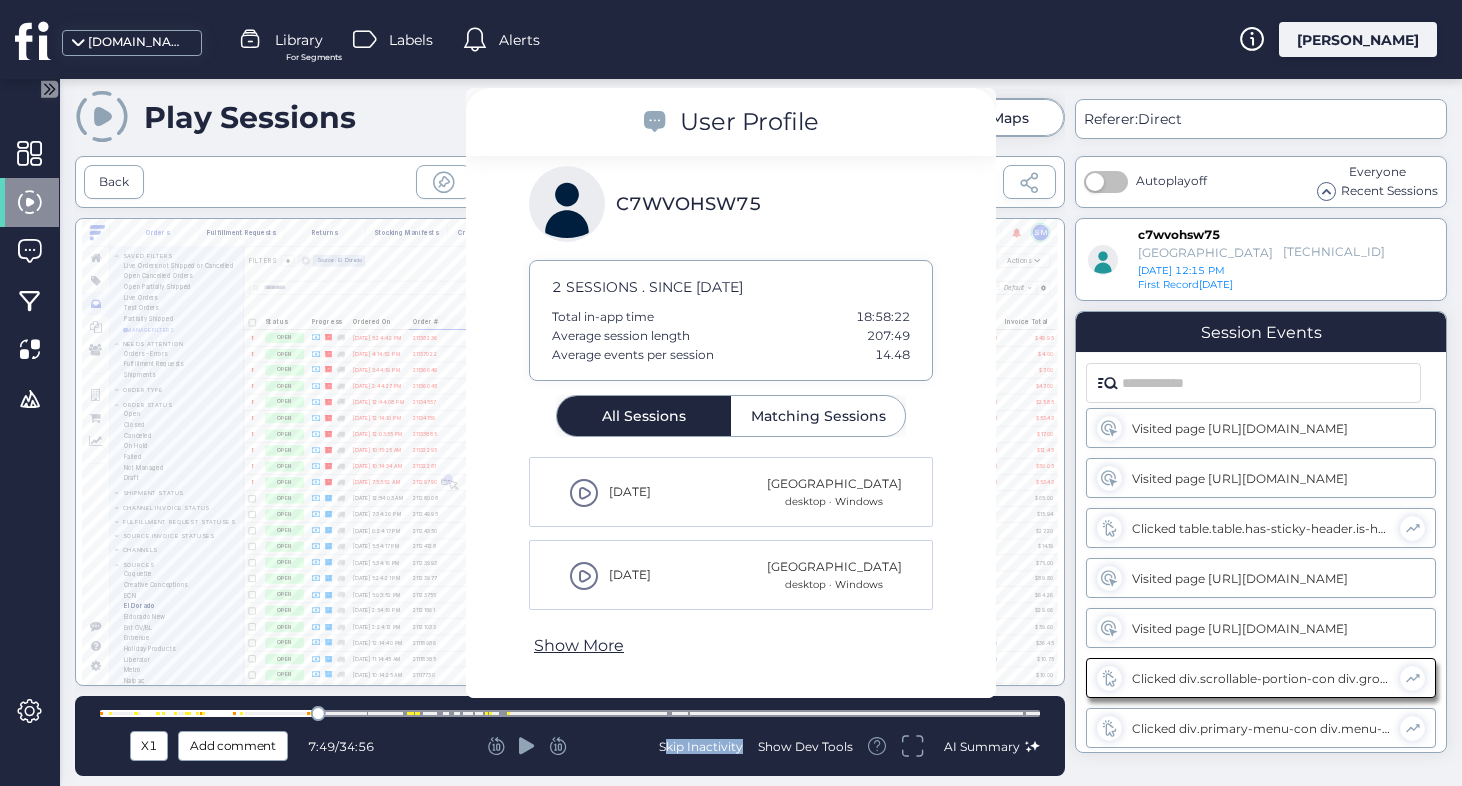 scroll, scrollTop: 955, scrollLeft: 0, axis: vertical 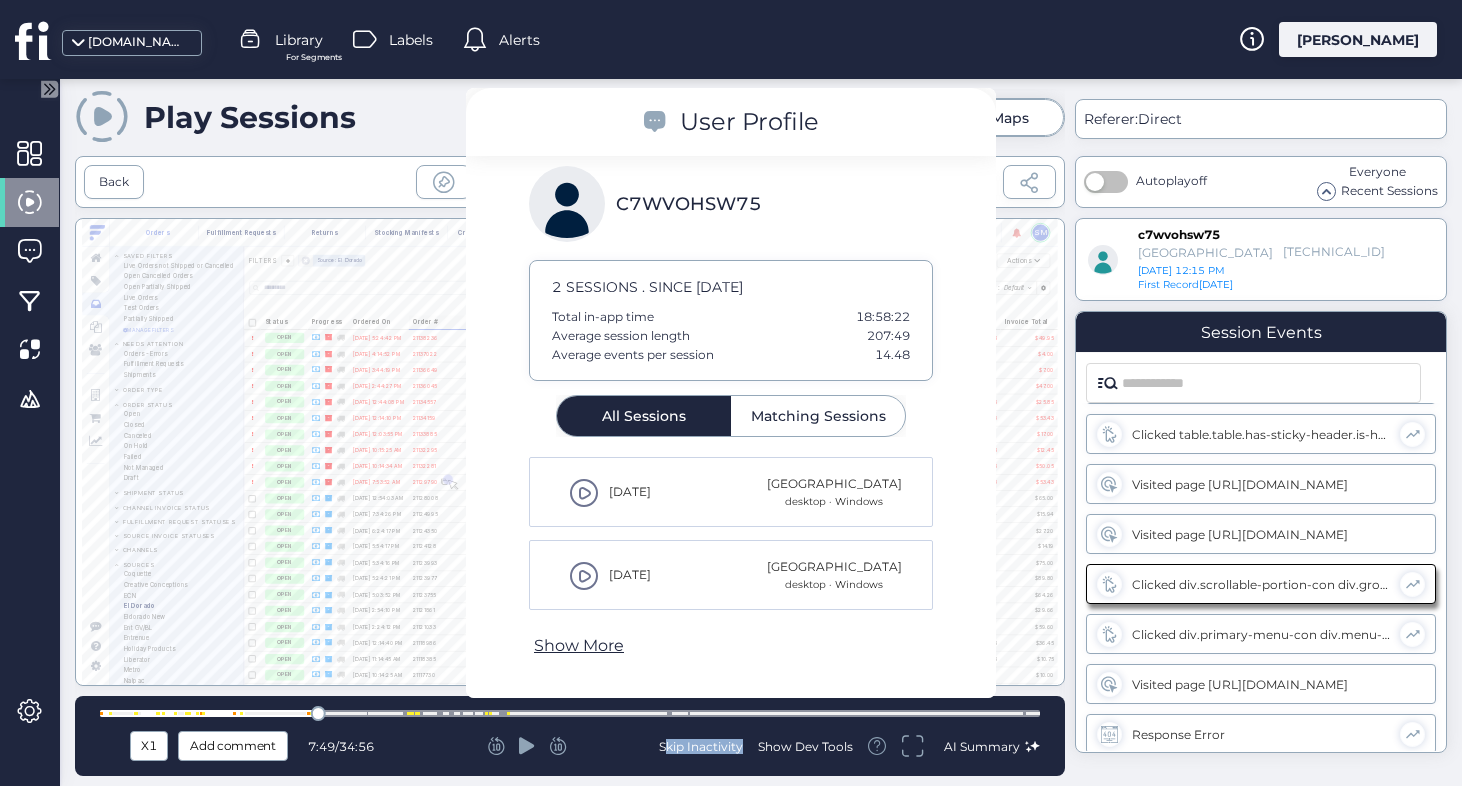 click 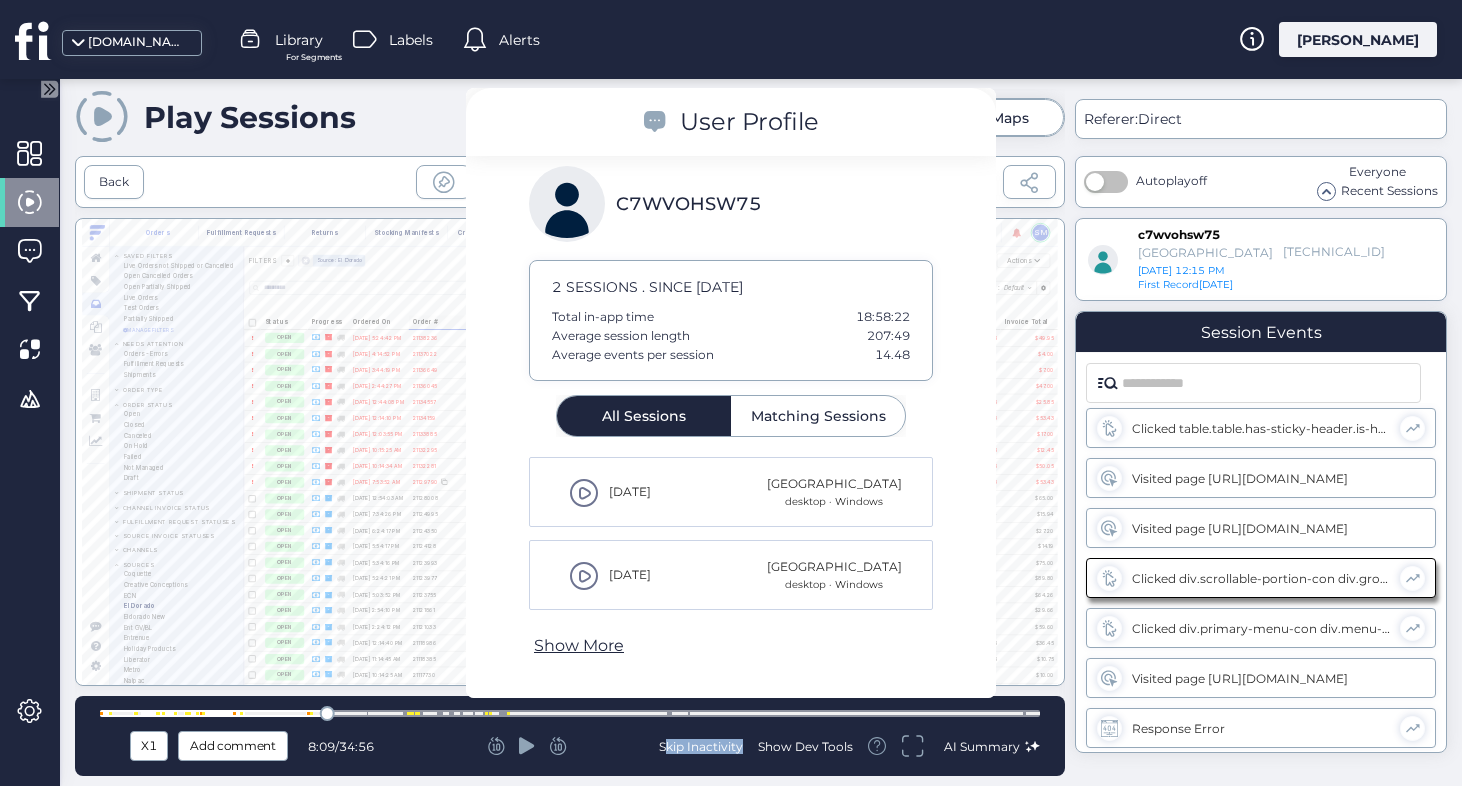 click 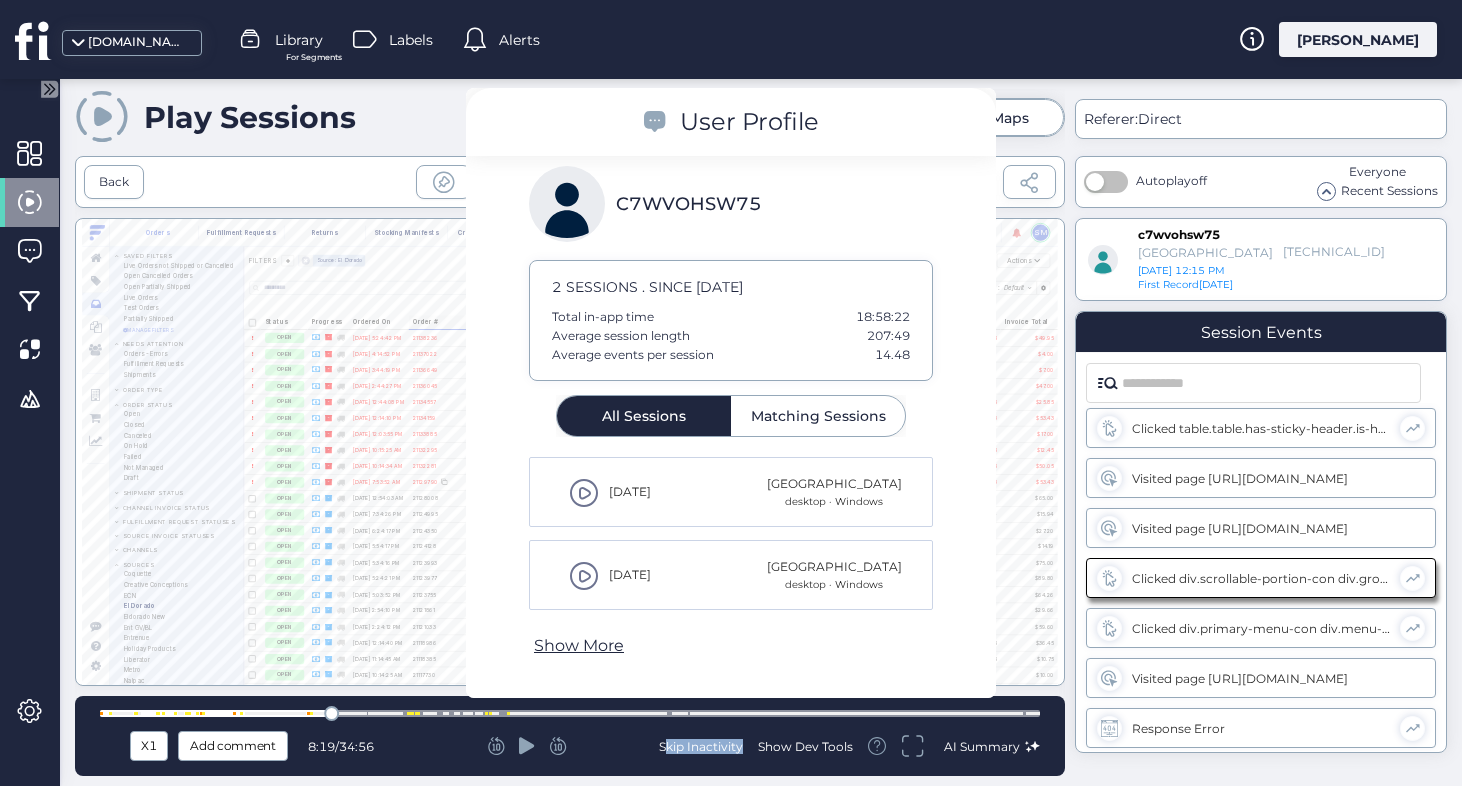 click 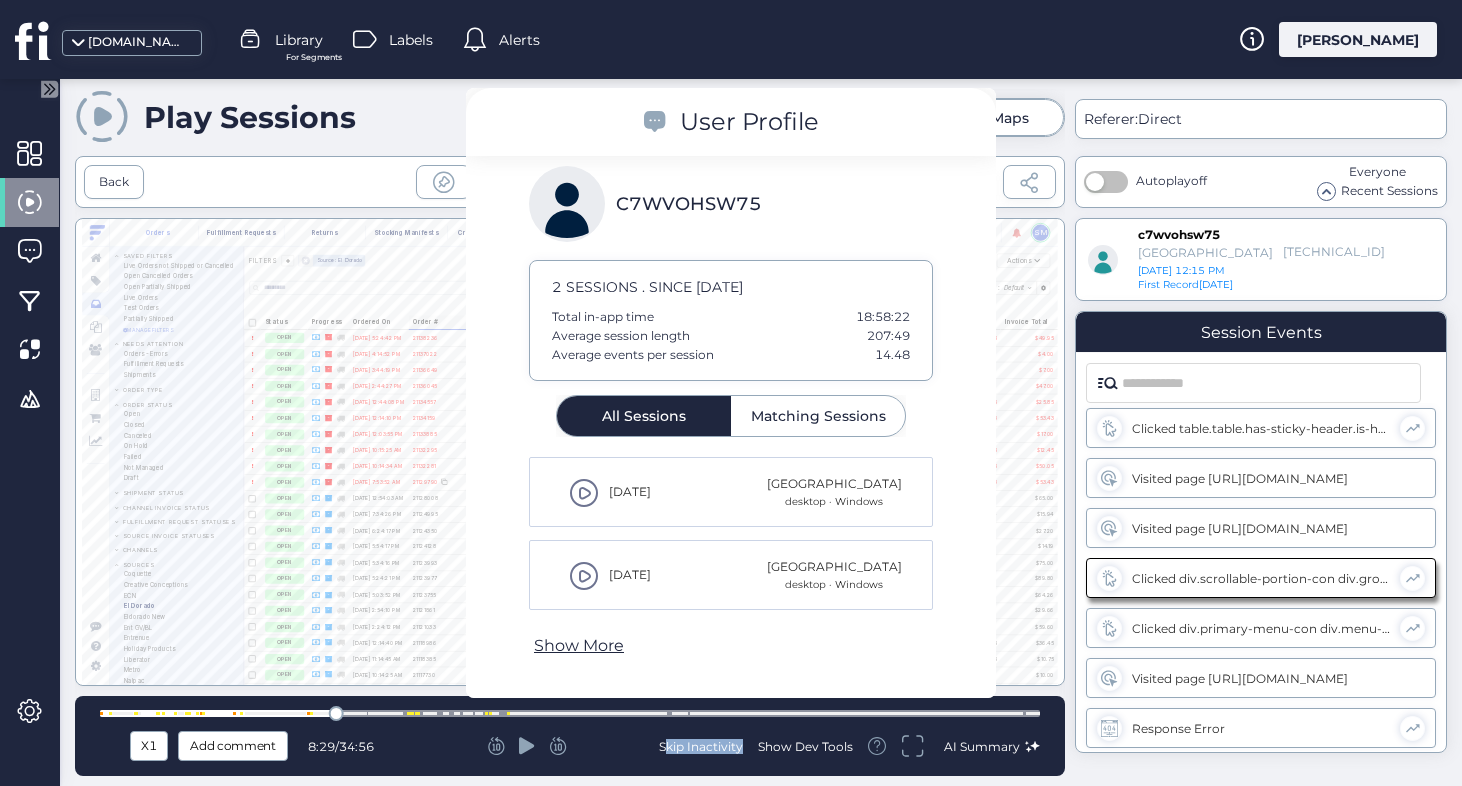 click 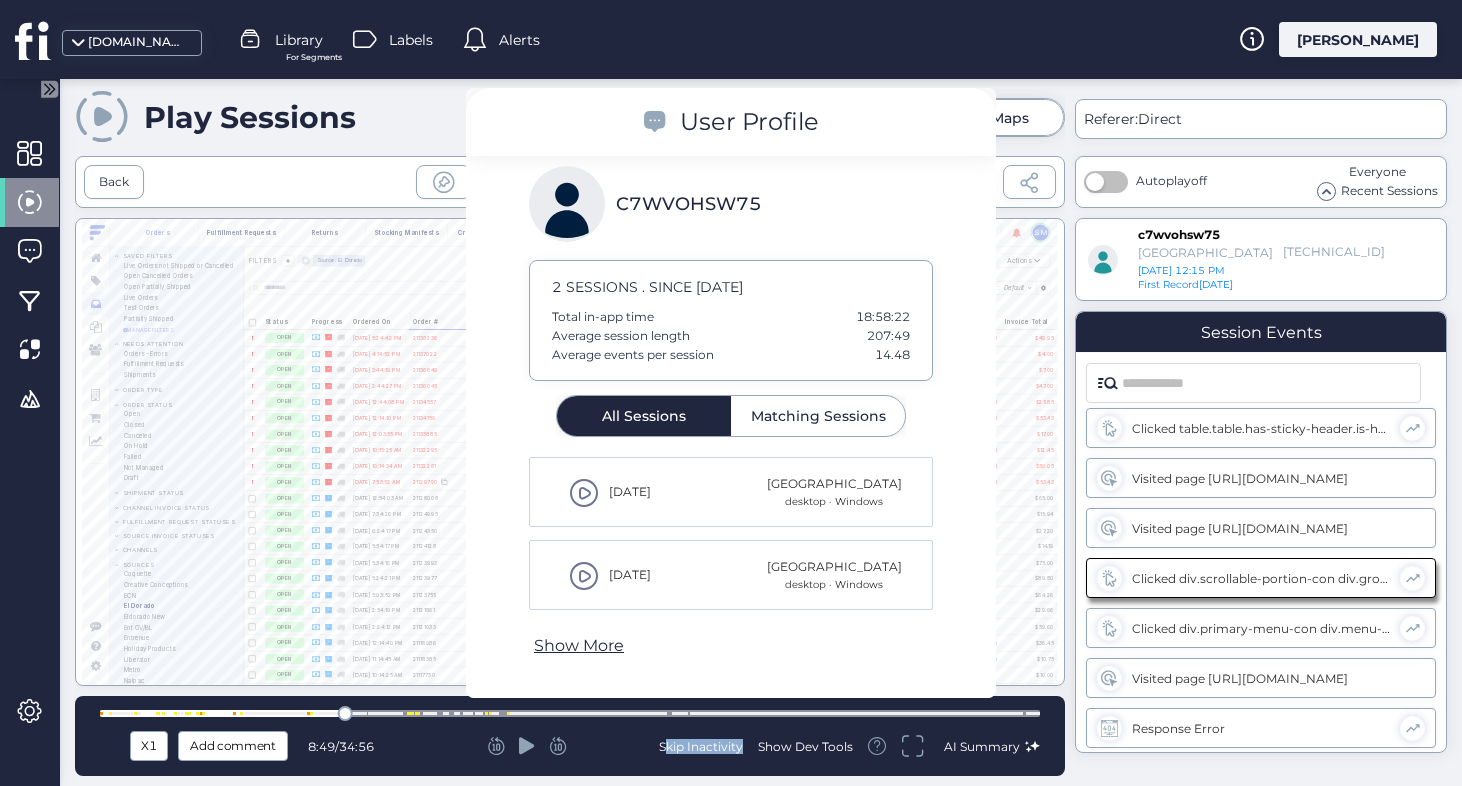 click 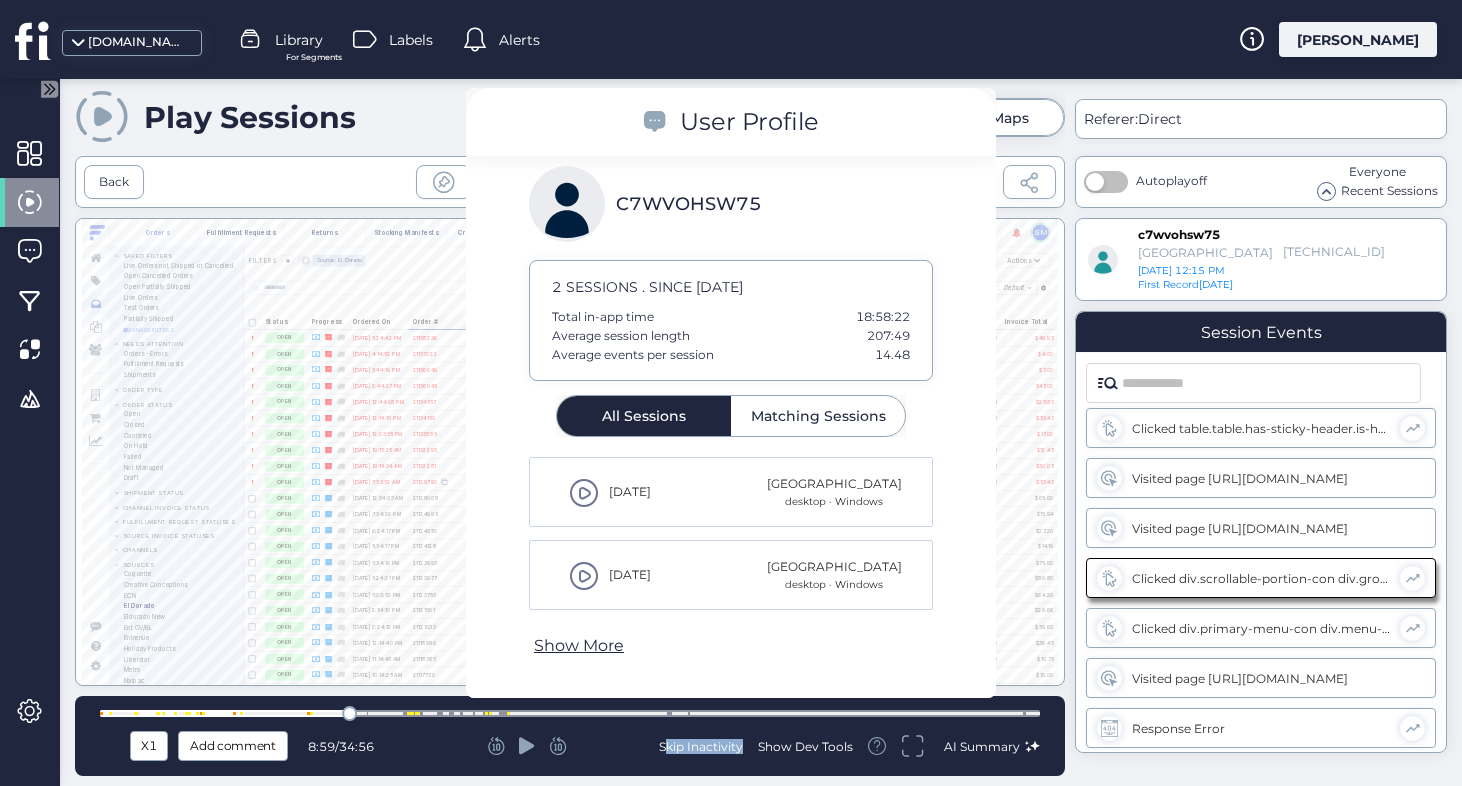 click 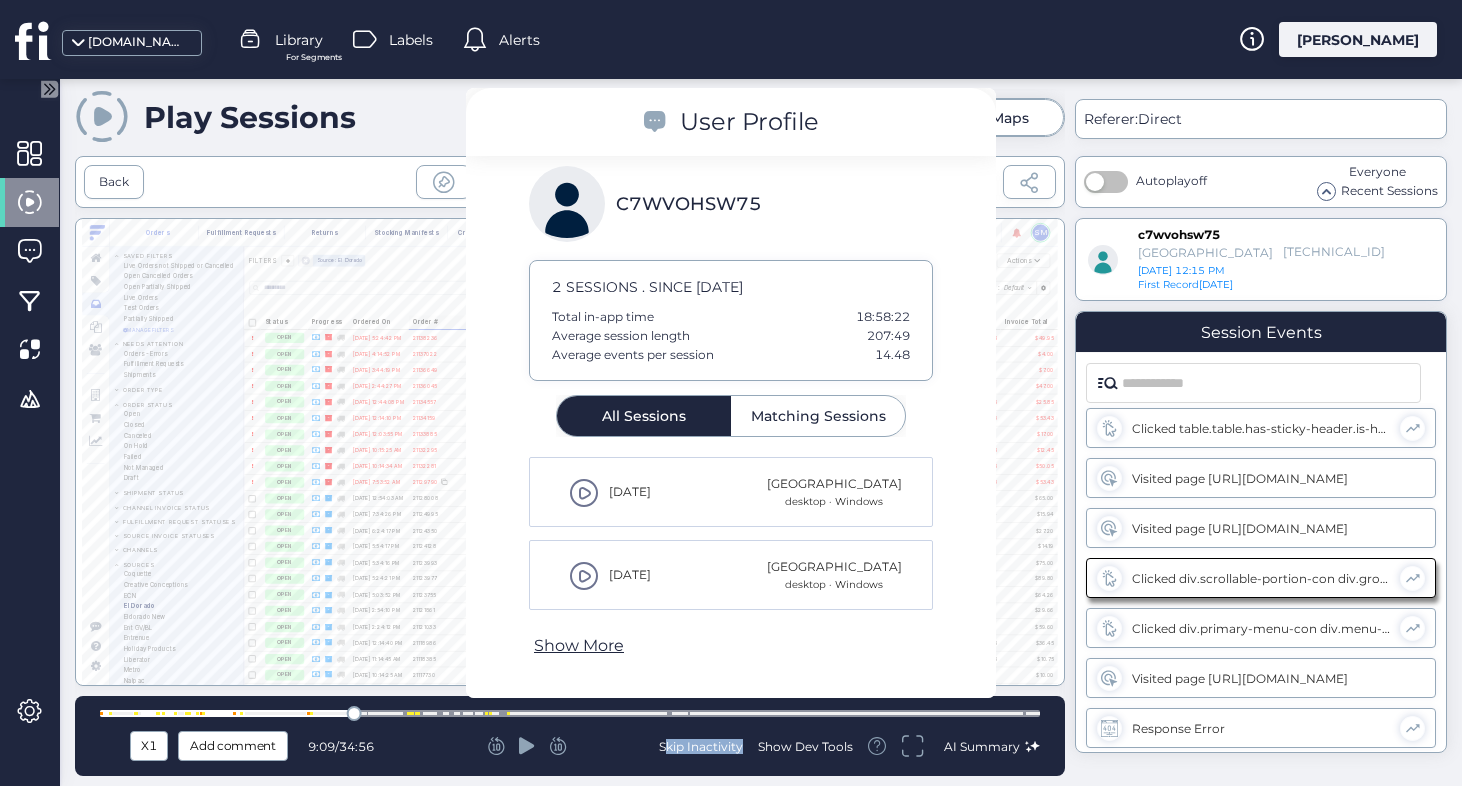 click 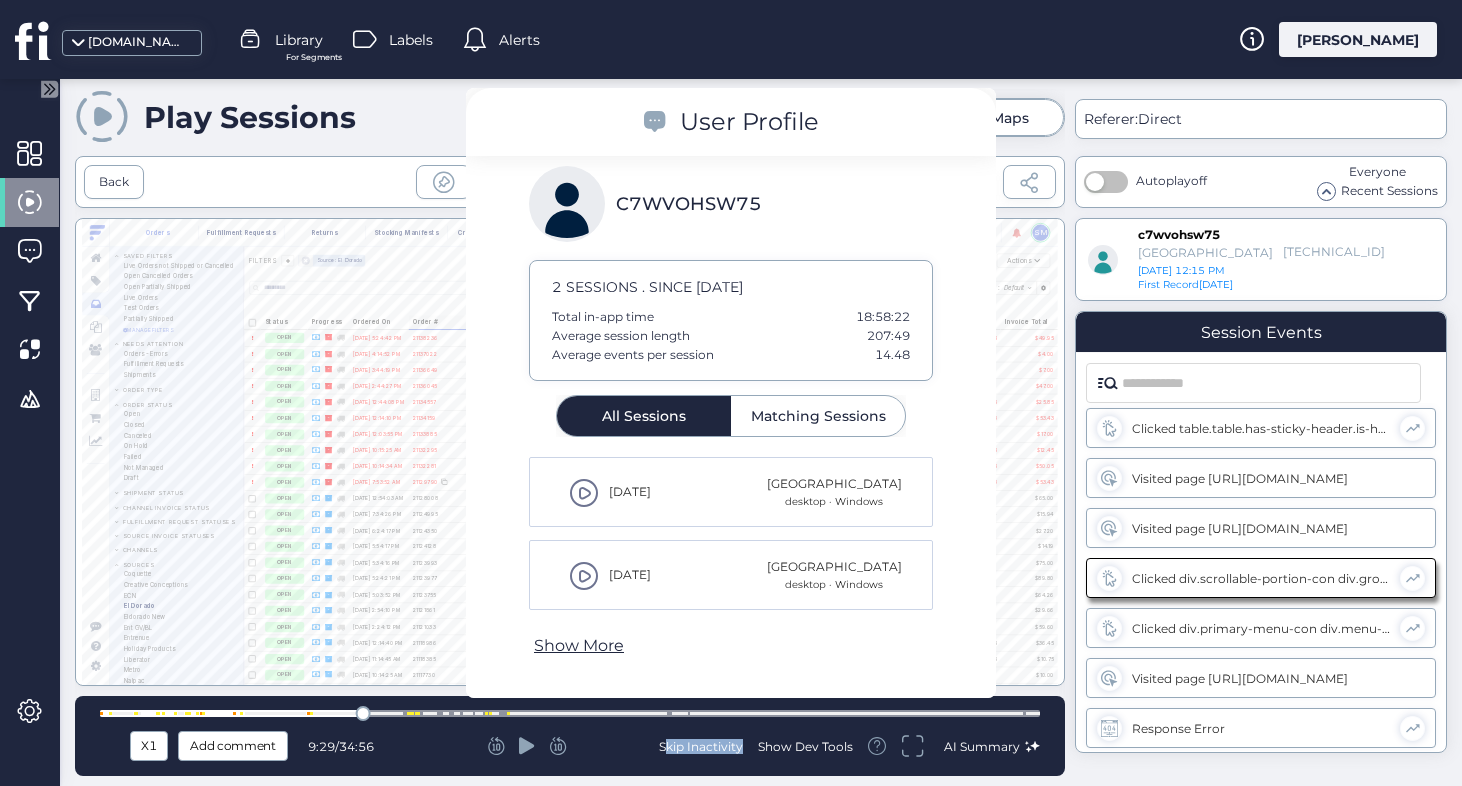 click 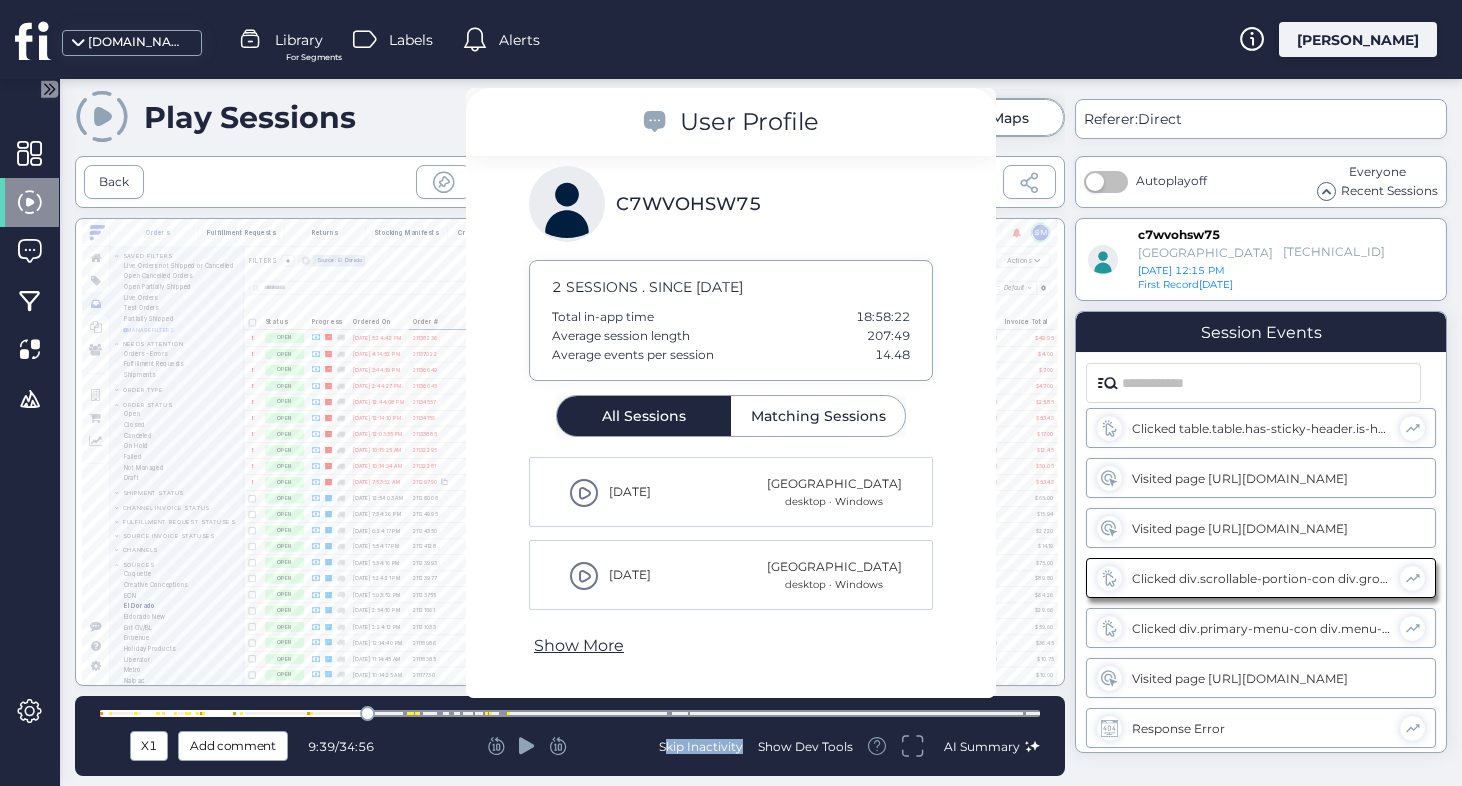 click 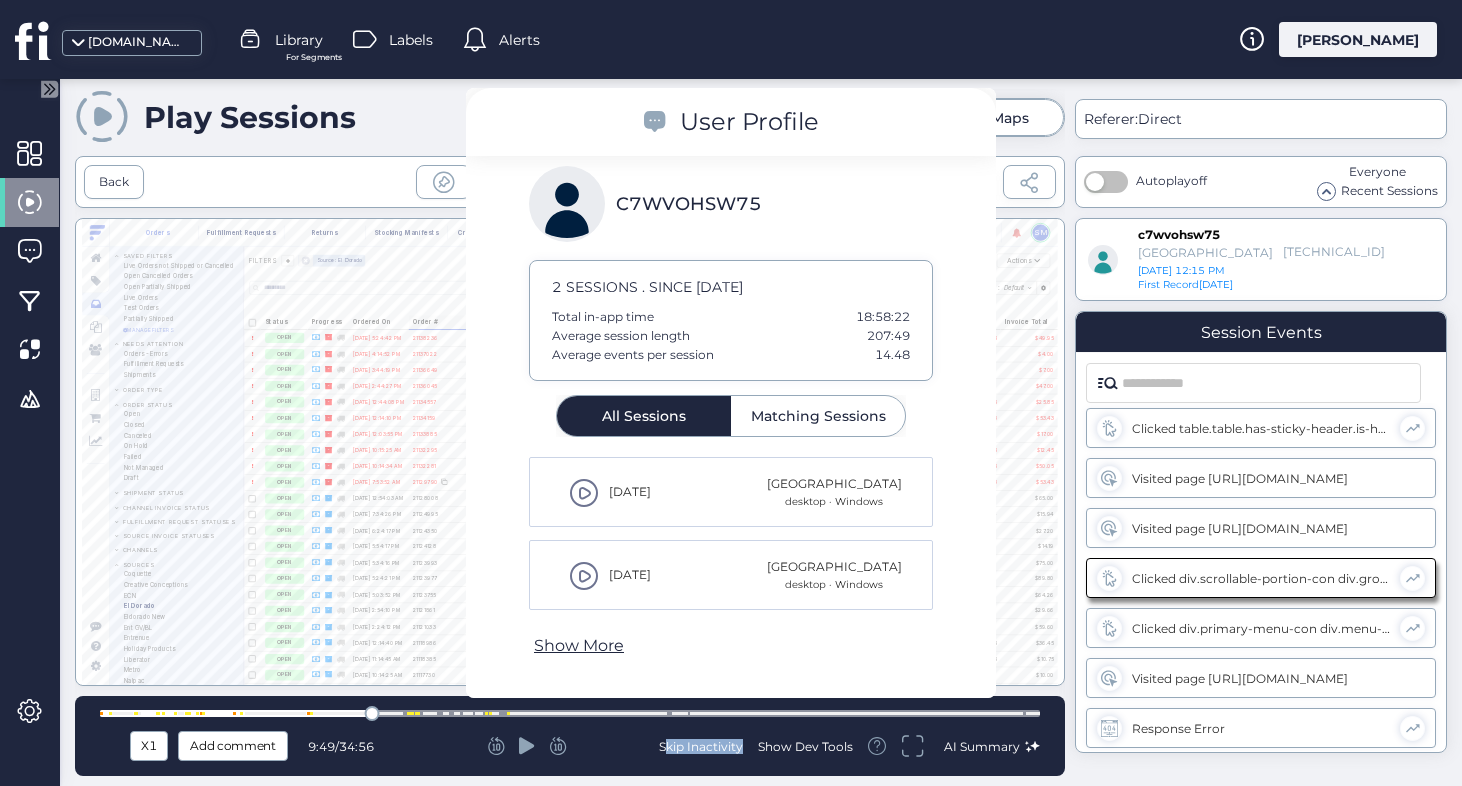click 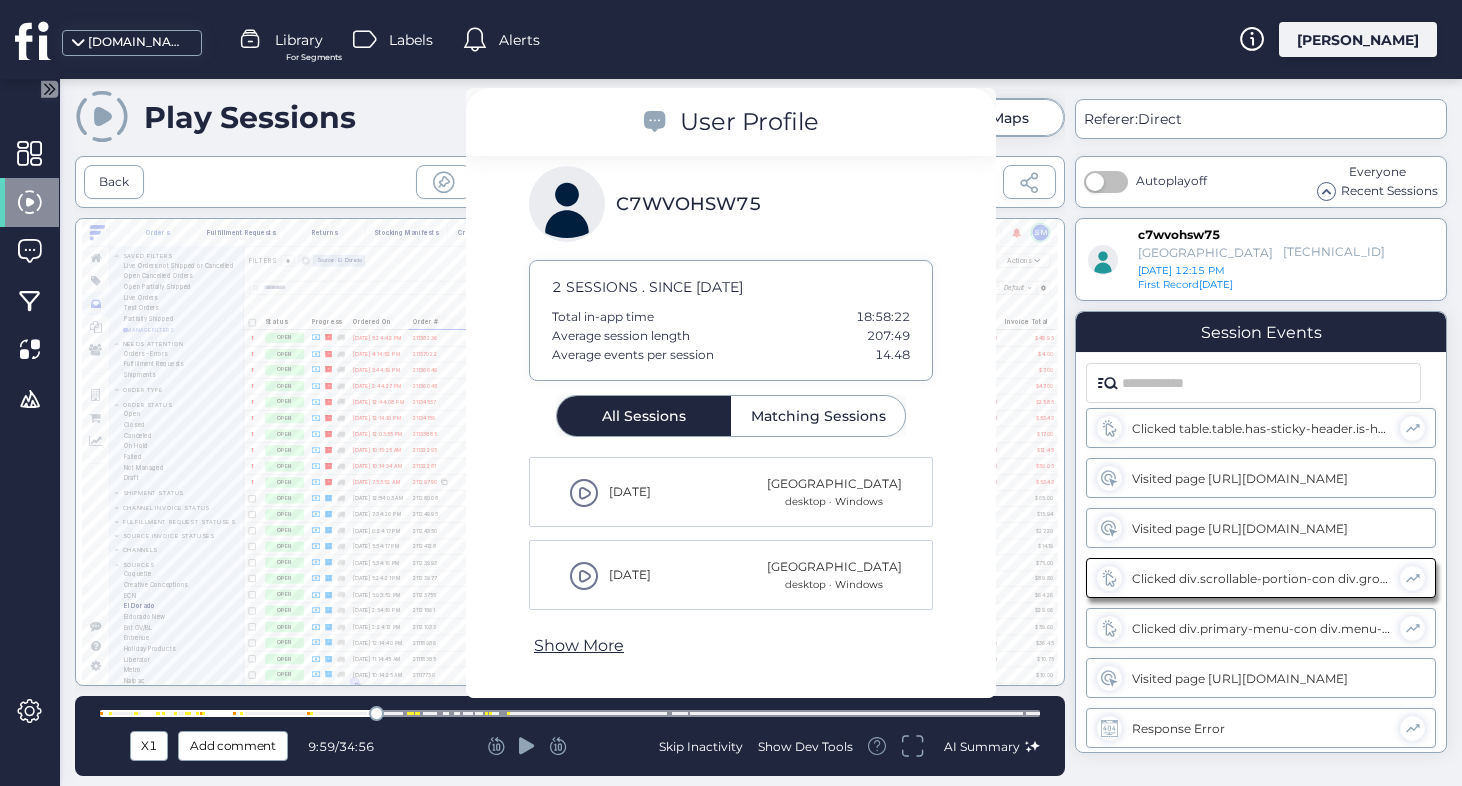 click 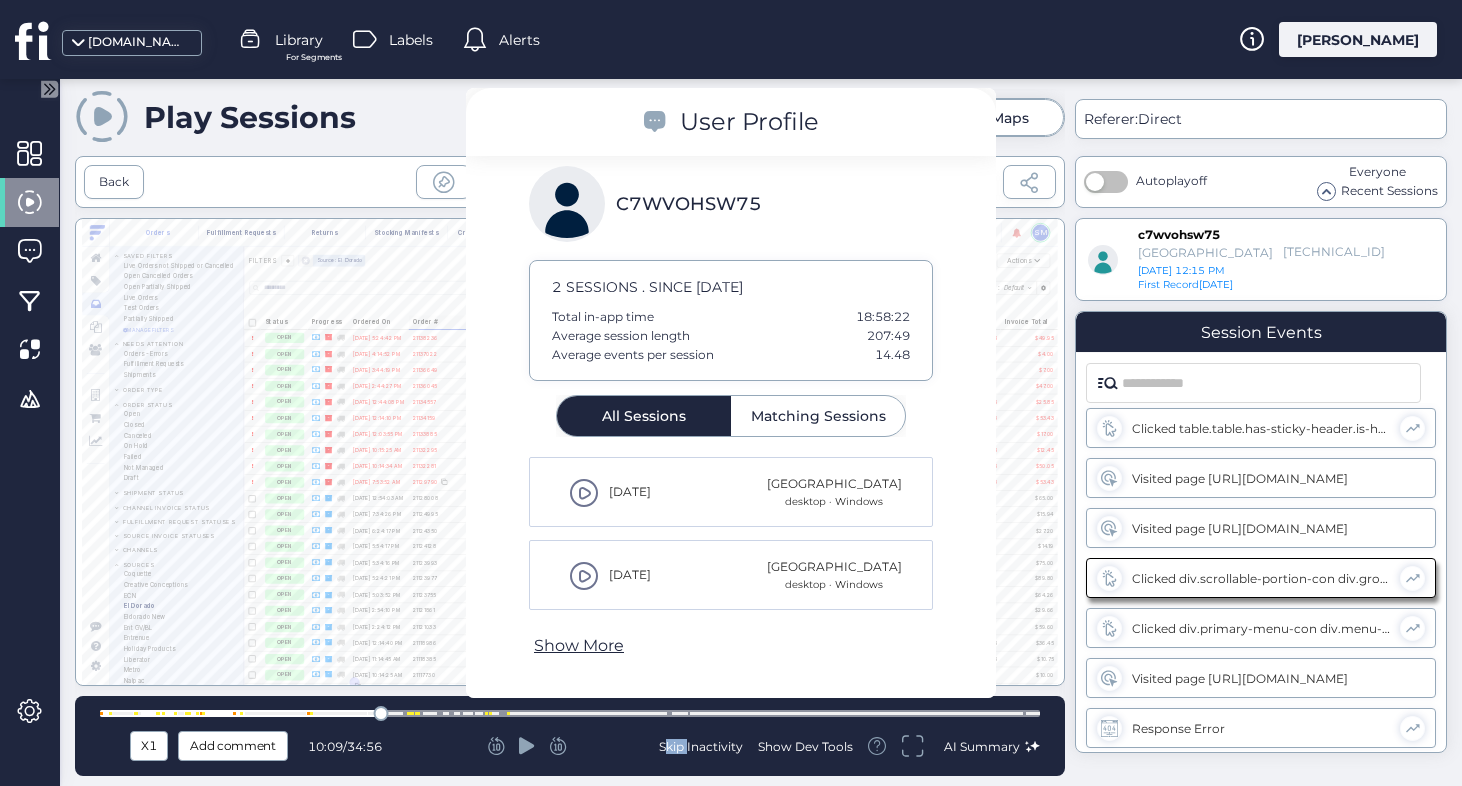 click 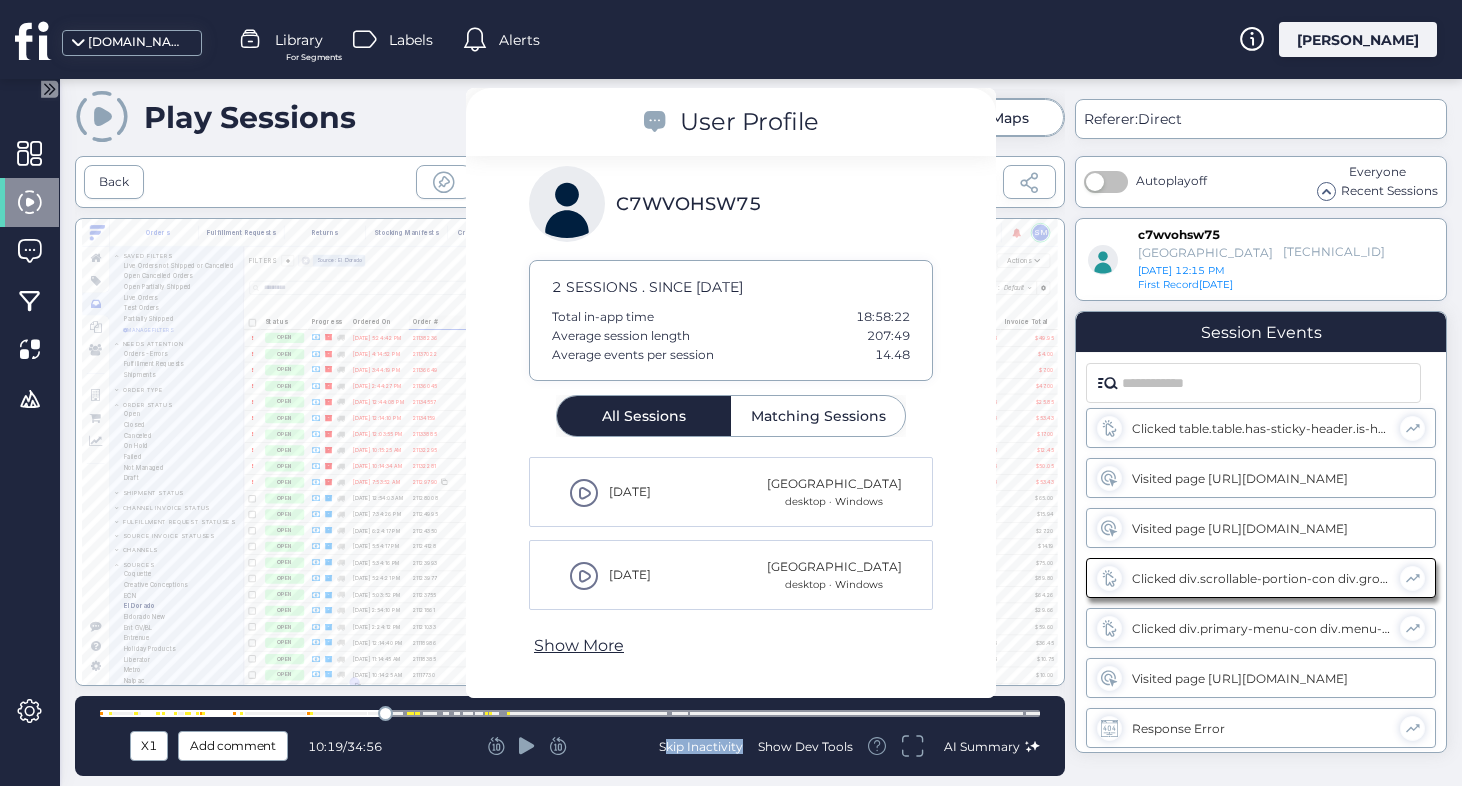 click 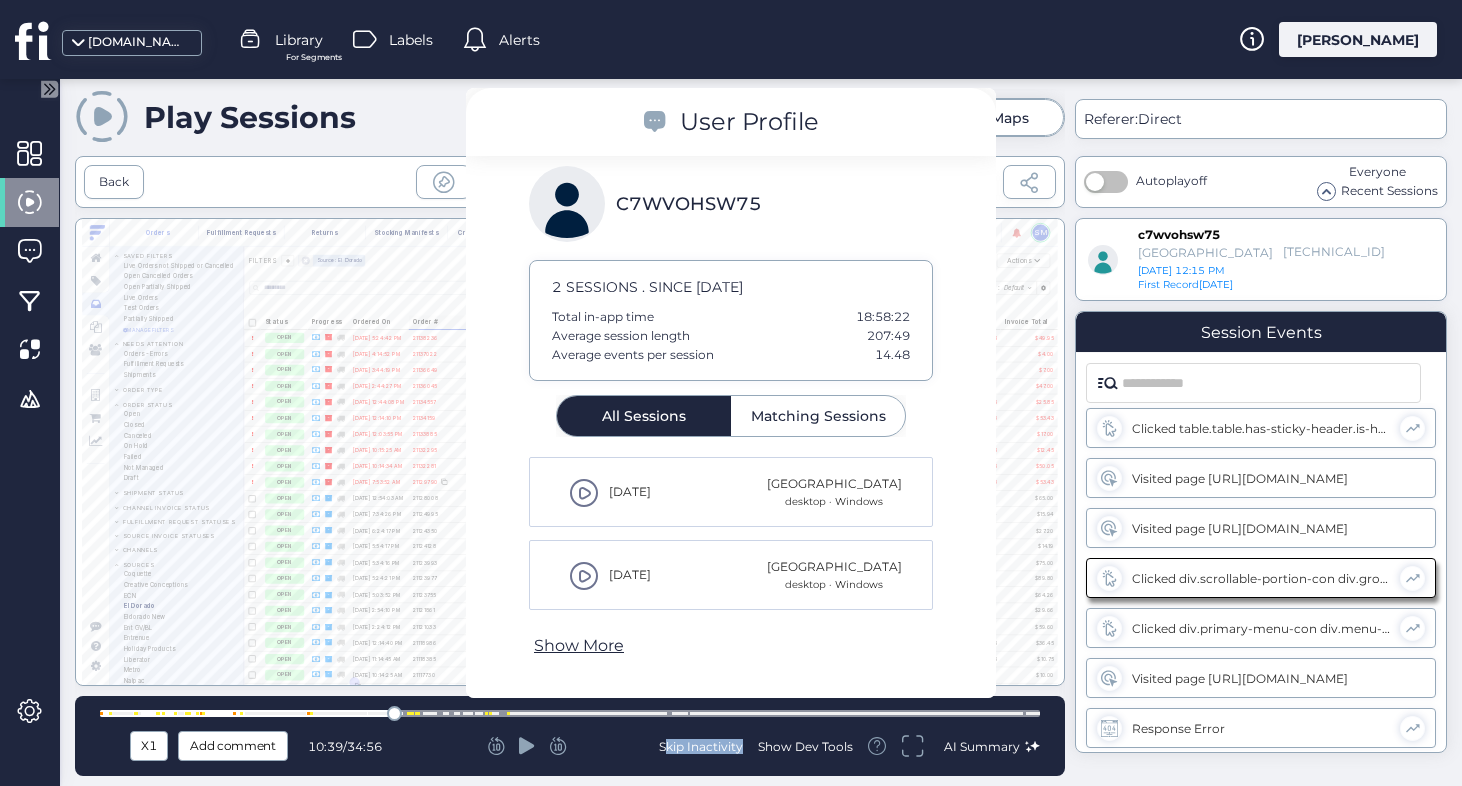 click 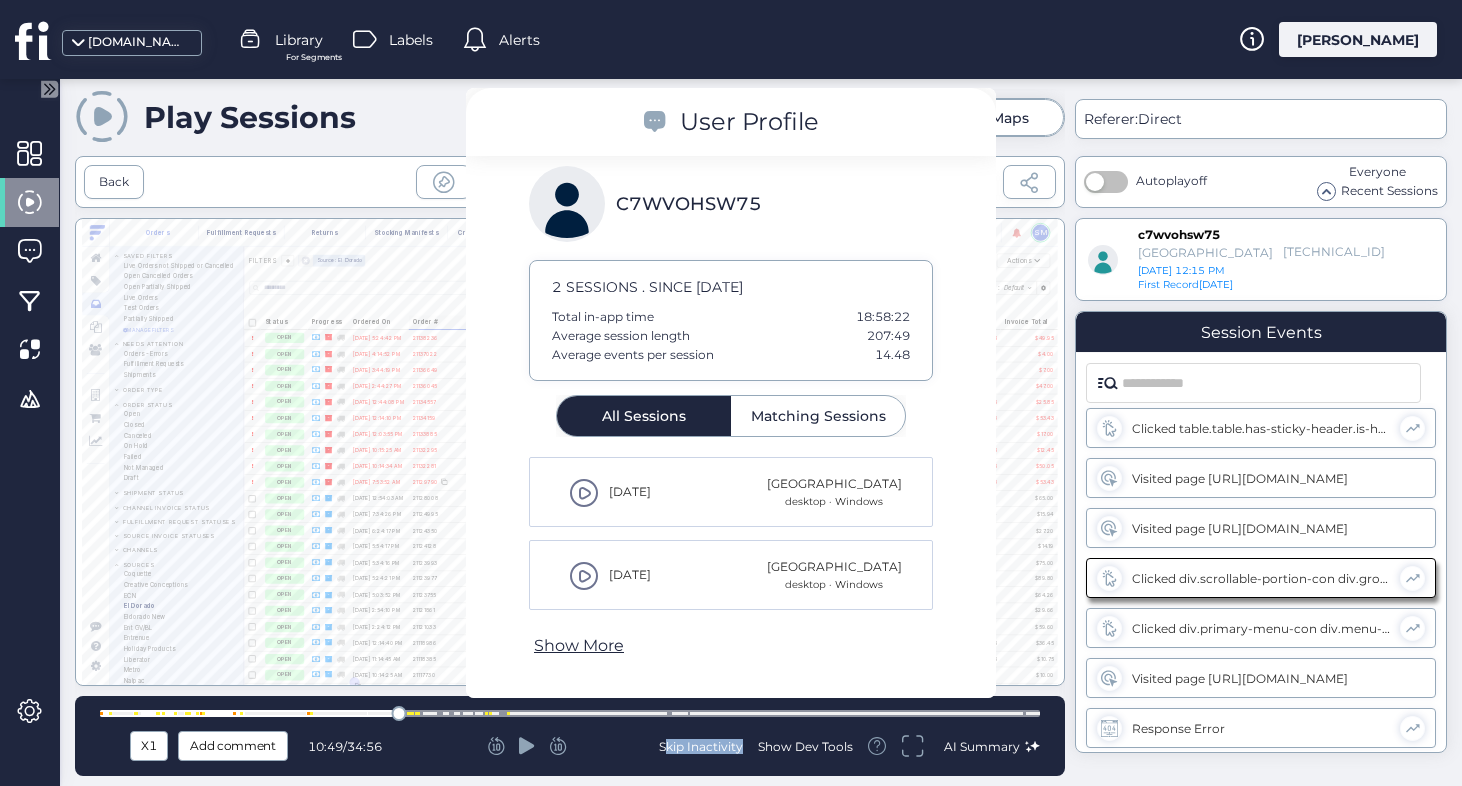 click 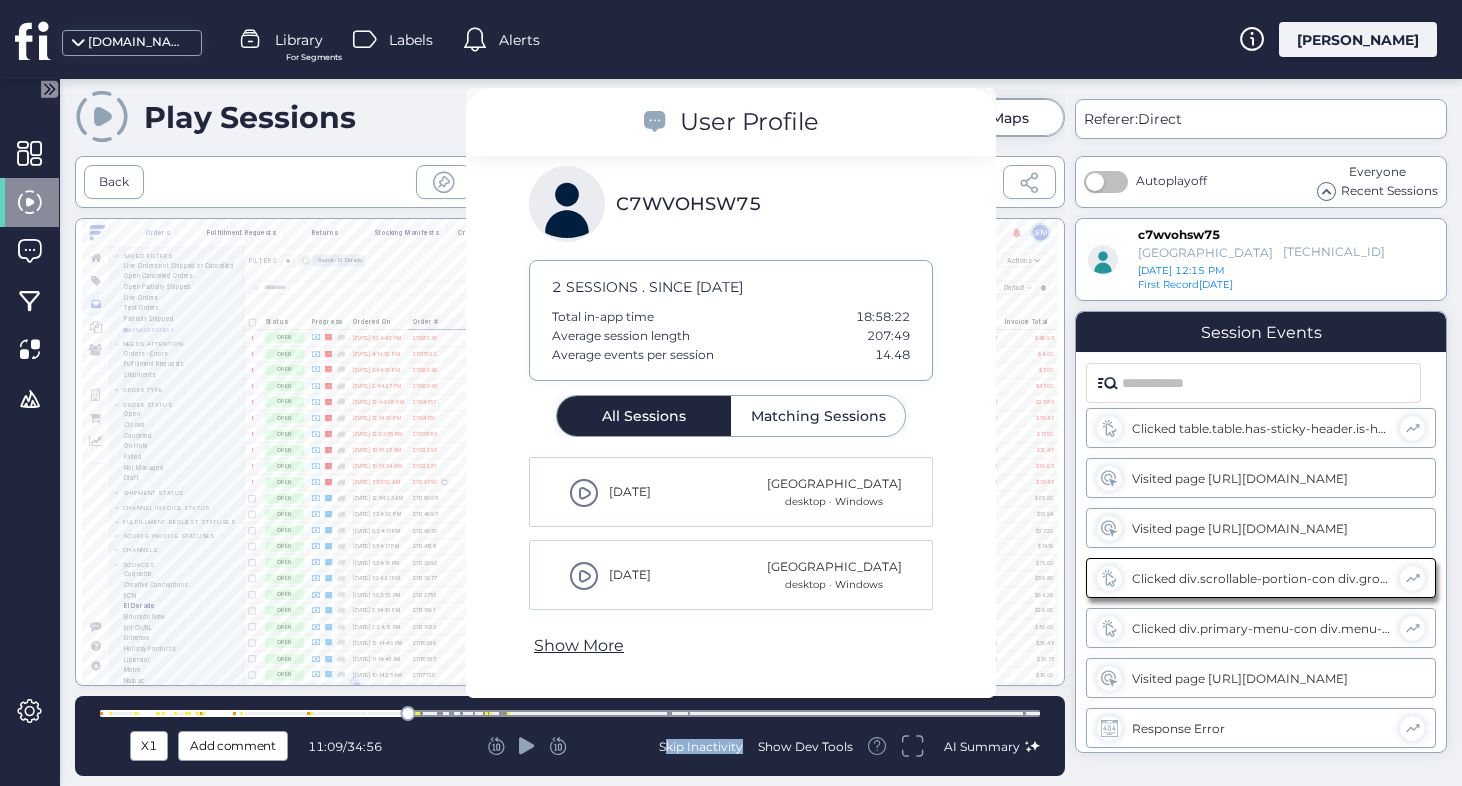 click 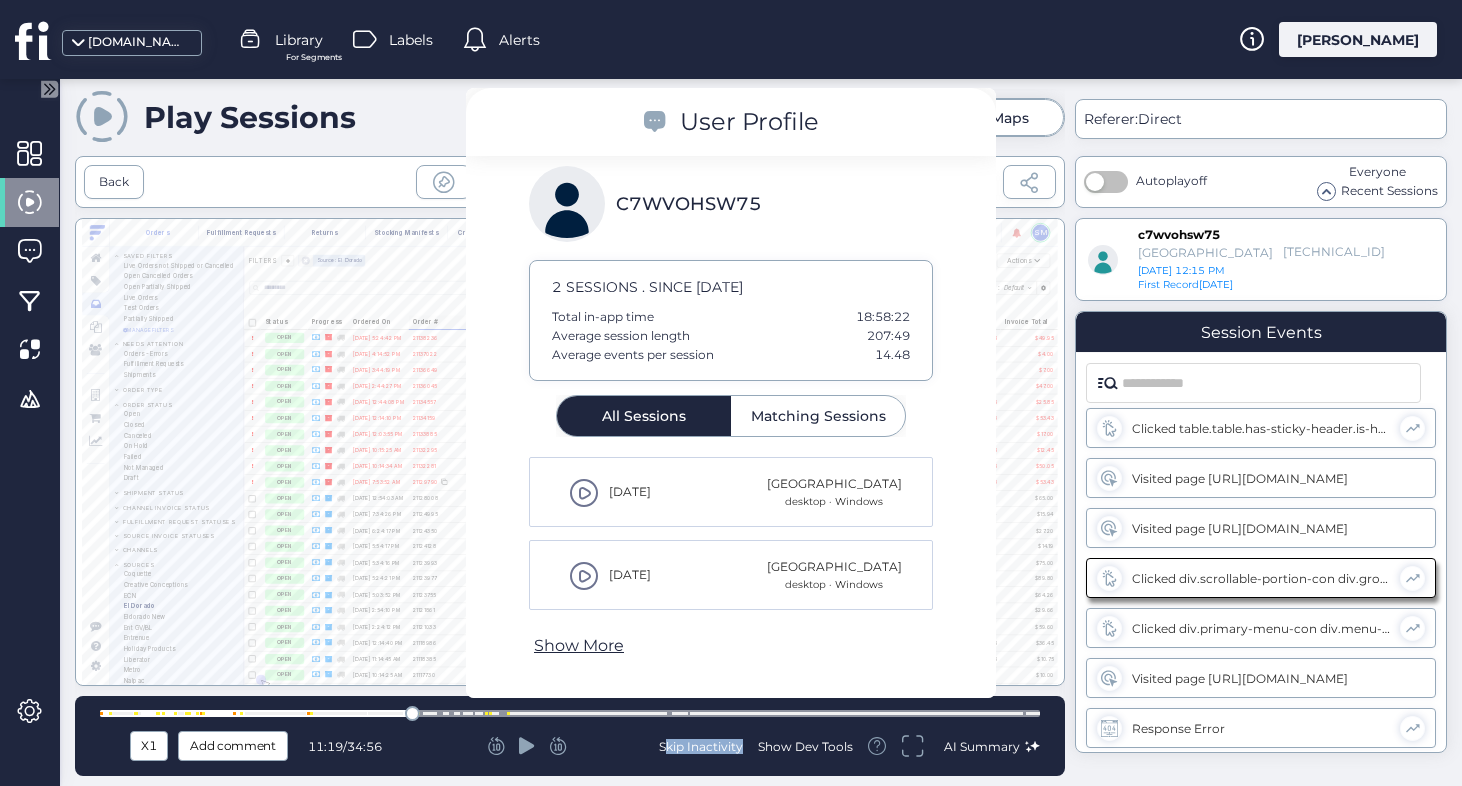 click 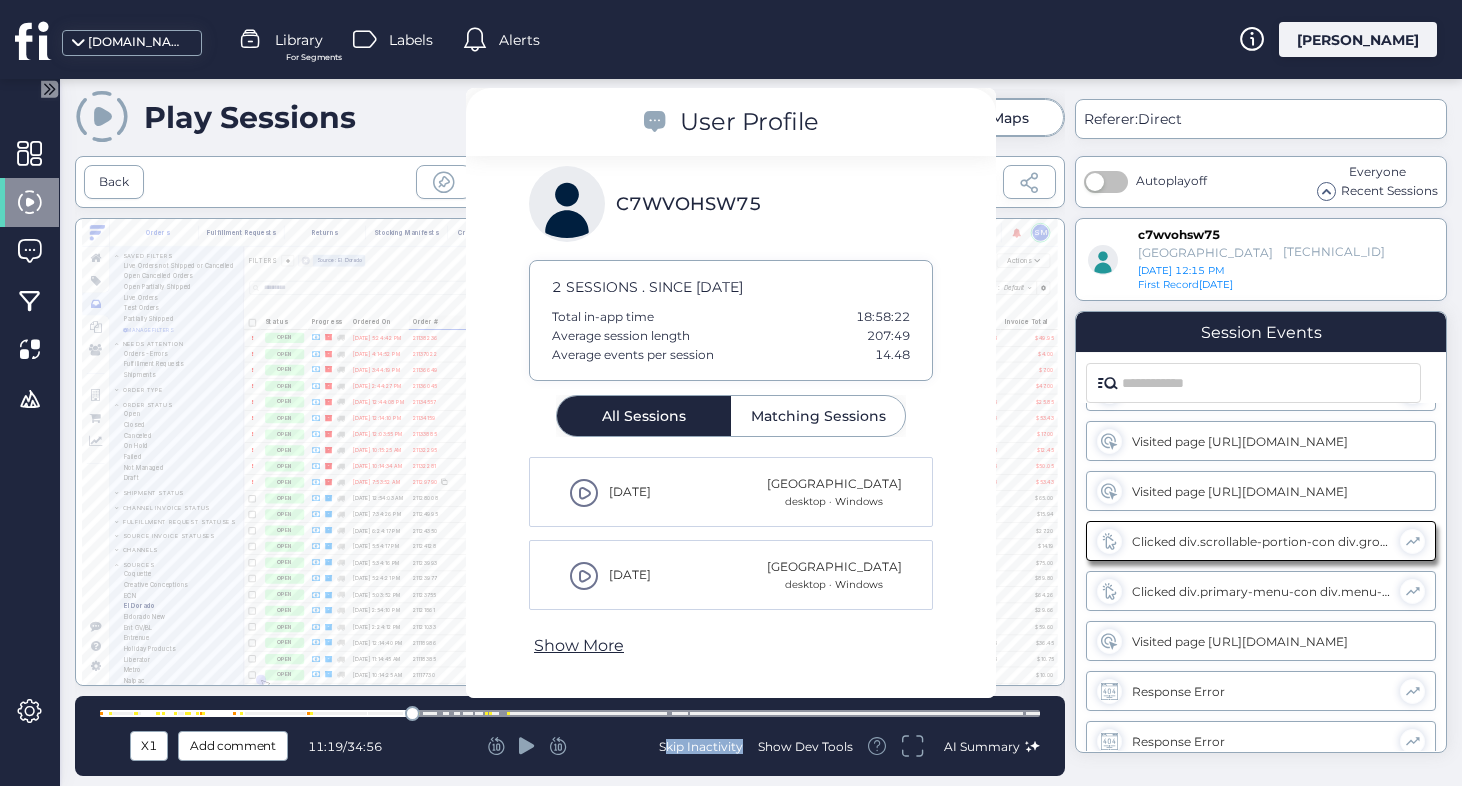 click 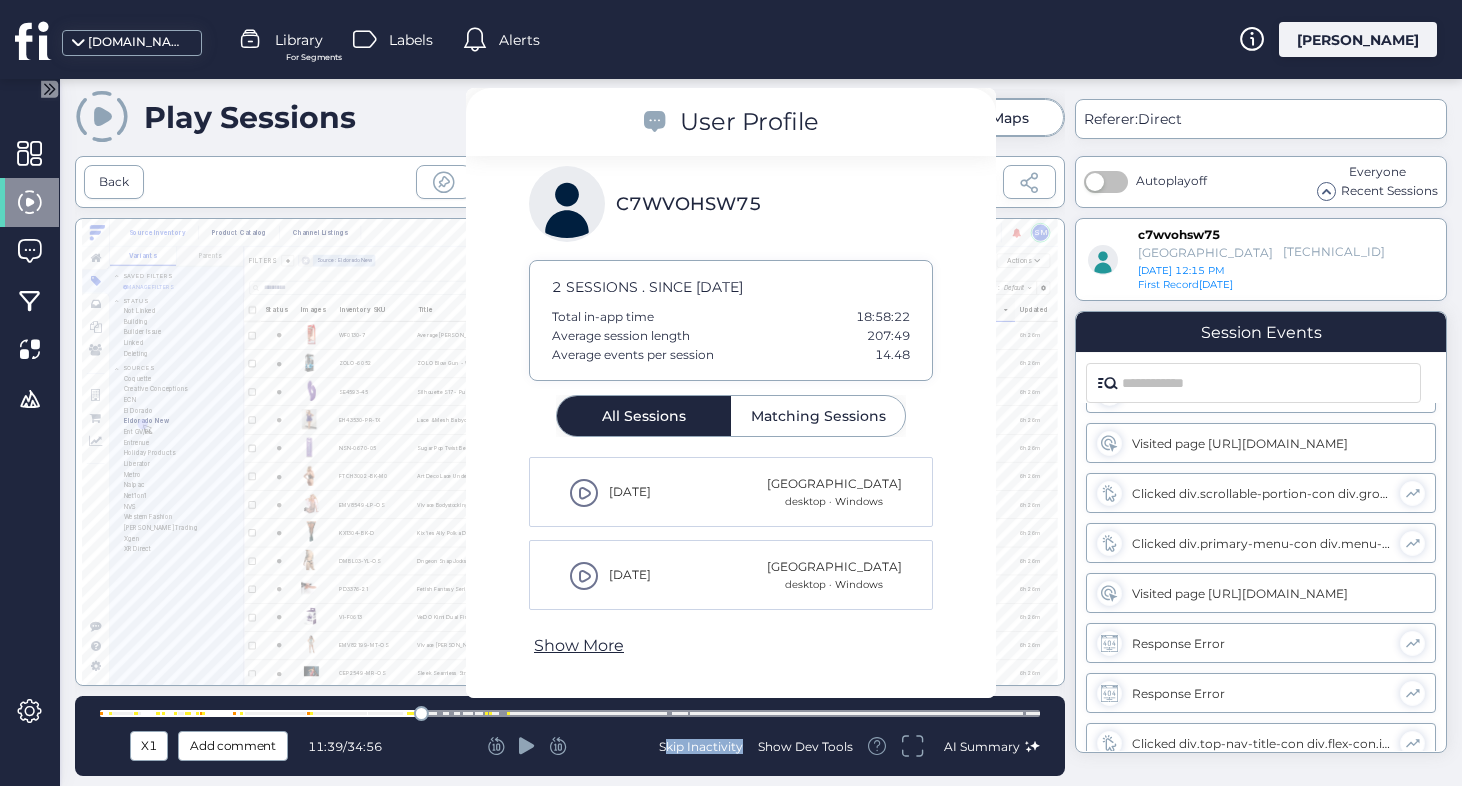 click 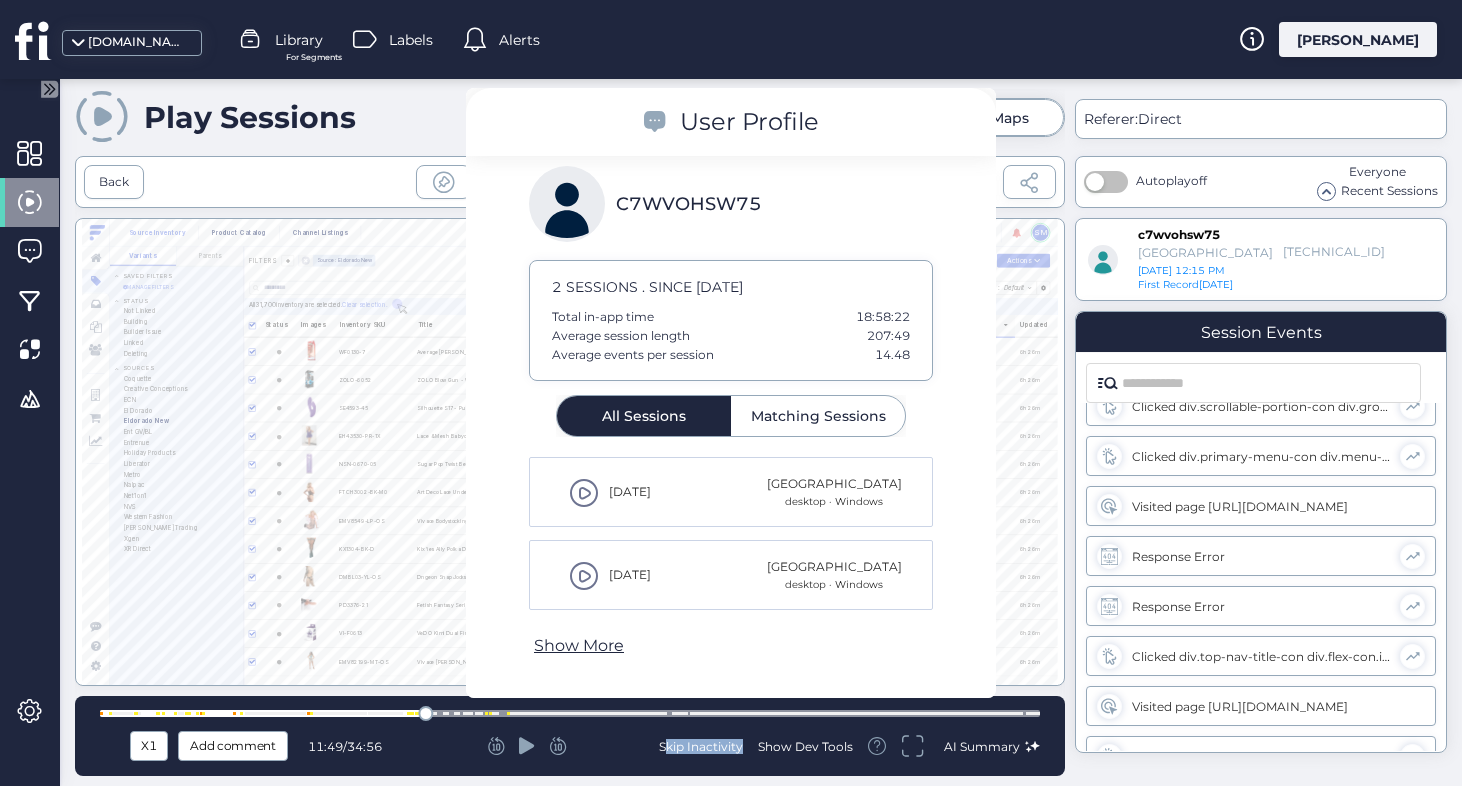click 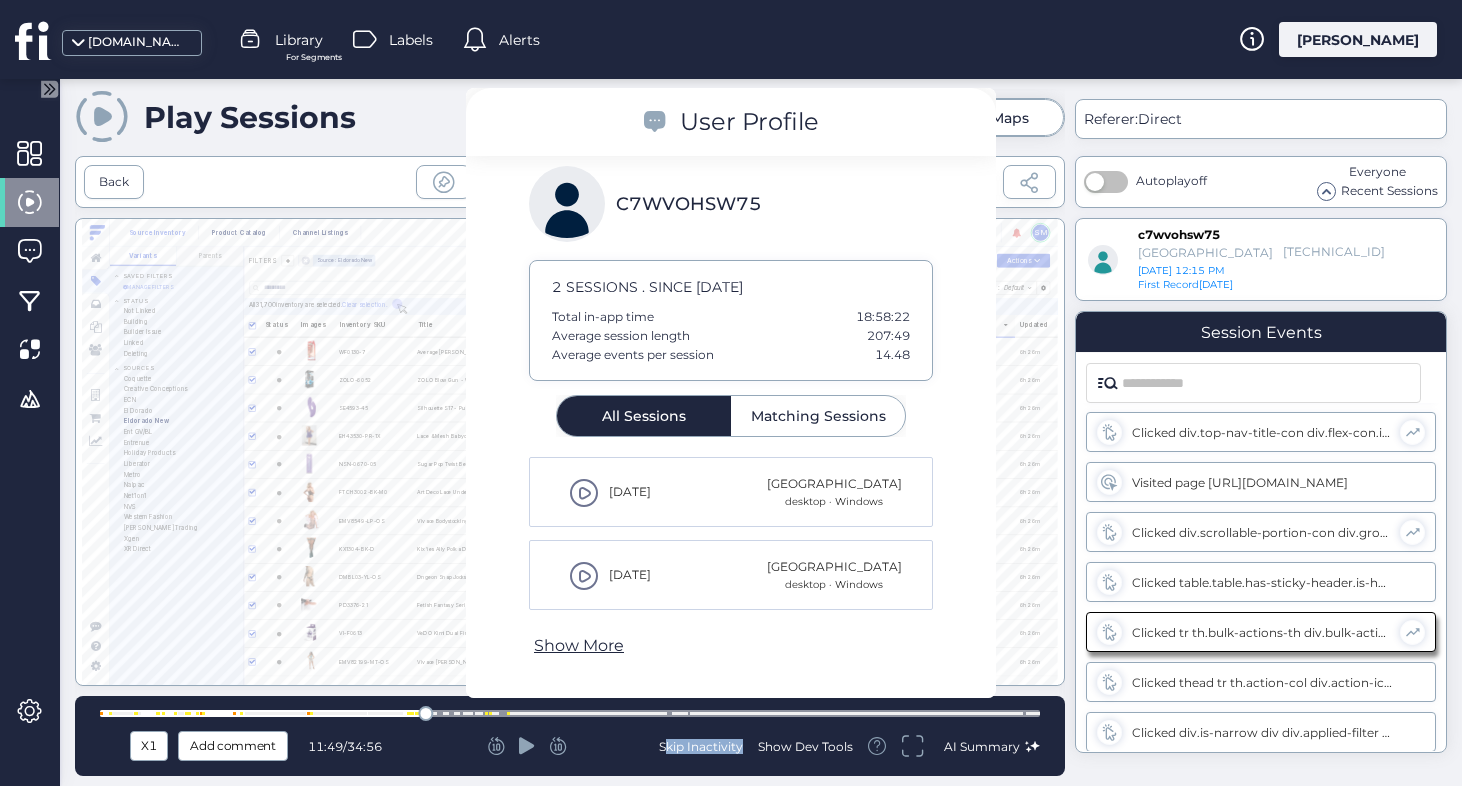 click 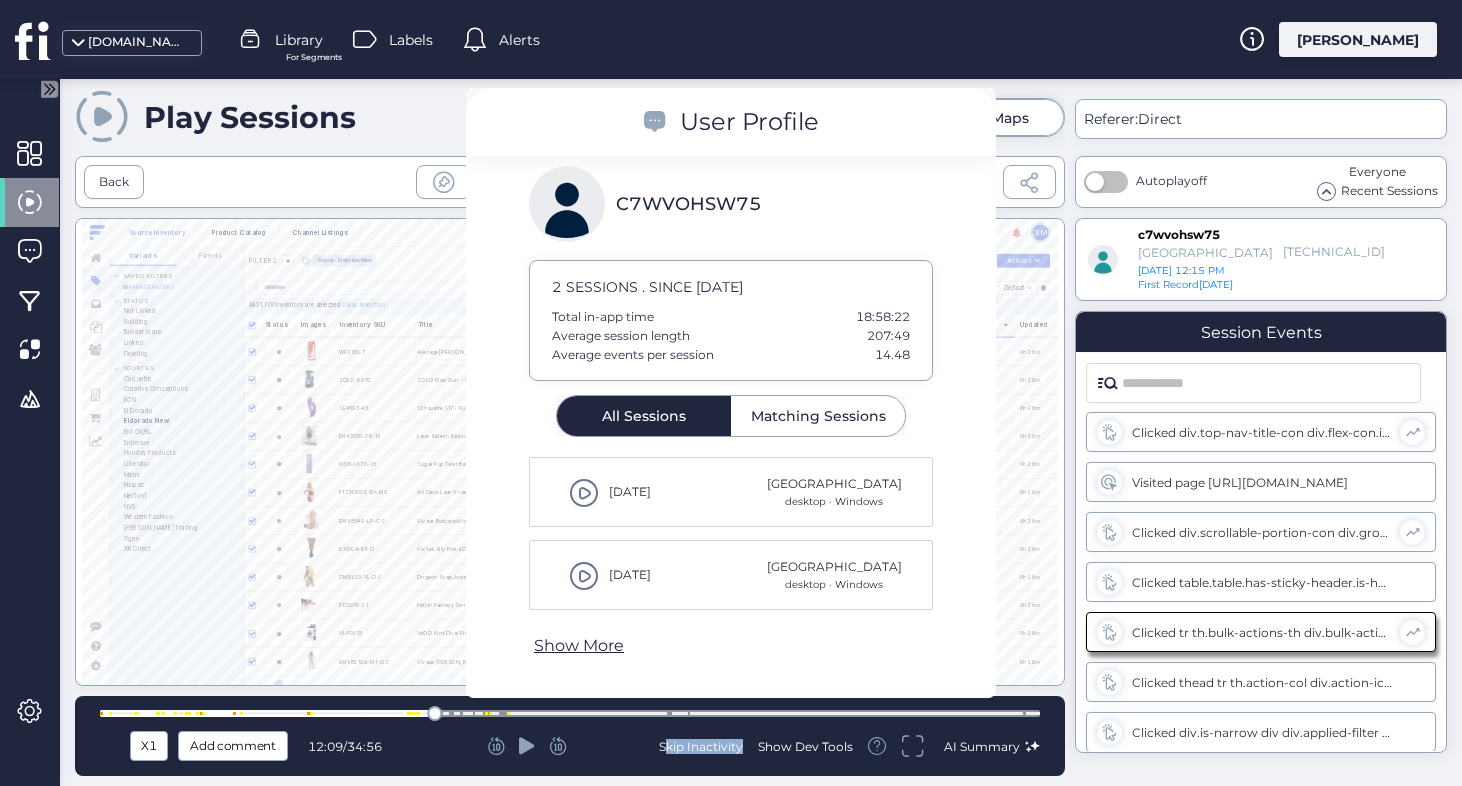 scroll, scrollTop: 1402, scrollLeft: 0, axis: vertical 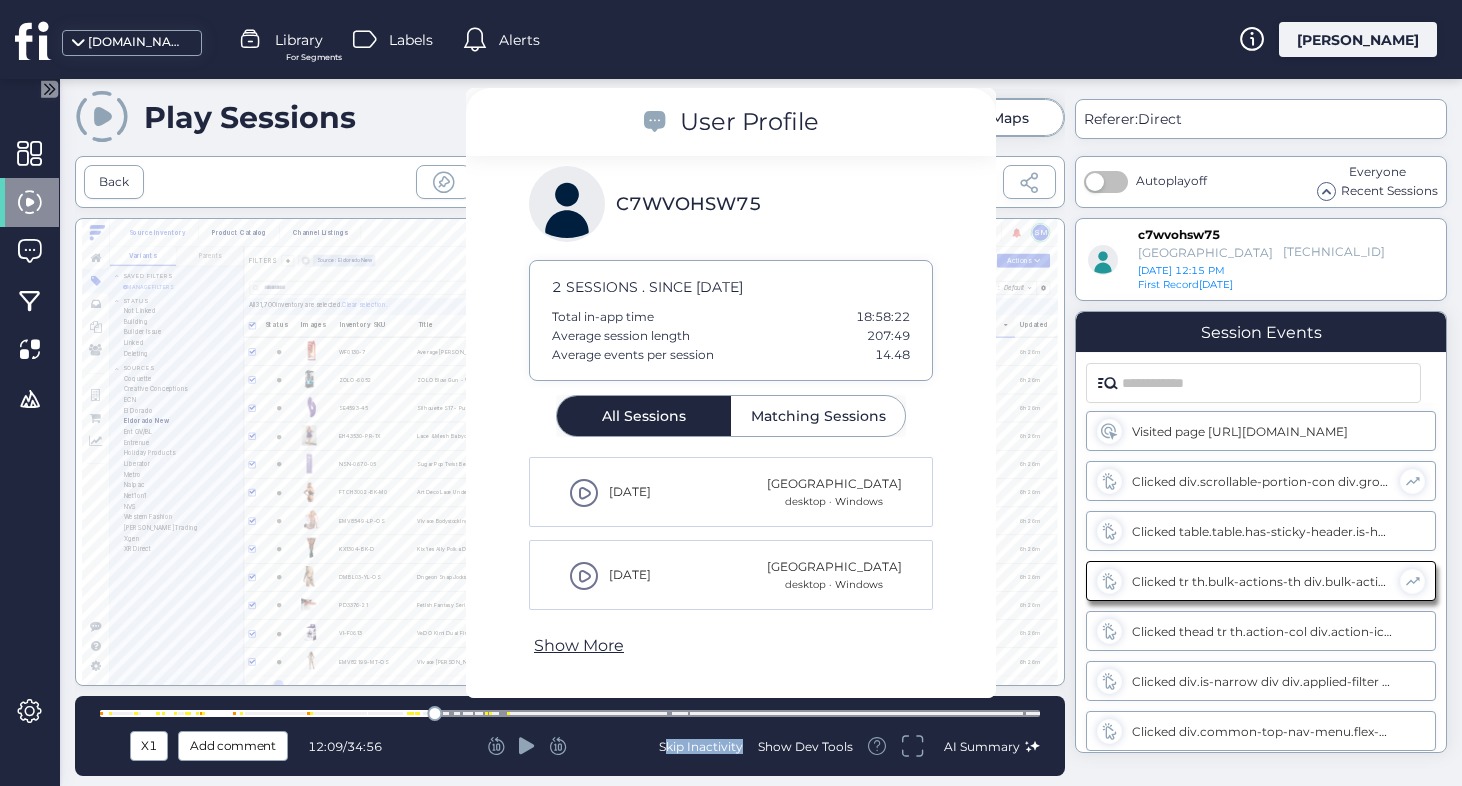 click 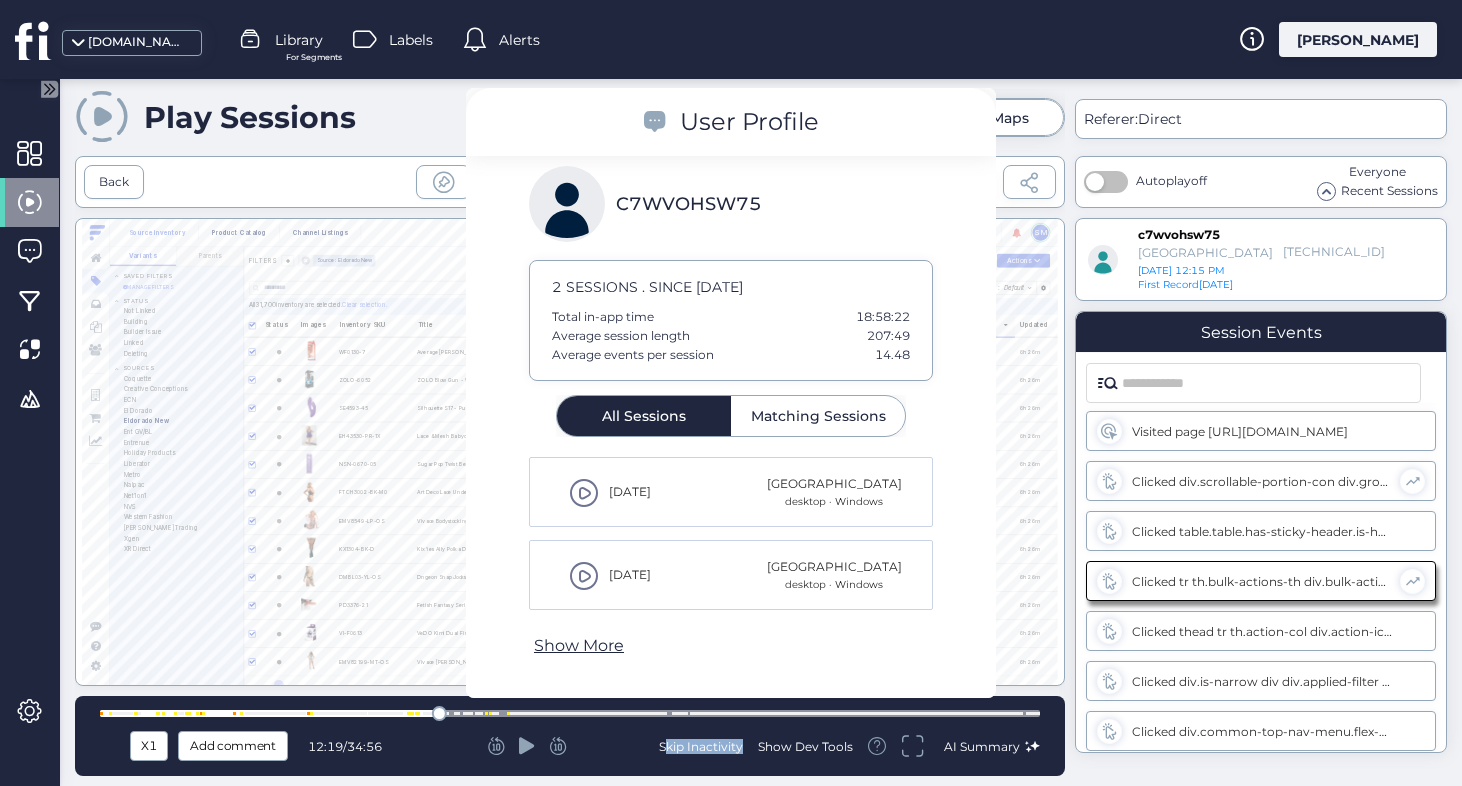 click 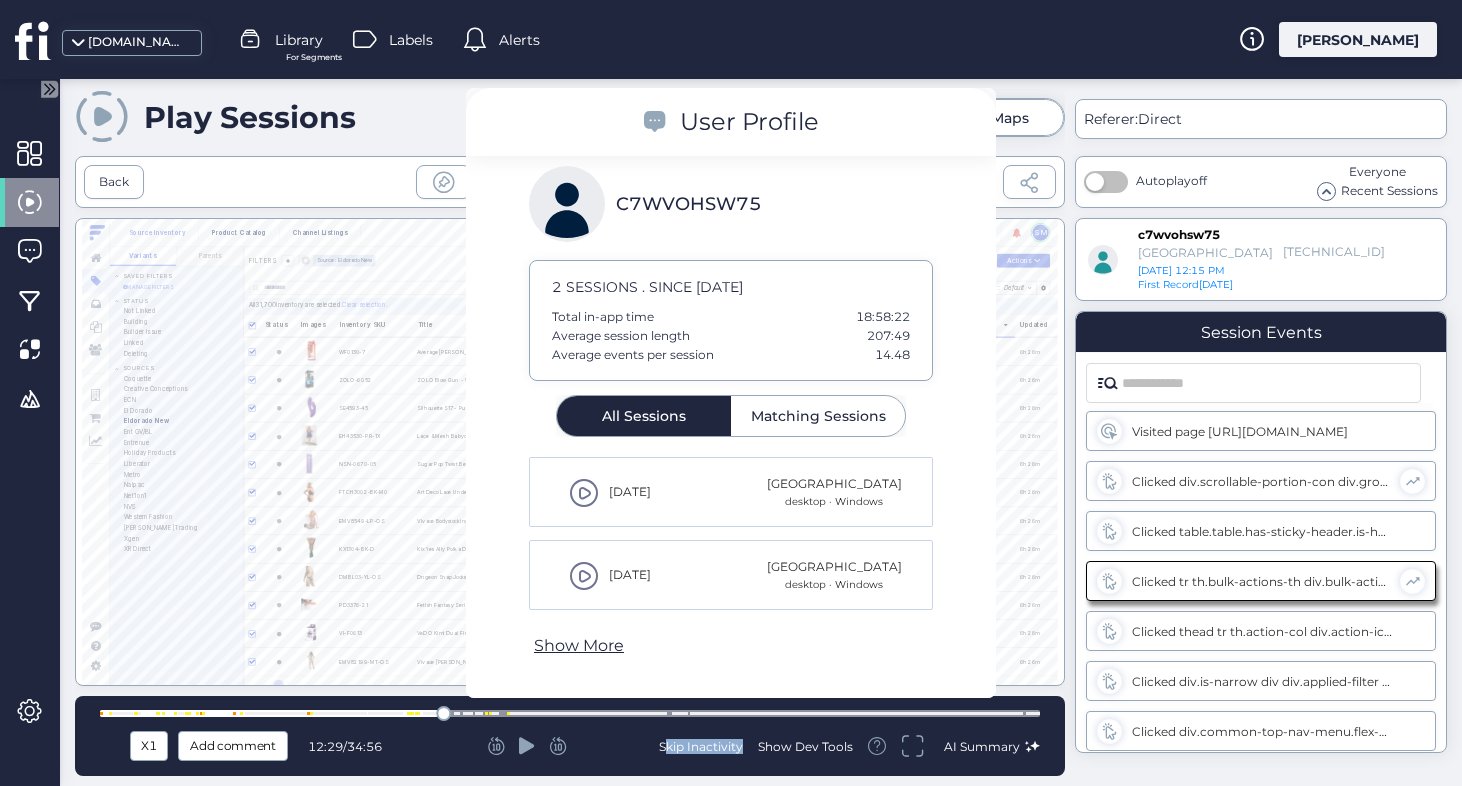 click 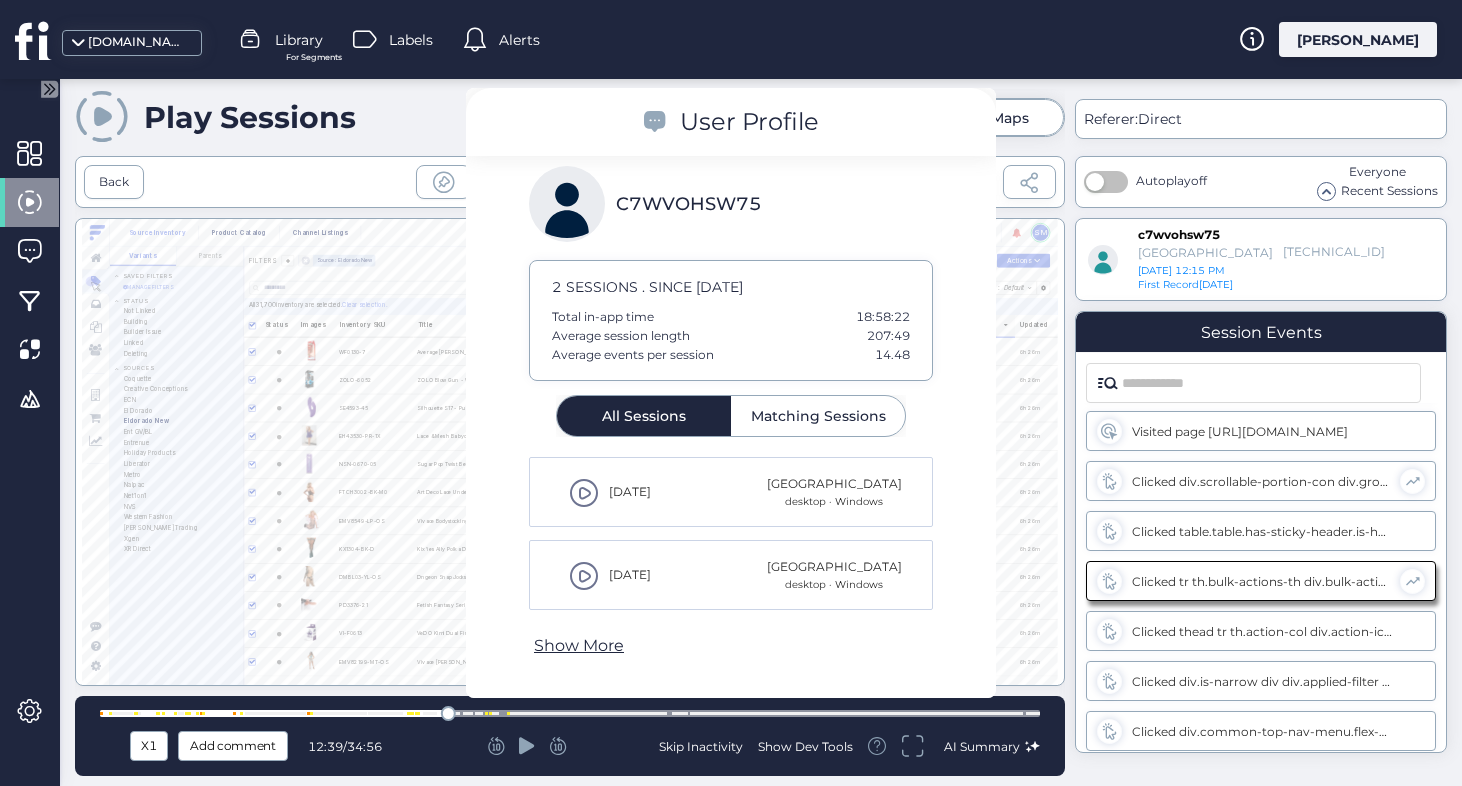drag, startPoint x: 913, startPoint y: 116, endPoint x: 701, endPoint y: 153, distance: 215.20456 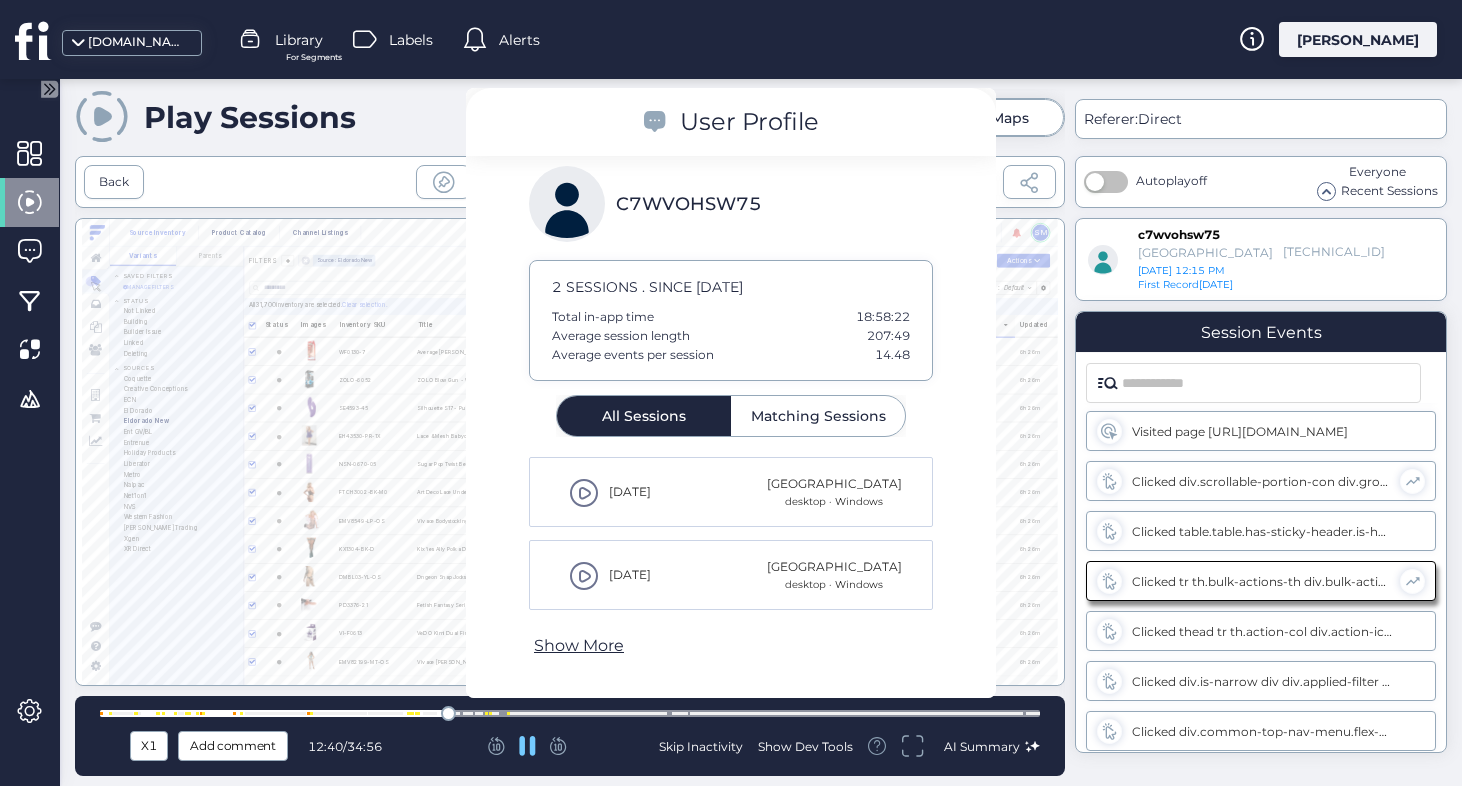 click 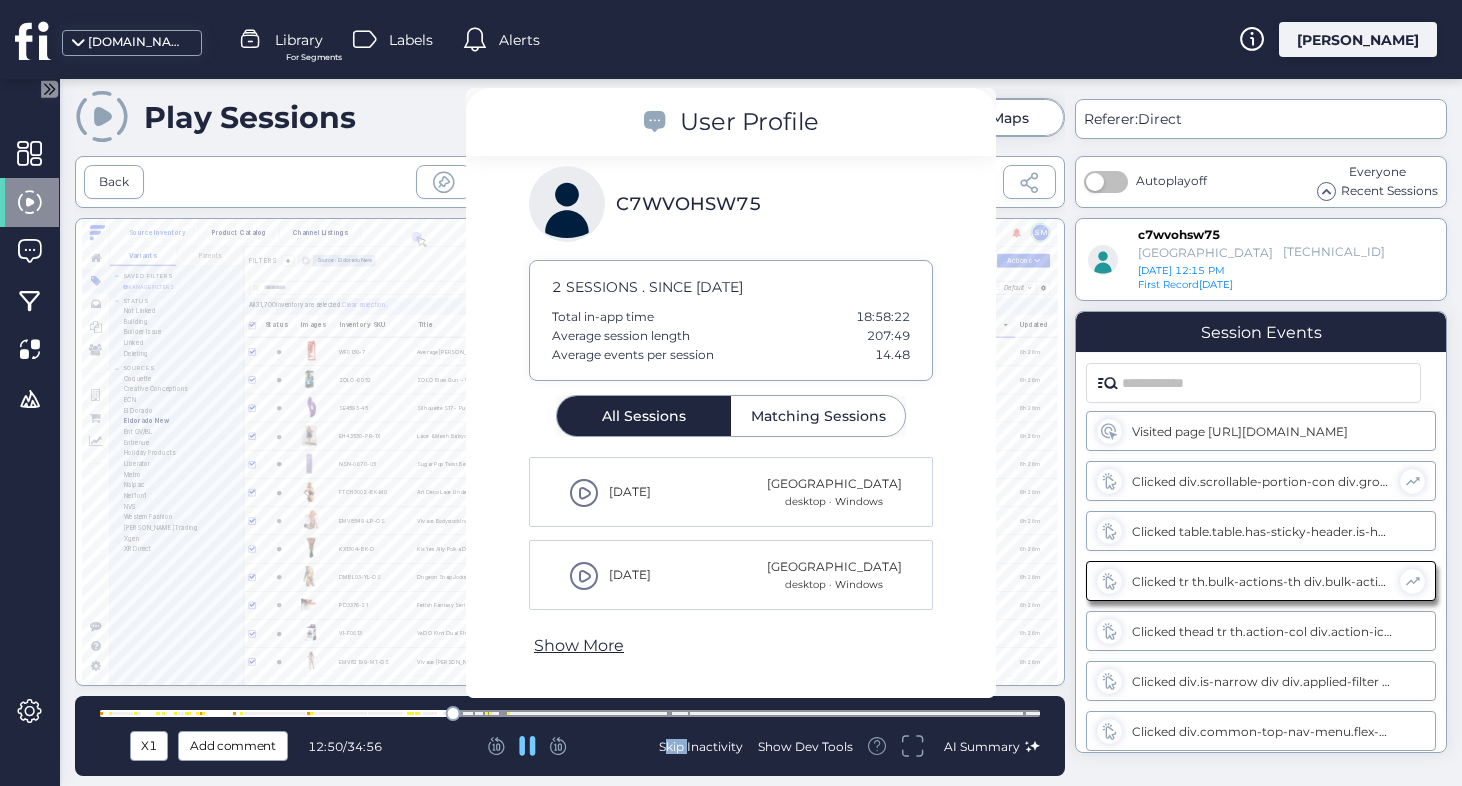click 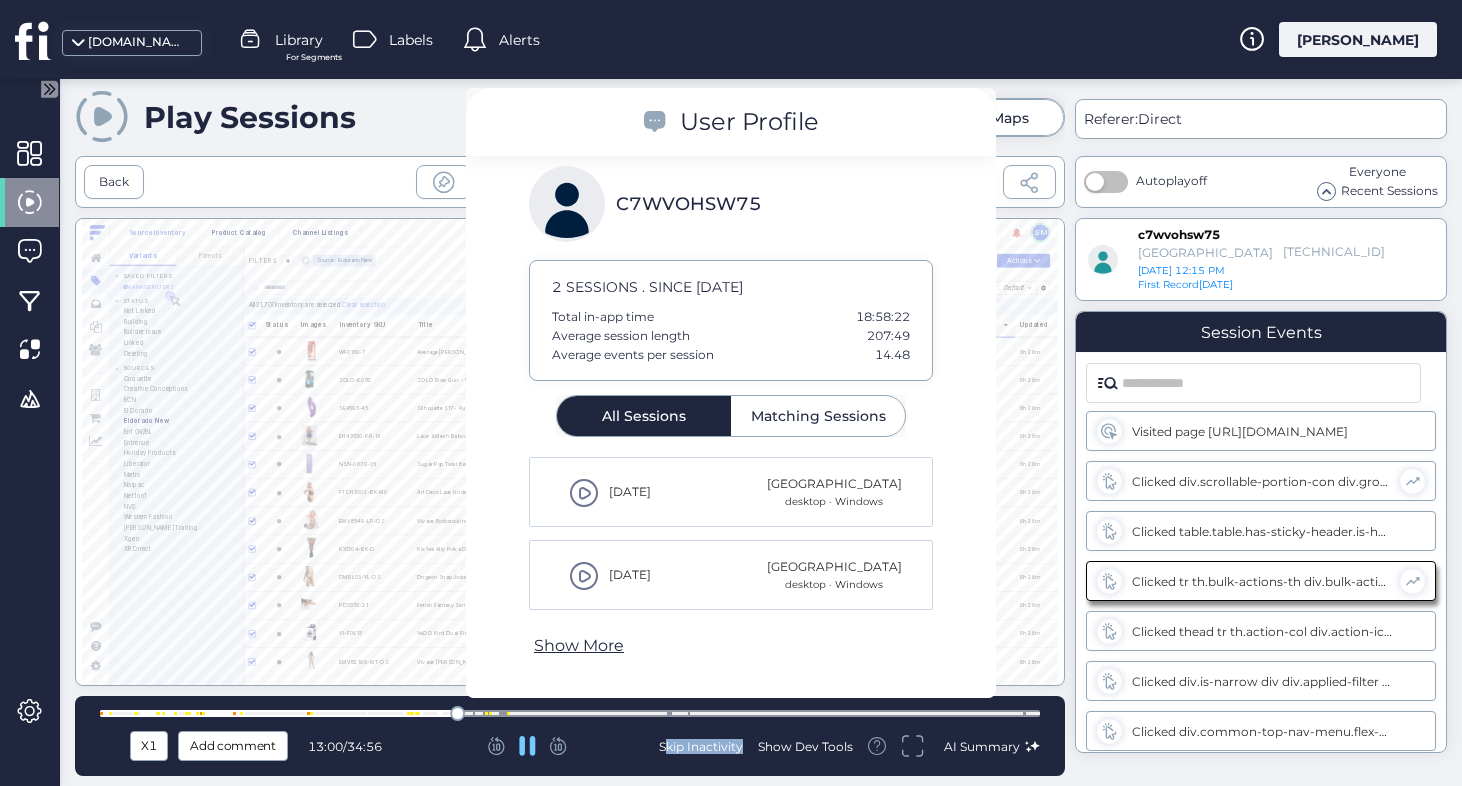 click 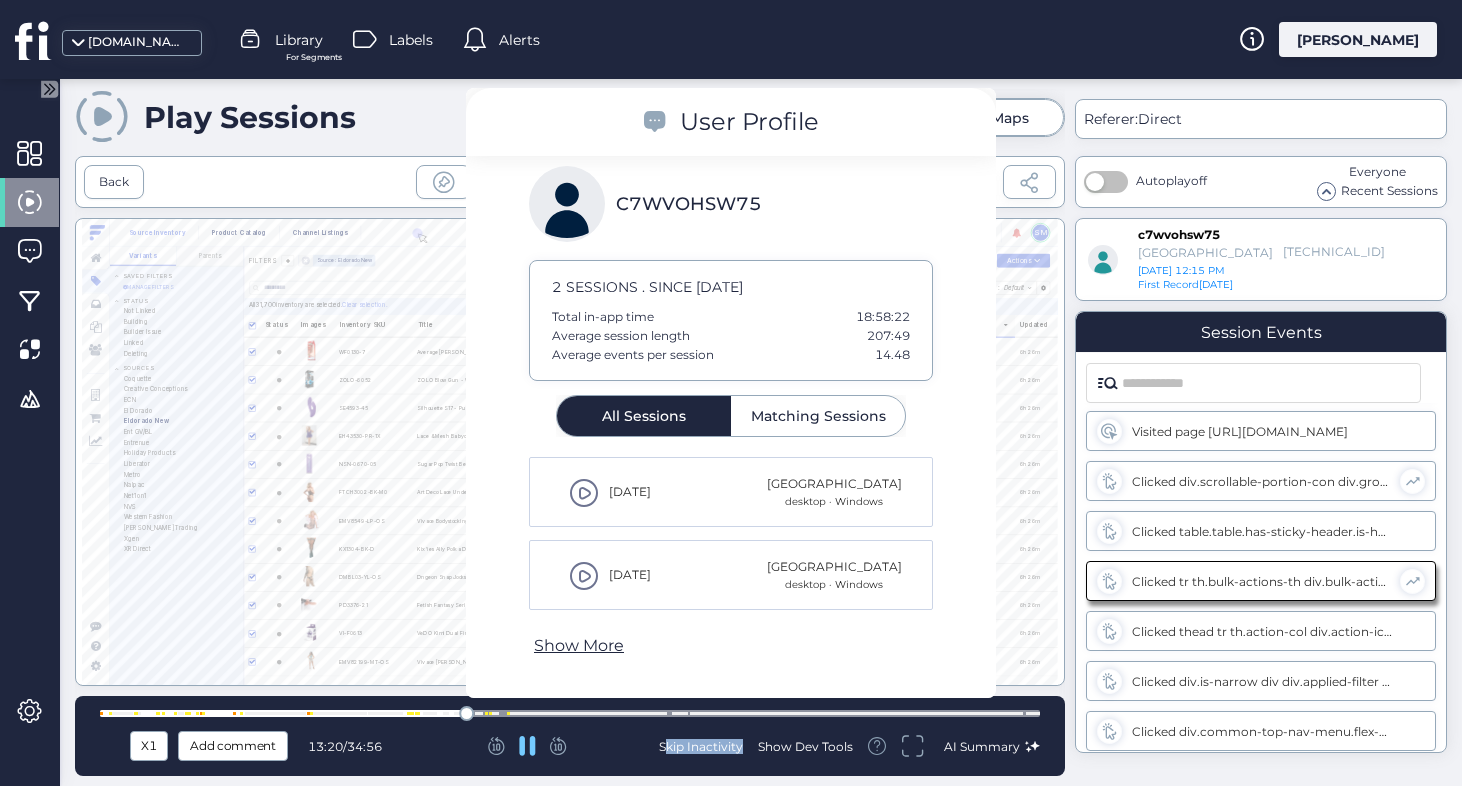 click 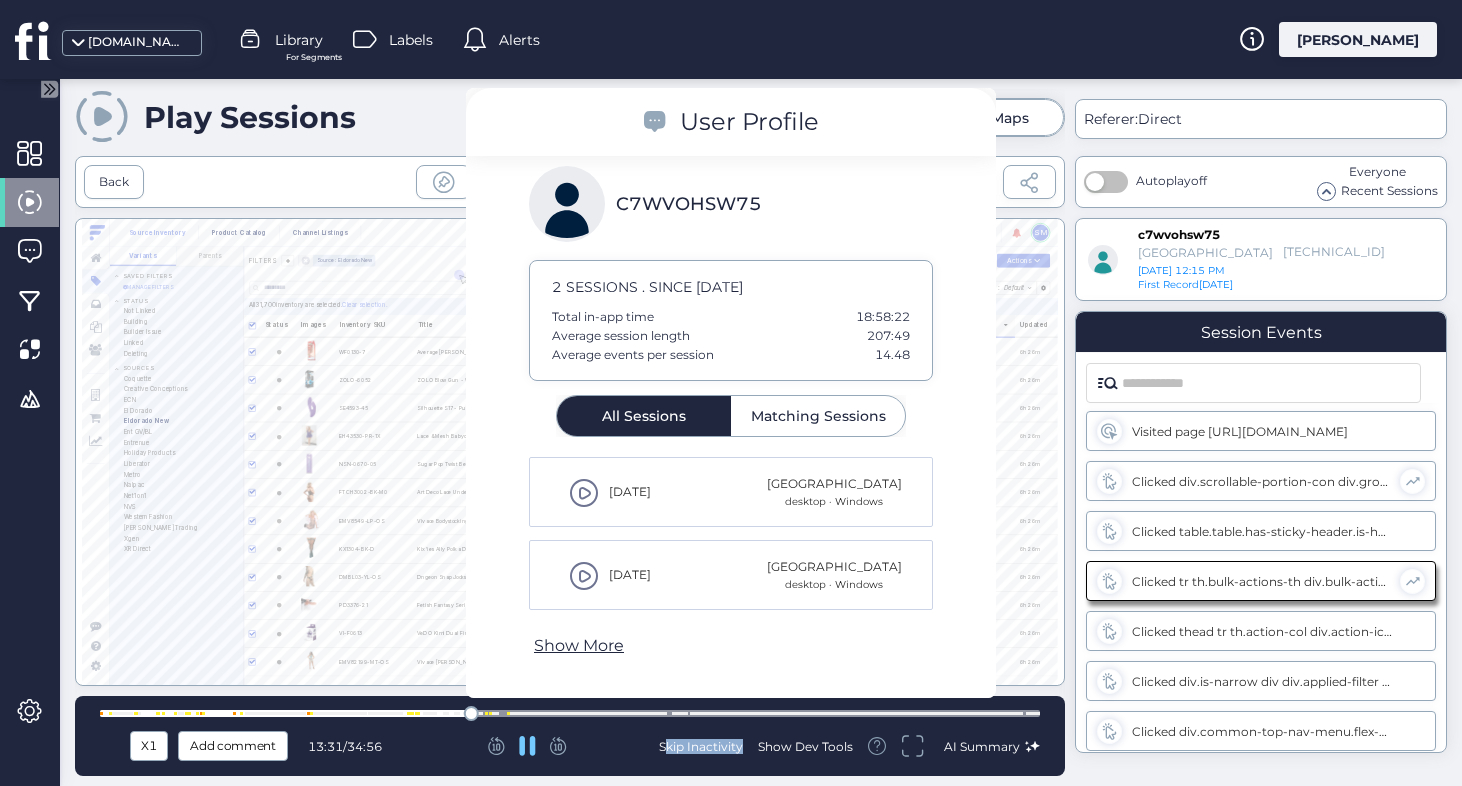click 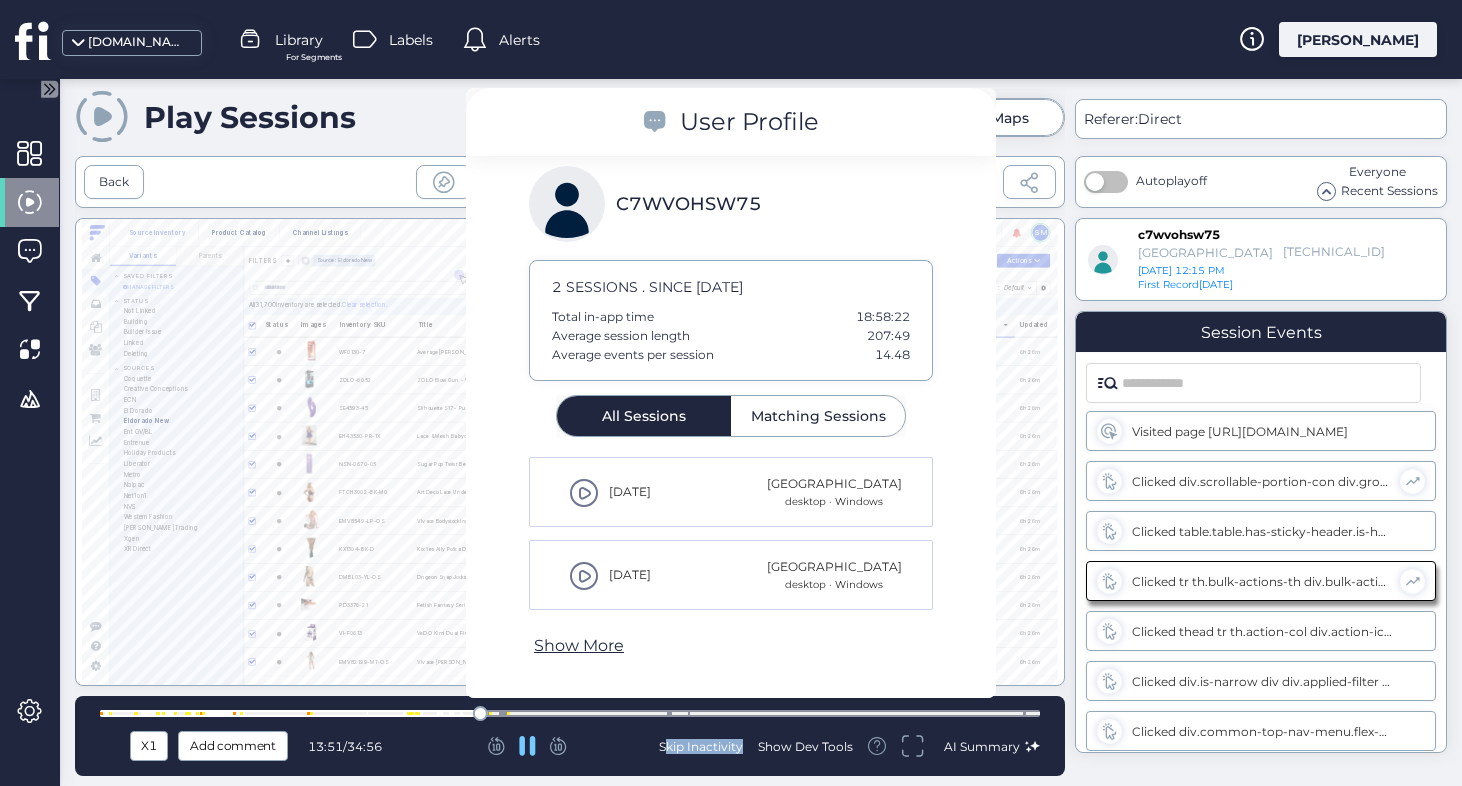 click 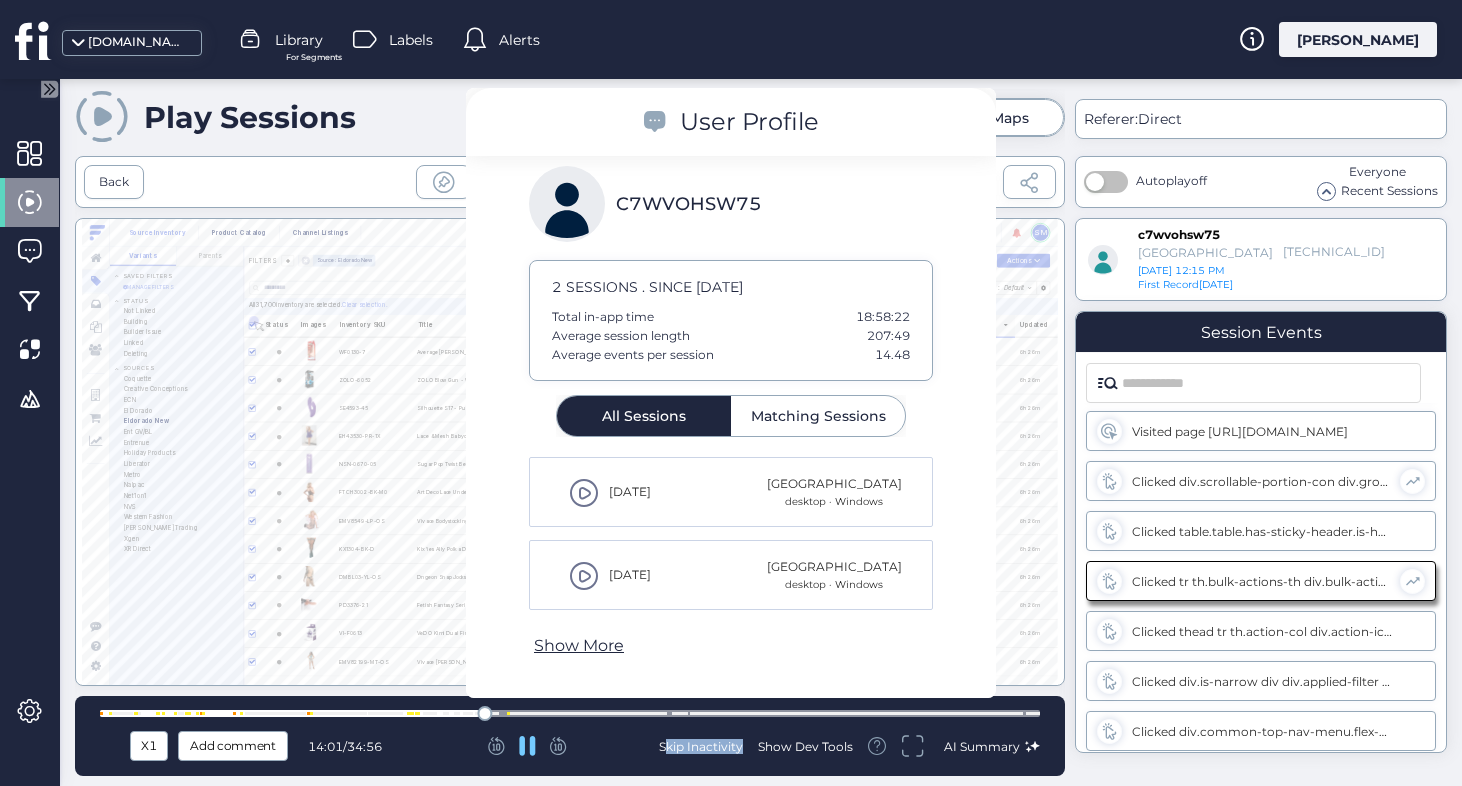 click 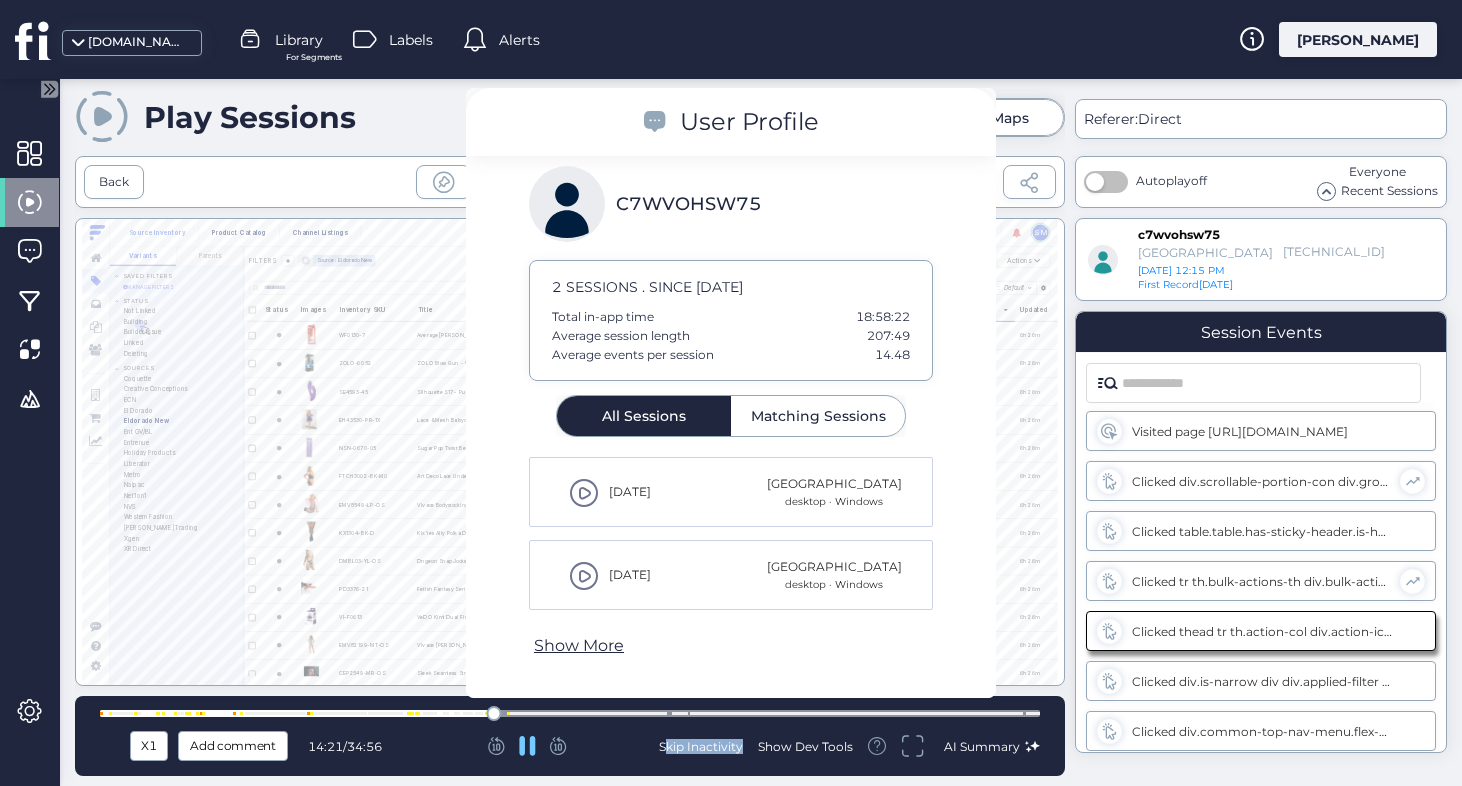 click 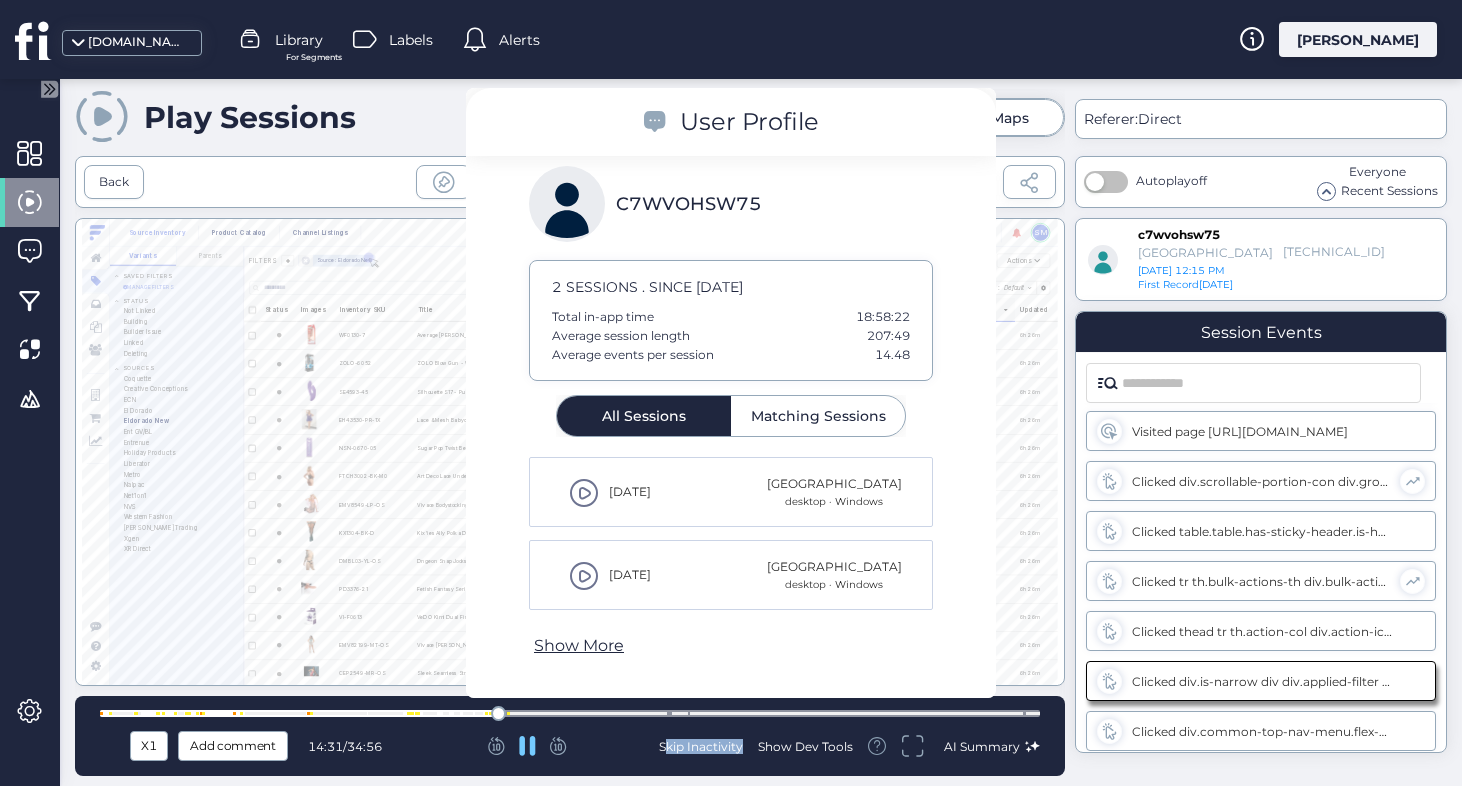 click 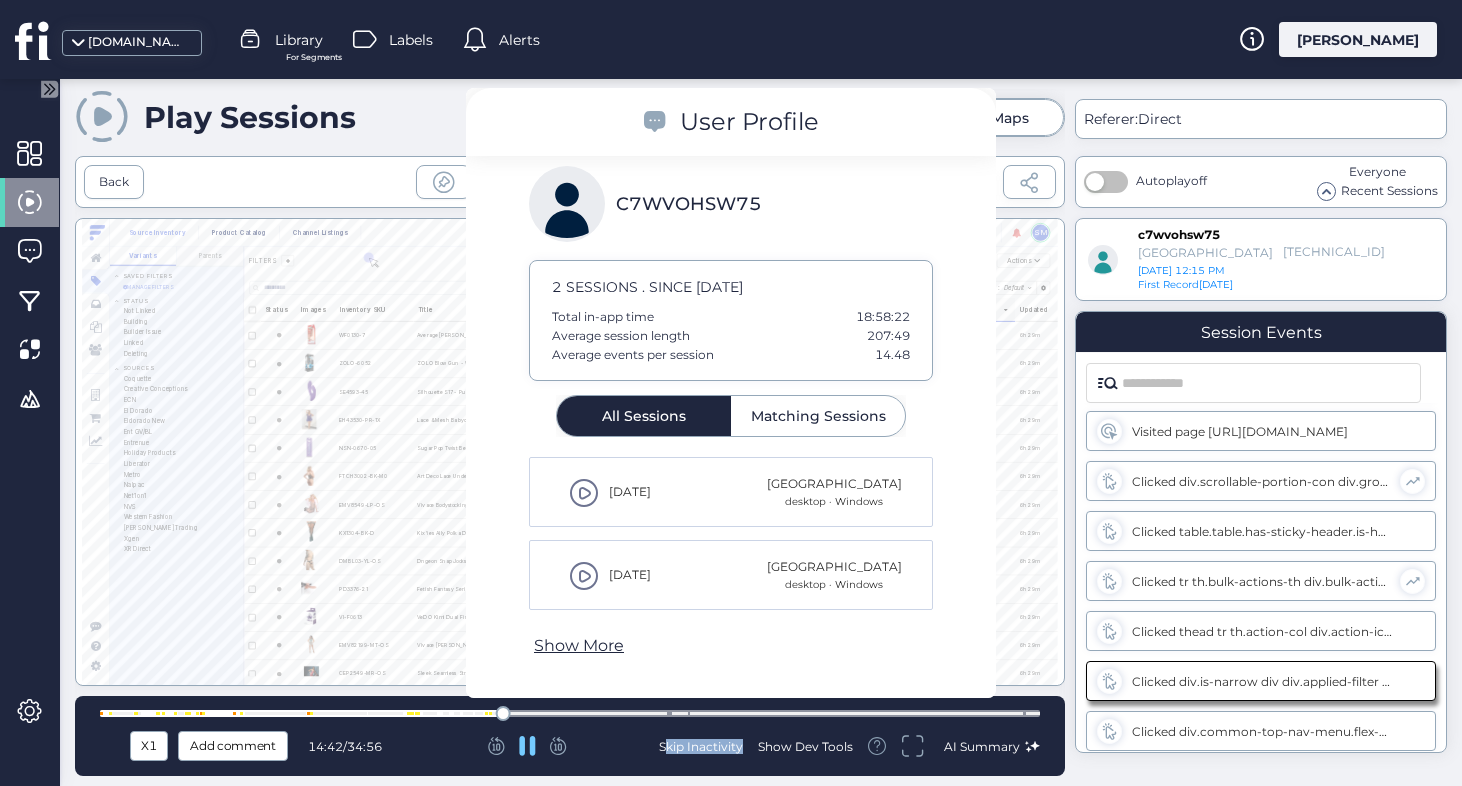 click 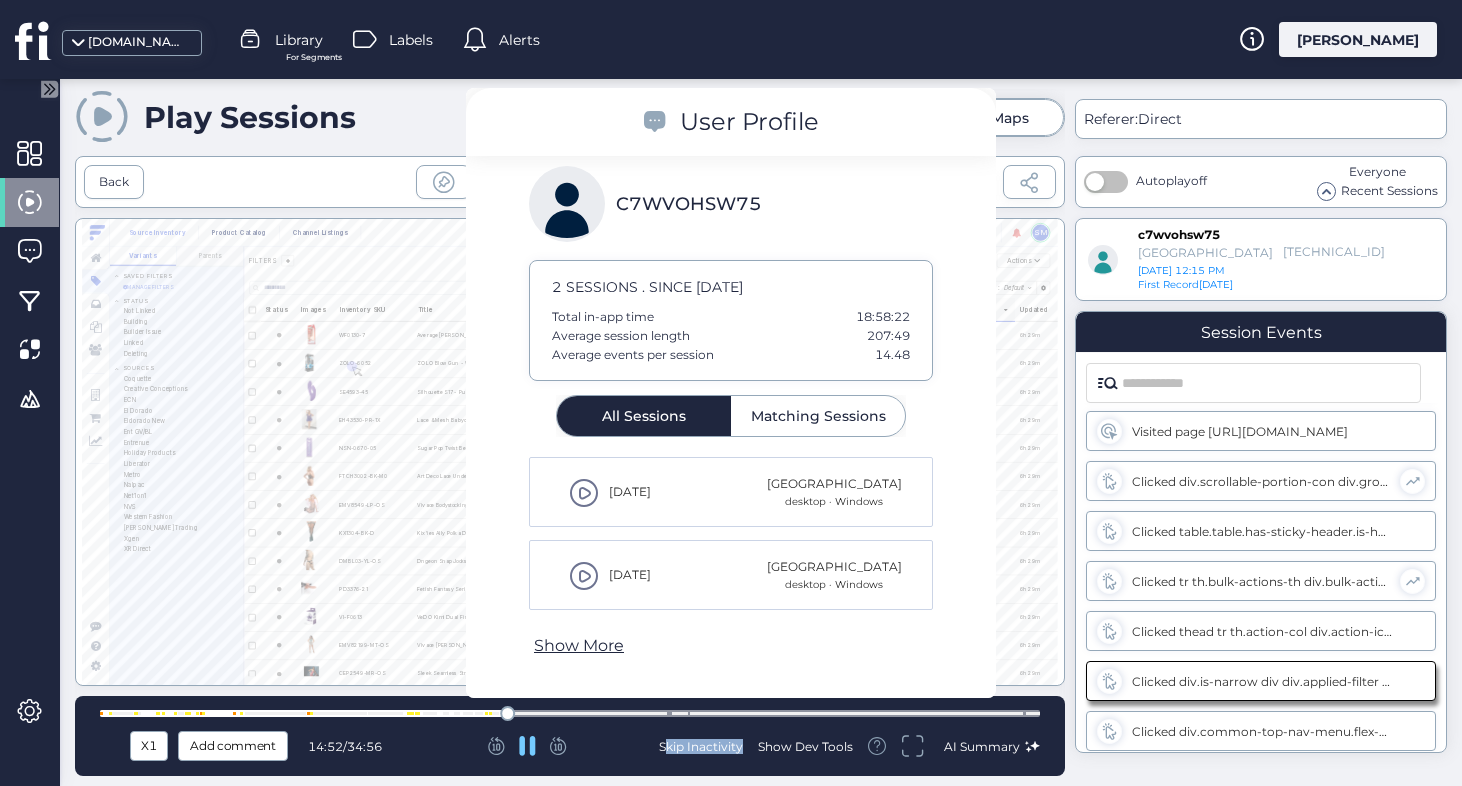 click 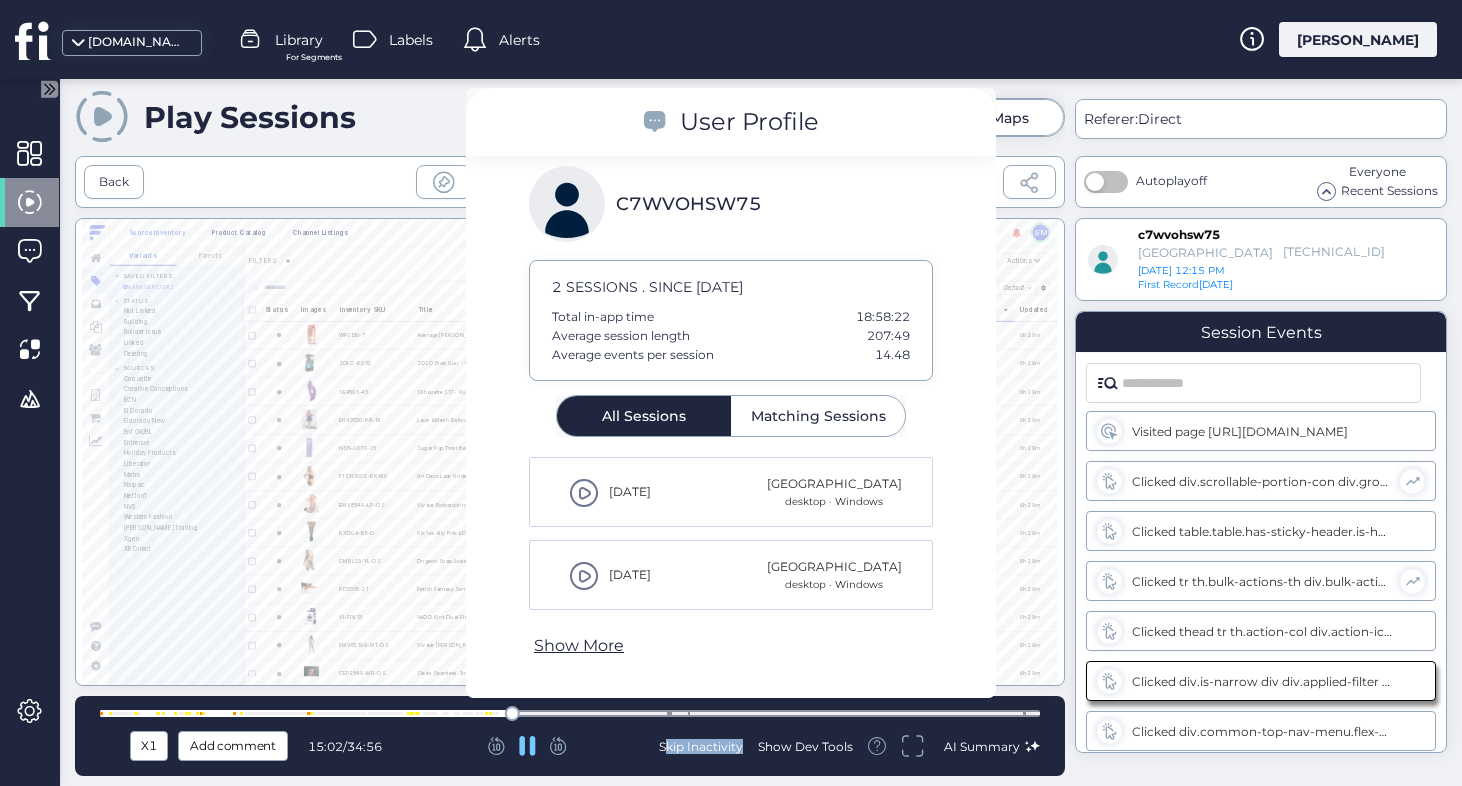 click 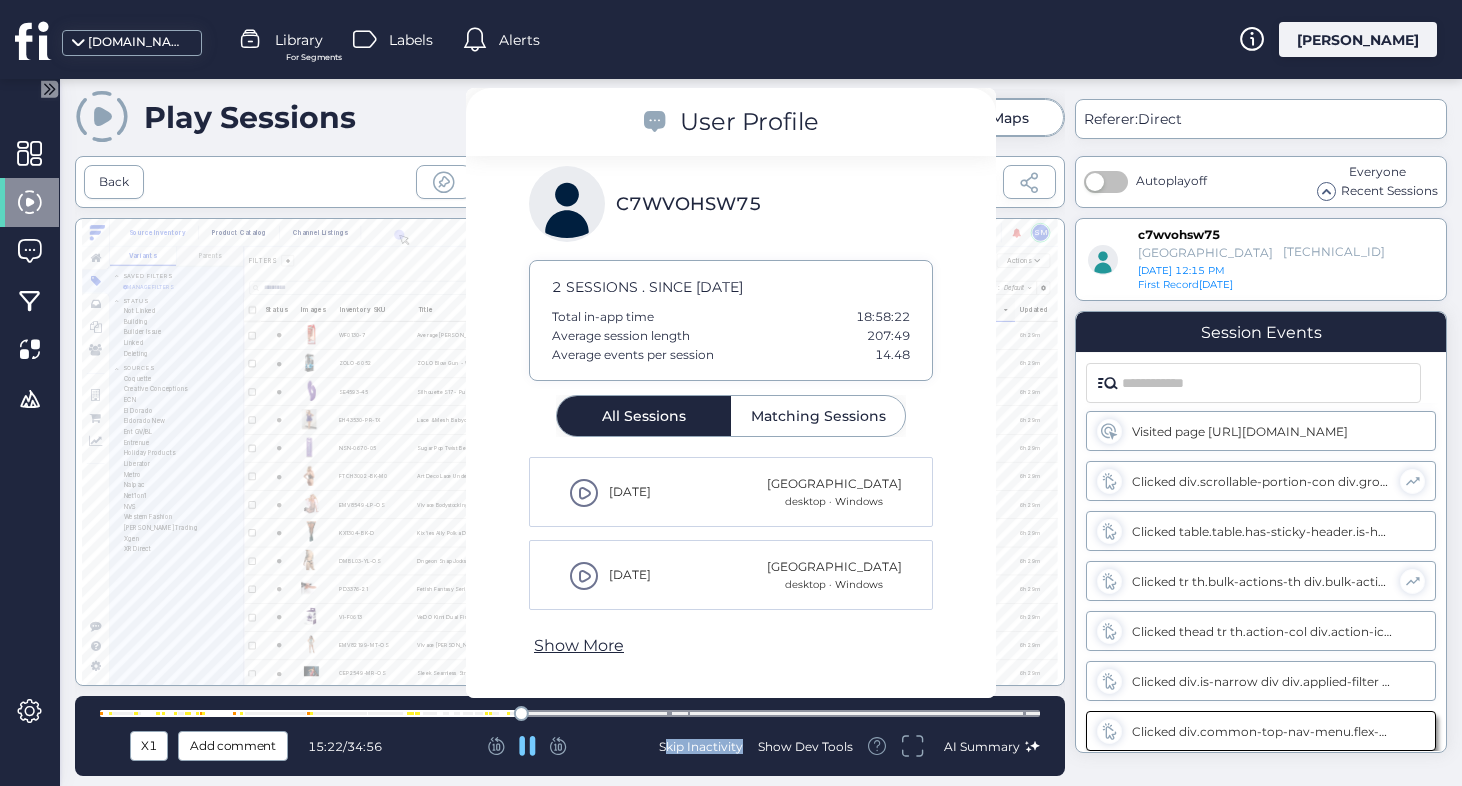 click 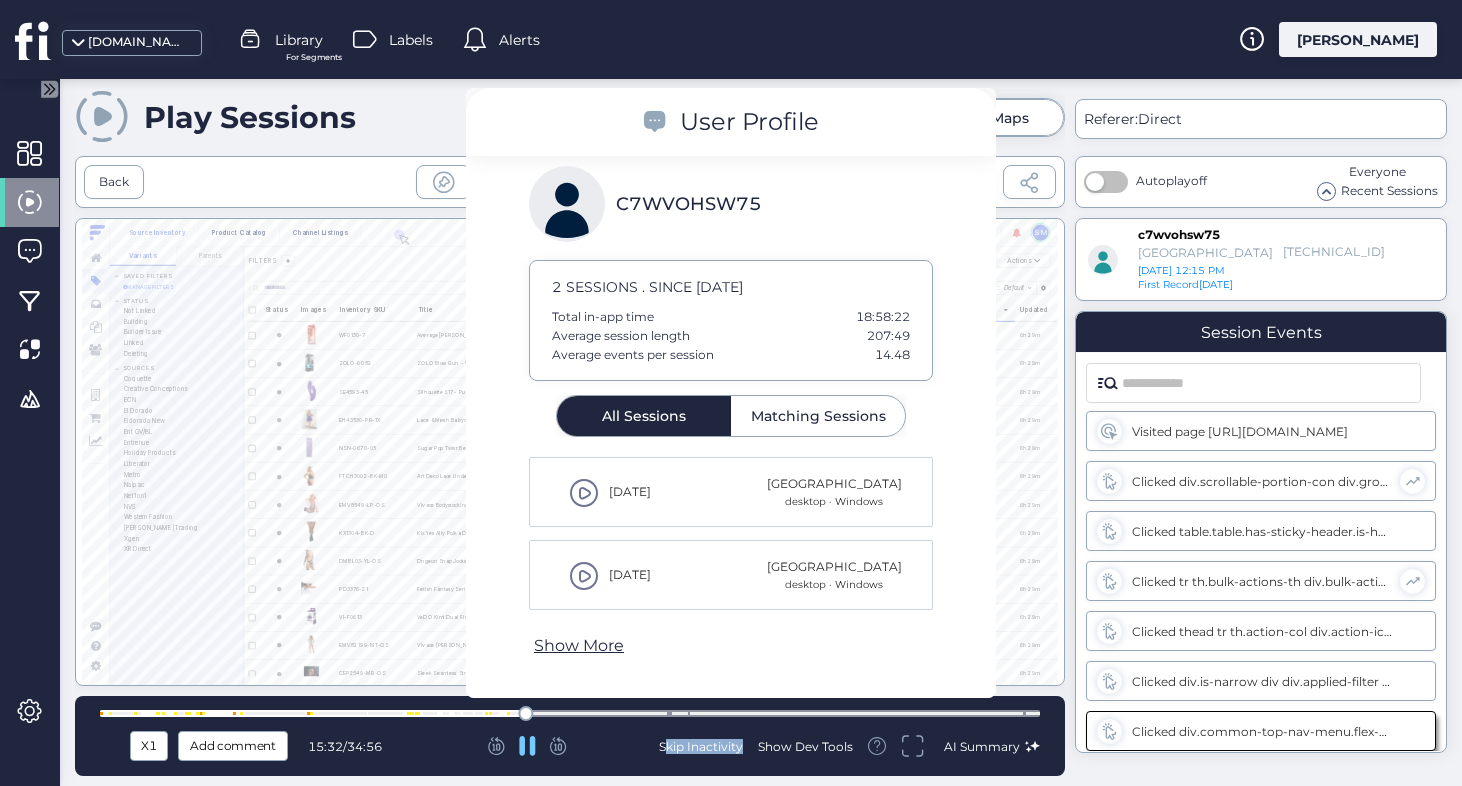click 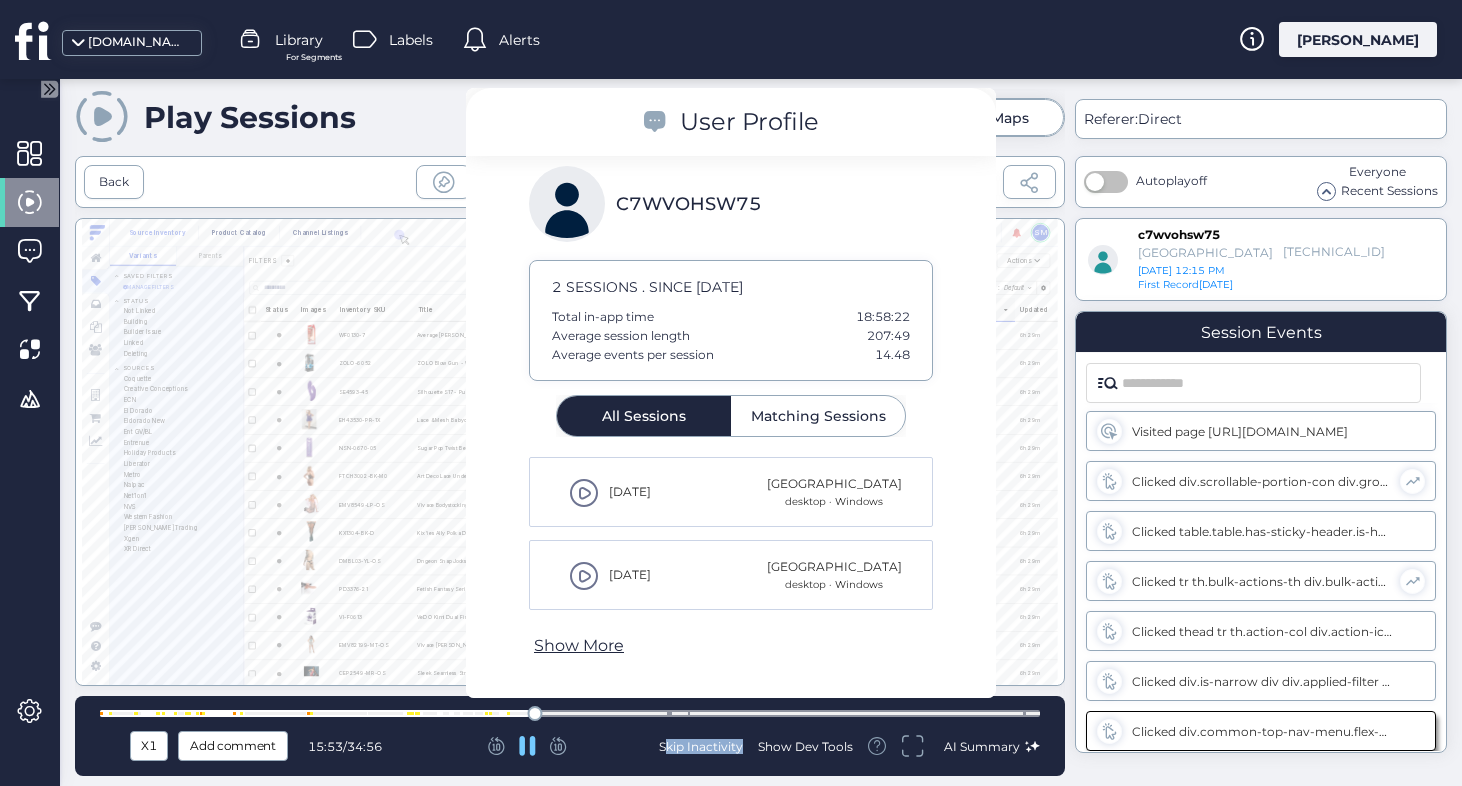 click 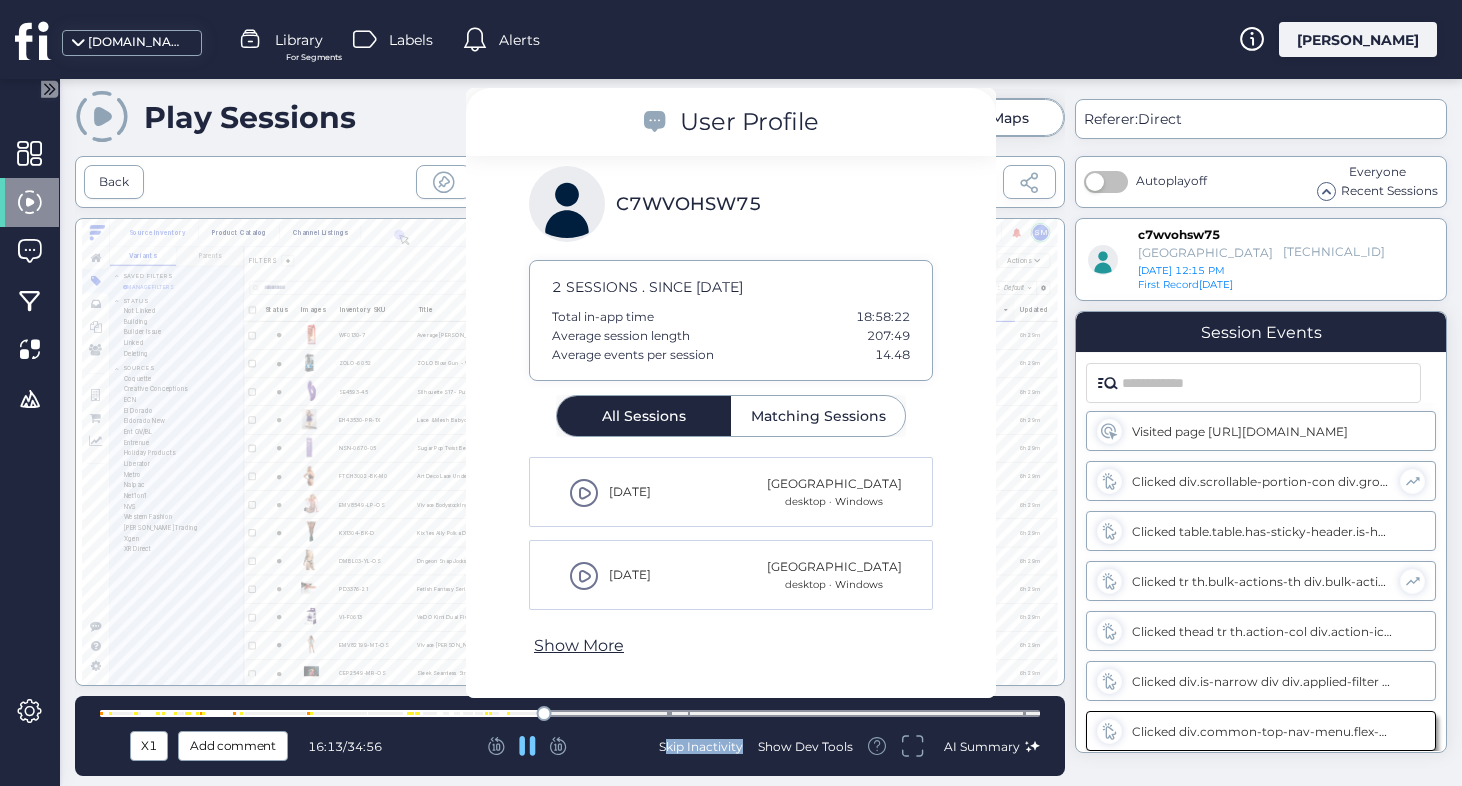 click 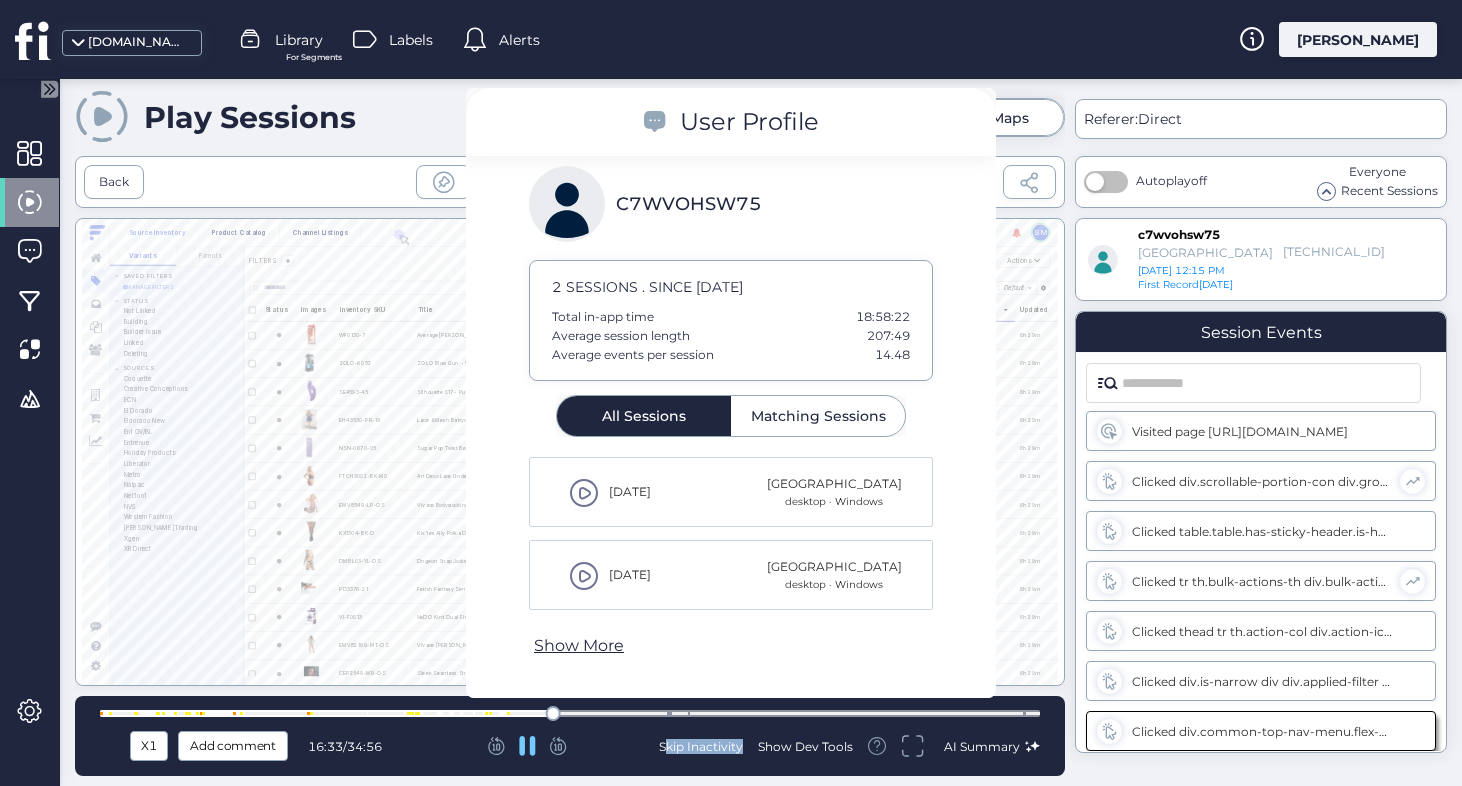 click 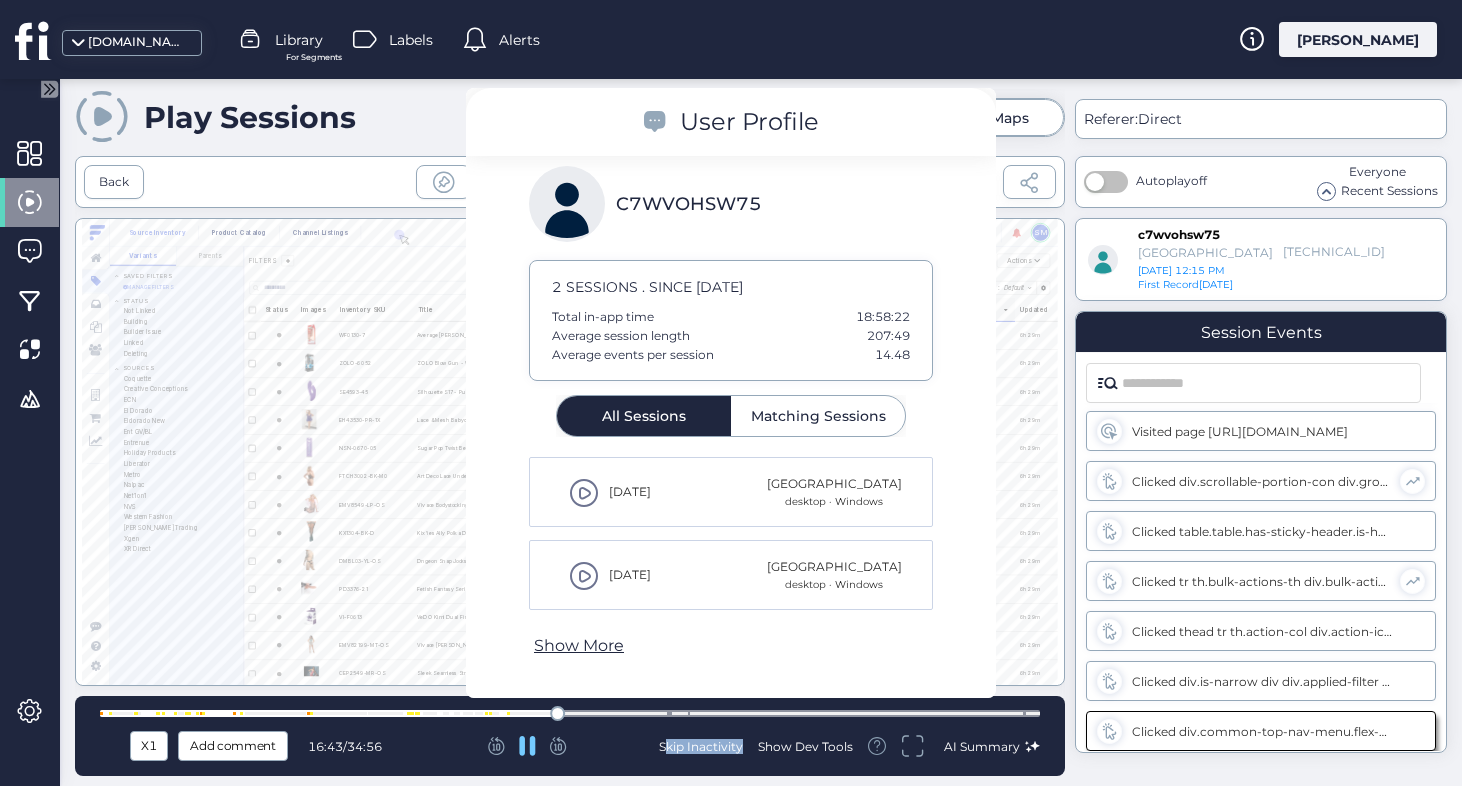 click 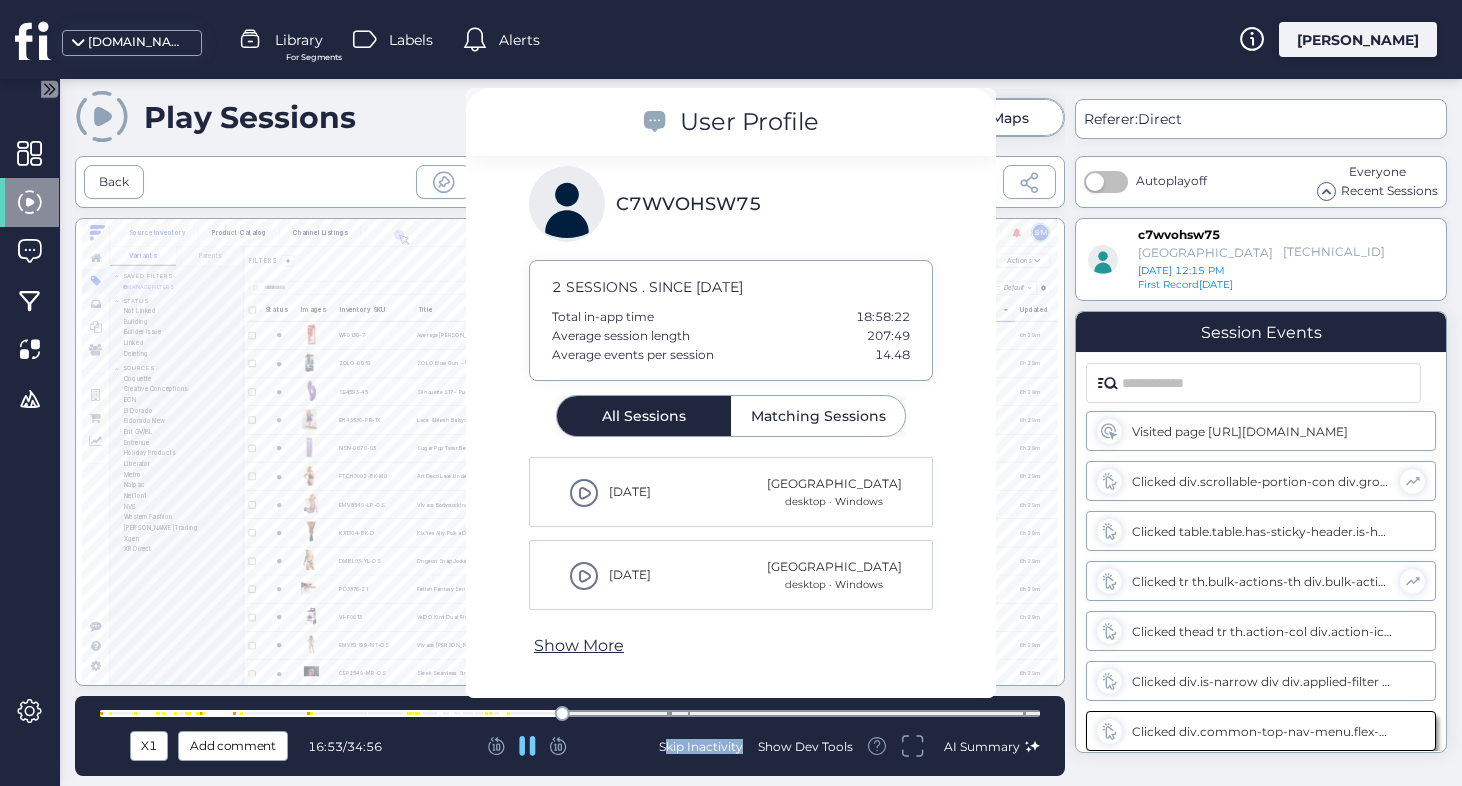 click 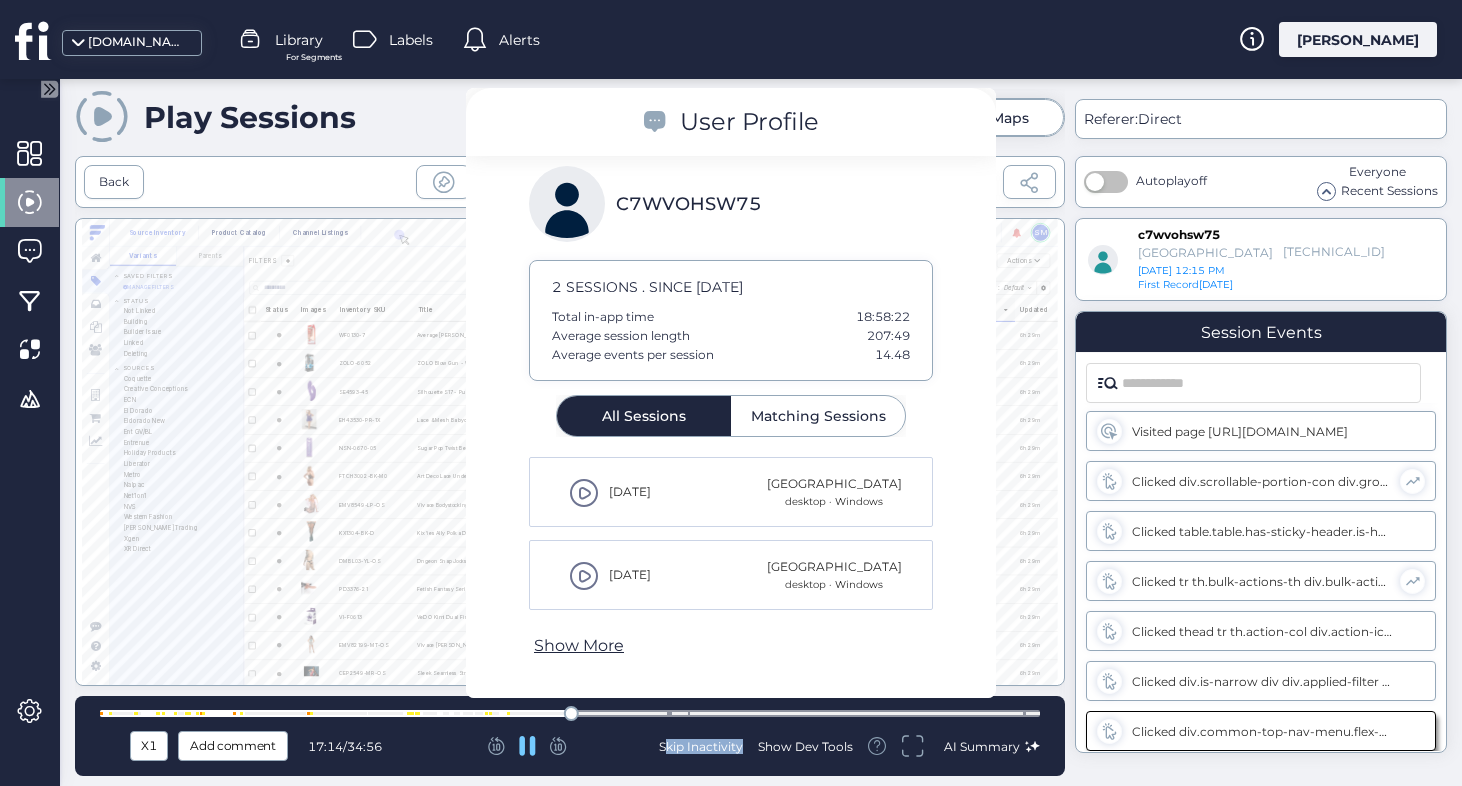 click 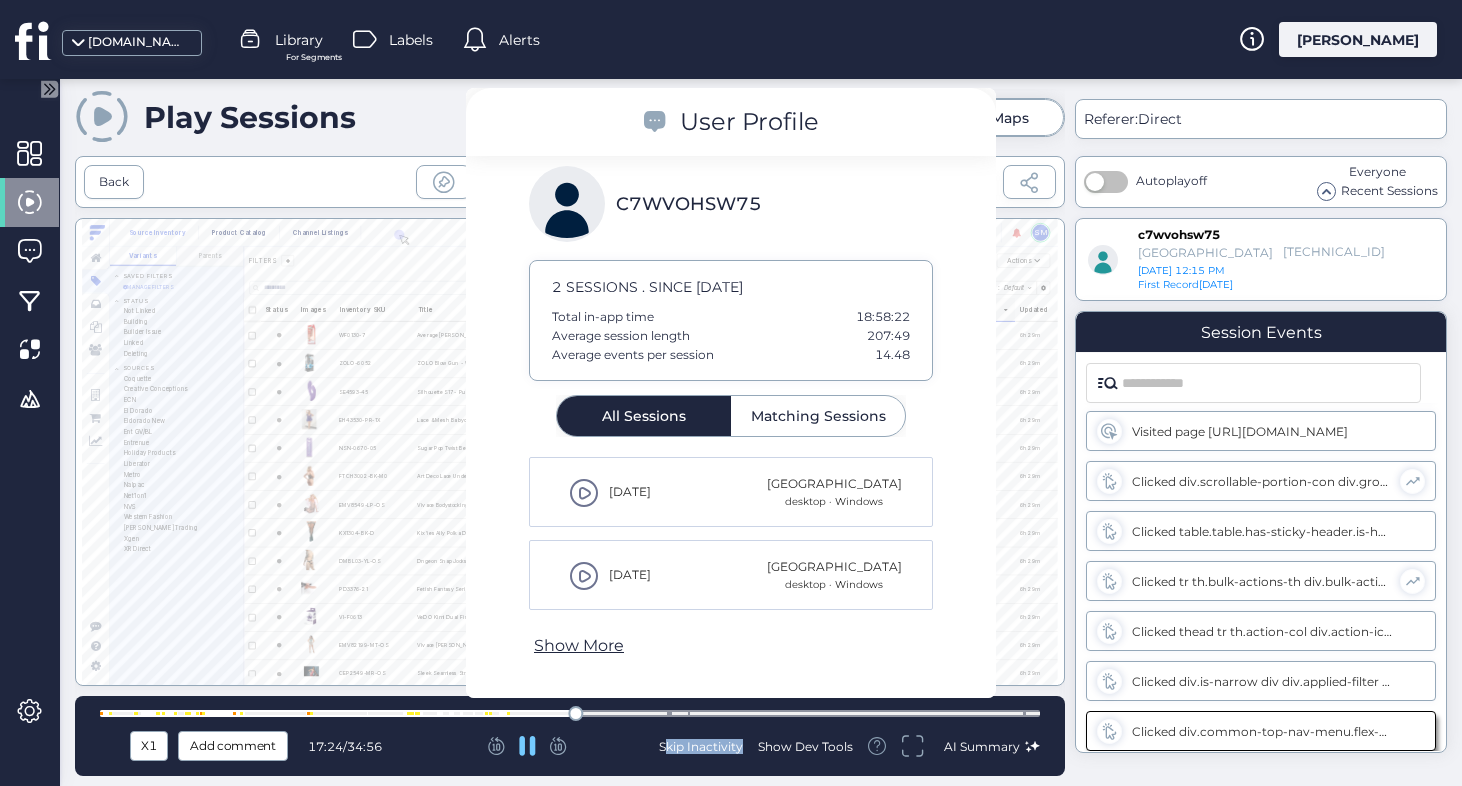 click 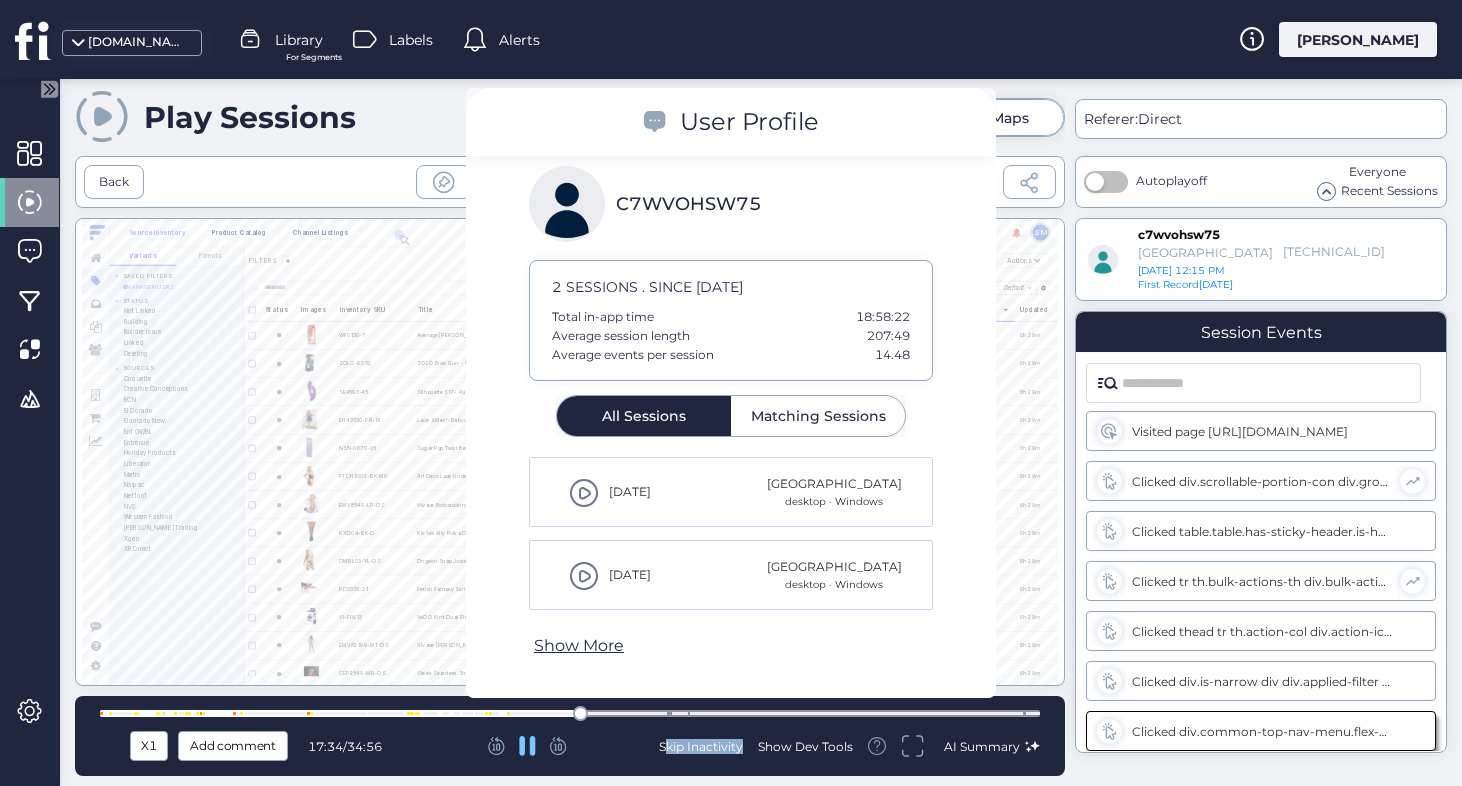 click 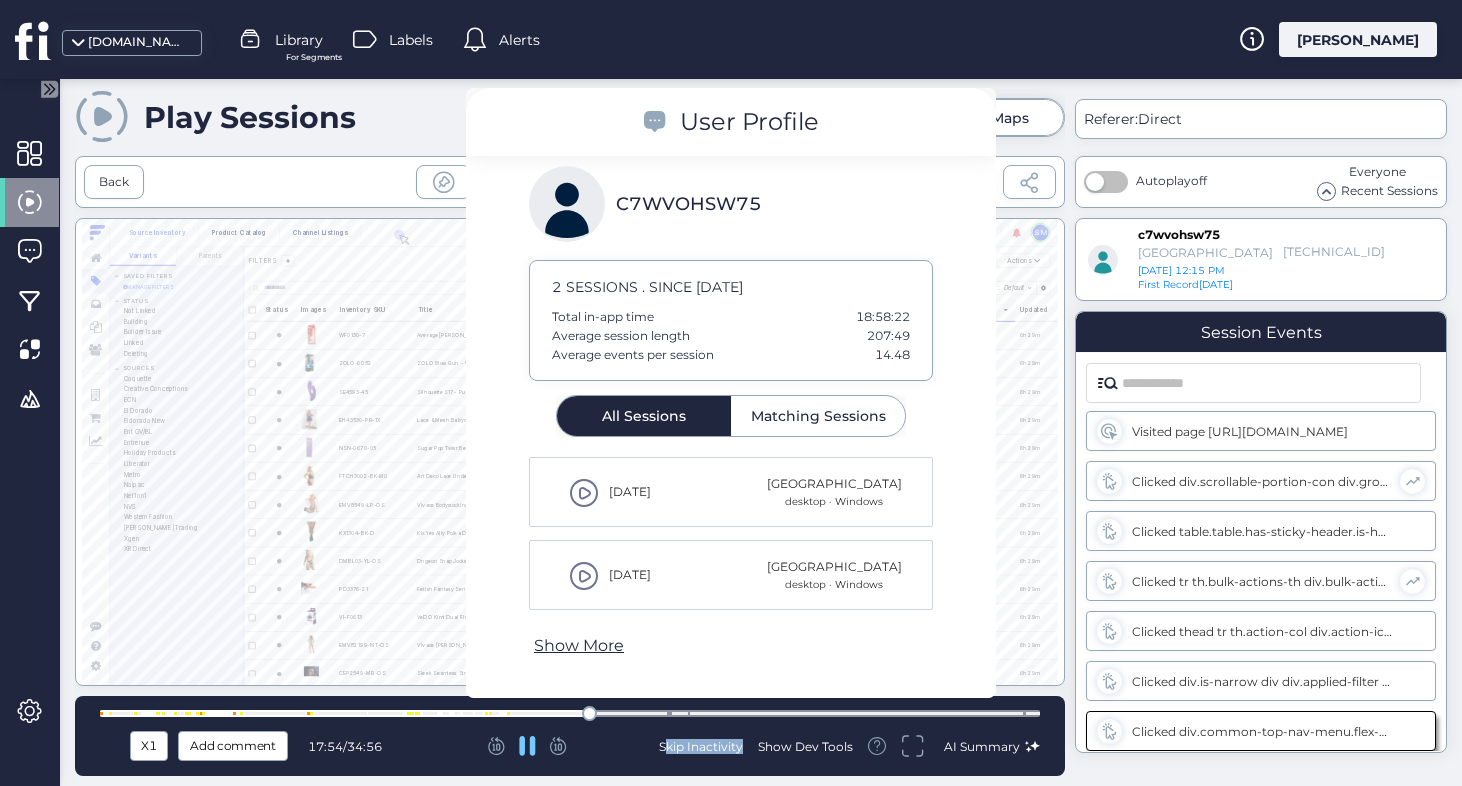 click 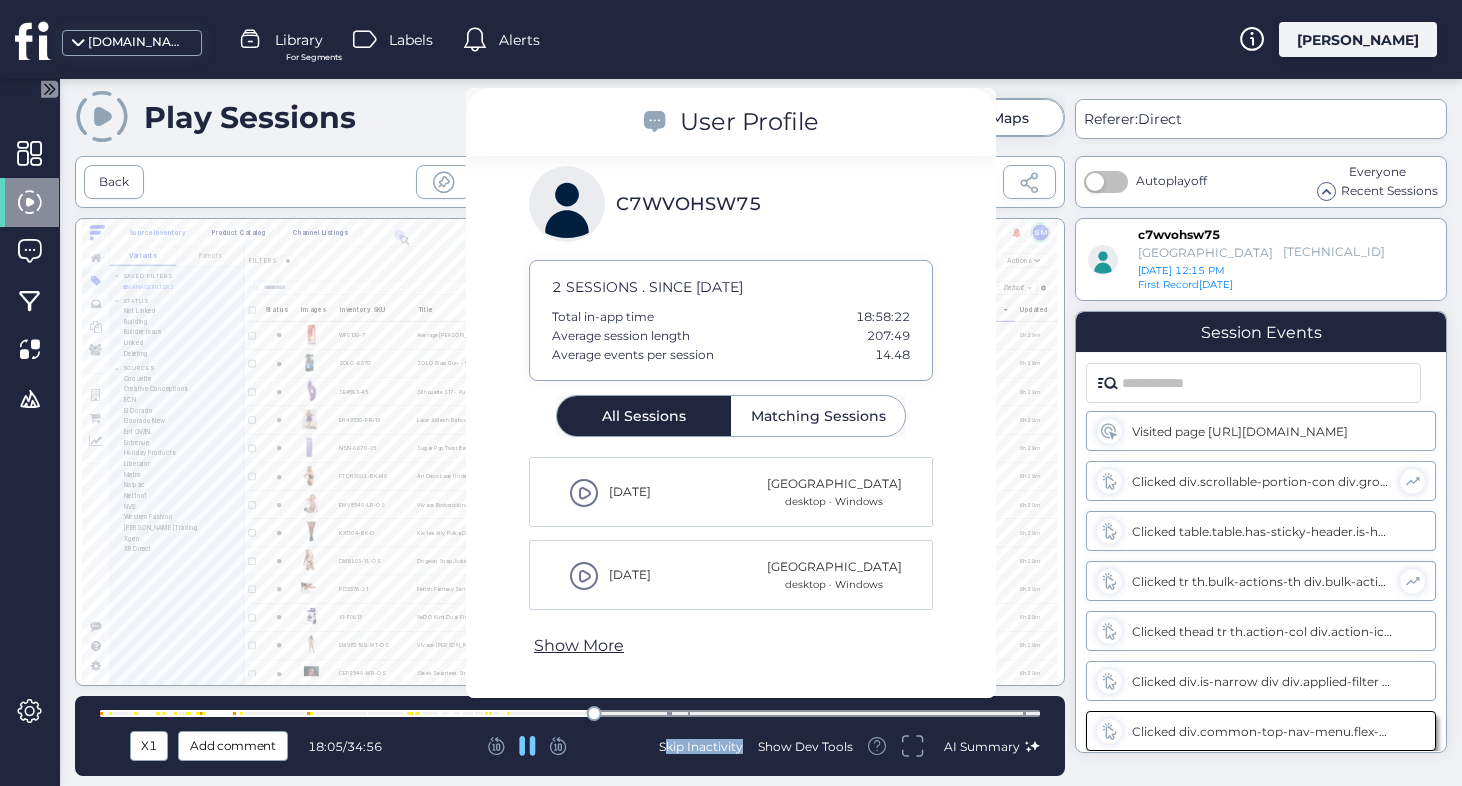 click 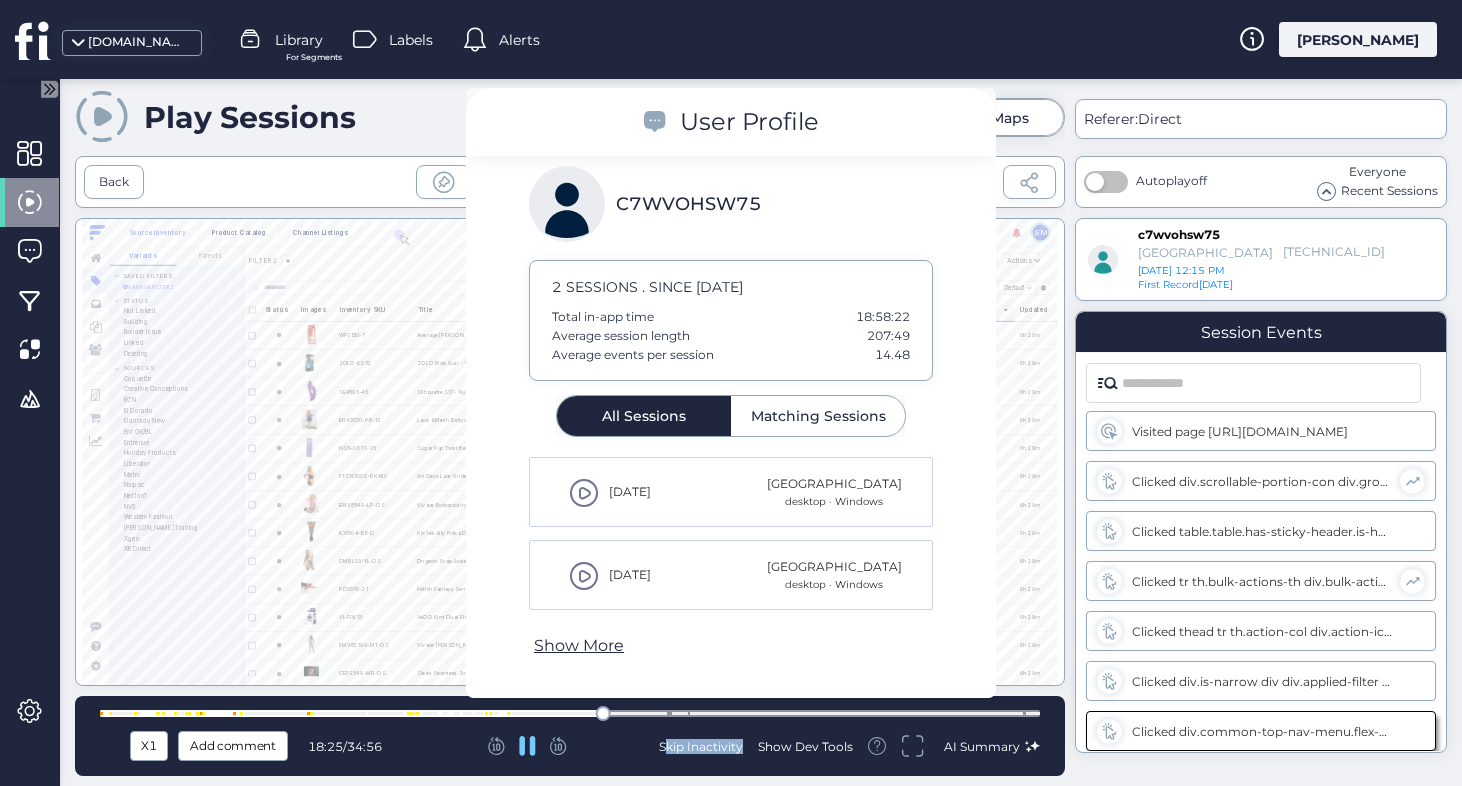 click 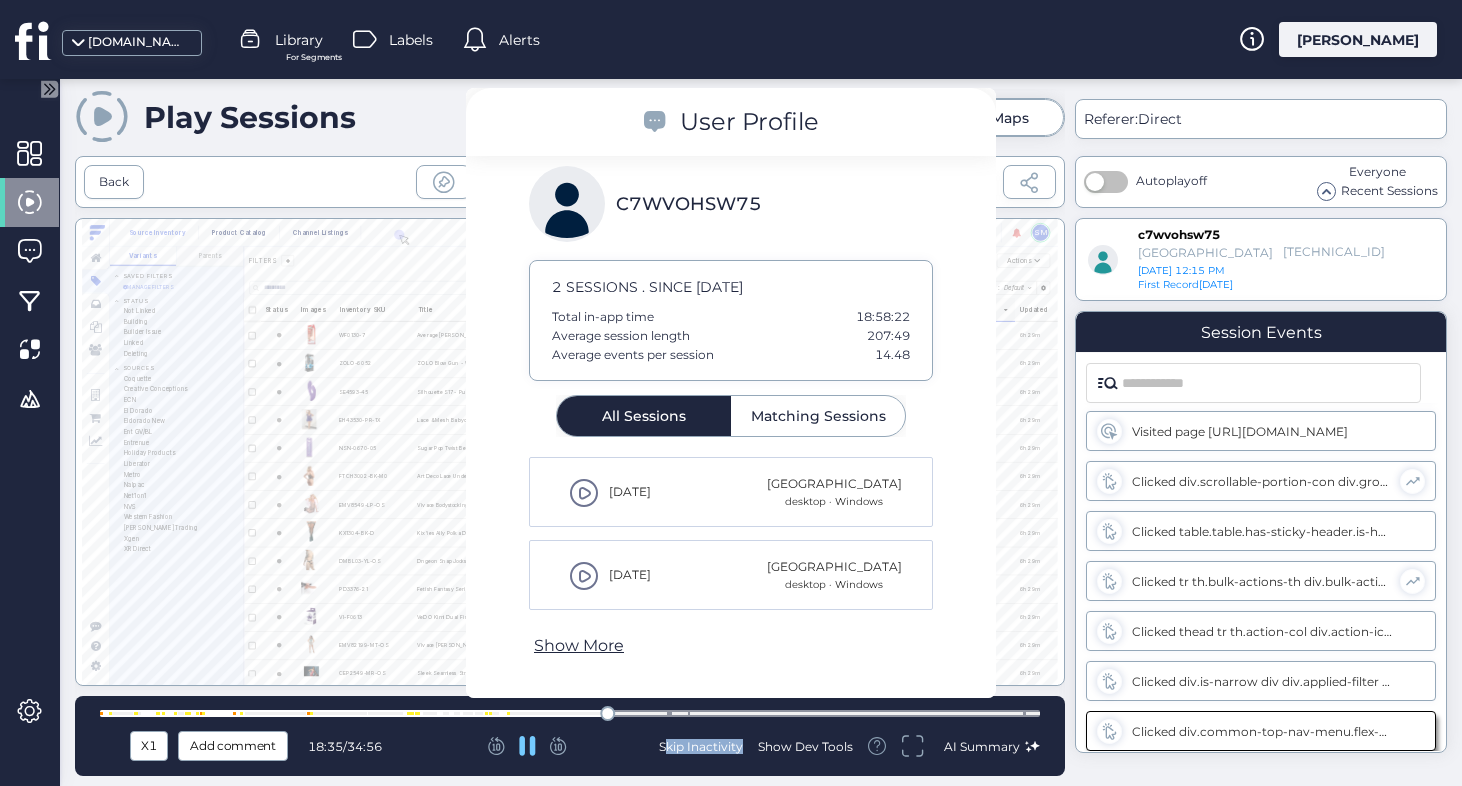 click 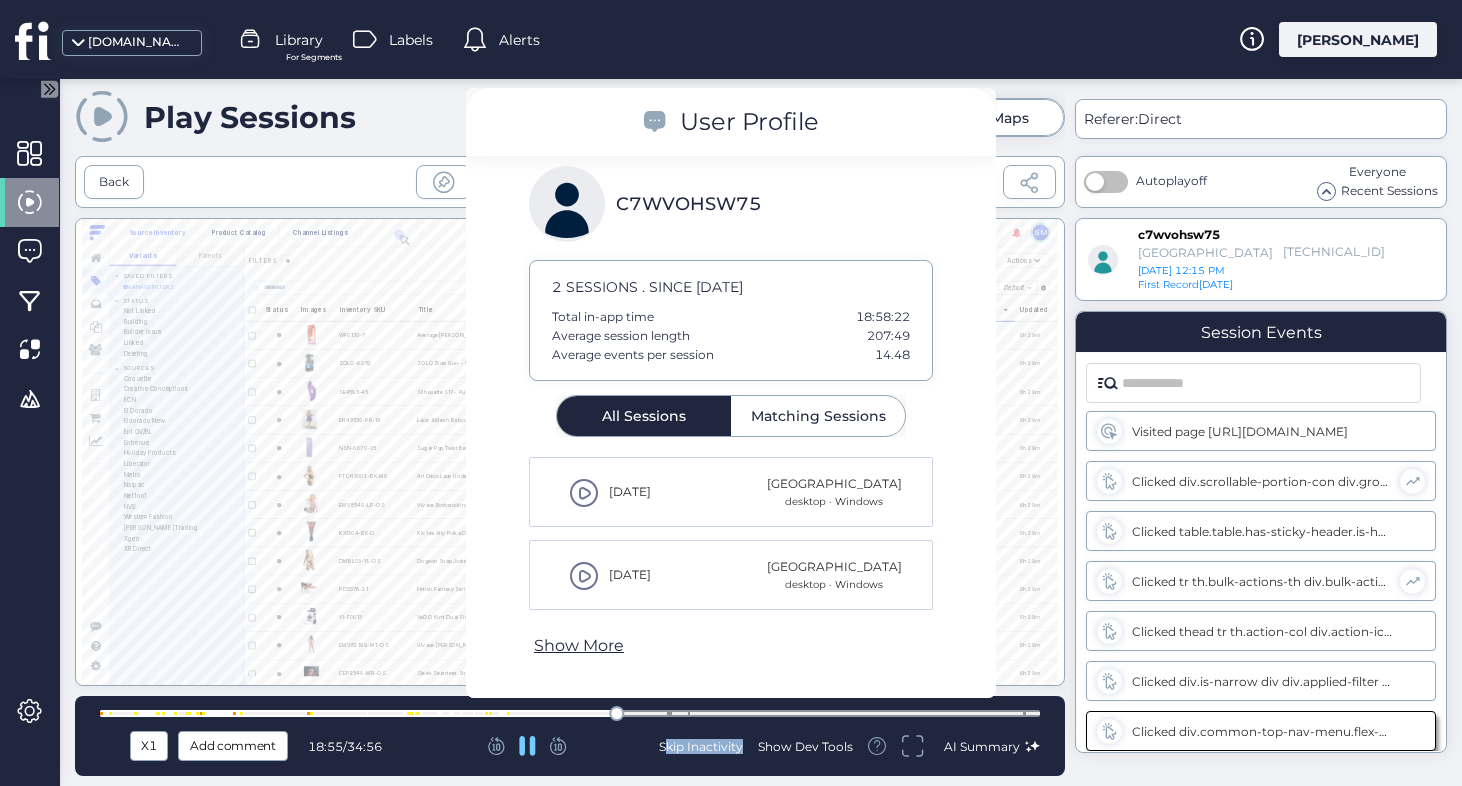 click 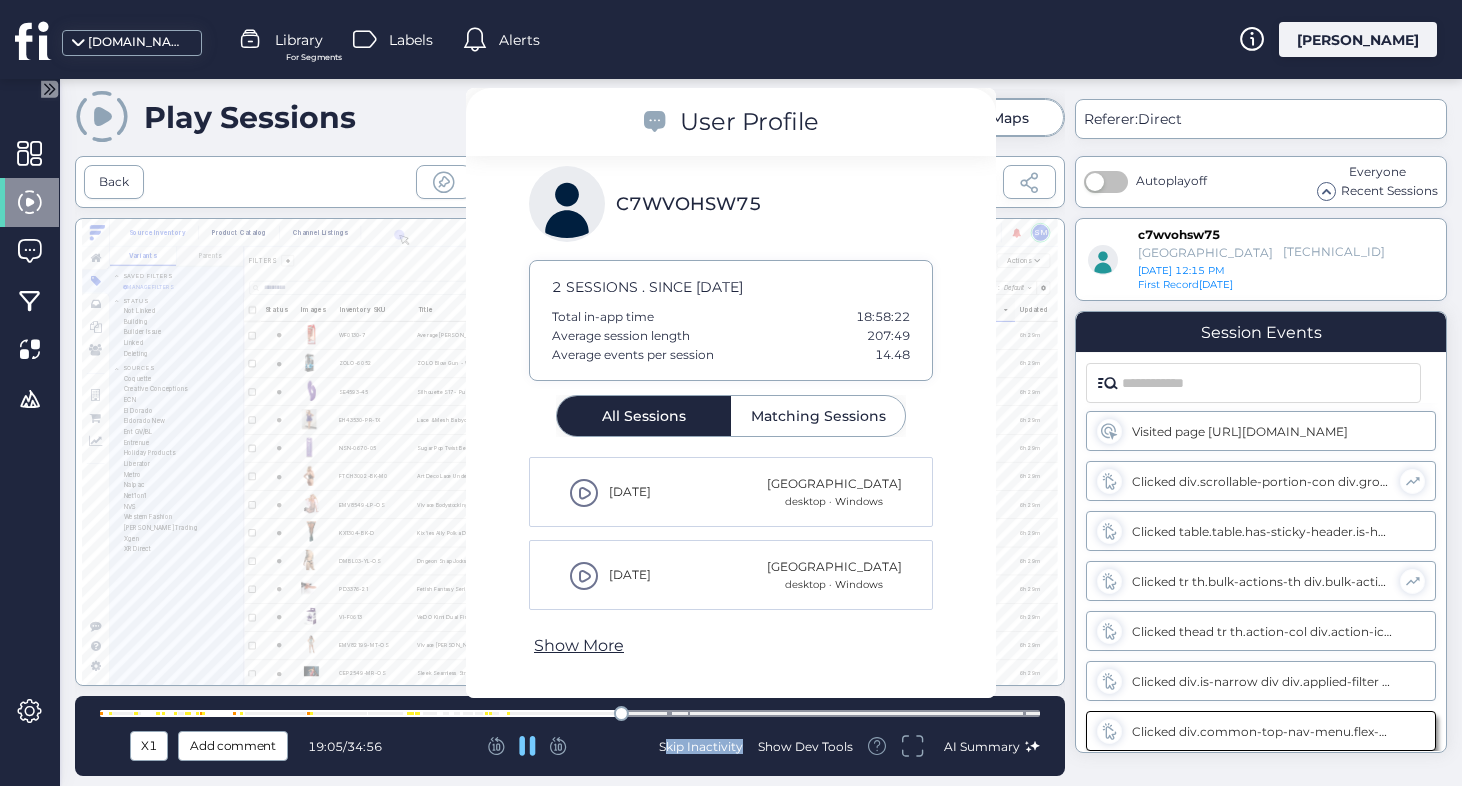 click 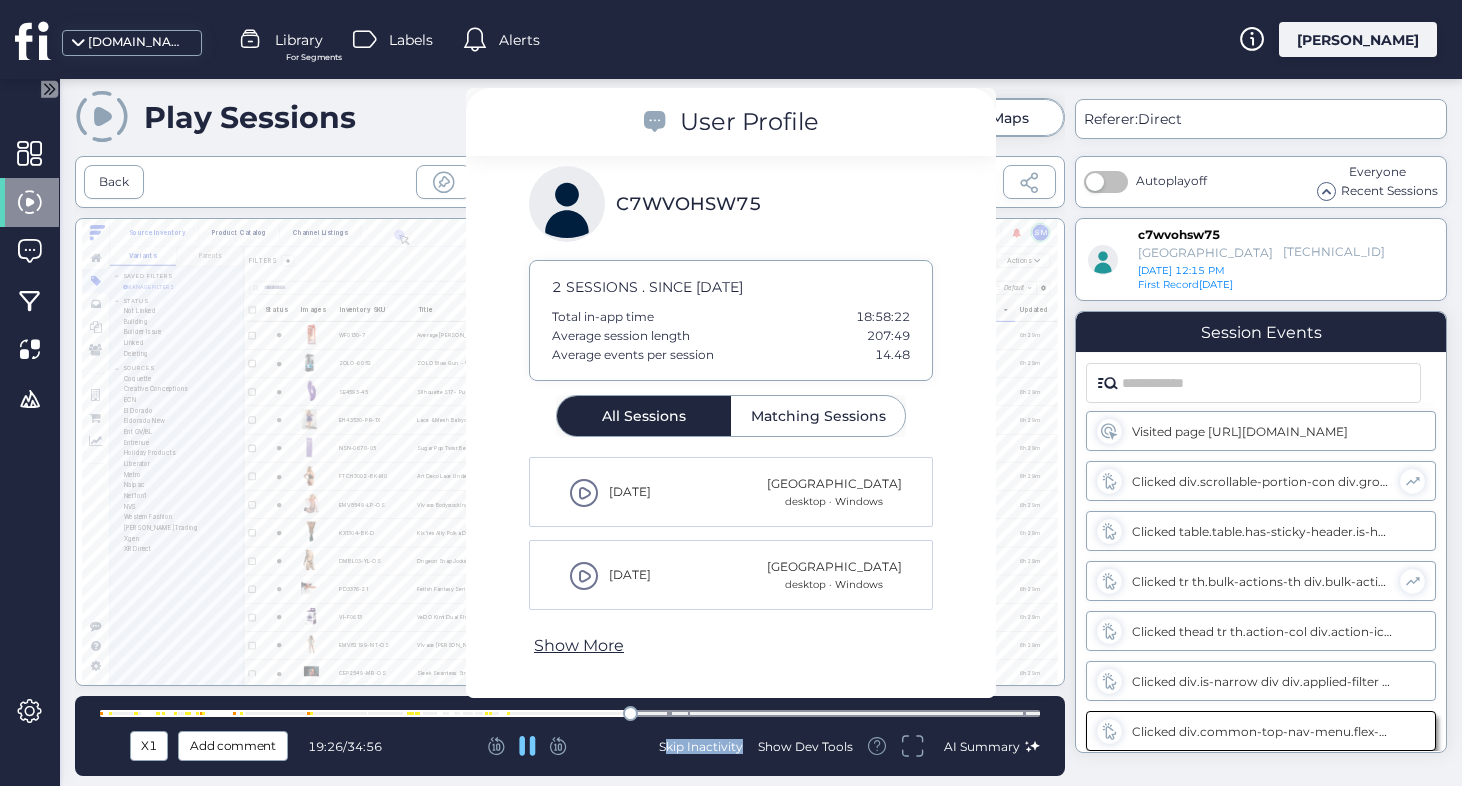click 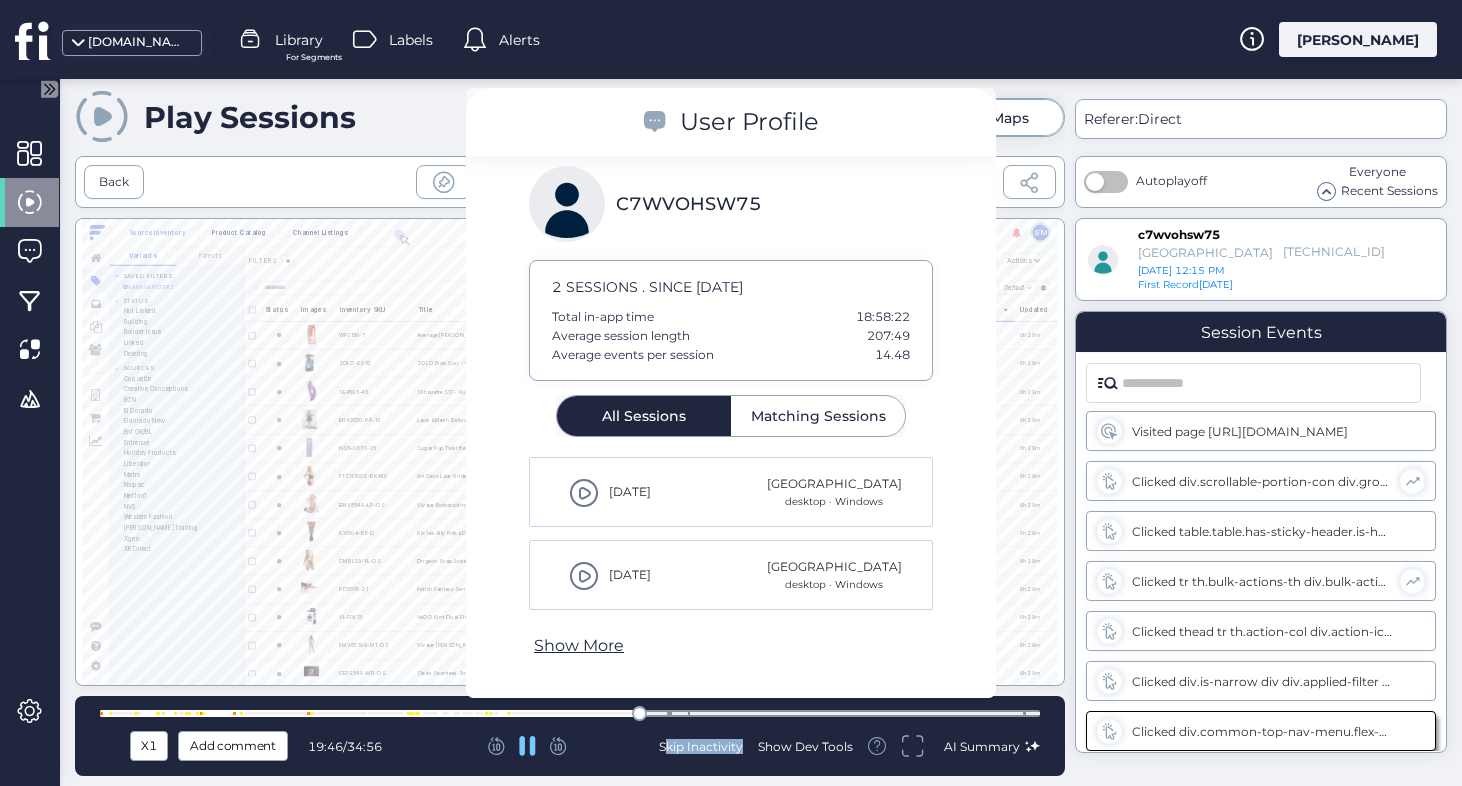 click 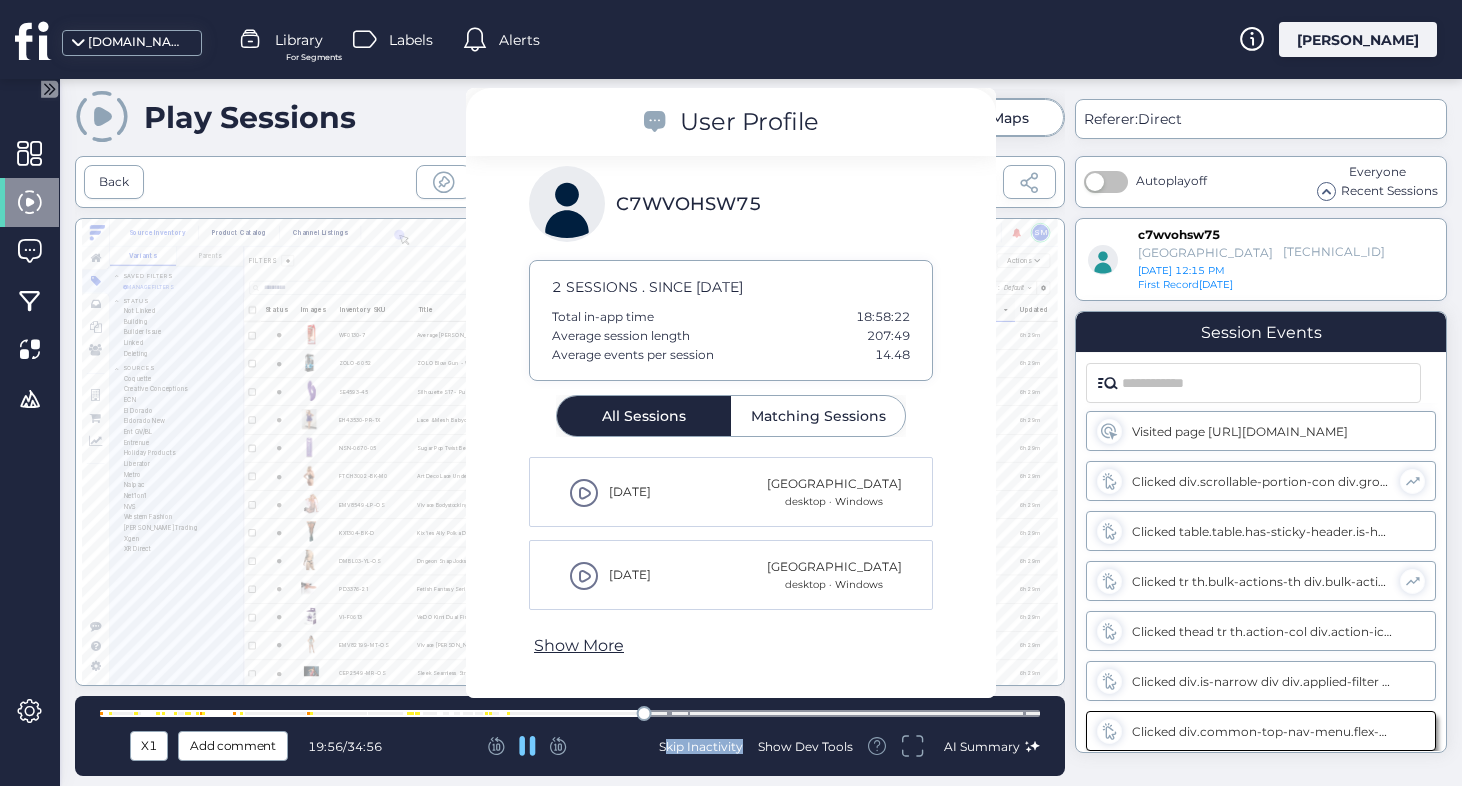 click 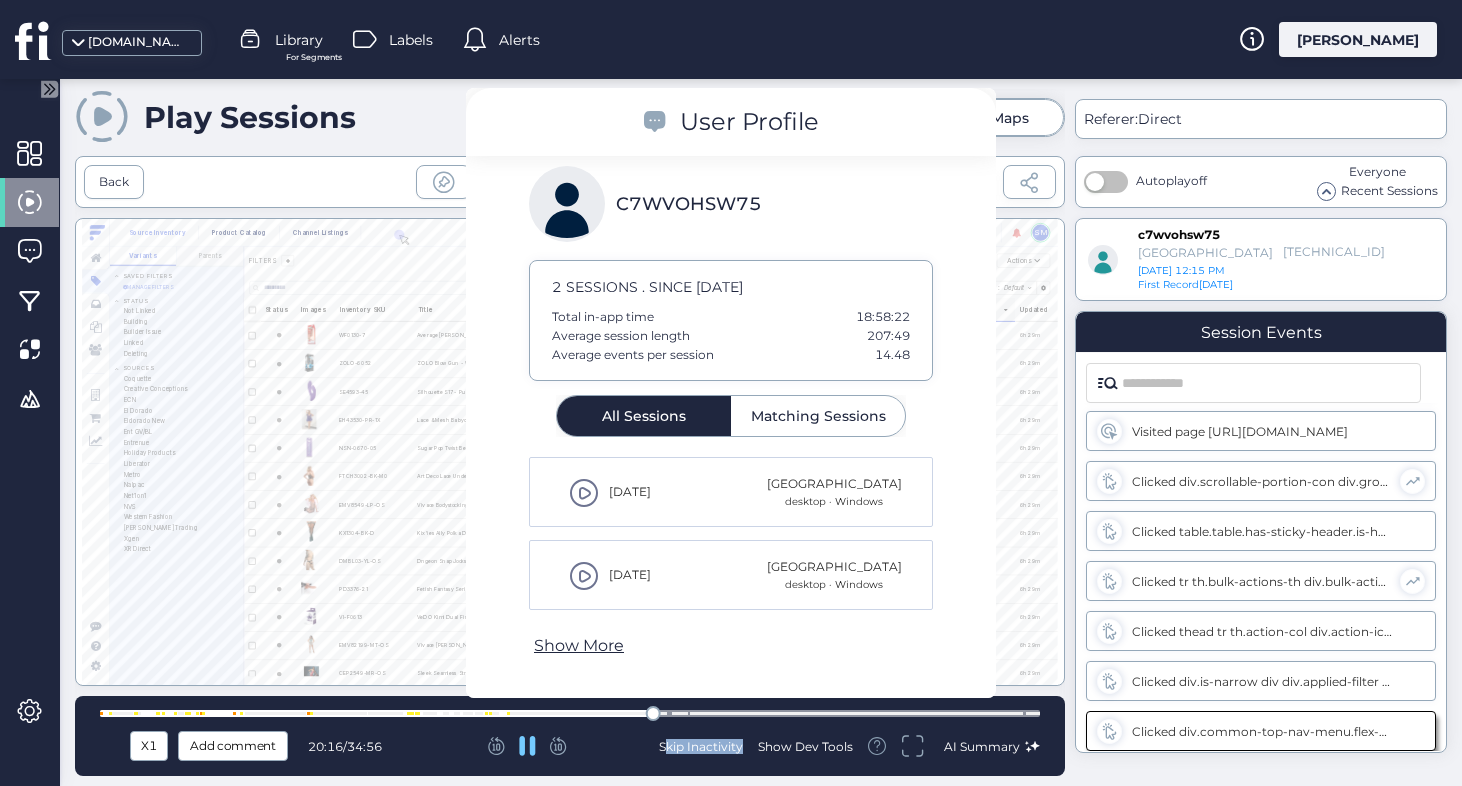 click 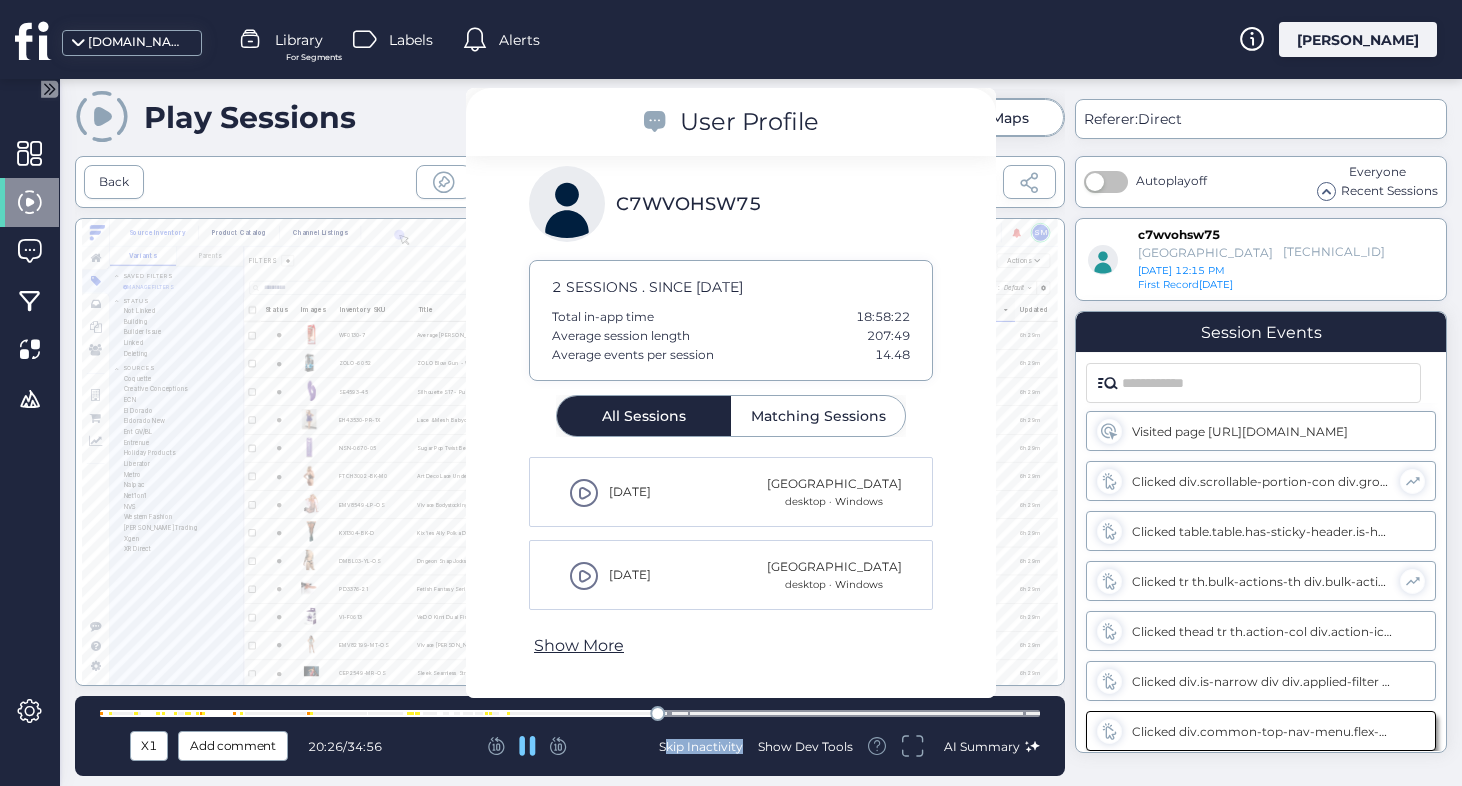 click 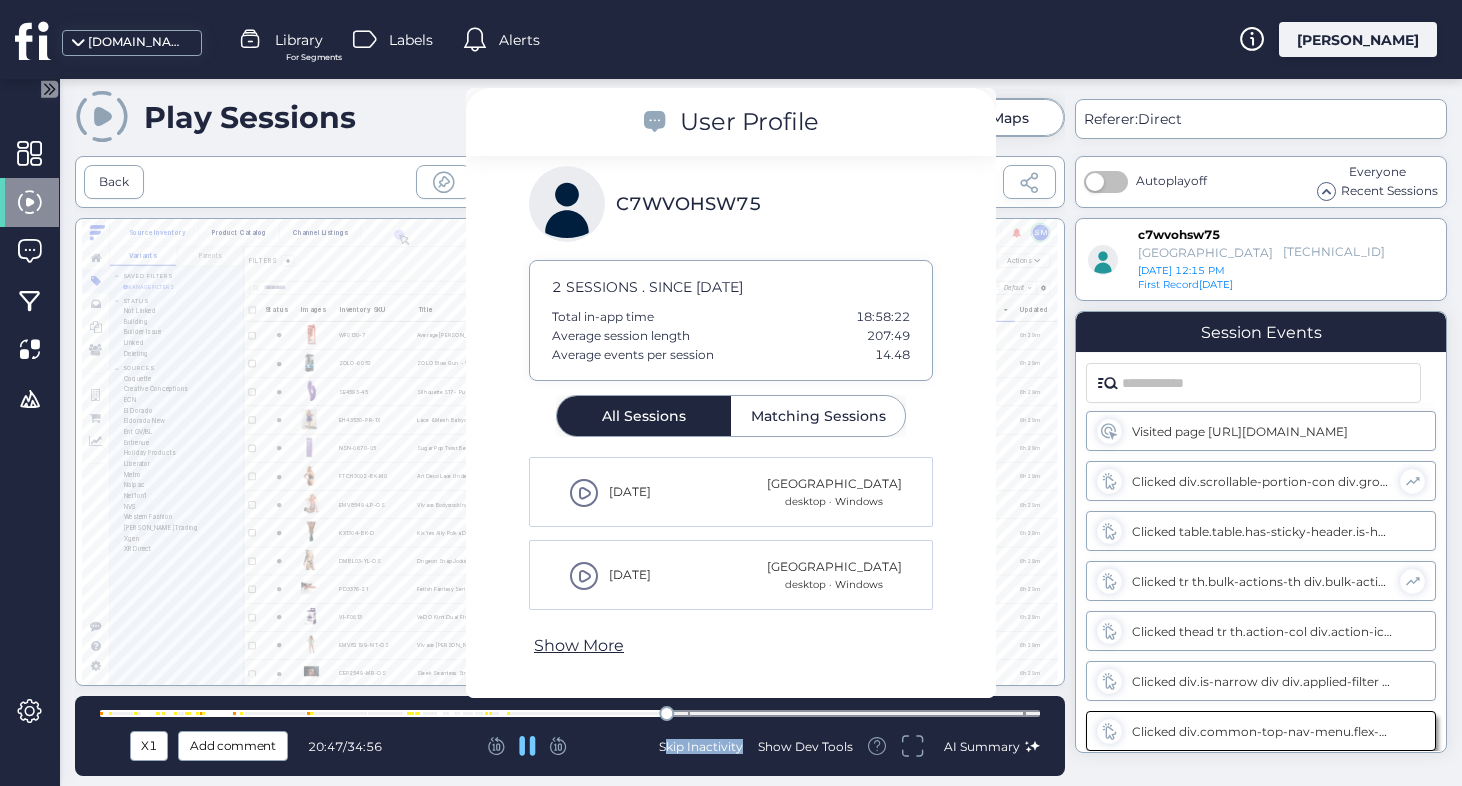 click 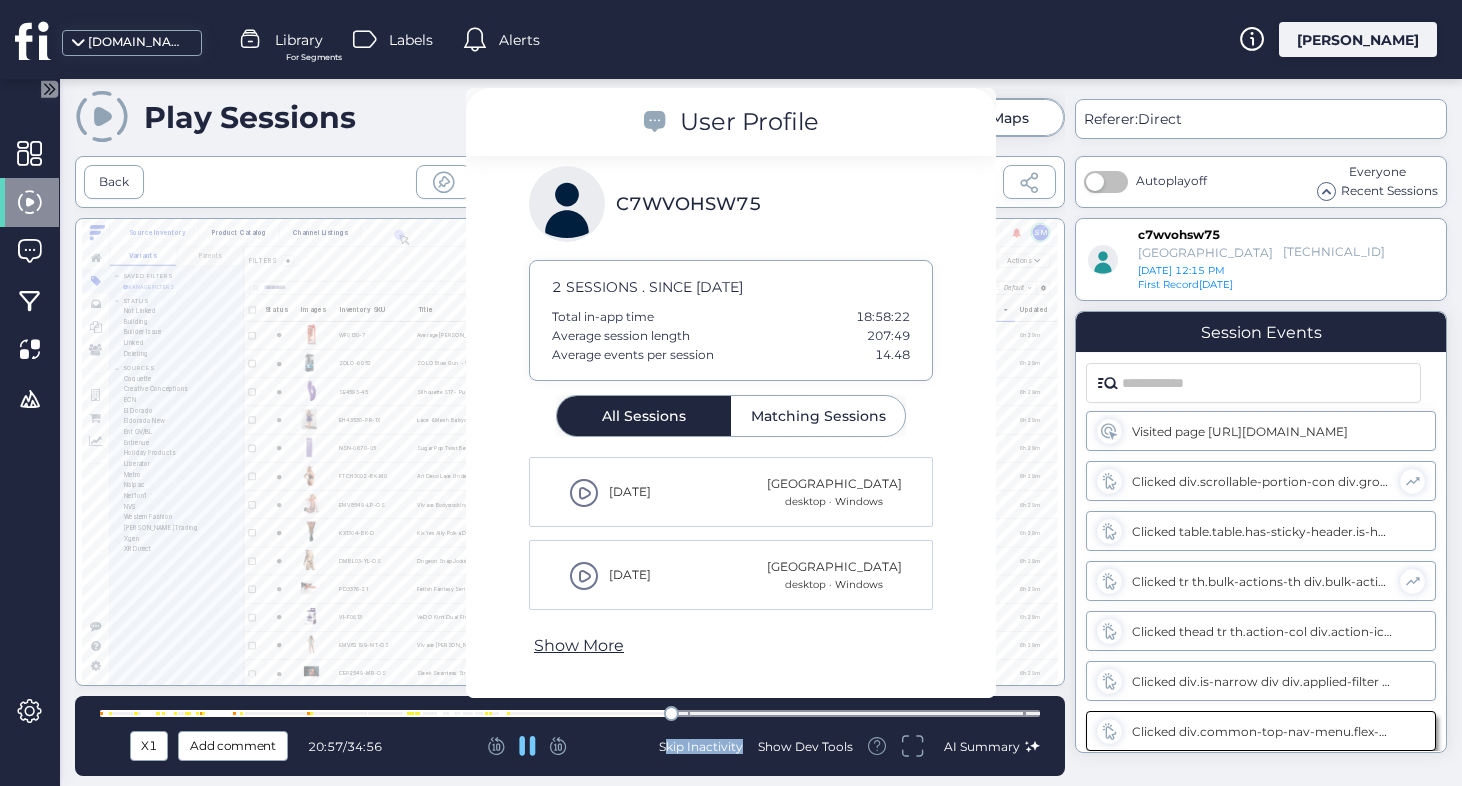 click 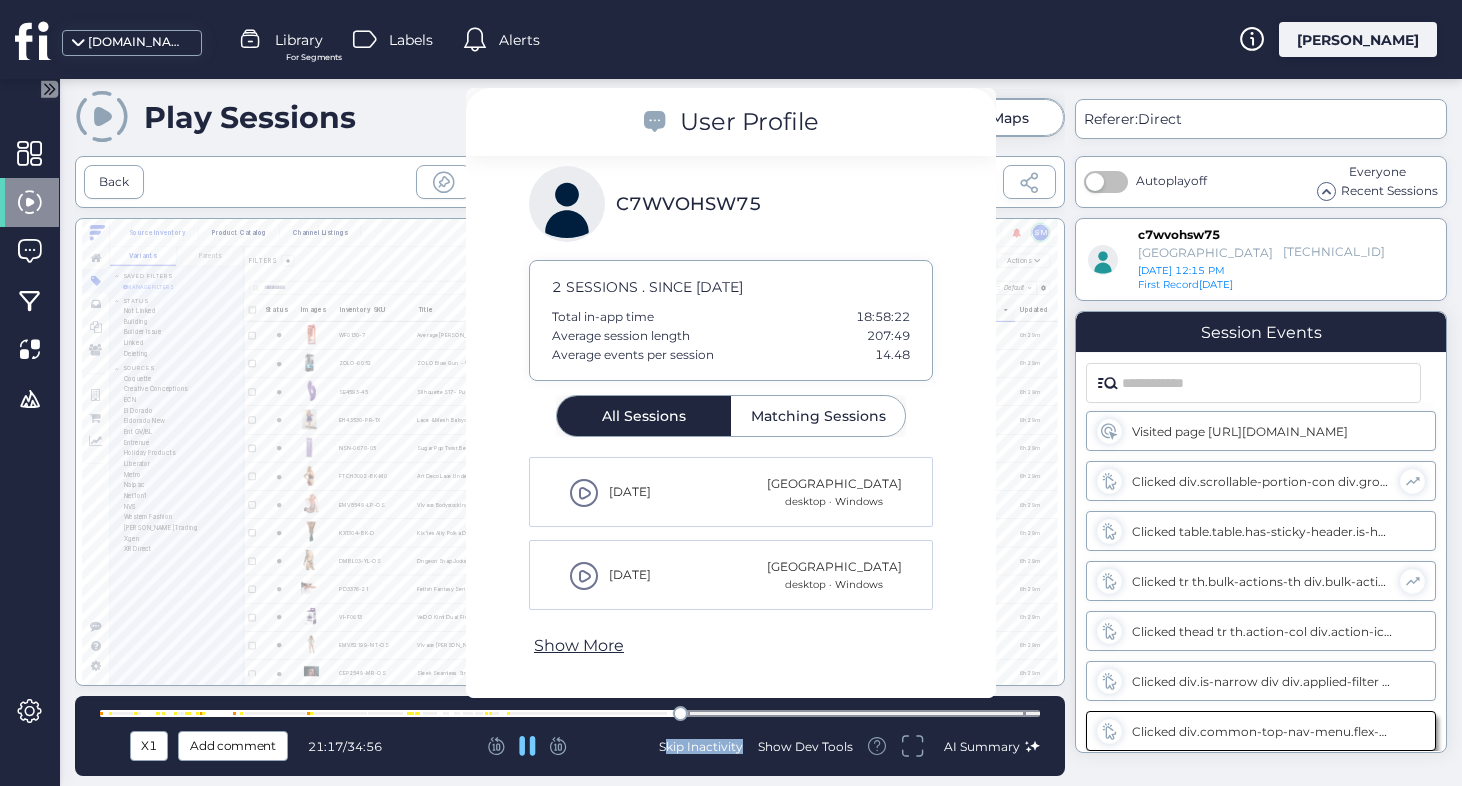 click 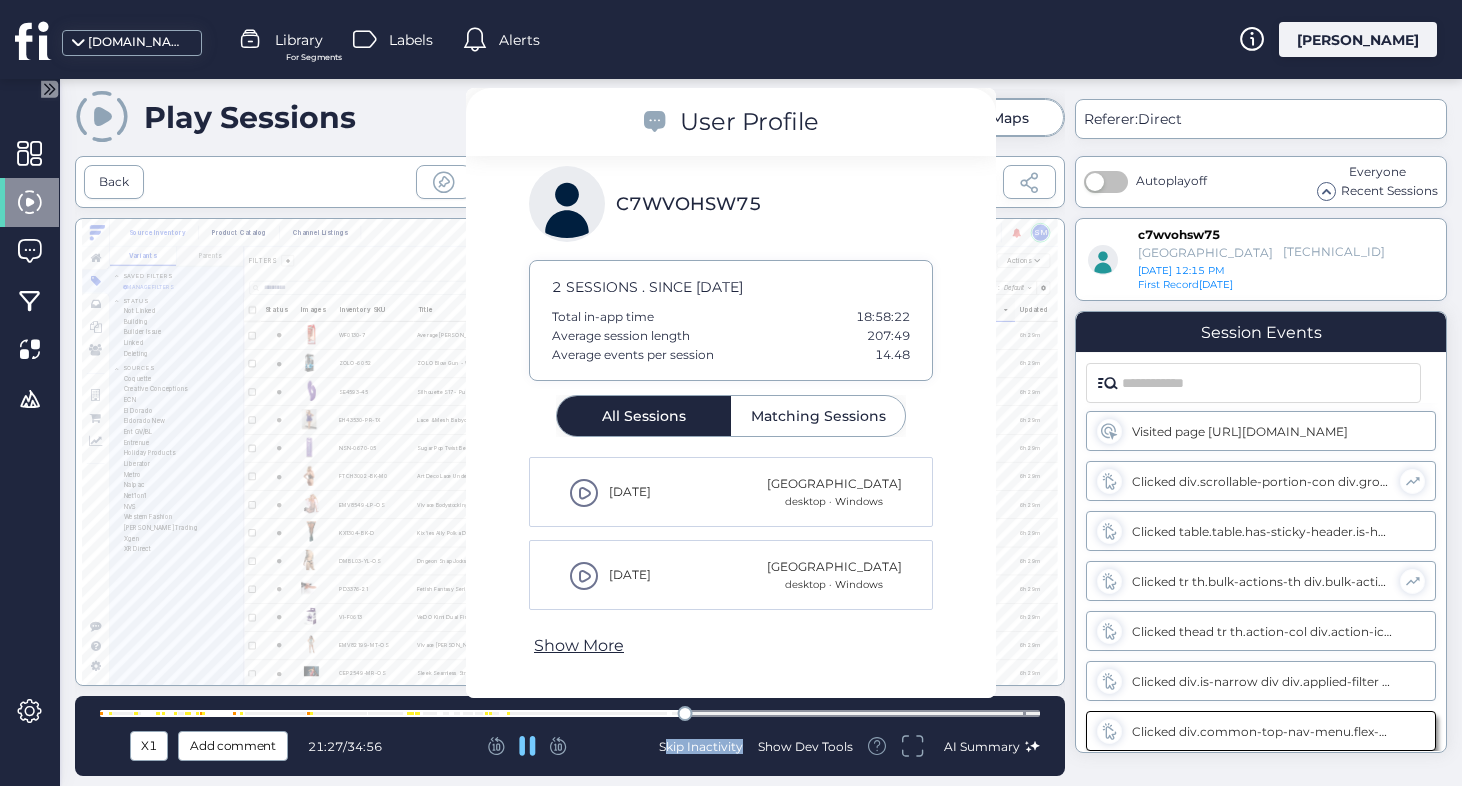 click 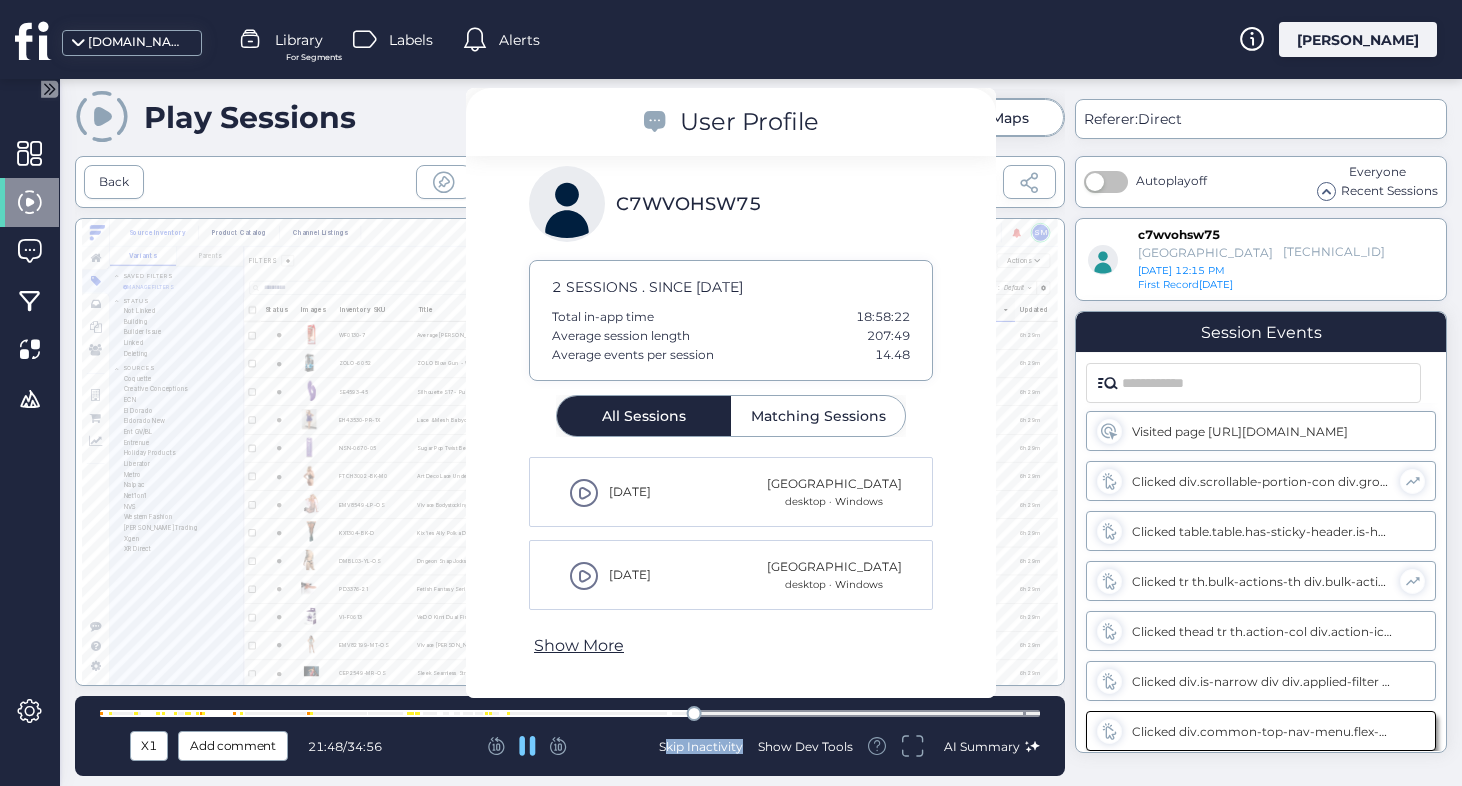 click 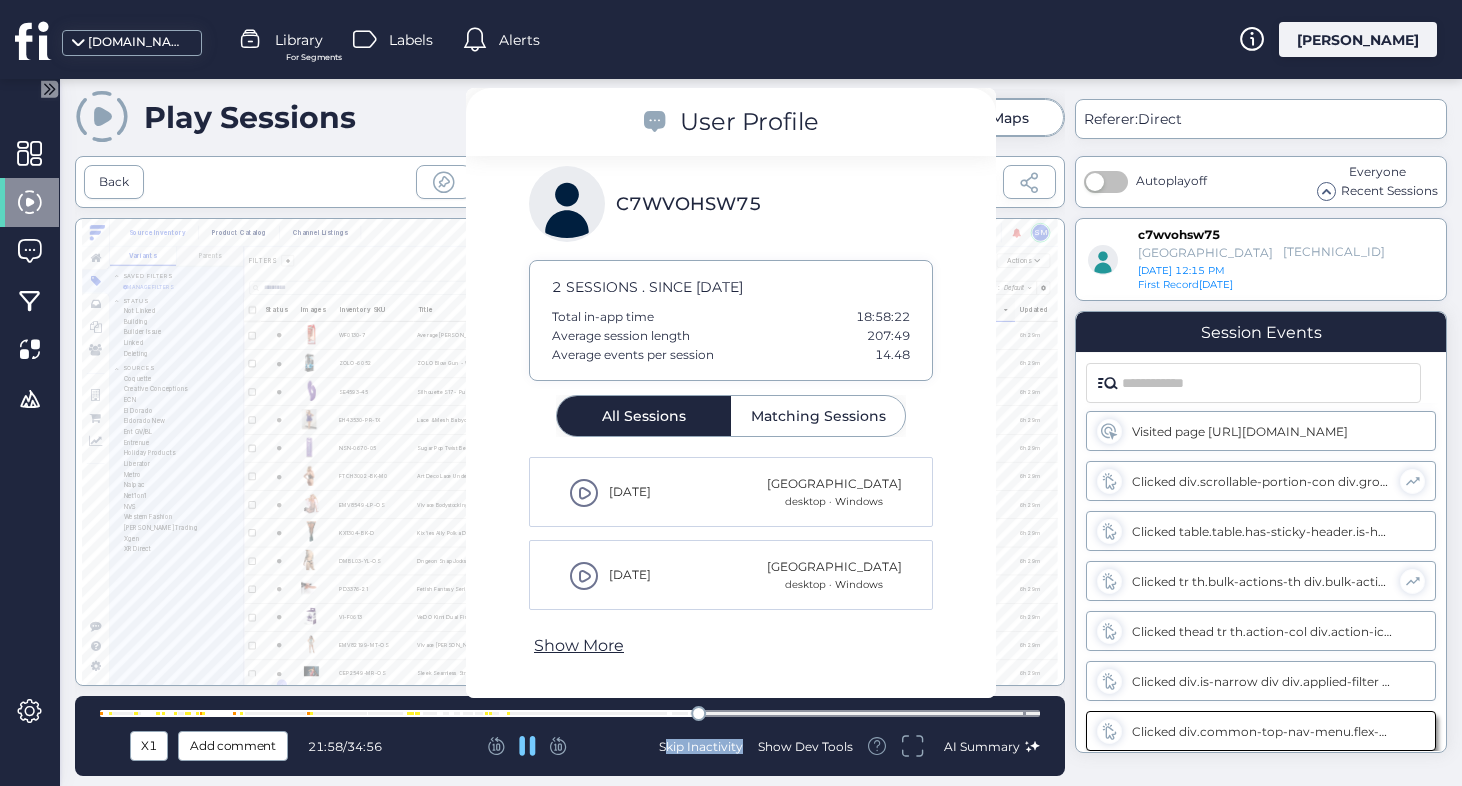click 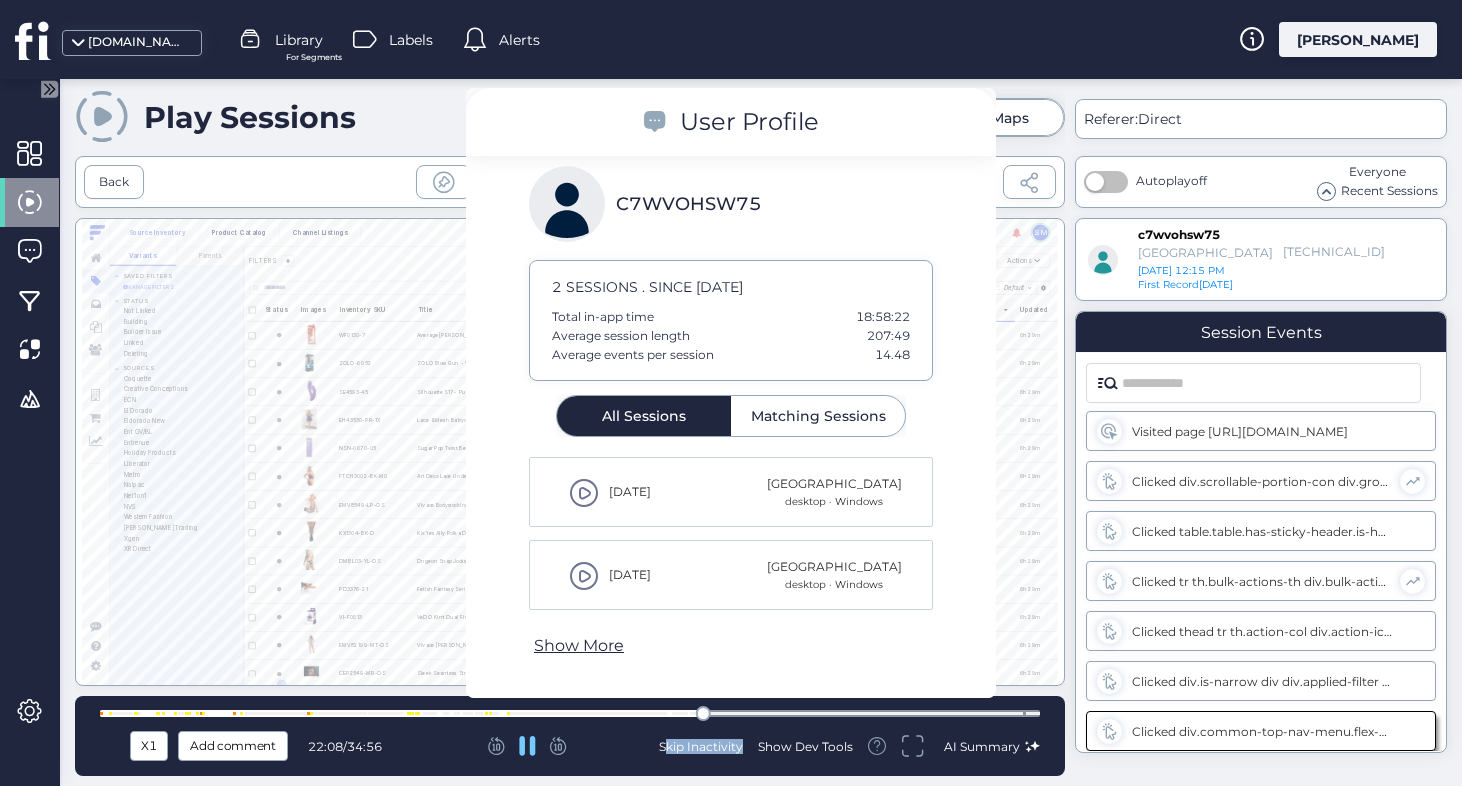 click 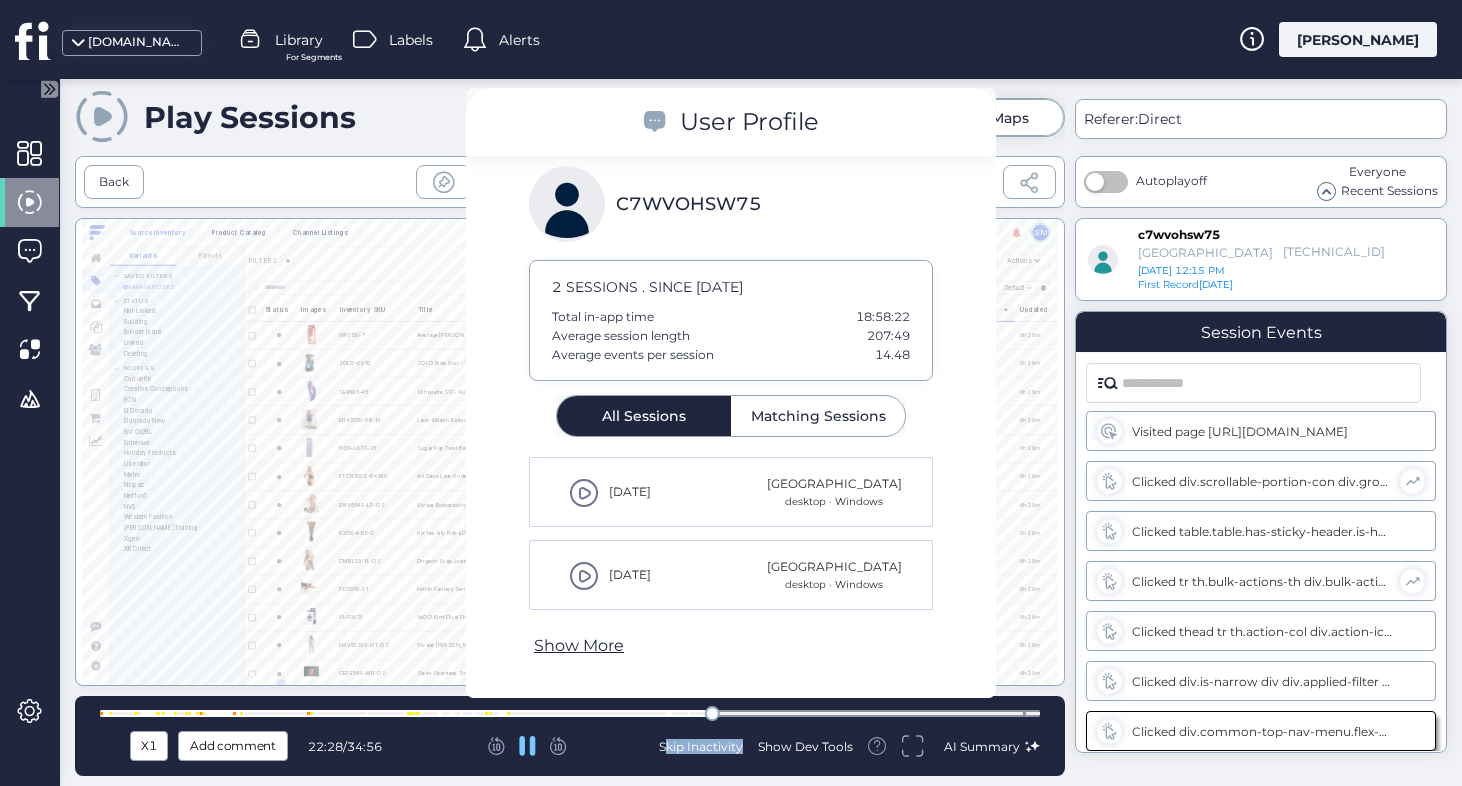 click 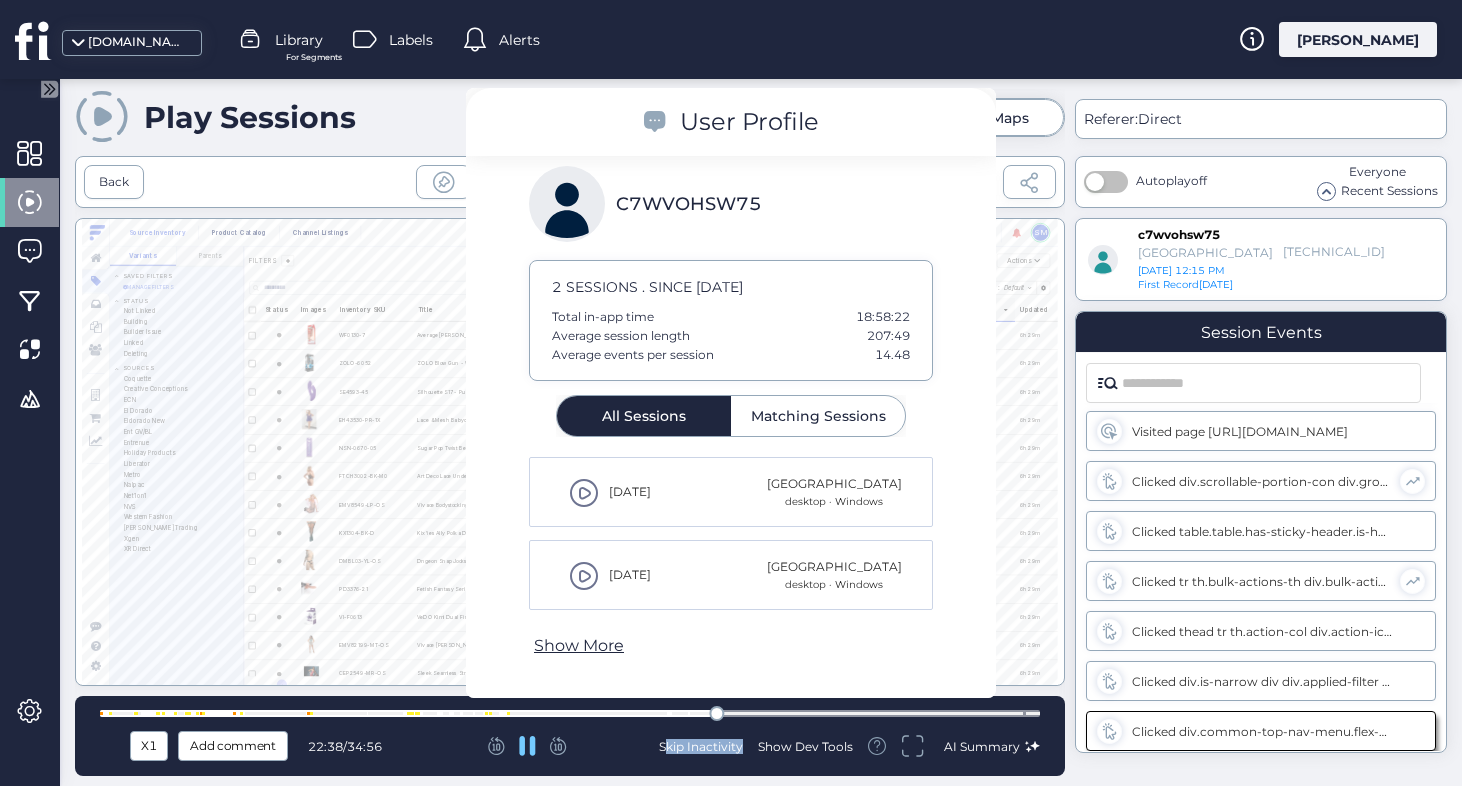 click 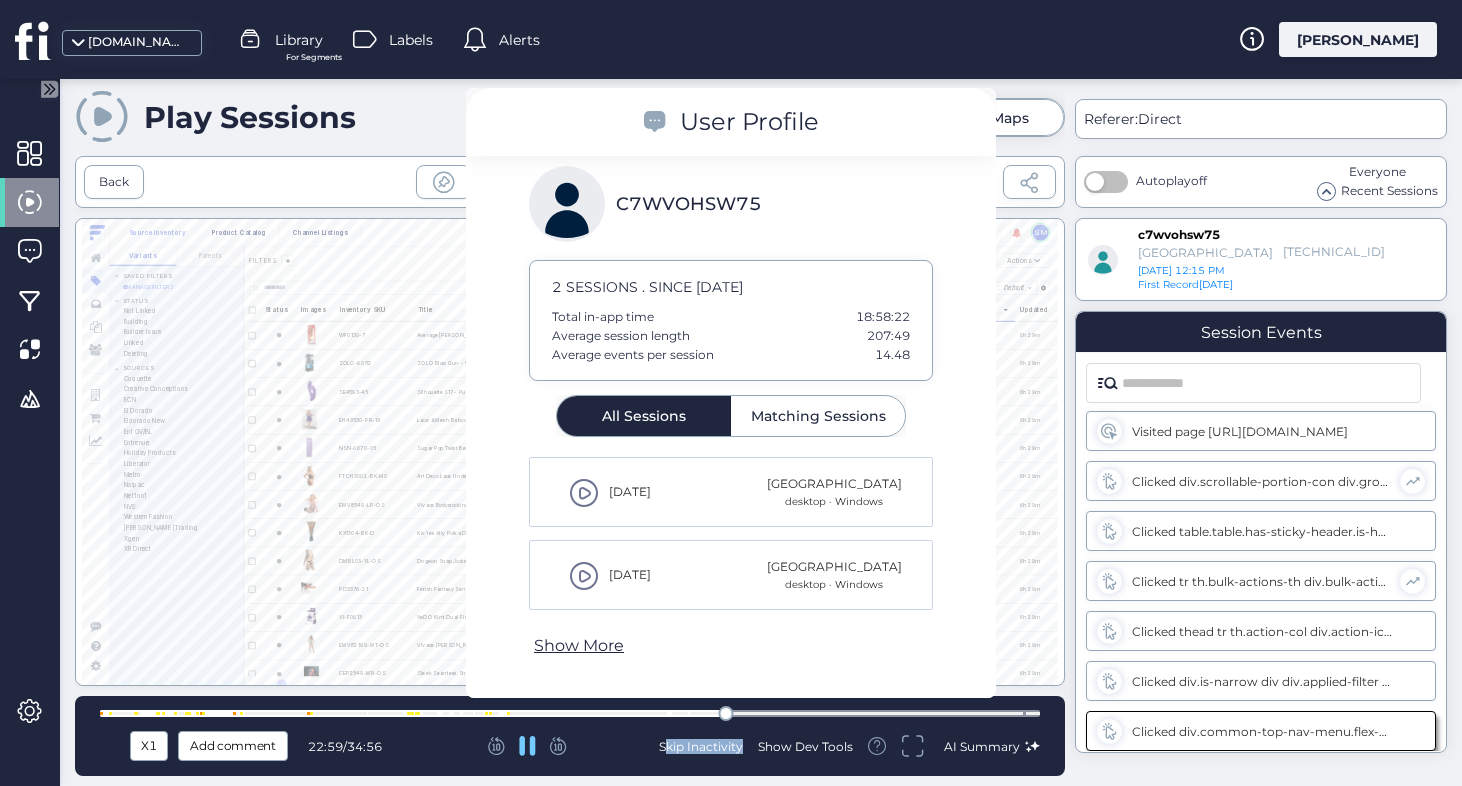 click 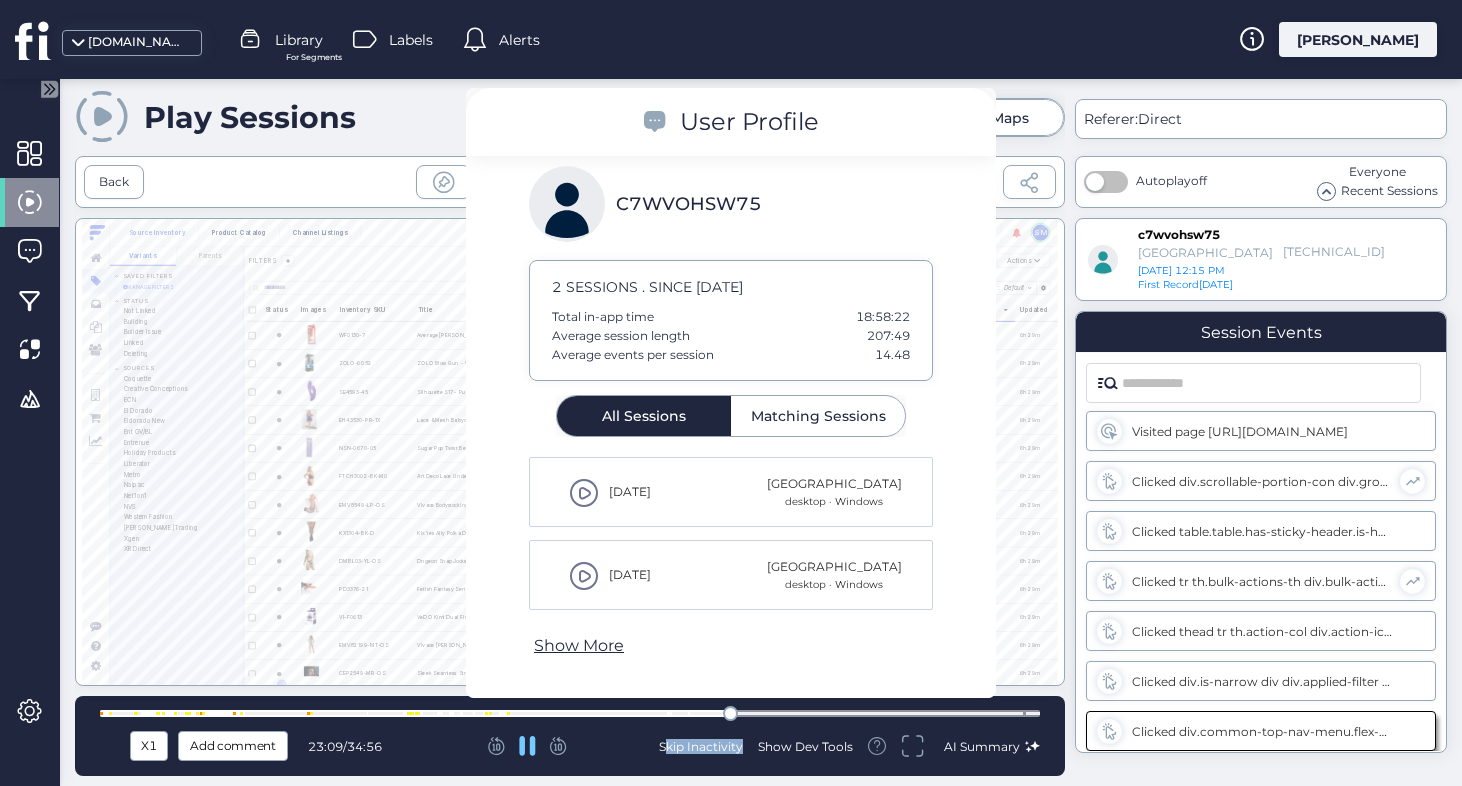 click 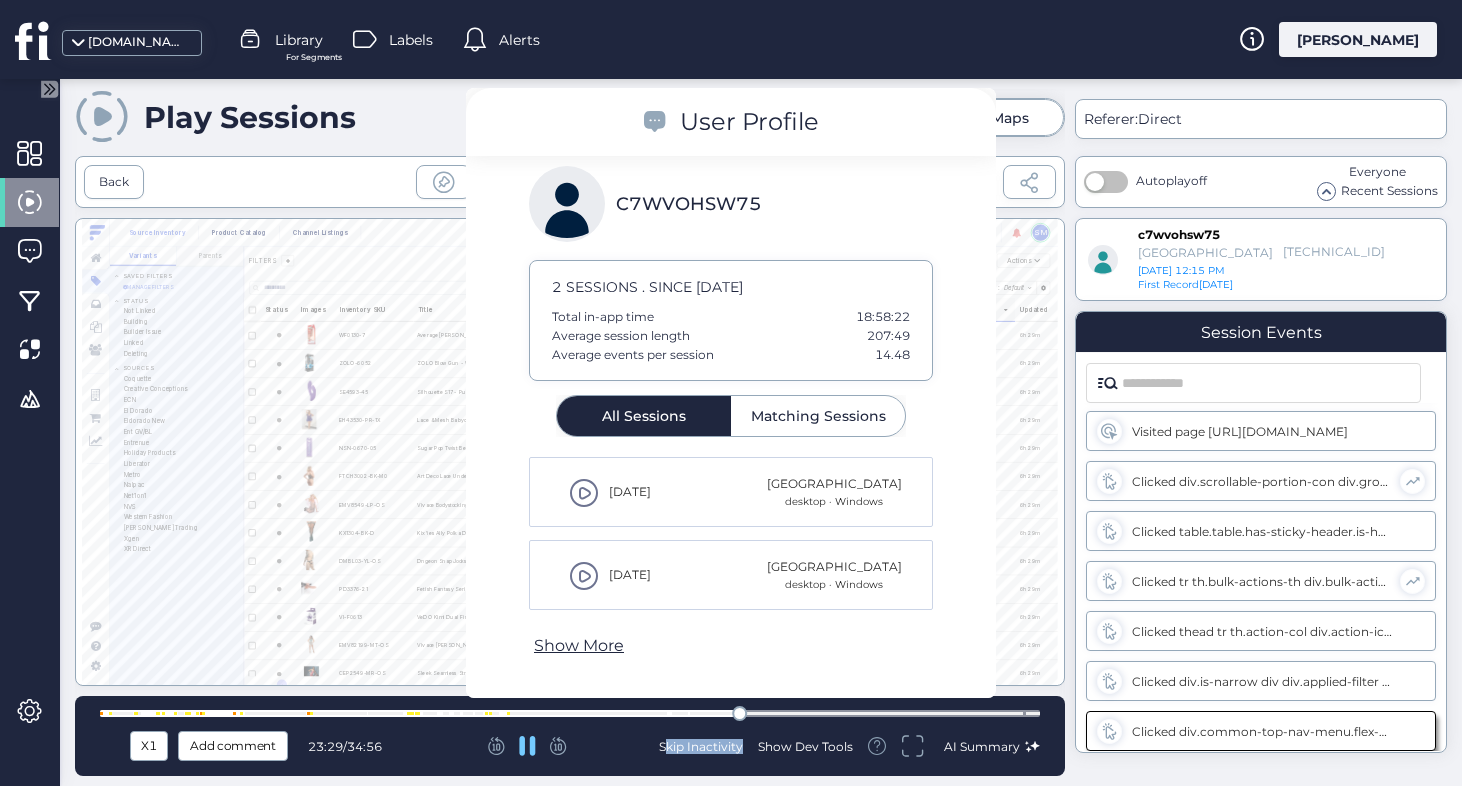 click 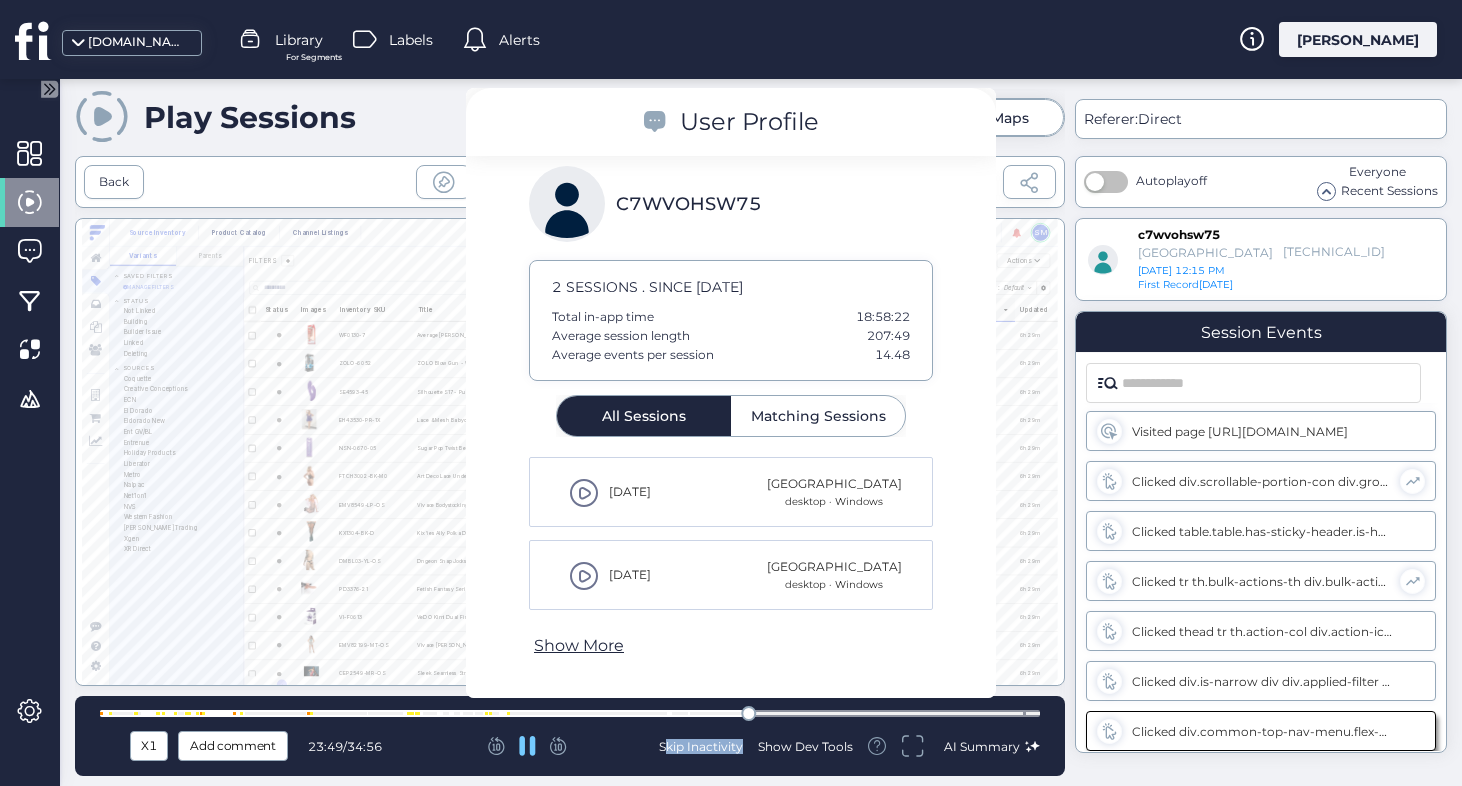 click 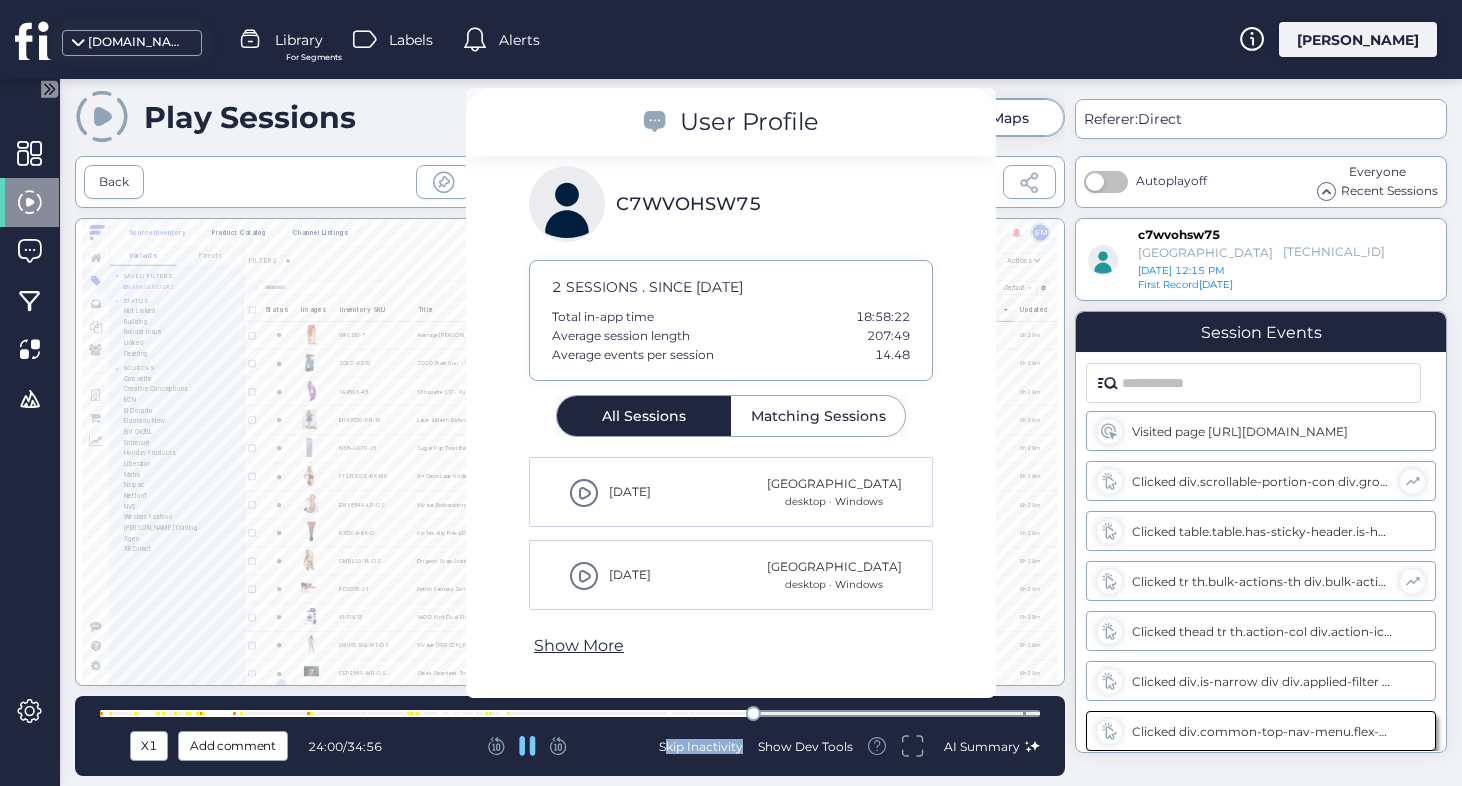click 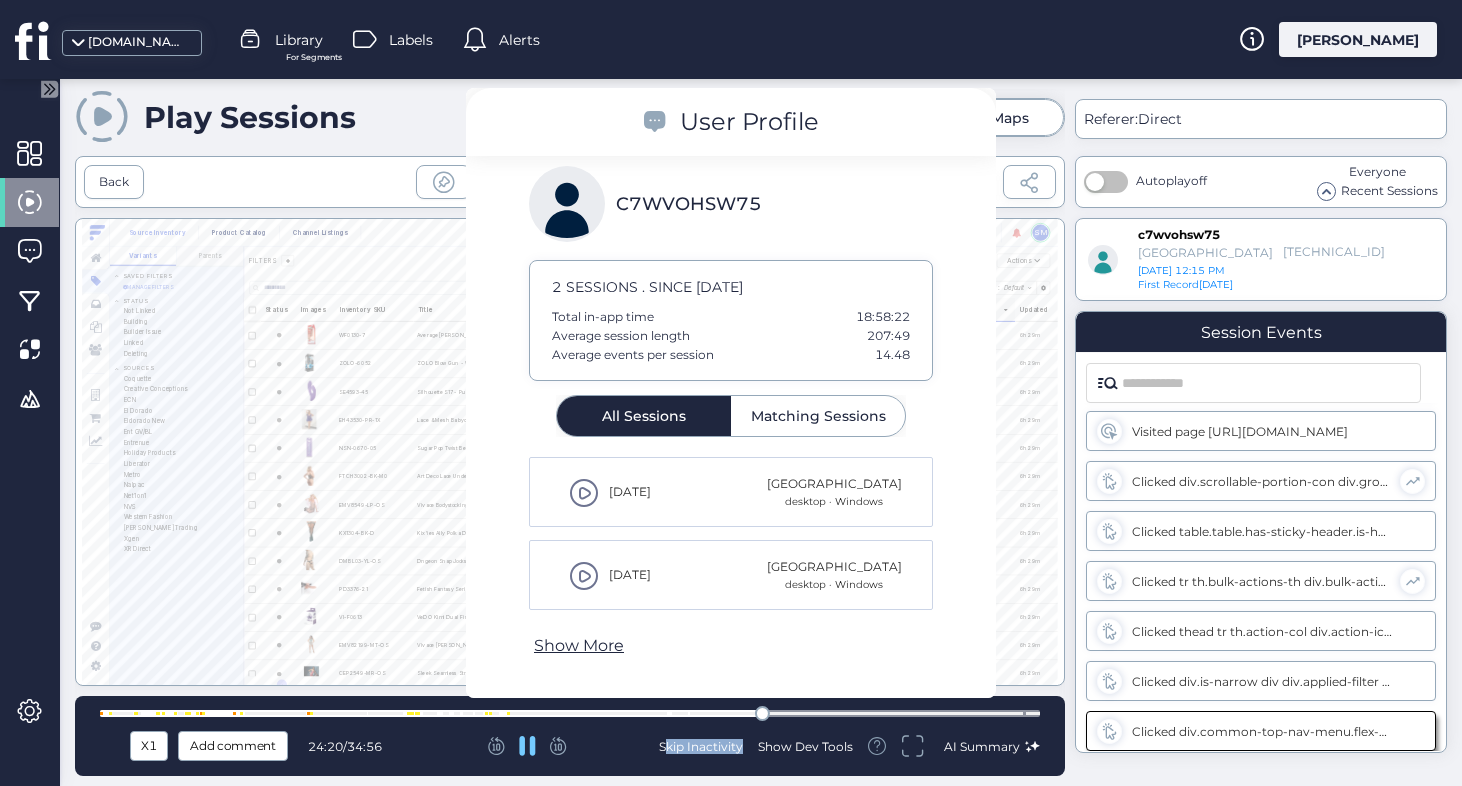 click 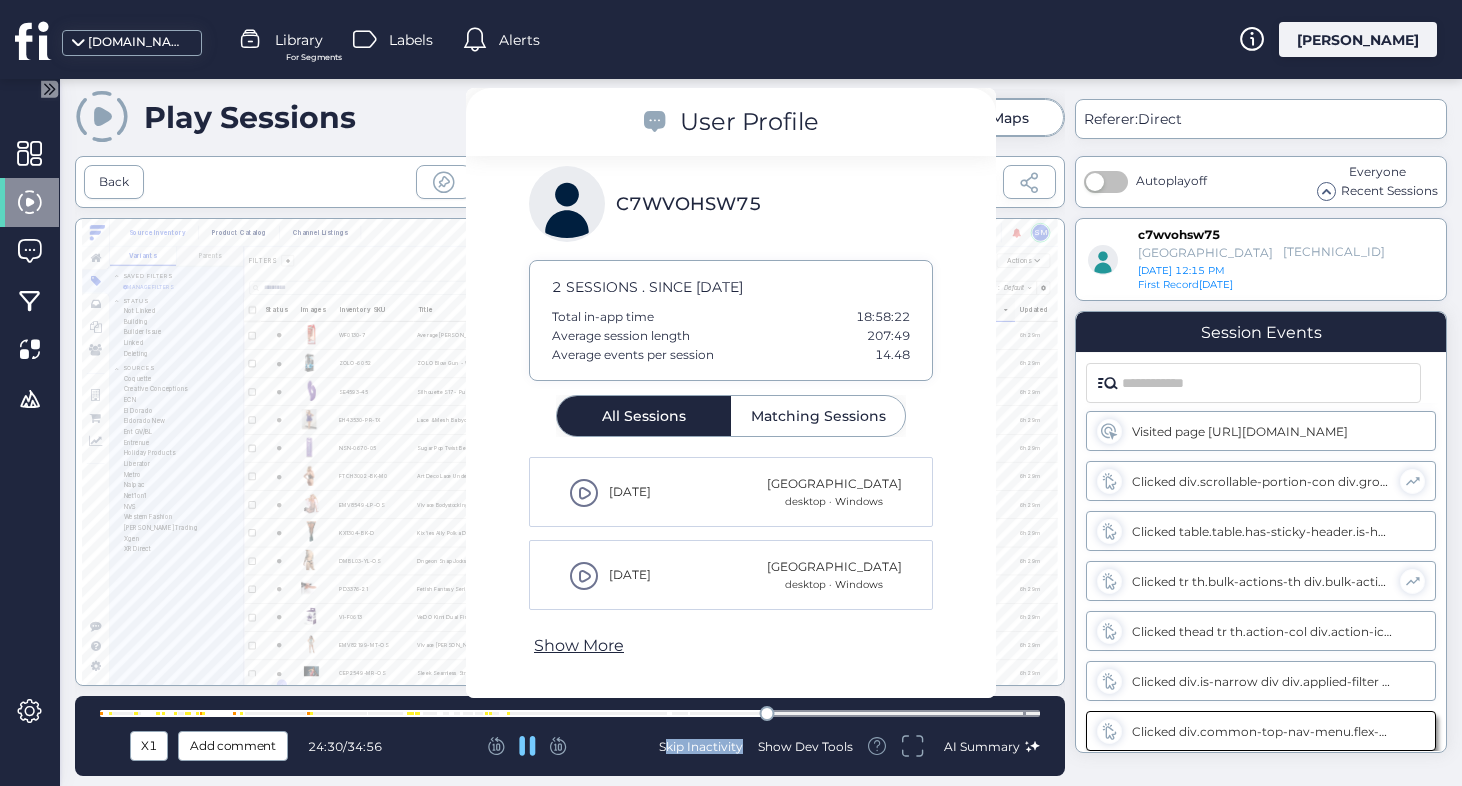 click 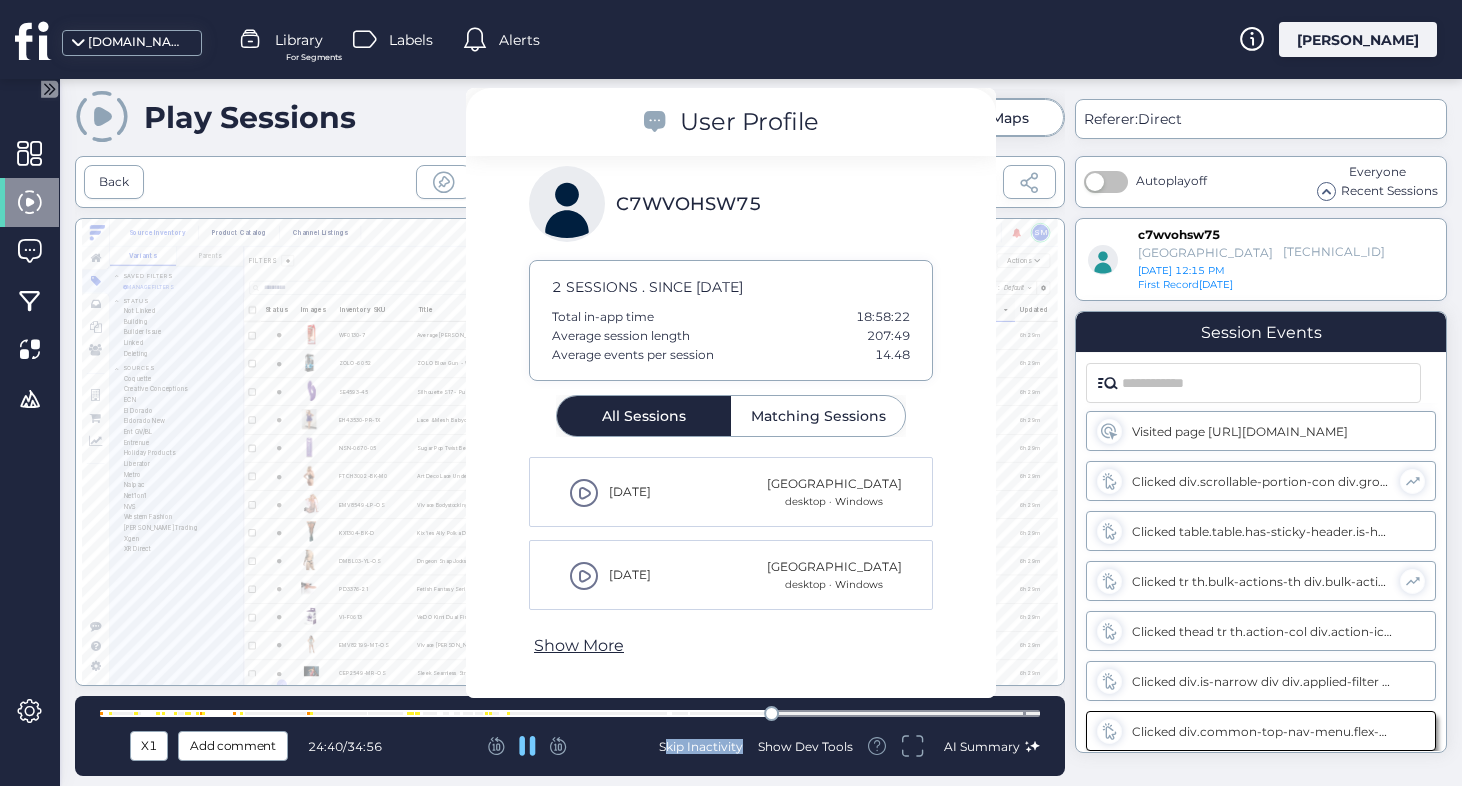 click 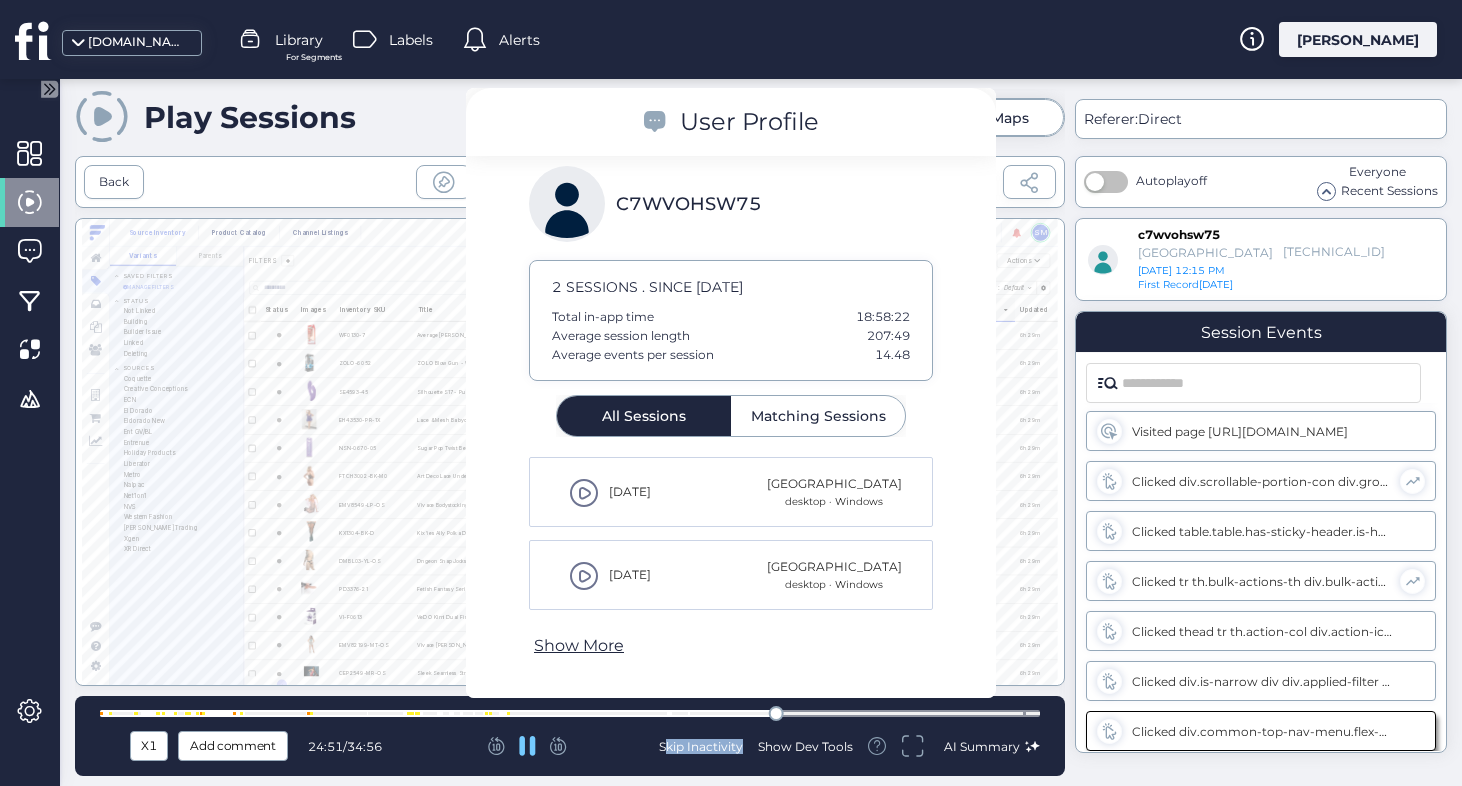 click 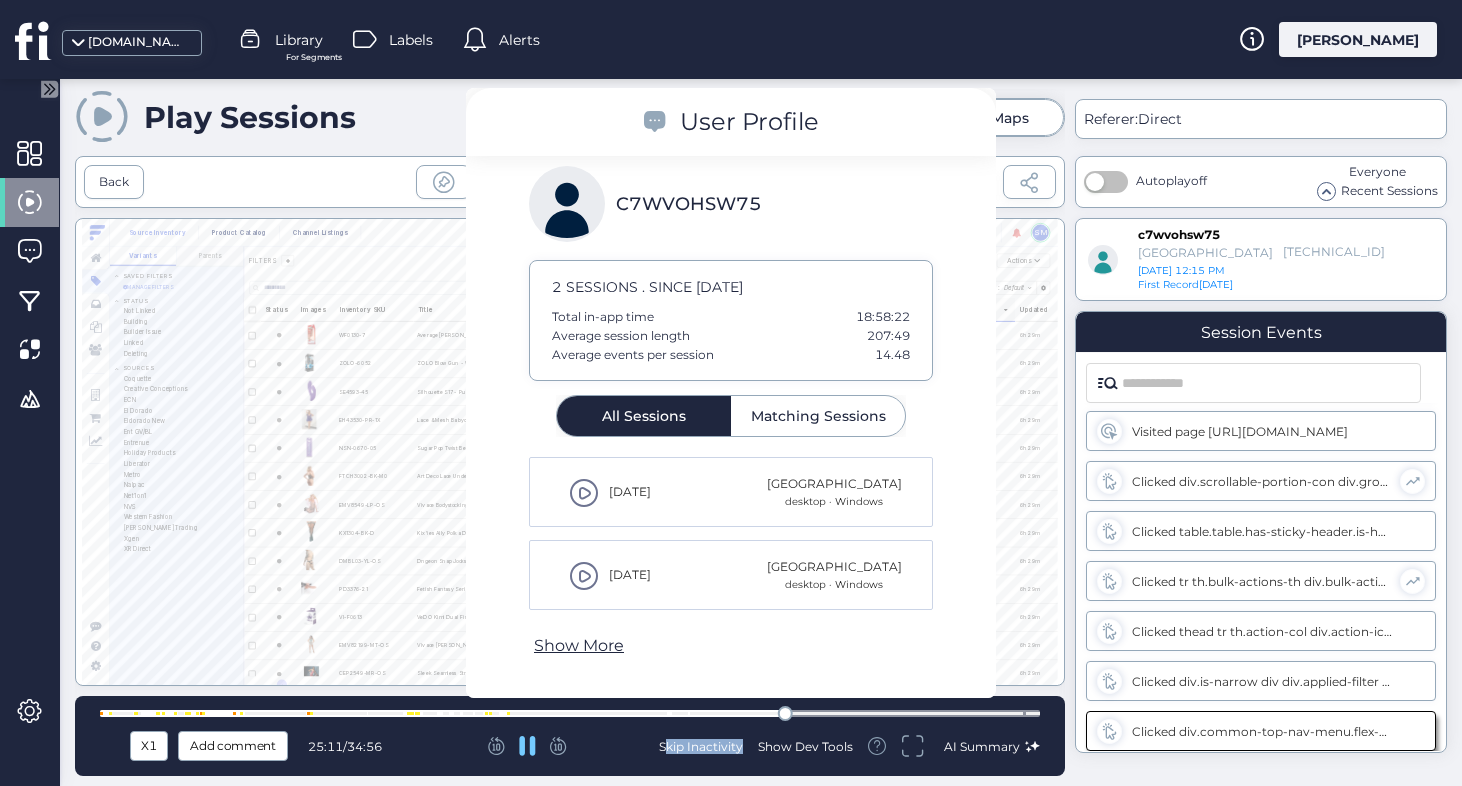 click 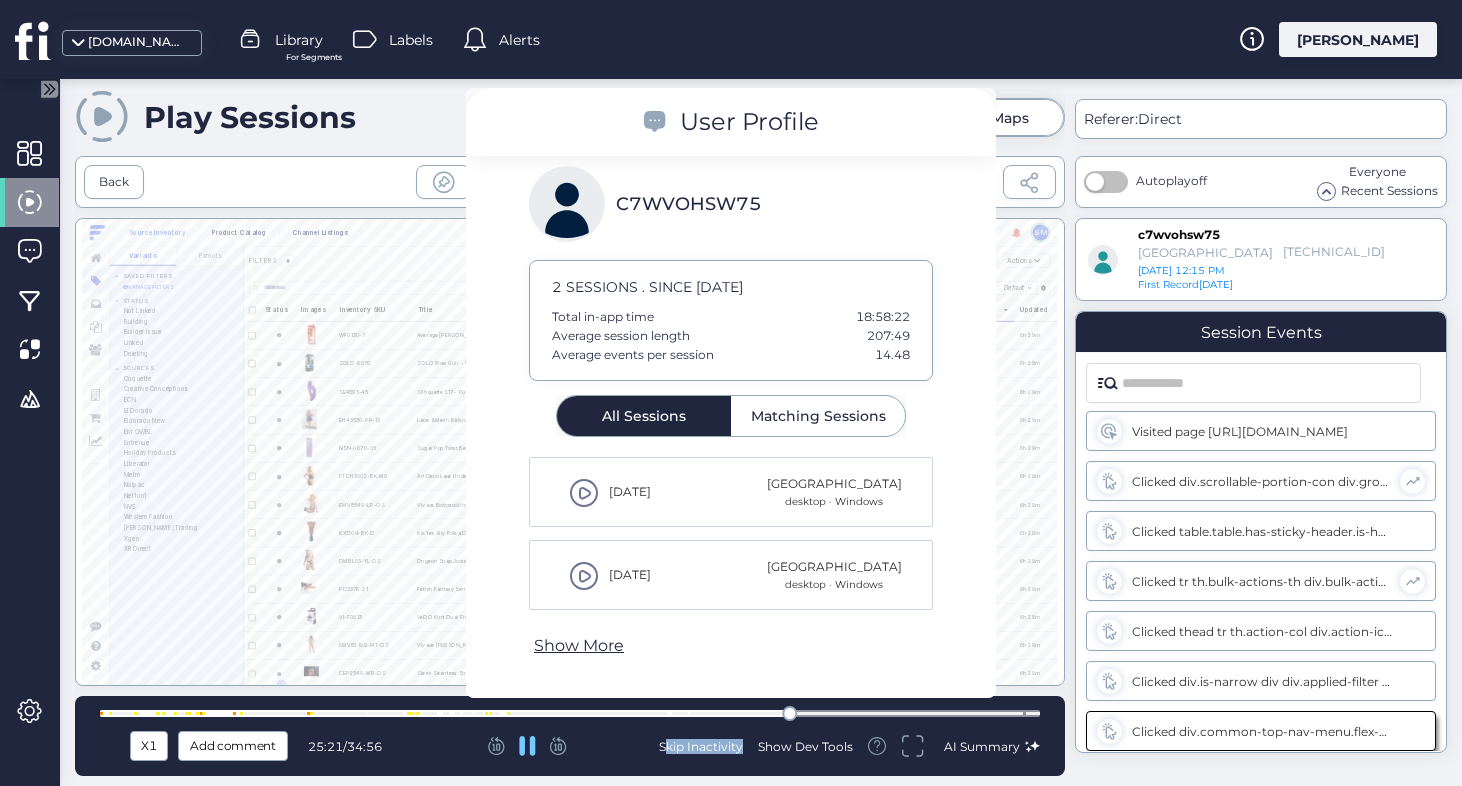 click 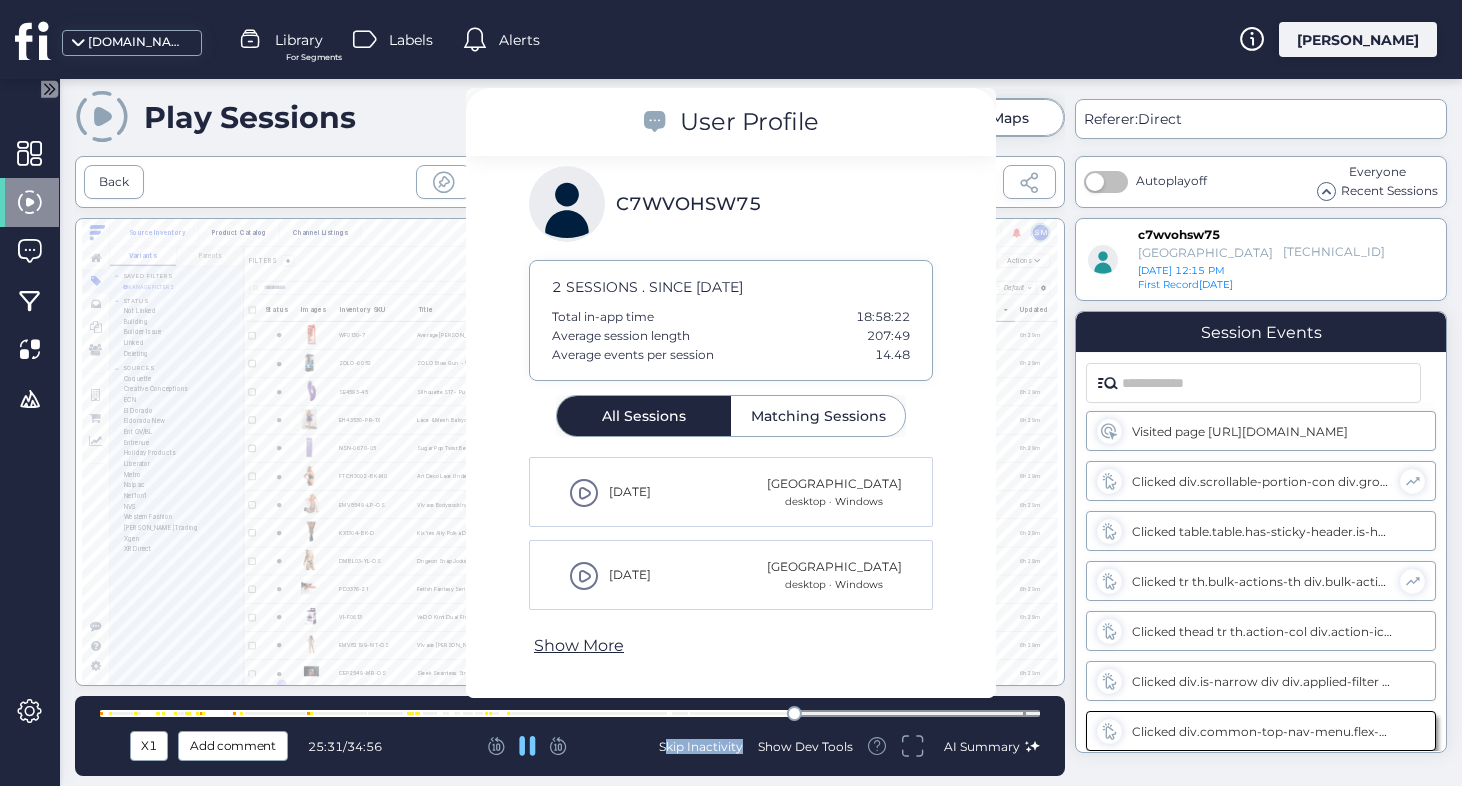 click 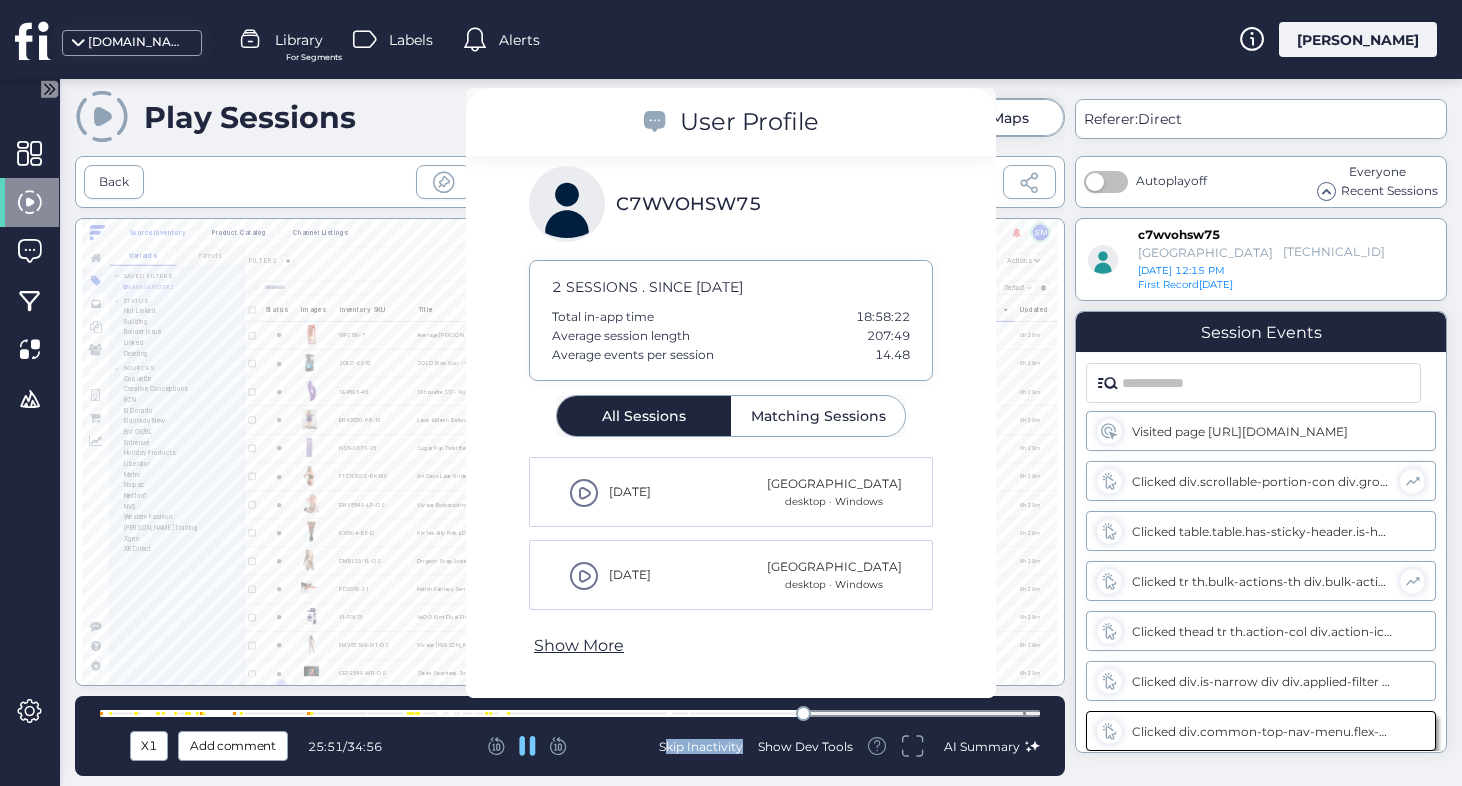 click 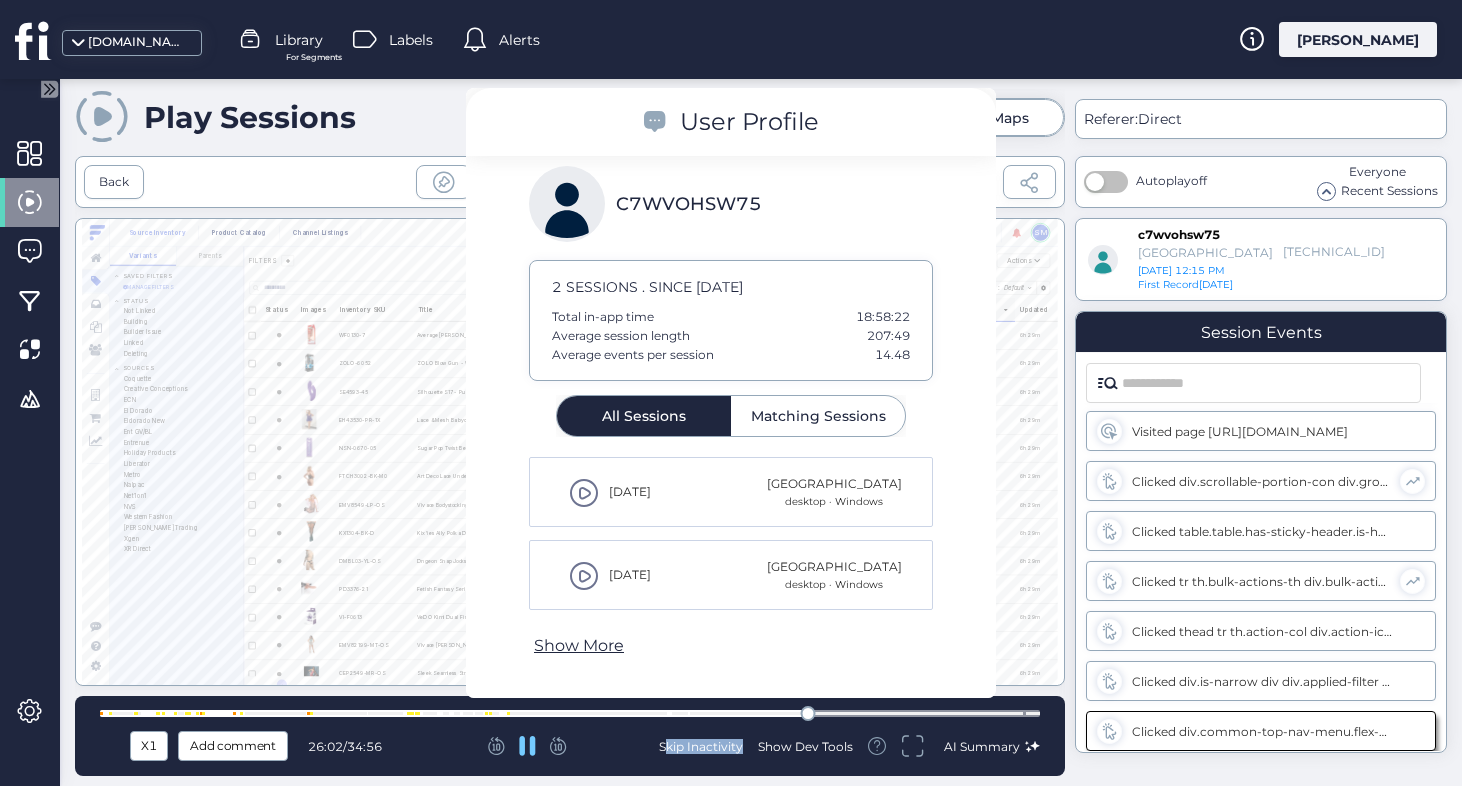 click 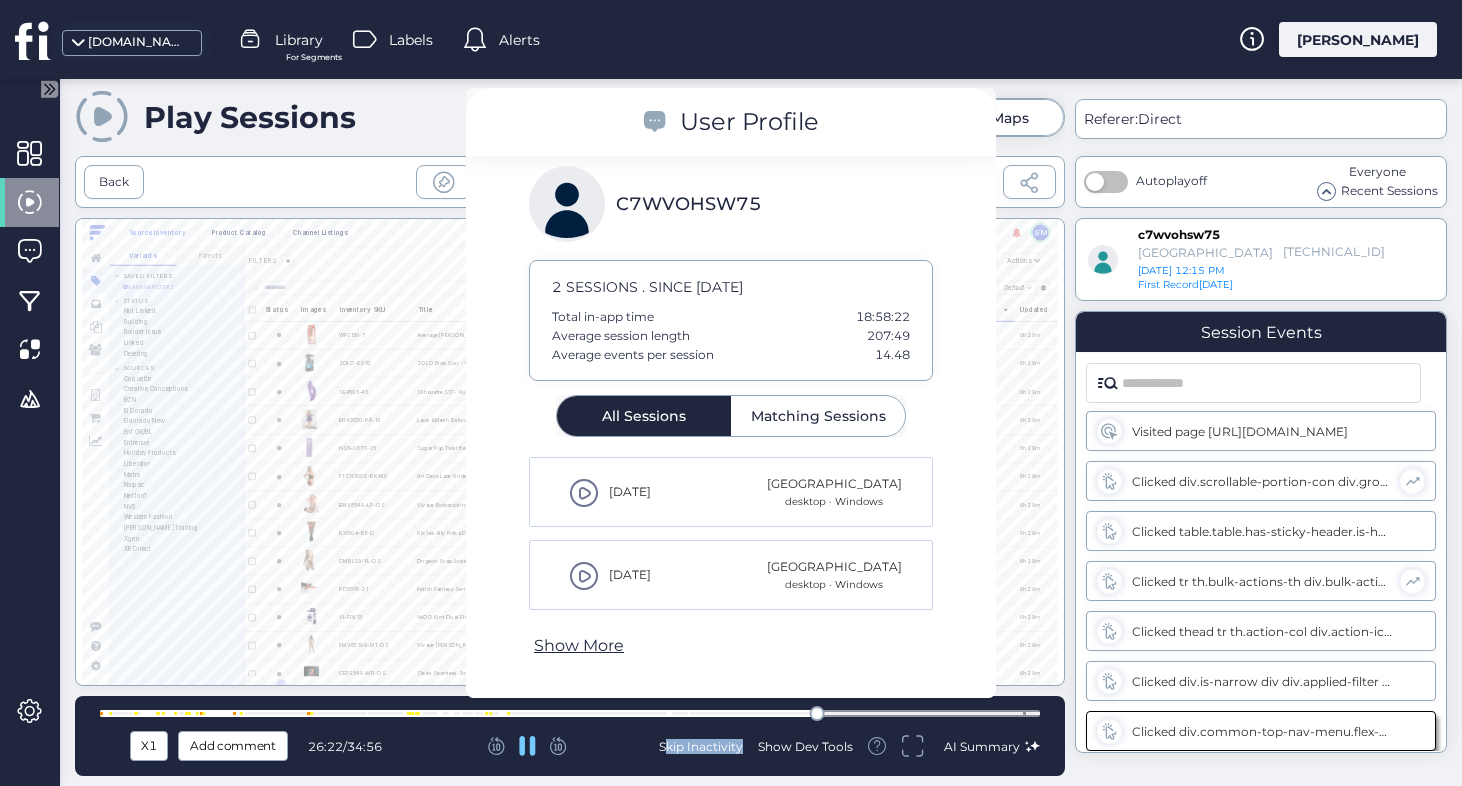 click 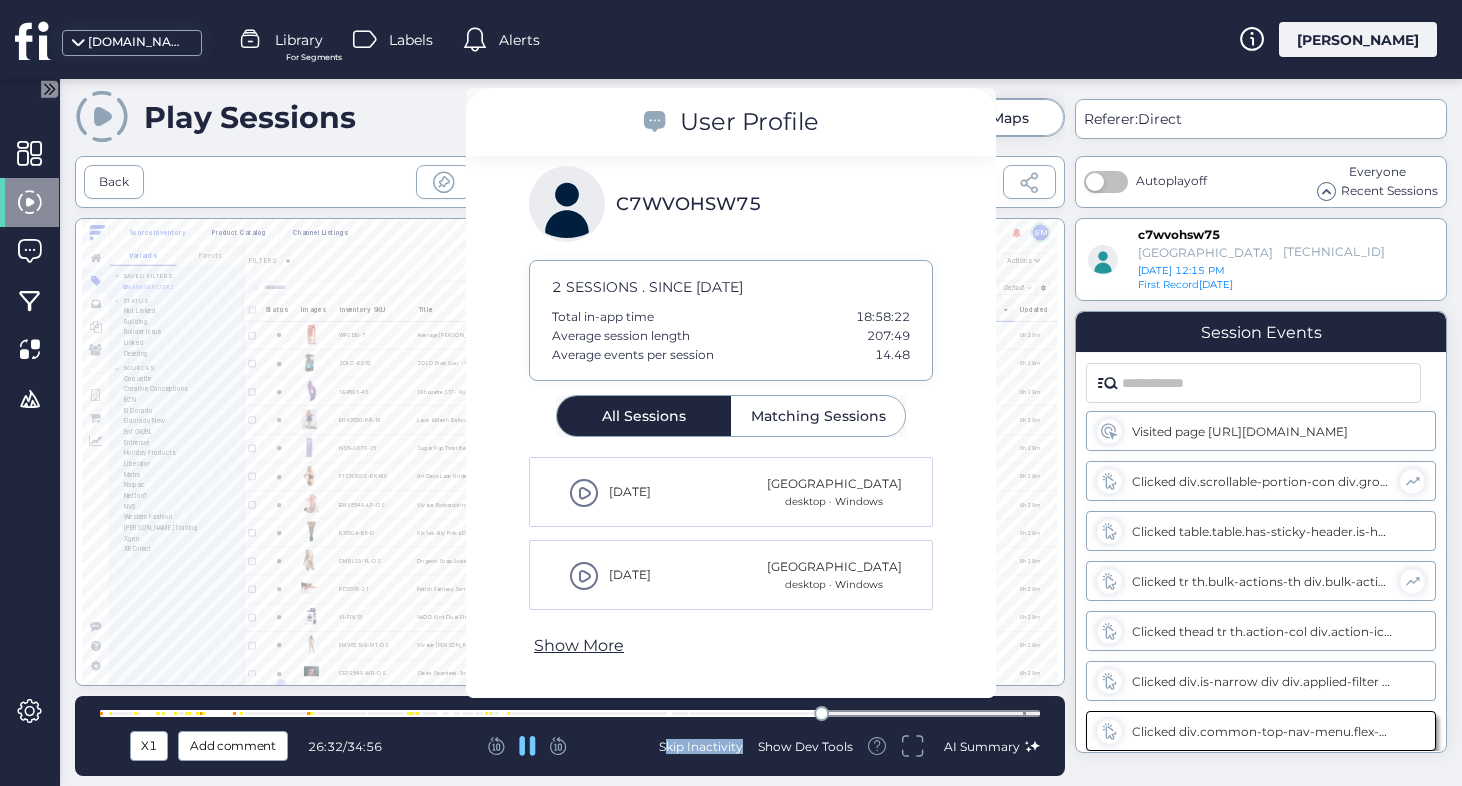 click 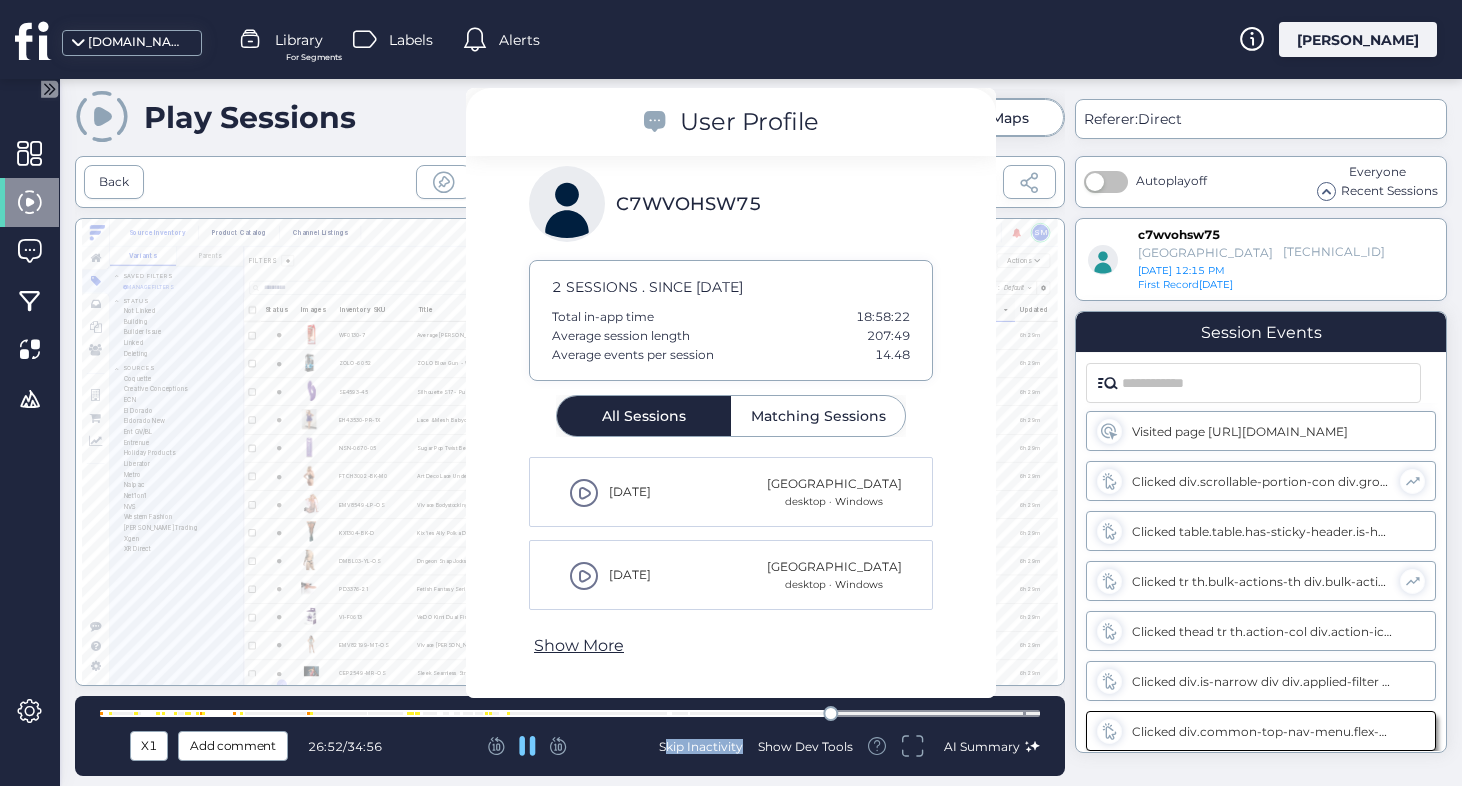 click 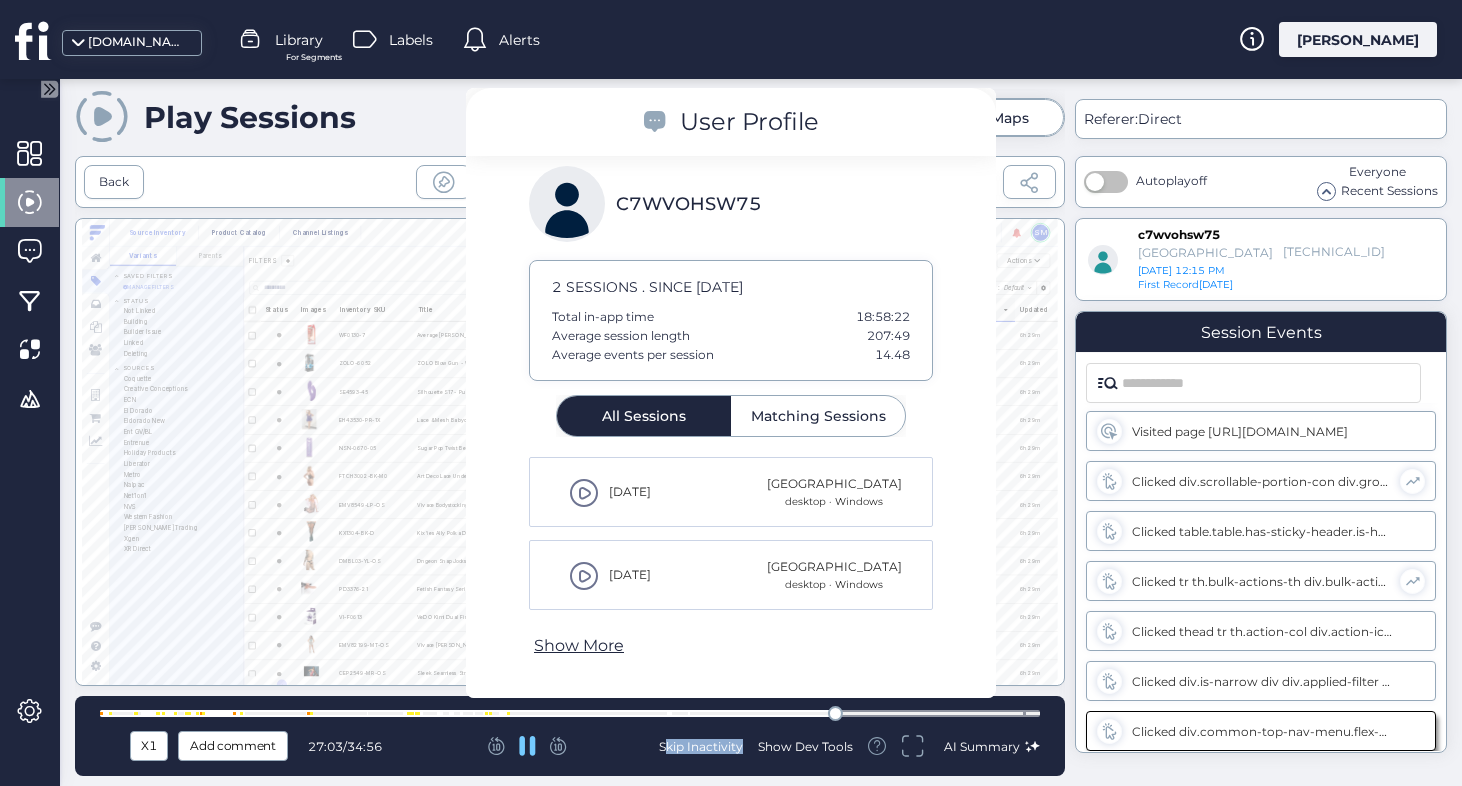 click 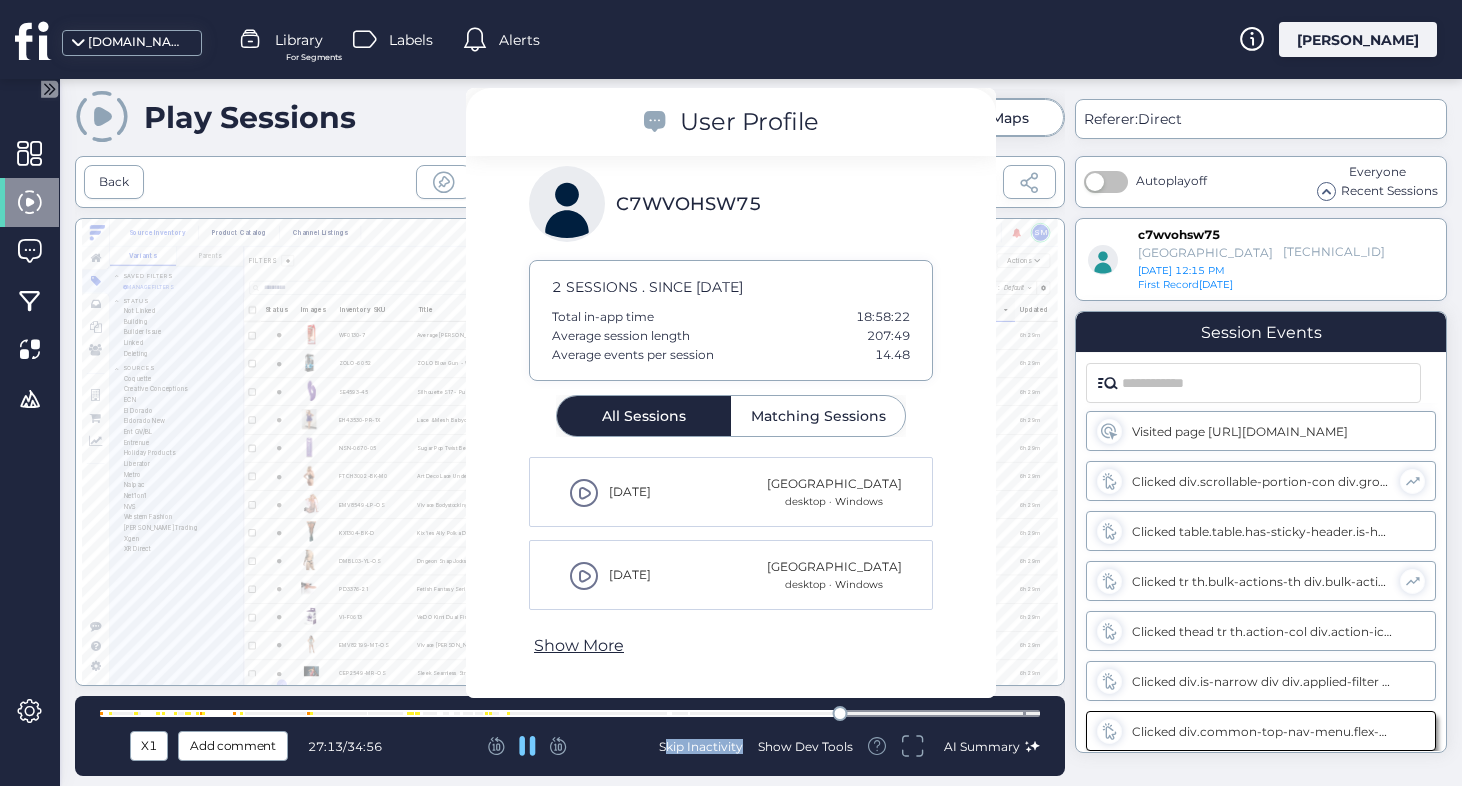click 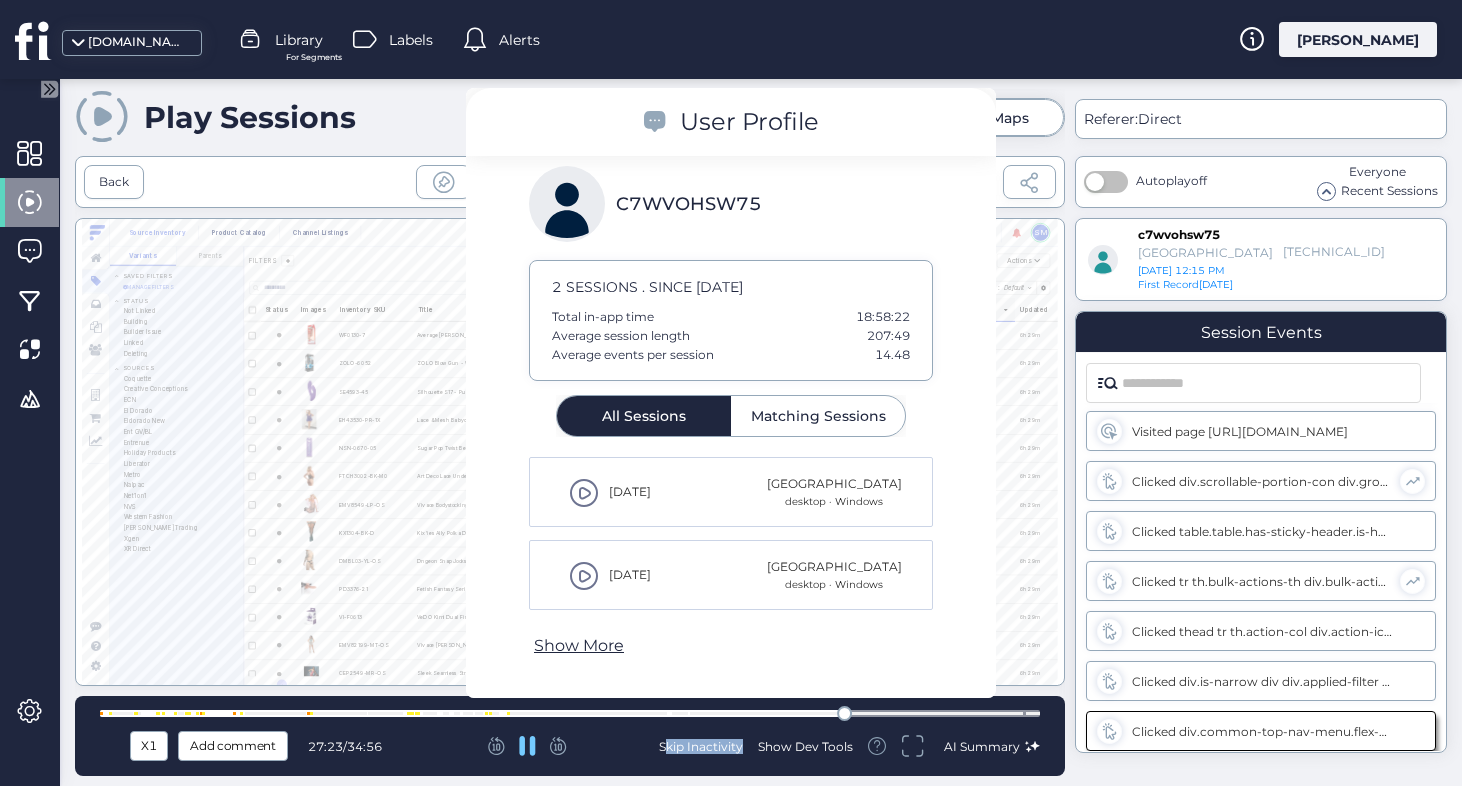 click 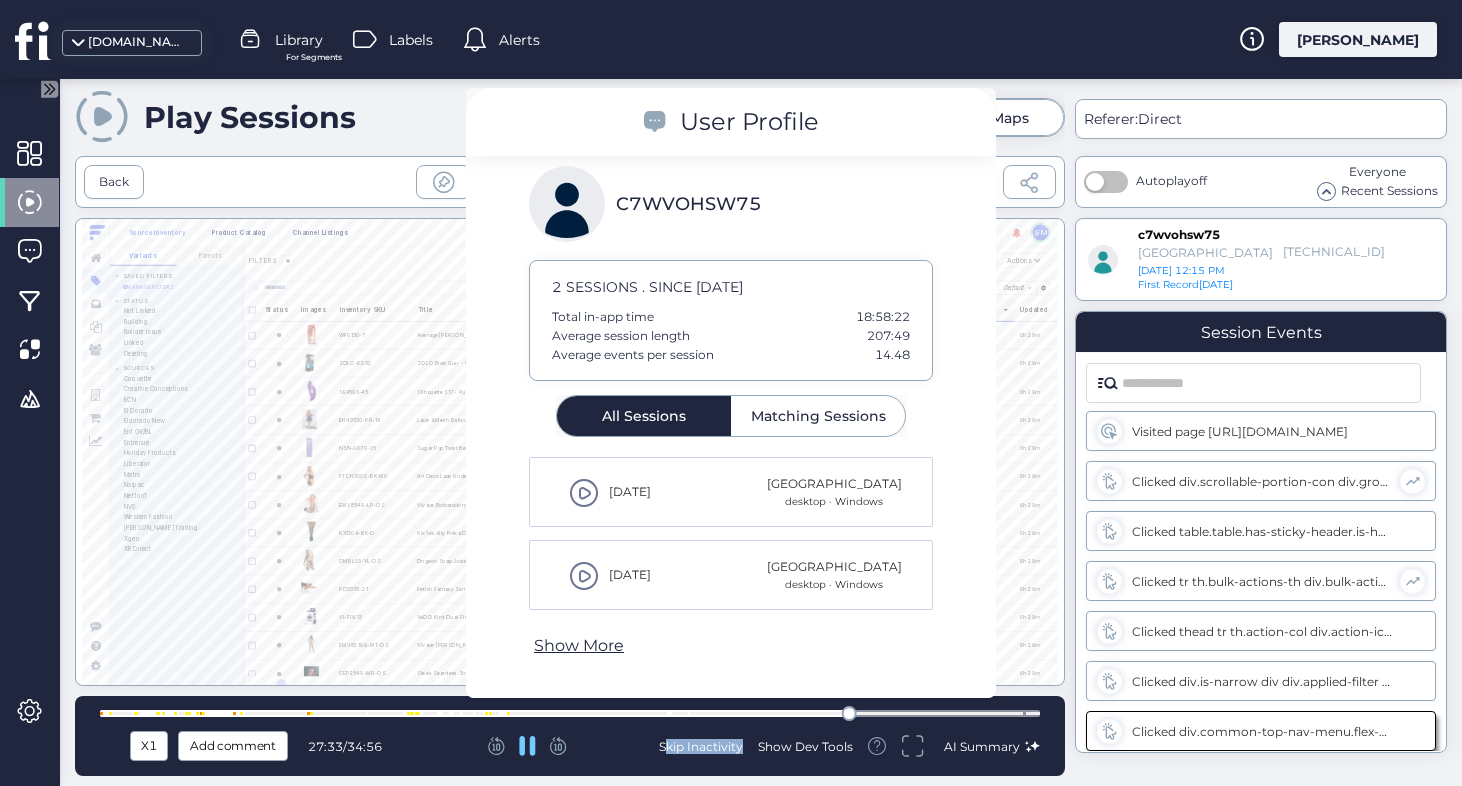 click 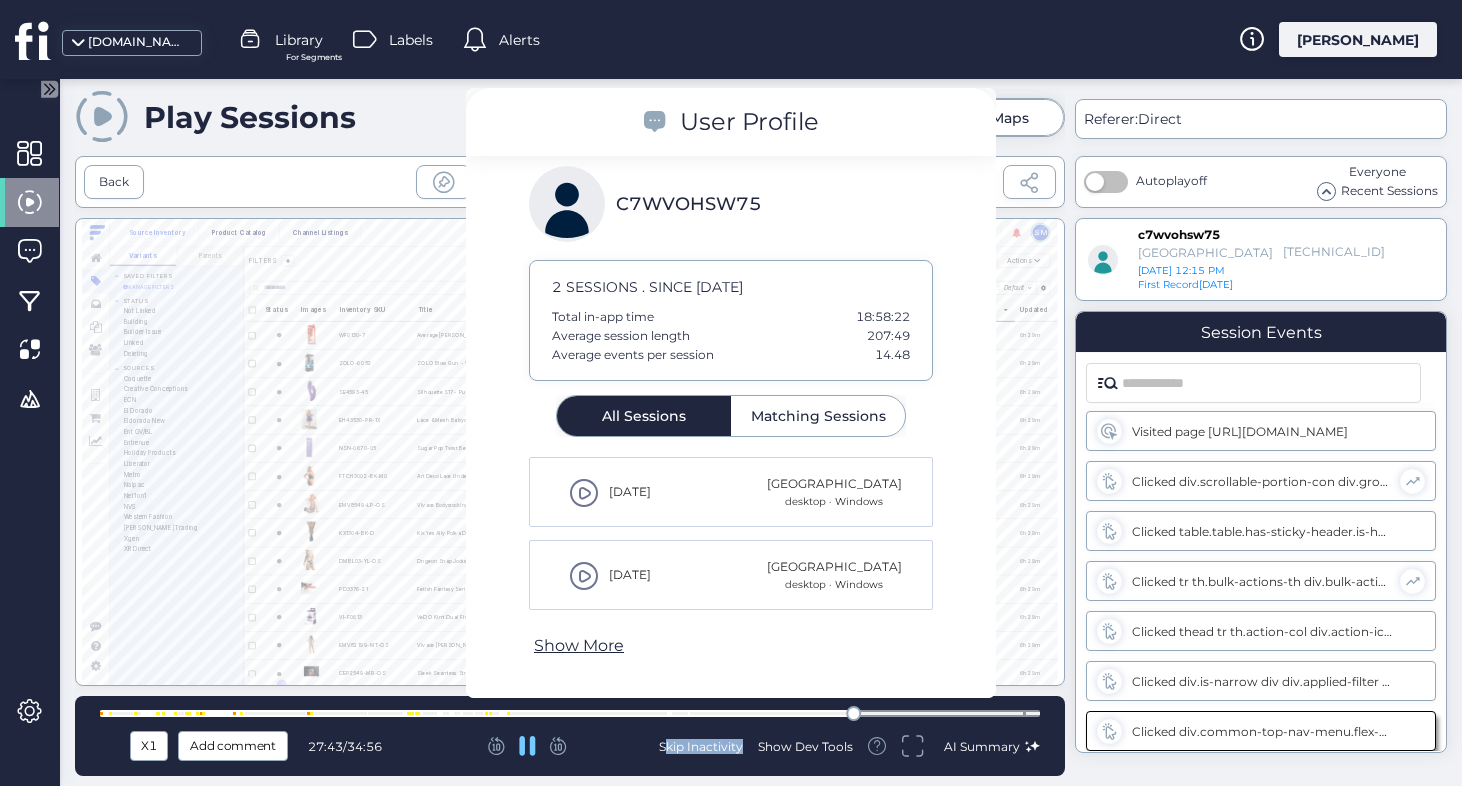 click 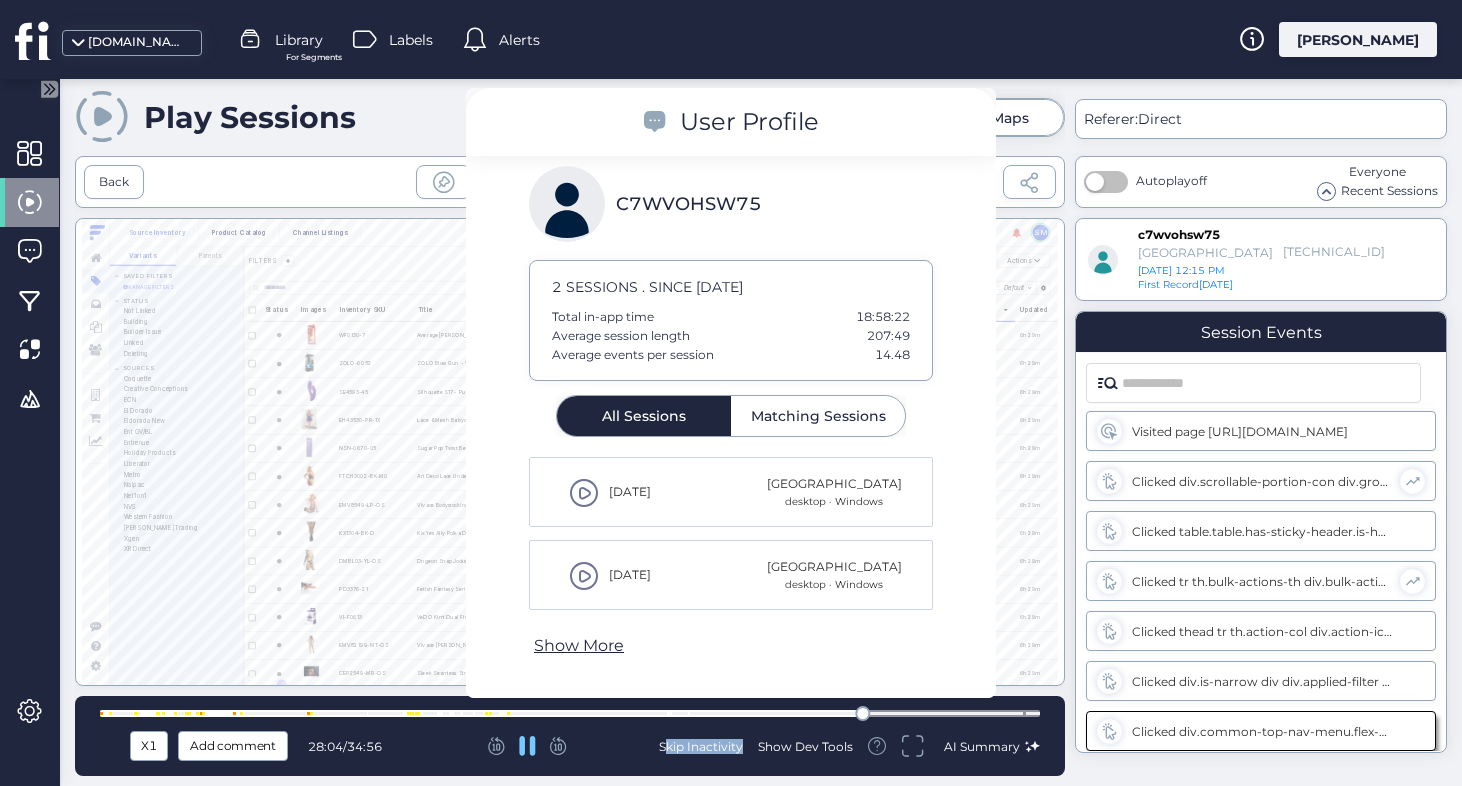 click 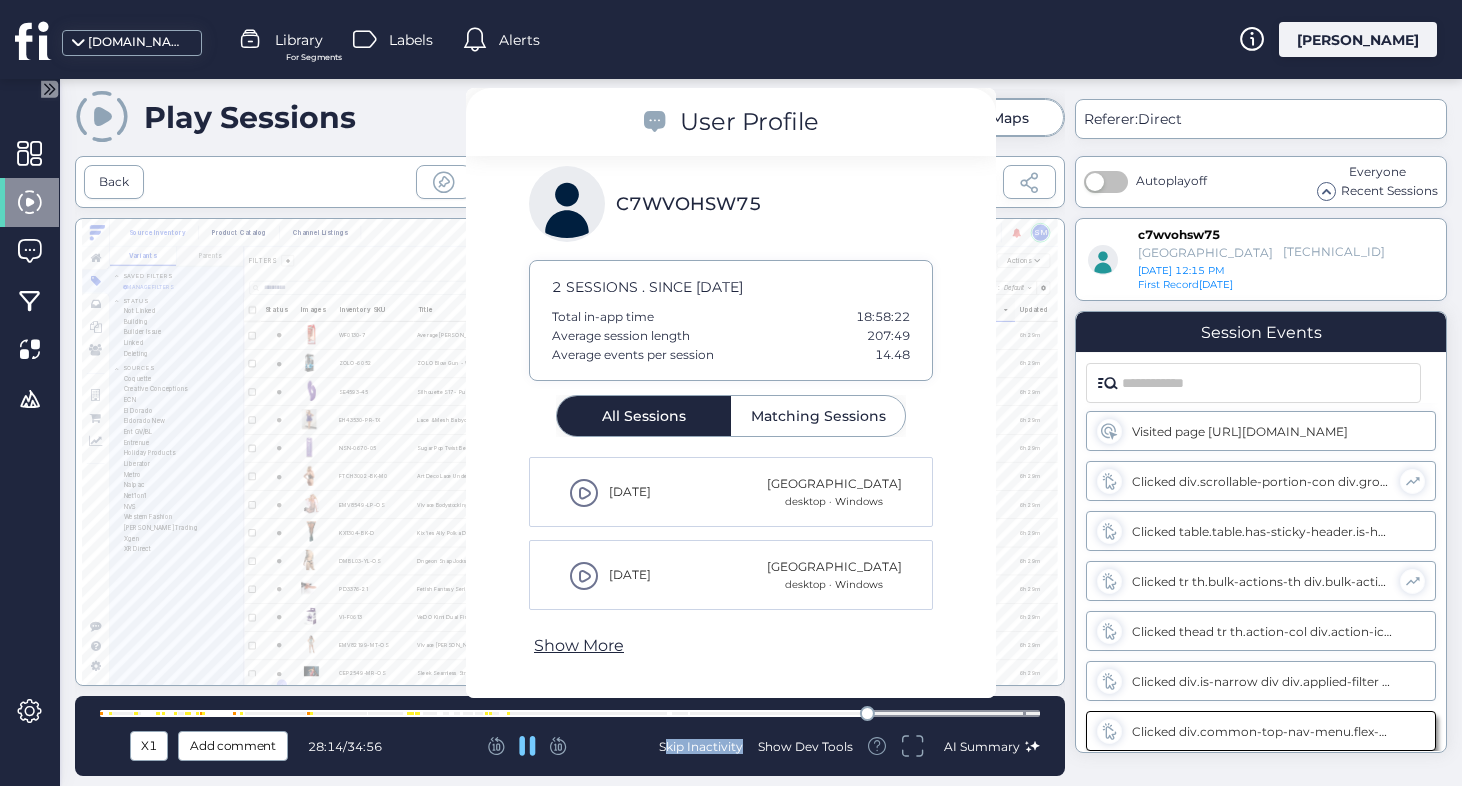 click 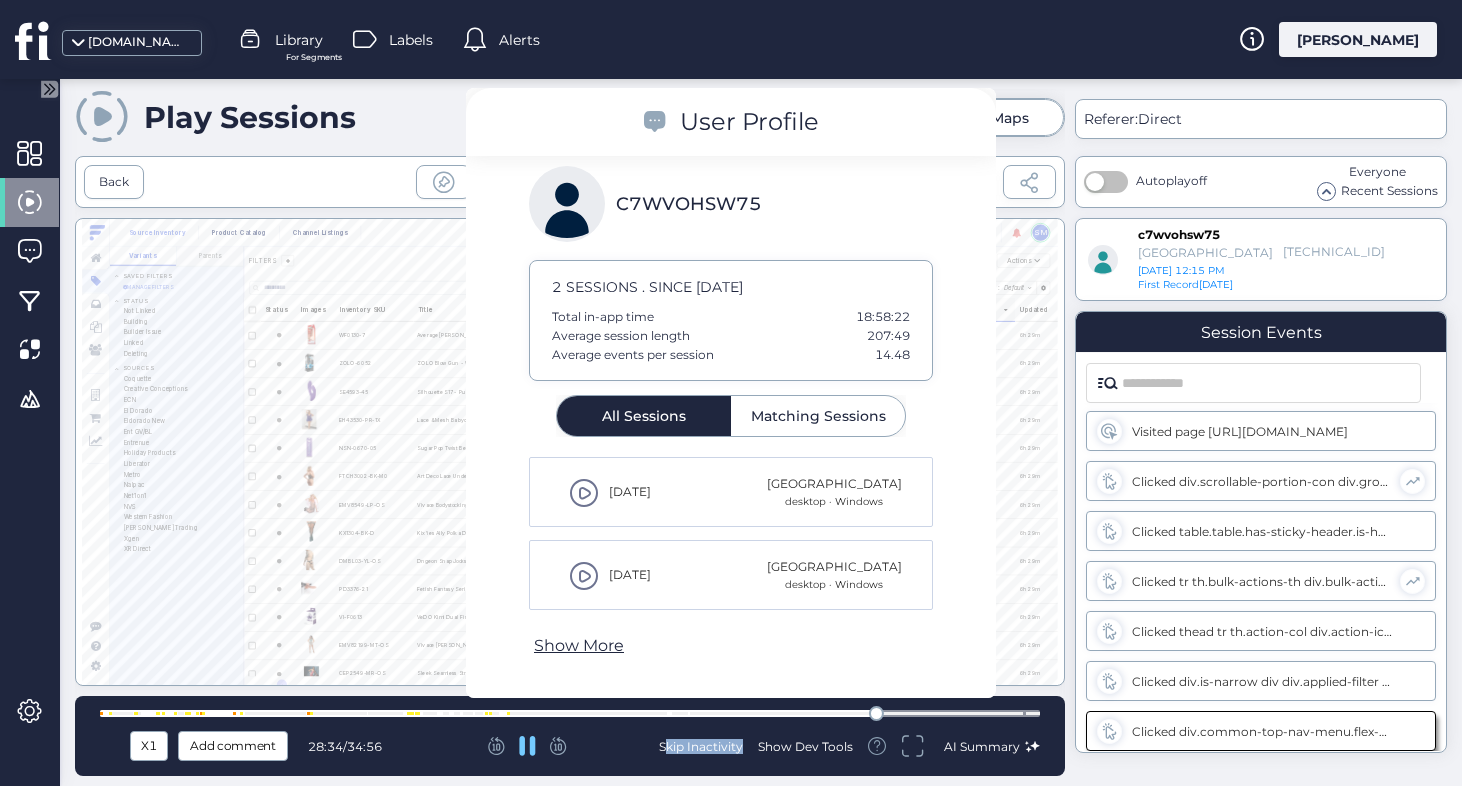 click 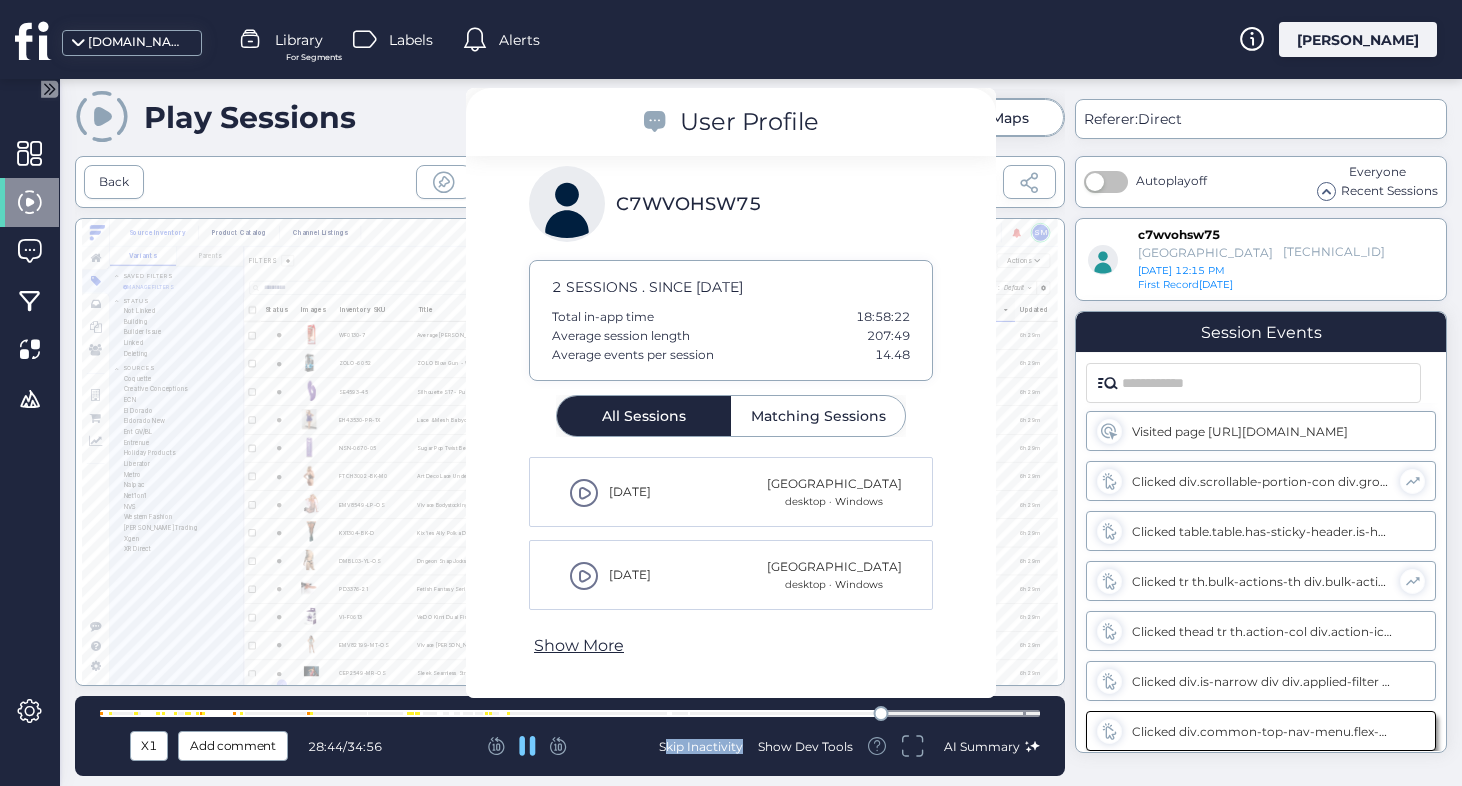 click 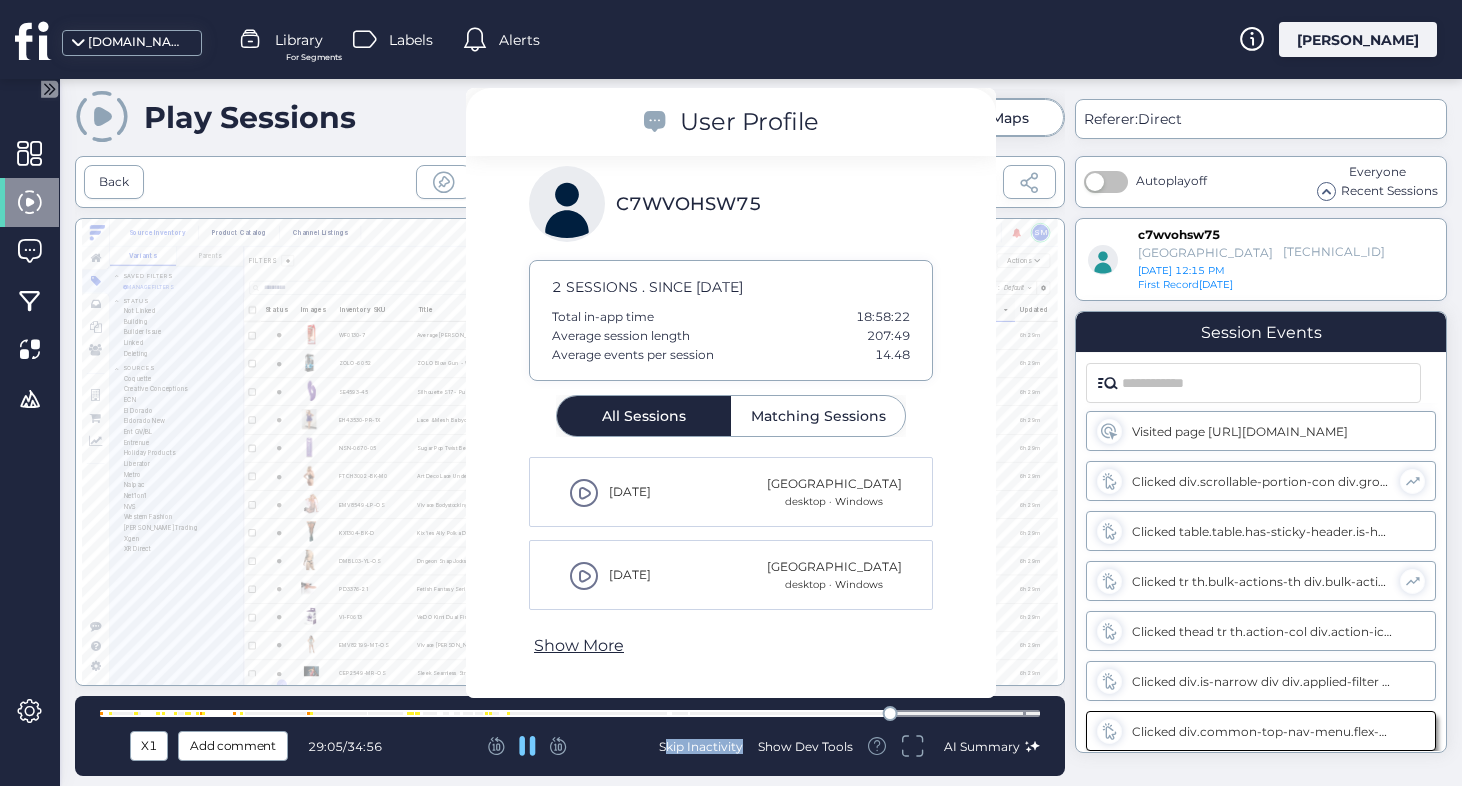 click 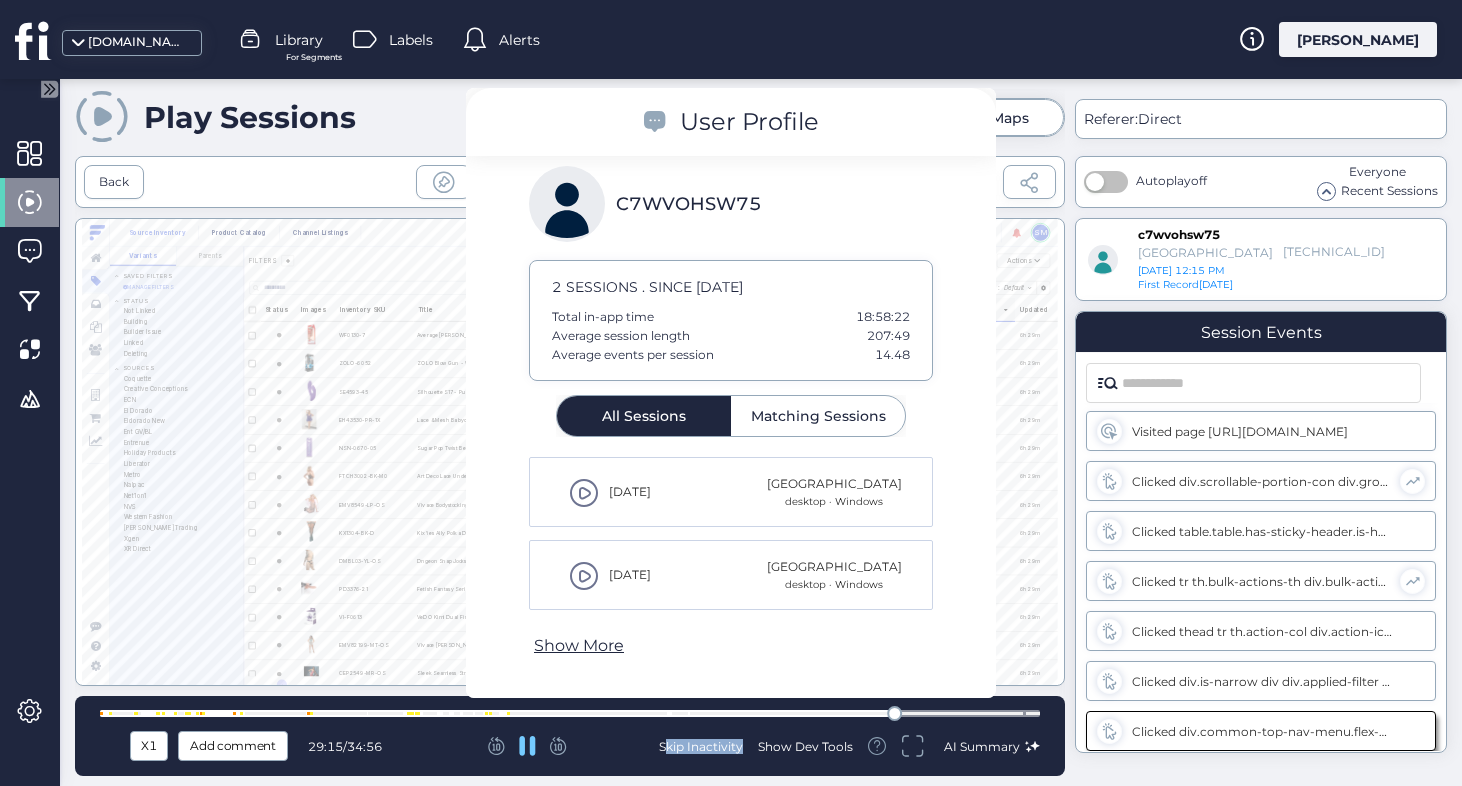 click 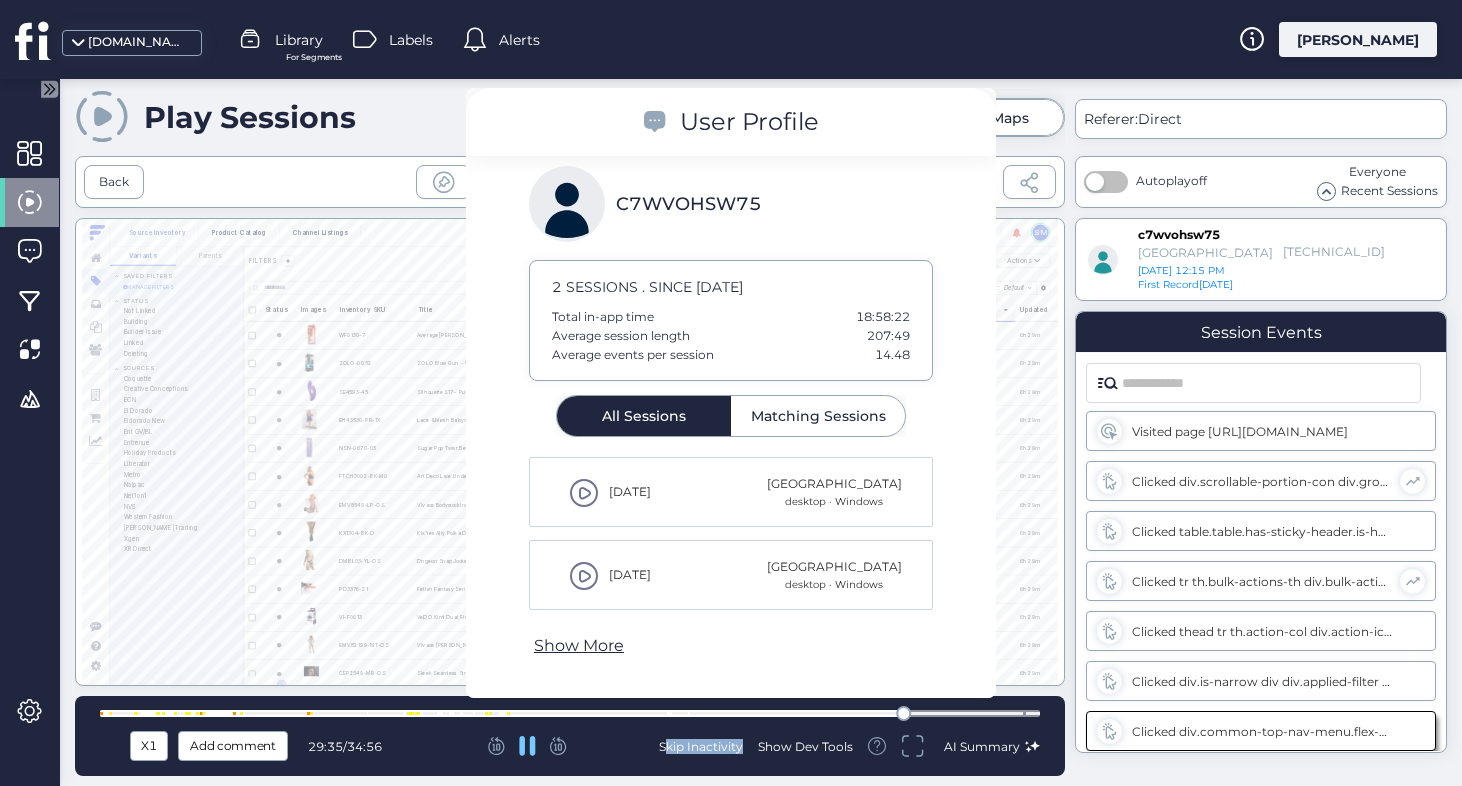 click 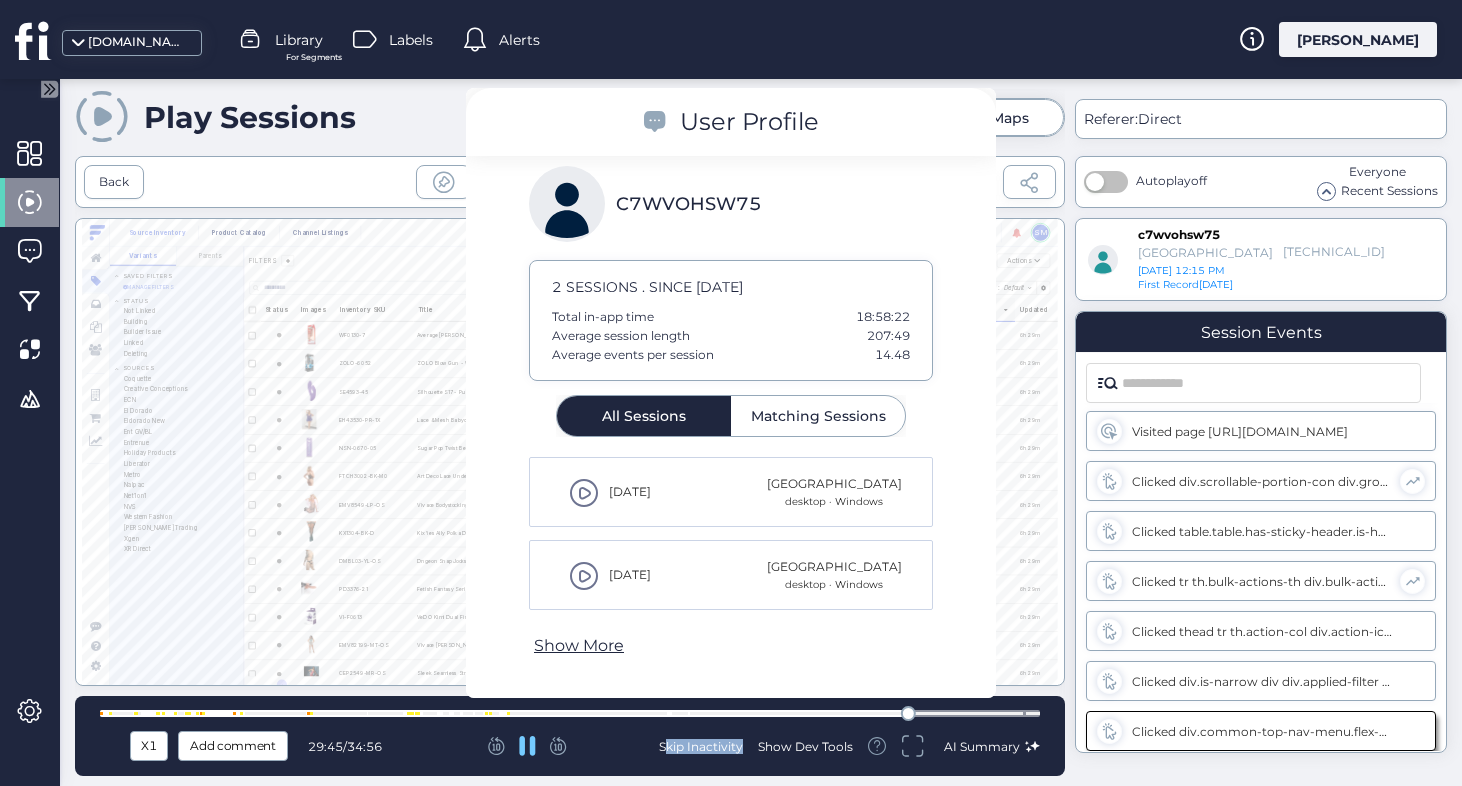 click 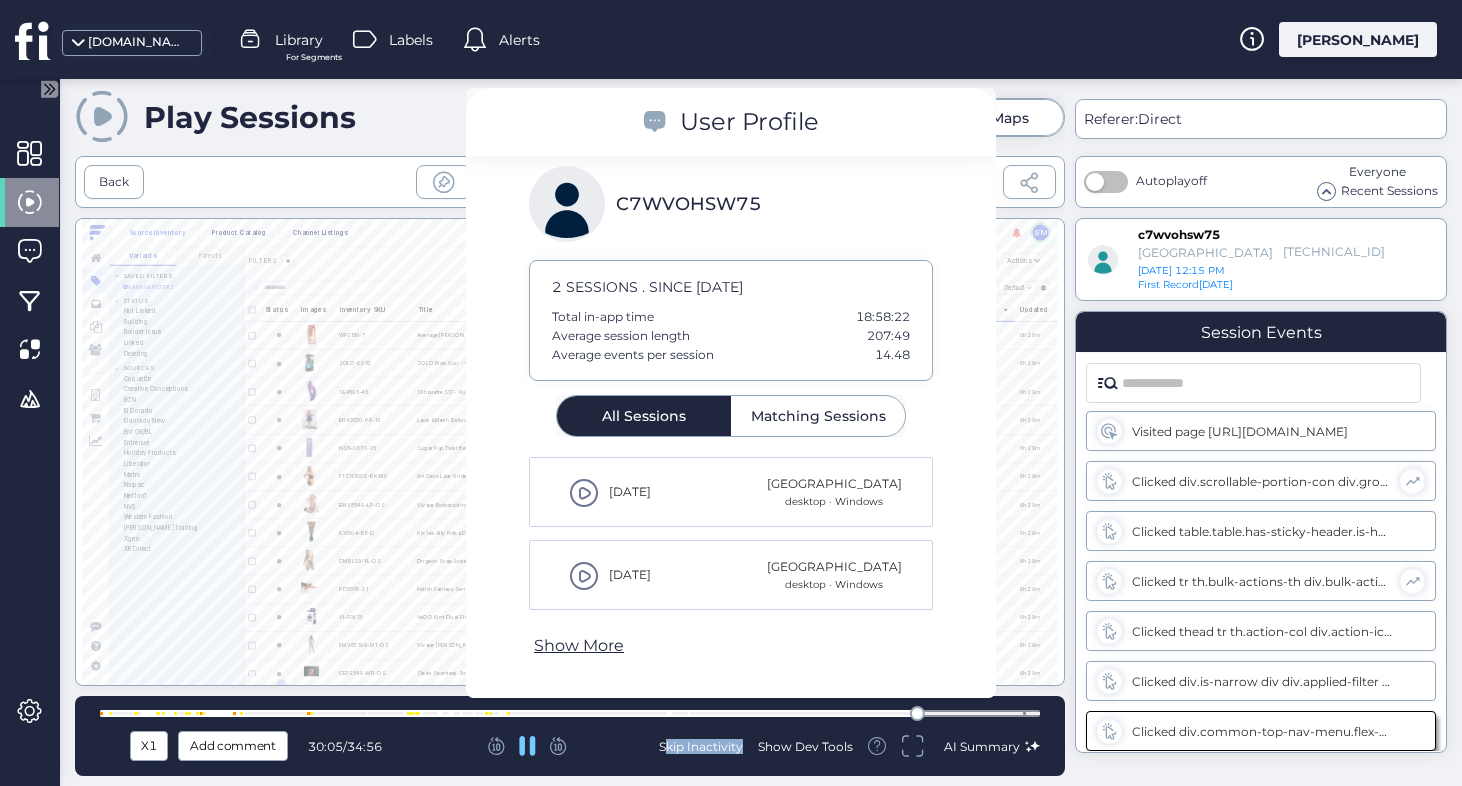 click 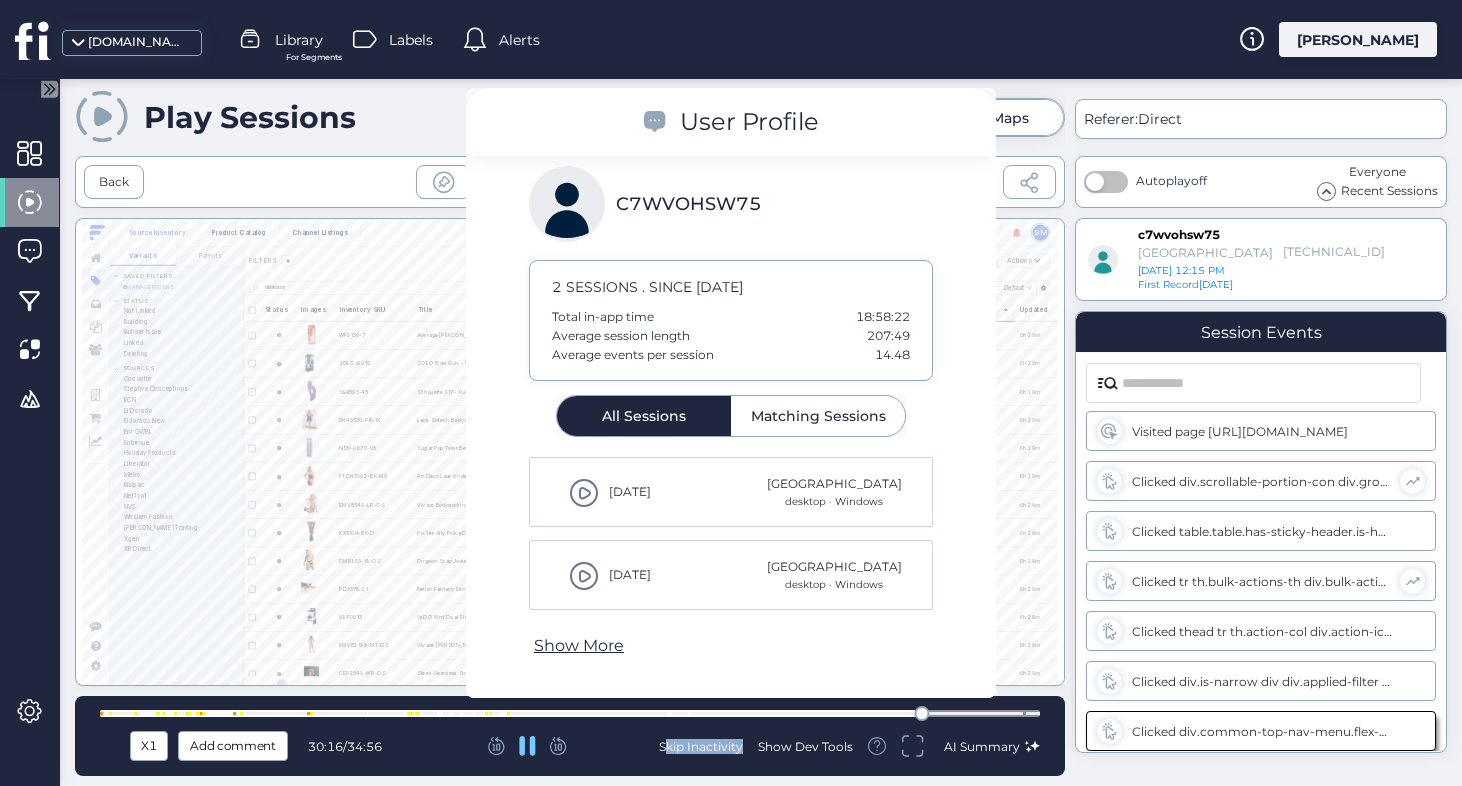 click 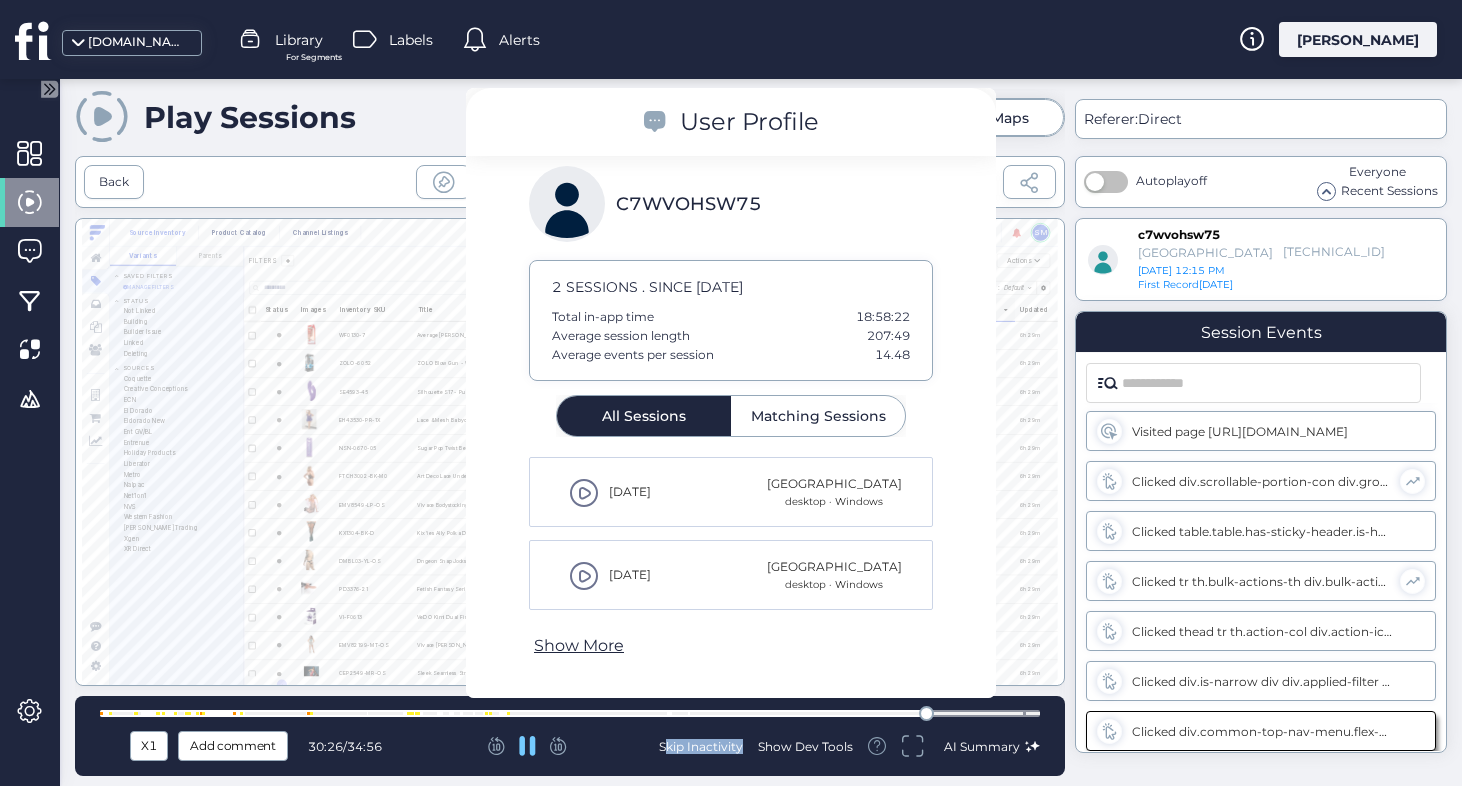 click 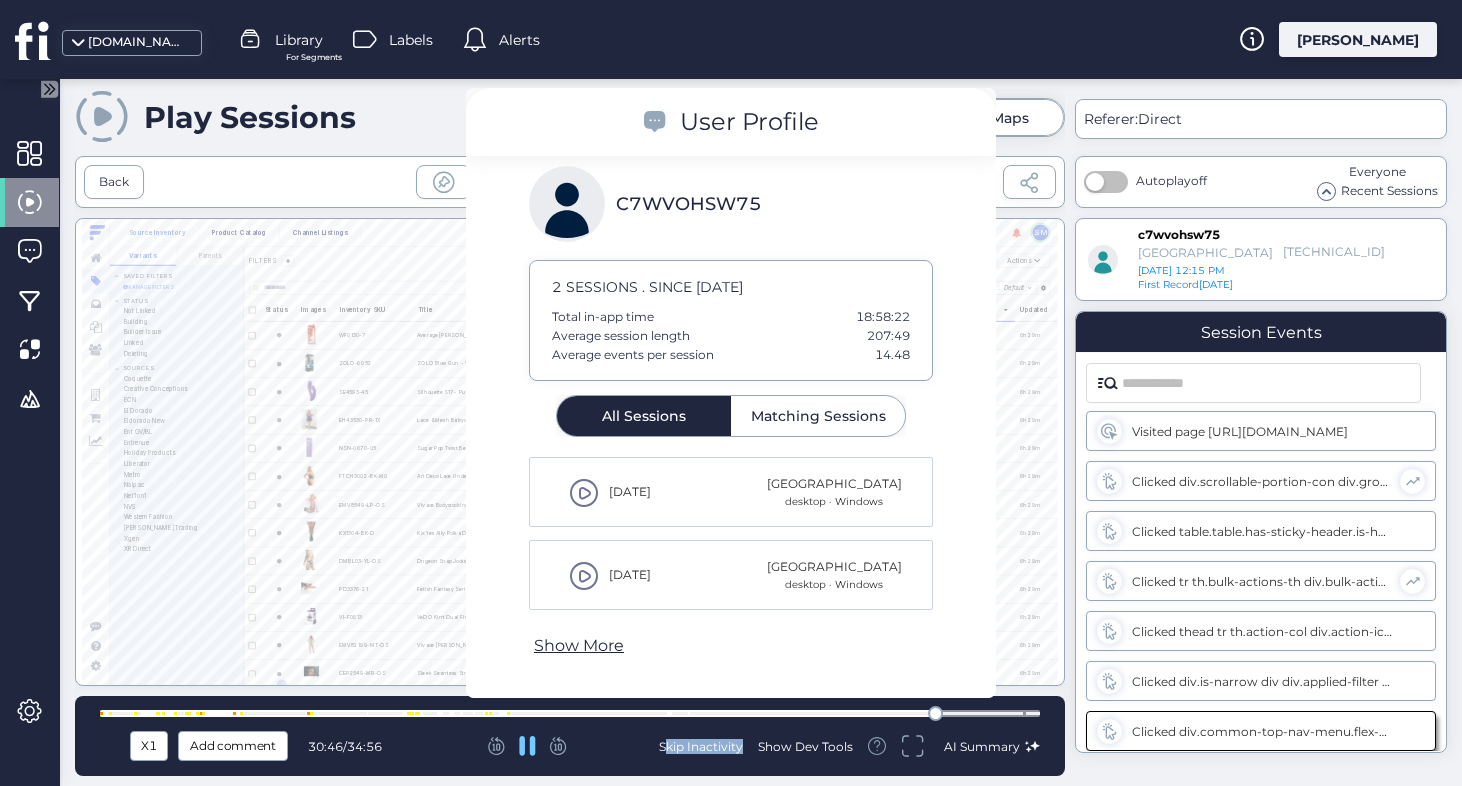 click 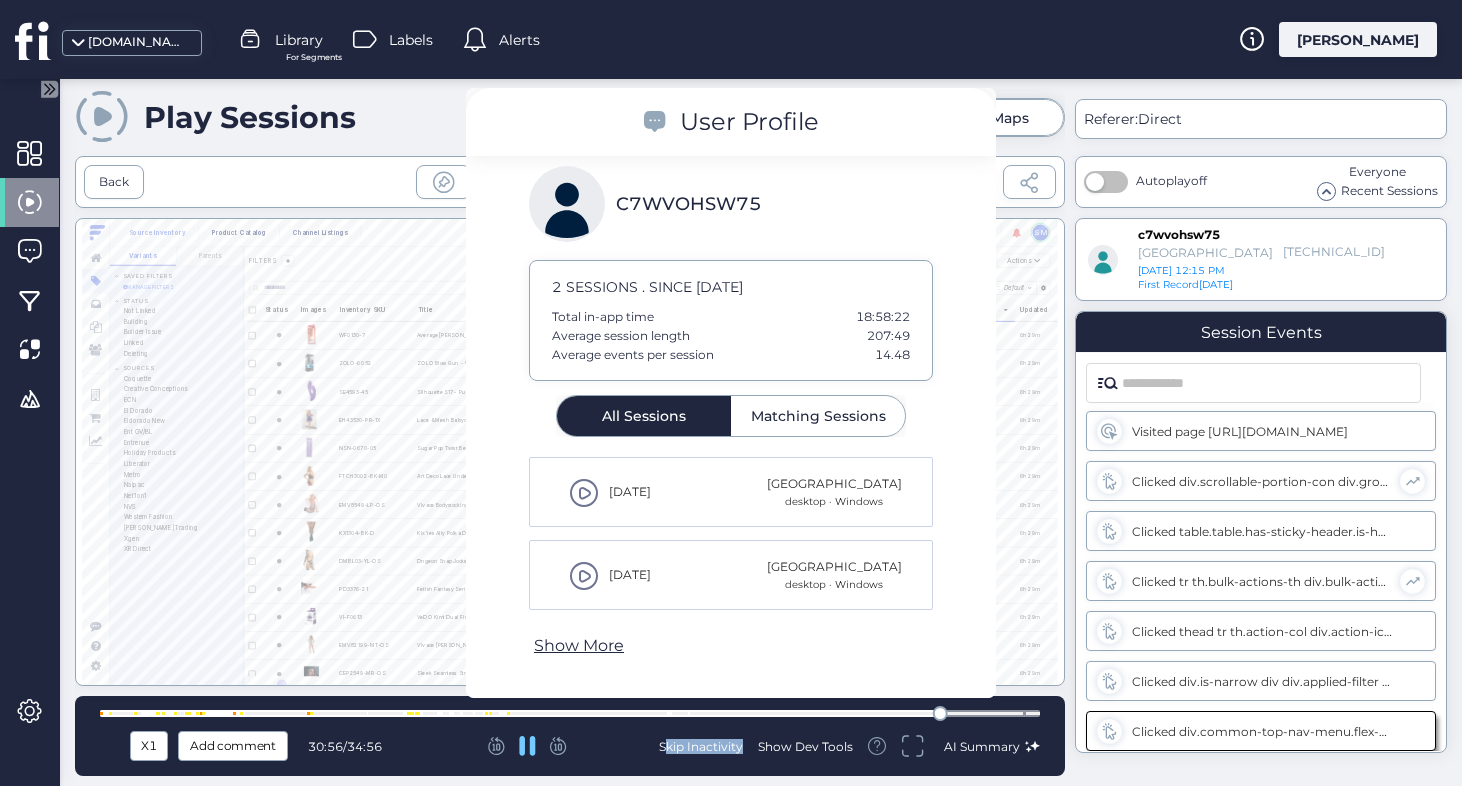 click 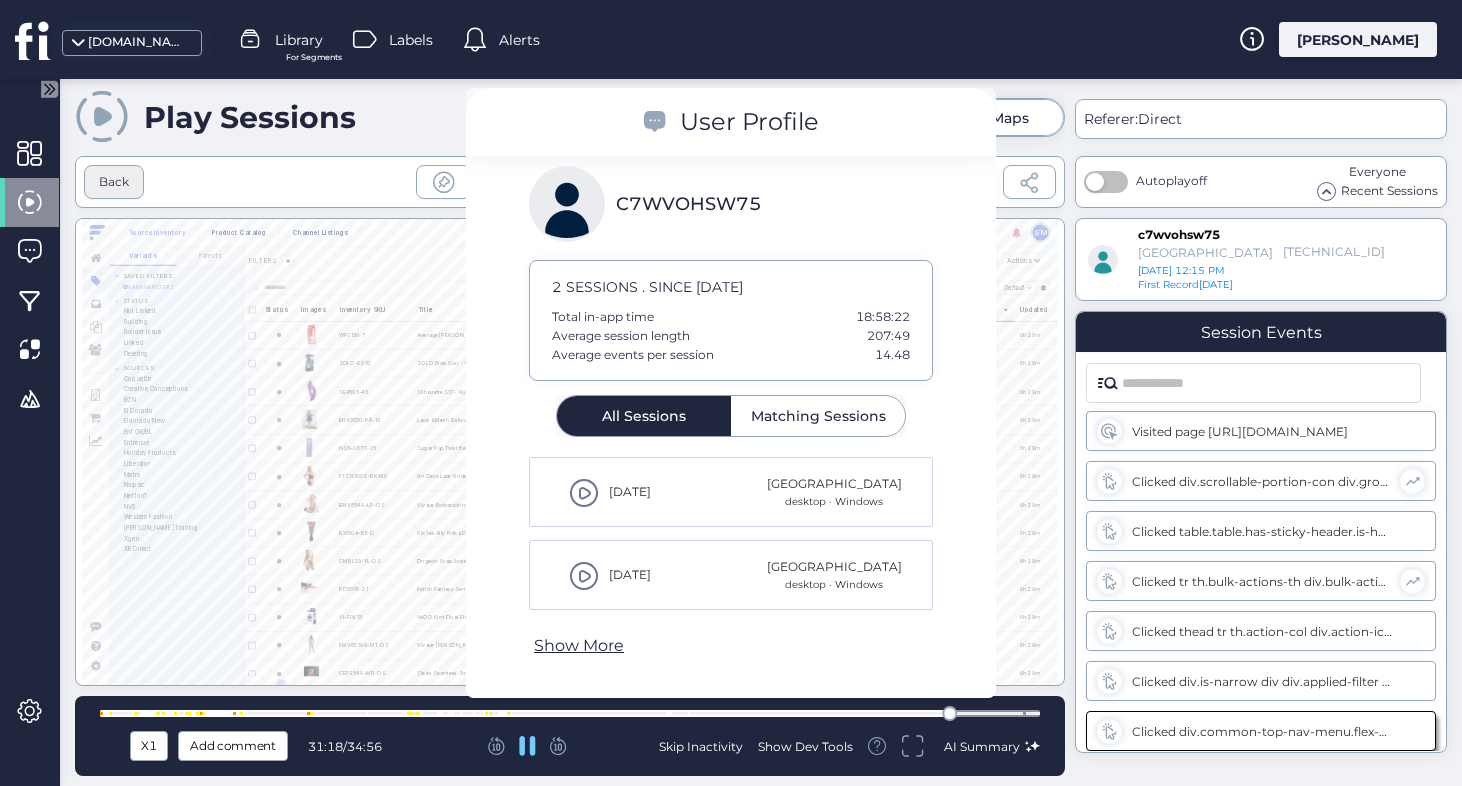 click on "Back" at bounding box center [114, 182] 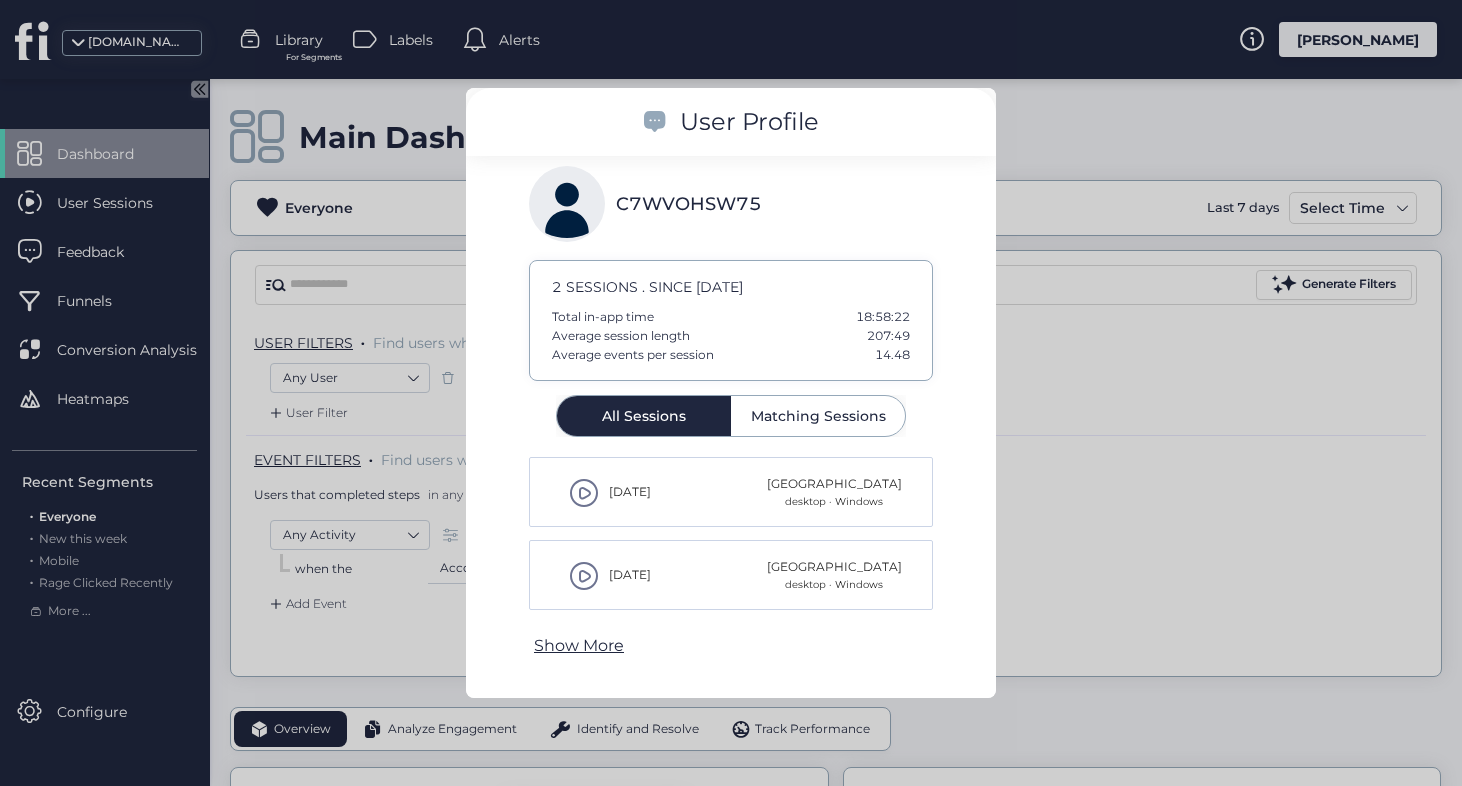 click at bounding box center (731, 393) 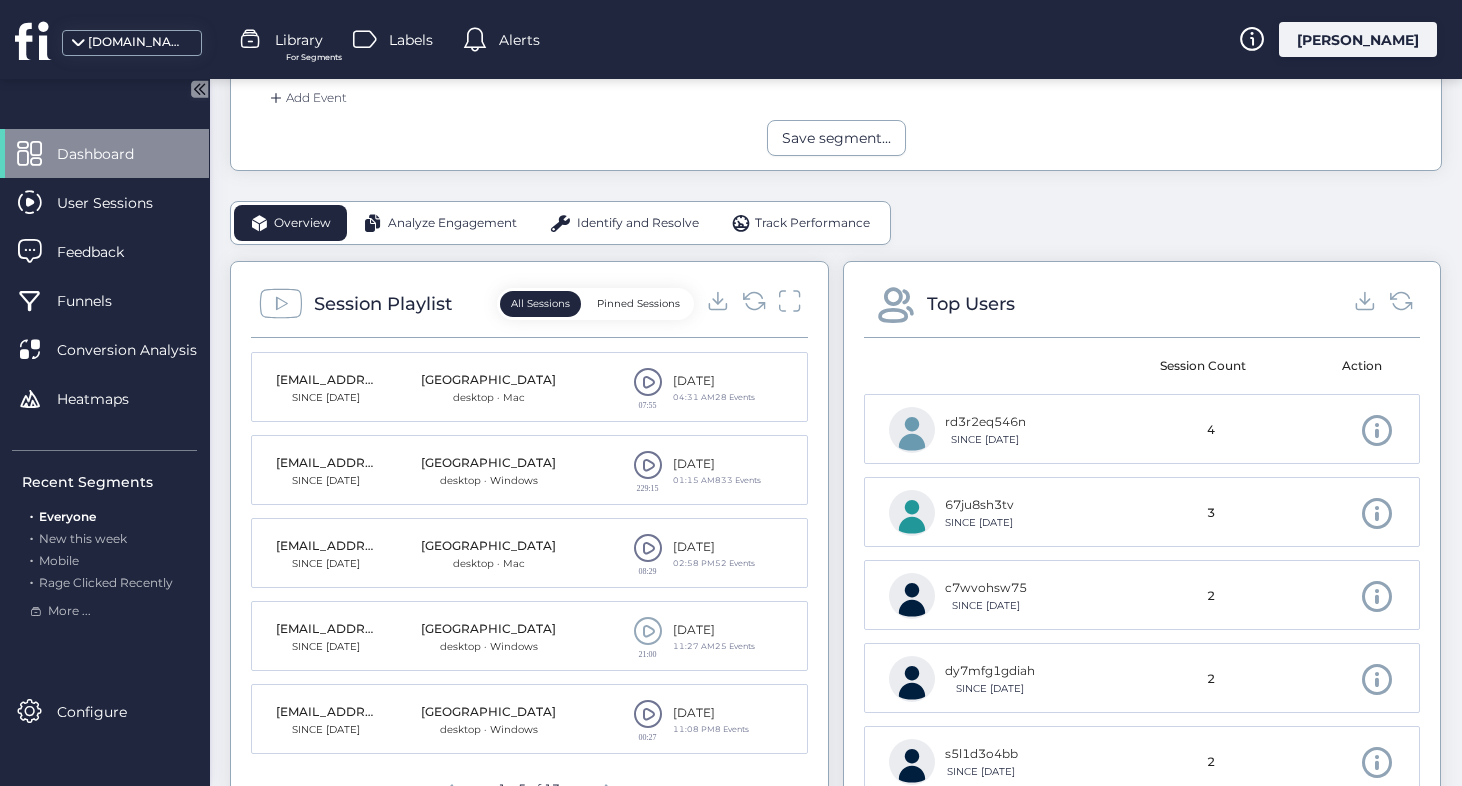 scroll, scrollTop: 507, scrollLeft: 0, axis: vertical 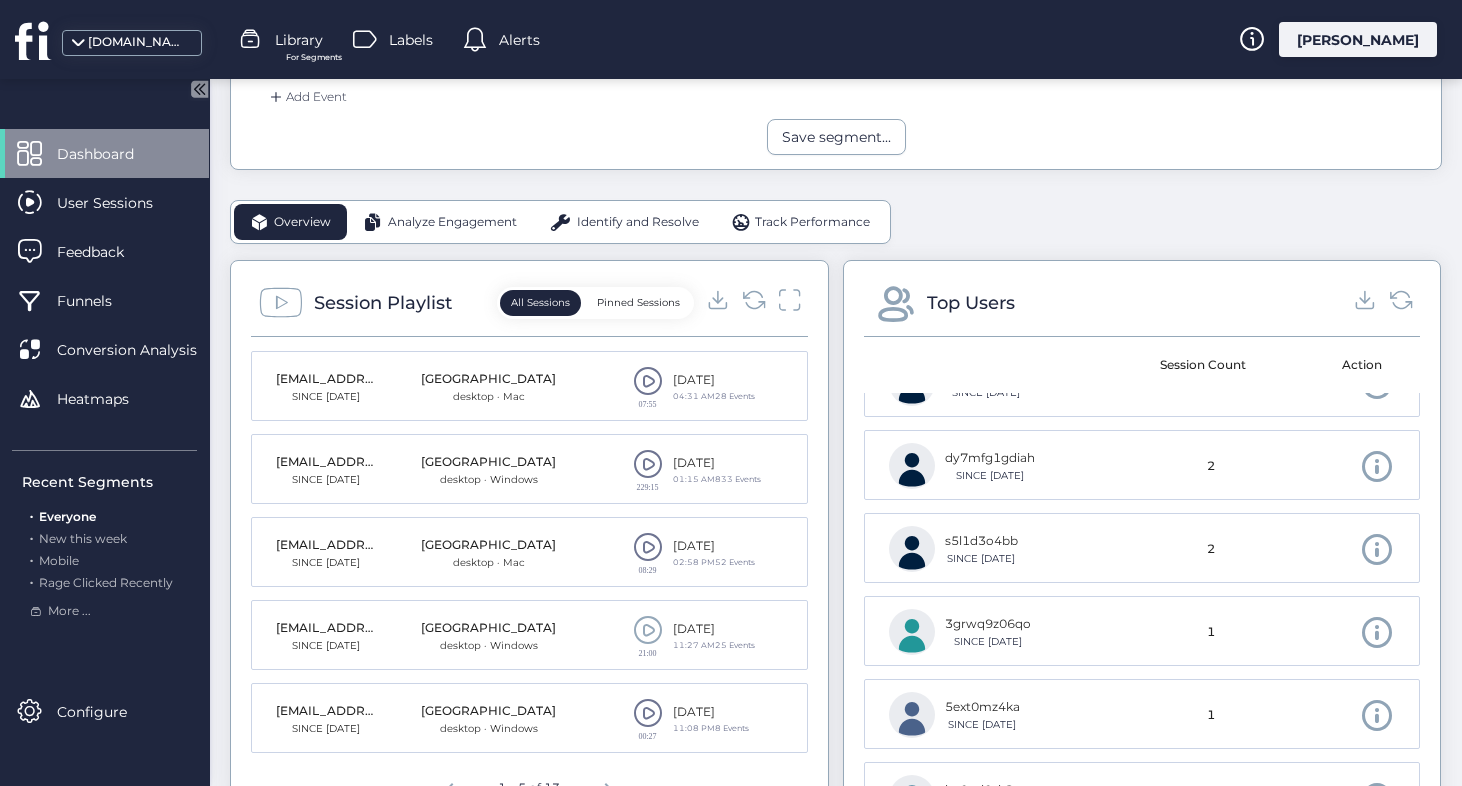 click 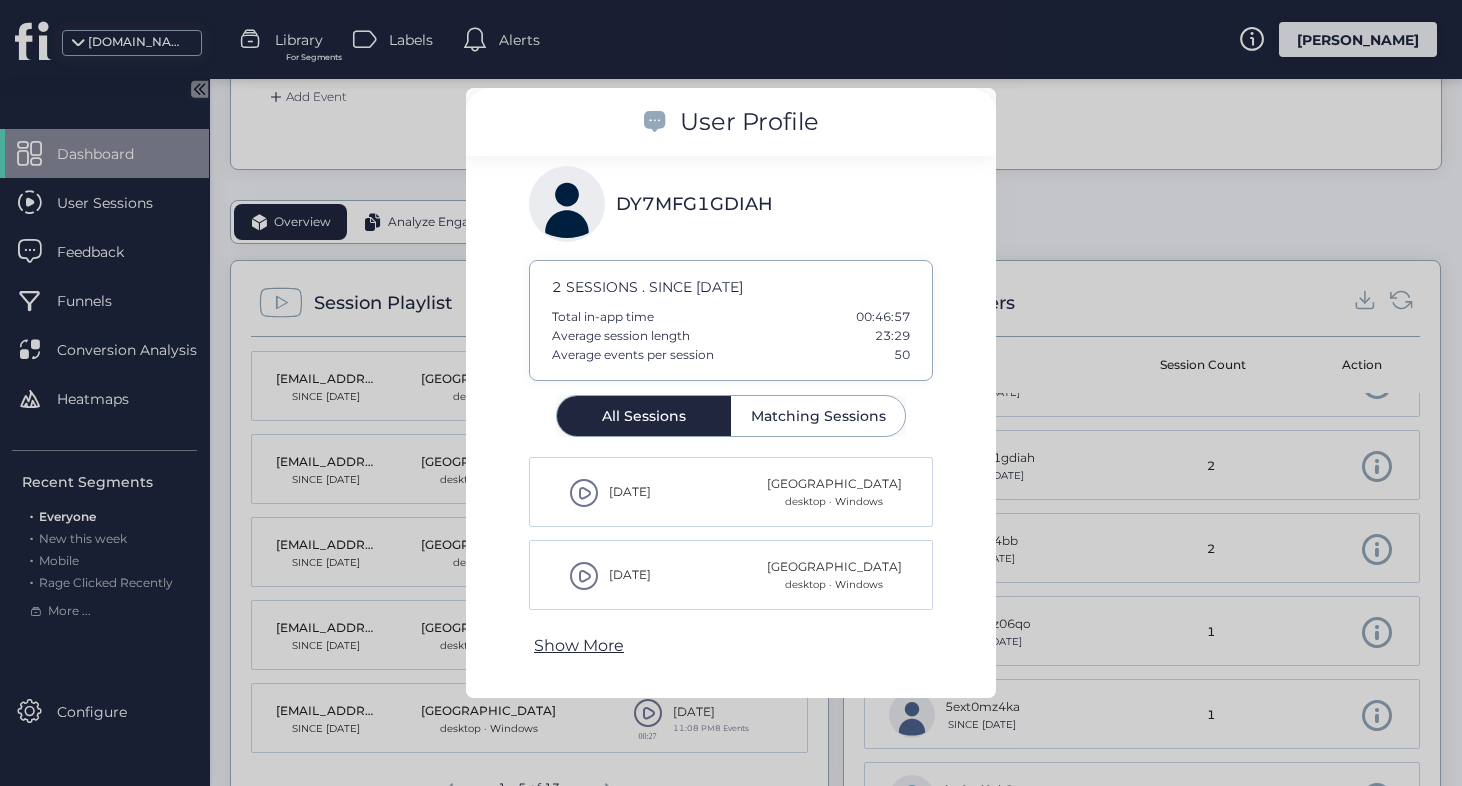 click at bounding box center [584, 576] 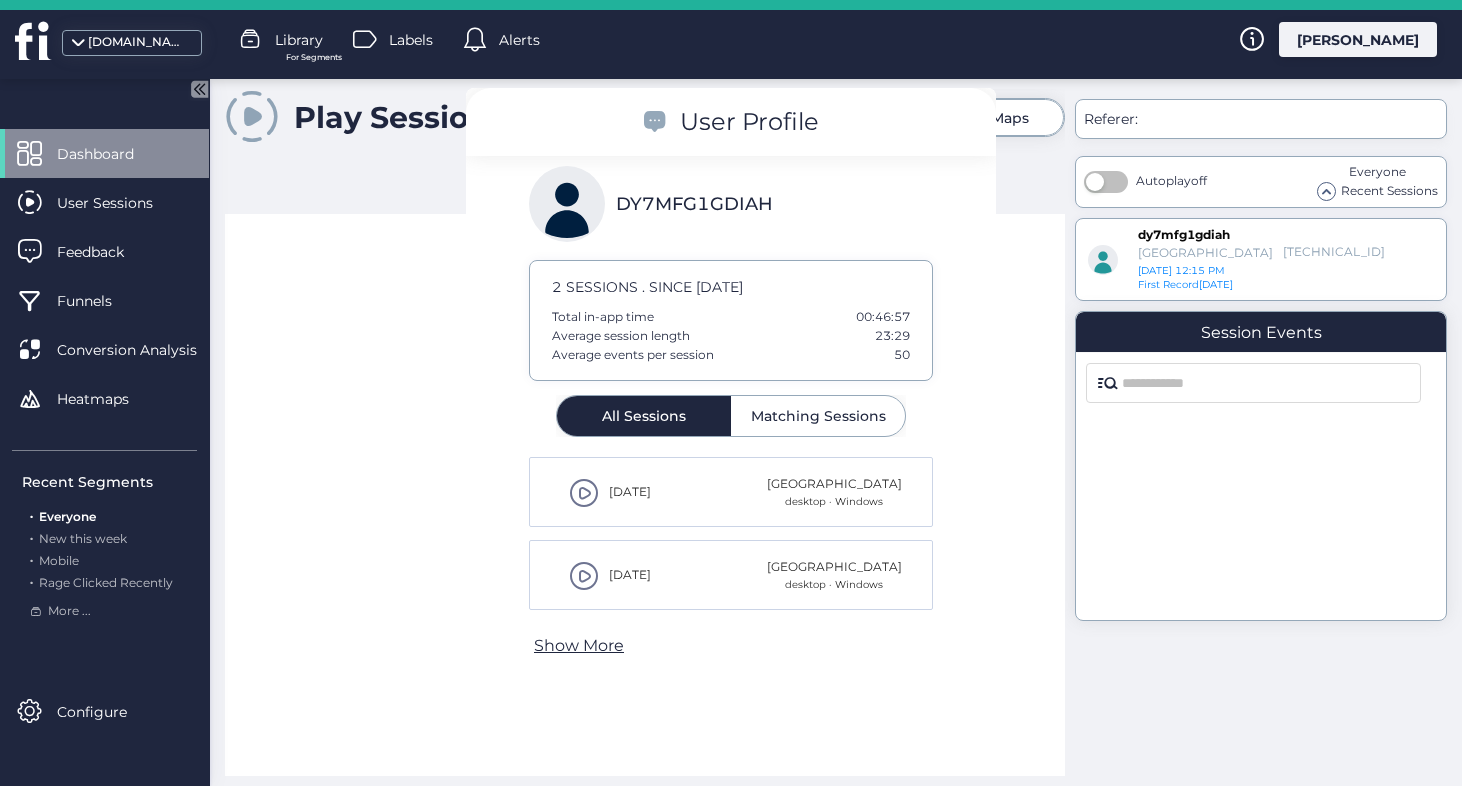scroll, scrollTop: 0, scrollLeft: 0, axis: both 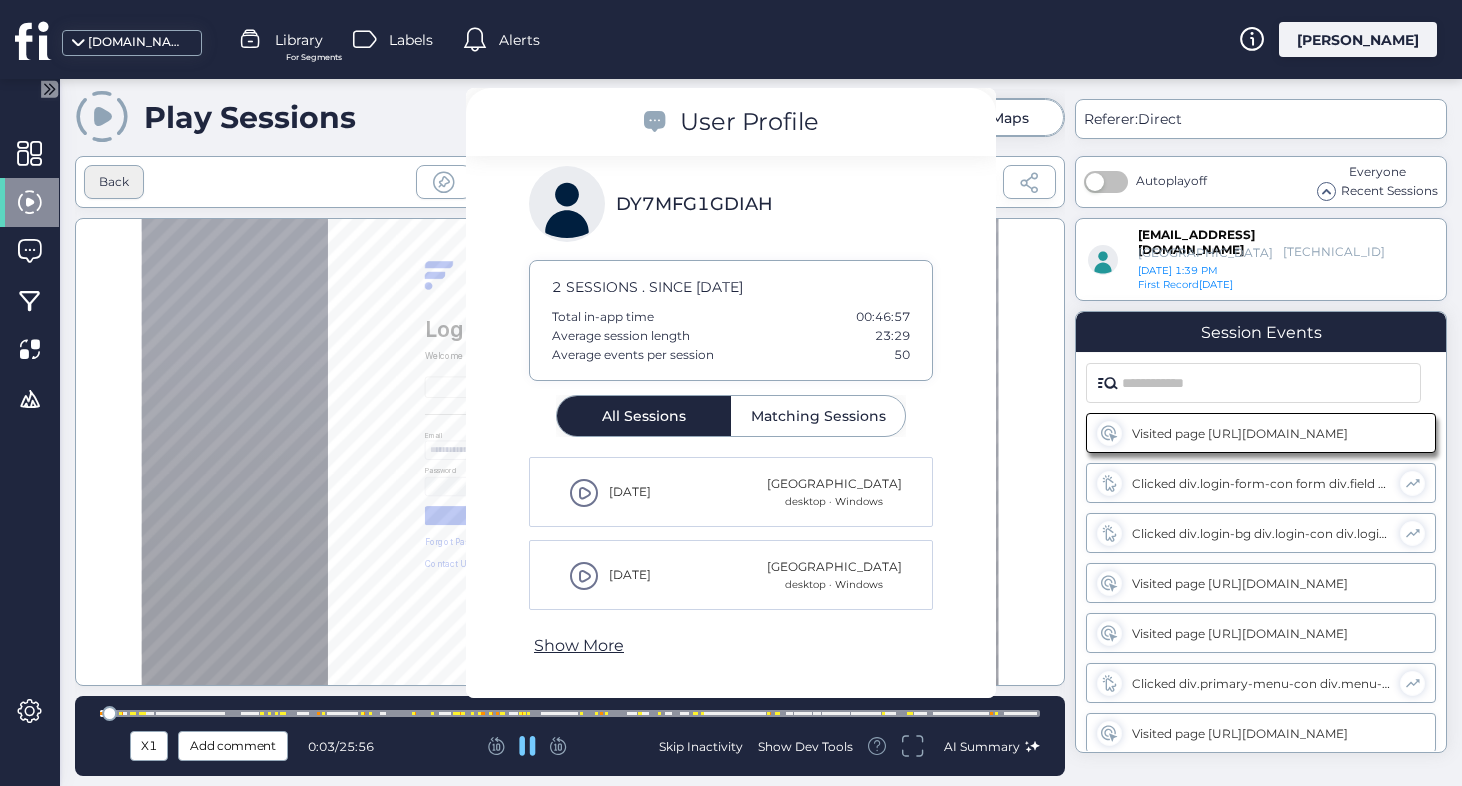 click on "Back" at bounding box center [114, 182] 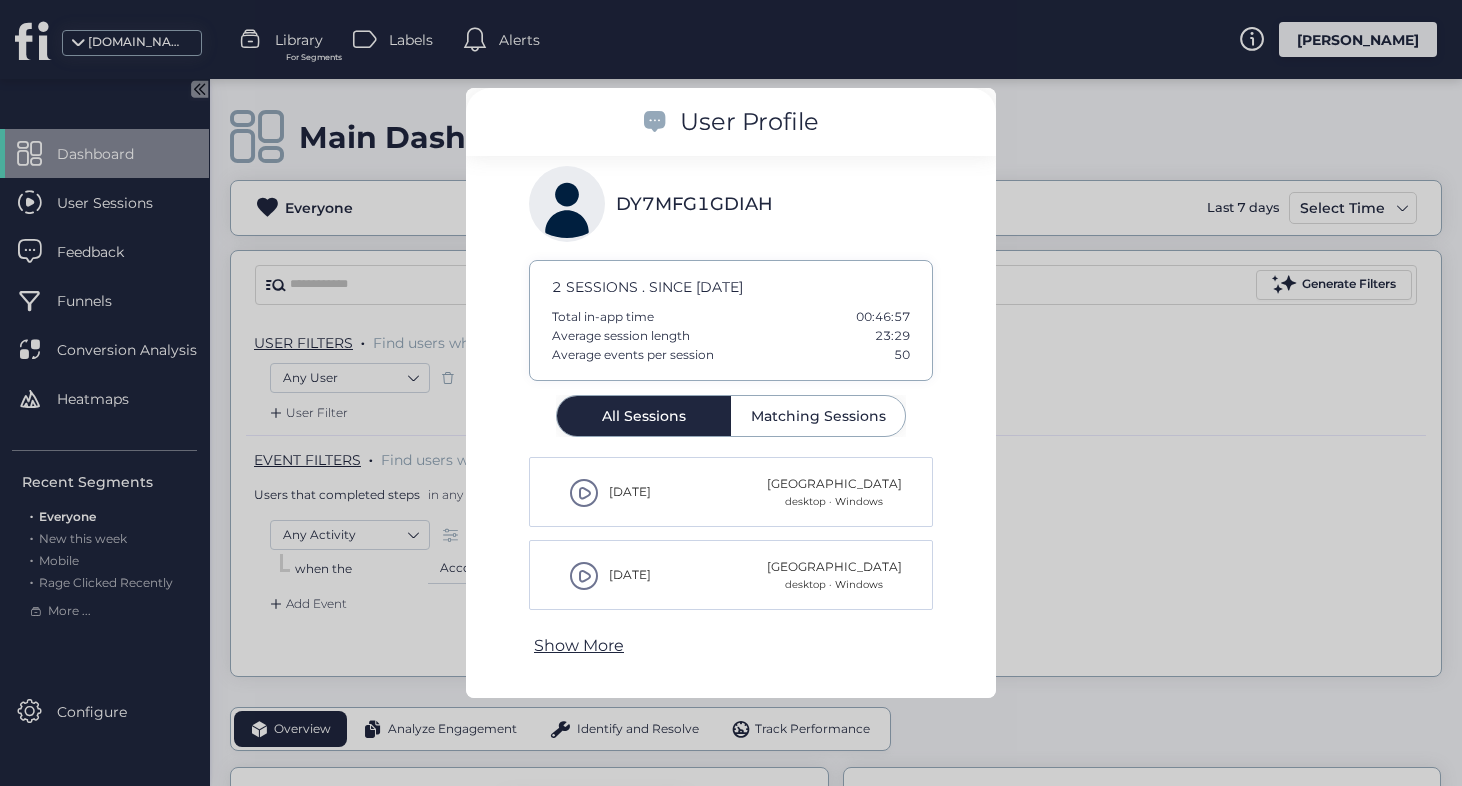 click at bounding box center [731, 393] 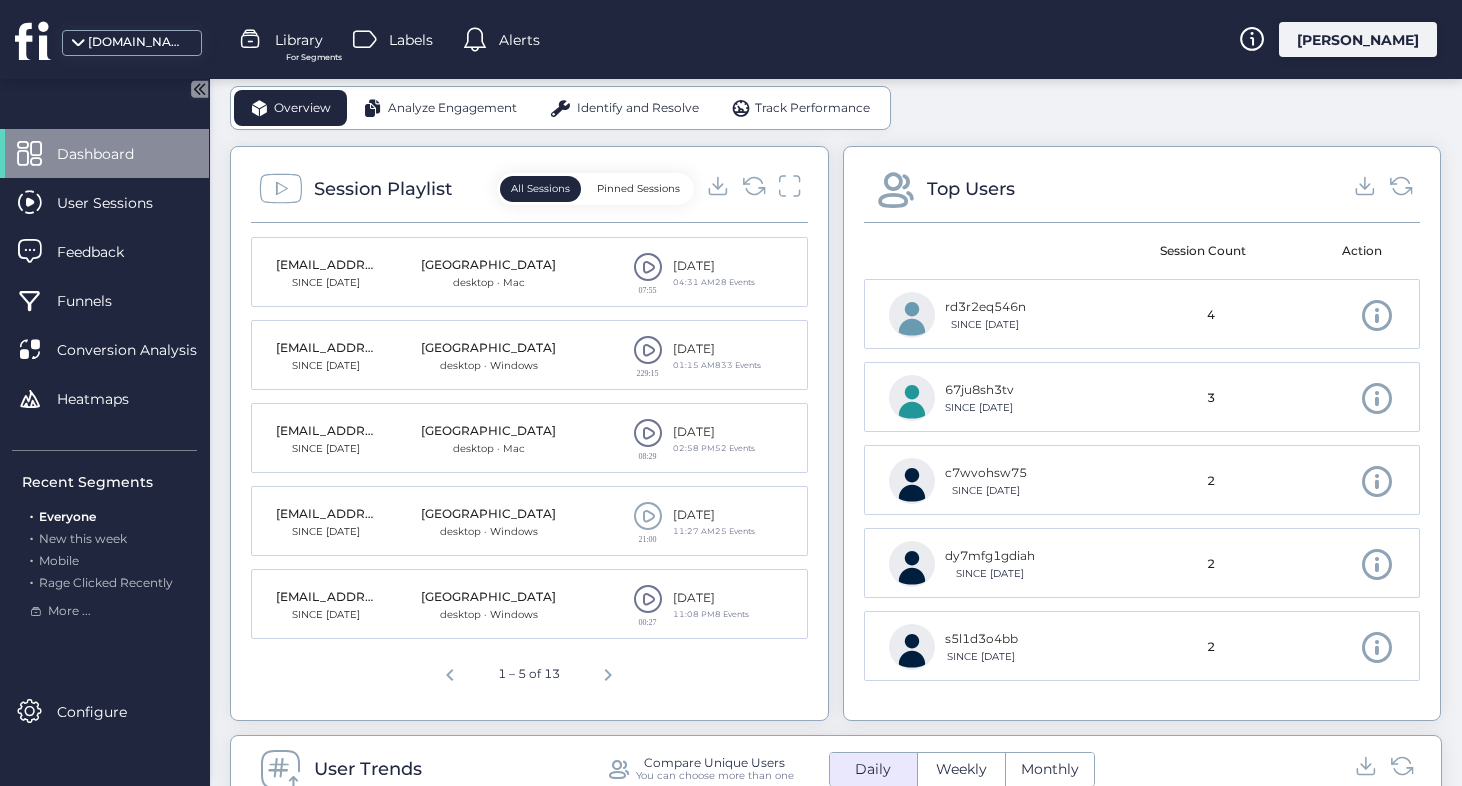 scroll, scrollTop: 615, scrollLeft: 0, axis: vertical 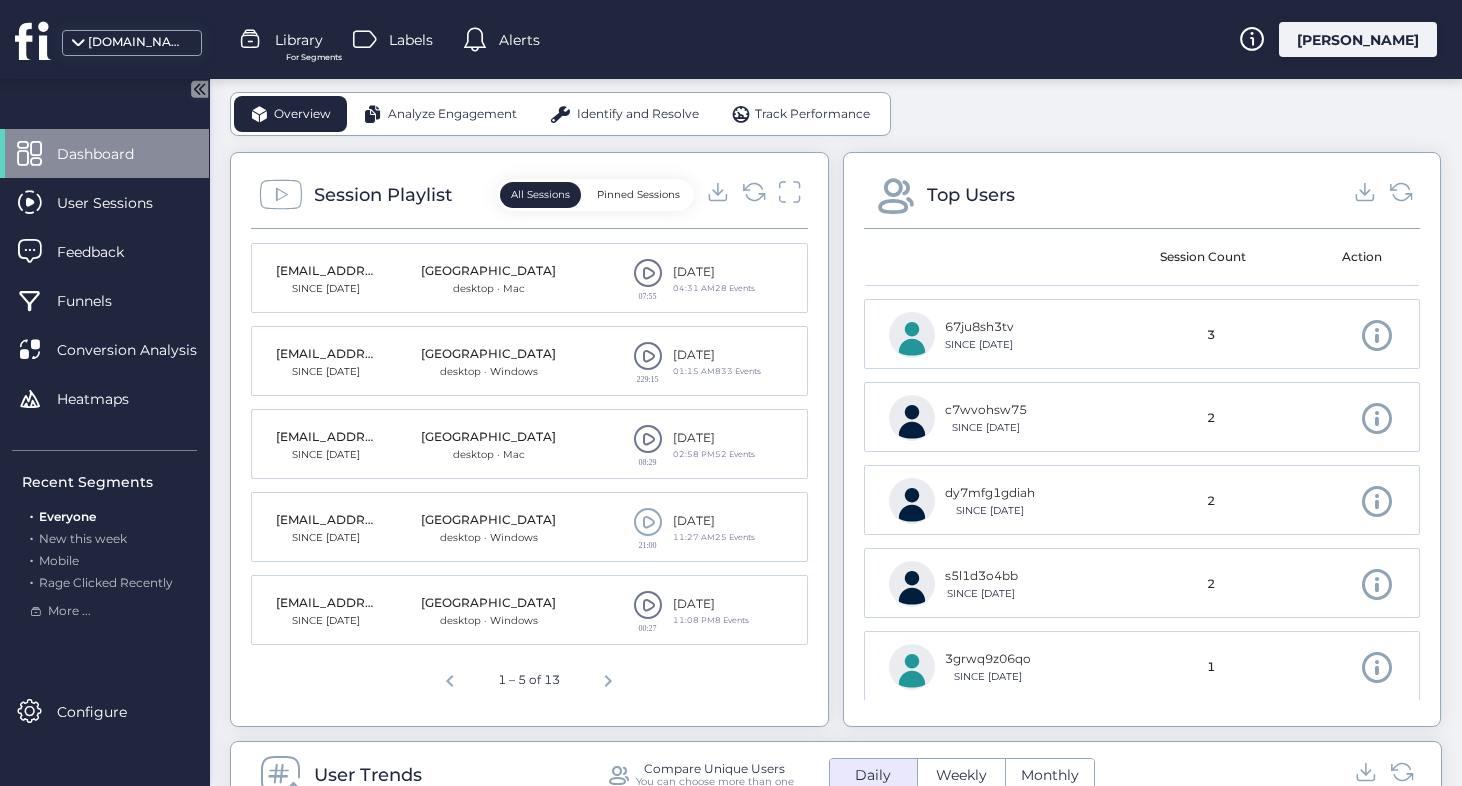 click 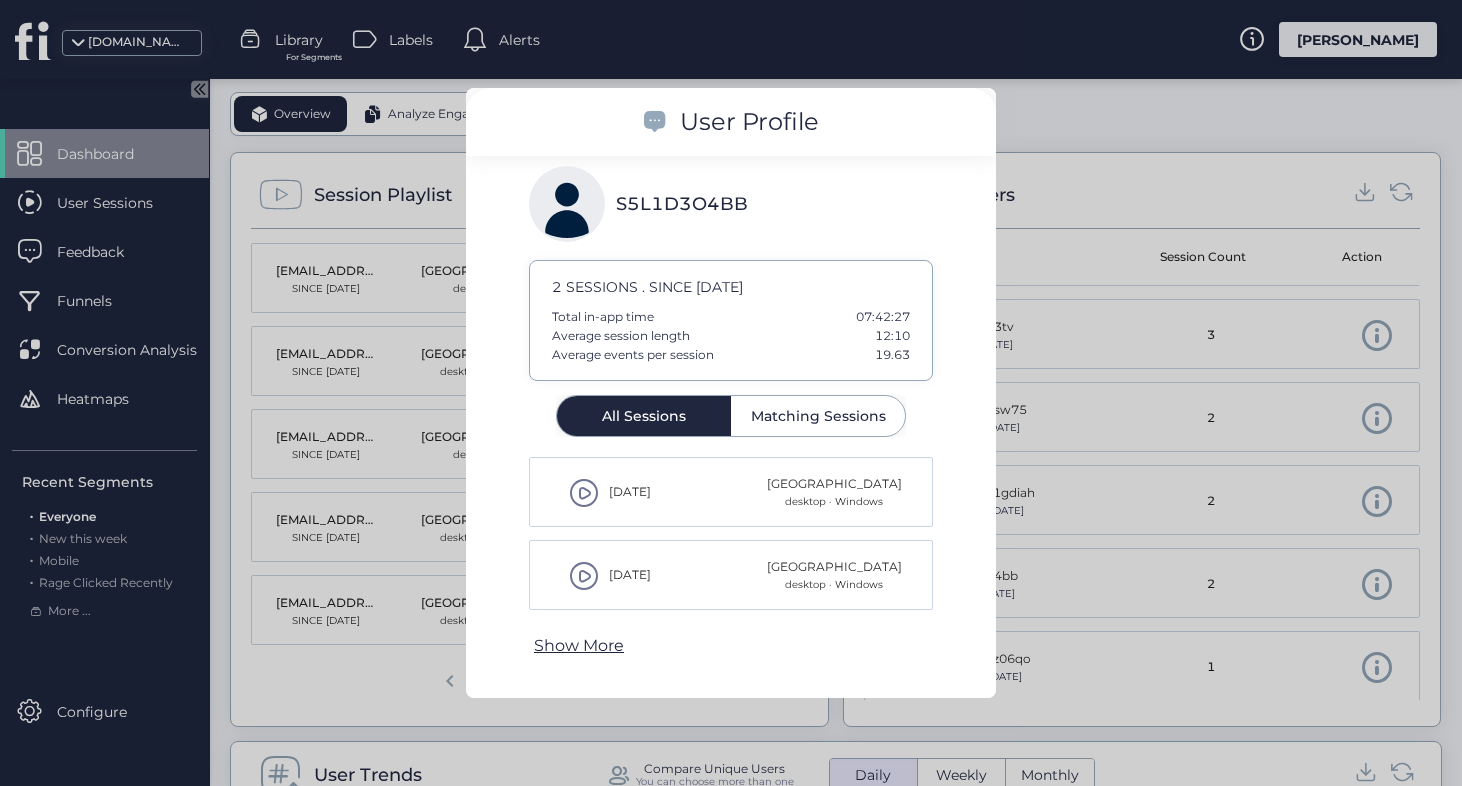 click at bounding box center [731, 393] 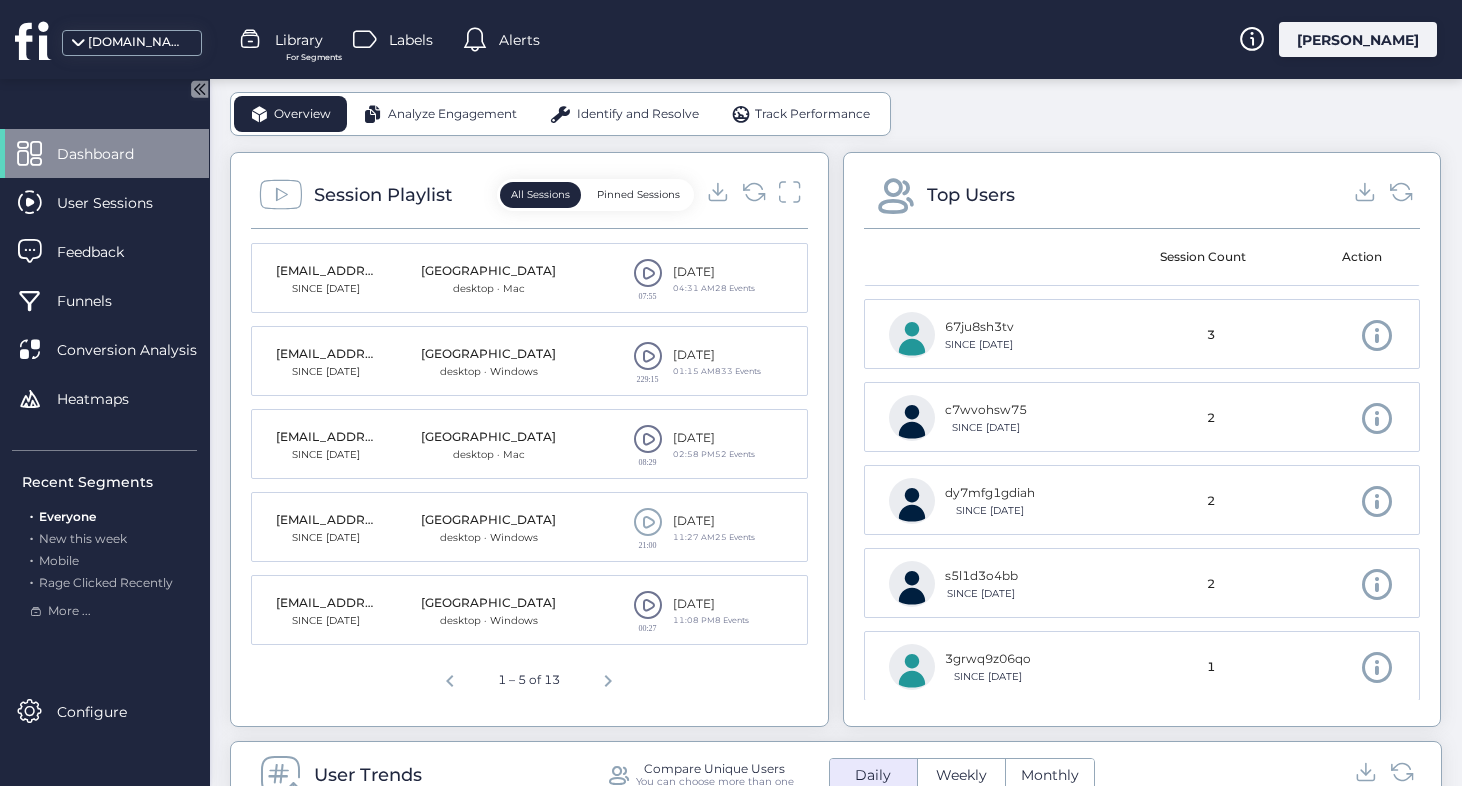 click 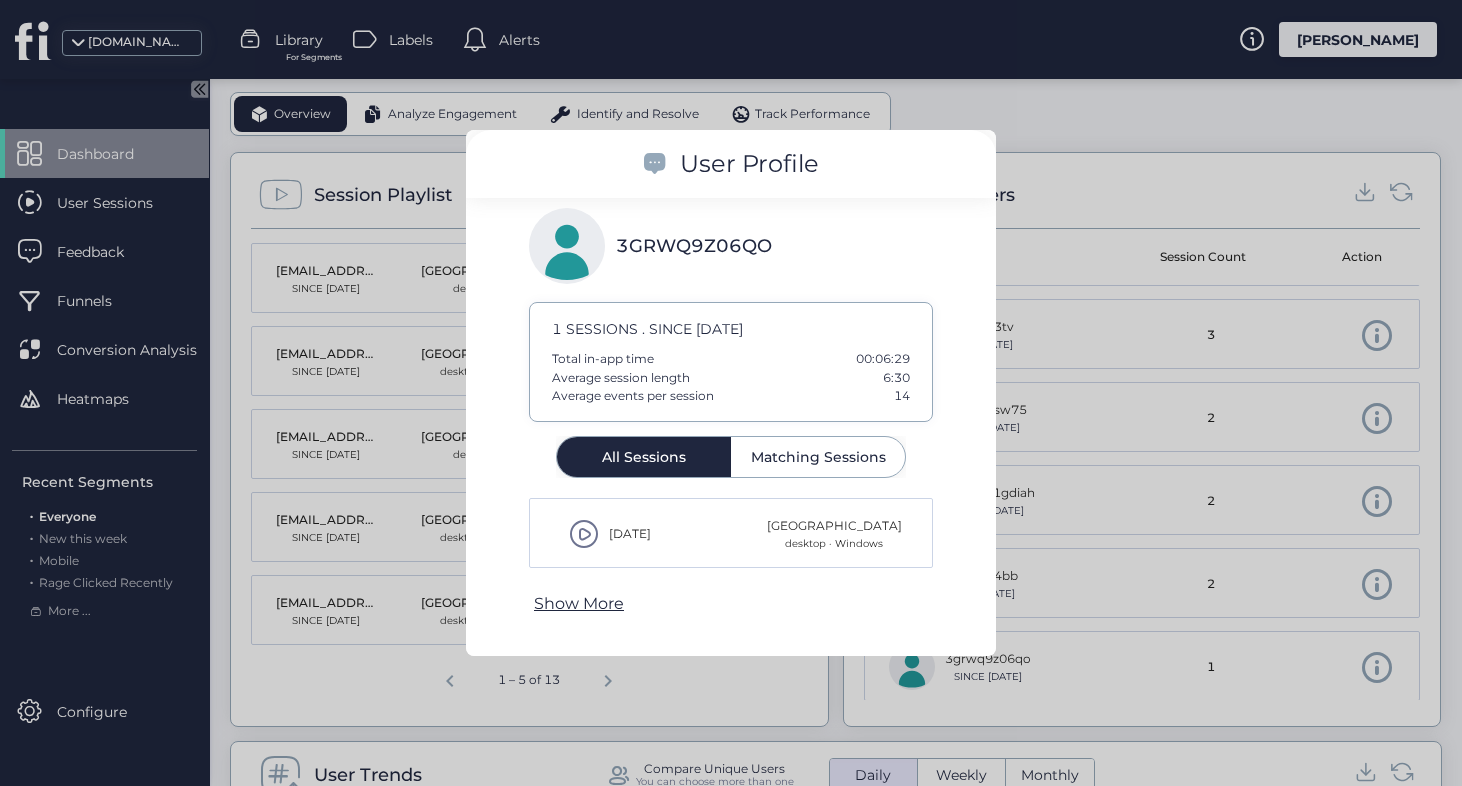 click at bounding box center (731, 393) 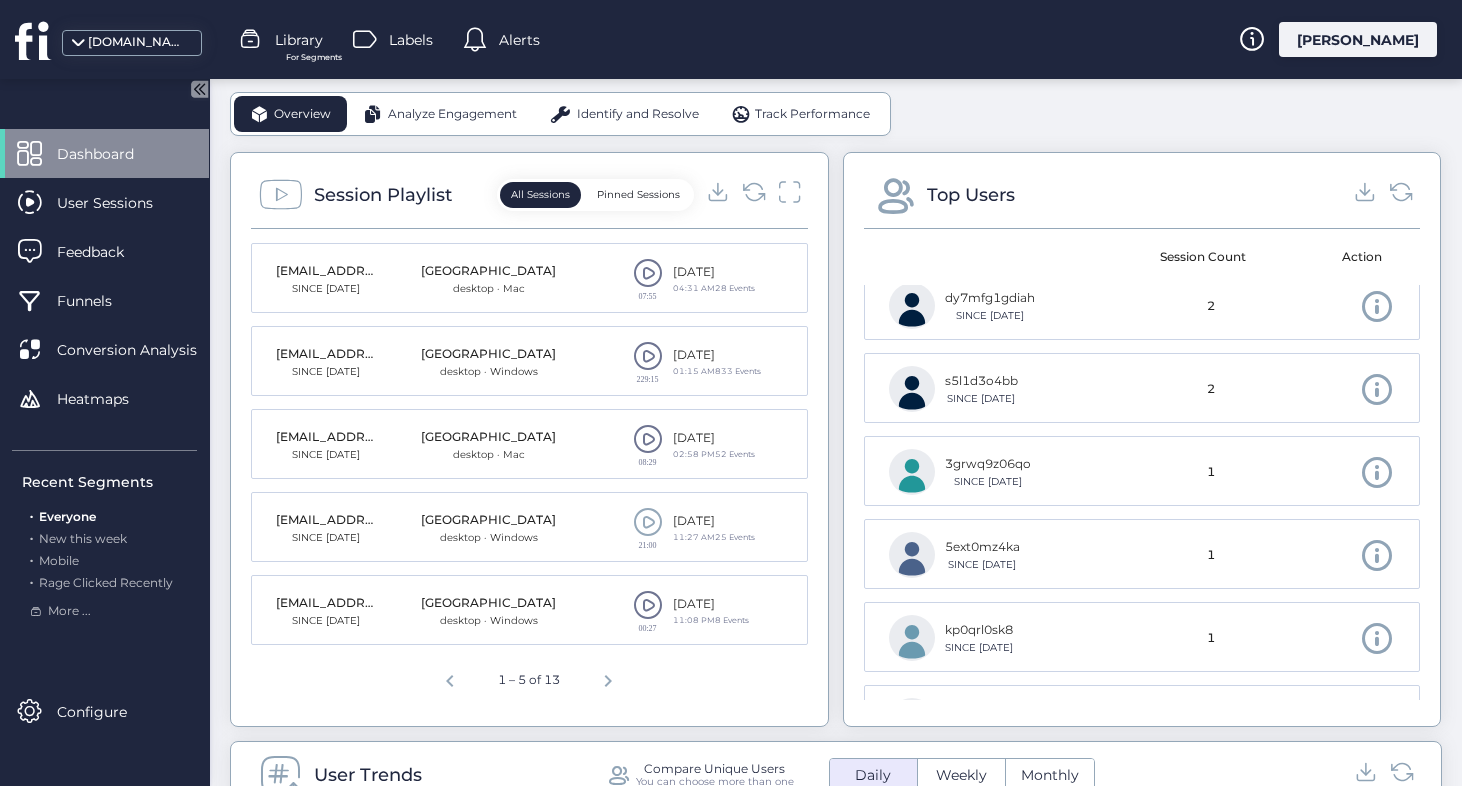 scroll, scrollTop: 306, scrollLeft: 0, axis: vertical 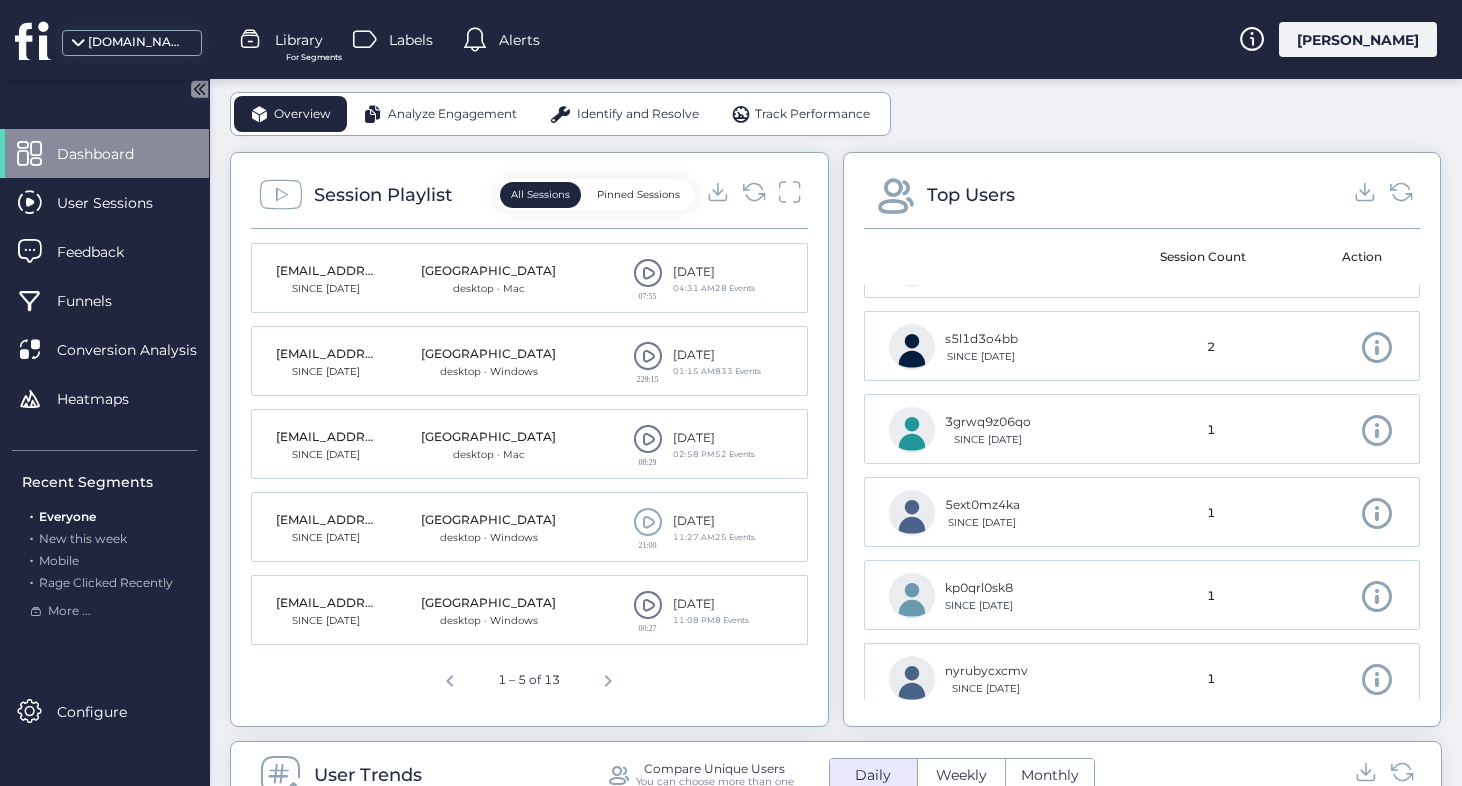 click 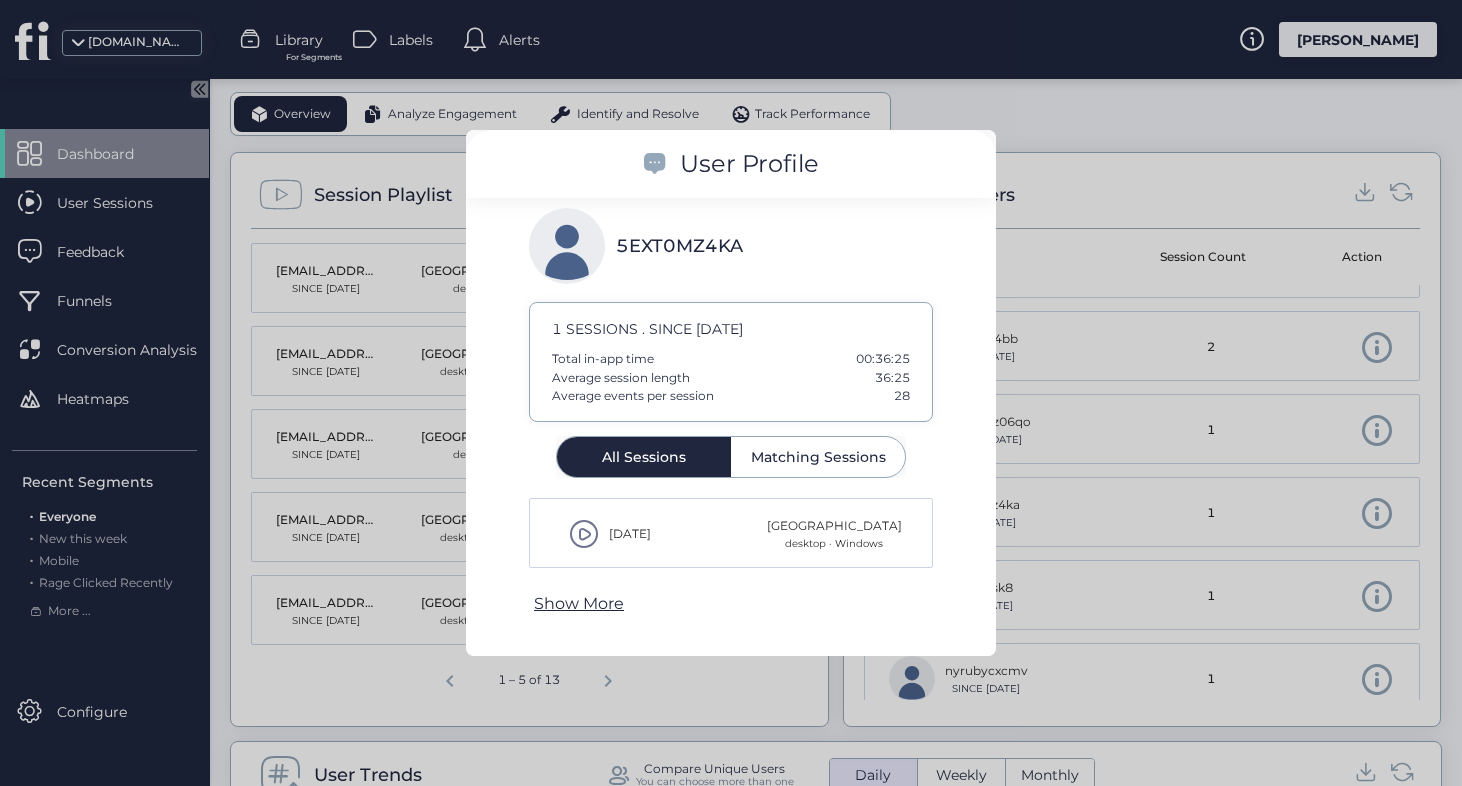 click at bounding box center [731, 393] 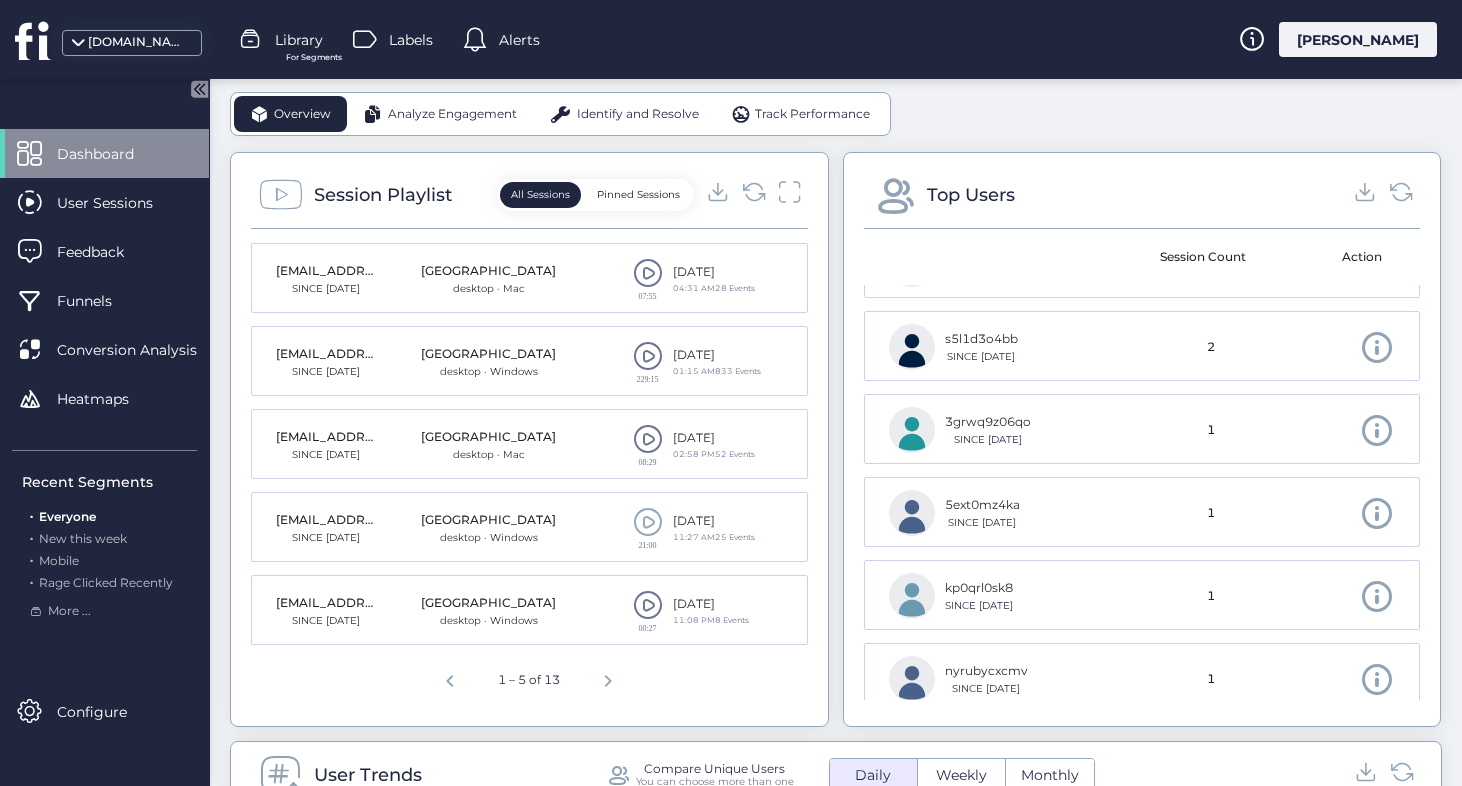 scroll, scrollTop: 409, scrollLeft: 0, axis: vertical 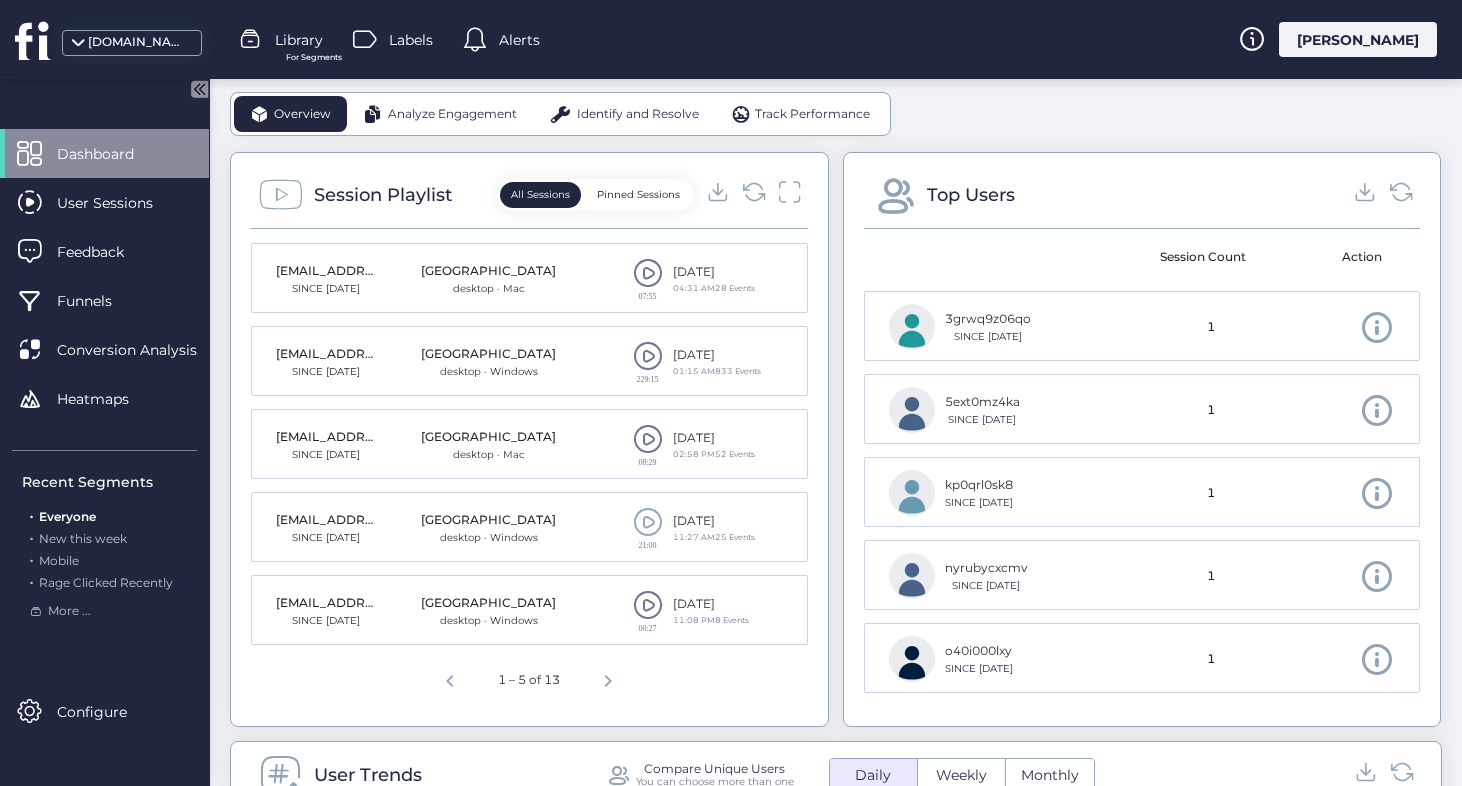 click 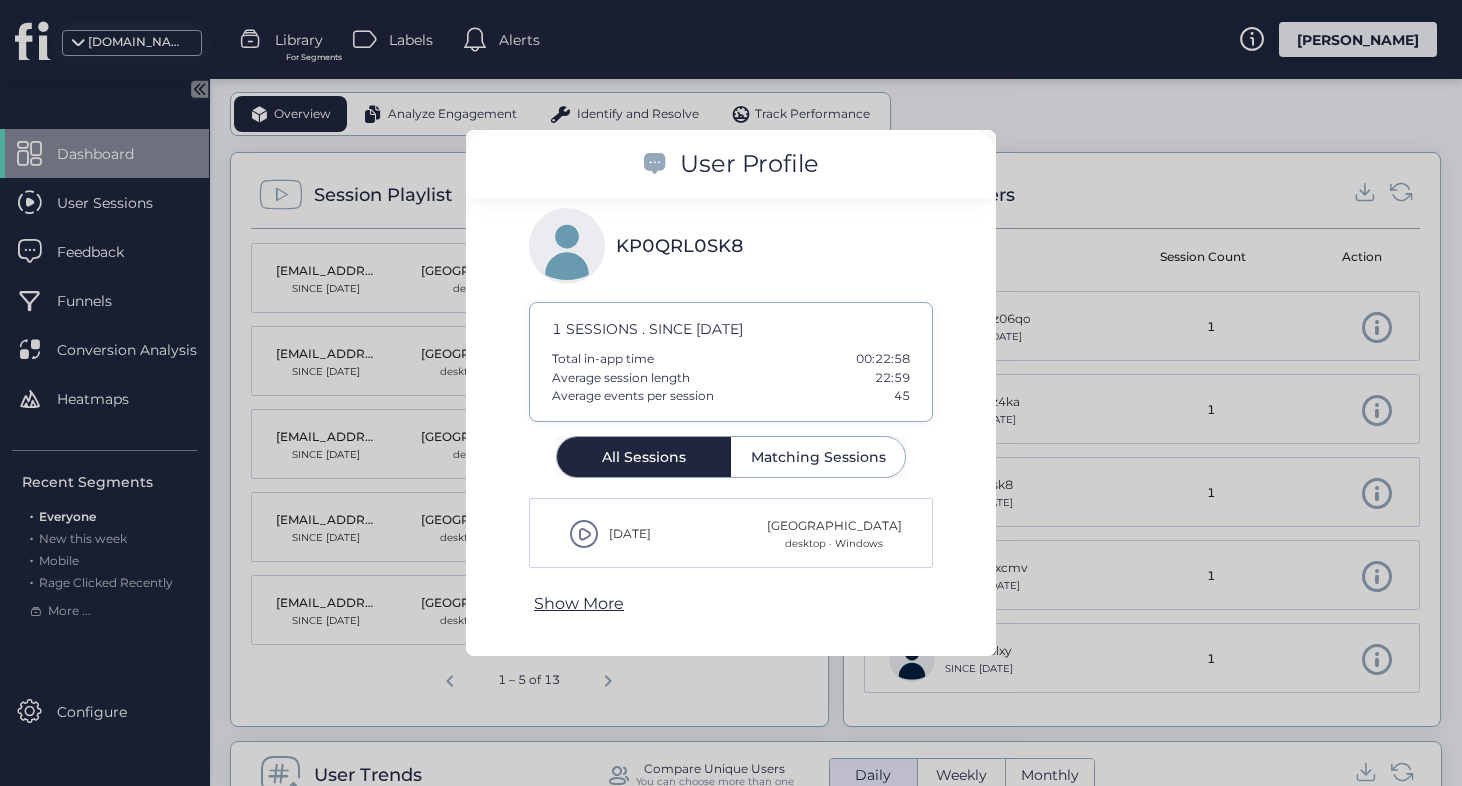 click at bounding box center [731, 393] 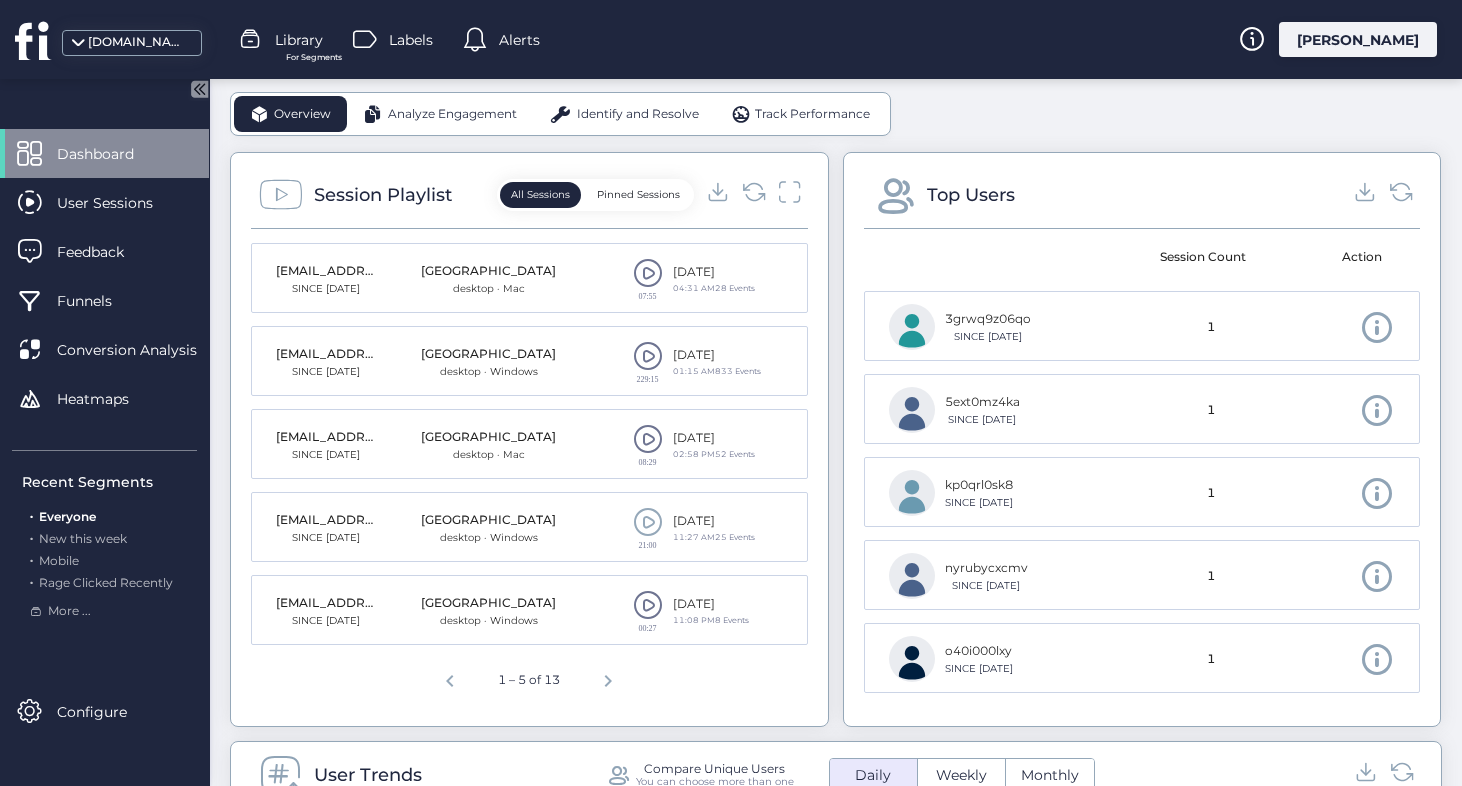 click 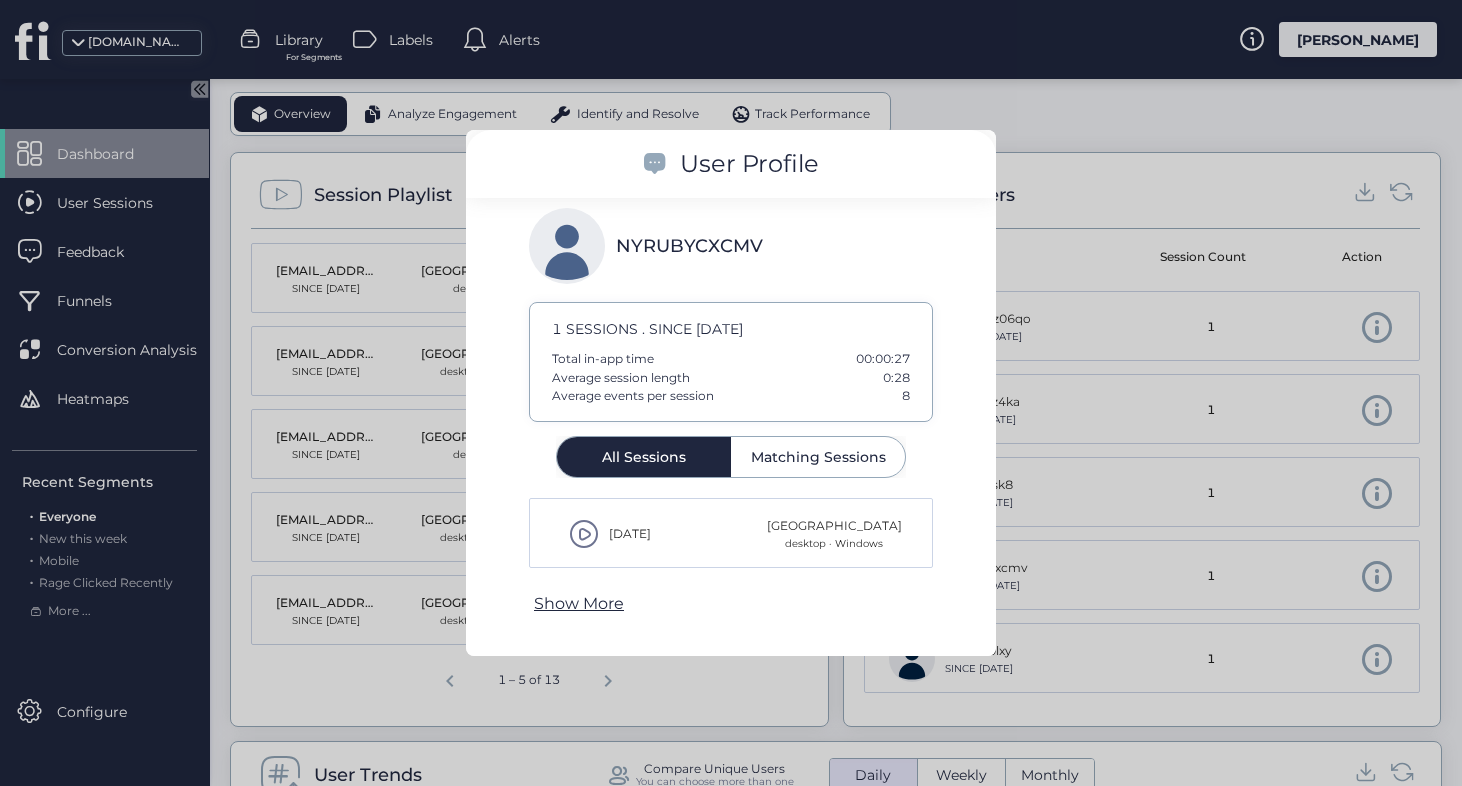 click at bounding box center [731, 393] 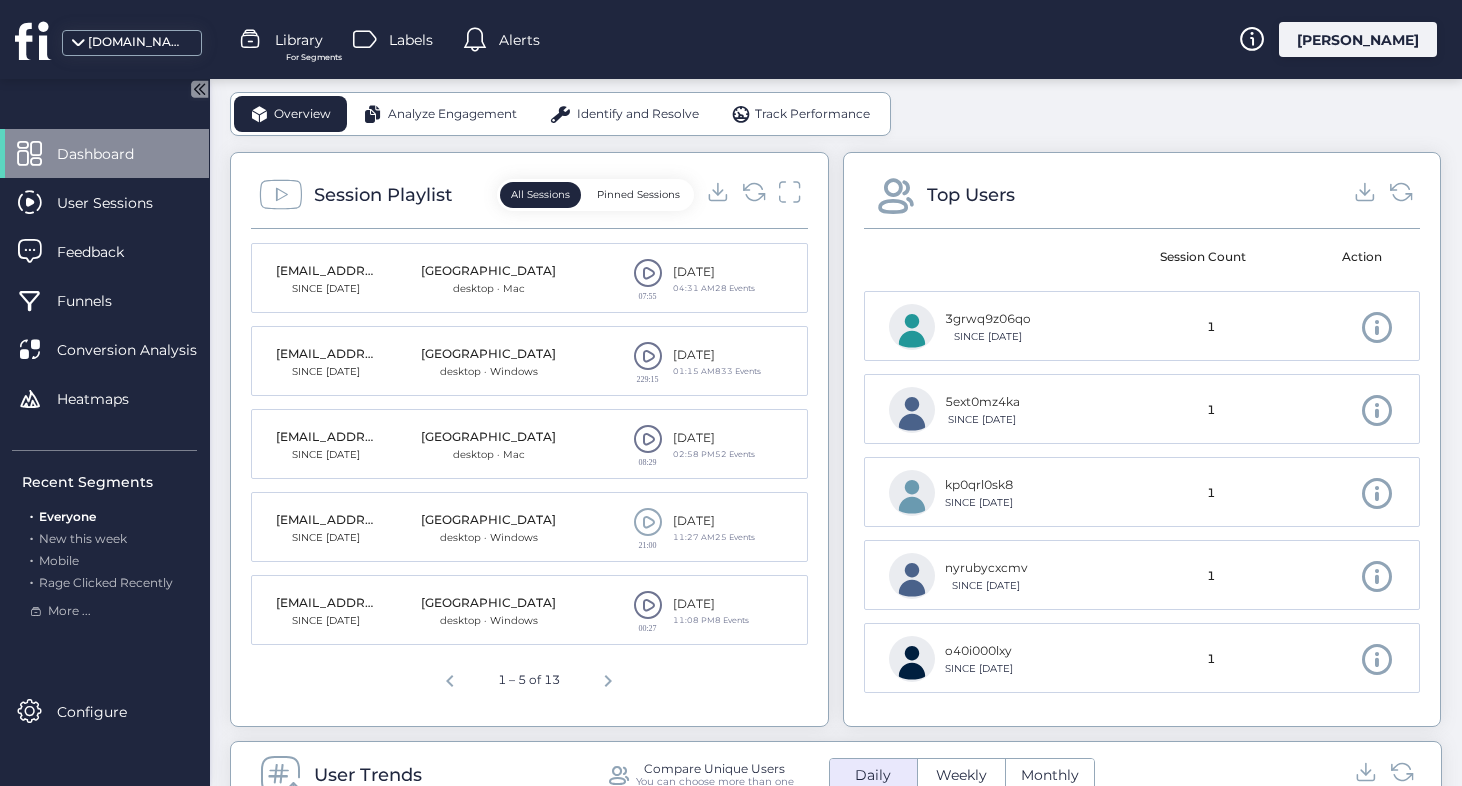scroll, scrollTop: 415, scrollLeft: 0, axis: vertical 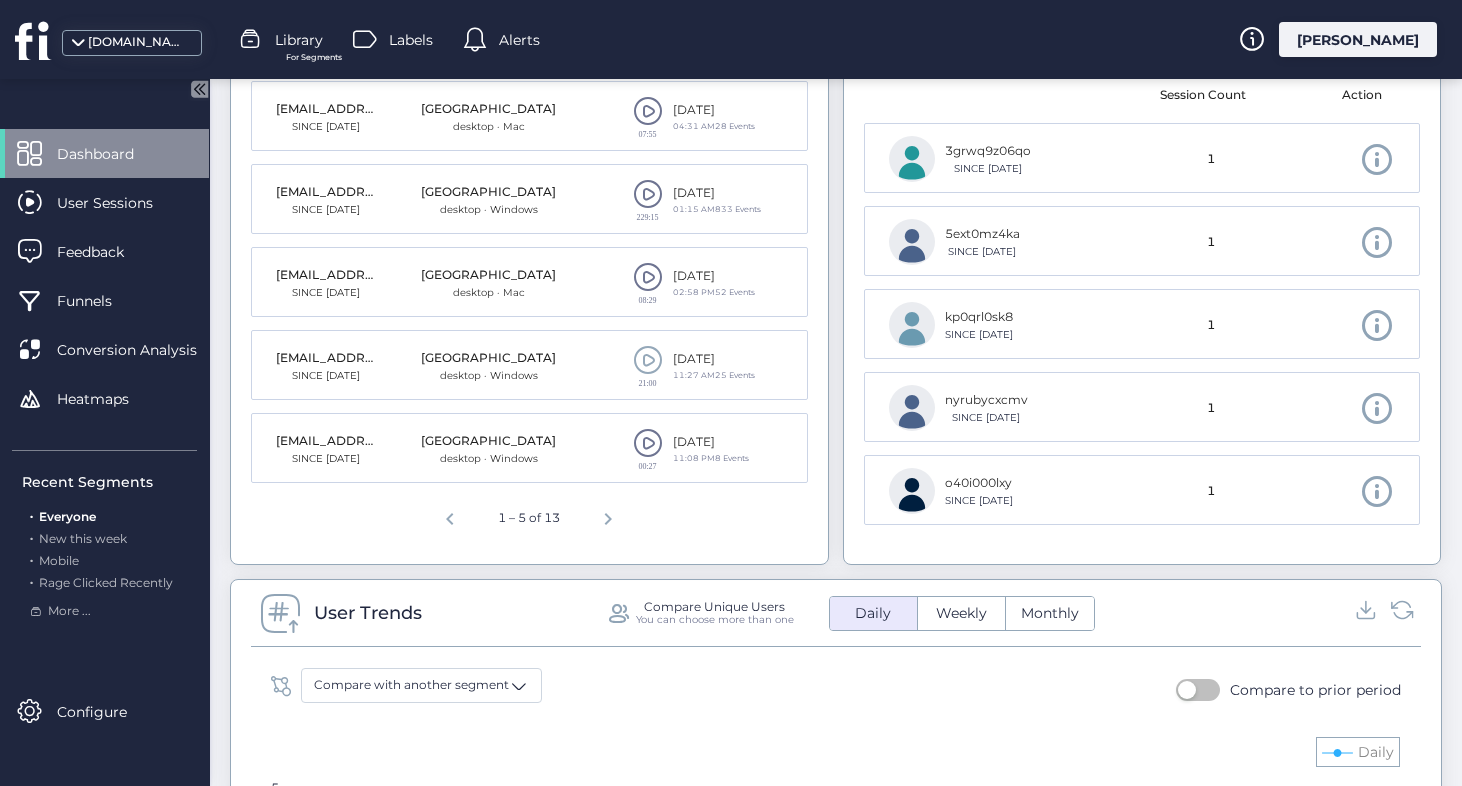 click 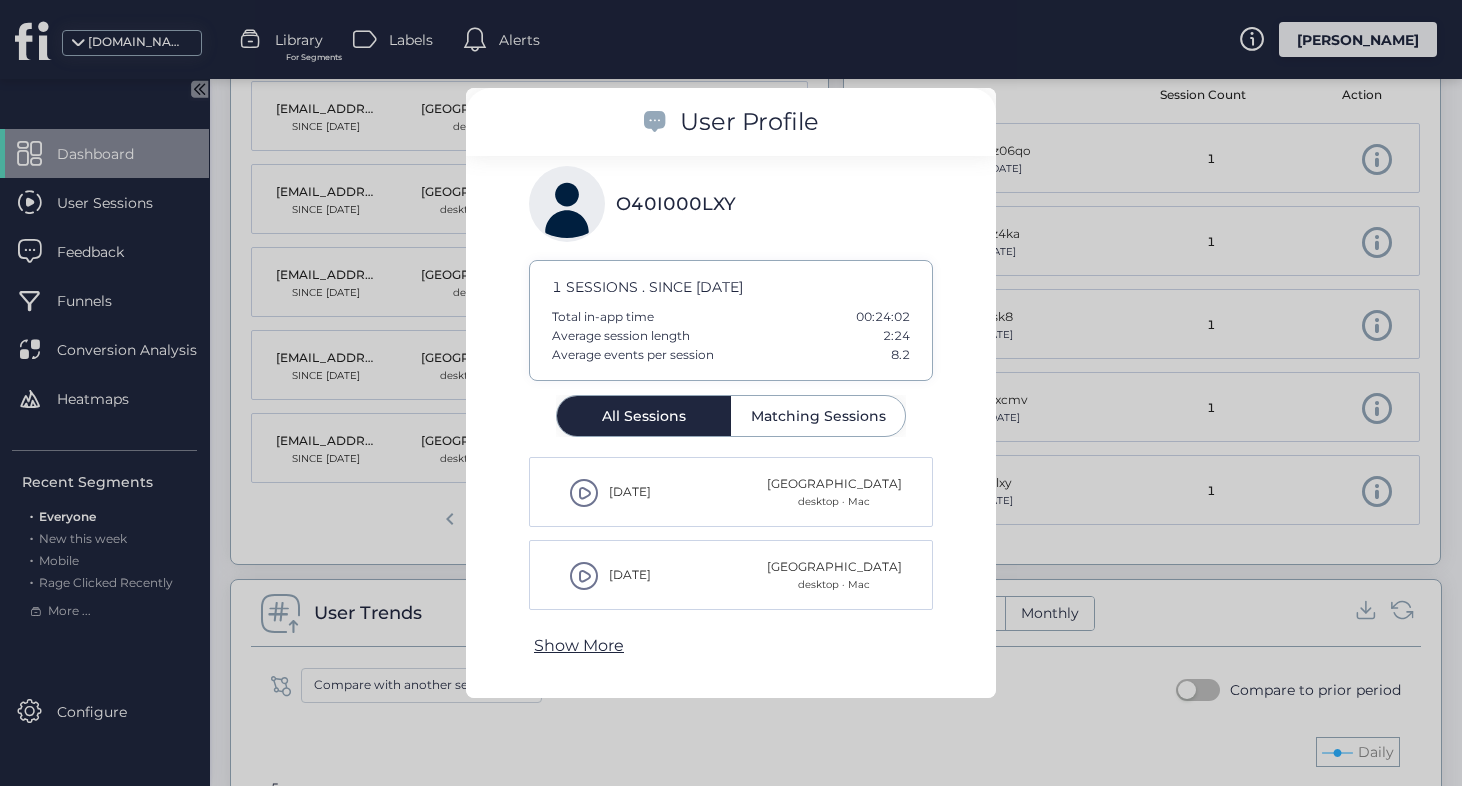 click at bounding box center (731, 393) 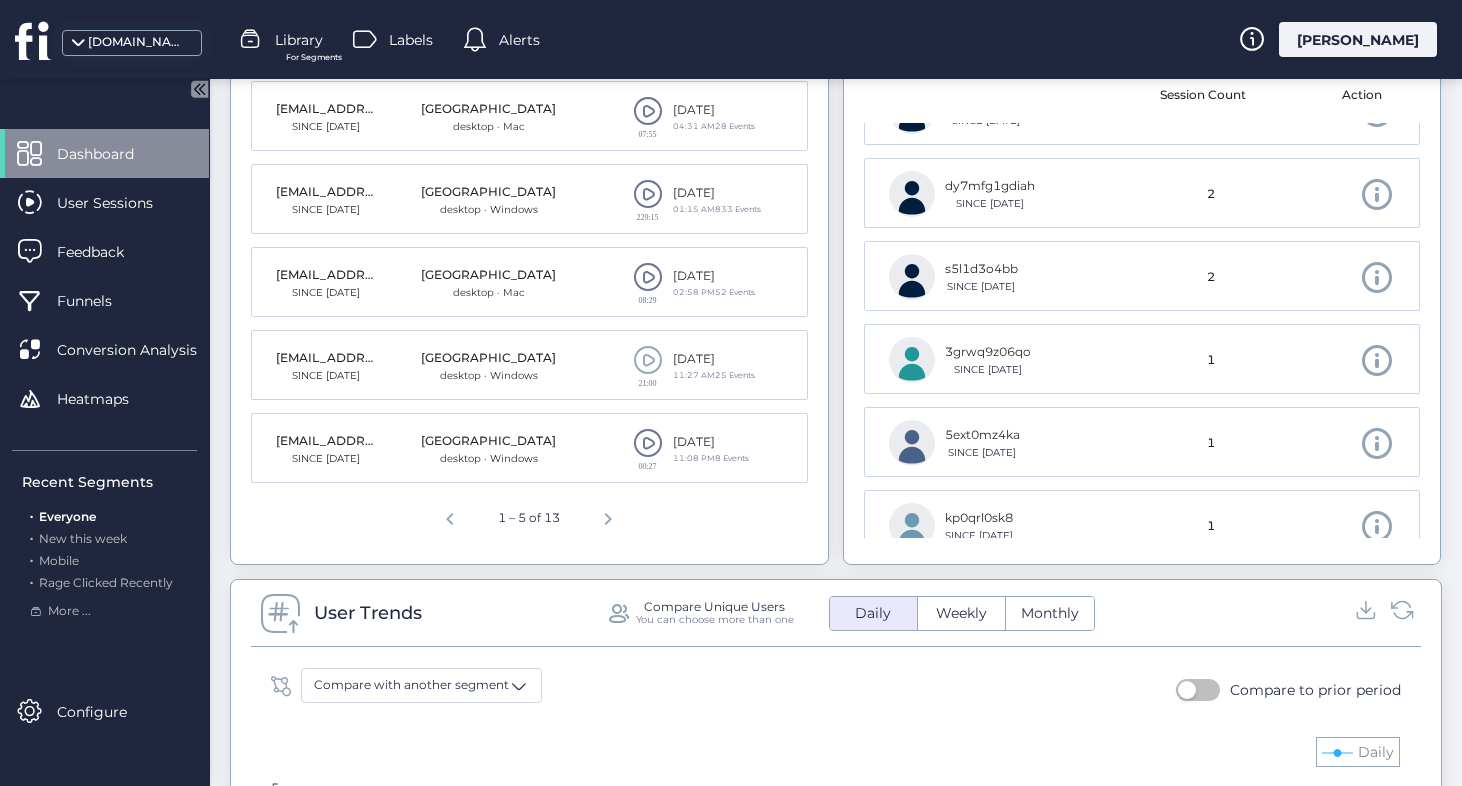 scroll, scrollTop: 0, scrollLeft: 0, axis: both 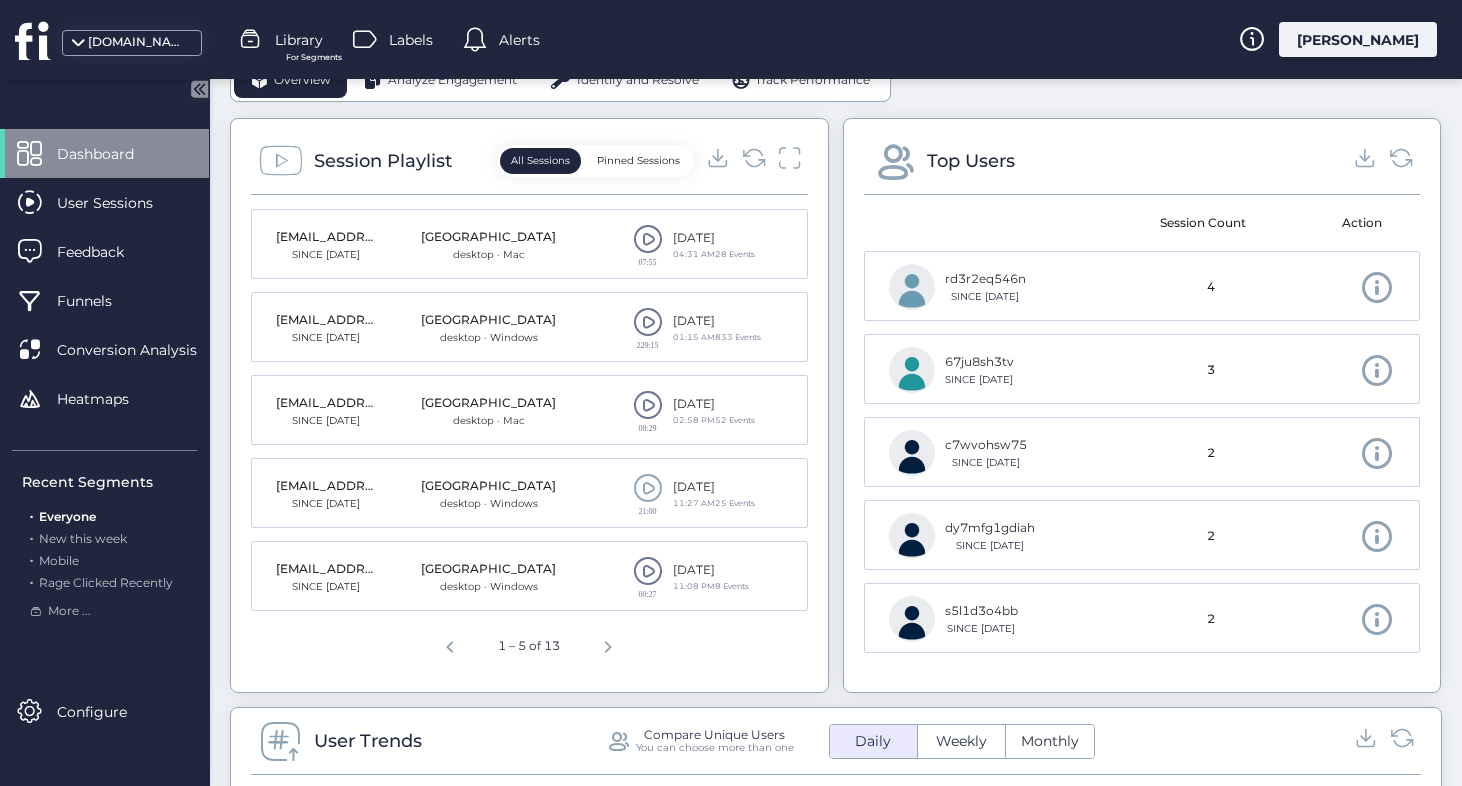 click 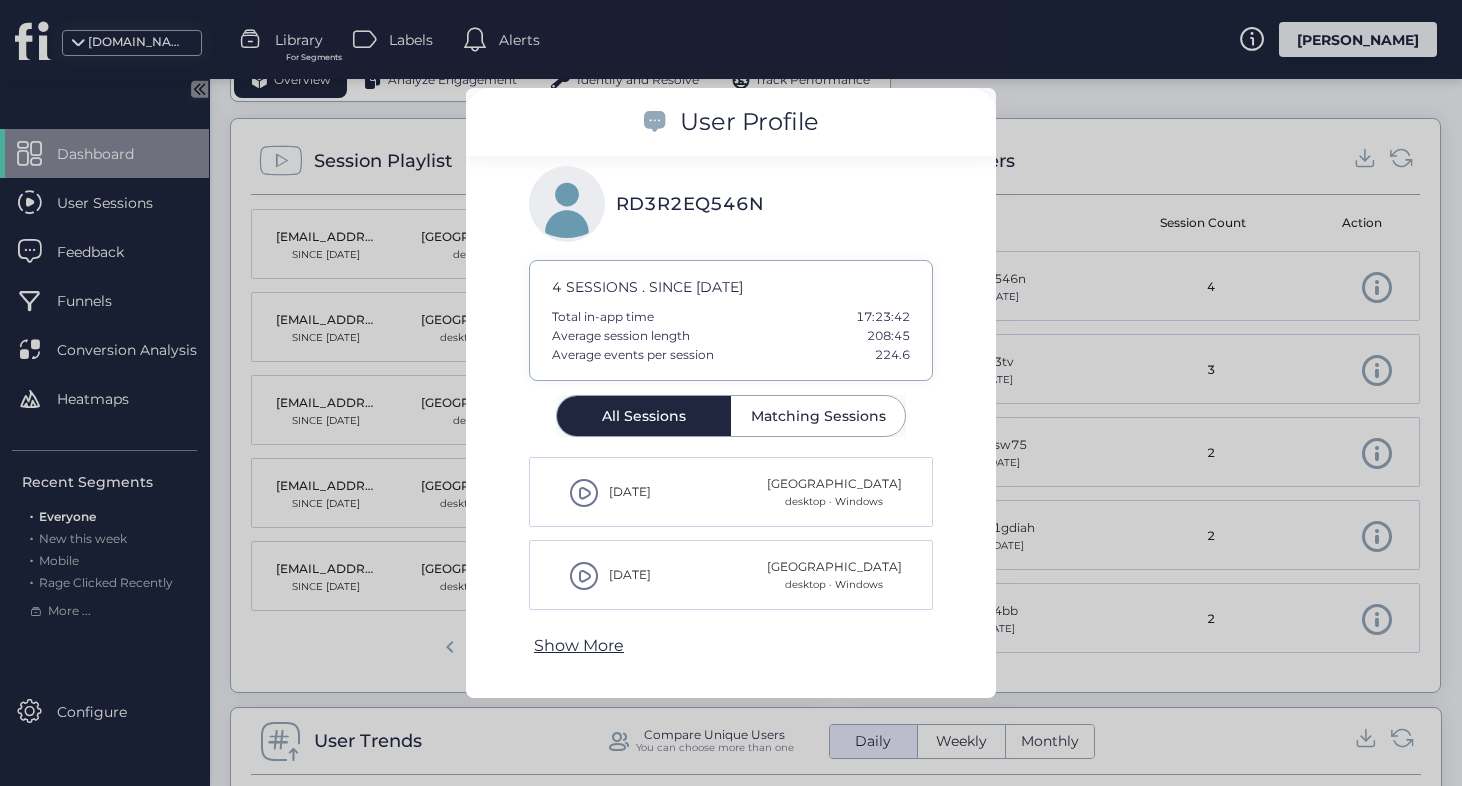click at bounding box center [731, 393] 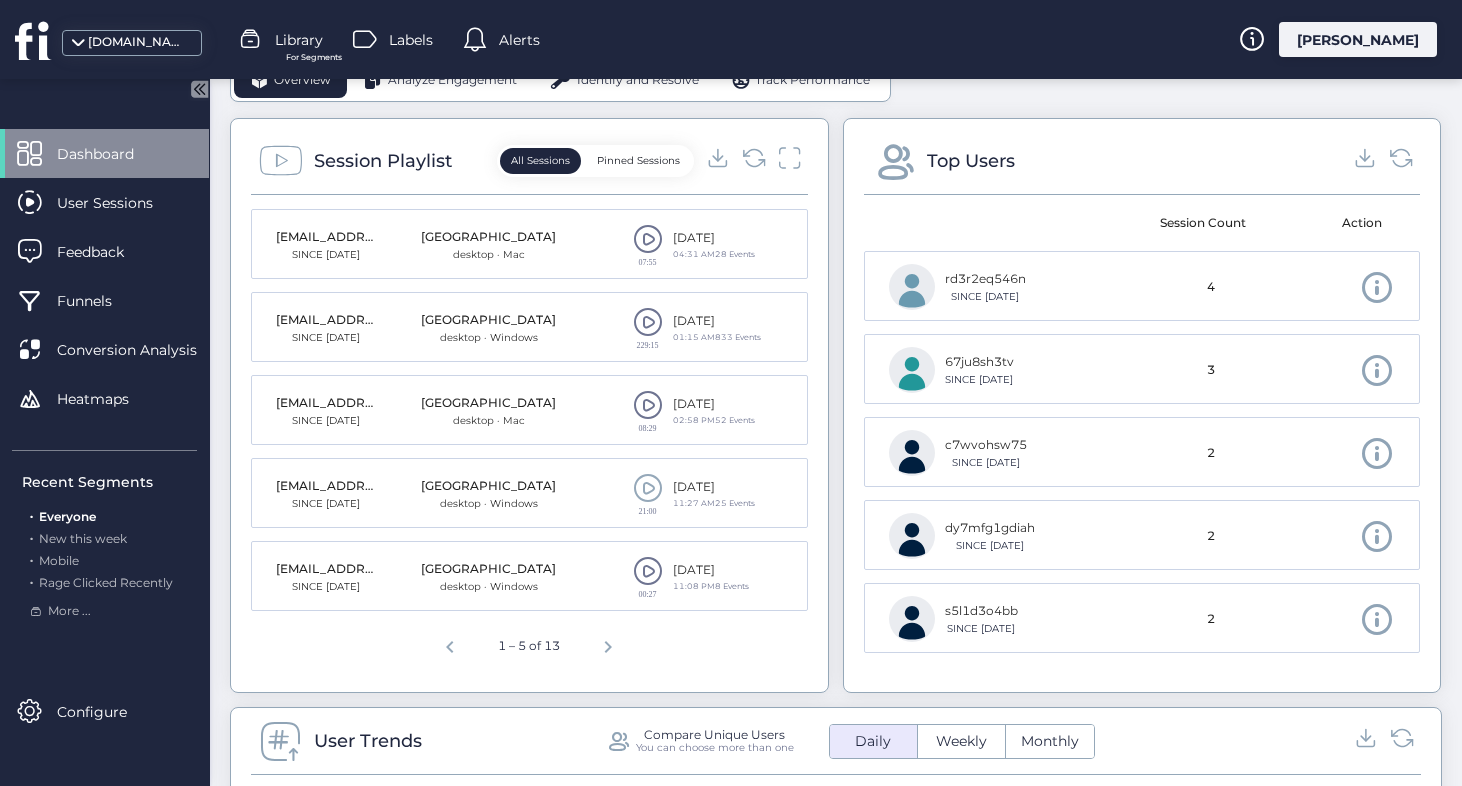 click 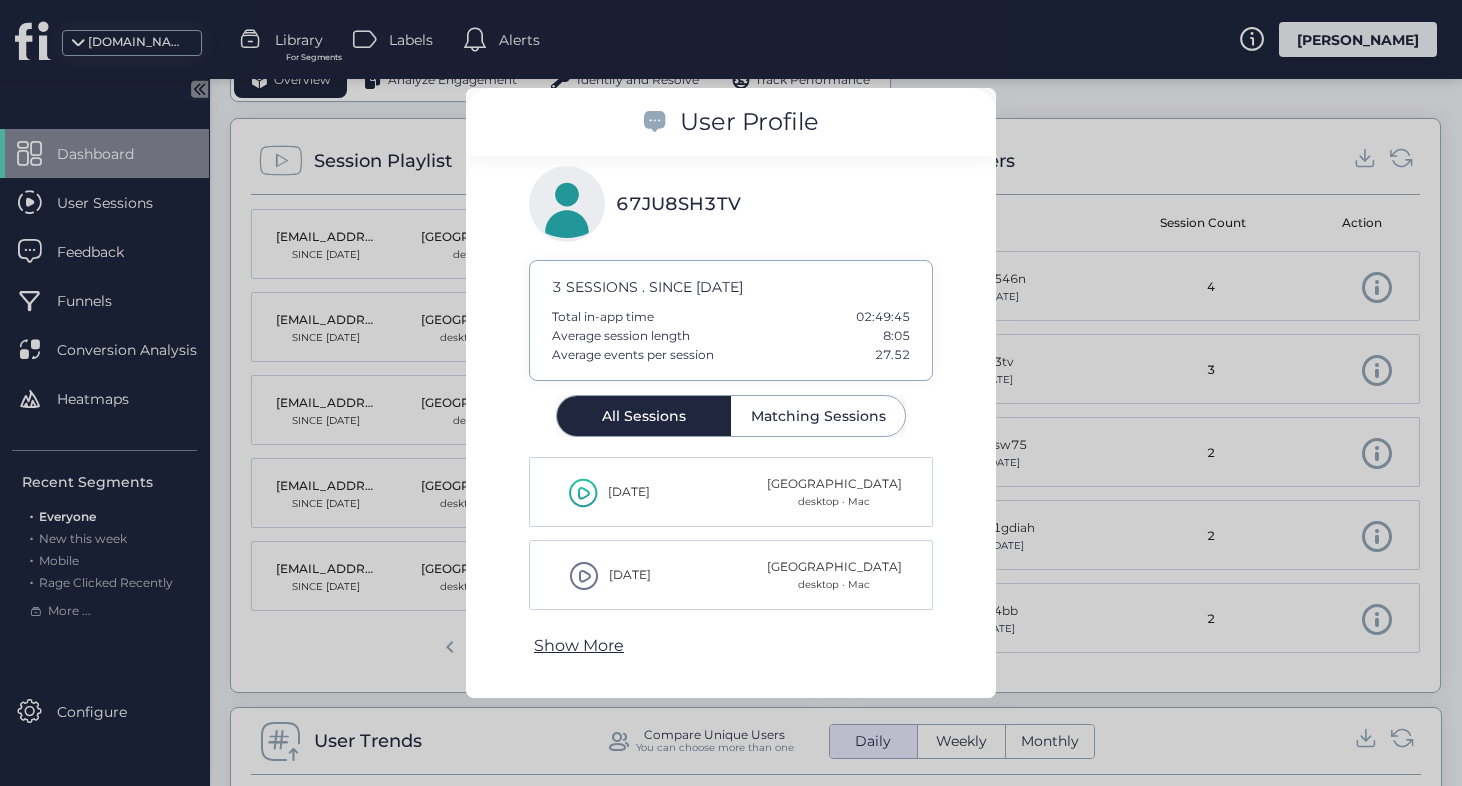 click on "Show More" at bounding box center [579, 645] 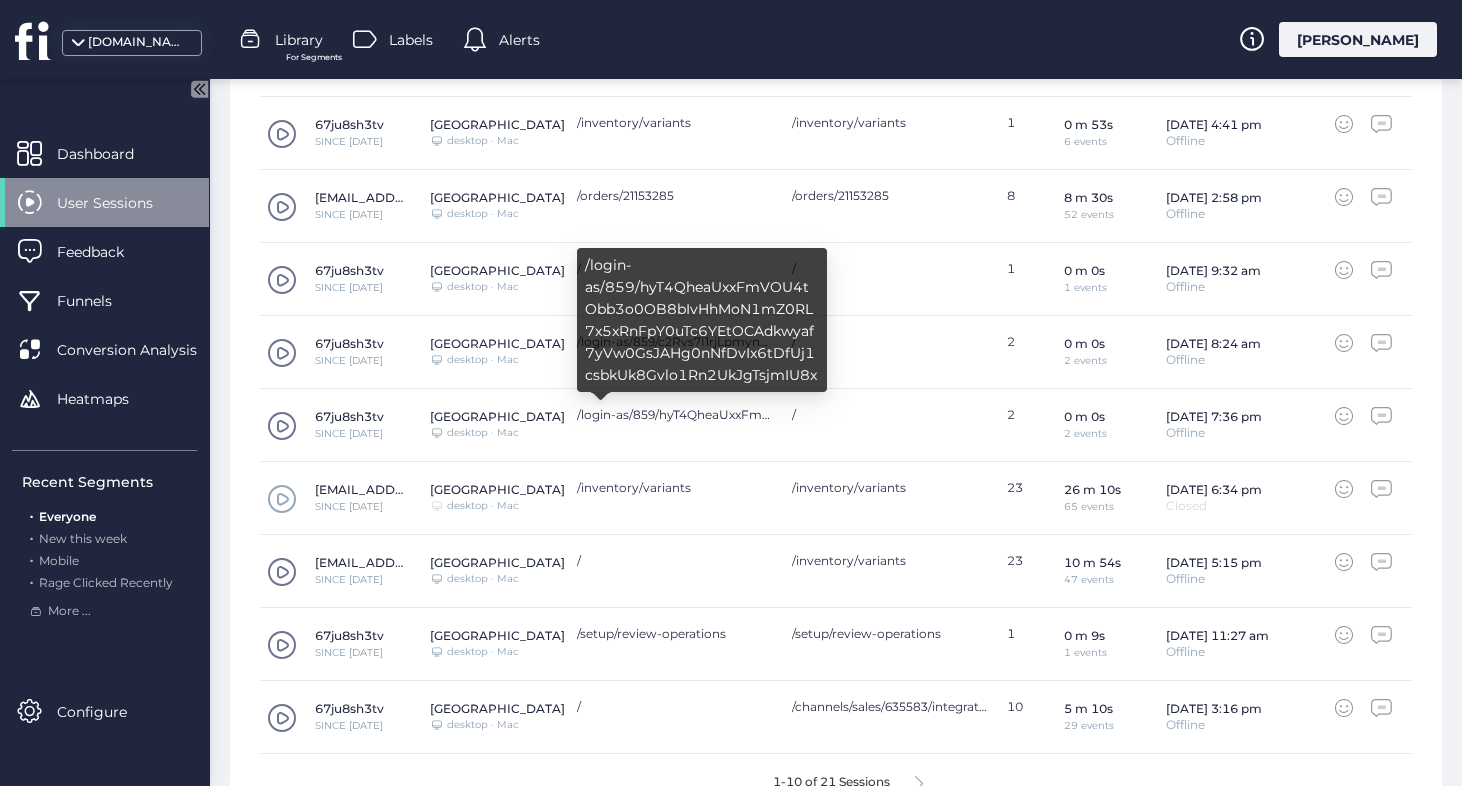 scroll, scrollTop: 852, scrollLeft: 0, axis: vertical 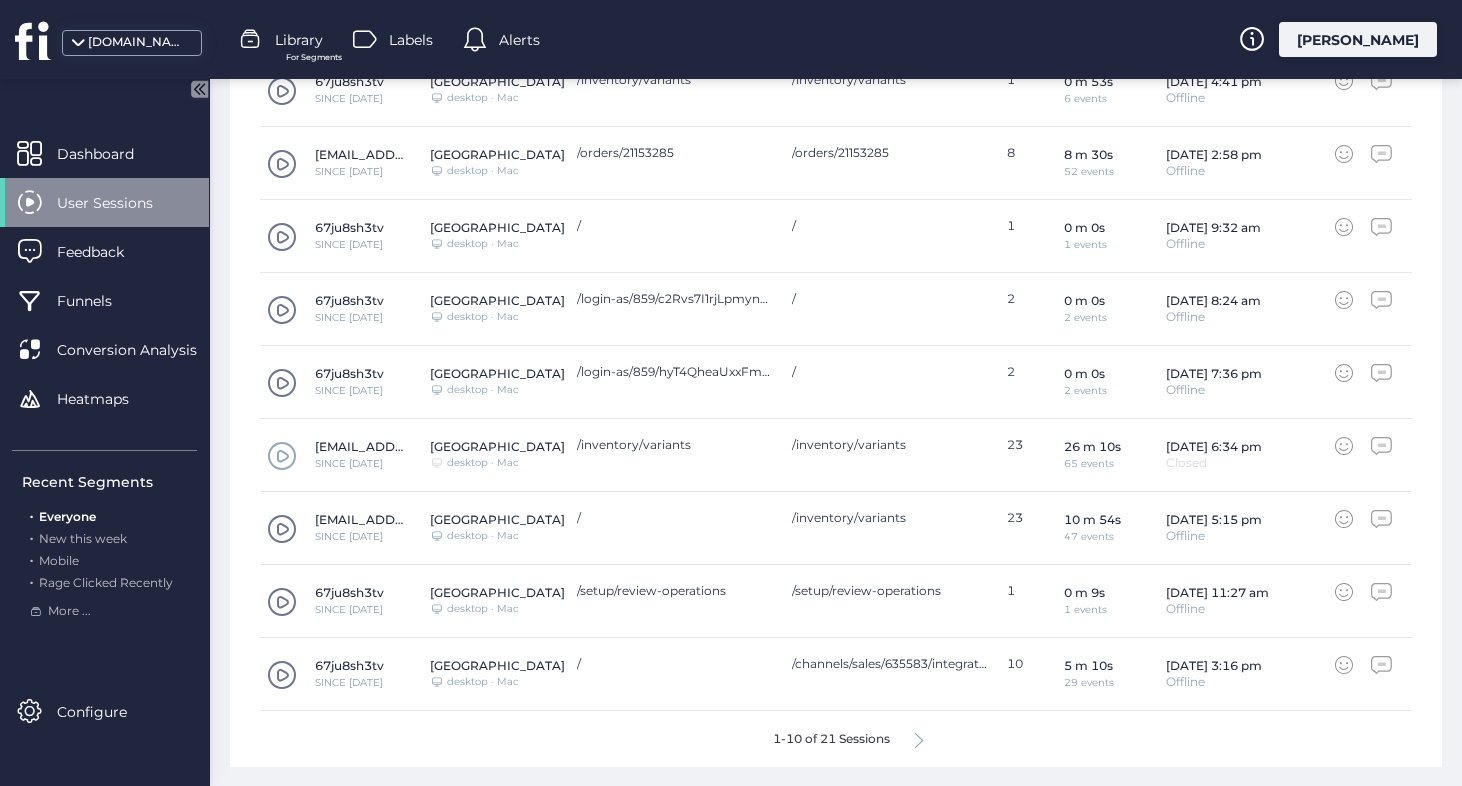 click 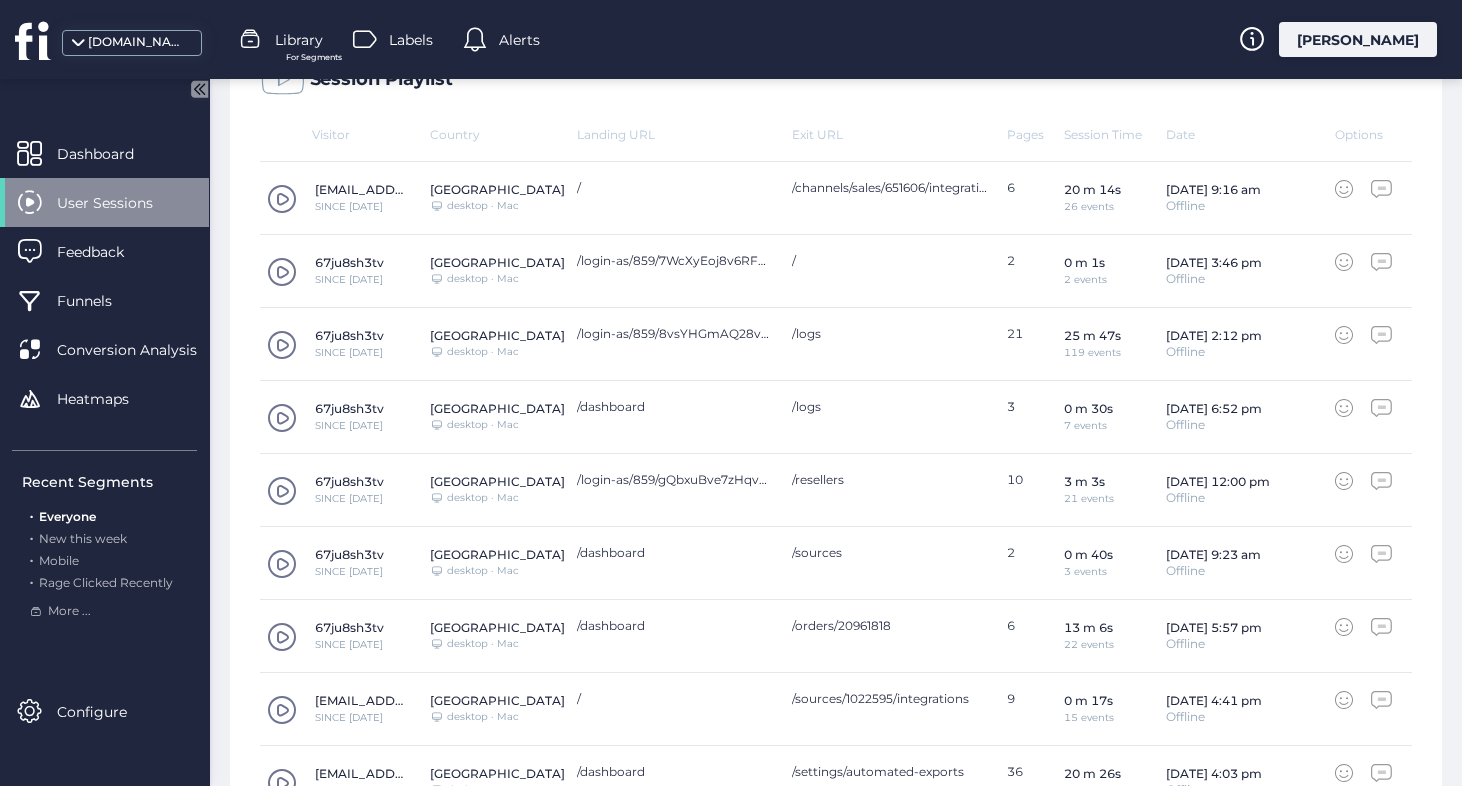 scroll, scrollTop: 852, scrollLeft: 0, axis: vertical 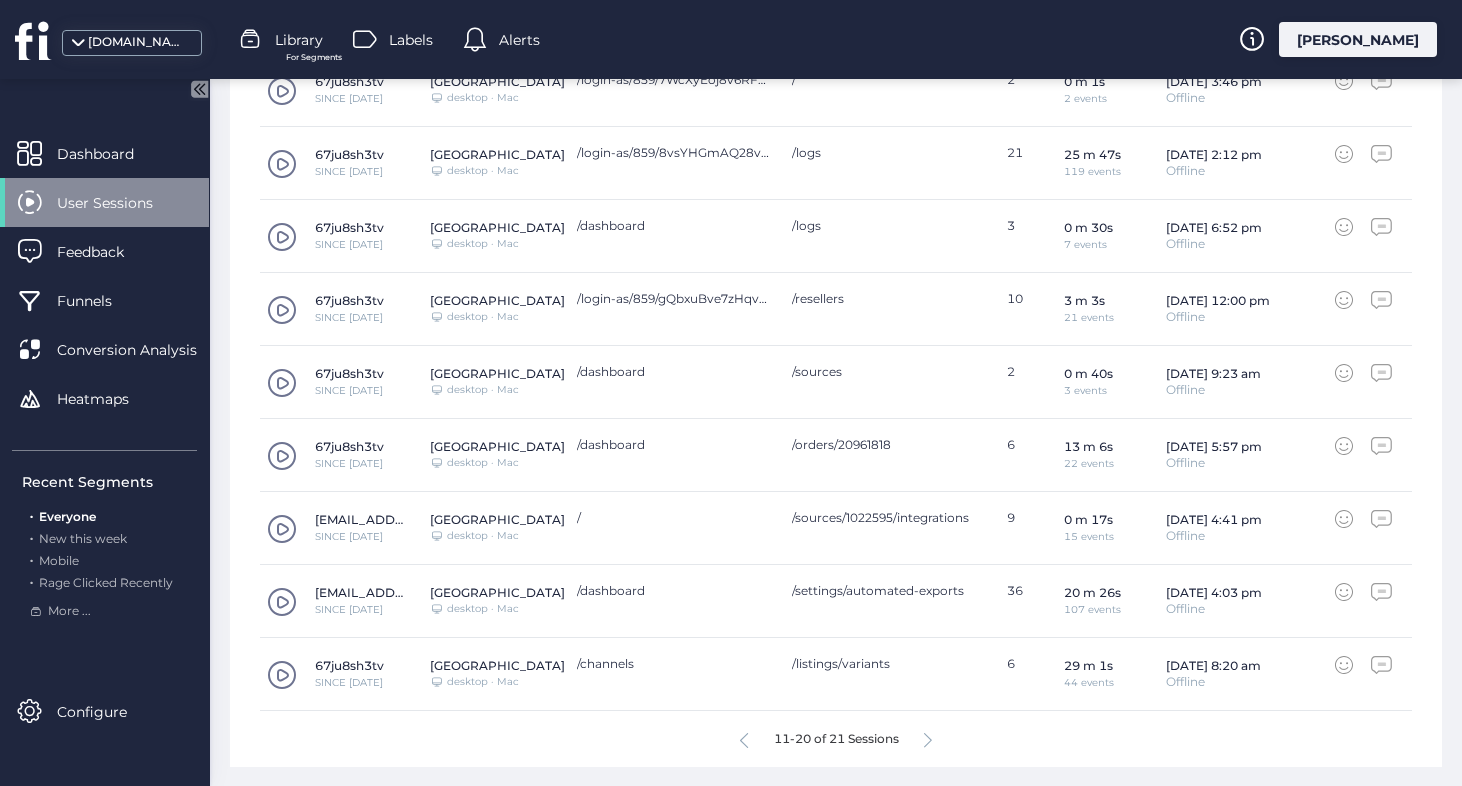 click 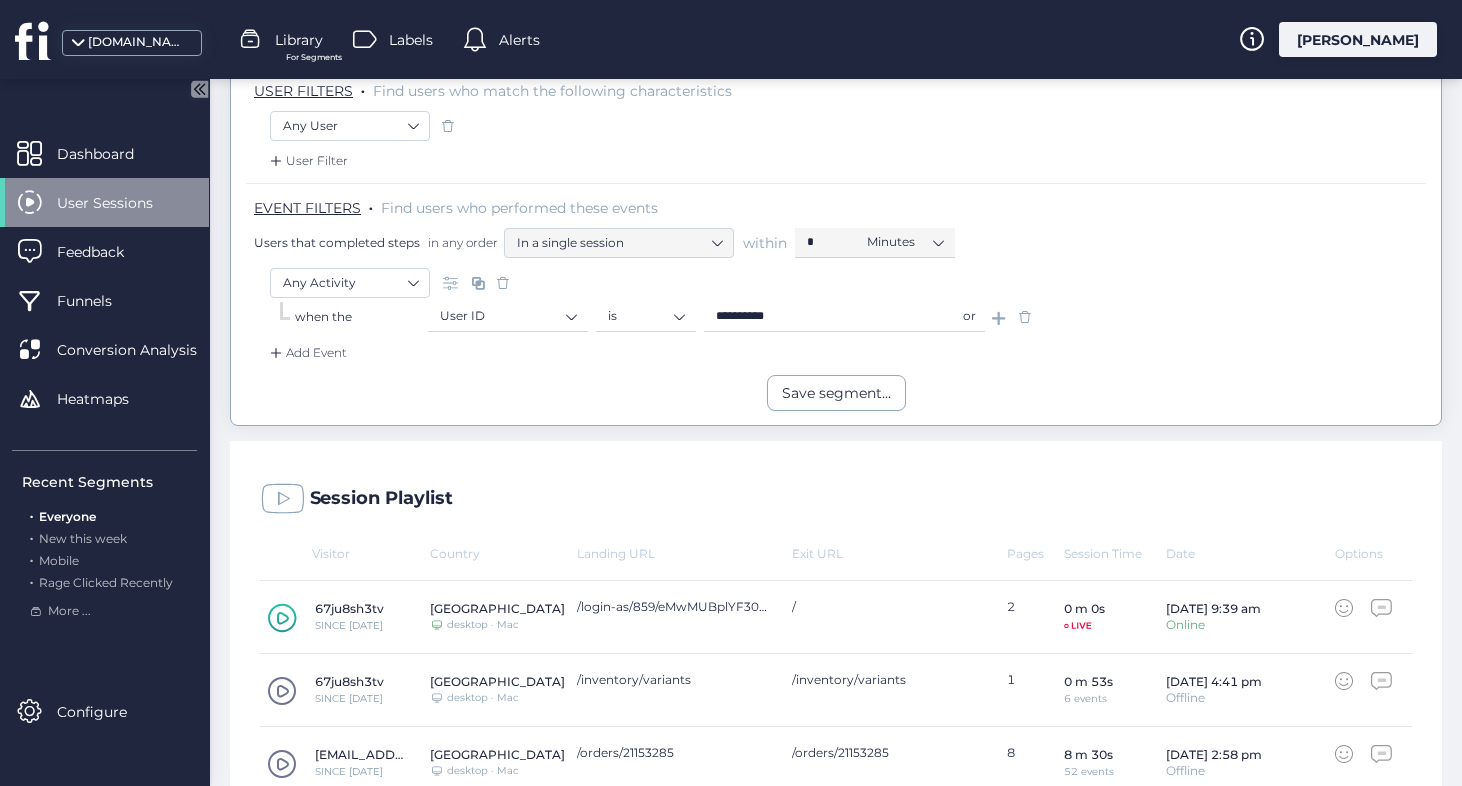 scroll, scrollTop: 185, scrollLeft: 0, axis: vertical 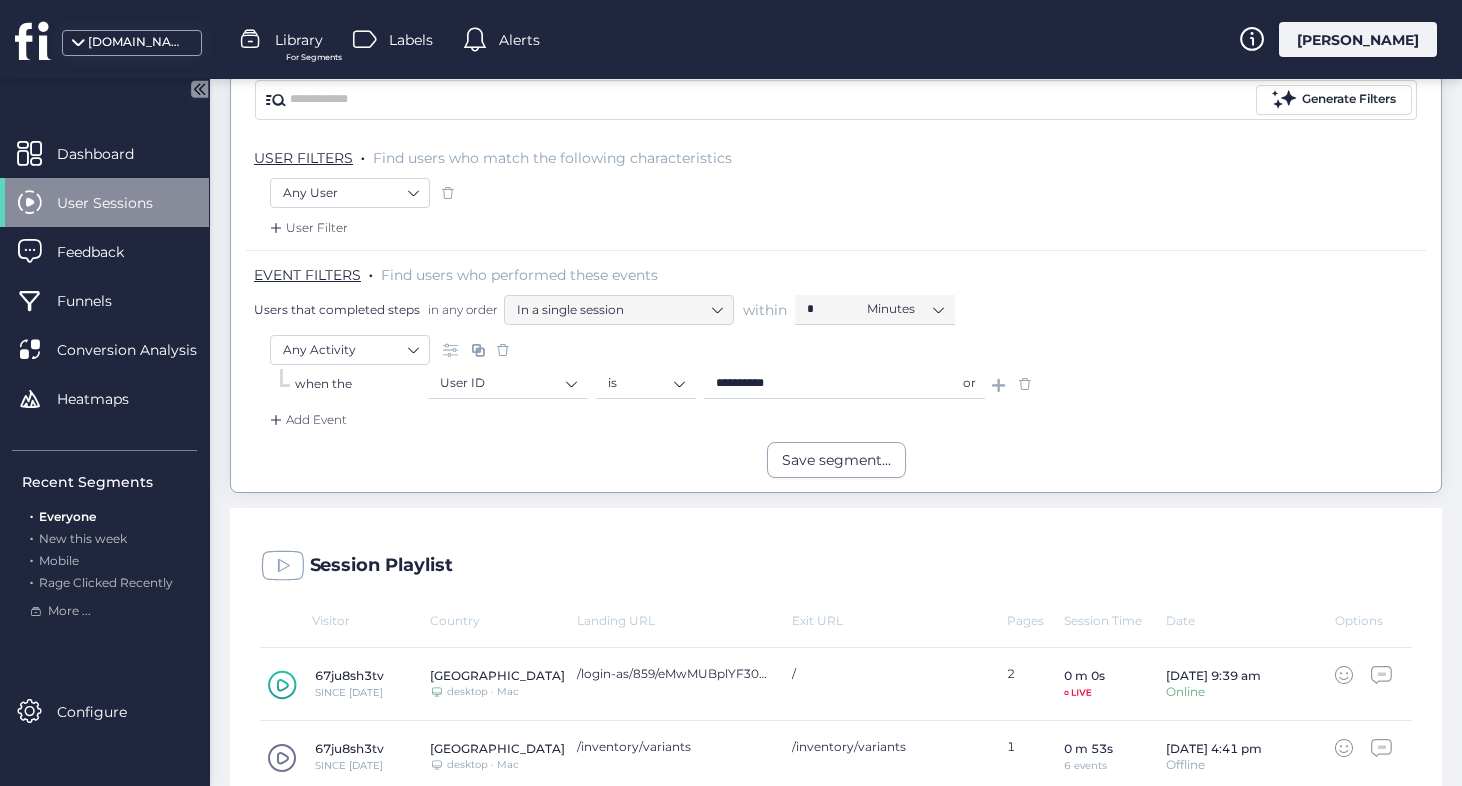 click on "**********" 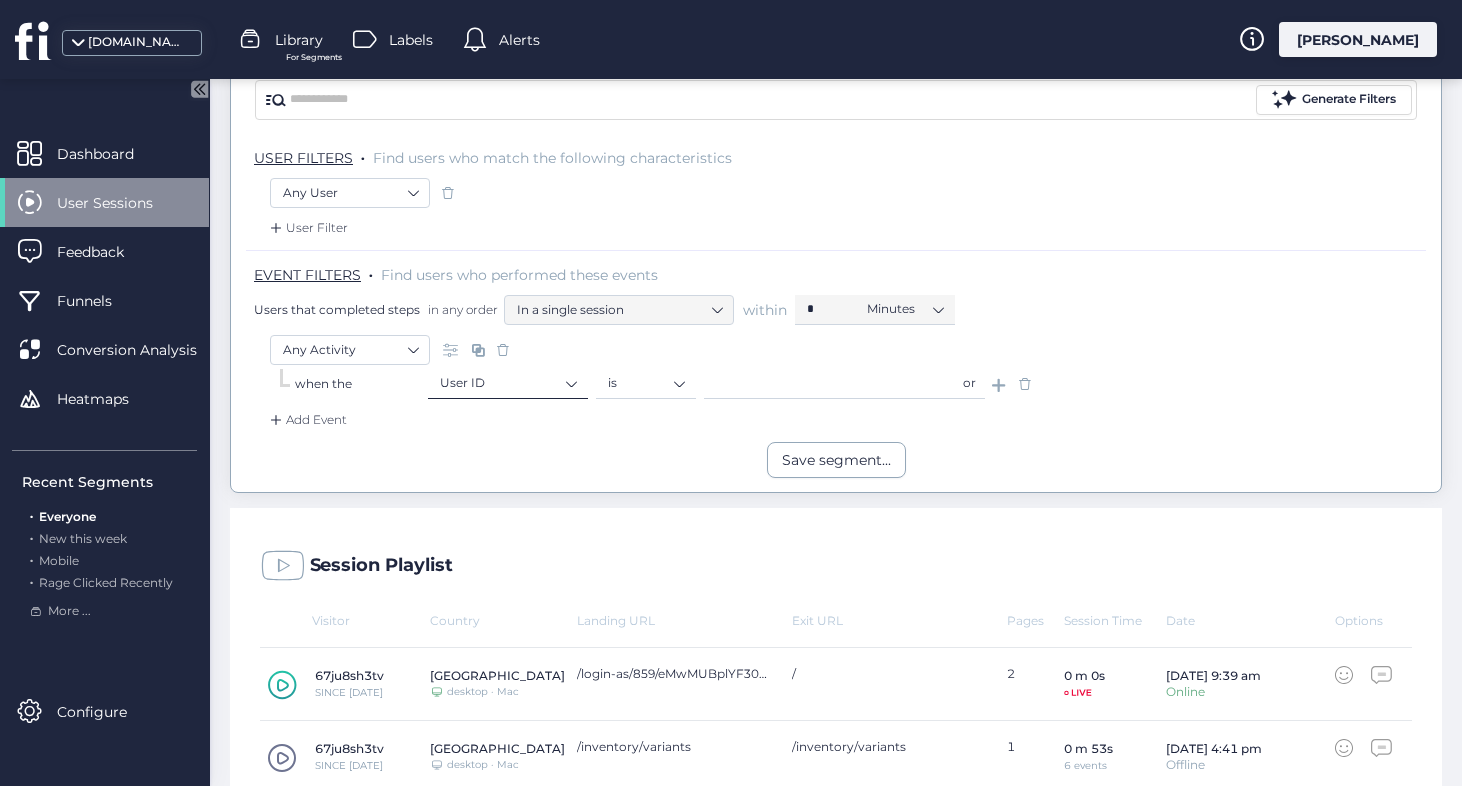 type 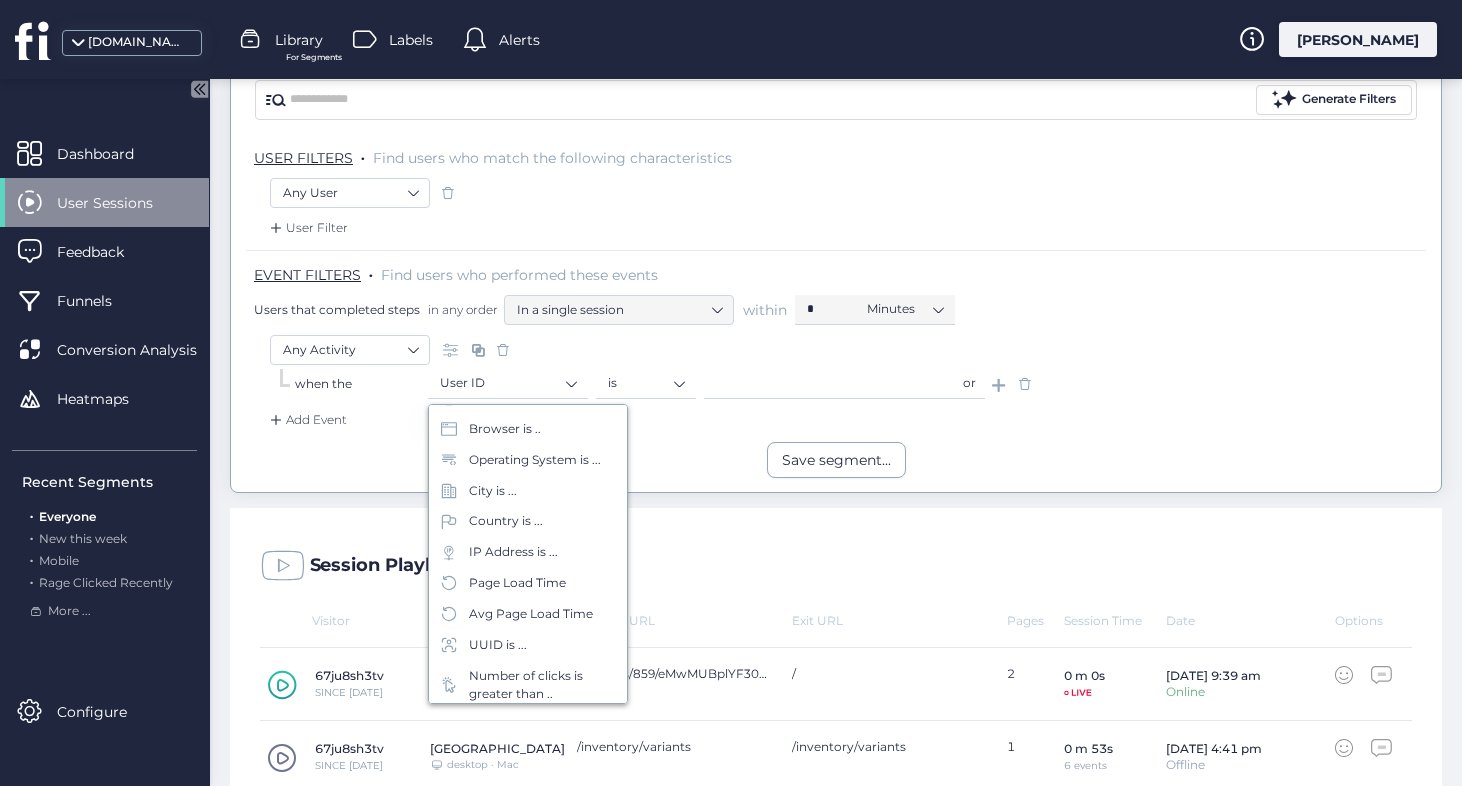 scroll, scrollTop: 558, scrollLeft: 0, axis: vertical 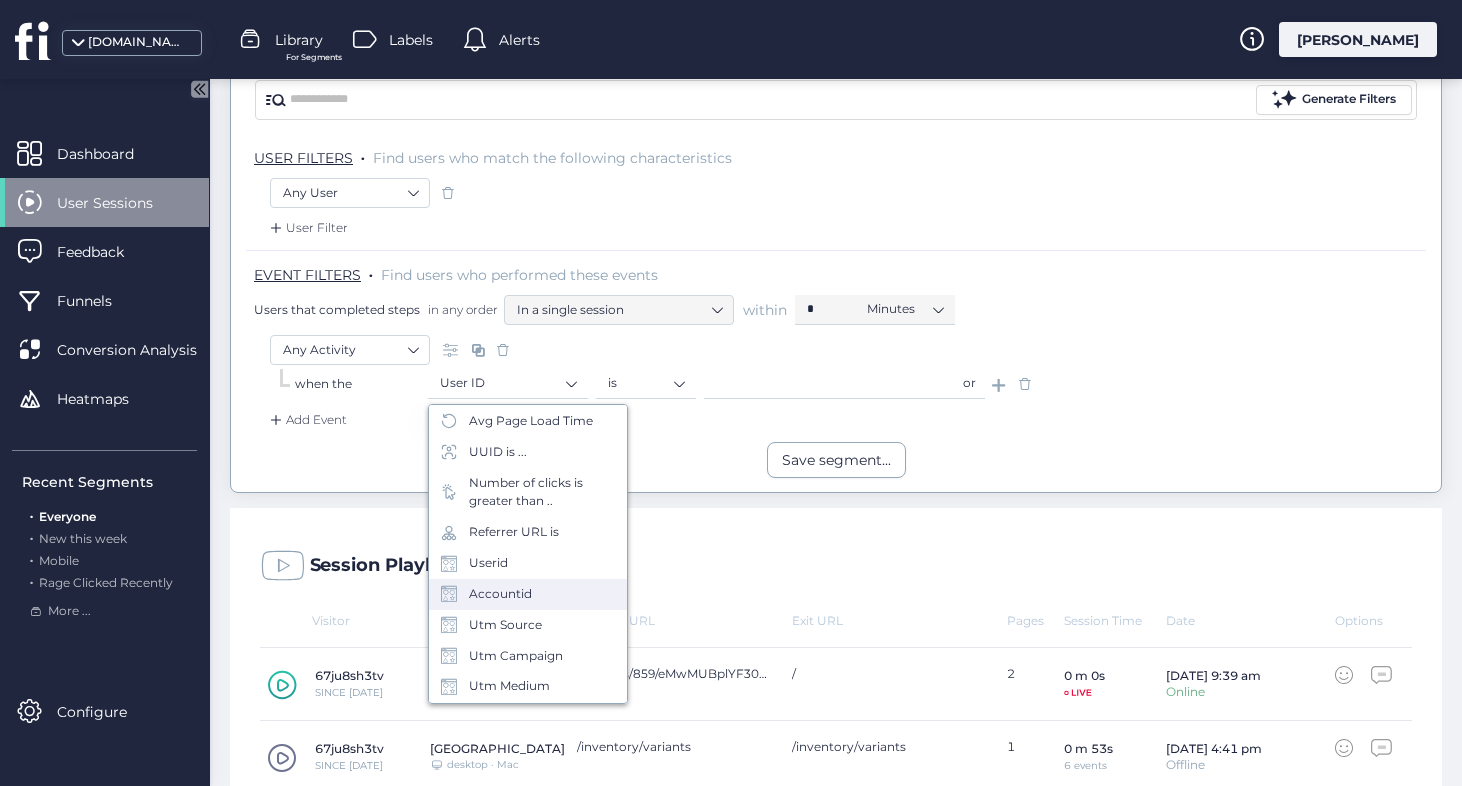 click on "Accountid" at bounding box center (528, 594) 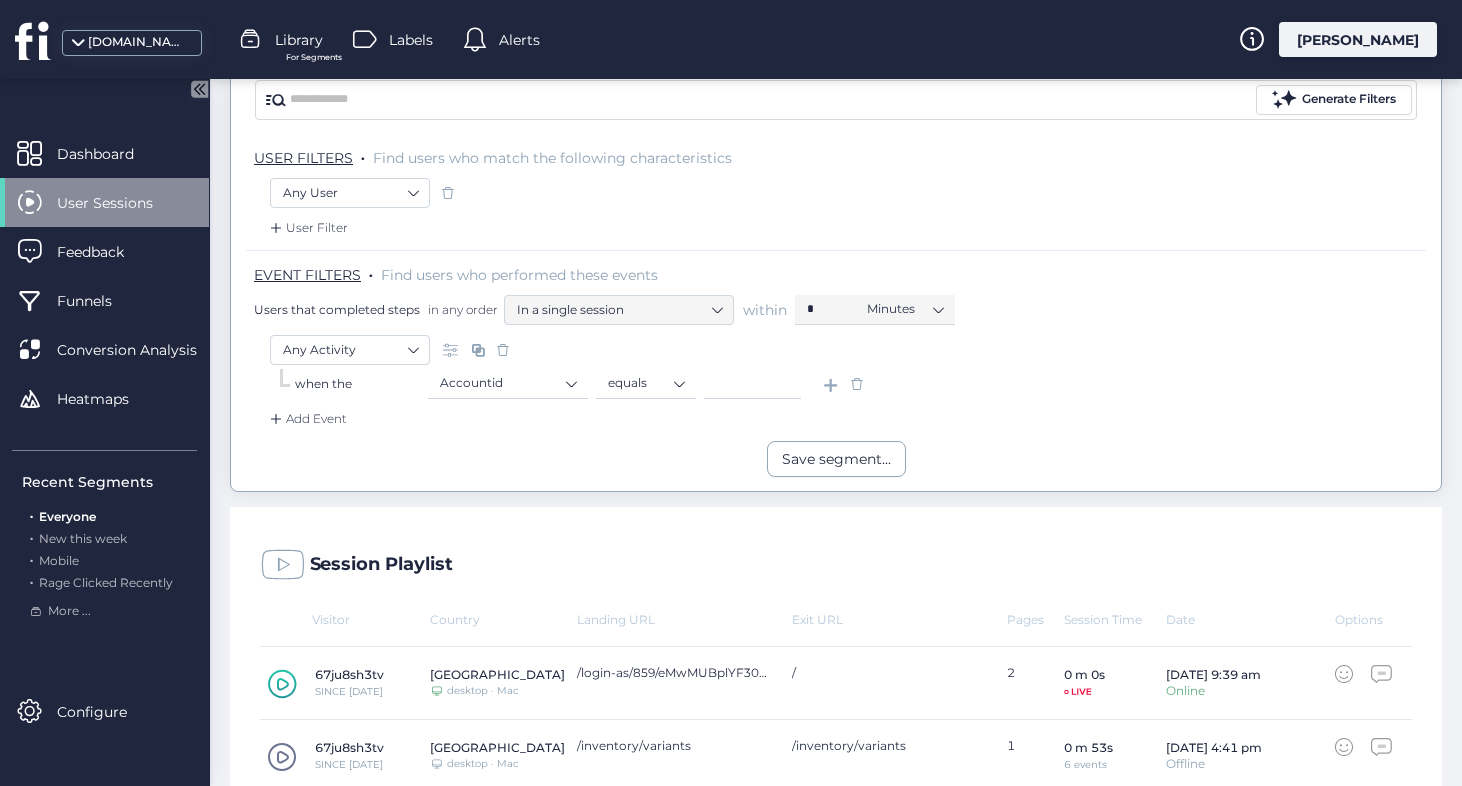 click 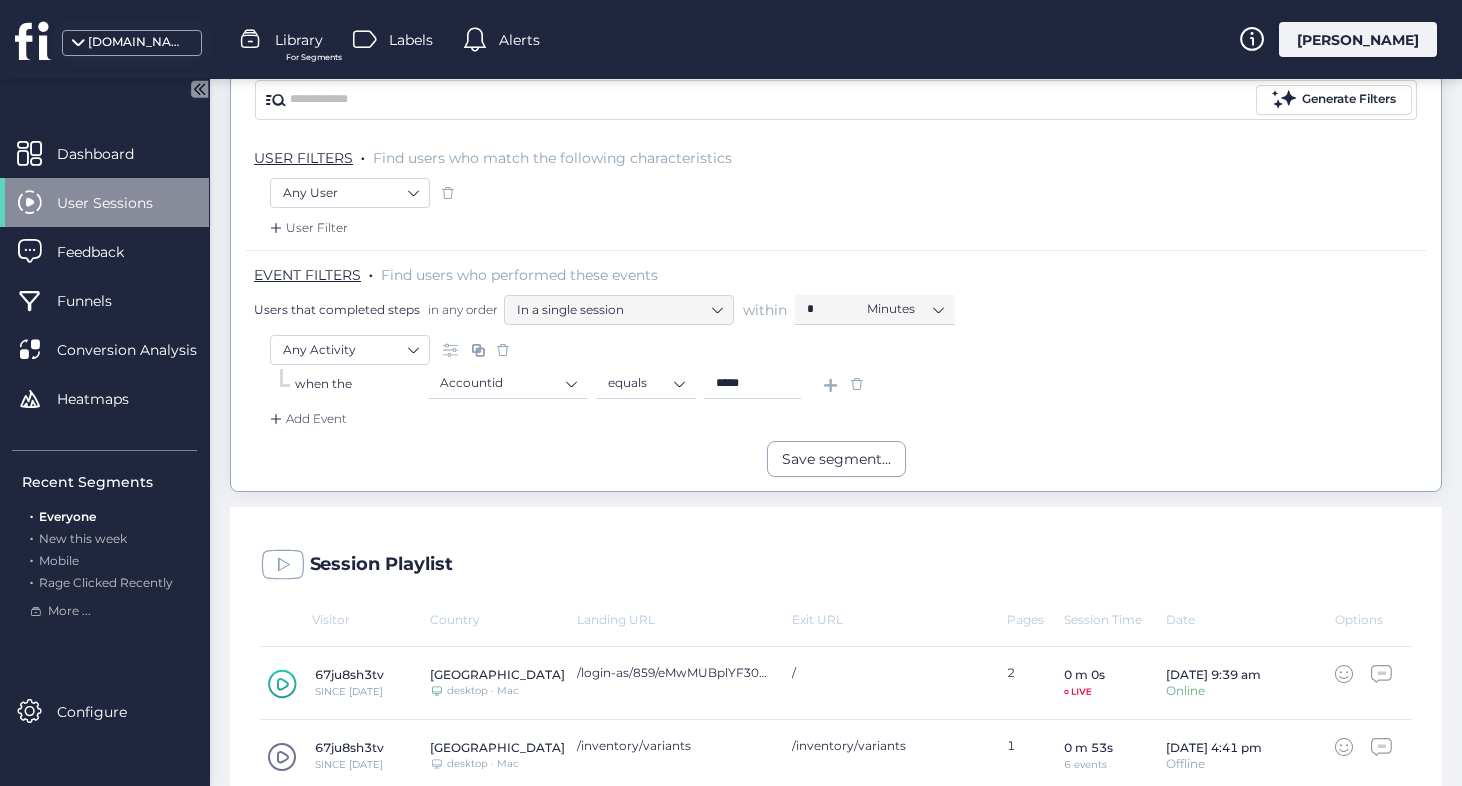 type on "*****" 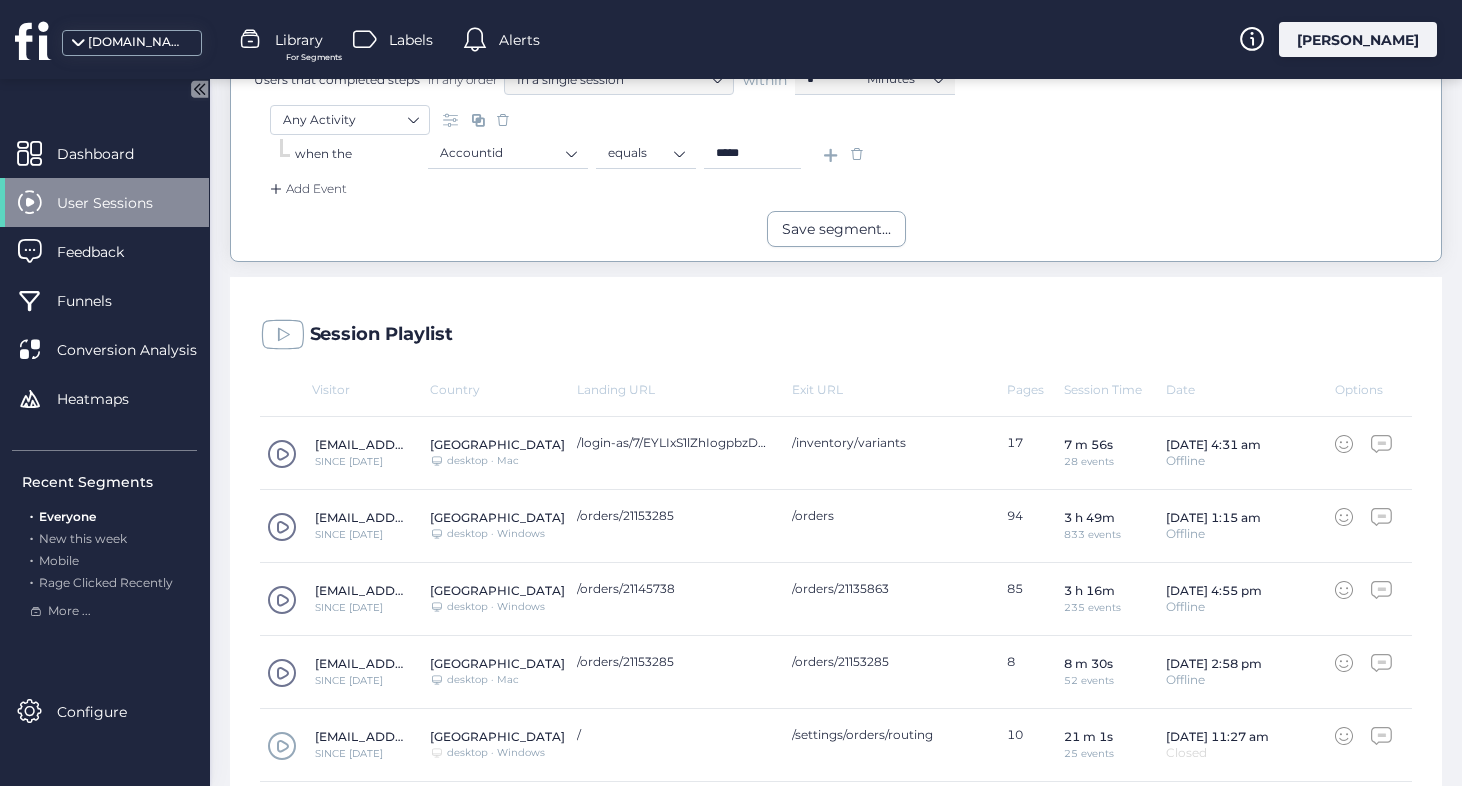scroll, scrollTop: 851, scrollLeft: 0, axis: vertical 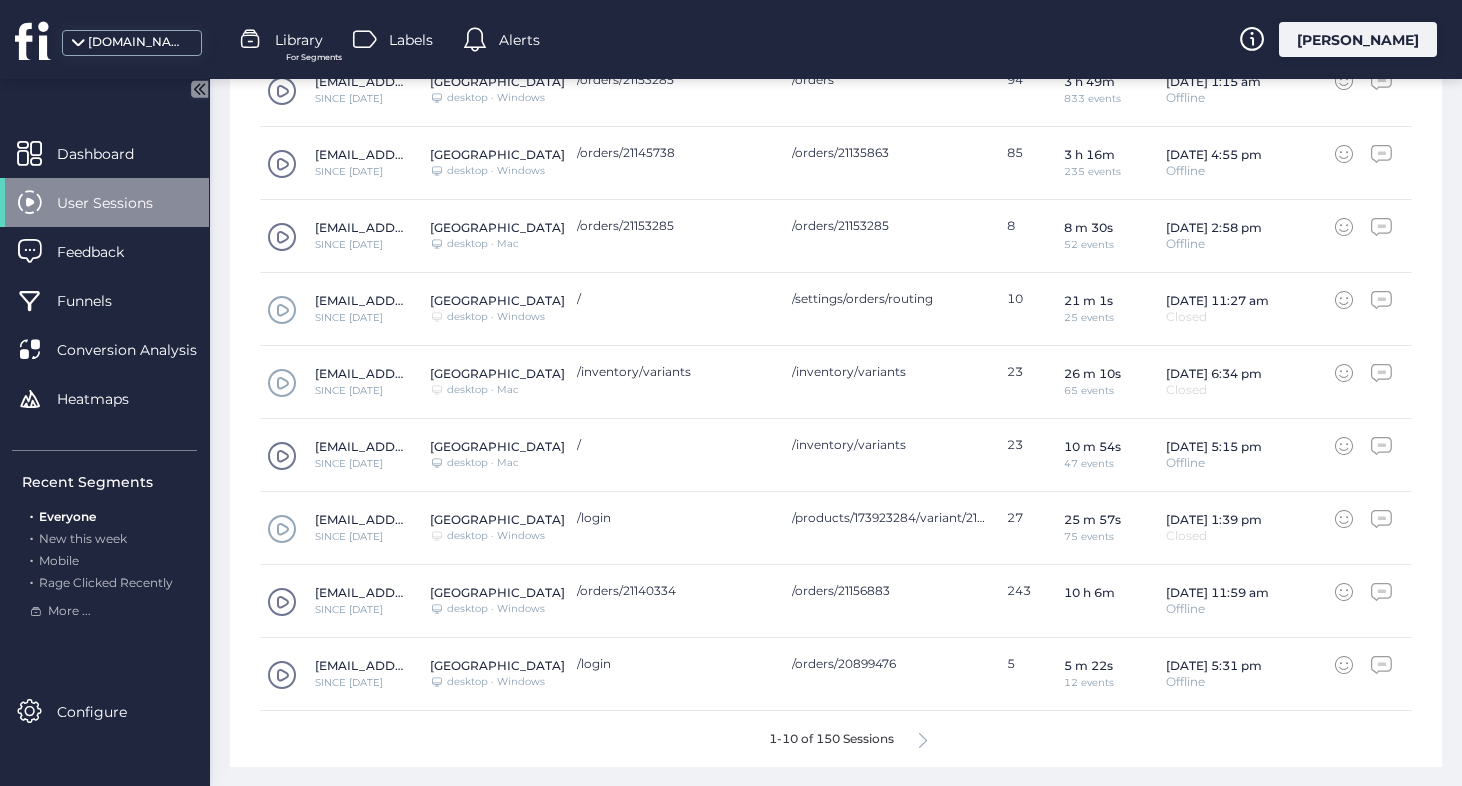 click 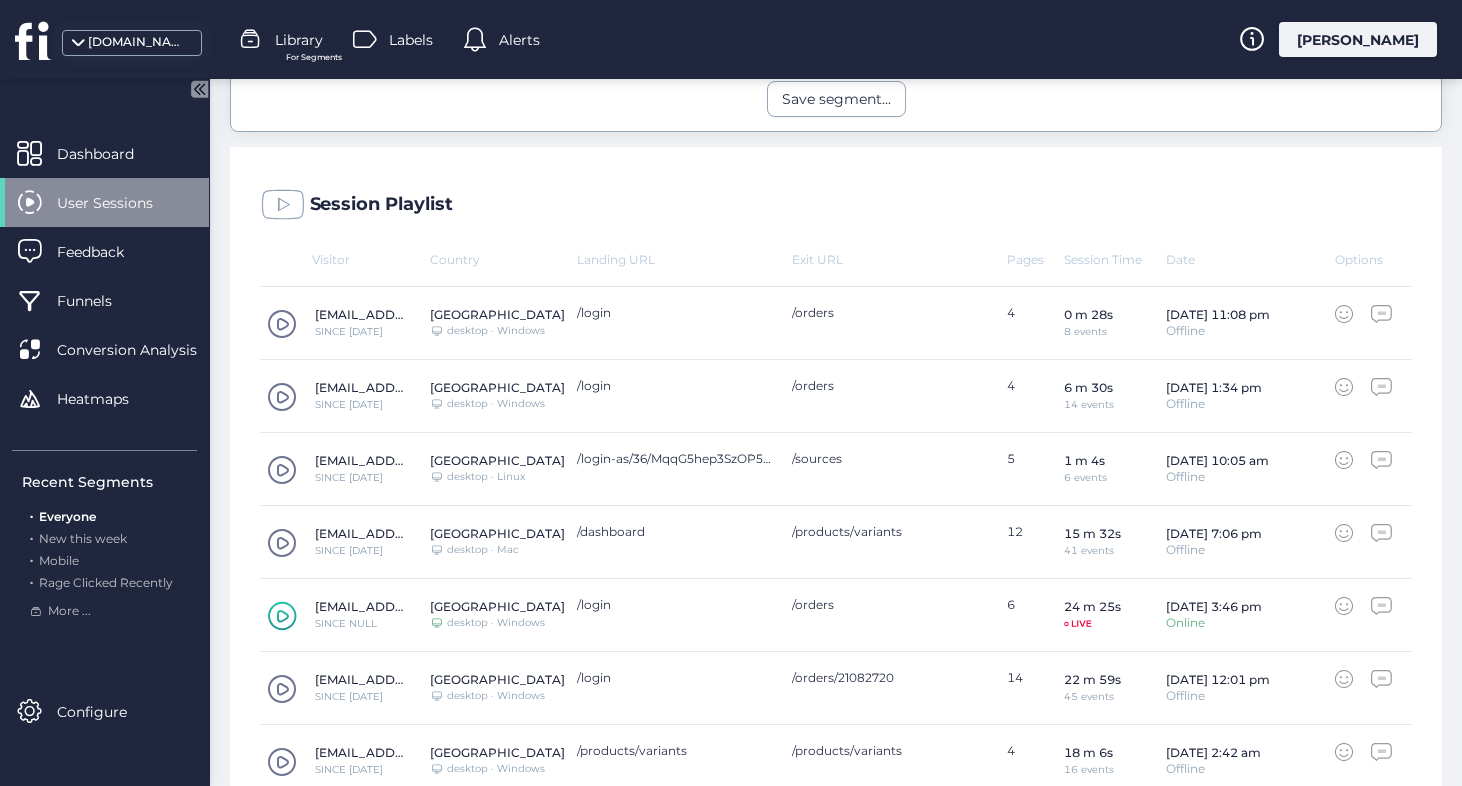 scroll, scrollTop: 851, scrollLeft: 0, axis: vertical 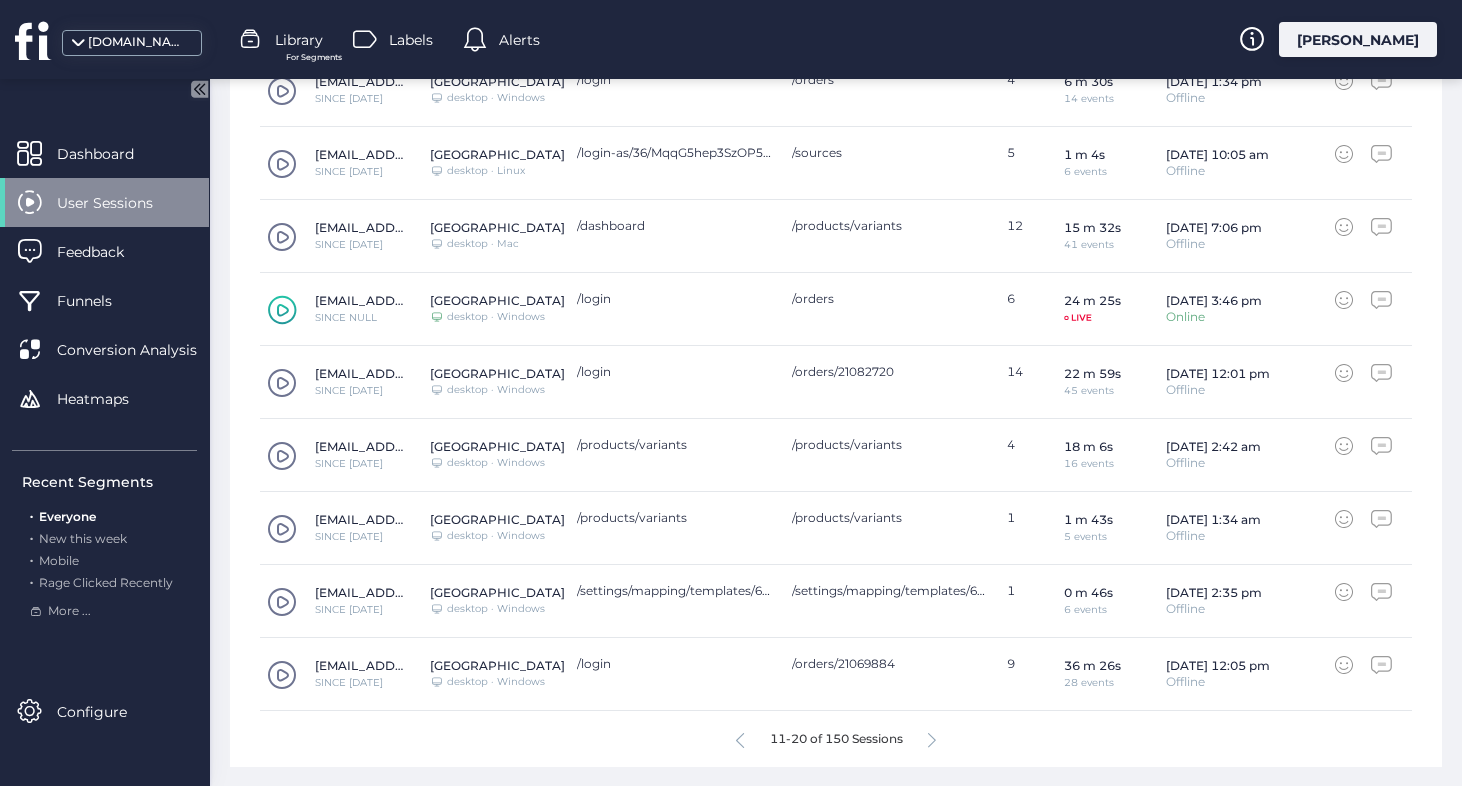 click 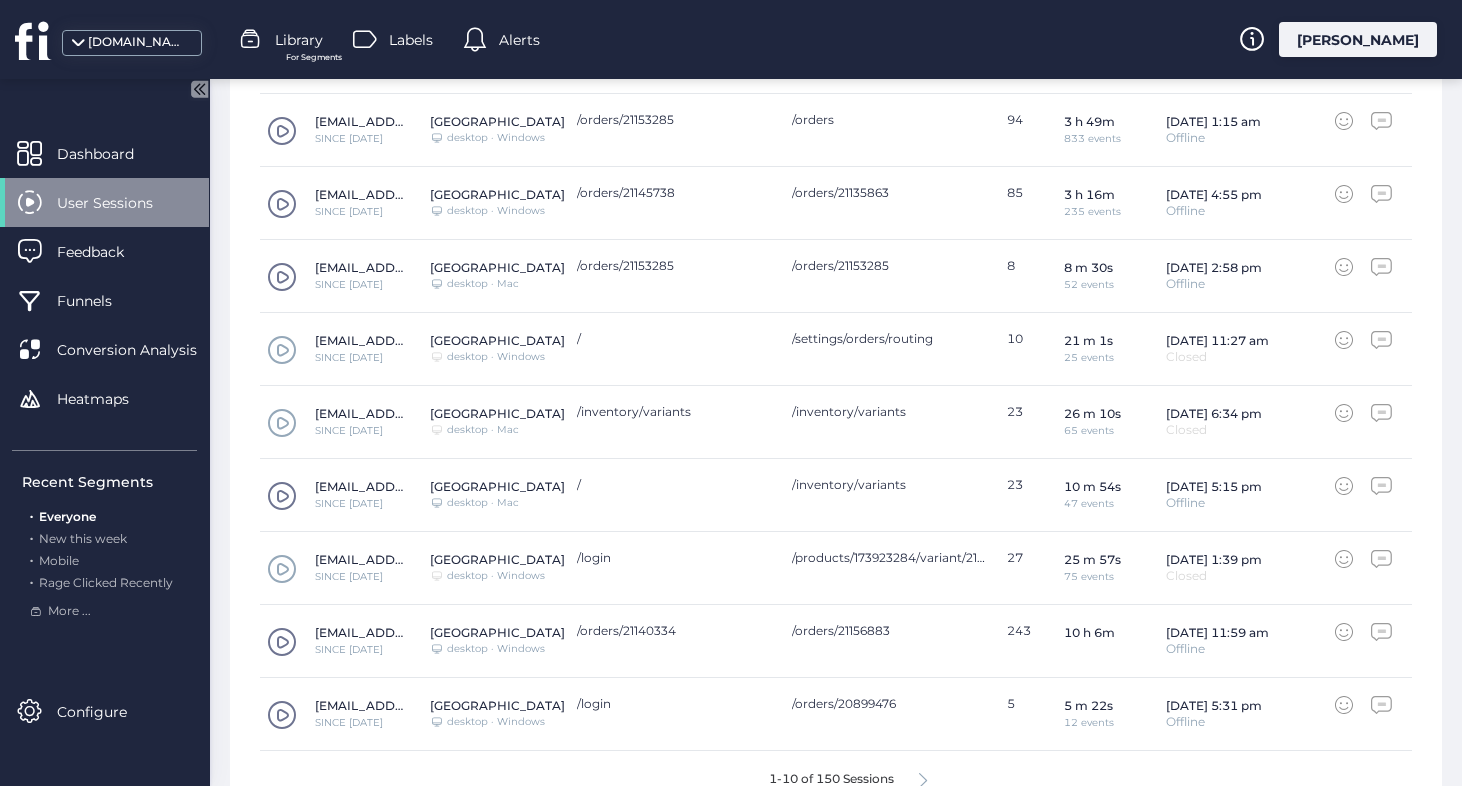 scroll, scrollTop: 851, scrollLeft: 0, axis: vertical 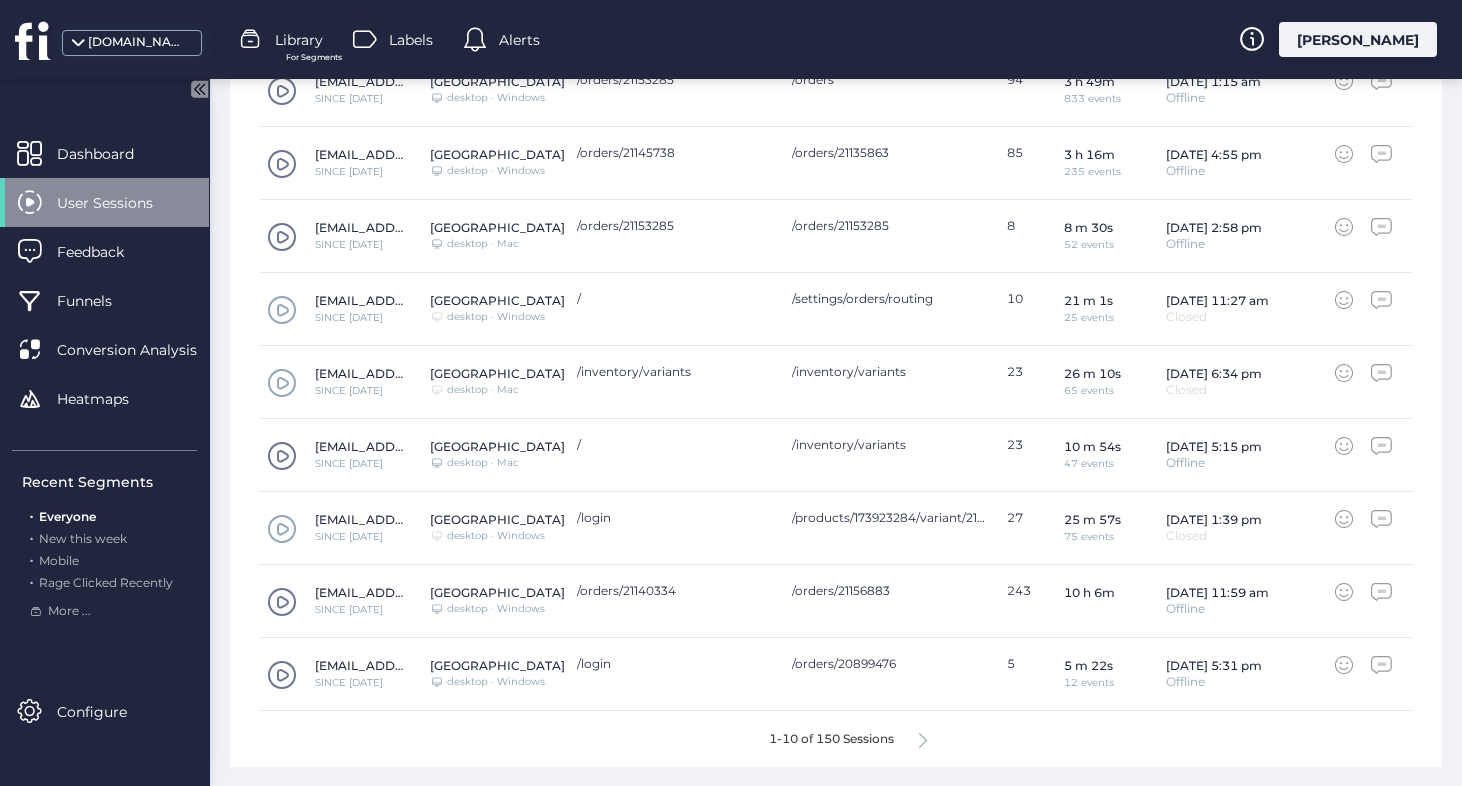 click 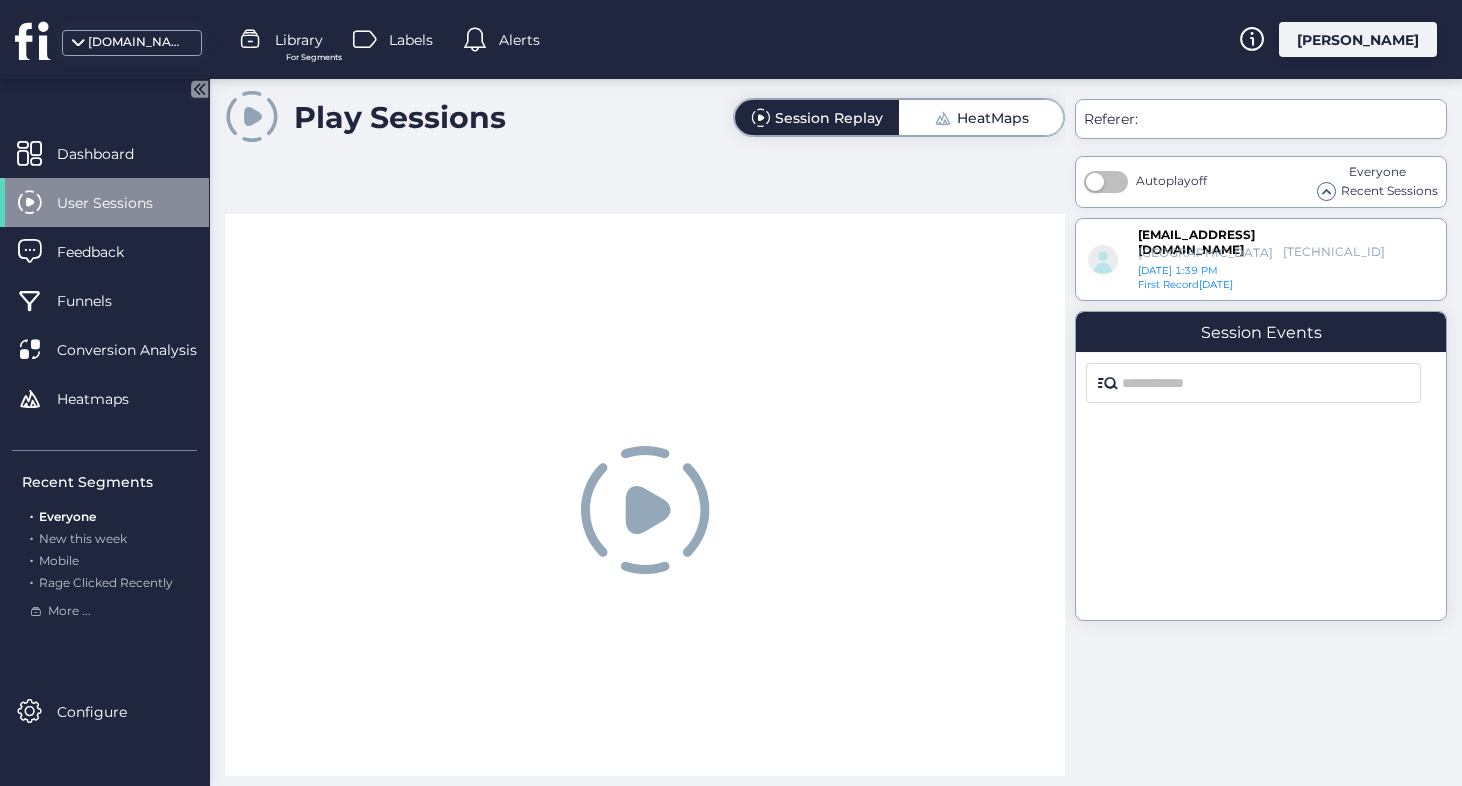 scroll, scrollTop: 0, scrollLeft: 0, axis: both 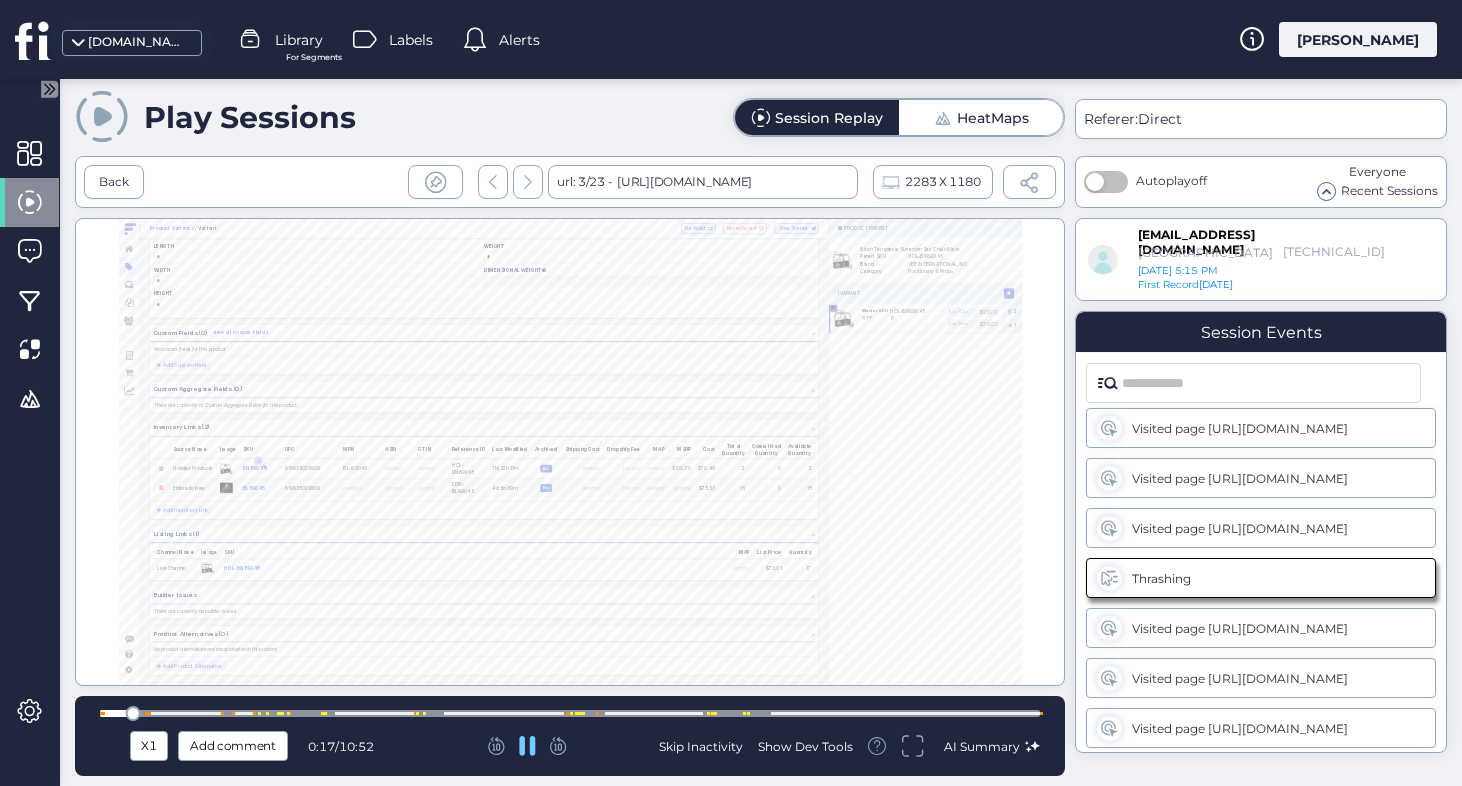 click 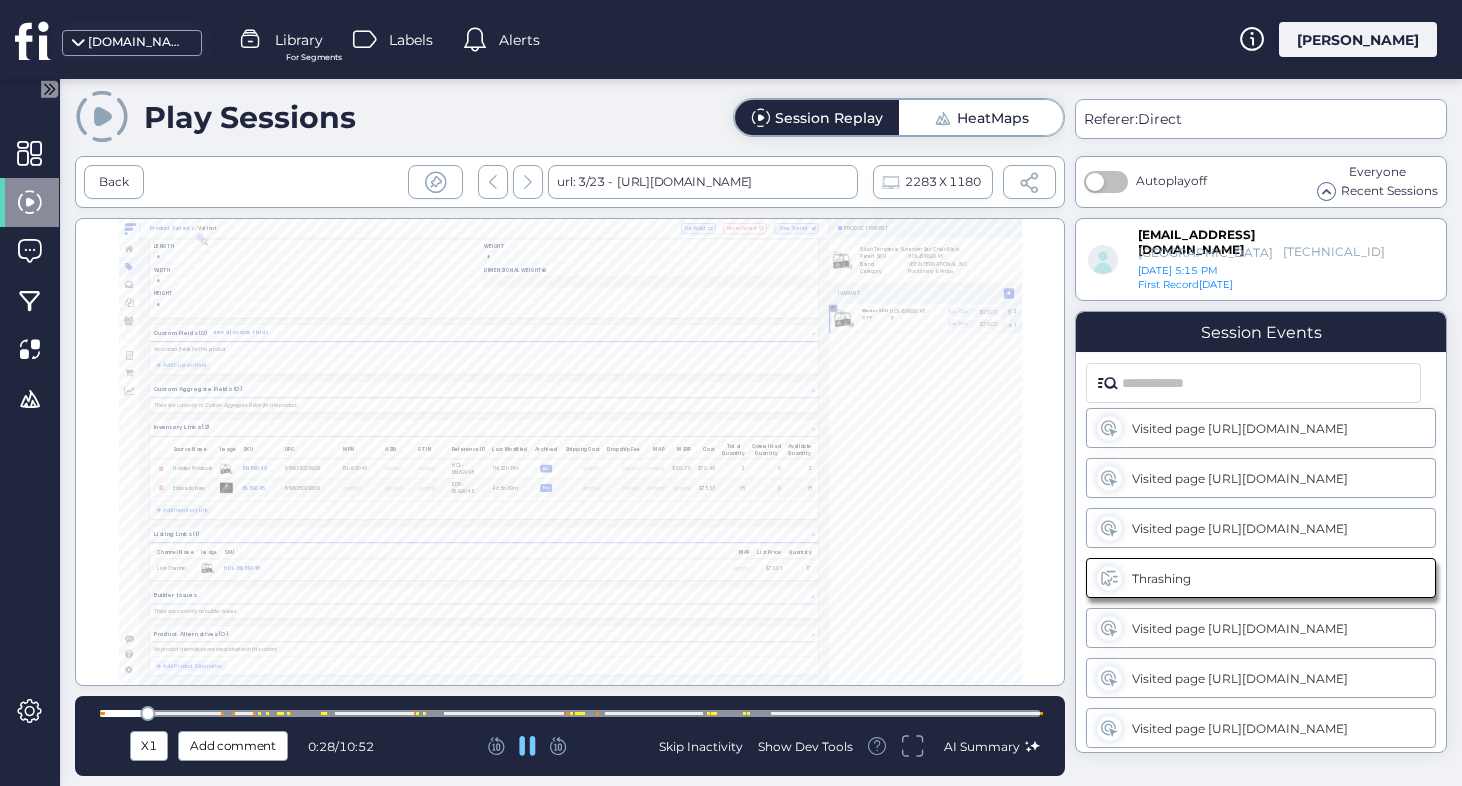 scroll, scrollTop: 0, scrollLeft: 0, axis: both 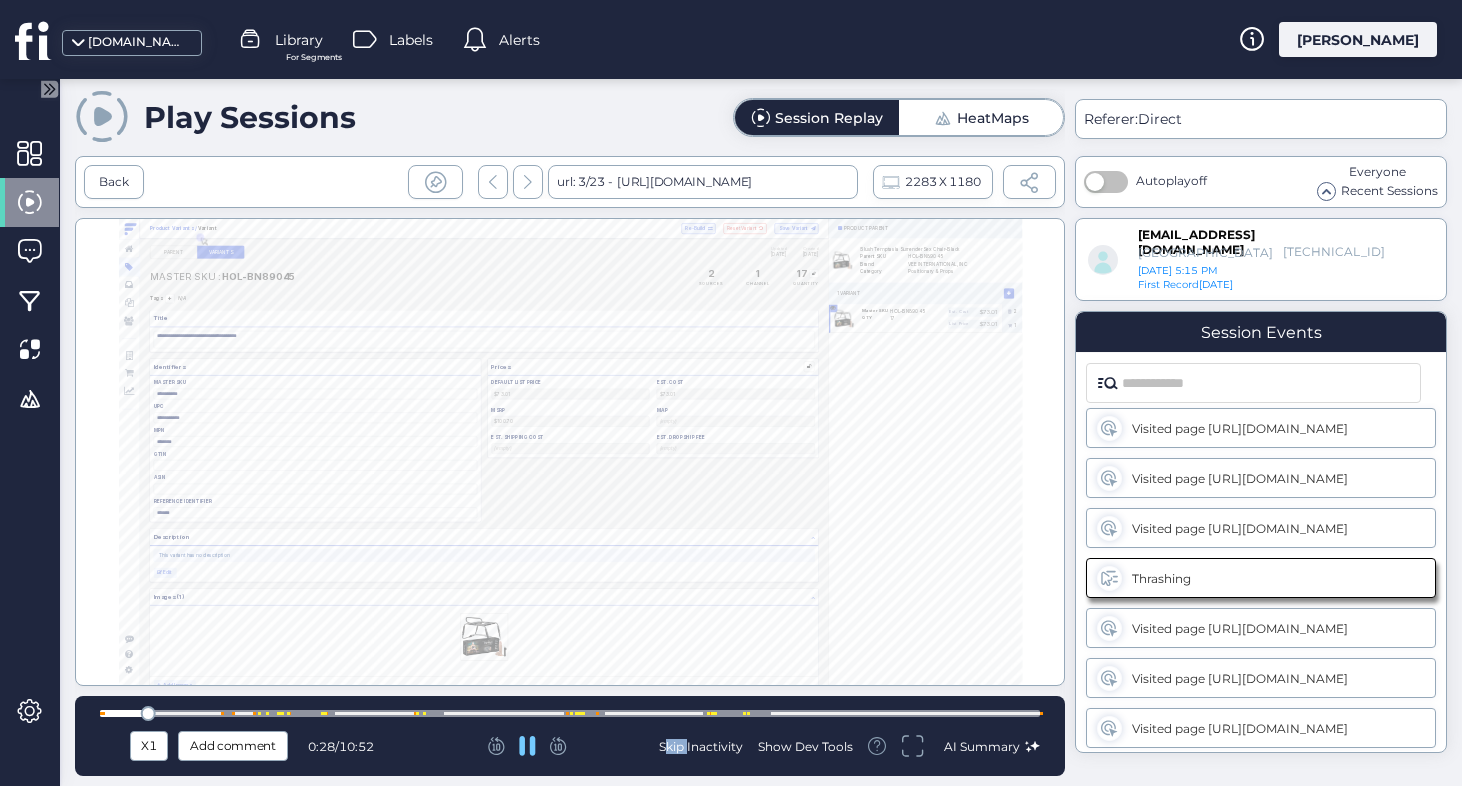 click 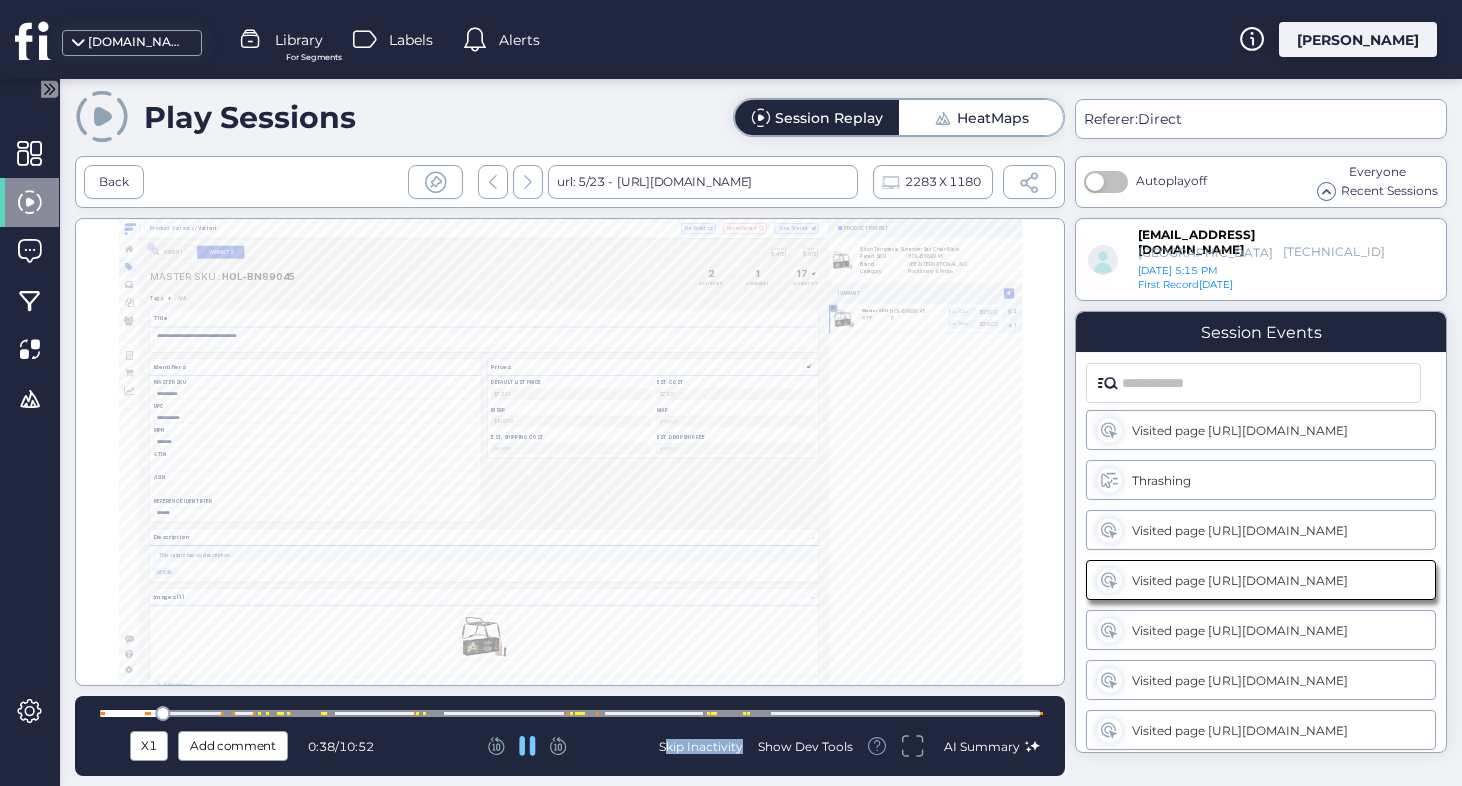 click 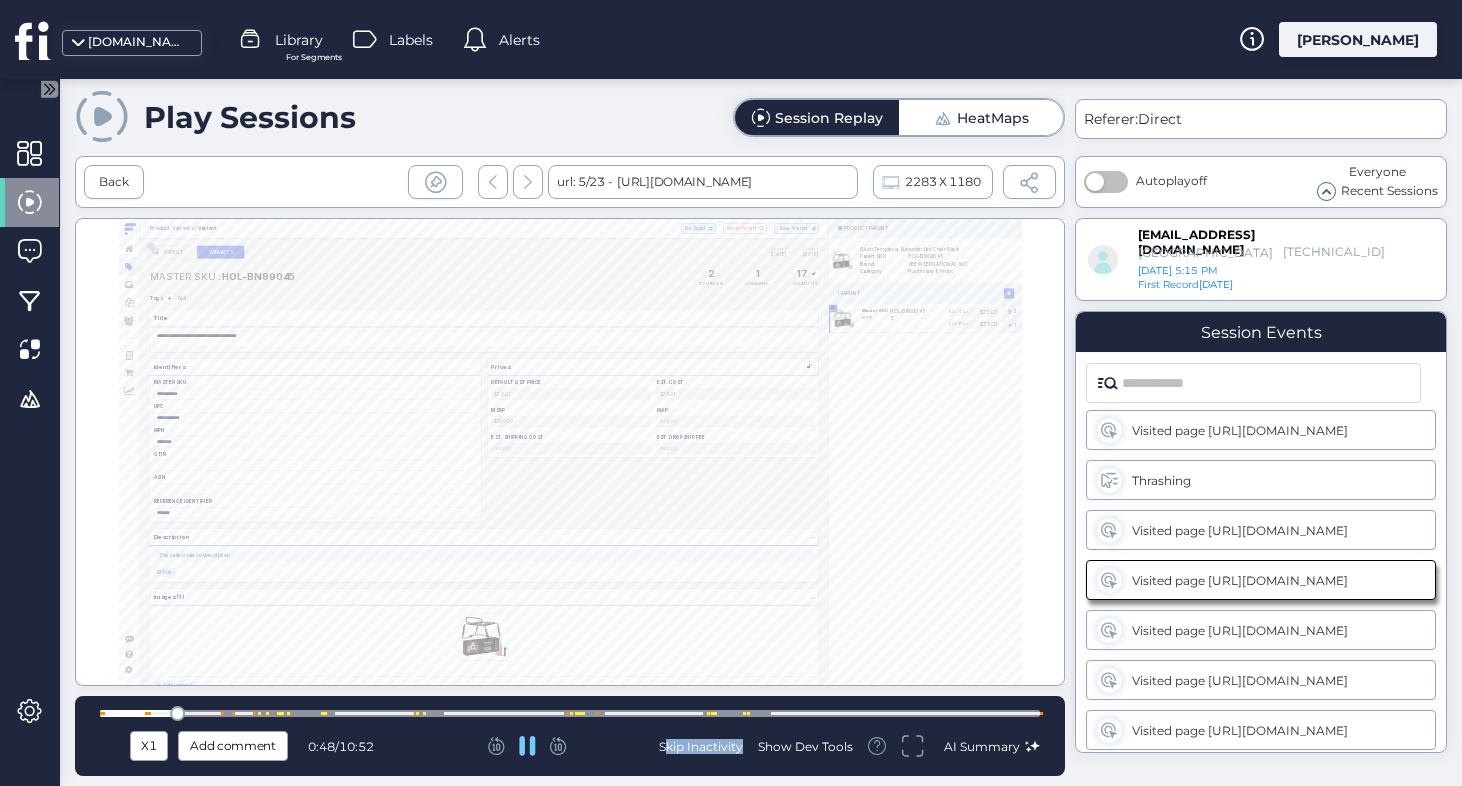 scroll, scrollTop: 105, scrollLeft: 0, axis: vertical 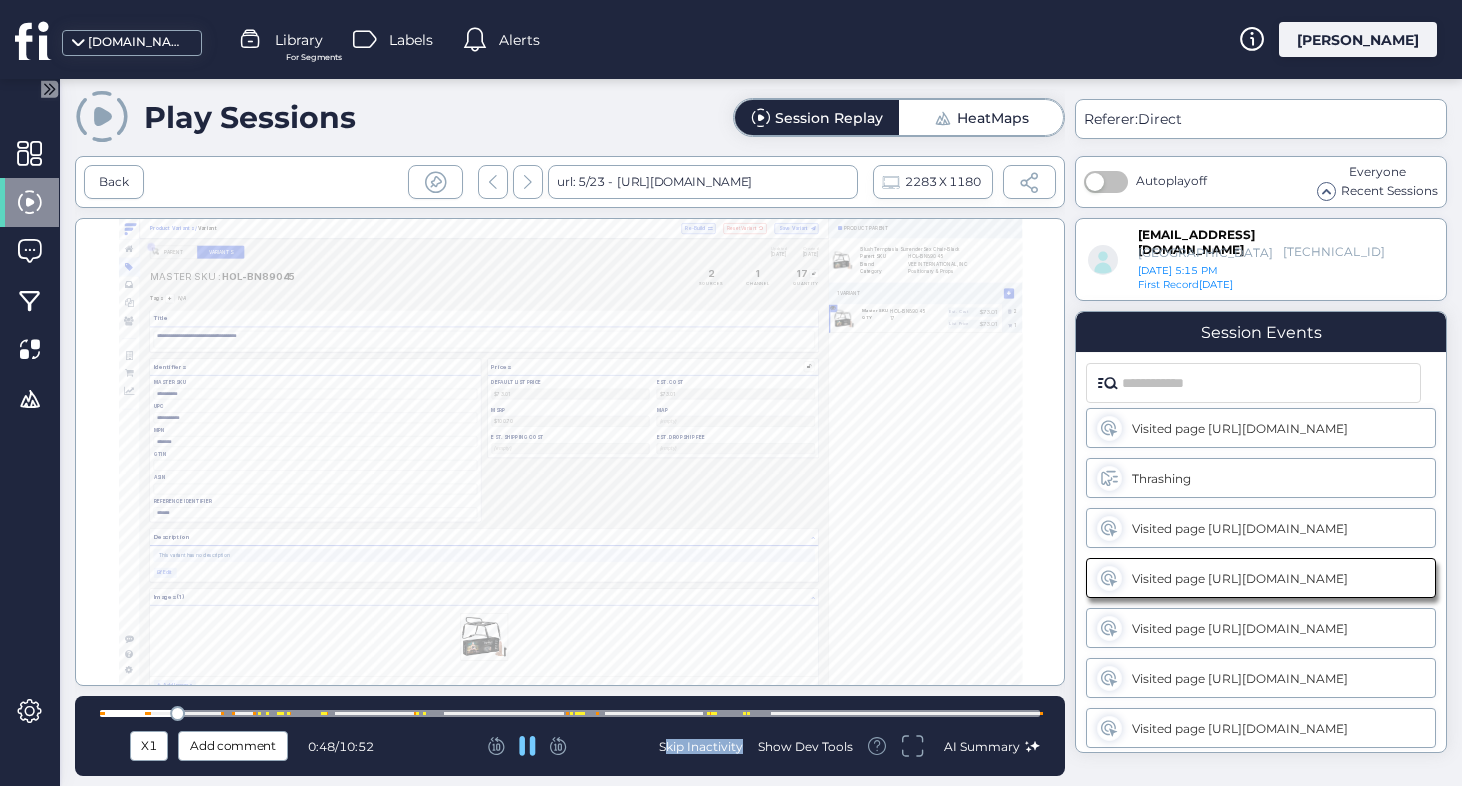 click 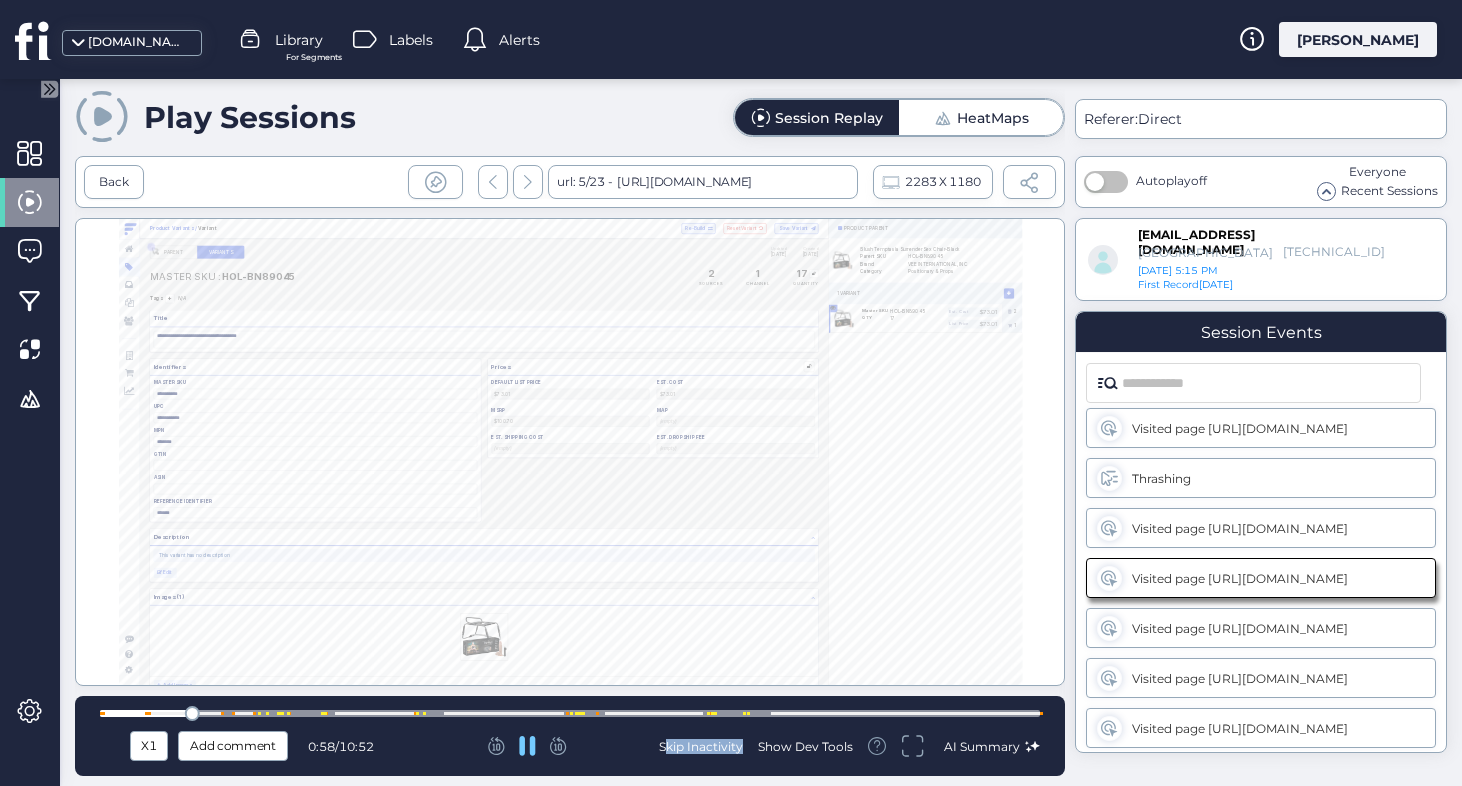 click 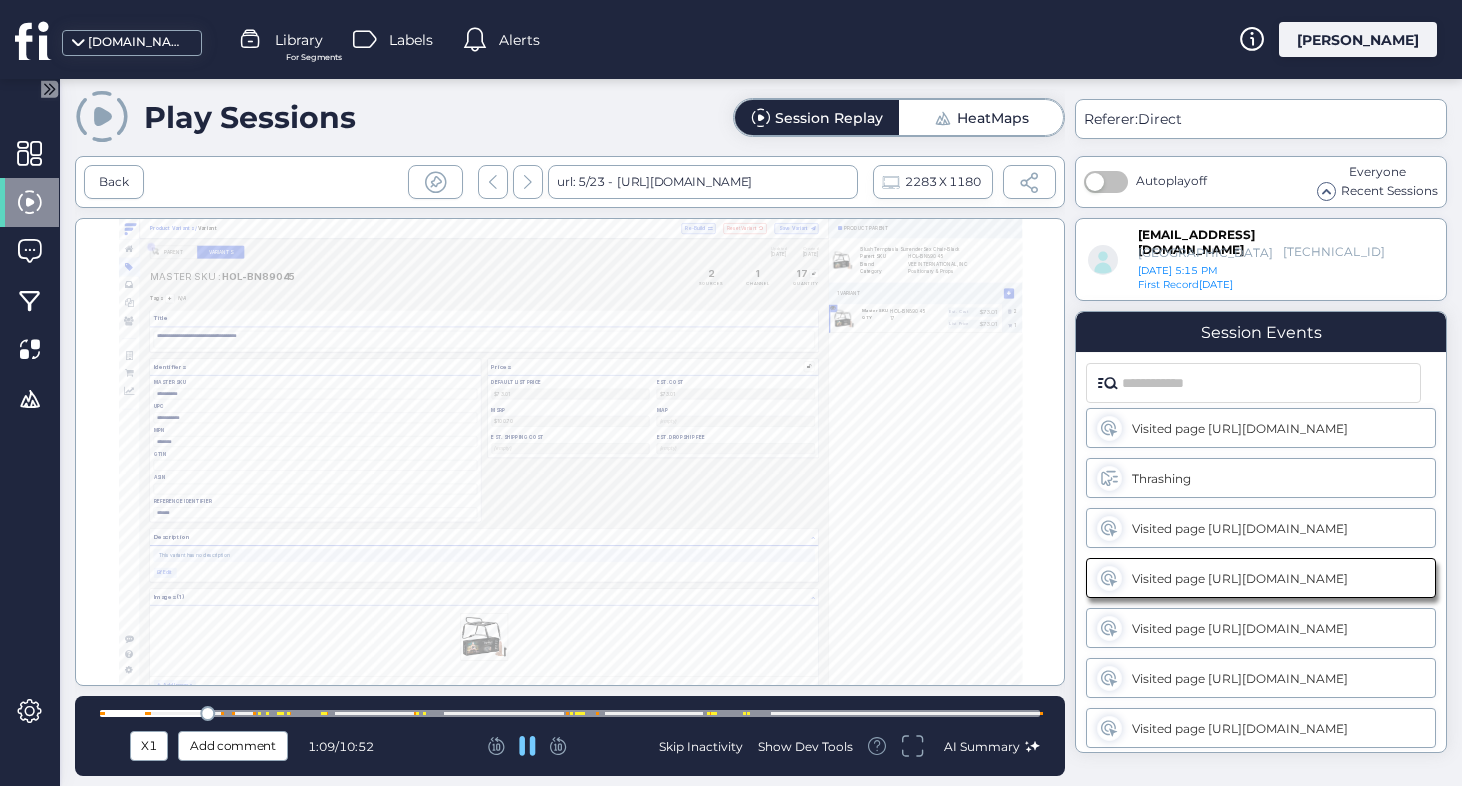 click 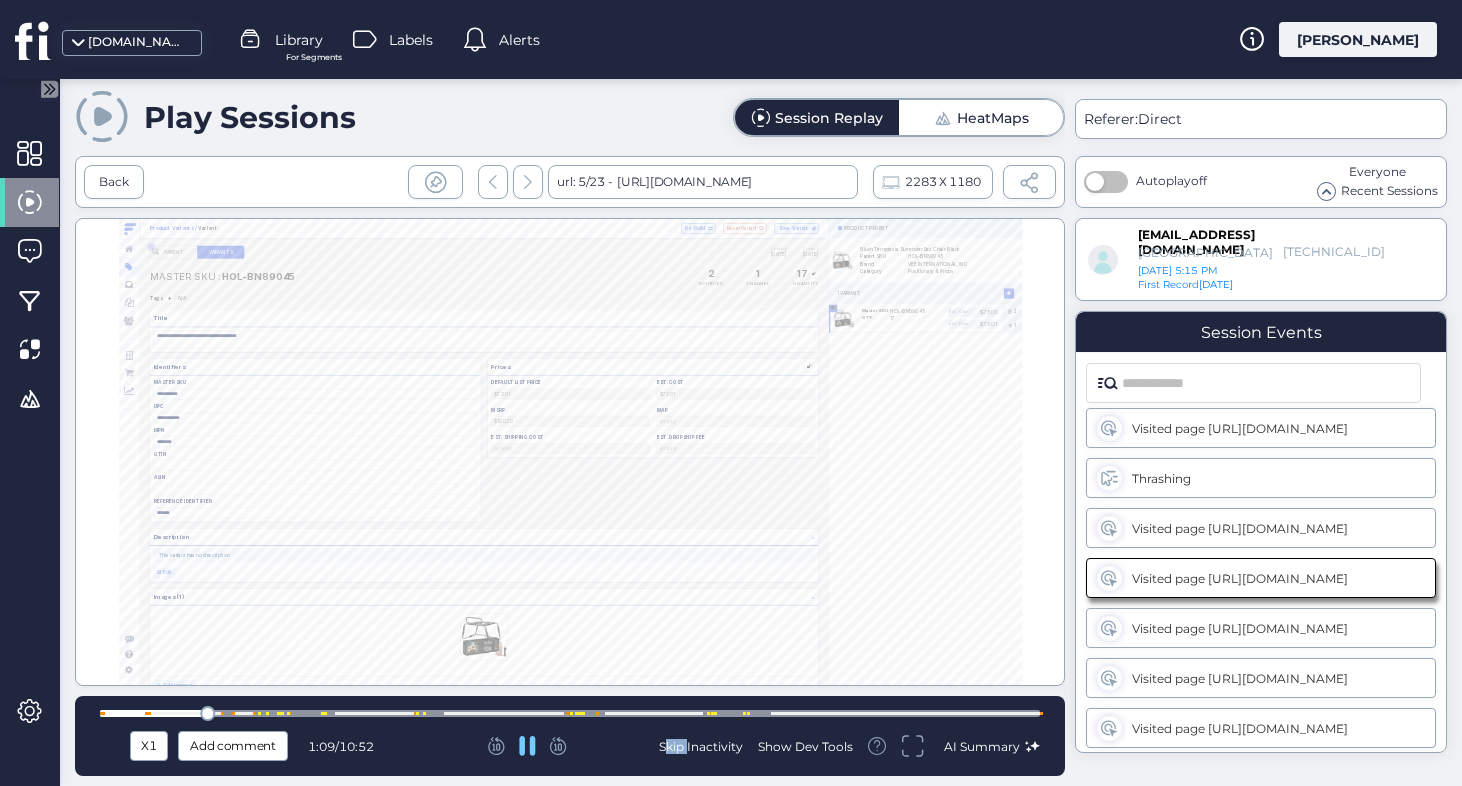 click 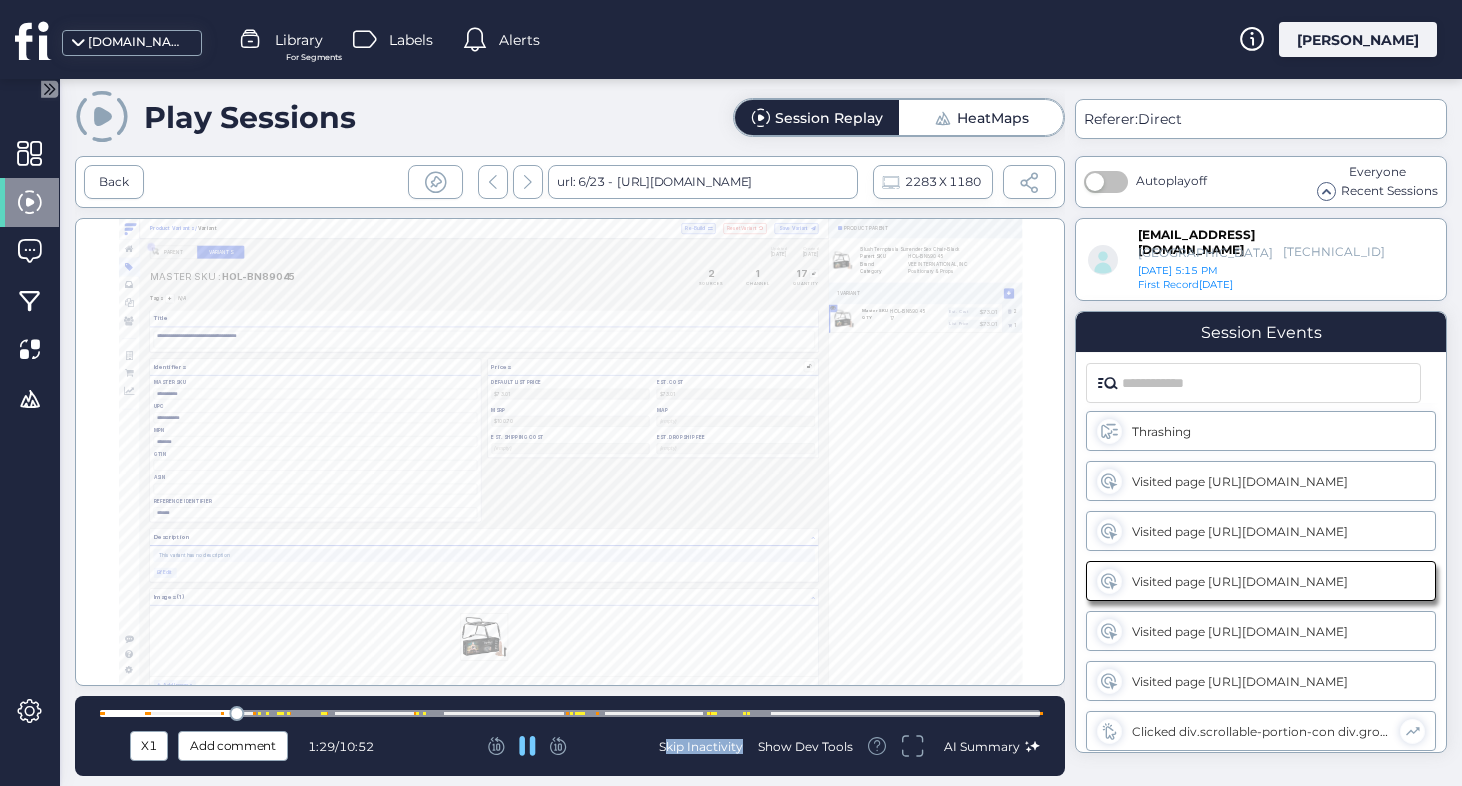 click 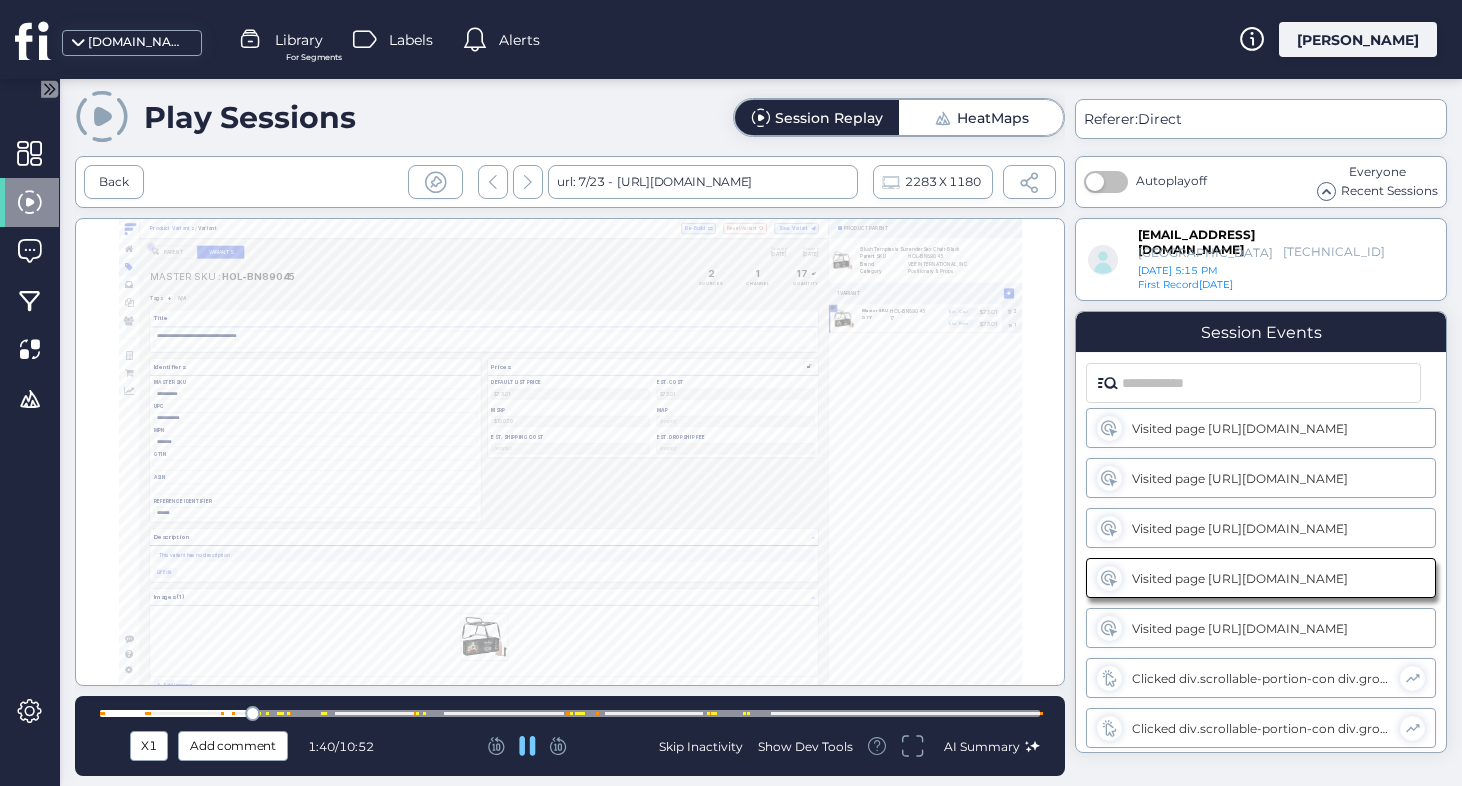 click 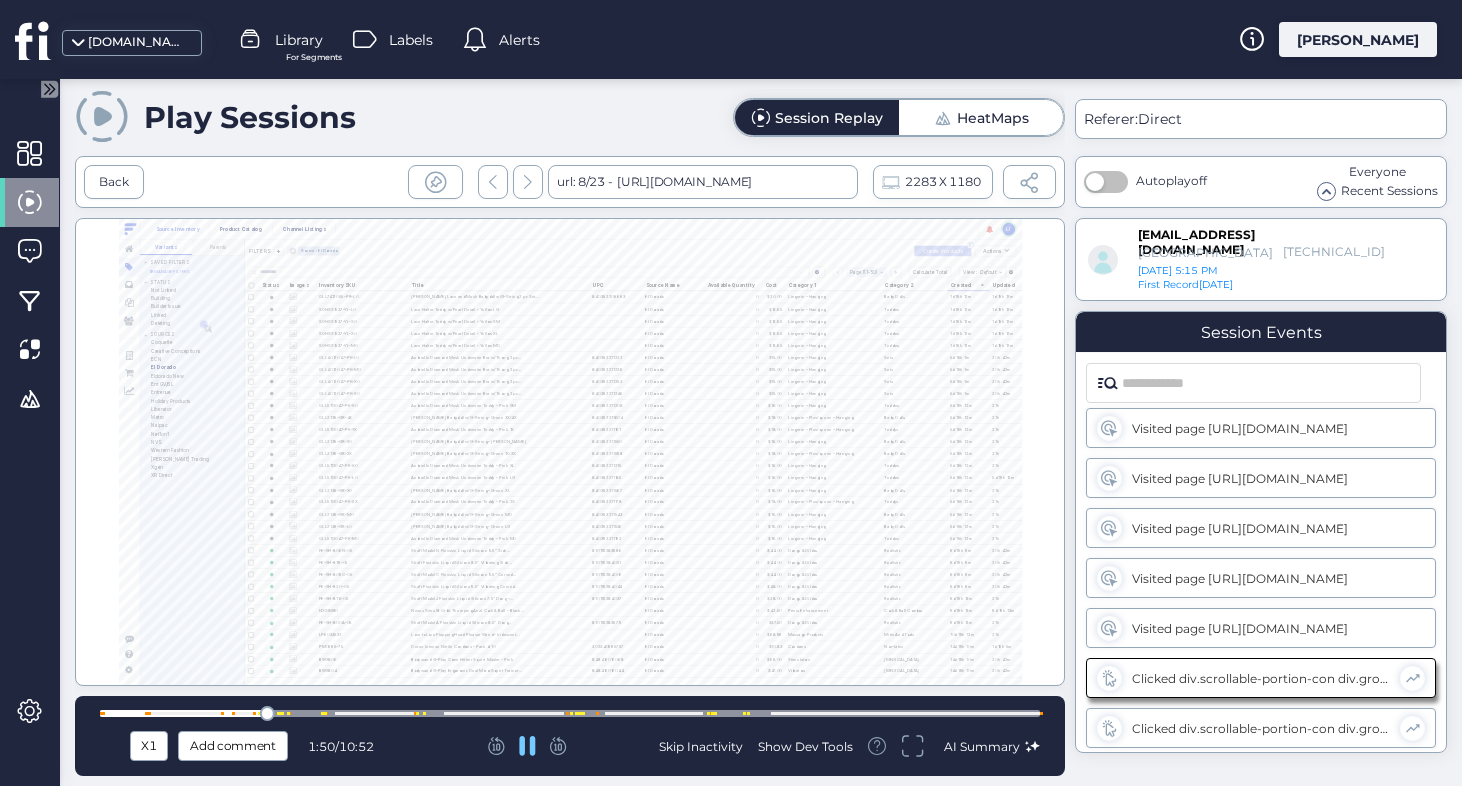 scroll, scrollTop: 305, scrollLeft: 0, axis: vertical 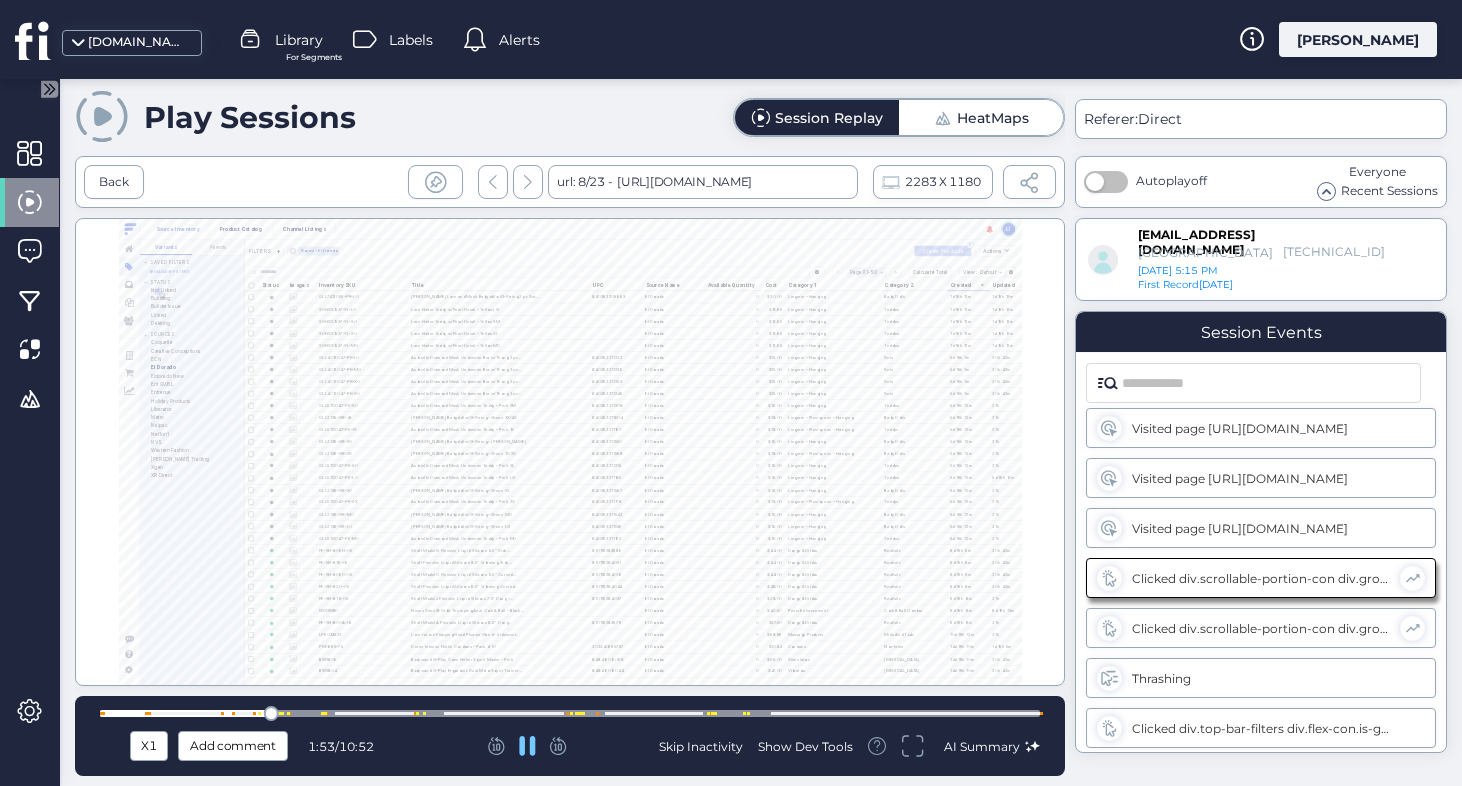 click 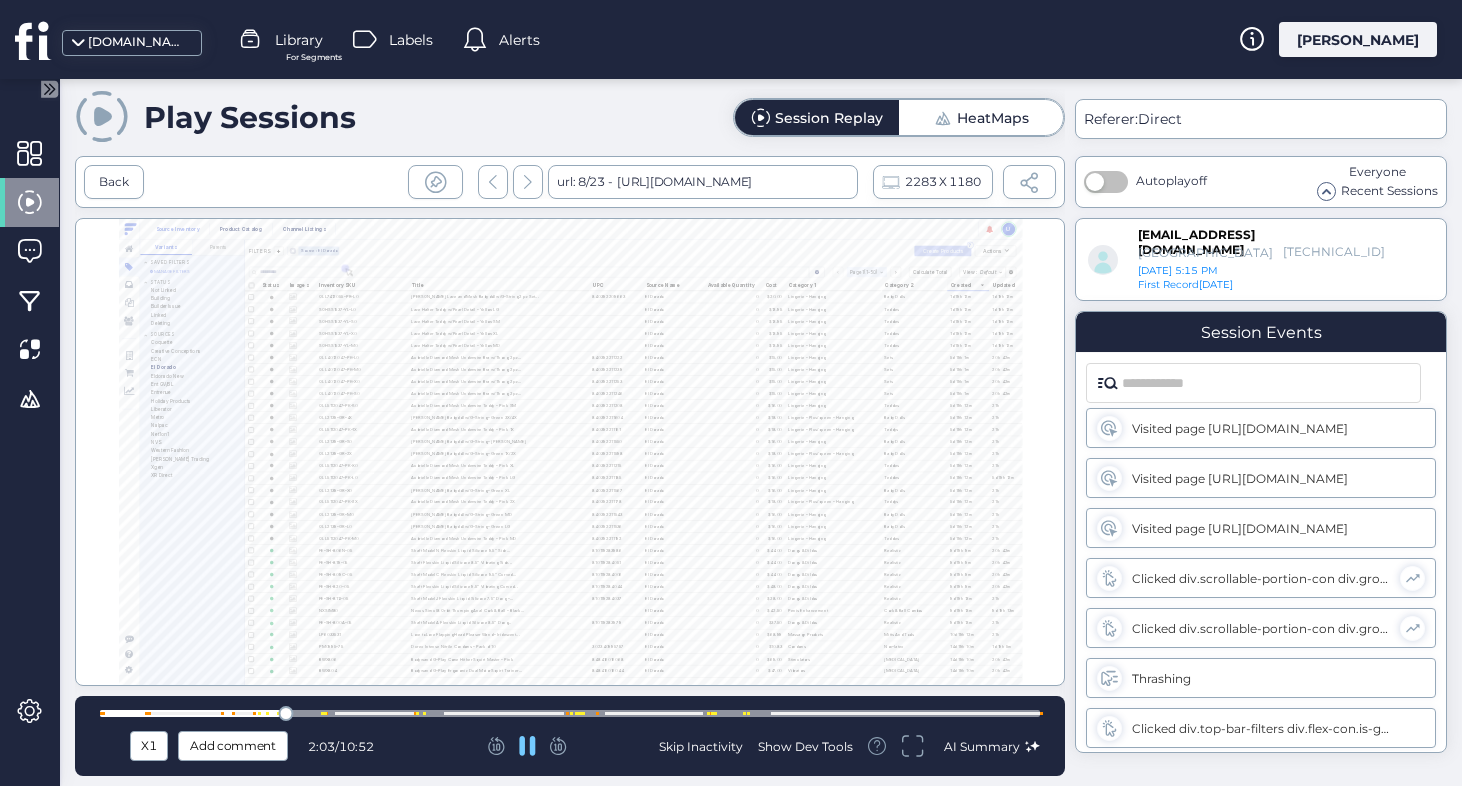 scroll, scrollTop: 546, scrollLeft: 0, axis: vertical 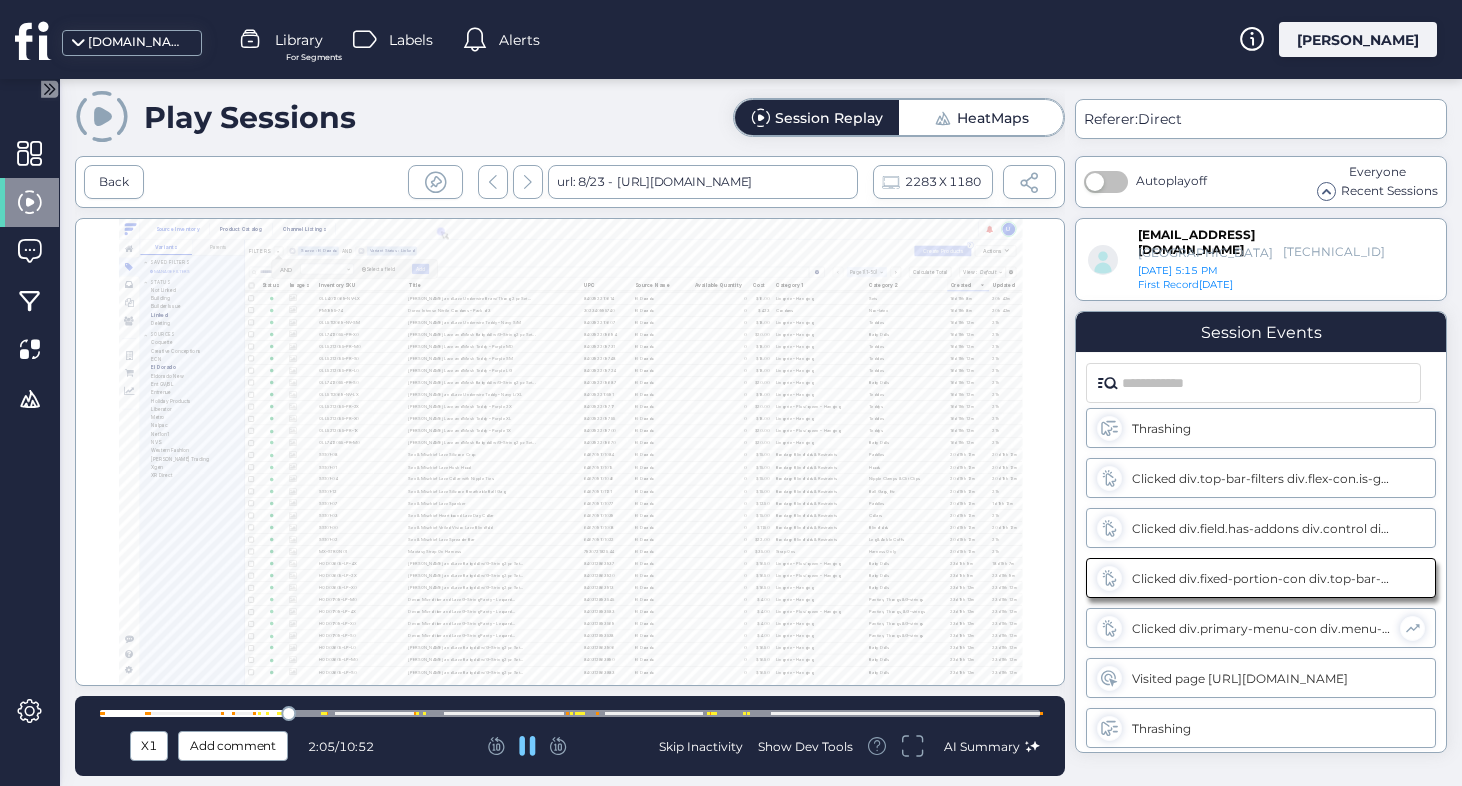 click 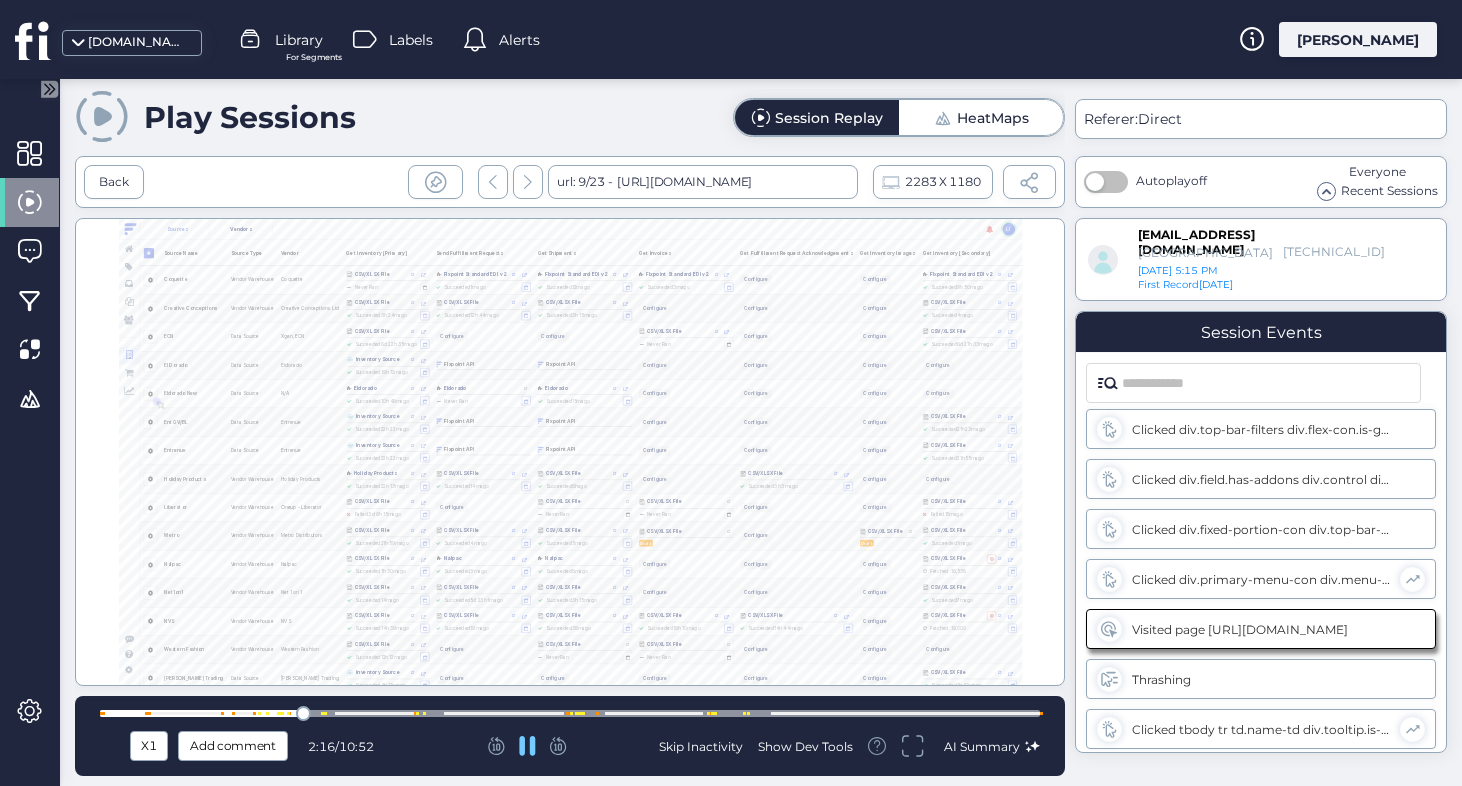 scroll, scrollTop: 655, scrollLeft: 0, axis: vertical 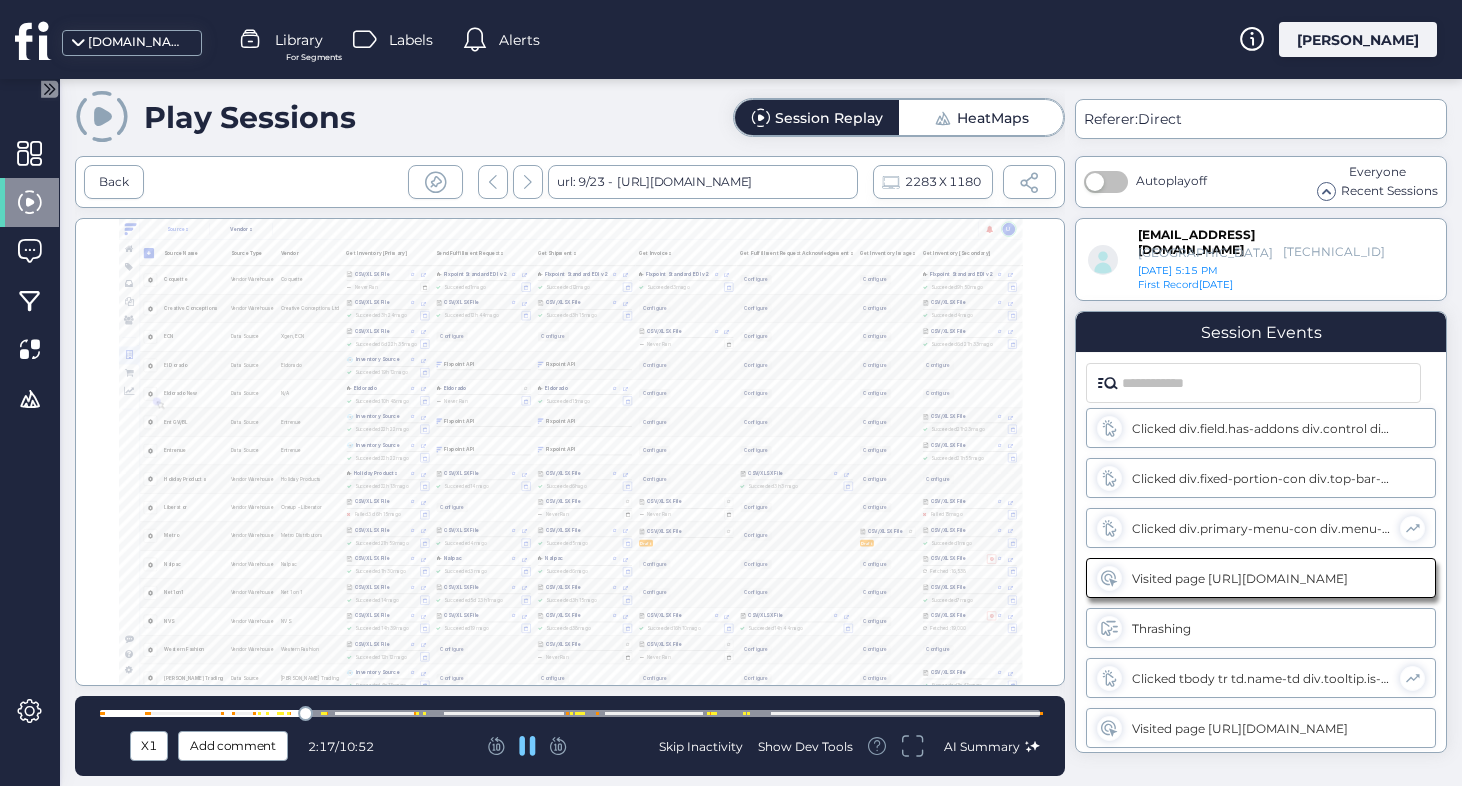 click 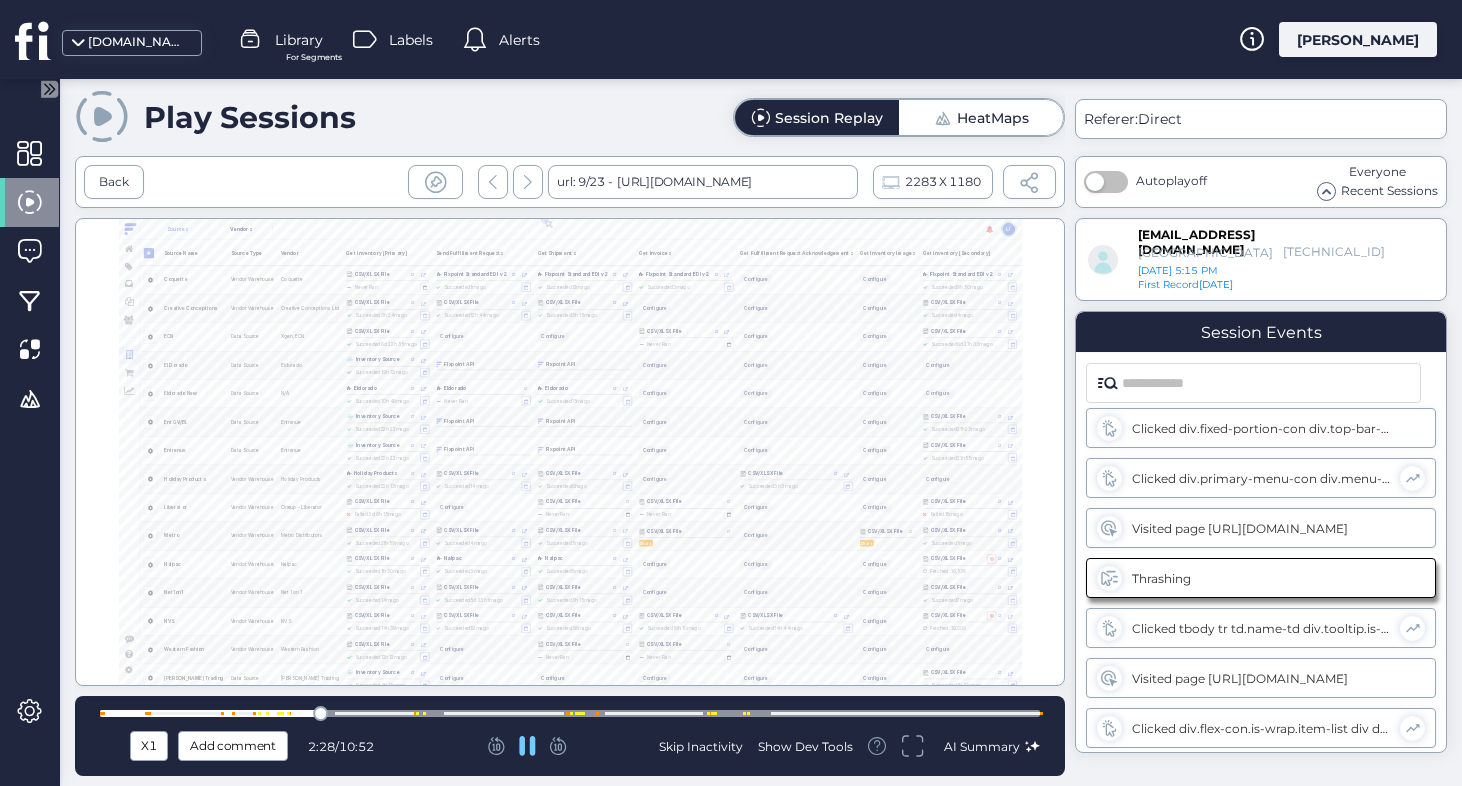 click 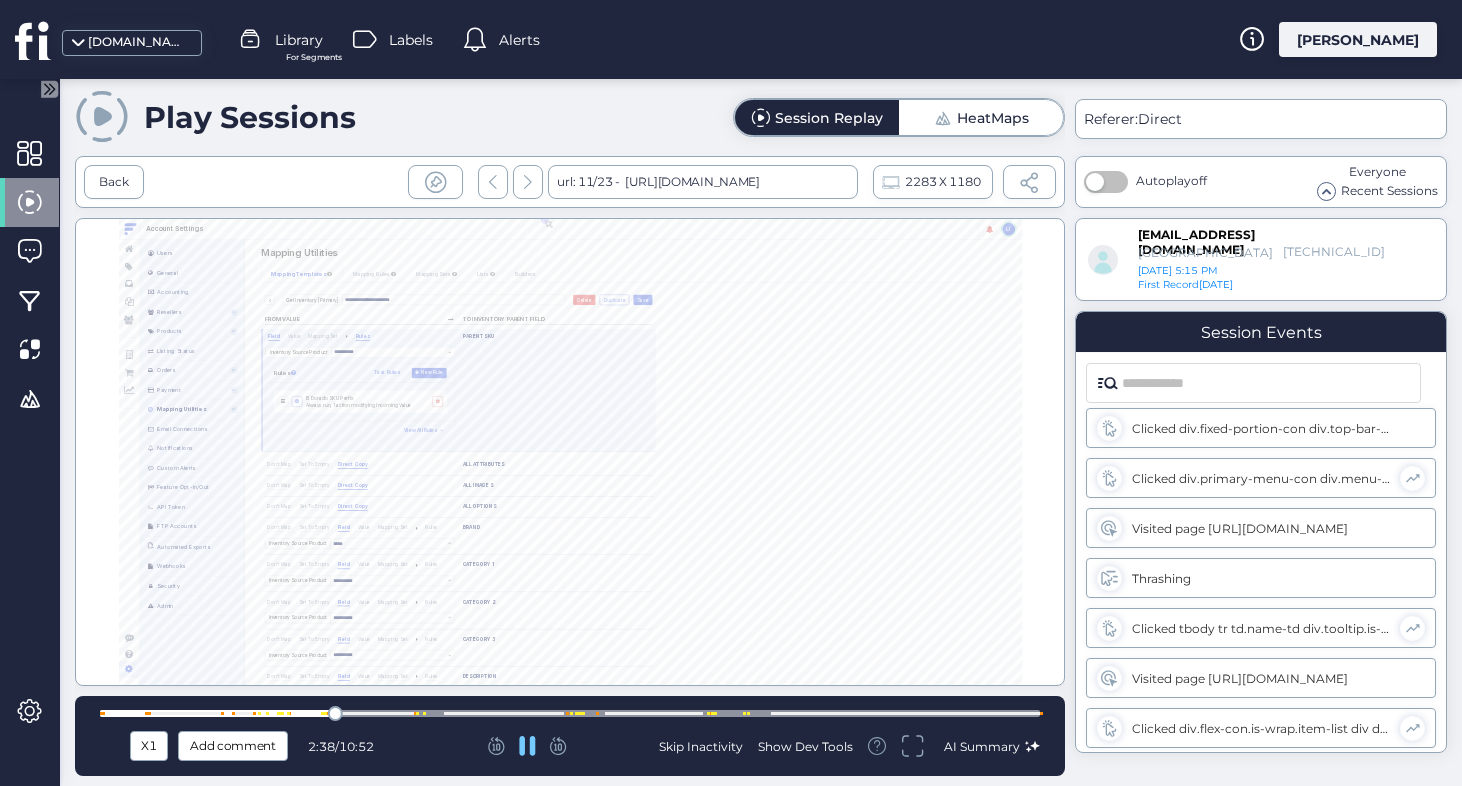 scroll, scrollTop: 0, scrollLeft: 0, axis: both 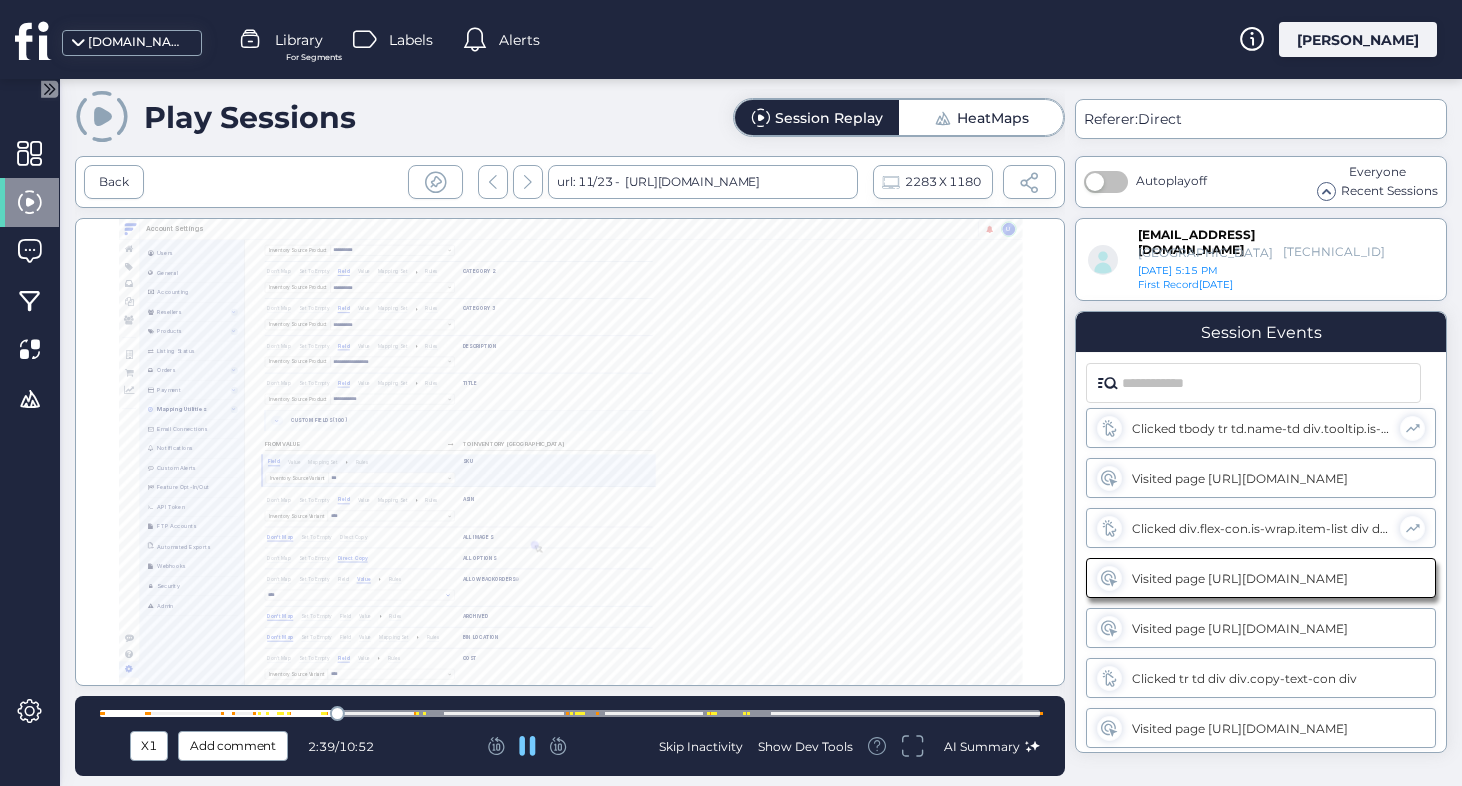 click 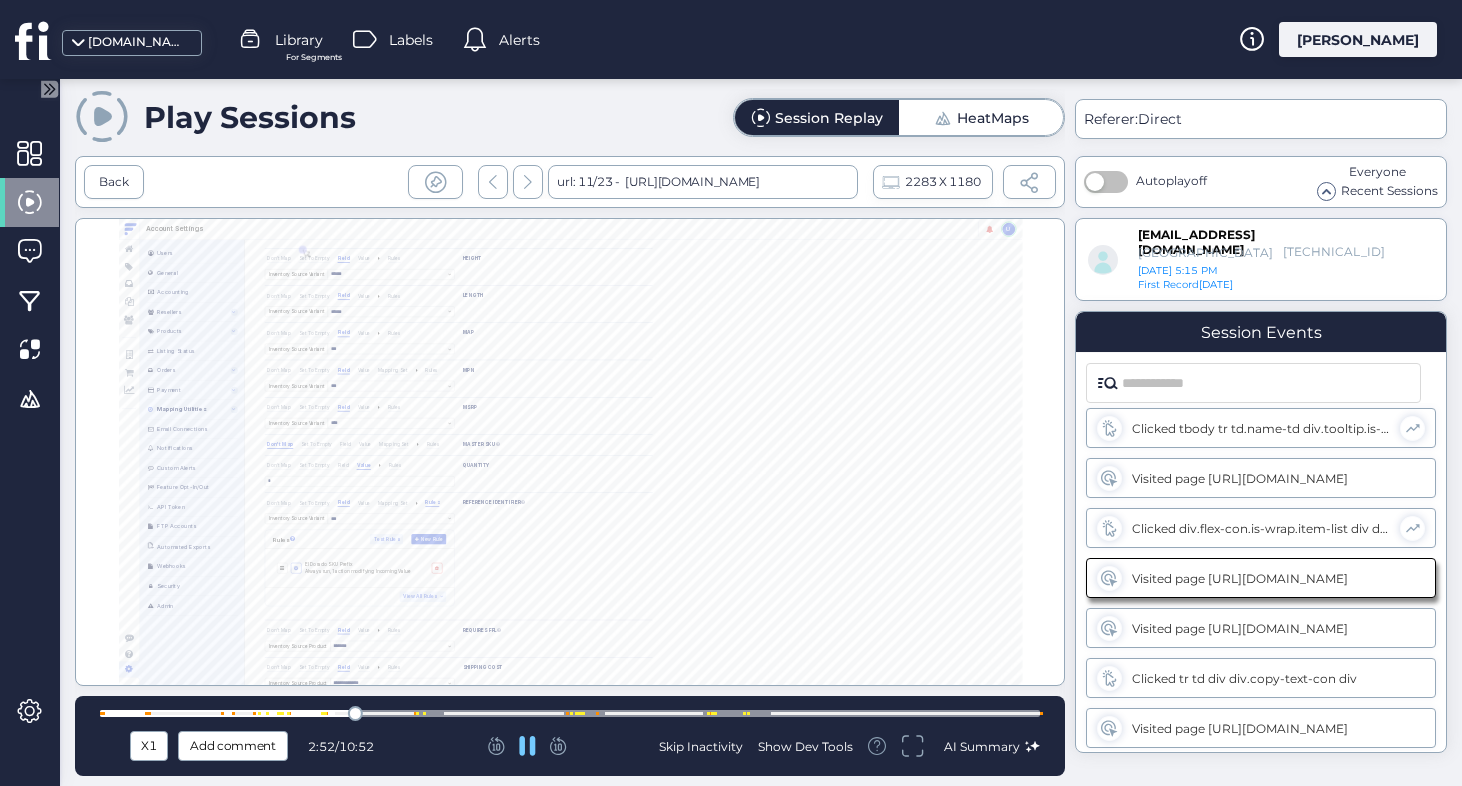 click 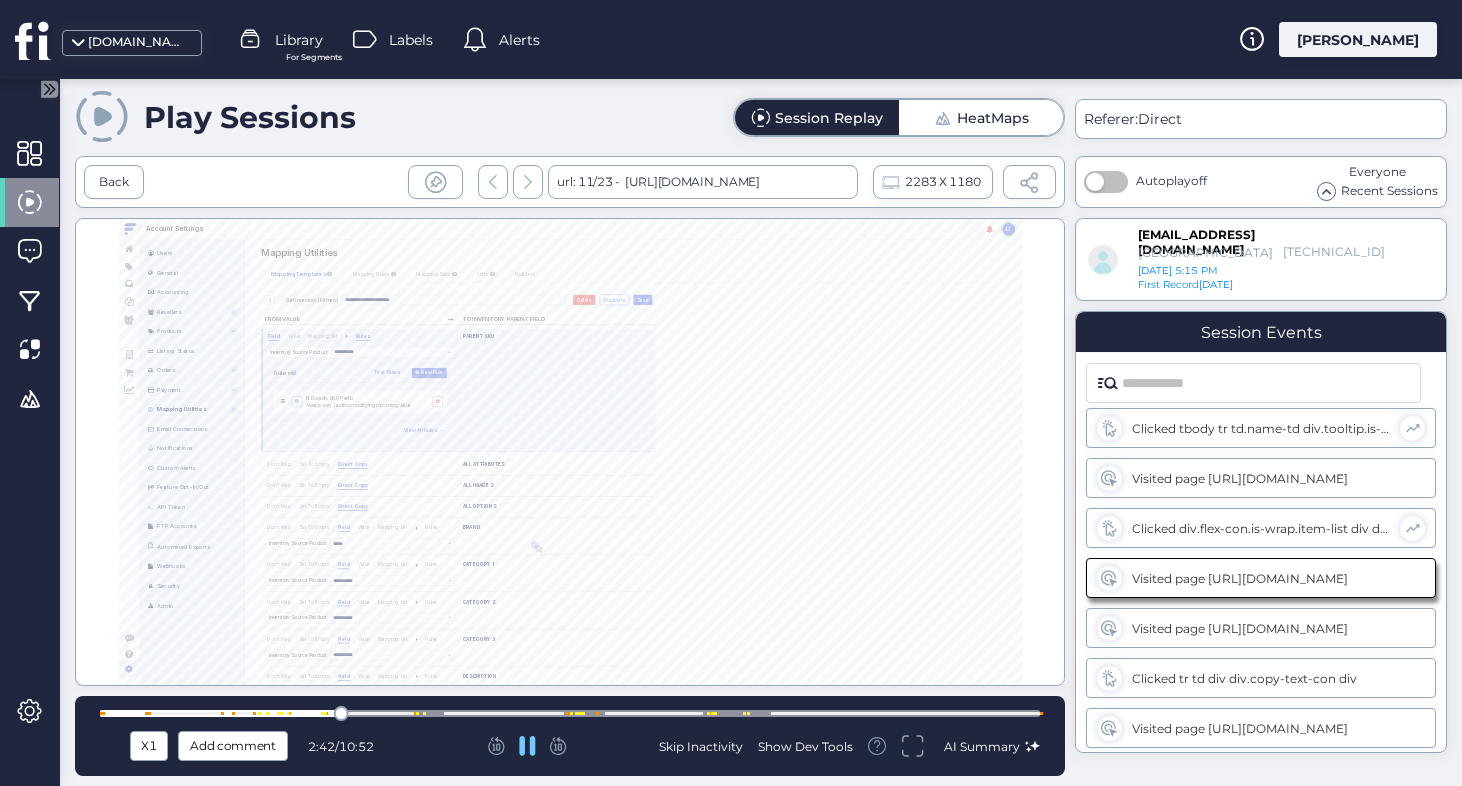 scroll, scrollTop: 0, scrollLeft: 0, axis: both 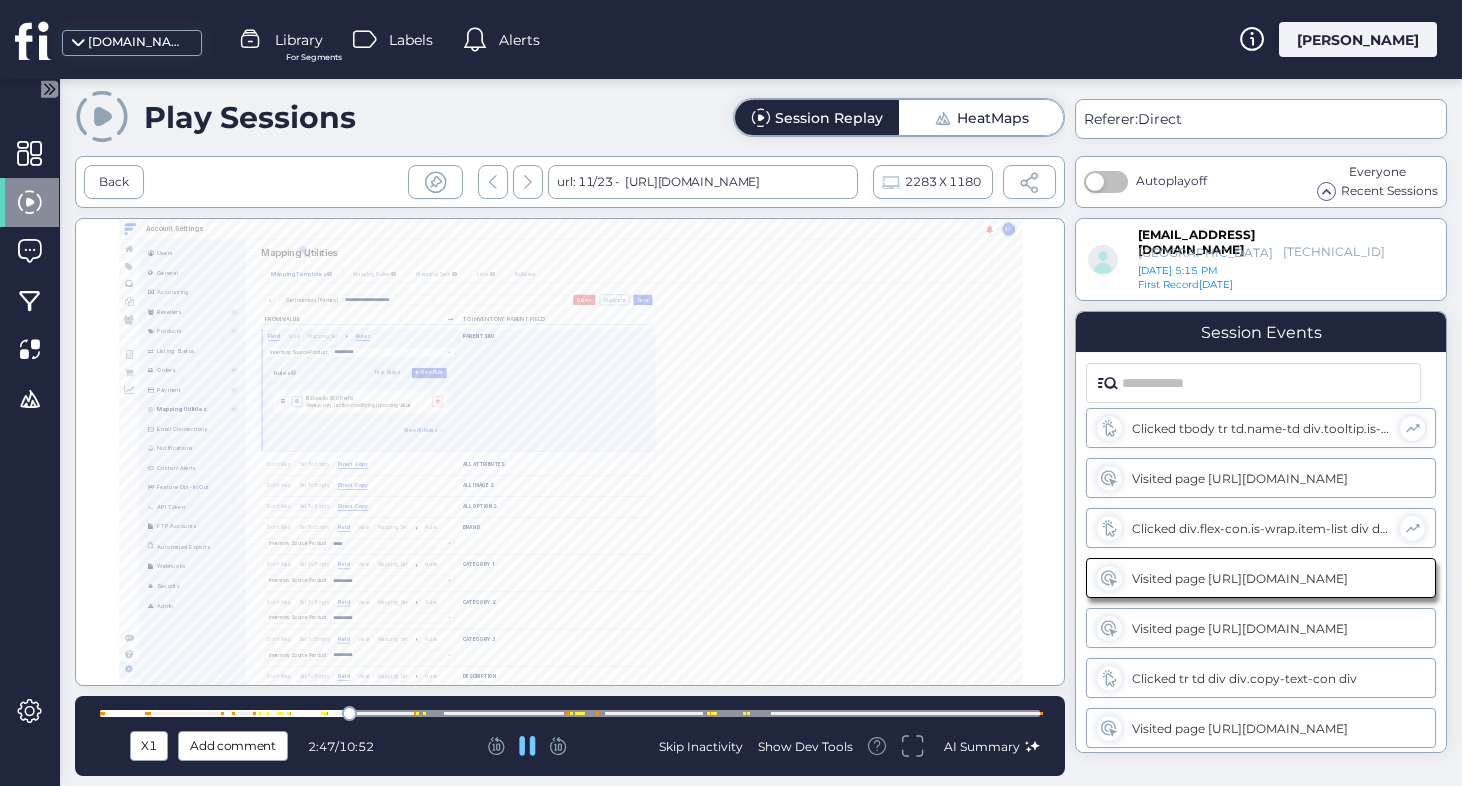 click on "X1" 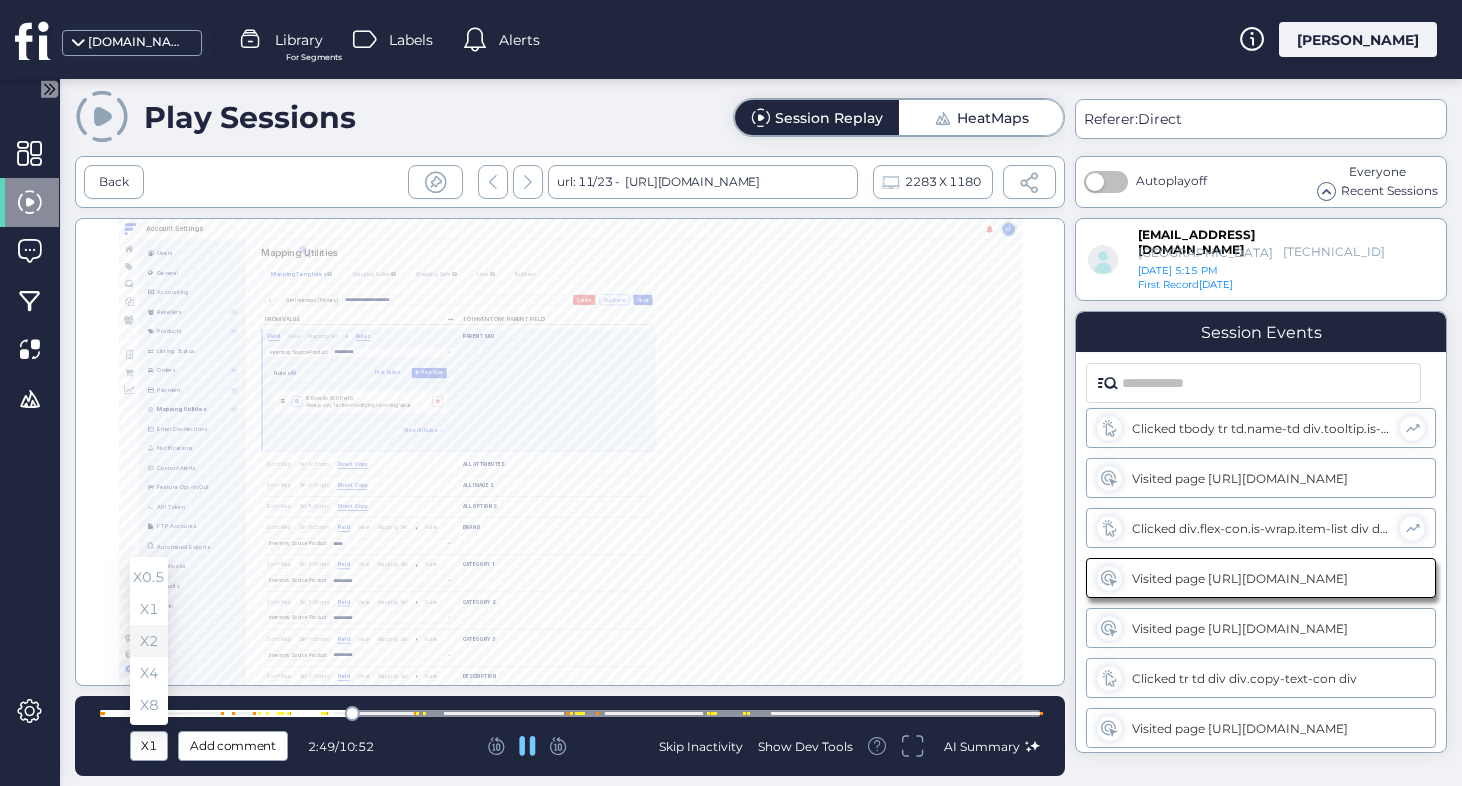 click on "X2" at bounding box center [149, 641] 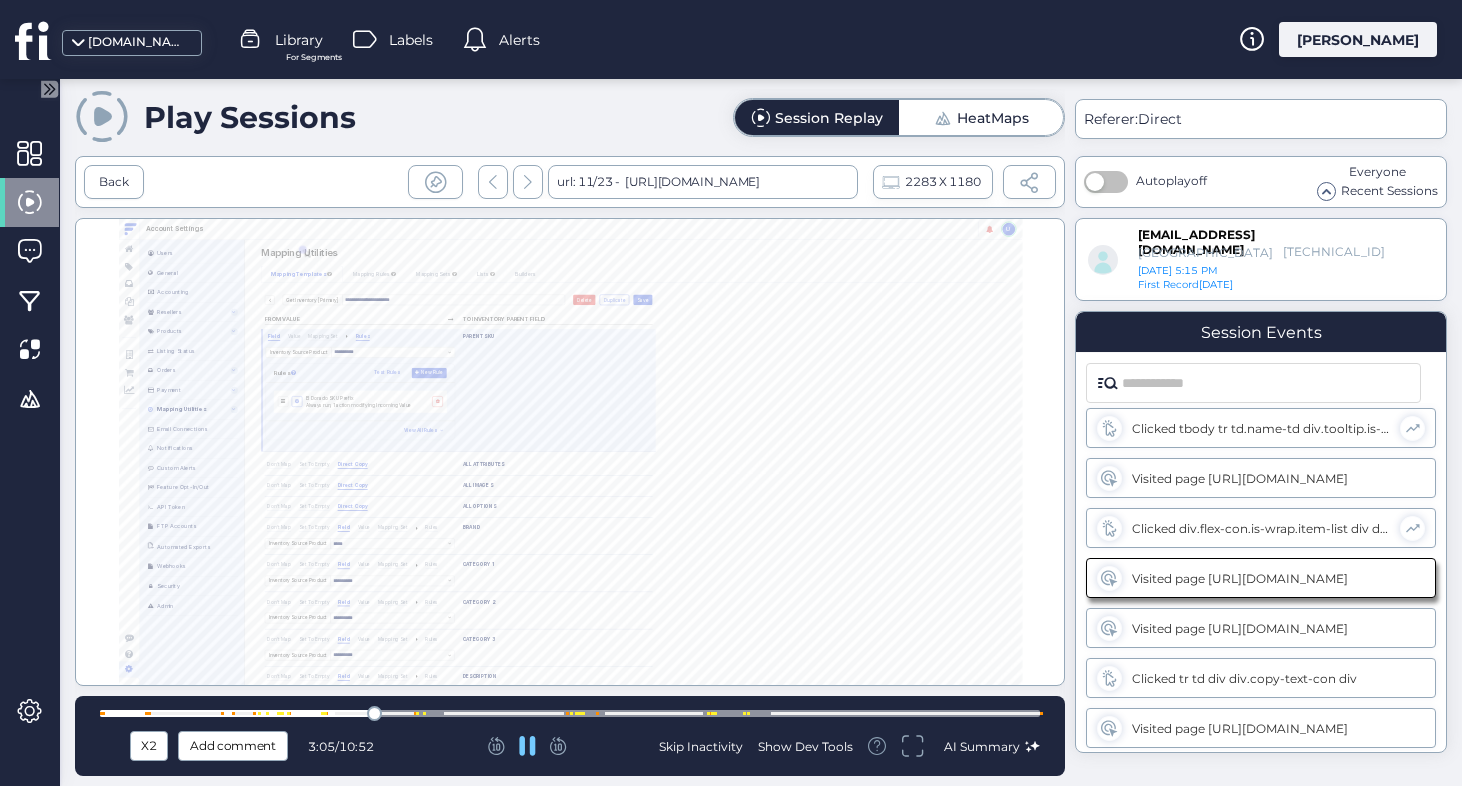 click on "X2" 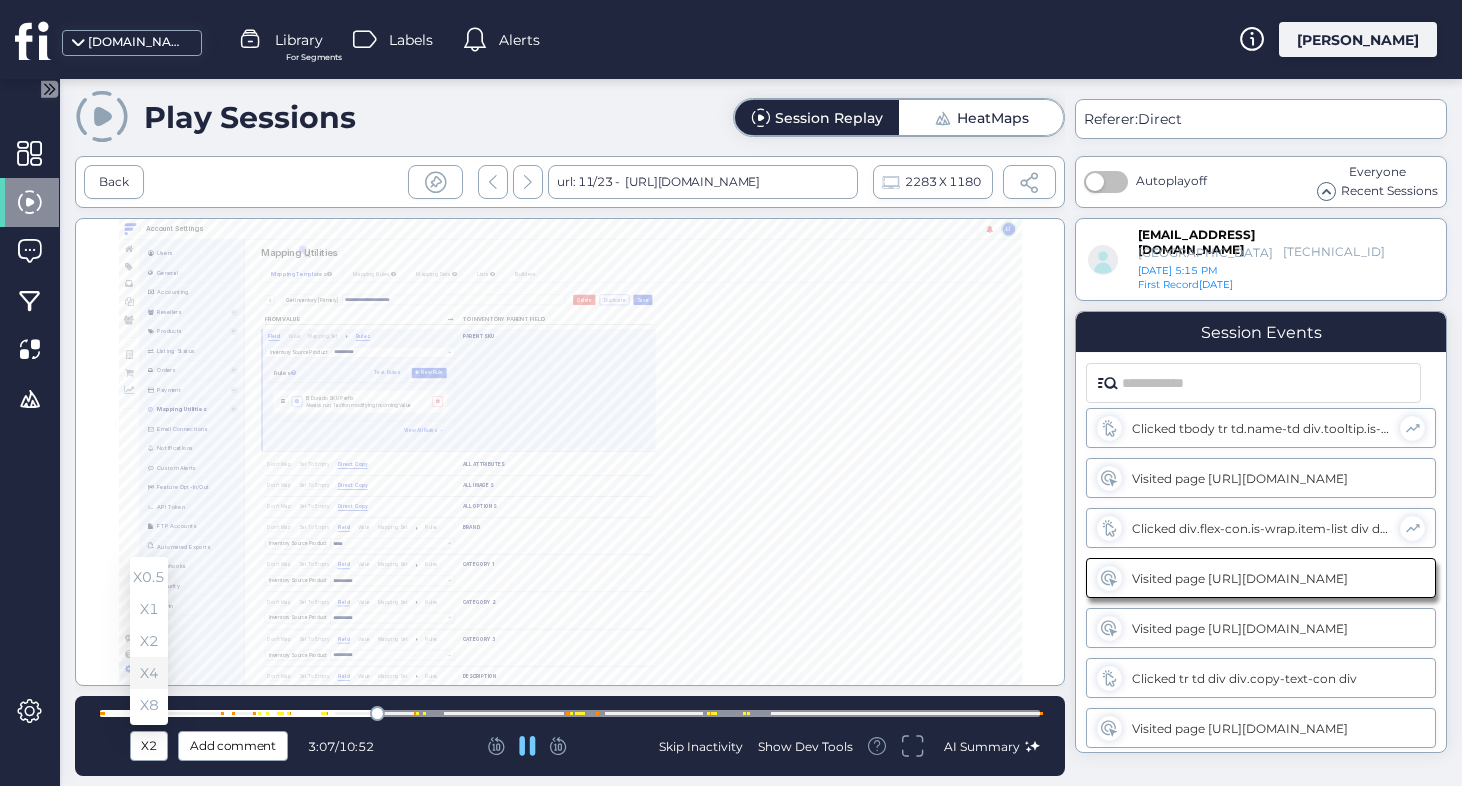 click on "X4" at bounding box center [149, 673] 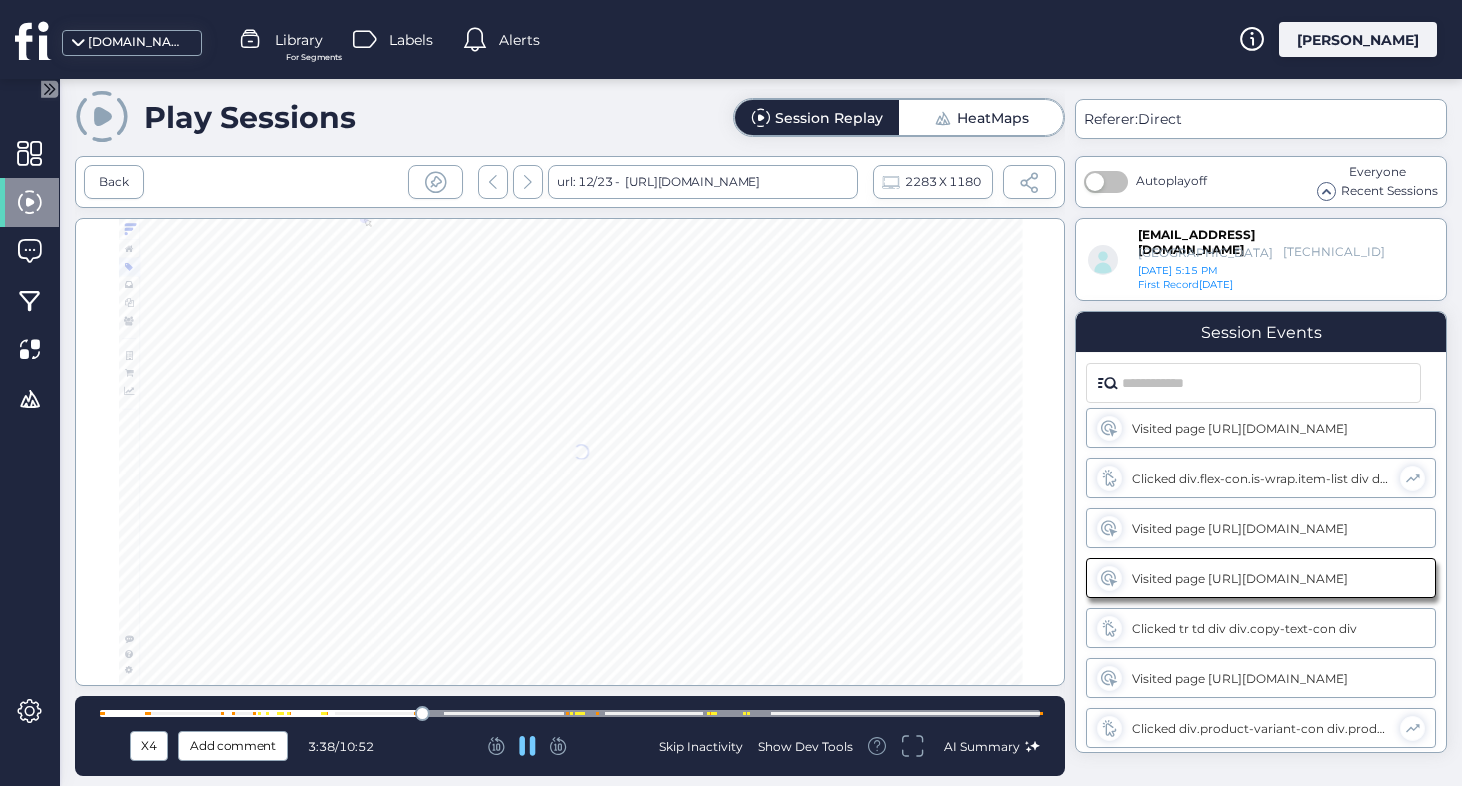 click 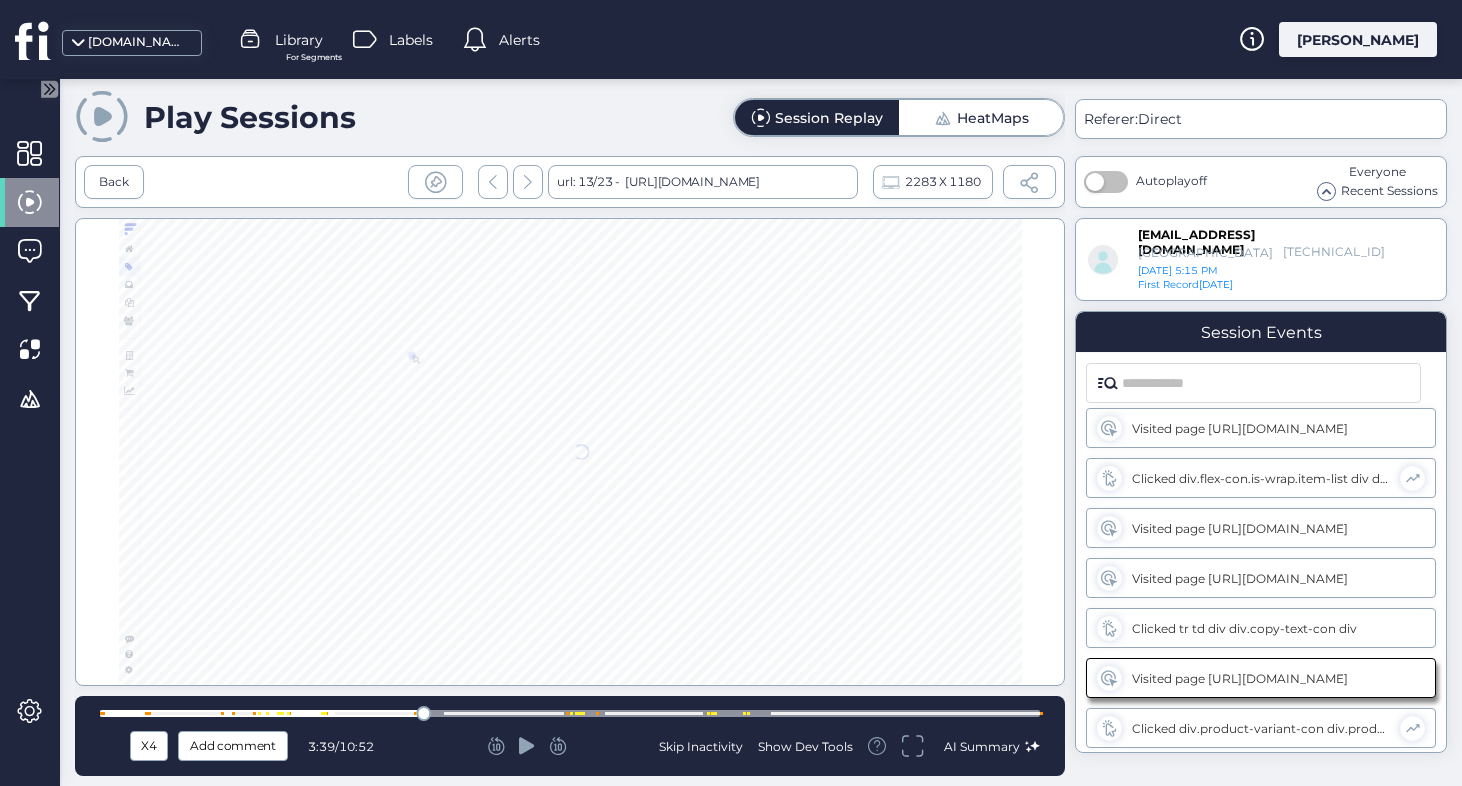 scroll, scrollTop: 1055, scrollLeft: 0, axis: vertical 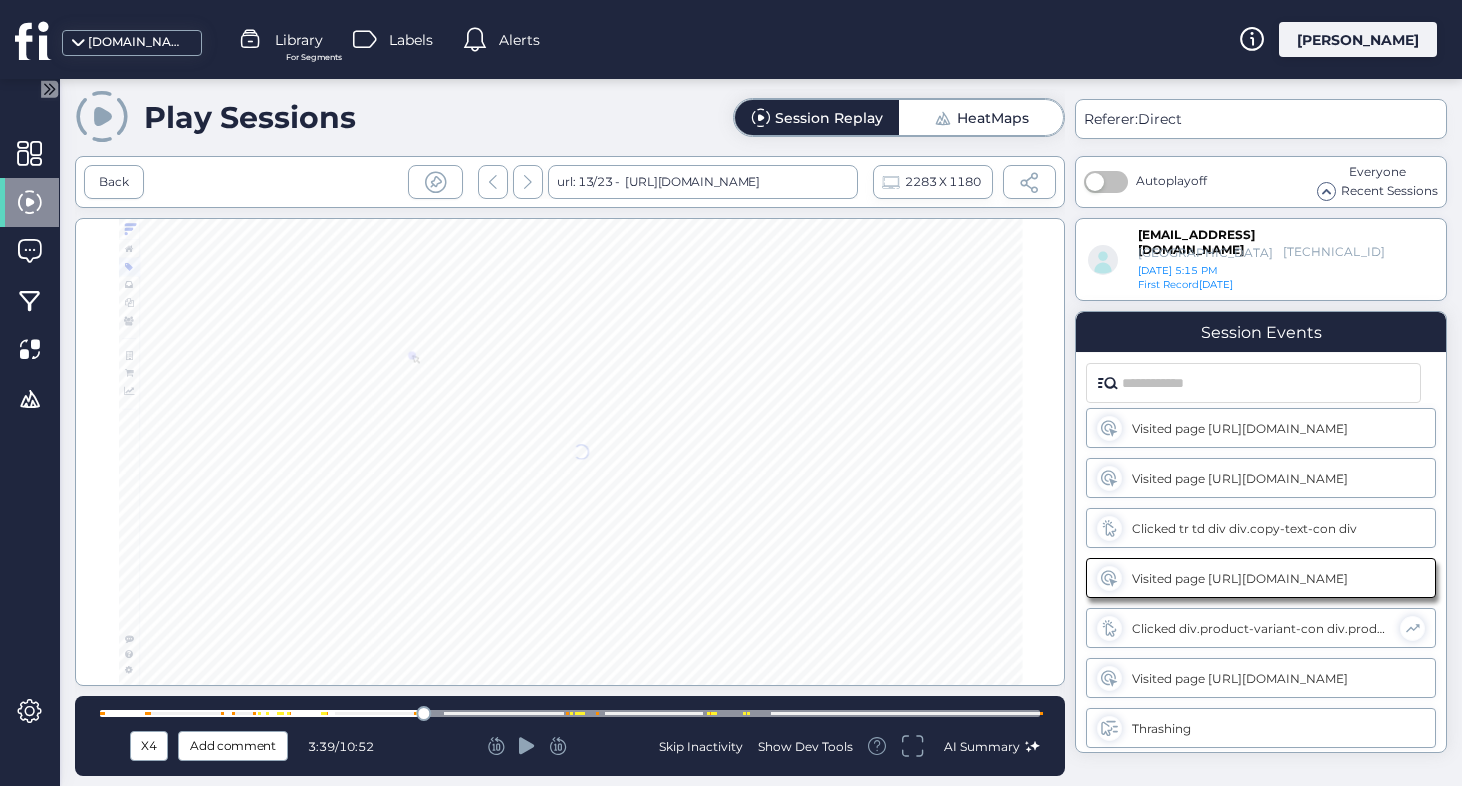click 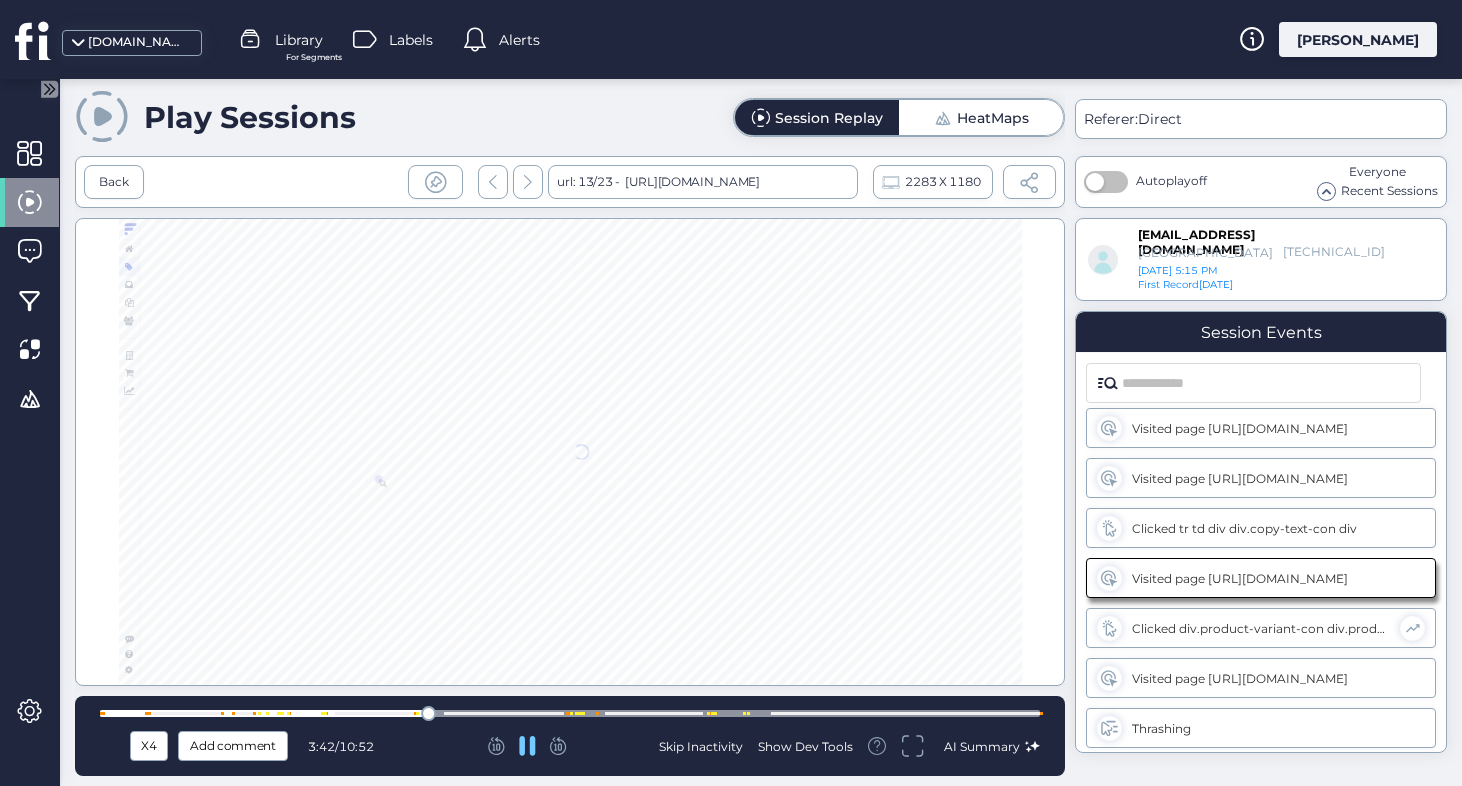 scroll, scrollTop: 0, scrollLeft: 0, axis: both 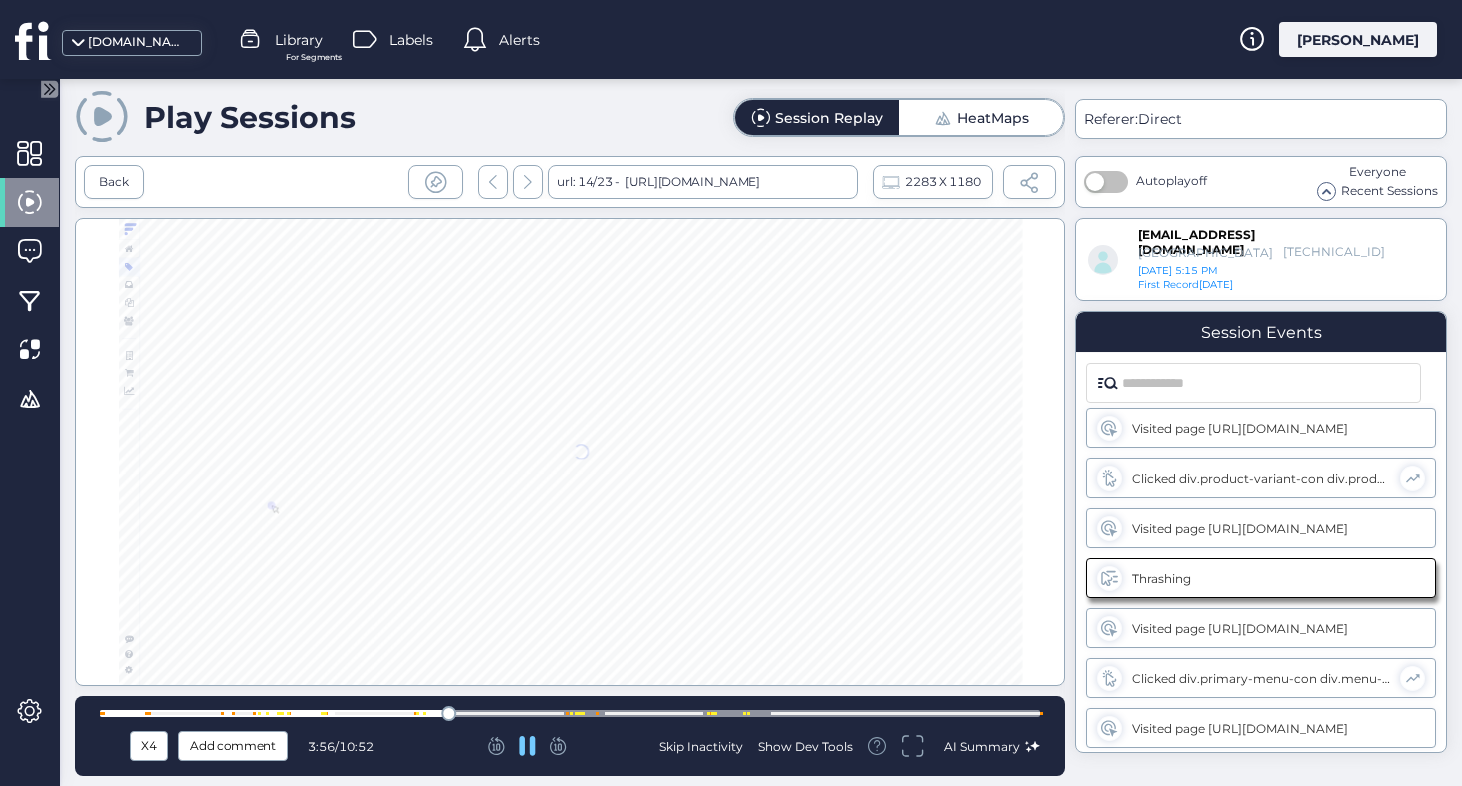 click at bounding box center [570, 713] 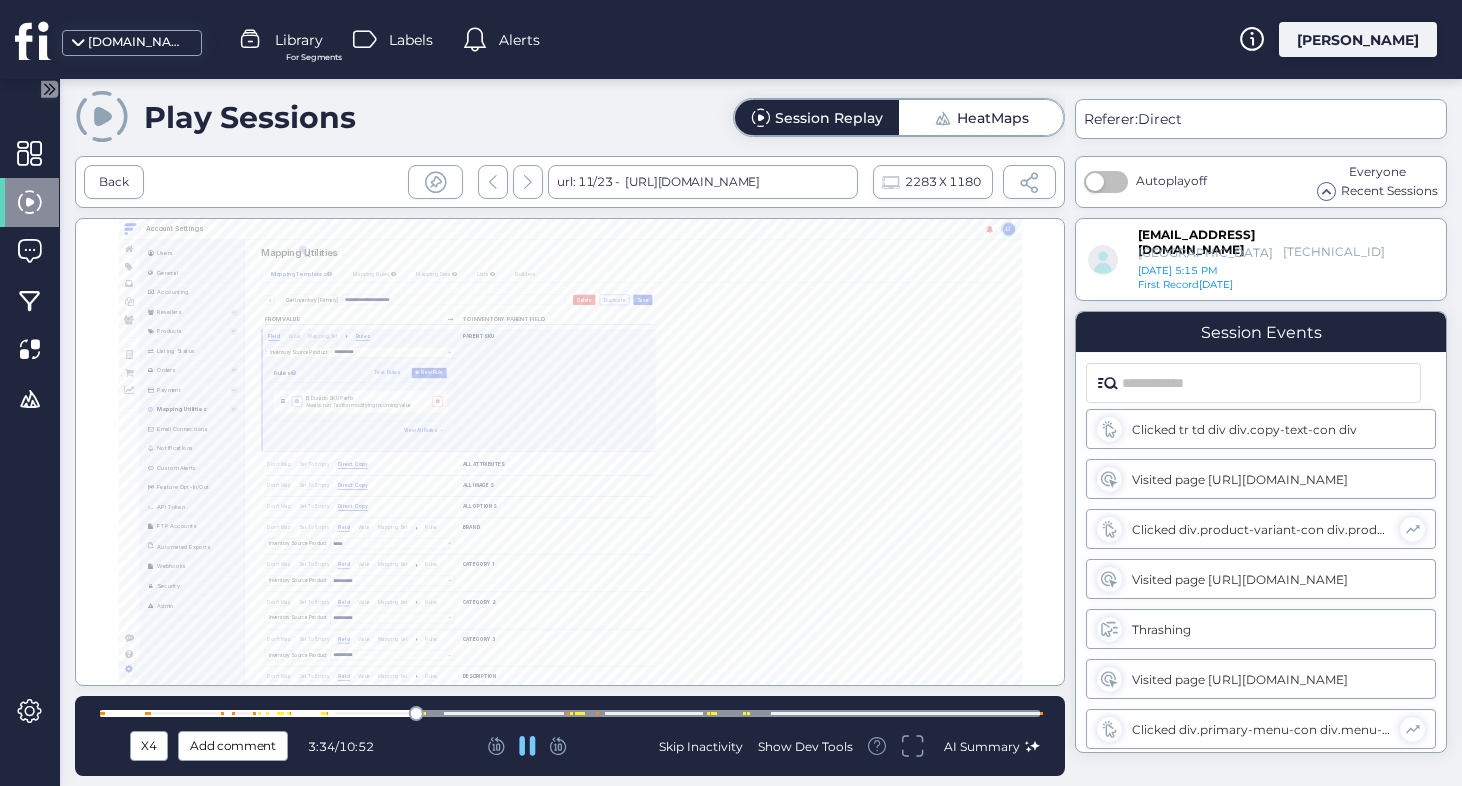 scroll, scrollTop: 1060, scrollLeft: 0, axis: vertical 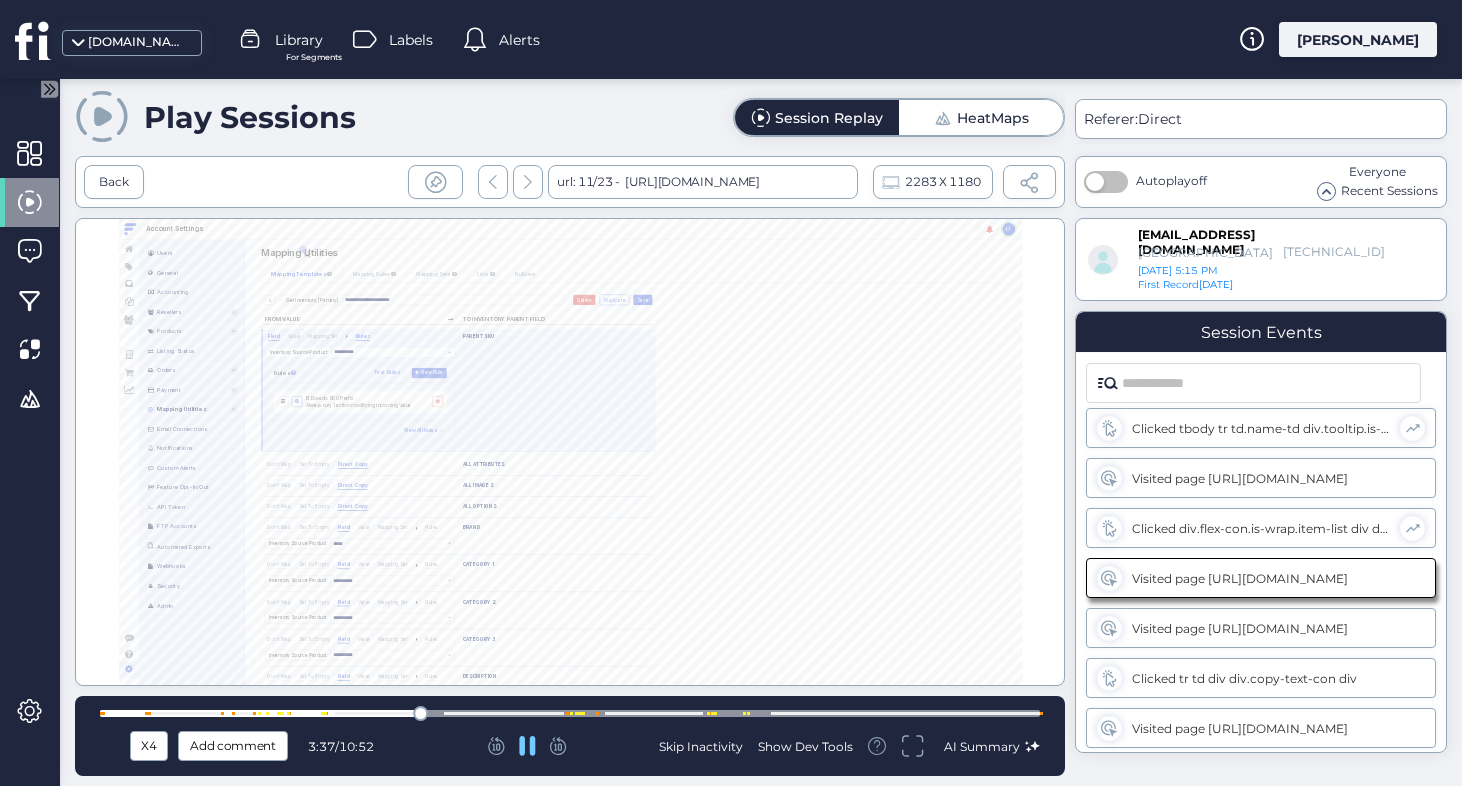 click on "X4" 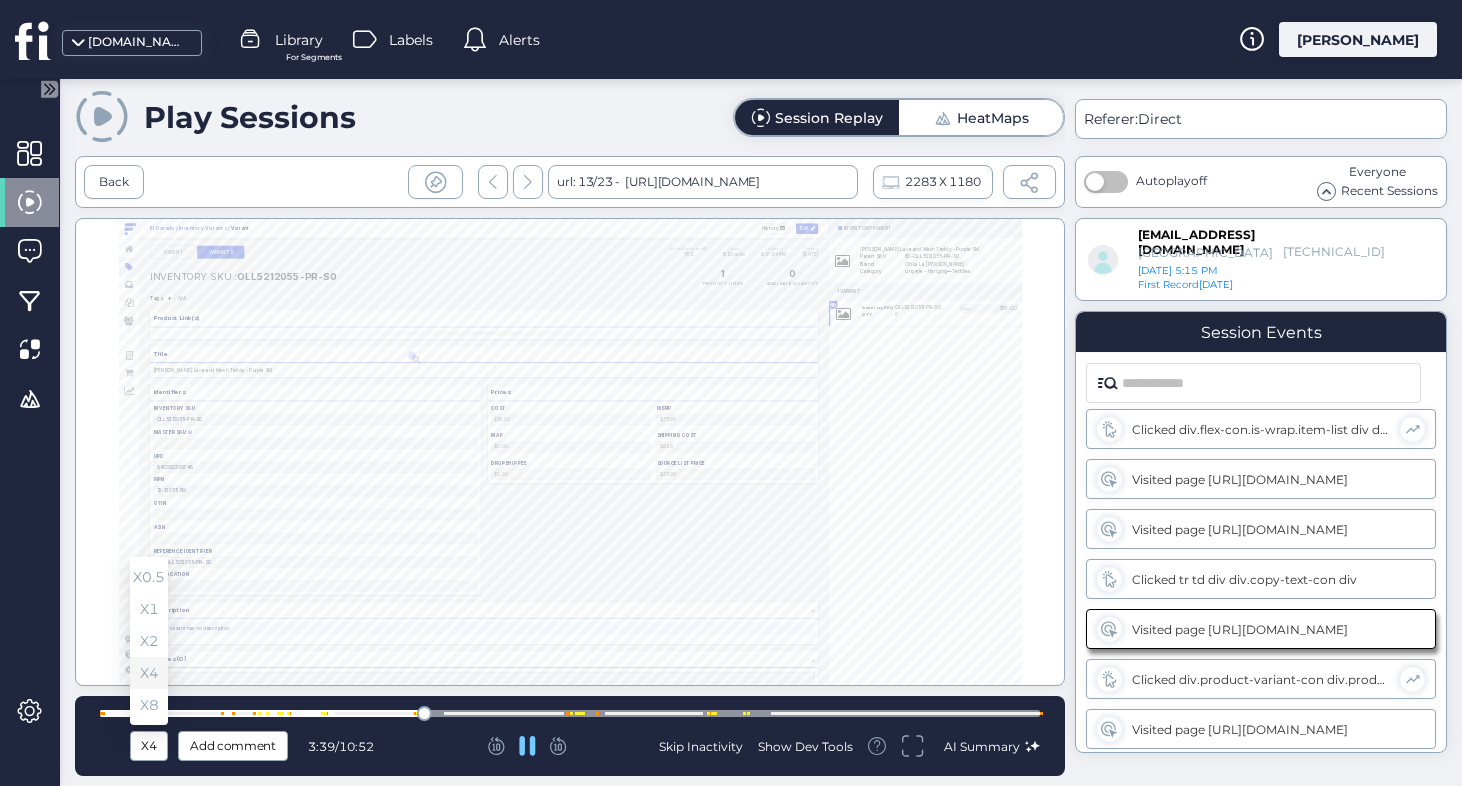 scroll, scrollTop: 1055, scrollLeft: 0, axis: vertical 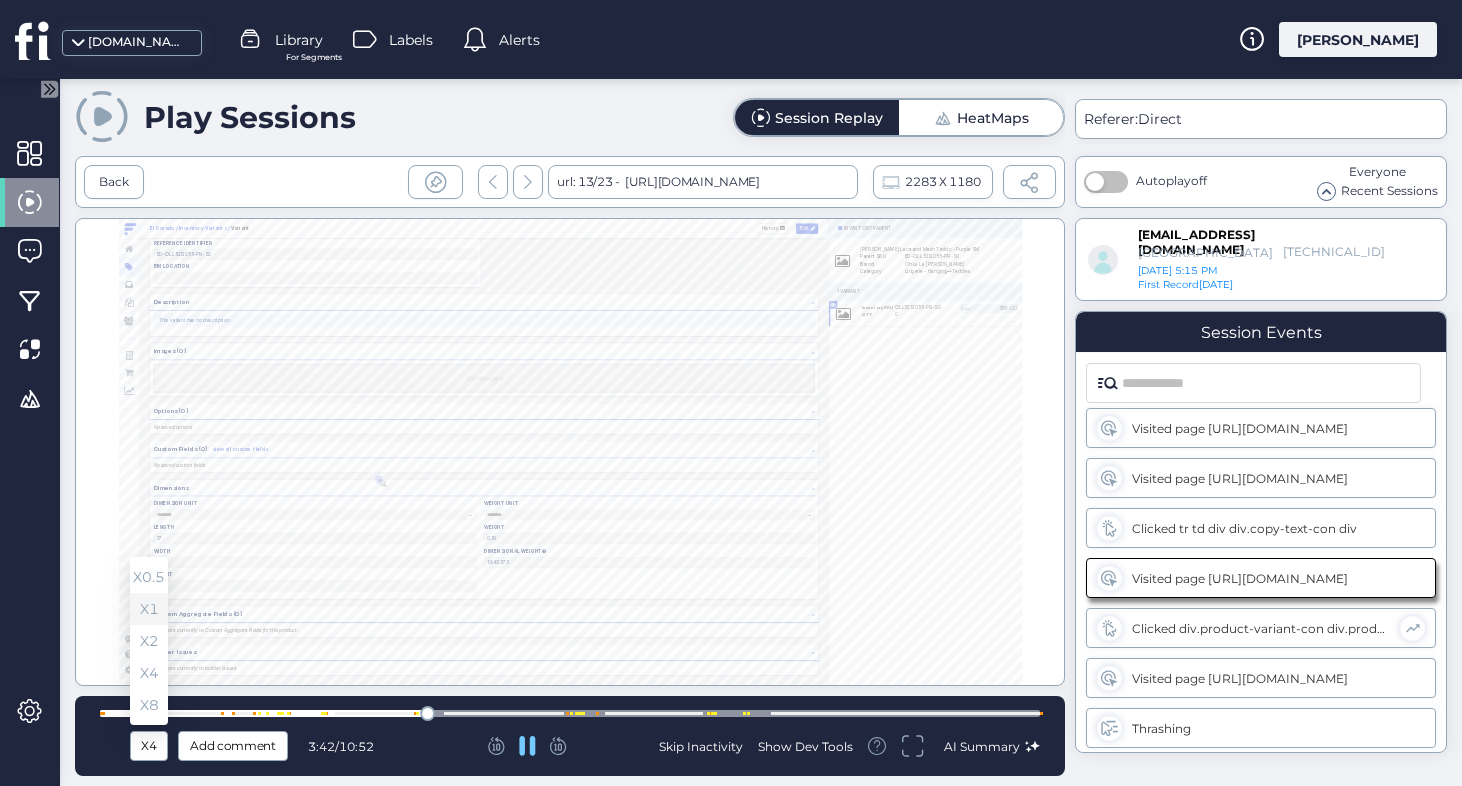 click on "X1" at bounding box center (149, 609) 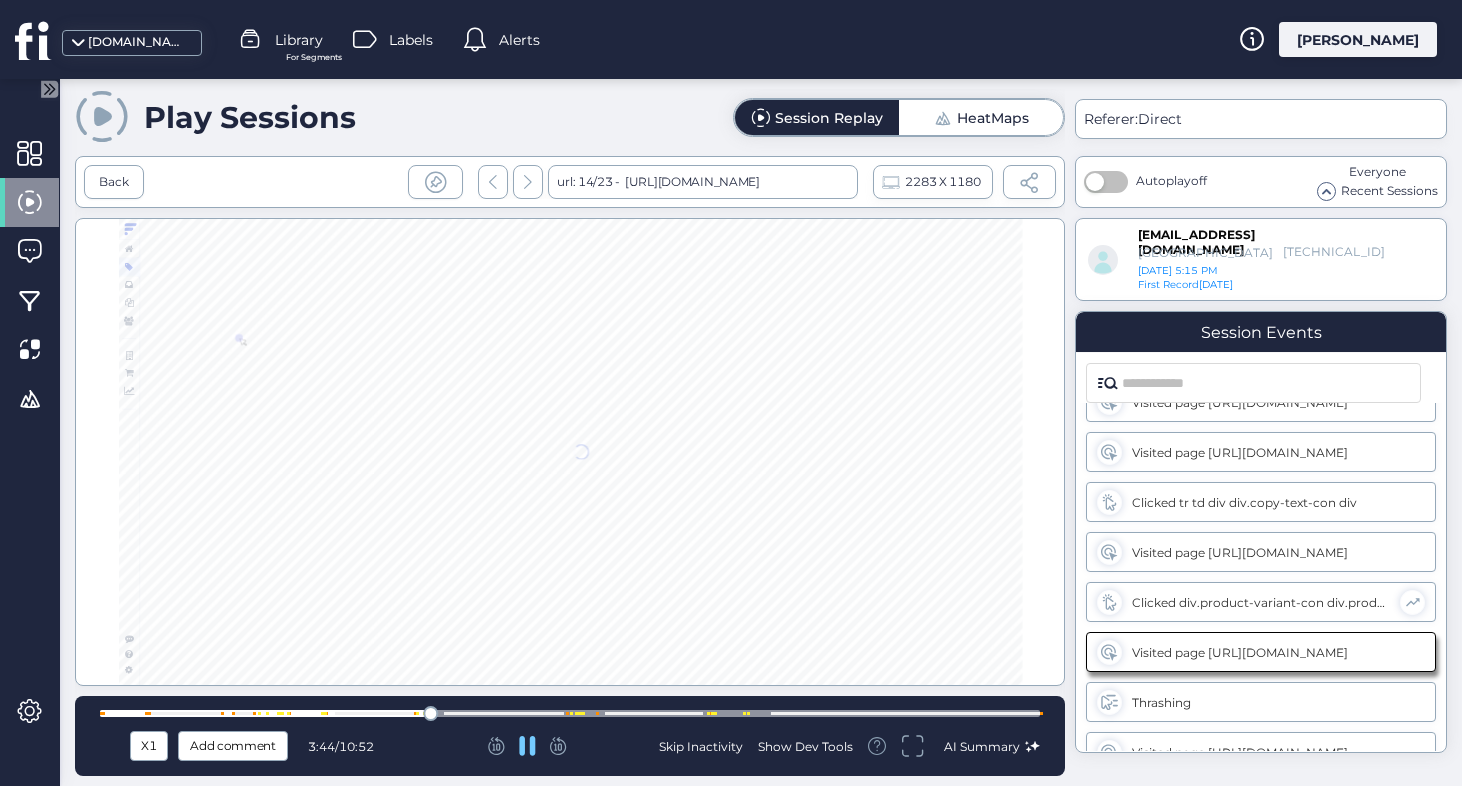 click at bounding box center (570, 713) 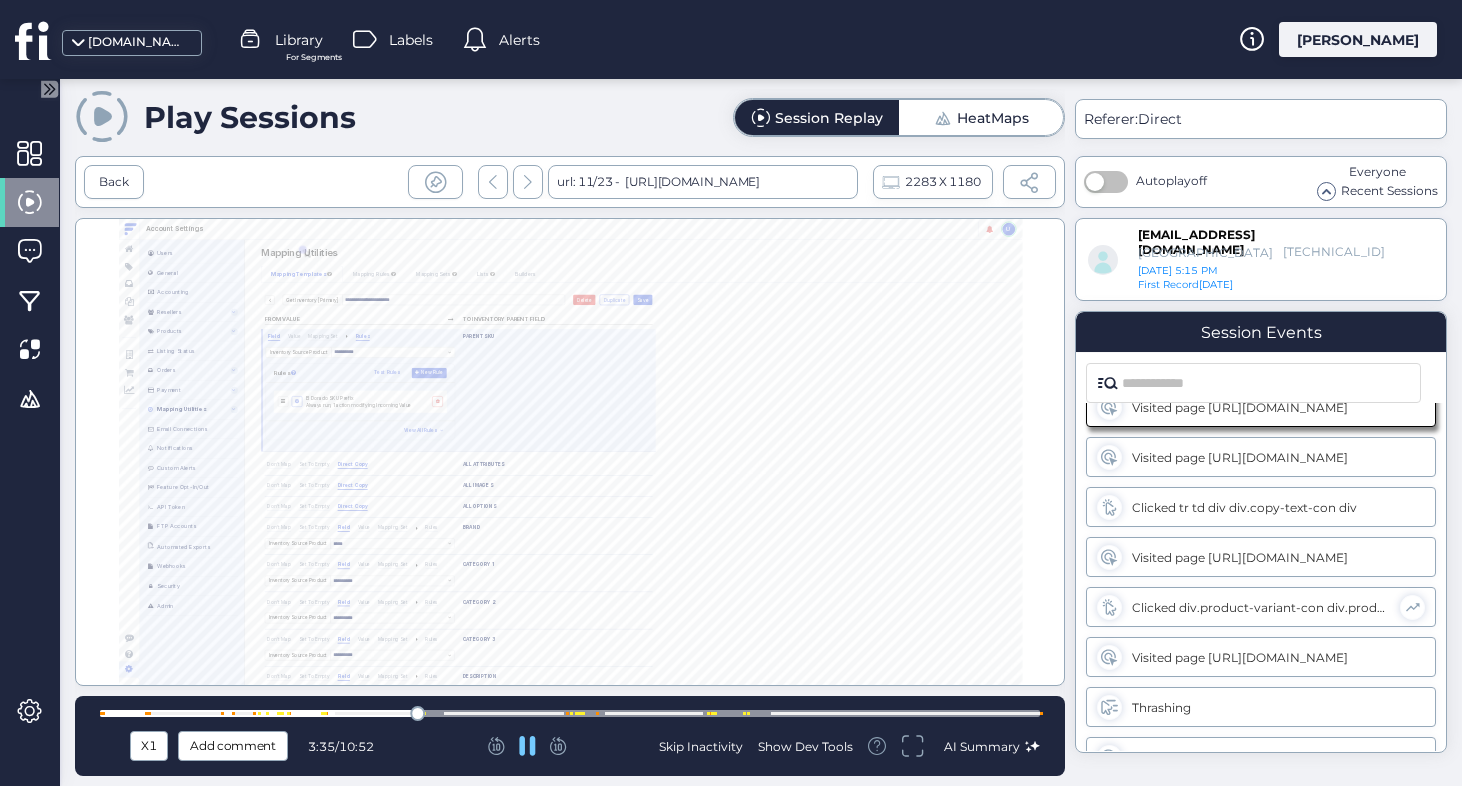 scroll, scrollTop: 973, scrollLeft: 0, axis: vertical 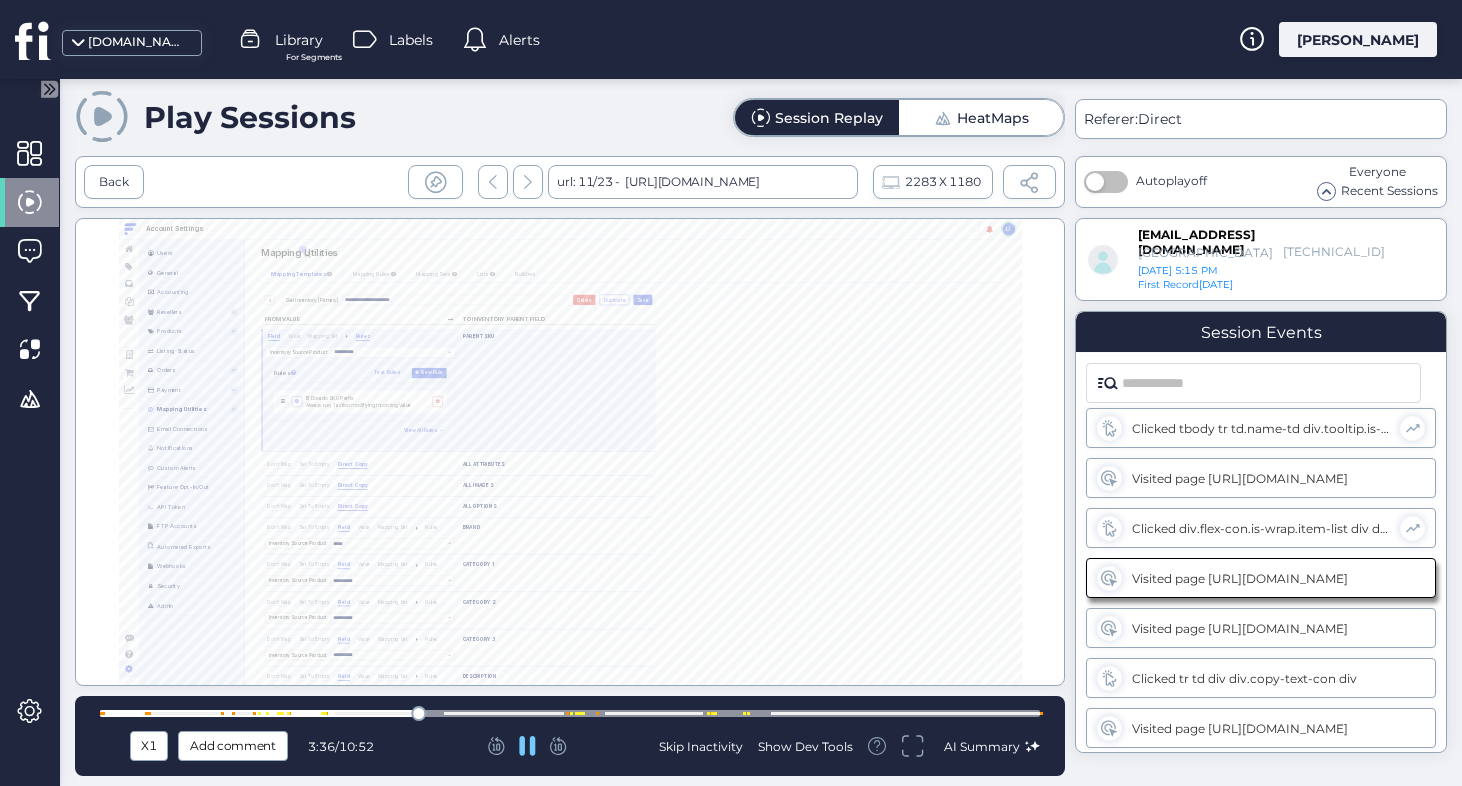 click at bounding box center [570, 713] 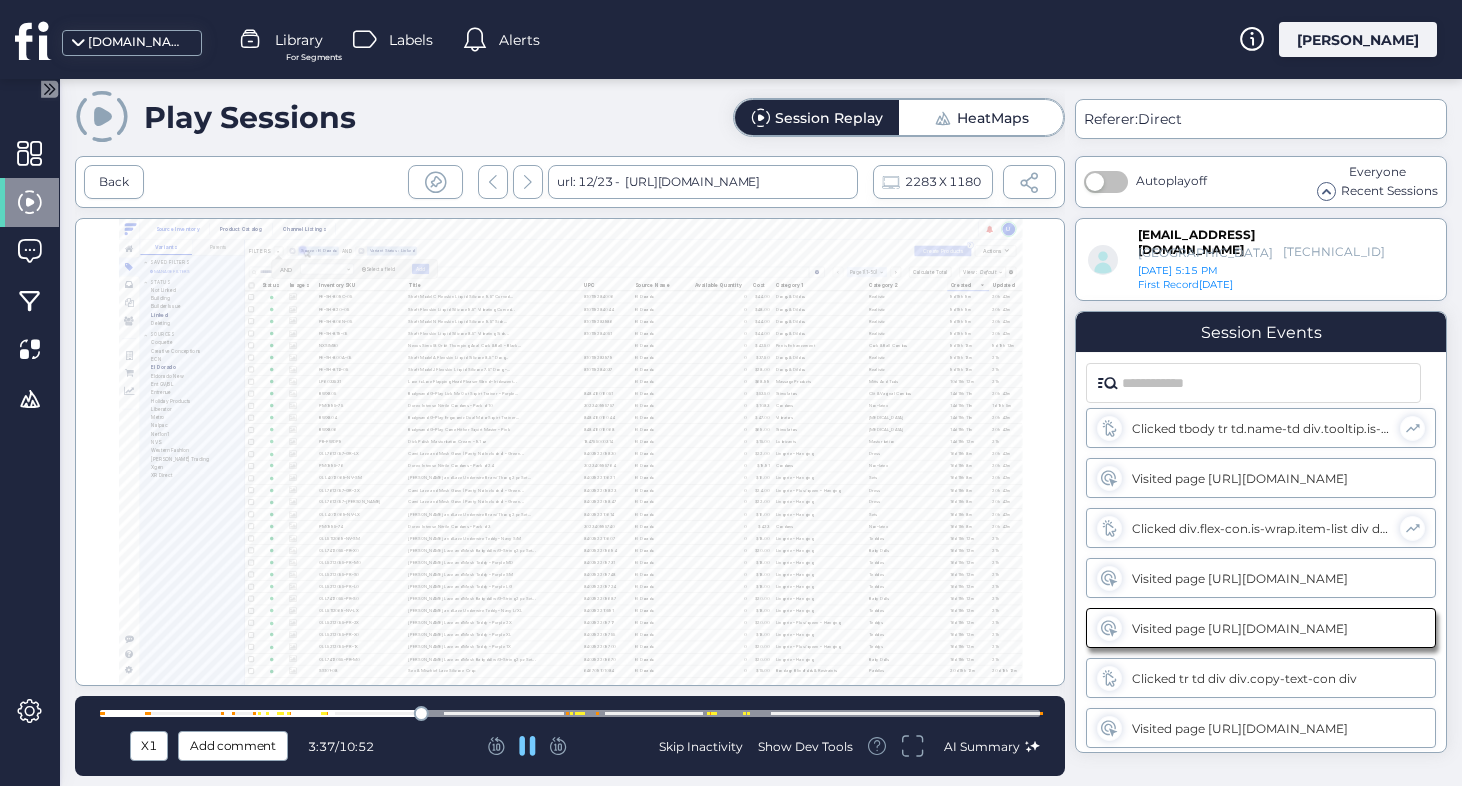 scroll, scrollTop: 955, scrollLeft: 0, axis: vertical 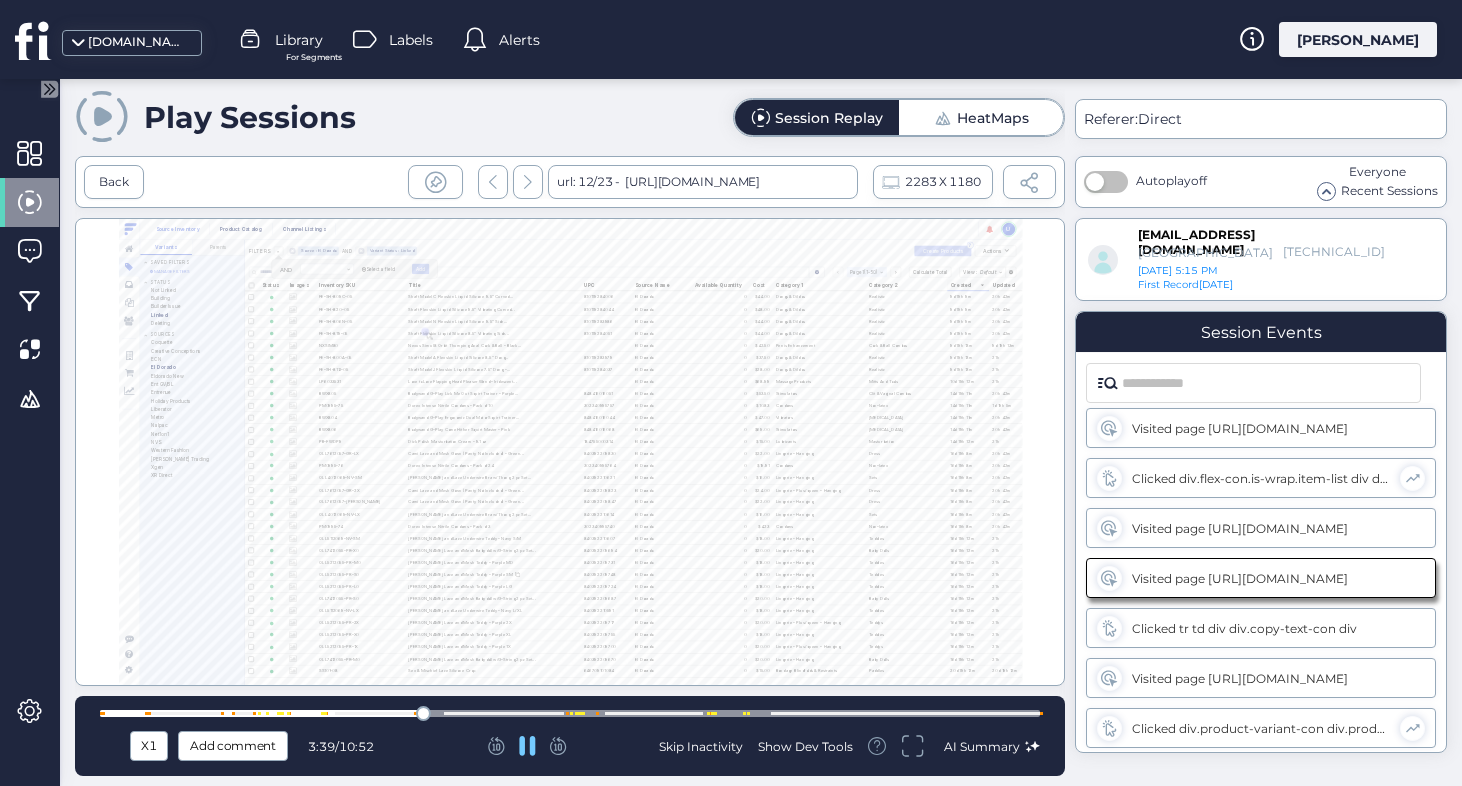 click at bounding box center [570, 713] 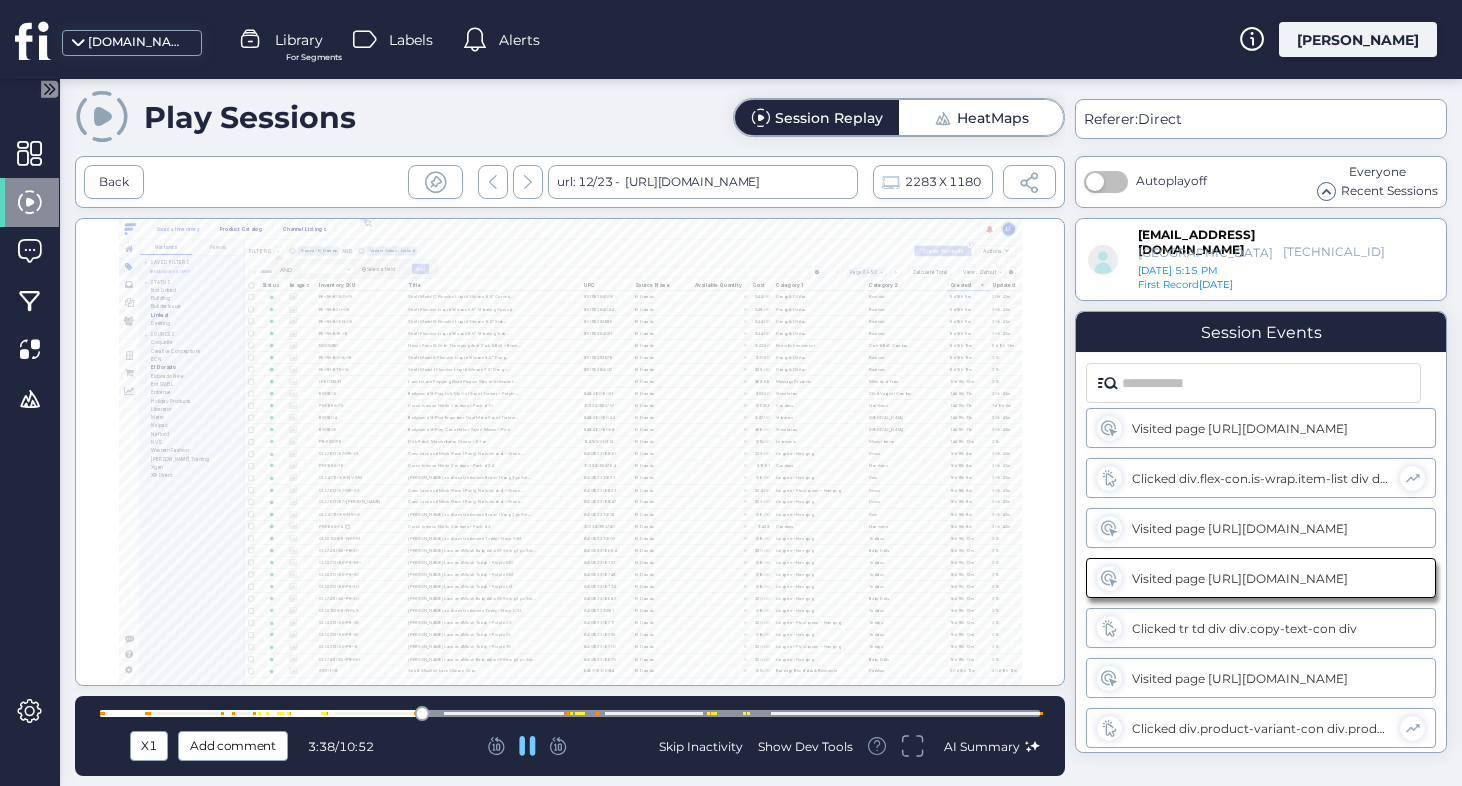click at bounding box center (570, 713) 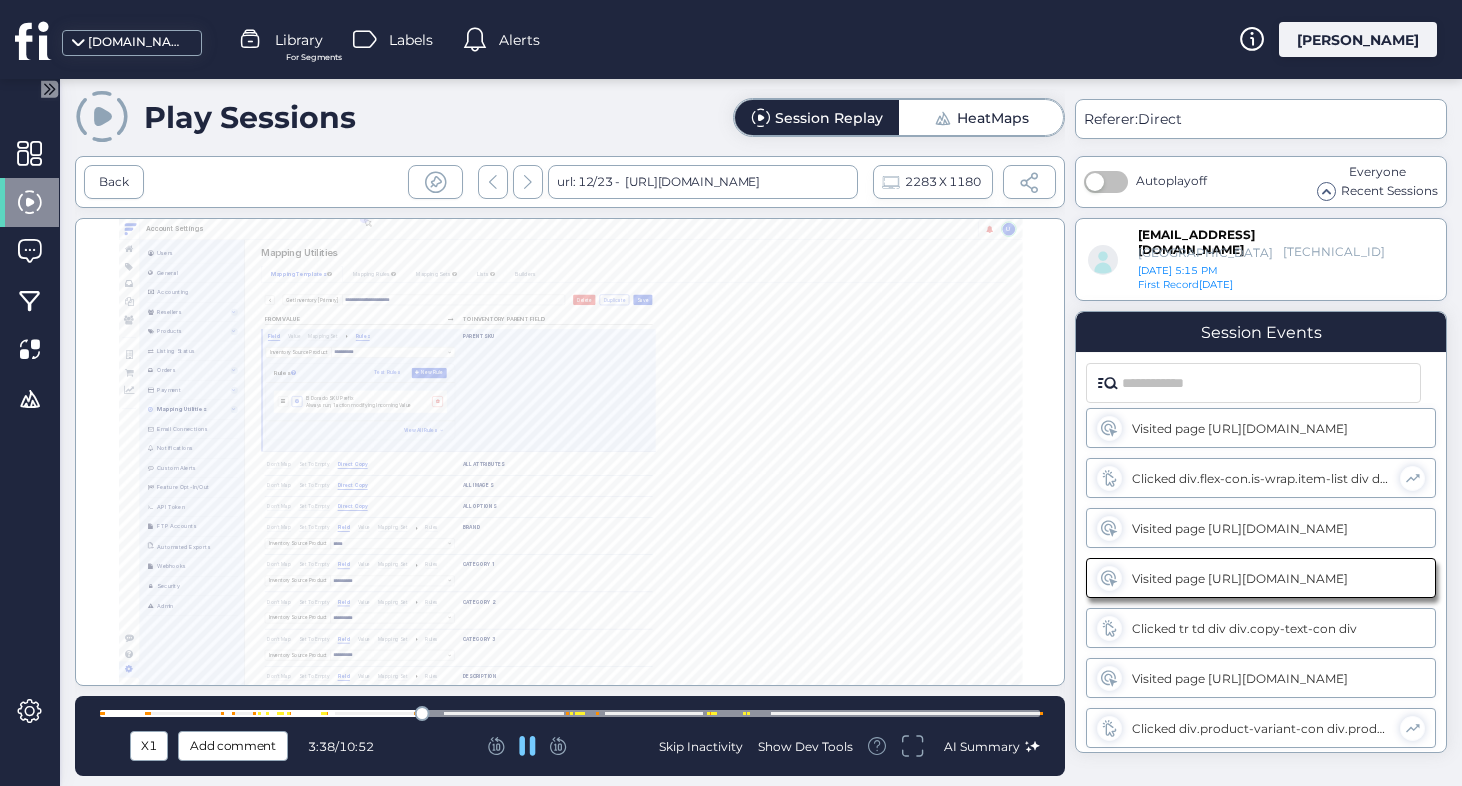 scroll, scrollTop: 905, scrollLeft: 0, axis: vertical 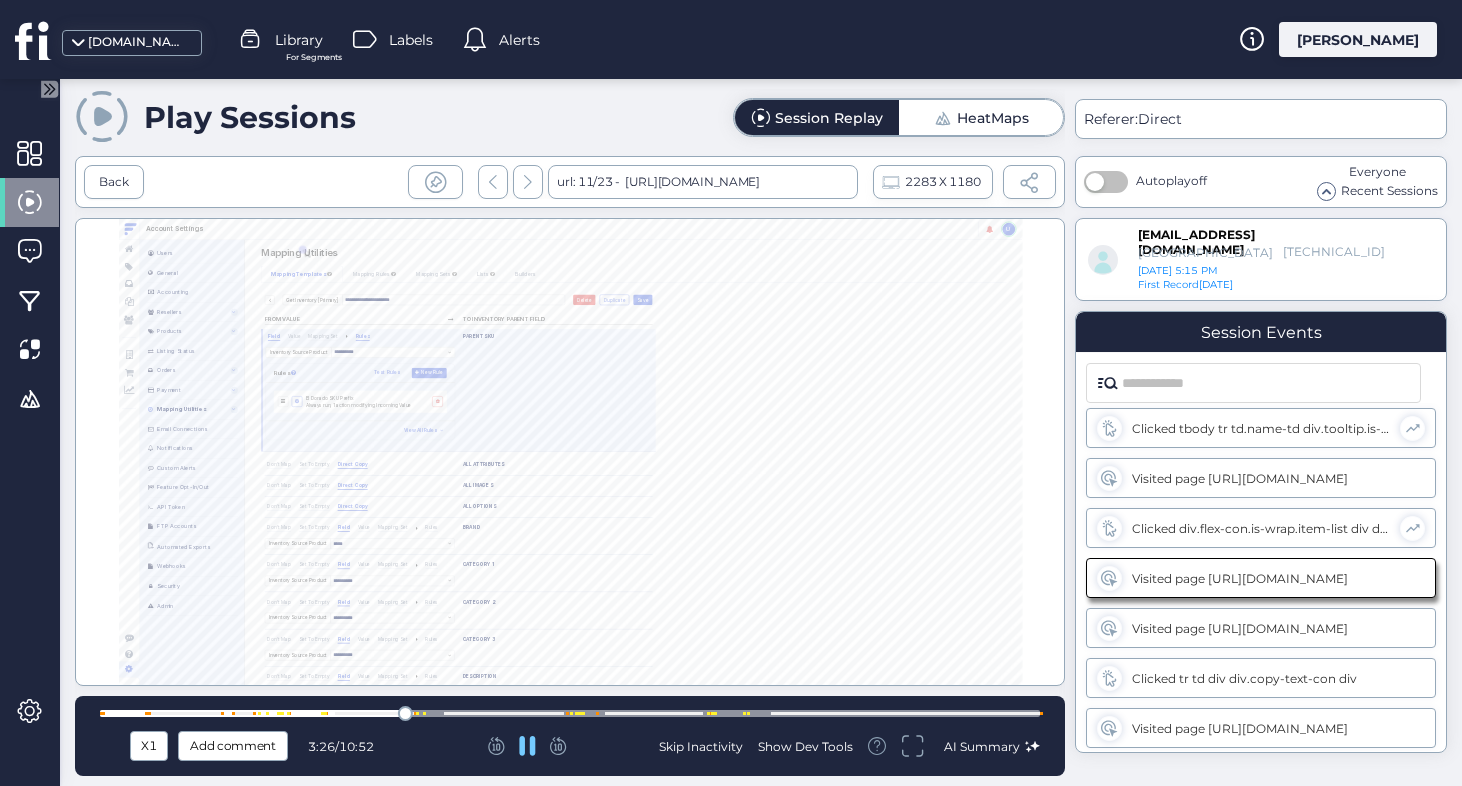 click at bounding box center (570, 713) 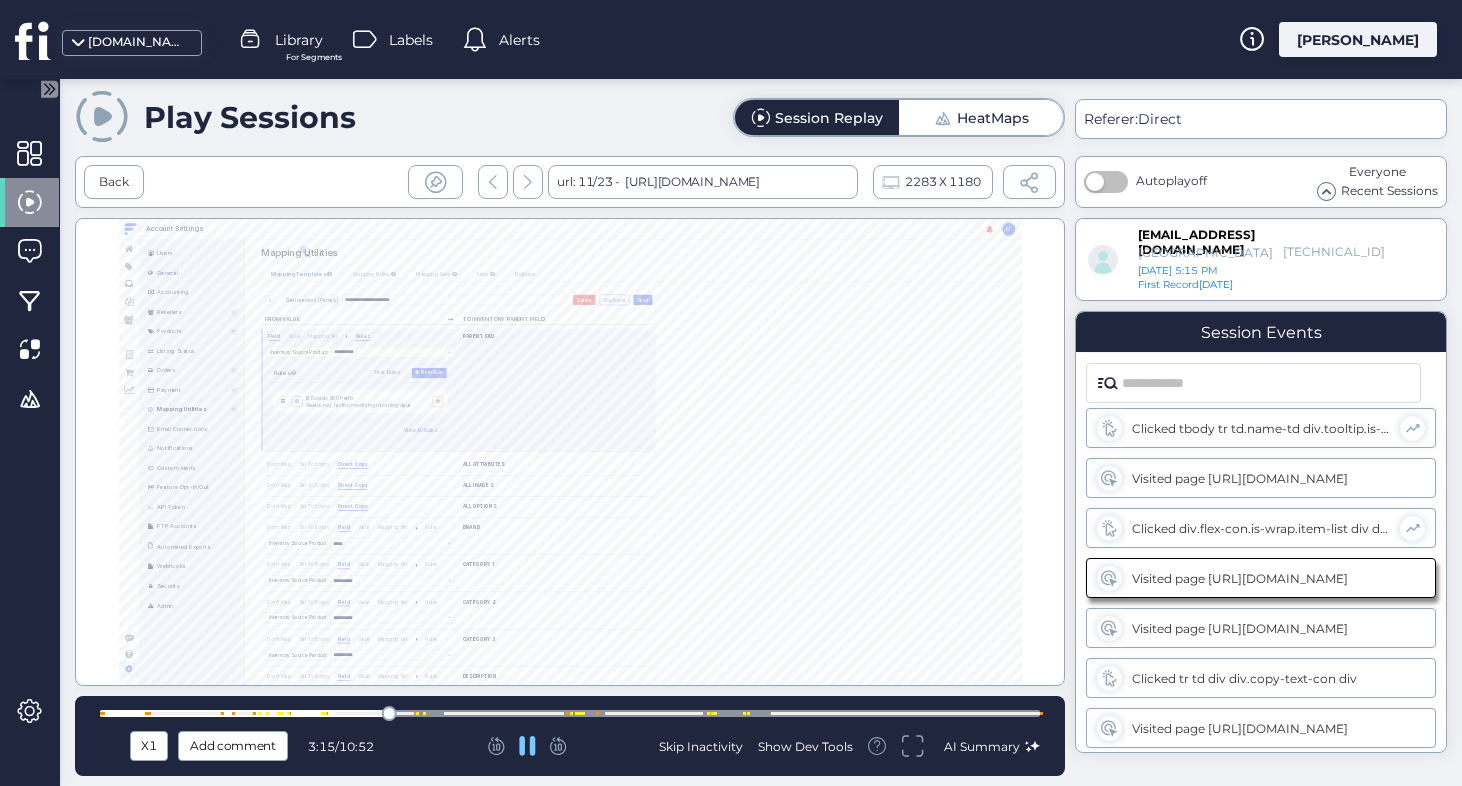 click at bounding box center [570, 713] 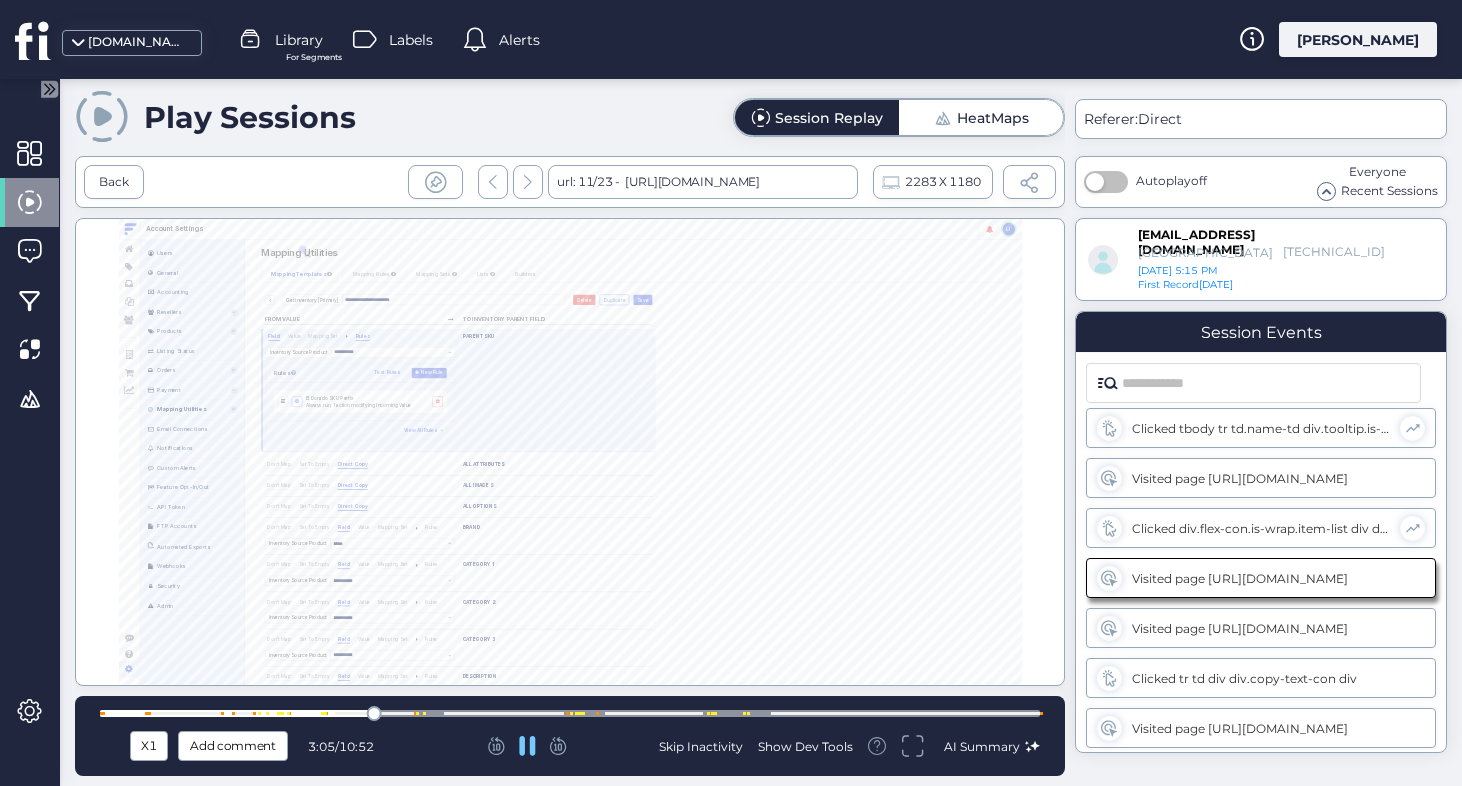 click at bounding box center (570, 713) 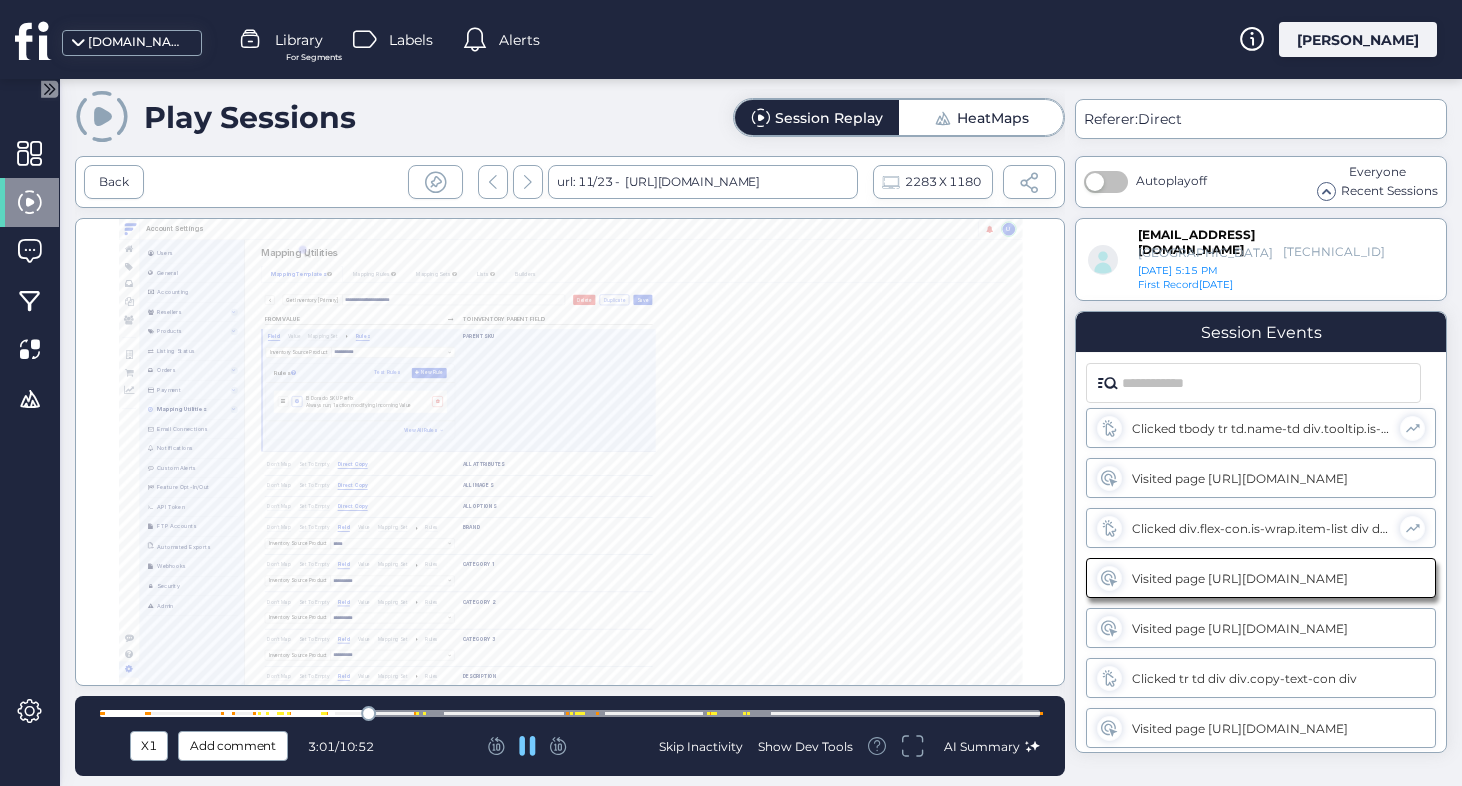 click at bounding box center [570, 713] 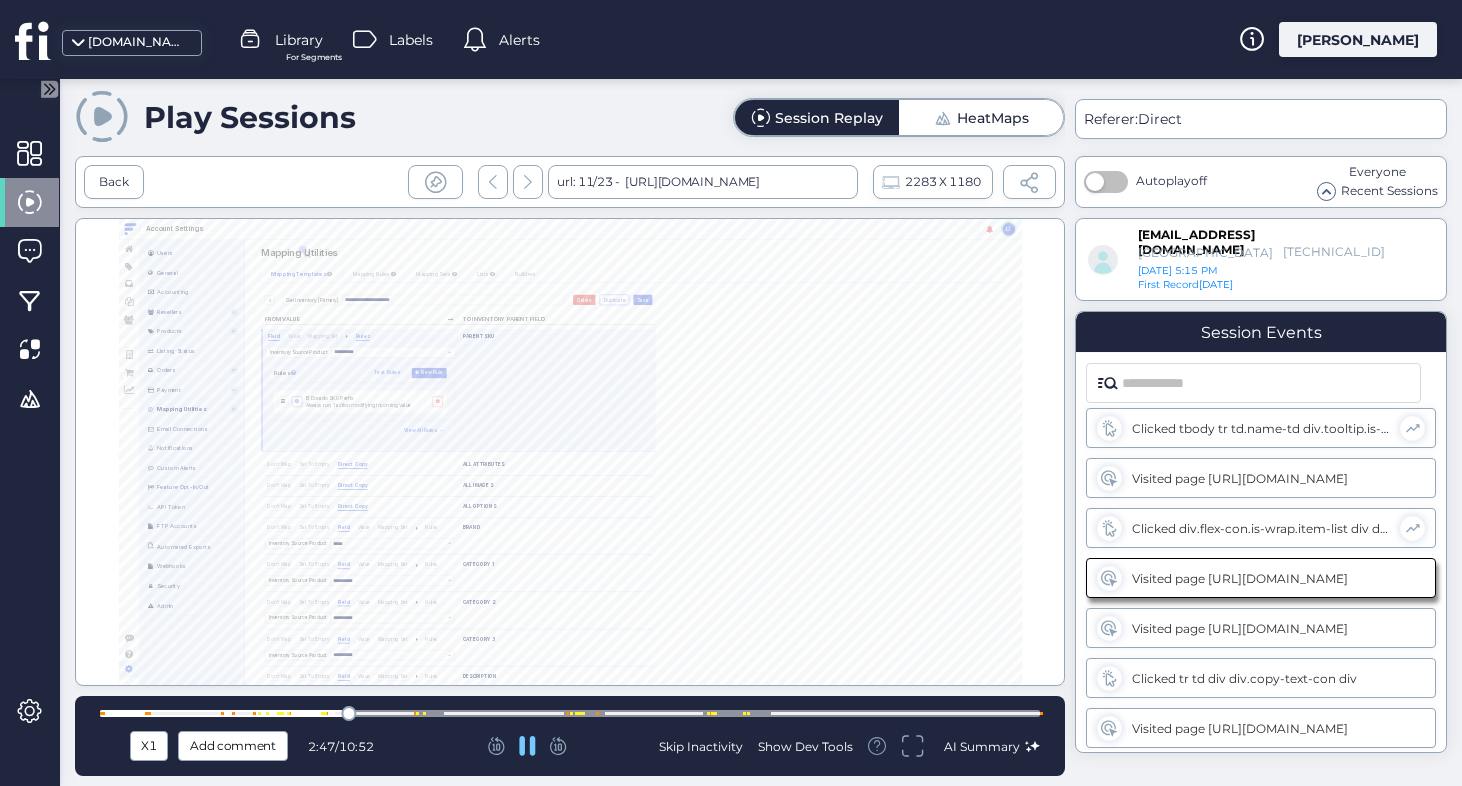 click at bounding box center [570, 713] 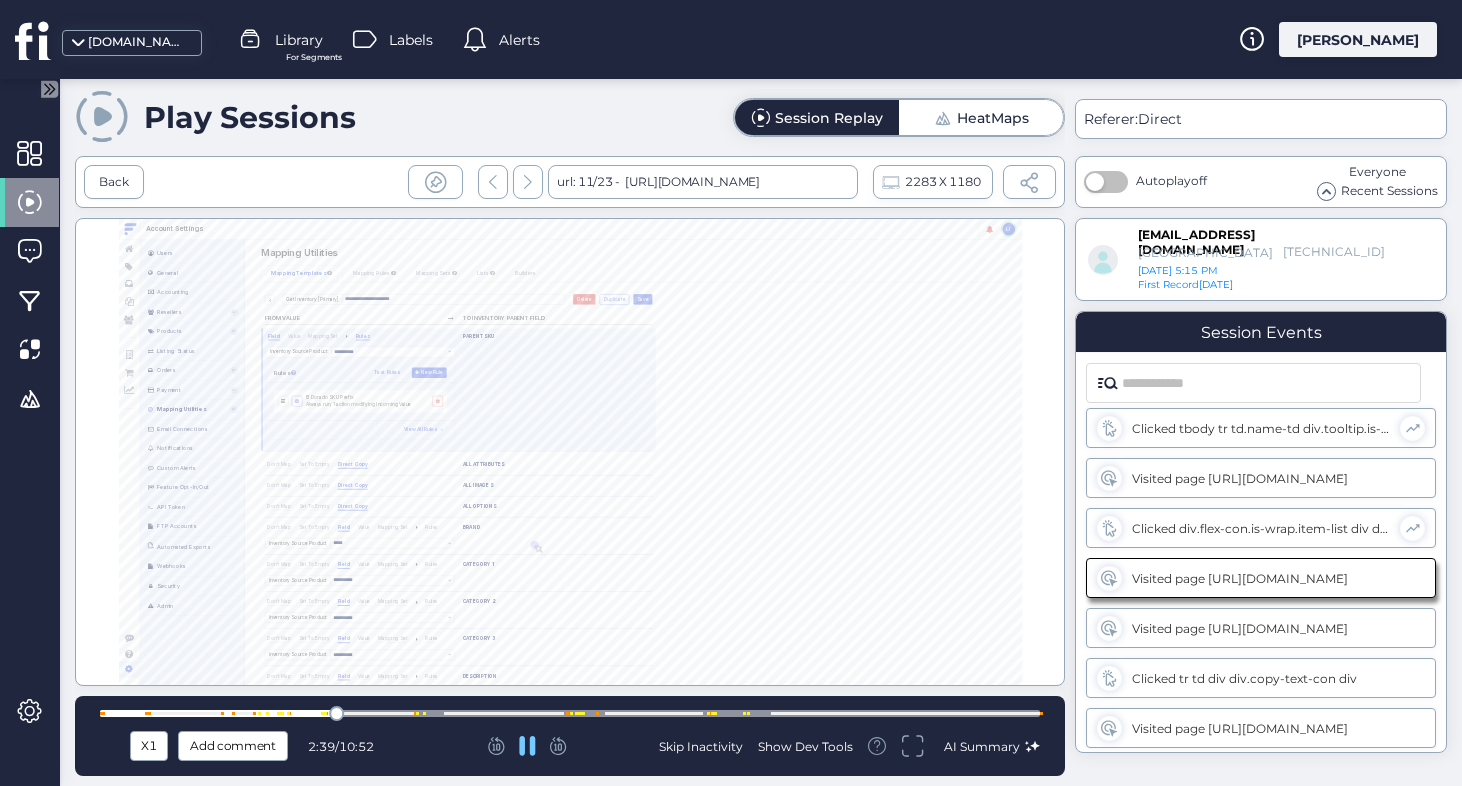 click at bounding box center (322, 713) 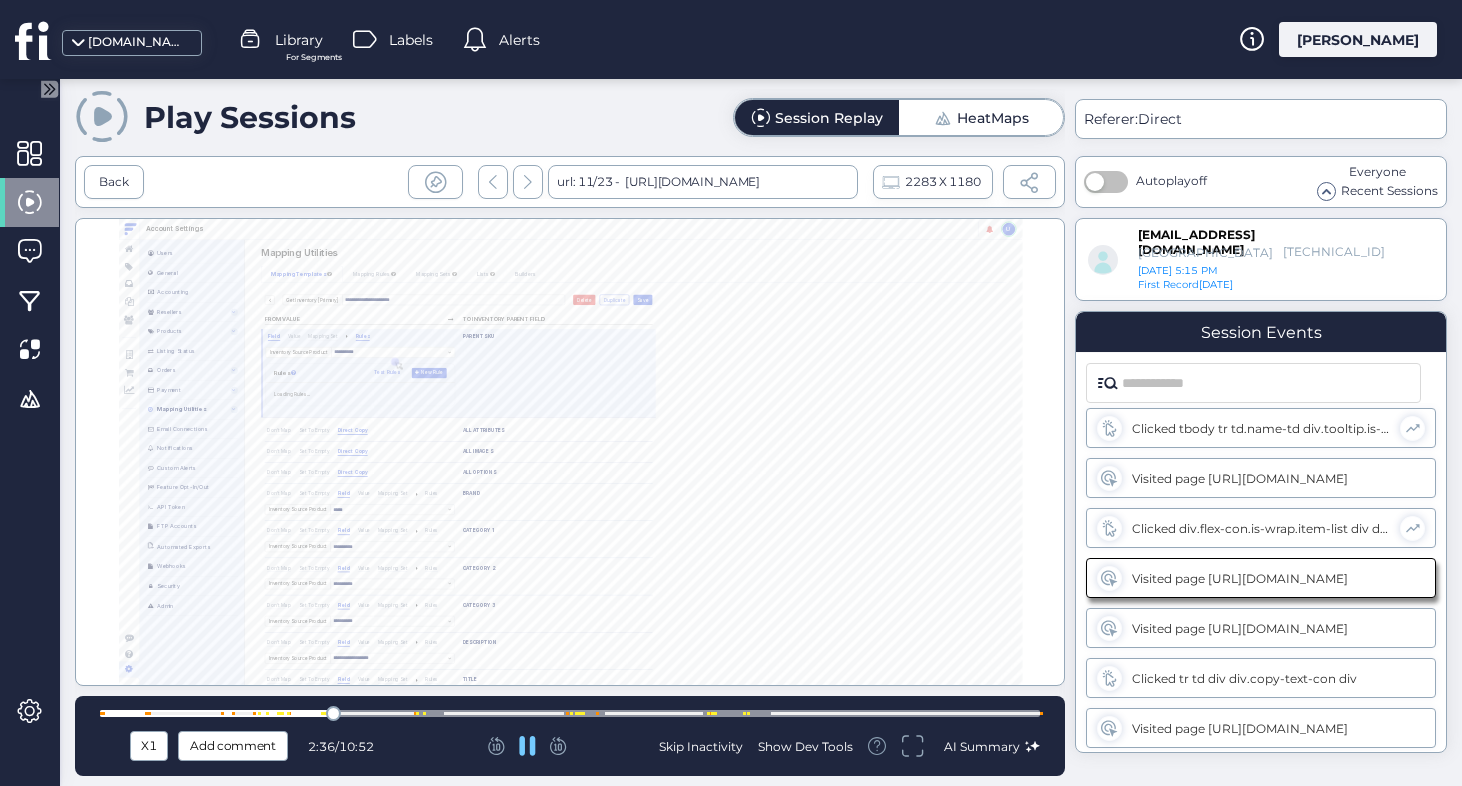 type on "**********" 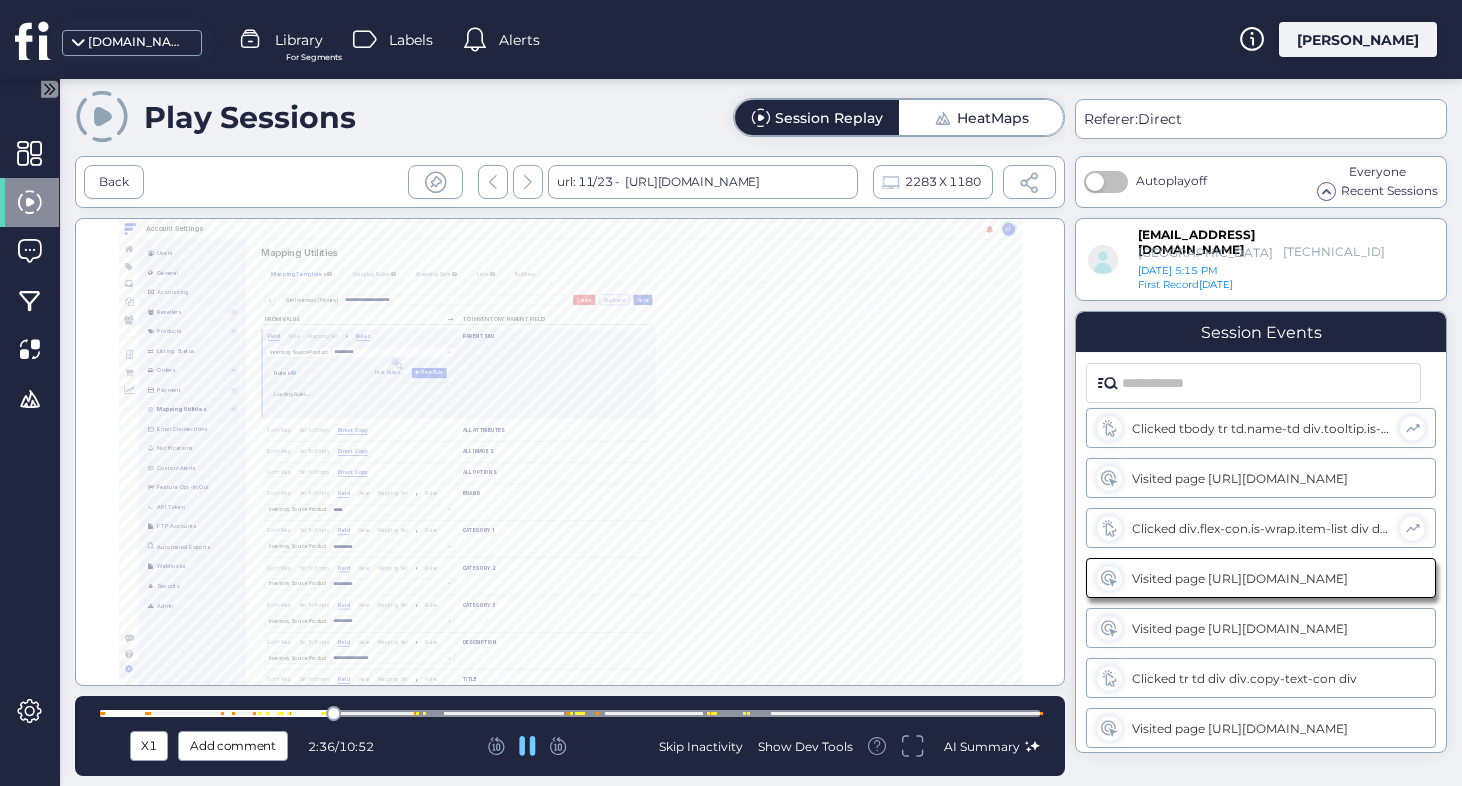 type on "****" 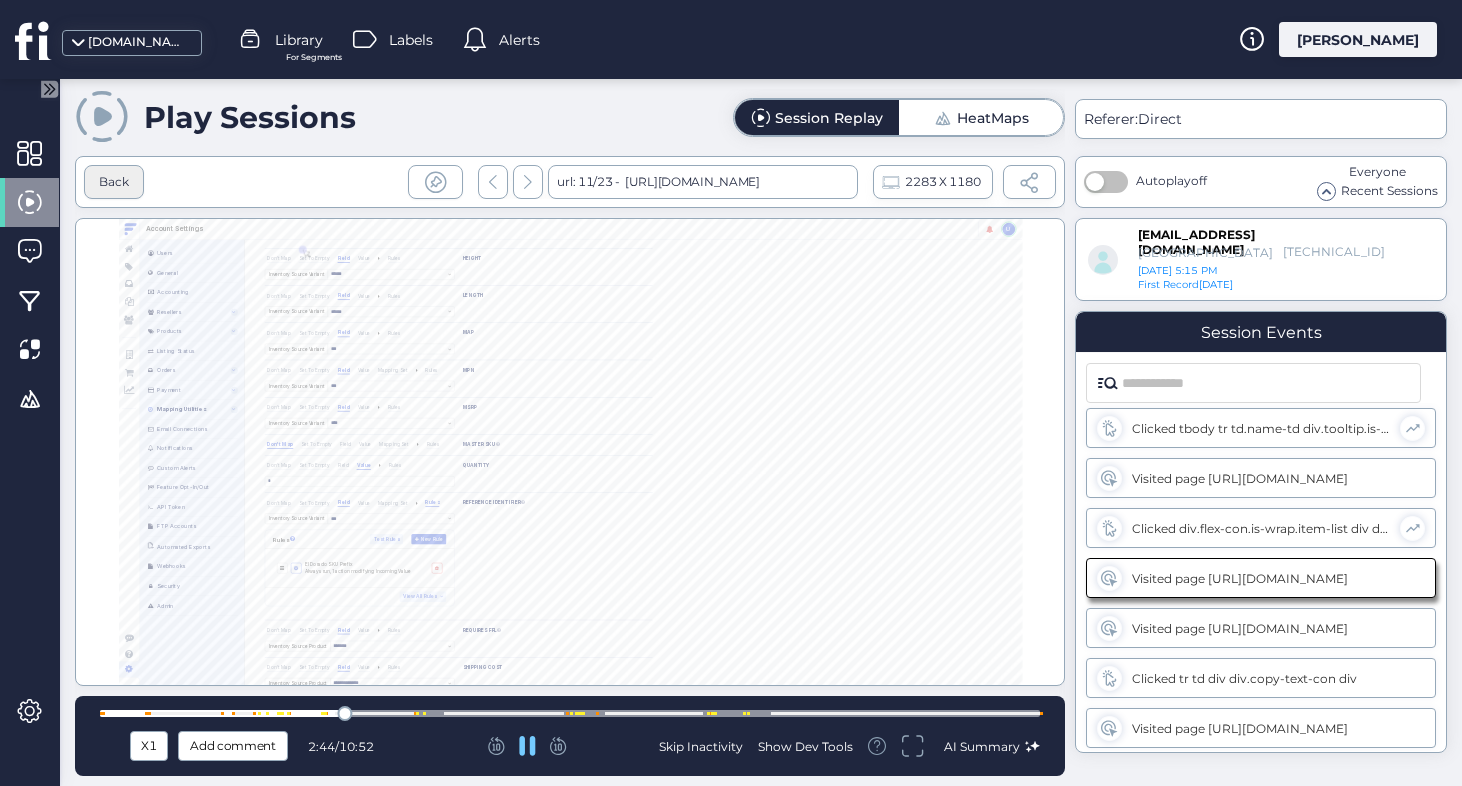 click on "Back" at bounding box center (114, 182) 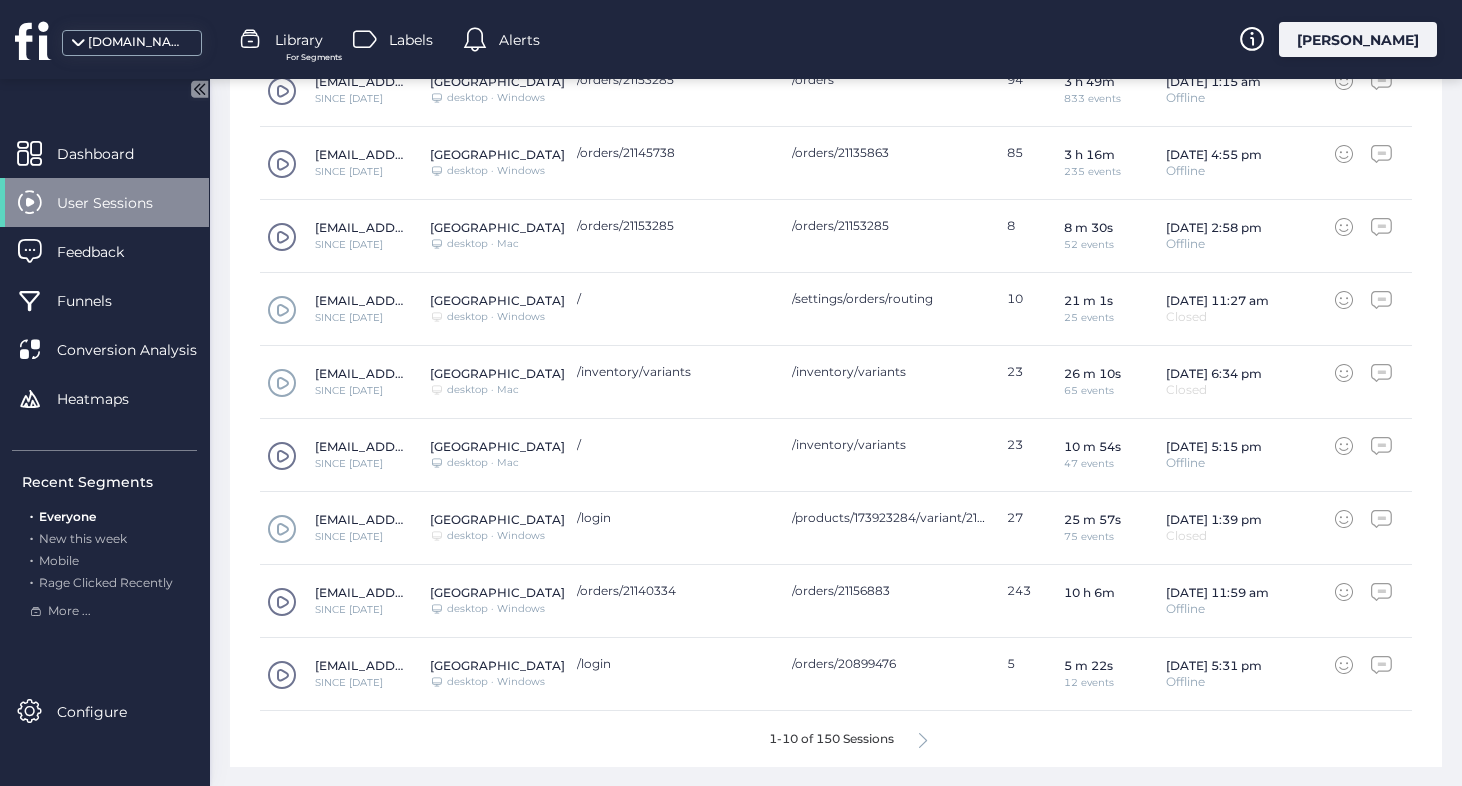 click 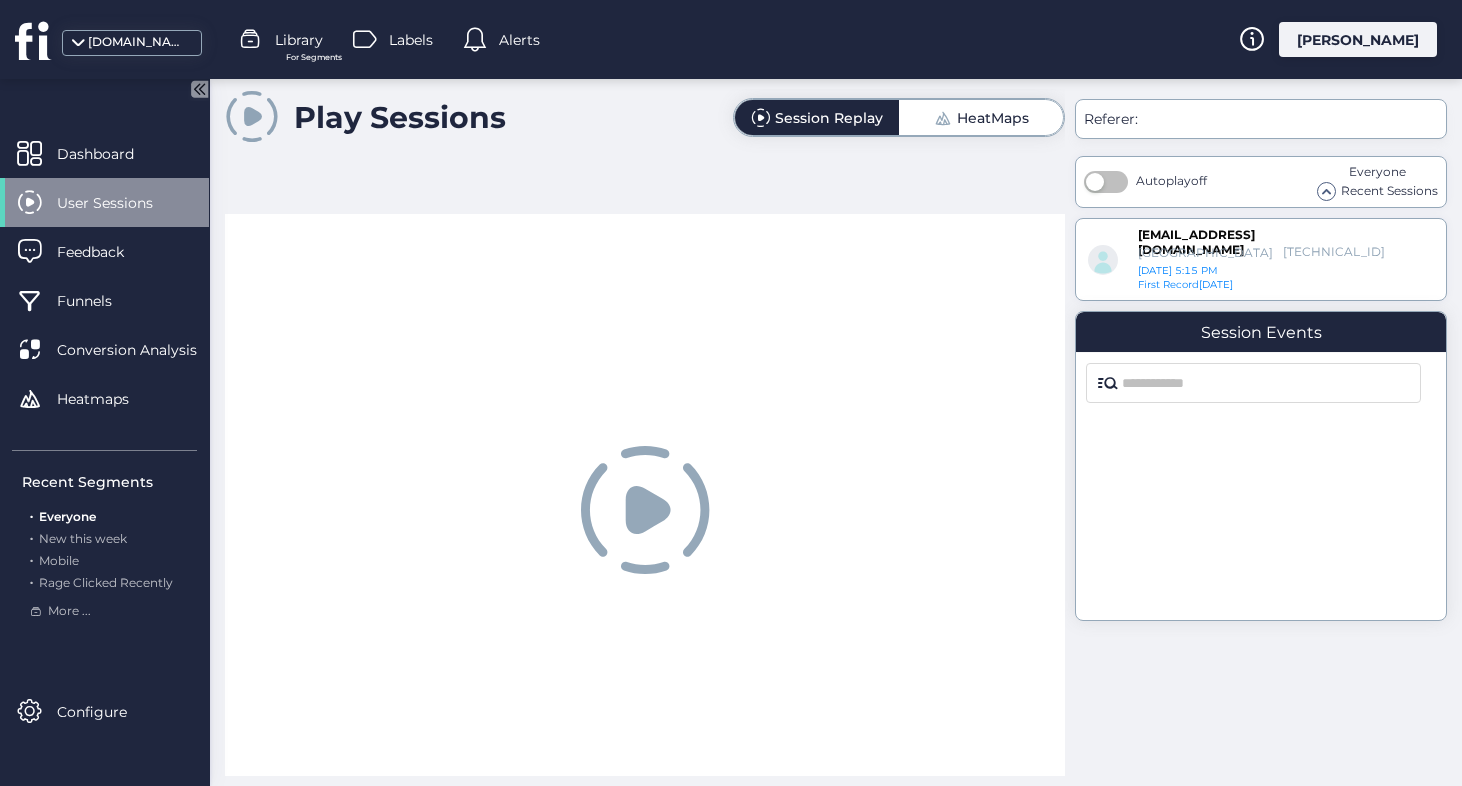 scroll, scrollTop: 0, scrollLeft: 0, axis: both 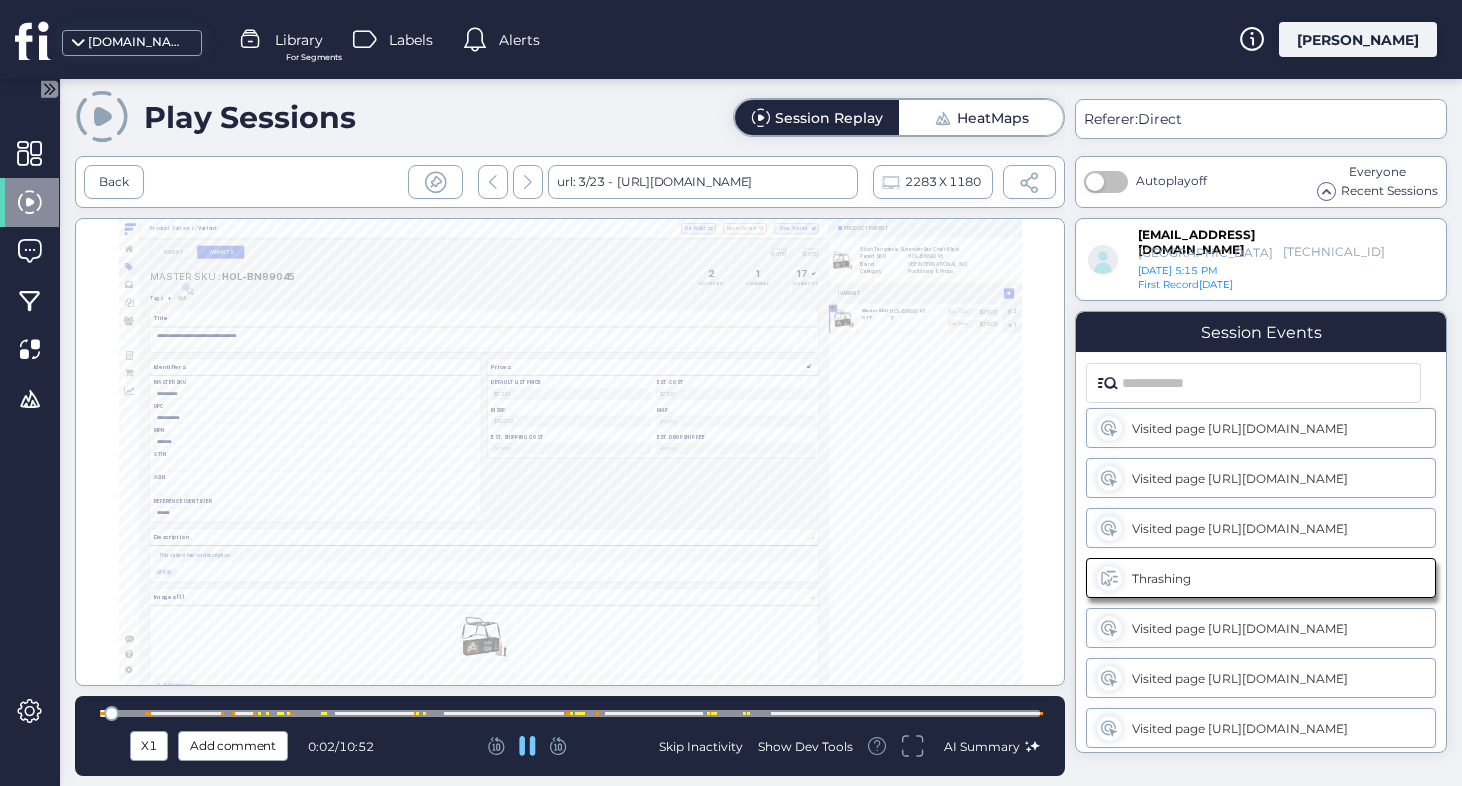 click at bounding box center [570, 713] 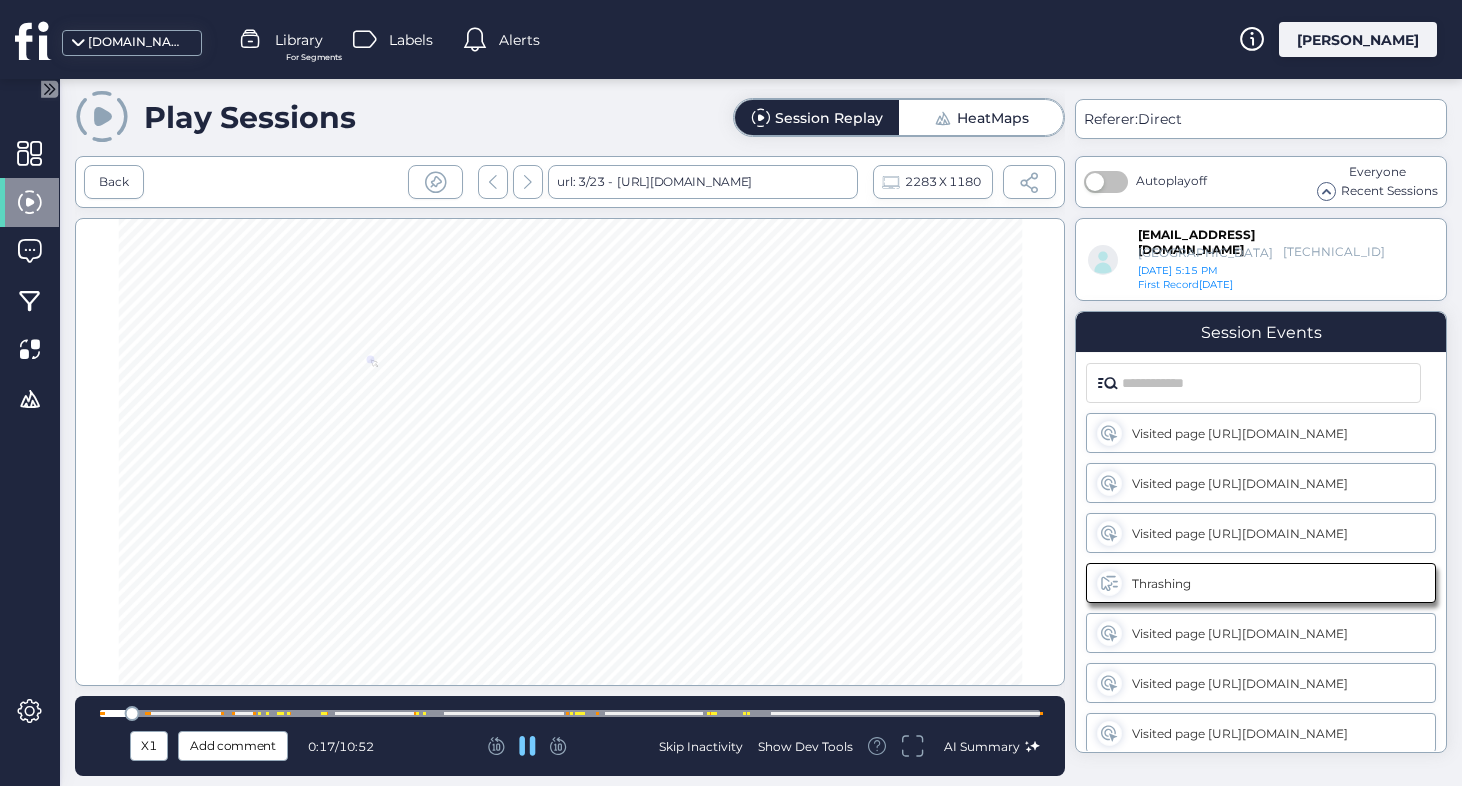 scroll, scrollTop: 0, scrollLeft: 0, axis: both 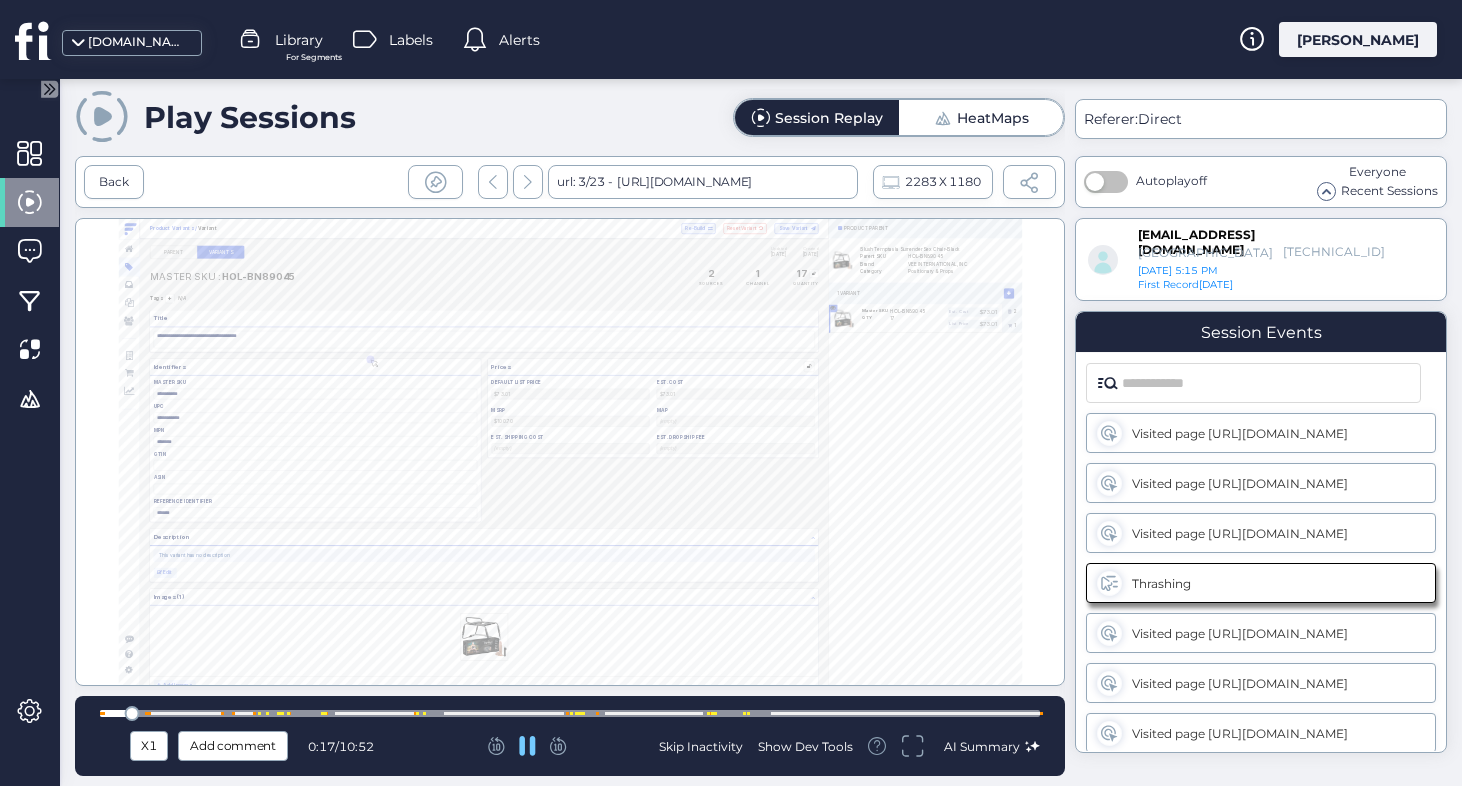 click at bounding box center (570, 713) 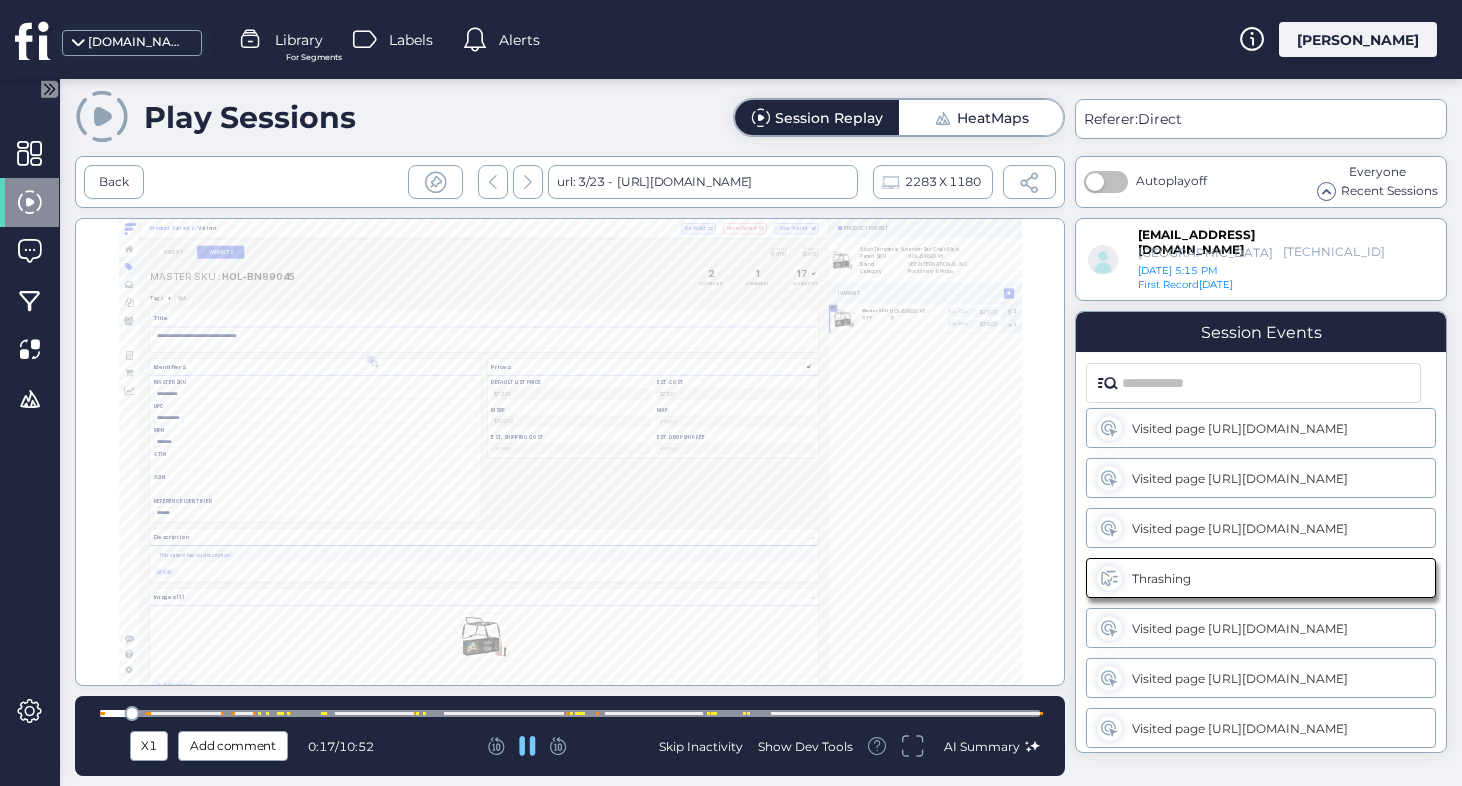 scroll, scrollTop: 0, scrollLeft: 0, axis: both 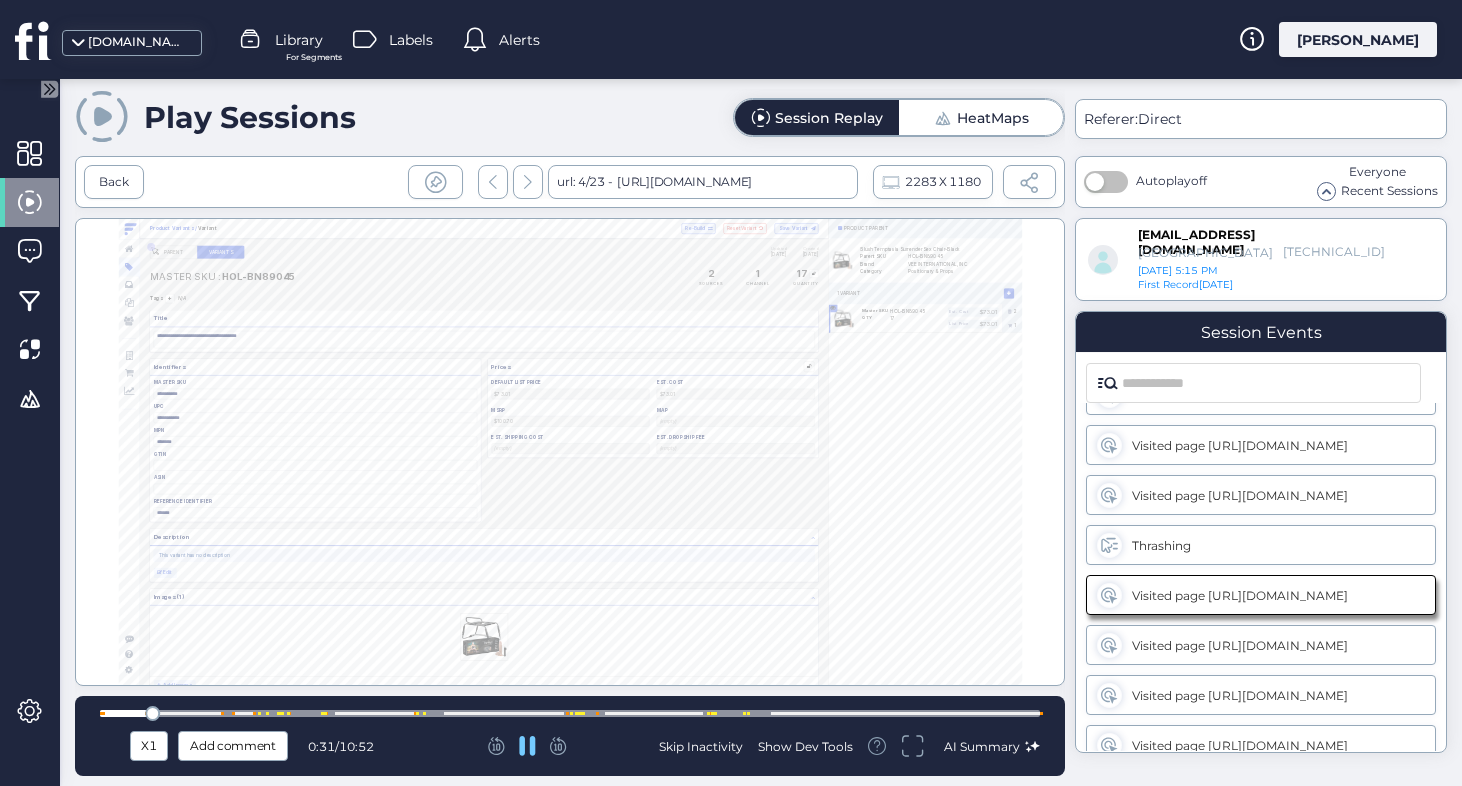 click at bounding box center (570, 713) 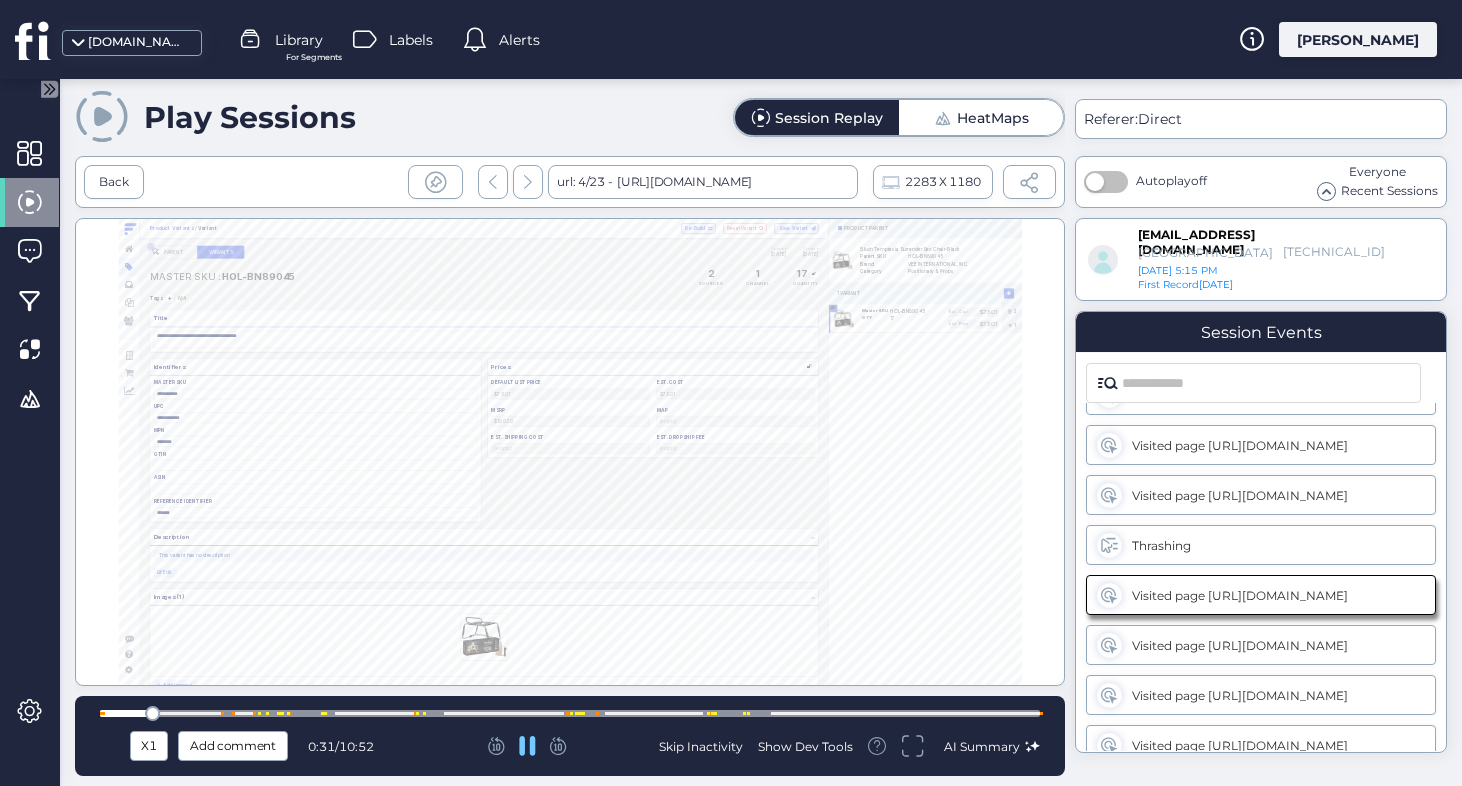 scroll, scrollTop: 14, scrollLeft: 0, axis: vertical 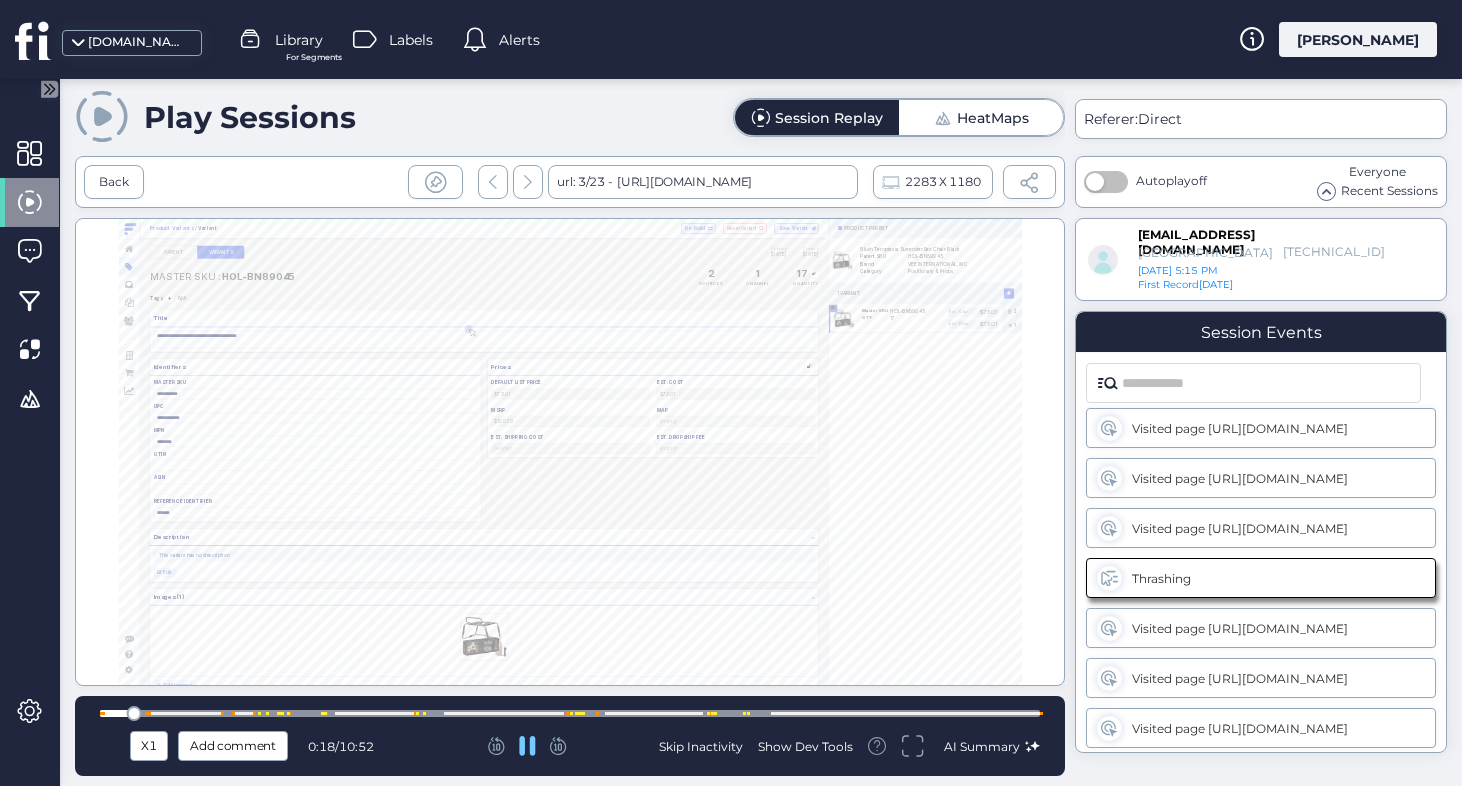click at bounding box center (570, 713) 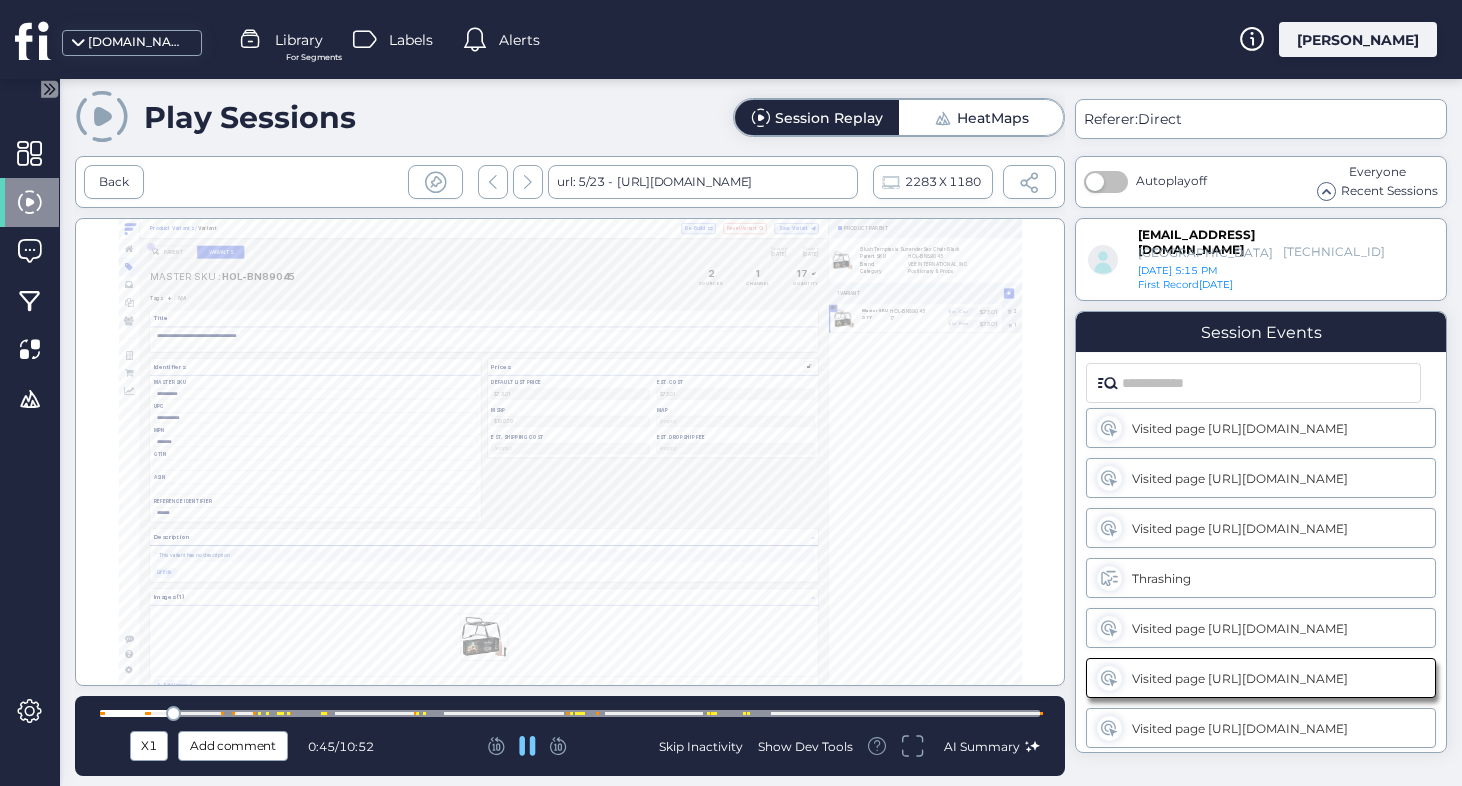scroll, scrollTop: 105, scrollLeft: 0, axis: vertical 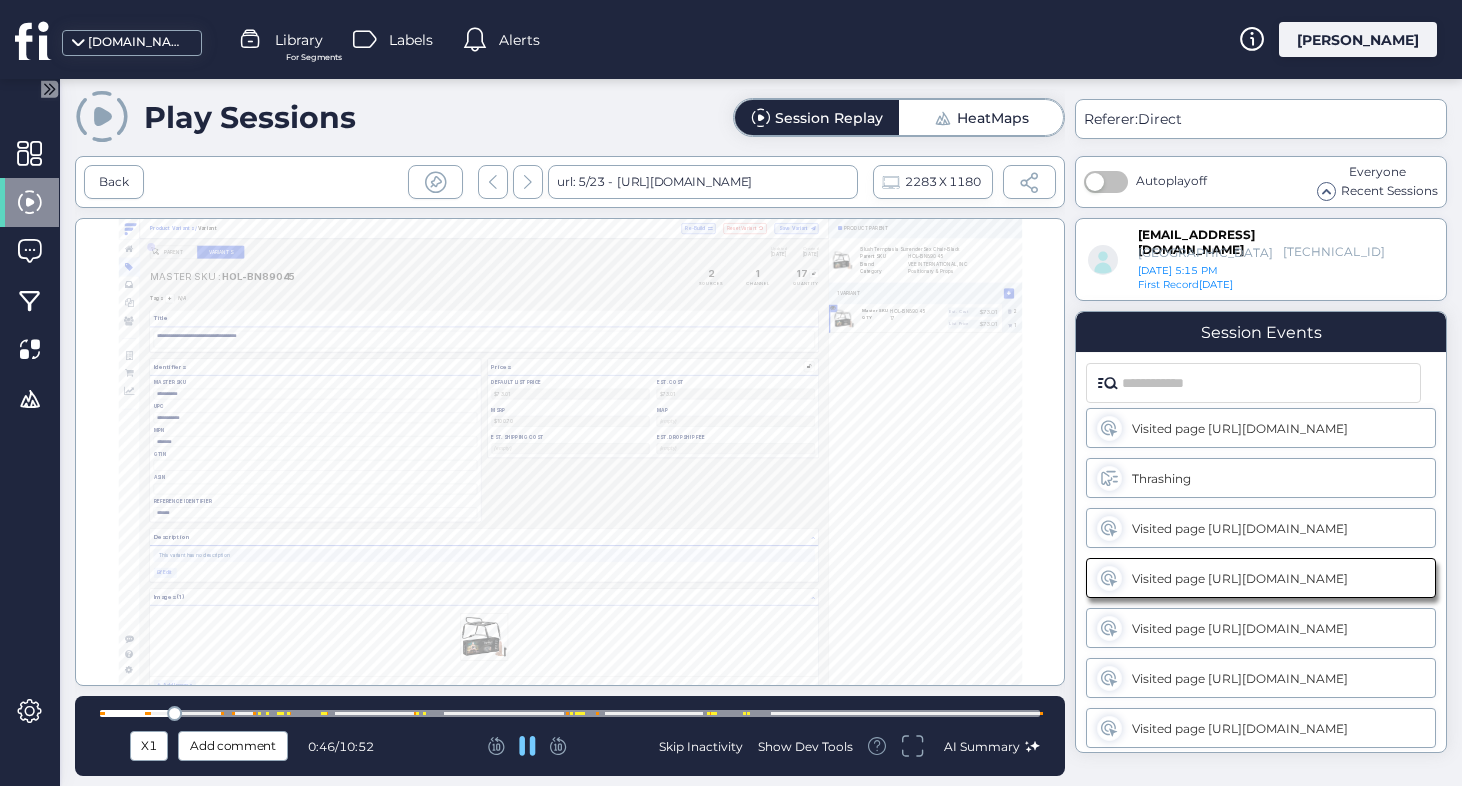 click at bounding box center [570, 713] 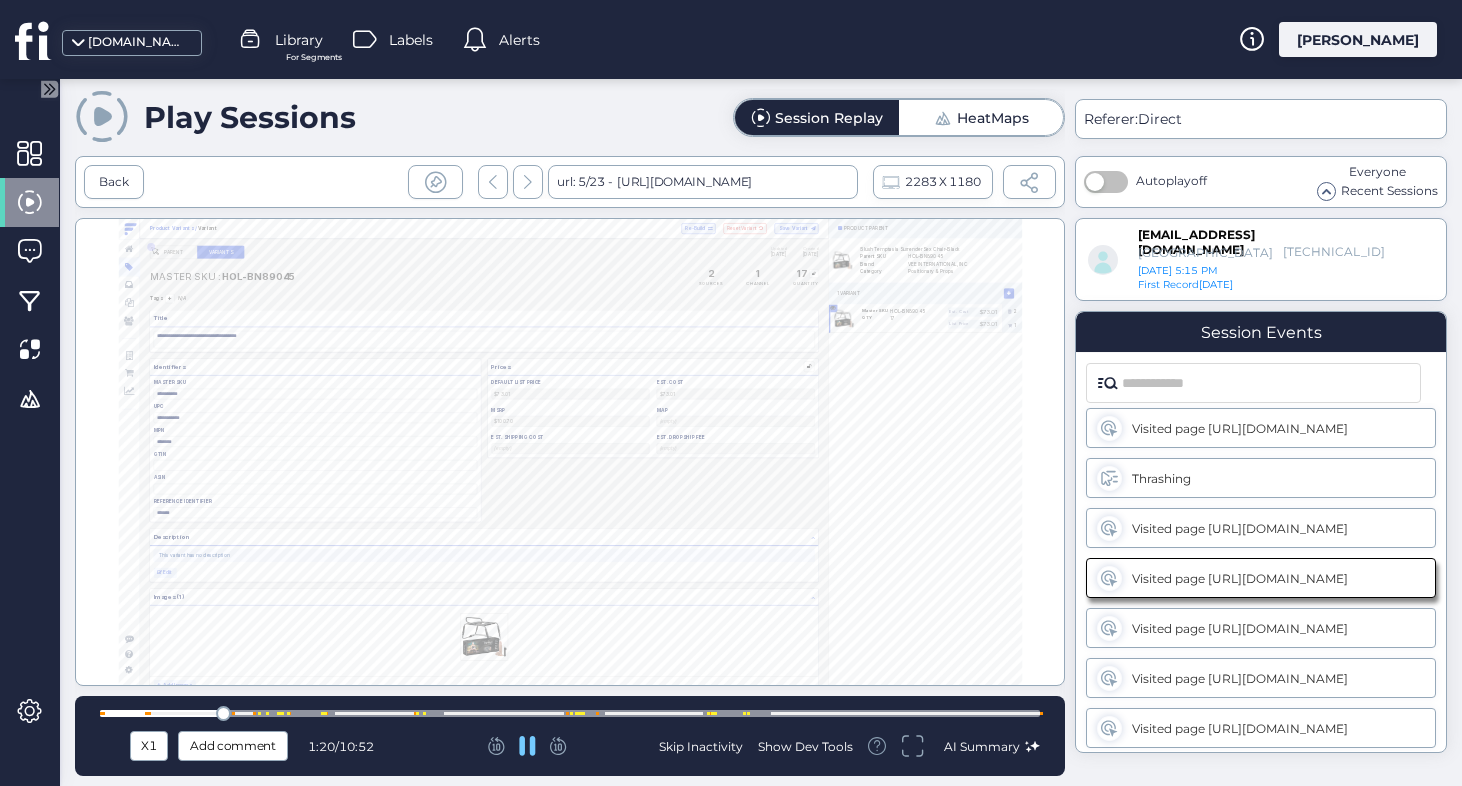 click at bounding box center (570, 713) 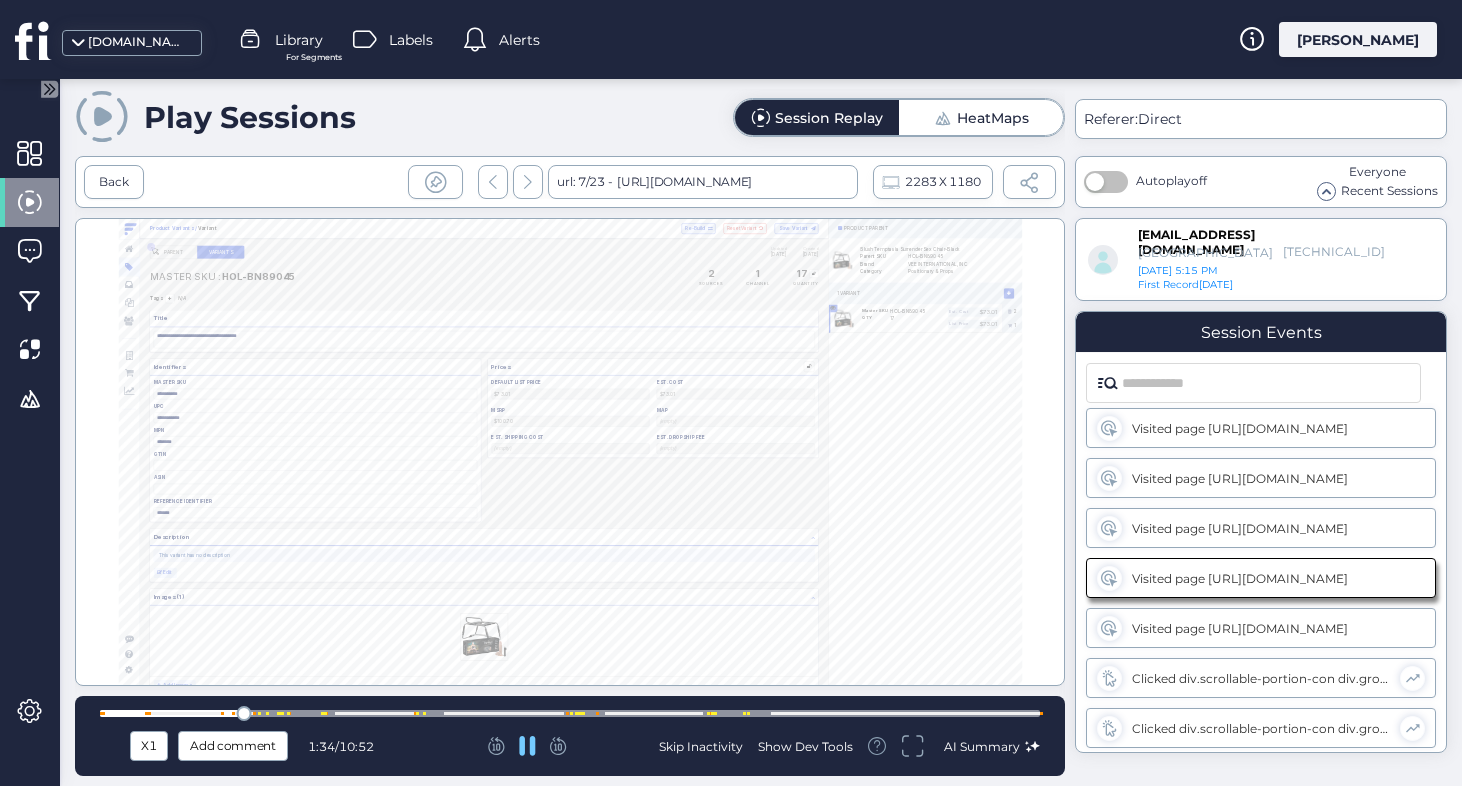 click at bounding box center (267, 713) 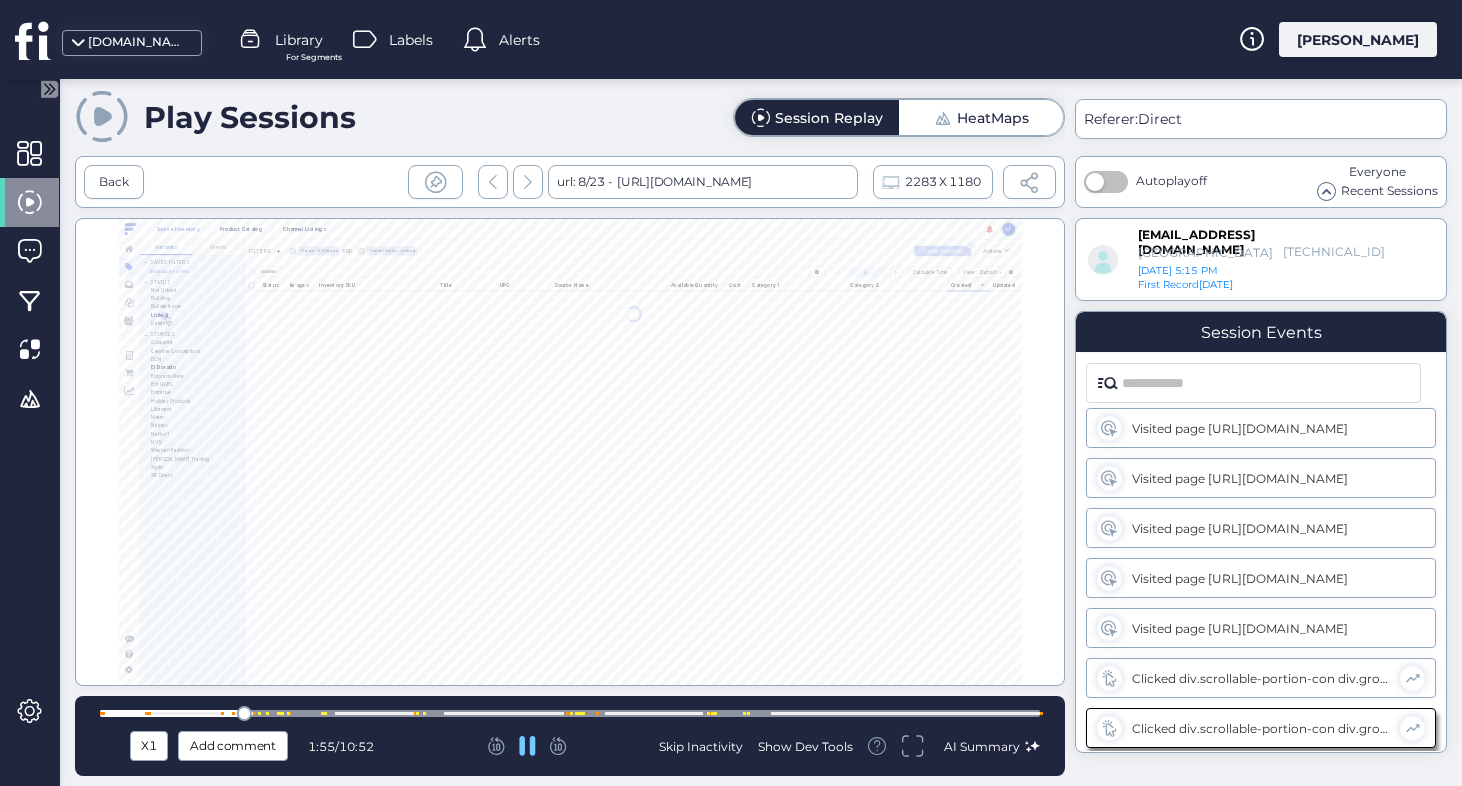 scroll, scrollTop: 0, scrollLeft: 0, axis: both 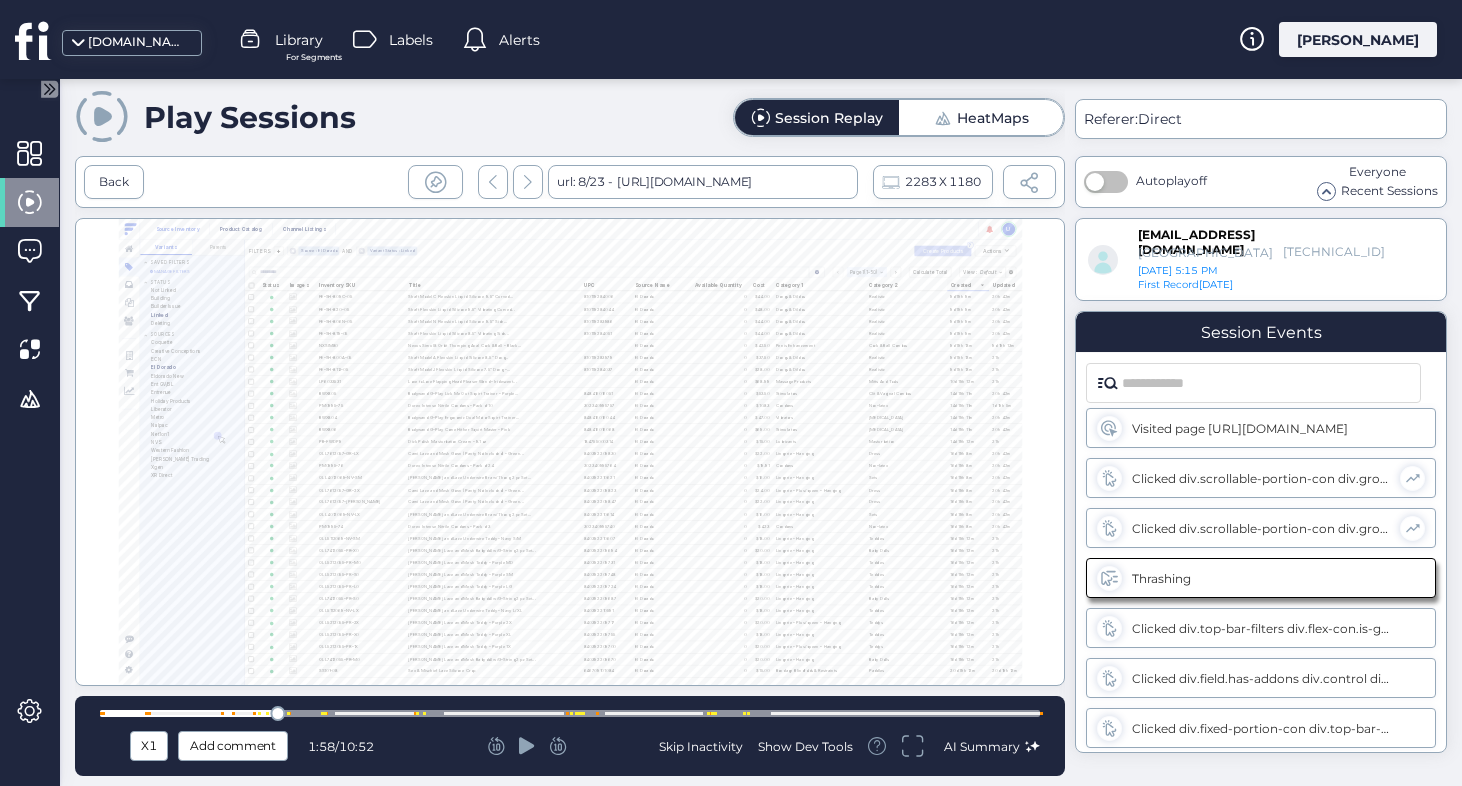 click at bounding box center (277, 713) 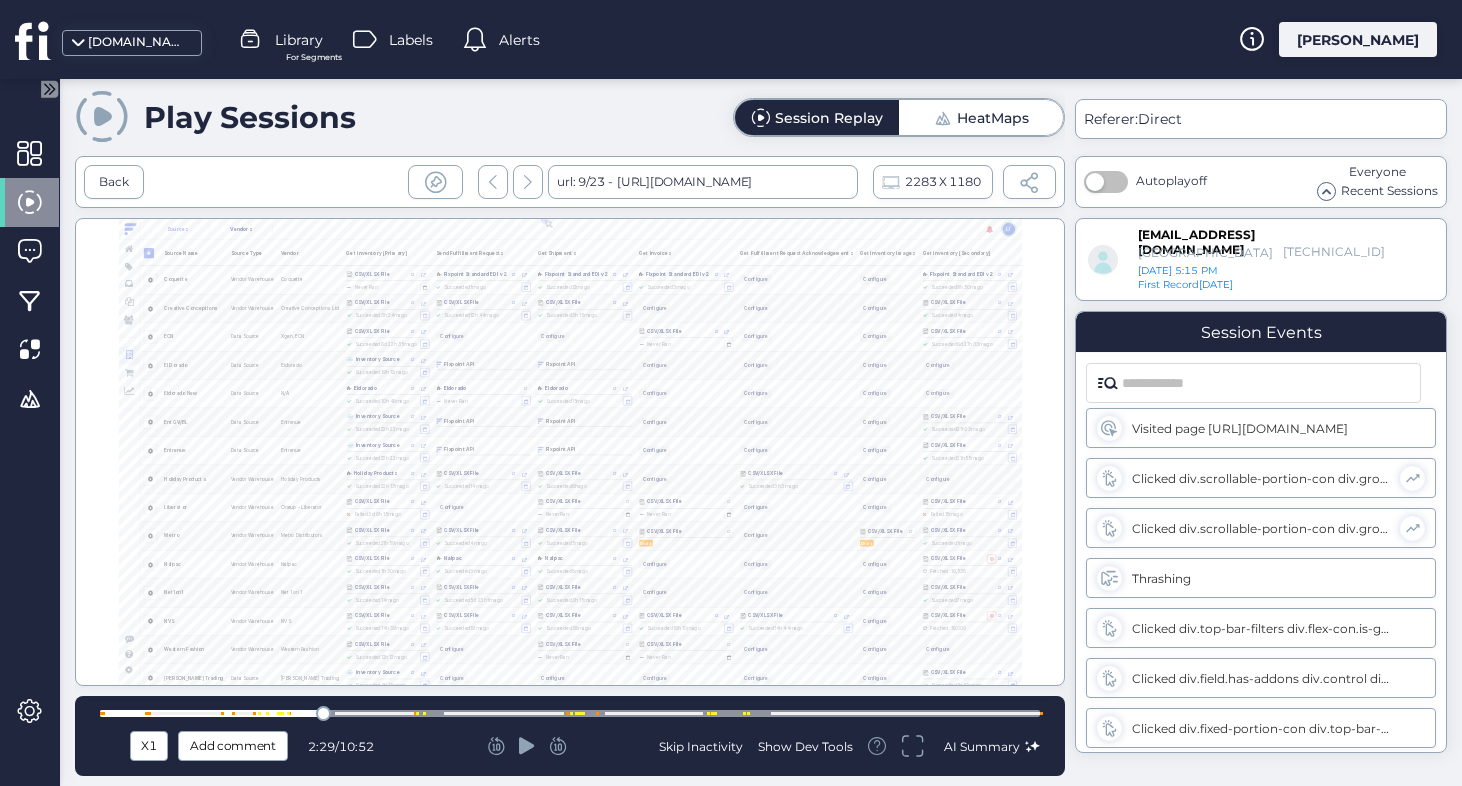 scroll, scrollTop: 550, scrollLeft: 0, axis: vertical 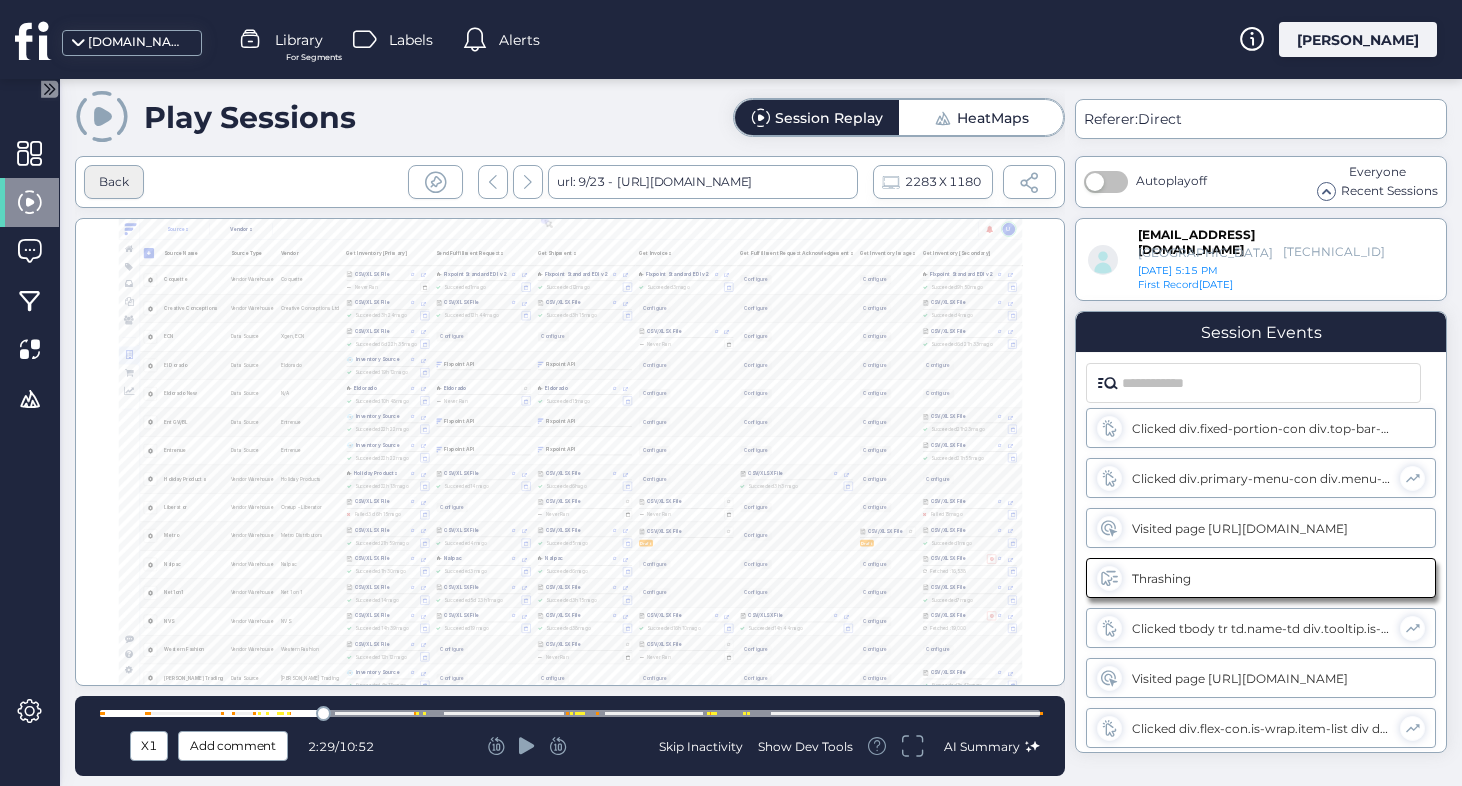 click on "Back" at bounding box center [114, 182] 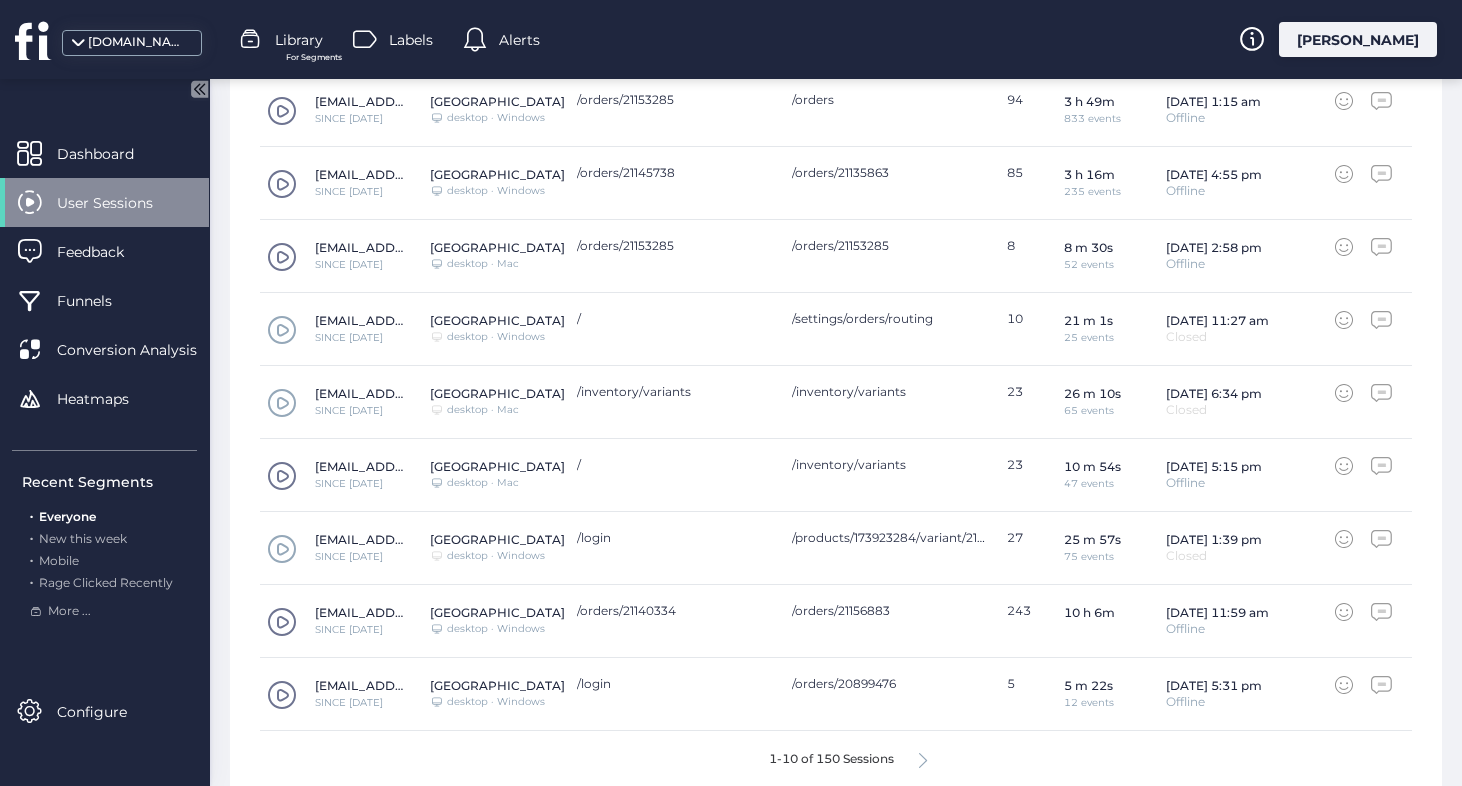 scroll, scrollTop: 851, scrollLeft: 0, axis: vertical 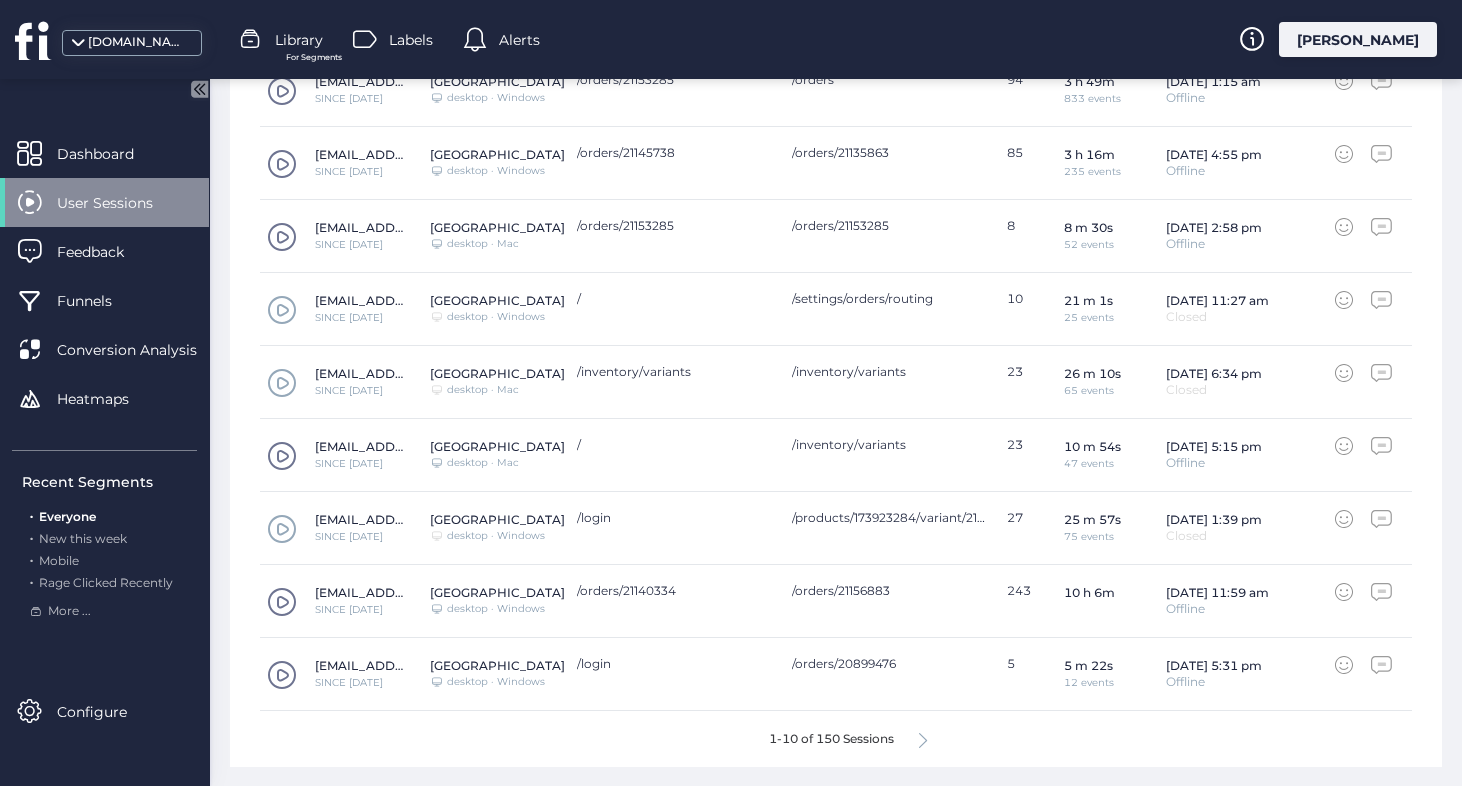 click 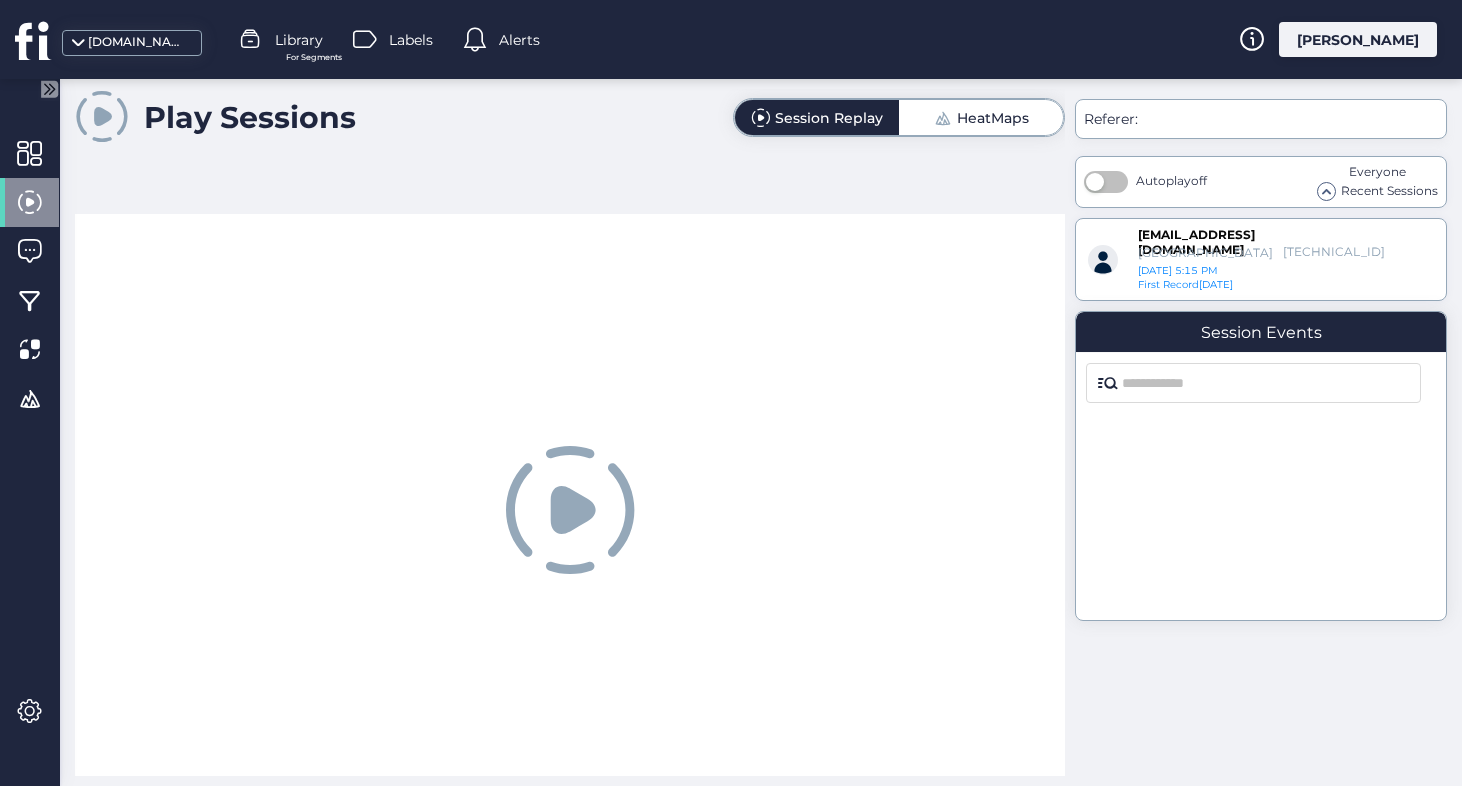 scroll, scrollTop: 0, scrollLeft: 0, axis: both 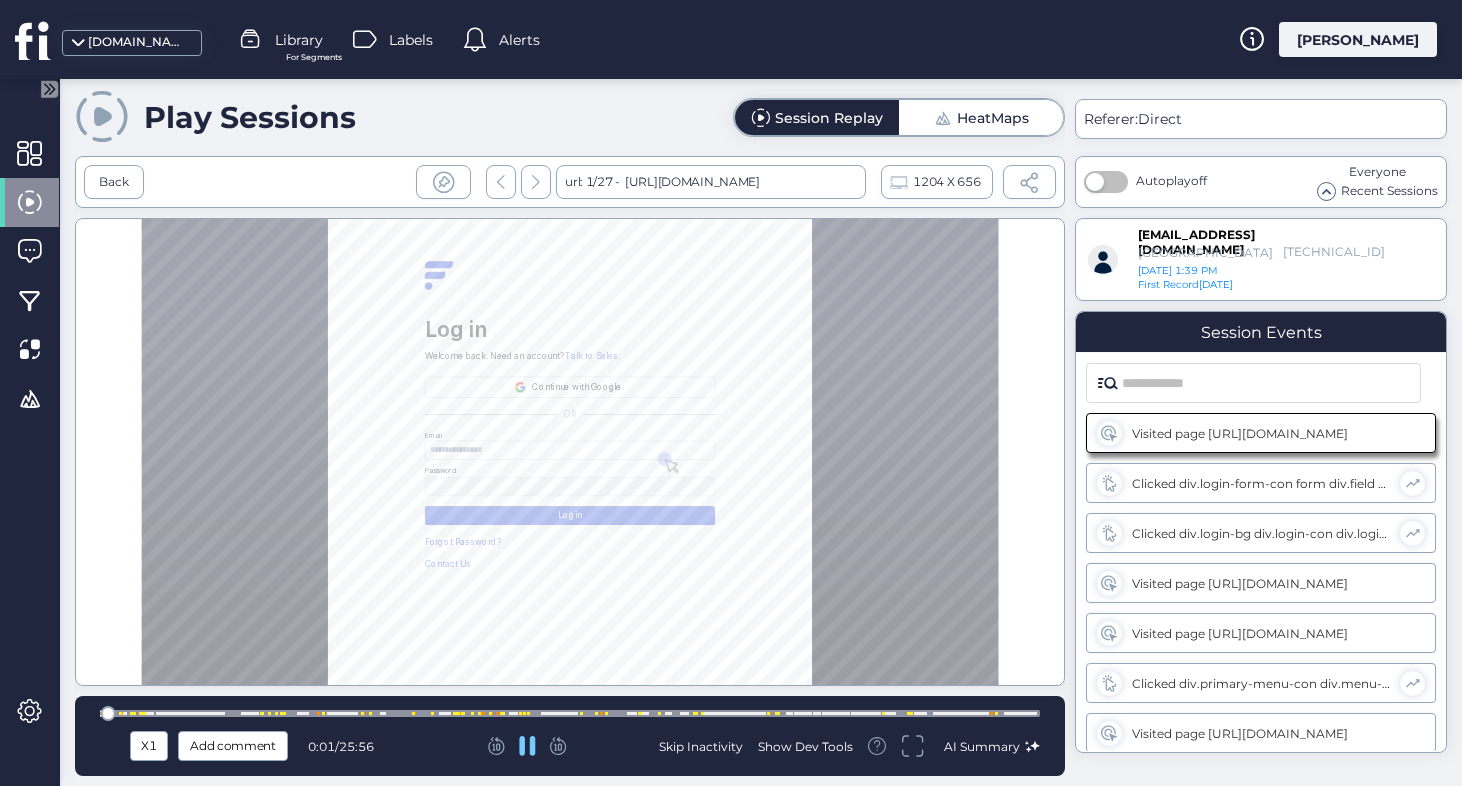 click at bounding box center (570, 713) 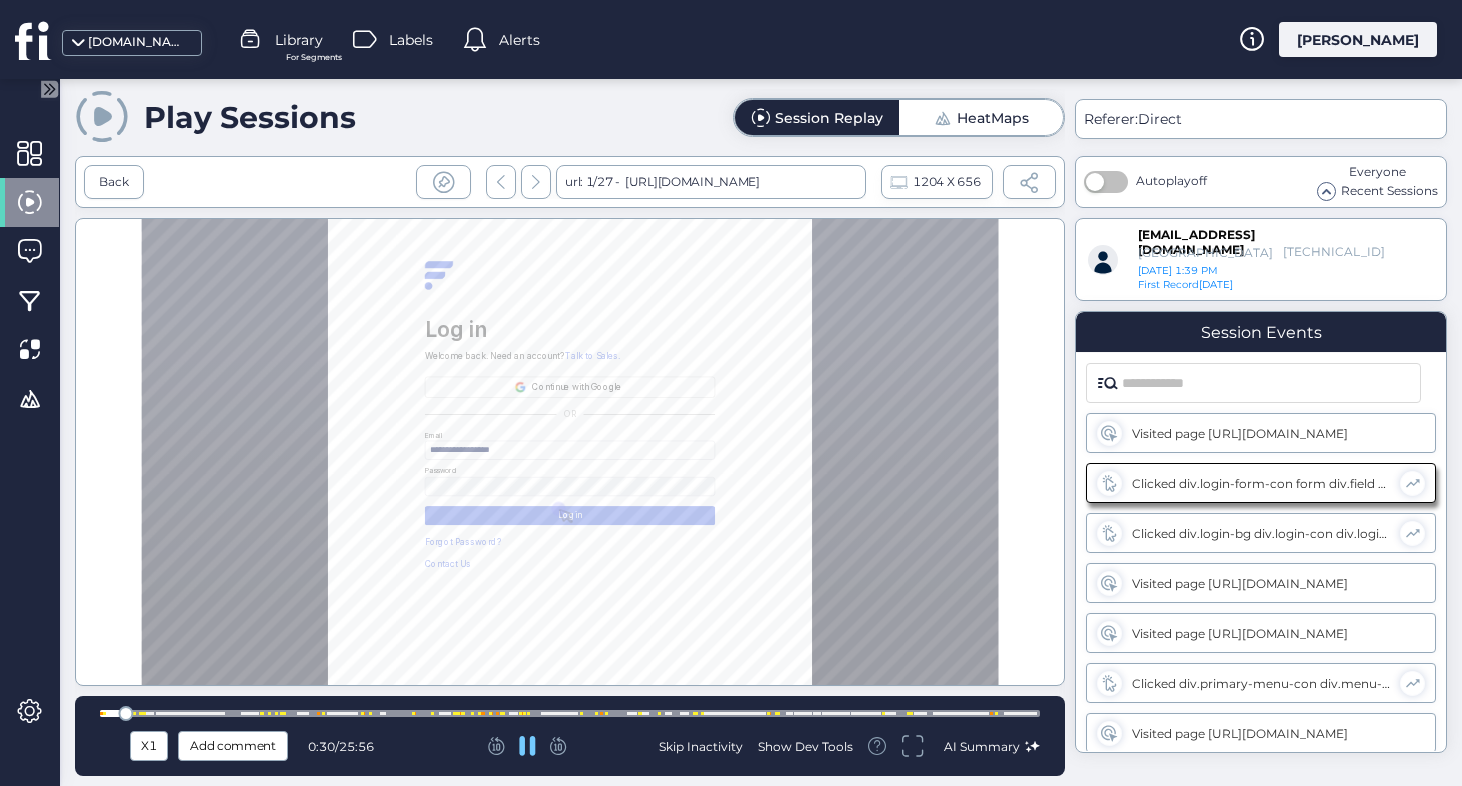 click at bounding box center (141, 713) 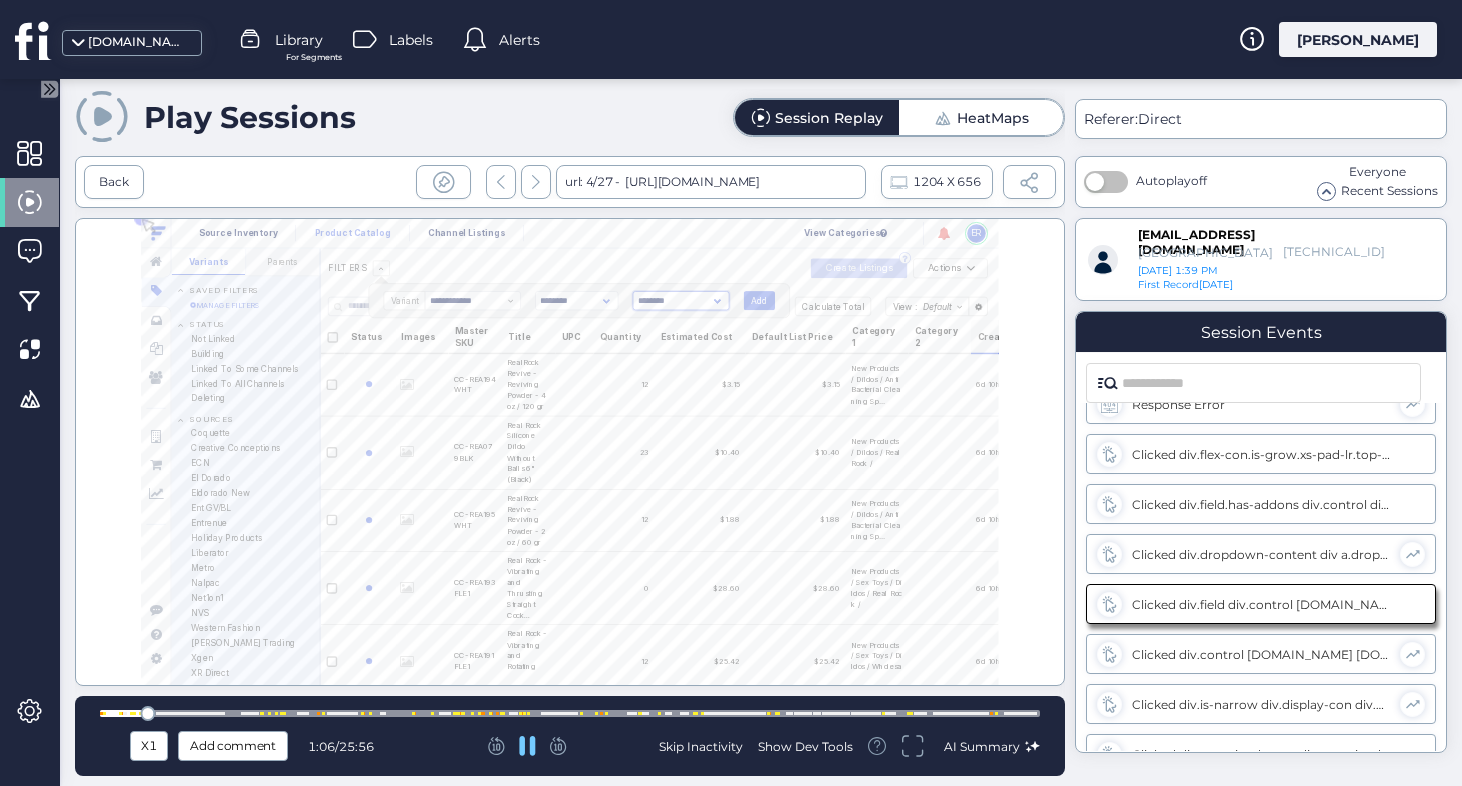 scroll, scrollTop: 455, scrollLeft: 0, axis: vertical 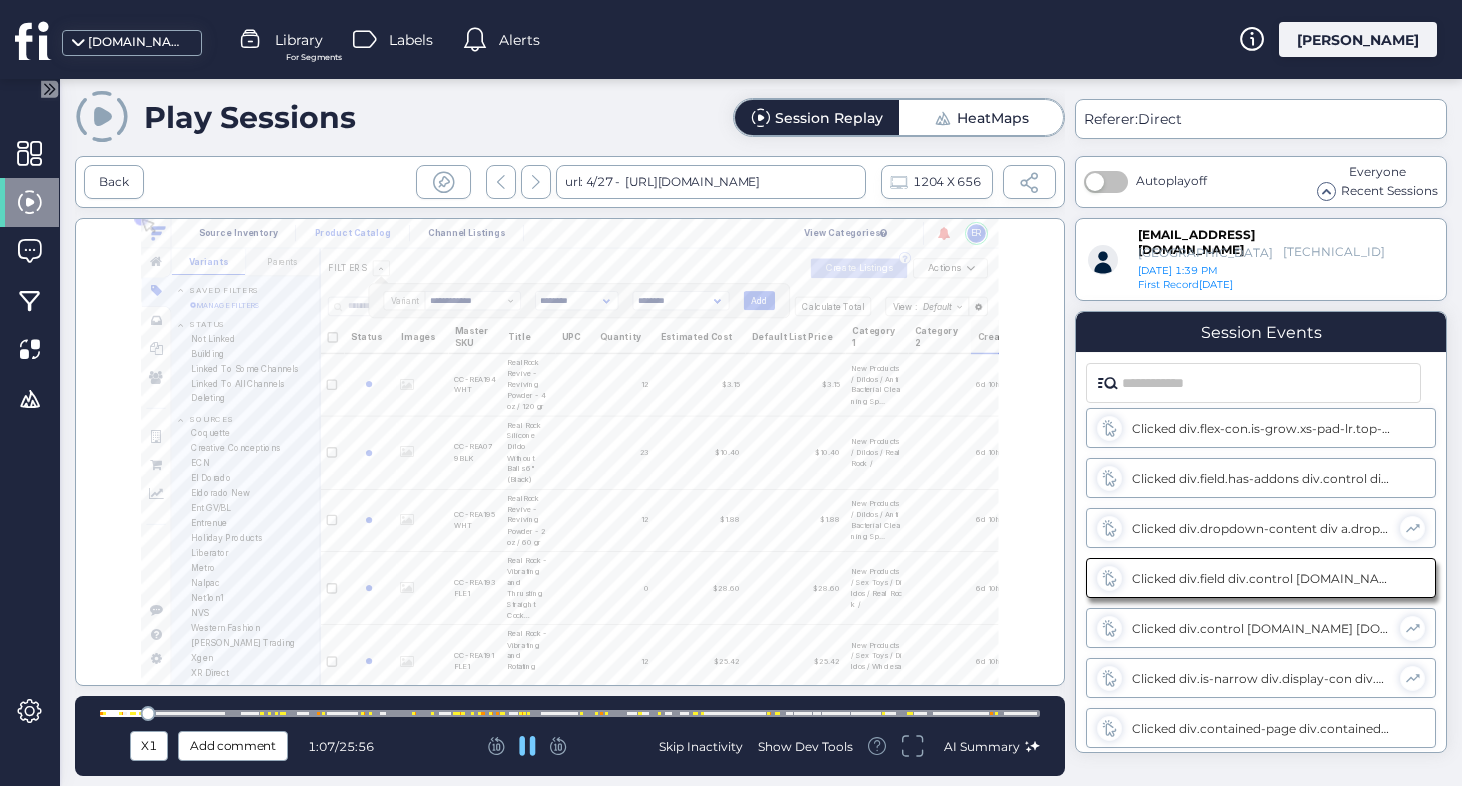 click at bounding box center (570, 713) 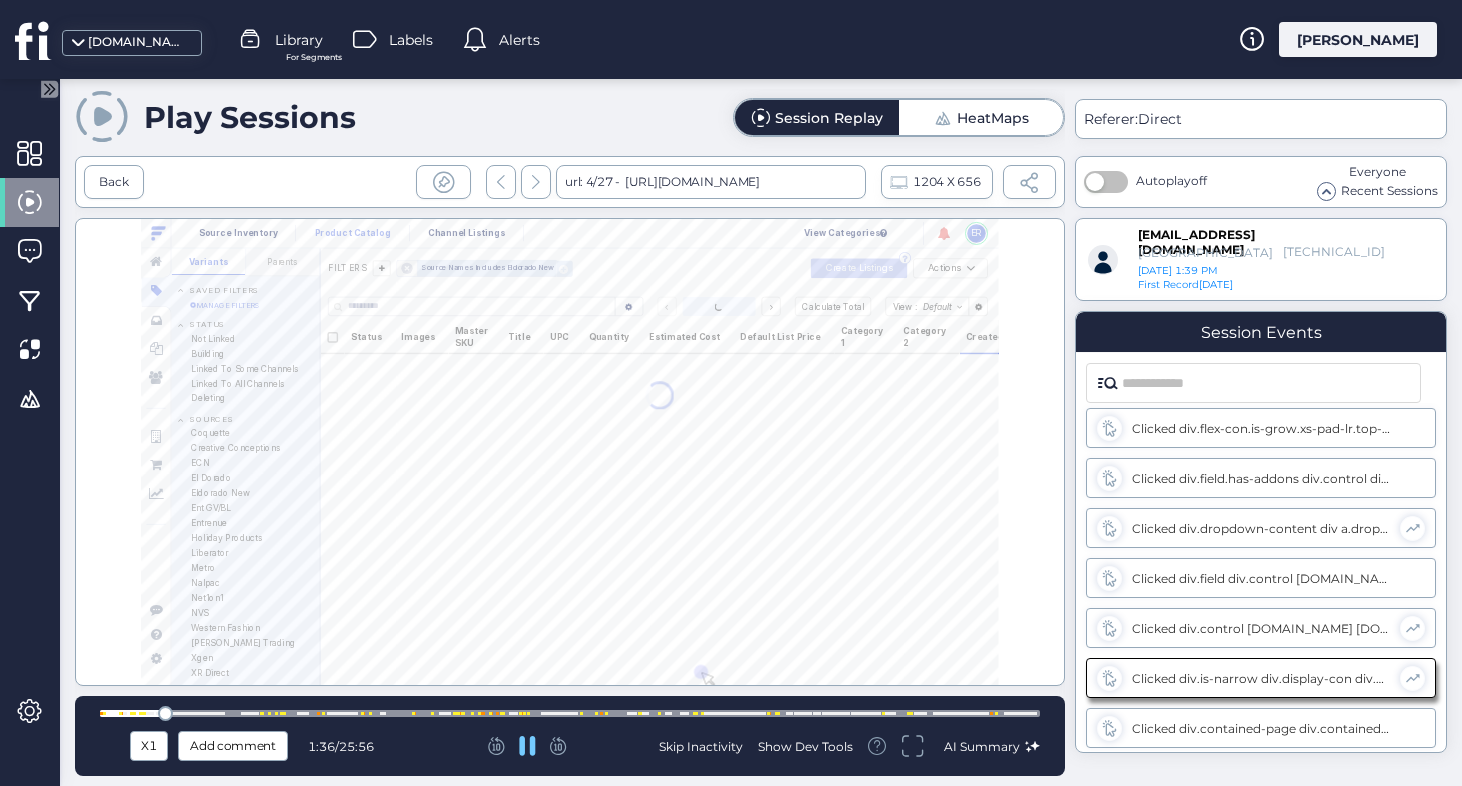 scroll, scrollTop: 0, scrollLeft: 31, axis: horizontal 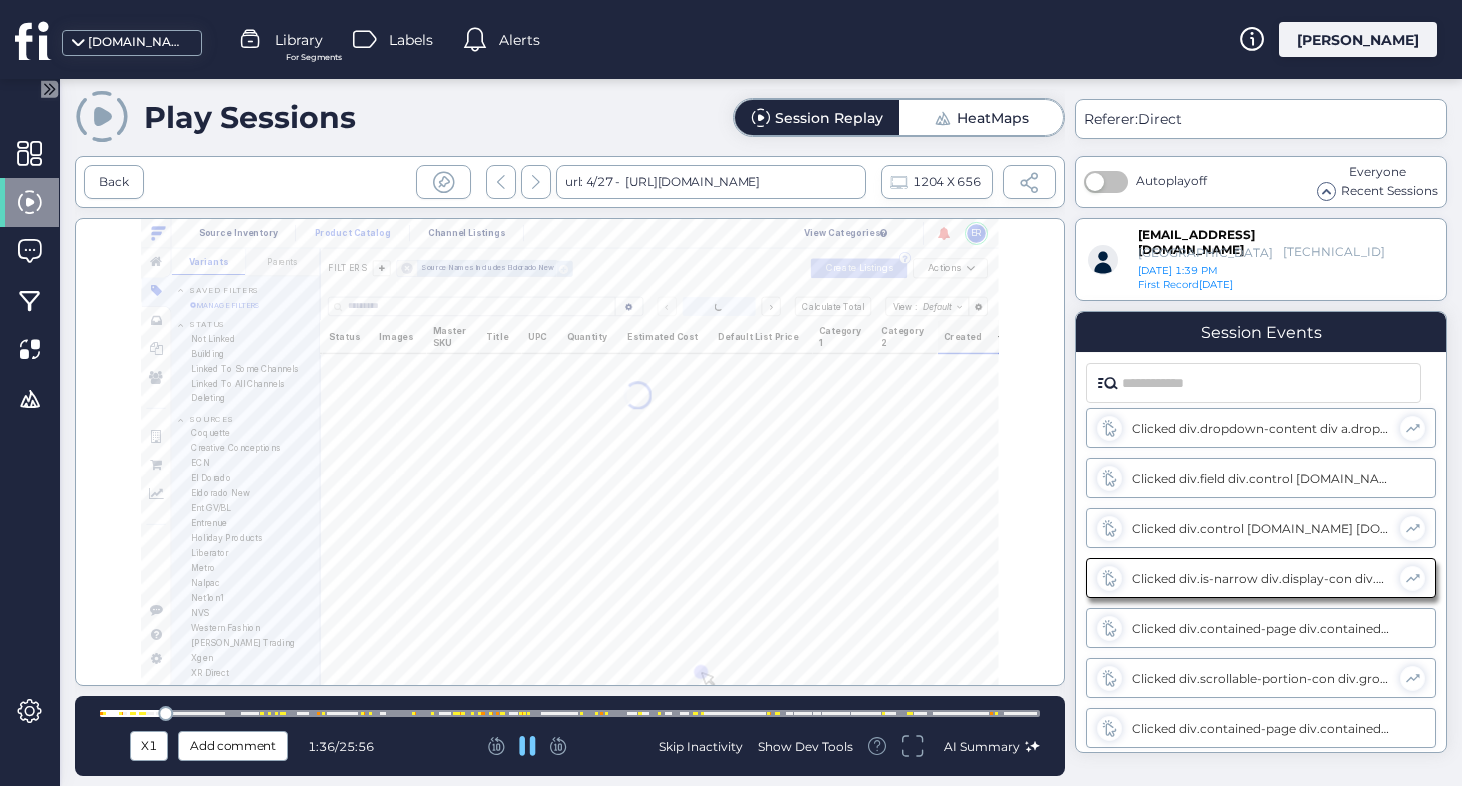 click at bounding box center (570, 713) 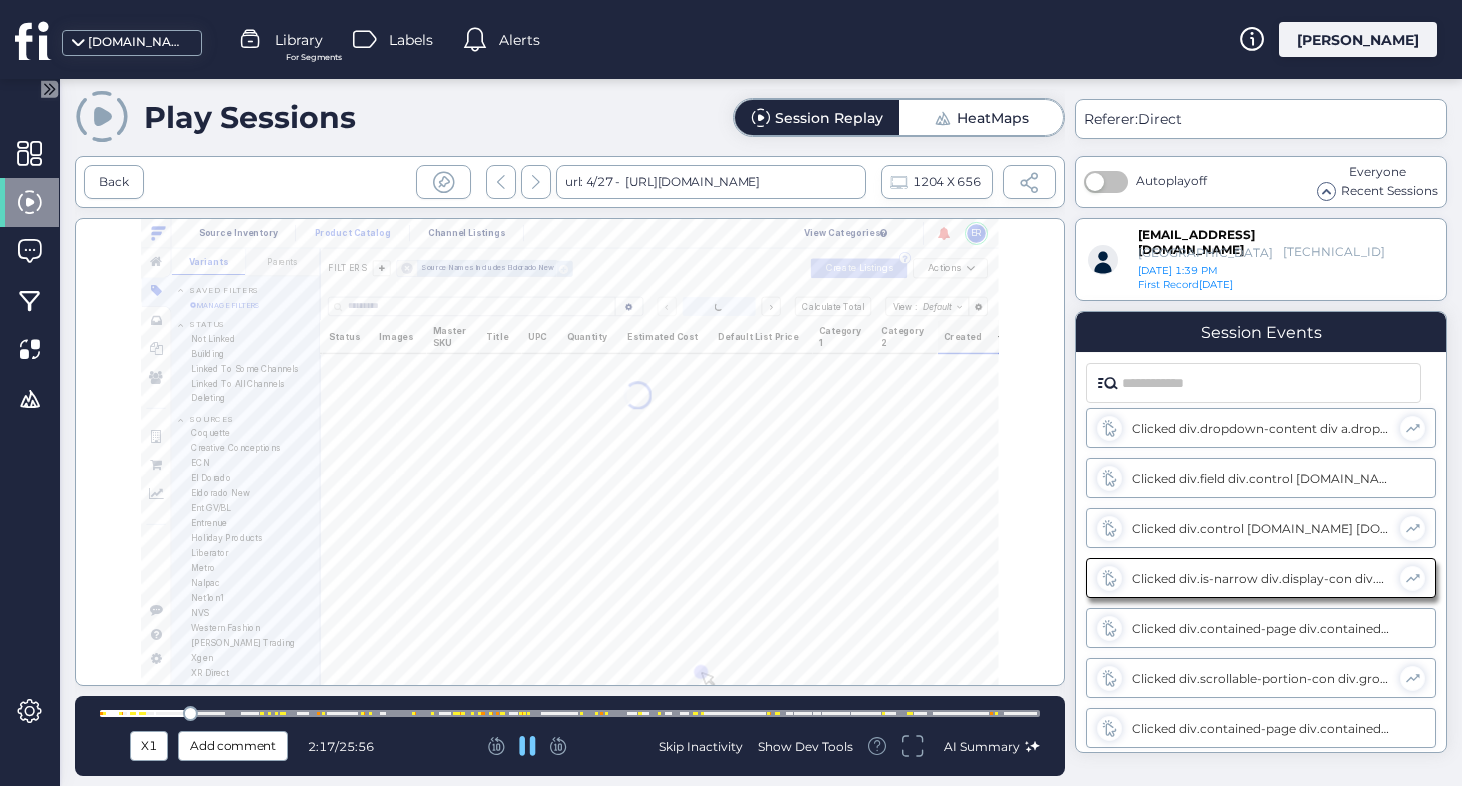 click at bounding box center (570, 713) 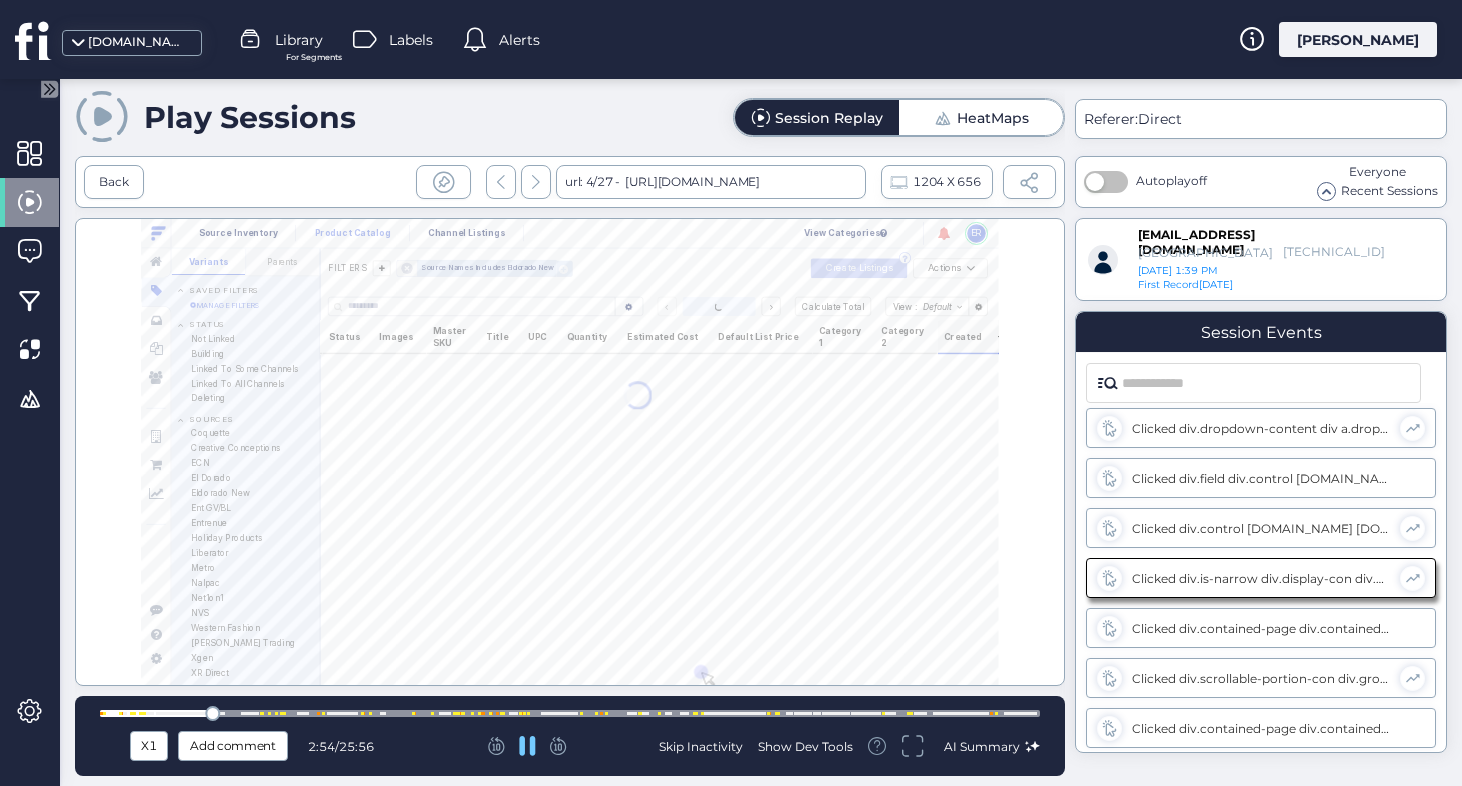 click at bounding box center (570, 713) 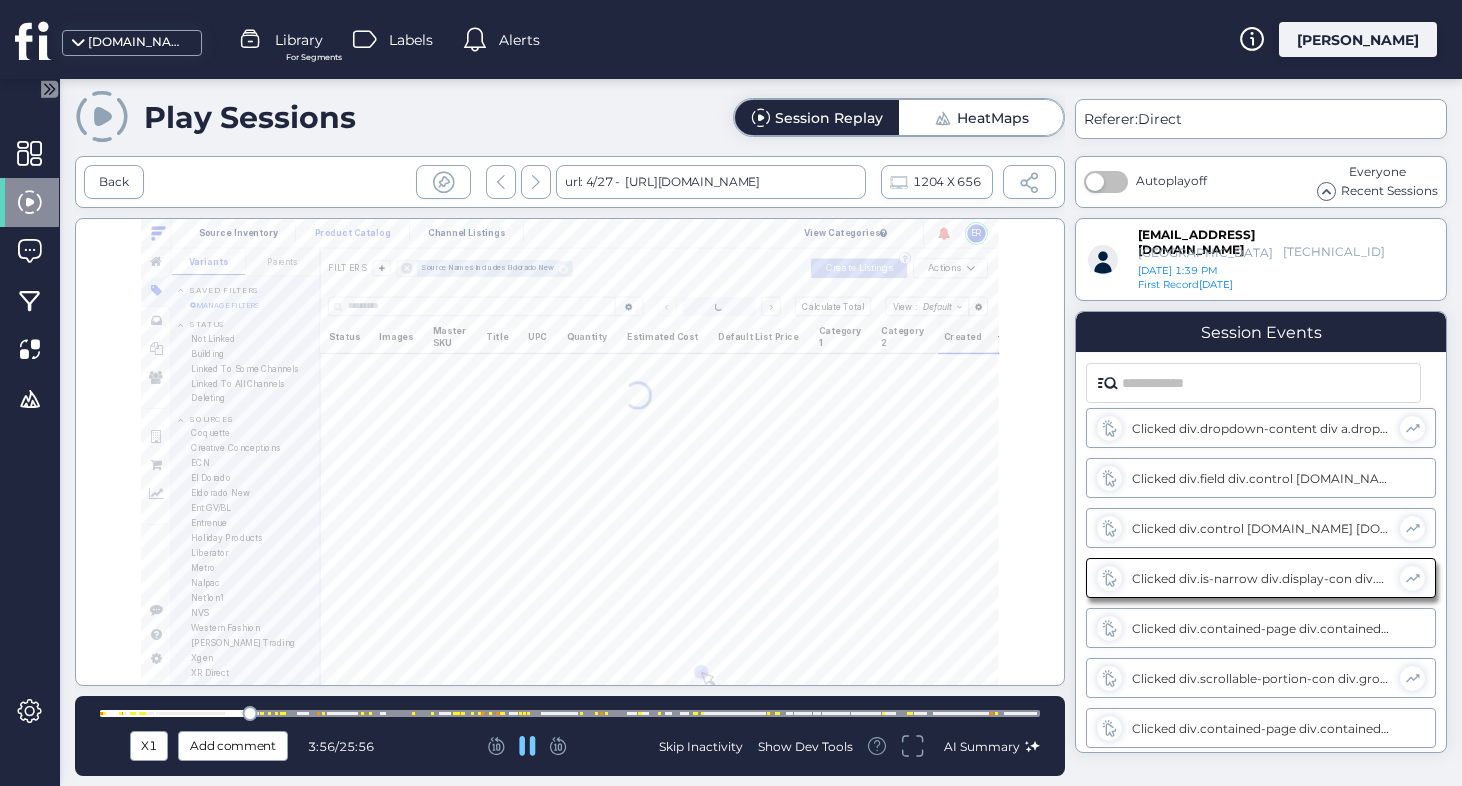 click at bounding box center (262, 713) 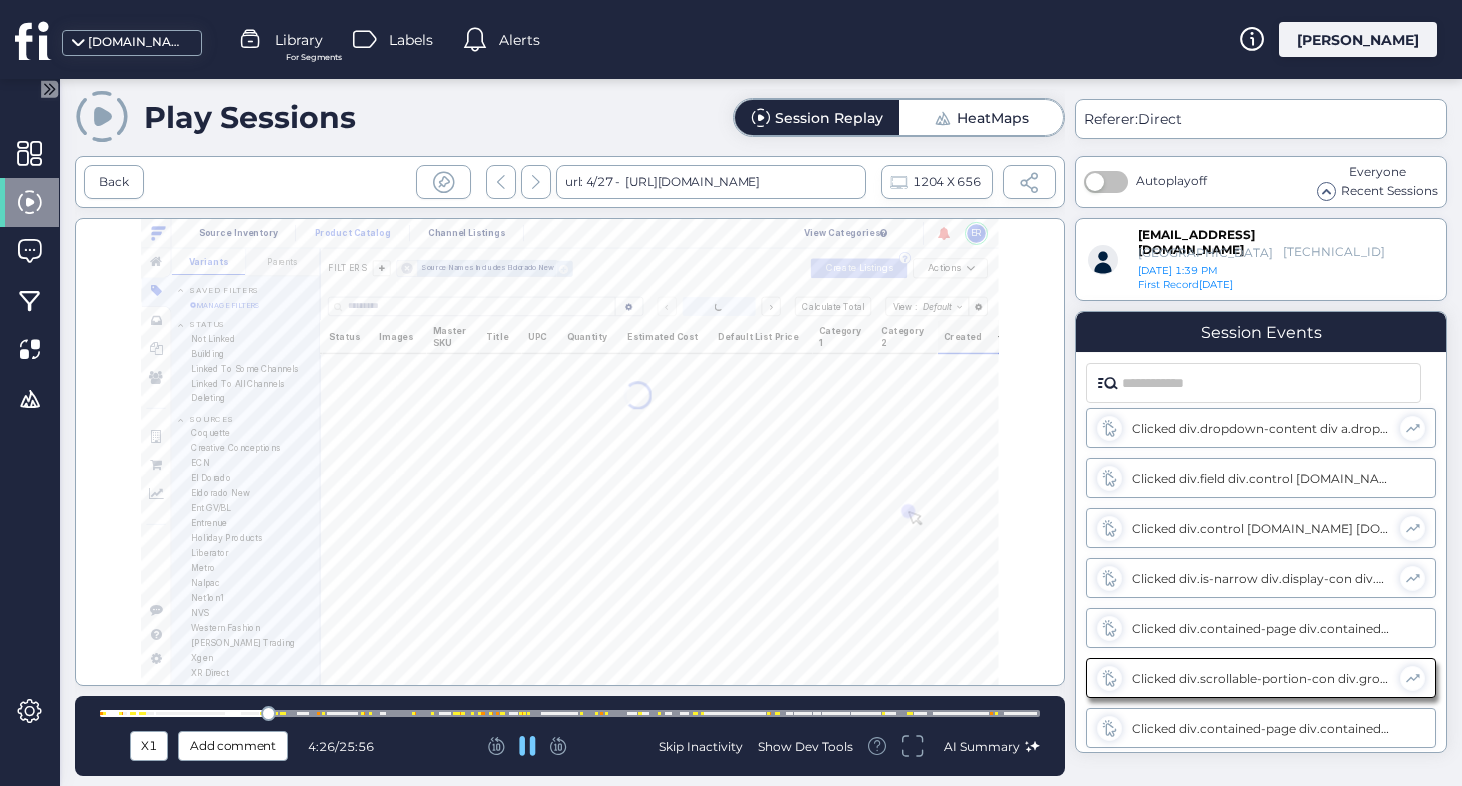 scroll, scrollTop: 0, scrollLeft: 0, axis: both 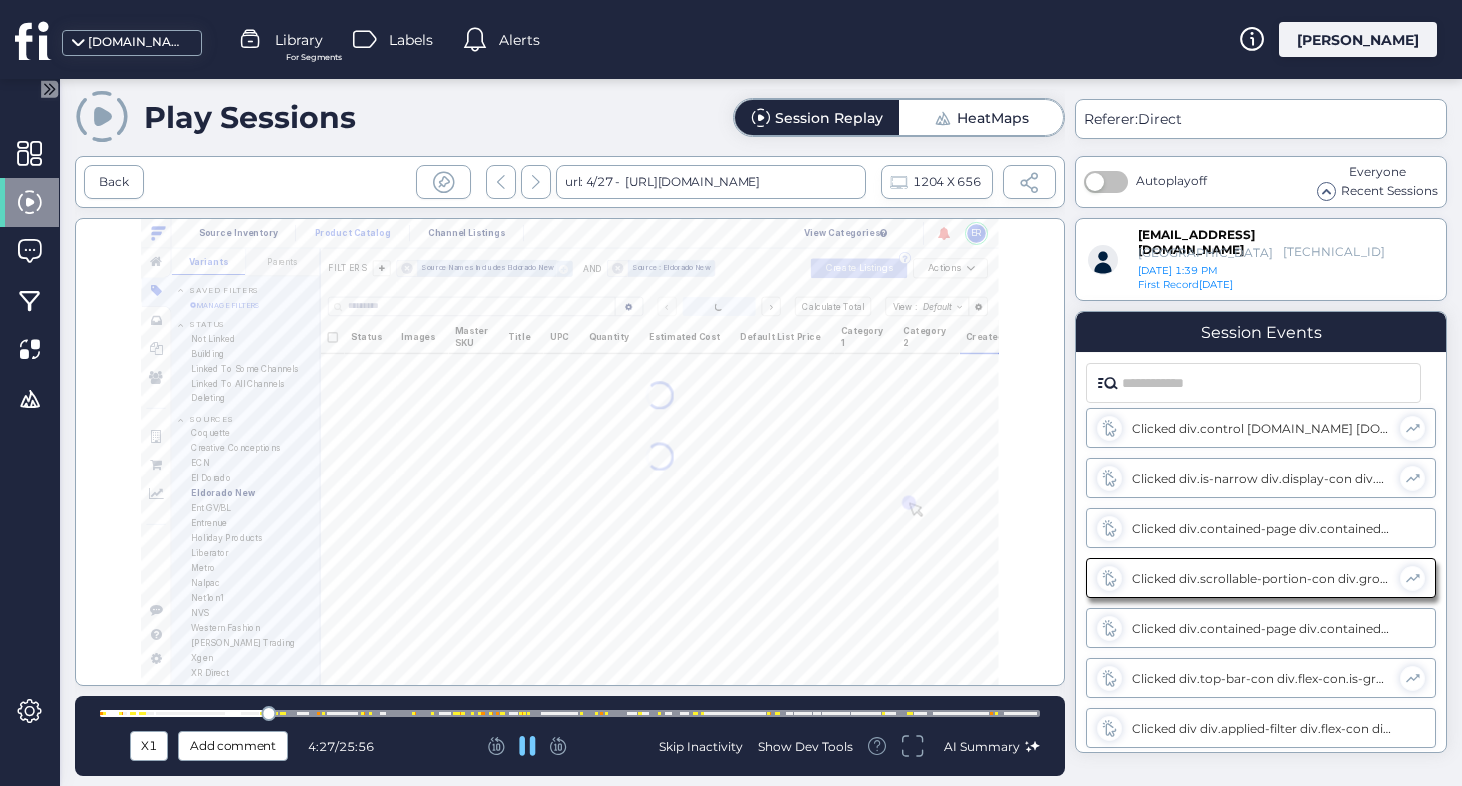 click at bounding box center (570, 713) 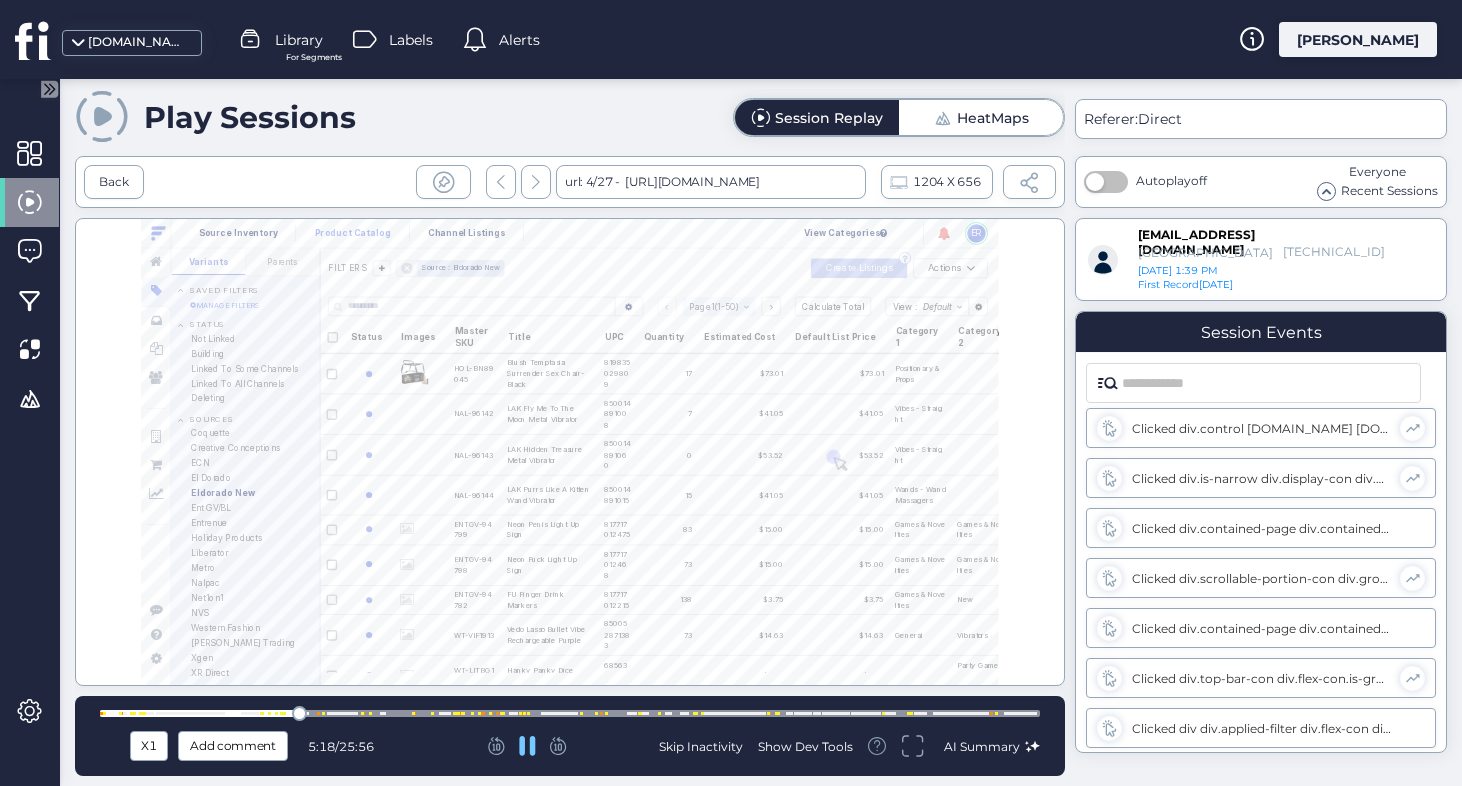 scroll, scrollTop: 0, scrollLeft: 31, axis: horizontal 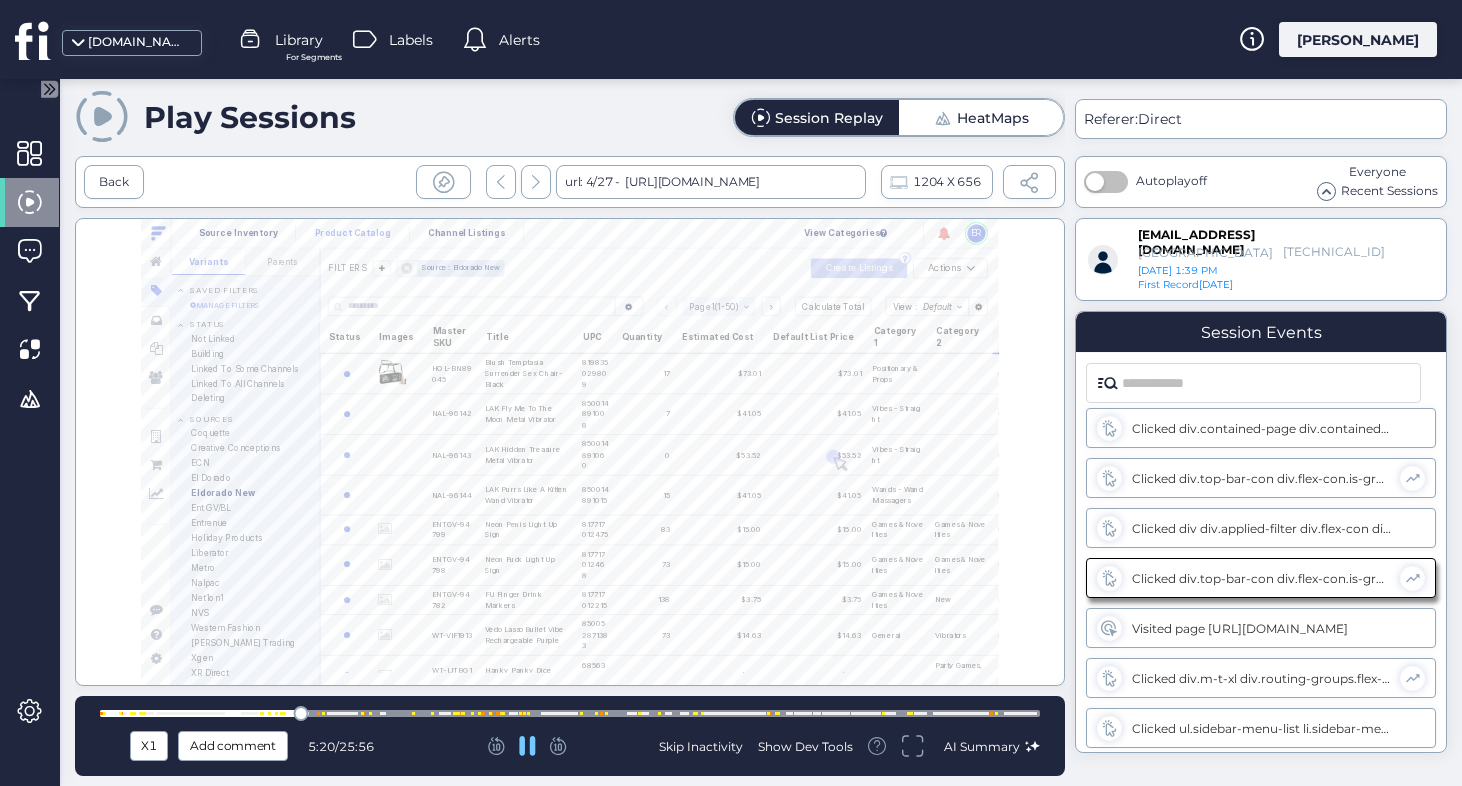 click at bounding box center (570, 713) 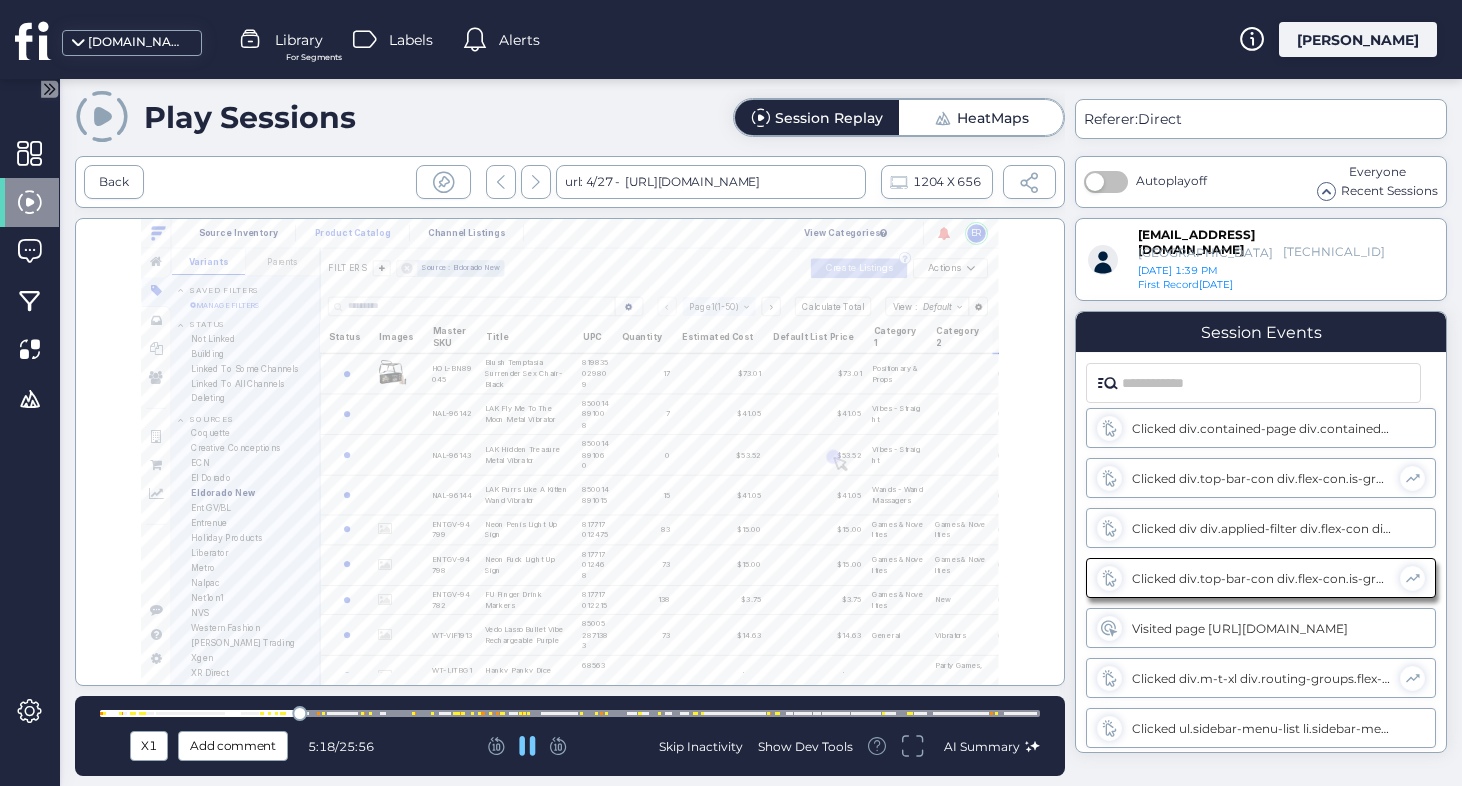 click at bounding box center [570, 713] 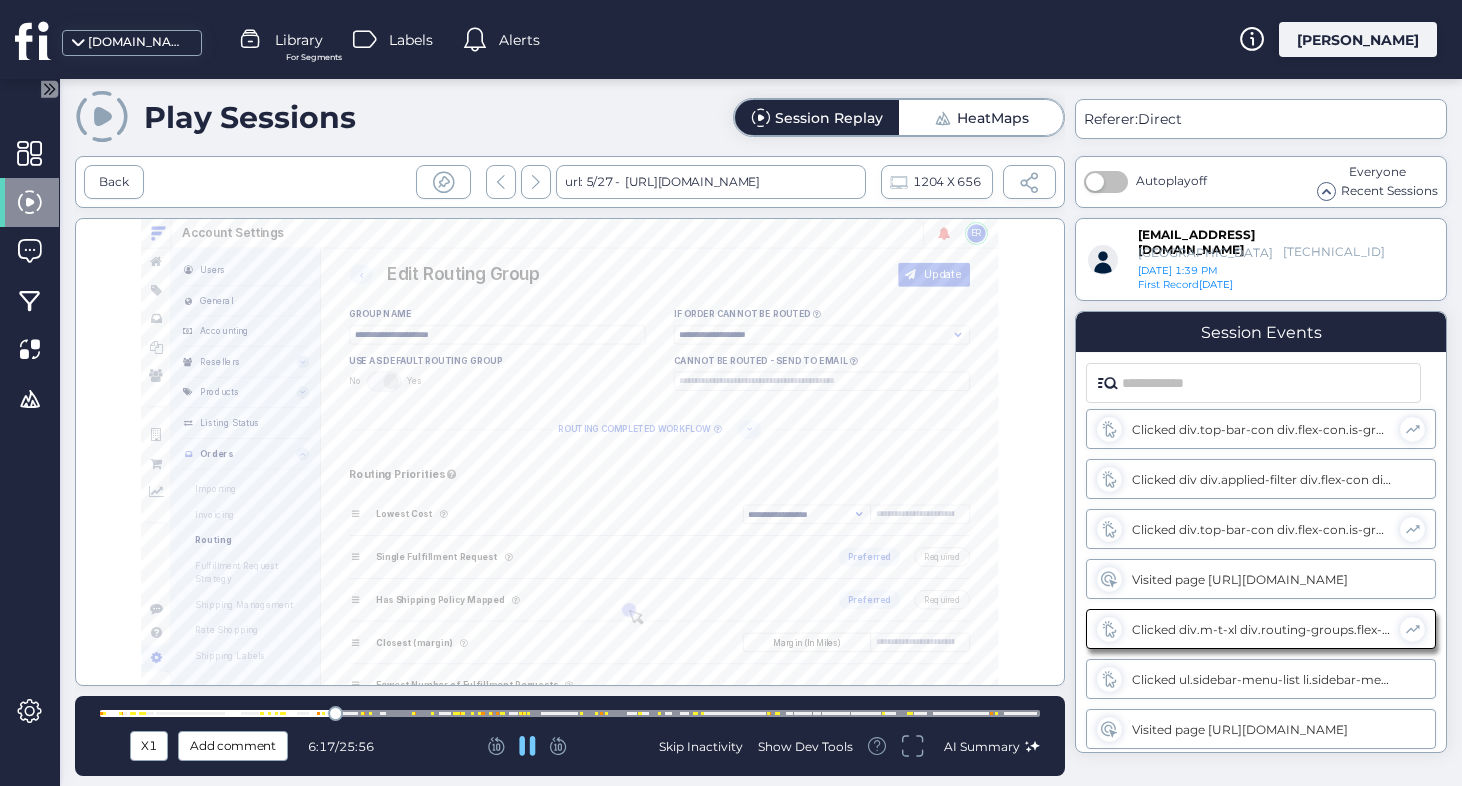 scroll, scrollTop: 955, scrollLeft: 0, axis: vertical 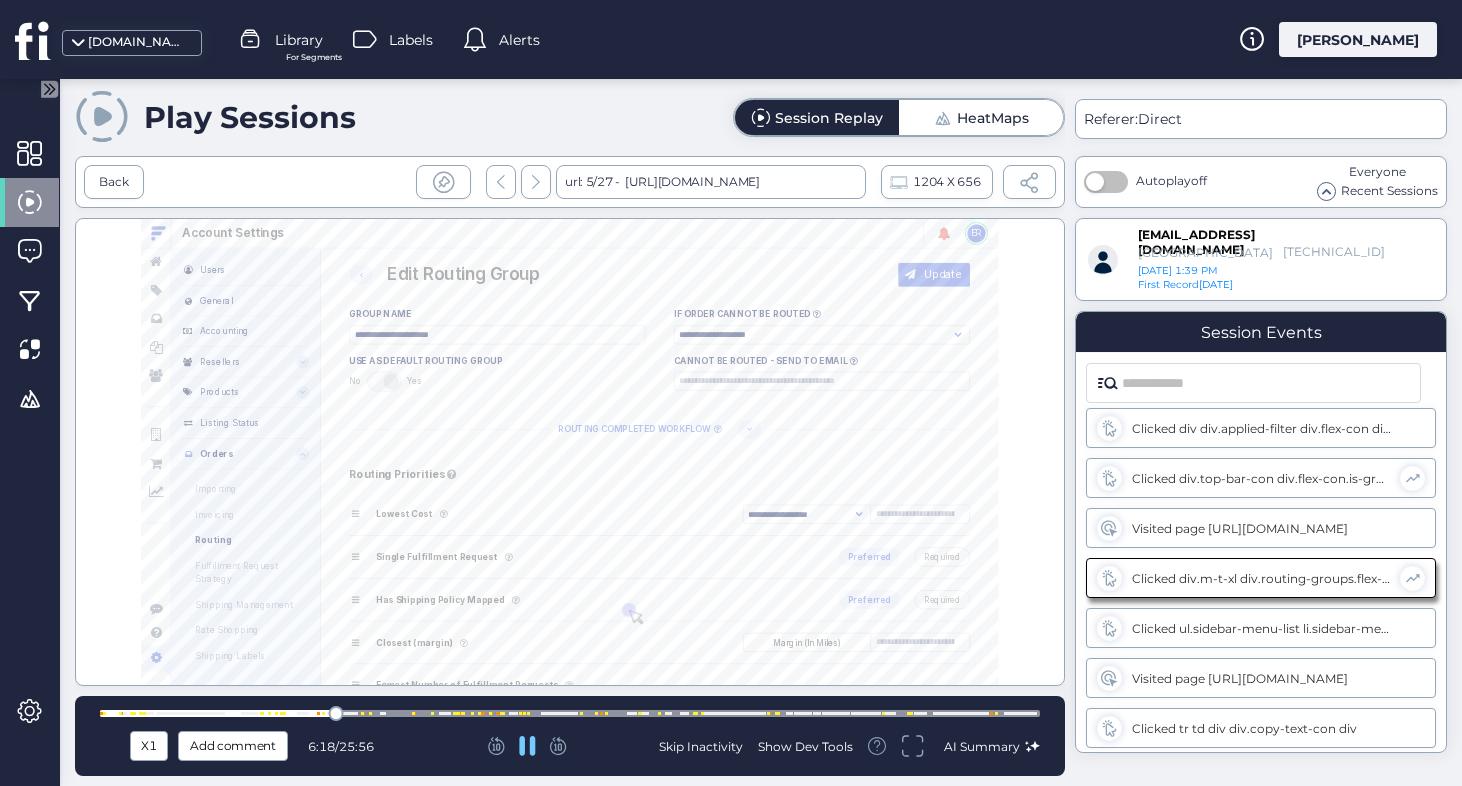 click at bounding box center (570, 713) 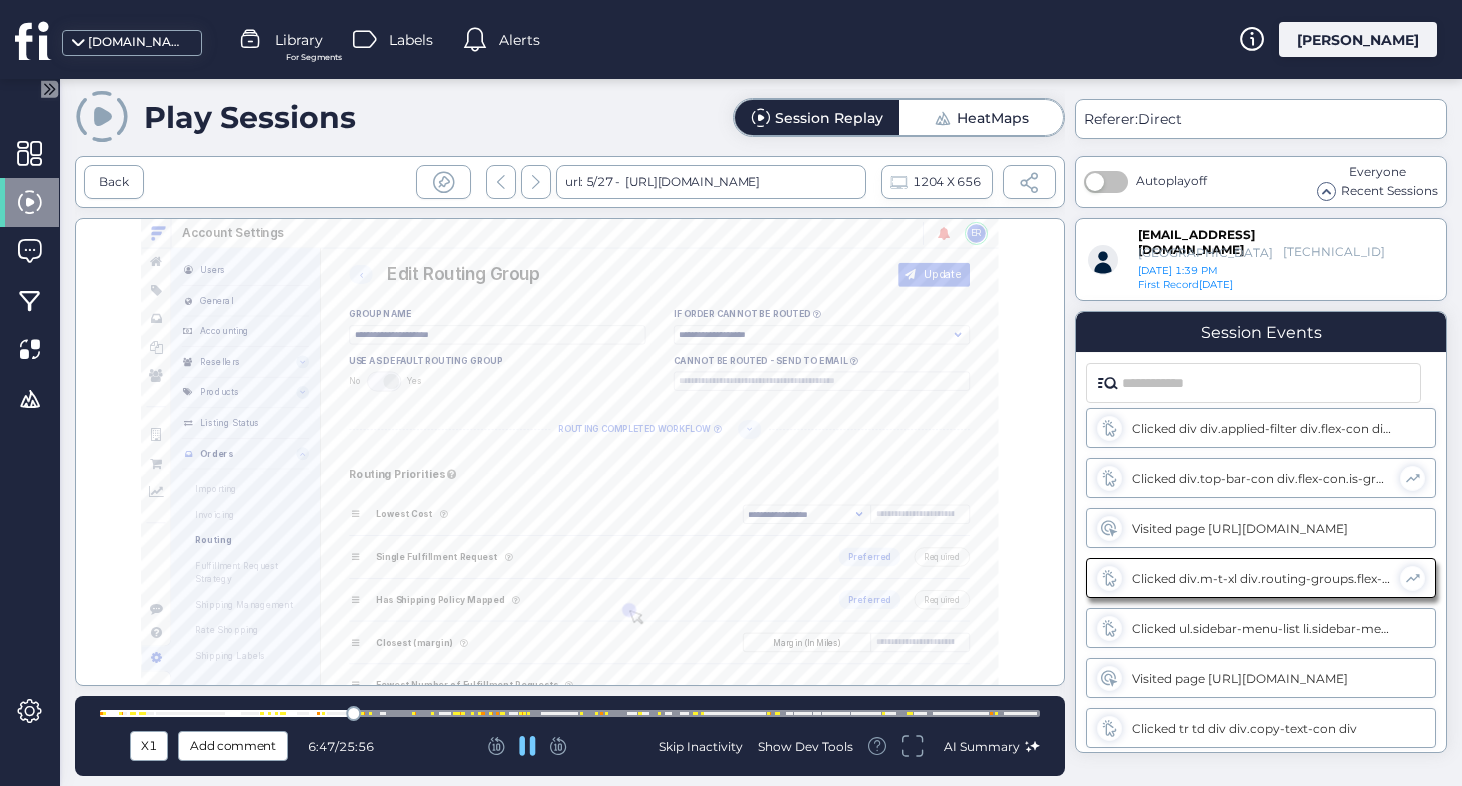 click at bounding box center (570, 713) 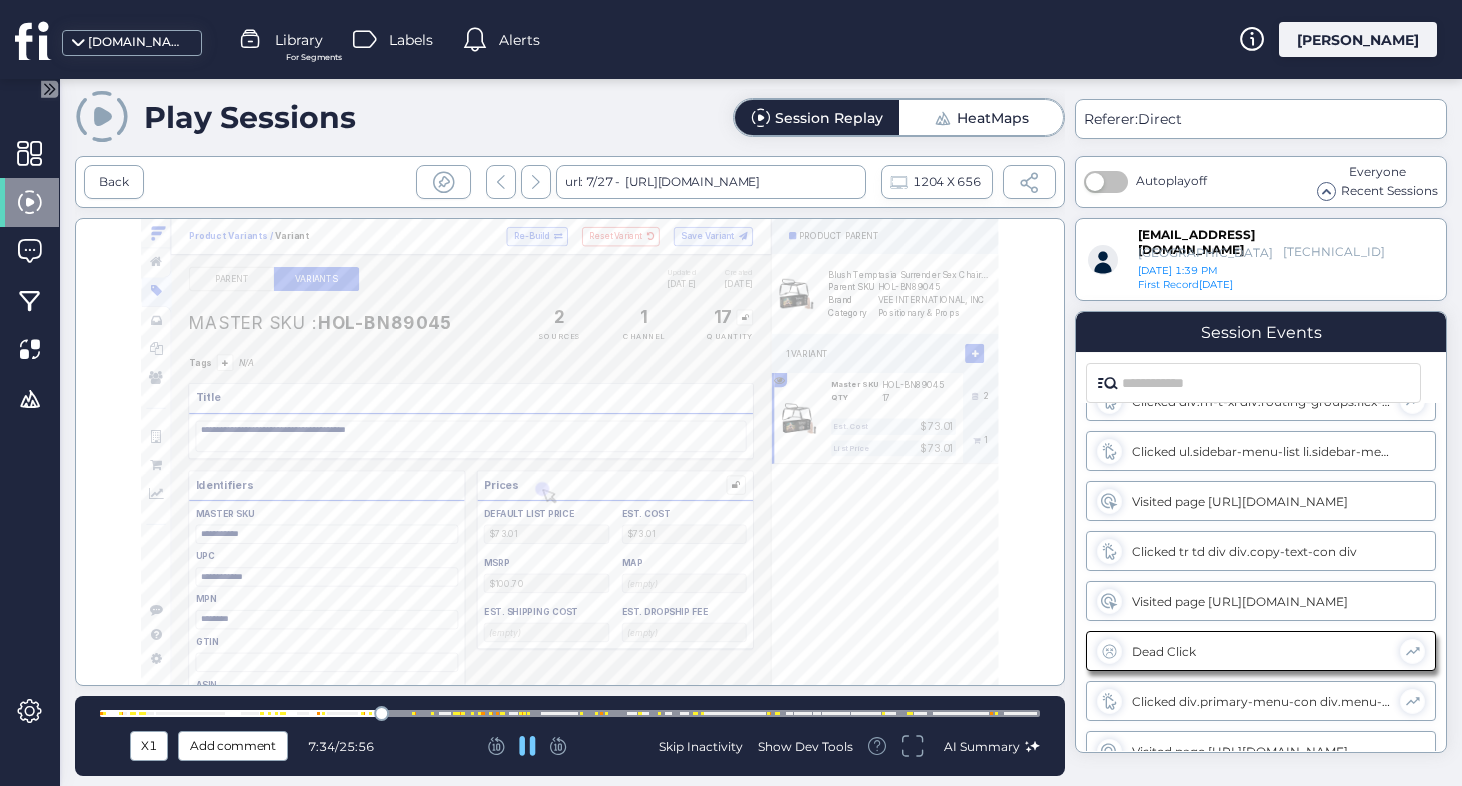 scroll 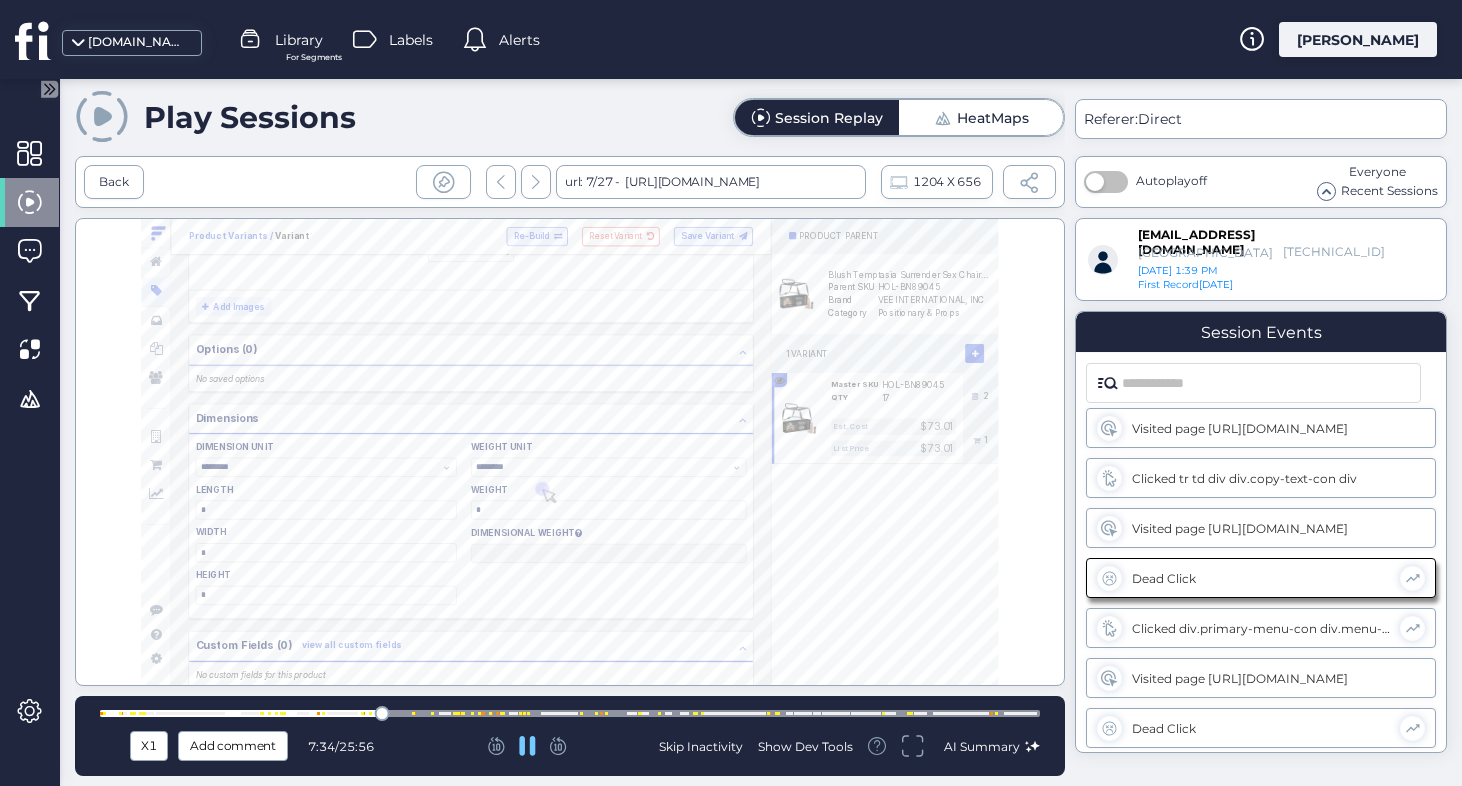 click at bounding box center (570, 713) 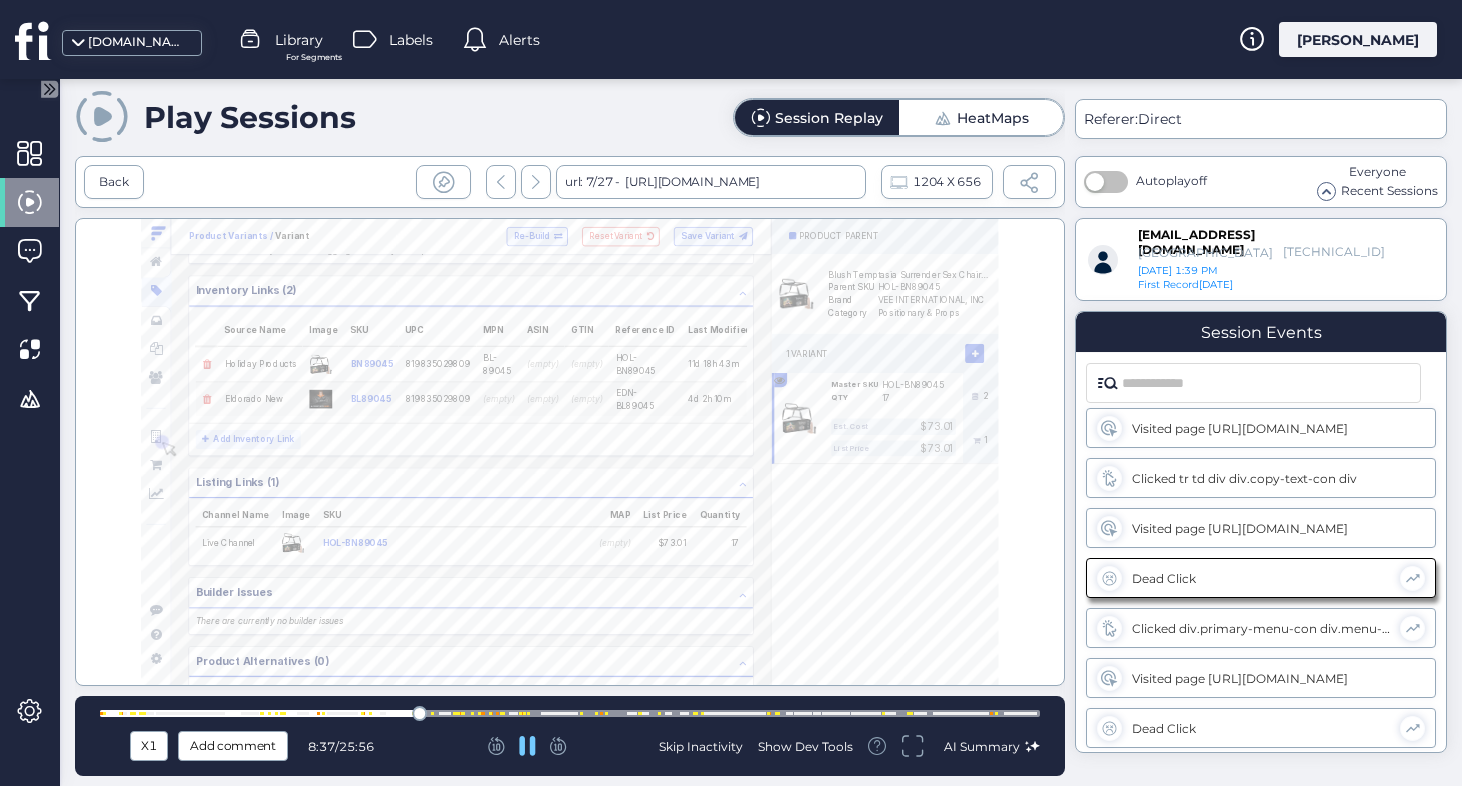 click at bounding box center [570, 713] 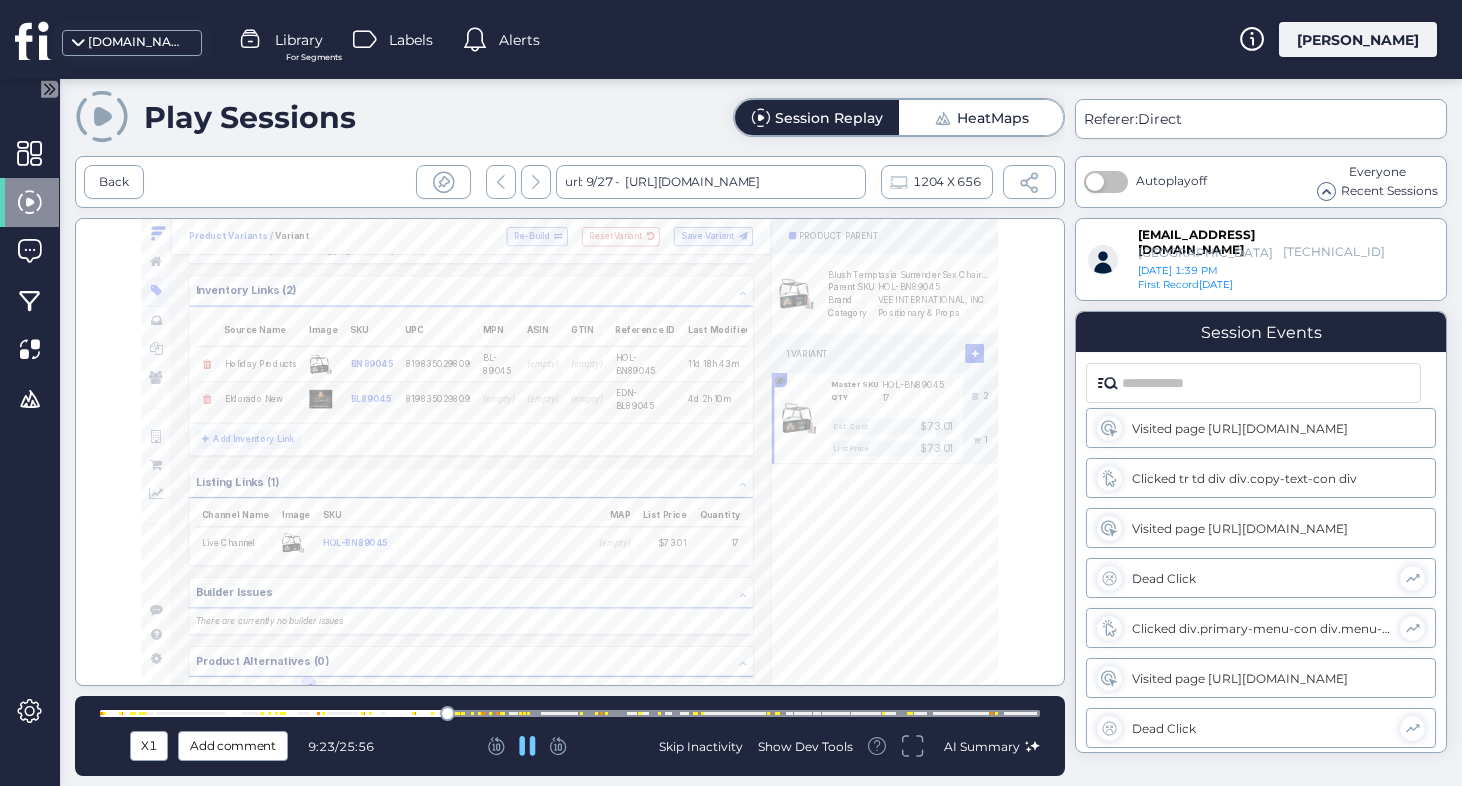 select 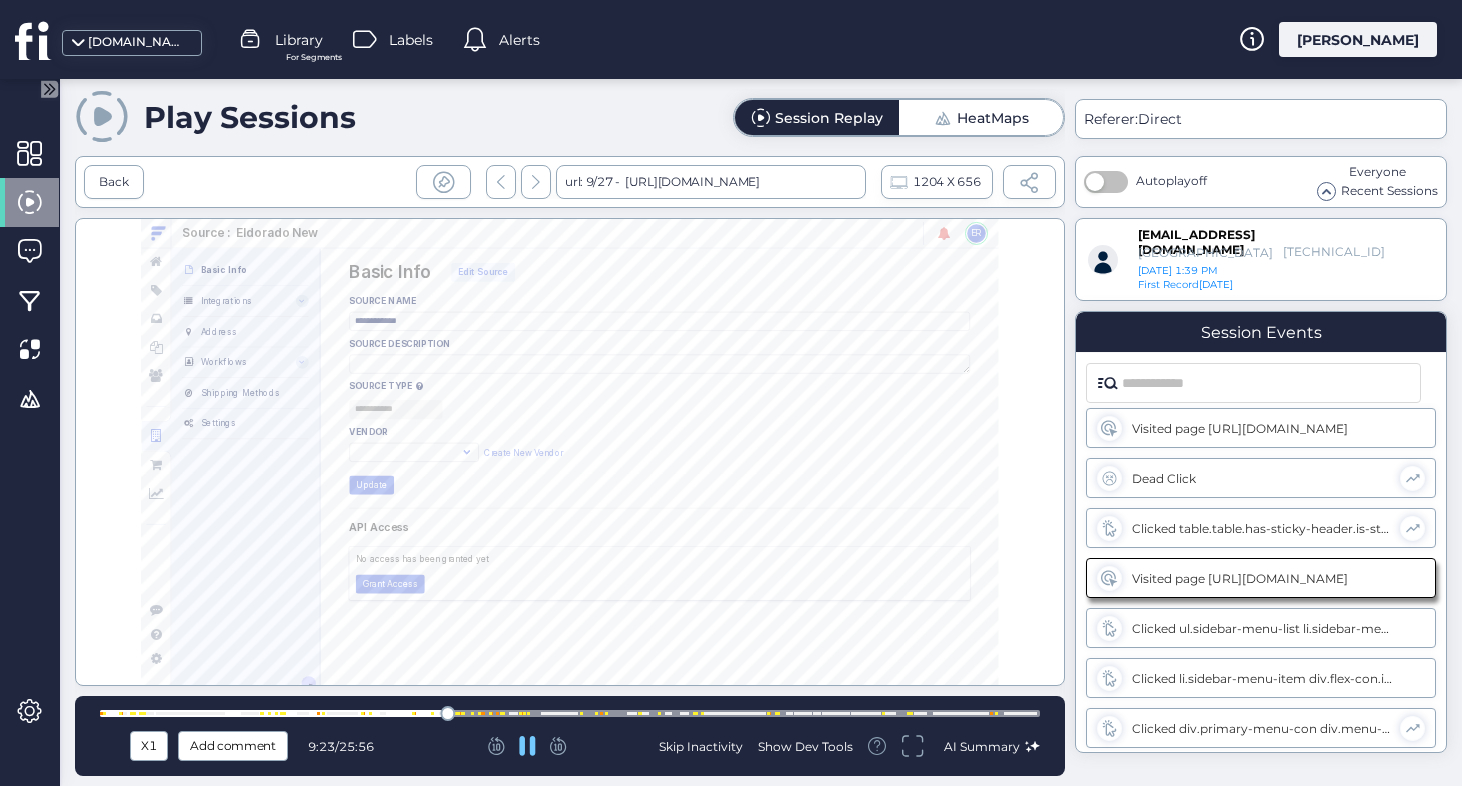 click at bounding box center (447, 713) 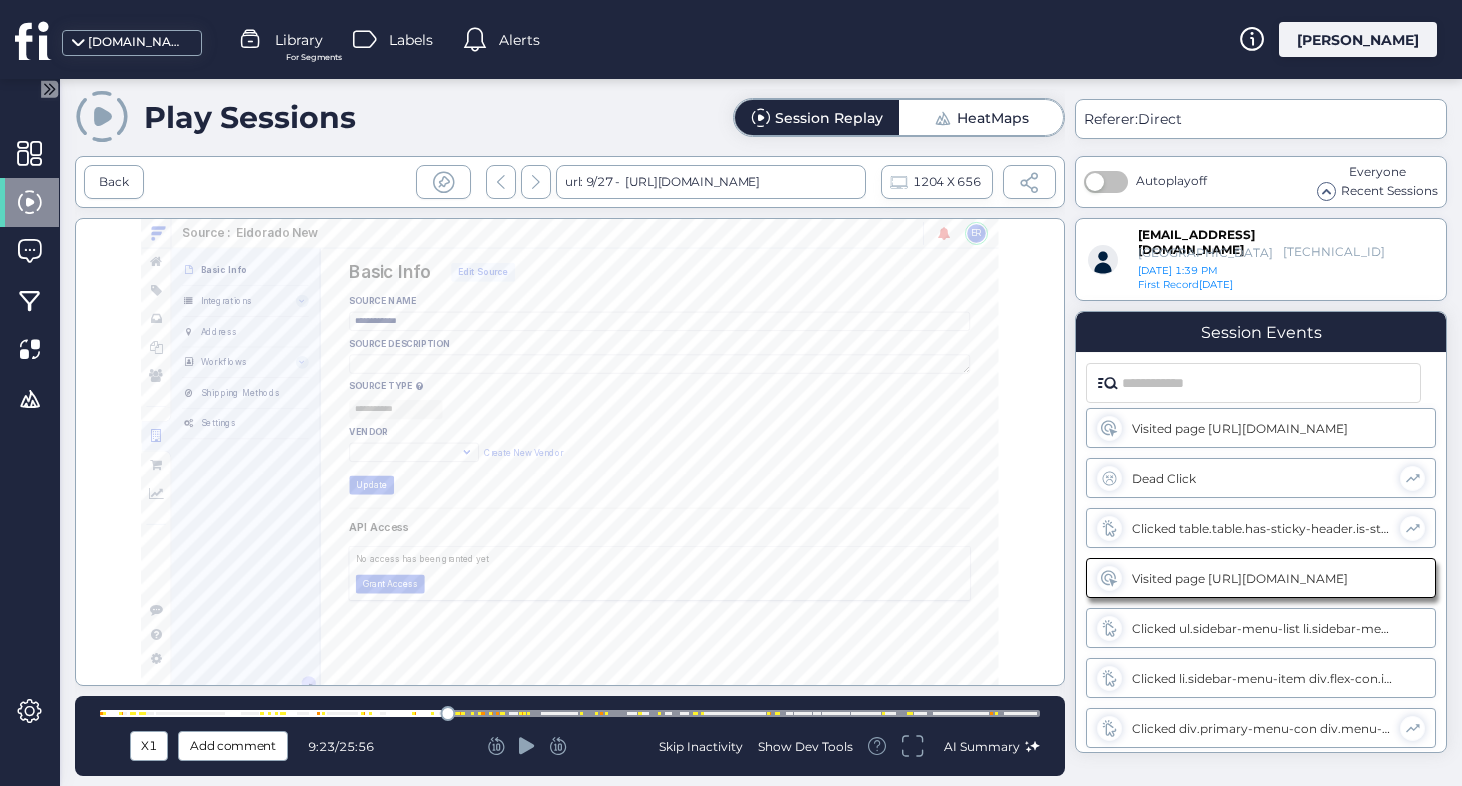 click at bounding box center (570, 713) 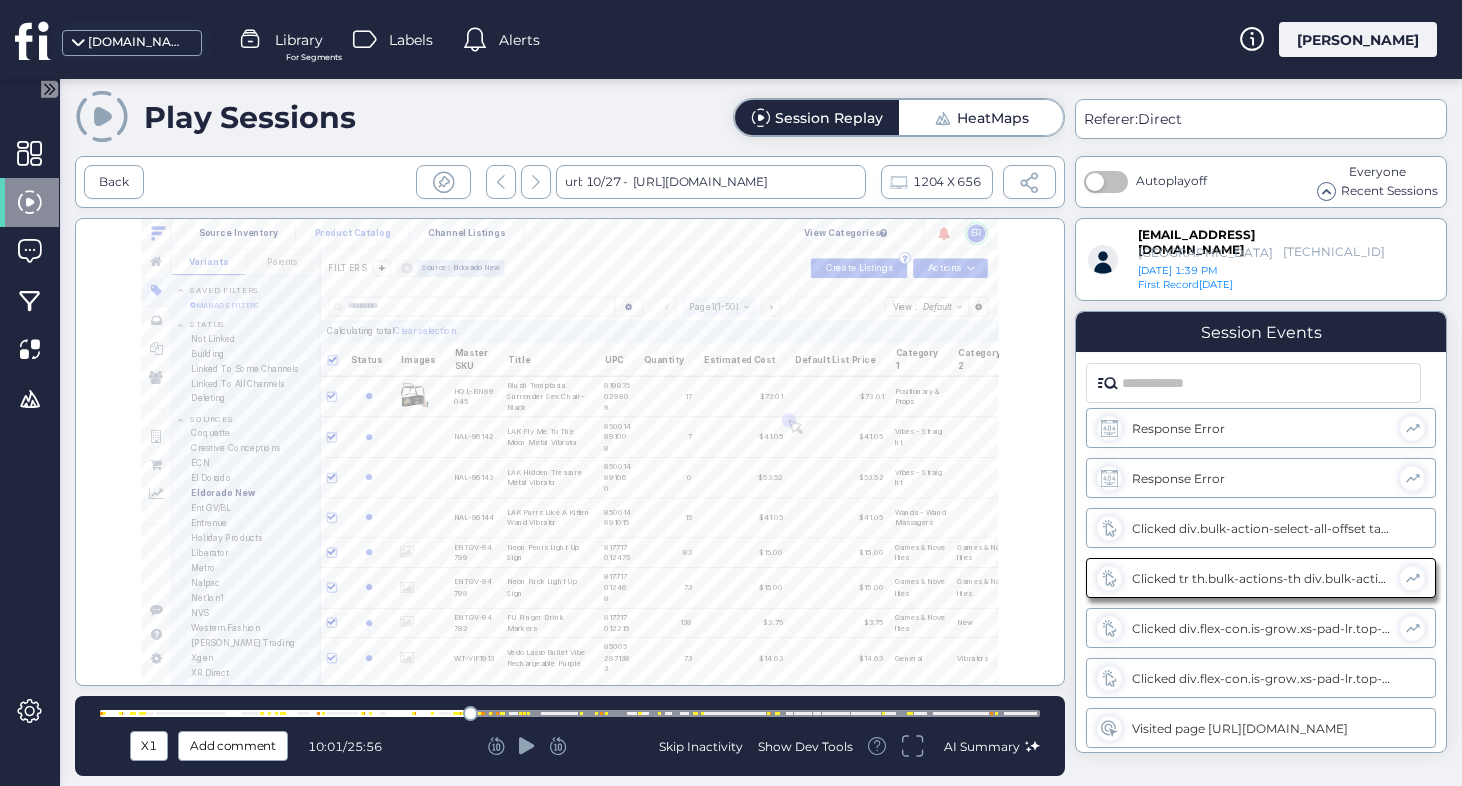 click at bounding box center (570, 713) 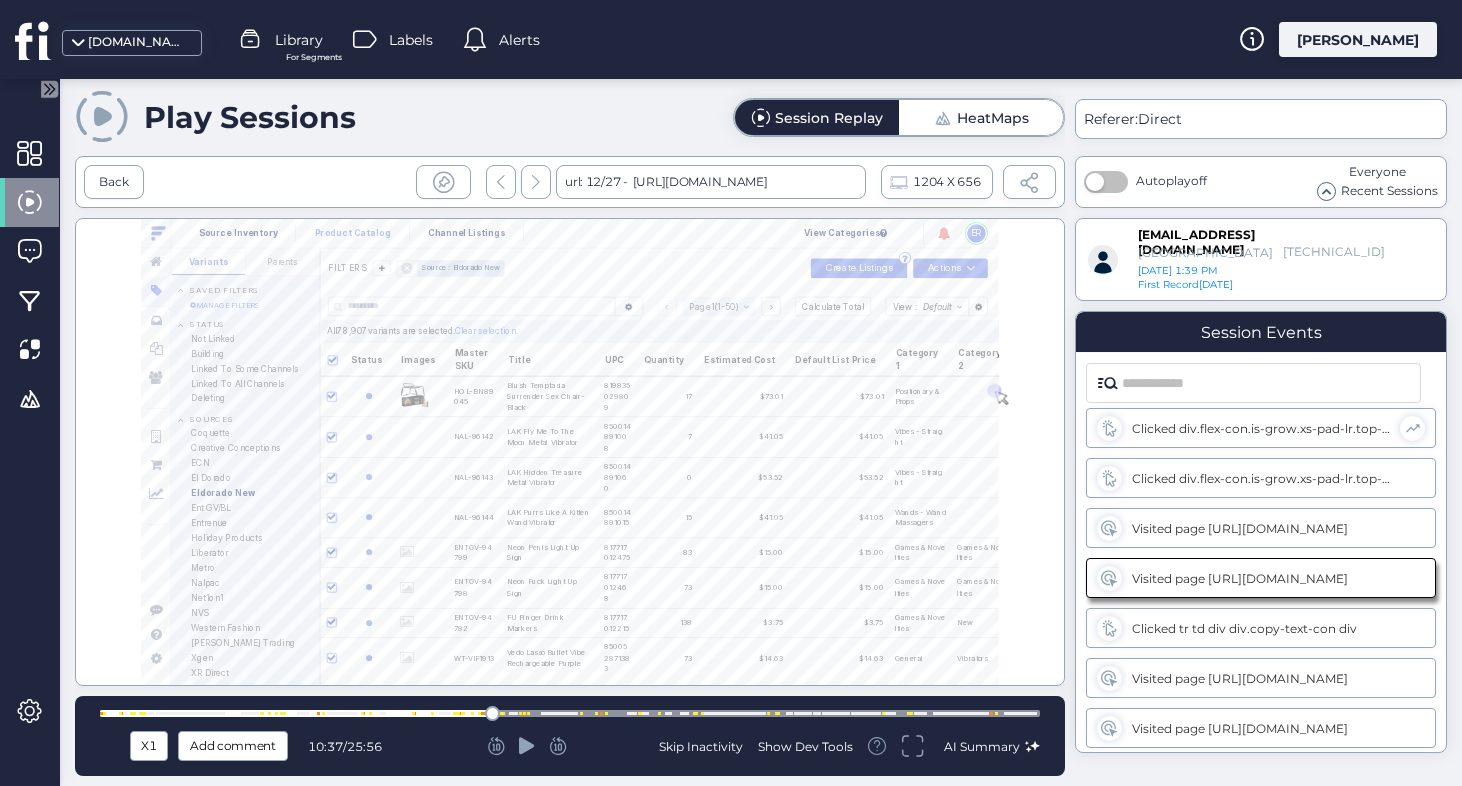 click at bounding box center (492, 713) 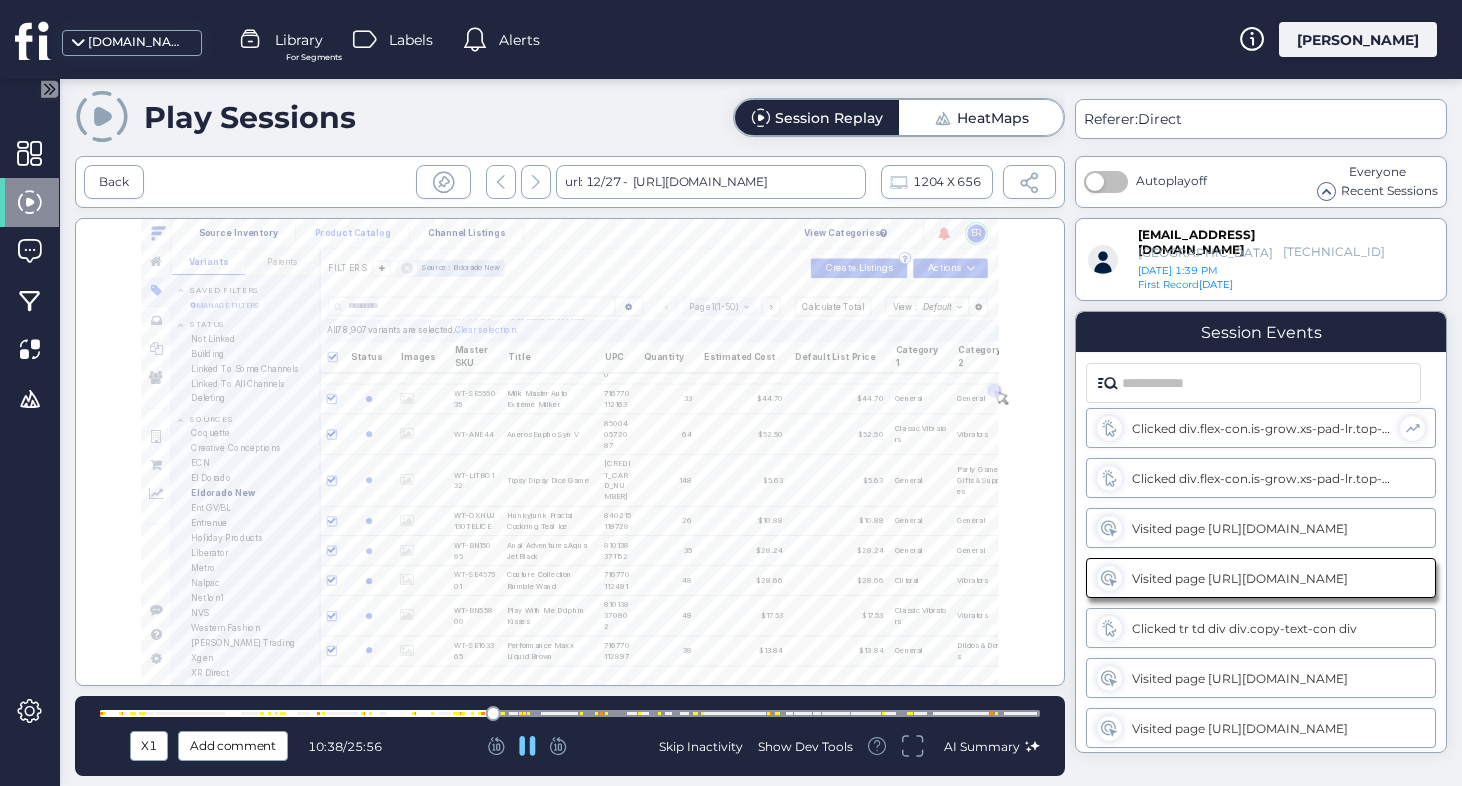 click at bounding box center (570, 713) 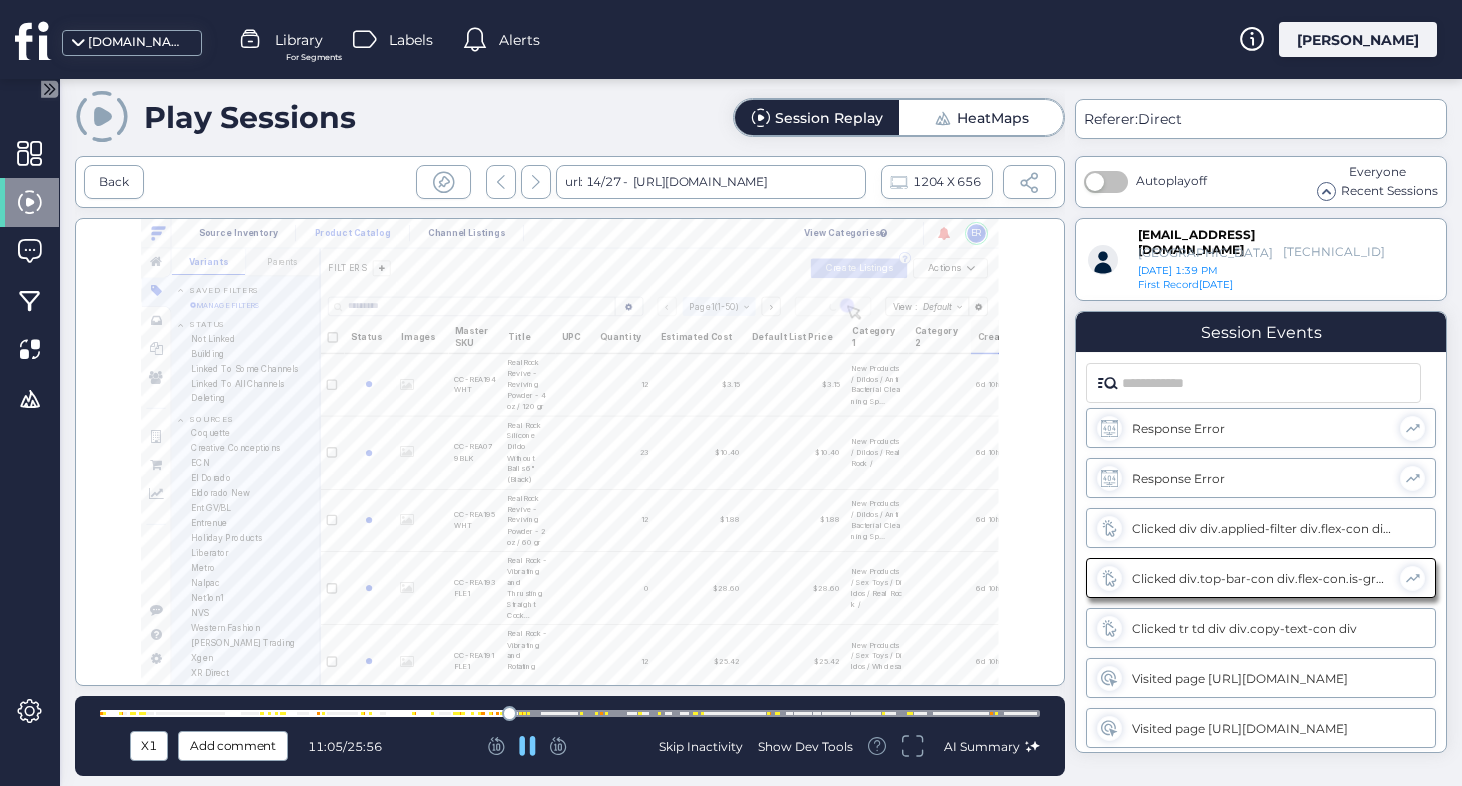 click at bounding box center (528, 713) 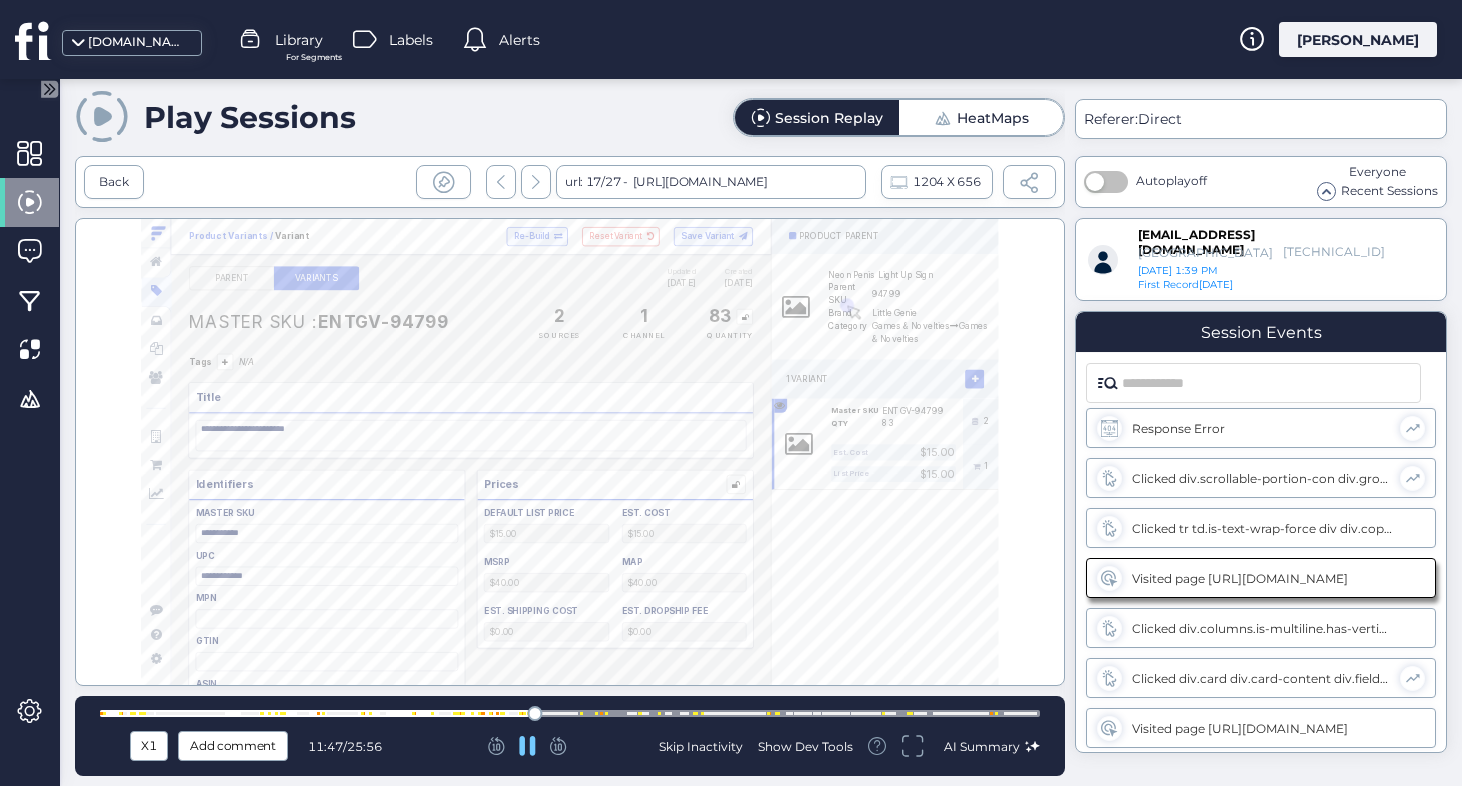 click at bounding box center [570, 713] 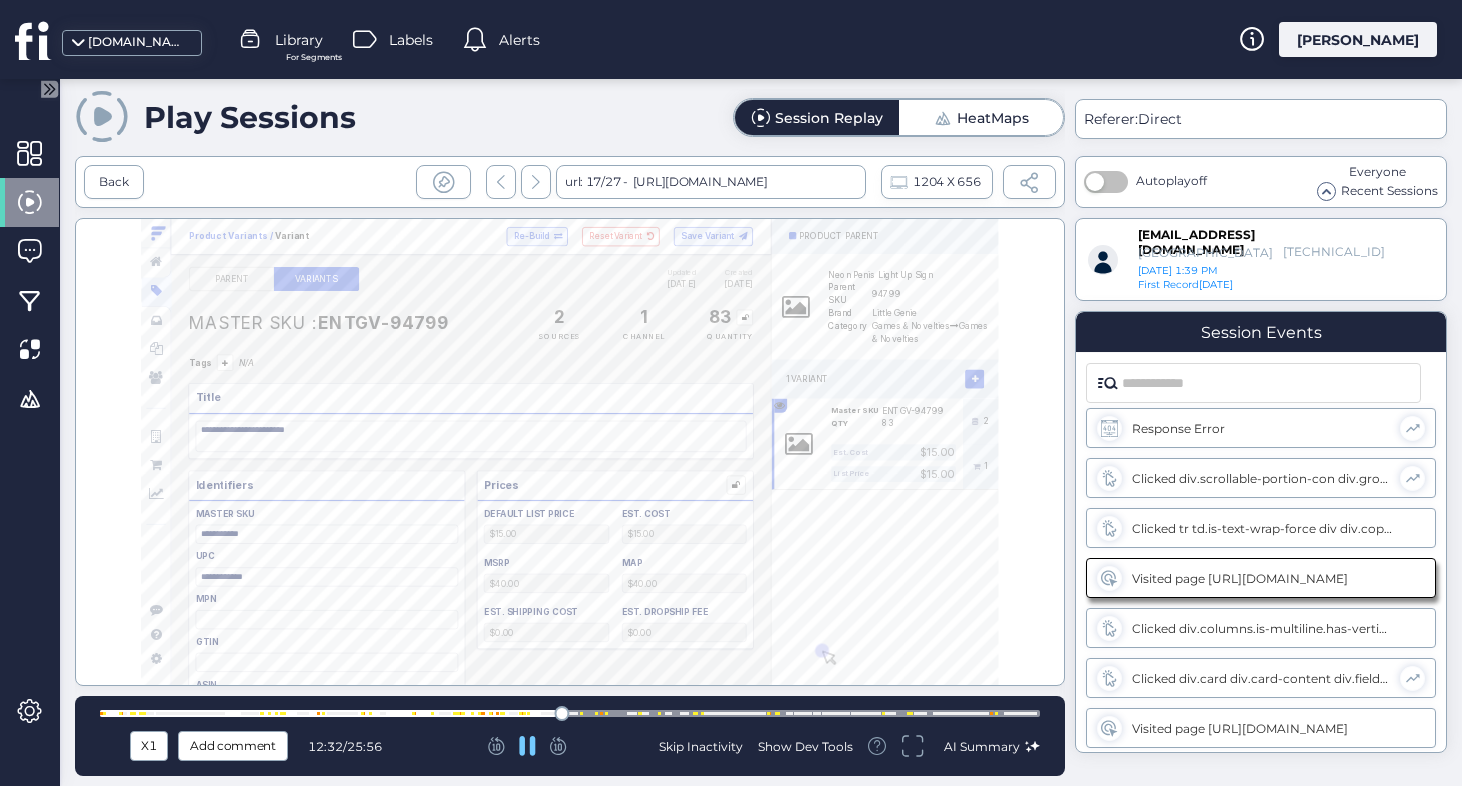 click at bounding box center [570, 713] 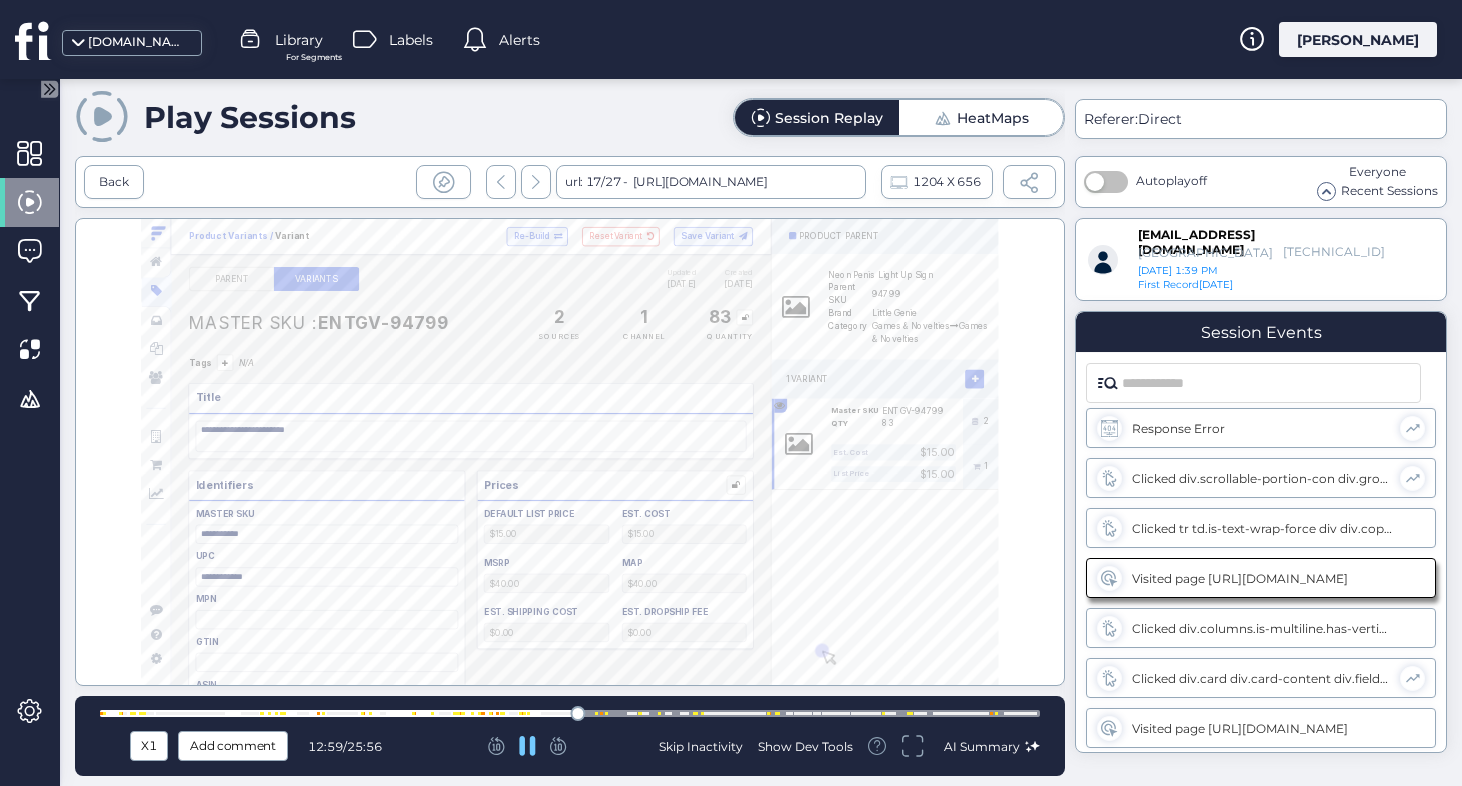 click at bounding box center (570, 713) 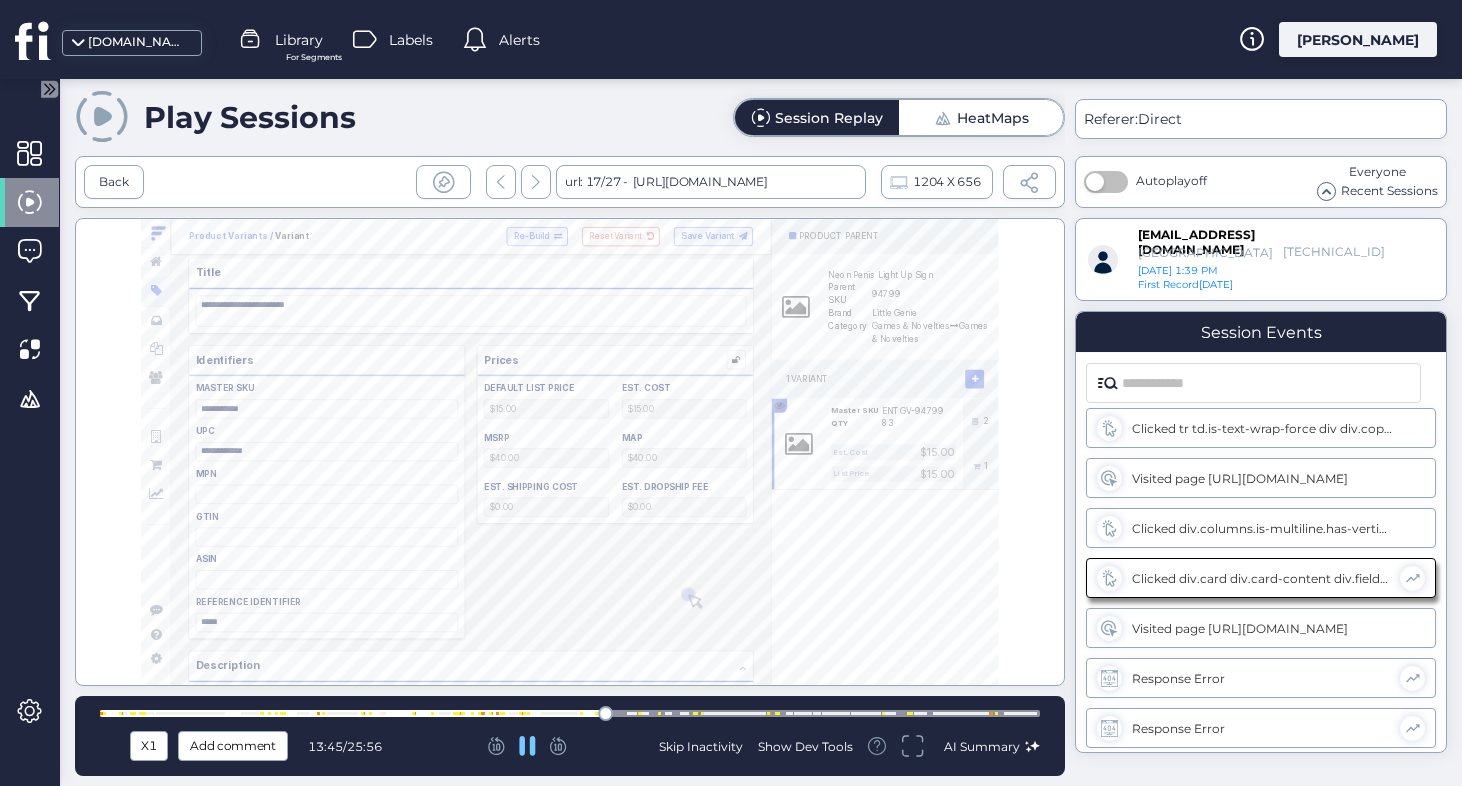 click at bounding box center (570, 713) 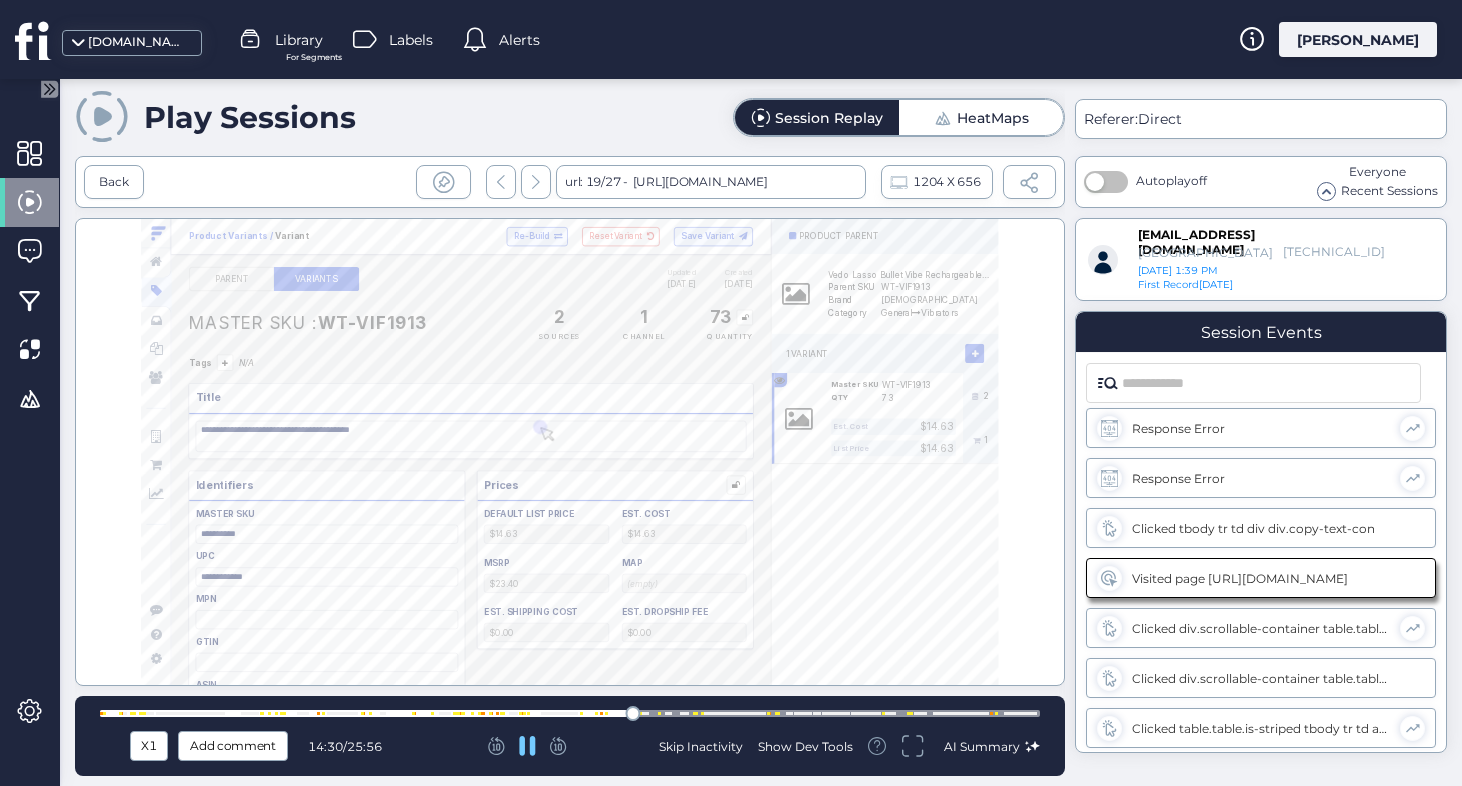 click at bounding box center (570, 713) 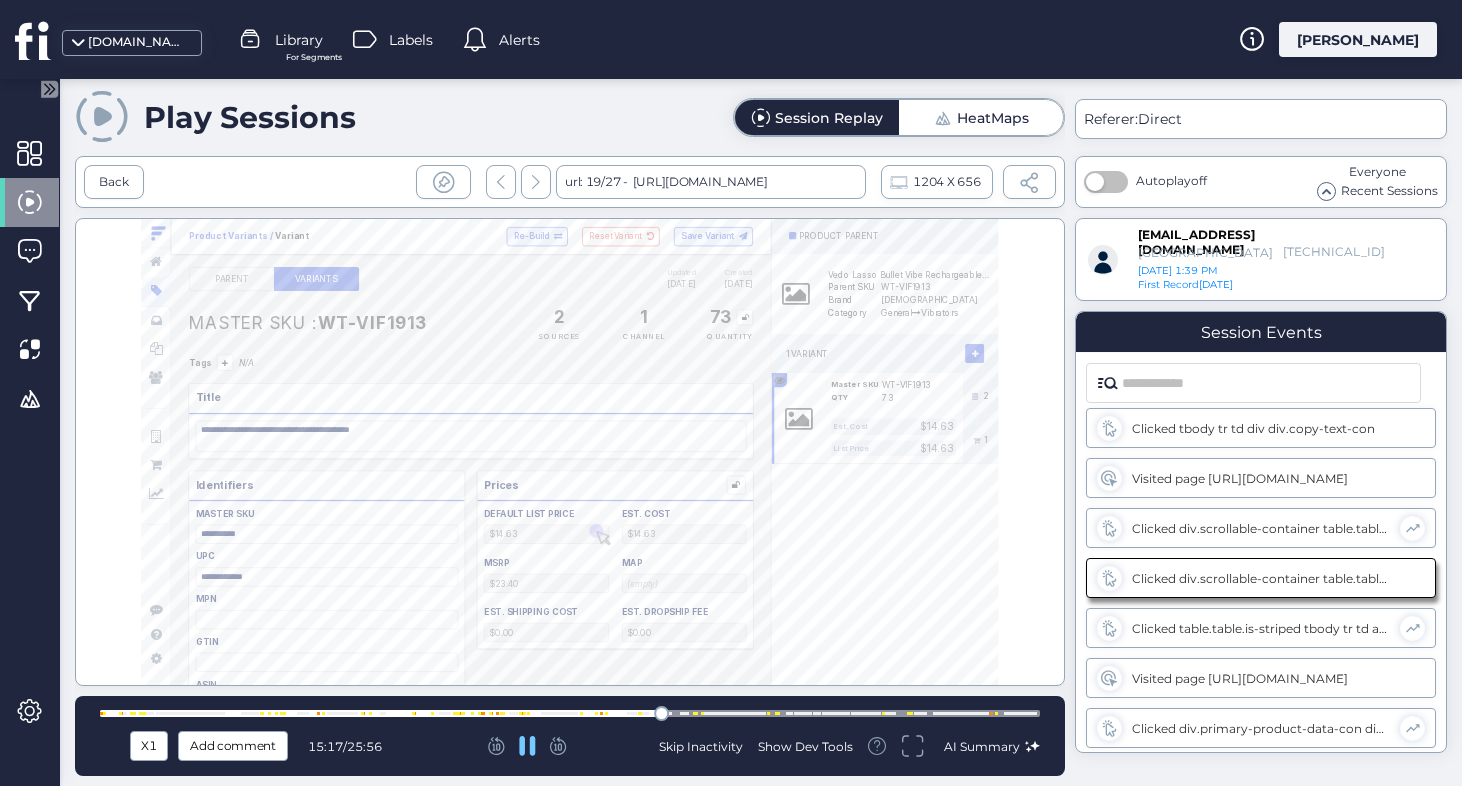click at bounding box center (570, 713) 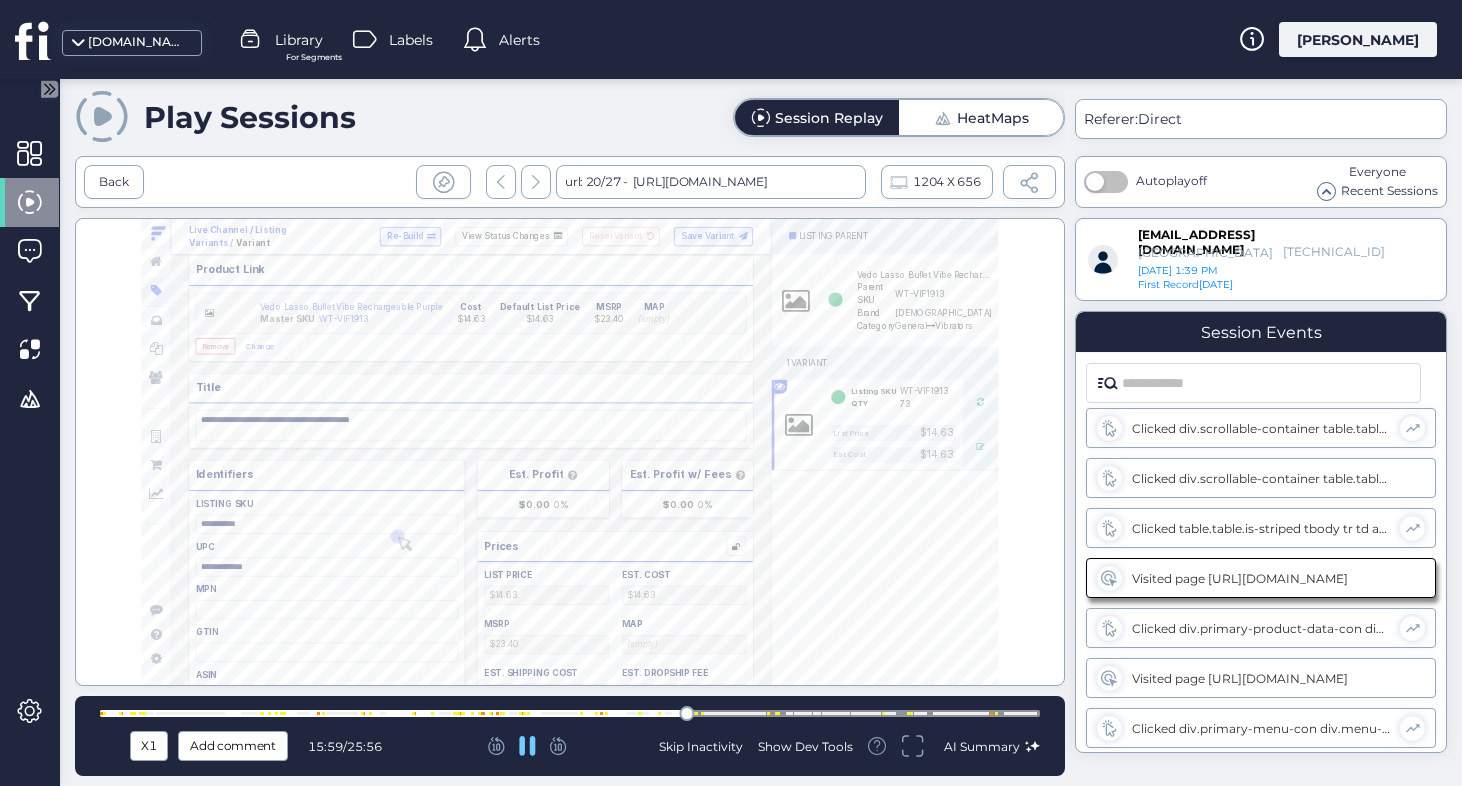 click at bounding box center [570, 713] 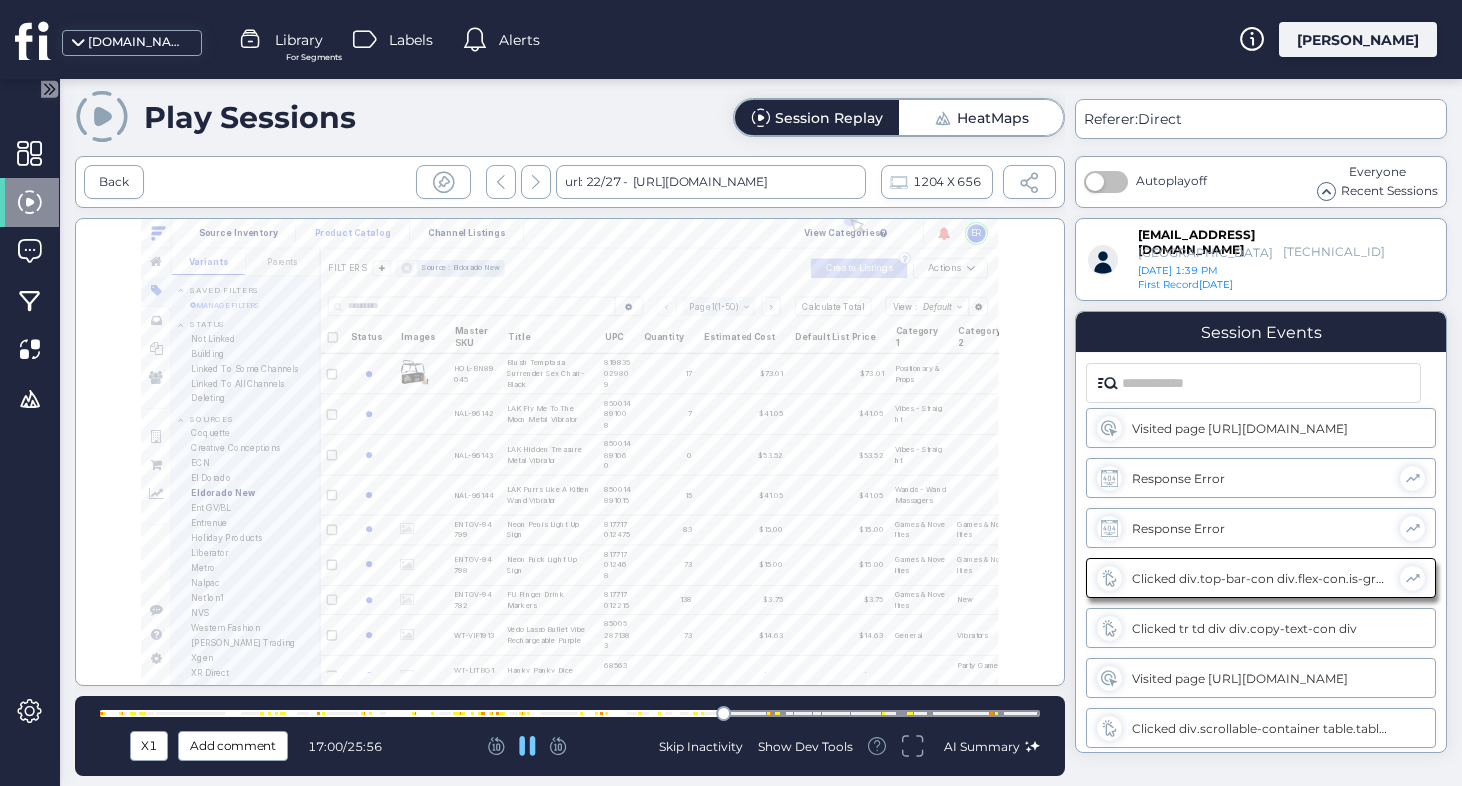 click at bounding box center (570, 713) 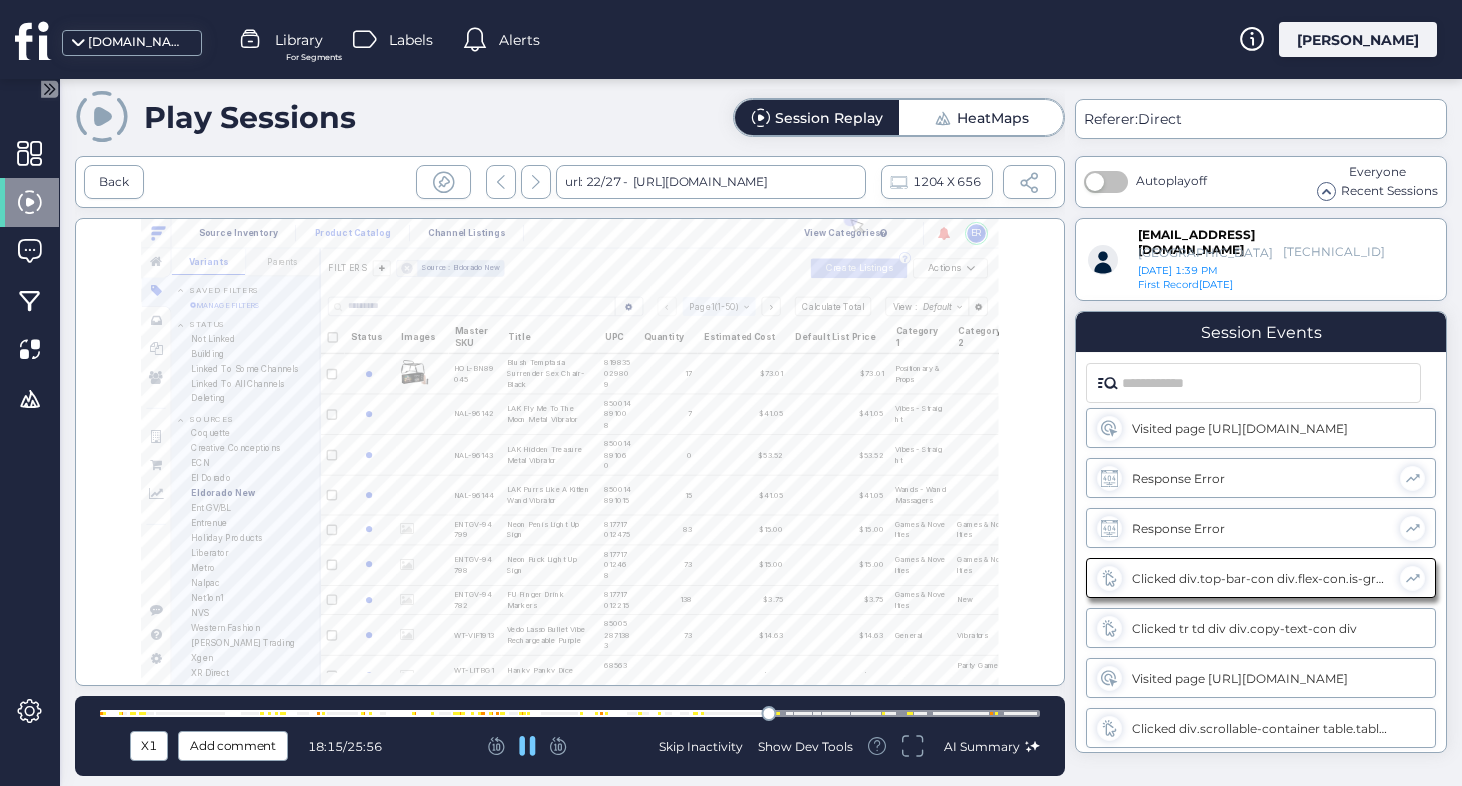 click at bounding box center (570, 713) 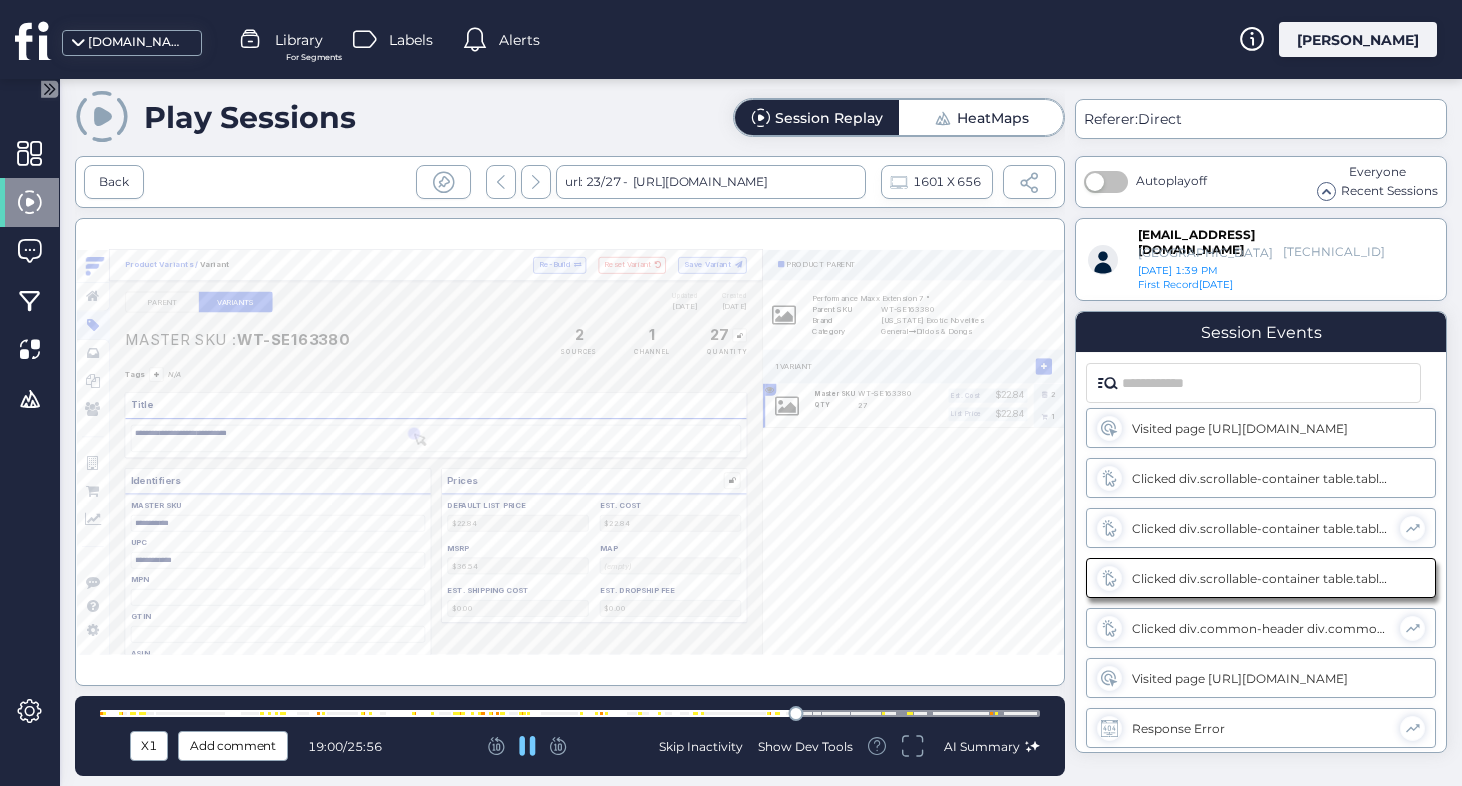click at bounding box center (570, 713) 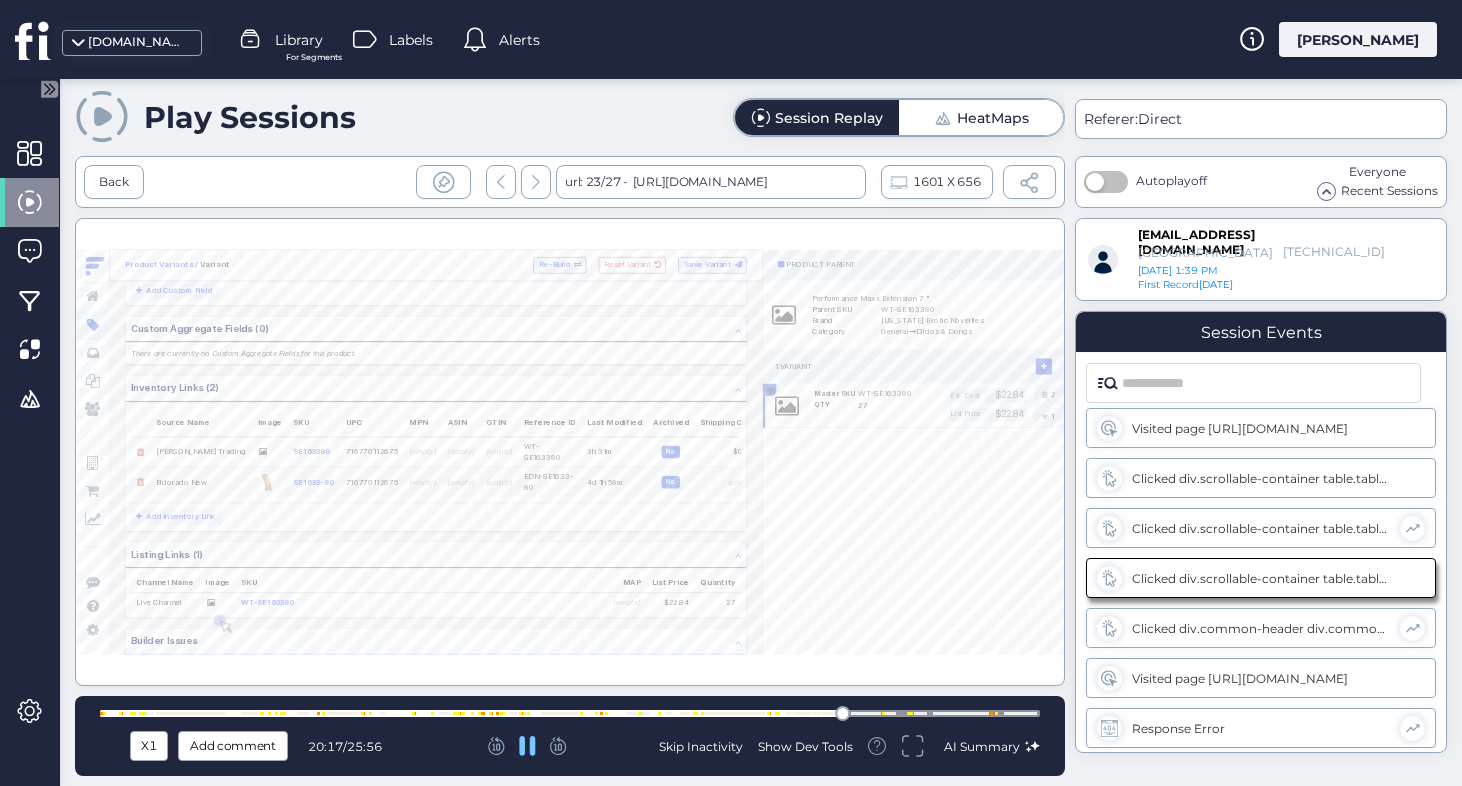 click at bounding box center [570, 713] 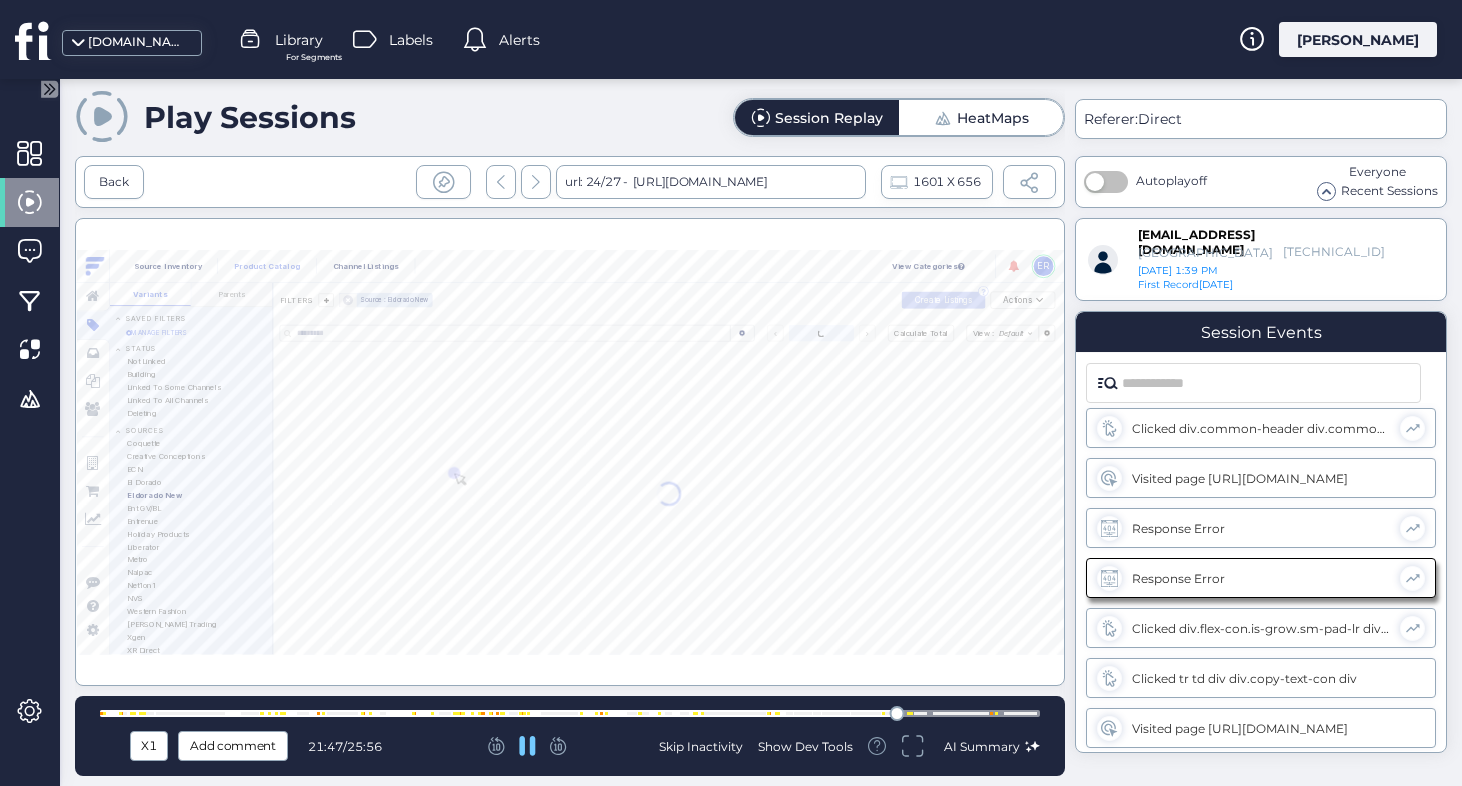 click at bounding box center (570, 713) 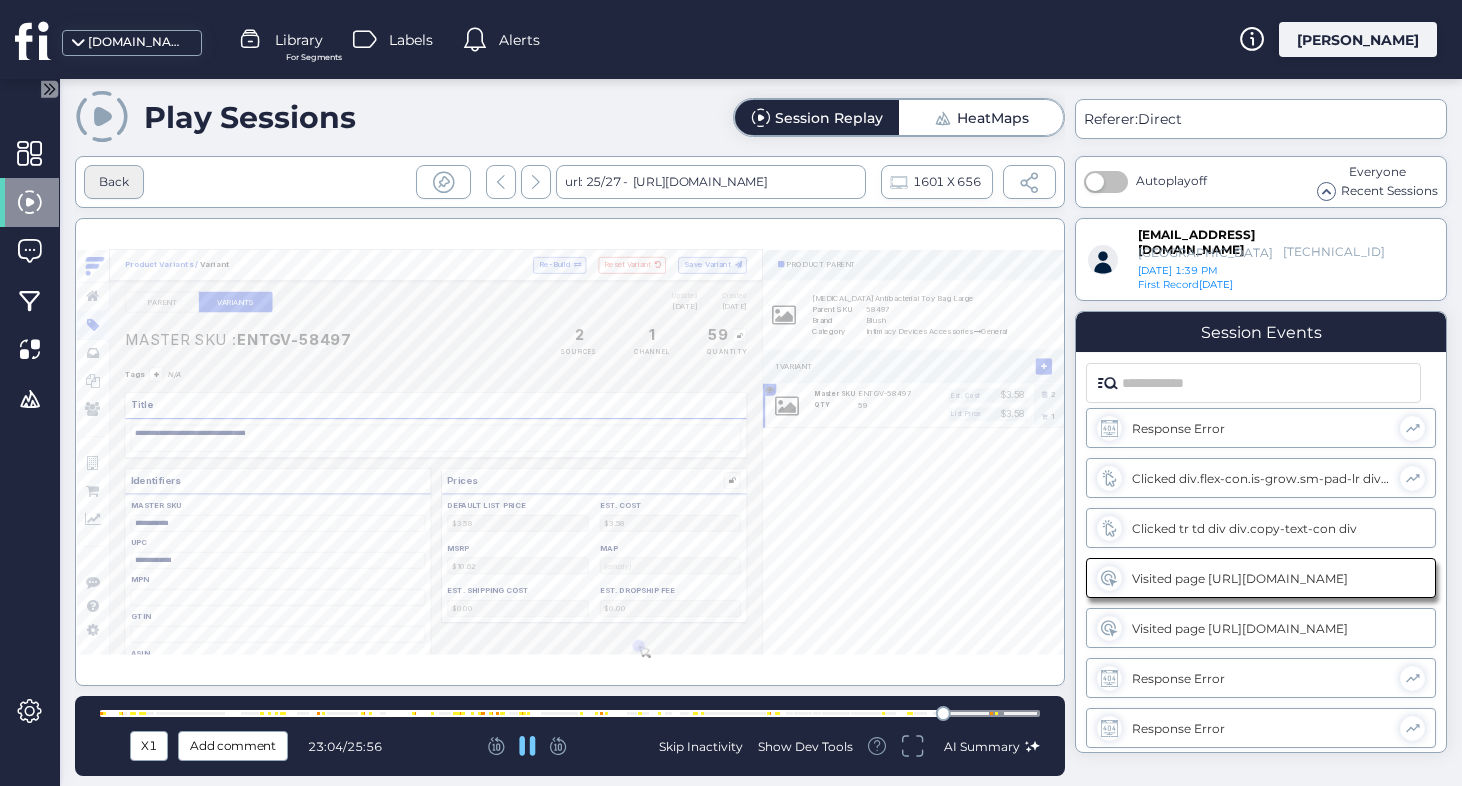 click on "Back" at bounding box center [114, 182] 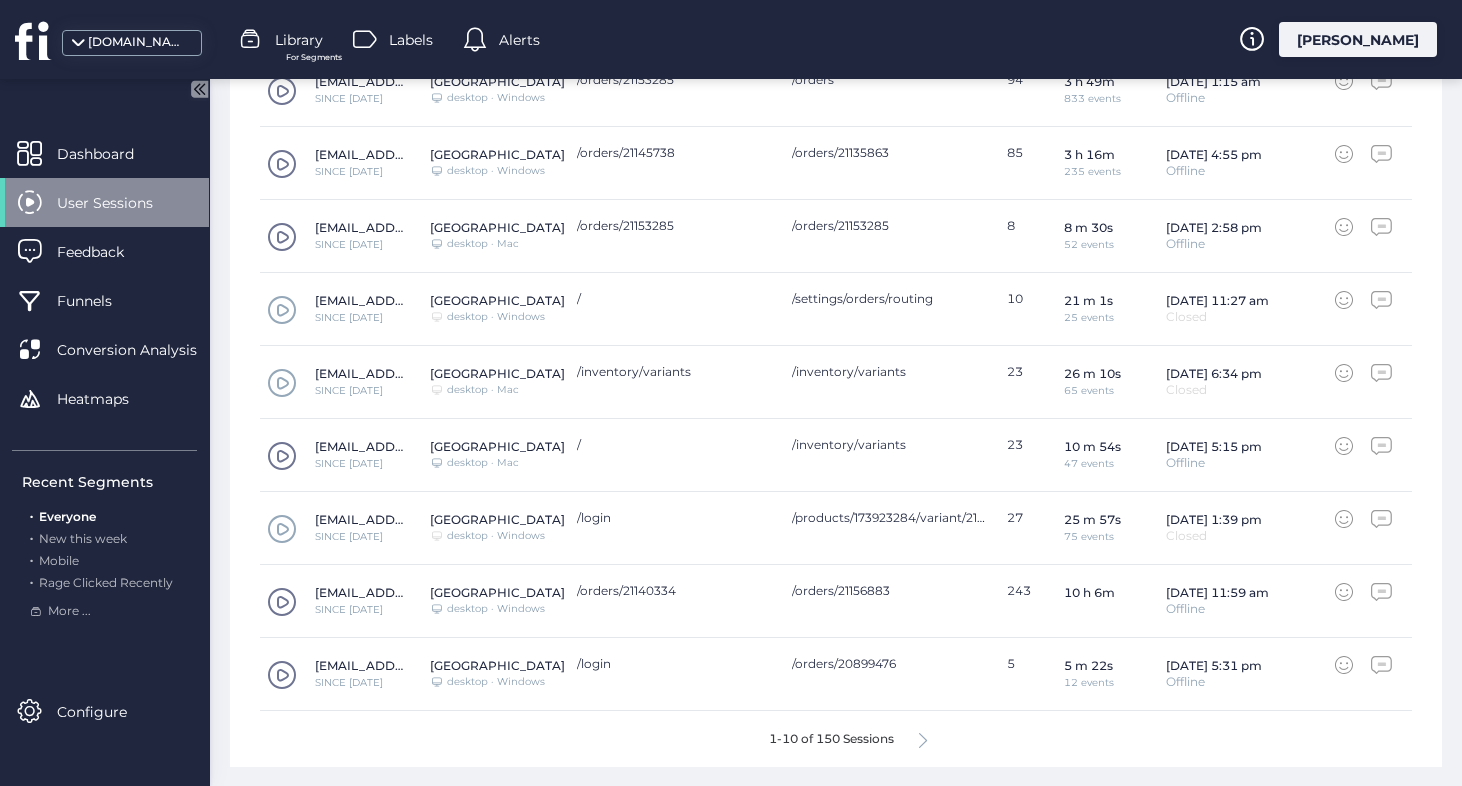 click 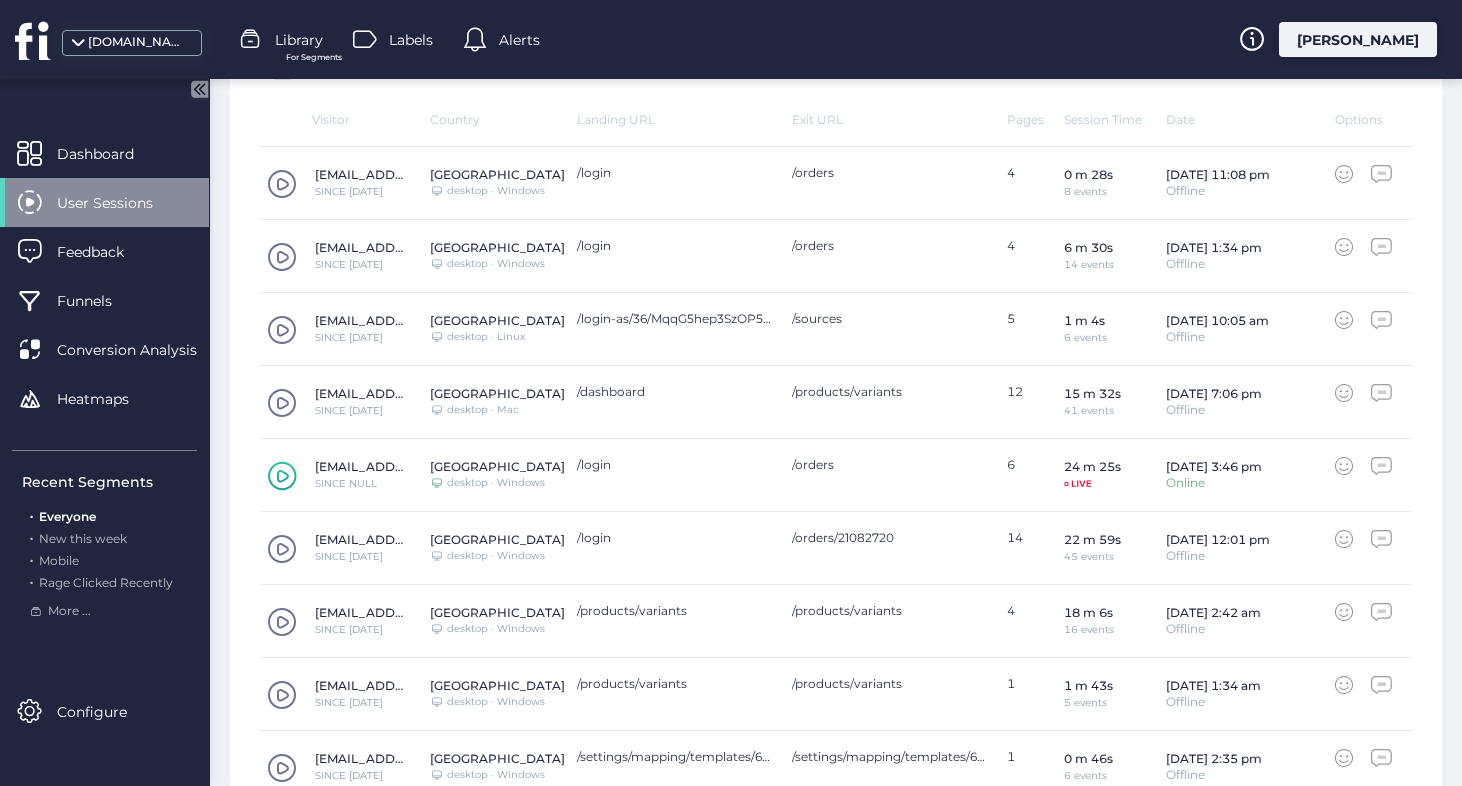 click 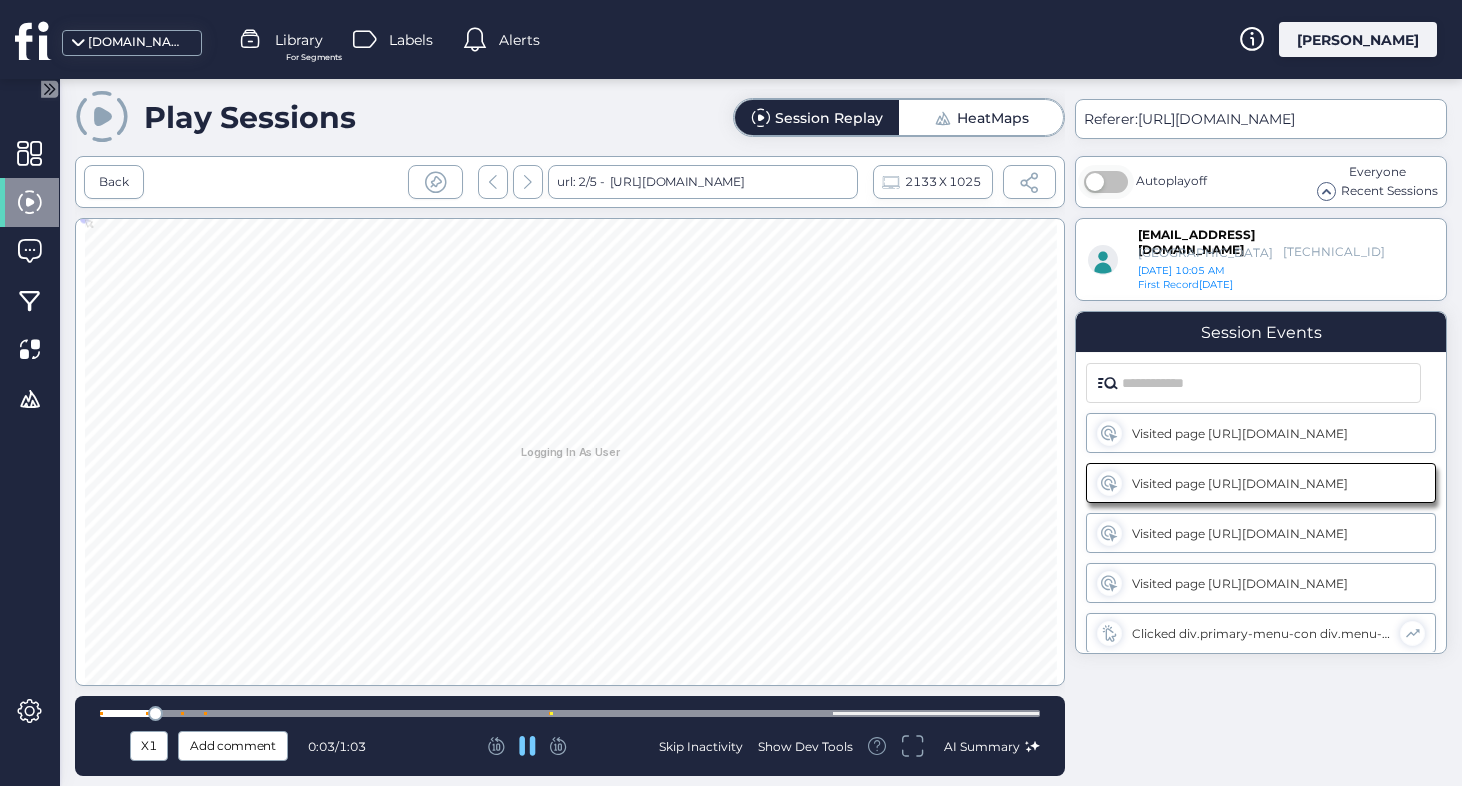 click at bounding box center [570, 713] 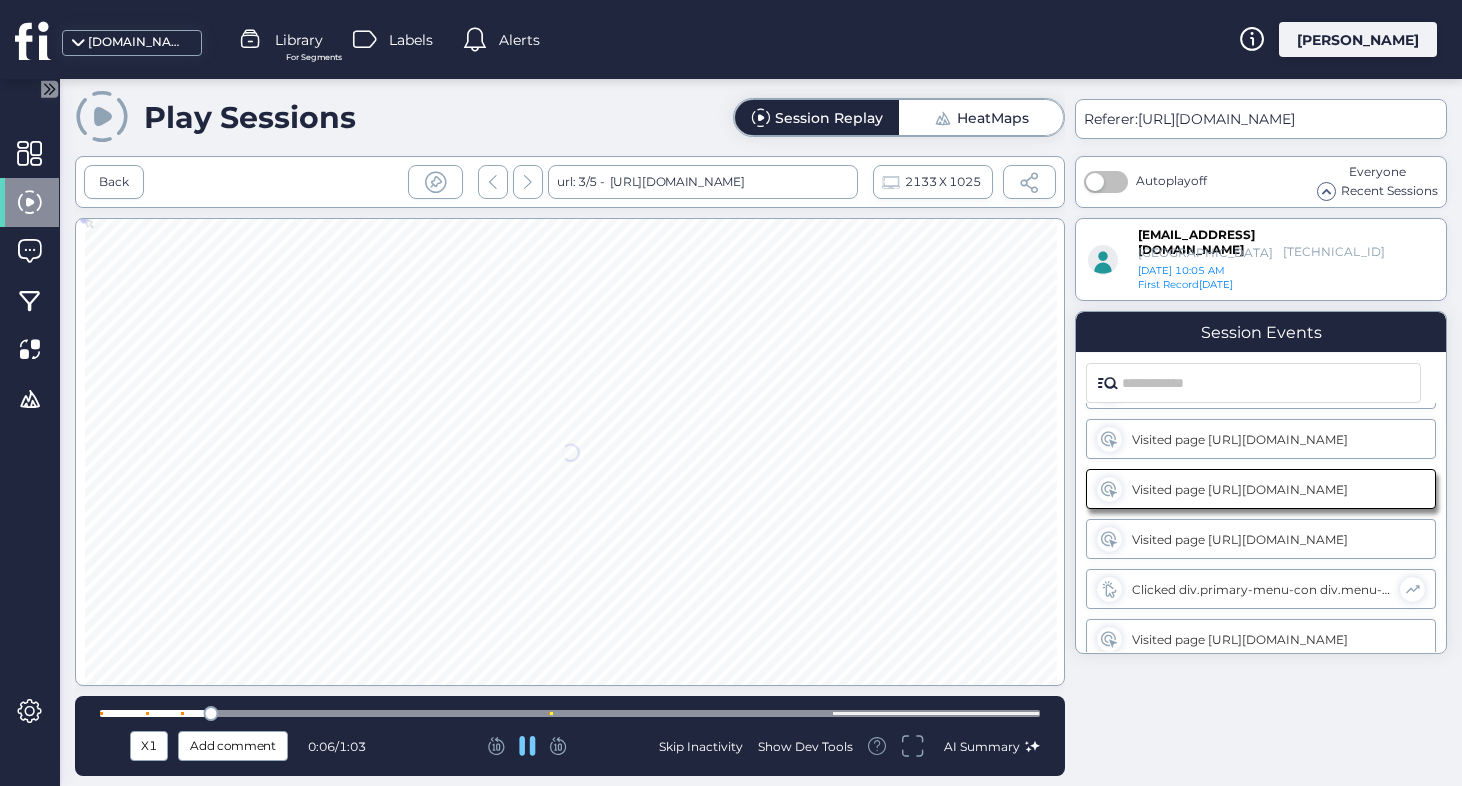 click at bounding box center (570, 713) 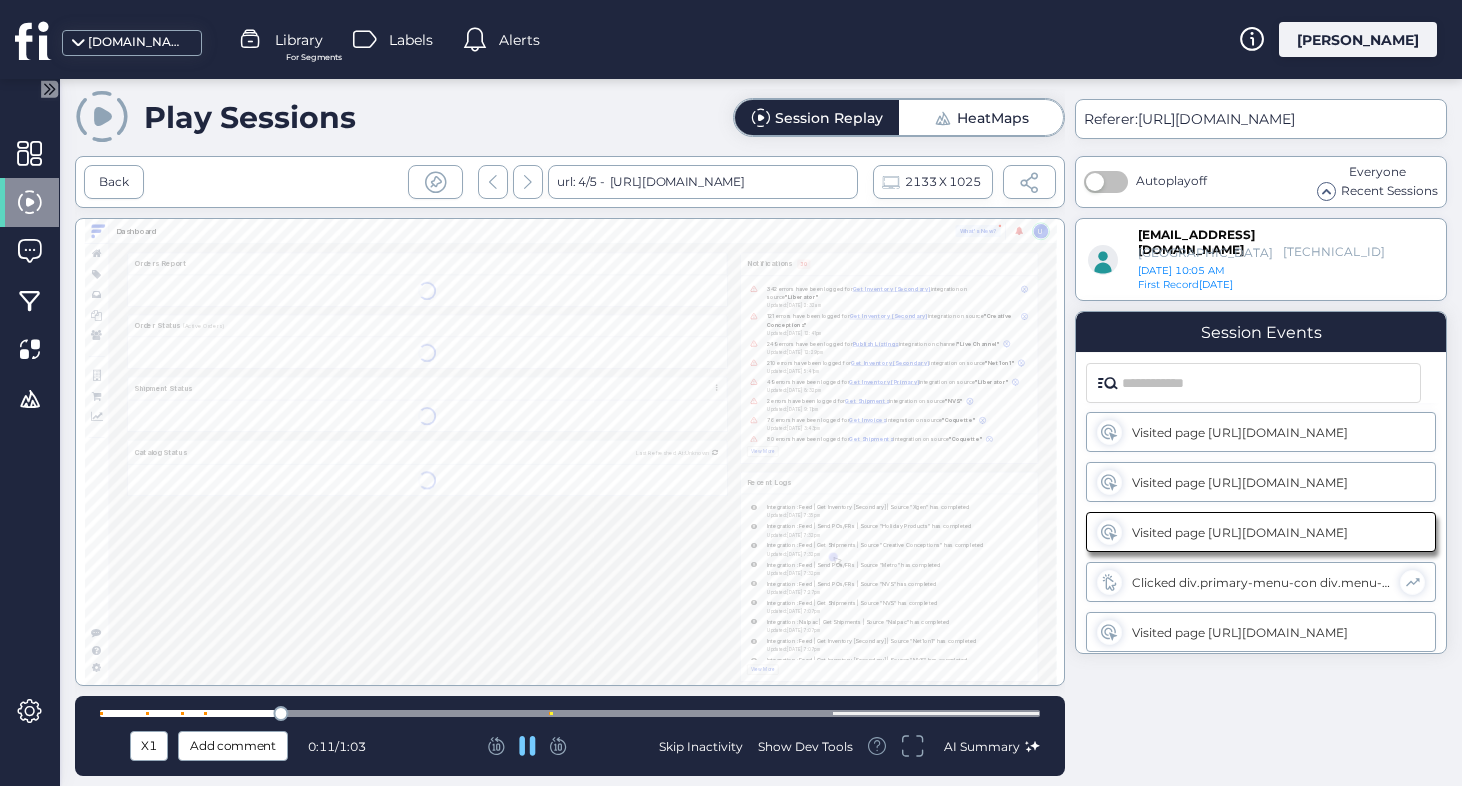 click at bounding box center (570, 713) 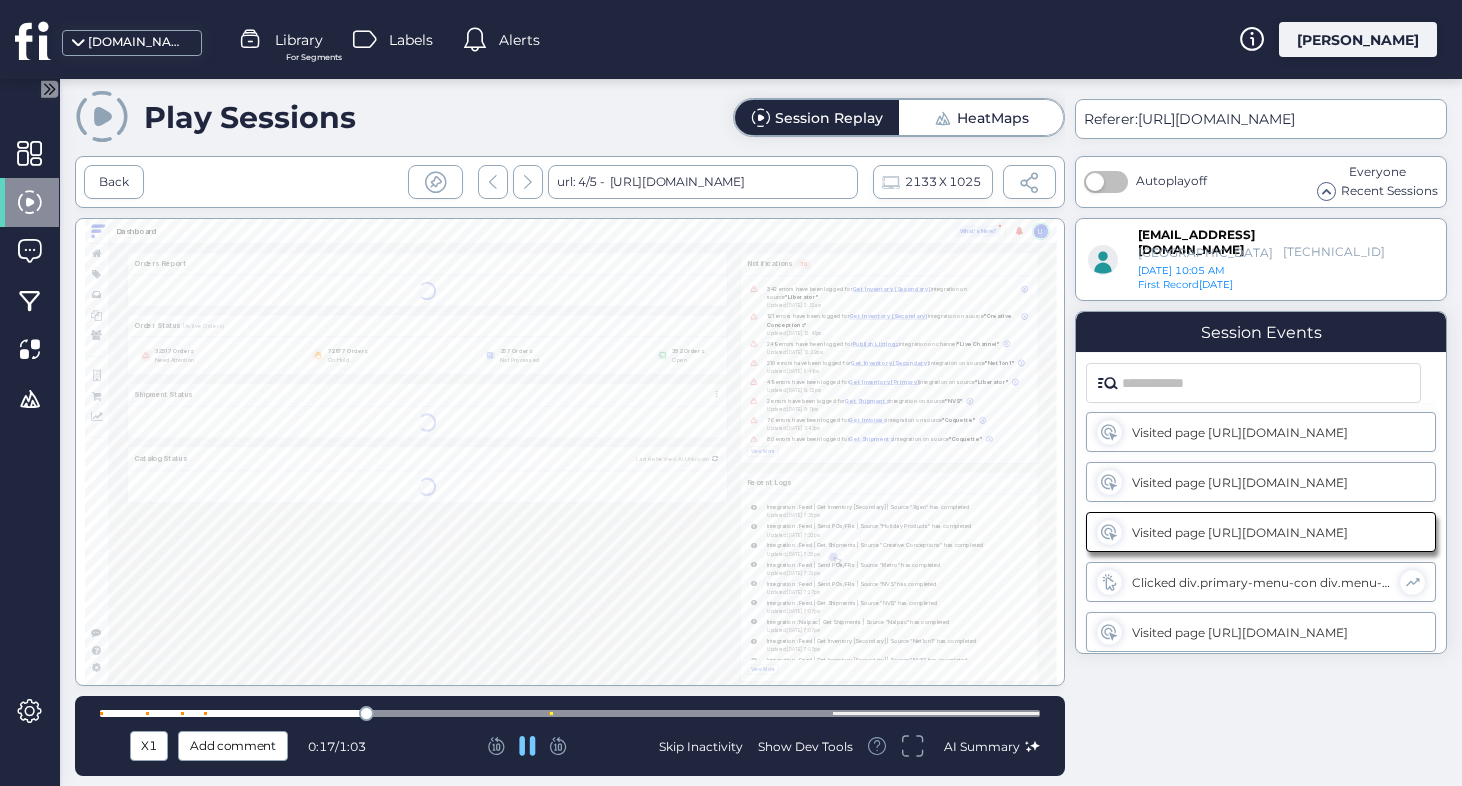 click at bounding box center (570, 713) 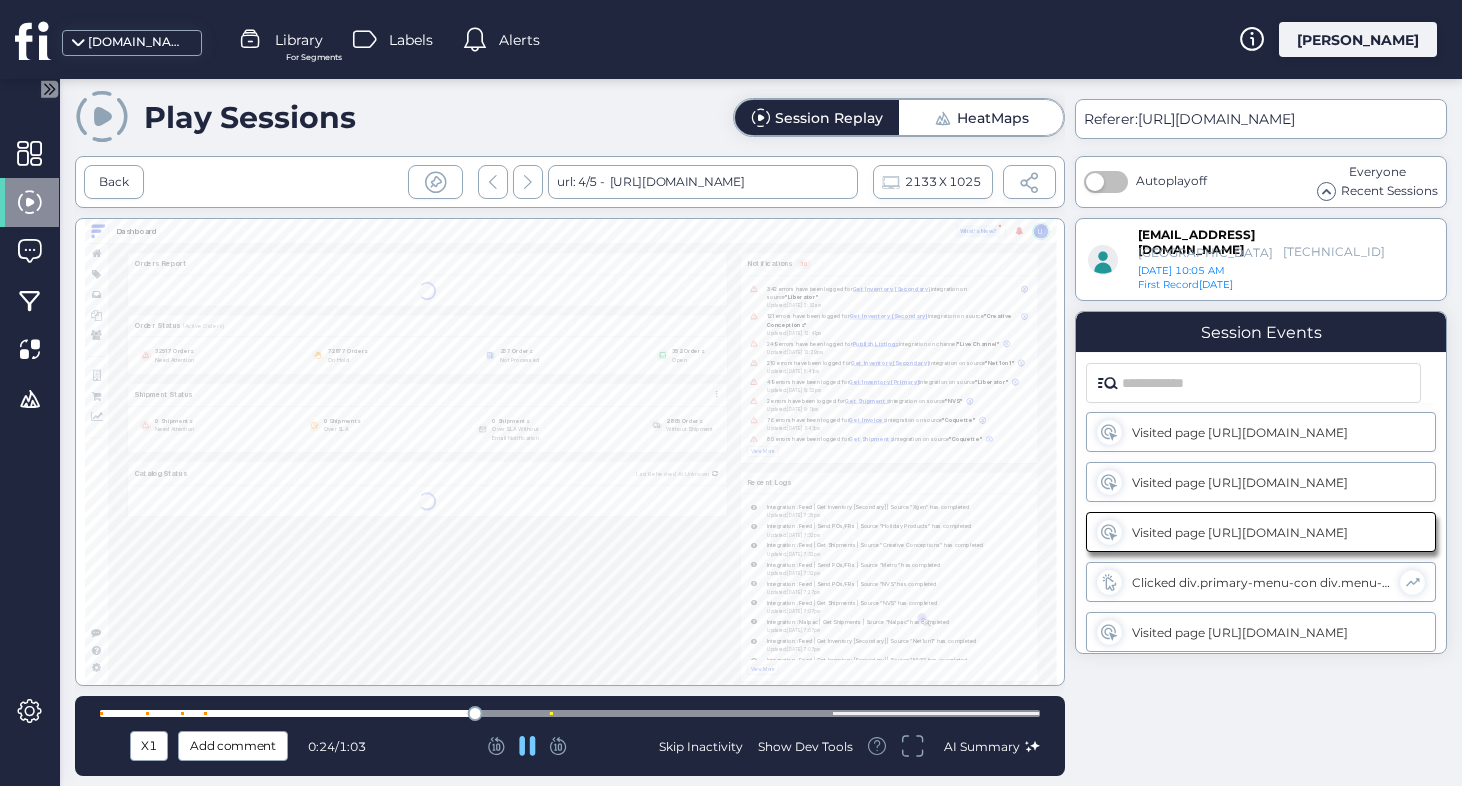 click at bounding box center (570, 713) 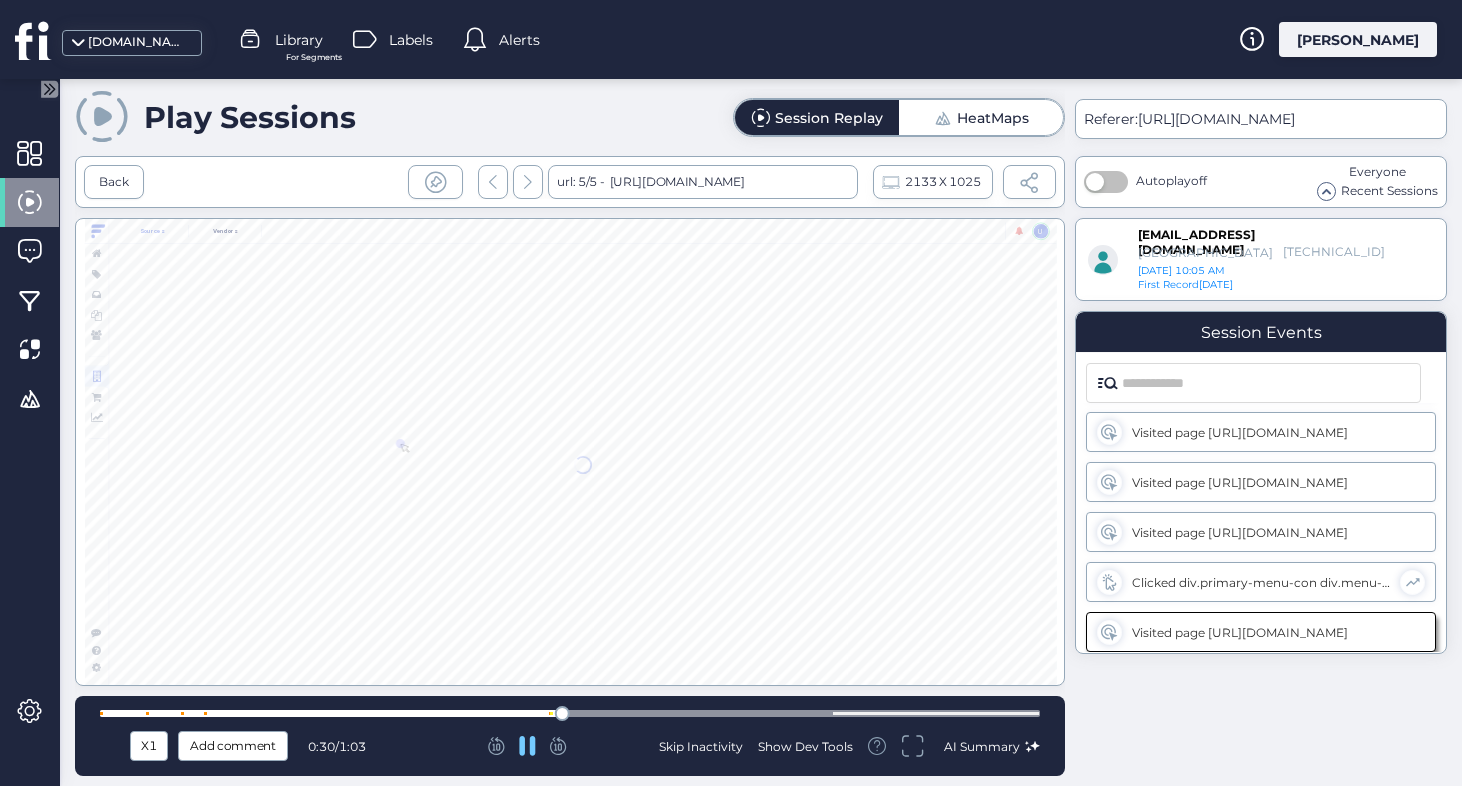 click at bounding box center (570, 713) 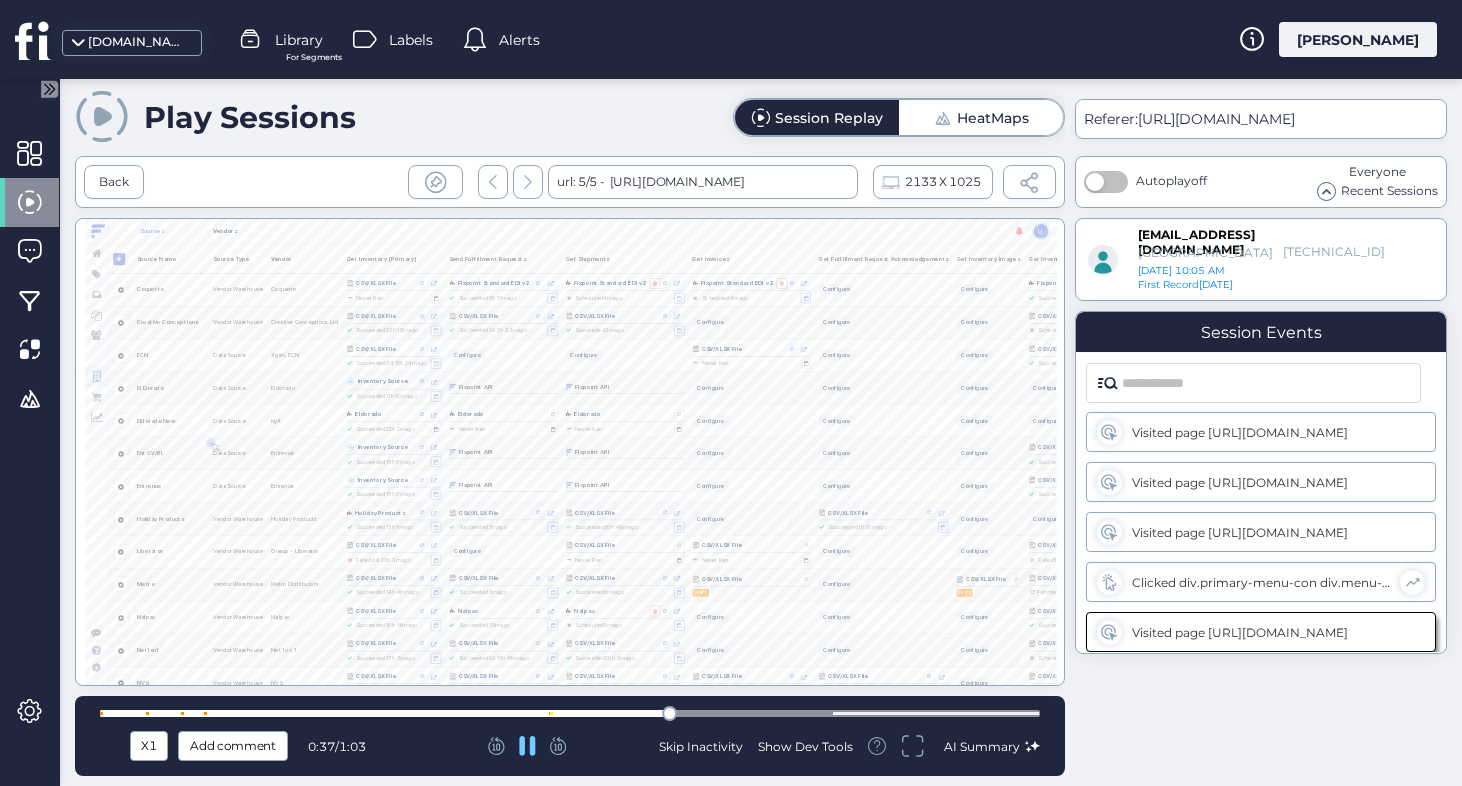 click at bounding box center (570, 713) 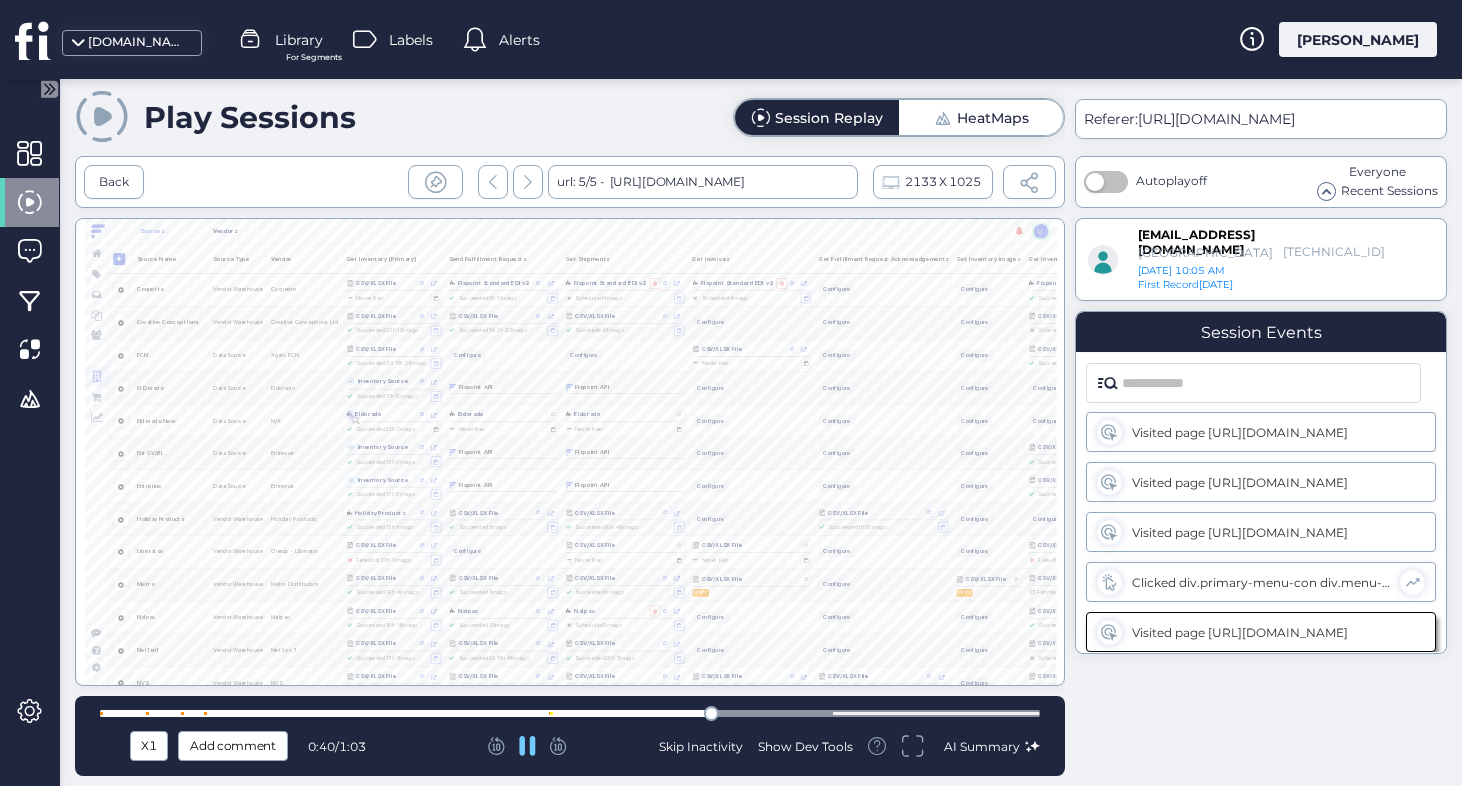 click at bounding box center (570, 713) 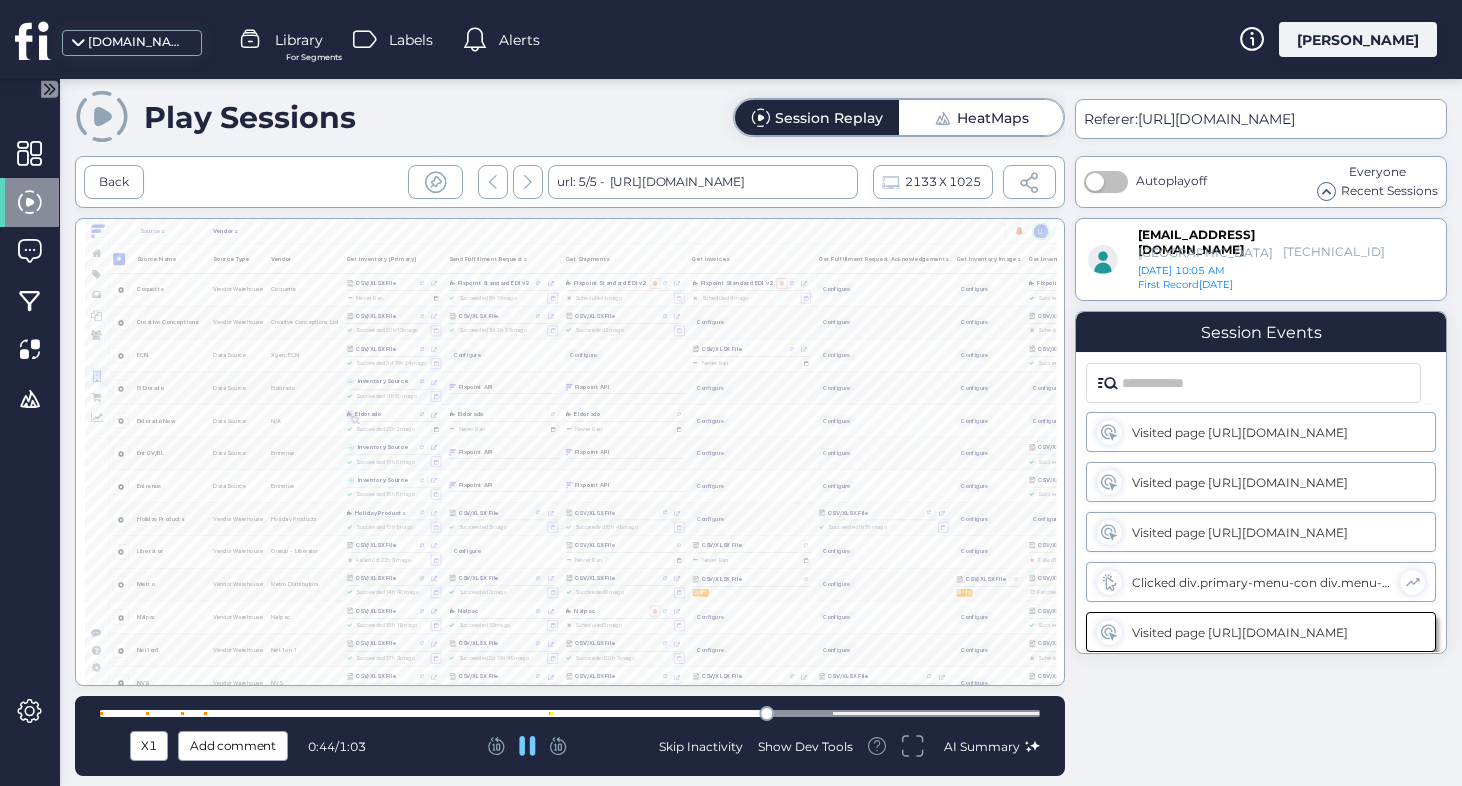 click at bounding box center [570, 713] 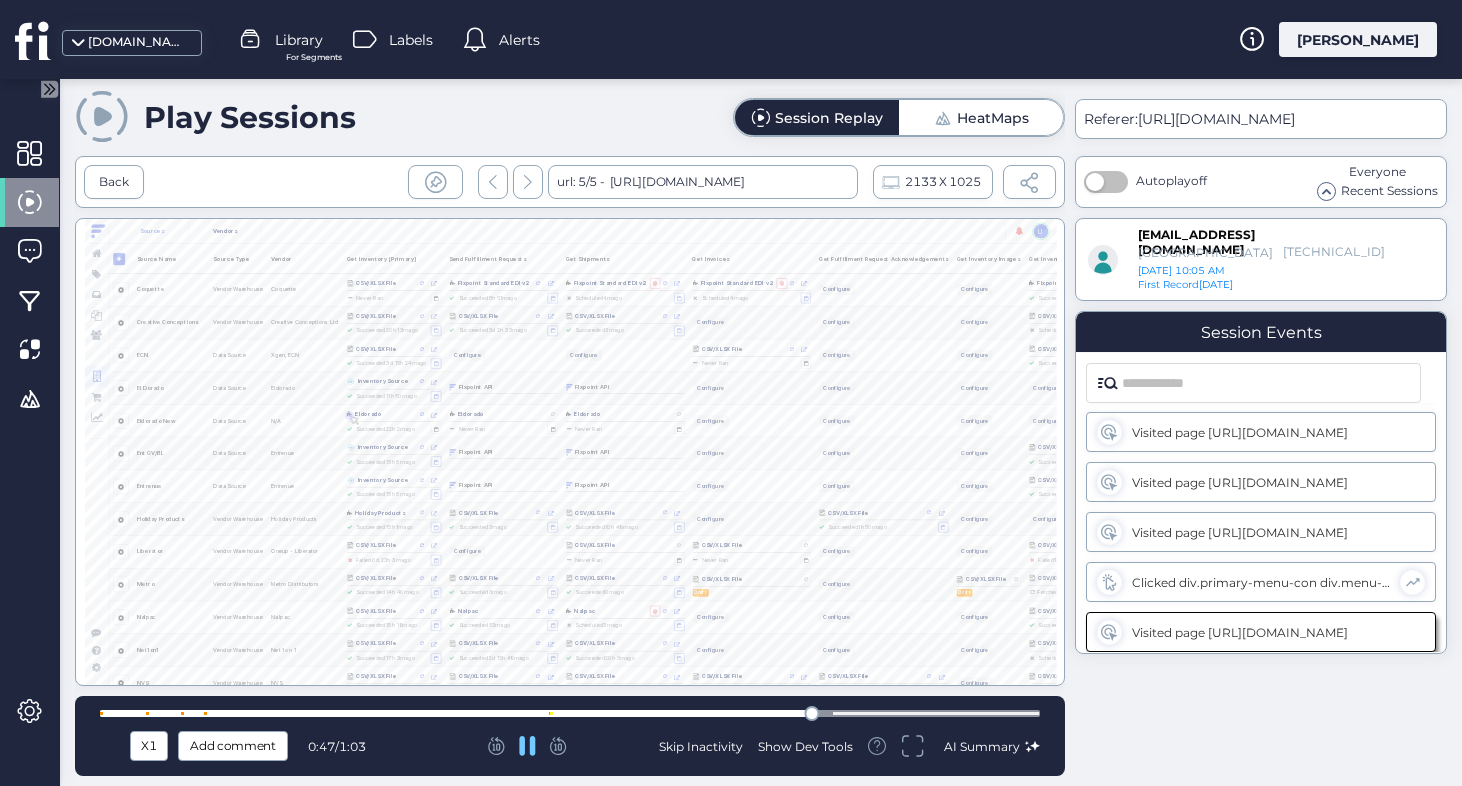 click at bounding box center [570, 713] 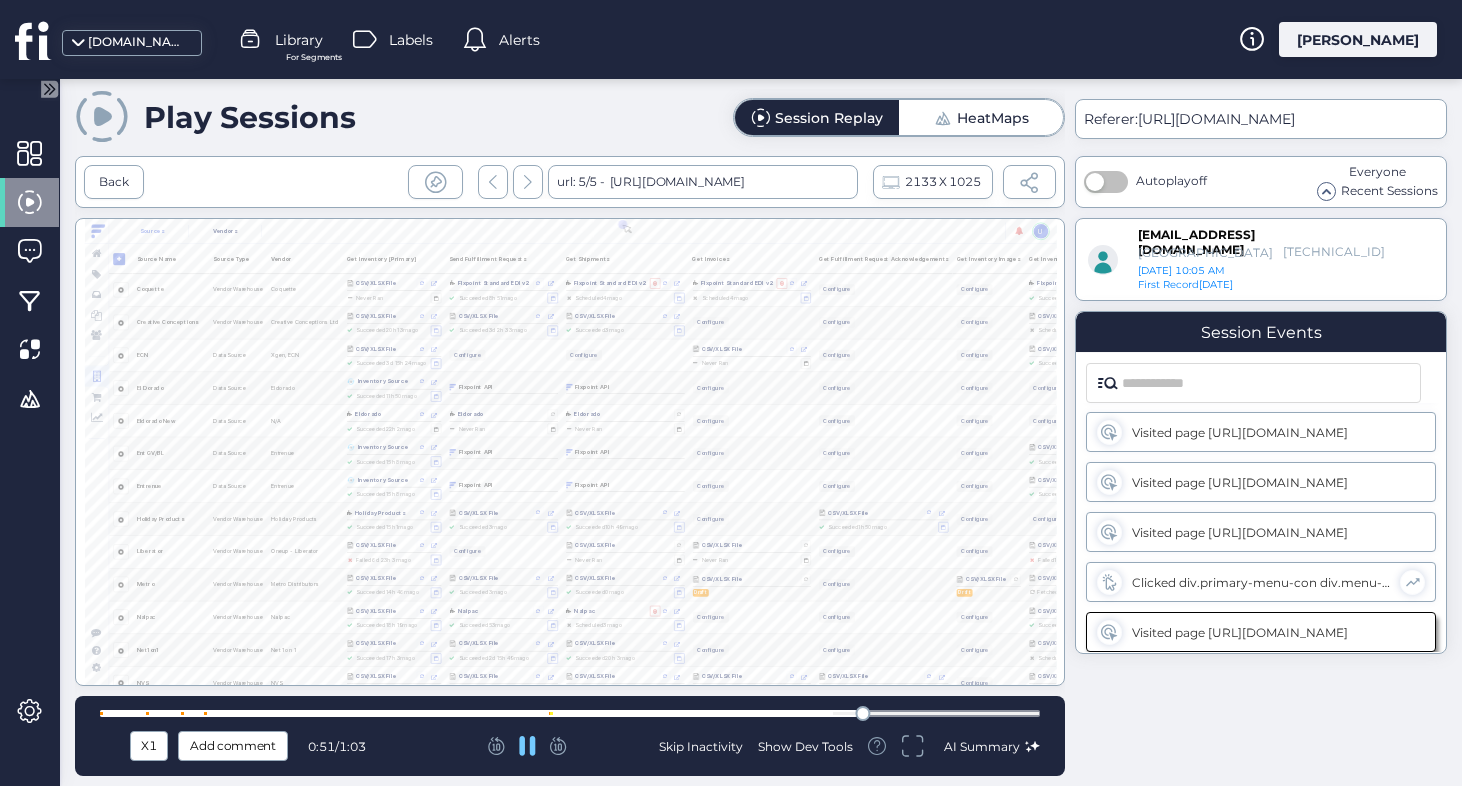 click at bounding box center [570, 713] 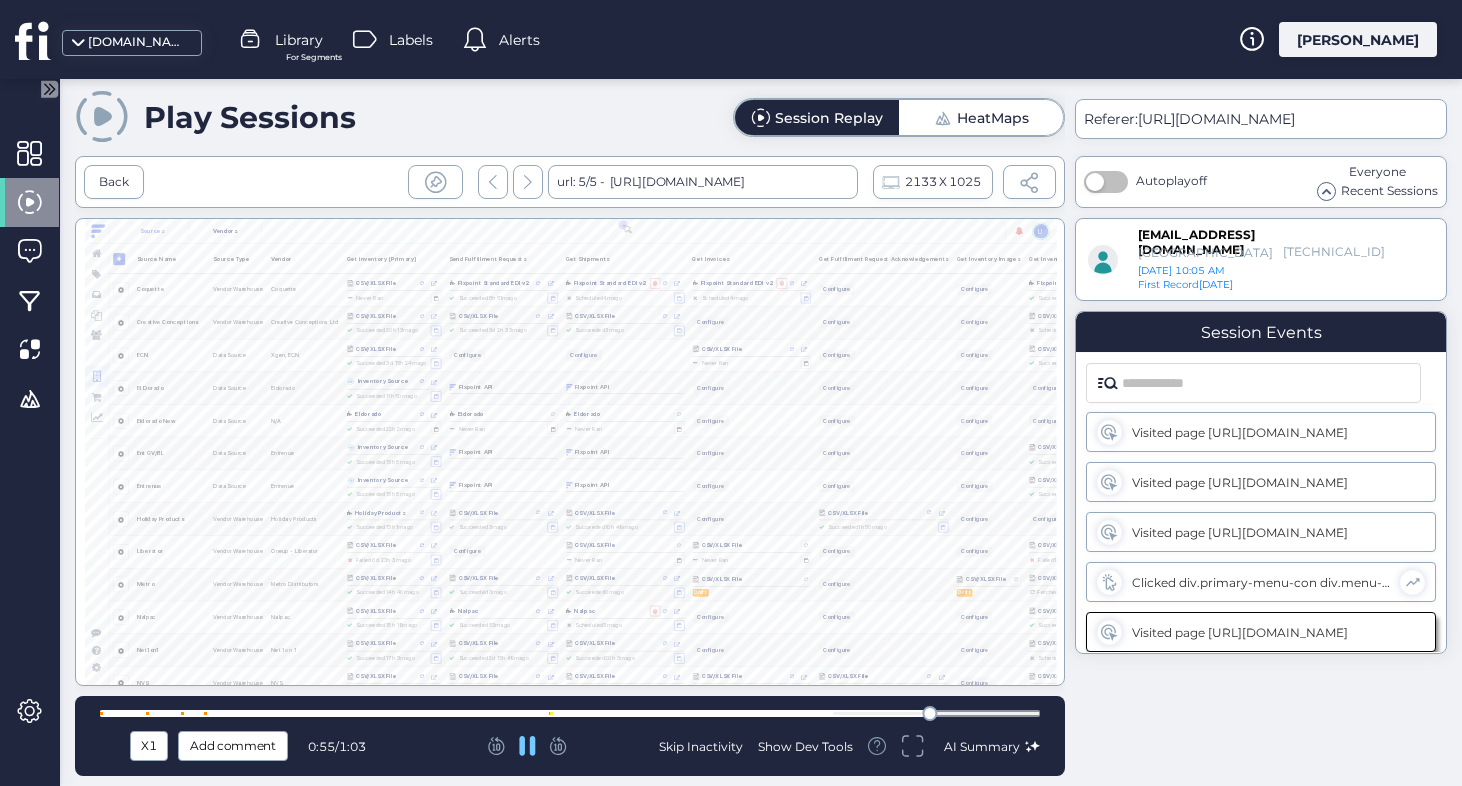click at bounding box center (570, 713) 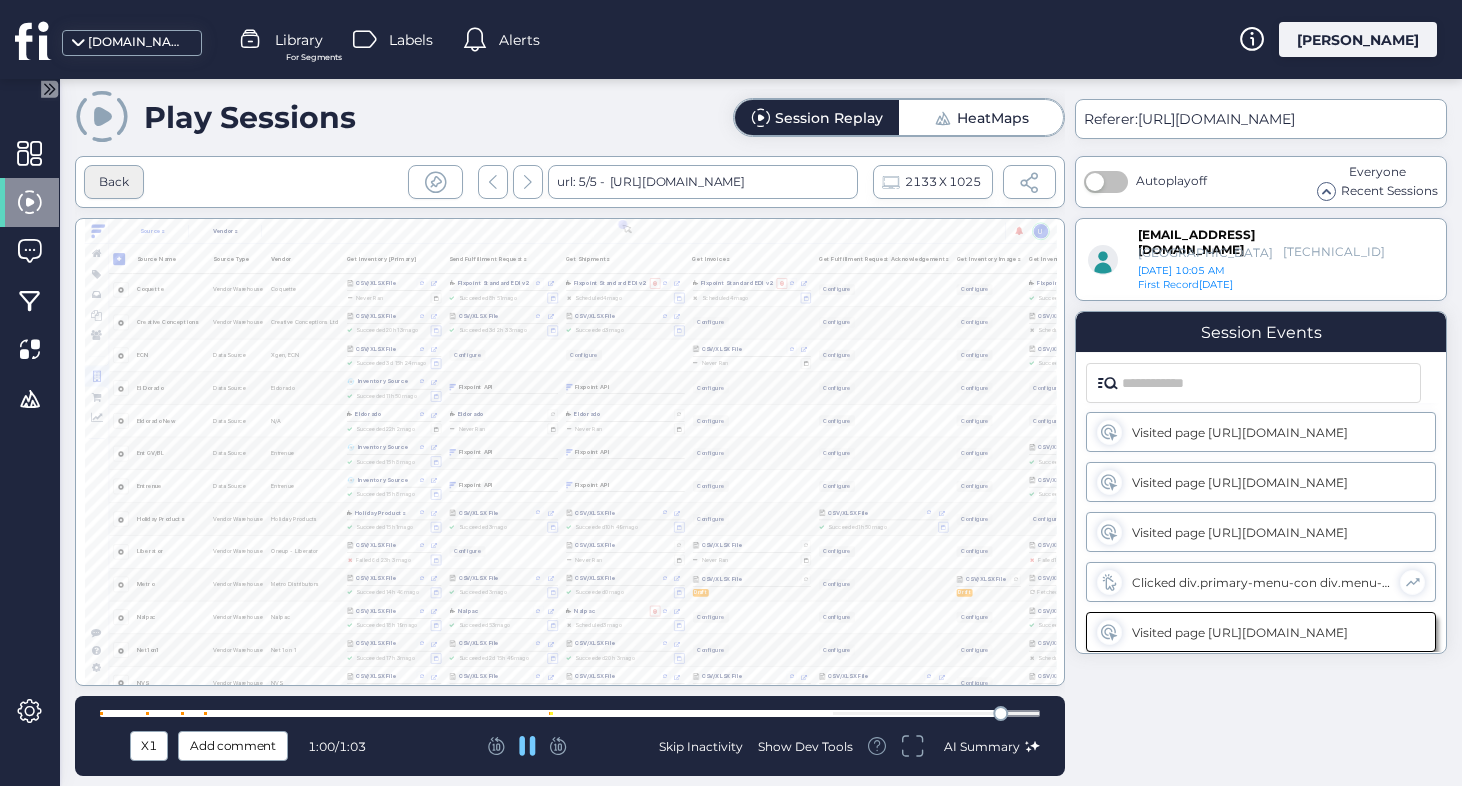 click on "Back" at bounding box center [114, 182] 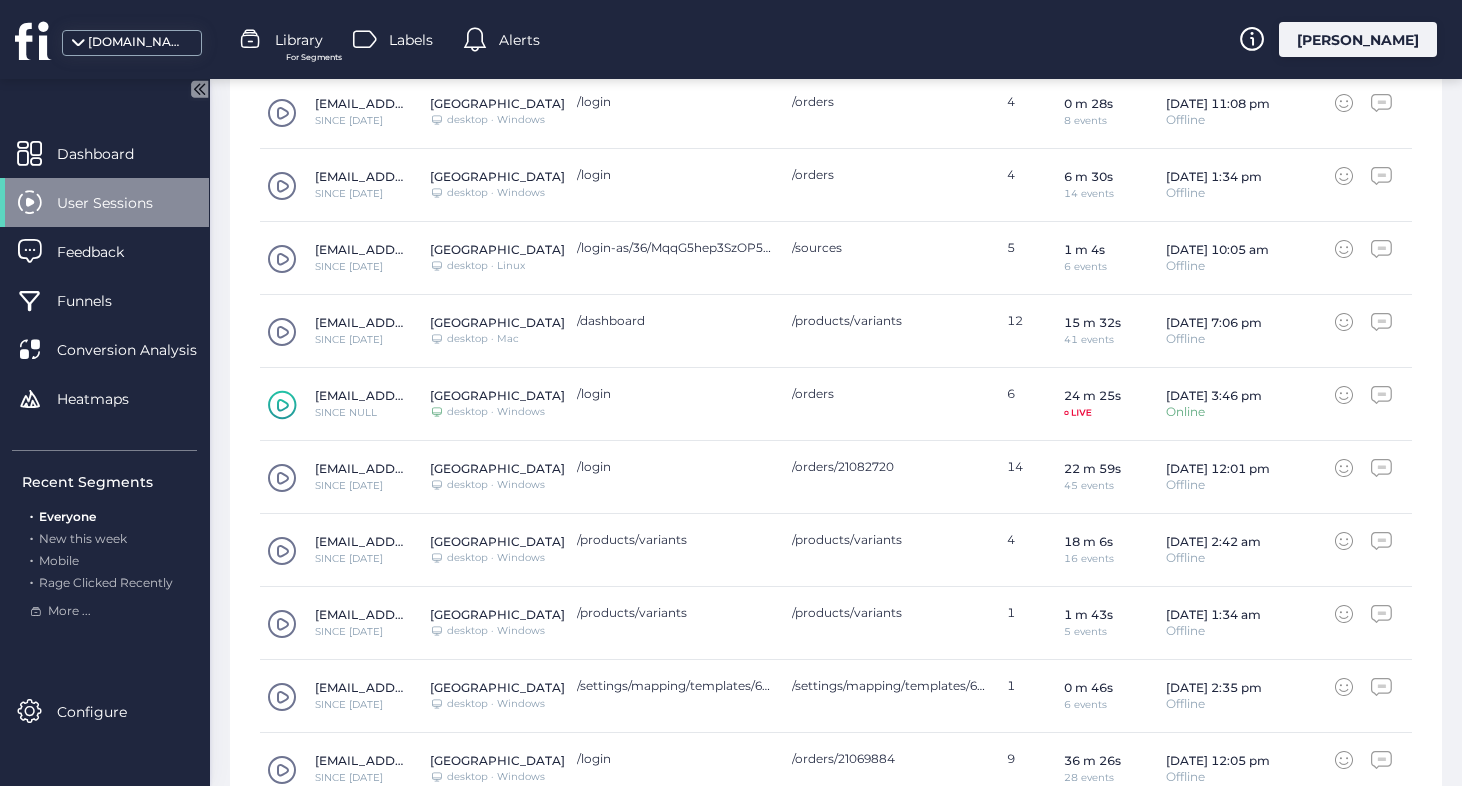 scroll, scrollTop: 851, scrollLeft: 0, axis: vertical 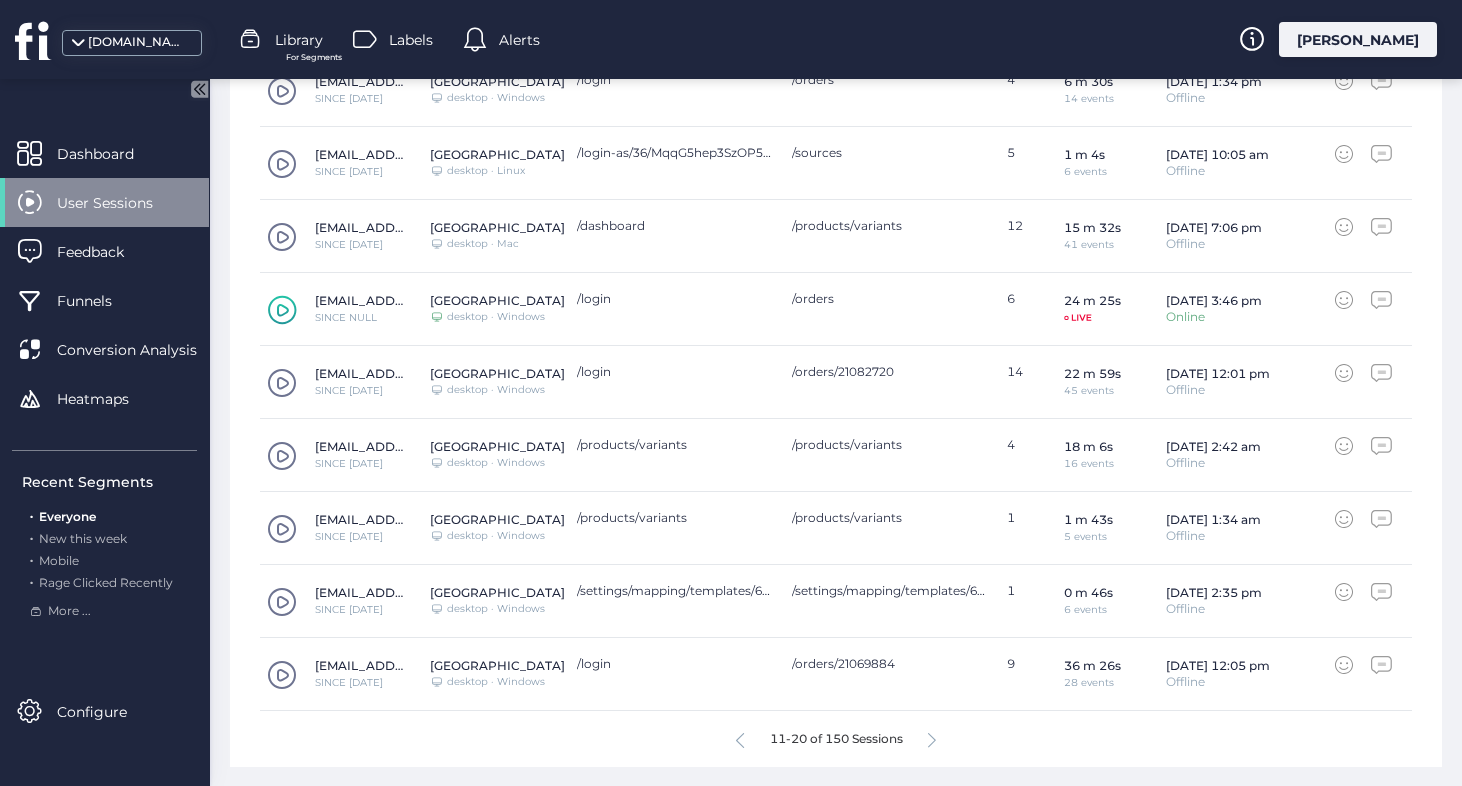 click 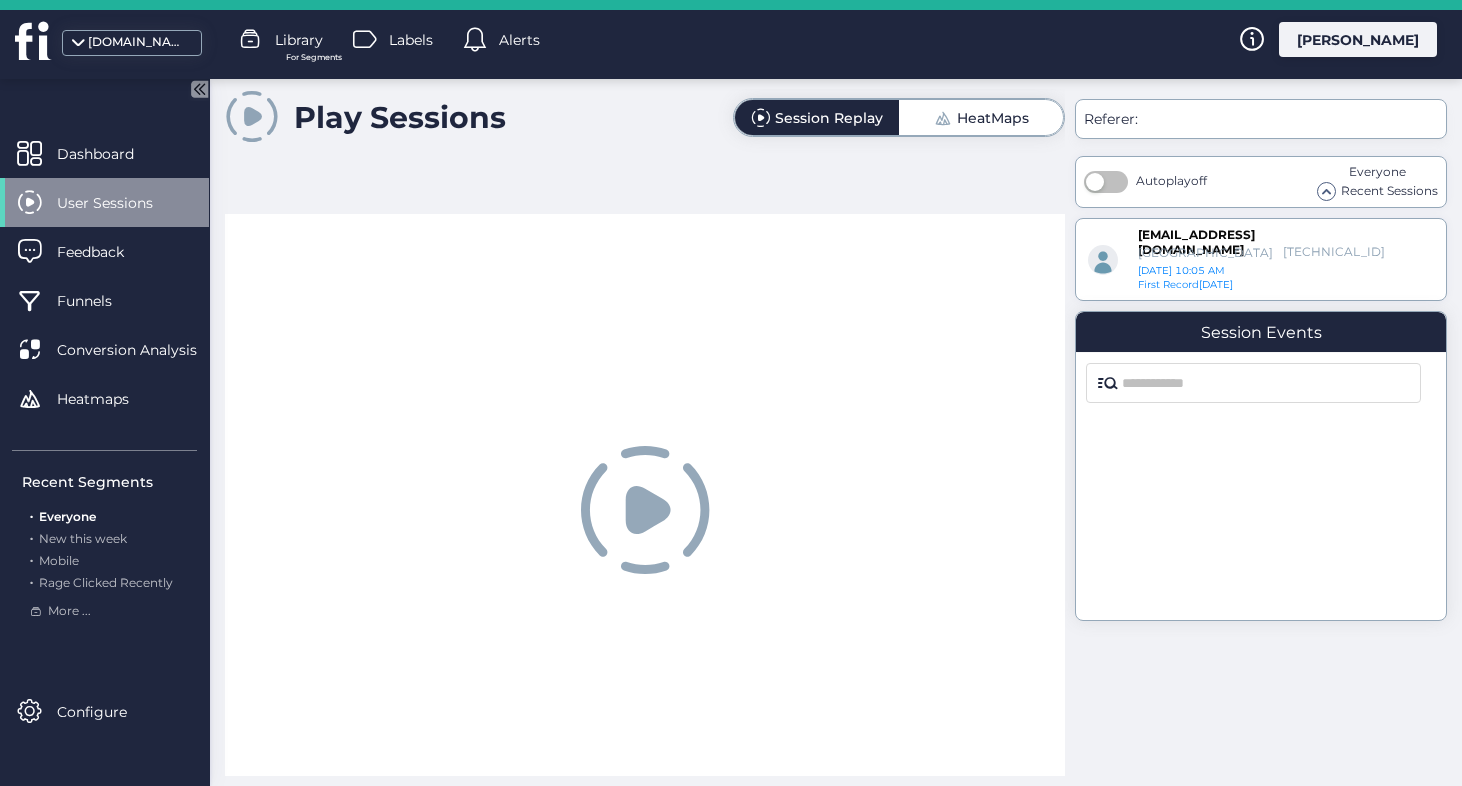 scroll, scrollTop: 0, scrollLeft: 0, axis: both 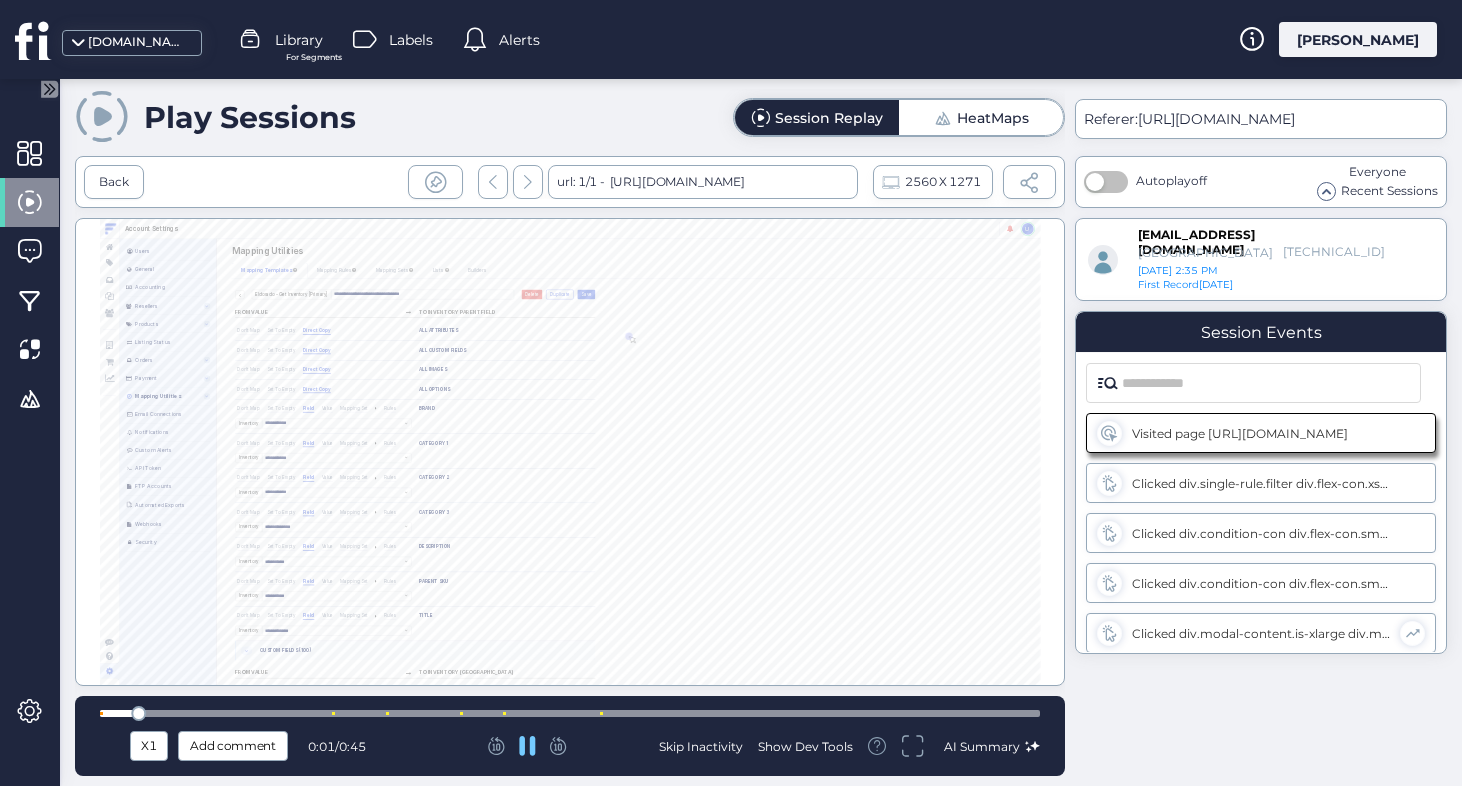 type on "******" 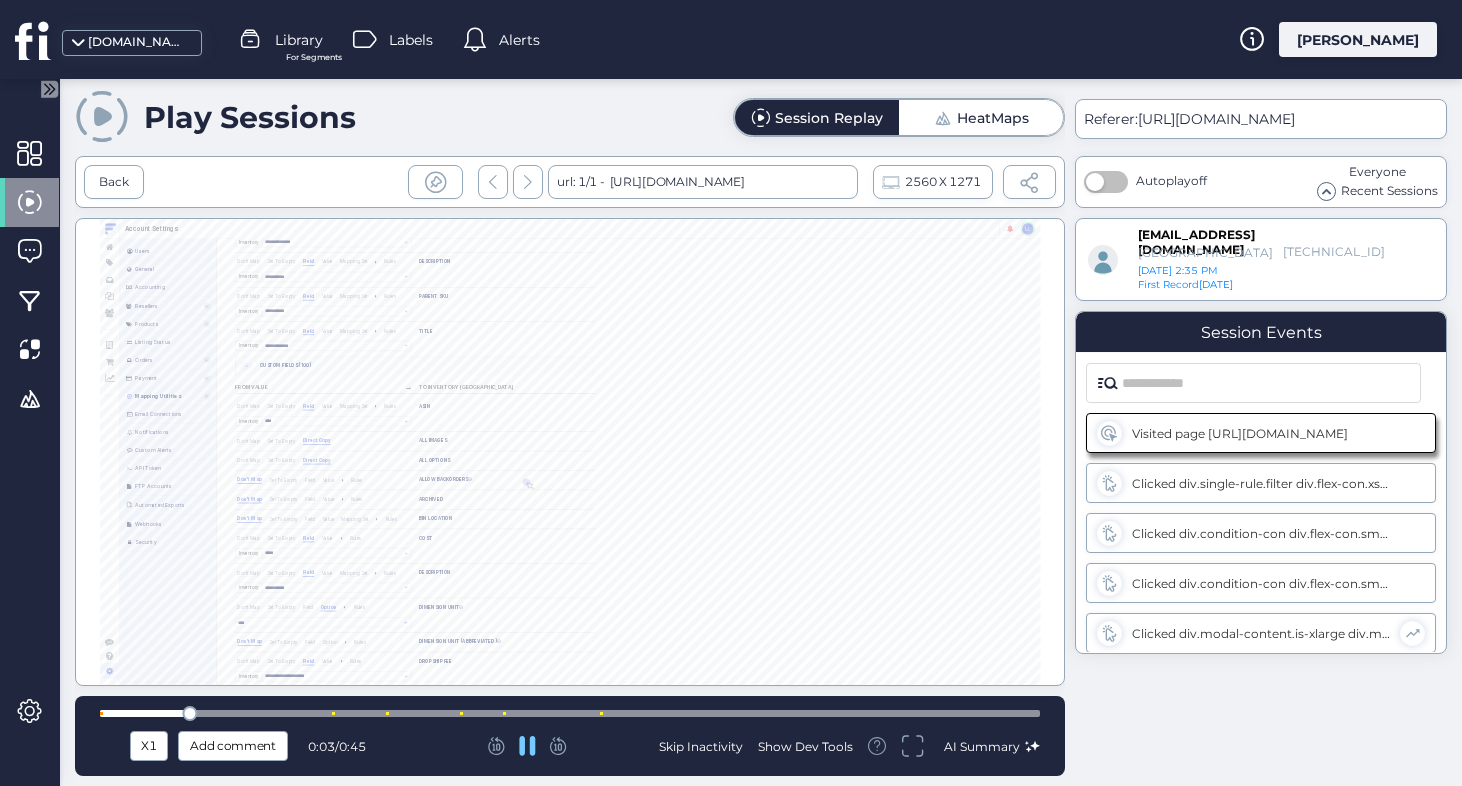 scroll, scrollTop: 800, scrollLeft: 0, axis: vertical 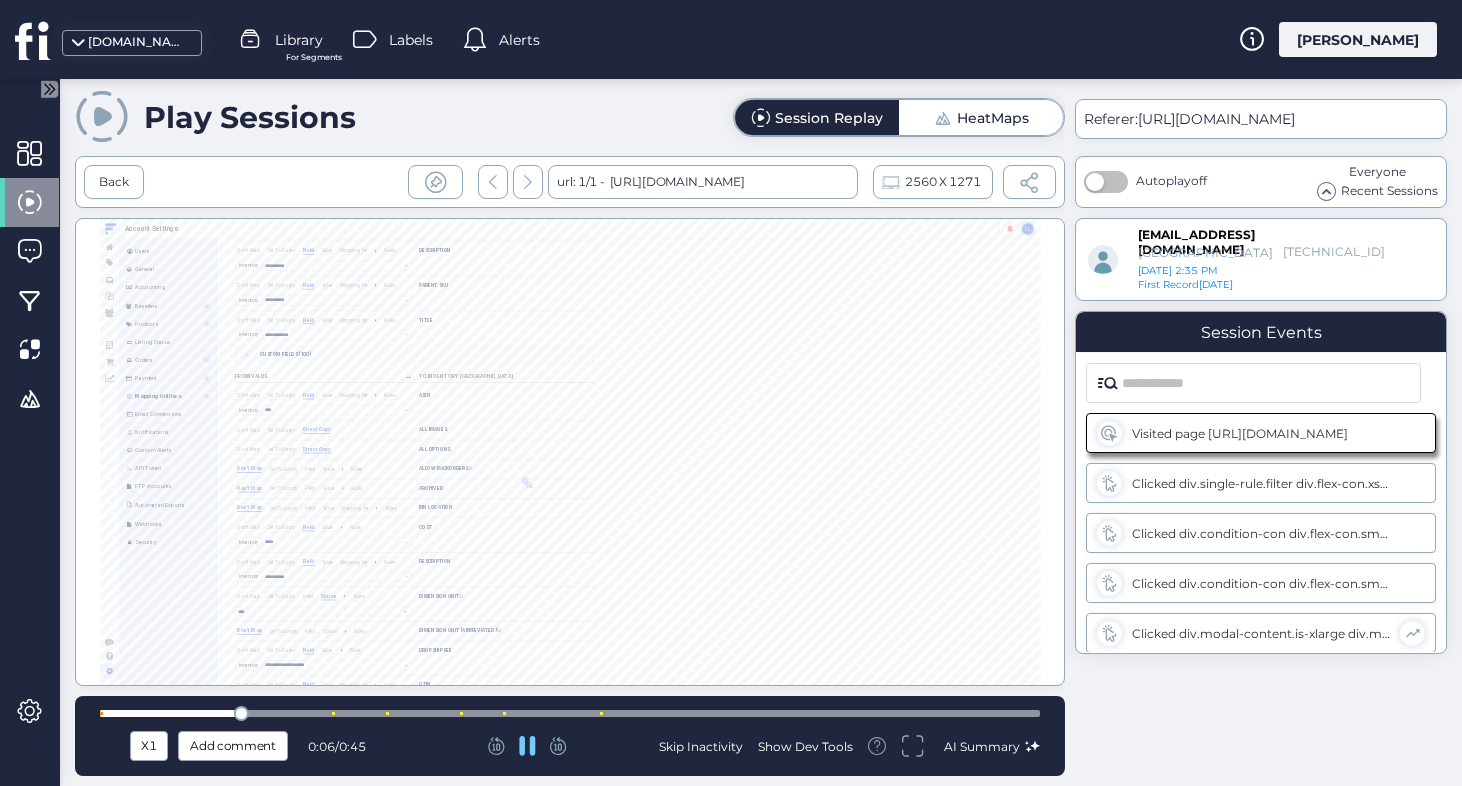 click at bounding box center [570, 713] 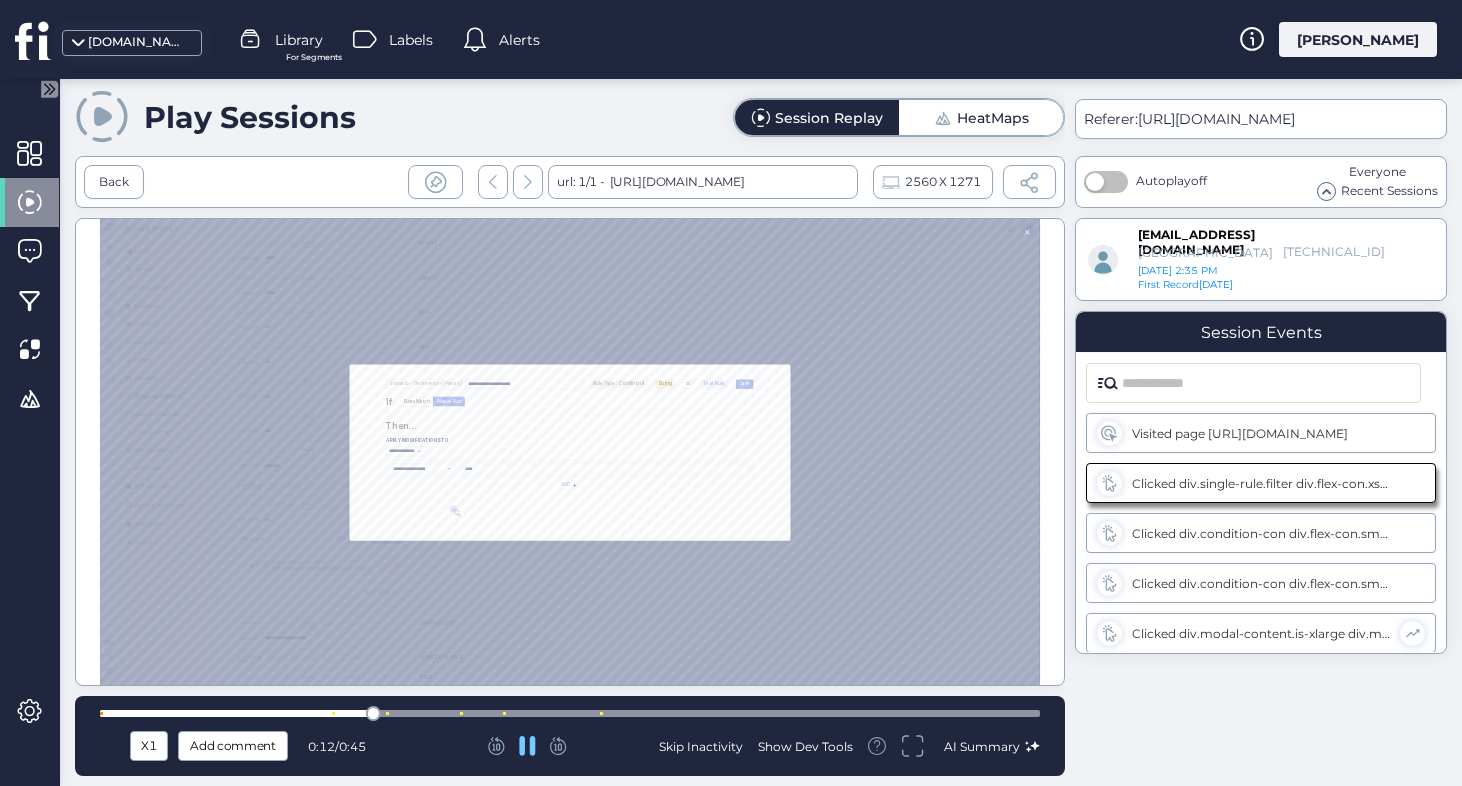 click at bounding box center [570, 713] 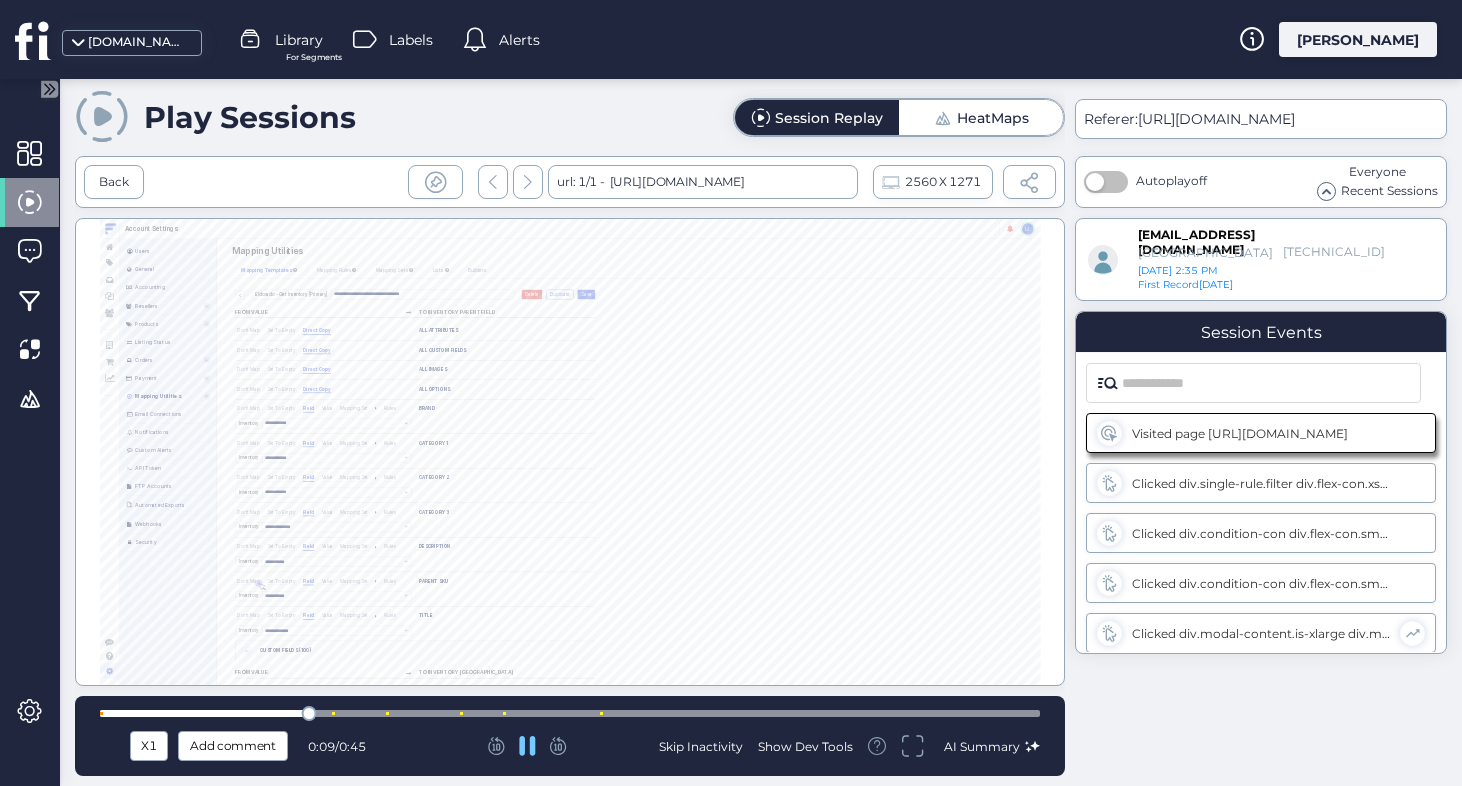 scroll, scrollTop: 0, scrollLeft: 0, axis: both 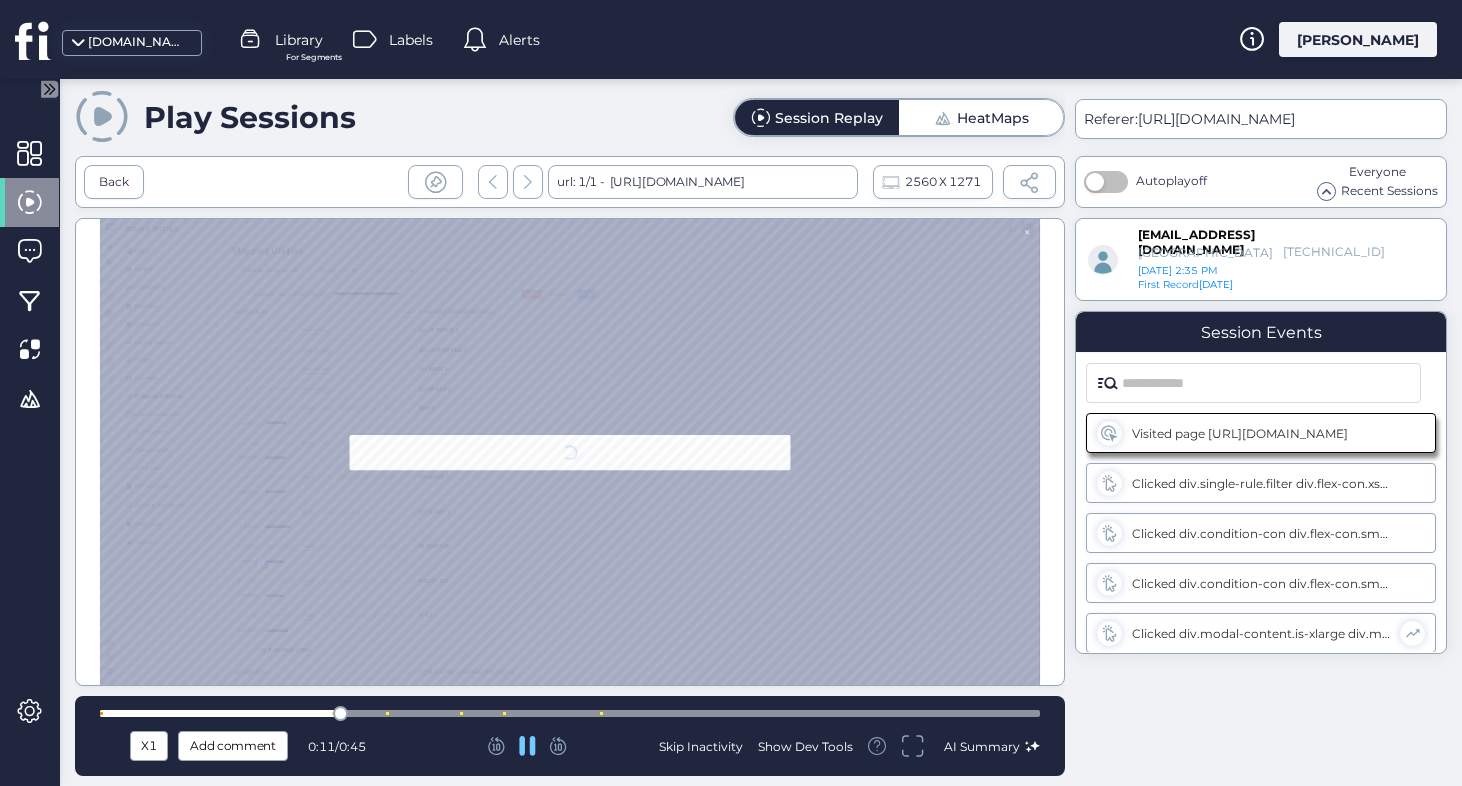 click at bounding box center (570, 713) 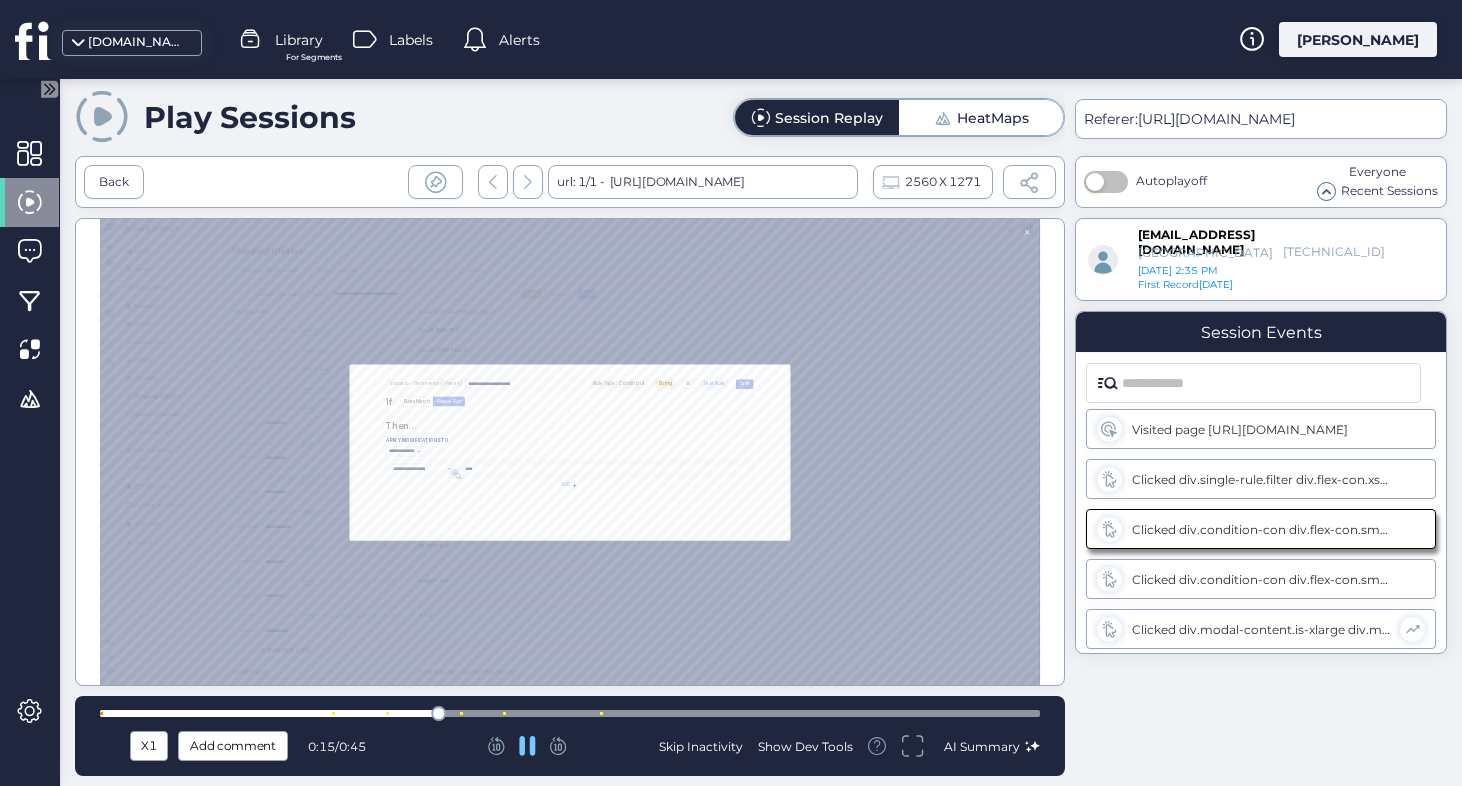 click at bounding box center (570, 713) 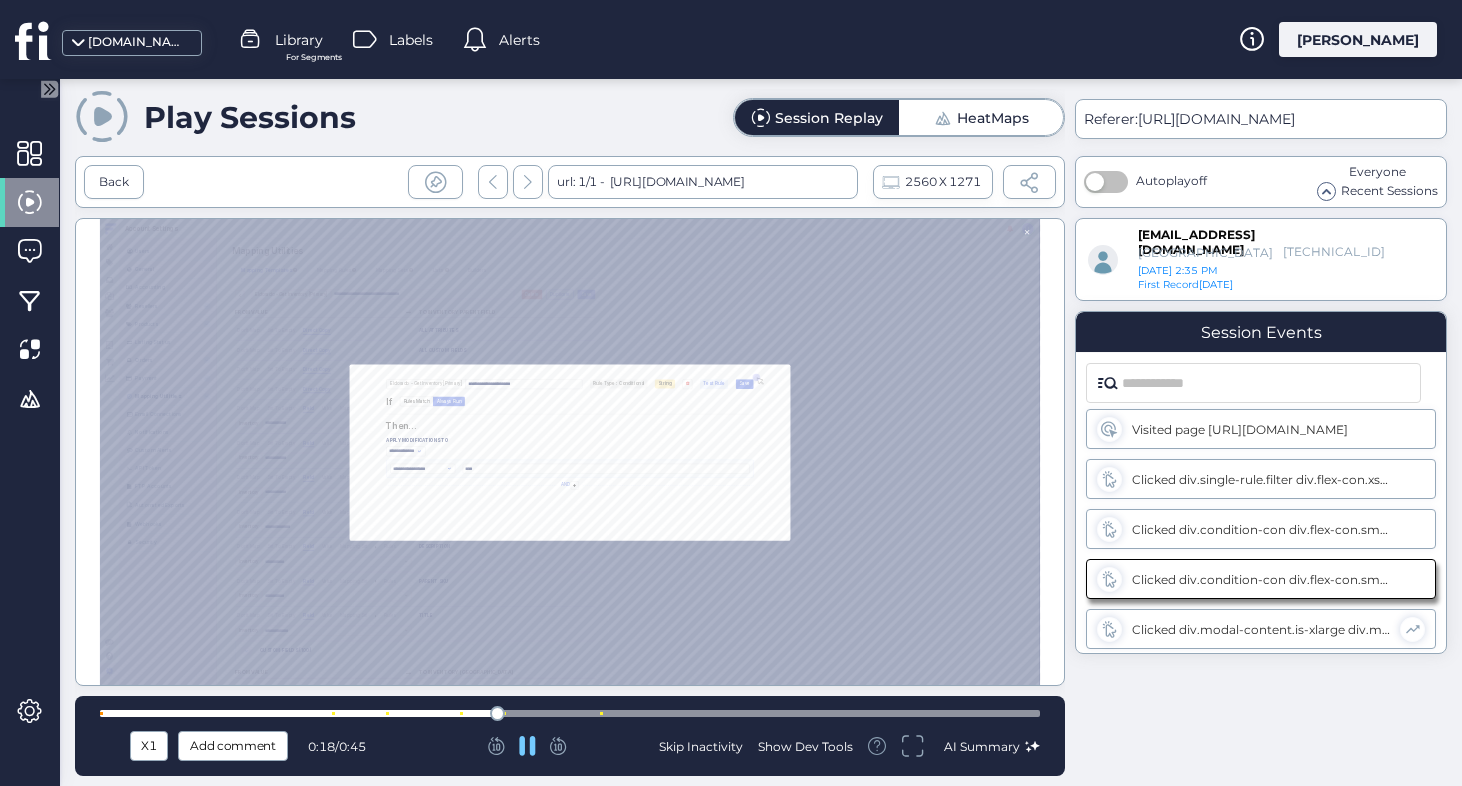 scroll, scrollTop: 51, scrollLeft: 0, axis: vertical 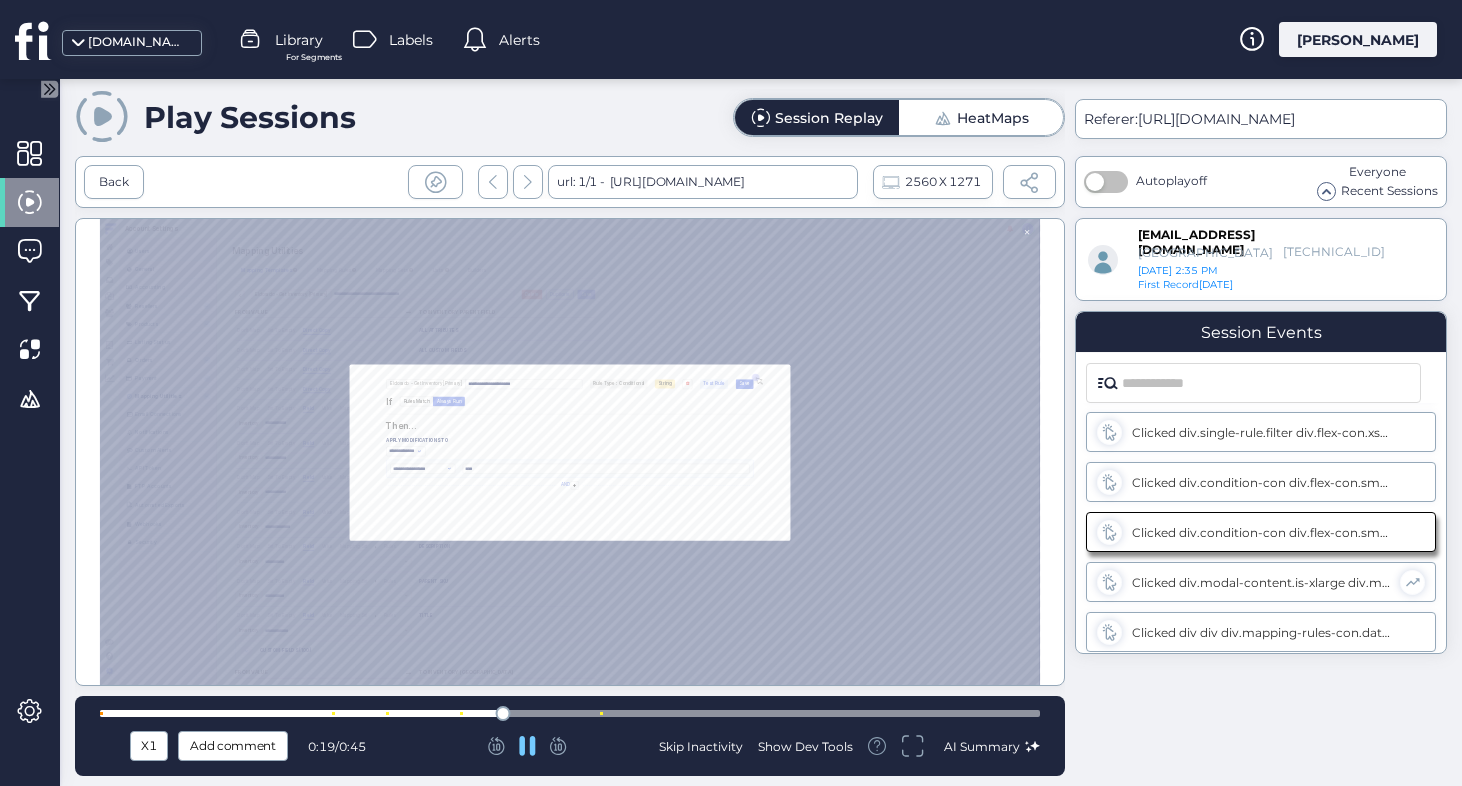 click at bounding box center (570, 713) 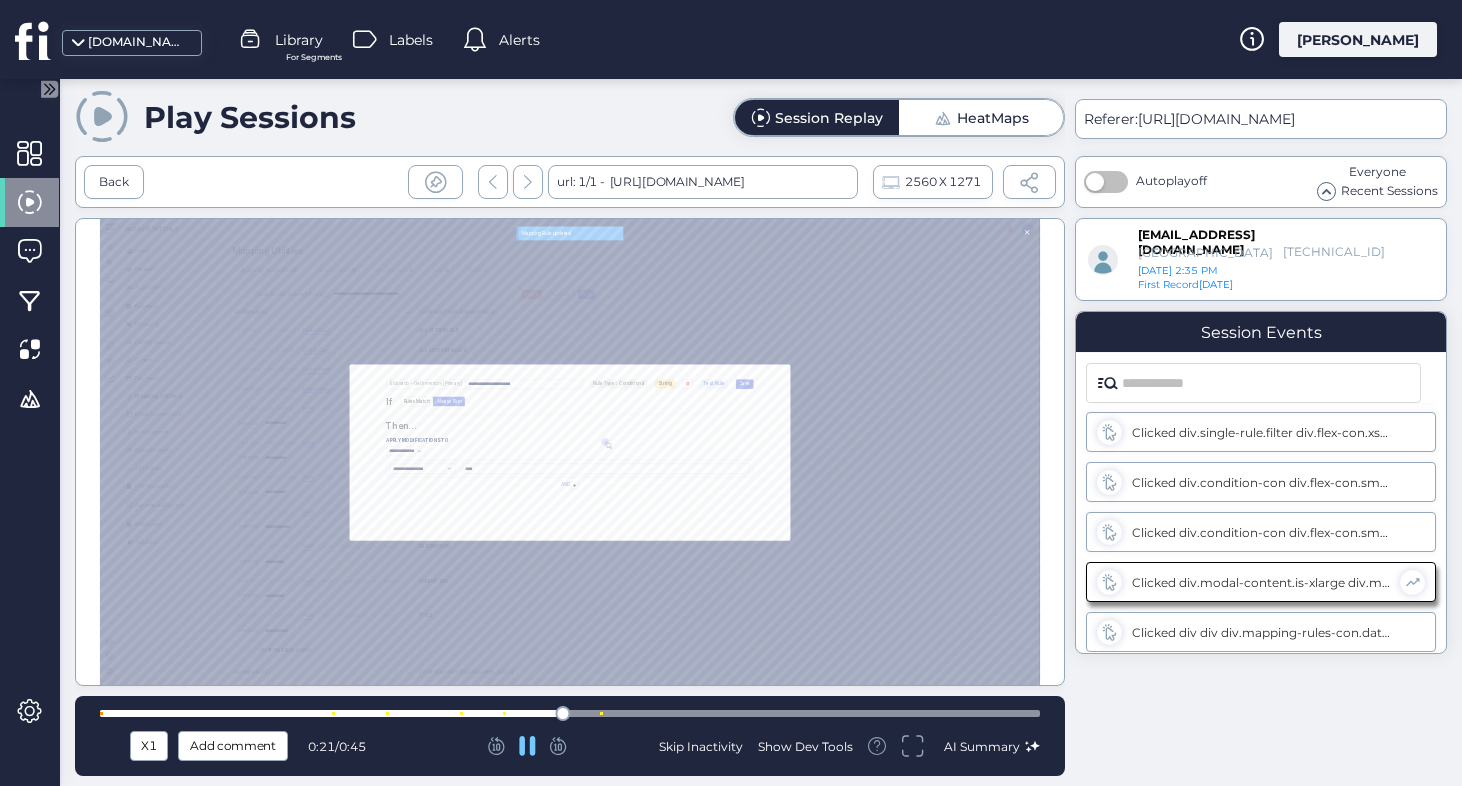 click at bounding box center (570, 713) 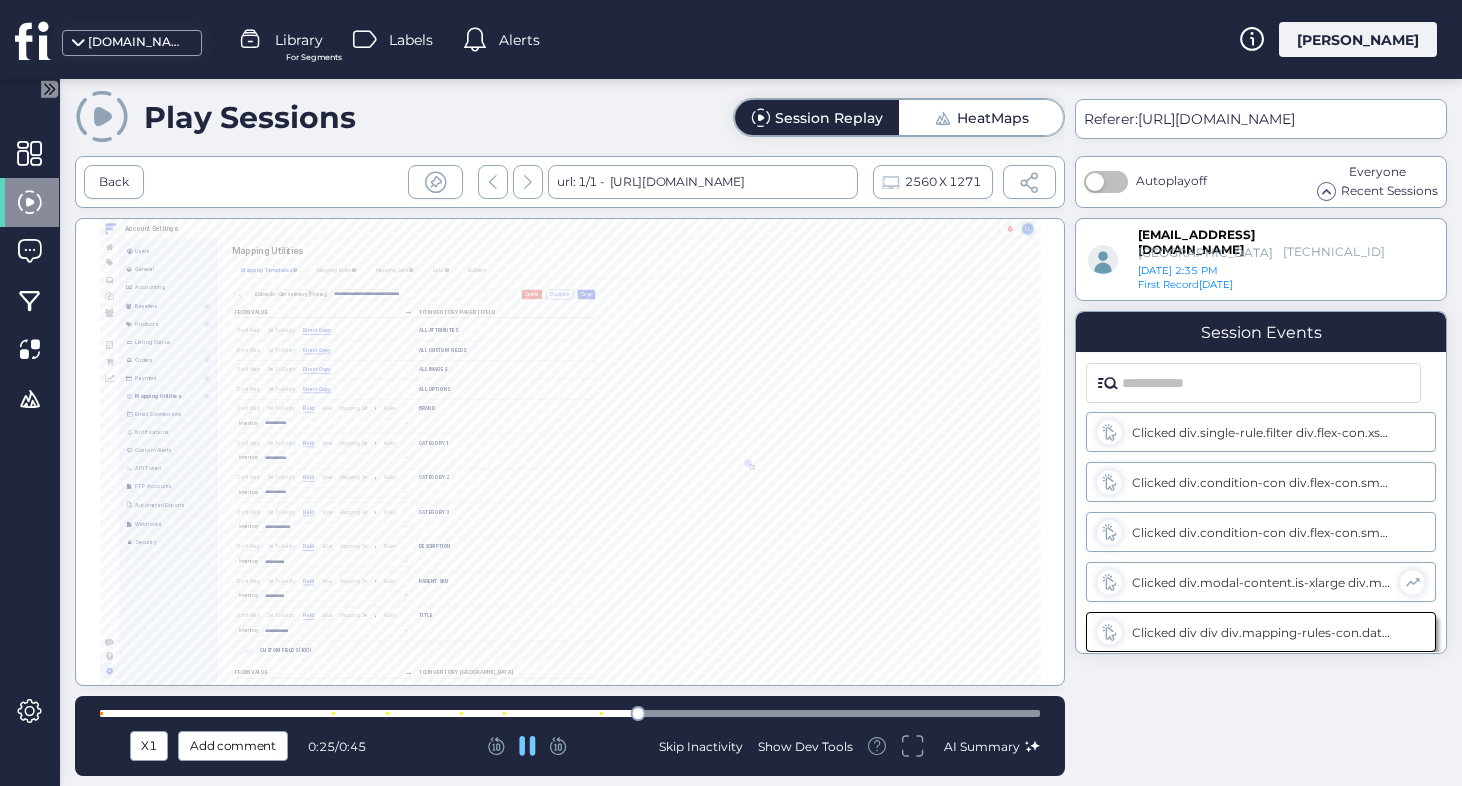 click at bounding box center [570, 713] 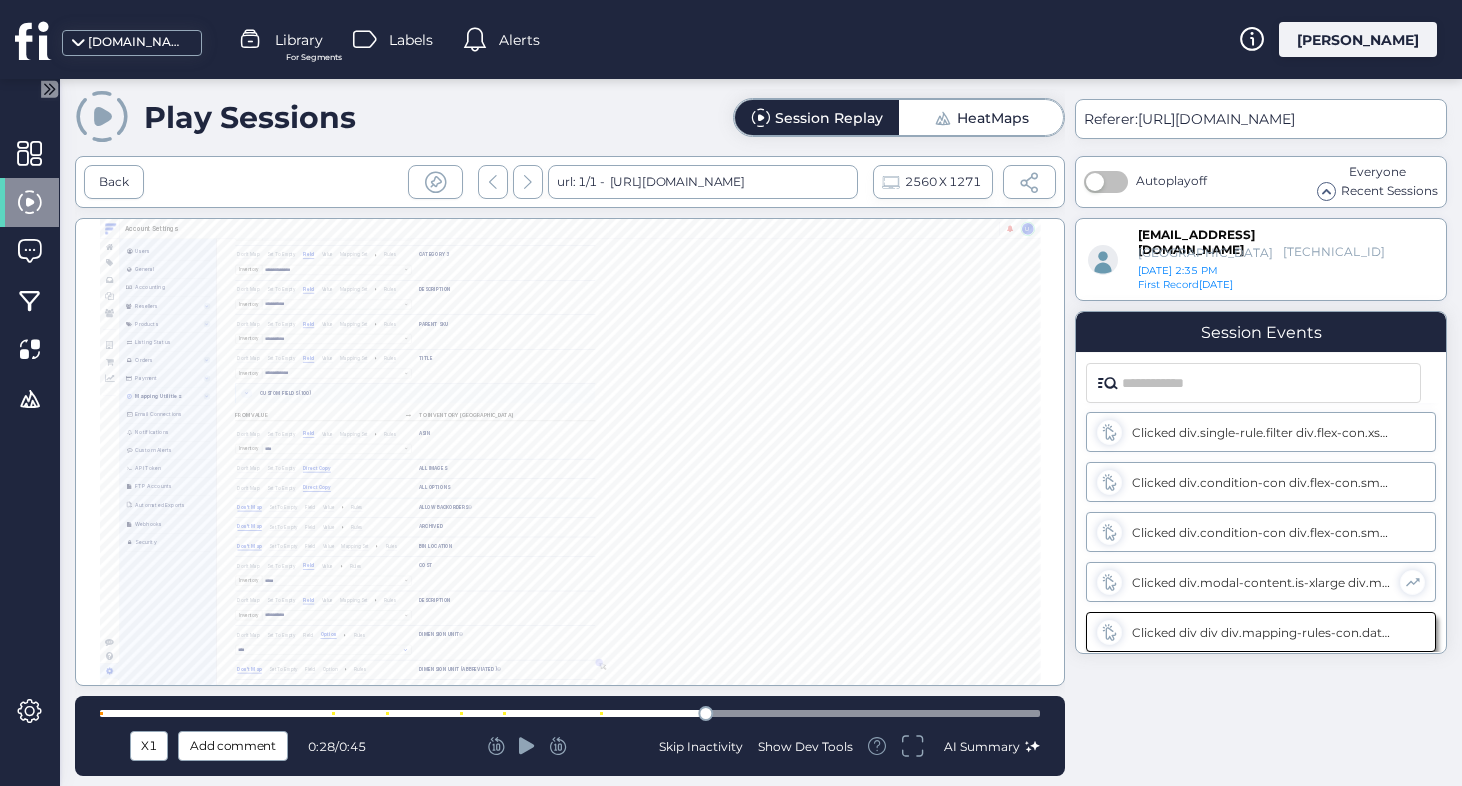 click at bounding box center (705, 713) 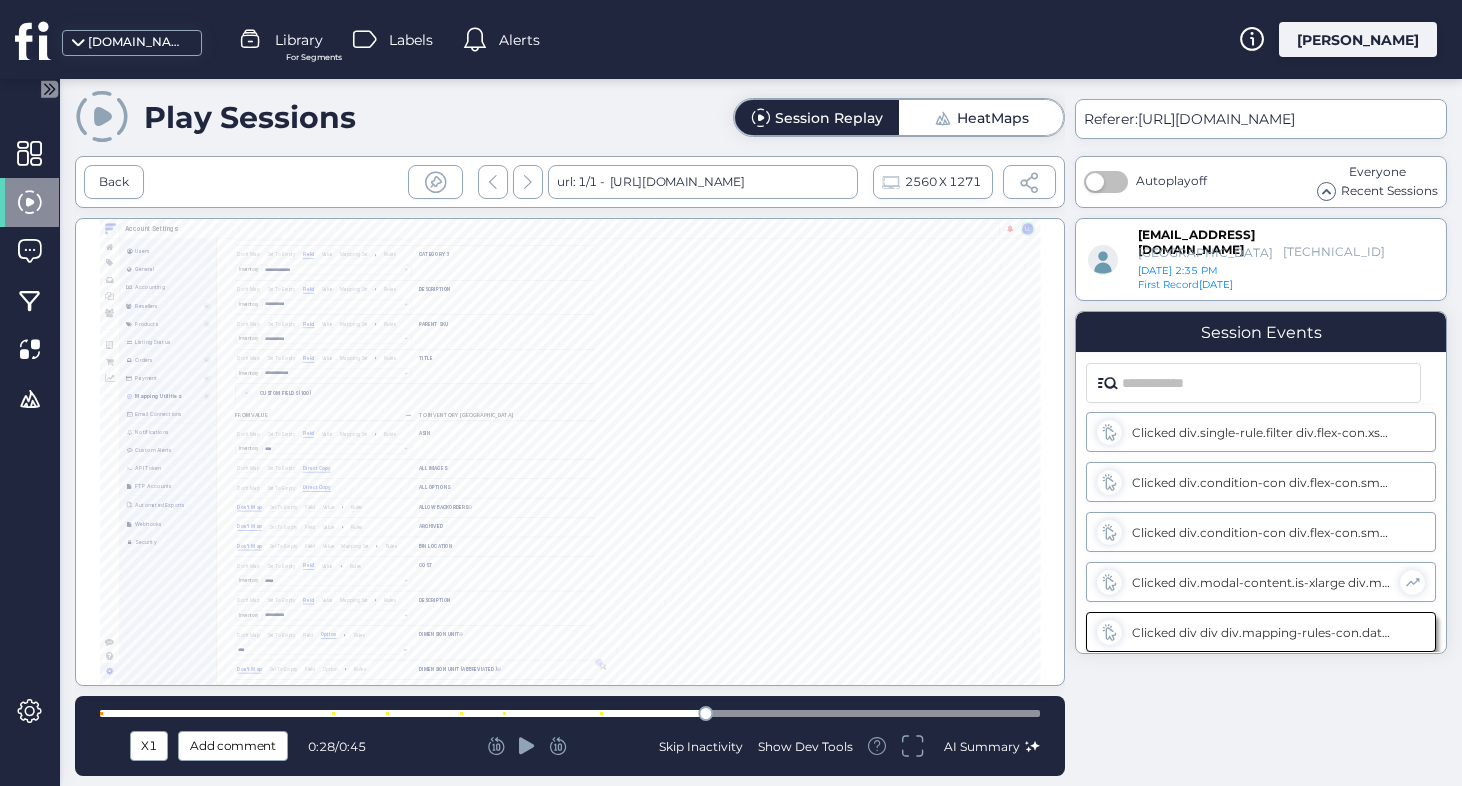 click at bounding box center [570, 713] 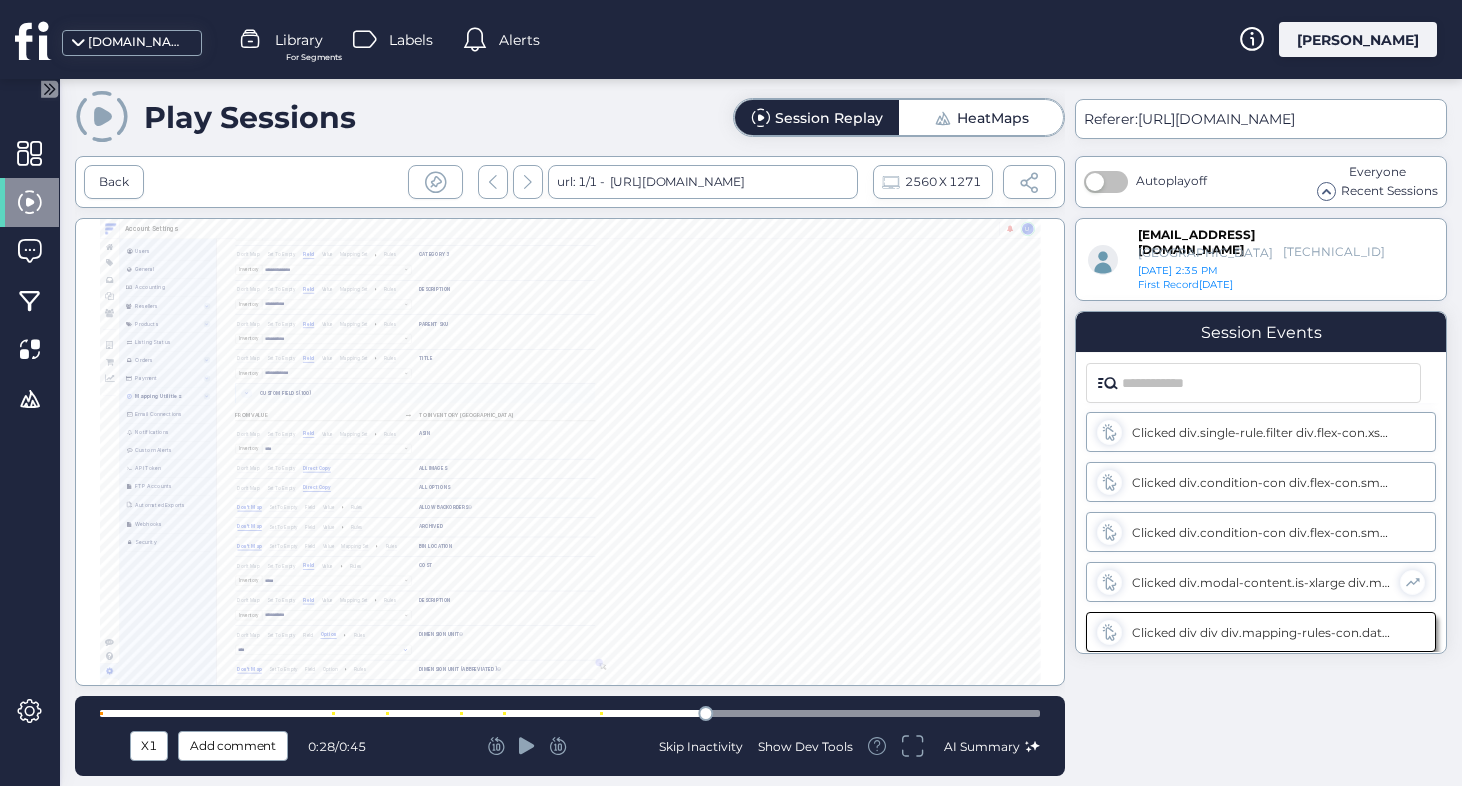 click 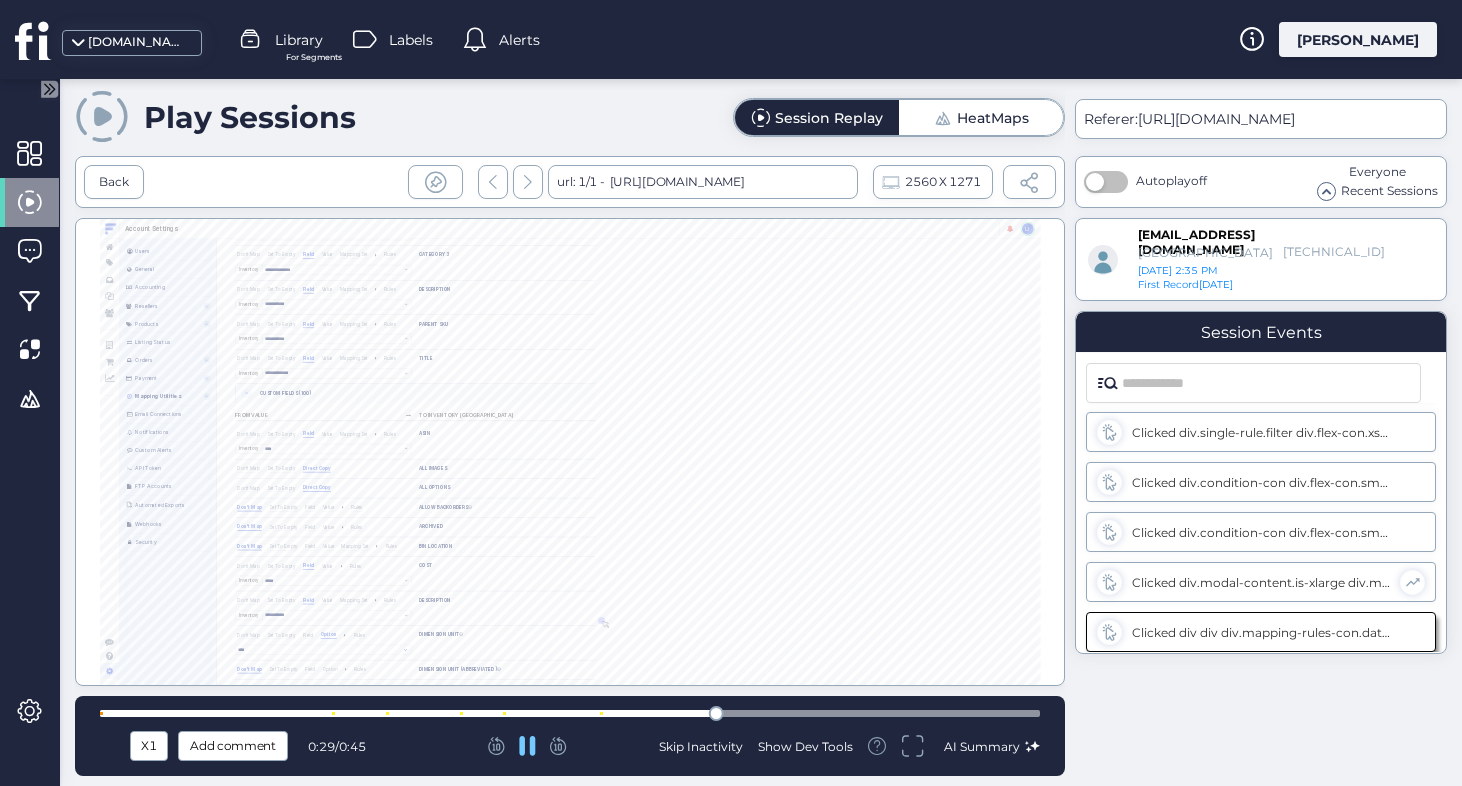 click at bounding box center (570, 713) 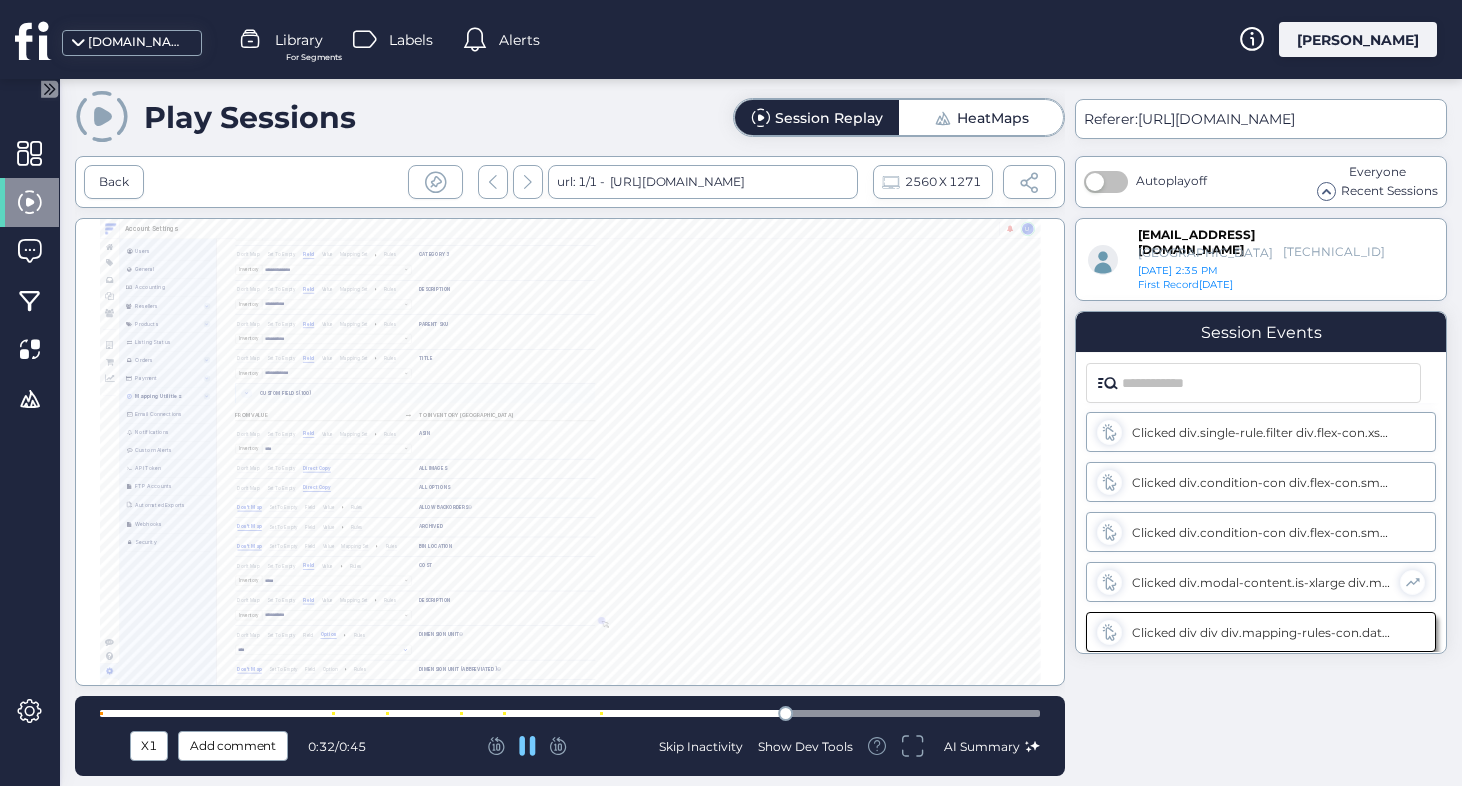 click at bounding box center [570, 713] 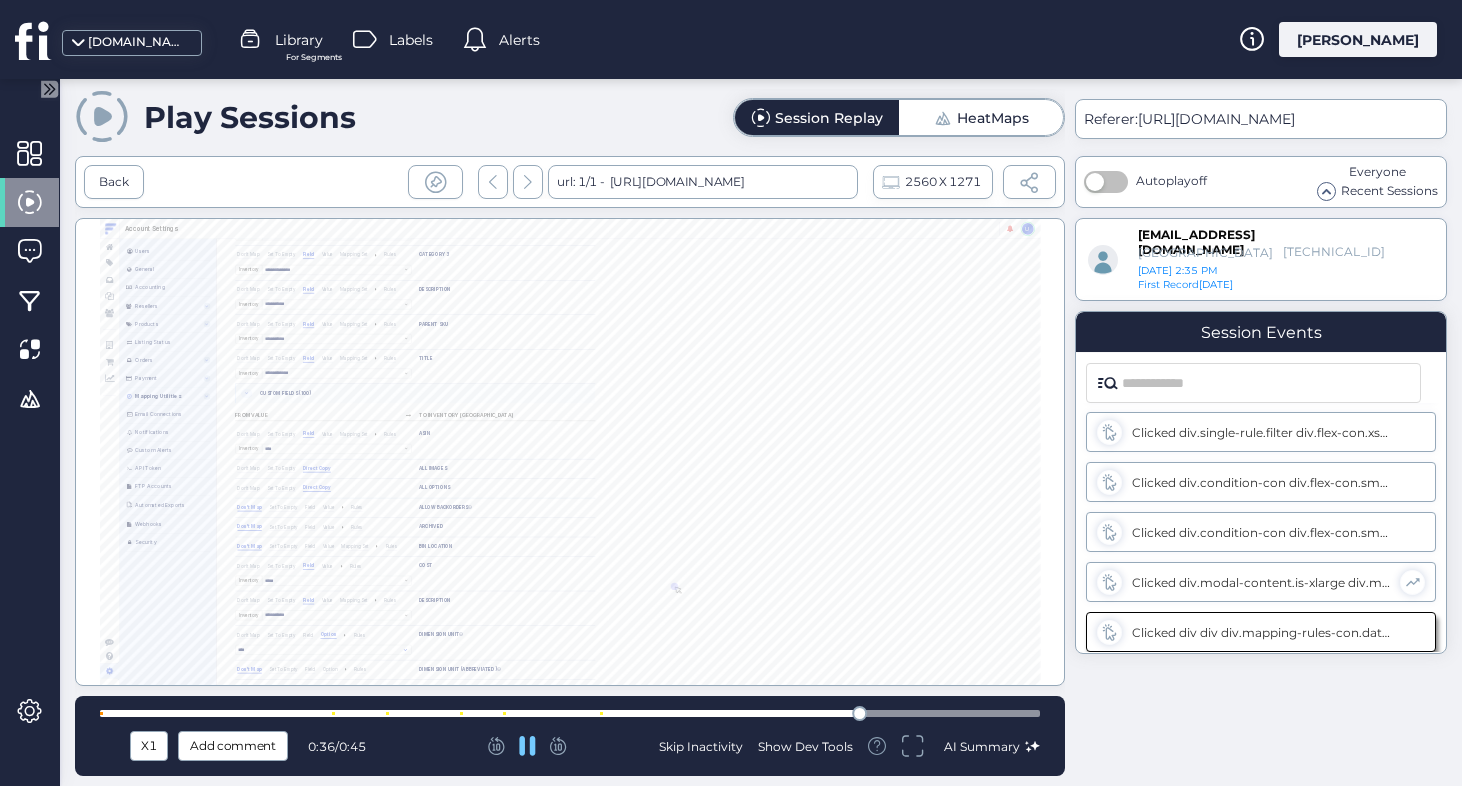 click at bounding box center (570, 713) 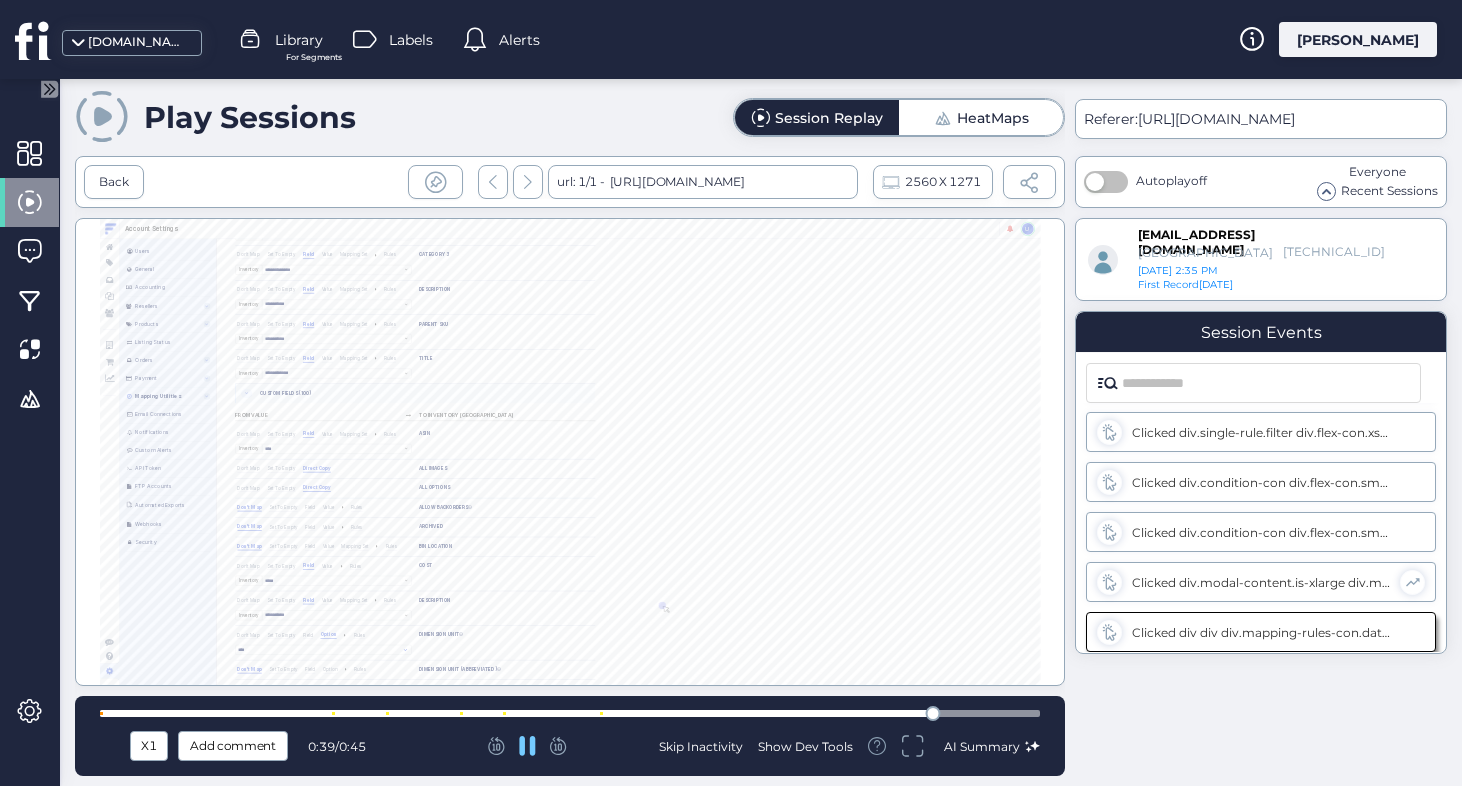 click at bounding box center [570, 713] 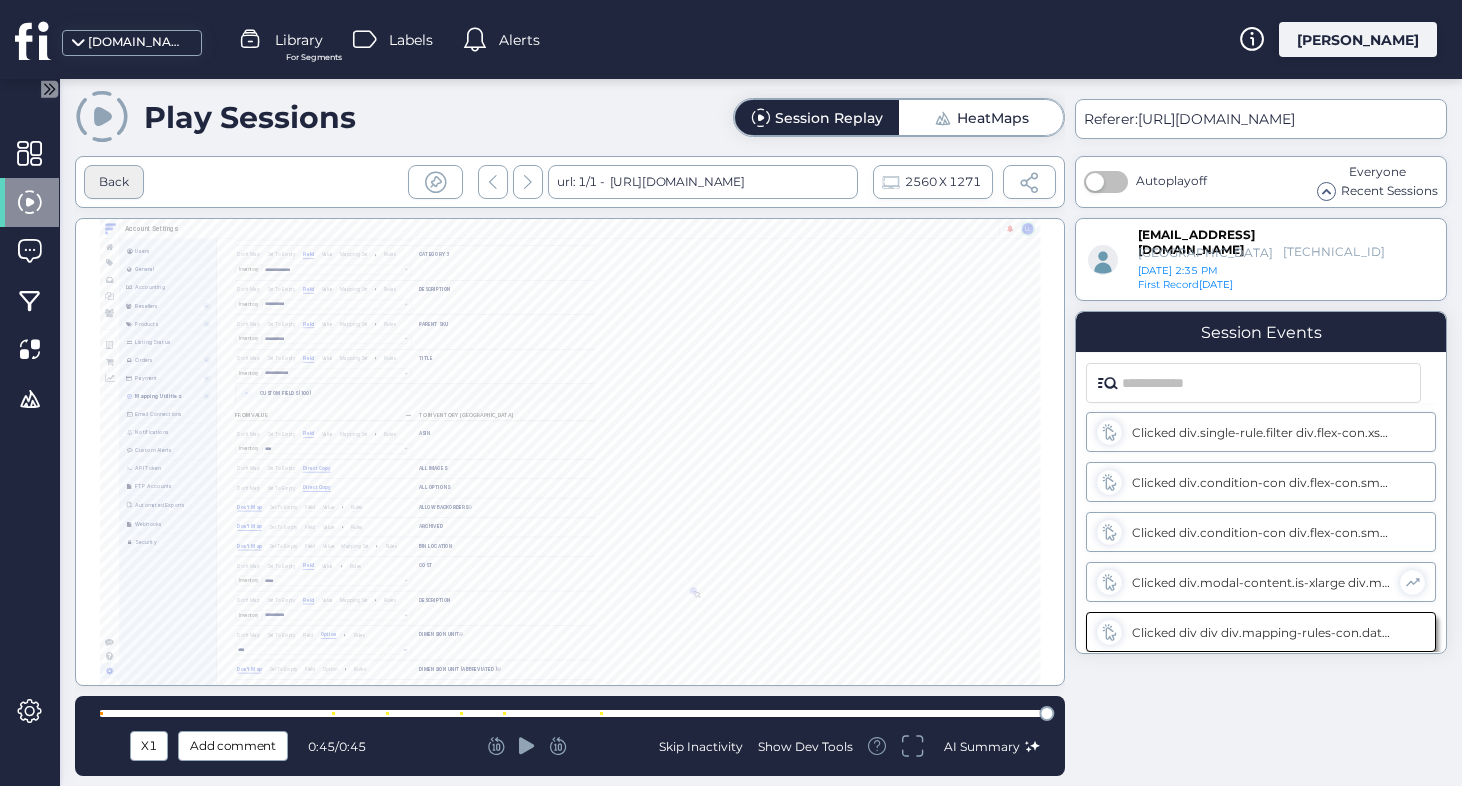 click on "Back" at bounding box center (114, 182) 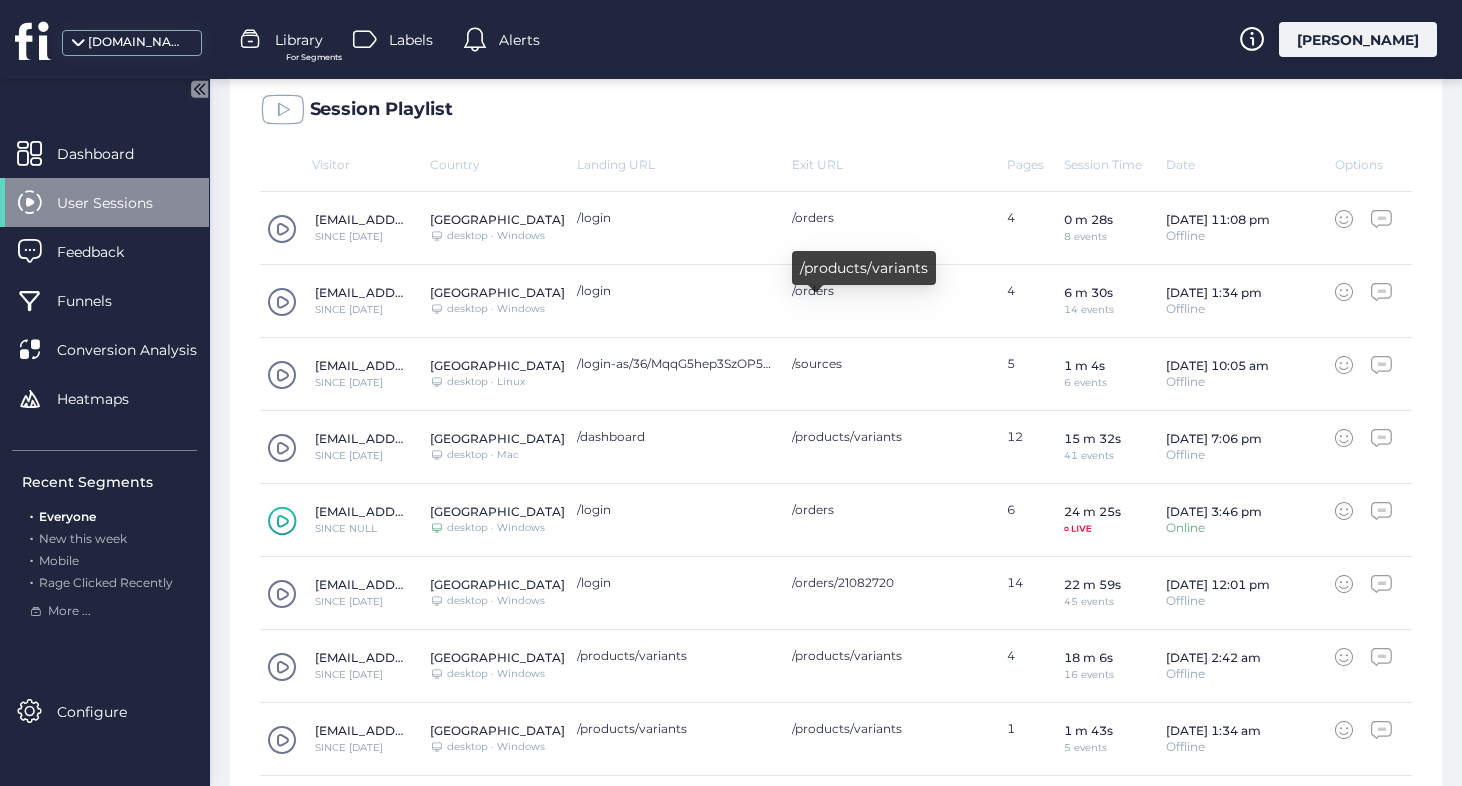 scroll, scrollTop: 851, scrollLeft: 0, axis: vertical 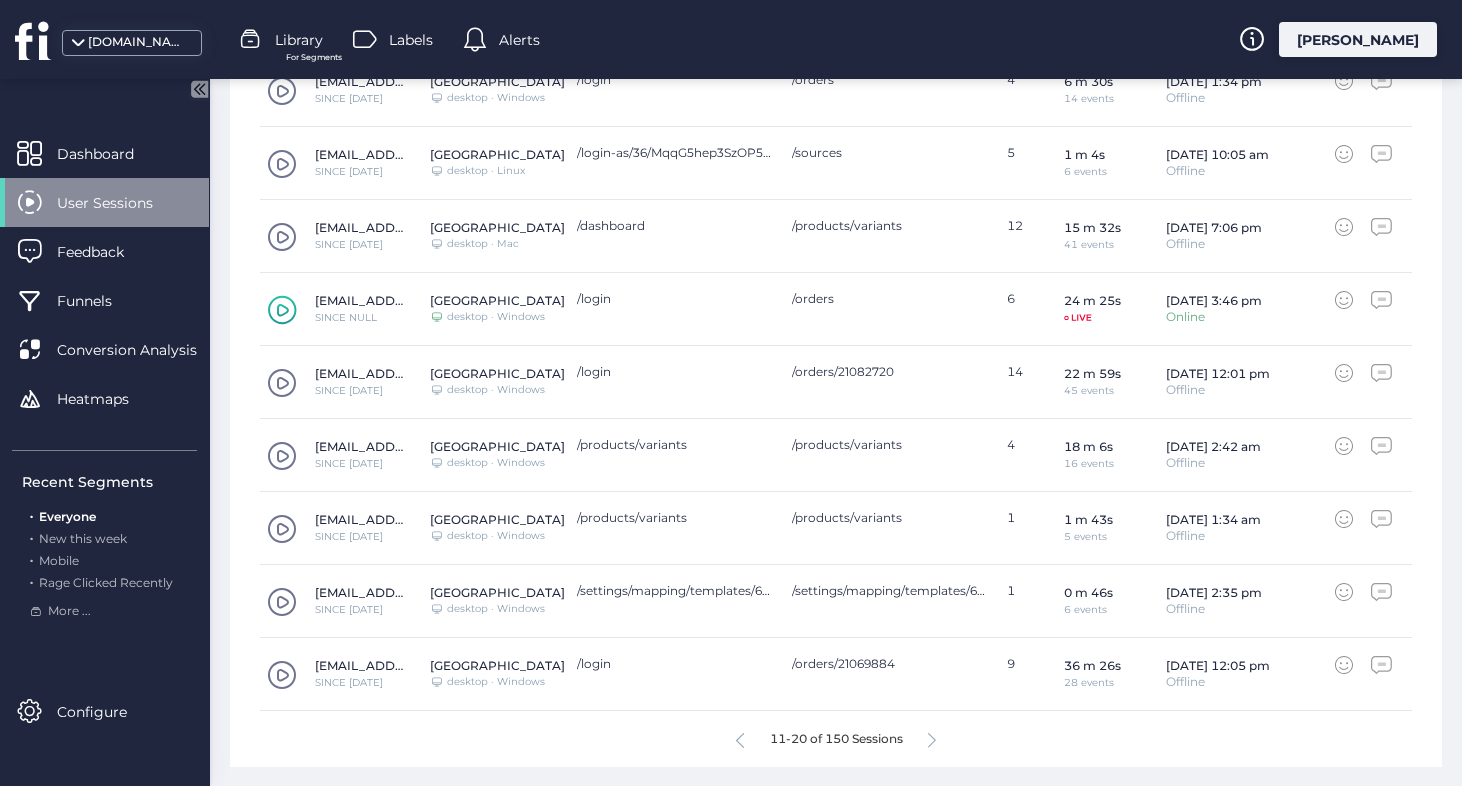 click on "11-20 of 150 Sessions" 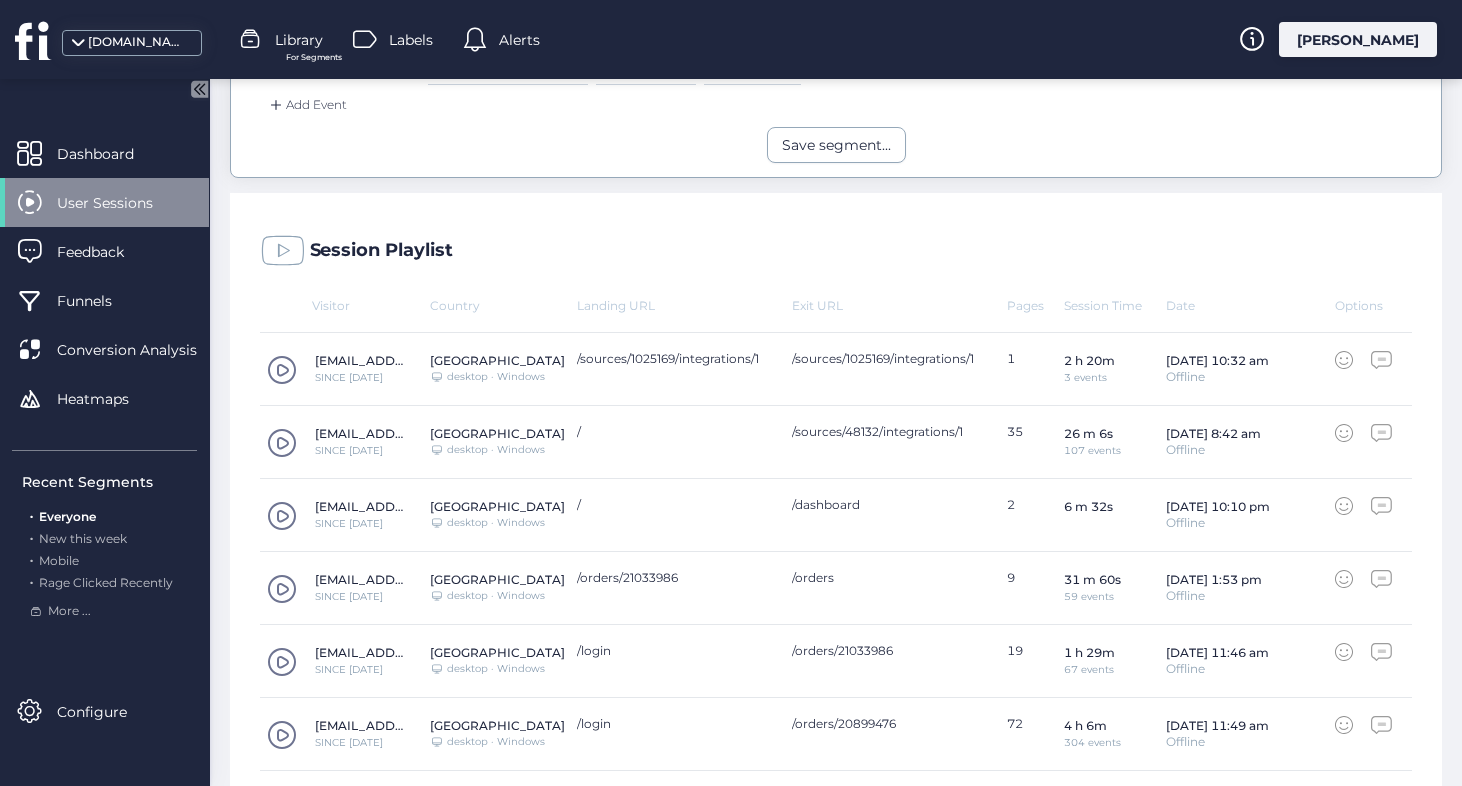 scroll, scrollTop: 504, scrollLeft: 0, axis: vertical 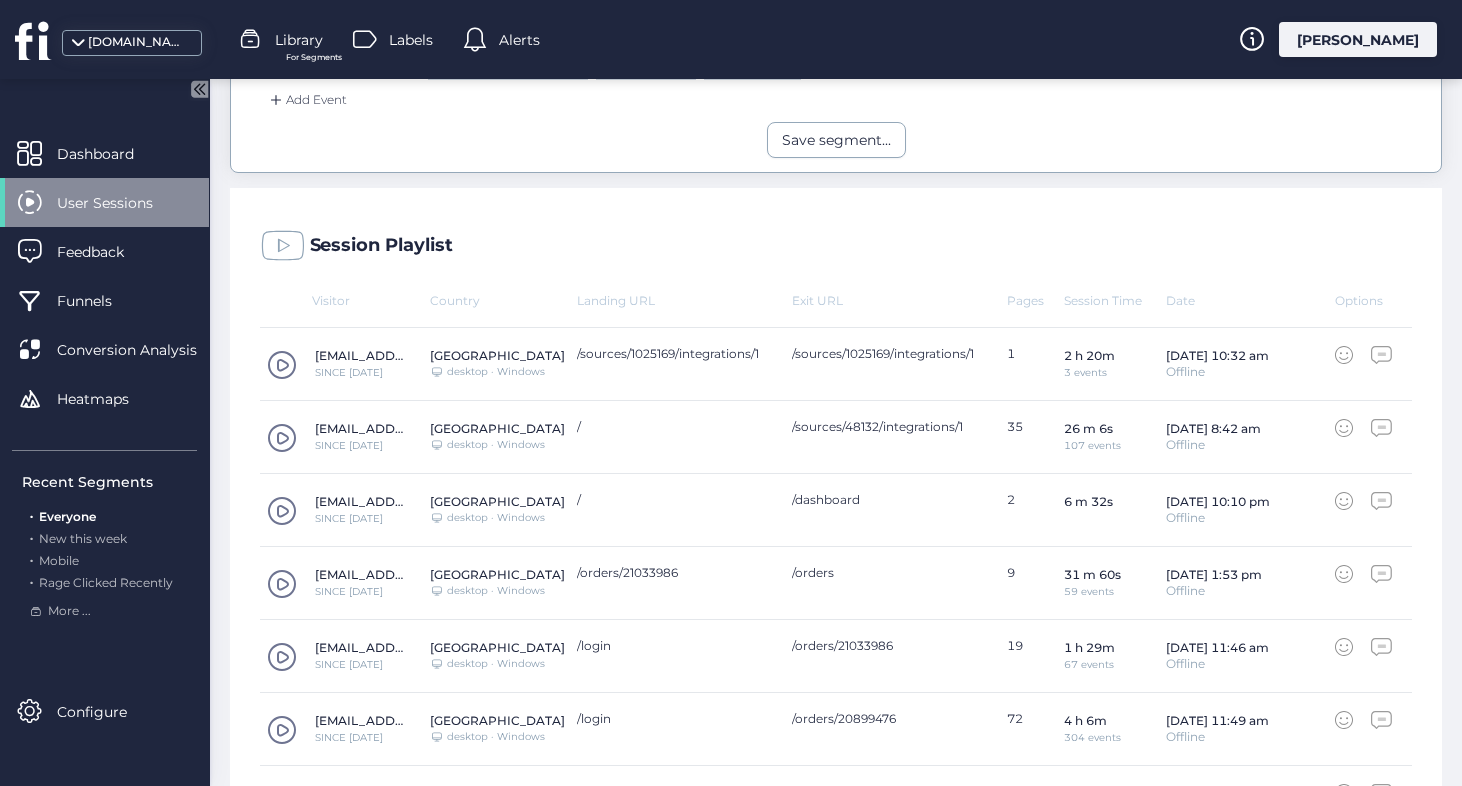 click 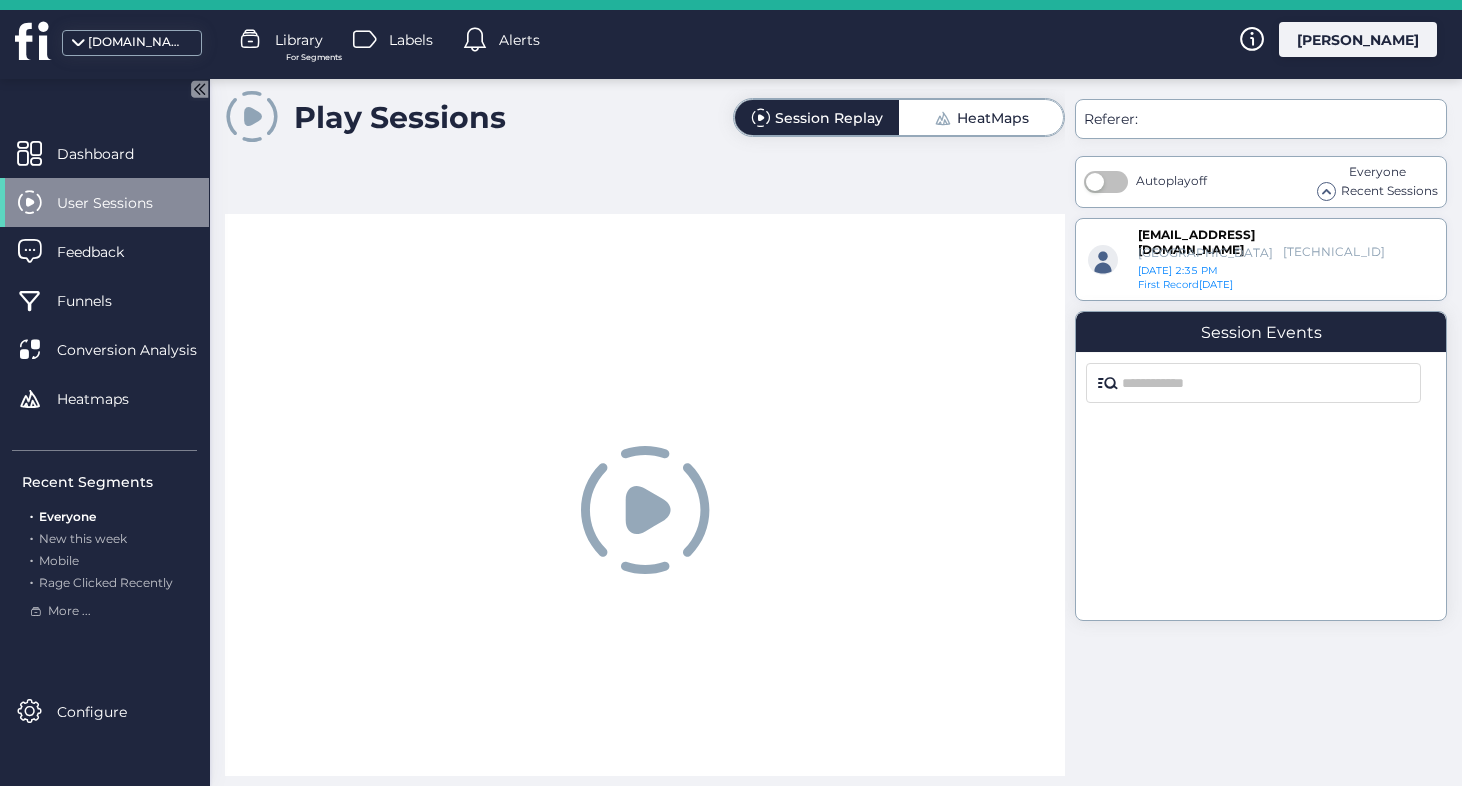 scroll, scrollTop: 0, scrollLeft: 0, axis: both 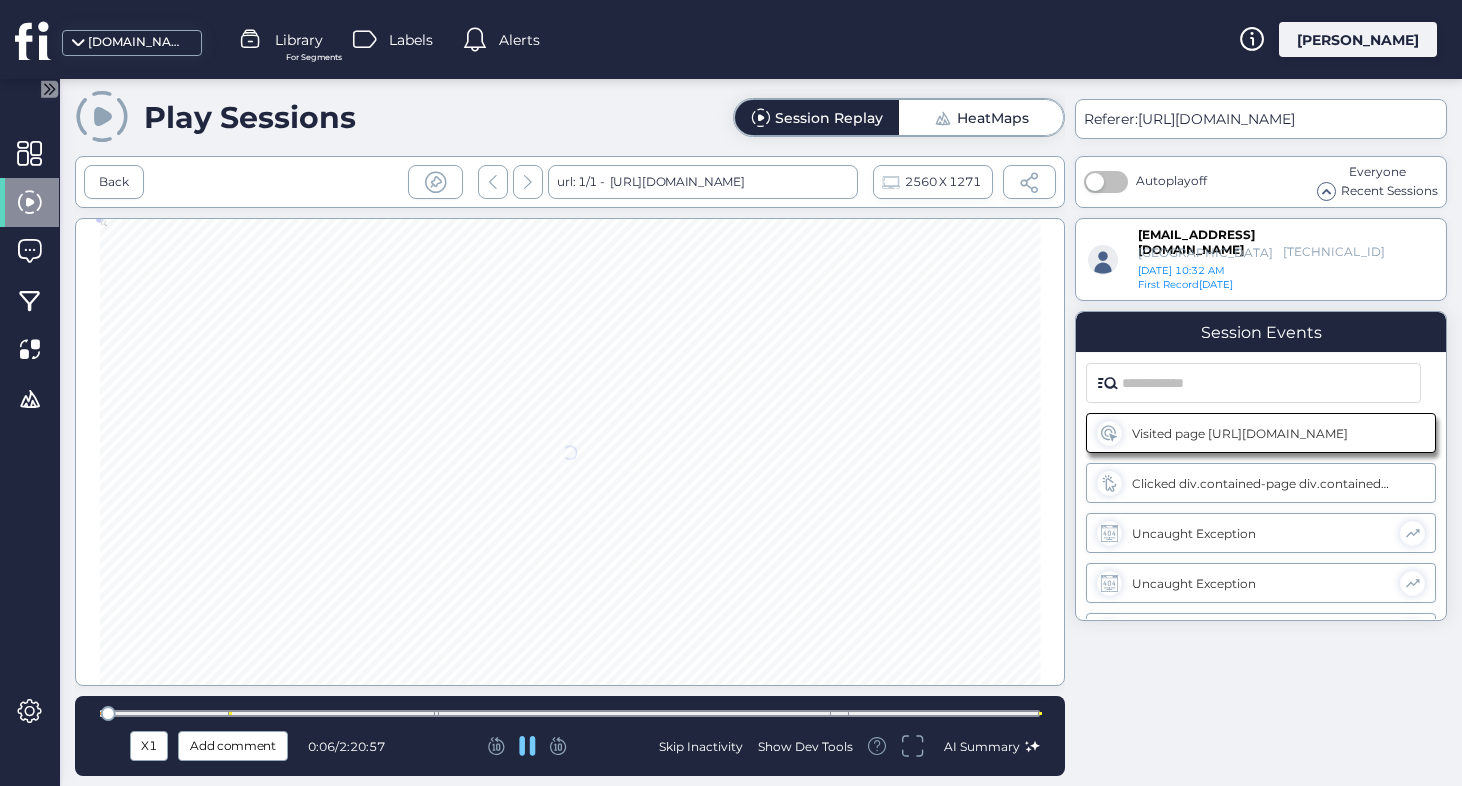 click at bounding box center [570, 713] 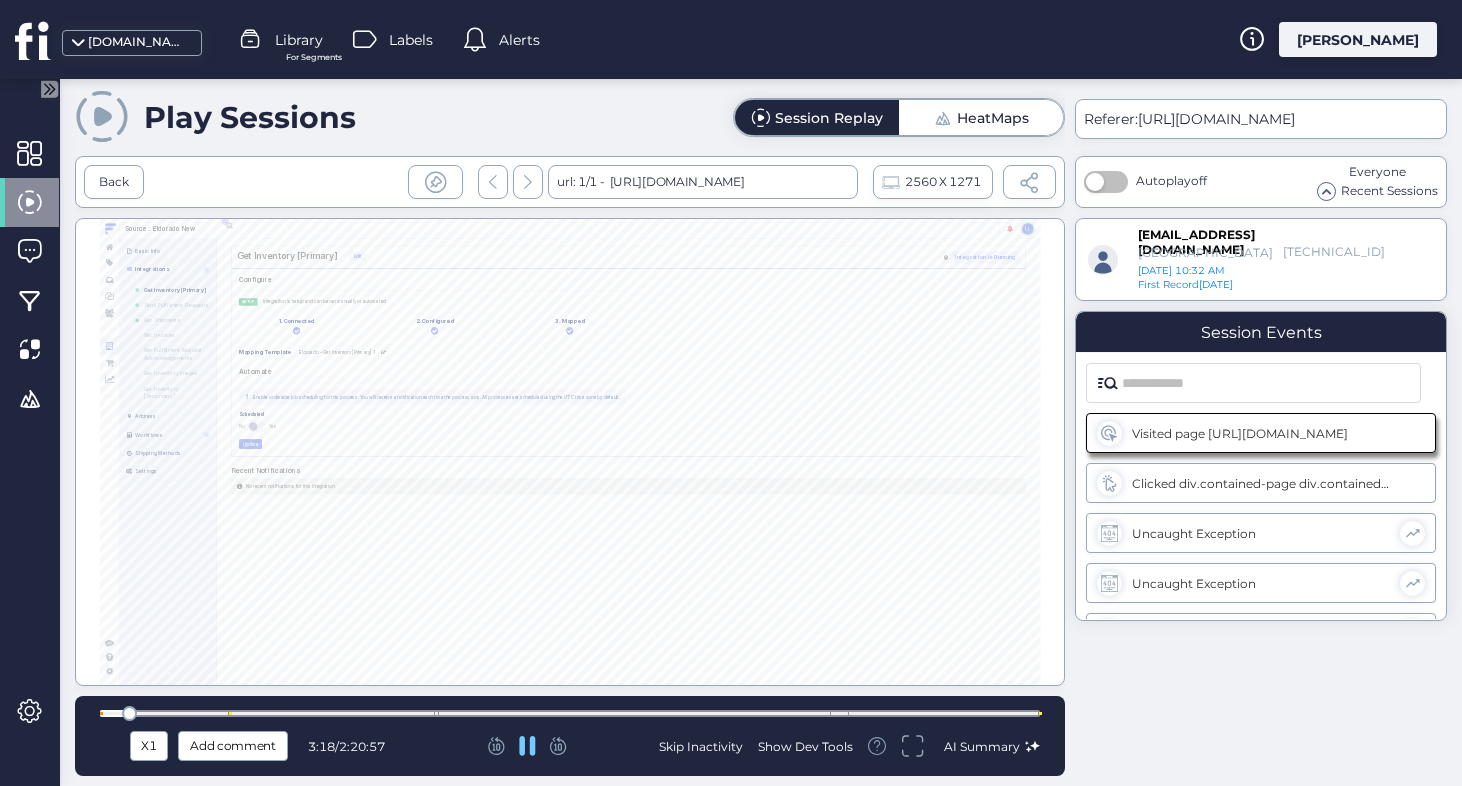 click at bounding box center (570, 713) 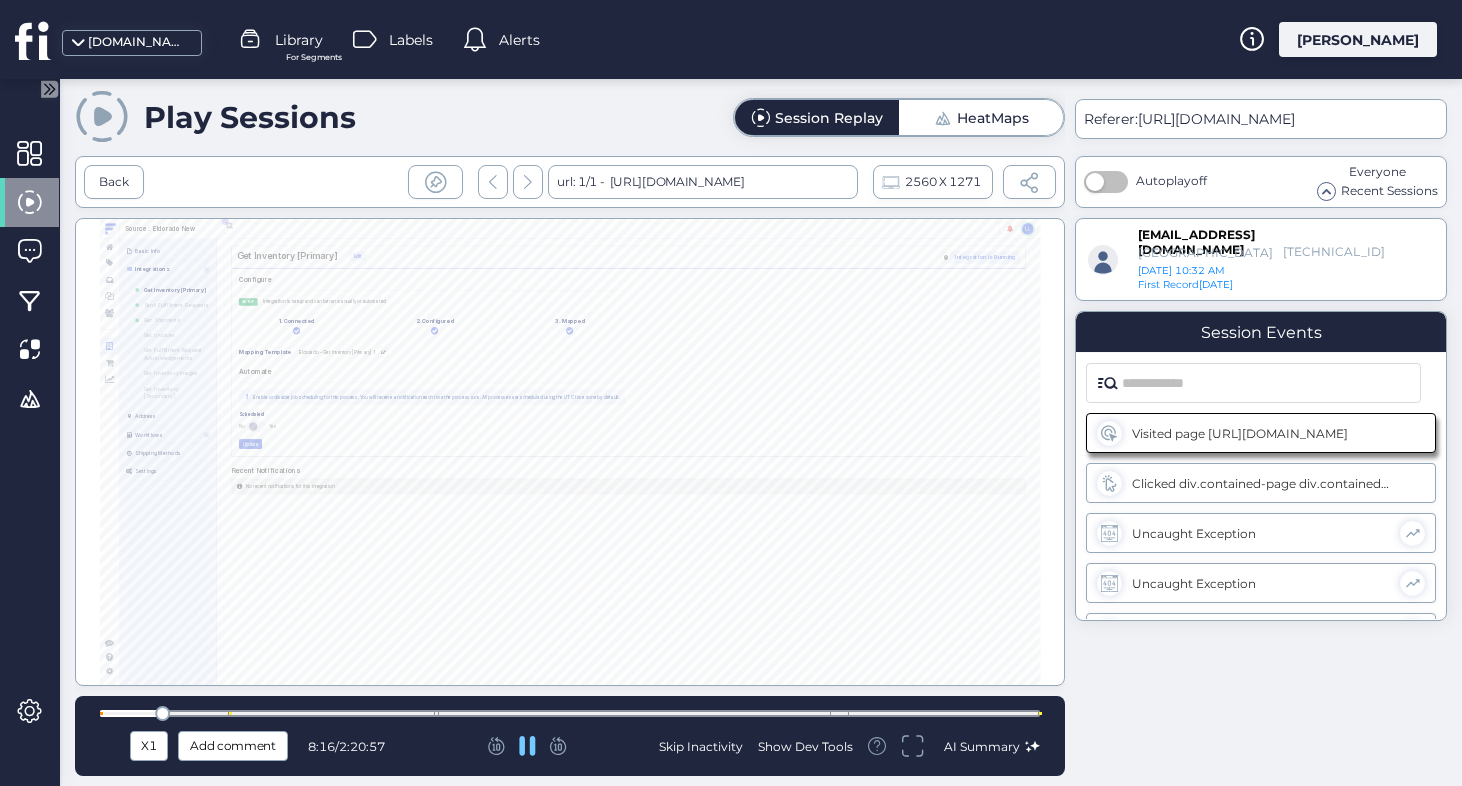 click at bounding box center [570, 713] 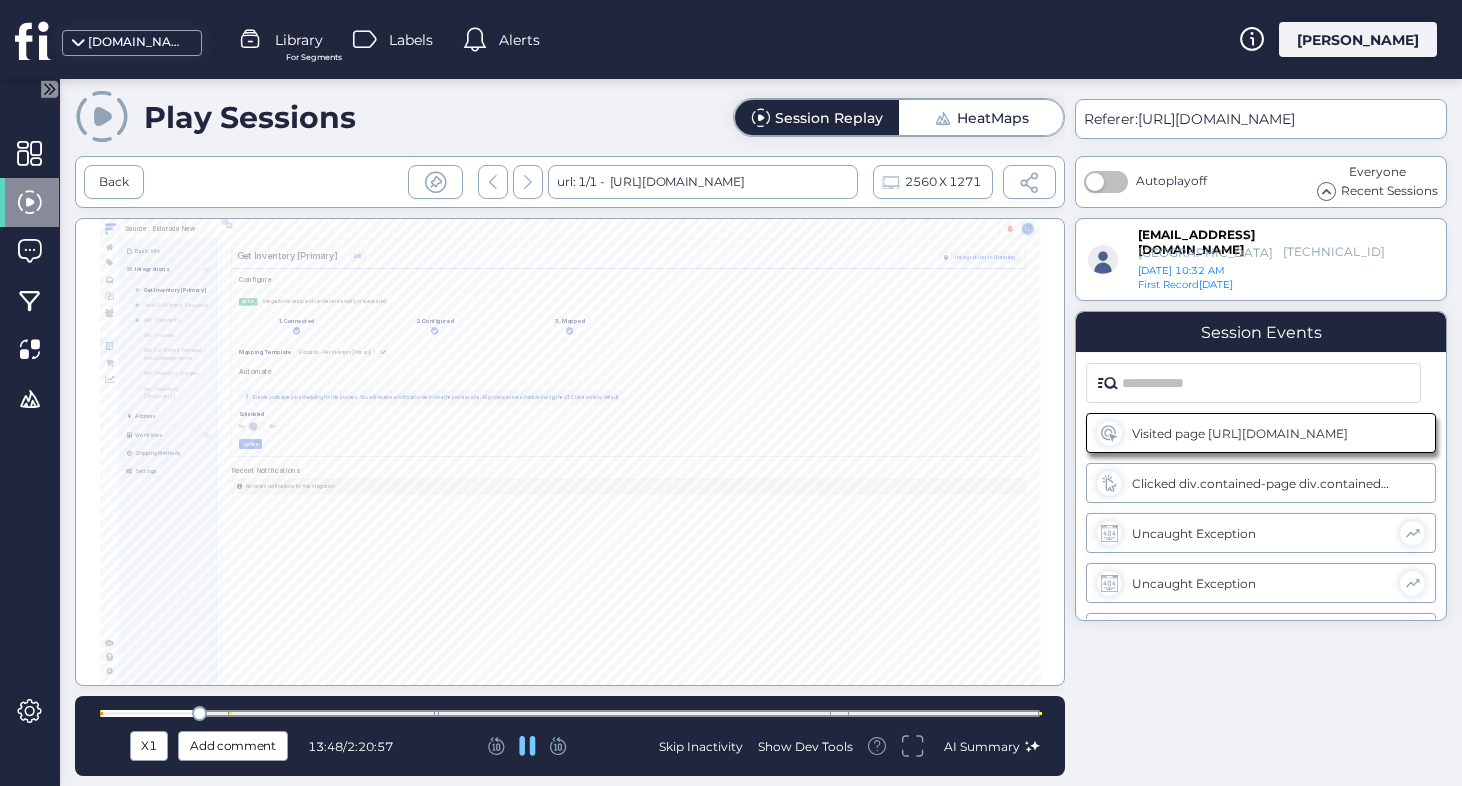 click at bounding box center [570, 713] 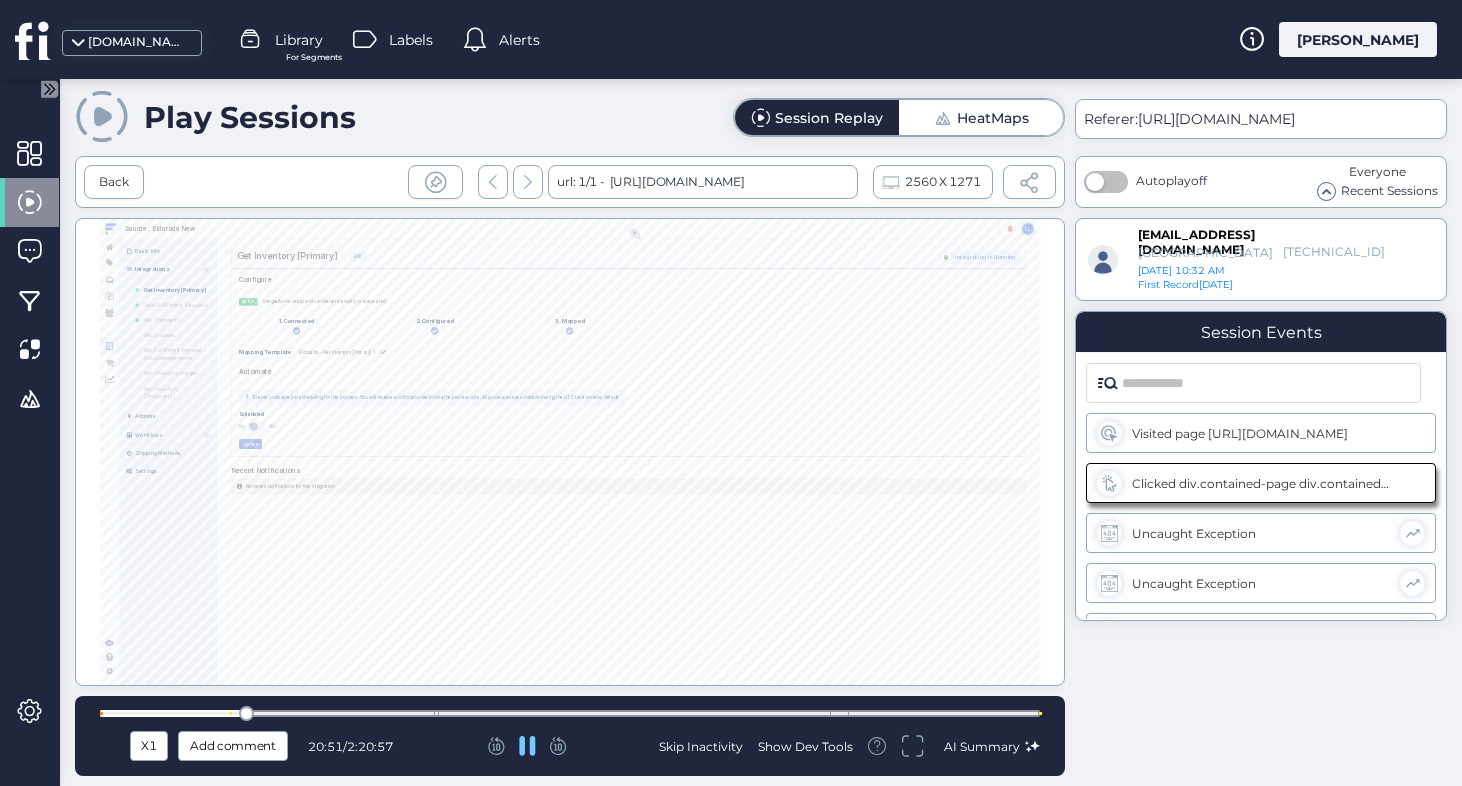 click at bounding box center [570, 713] 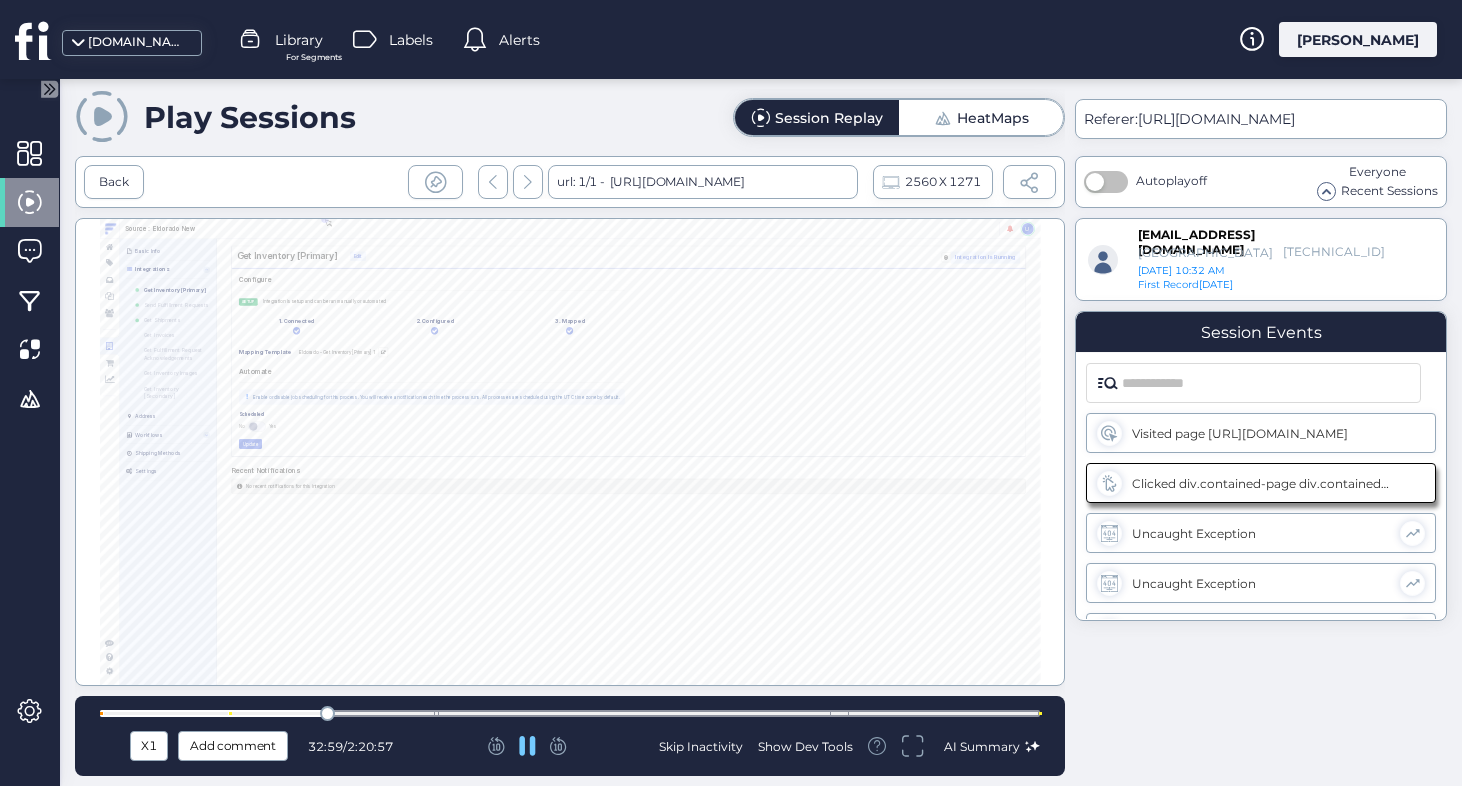click at bounding box center [570, 713] 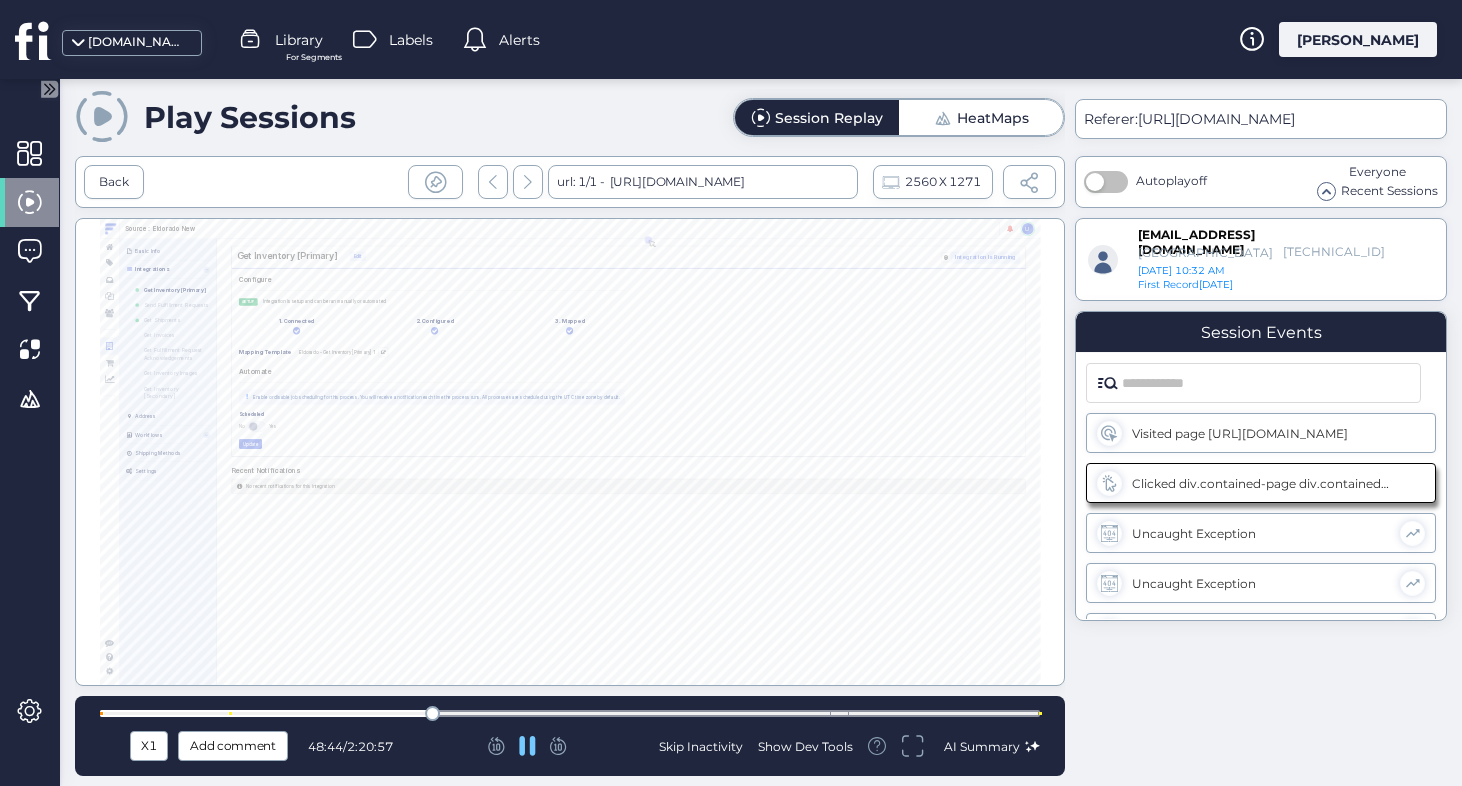 click at bounding box center (570, 713) 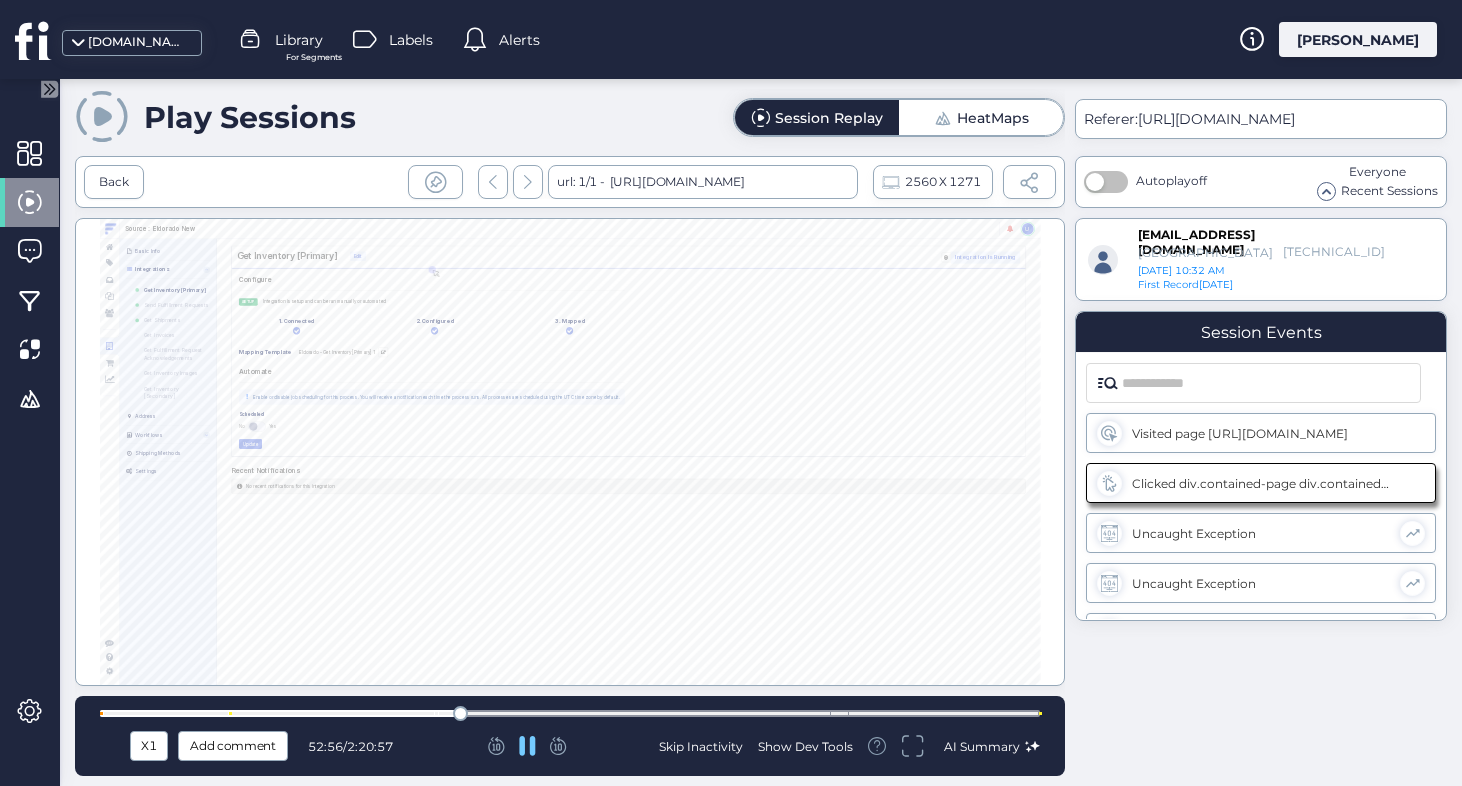 click at bounding box center (570, 713) 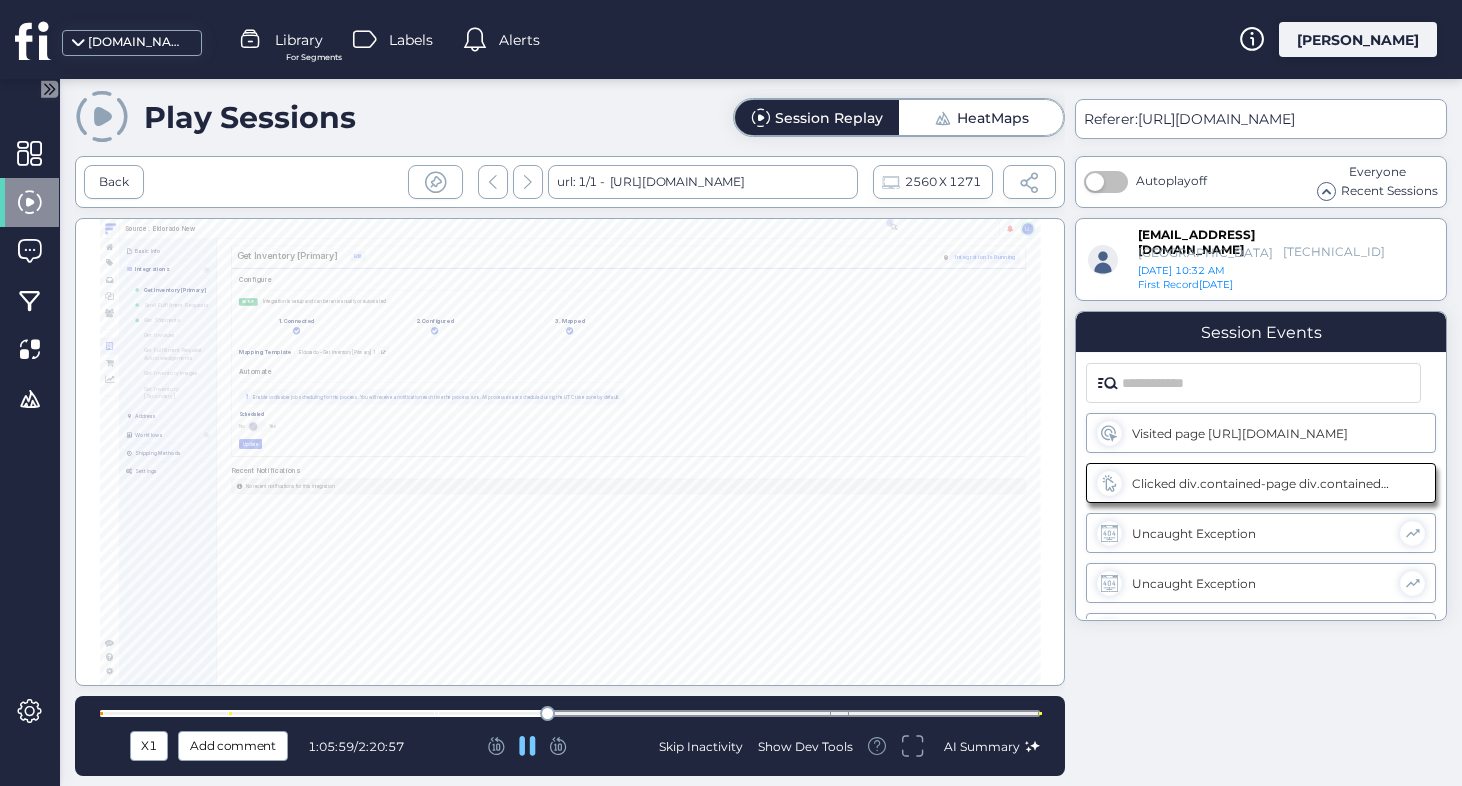 click at bounding box center (570, 713) 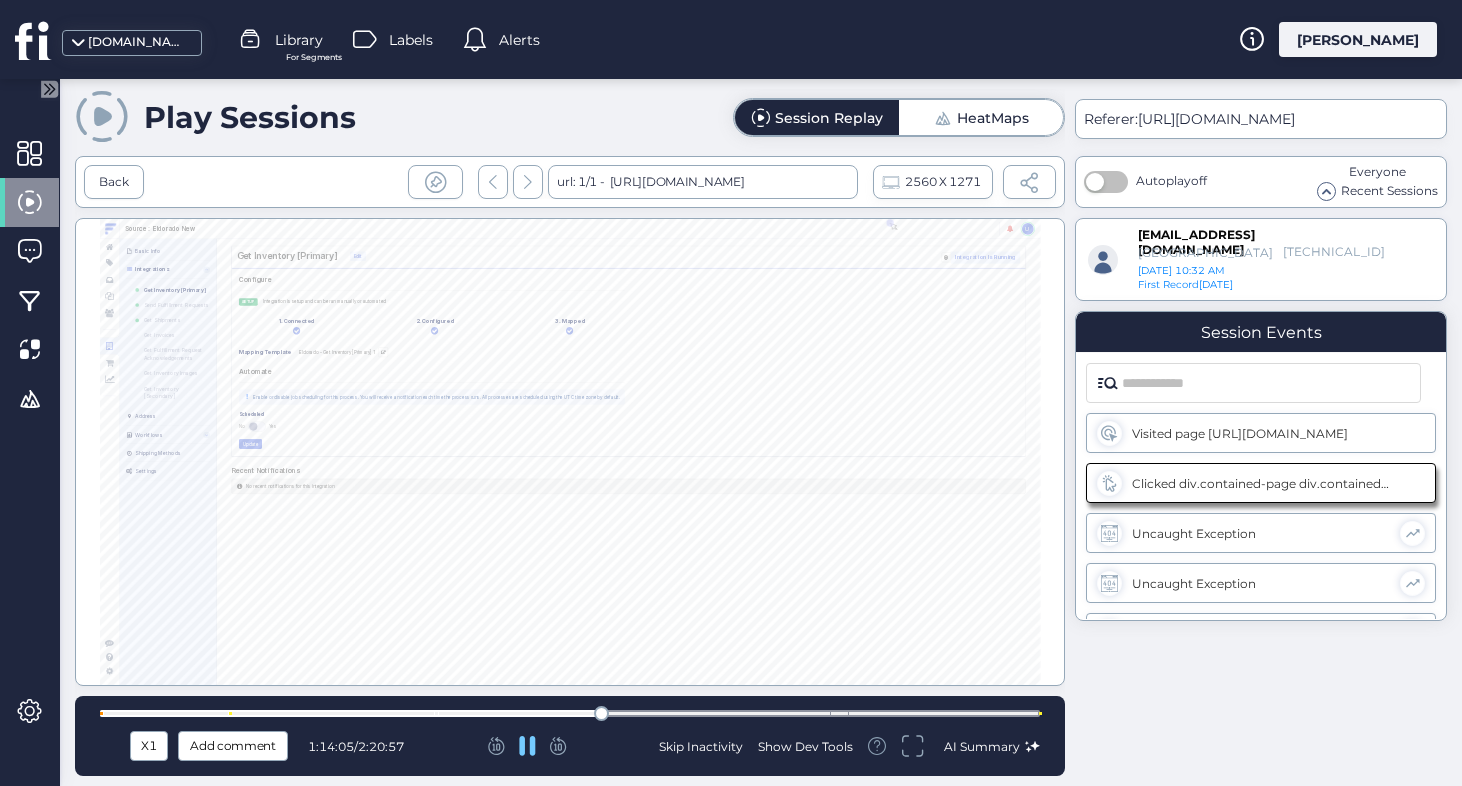 click at bounding box center [570, 713] 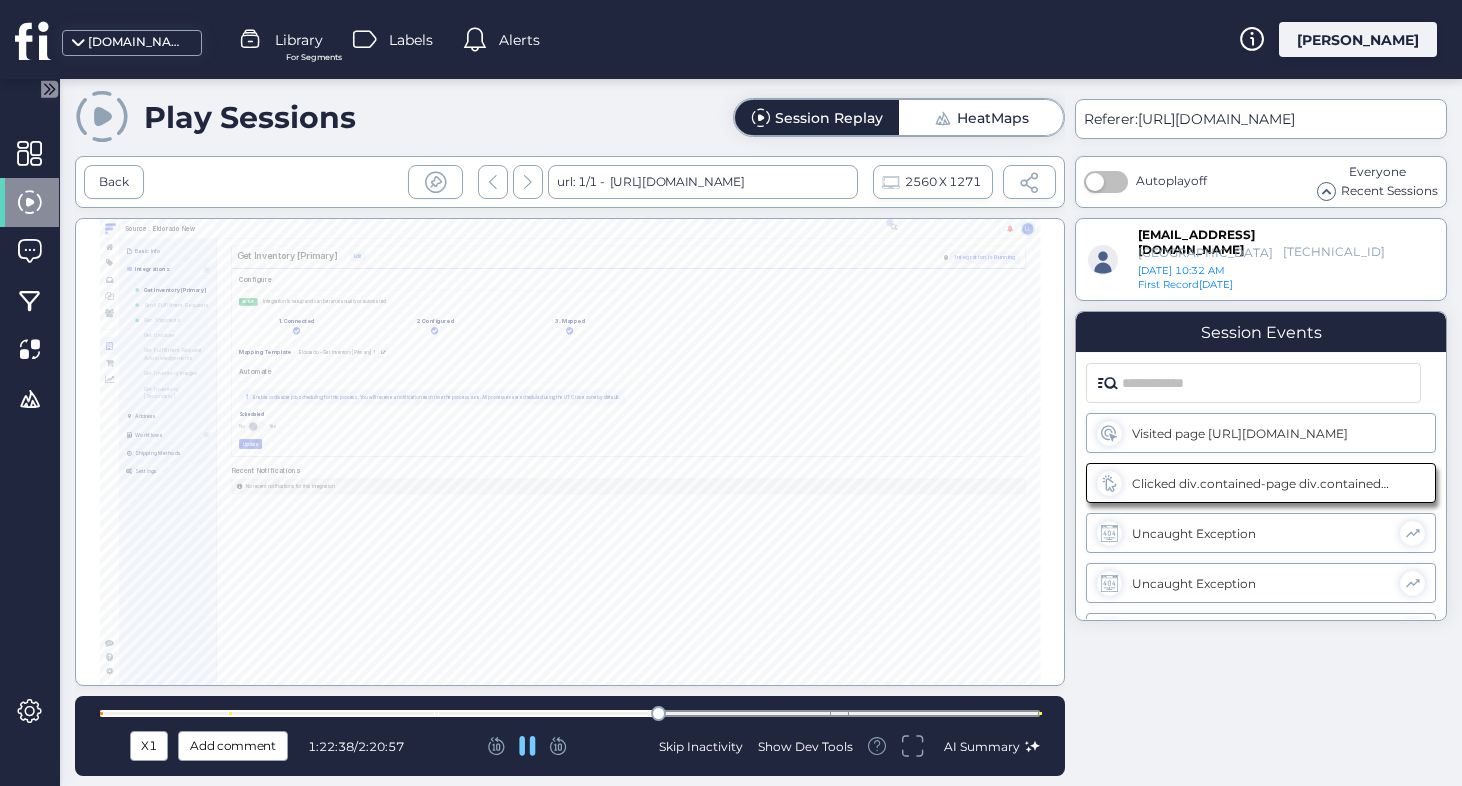 click at bounding box center [570, 713] 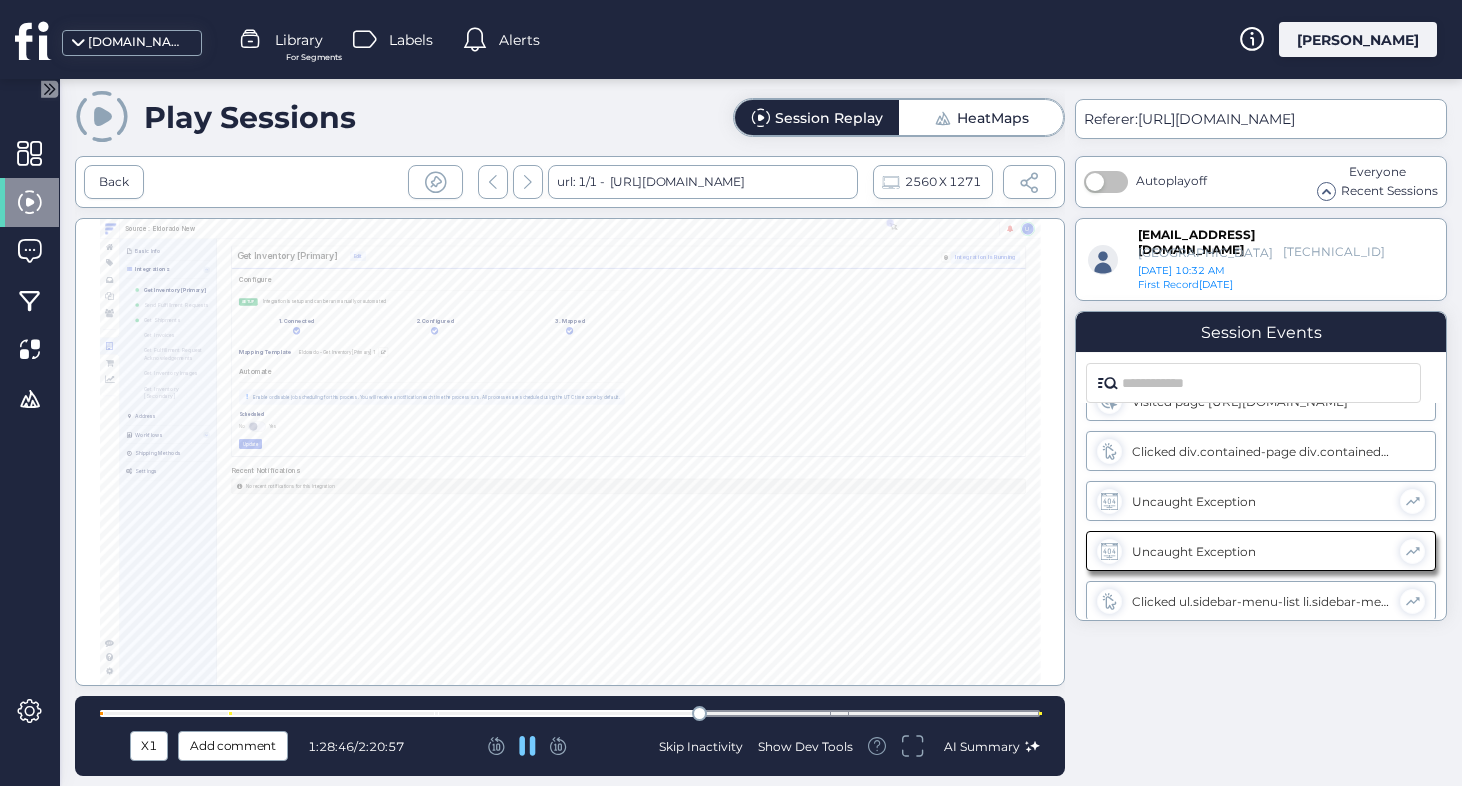 scroll, scrollTop: 34, scrollLeft: 0, axis: vertical 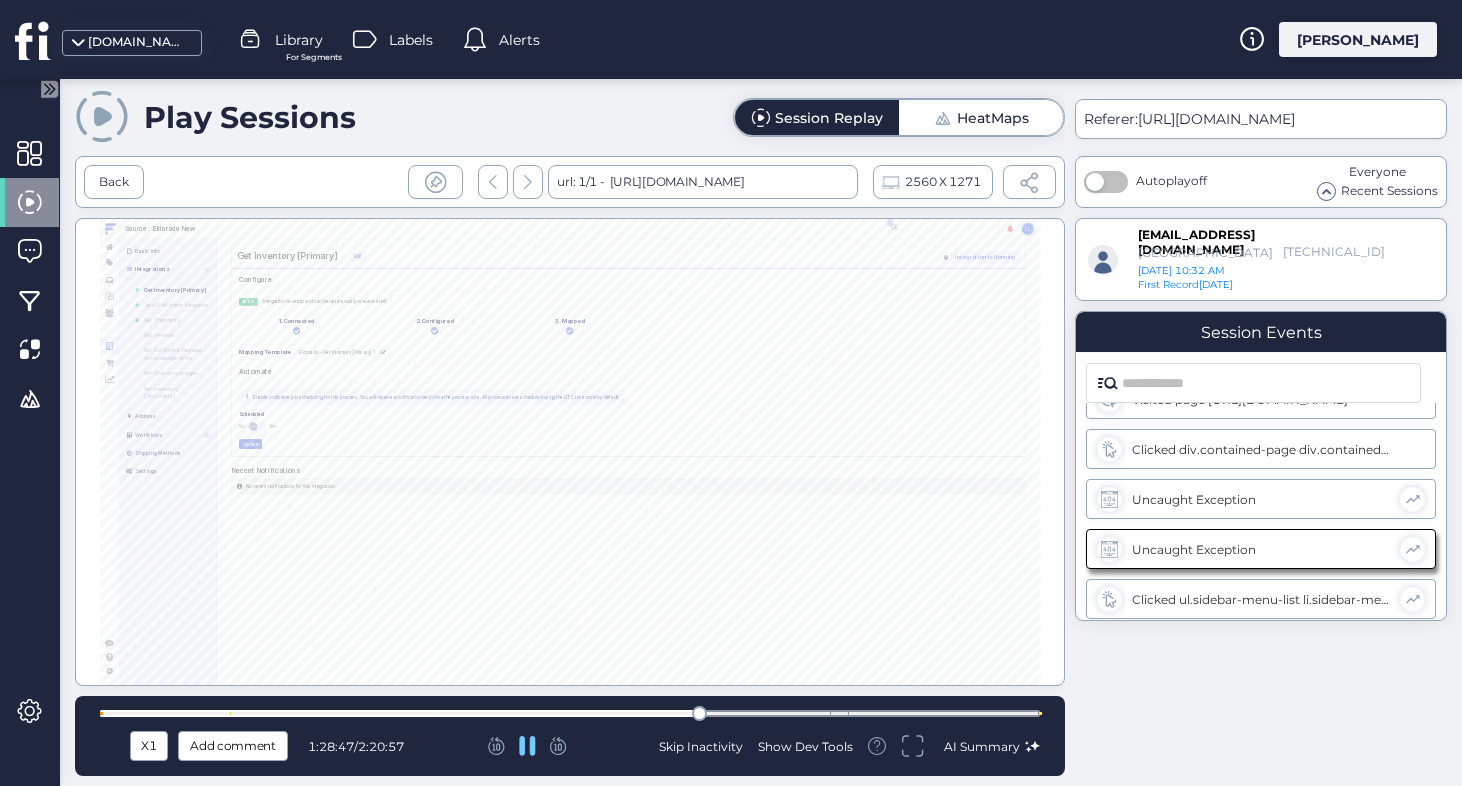 click at bounding box center [570, 713] 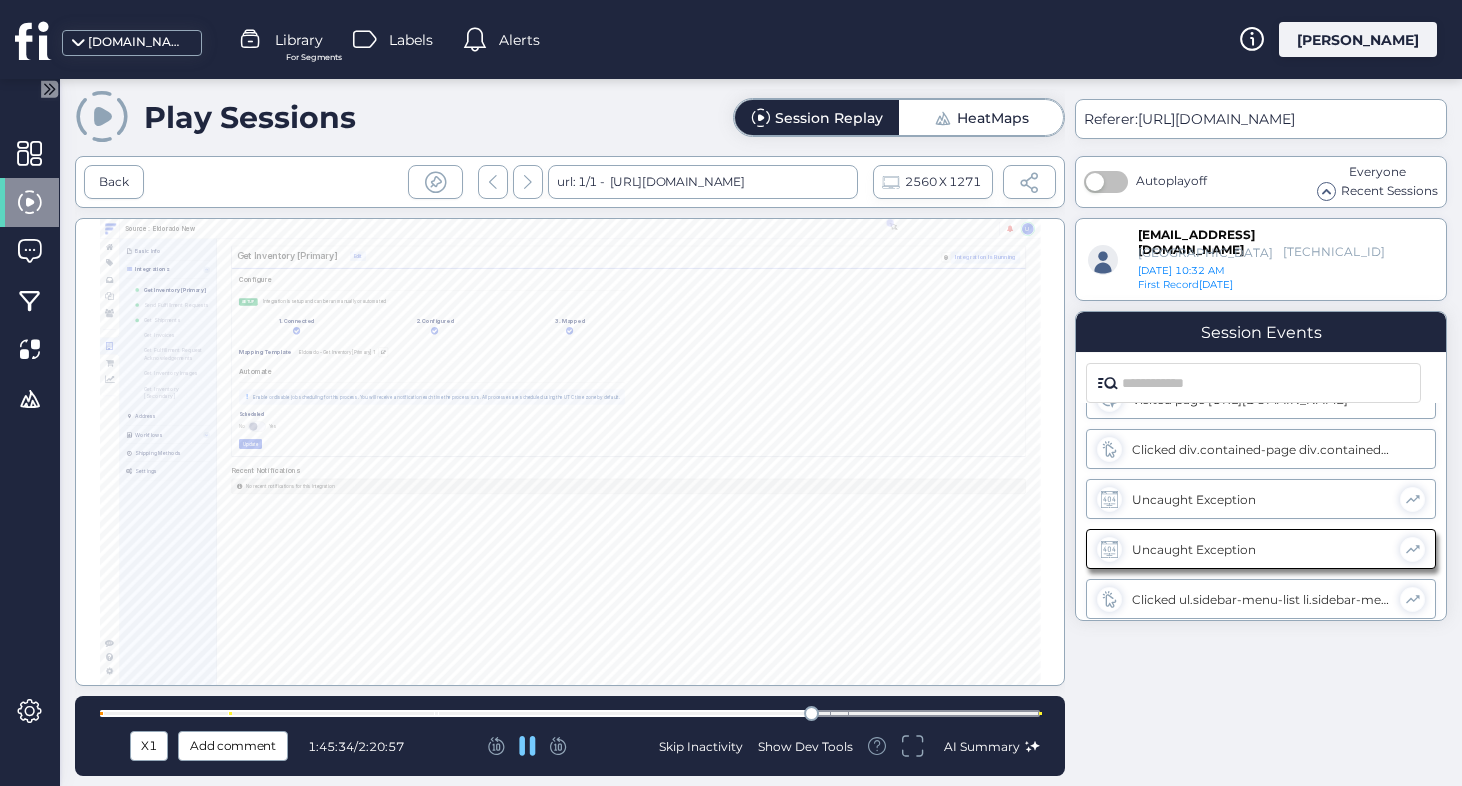 click at bounding box center [570, 713] 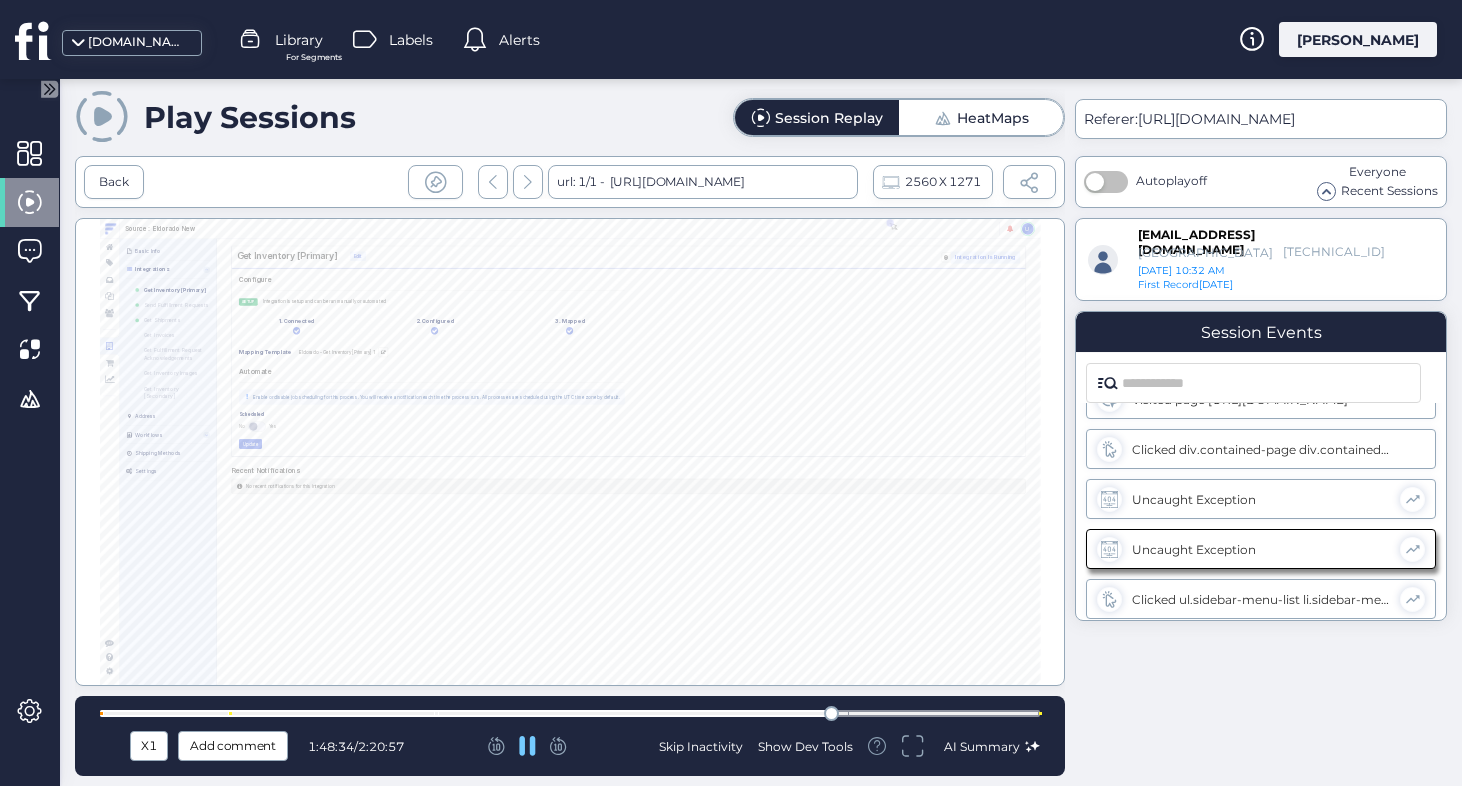 click at bounding box center [570, 713] 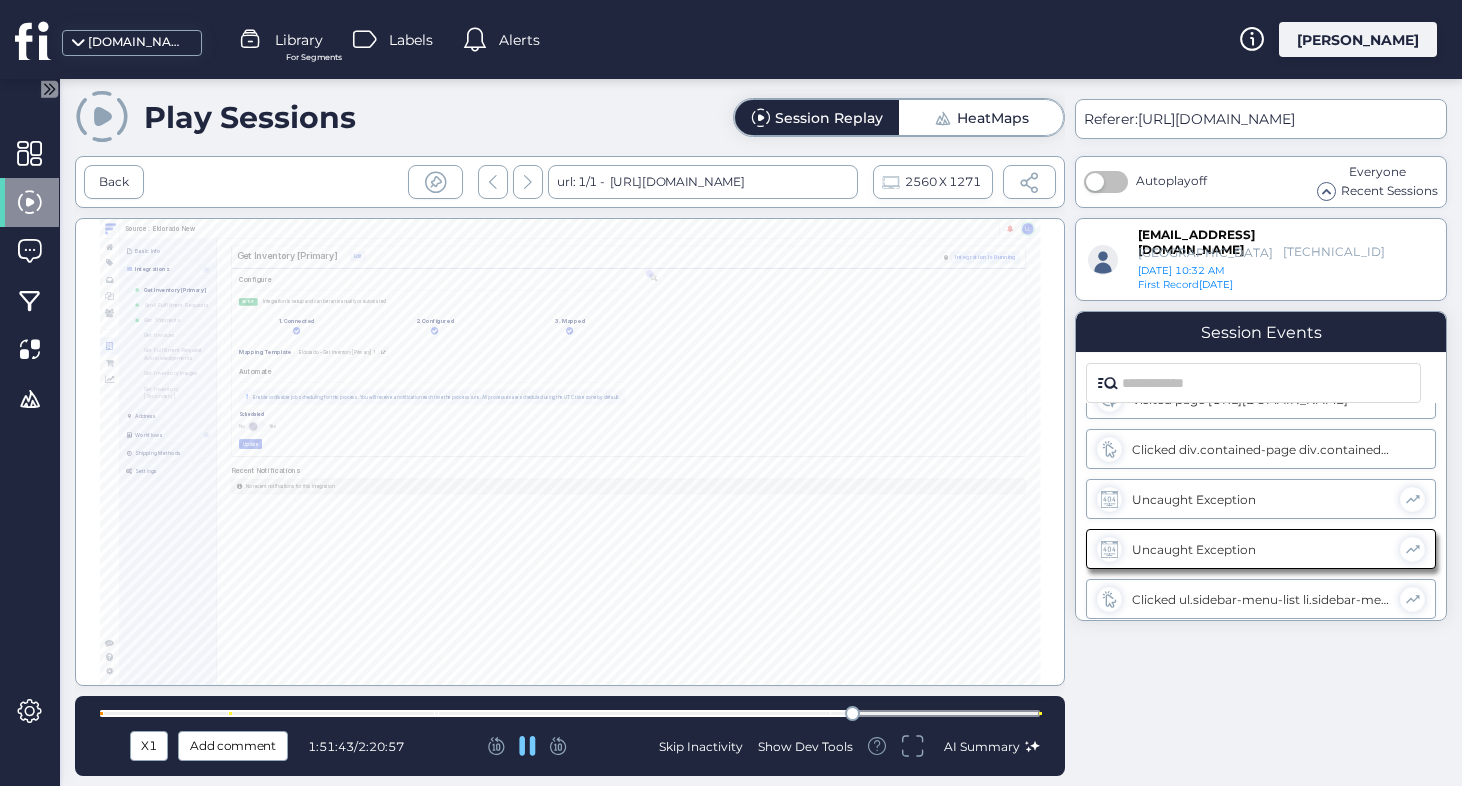 click at bounding box center (570, 713) 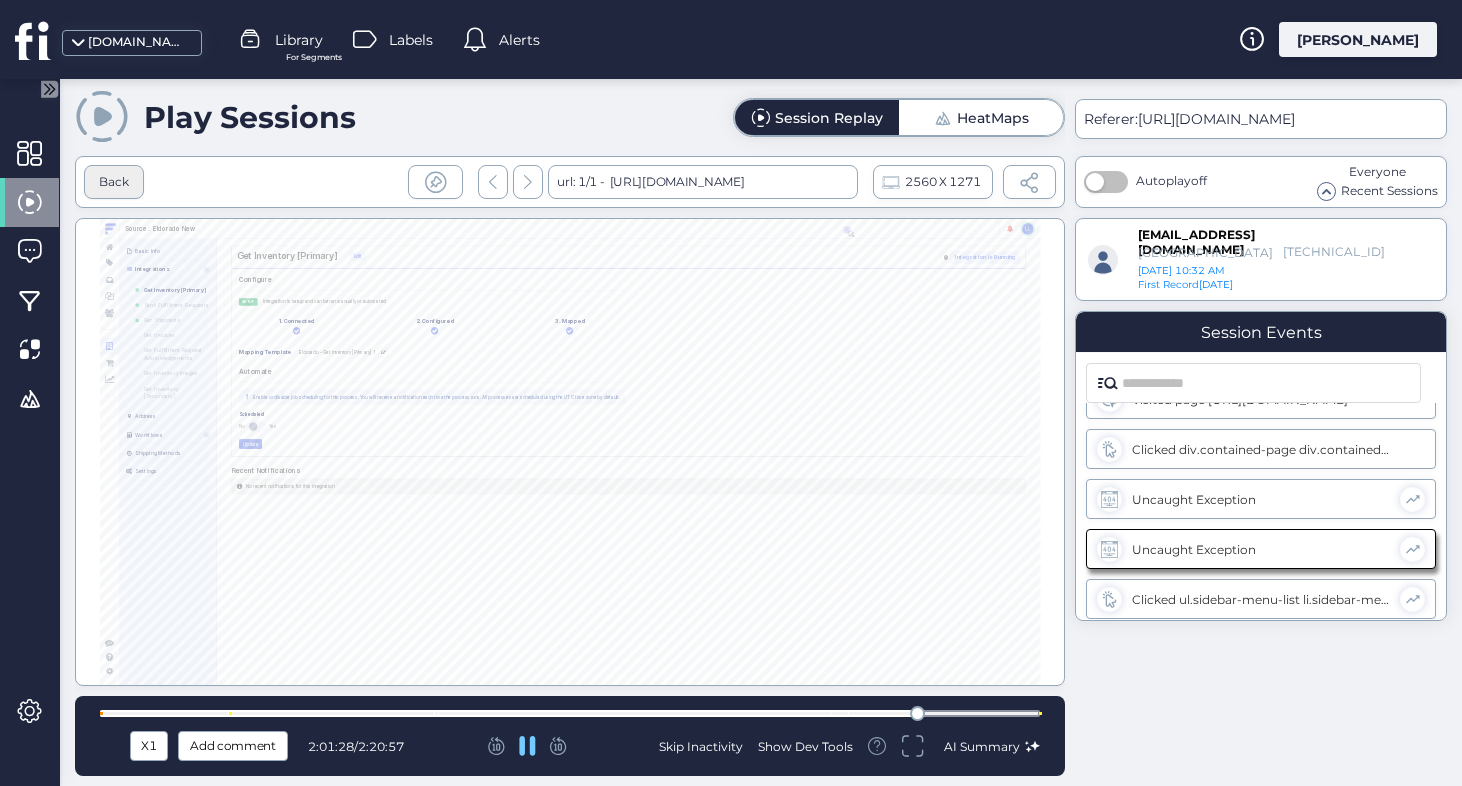 click on "Back" at bounding box center (114, 182) 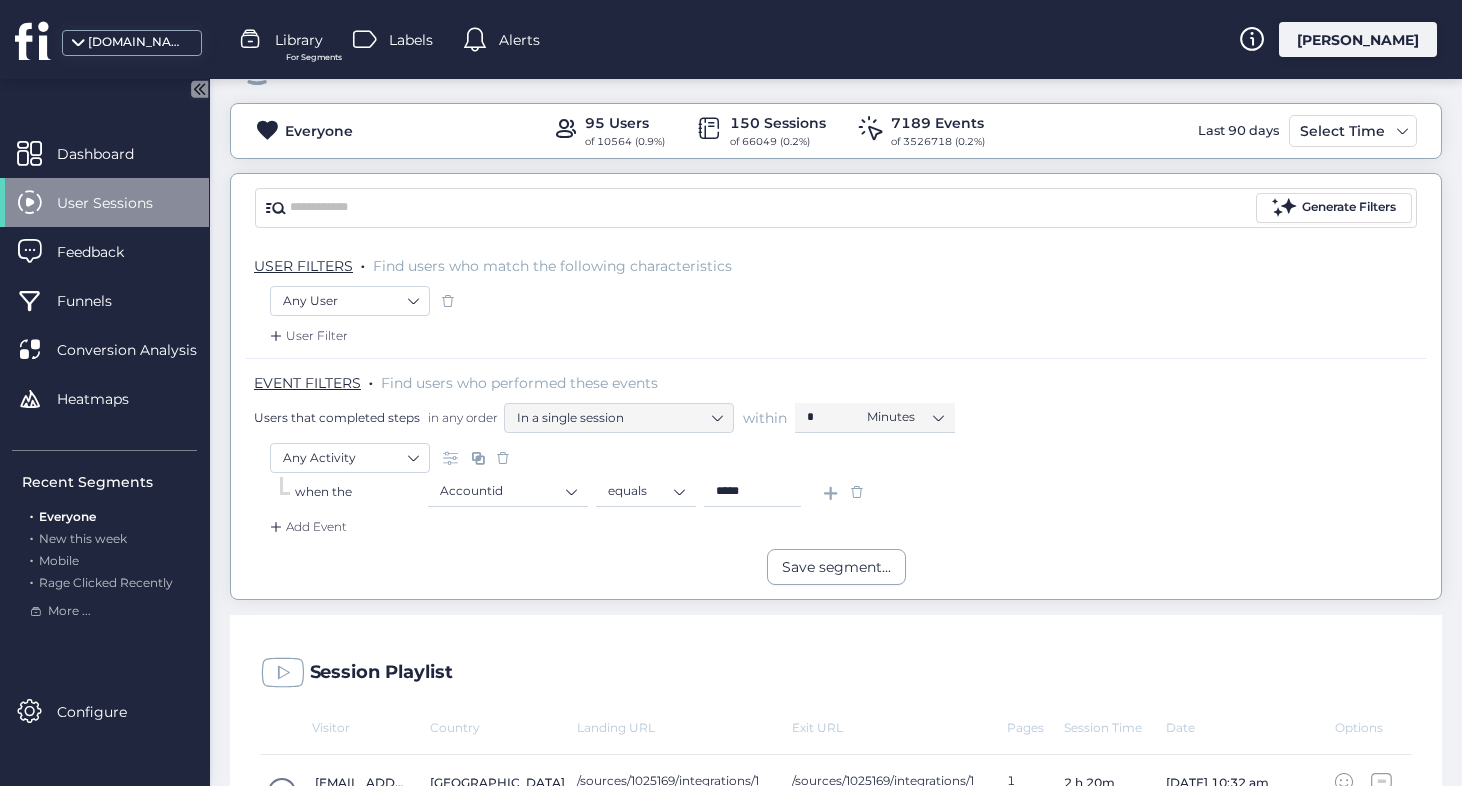 scroll, scrollTop: 79, scrollLeft: 0, axis: vertical 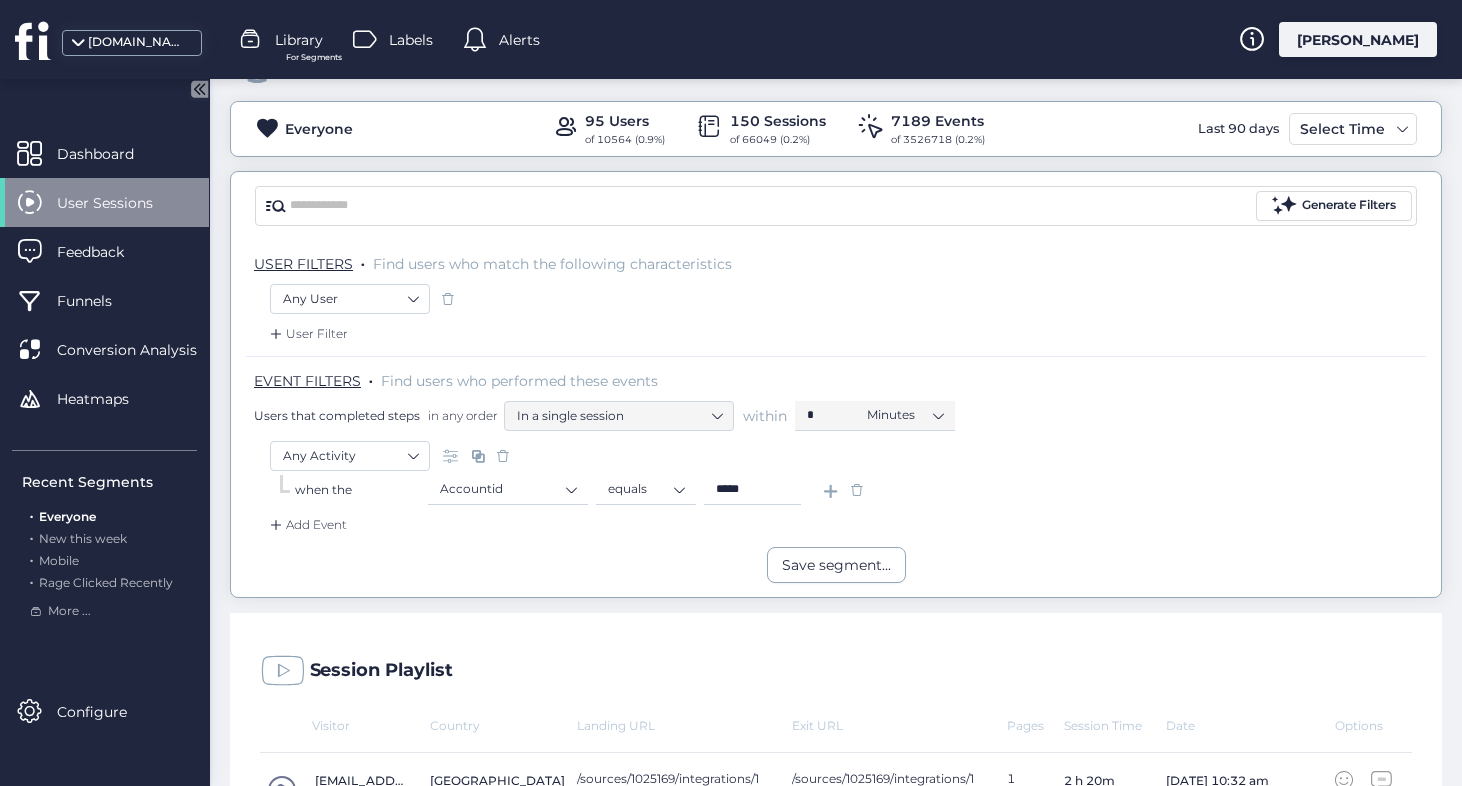 click on "Add Event" 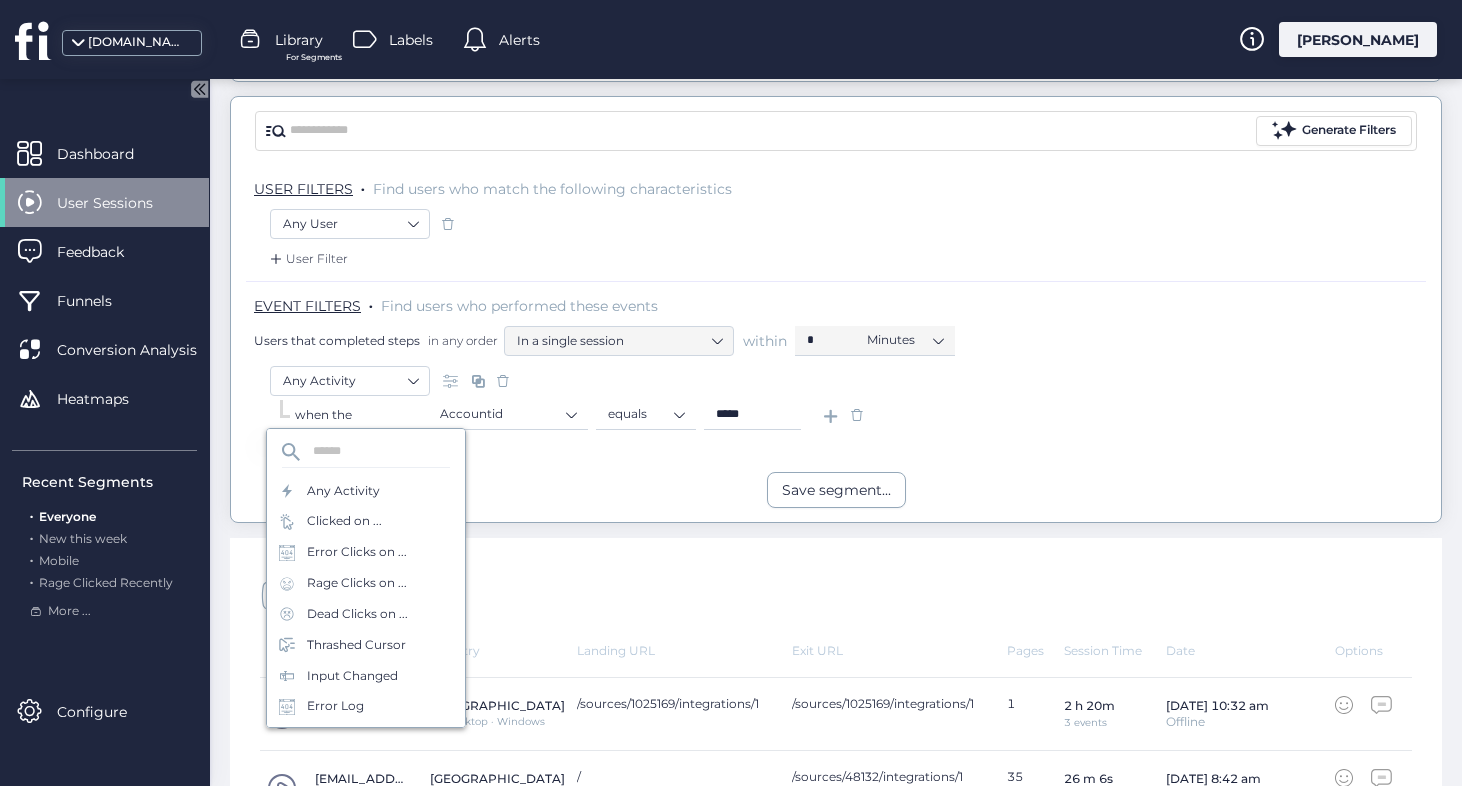 scroll, scrollTop: 191, scrollLeft: 0, axis: vertical 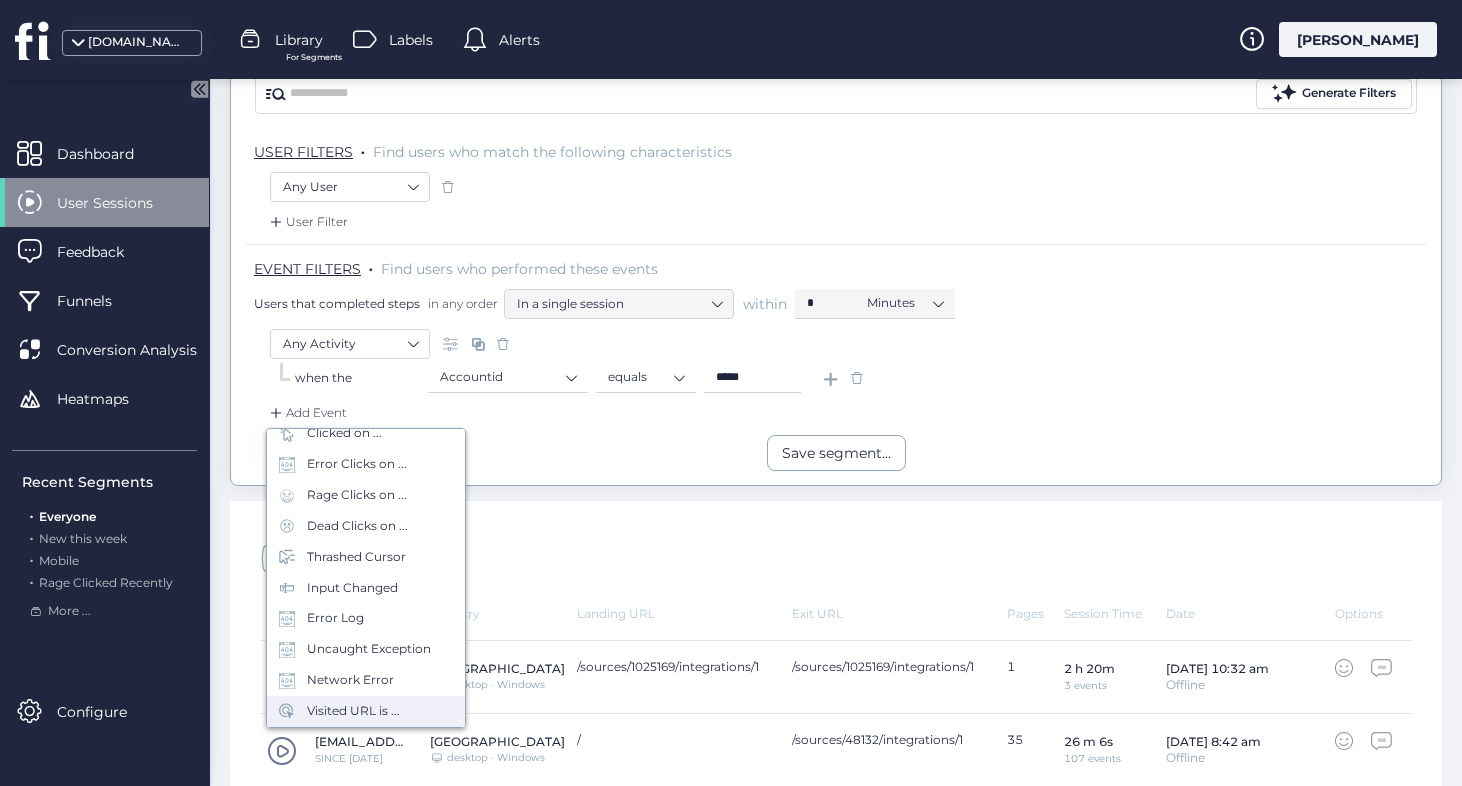 click on "Visited URL is ..." at bounding box center (353, 711) 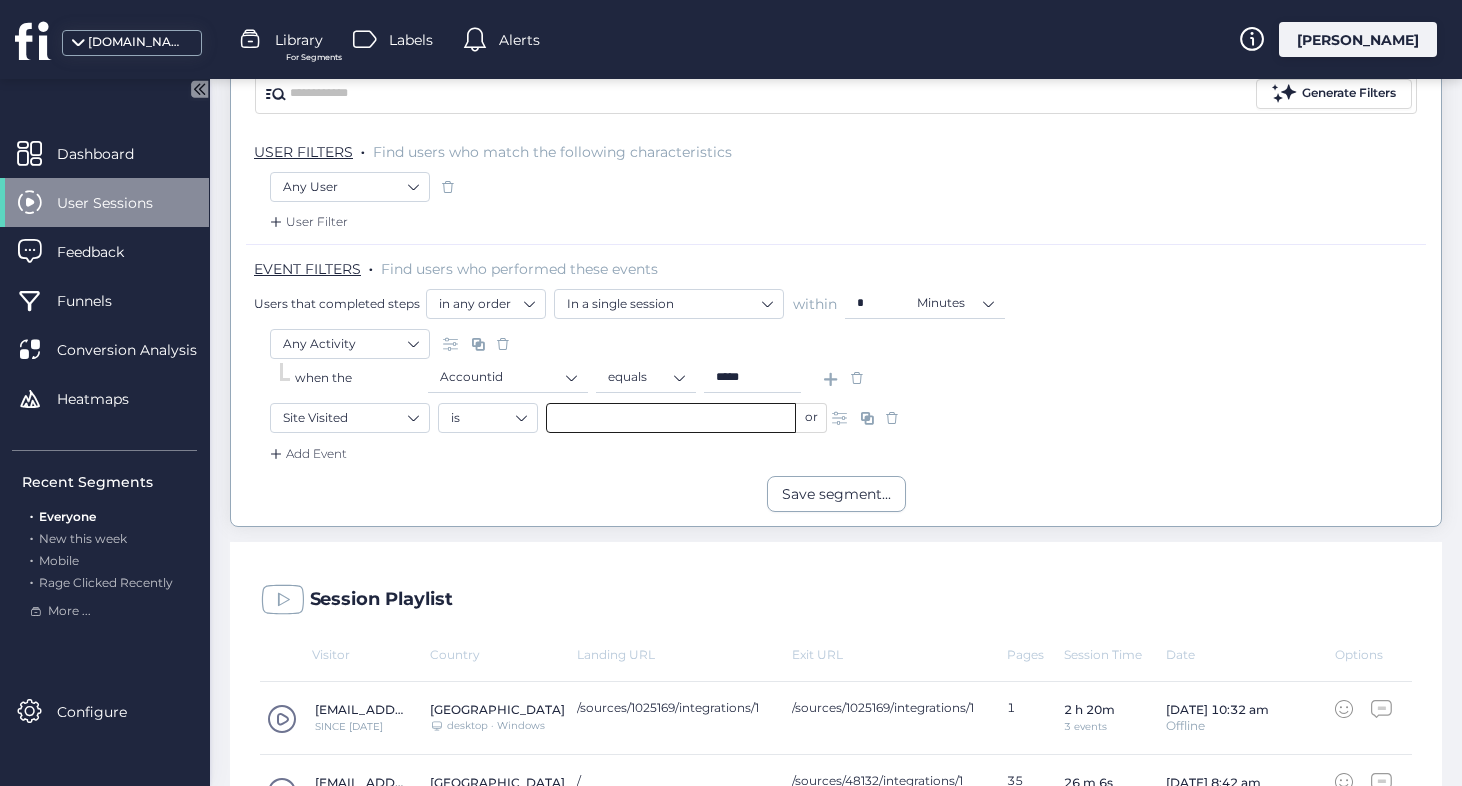 click 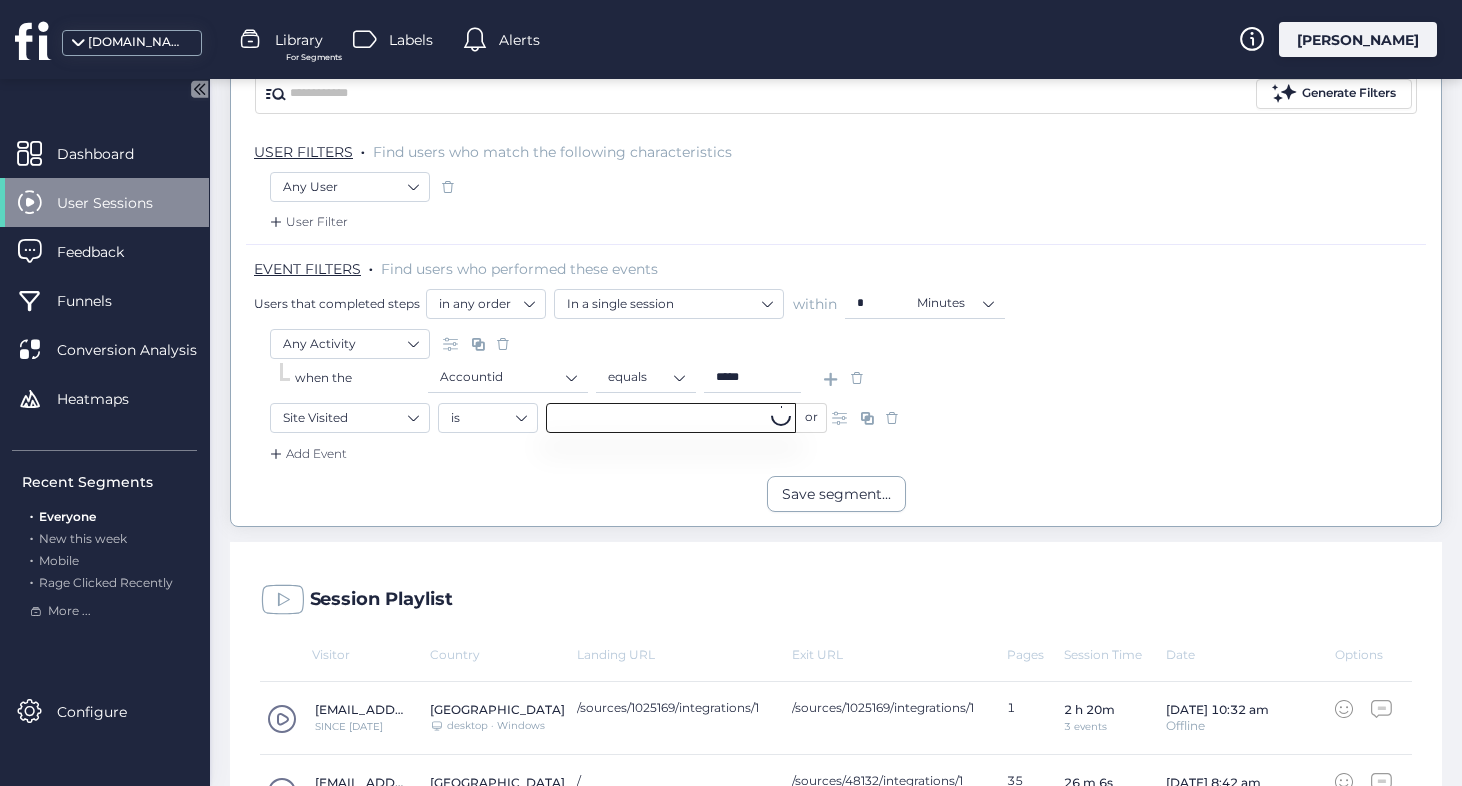 paste on "**********" 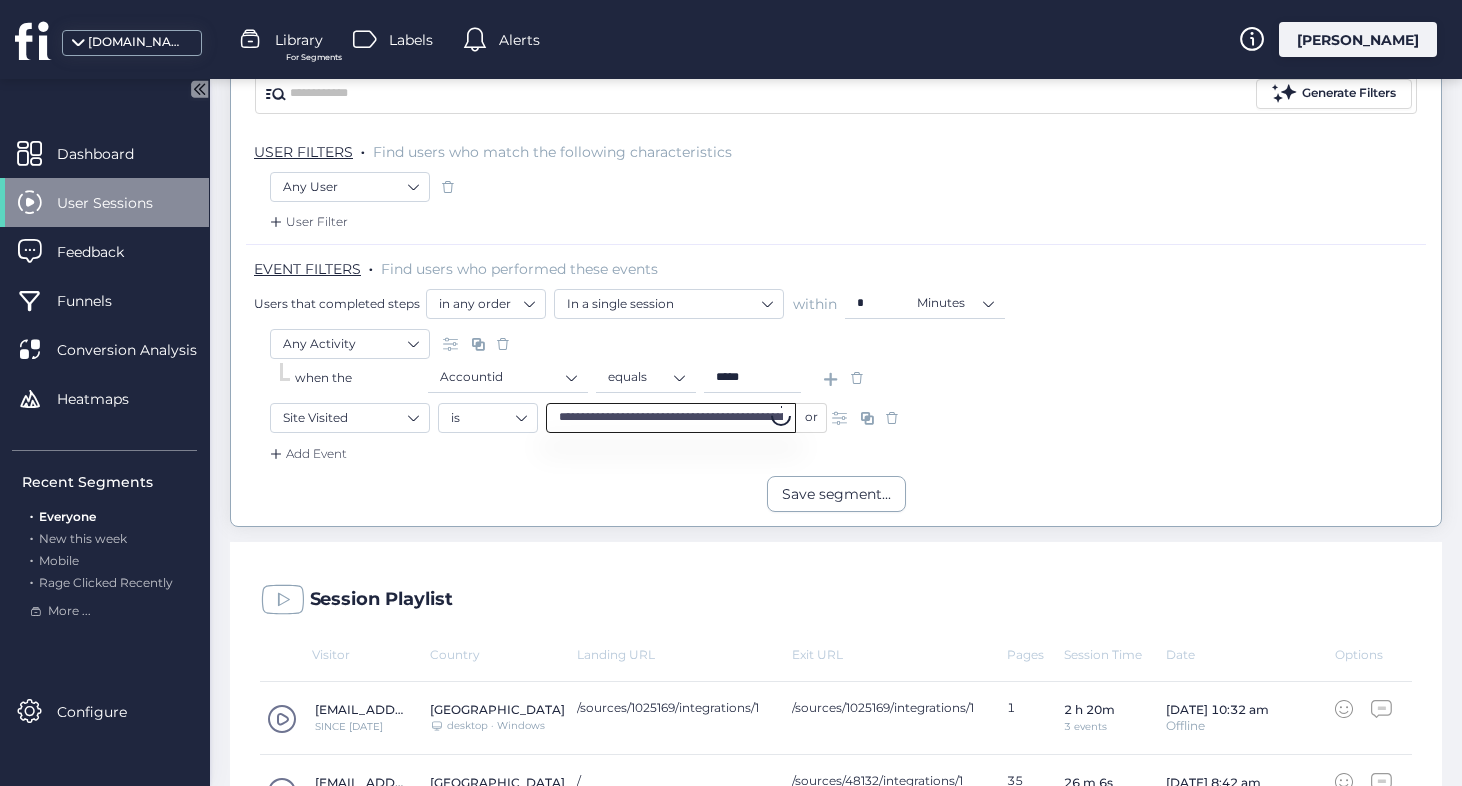 type on "**********" 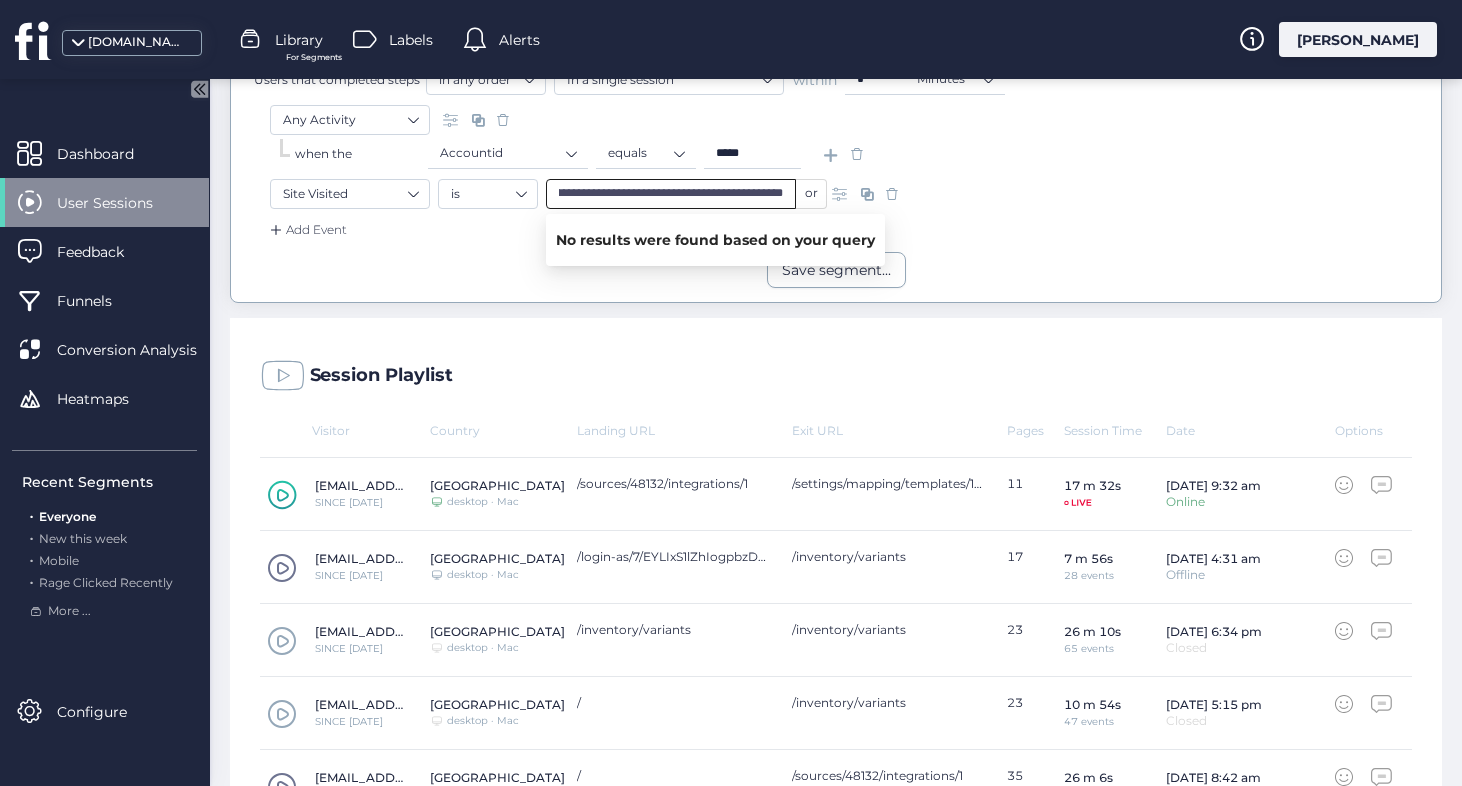 scroll, scrollTop: 527, scrollLeft: 0, axis: vertical 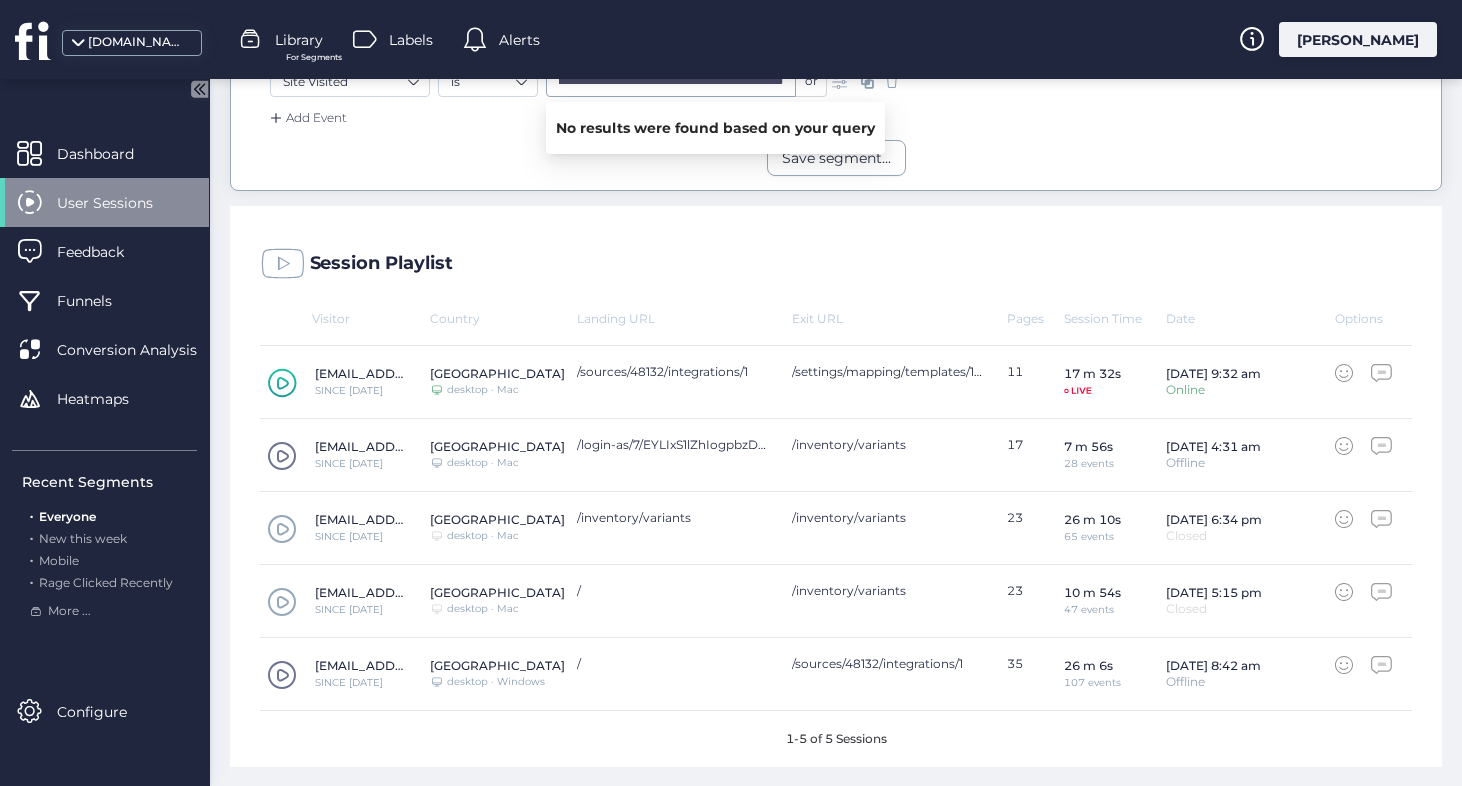 click 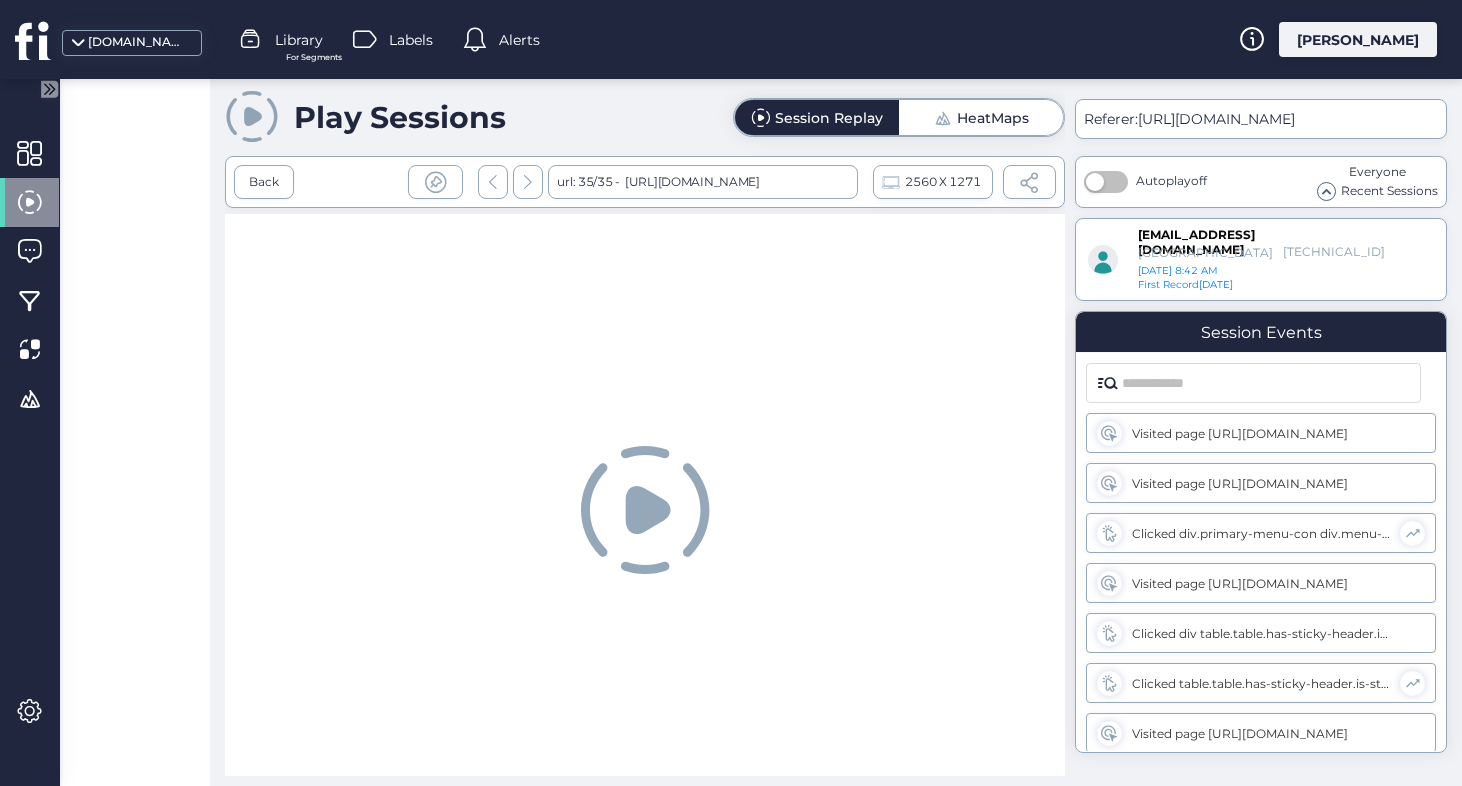scroll, scrollTop: 0, scrollLeft: 0, axis: both 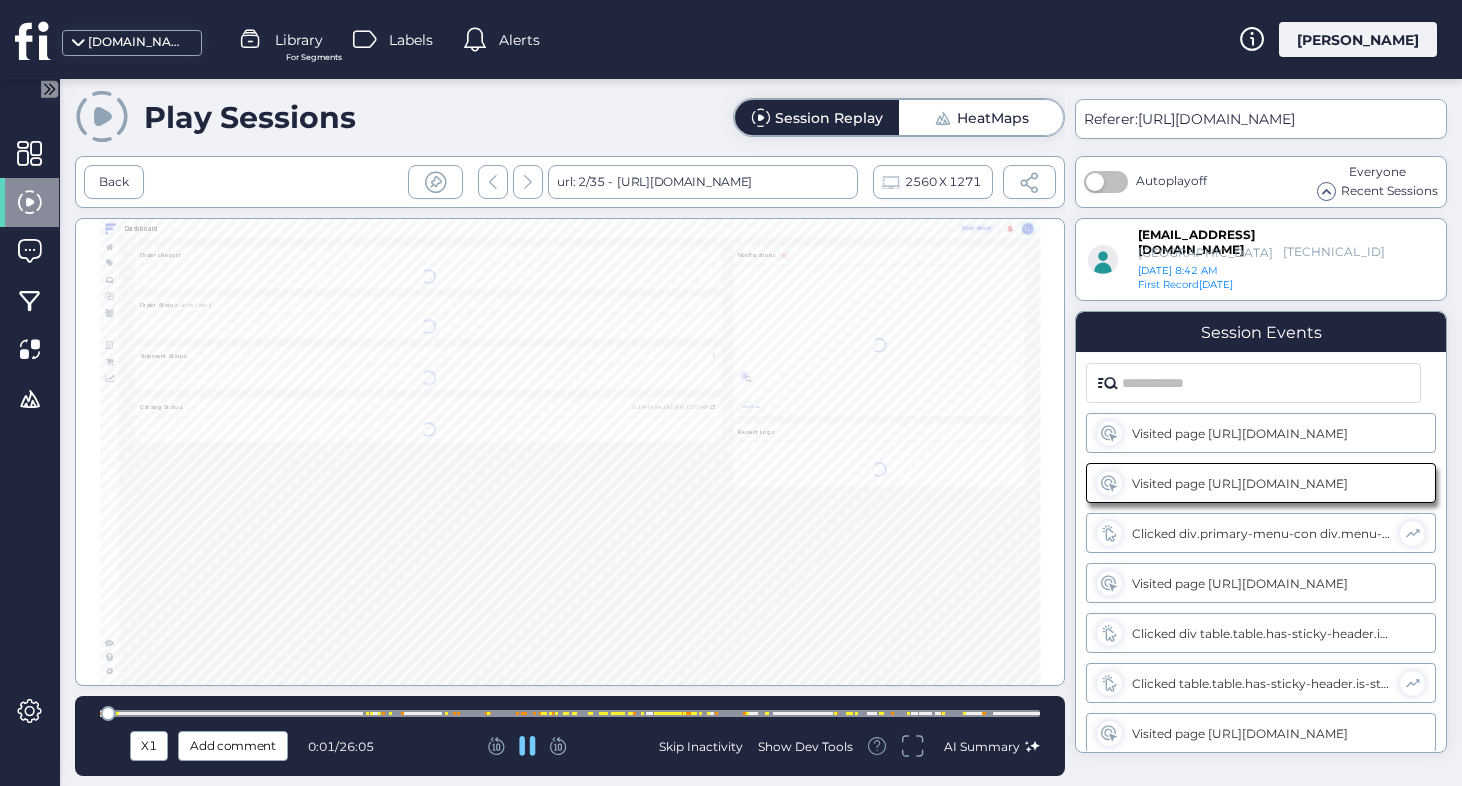 click at bounding box center (570, 713) 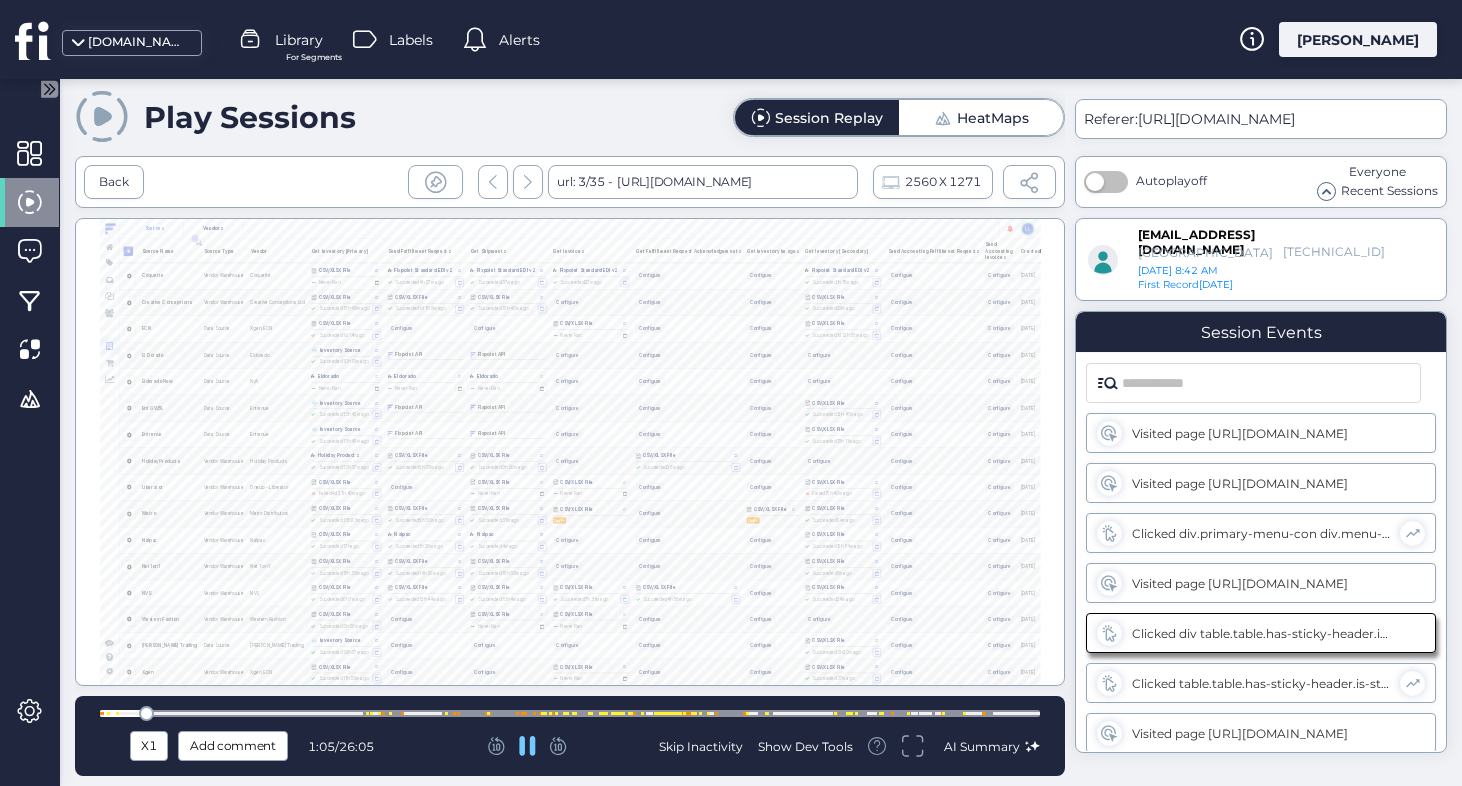 scroll, scrollTop: 55, scrollLeft: 0, axis: vertical 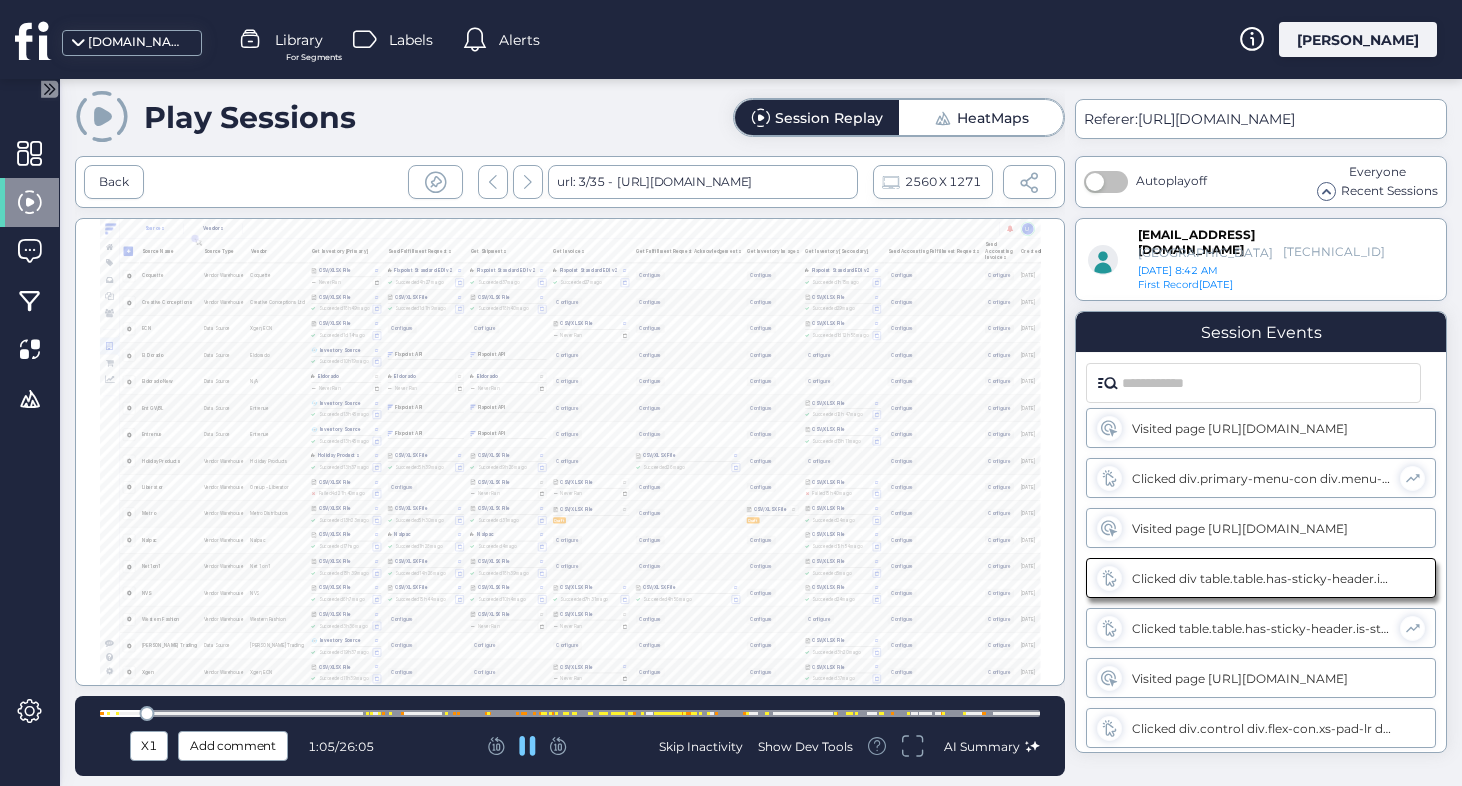 click at bounding box center [570, 713] 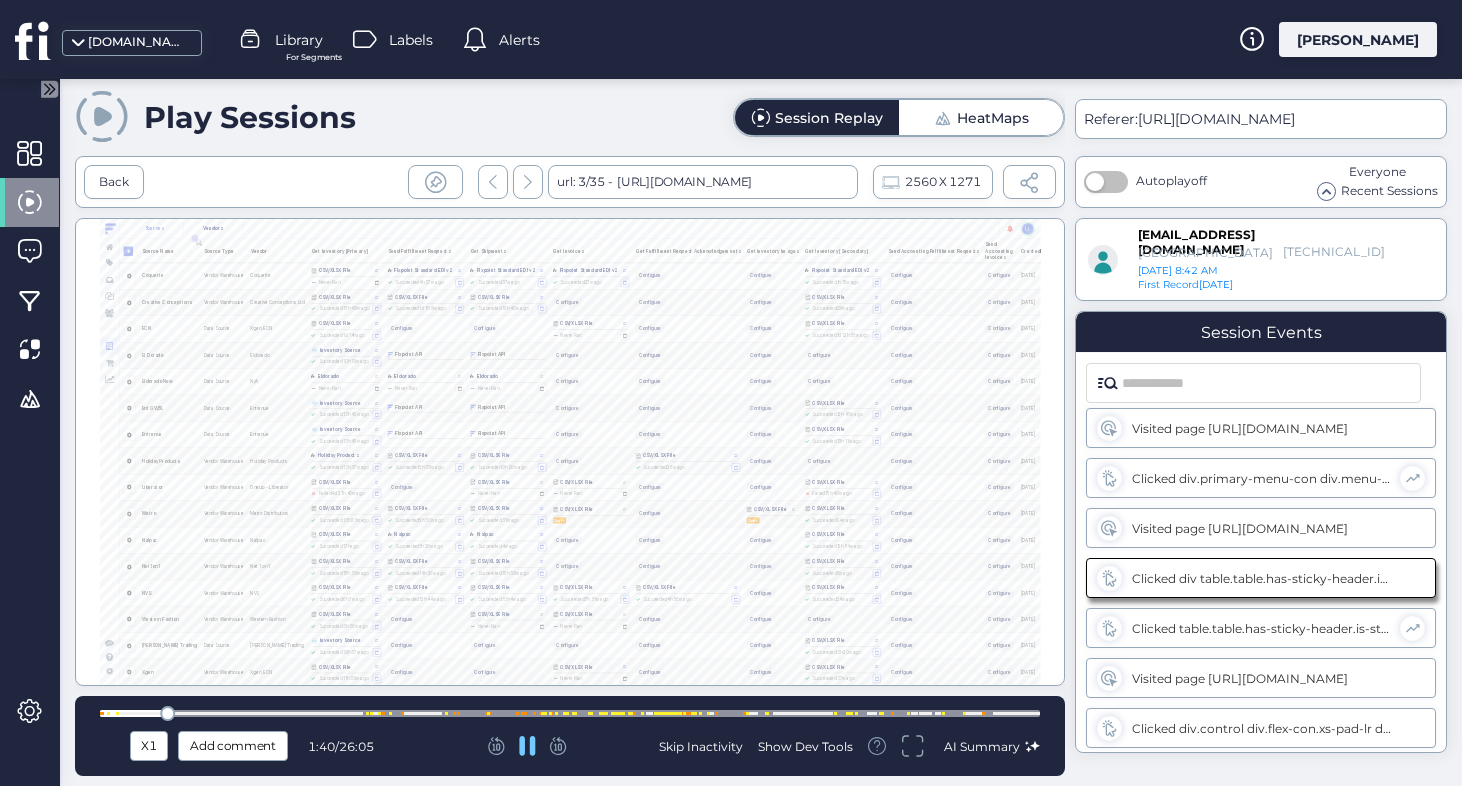 click at bounding box center (570, 713) 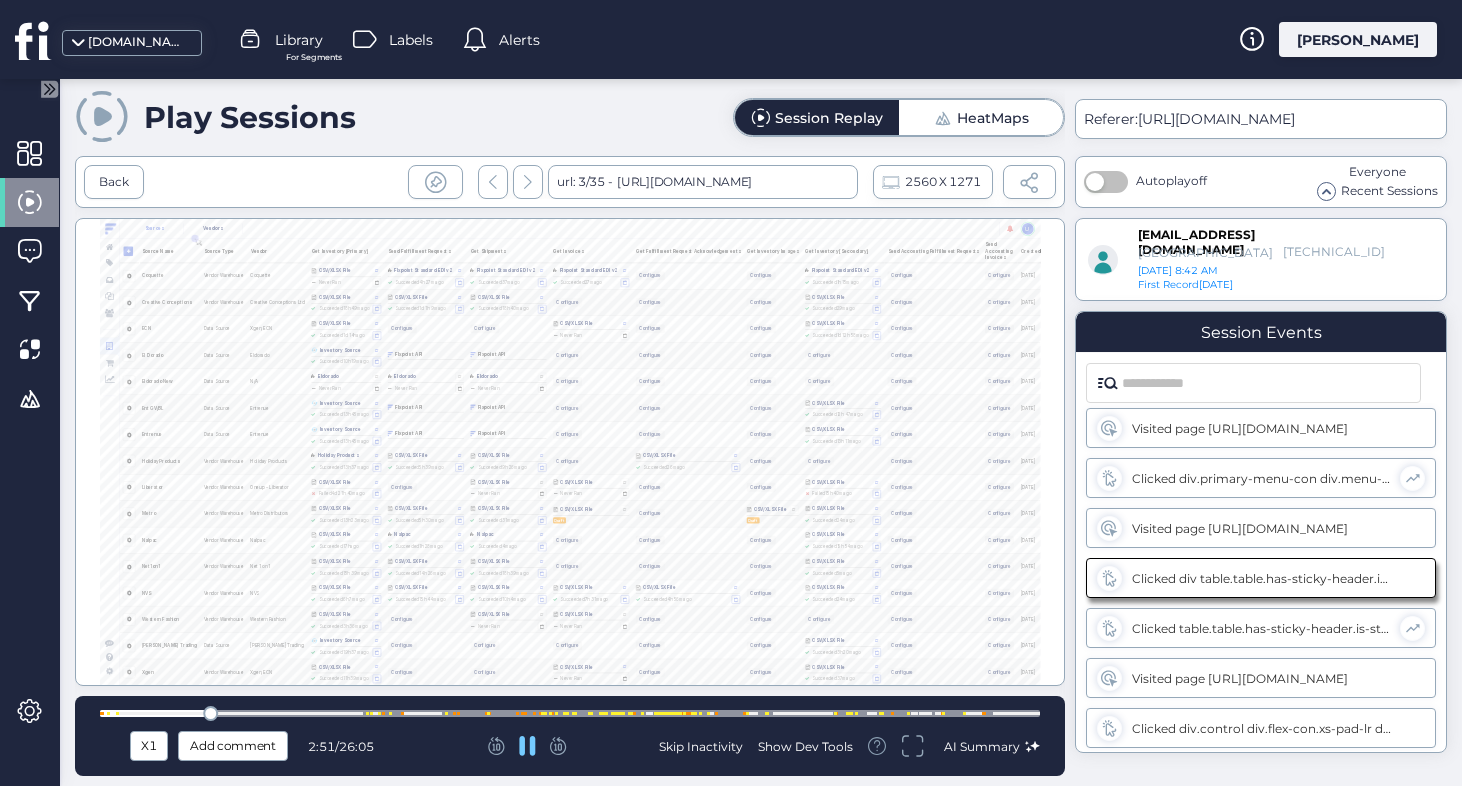 click at bounding box center [570, 713] 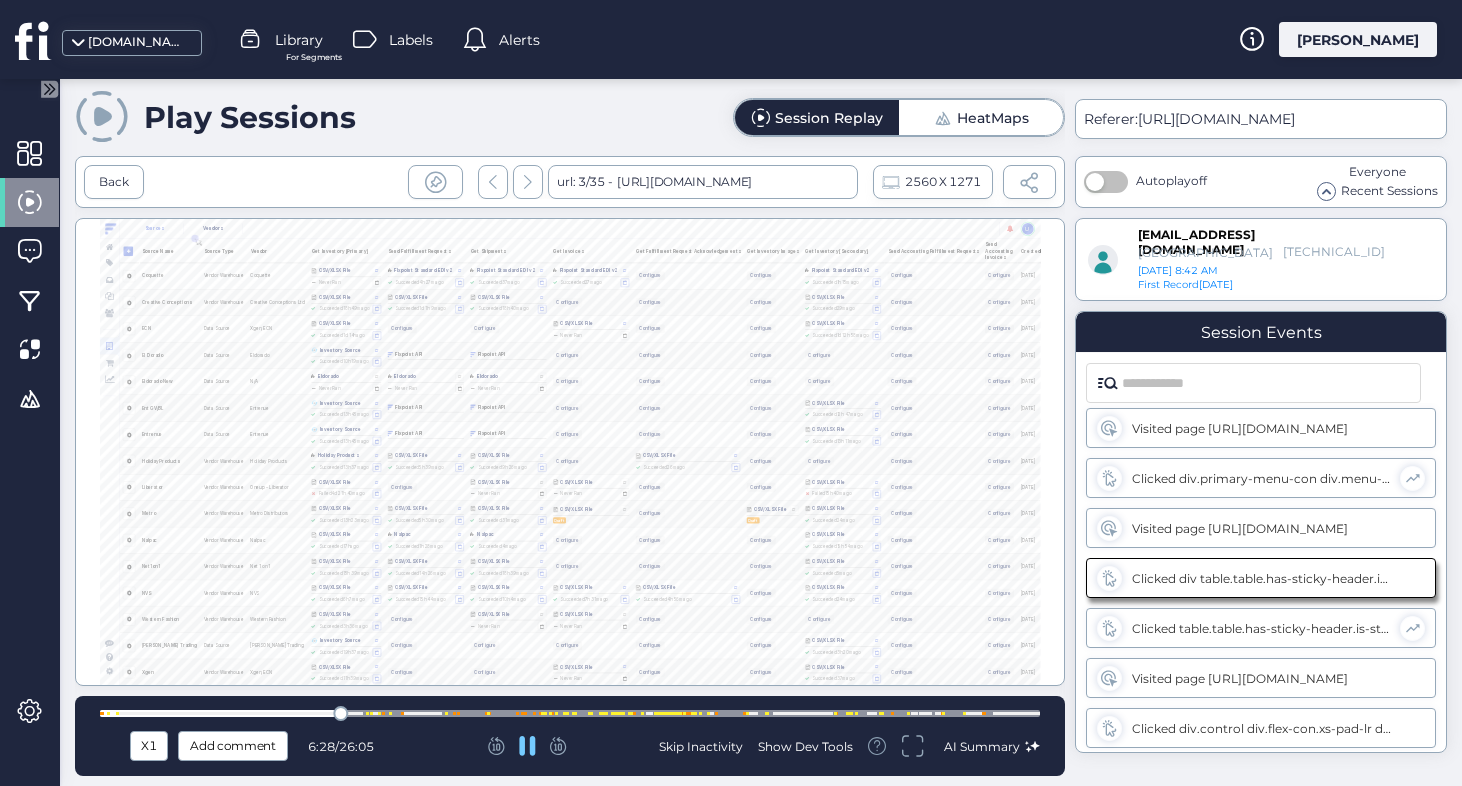 click at bounding box center (570, 713) 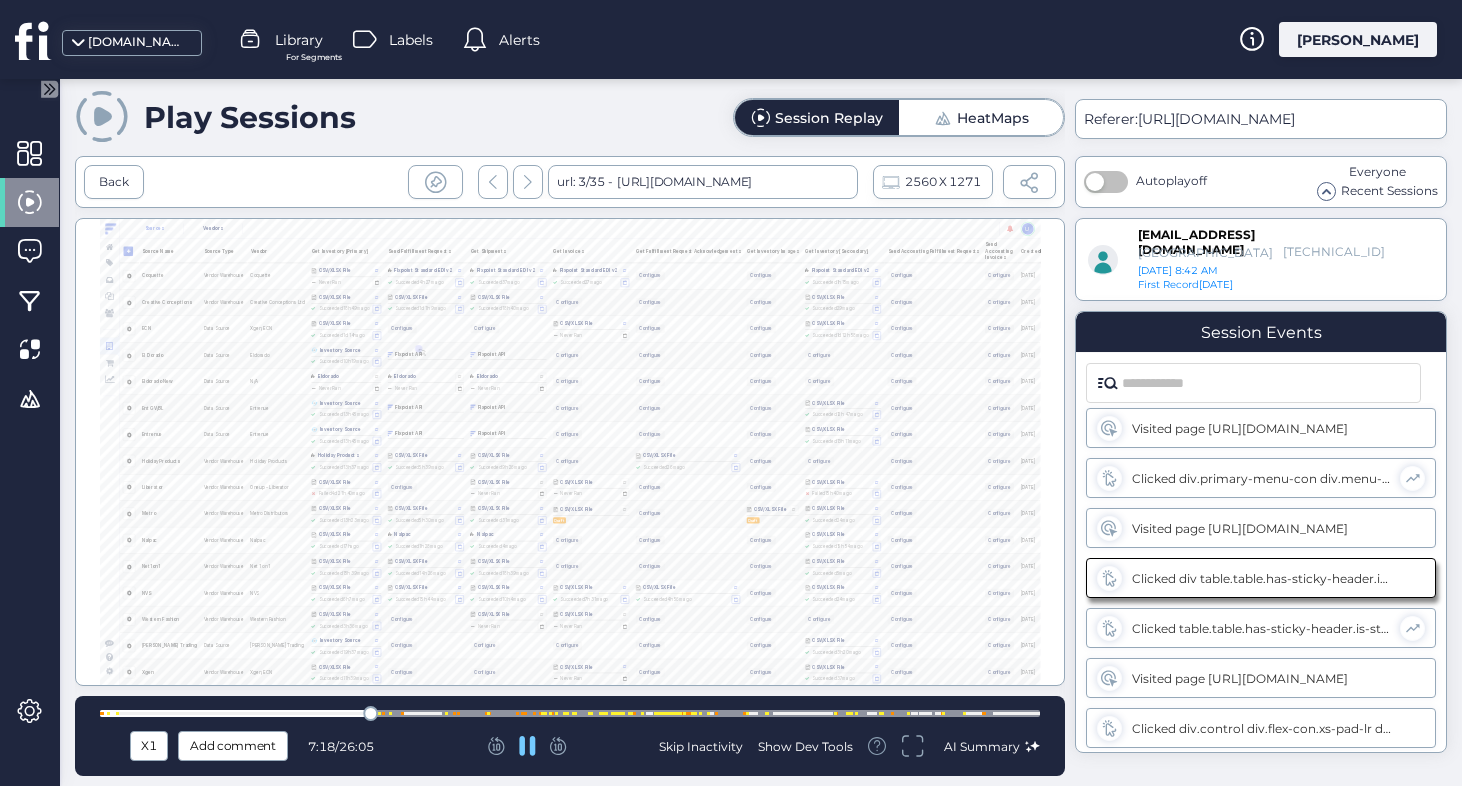 click at bounding box center [383, 713] 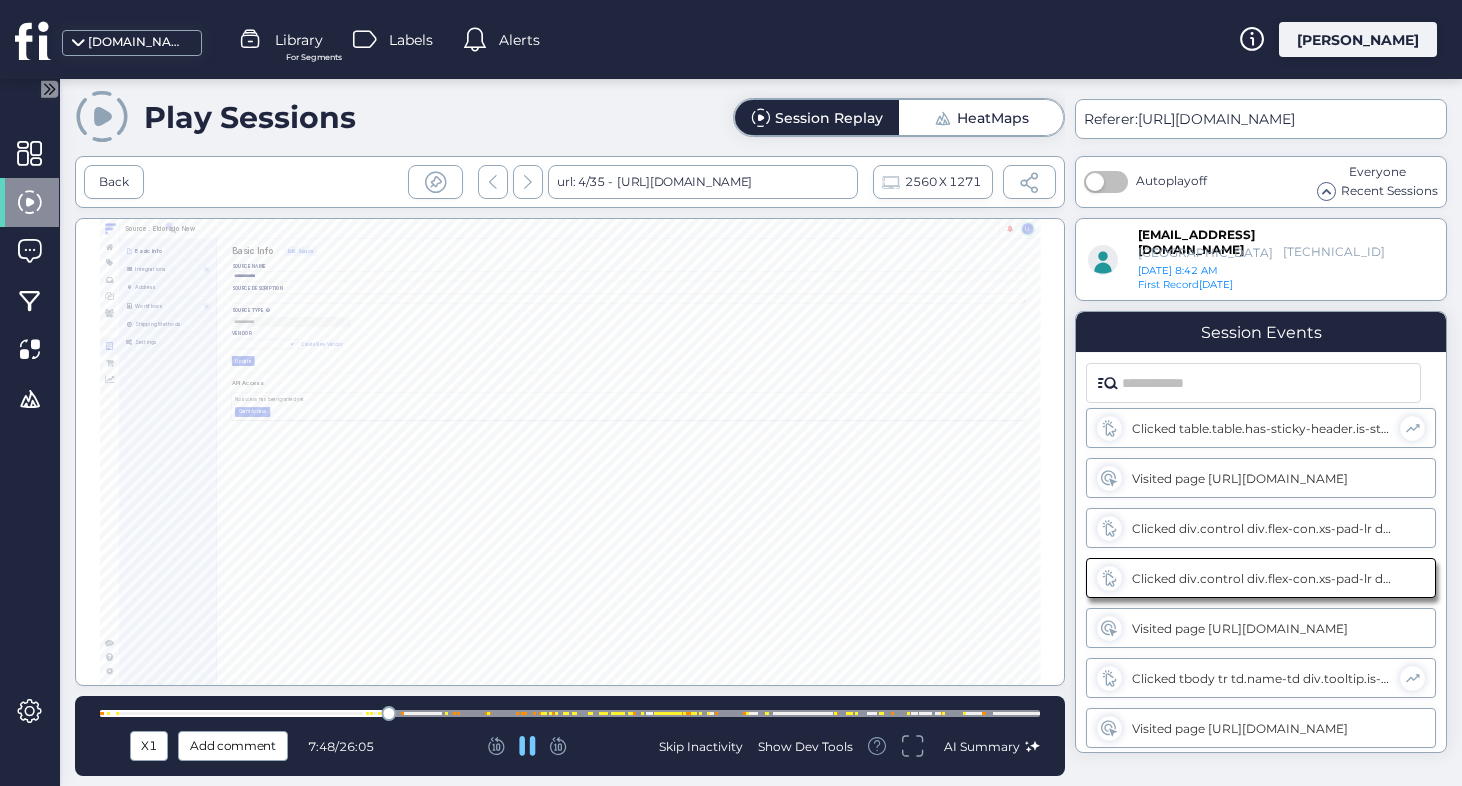 click at bounding box center (402, 713) 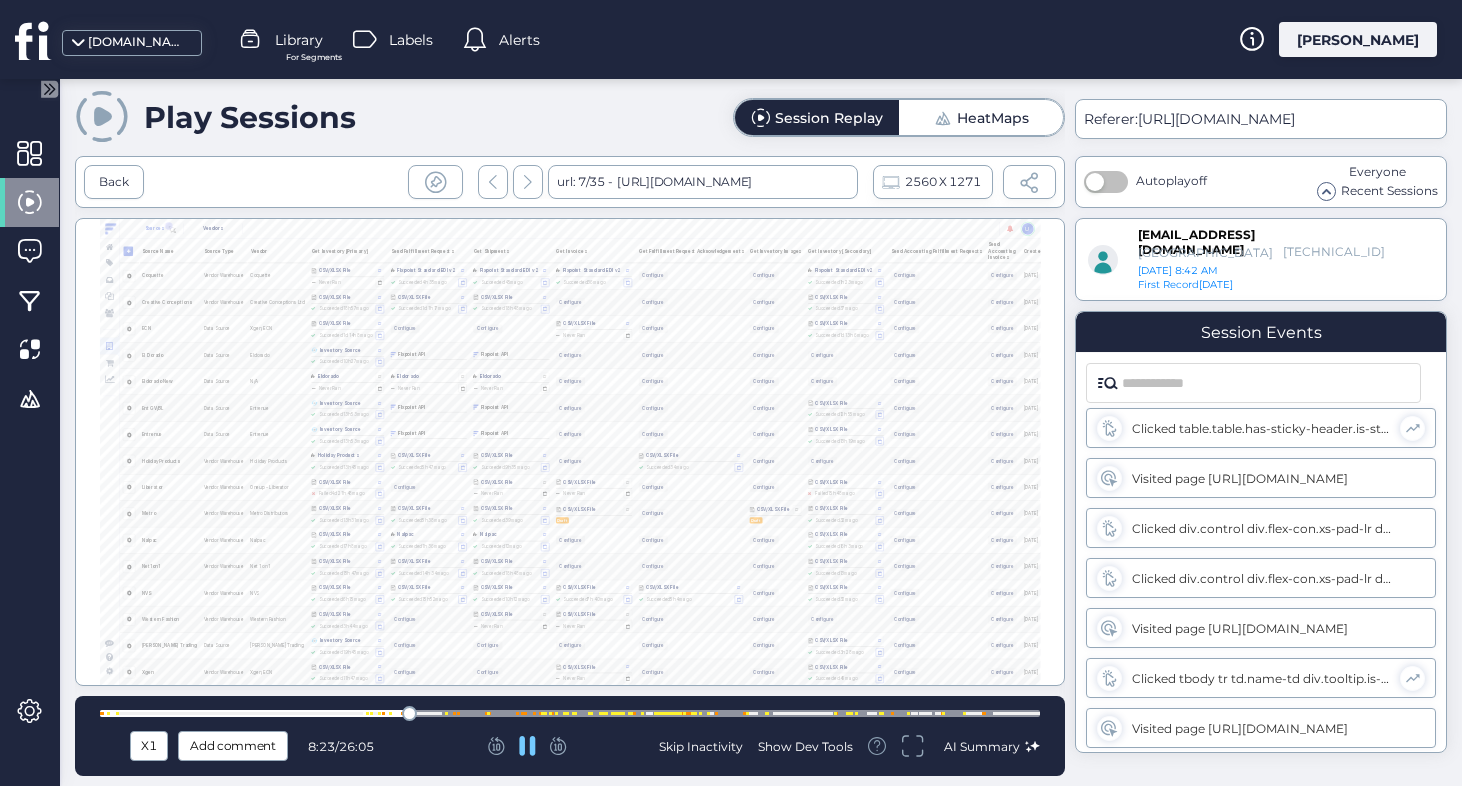scroll, scrollTop: 0, scrollLeft: 0, axis: both 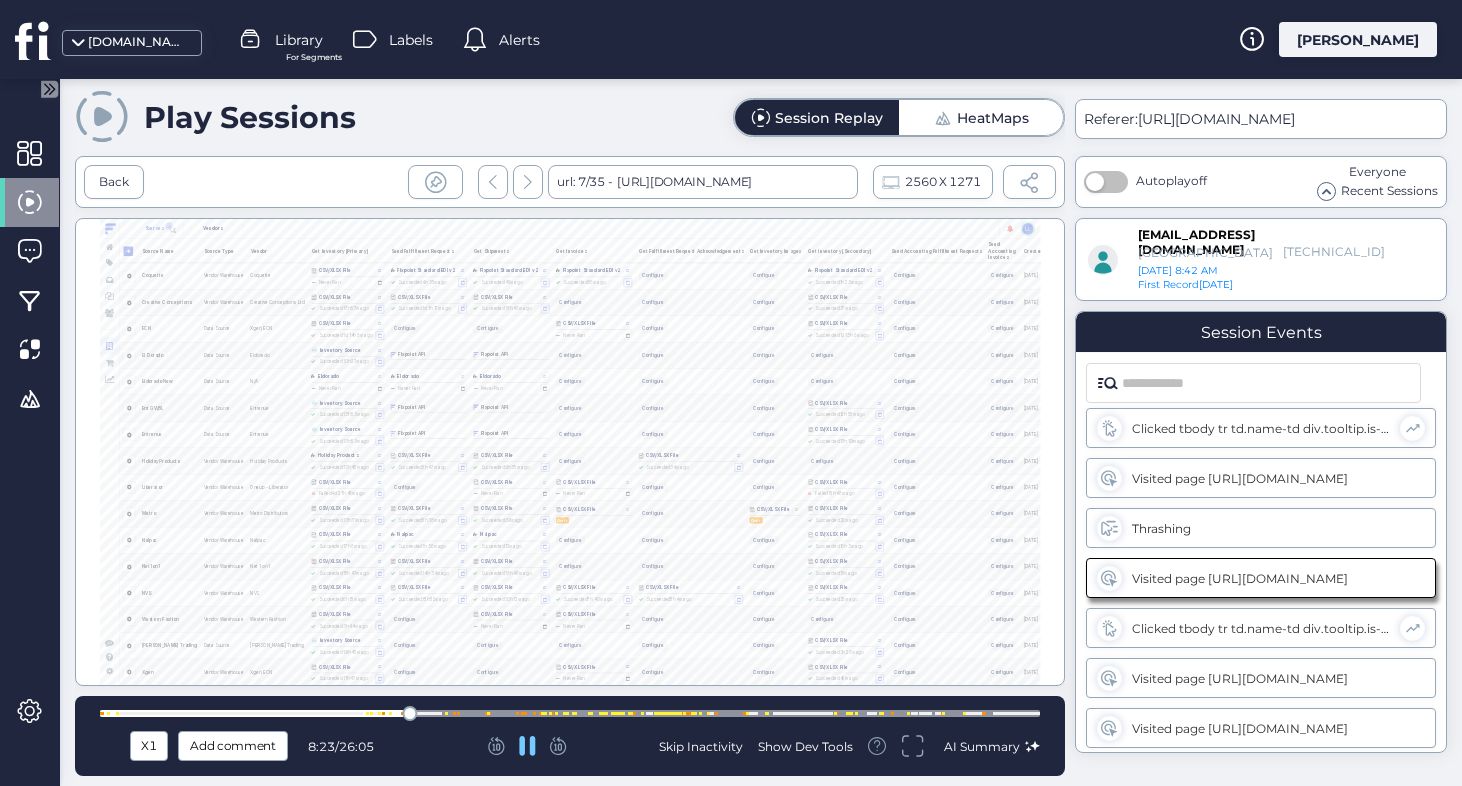 click at bounding box center [570, 713] 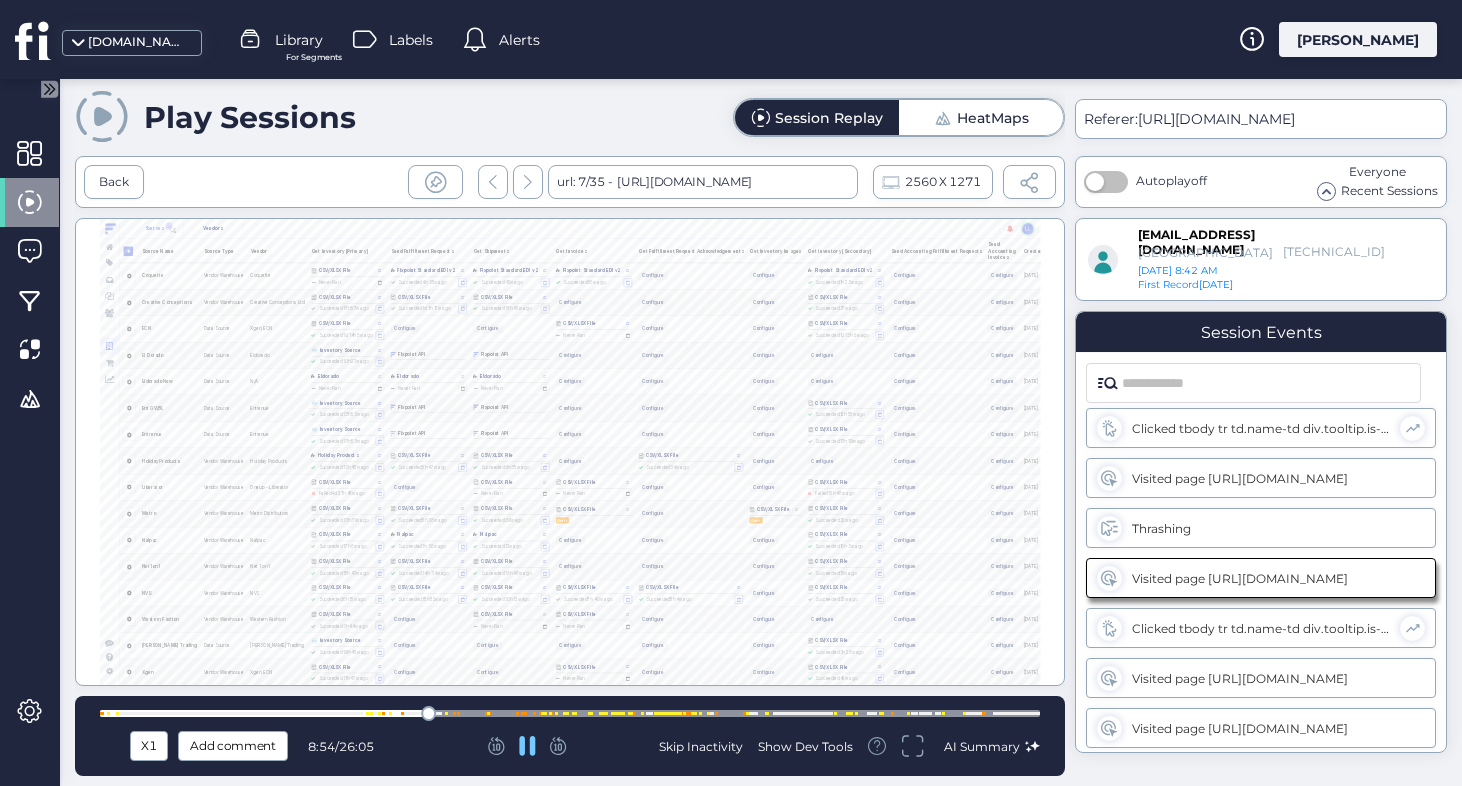 click at bounding box center (570, 713) 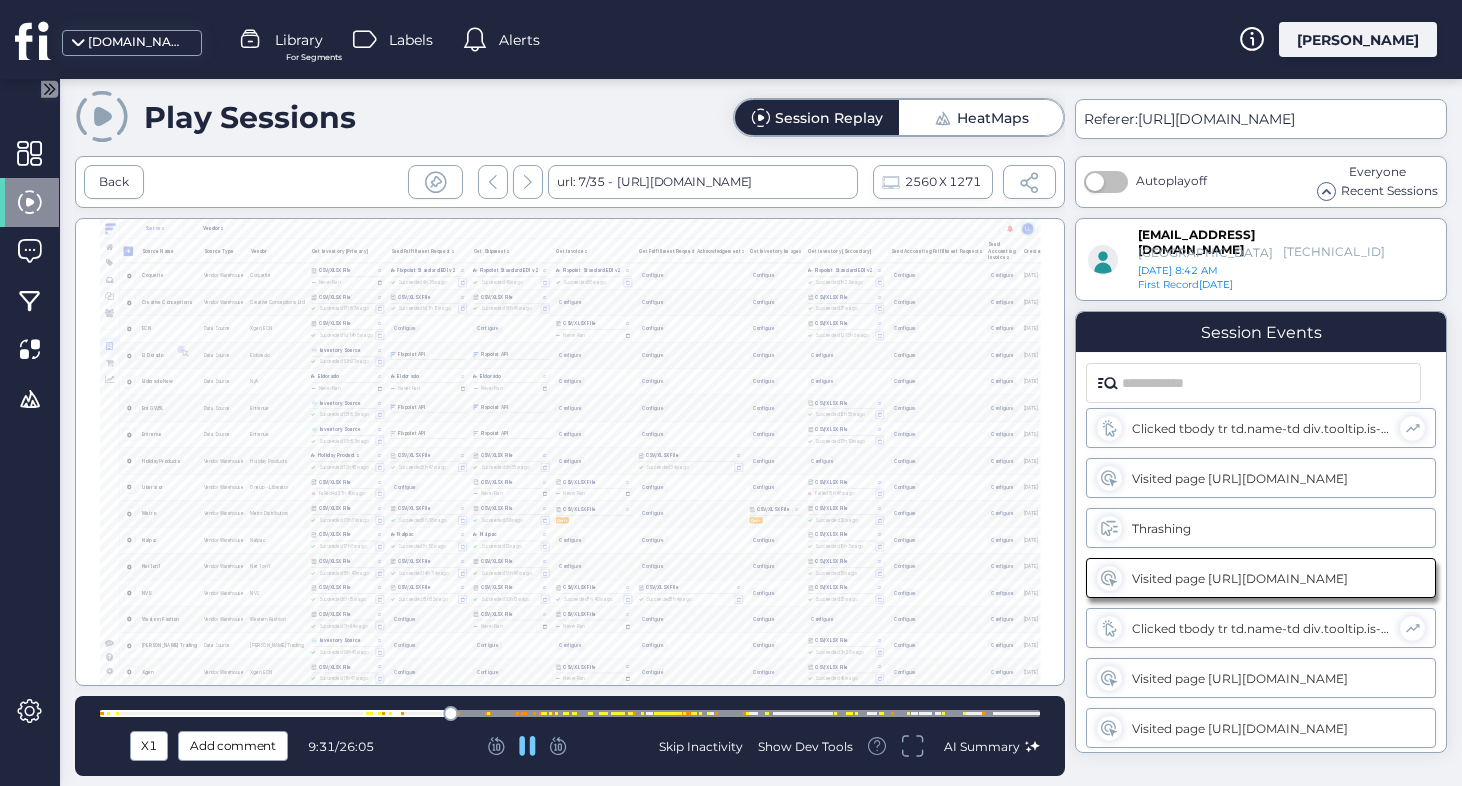 click at bounding box center (570, 713) 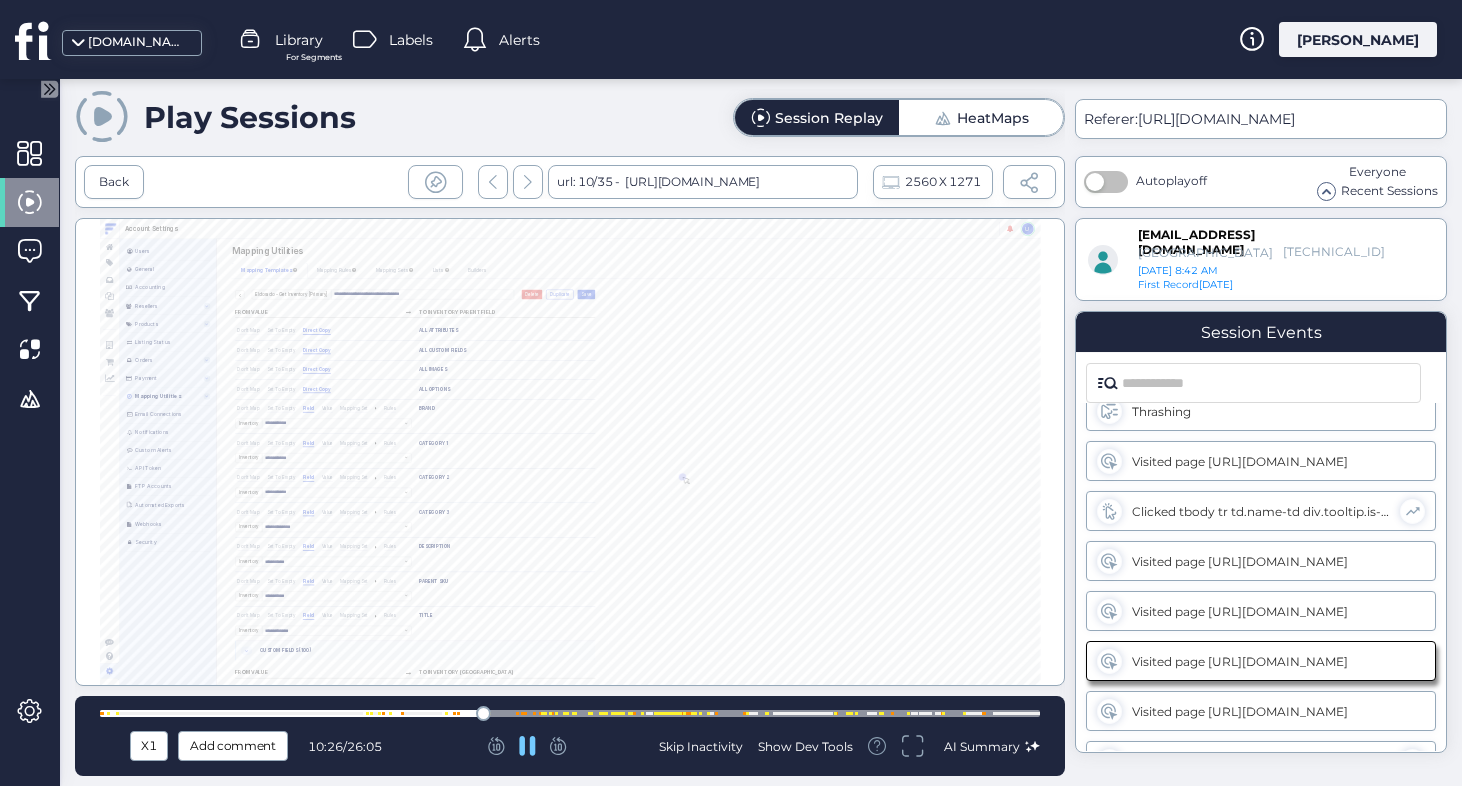 scroll, scrollTop: 0, scrollLeft: 0, axis: both 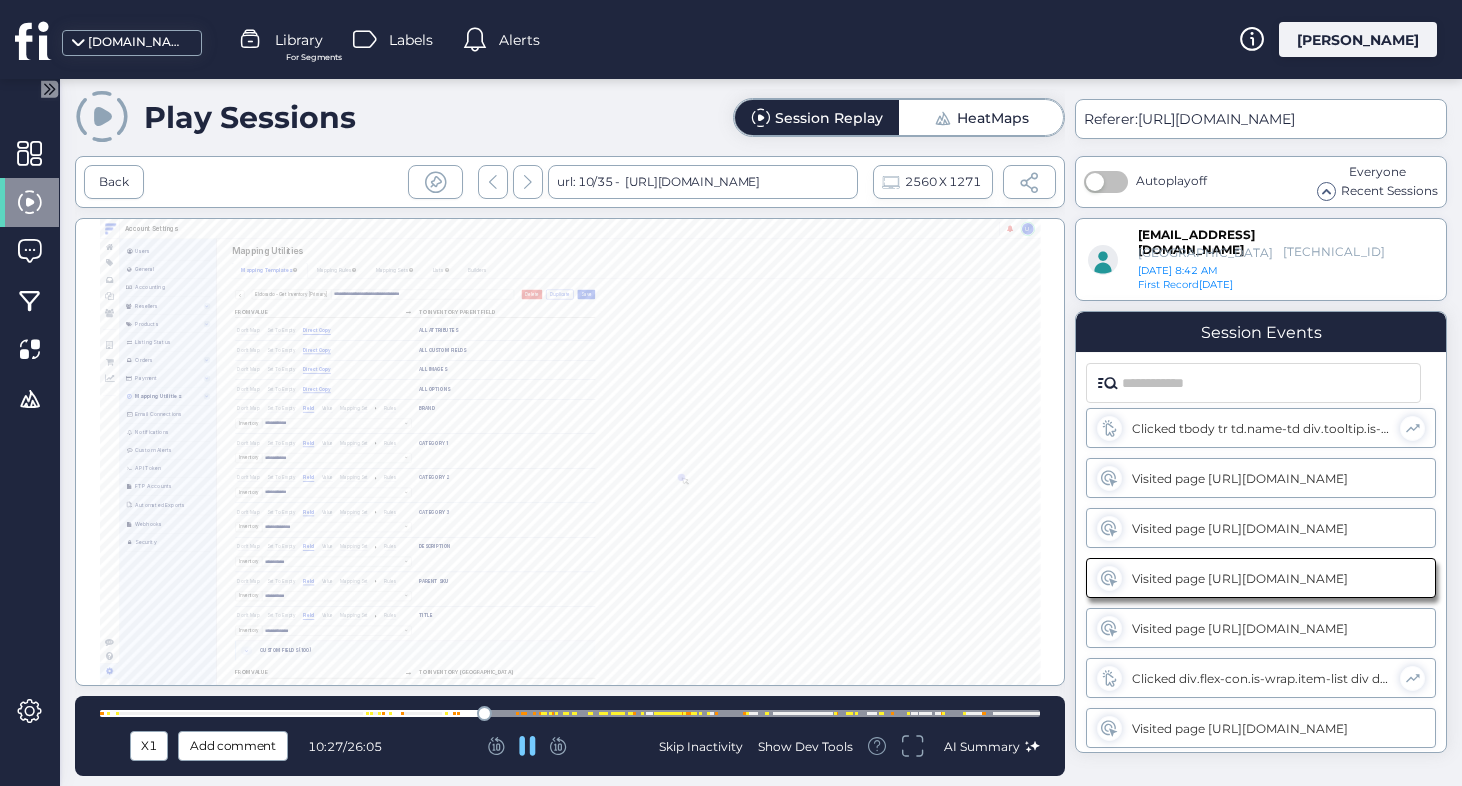 click at bounding box center [570, 713] 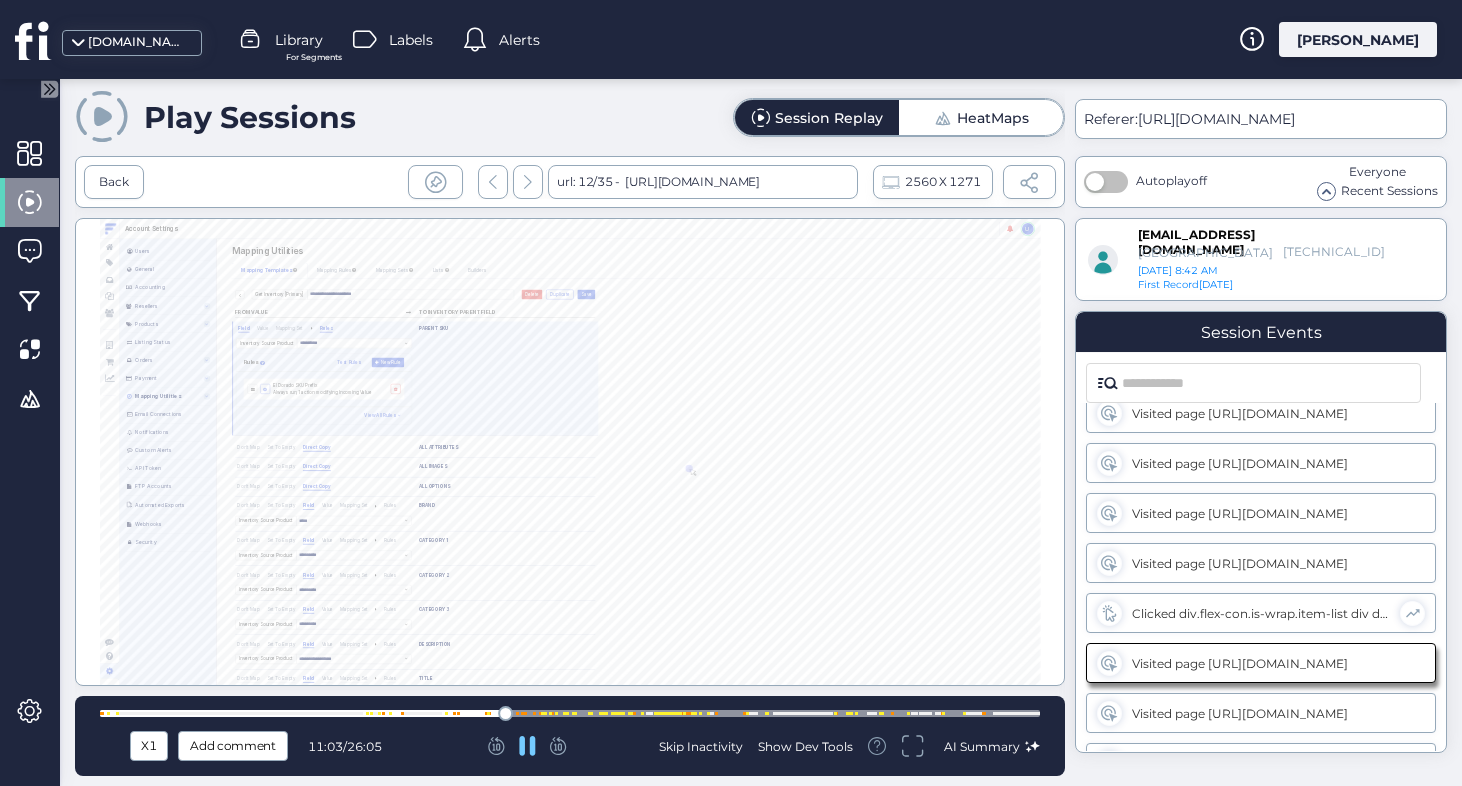 scroll, scrollTop: 855, scrollLeft: 0, axis: vertical 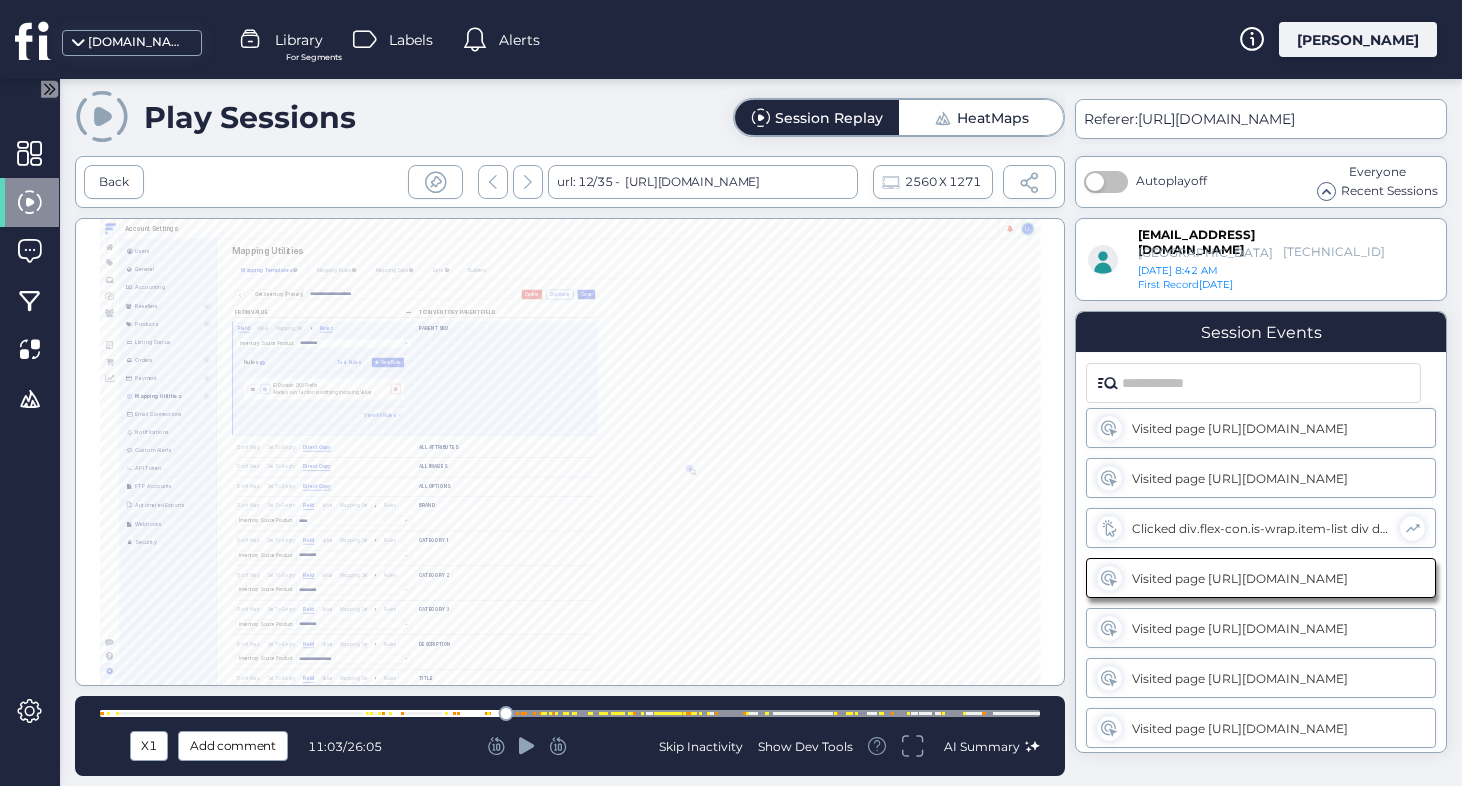 click at bounding box center [506, 713] 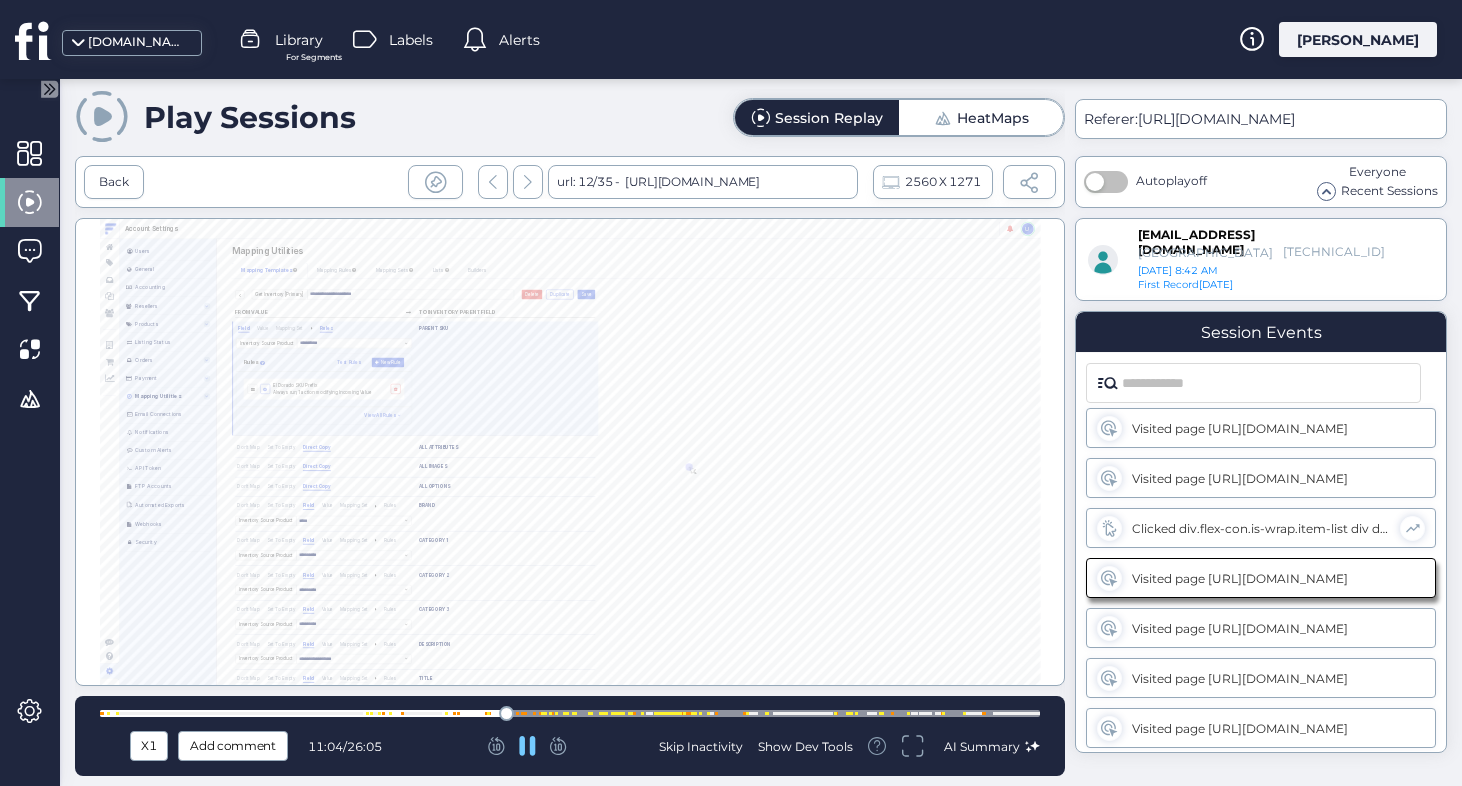 click at bounding box center [522, 713] 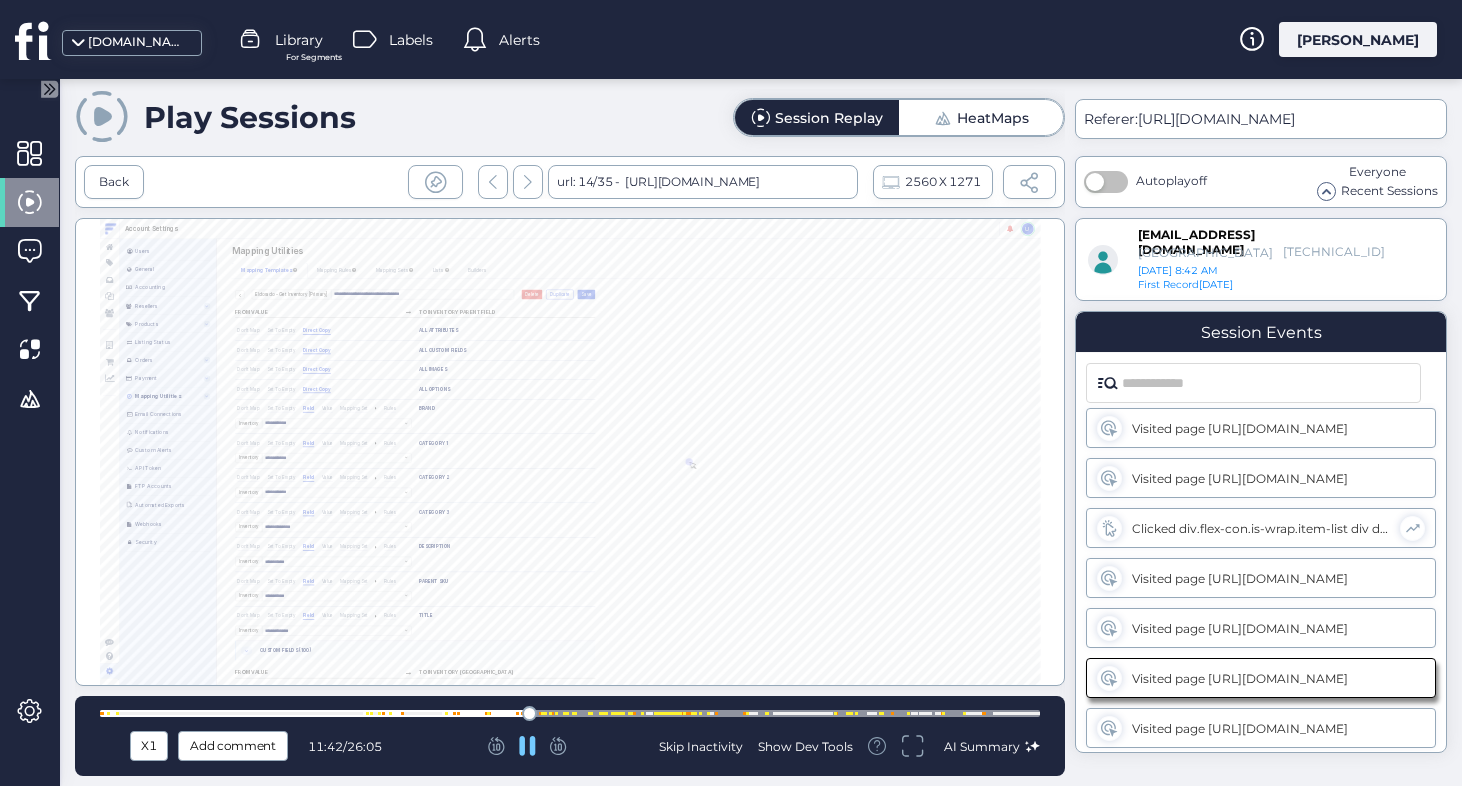 scroll, scrollTop: 955, scrollLeft: 0, axis: vertical 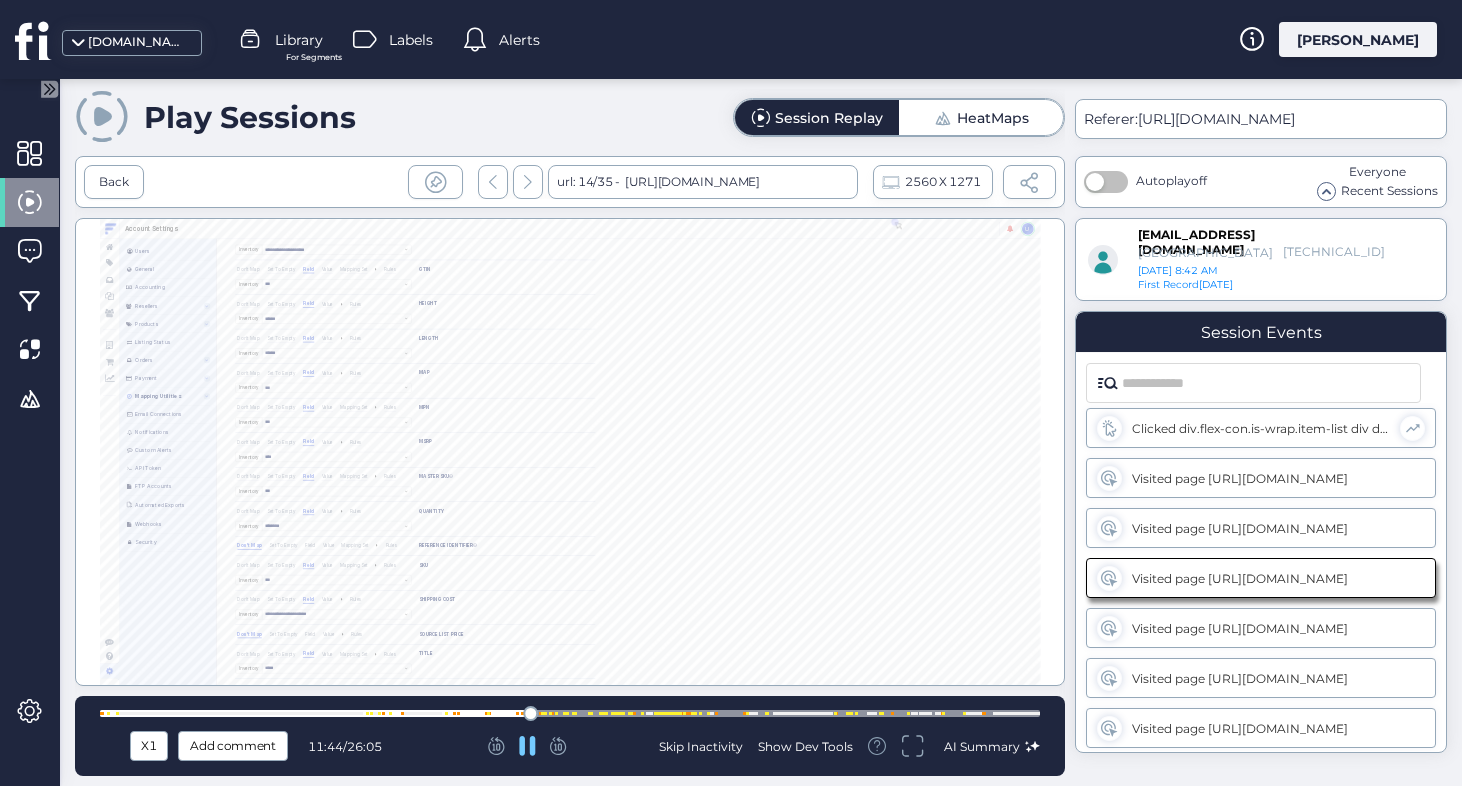 click 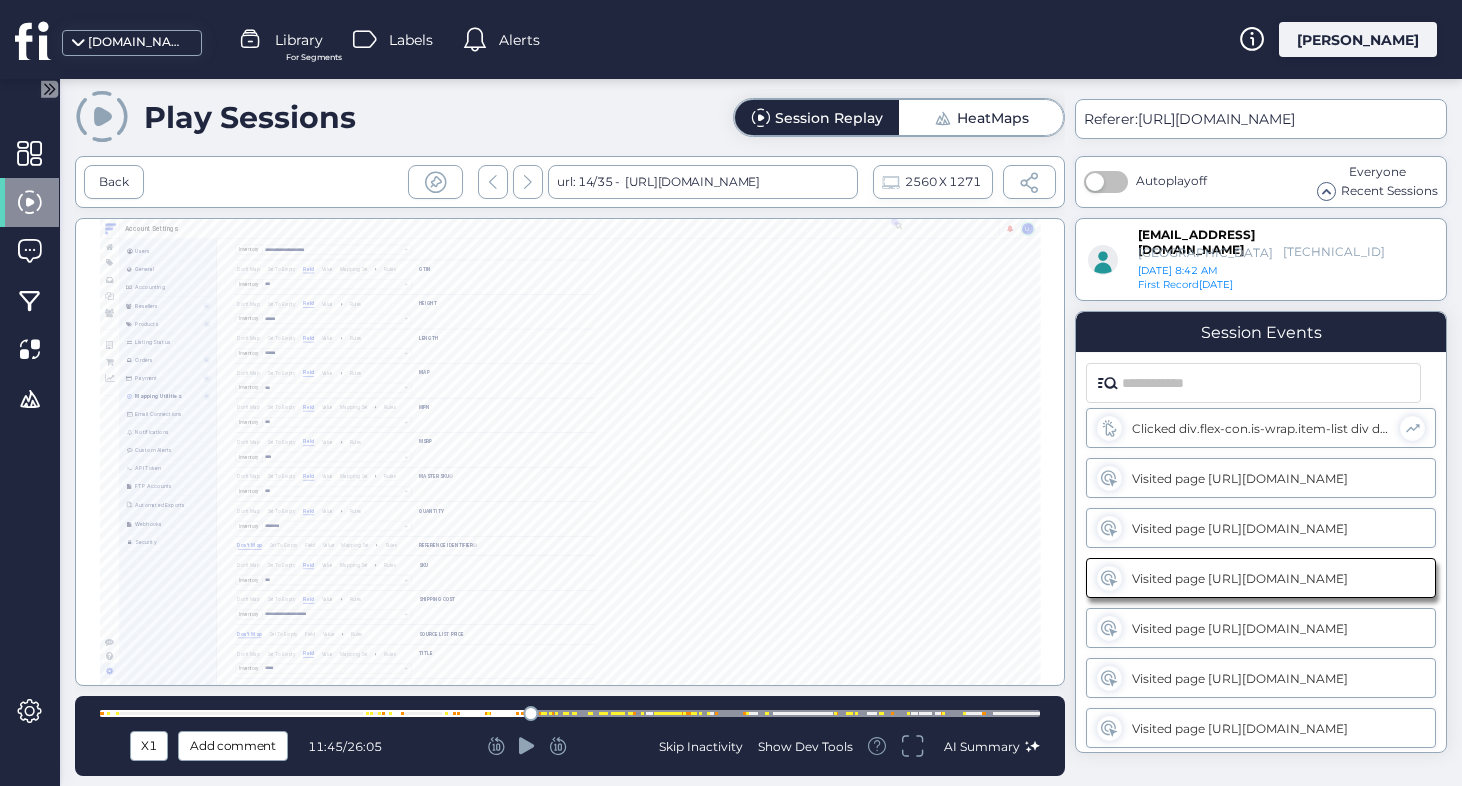 click 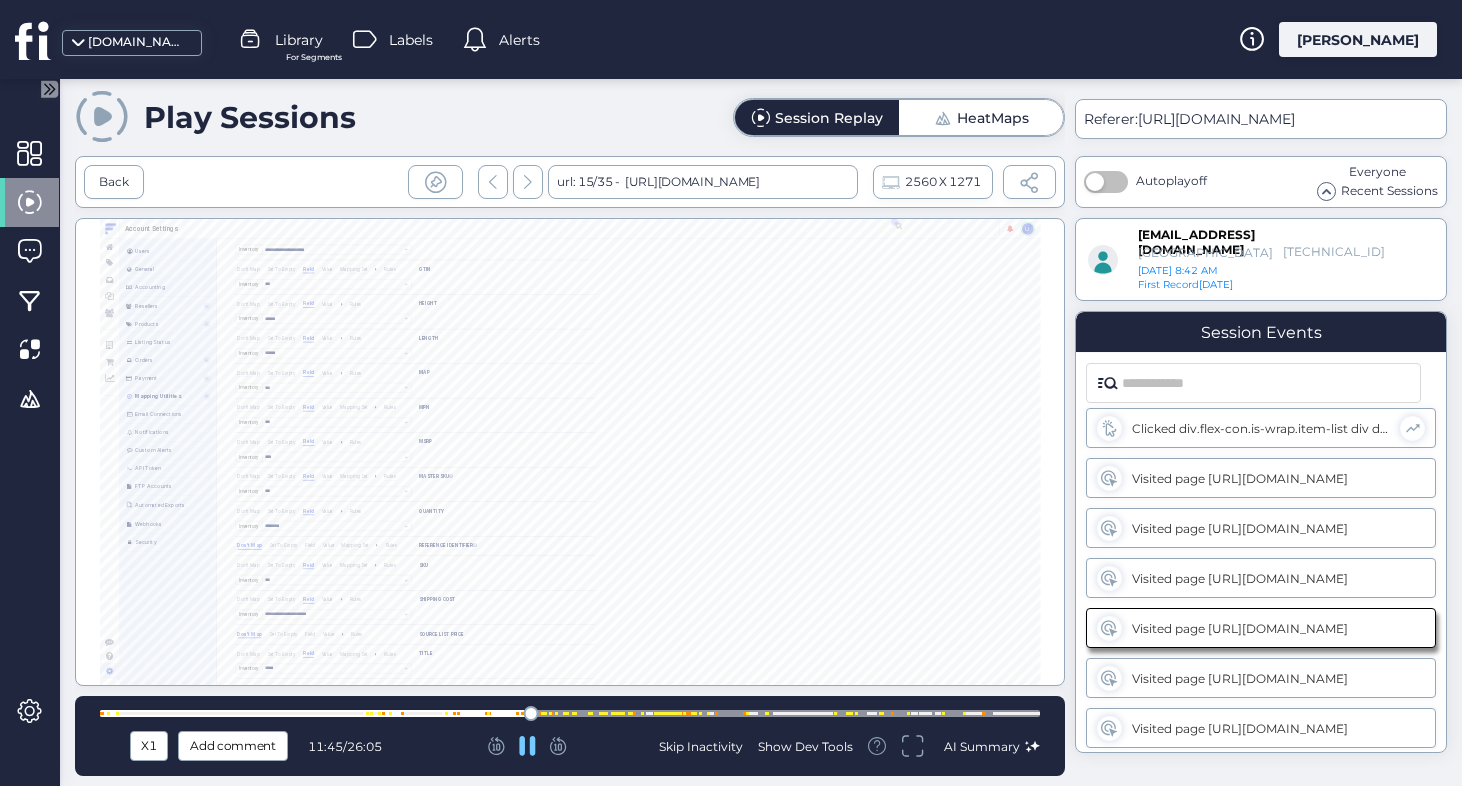 scroll, scrollTop: 1005, scrollLeft: 0, axis: vertical 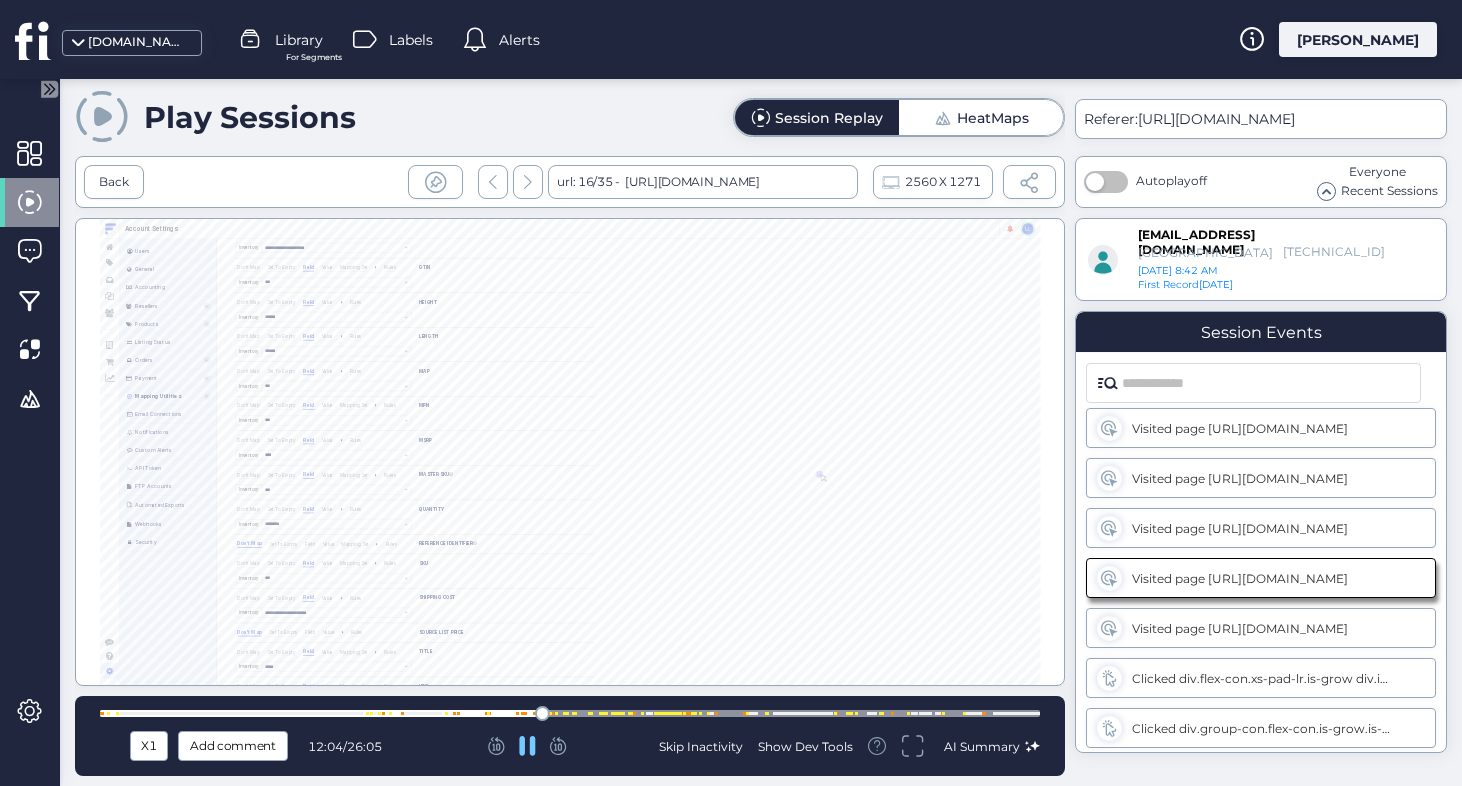 click 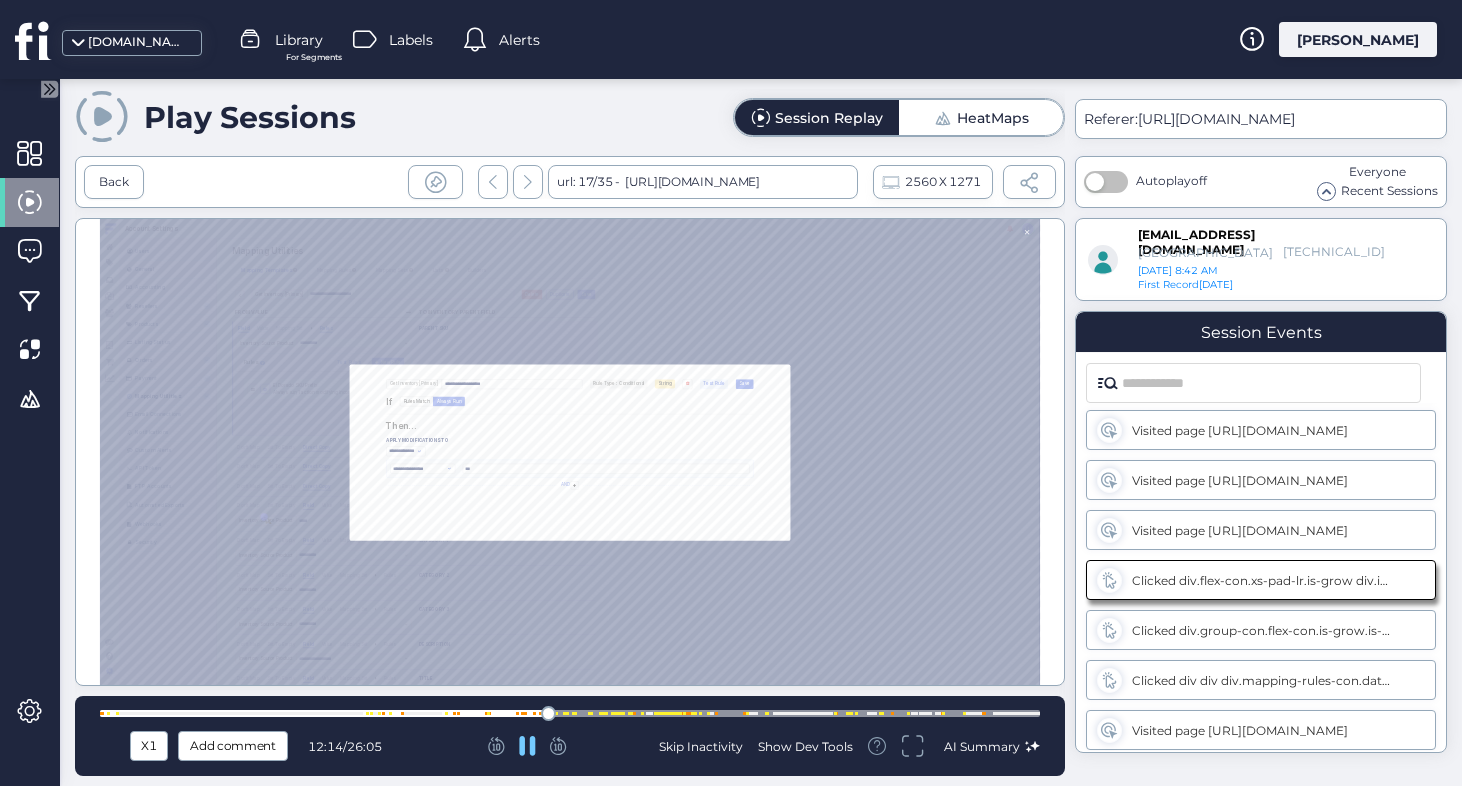 scroll, scrollTop: 1155, scrollLeft: 0, axis: vertical 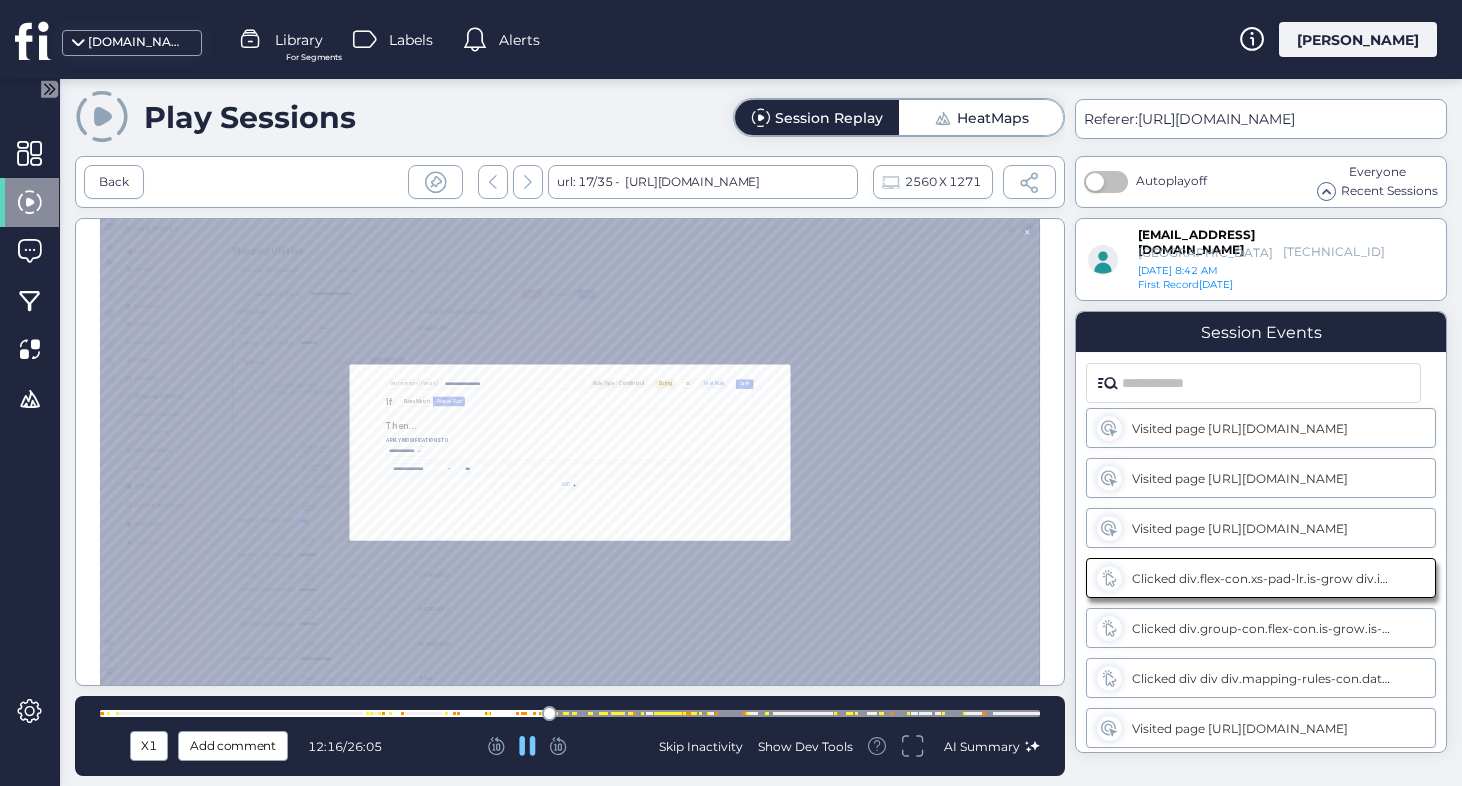 click 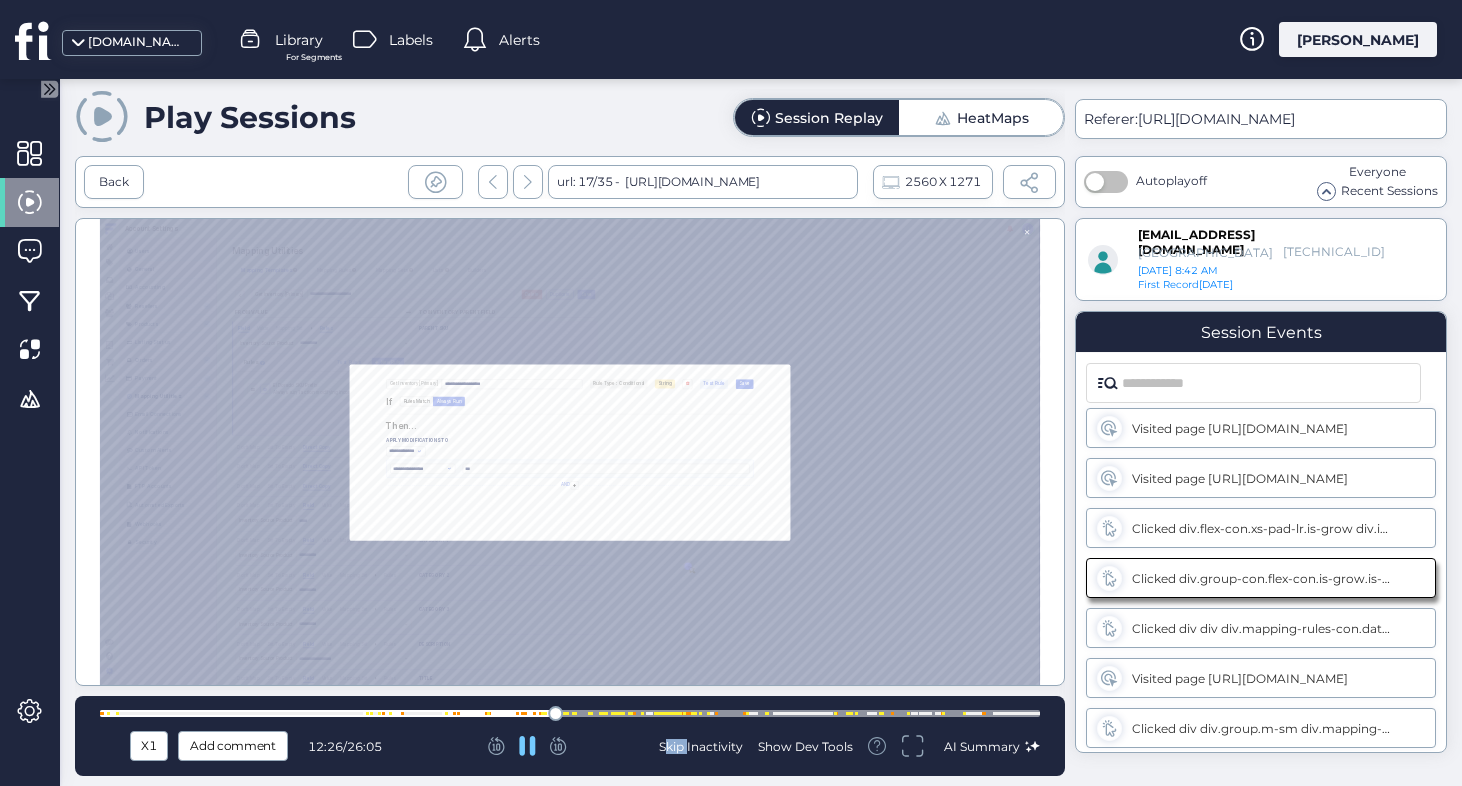 click 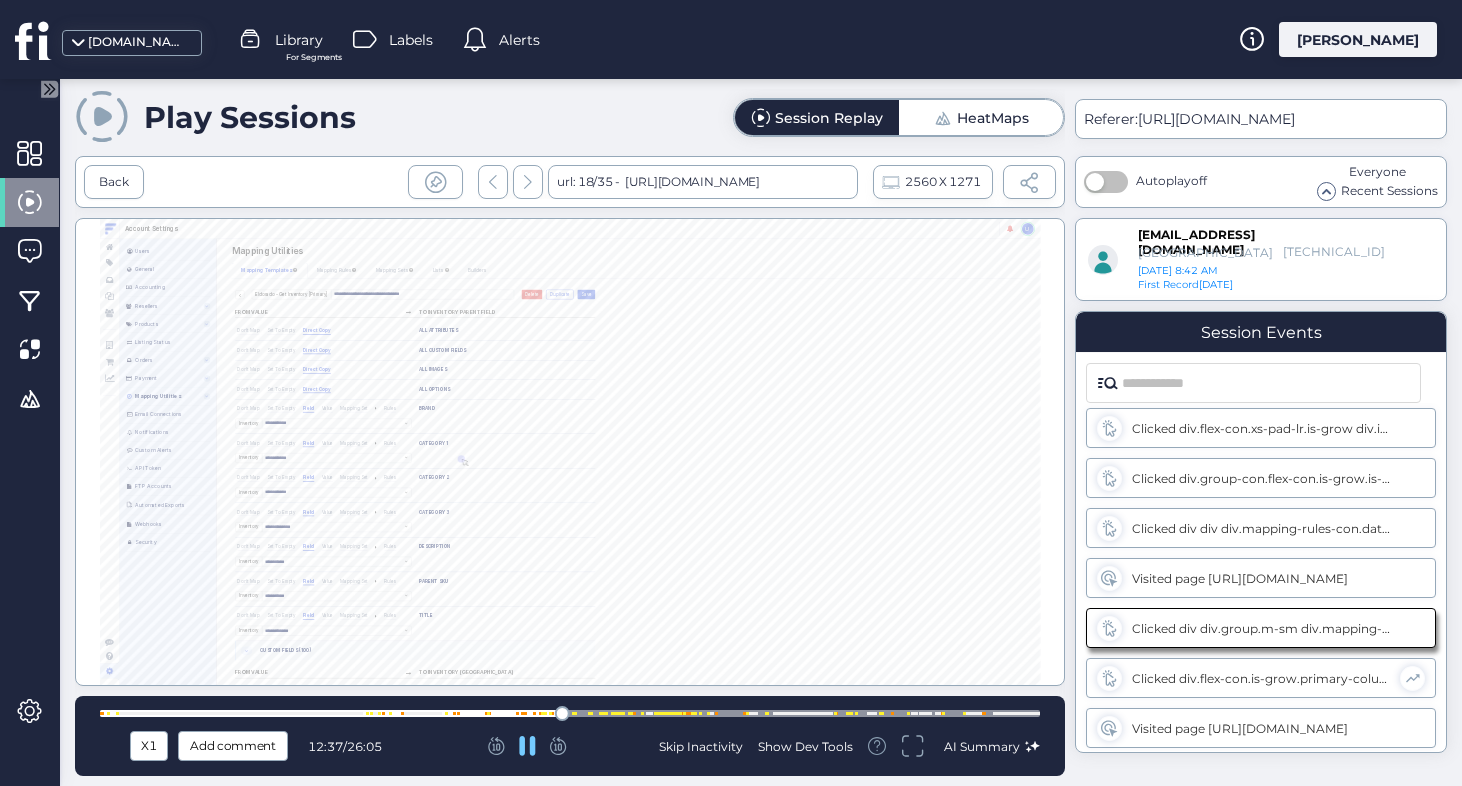 click 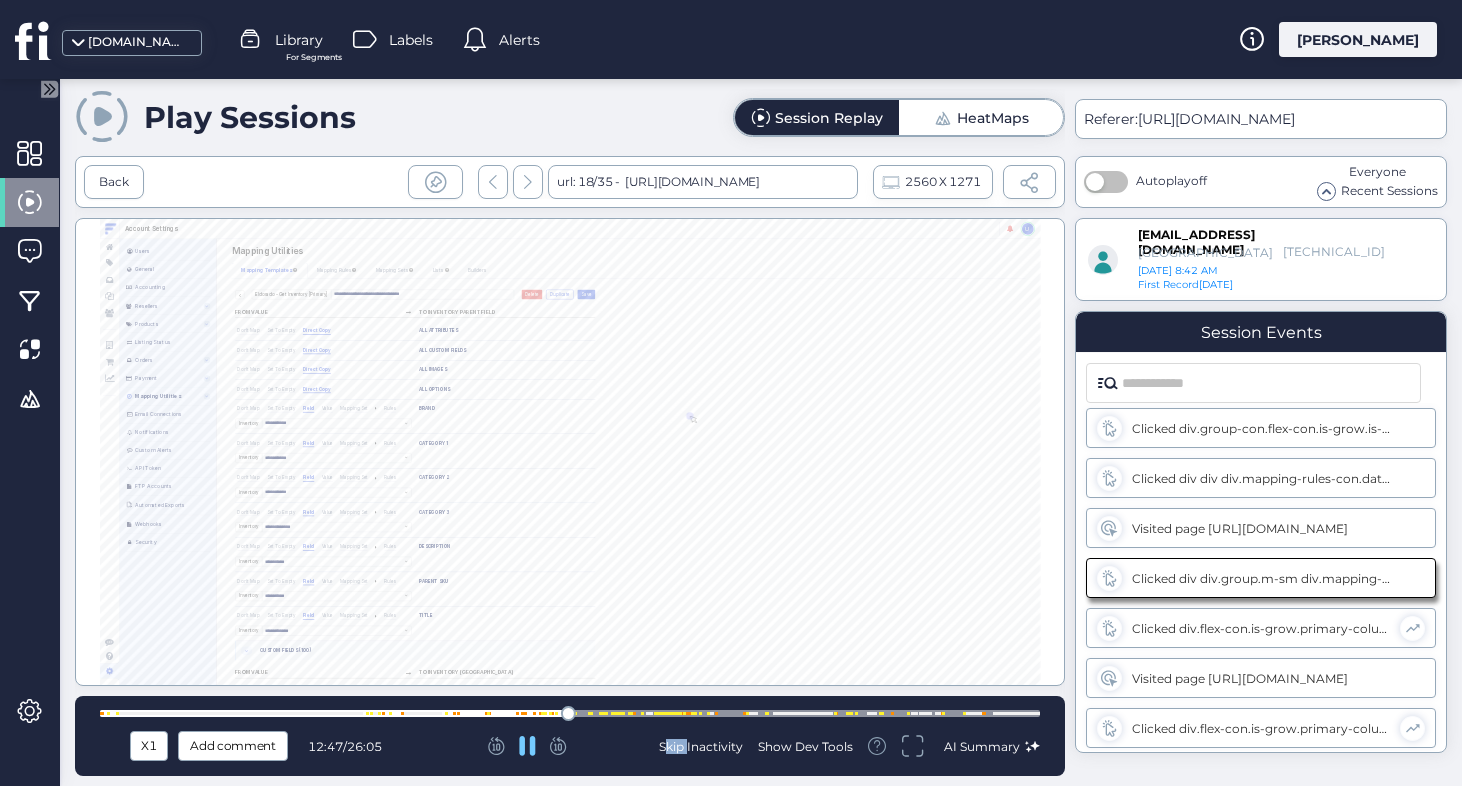 click 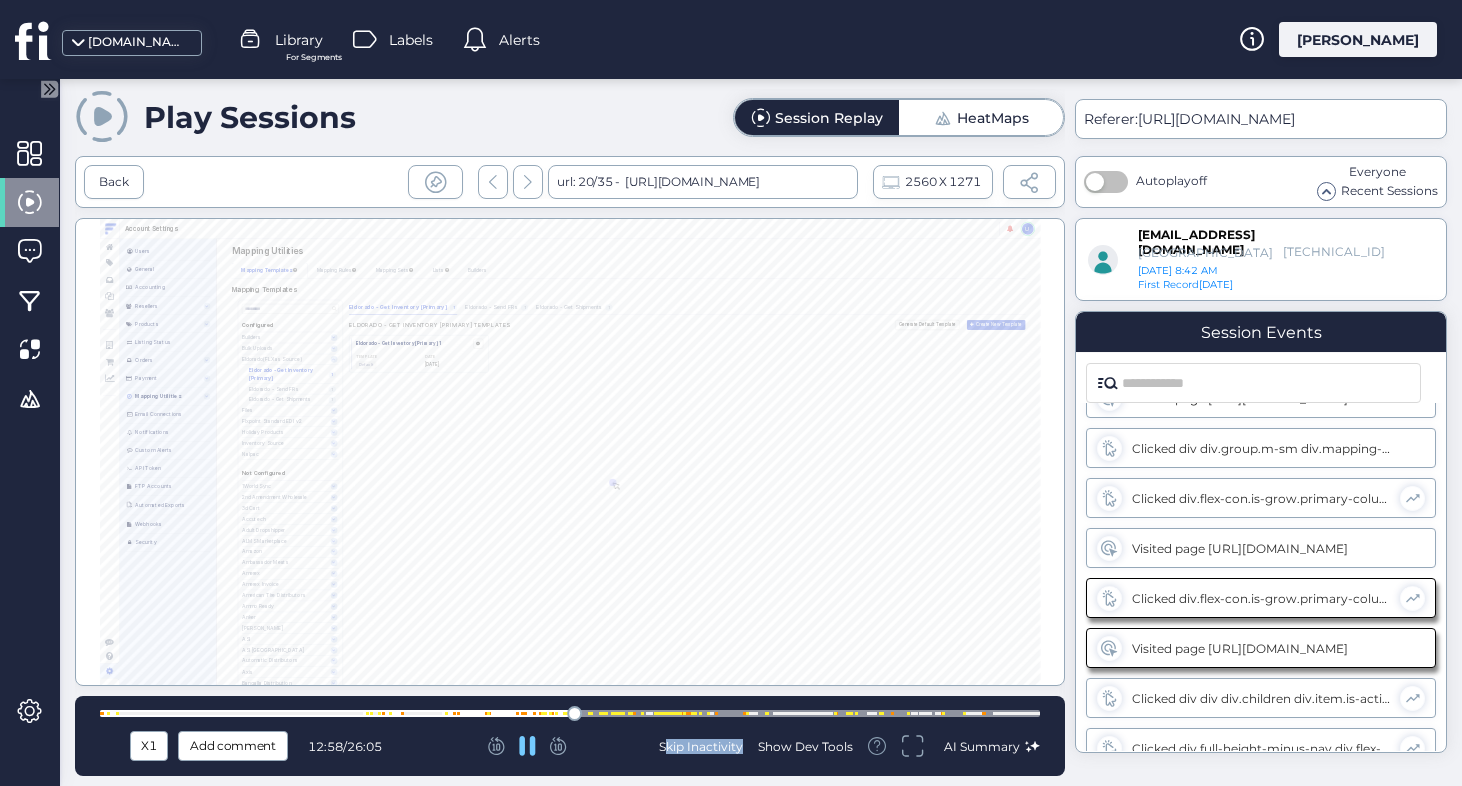 click 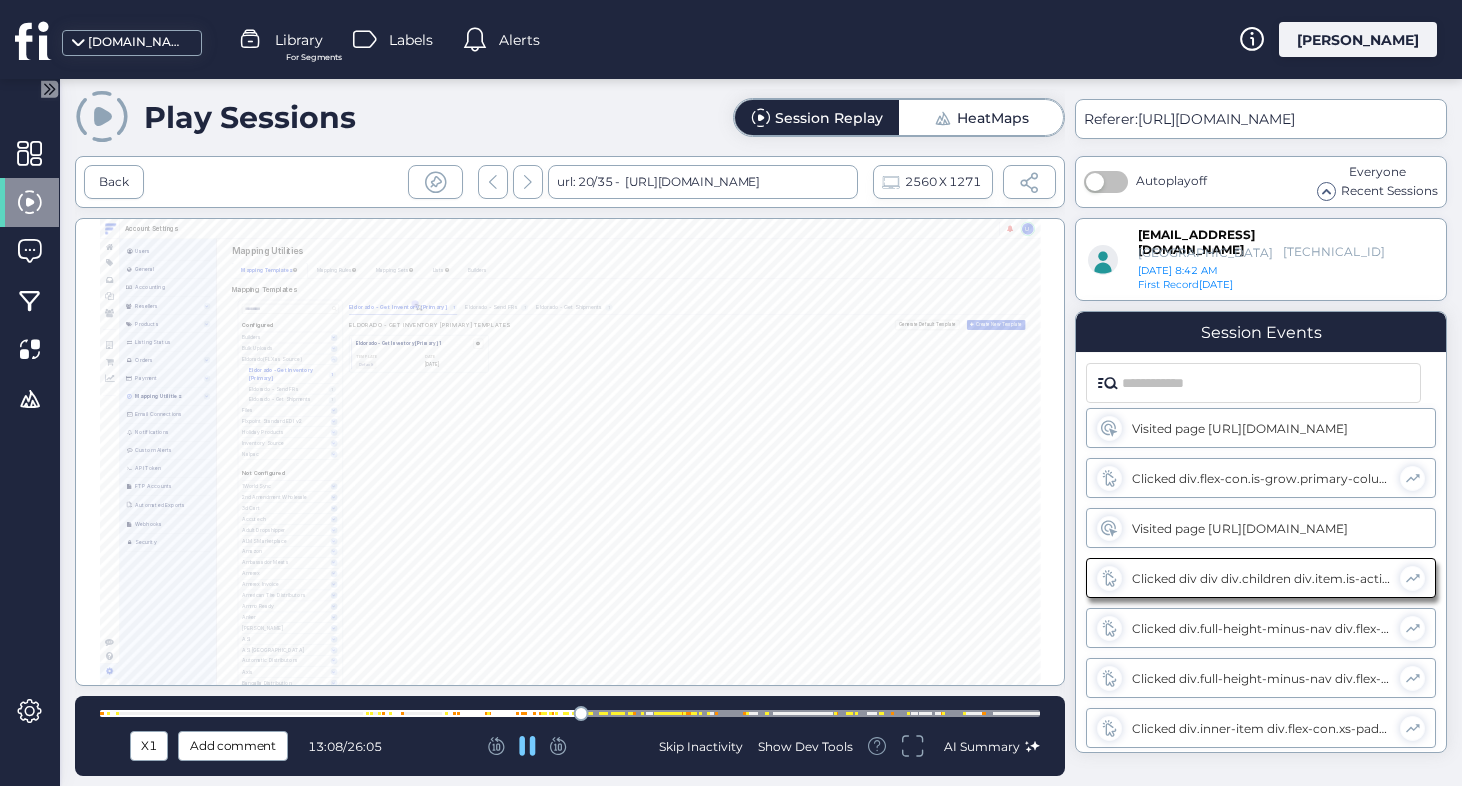 click 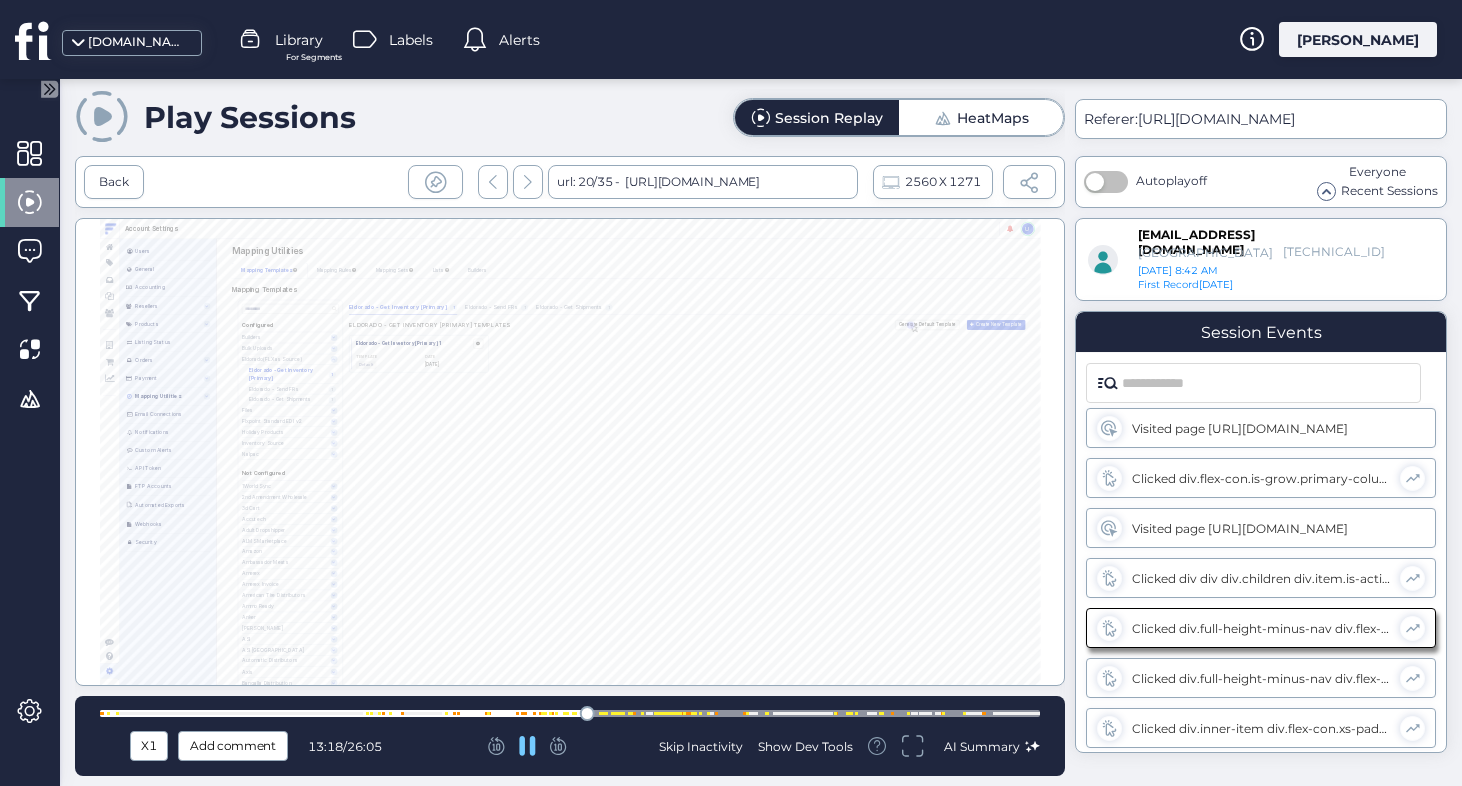 scroll, scrollTop: 1655, scrollLeft: 0, axis: vertical 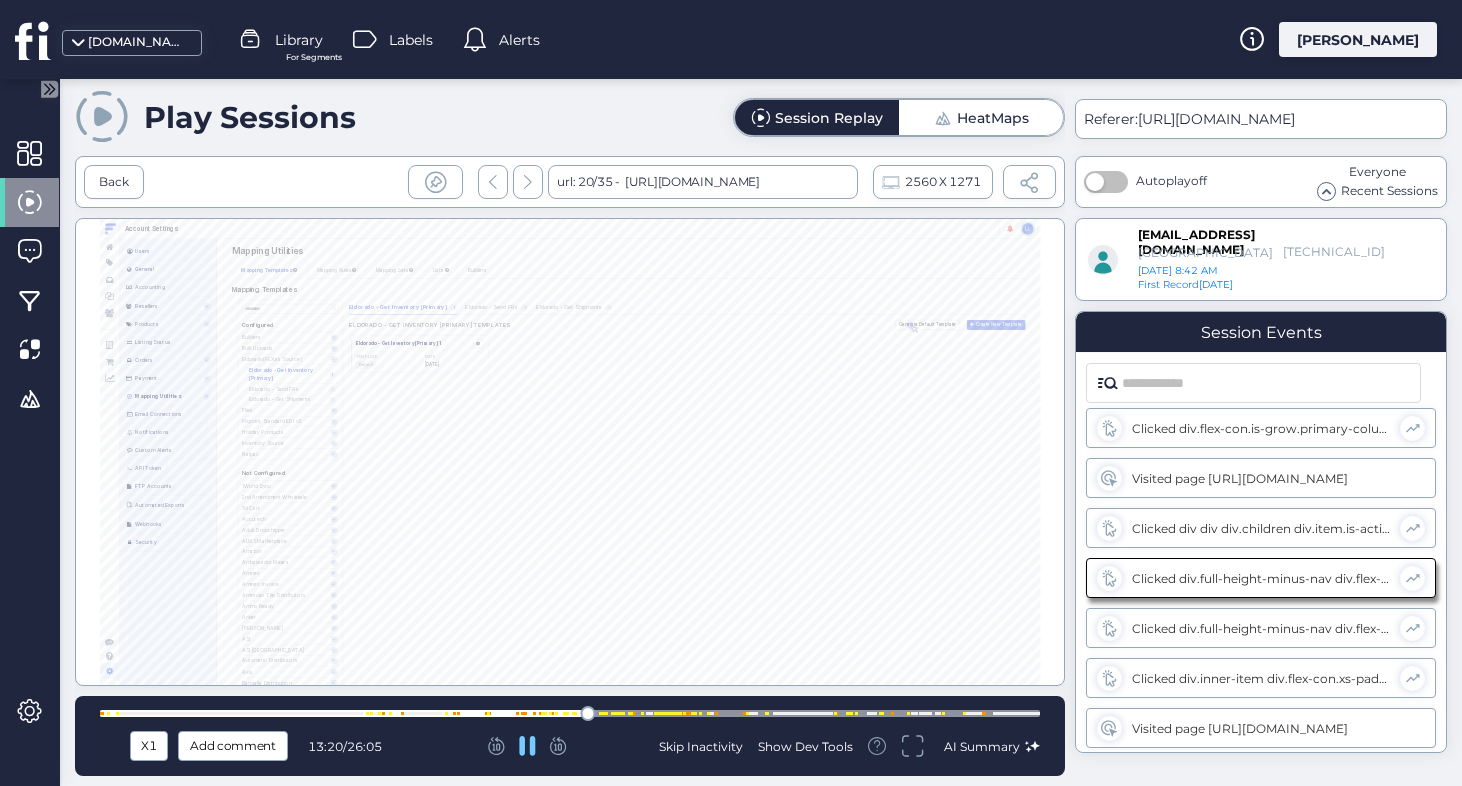 click 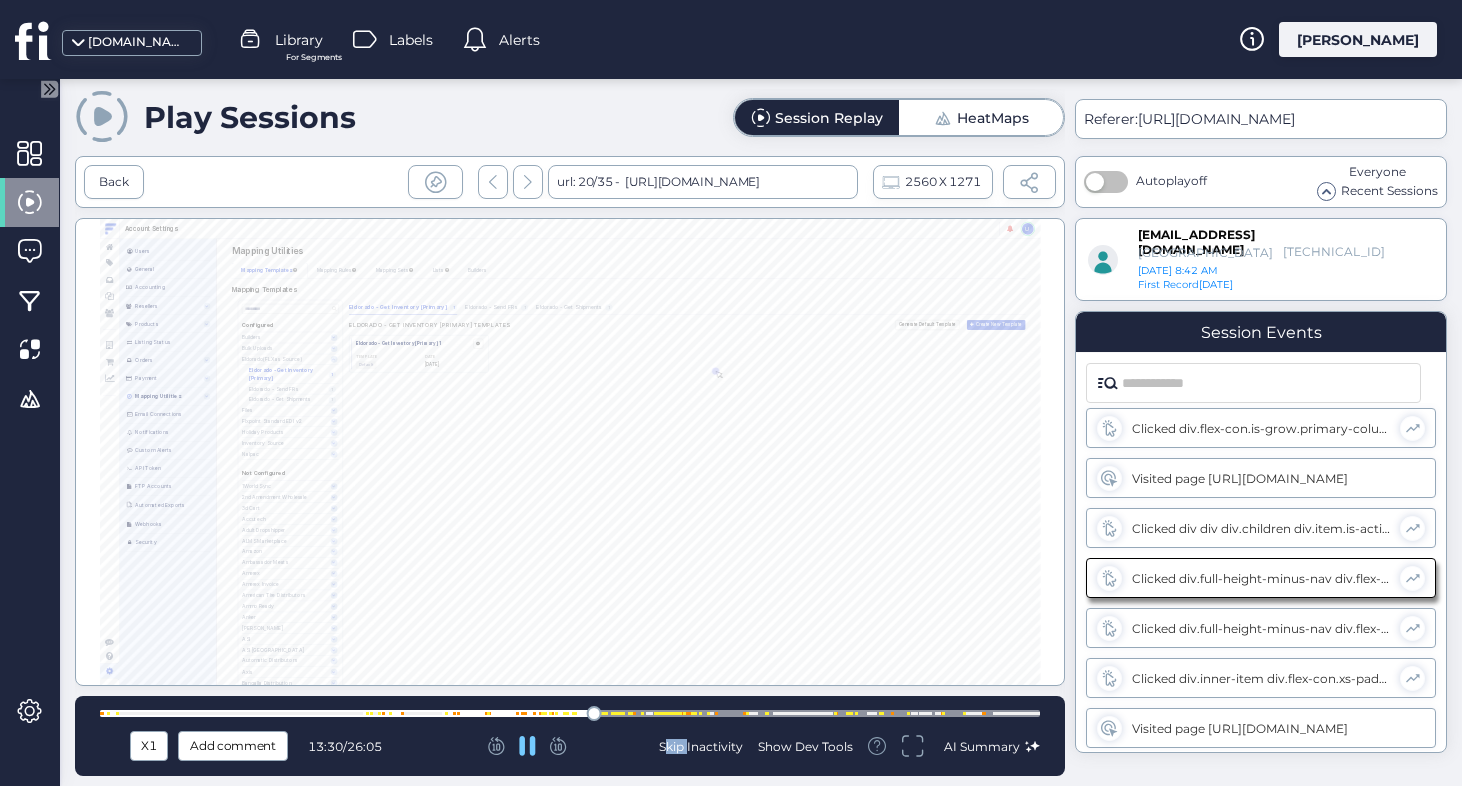 click 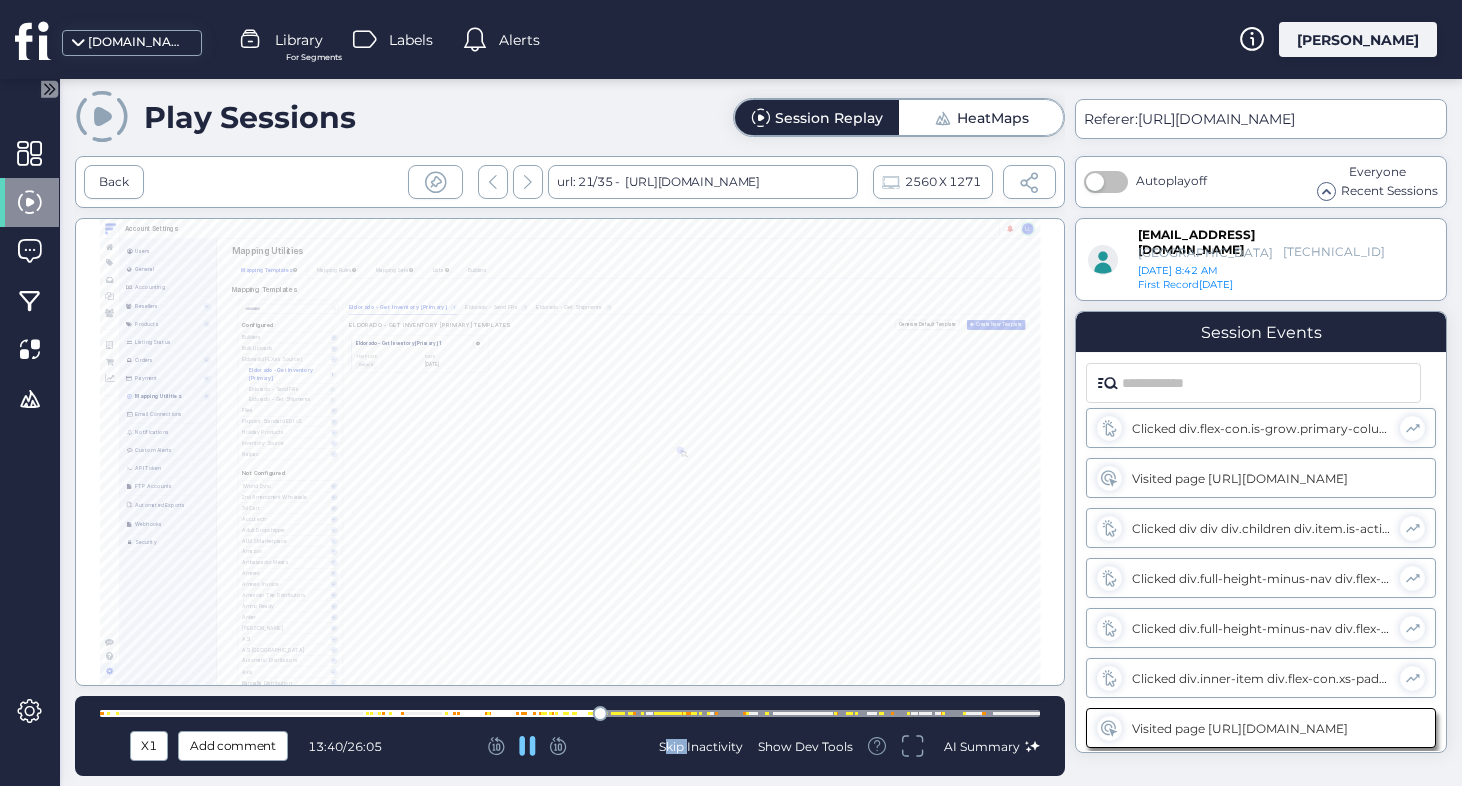 scroll, scrollTop: 1776, scrollLeft: 0, axis: vertical 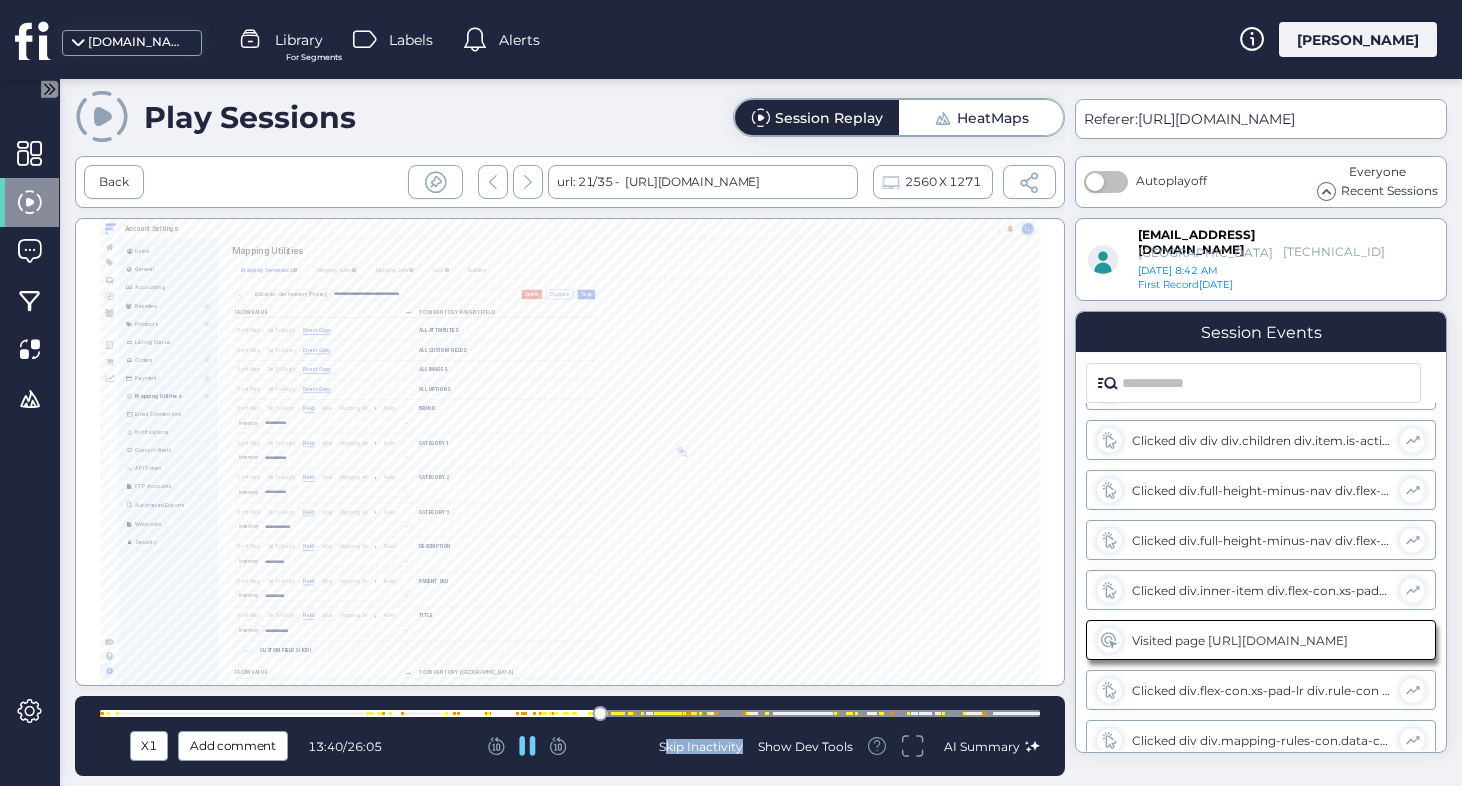 click 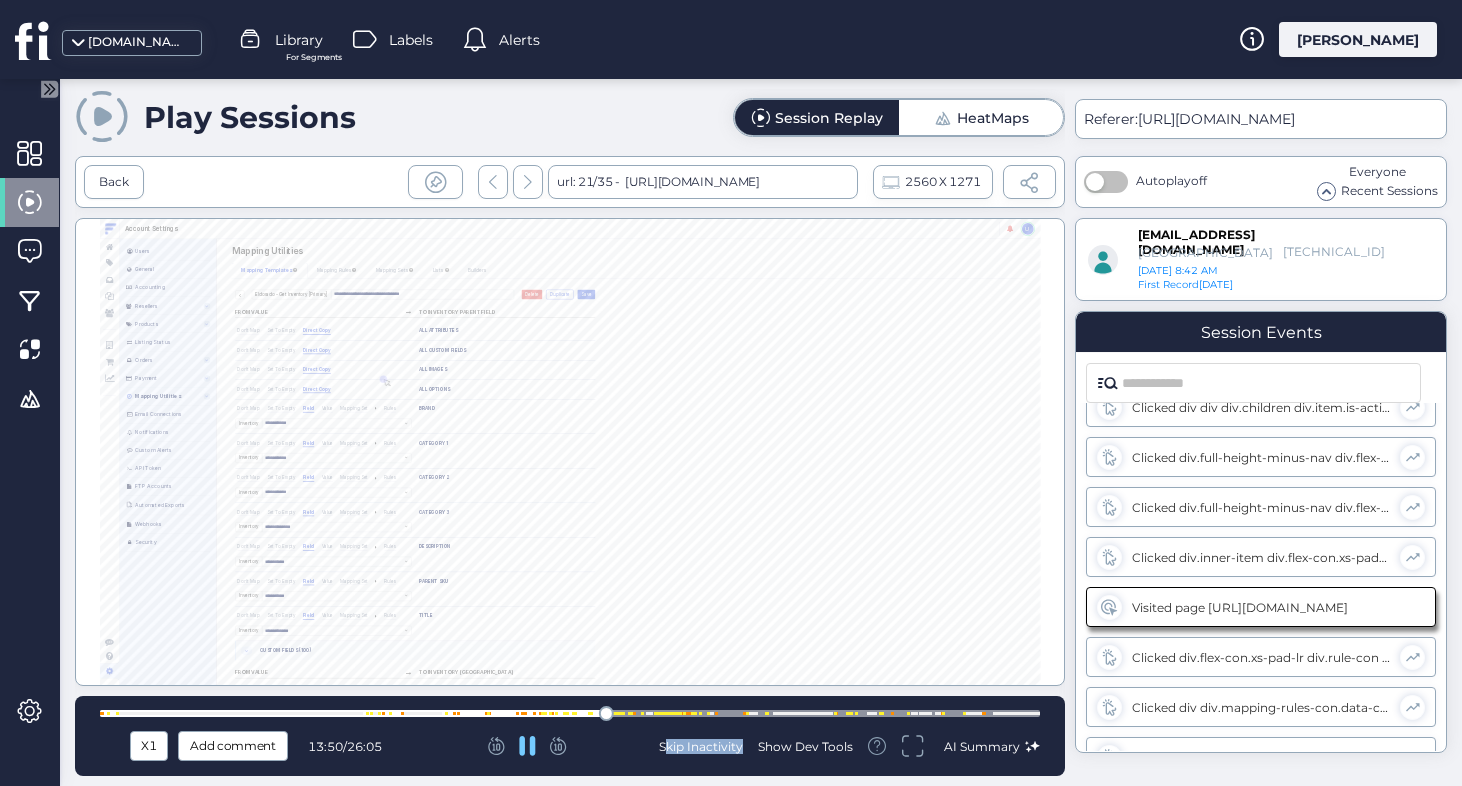 scroll, scrollTop: 2436, scrollLeft: 0, axis: vertical 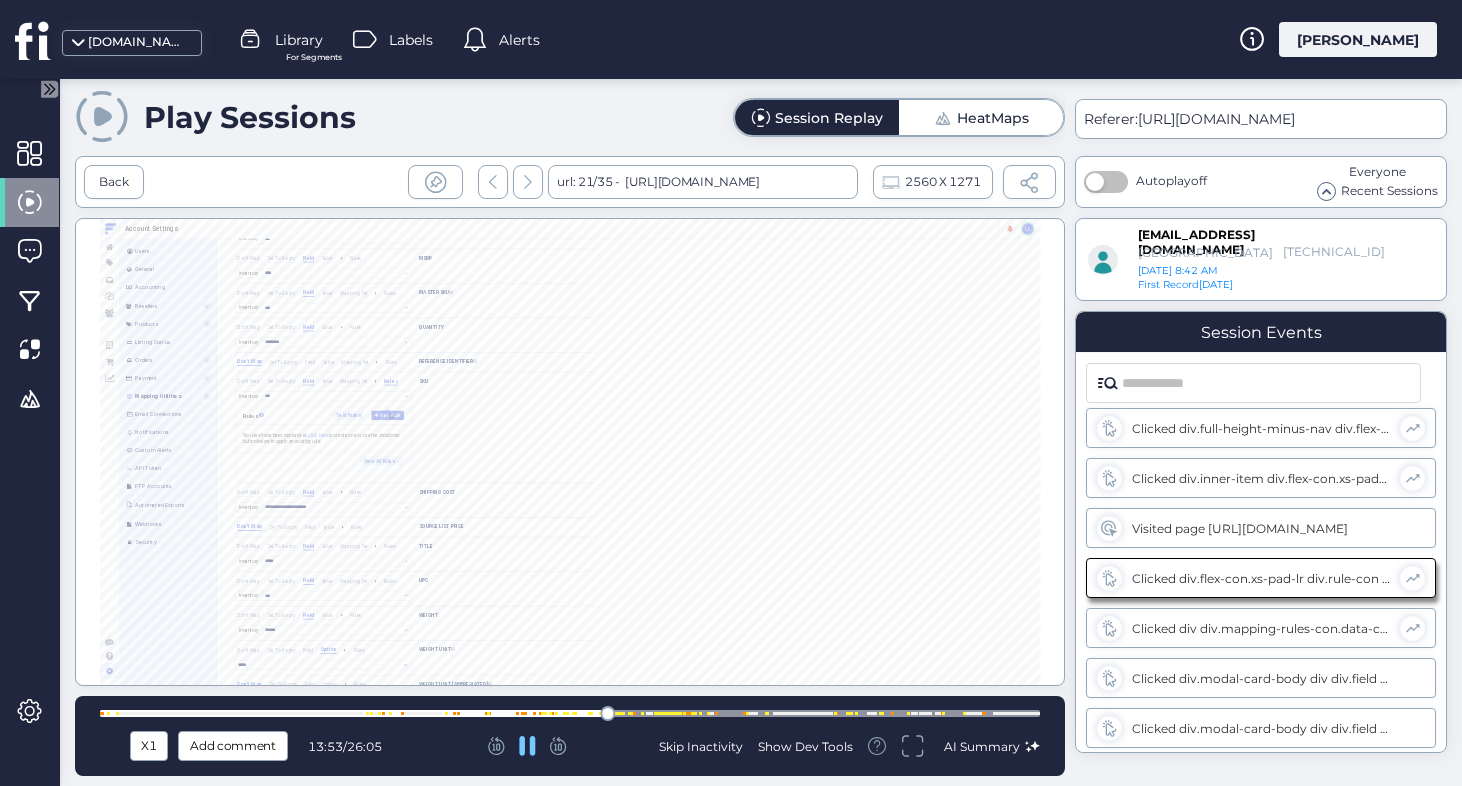 click 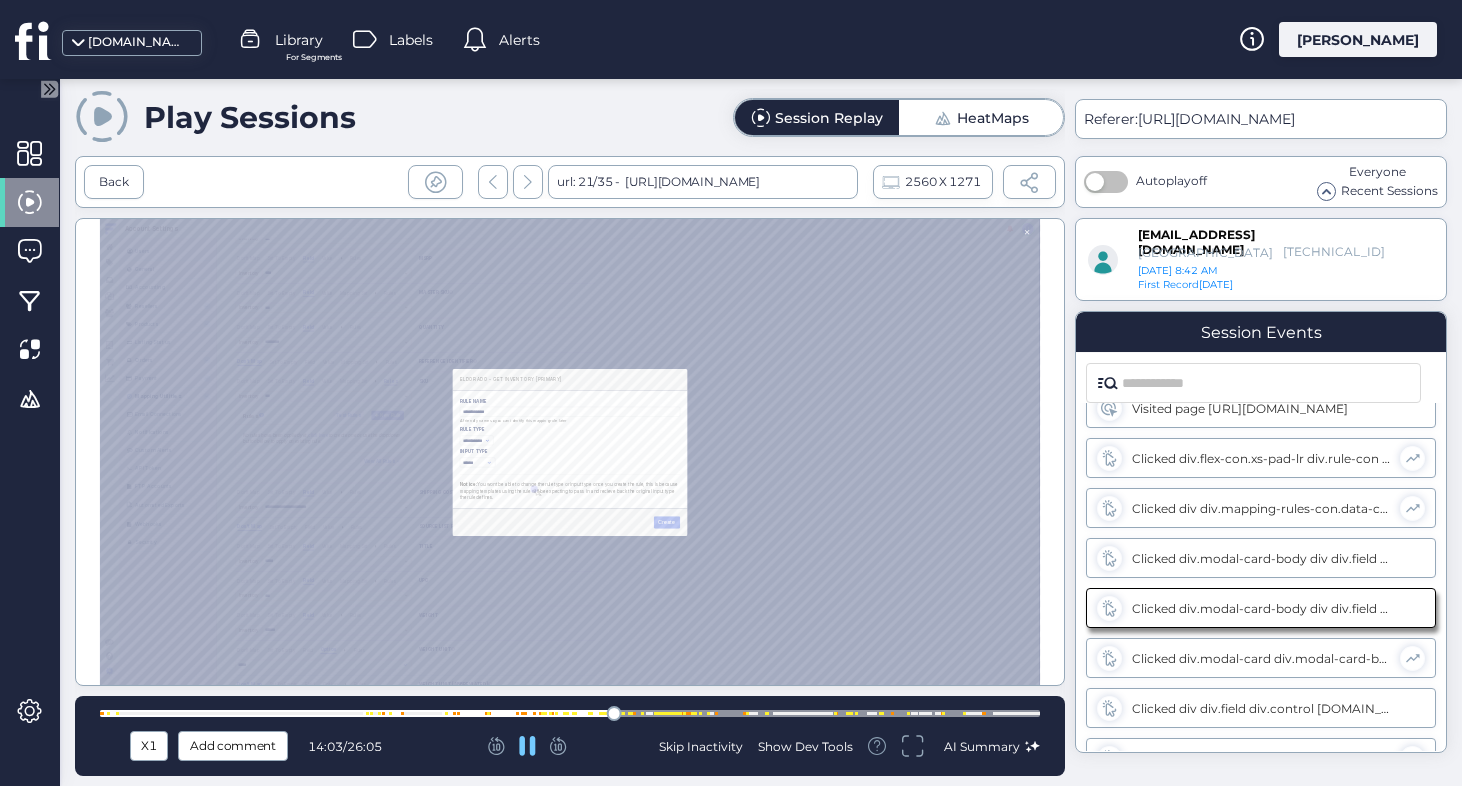 scroll, scrollTop: 2005, scrollLeft: 0, axis: vertical 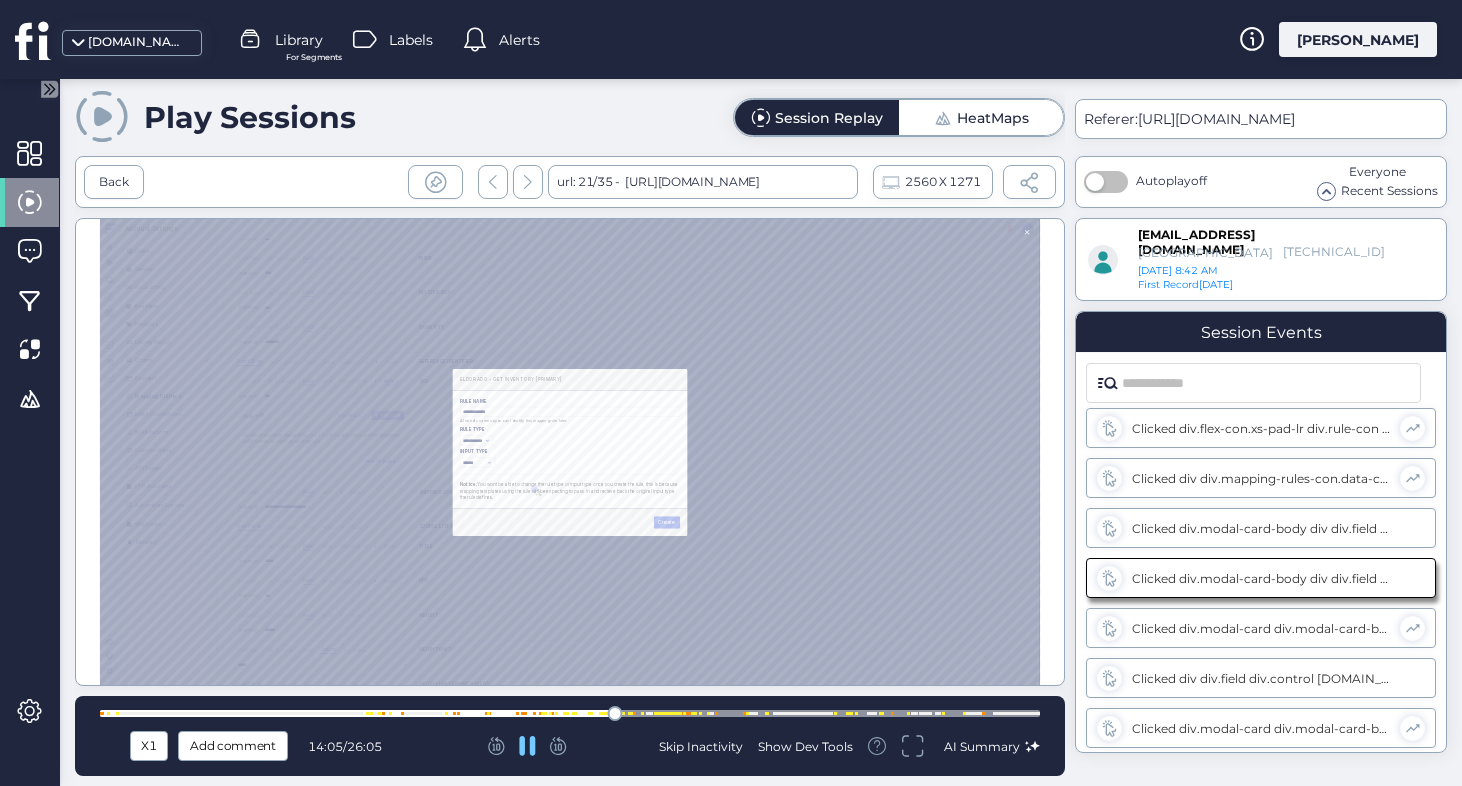 click 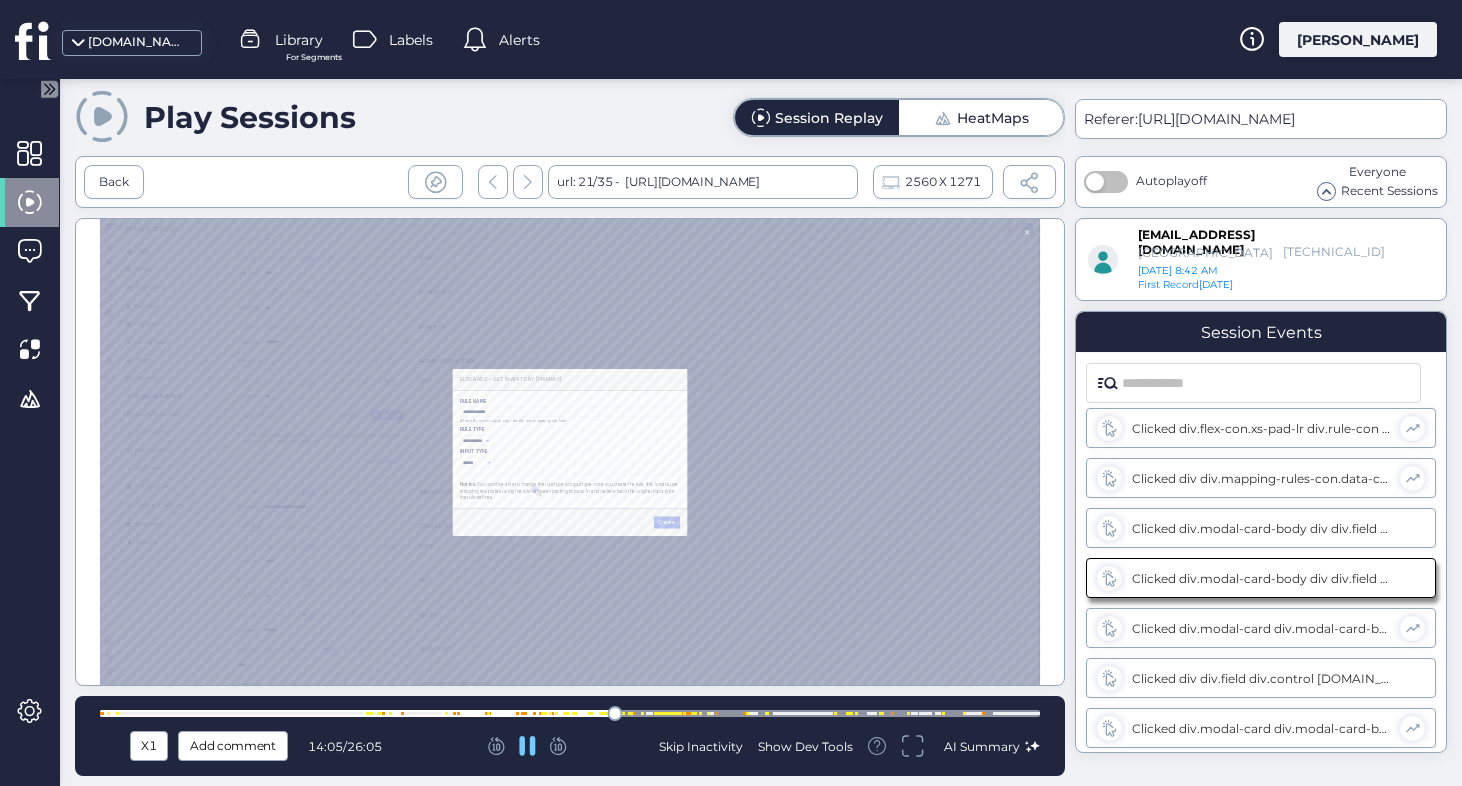 type on "**********" 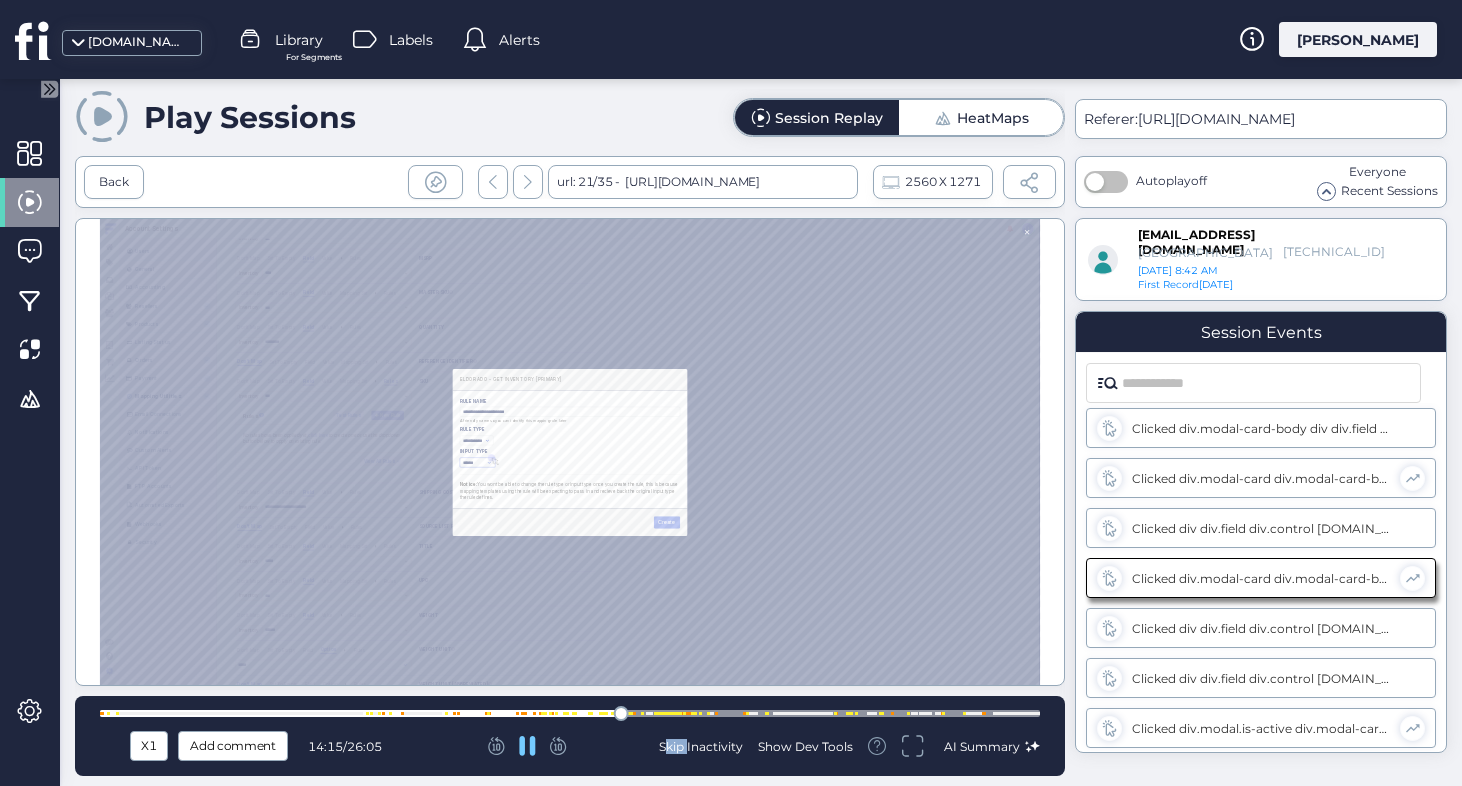 click 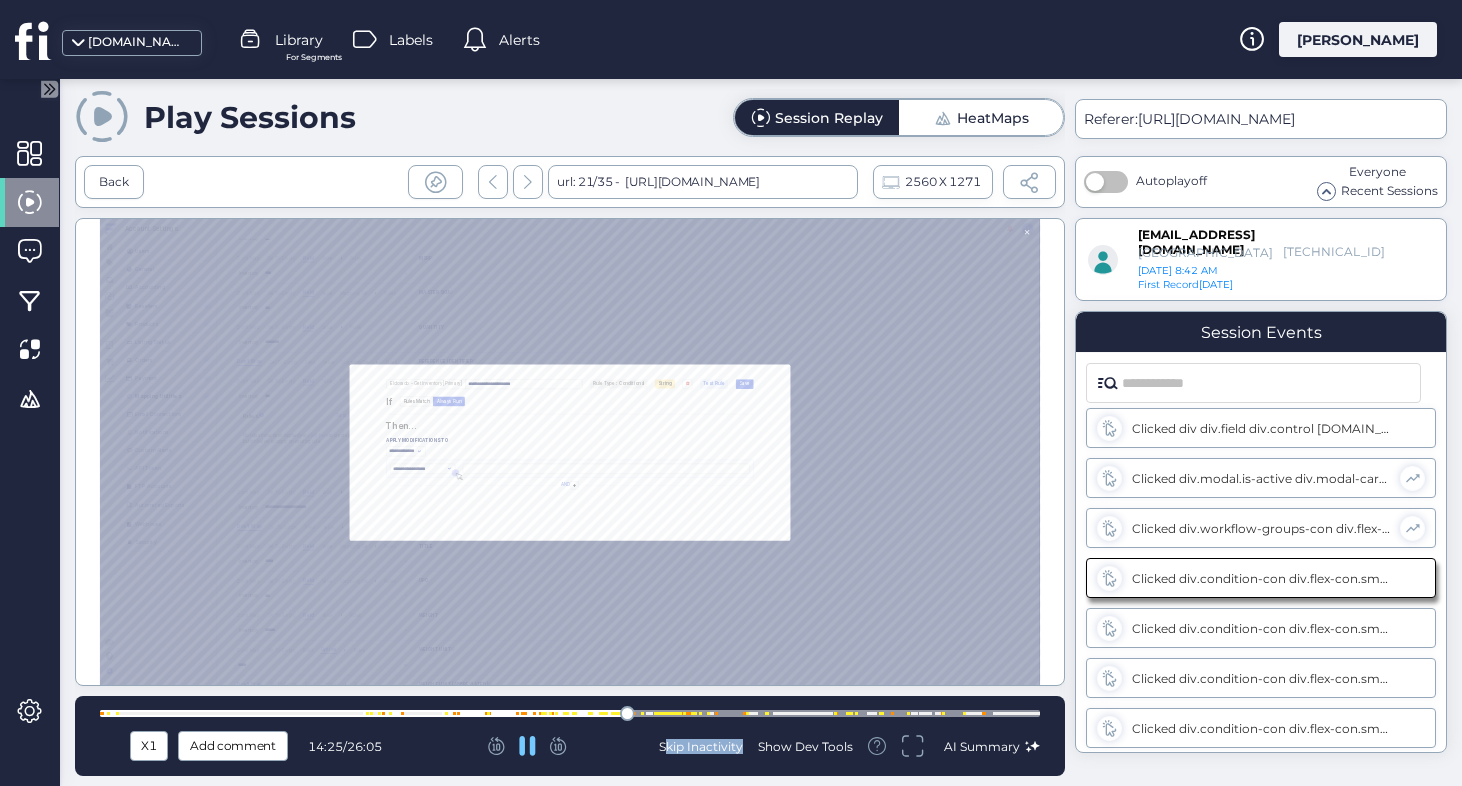 click 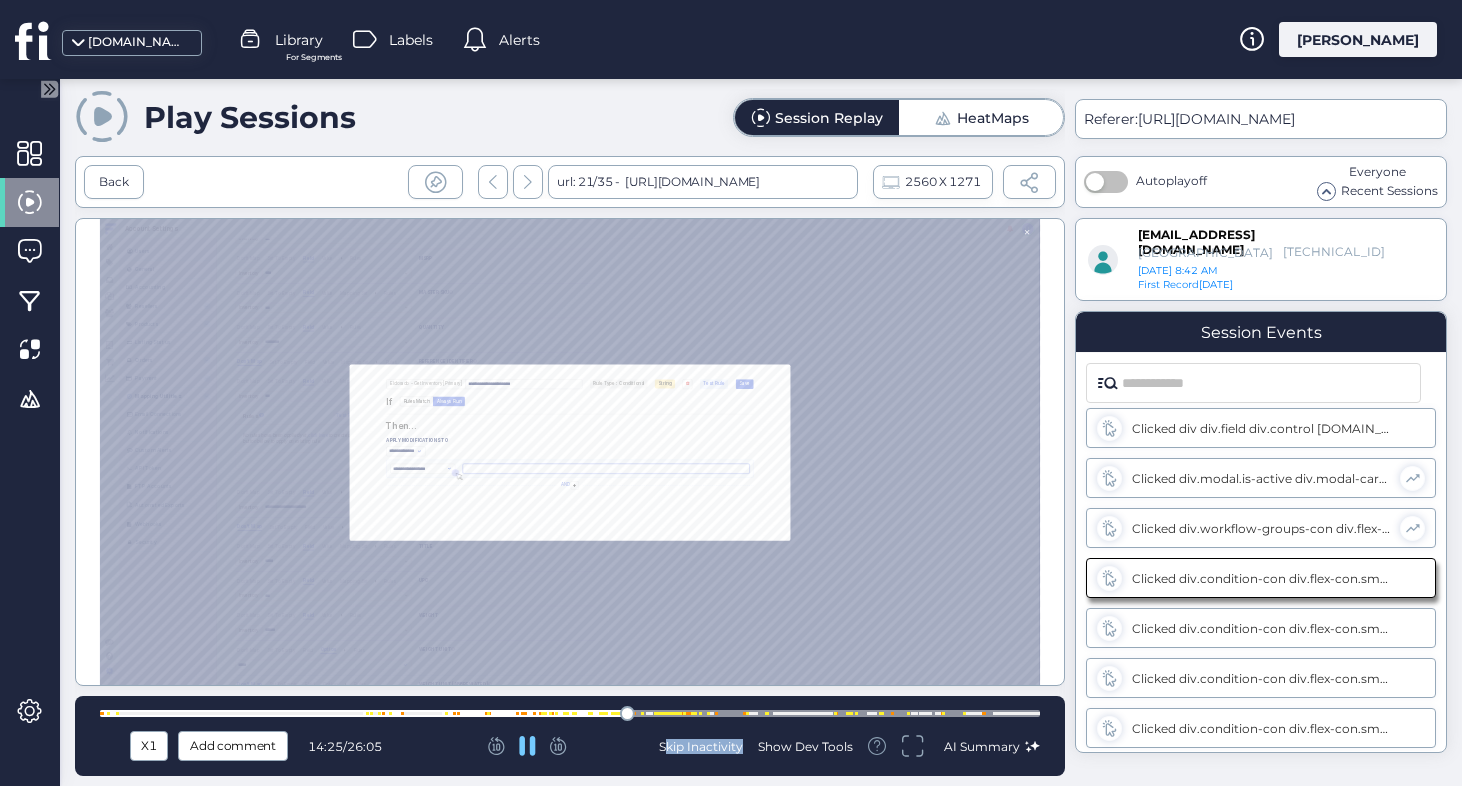 select on "***" 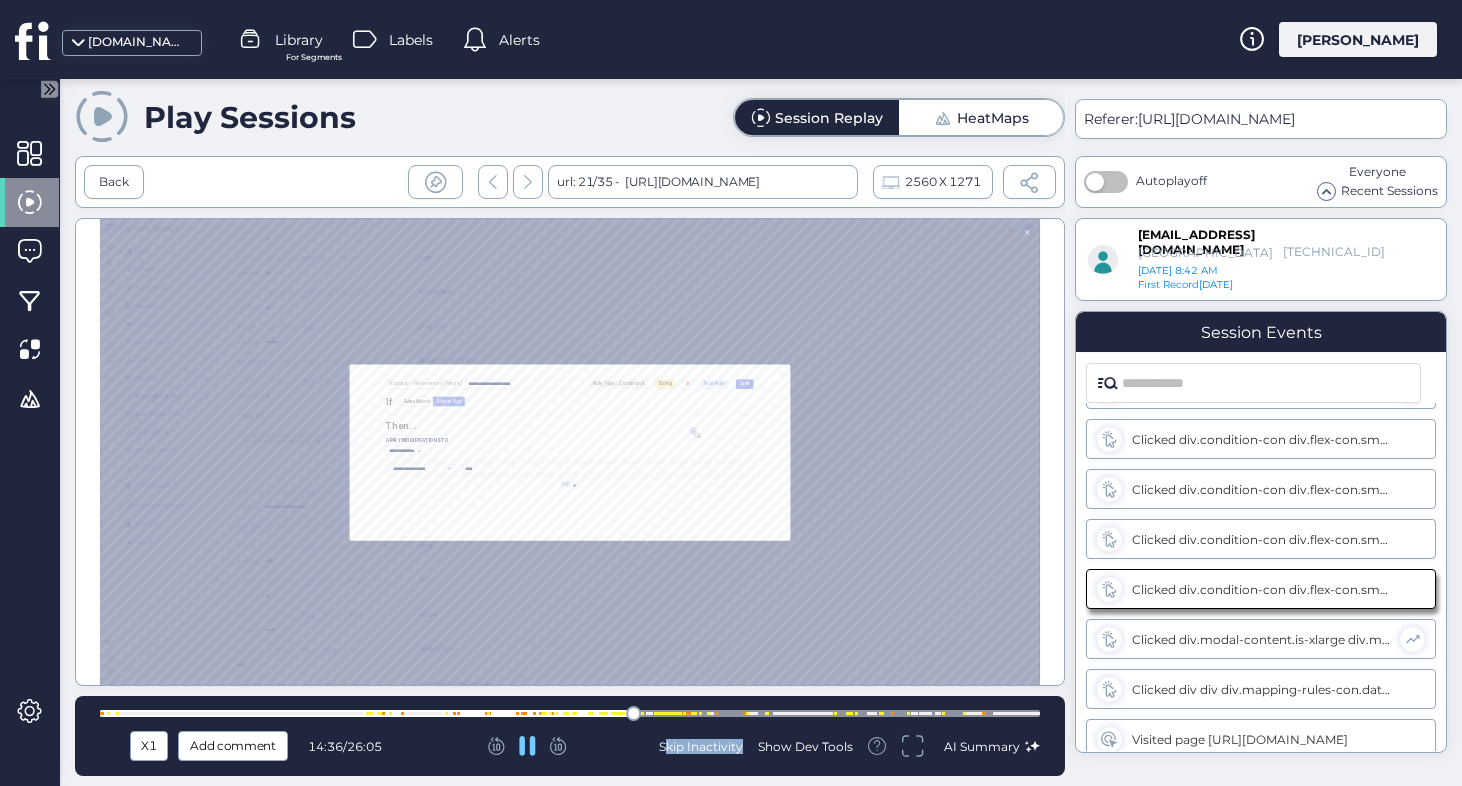 scroll, scrollTop: 2555, scrollLeft: 0, axis: vertical 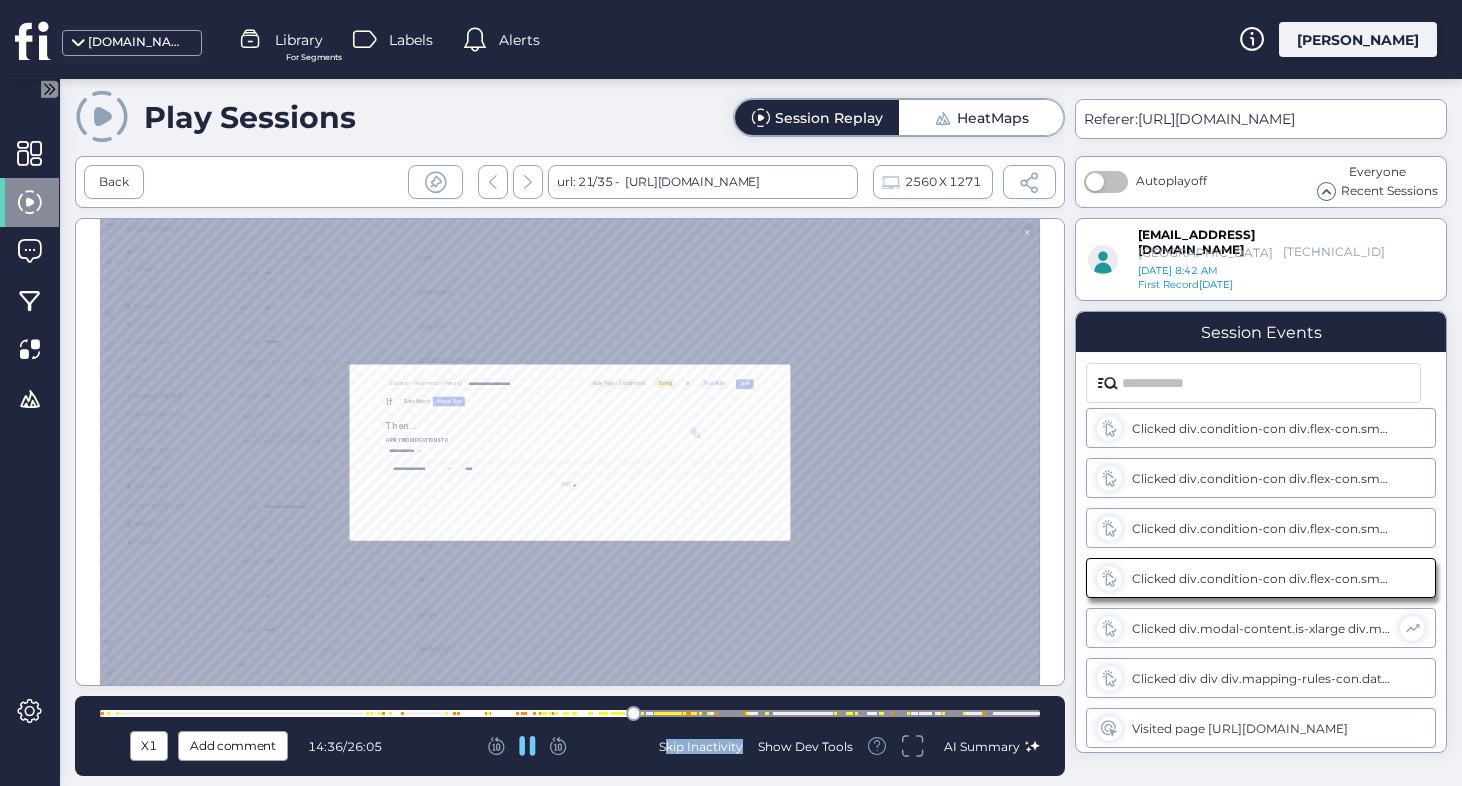 click 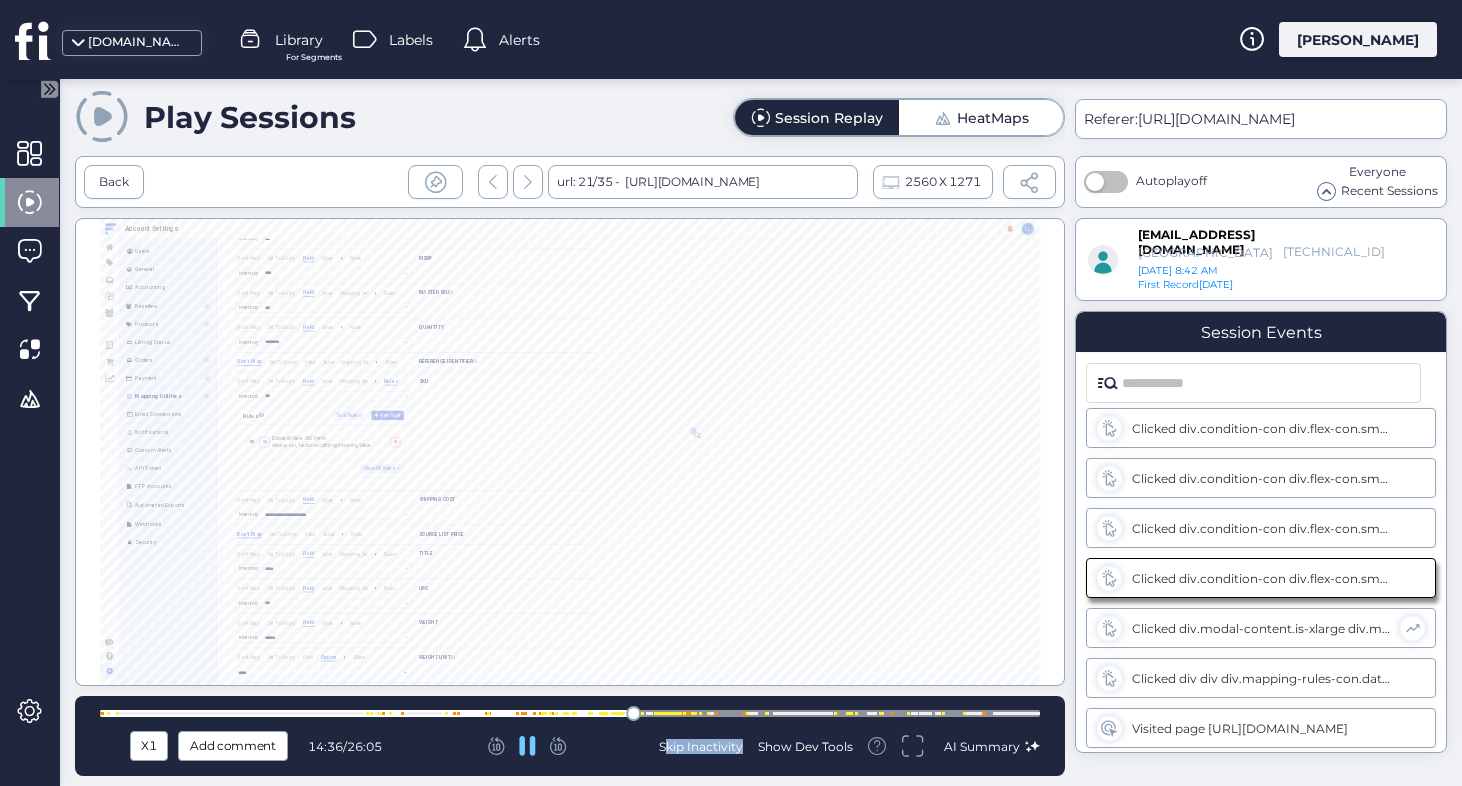 scroll, scrollTop: 2662, scrollLeft: 0, axis: vertical 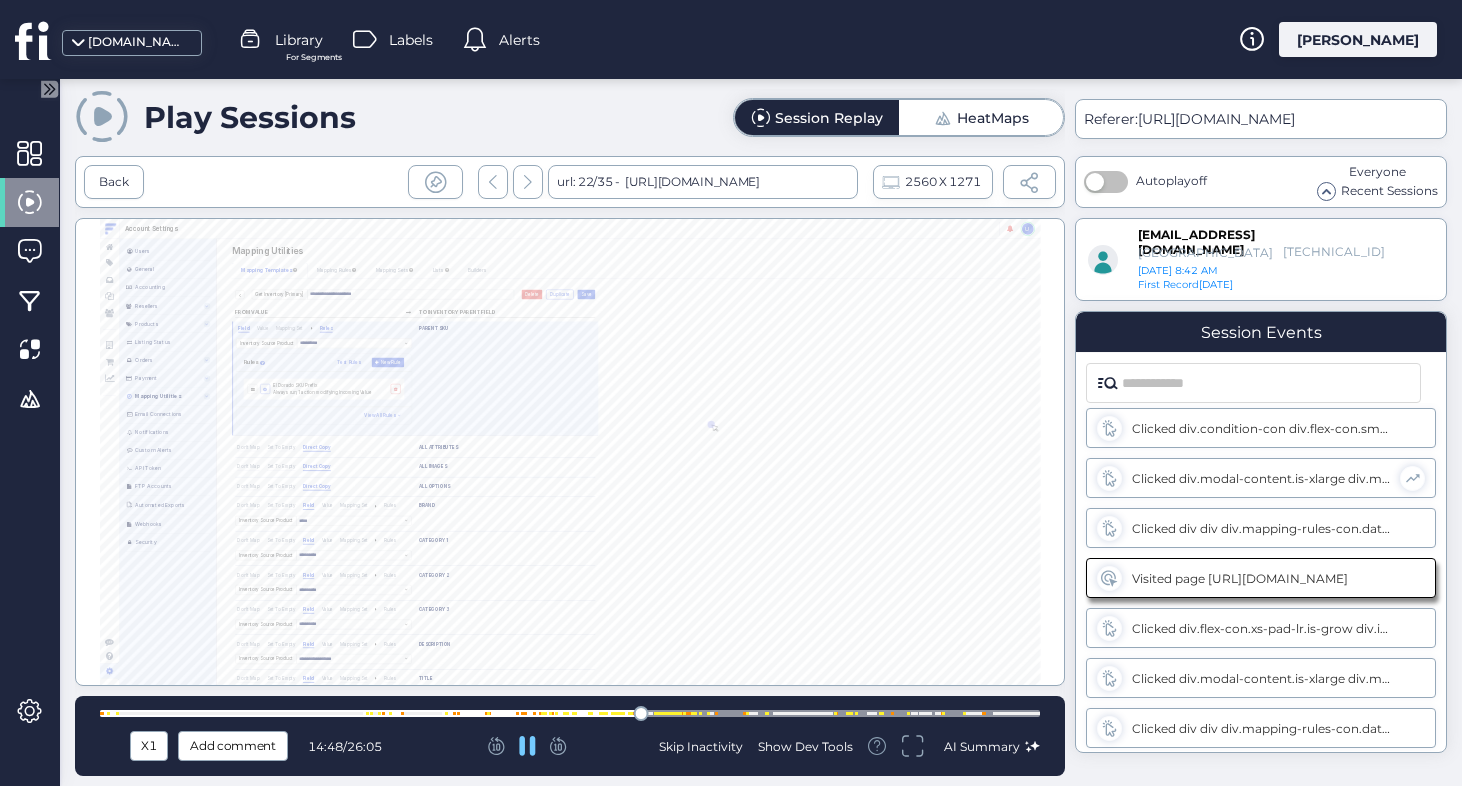 click 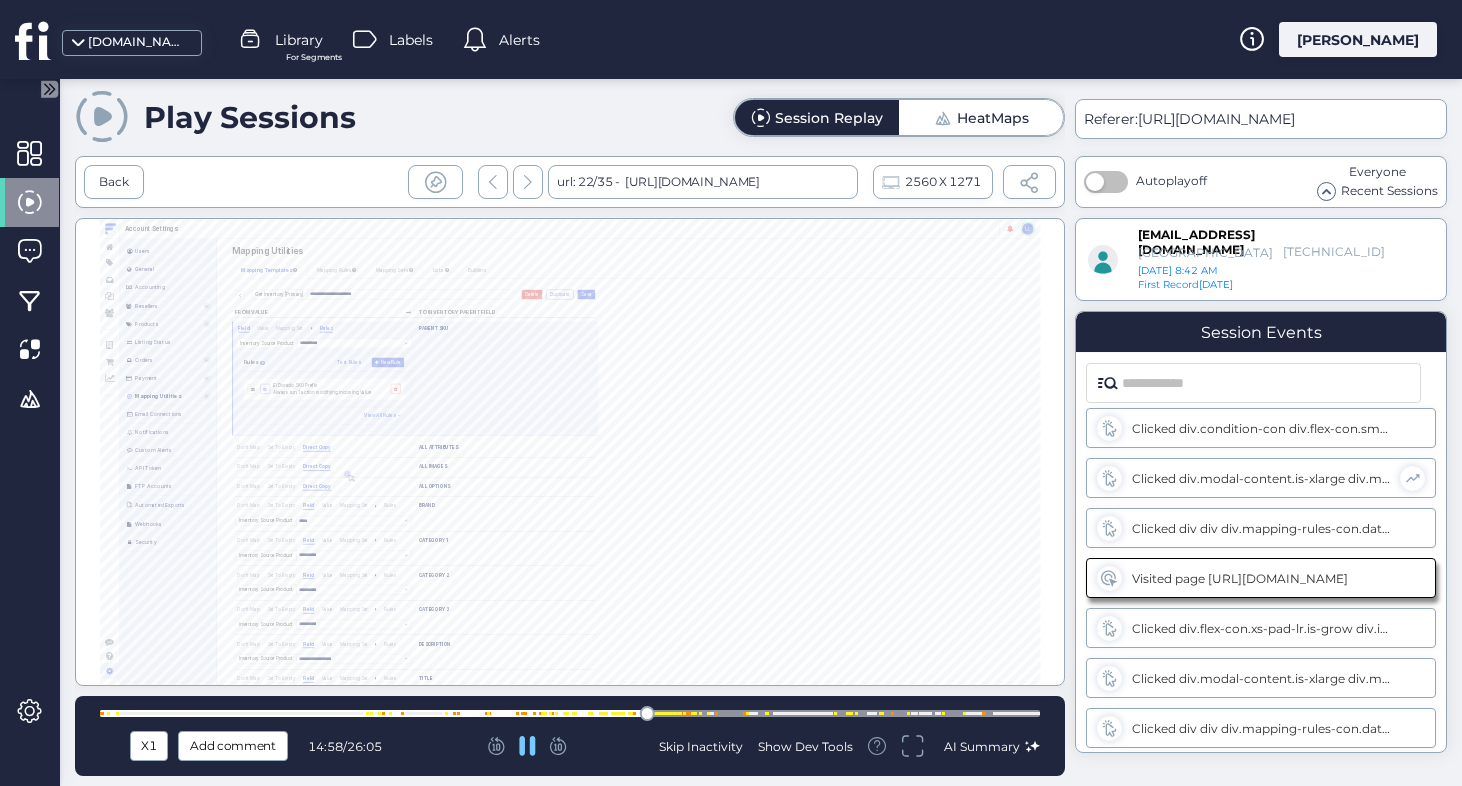 scroll, scrollTop: 3376, scrollLeft: 0, axis: vertical 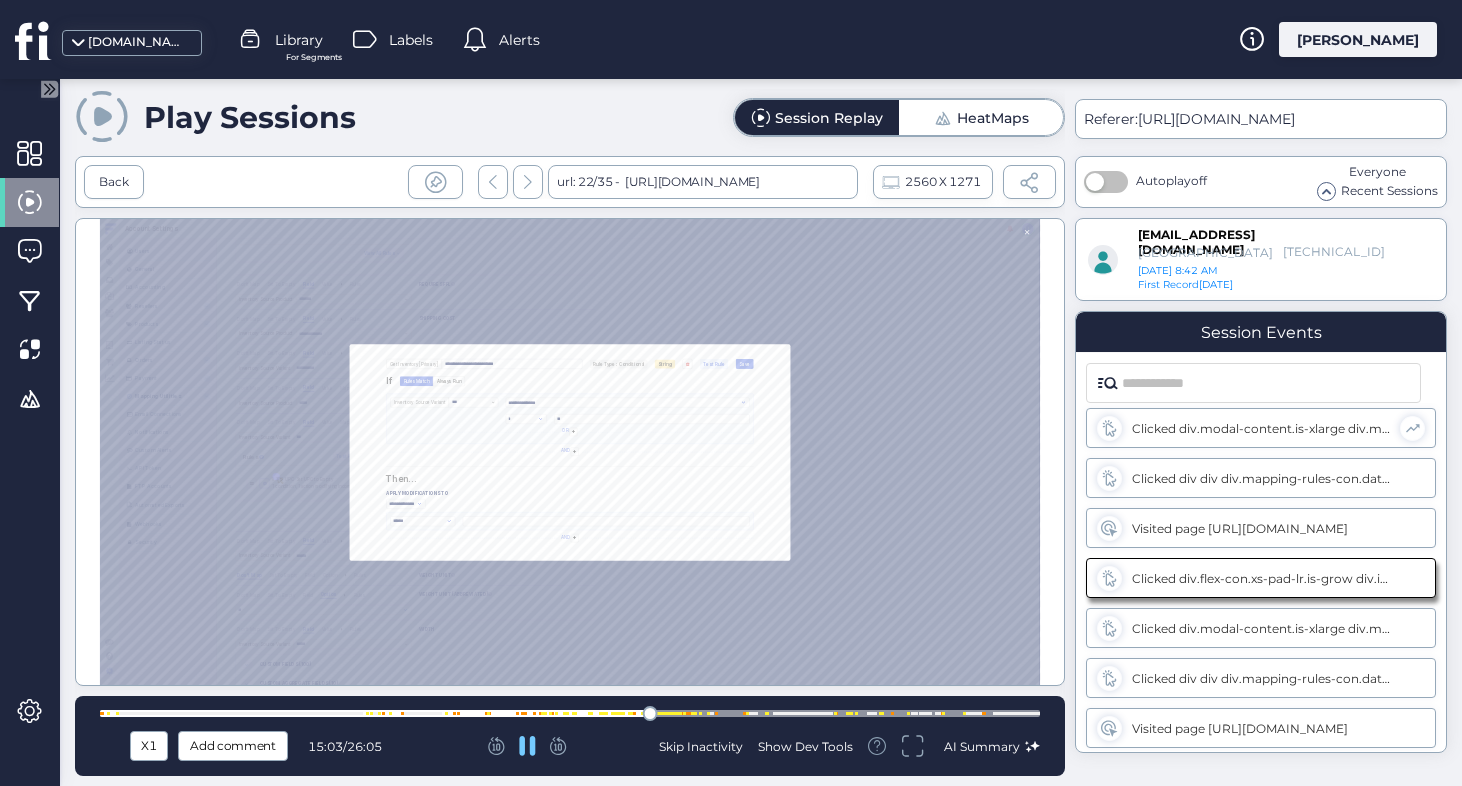click 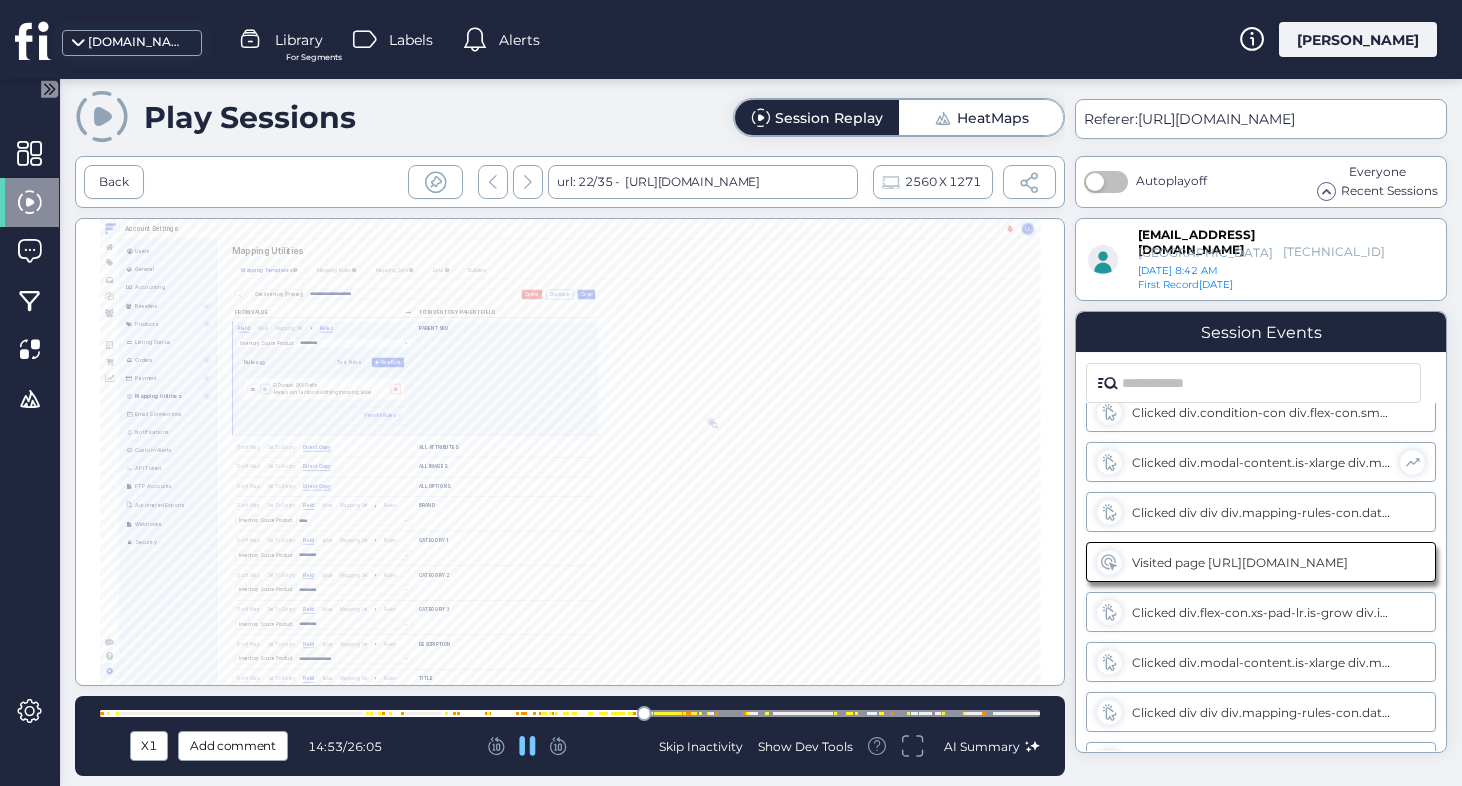 scroll, scrollTop: 2705, scrollLeft: 0, axis: vertical 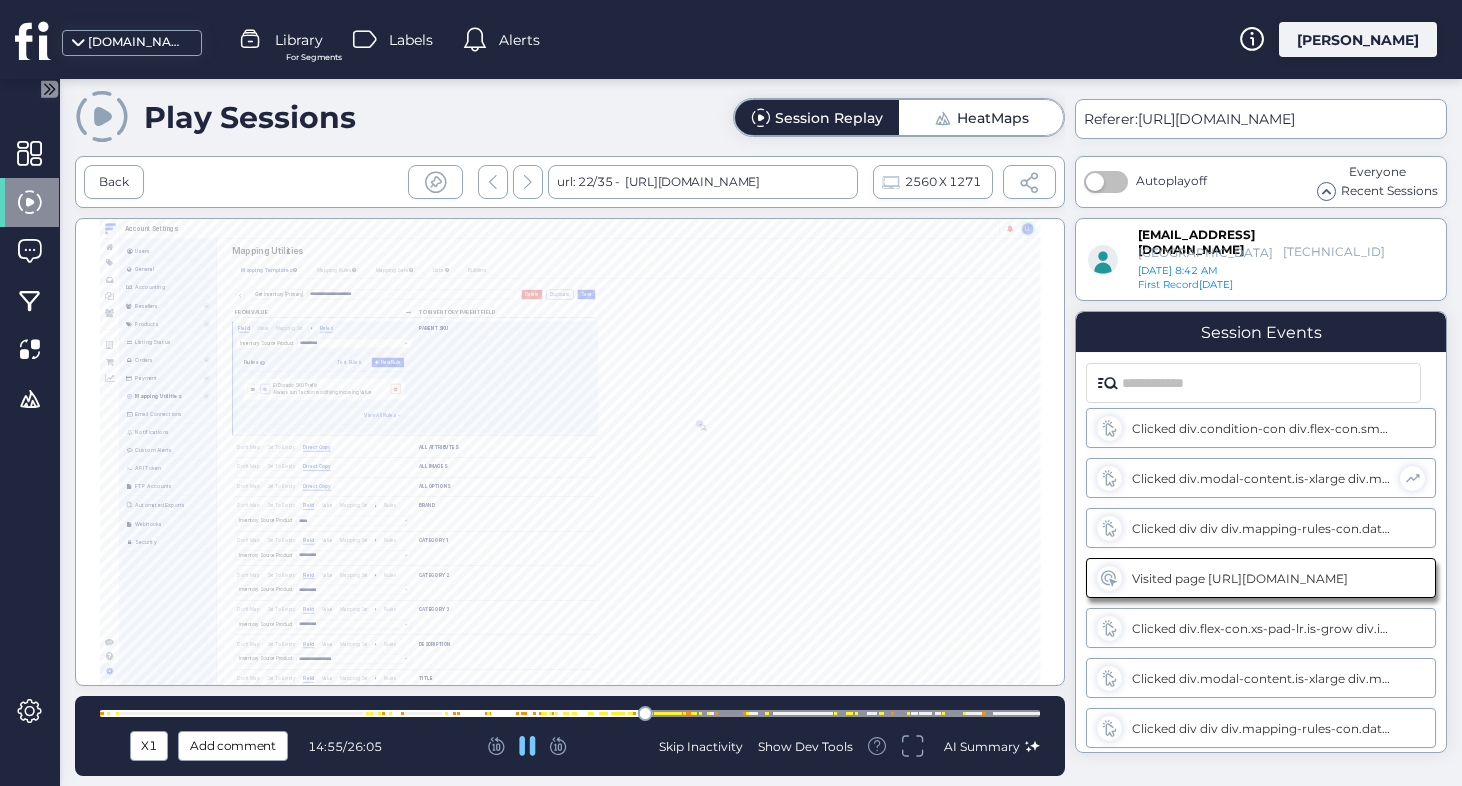 click 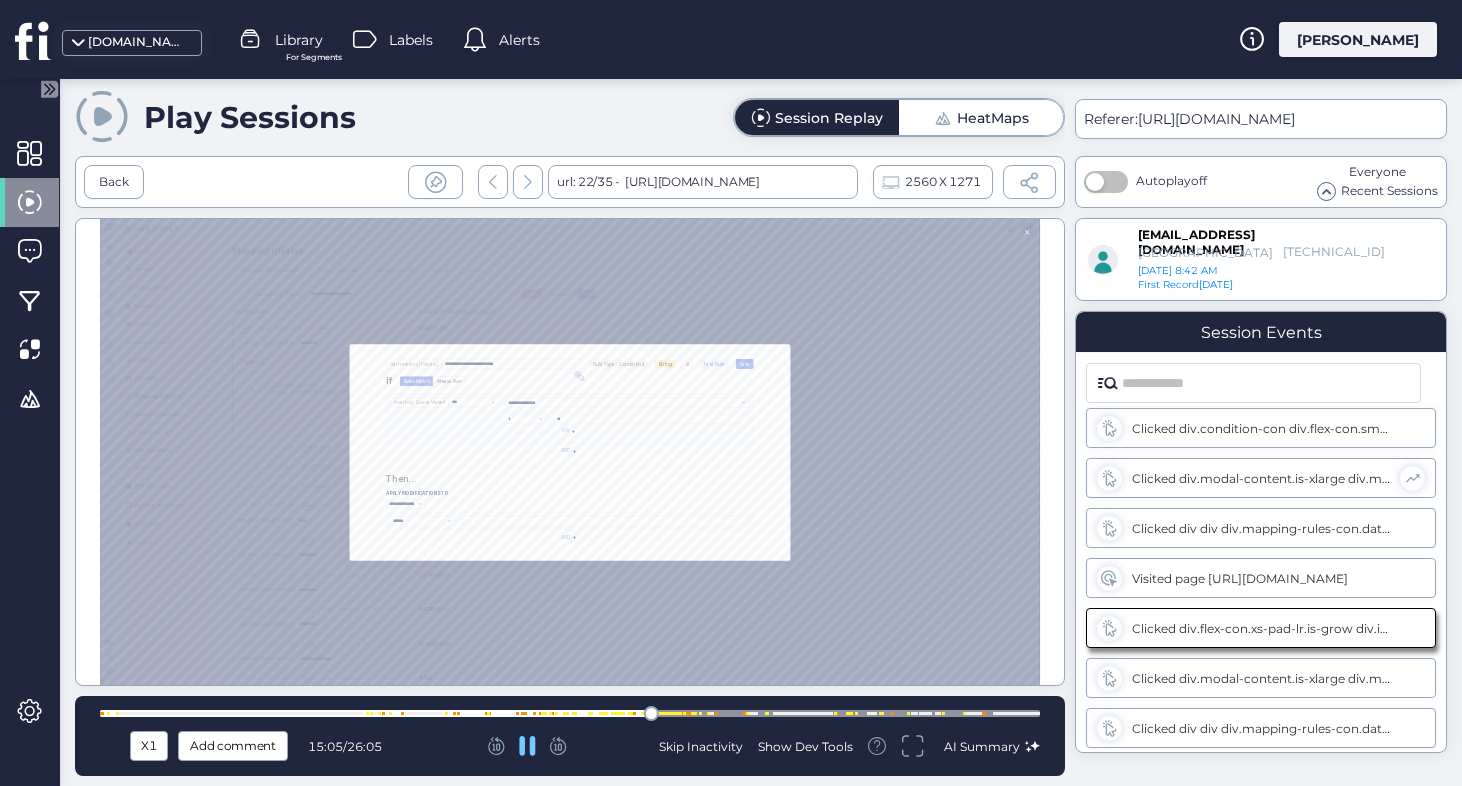 scroll, scrollTop: 2755, scrollLeft: 0, axis: vertical 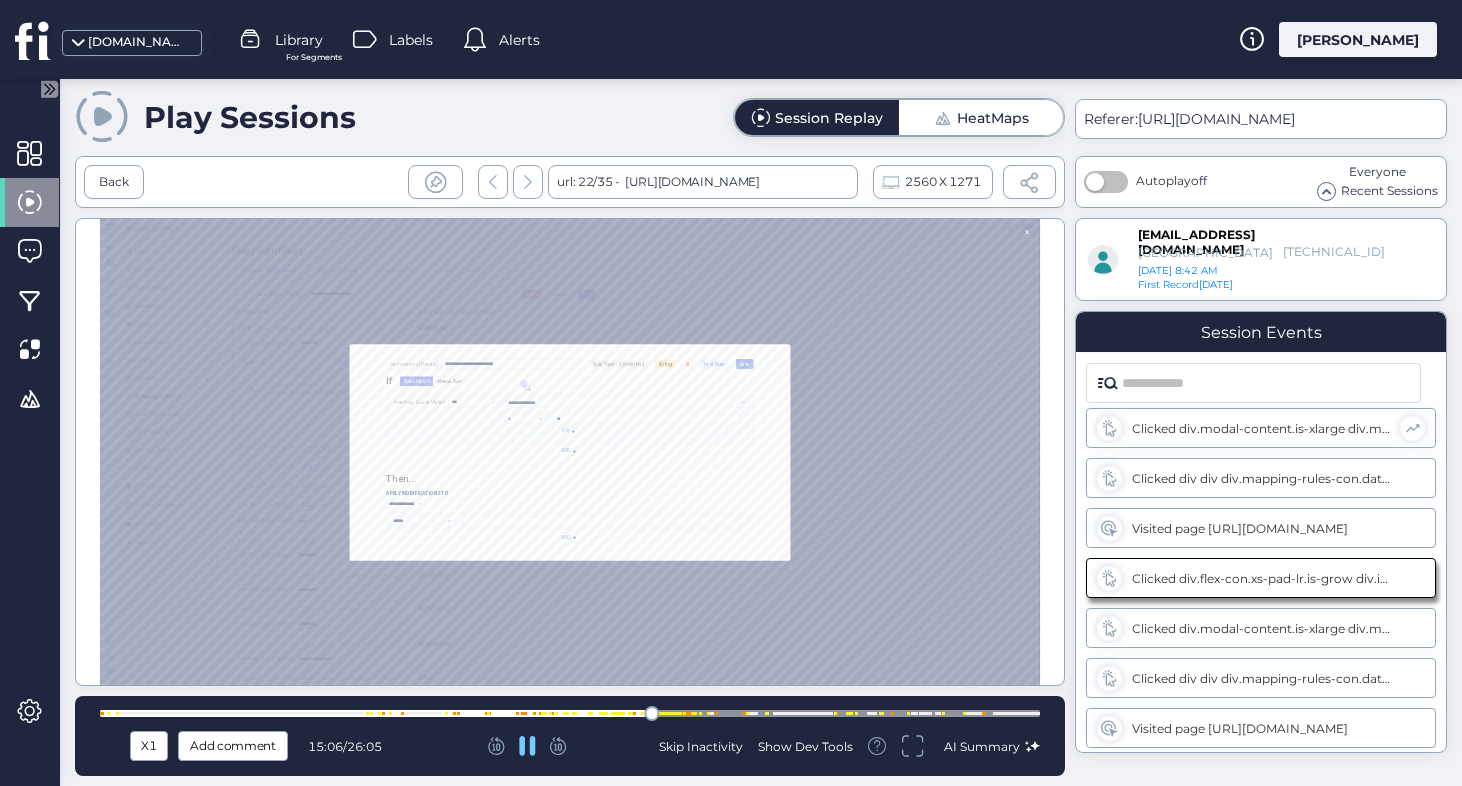 click 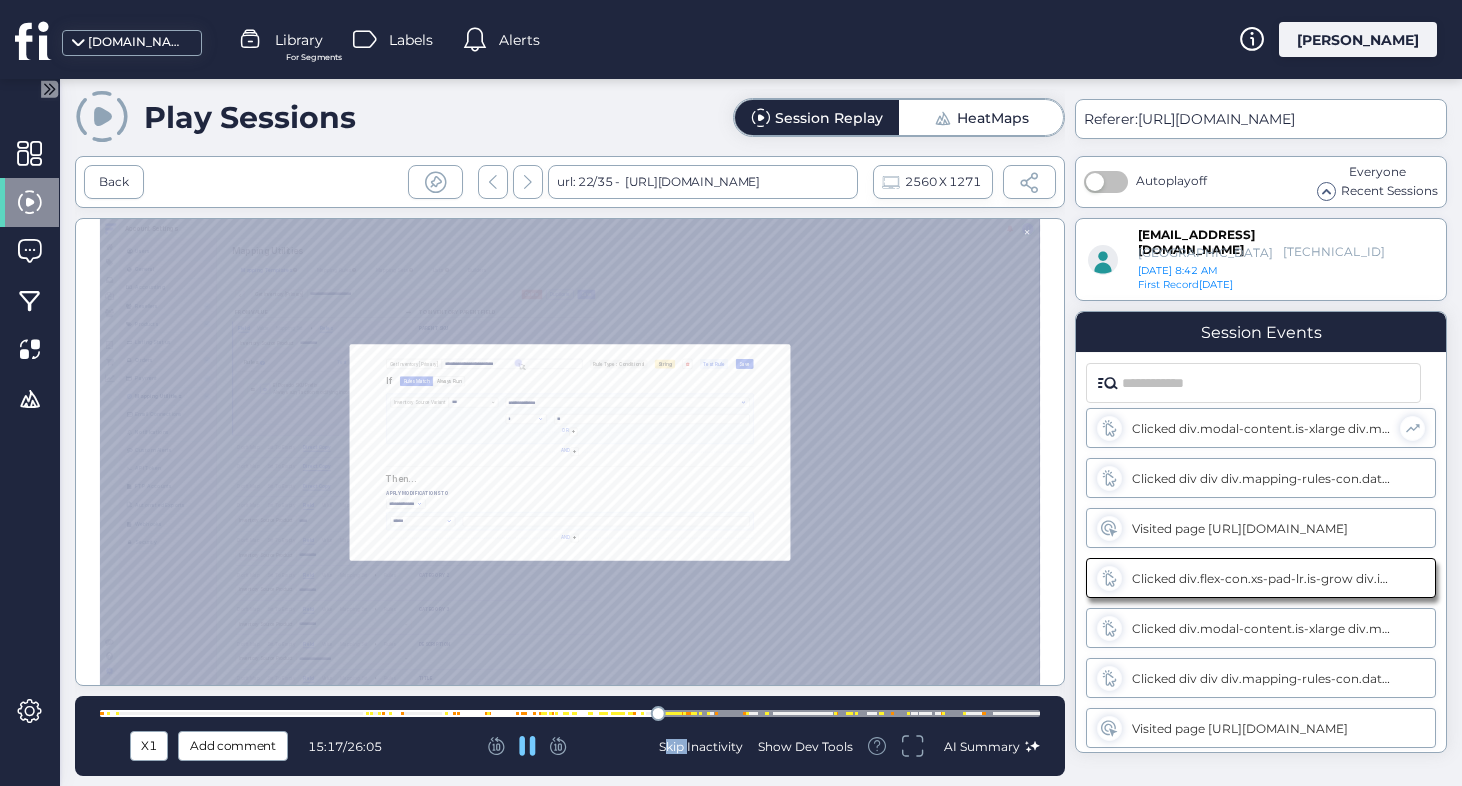 click 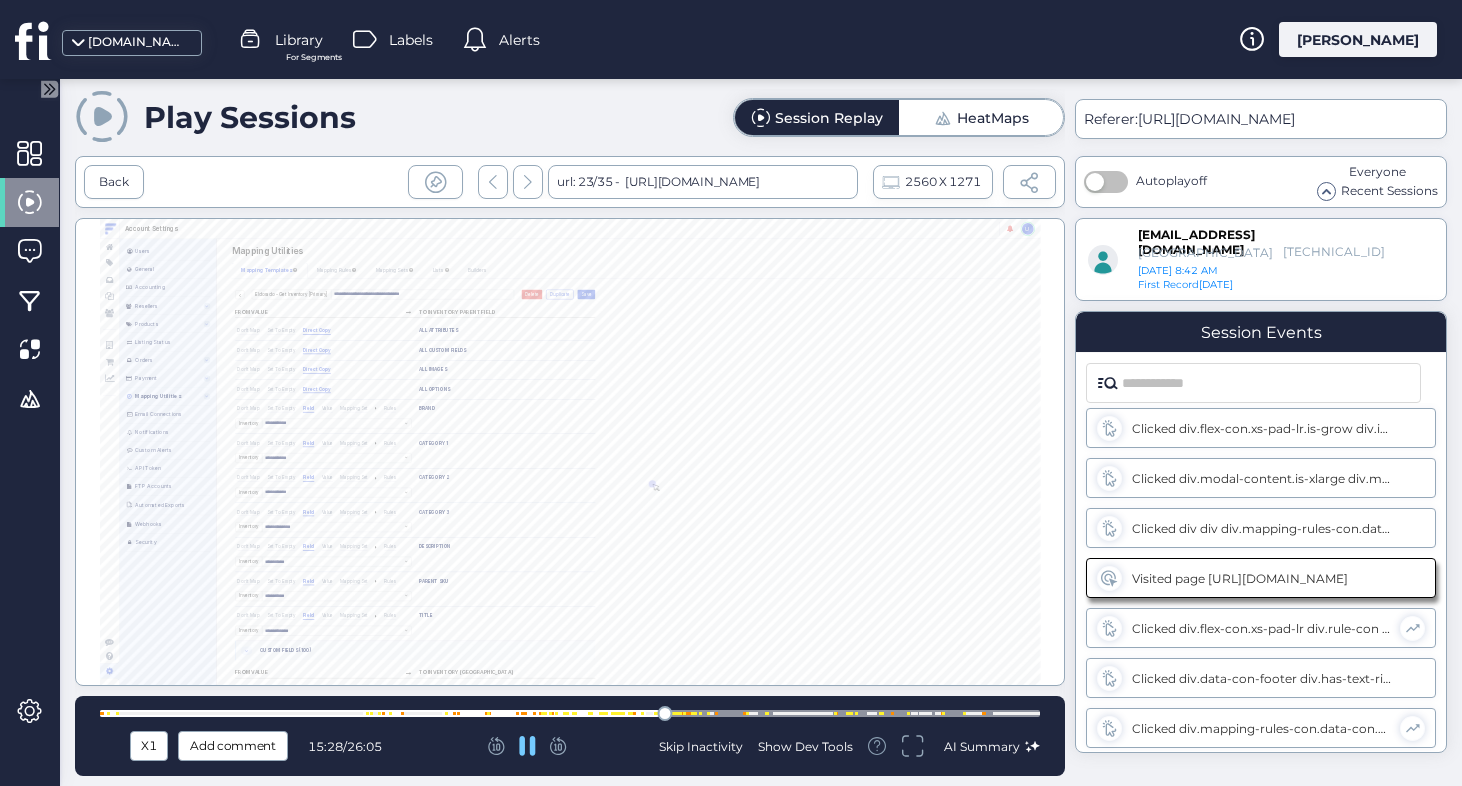 click 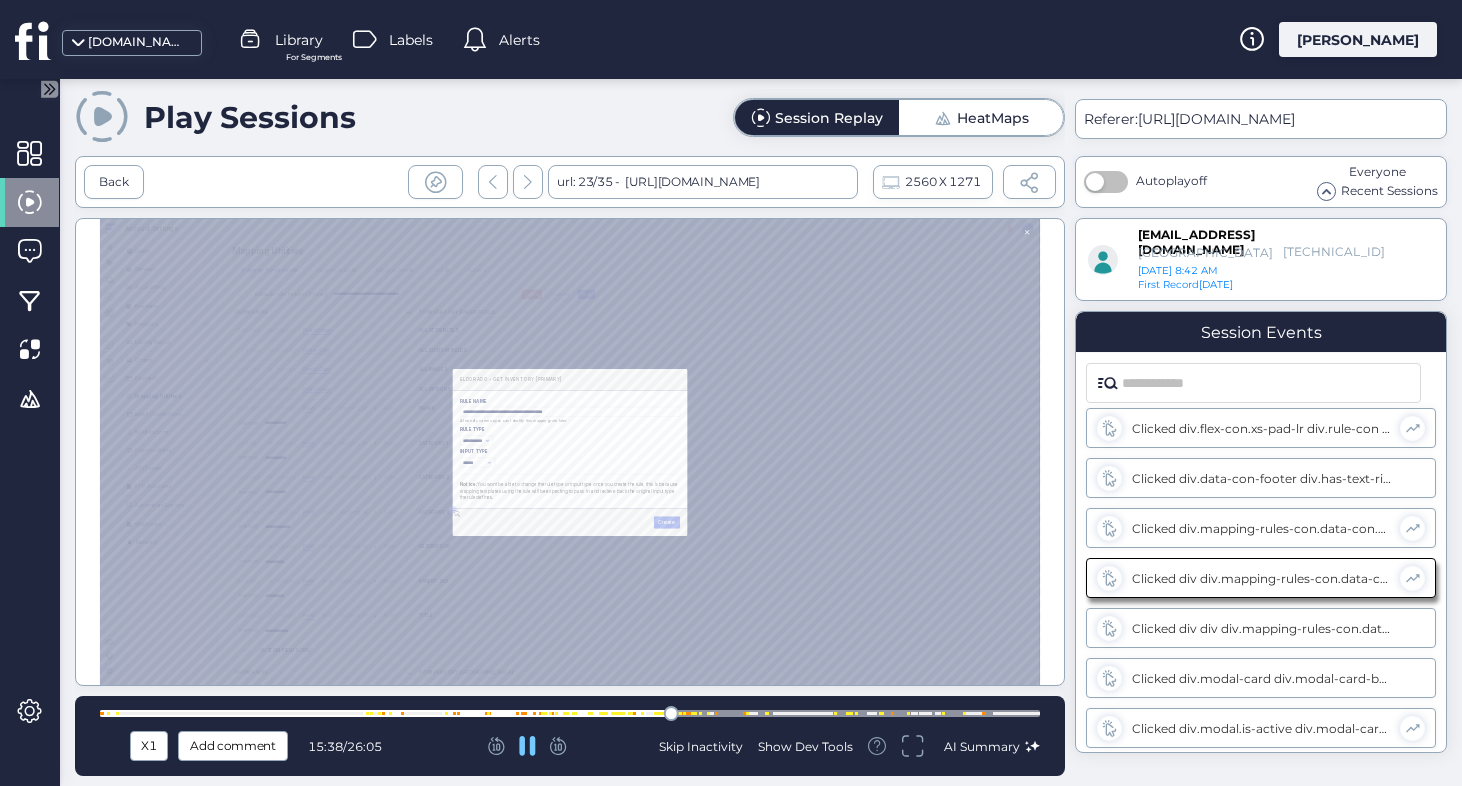 click 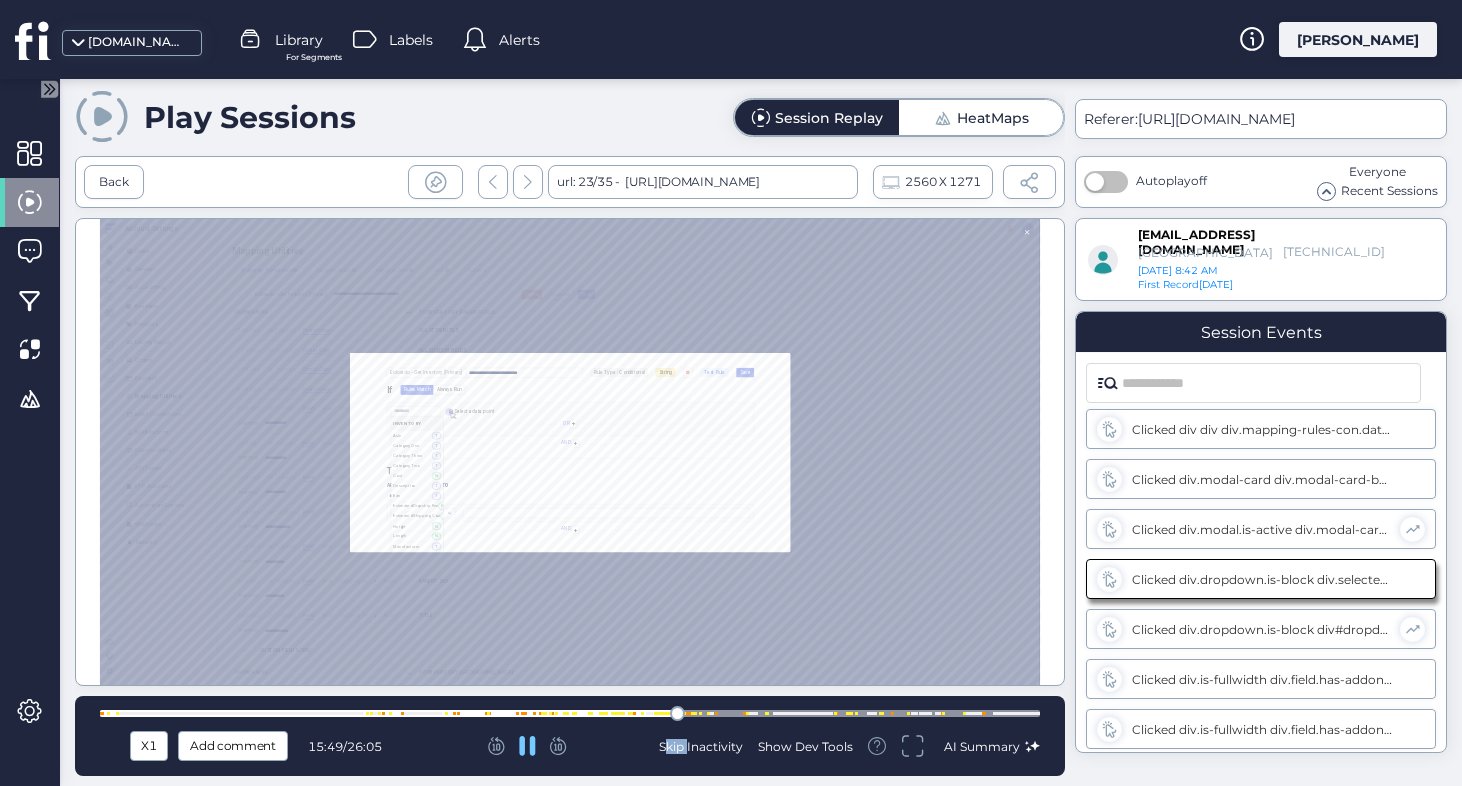 click 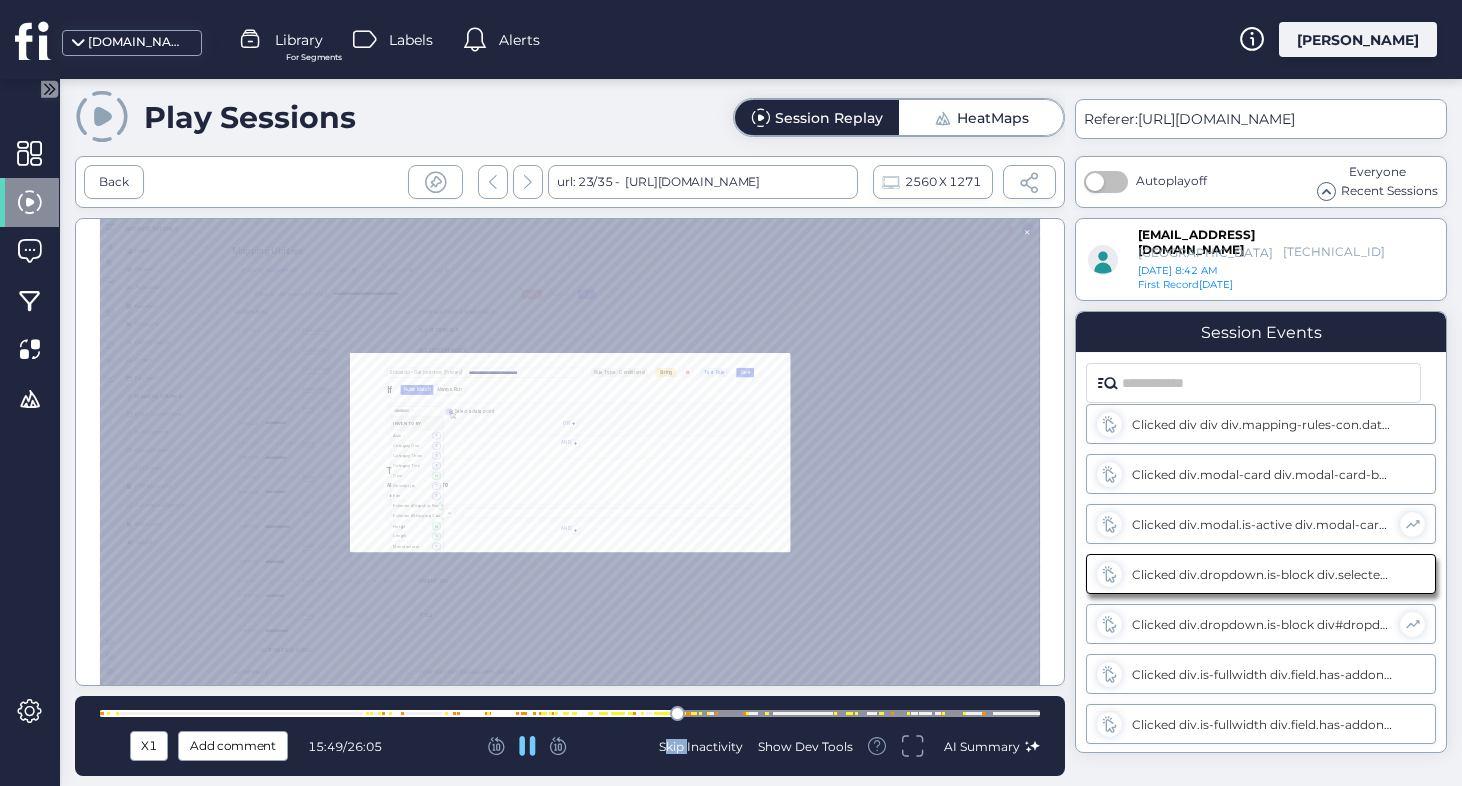 select on "***" 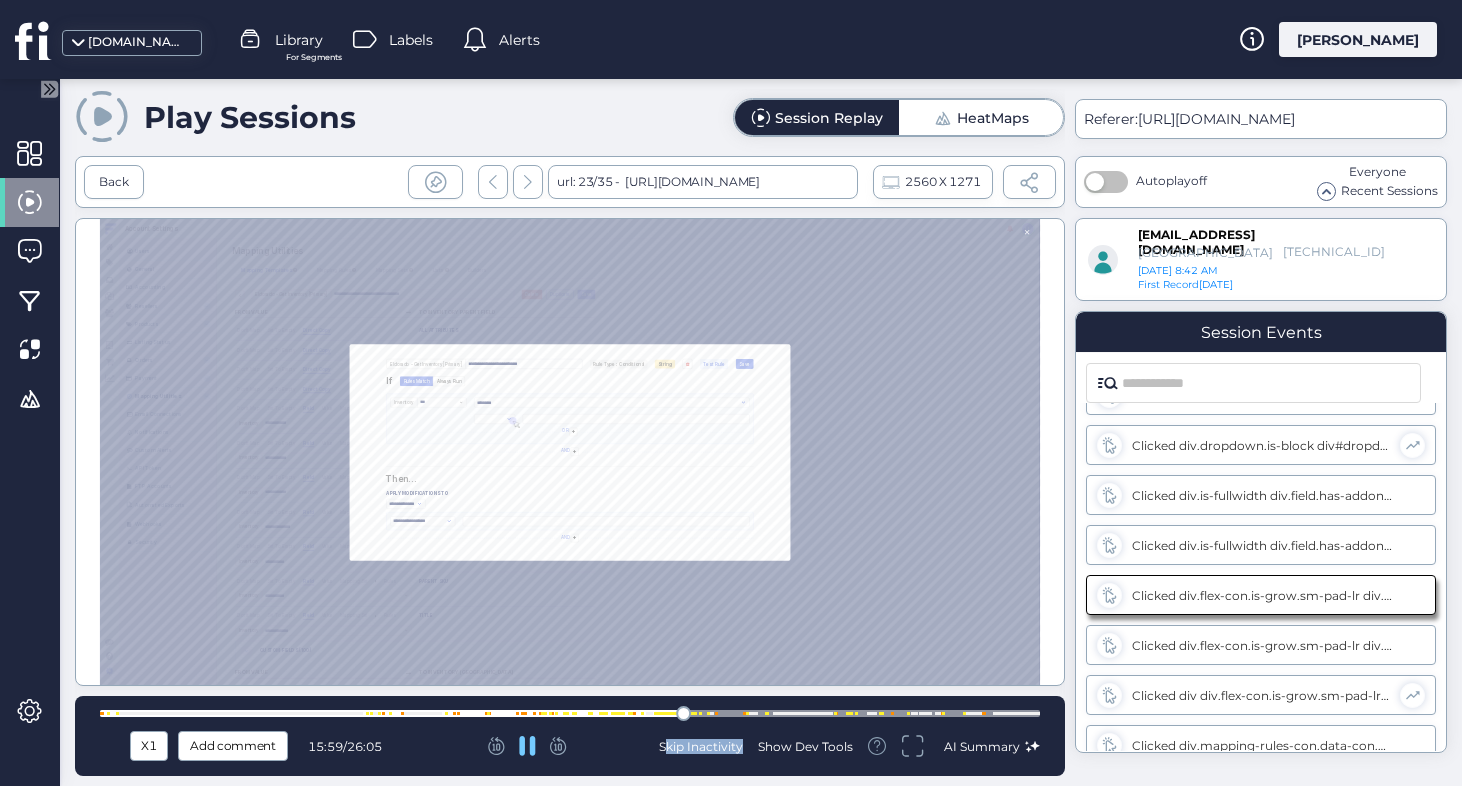 click 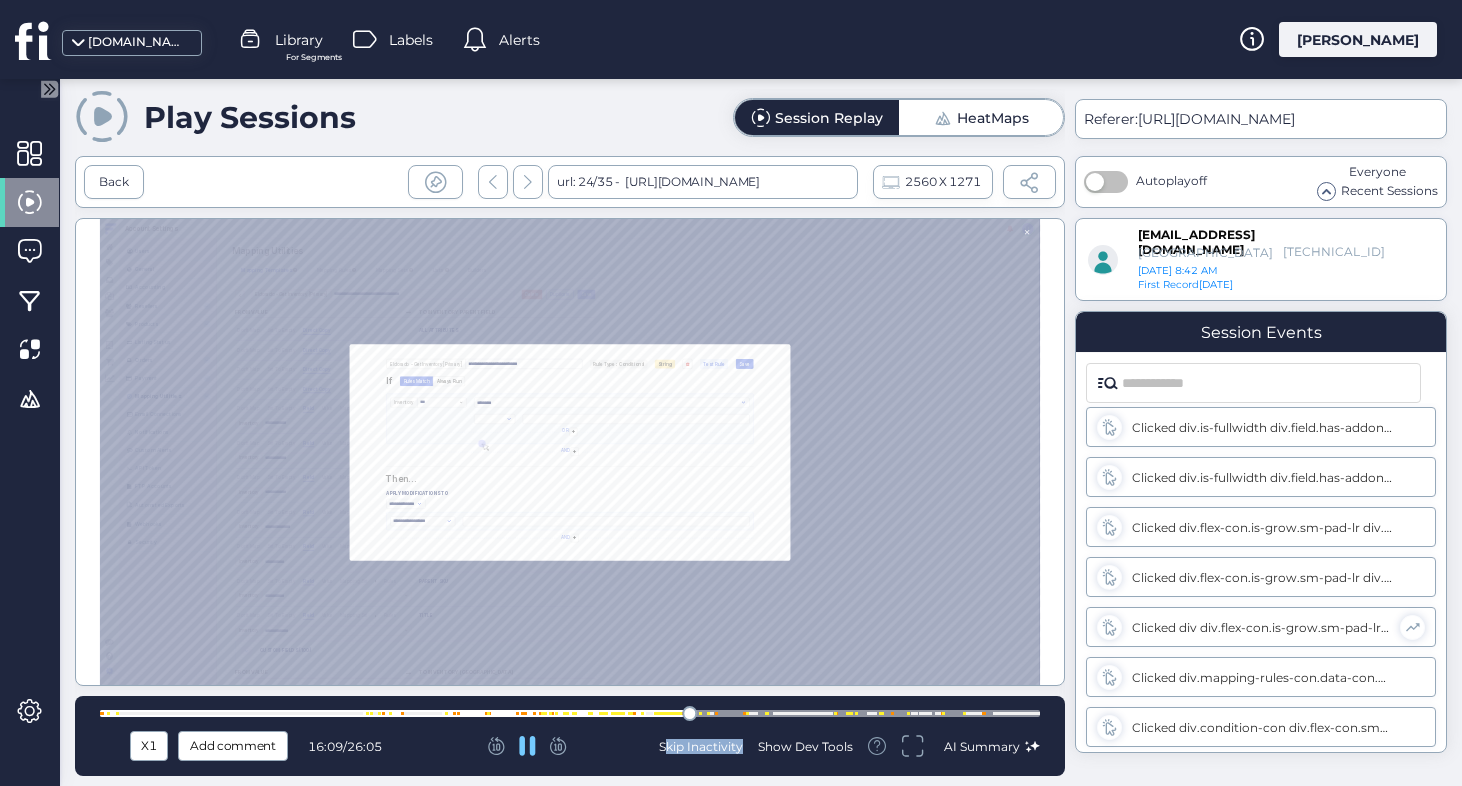 click 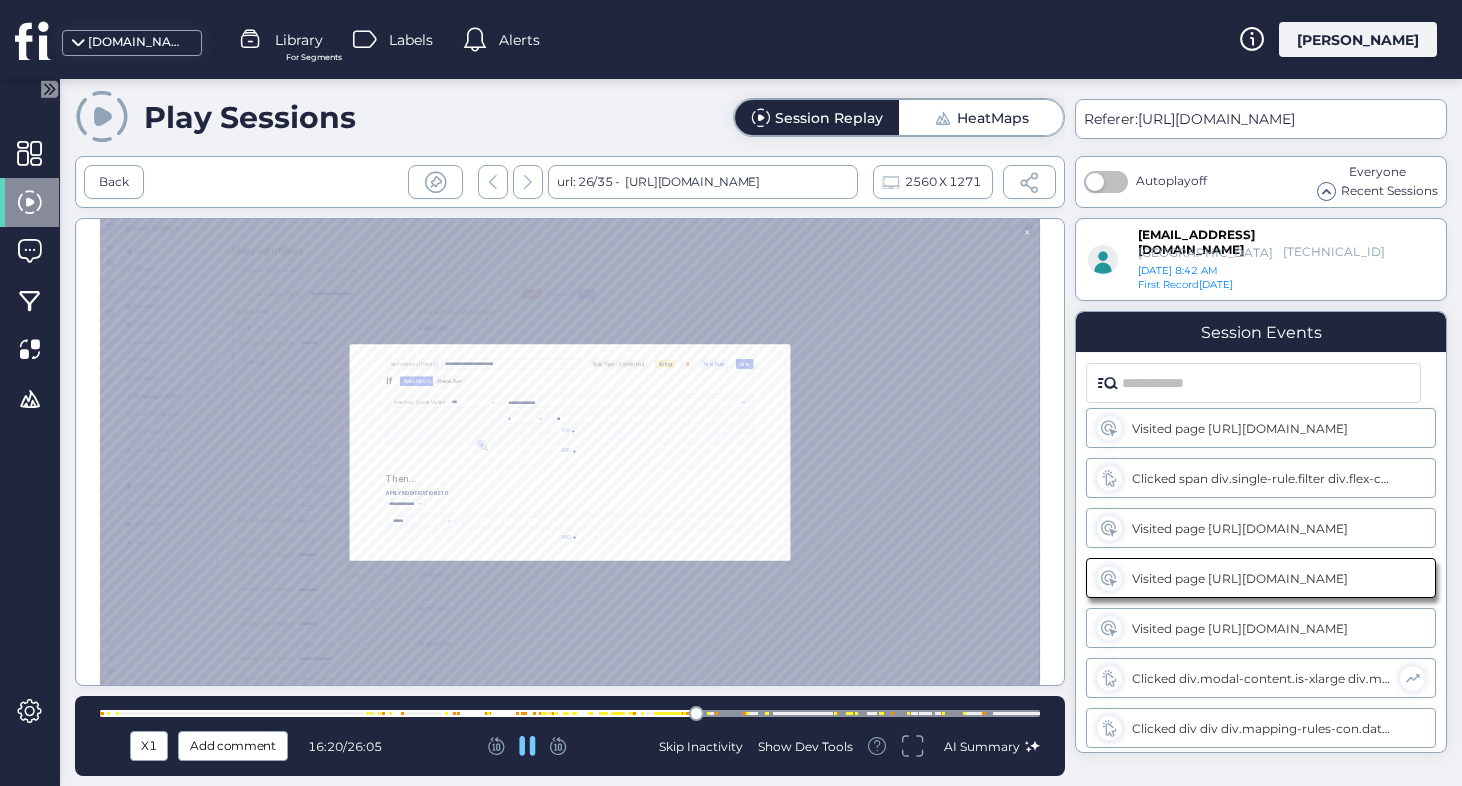 click 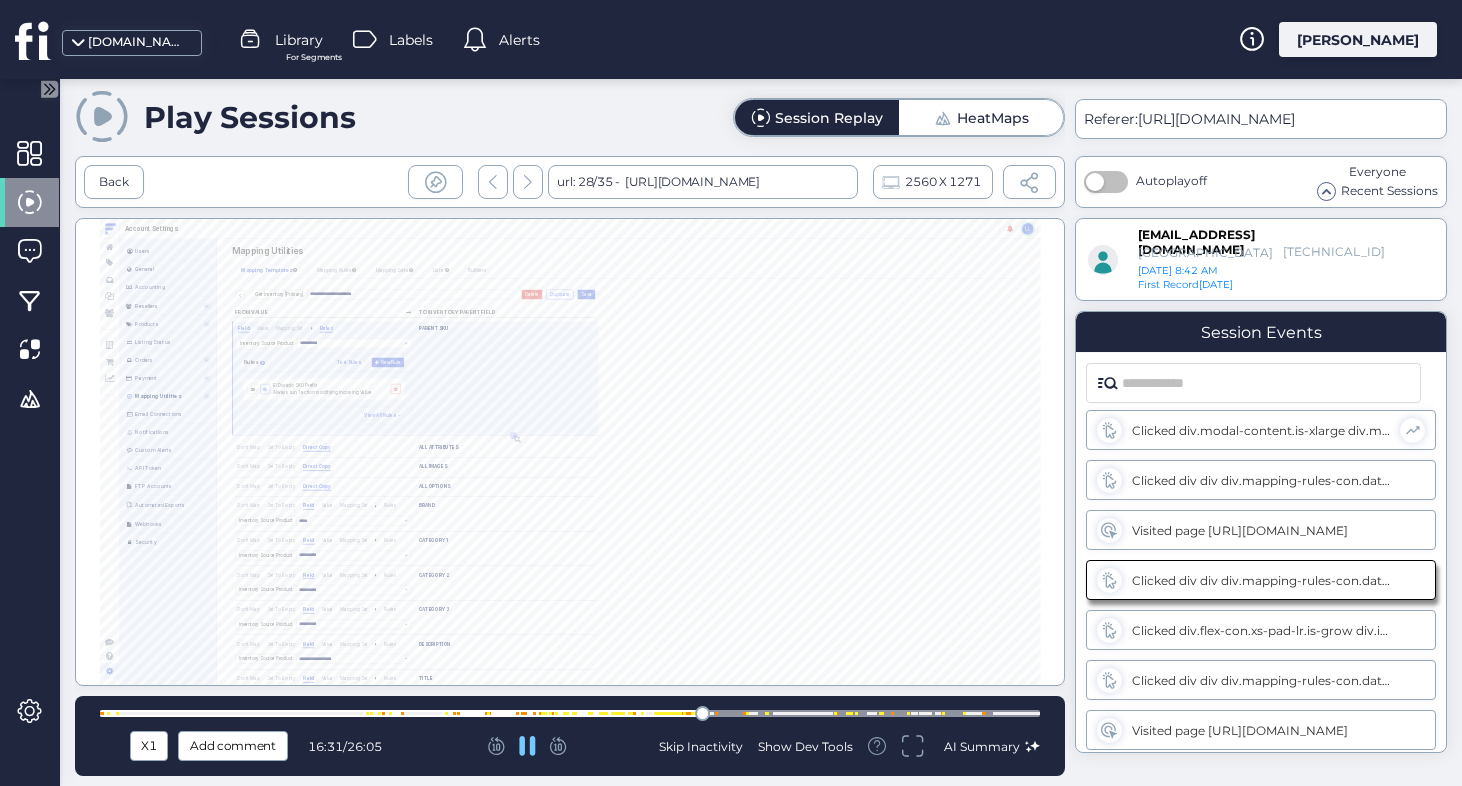 scroll, scrollTop: 4205, scrollLeft: 0, axis: vertical 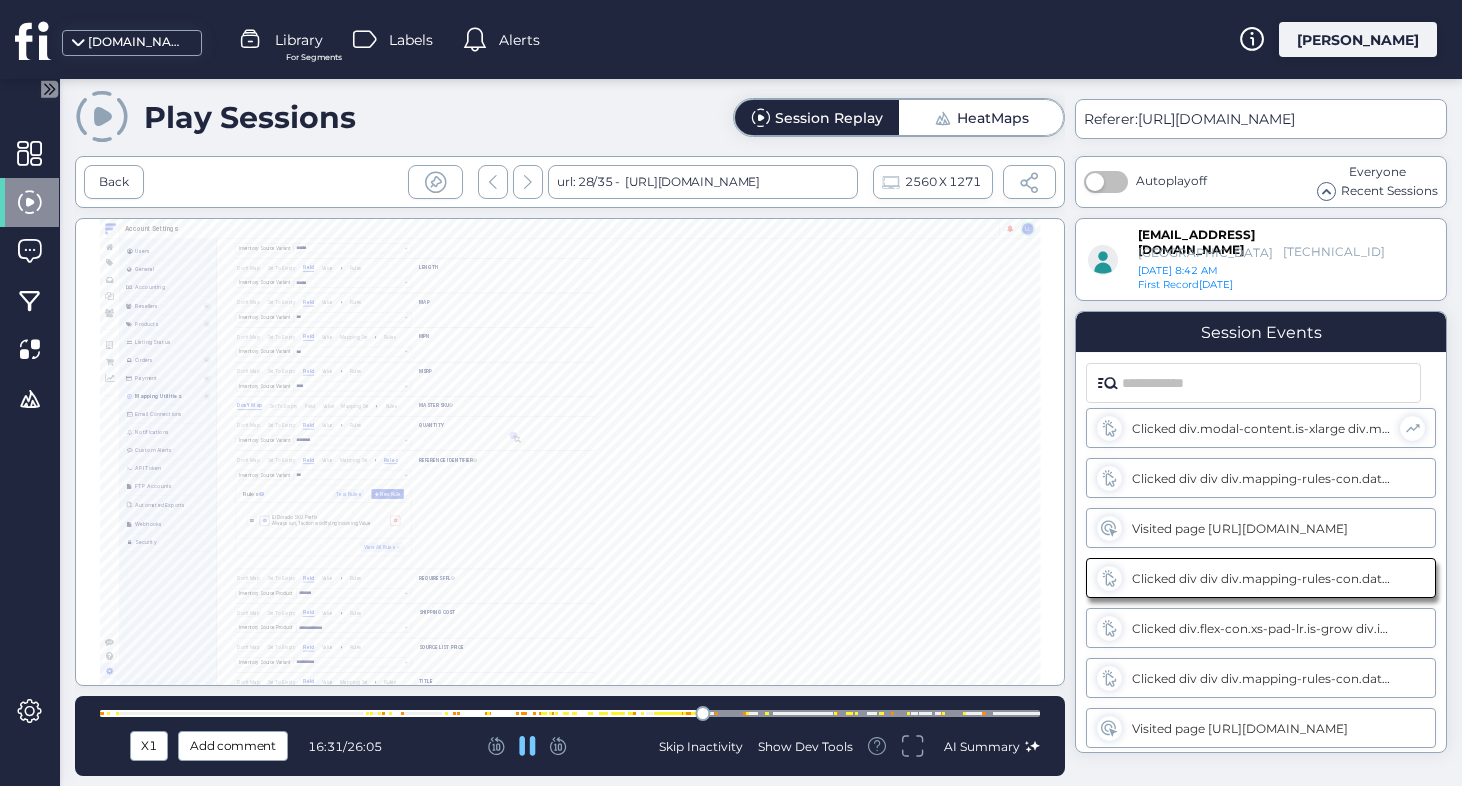 click 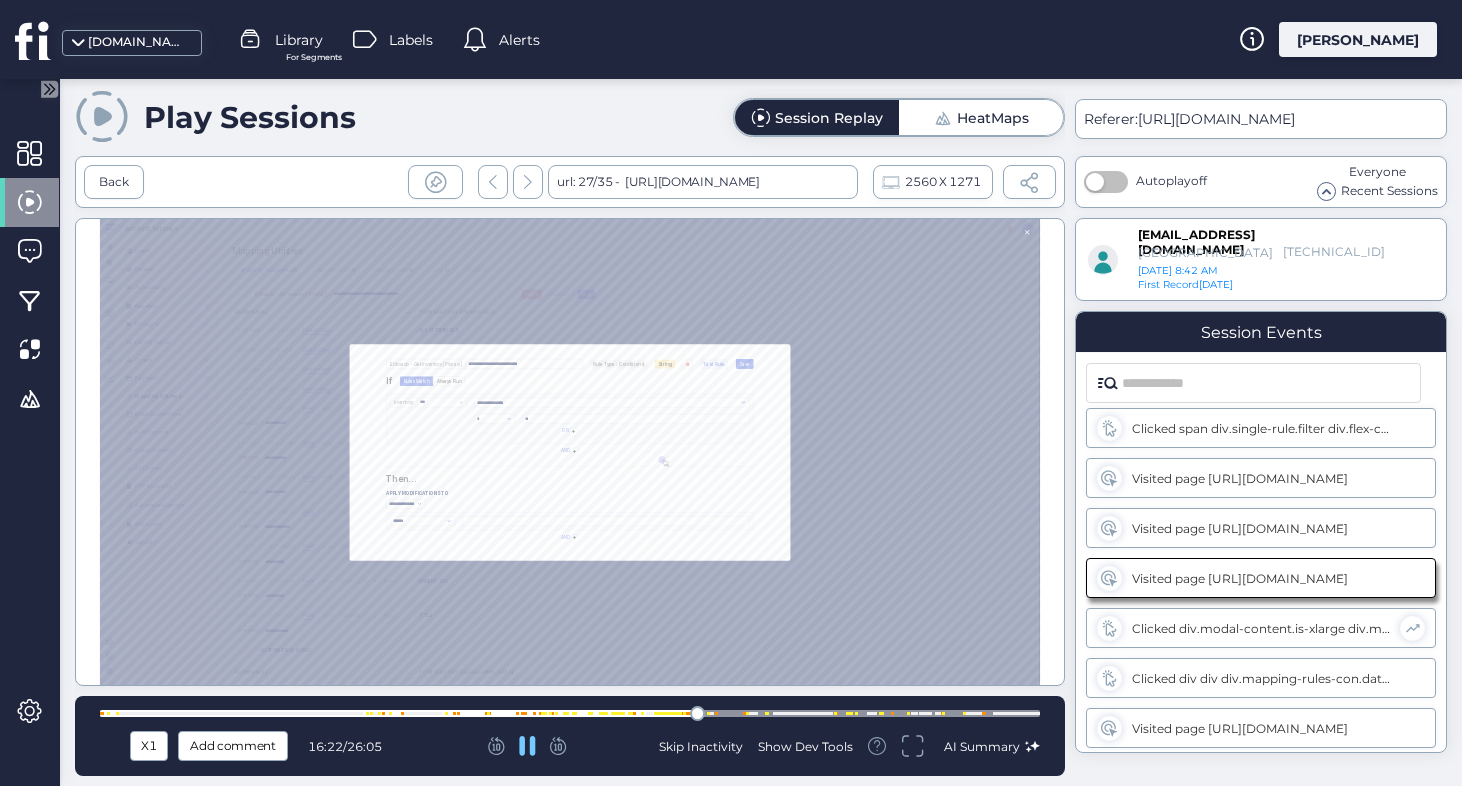 click 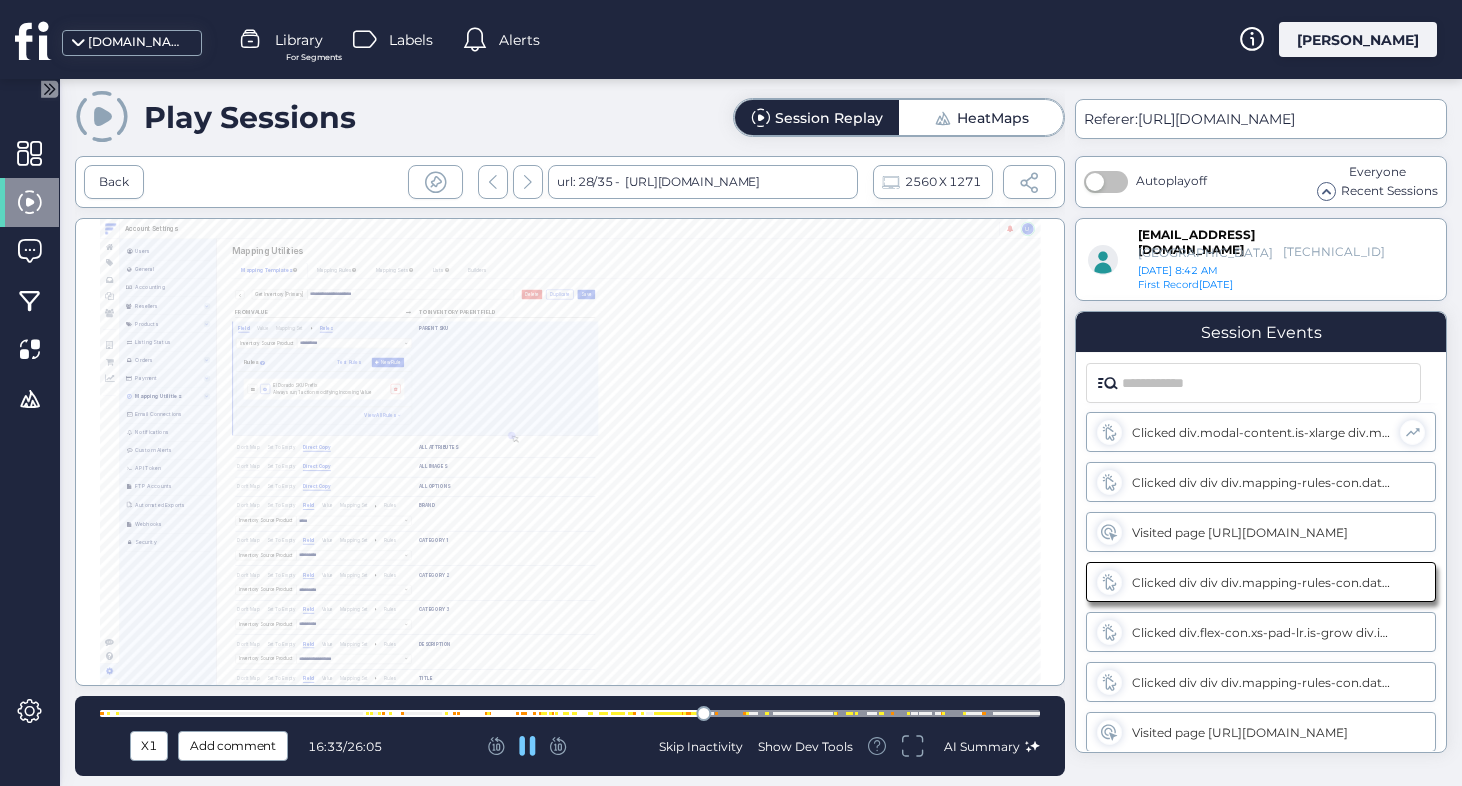 scroll, scrollTop: 4205, scrollLeft: 0, axis: vertical 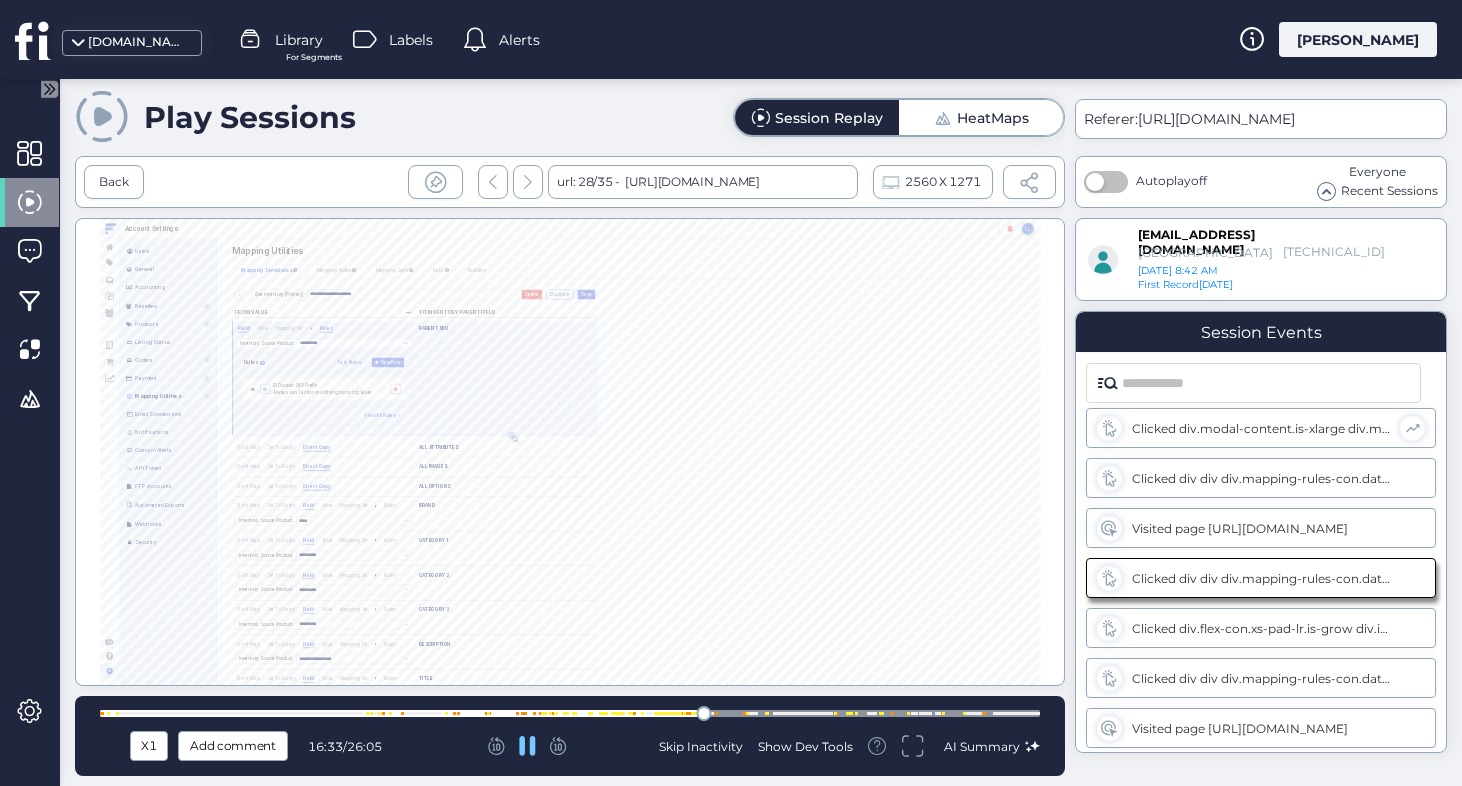 click 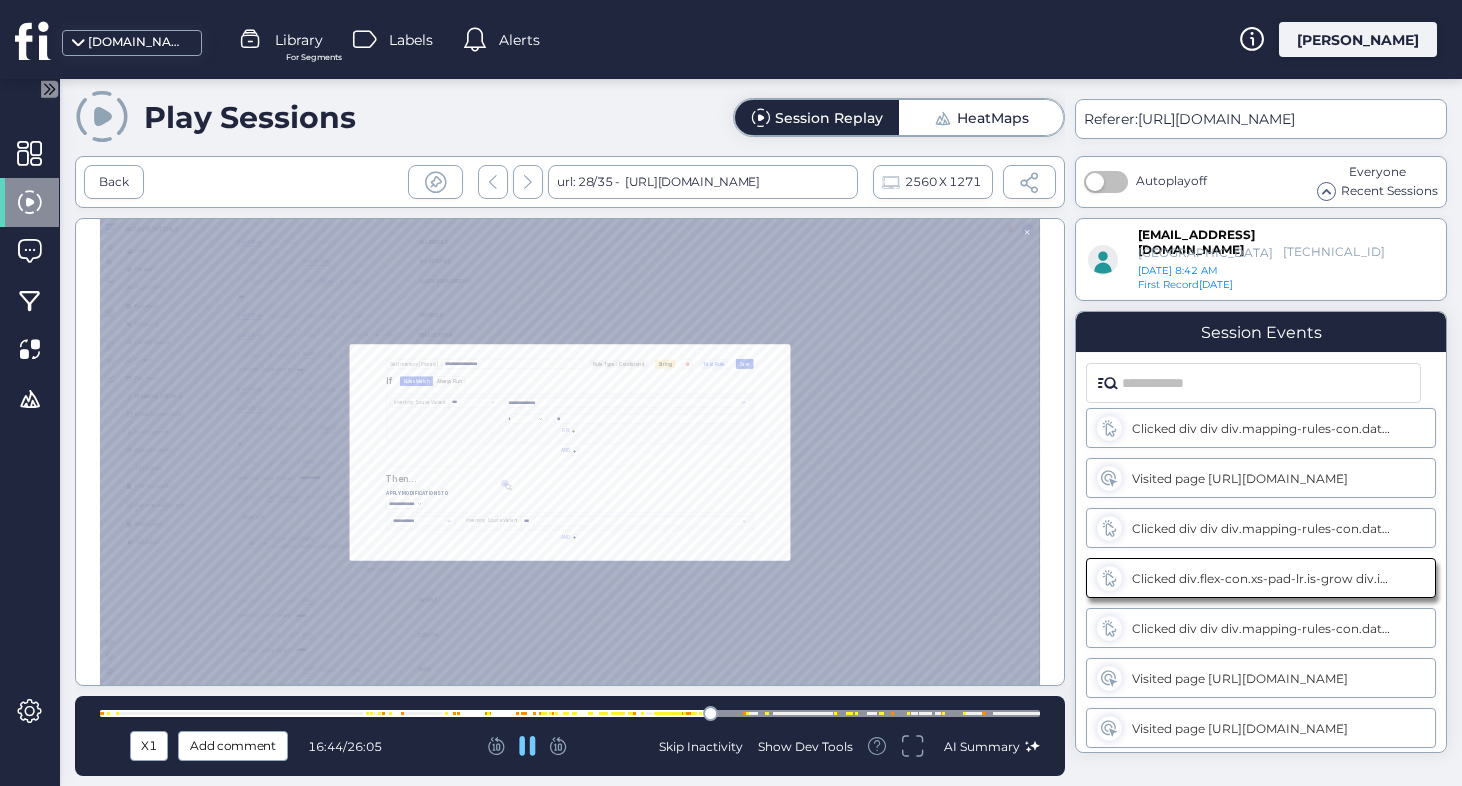 click 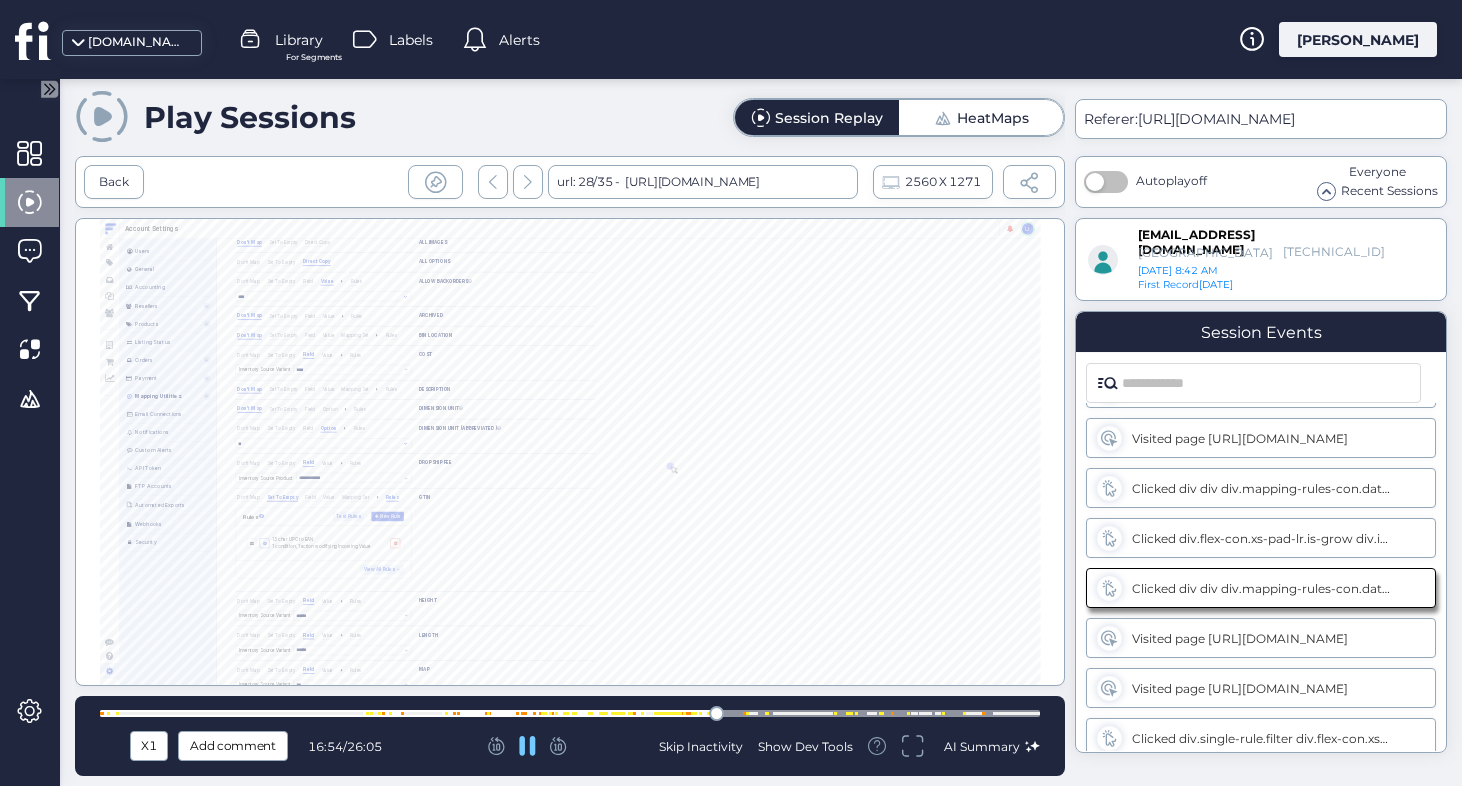scroll, scrollTop: 4305, scrollLeft: 0, axis: vertical 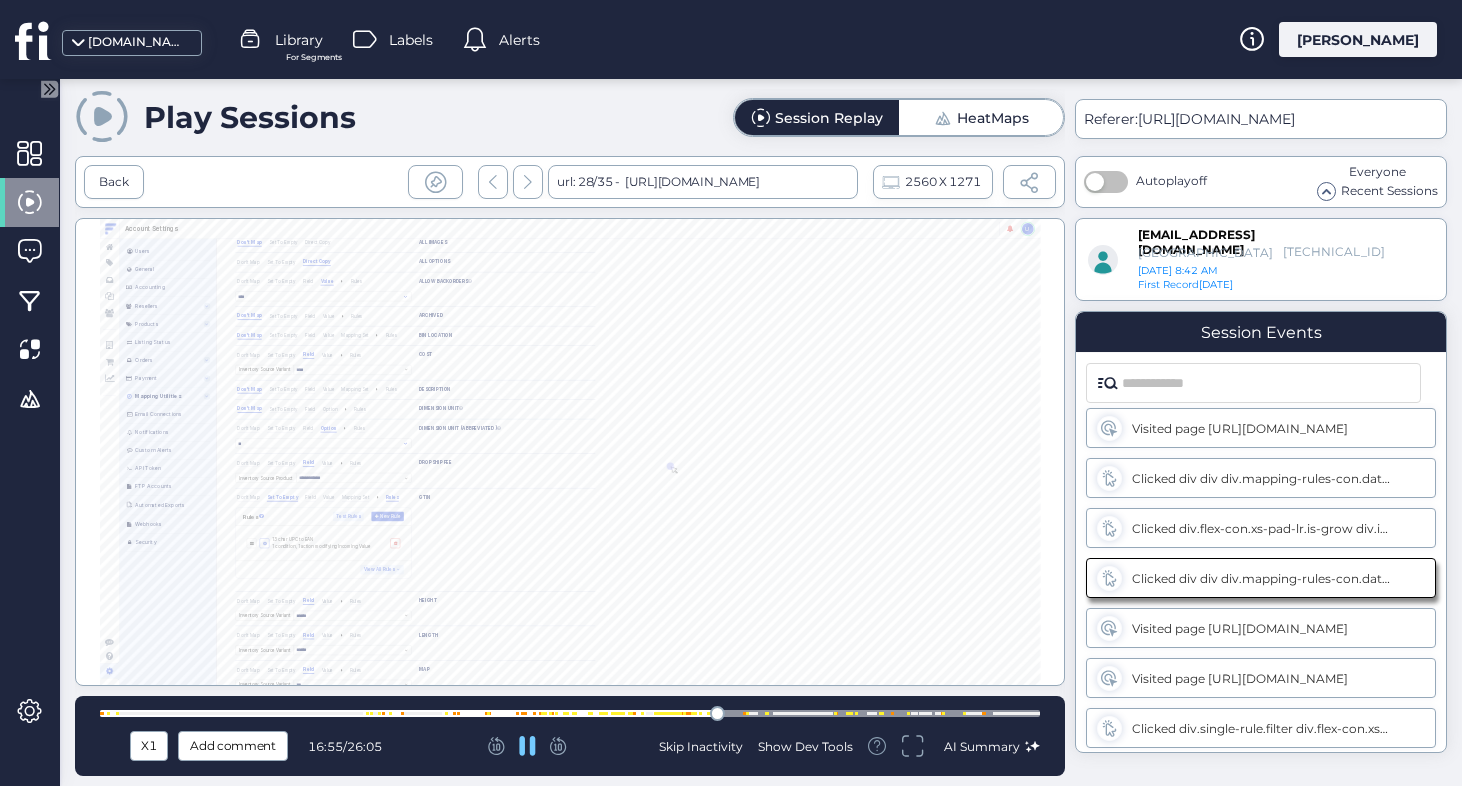 click 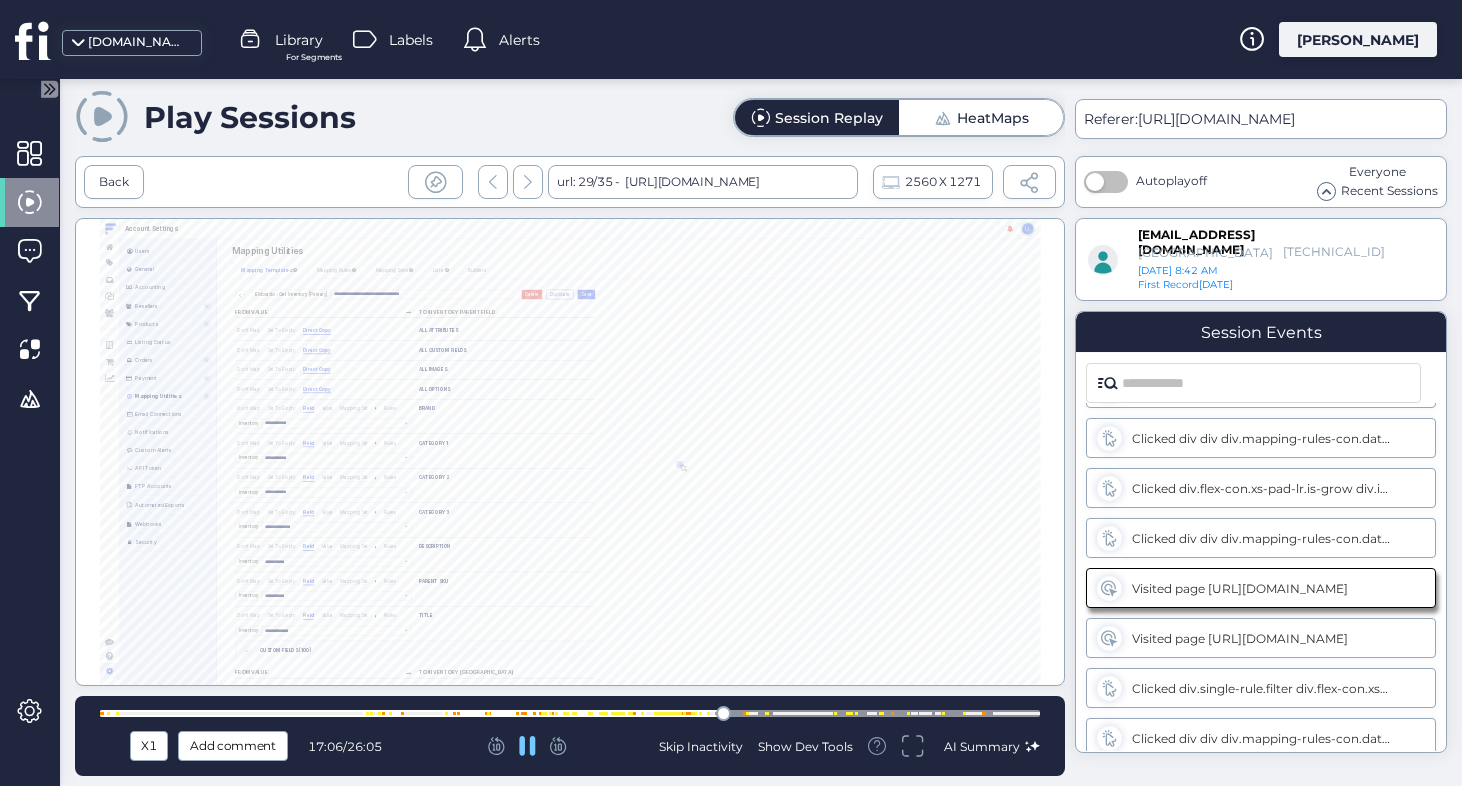 scroll, scrollTop: 4355, scrollLeft: 0, axis: vertical 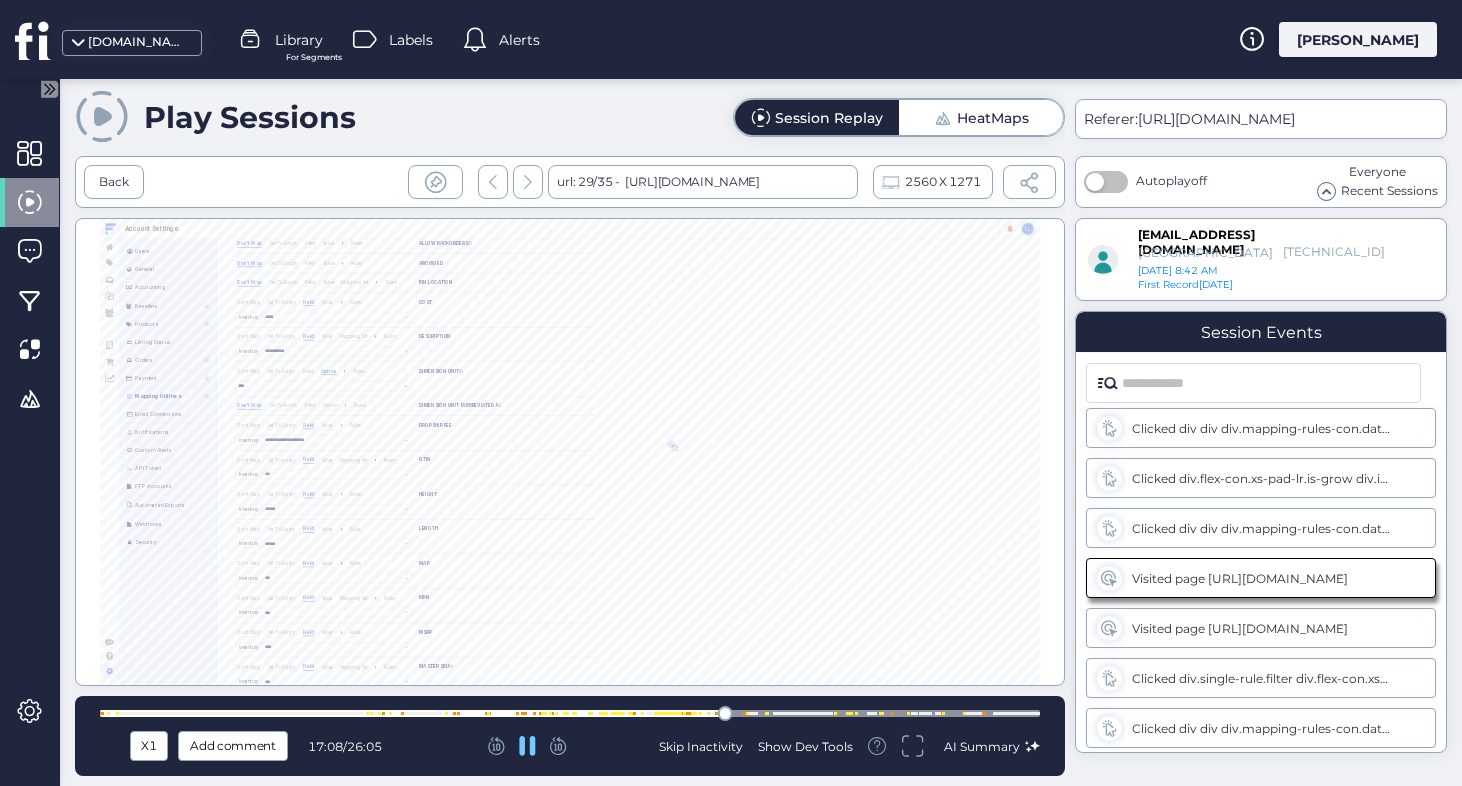 click 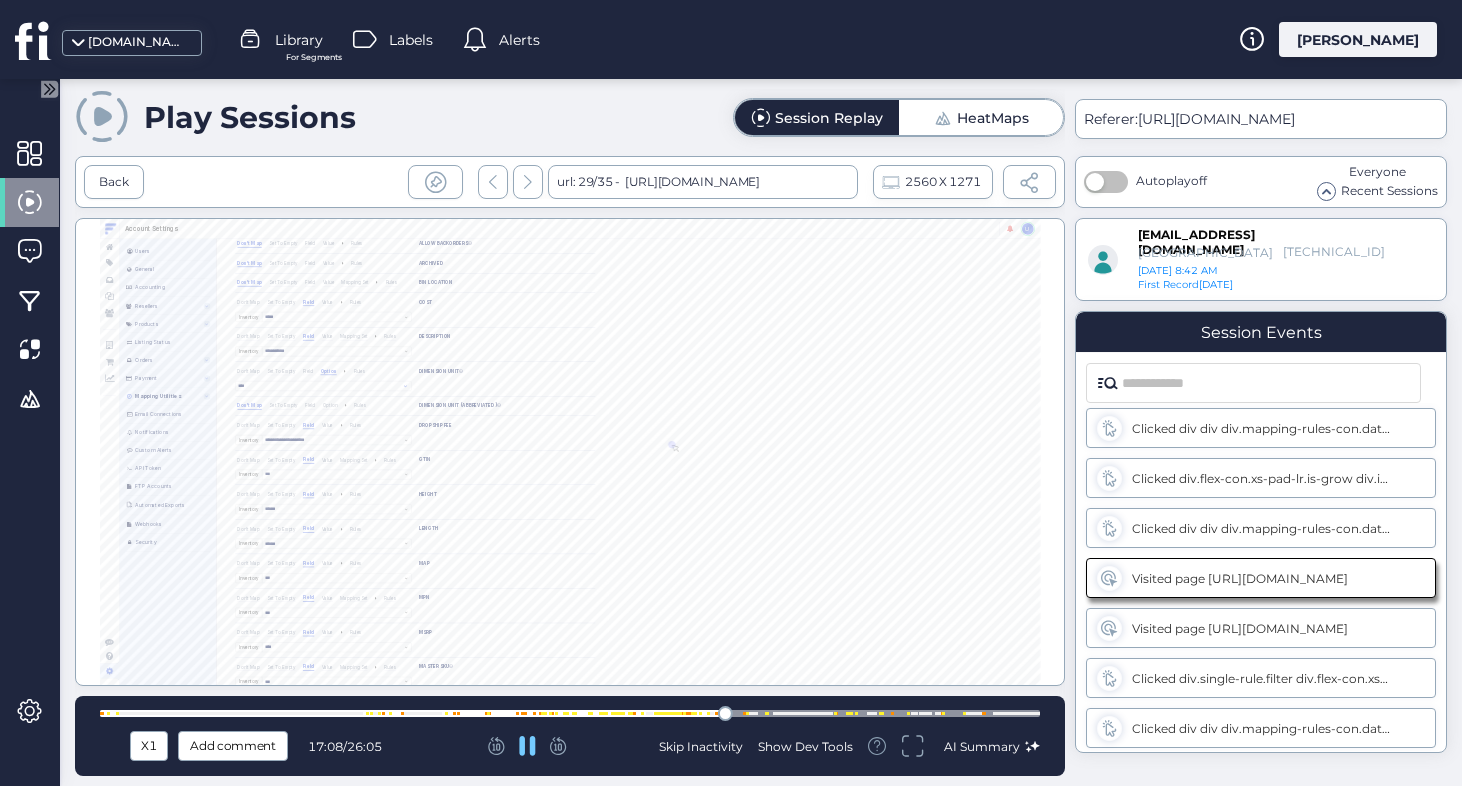 scroll, scrollTop: 1262, scrollLeft: 0, axis: vertical 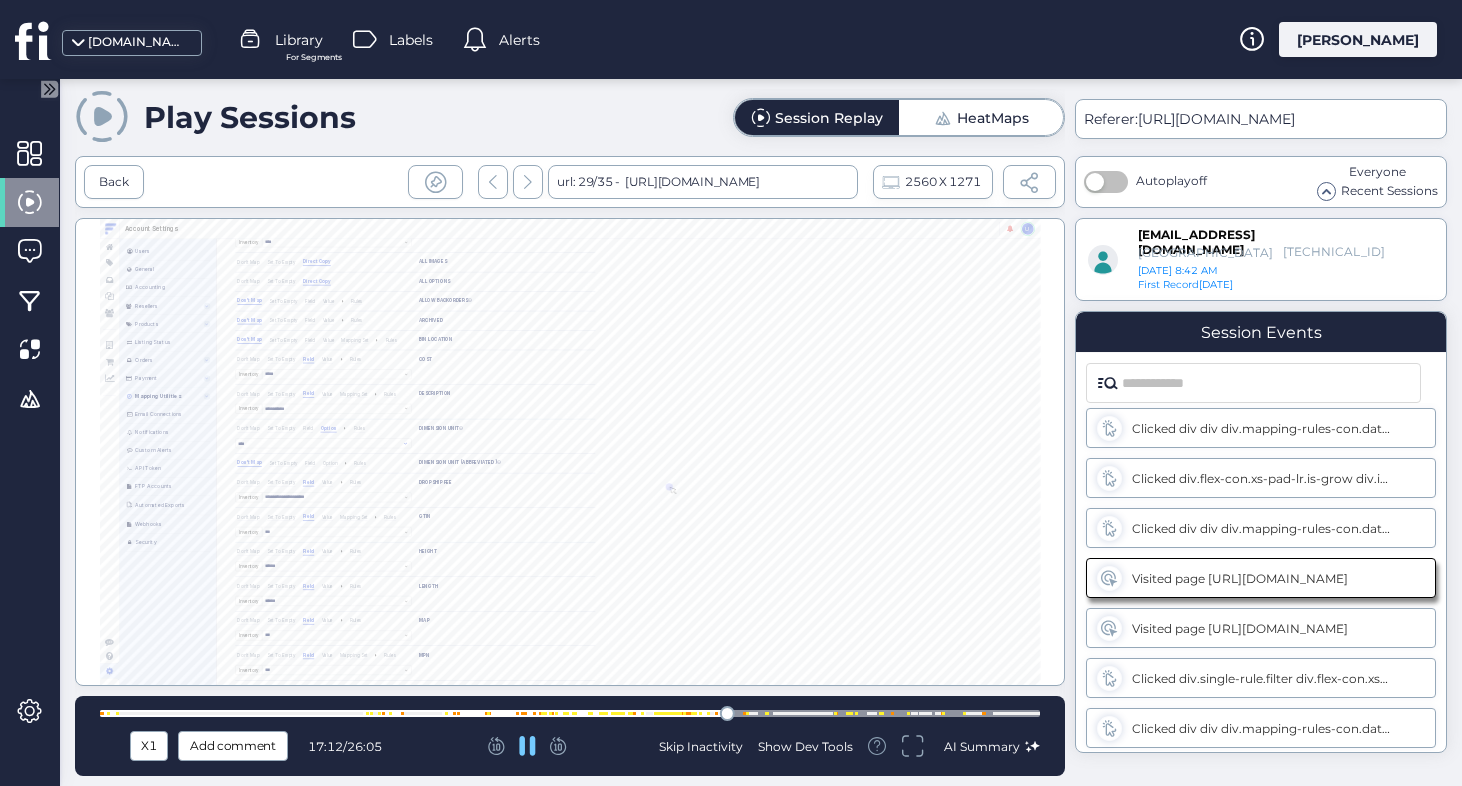 click 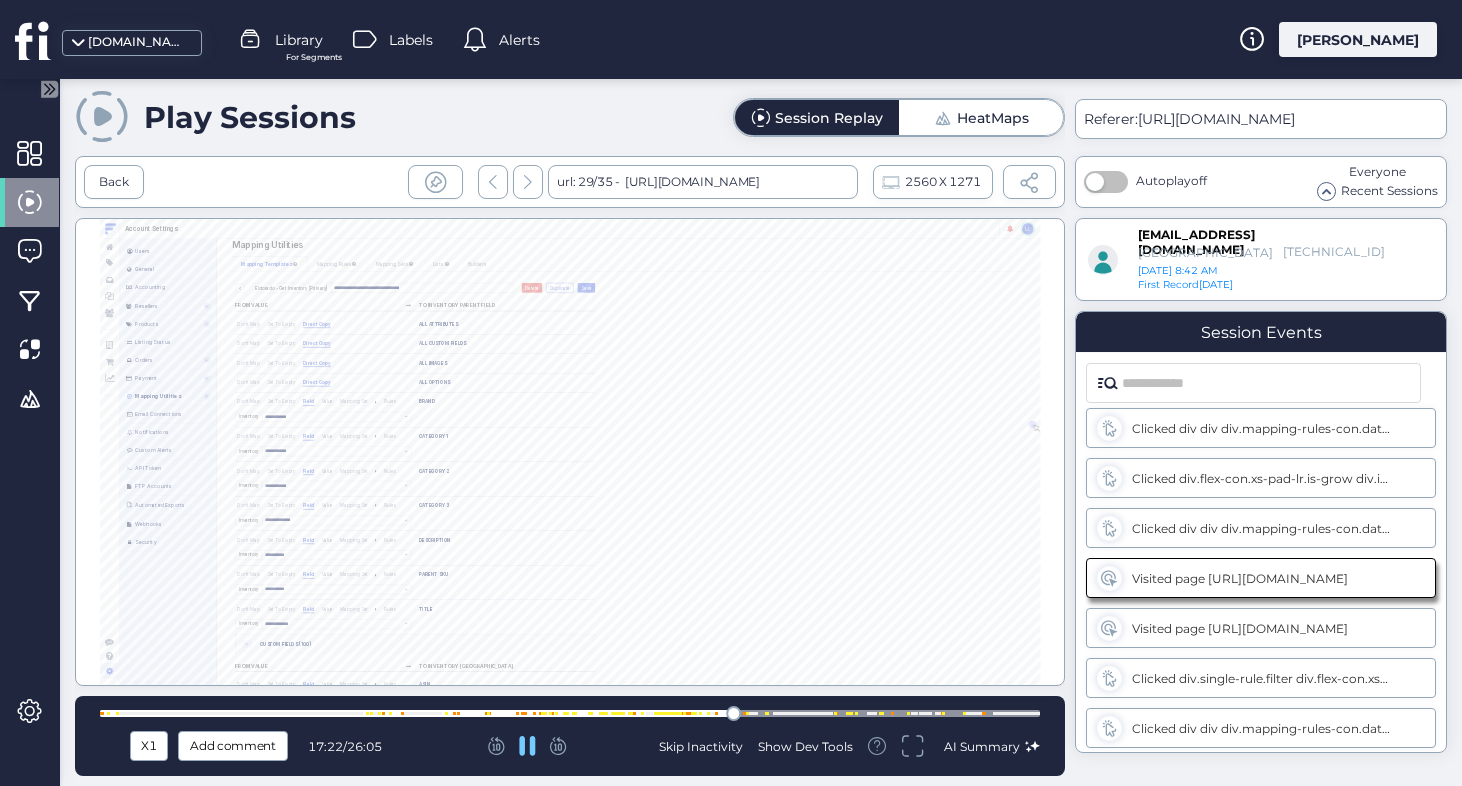 click 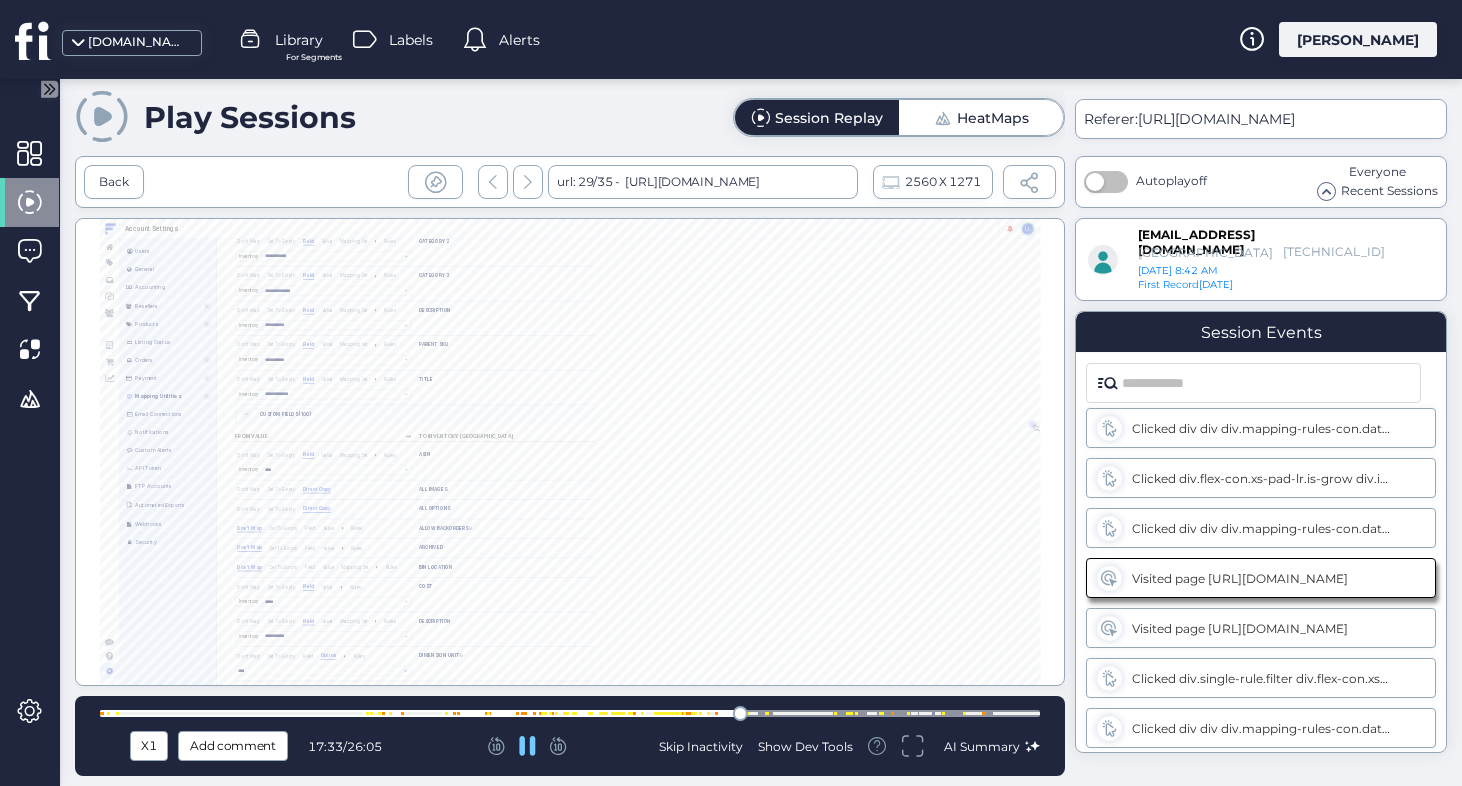 click 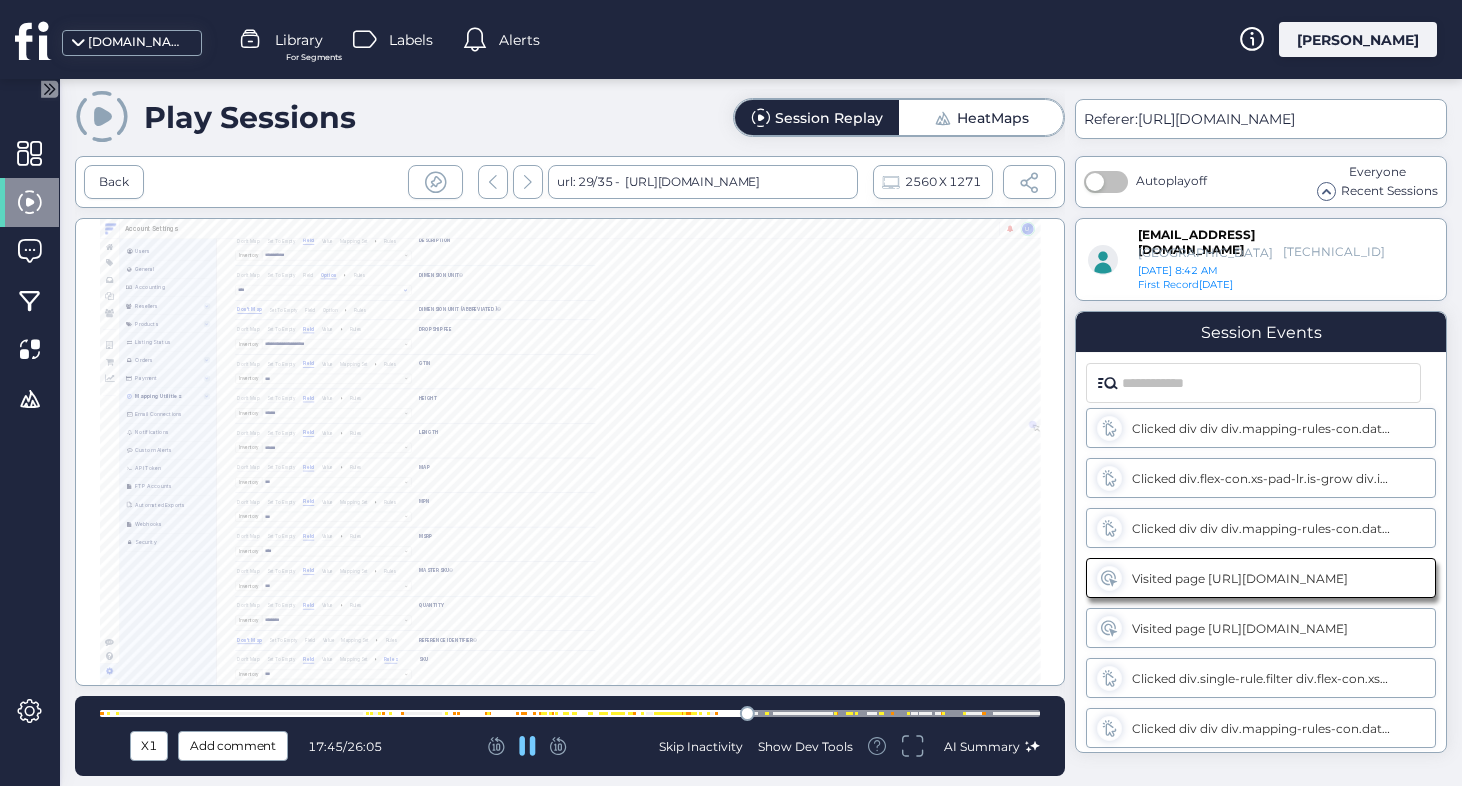 scroll, scrollTop: 1672, scrollLeft: 0, axis: vertical 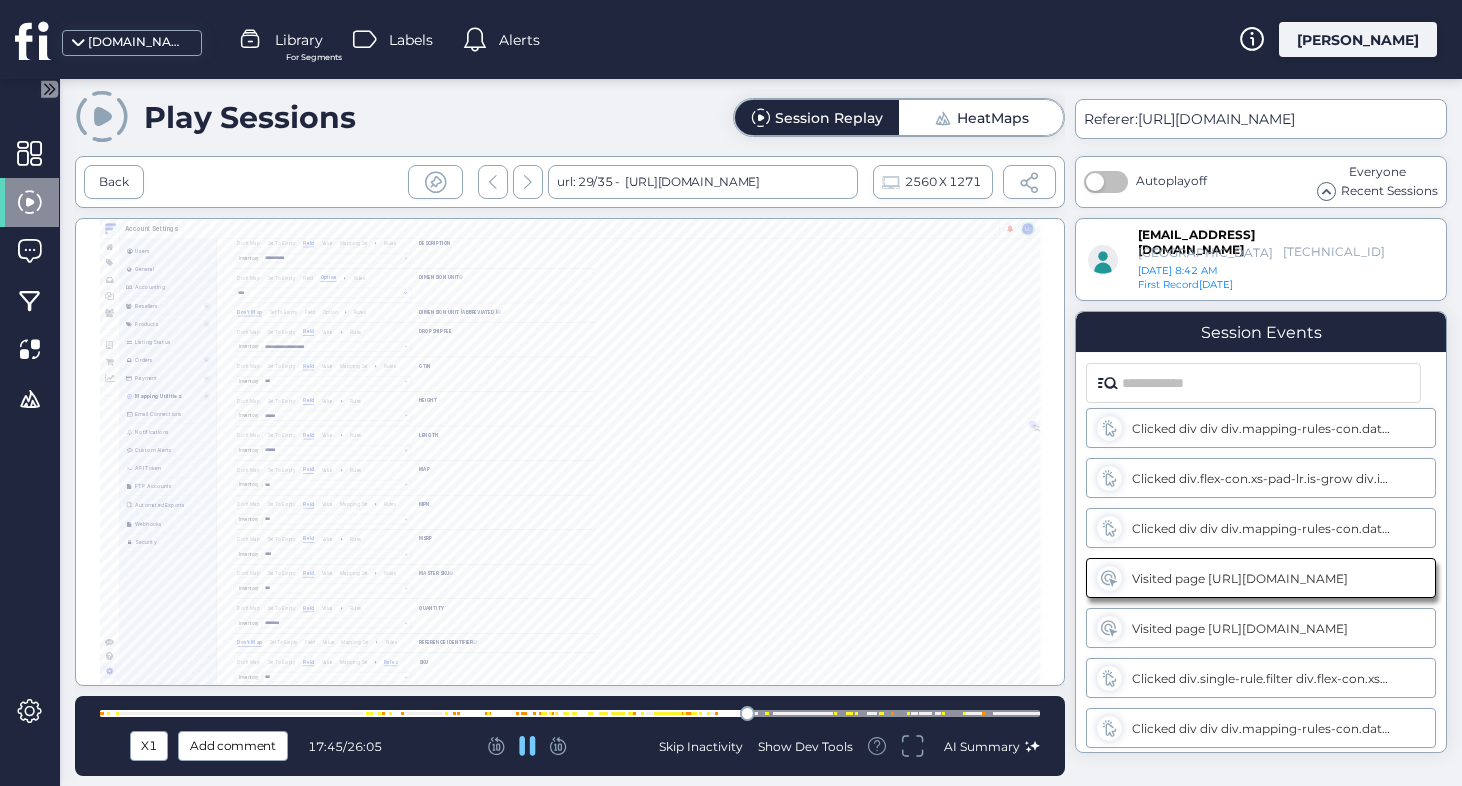 click 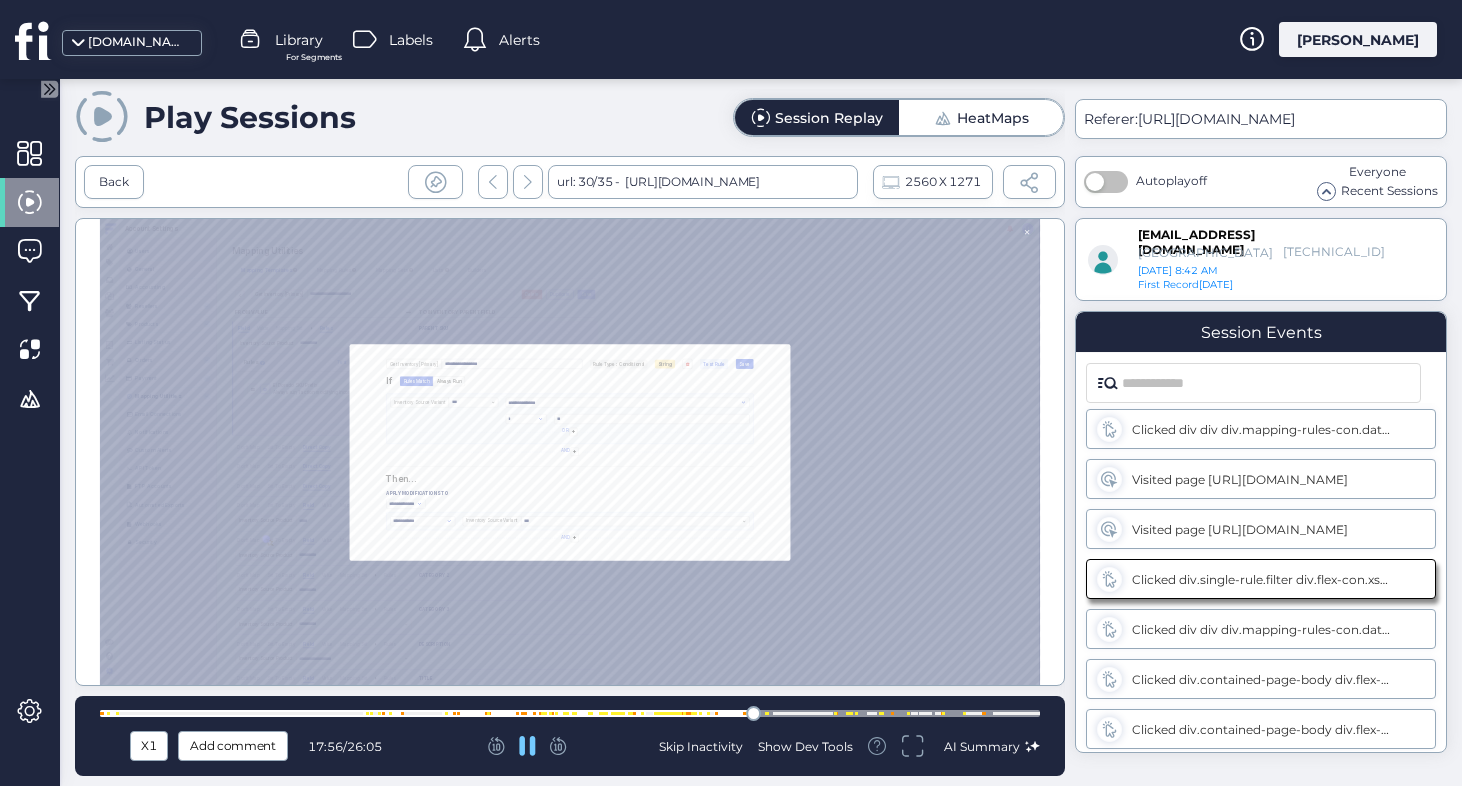 scroll, scrollTop: 4455, scrollLeft: 0, axis: vertical 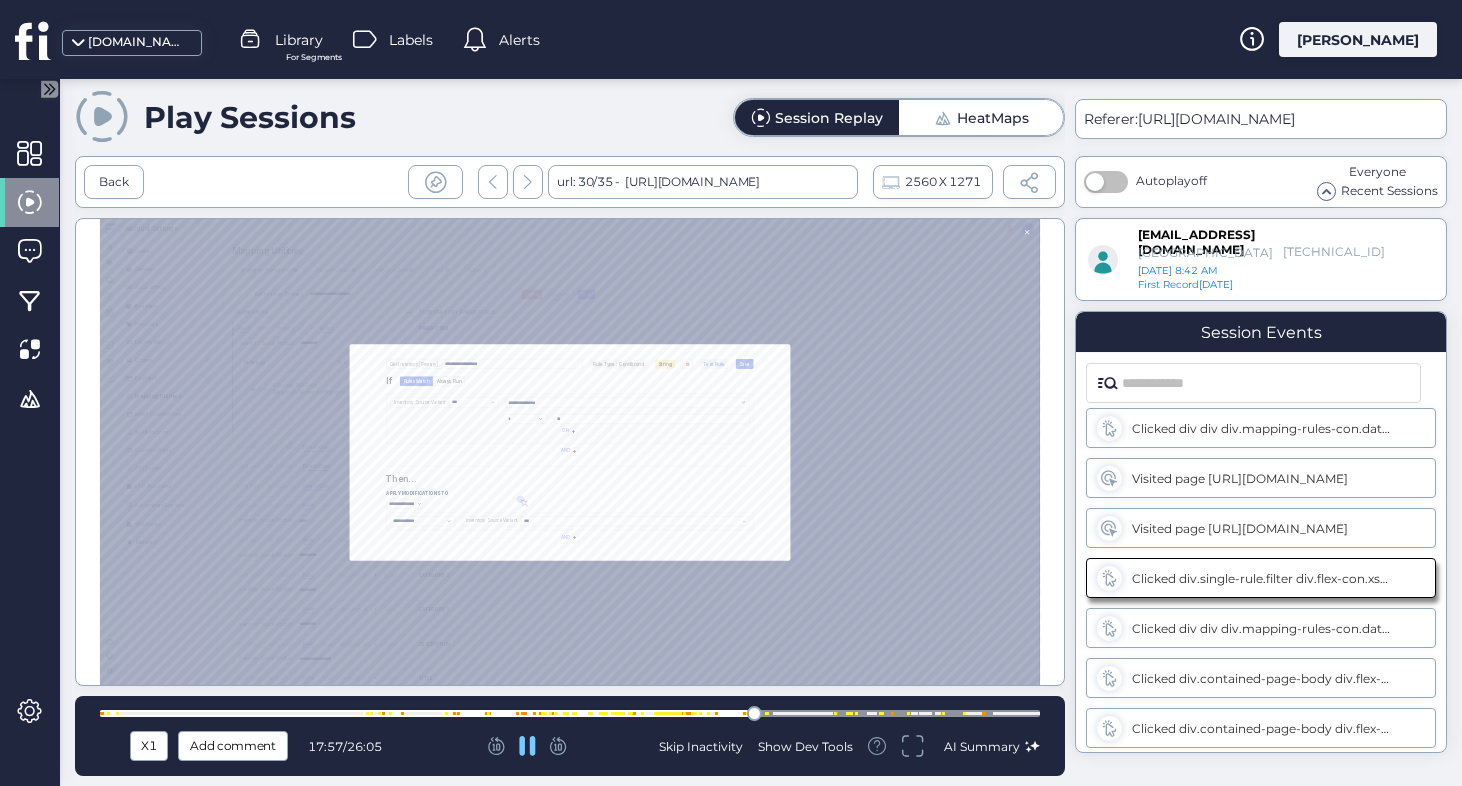 click 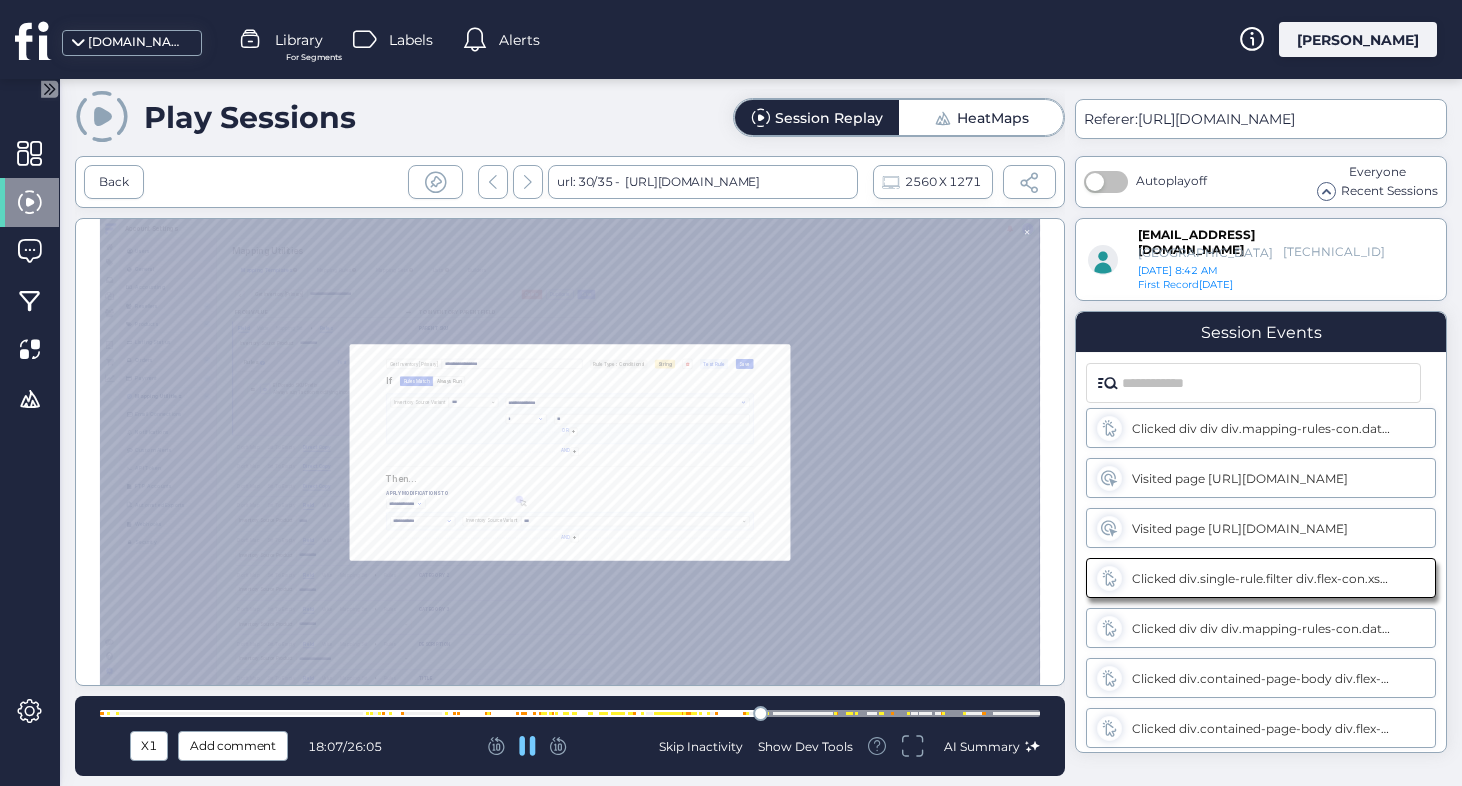 click 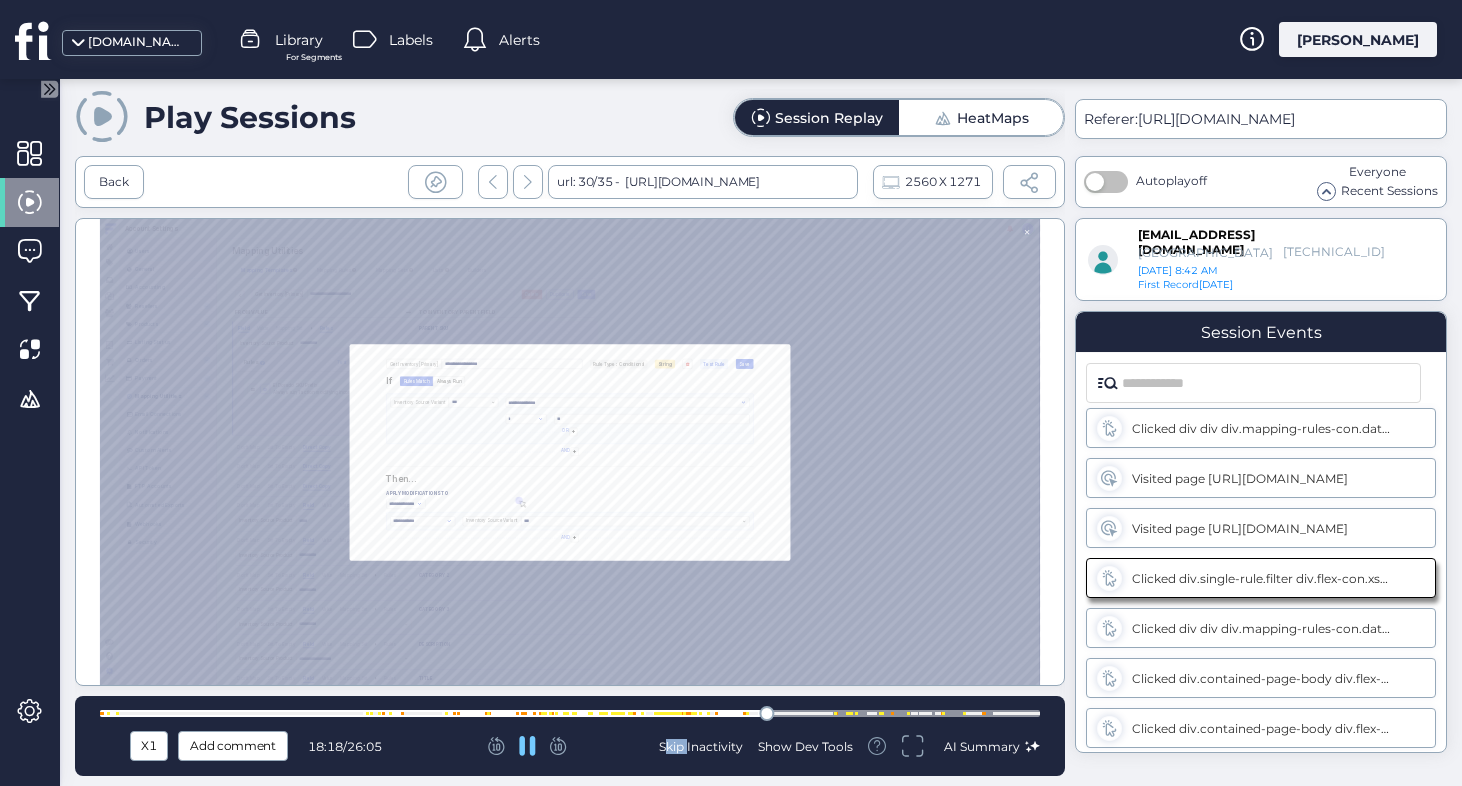 click 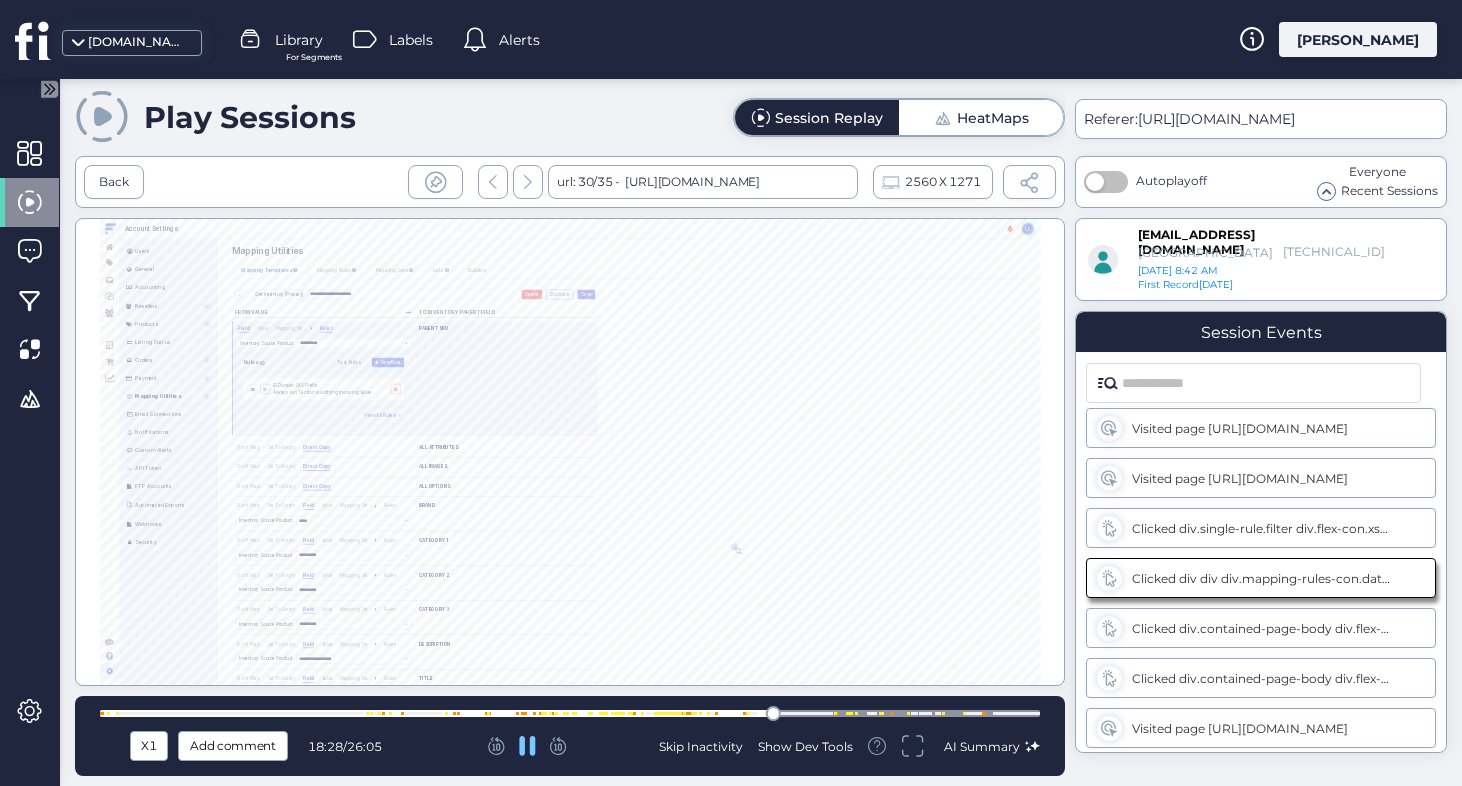 click 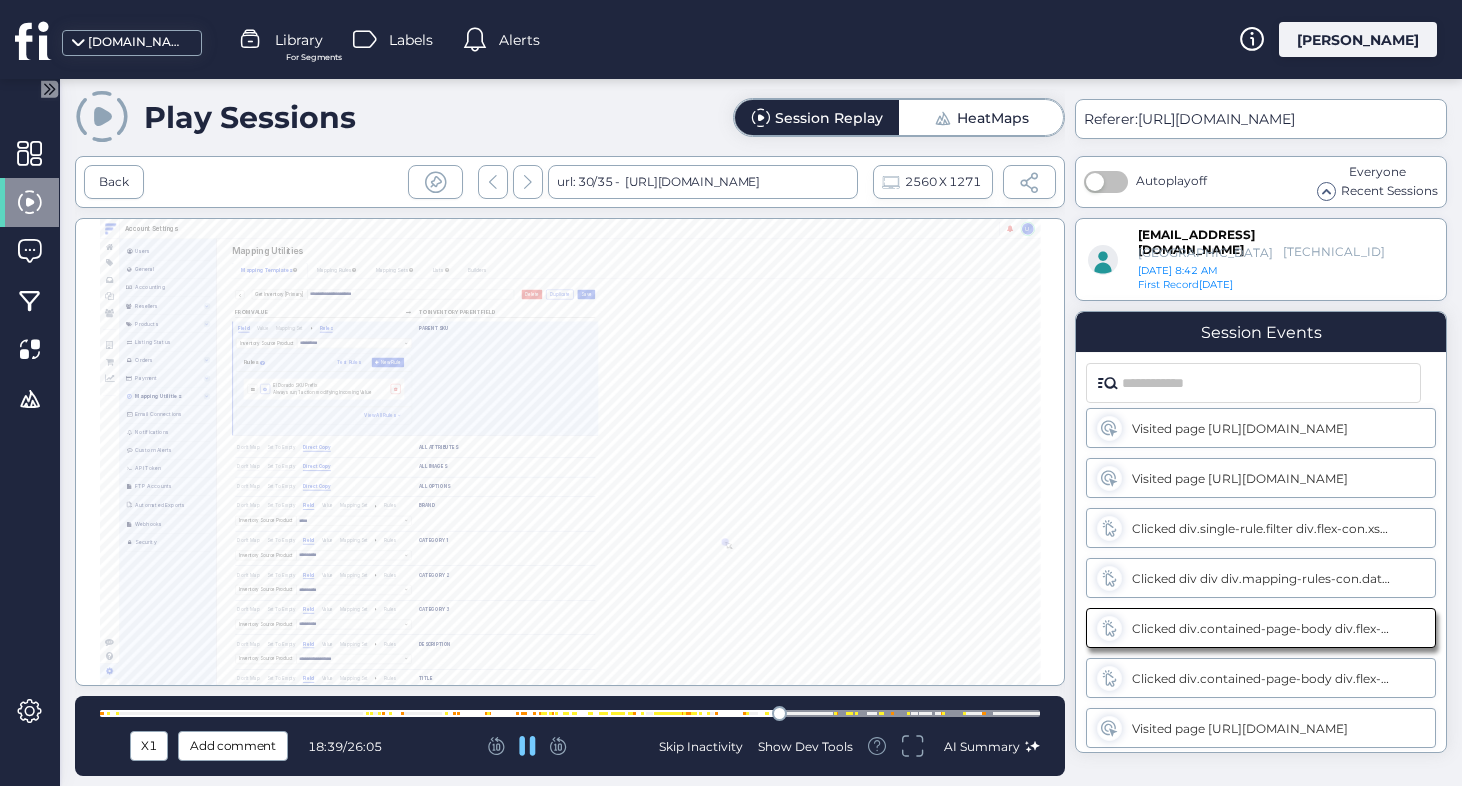 scroll, scrollTop: 4555, scrollLeft: 0, axis: vertical 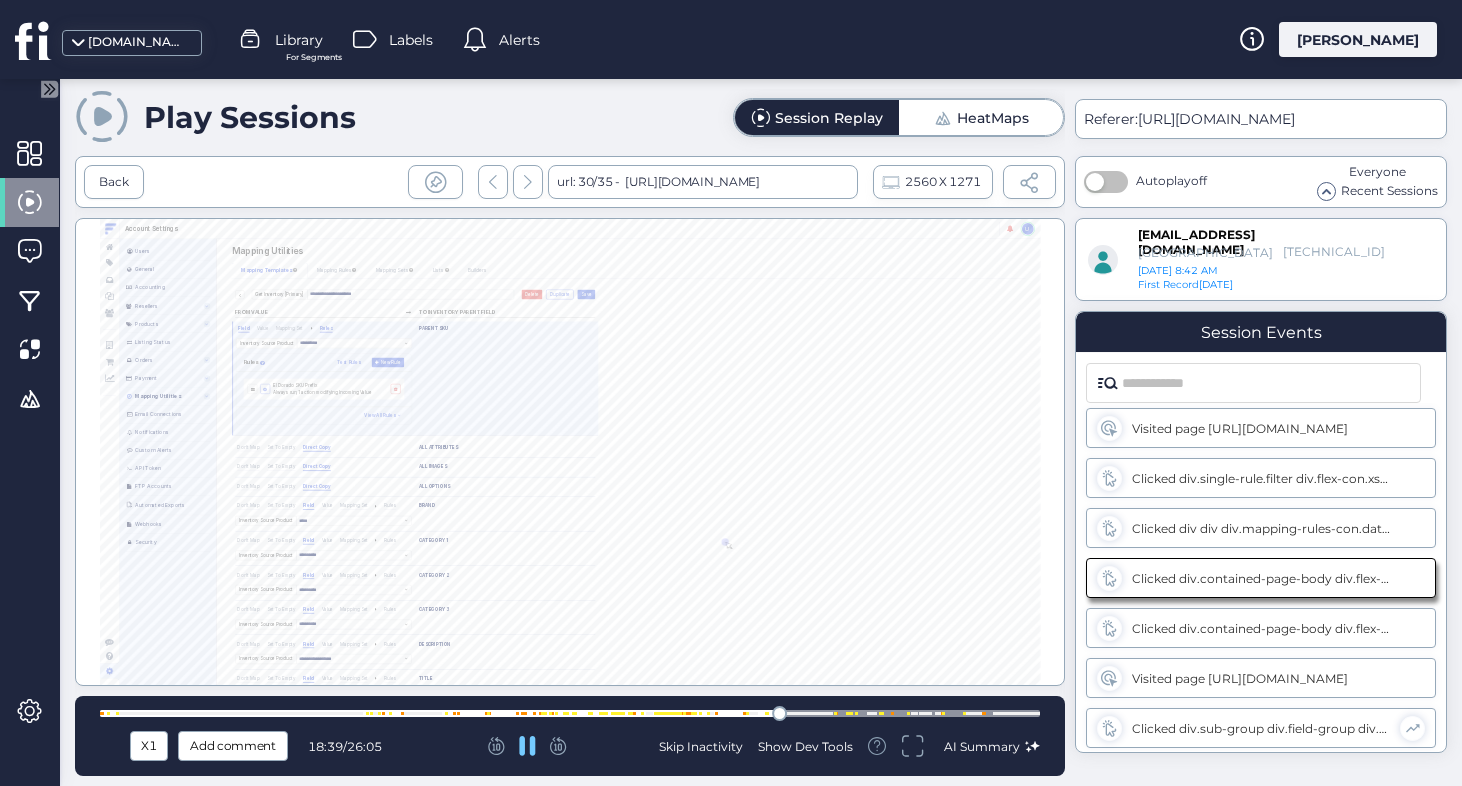click 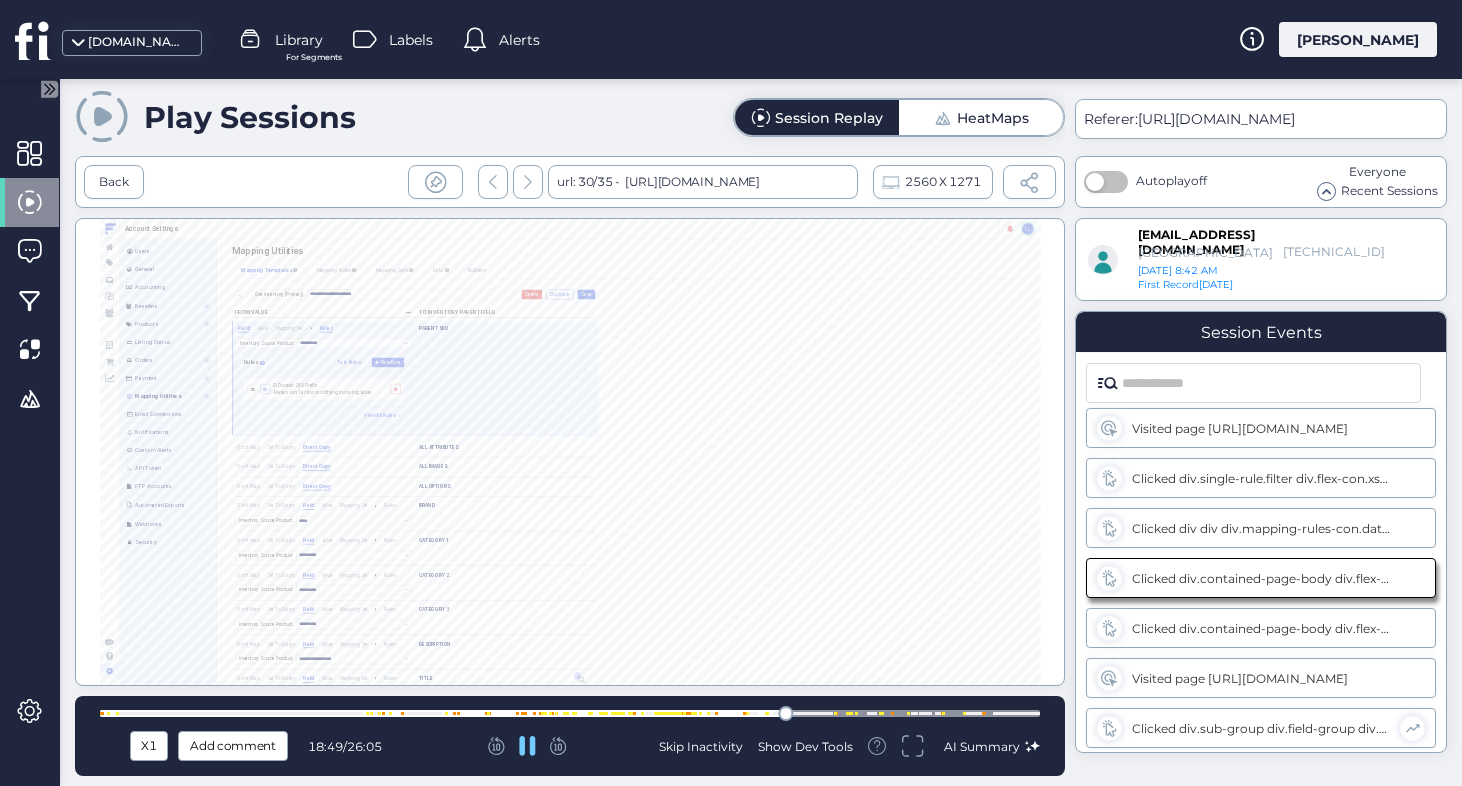 click 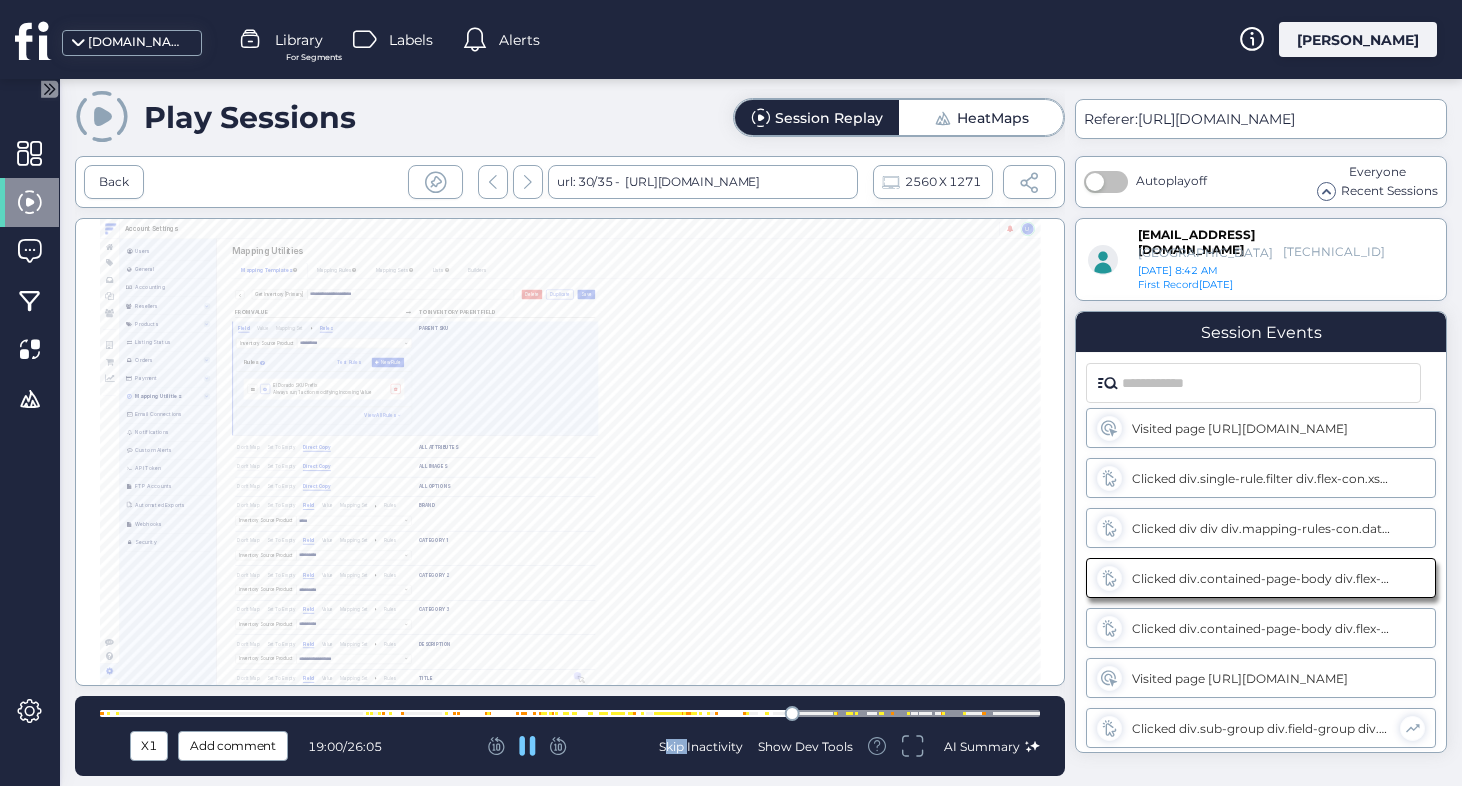 click 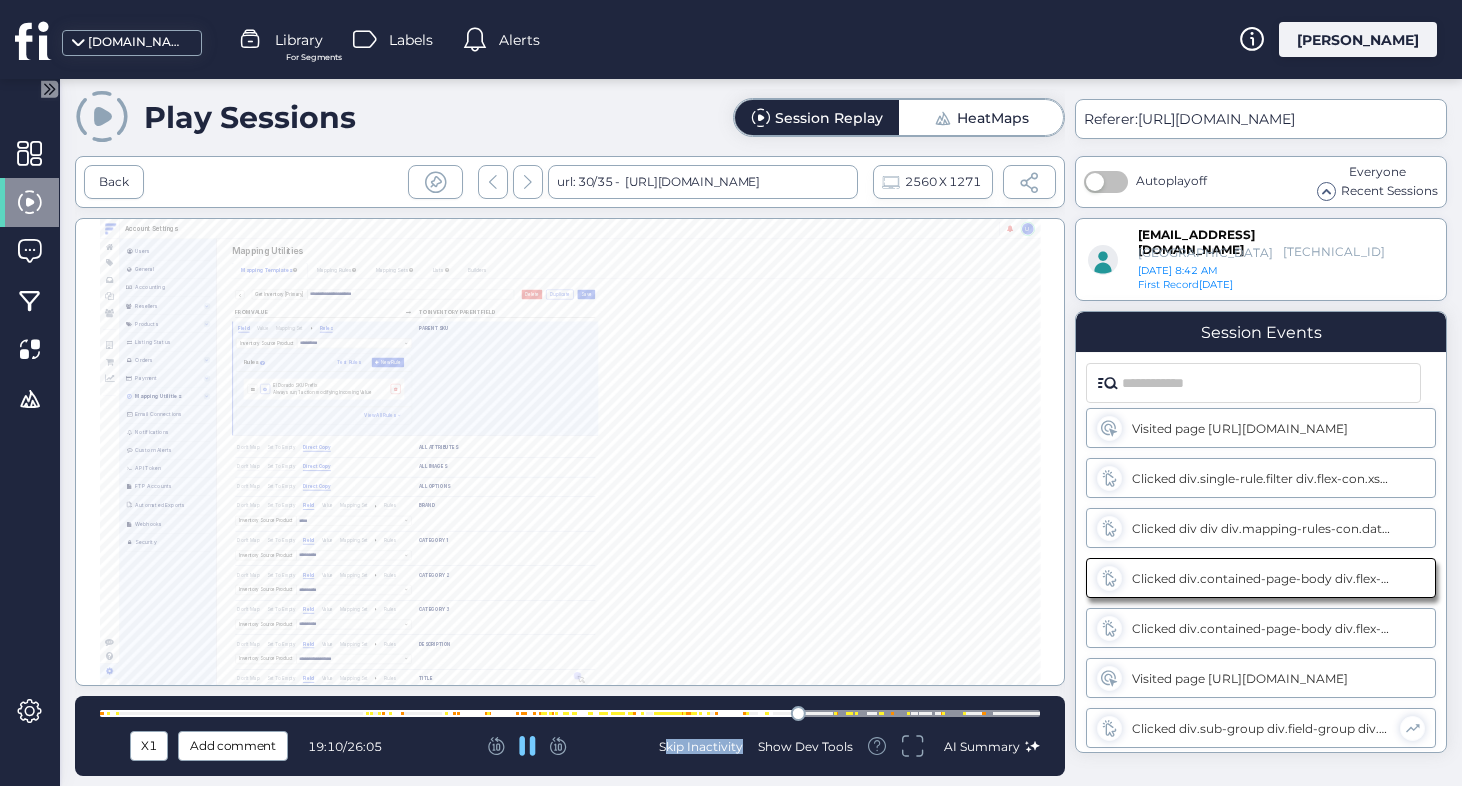 click 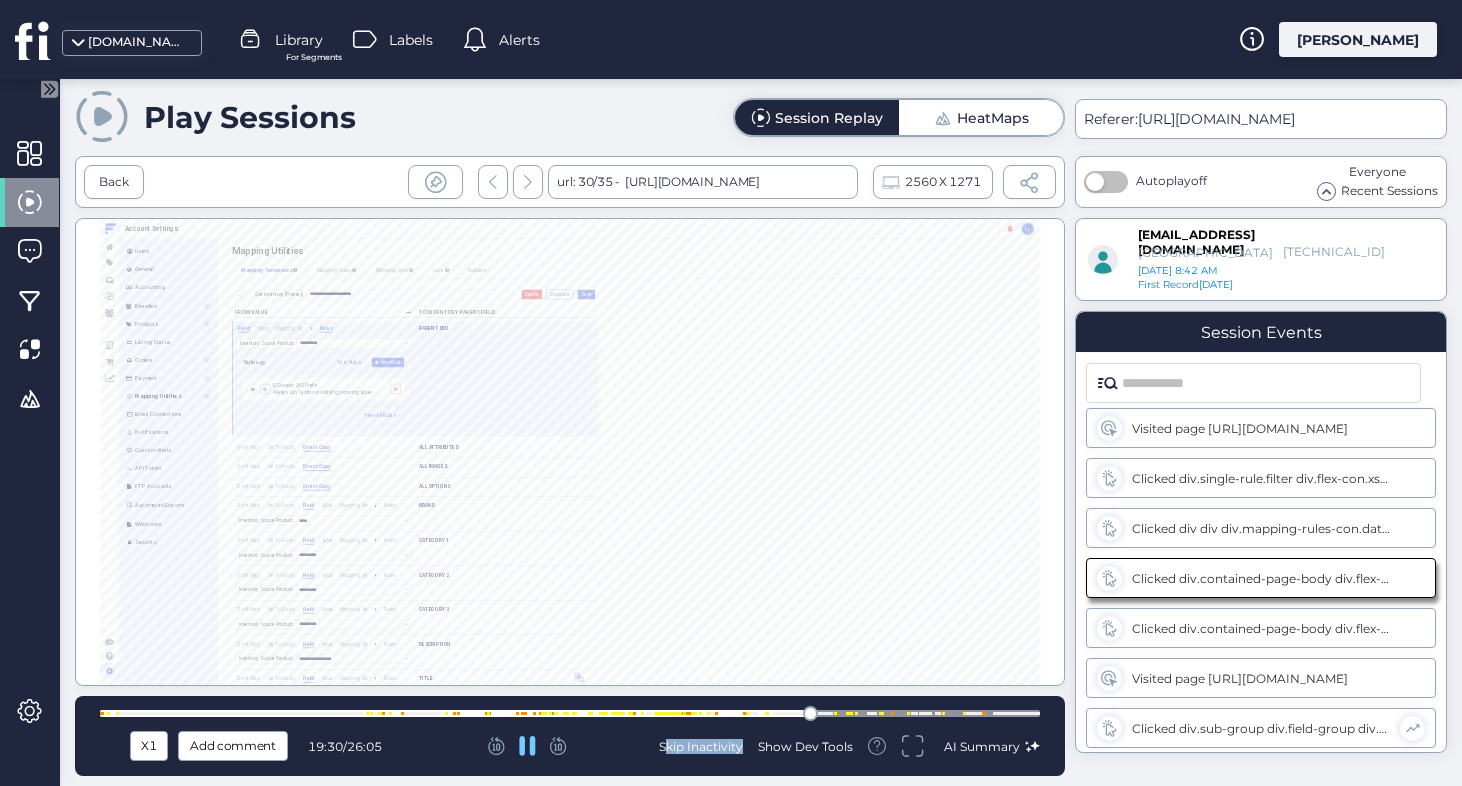 click 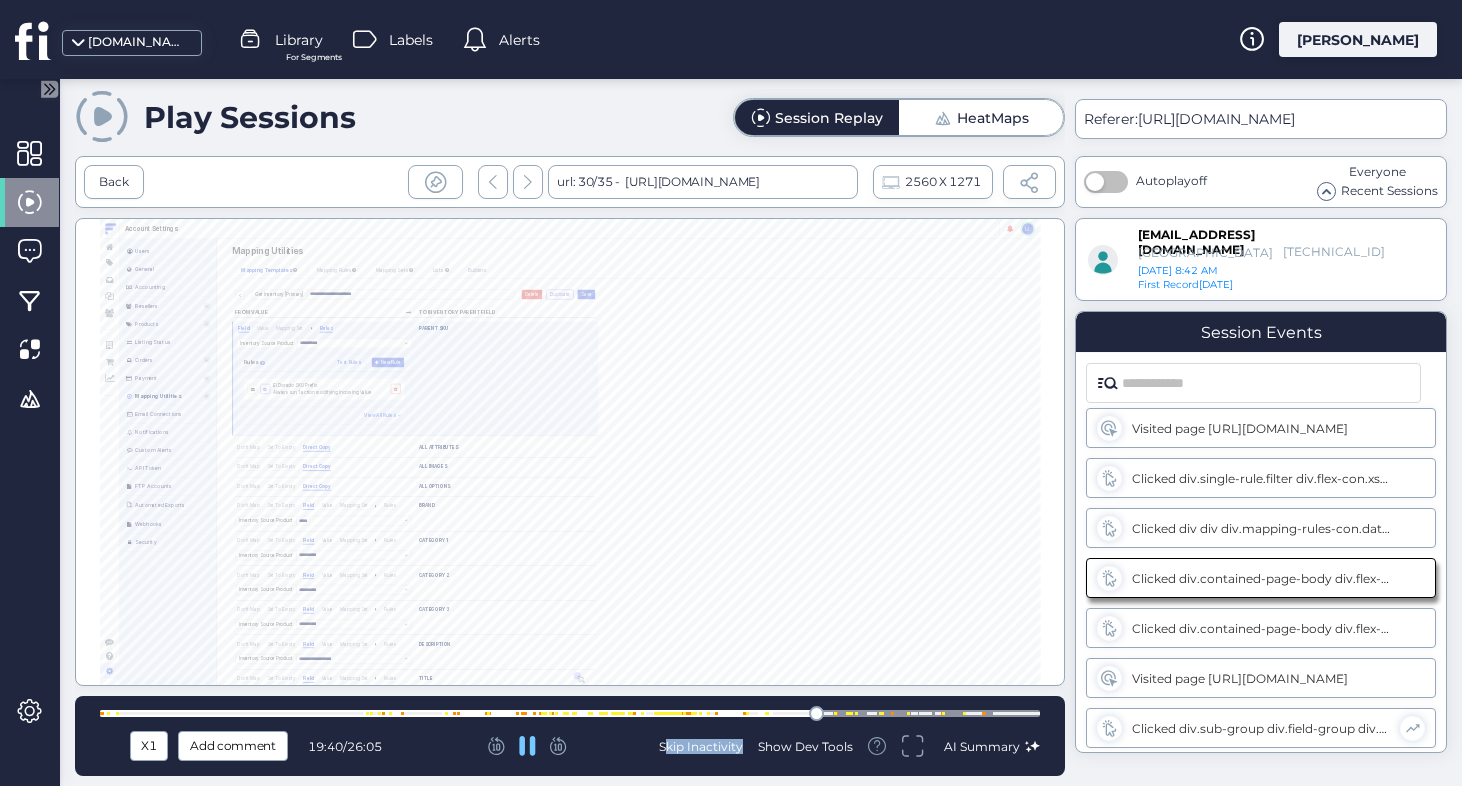 click 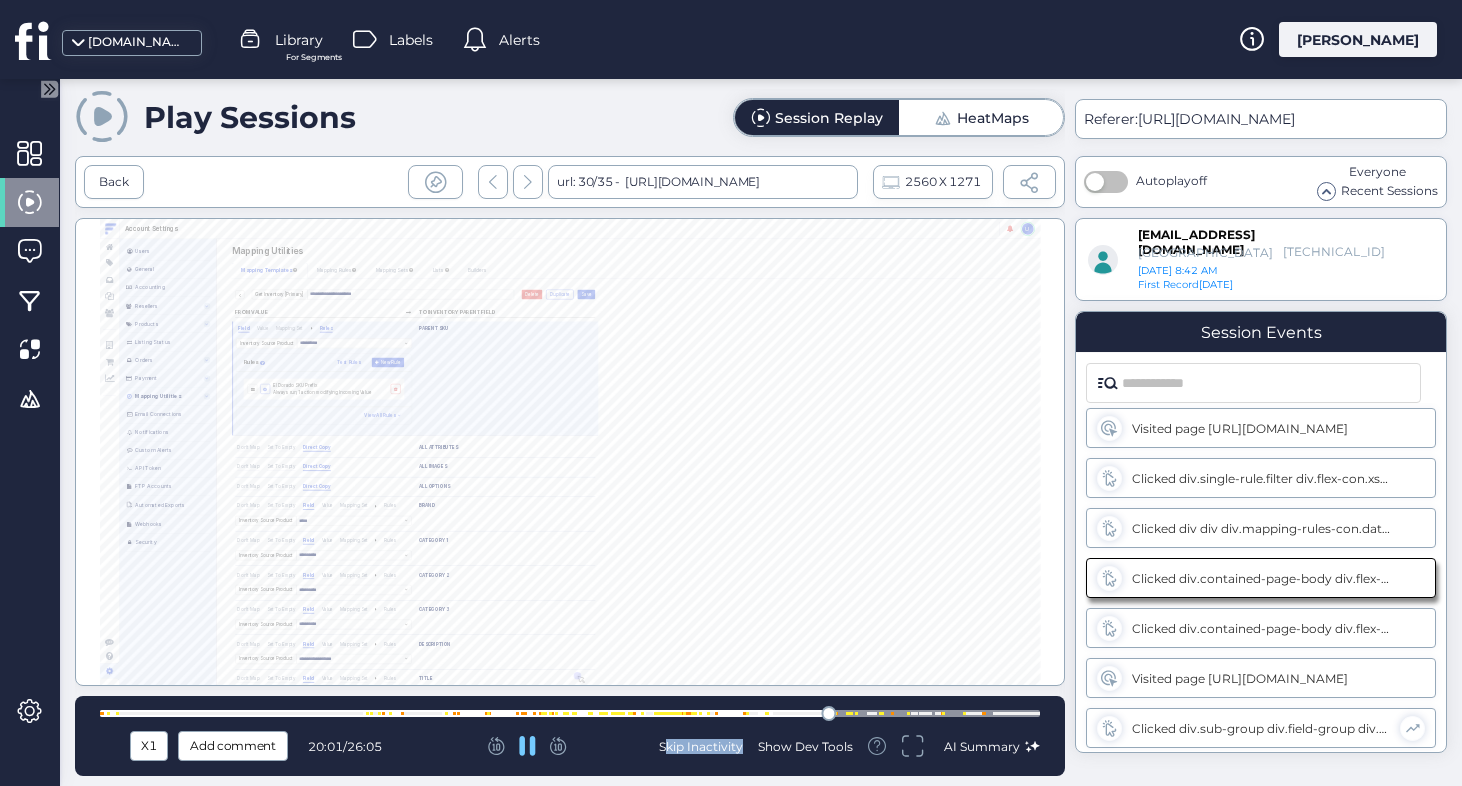 click 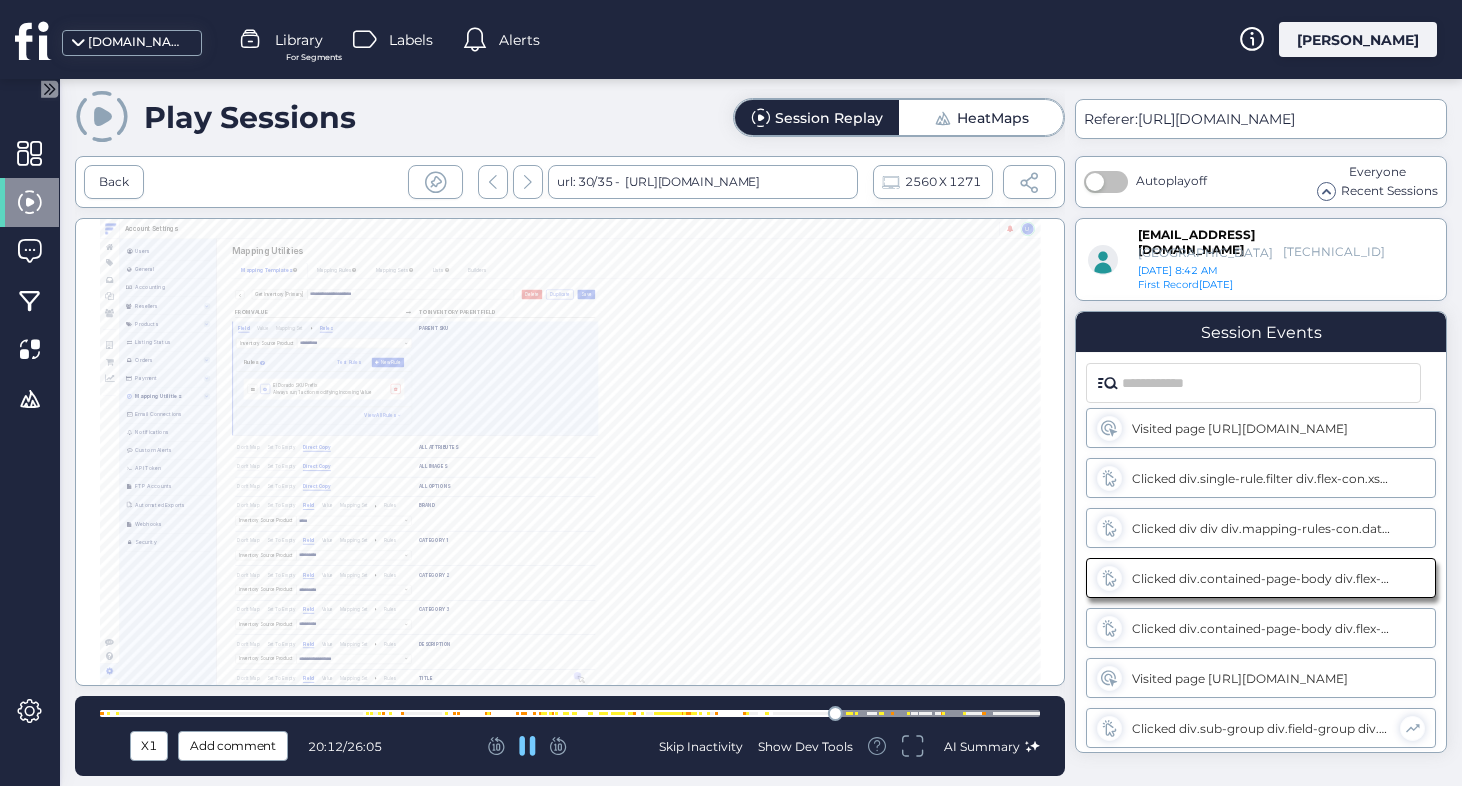 click 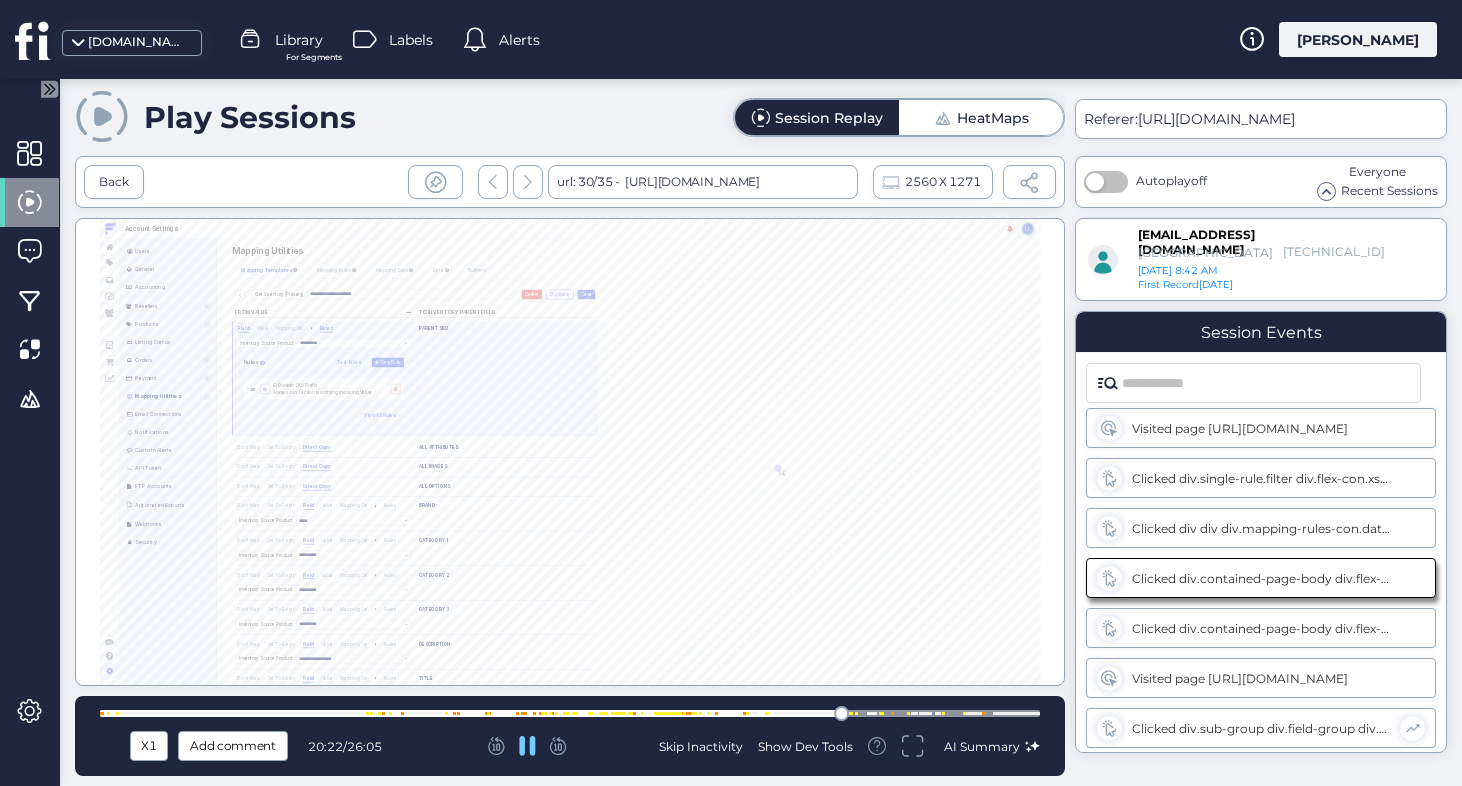 click 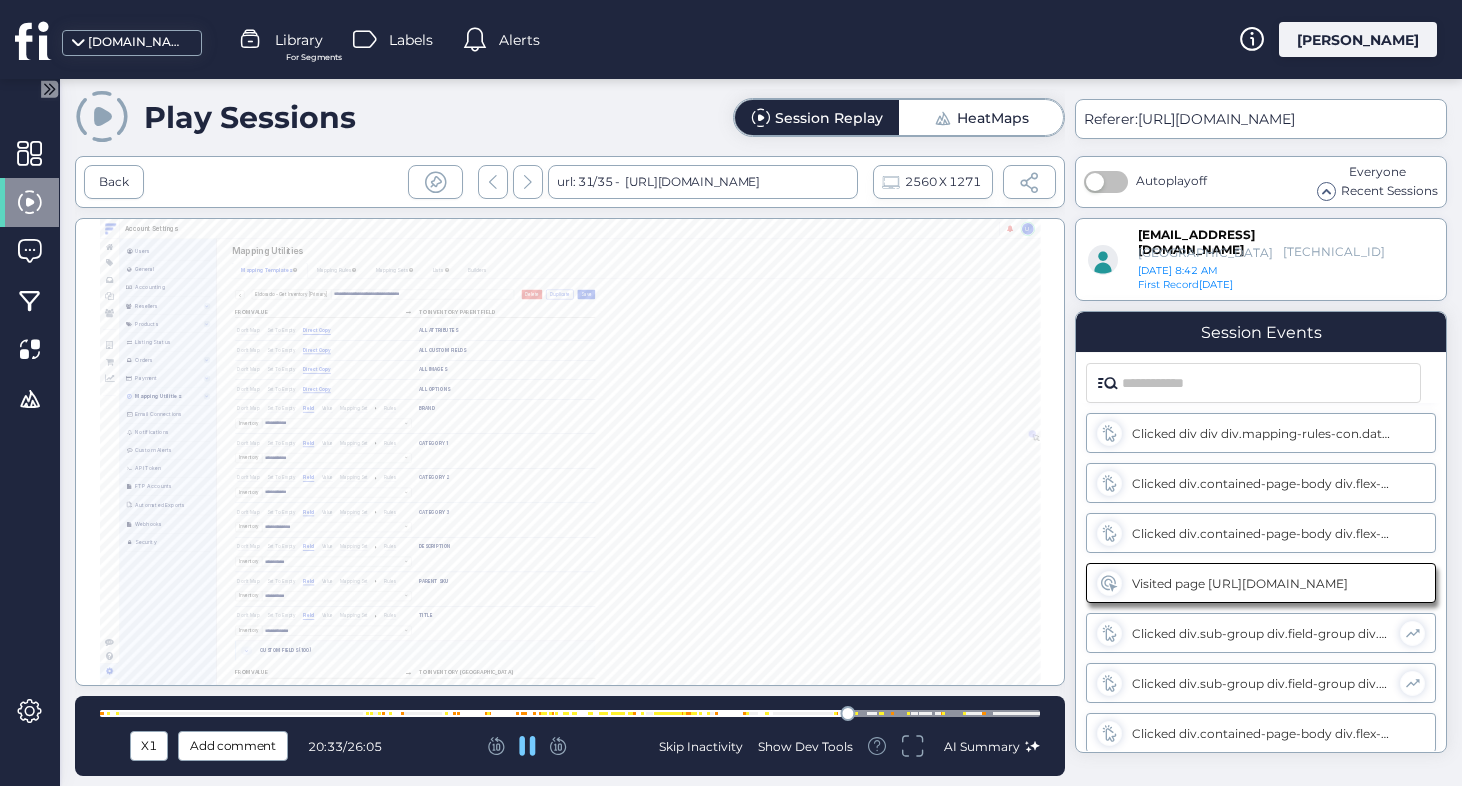 scroll, scrollTop: 4655, scrollLeft: 0, axis: vertical 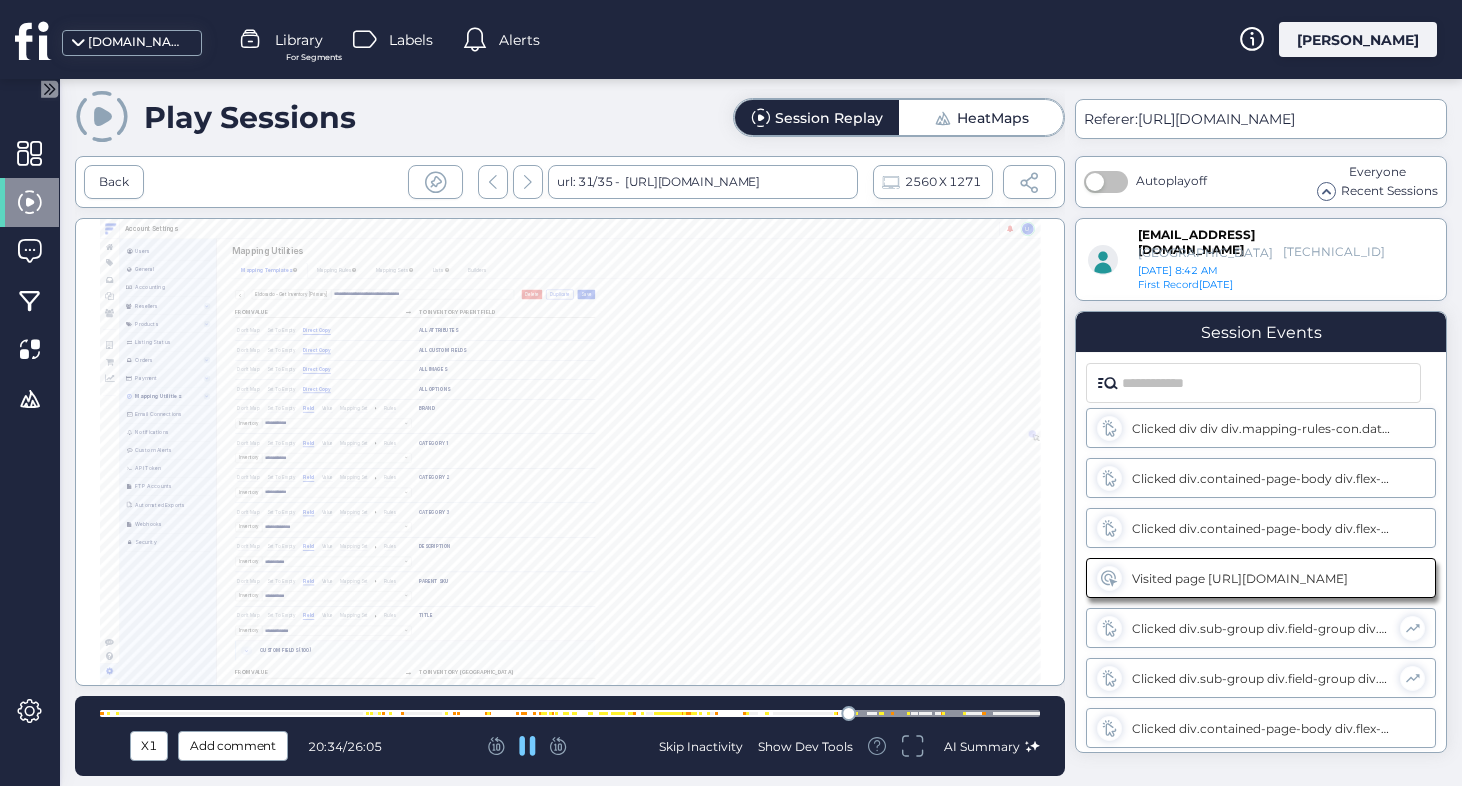 click 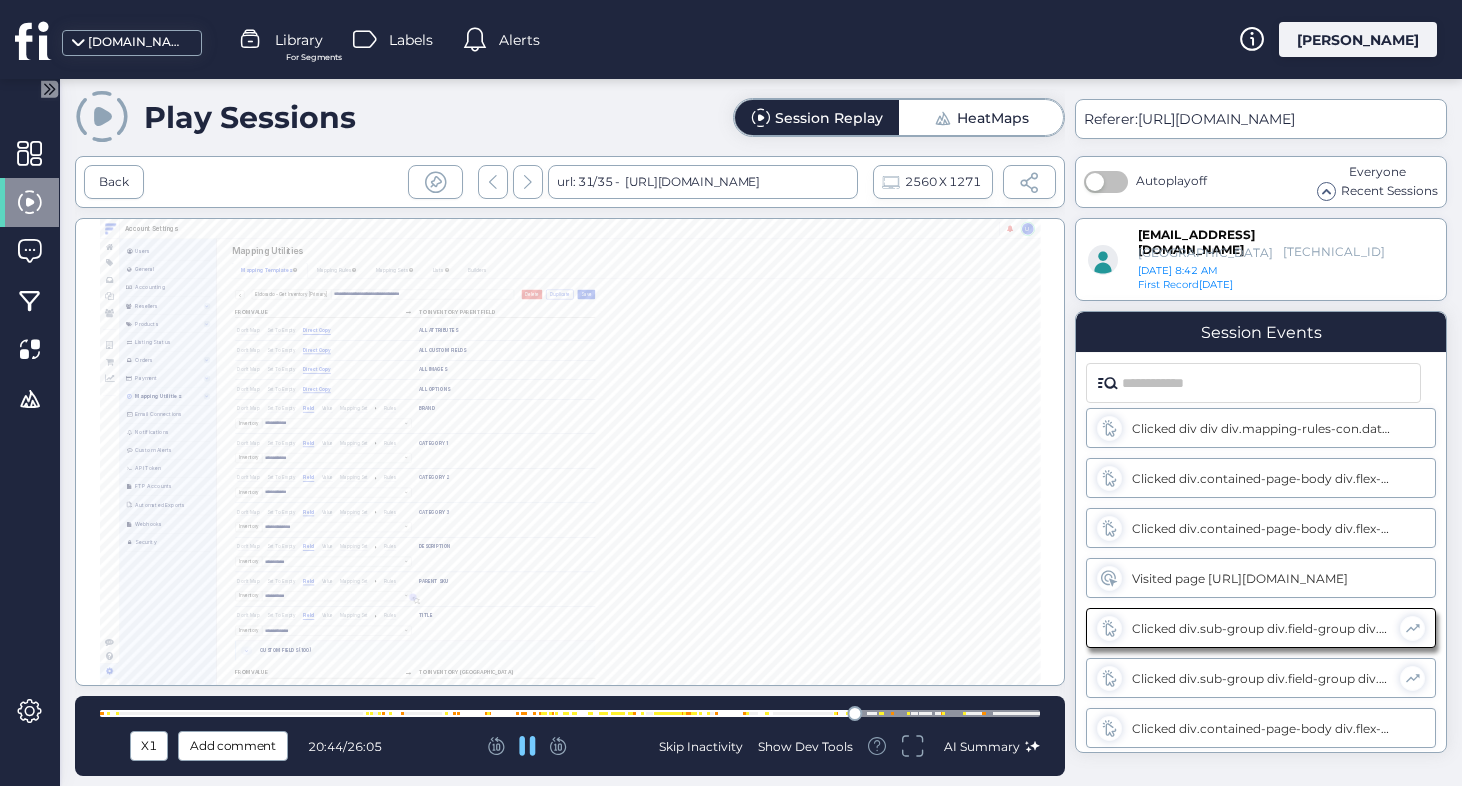 scroll, scrollTop: 3641, scrollLeft: 0, axis: vertical 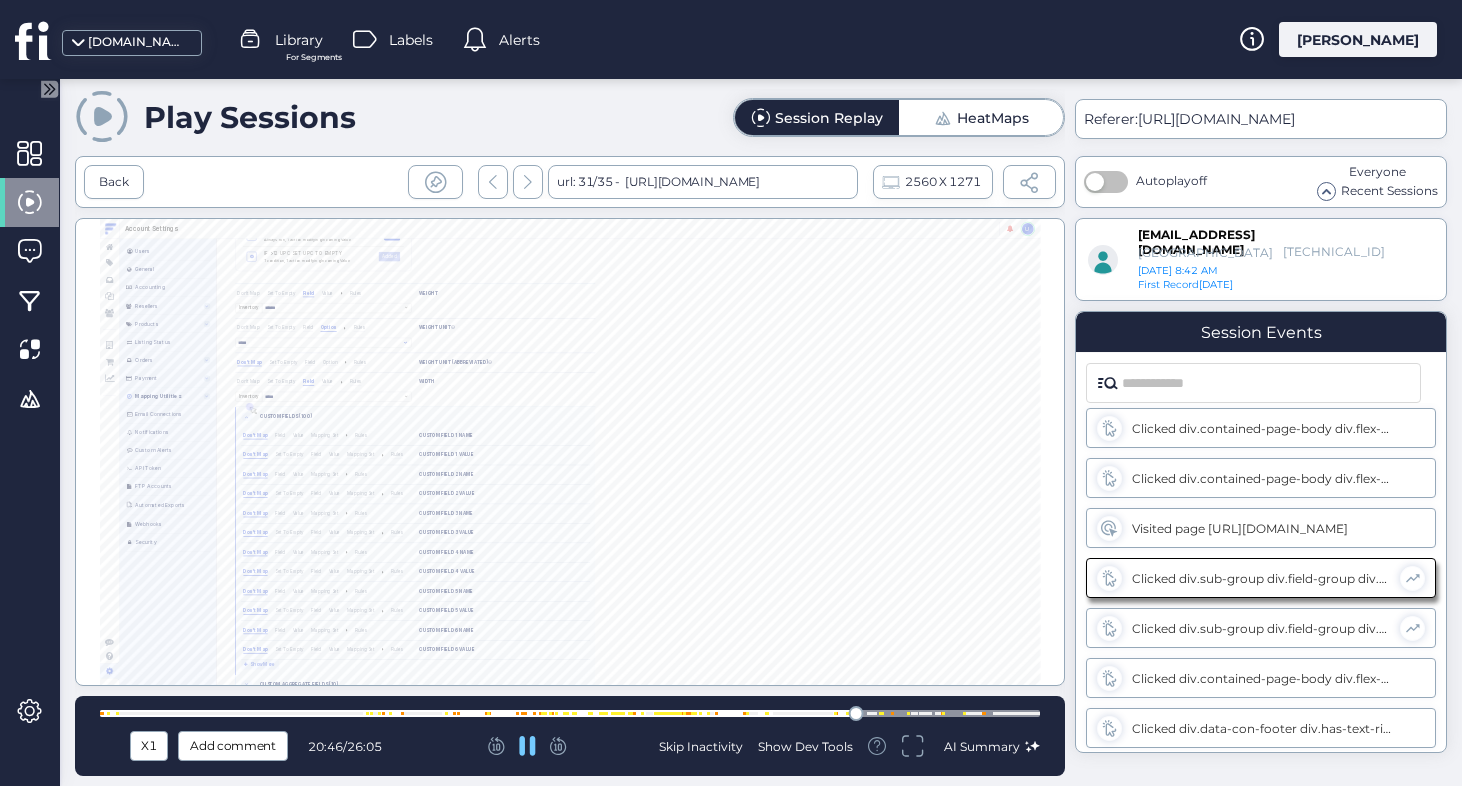click 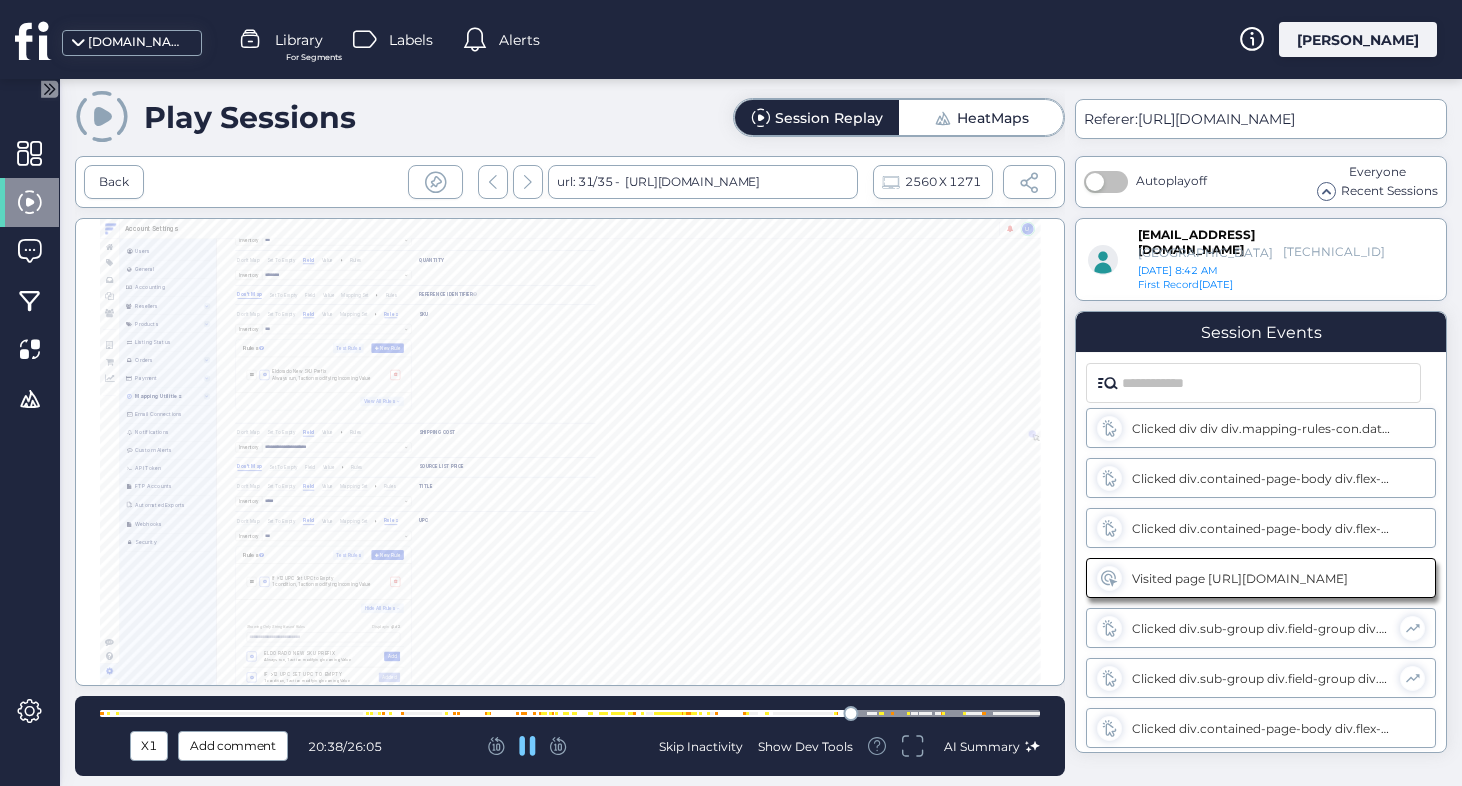 click 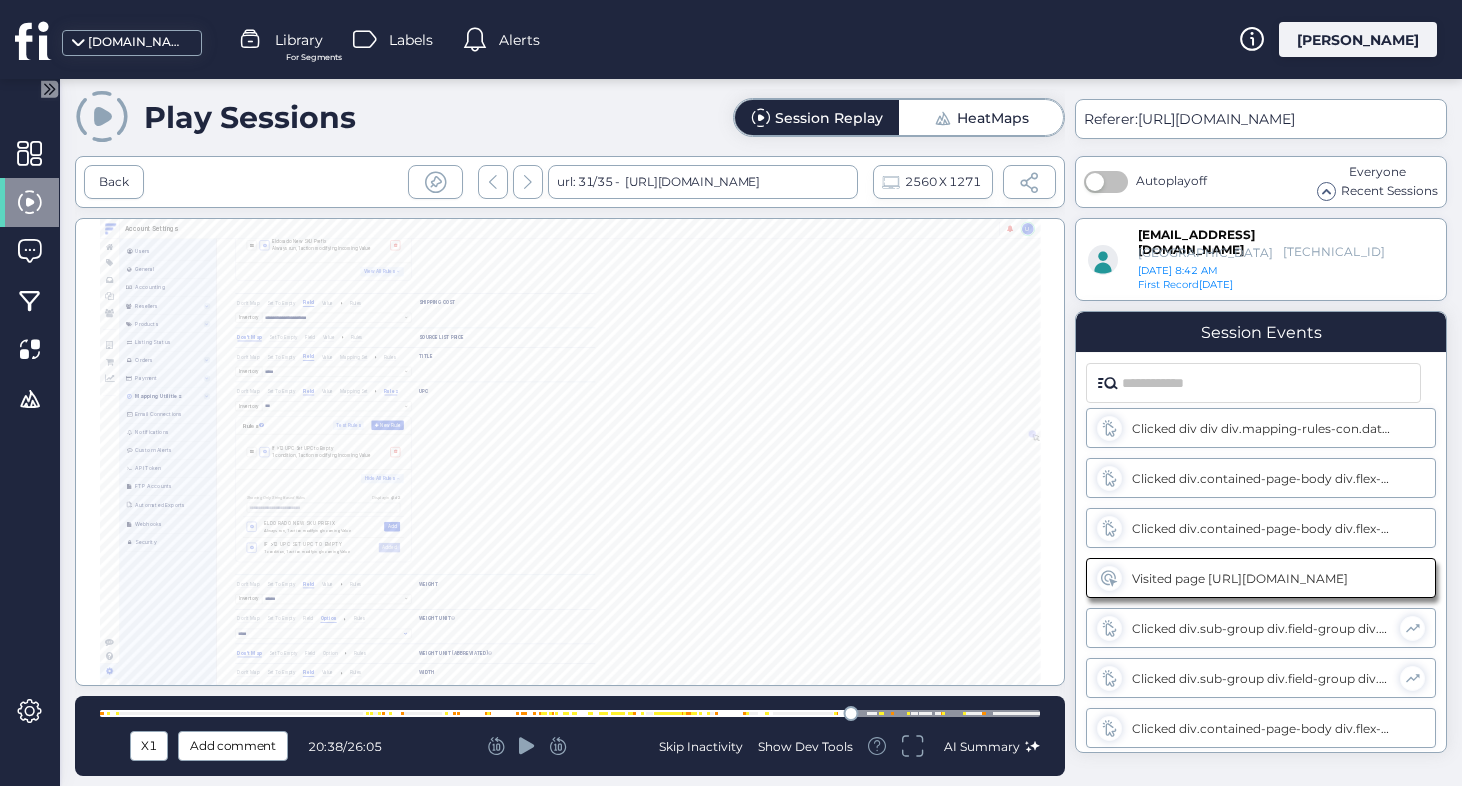 click 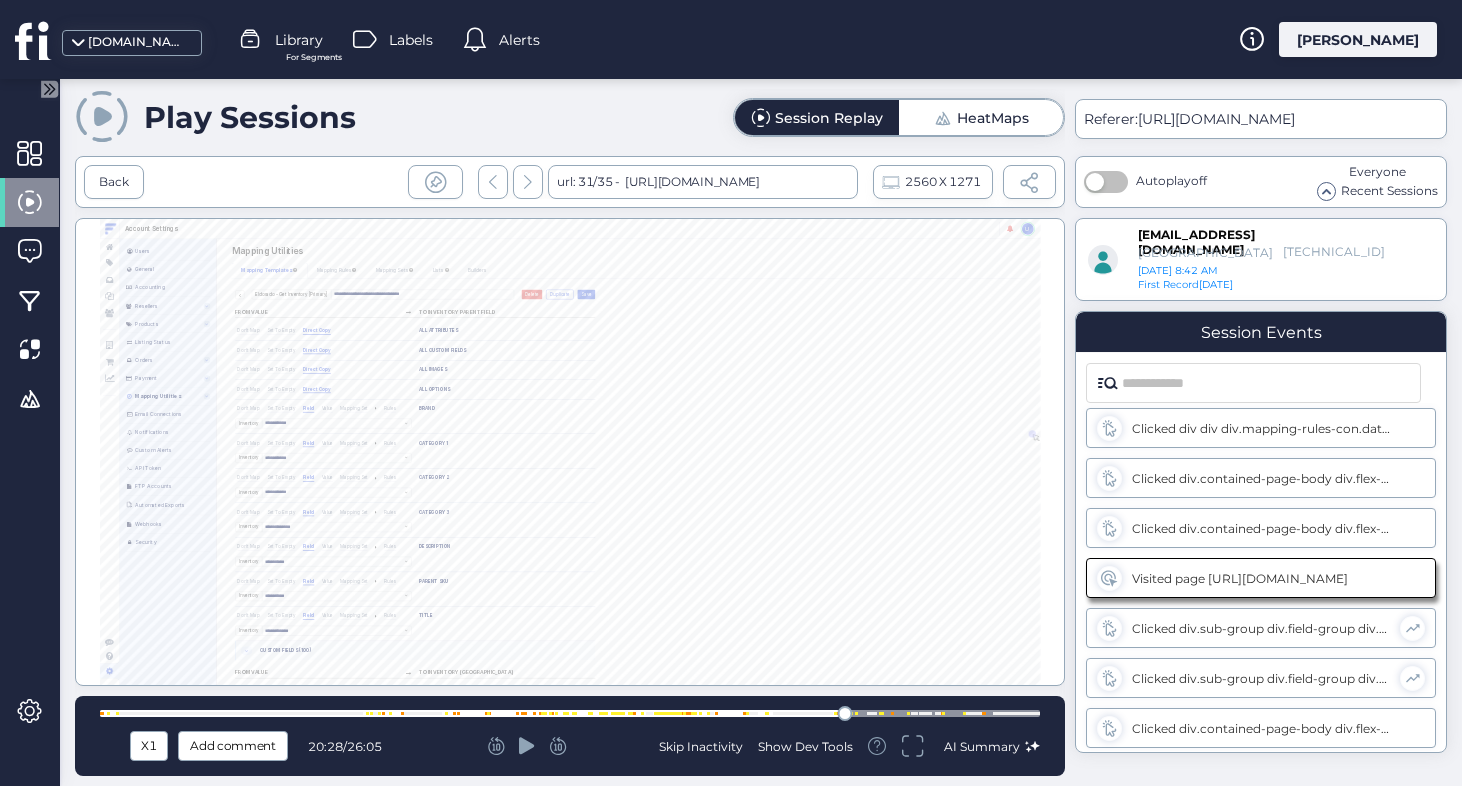 click 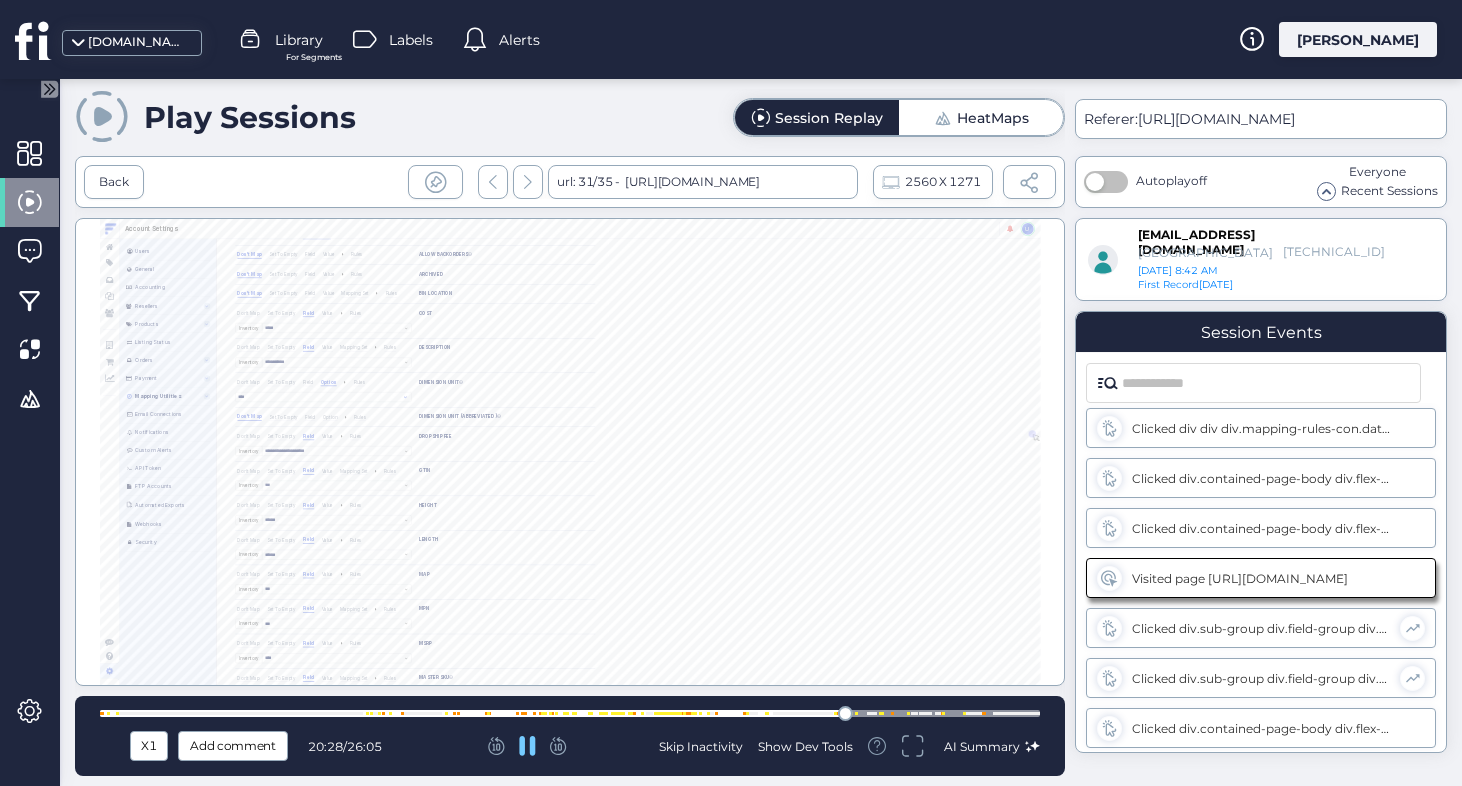 click 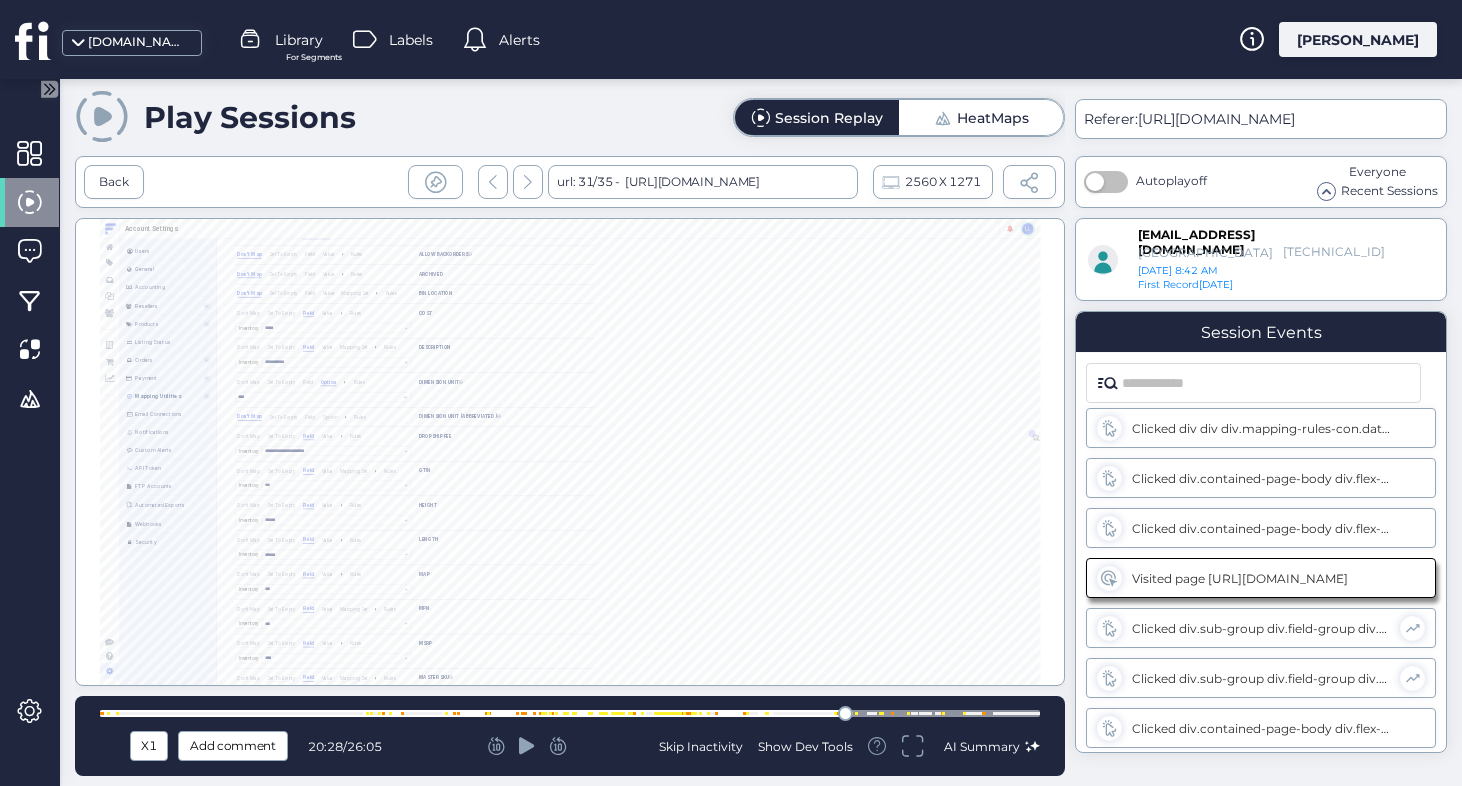 click 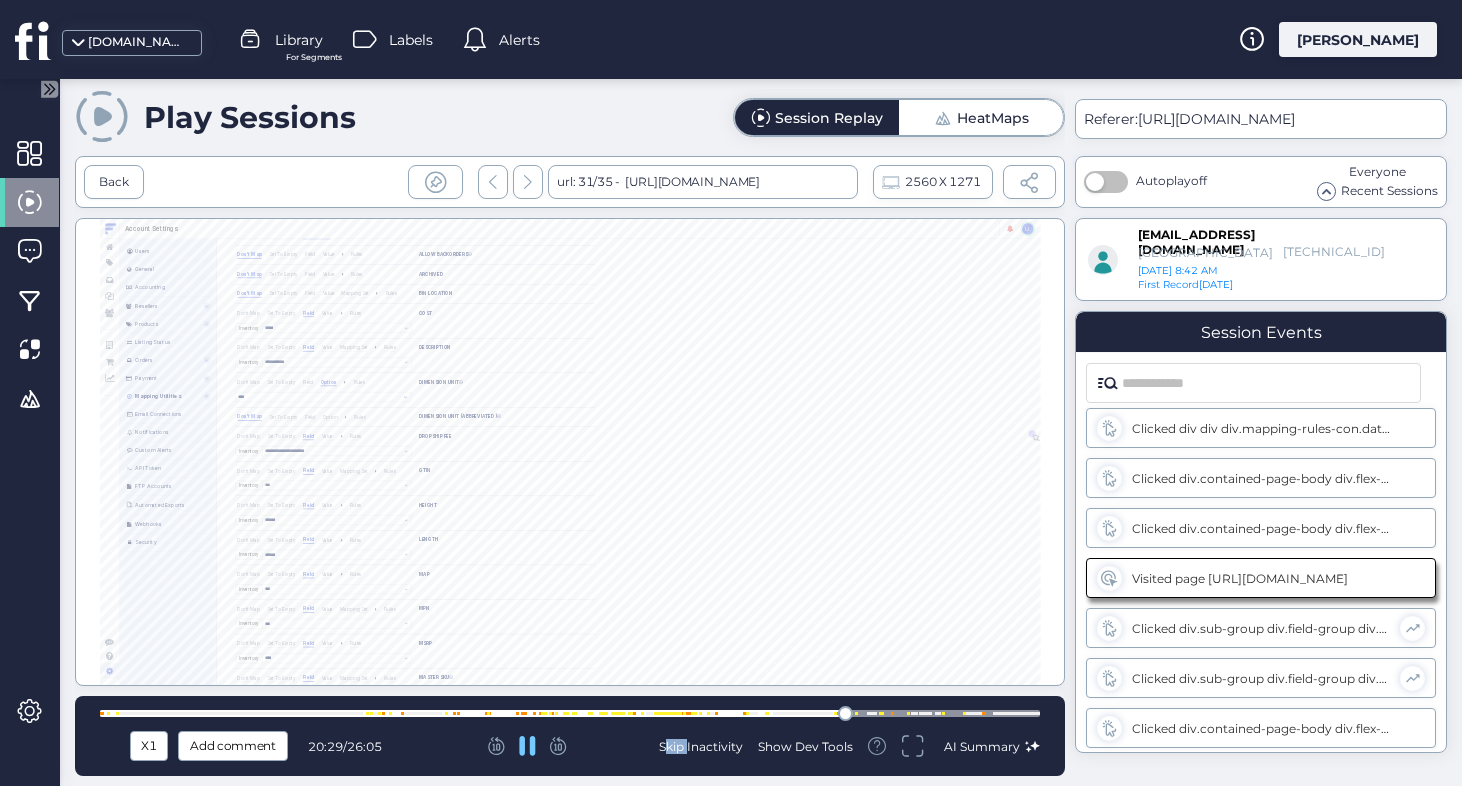 click 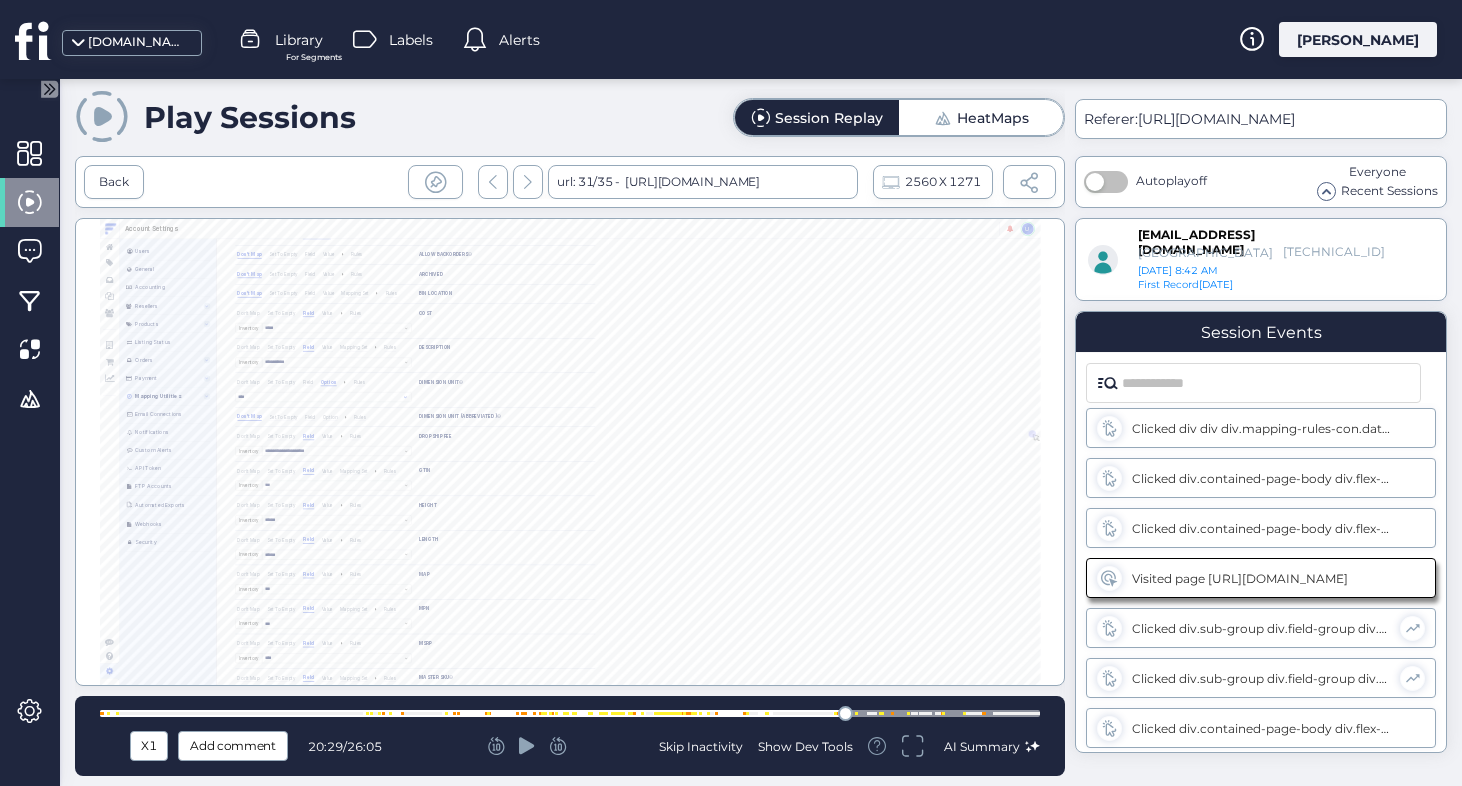 click 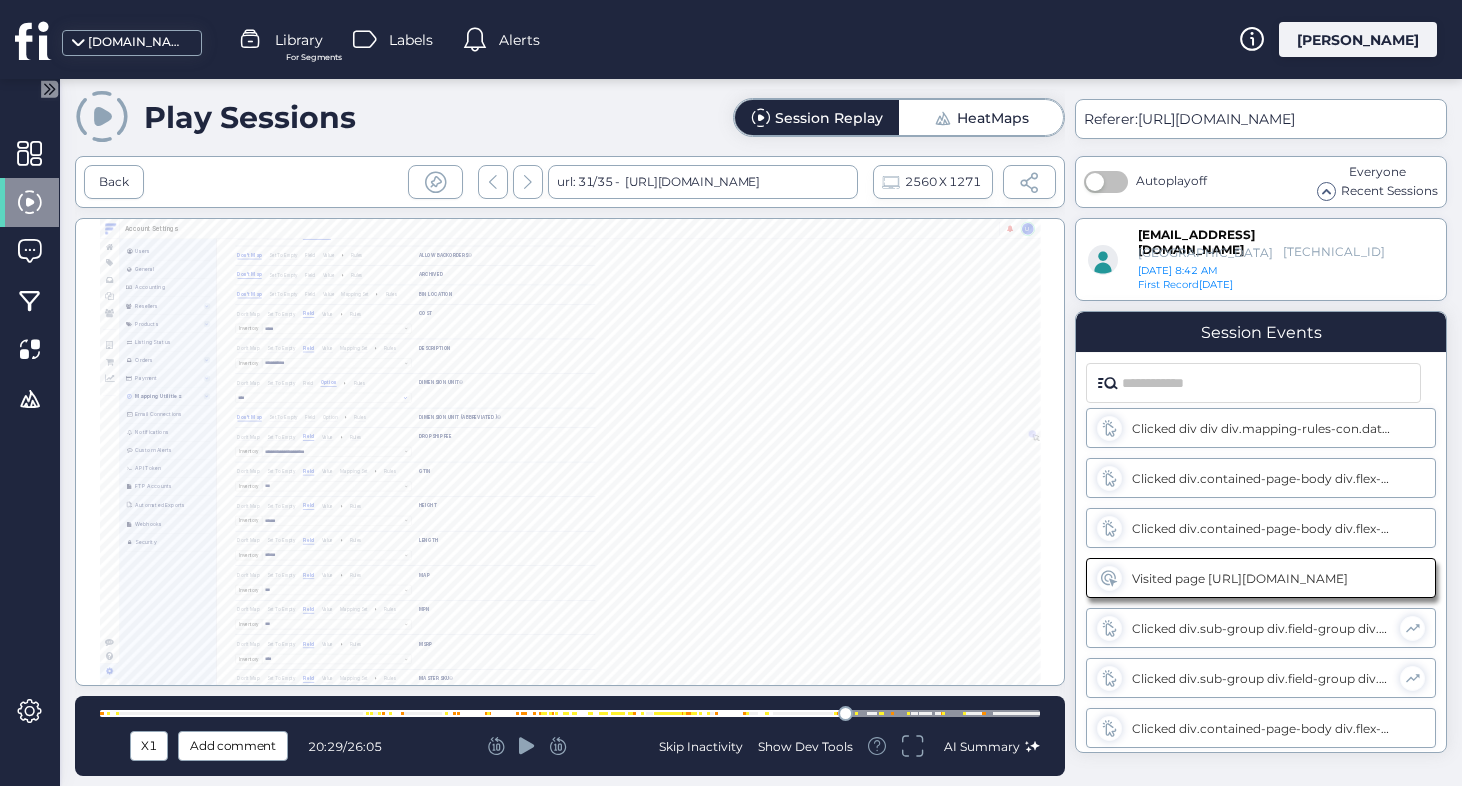 click 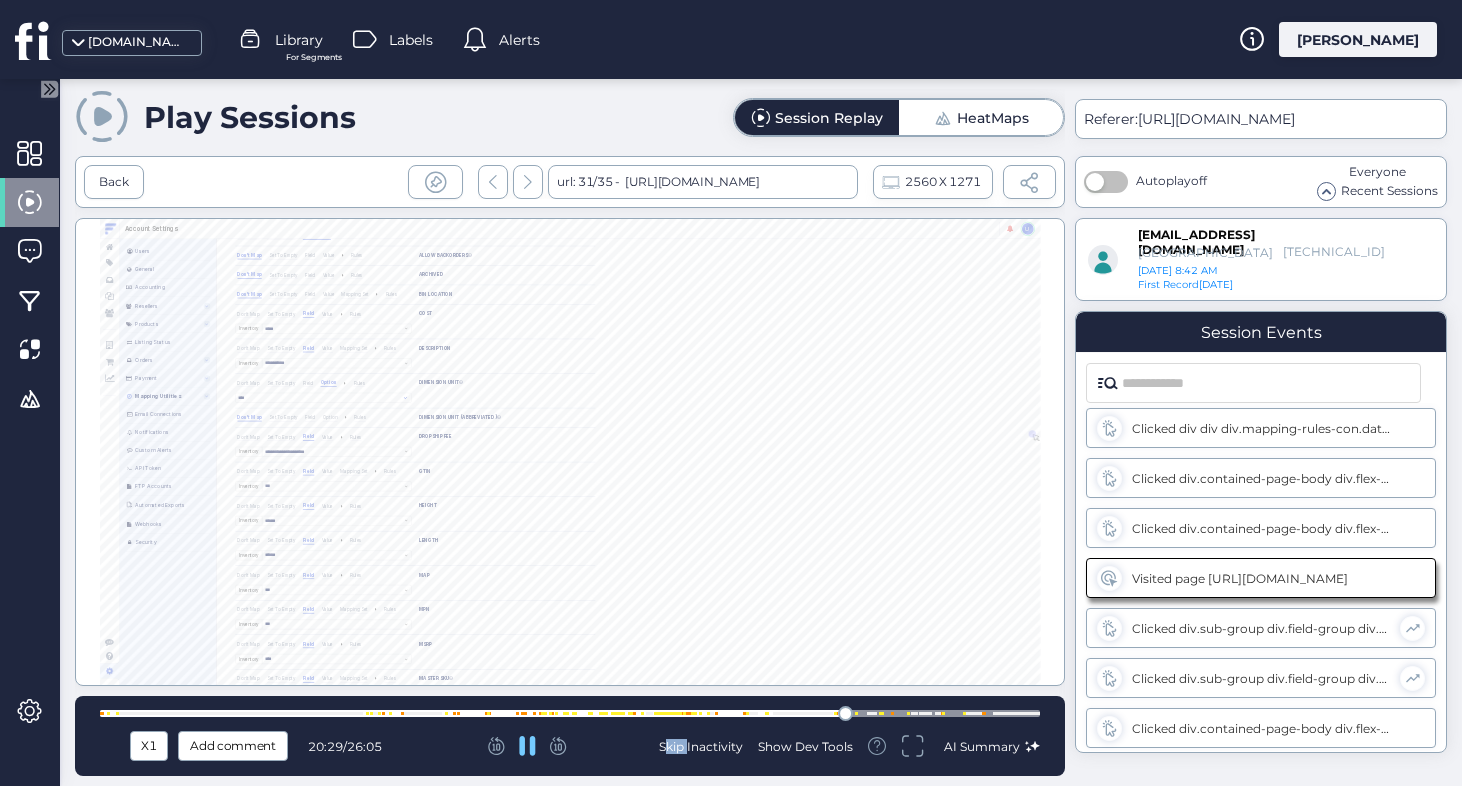 click 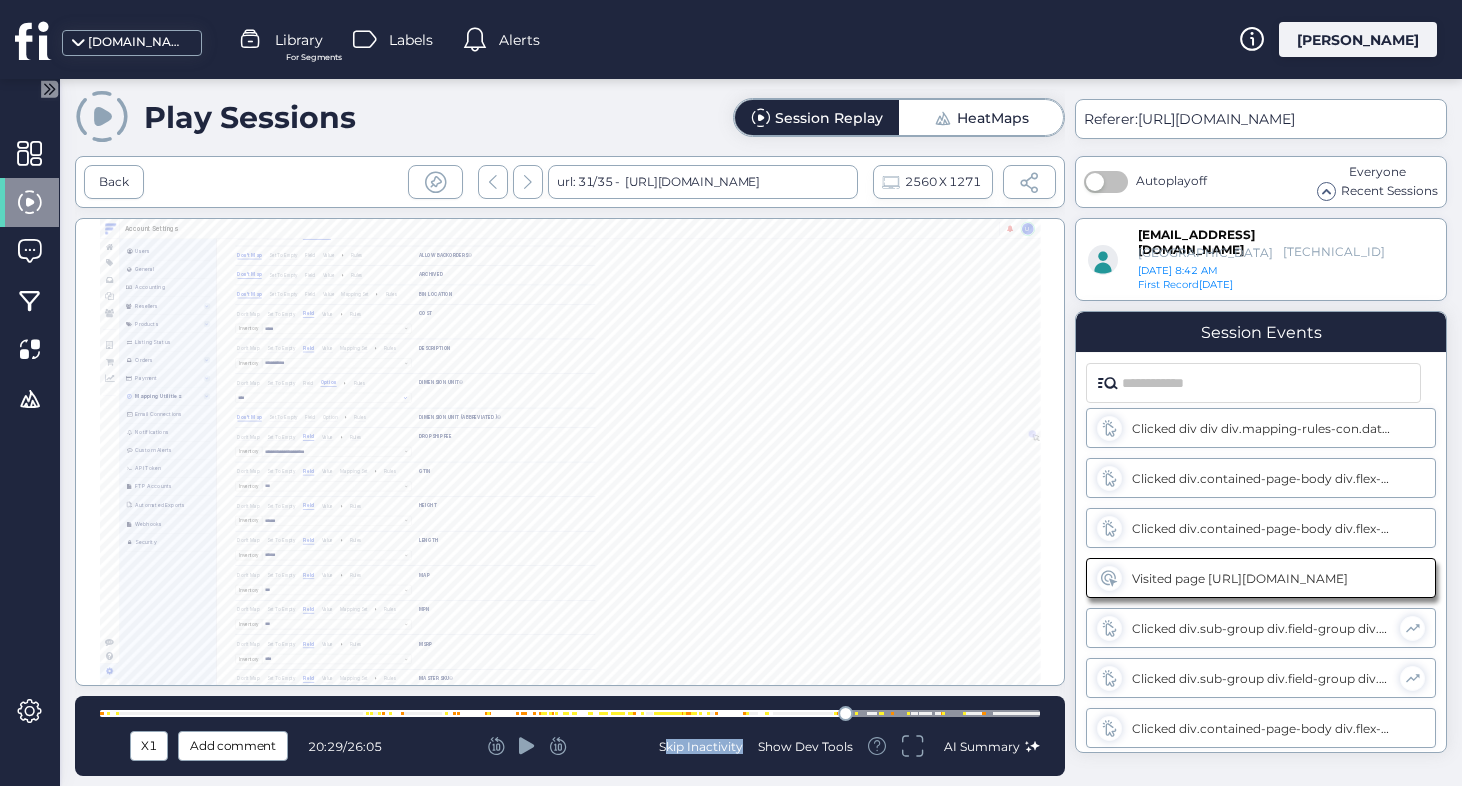 click 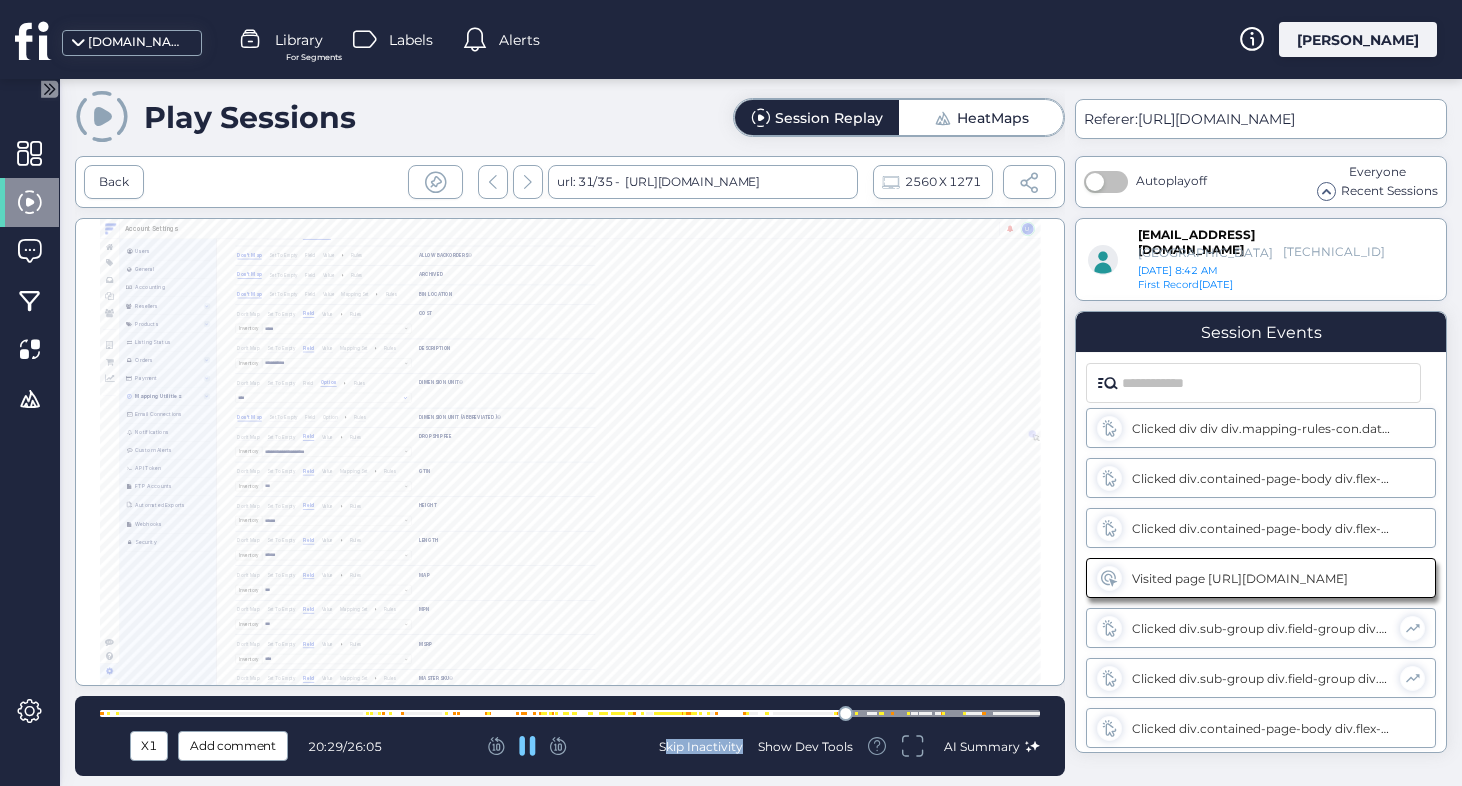 click 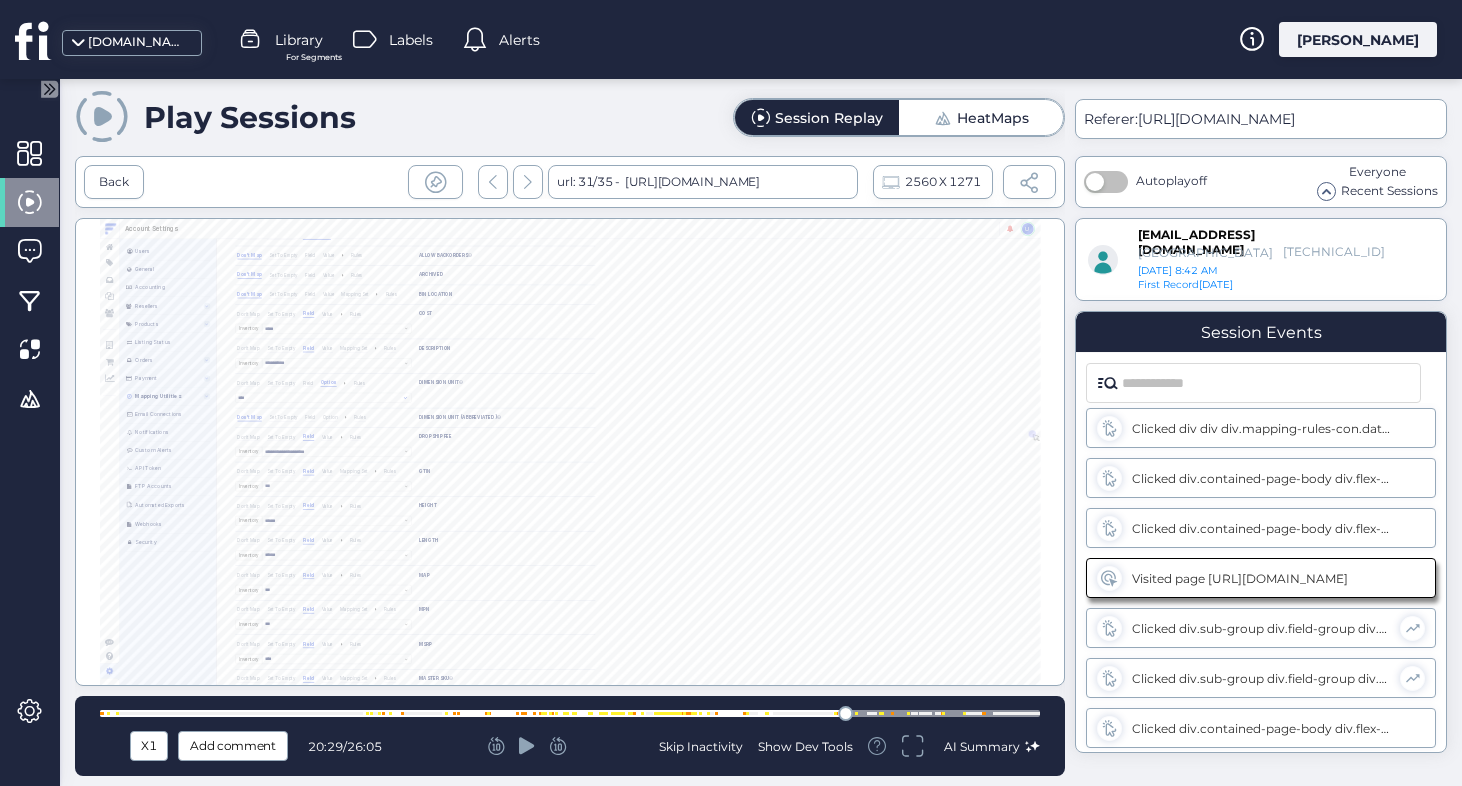 click 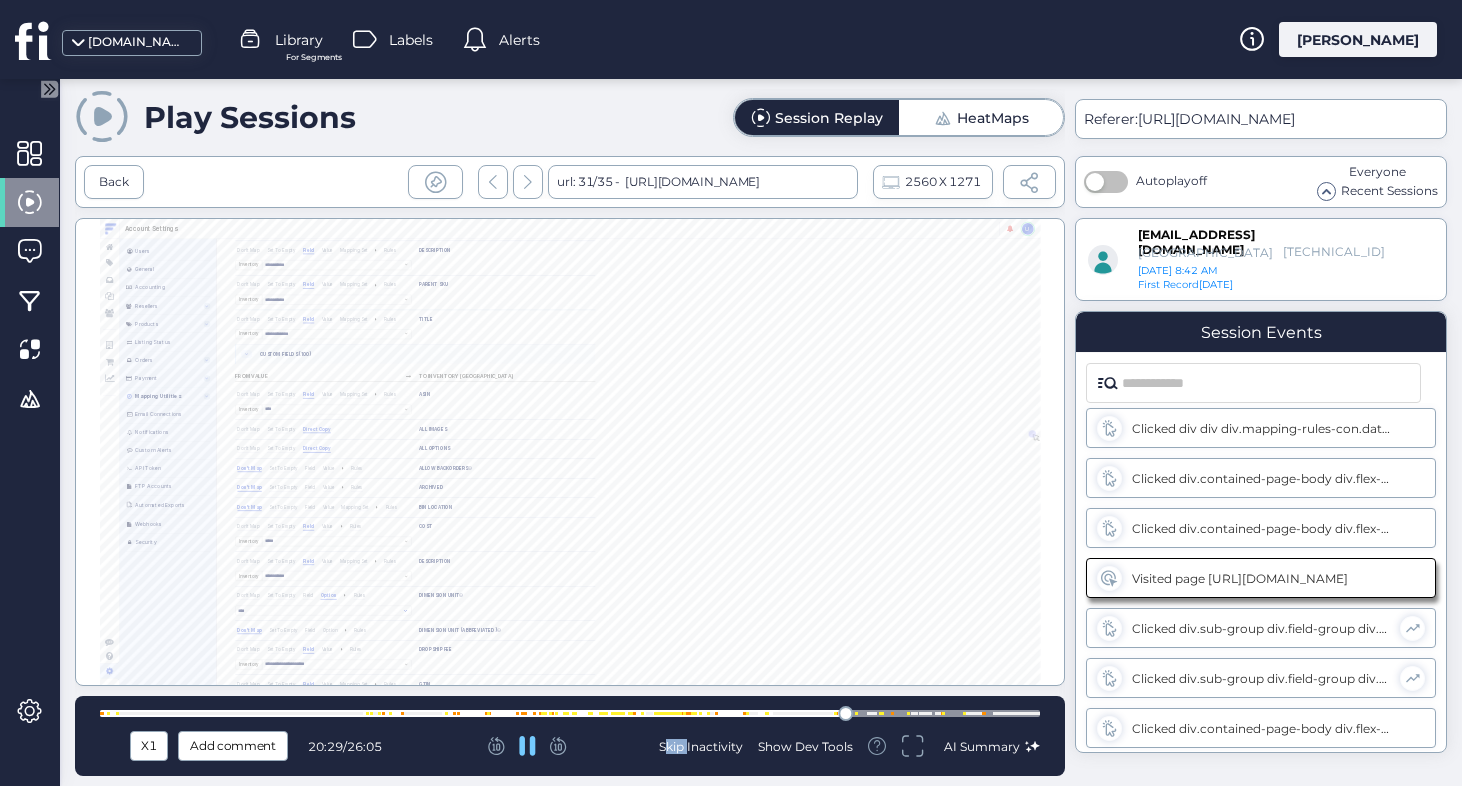click 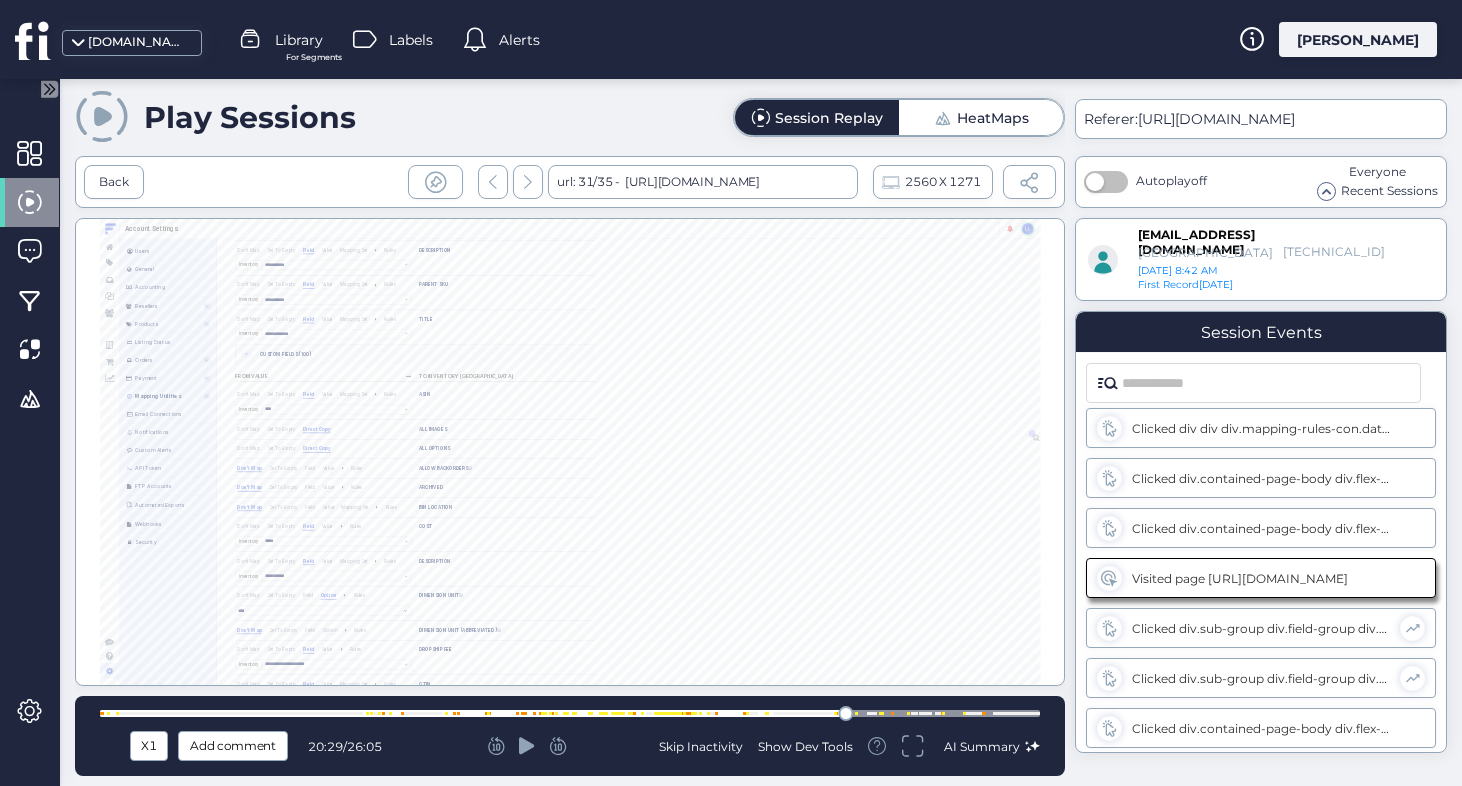 click 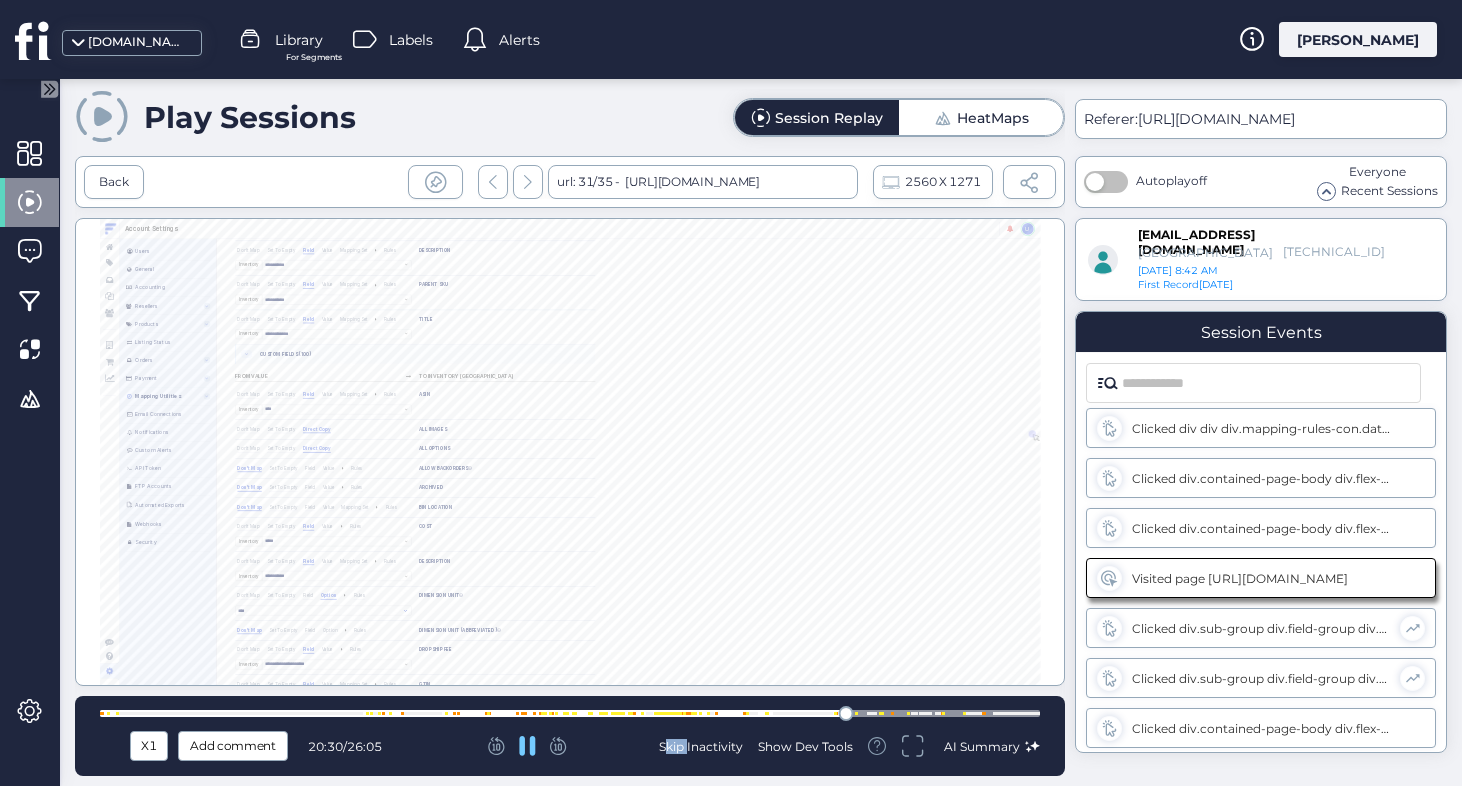 click 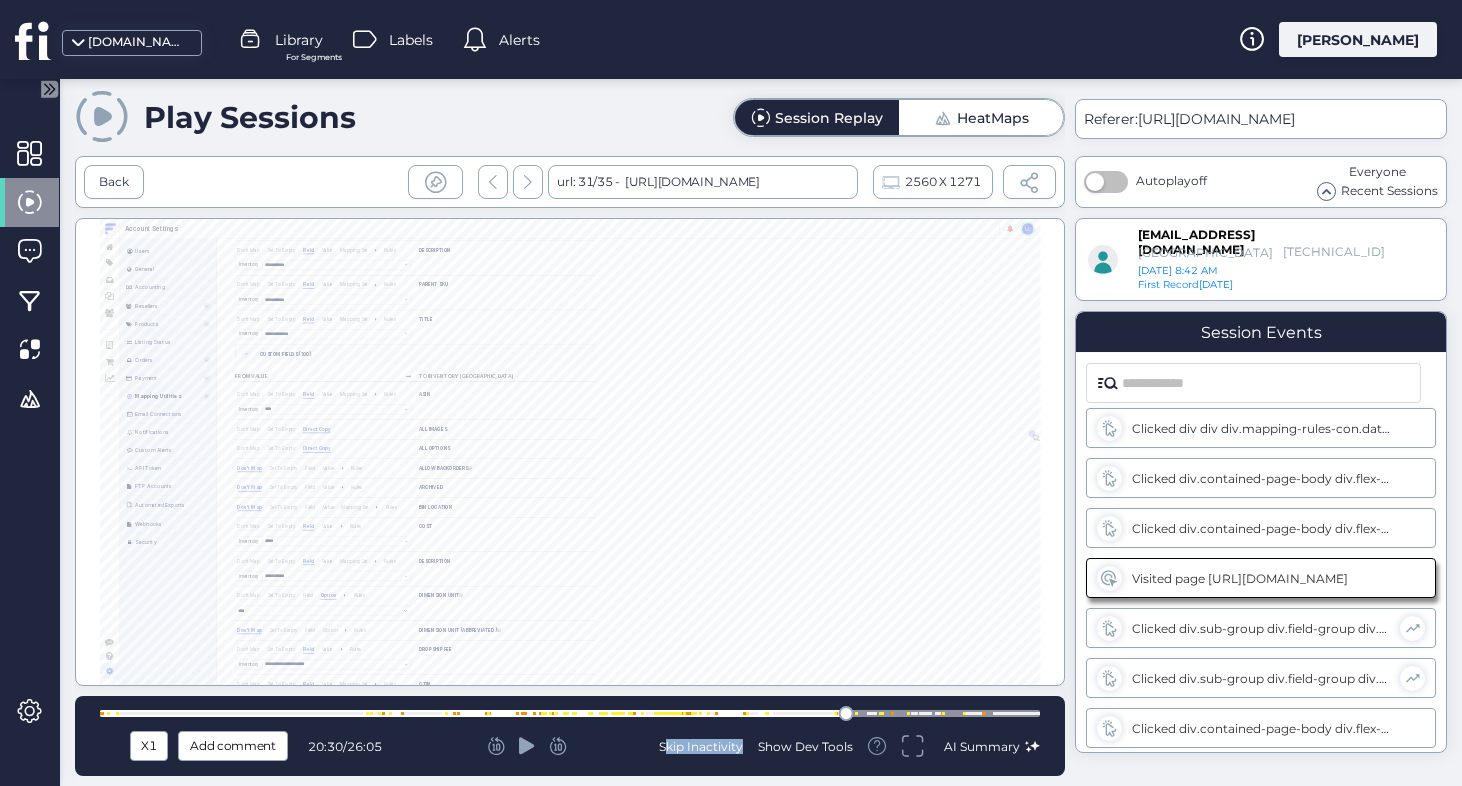 click 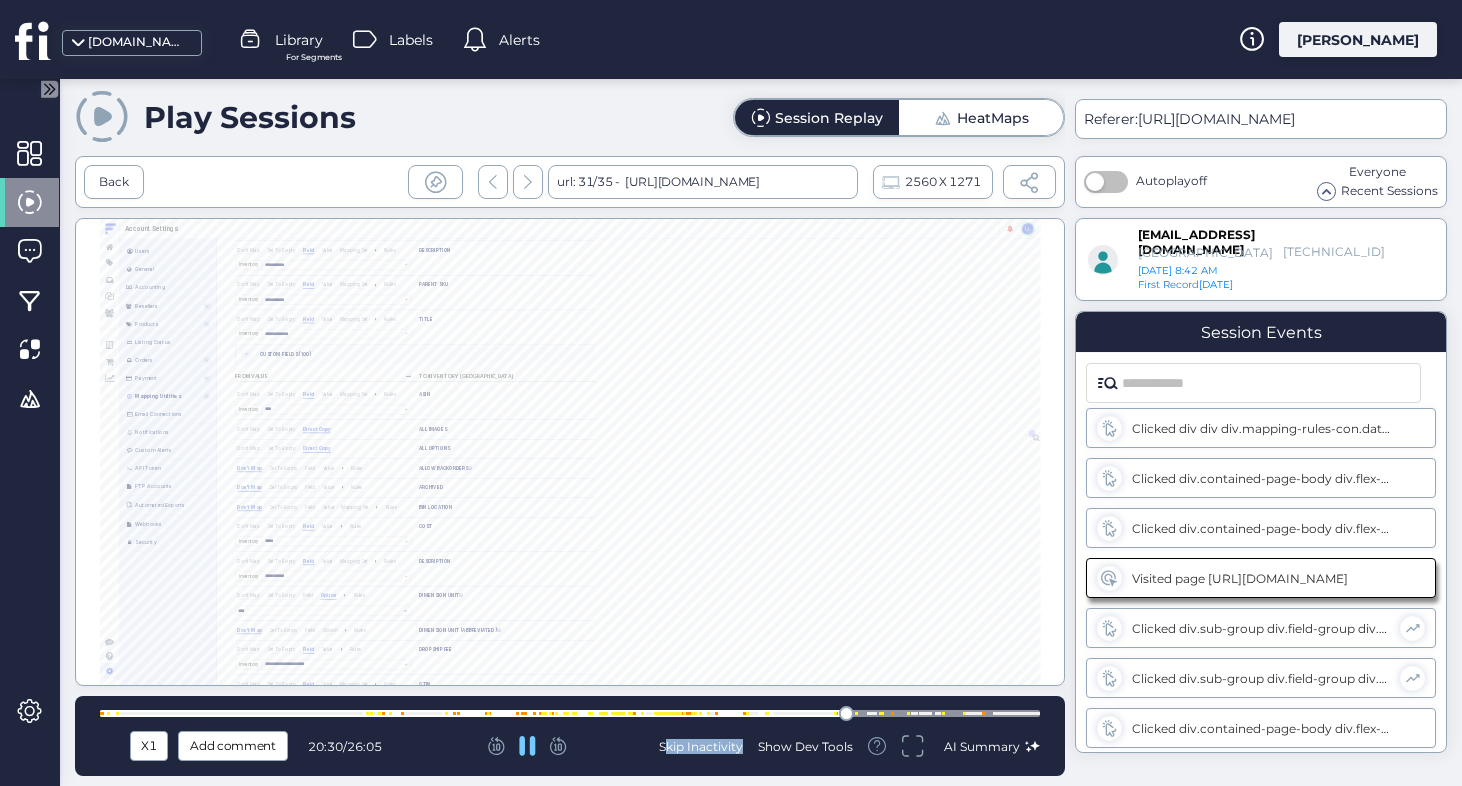 click 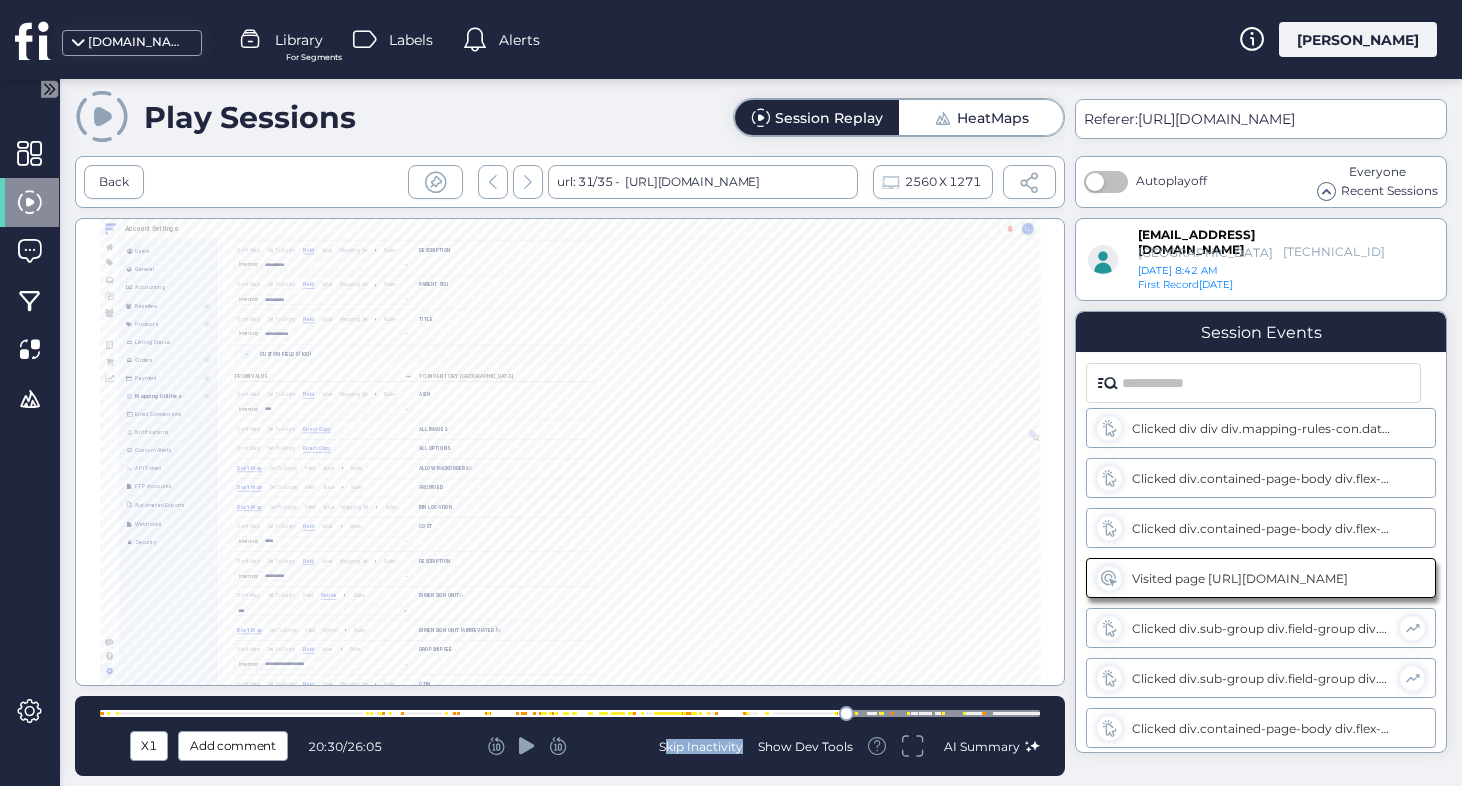click 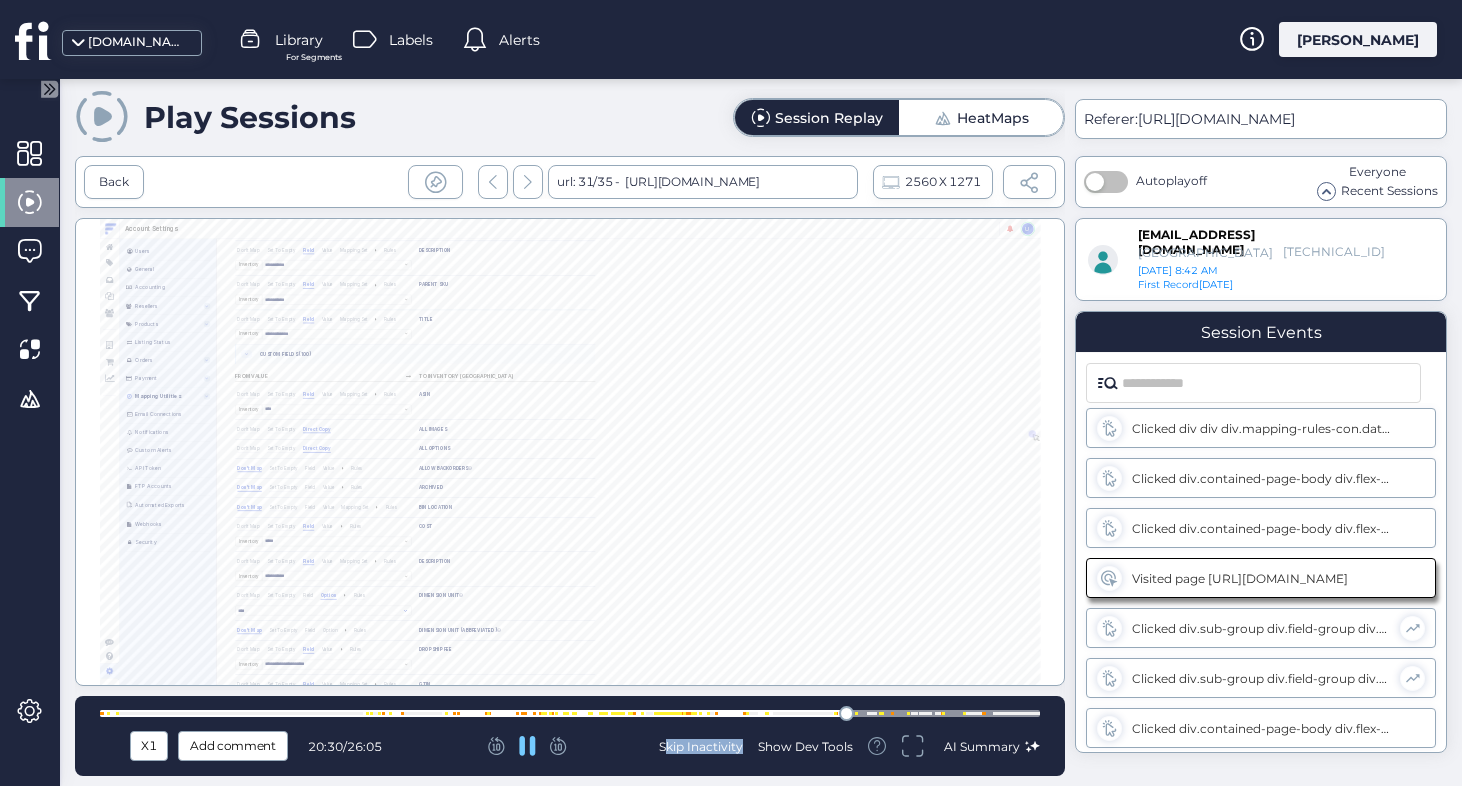 click 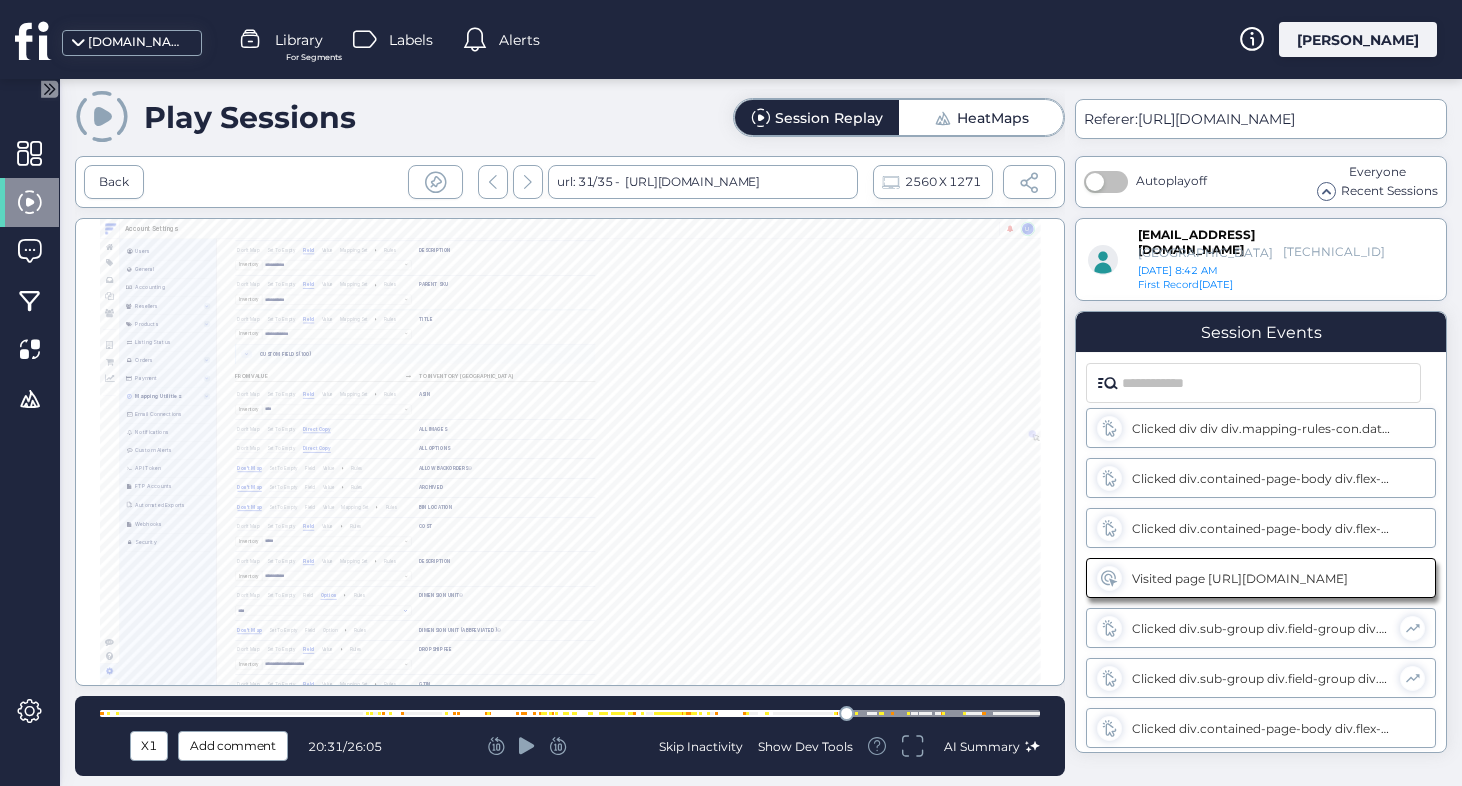 click 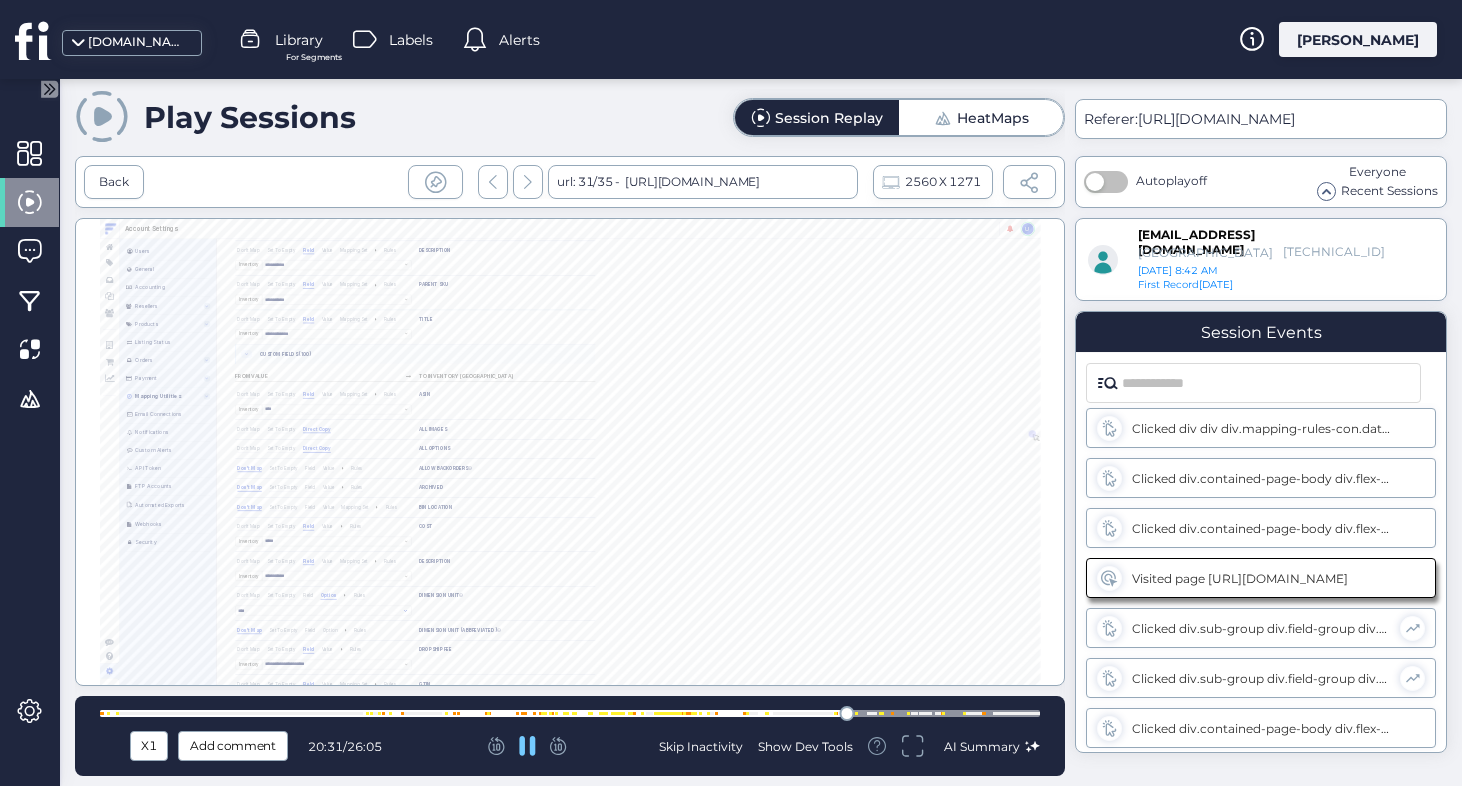 click 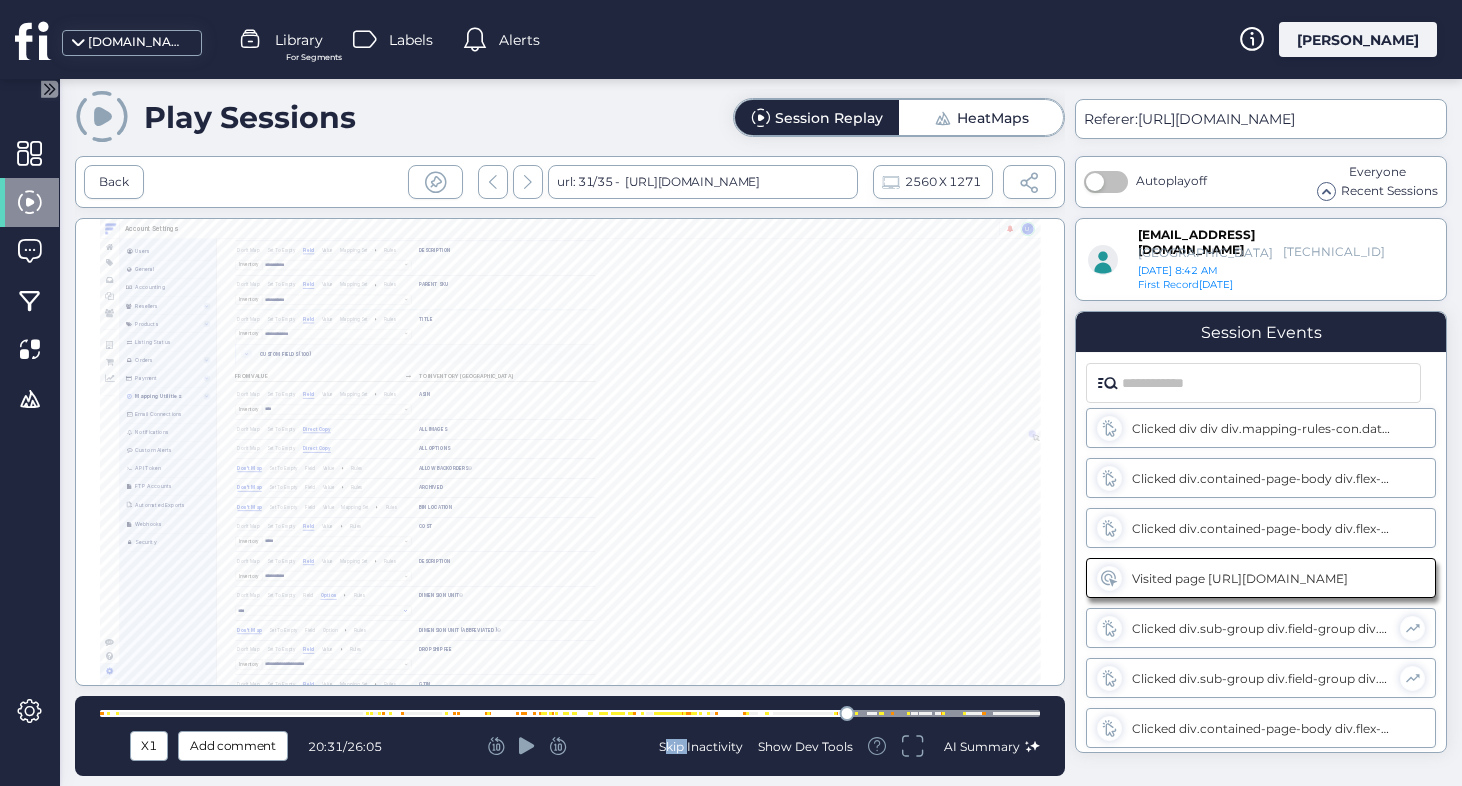 click 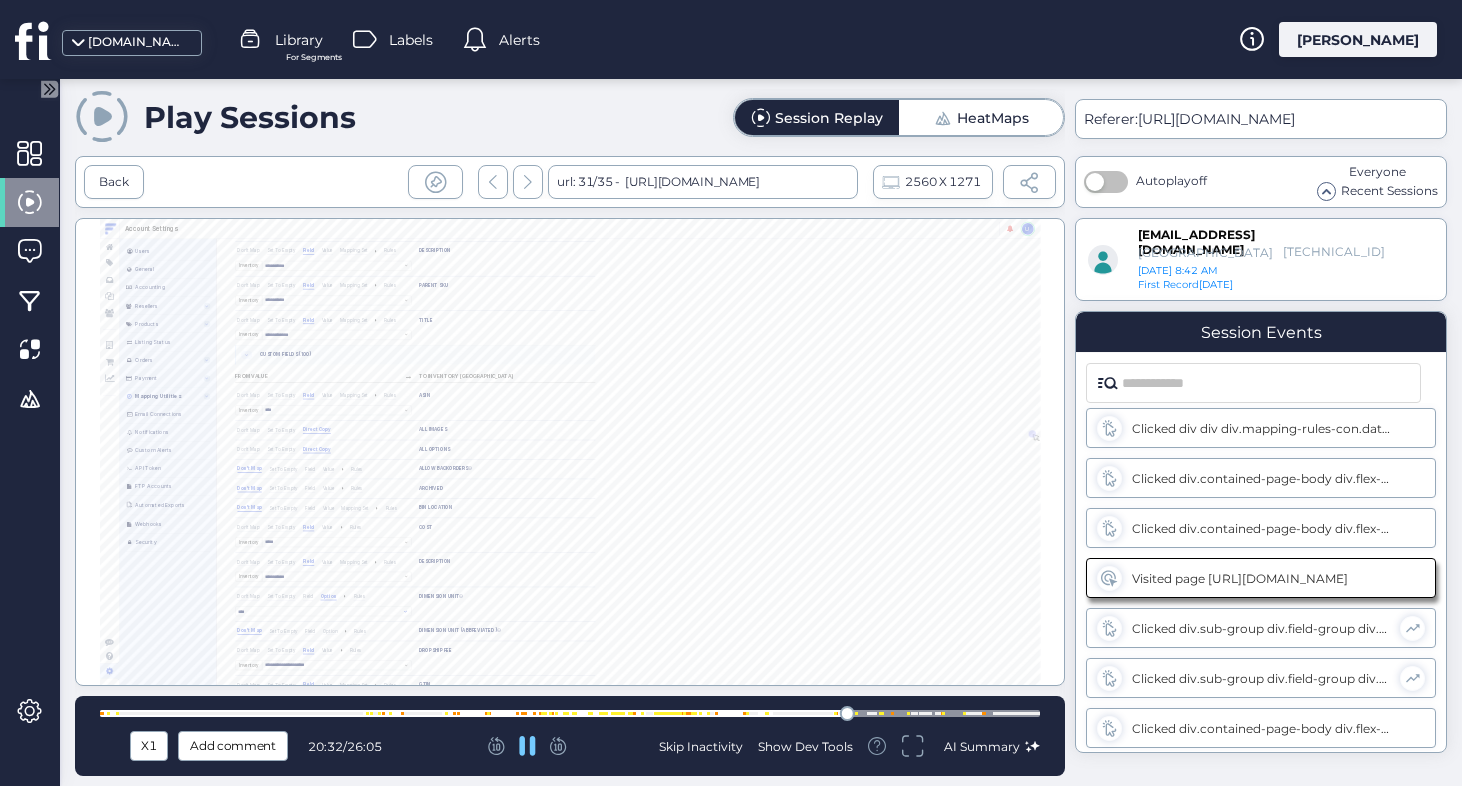 click 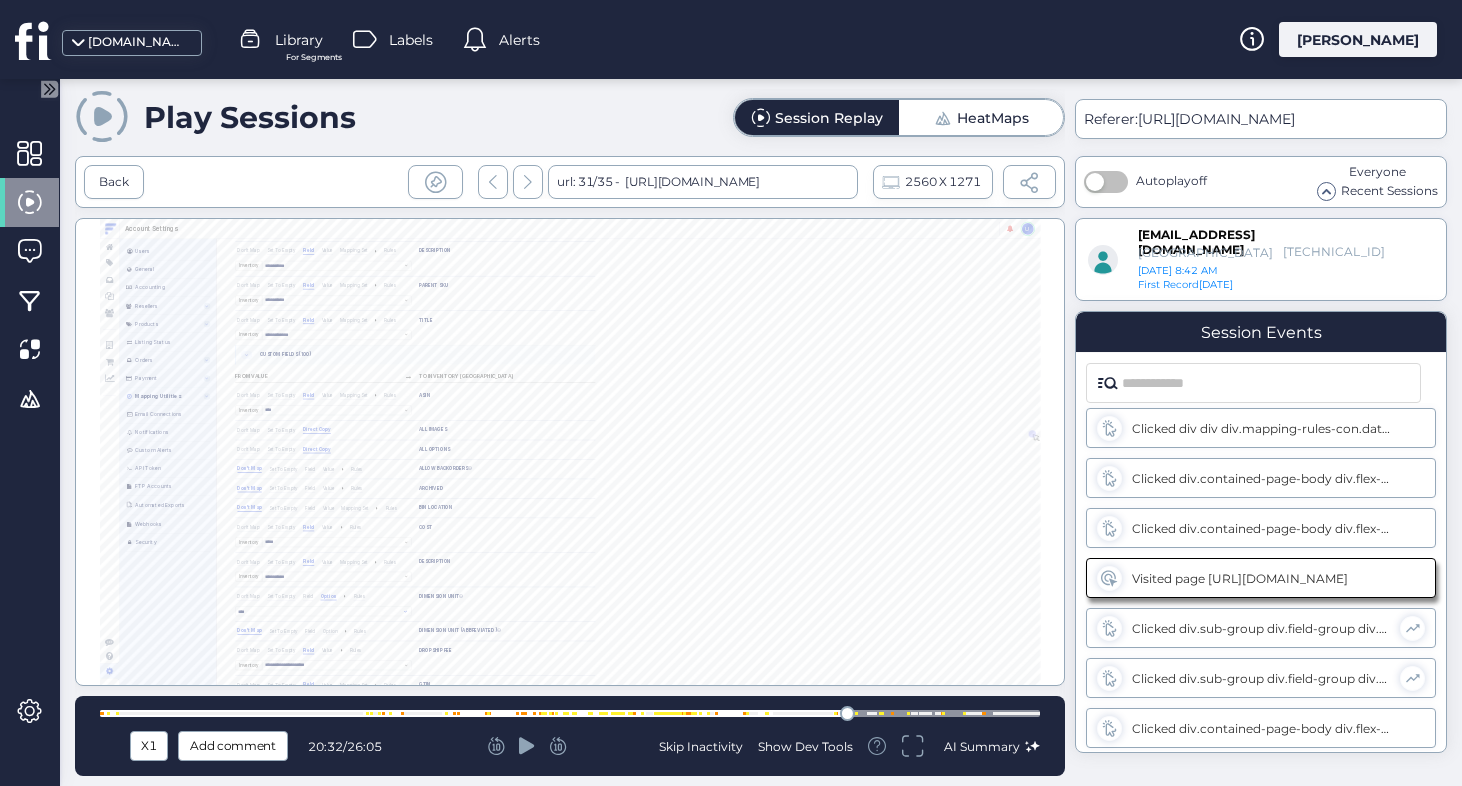 scroll, scrollTop: 800, scrollLeft: 0, axis: vertical 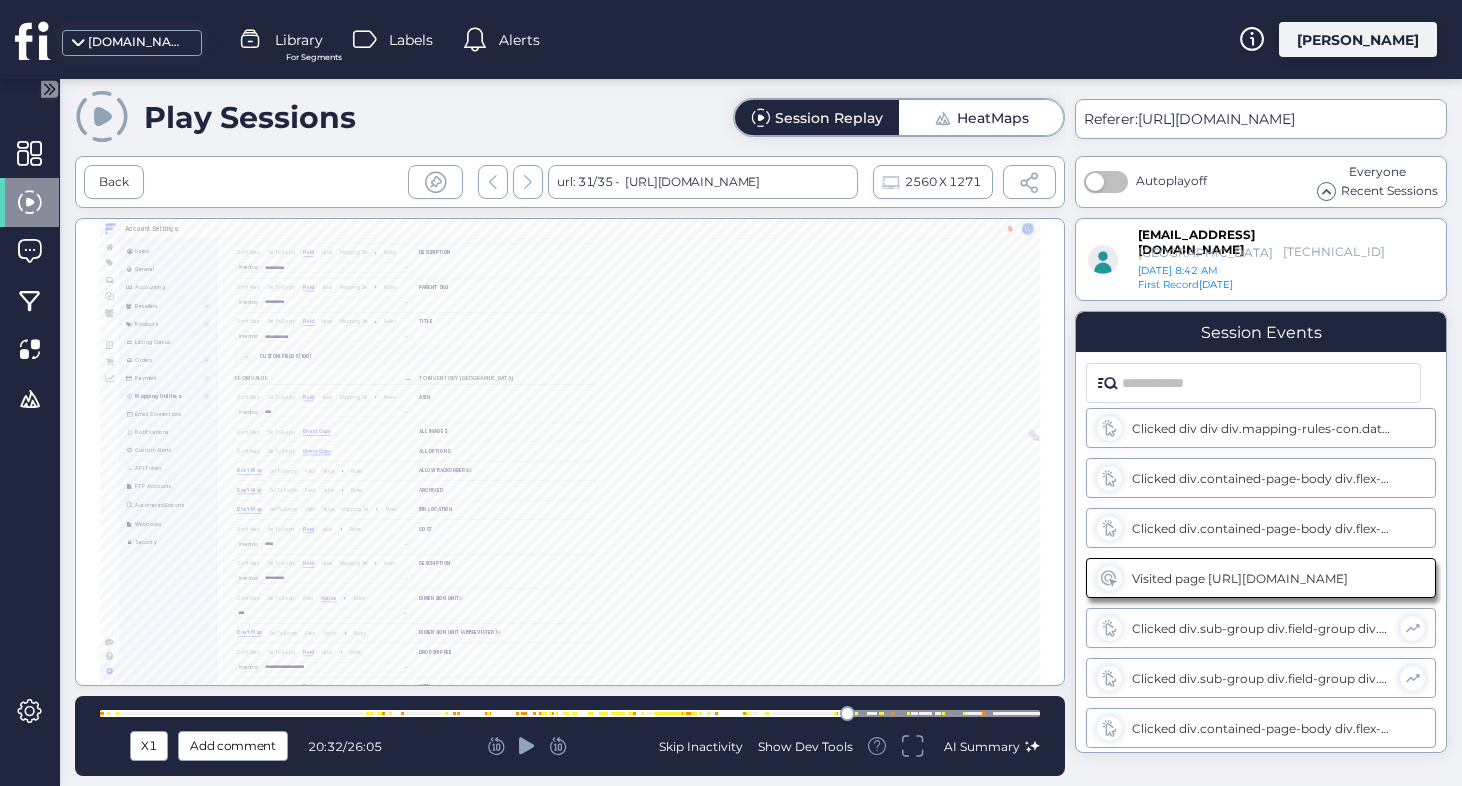 click 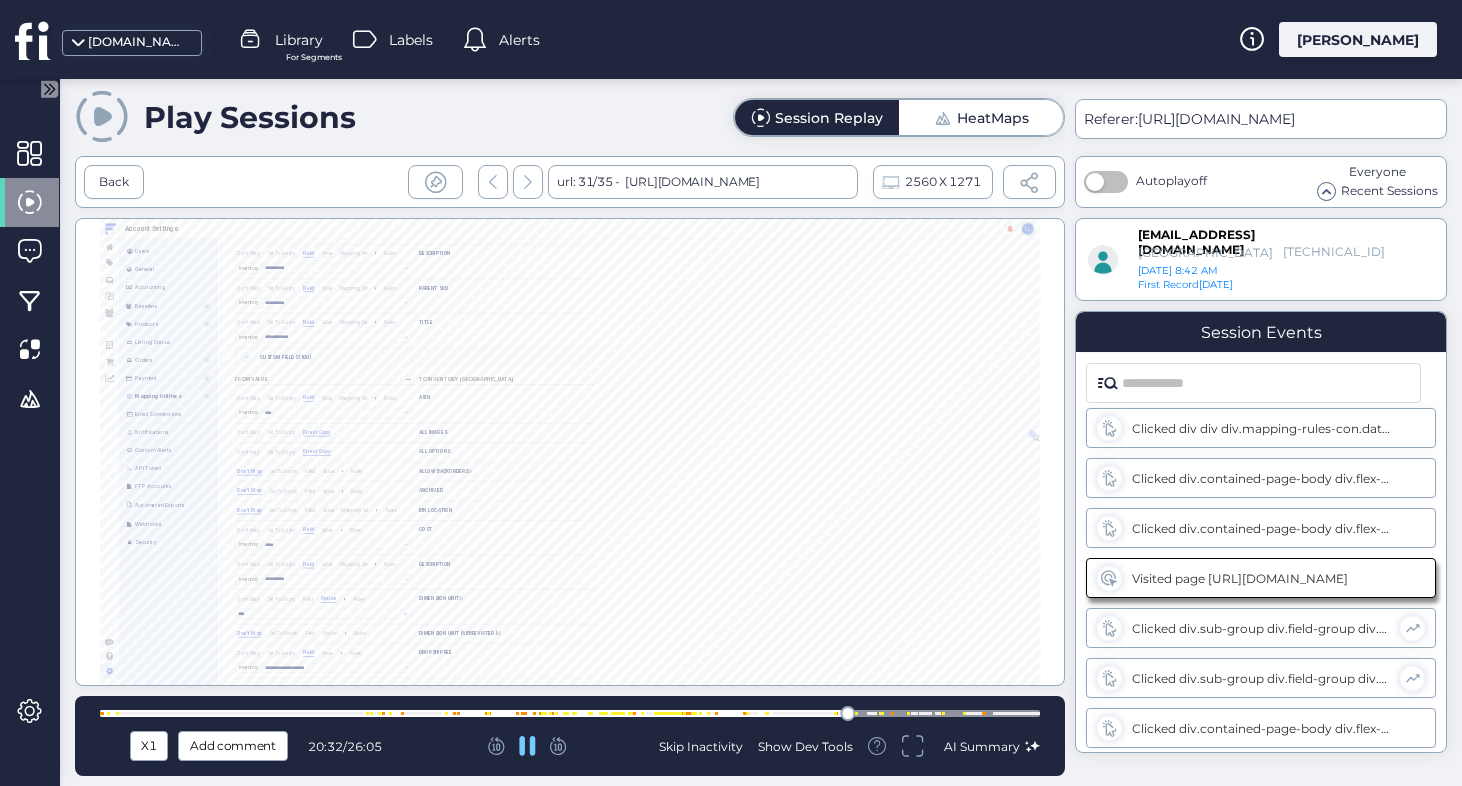 click 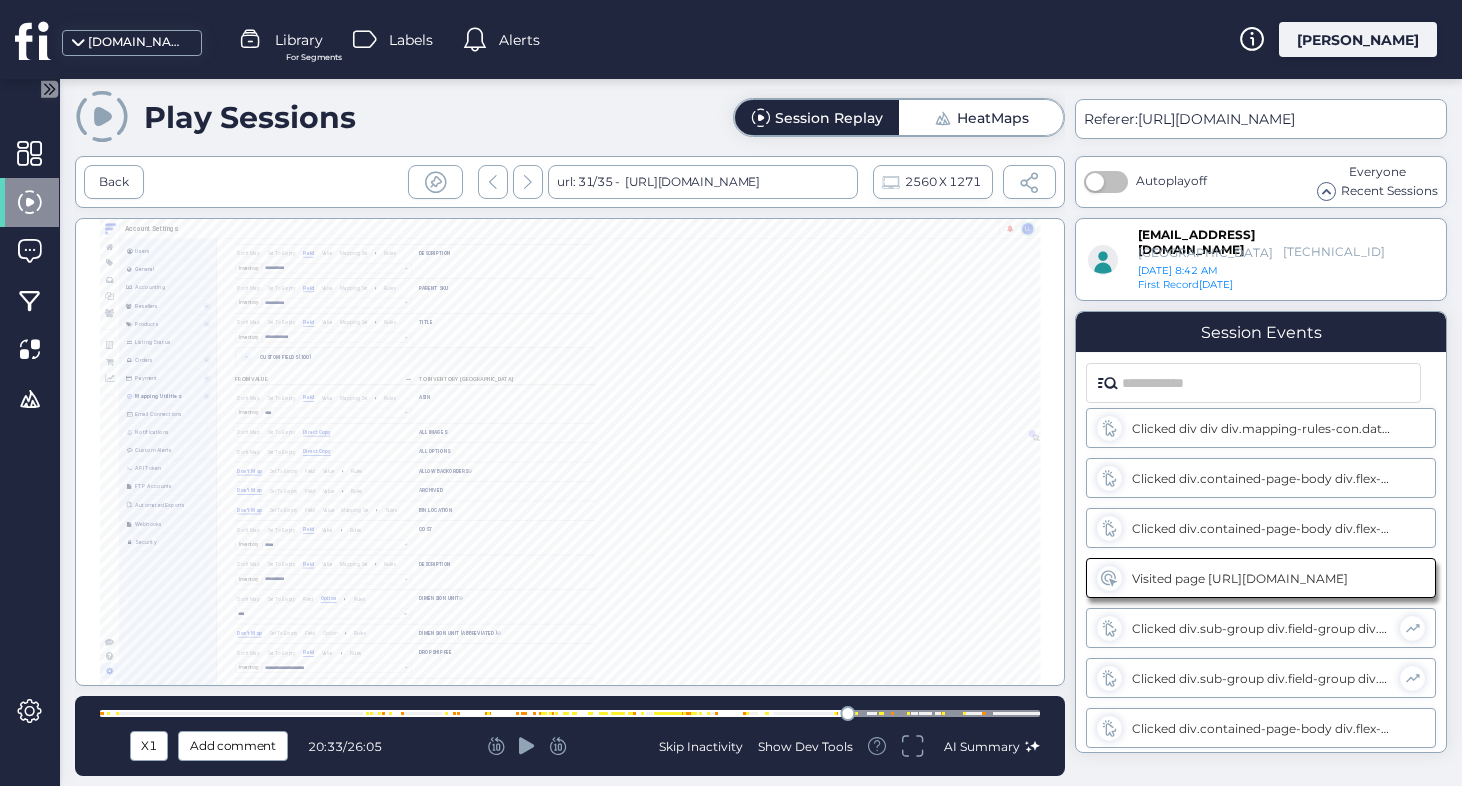 click 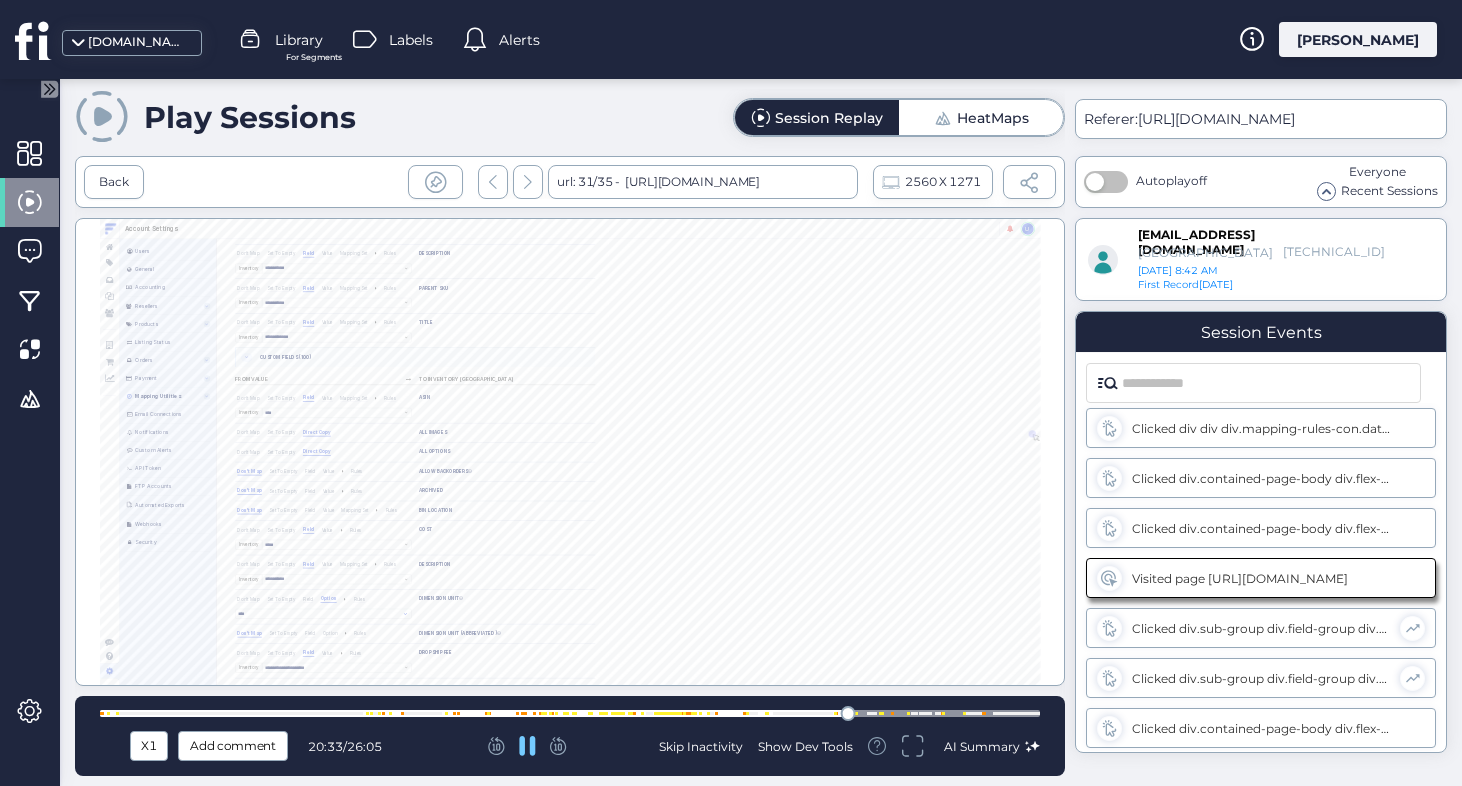 scroll, scrollTop: 640, scrollLeft: 0, axis: vertical 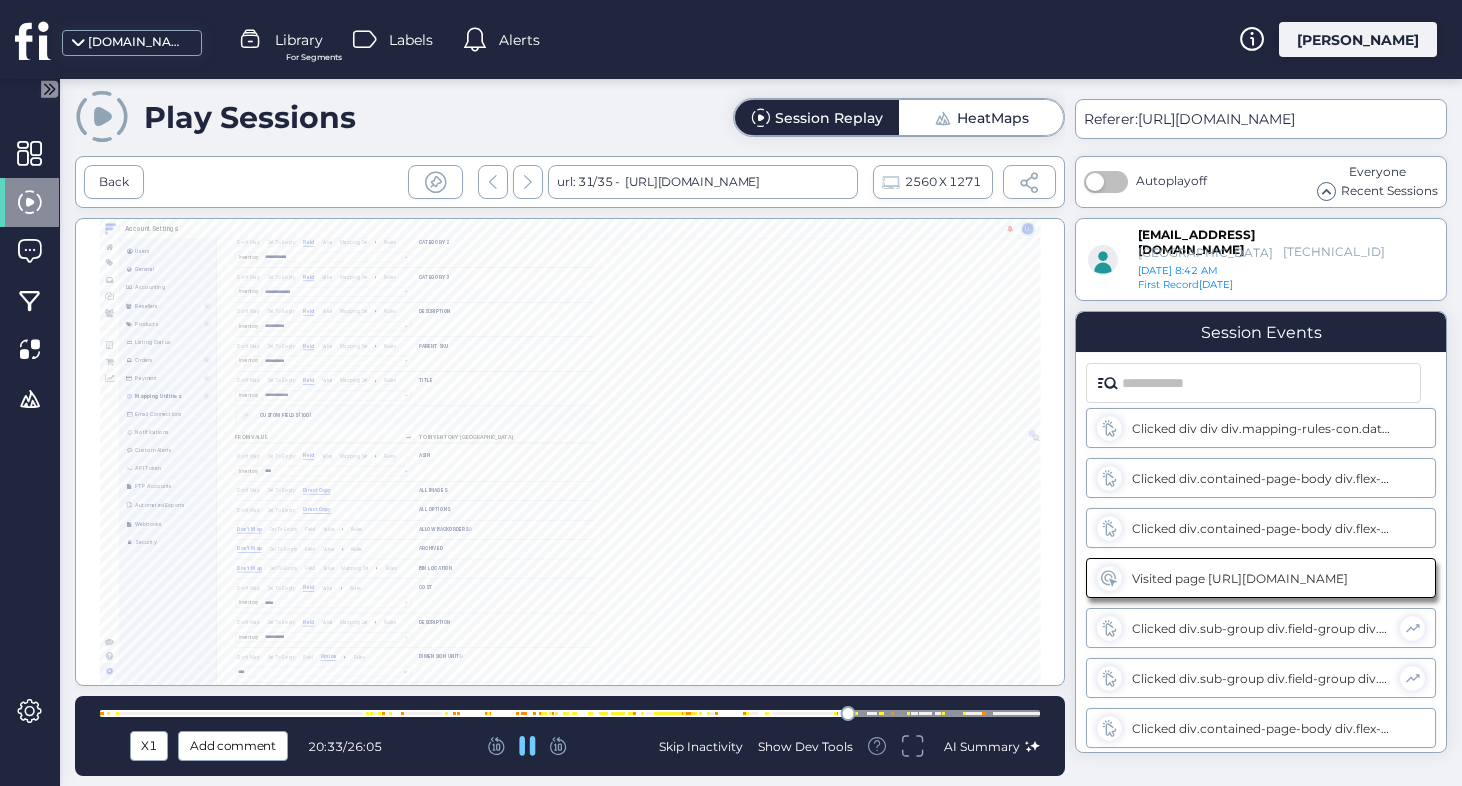 click 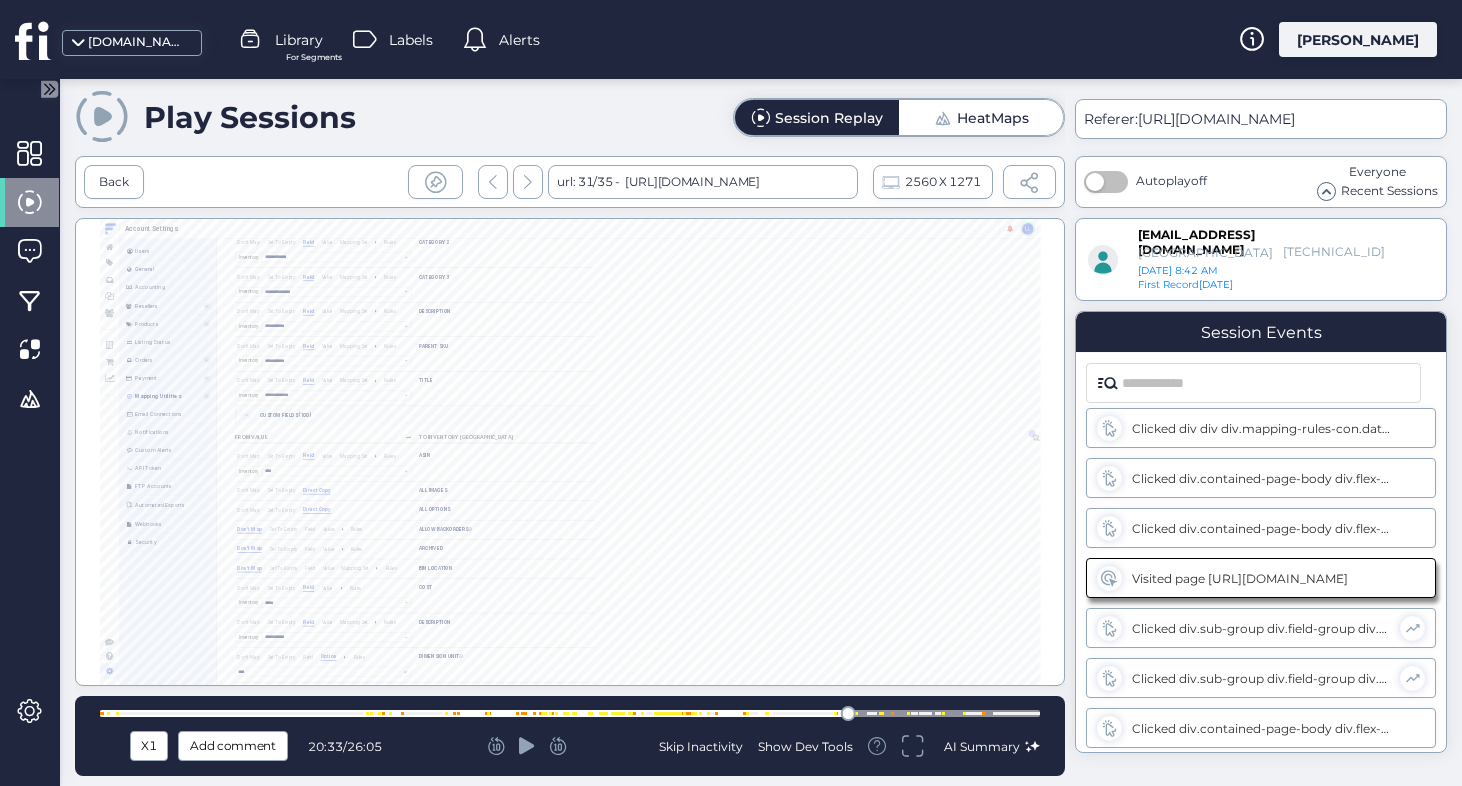 click 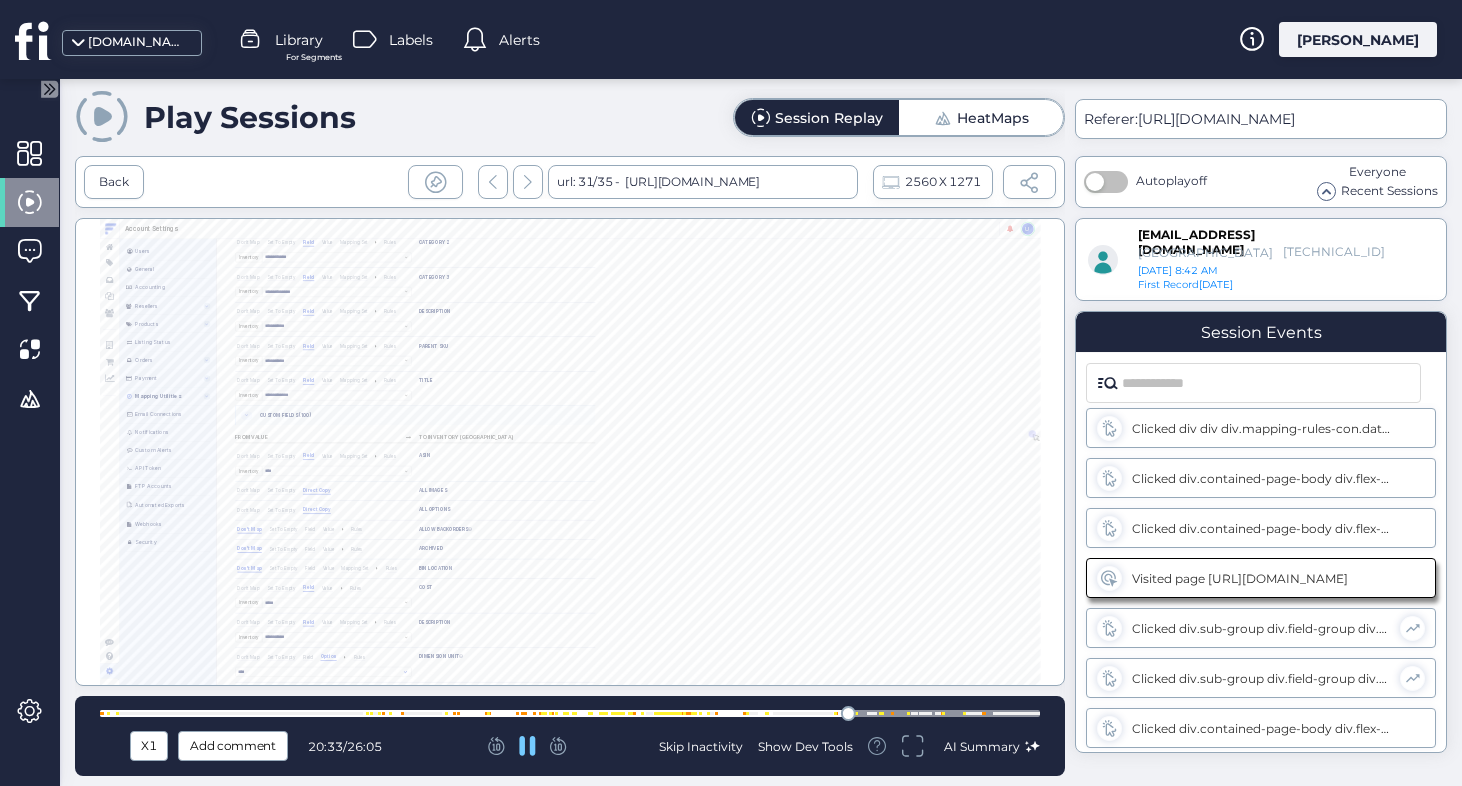 scroll, scrollTop: 250, scrollLeft: 0, axis: vertical 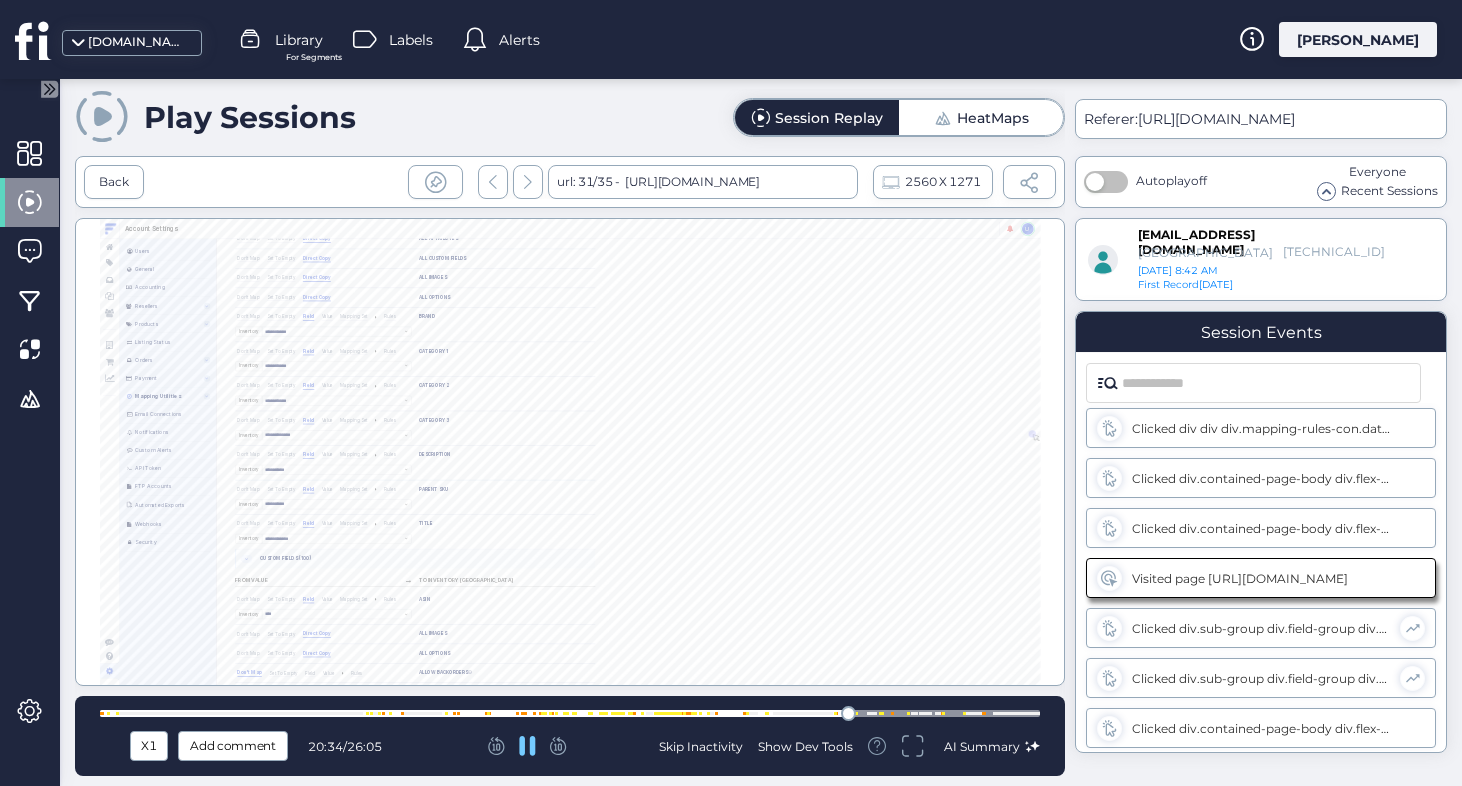 click 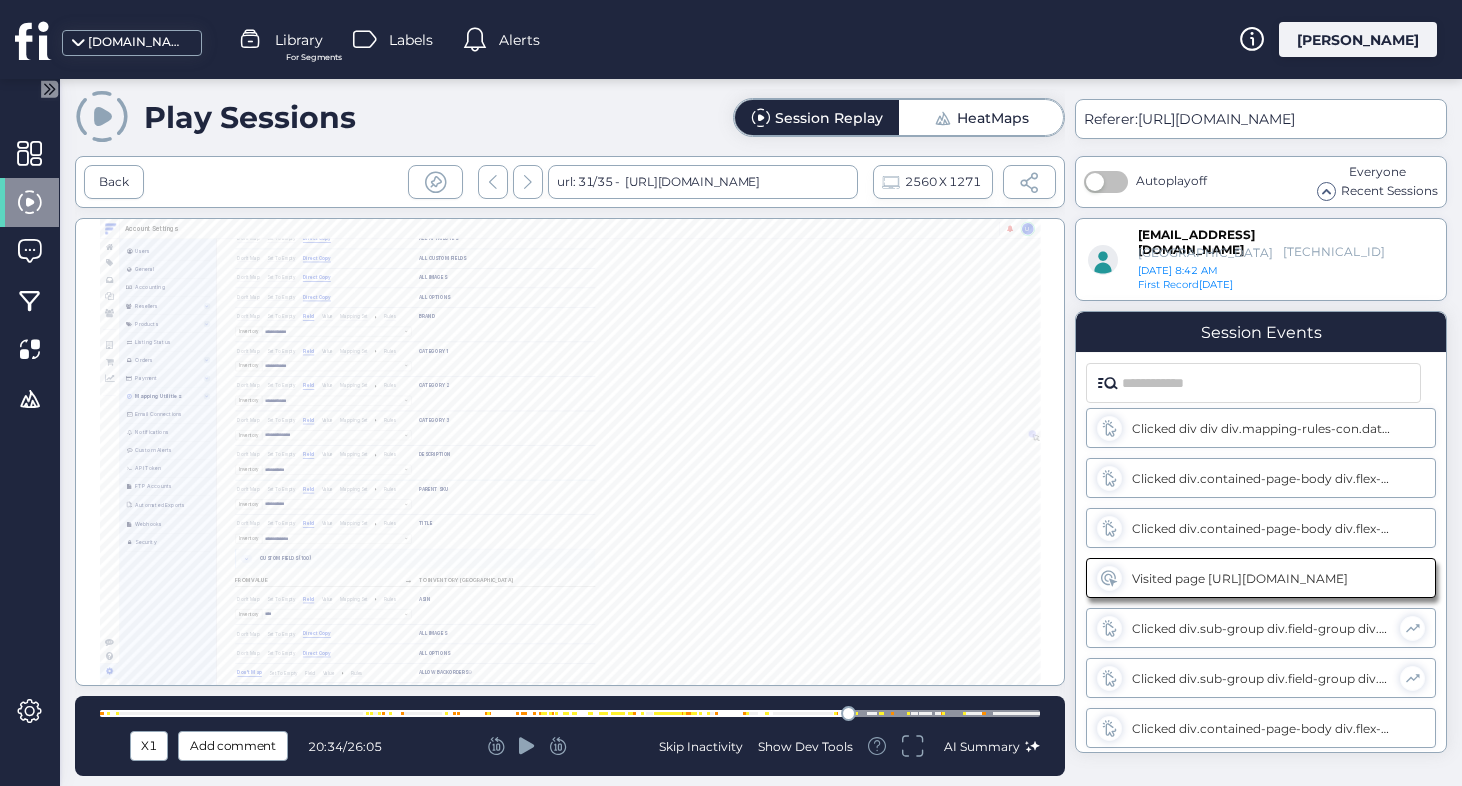 click 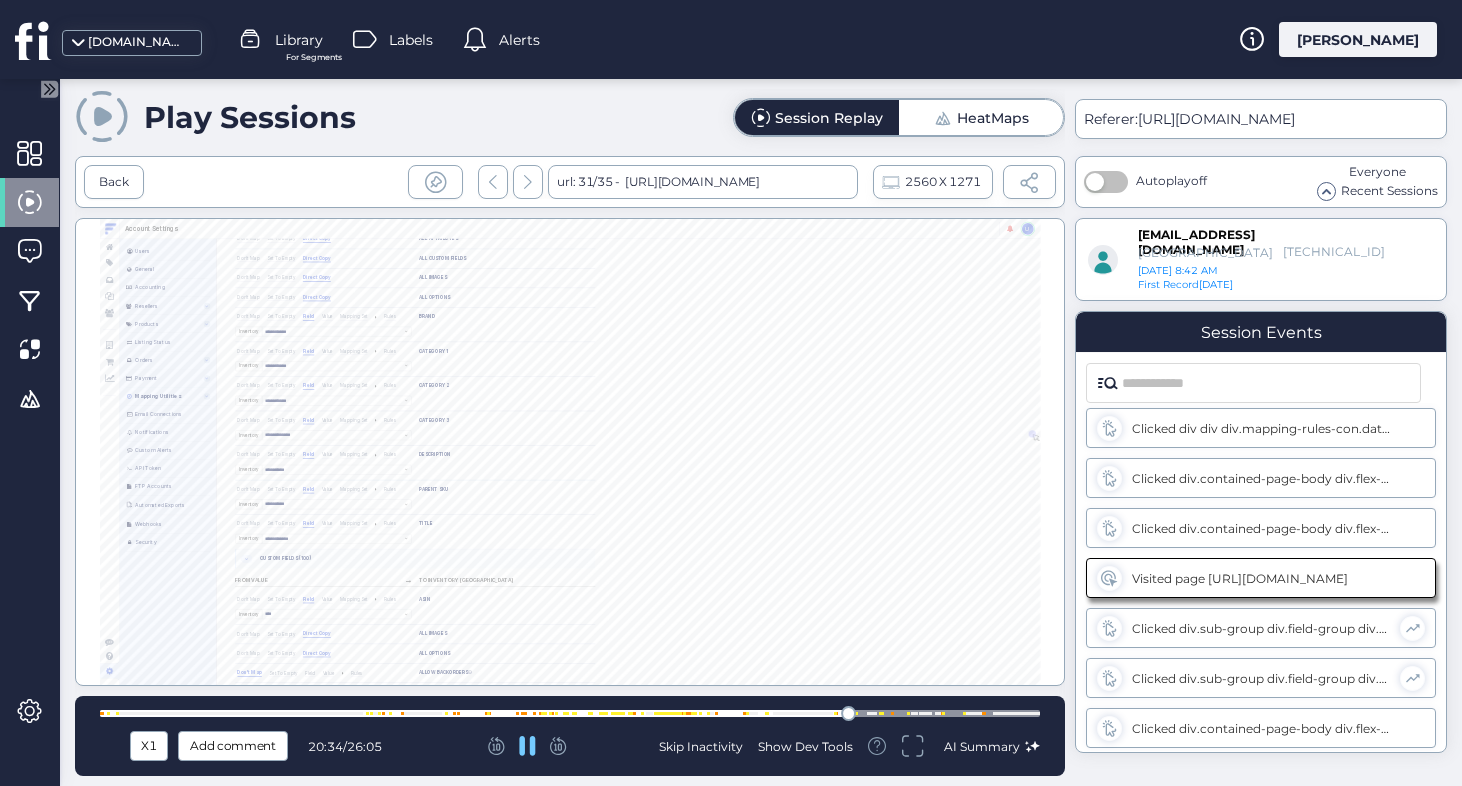 scroll, scrollTop: 0, scrollLeft: 0, axis: both 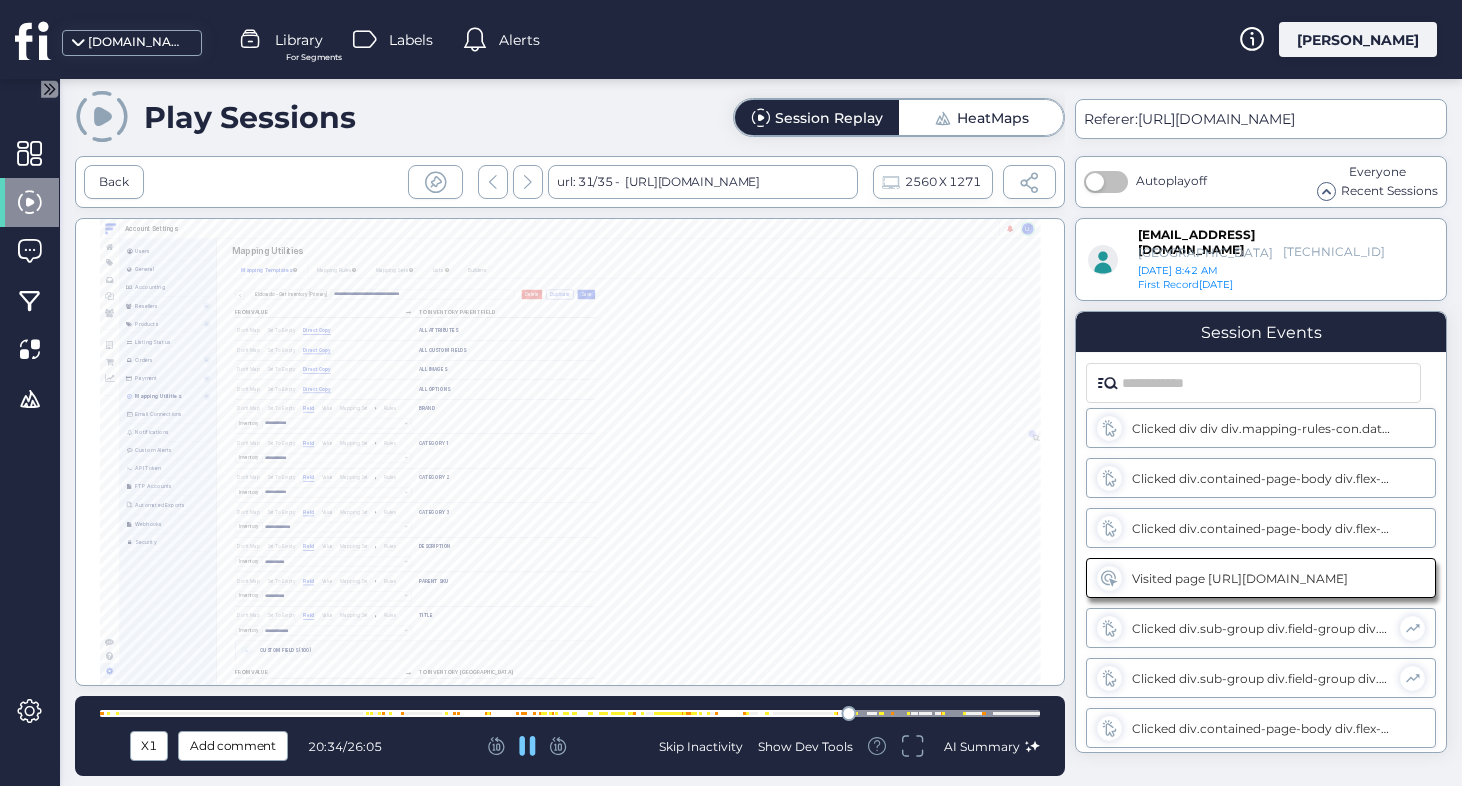 click 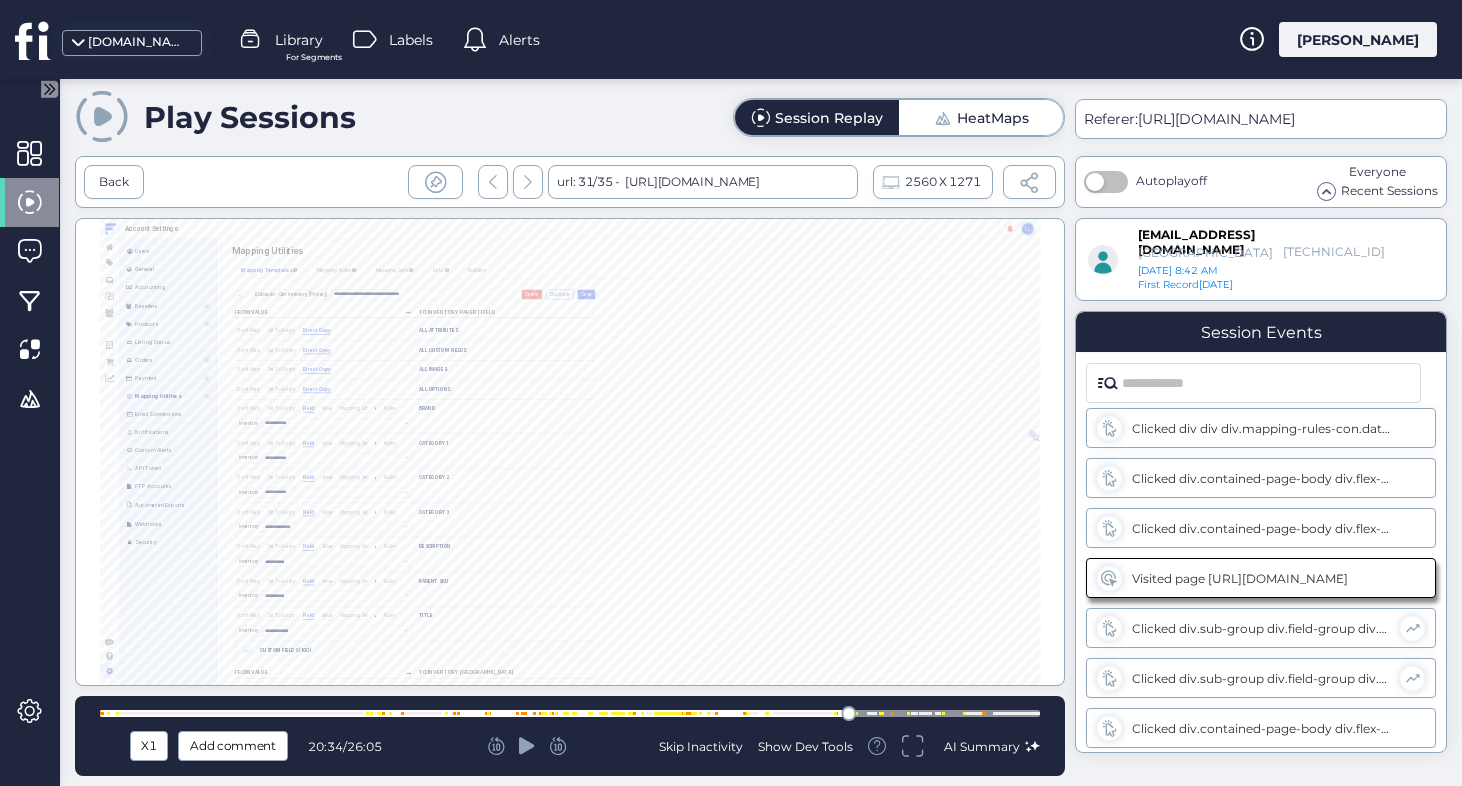 click 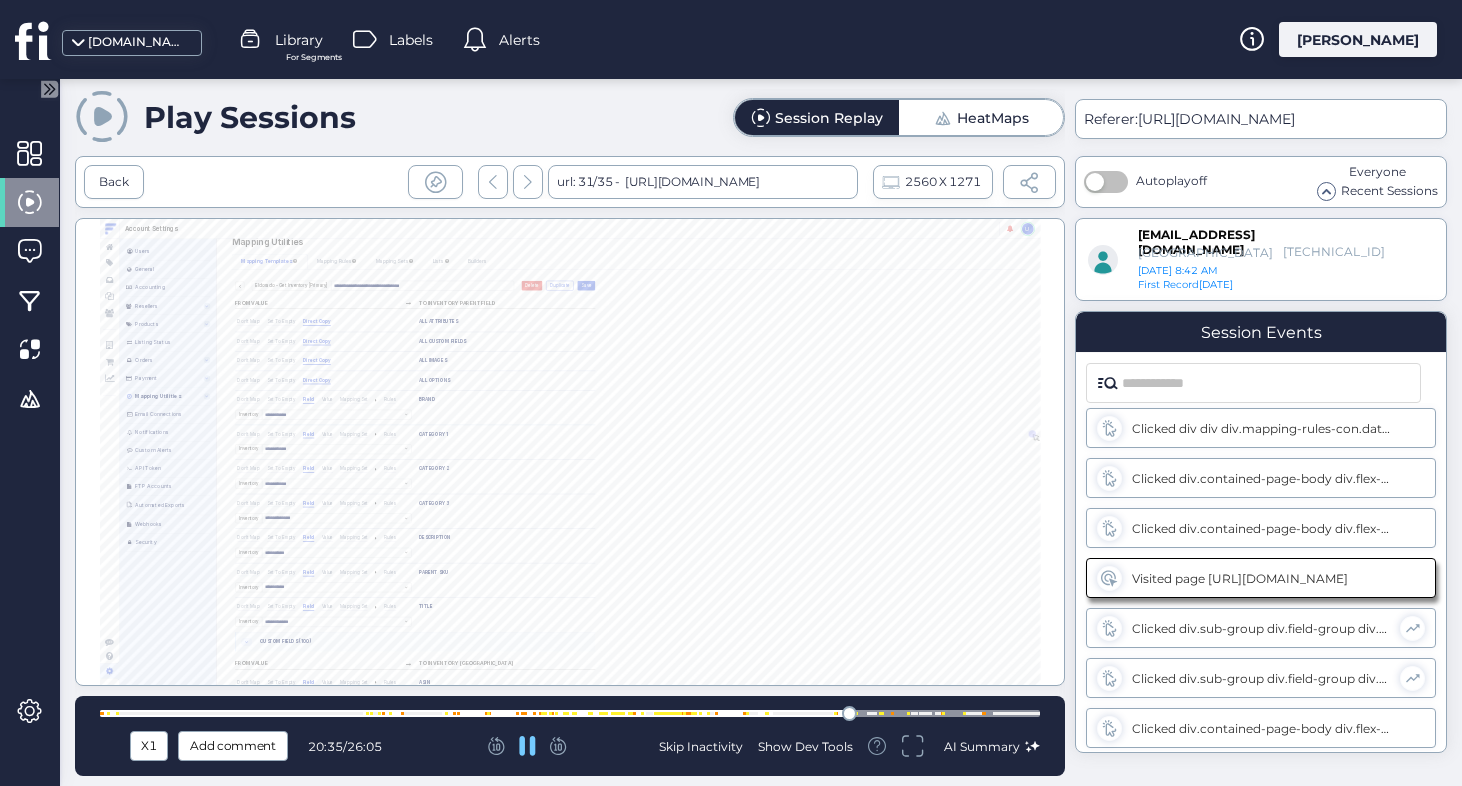 scroll, scrollTop: 1150, scrollLeft: 0, axis: vertical 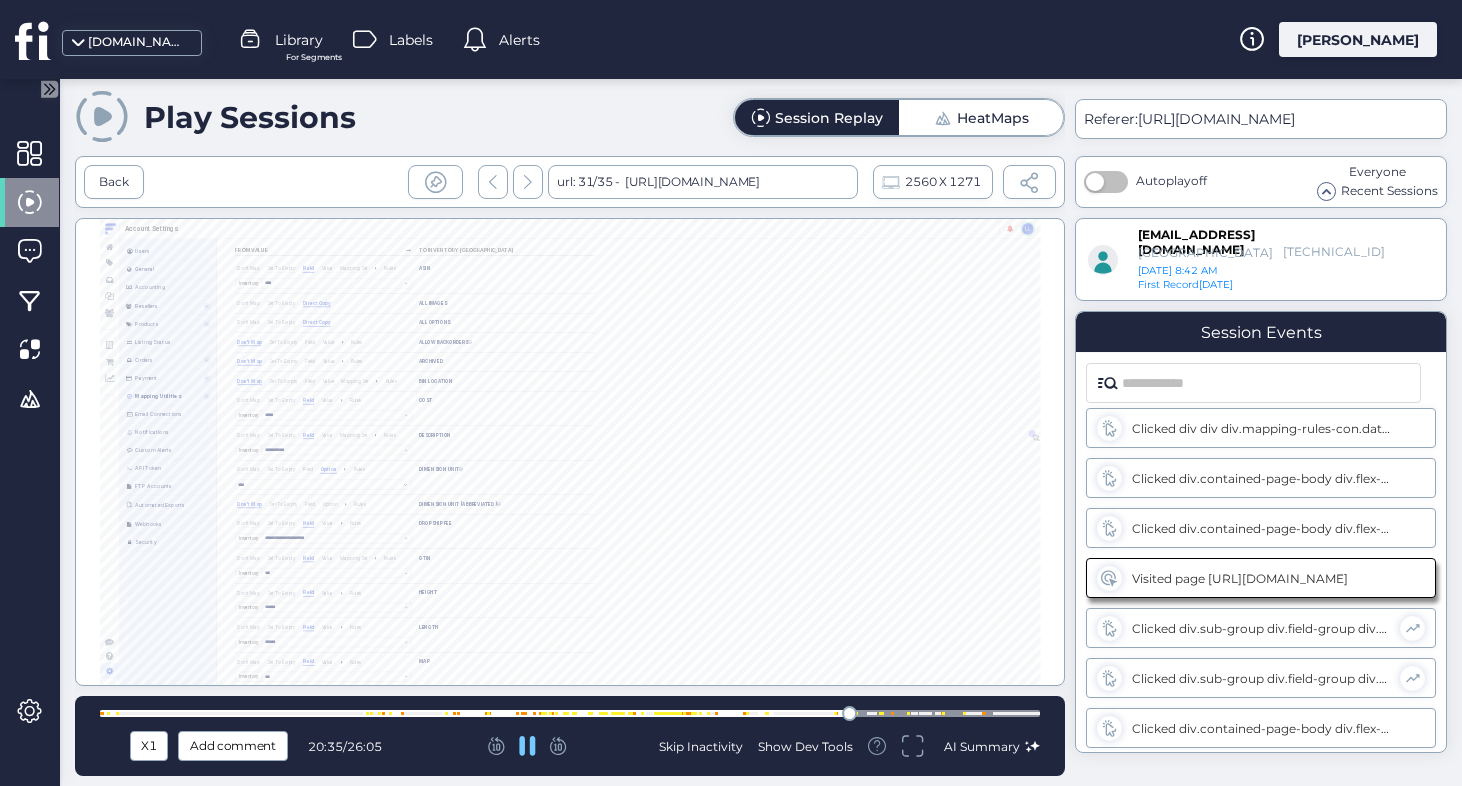 click 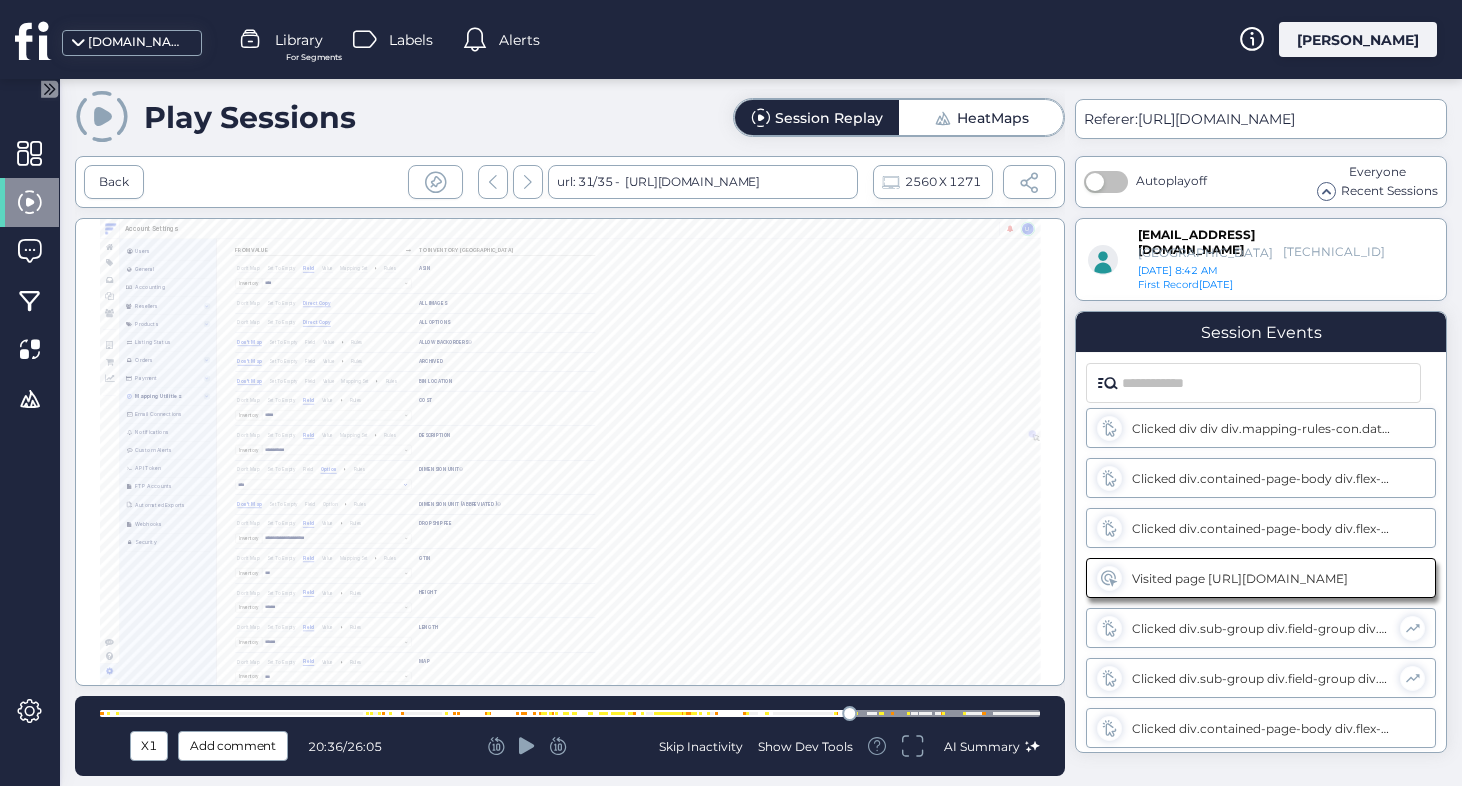 click 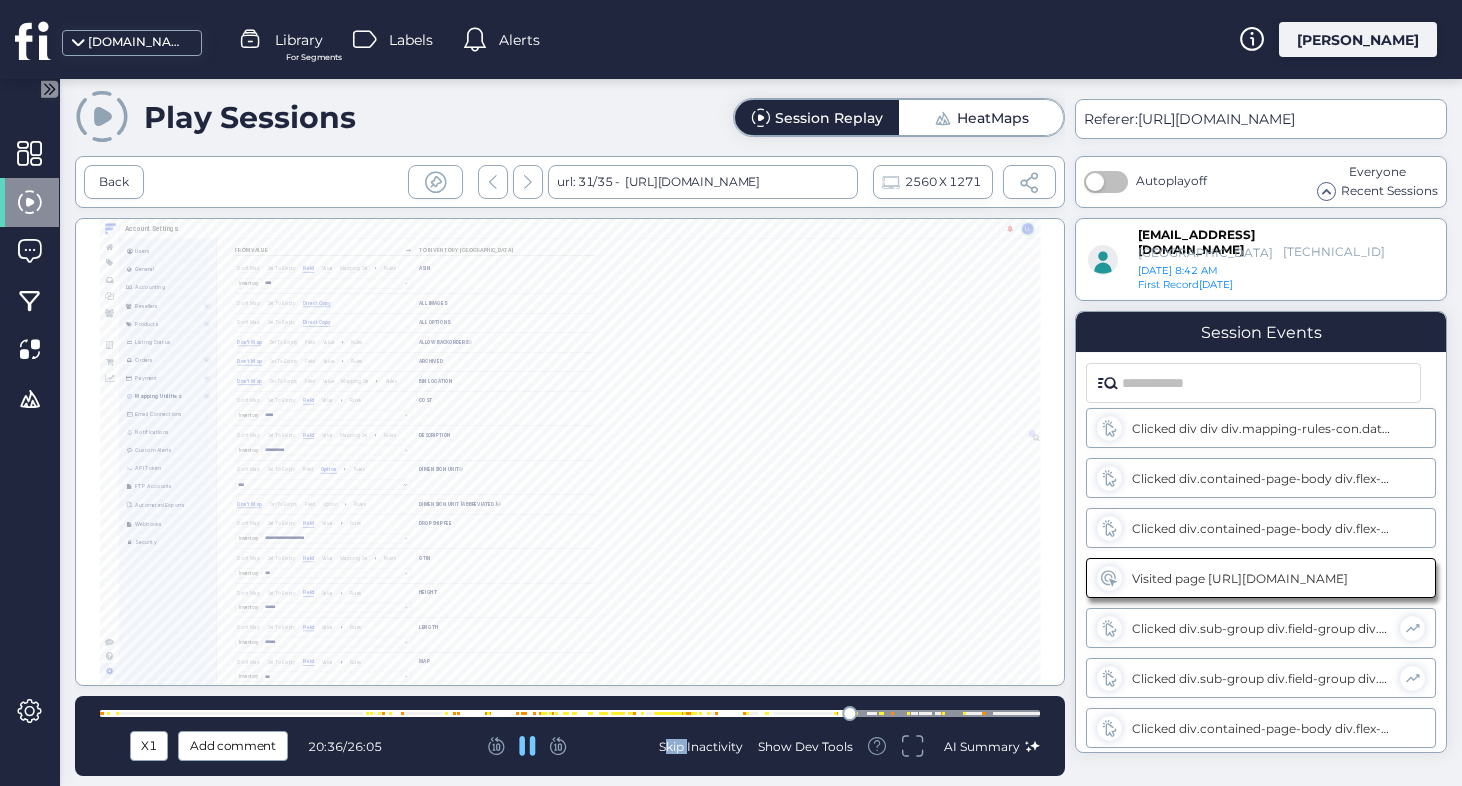 click 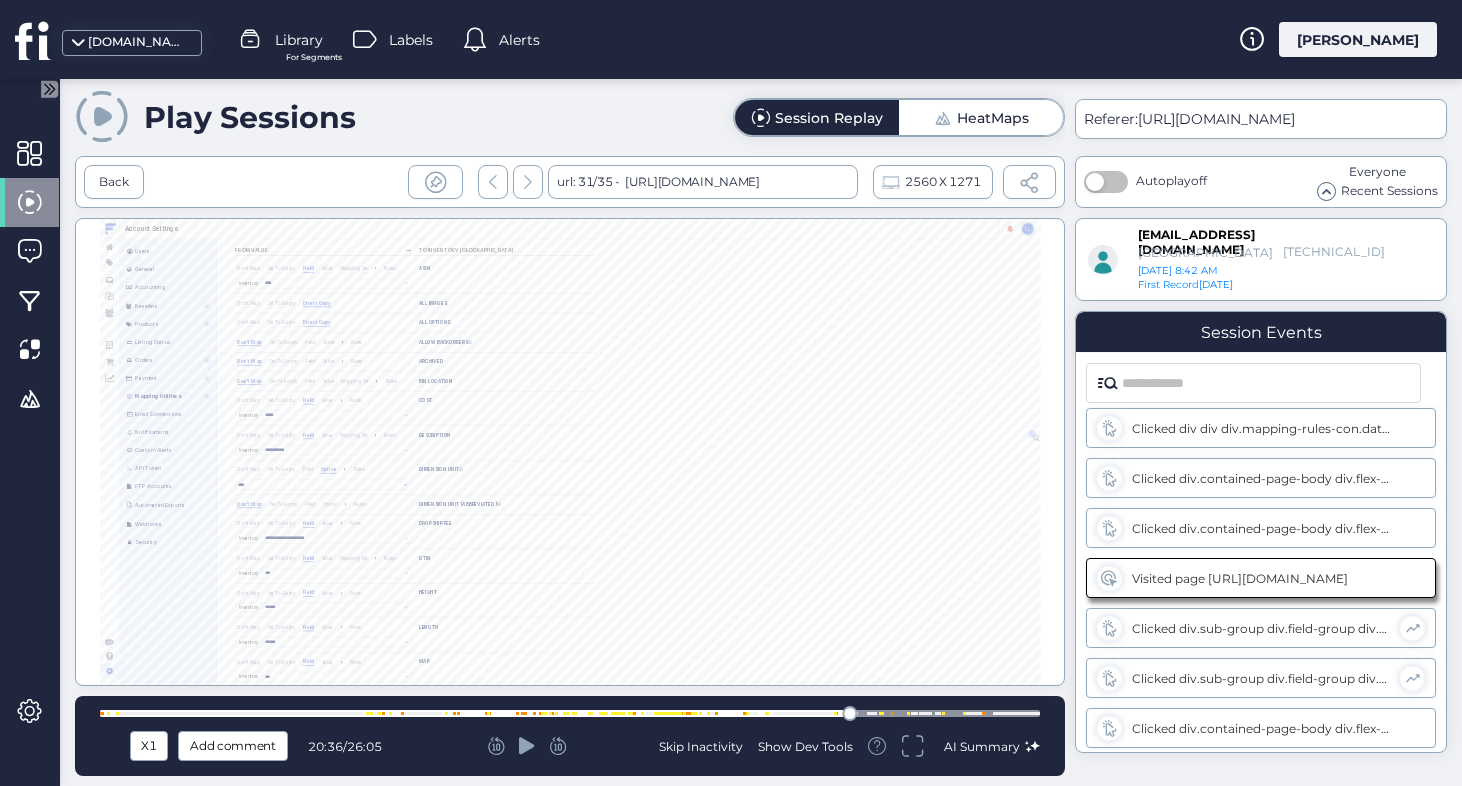 click 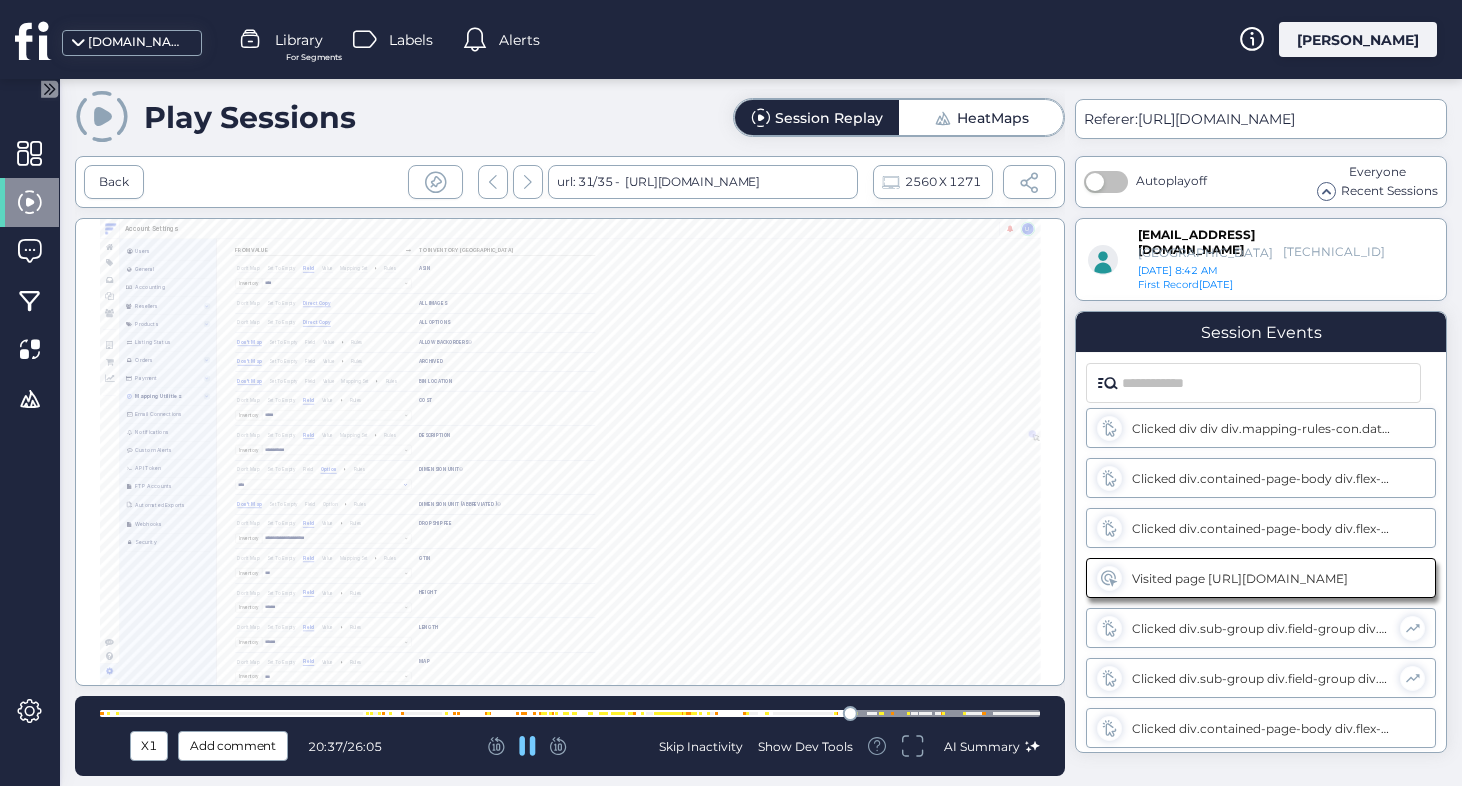 click 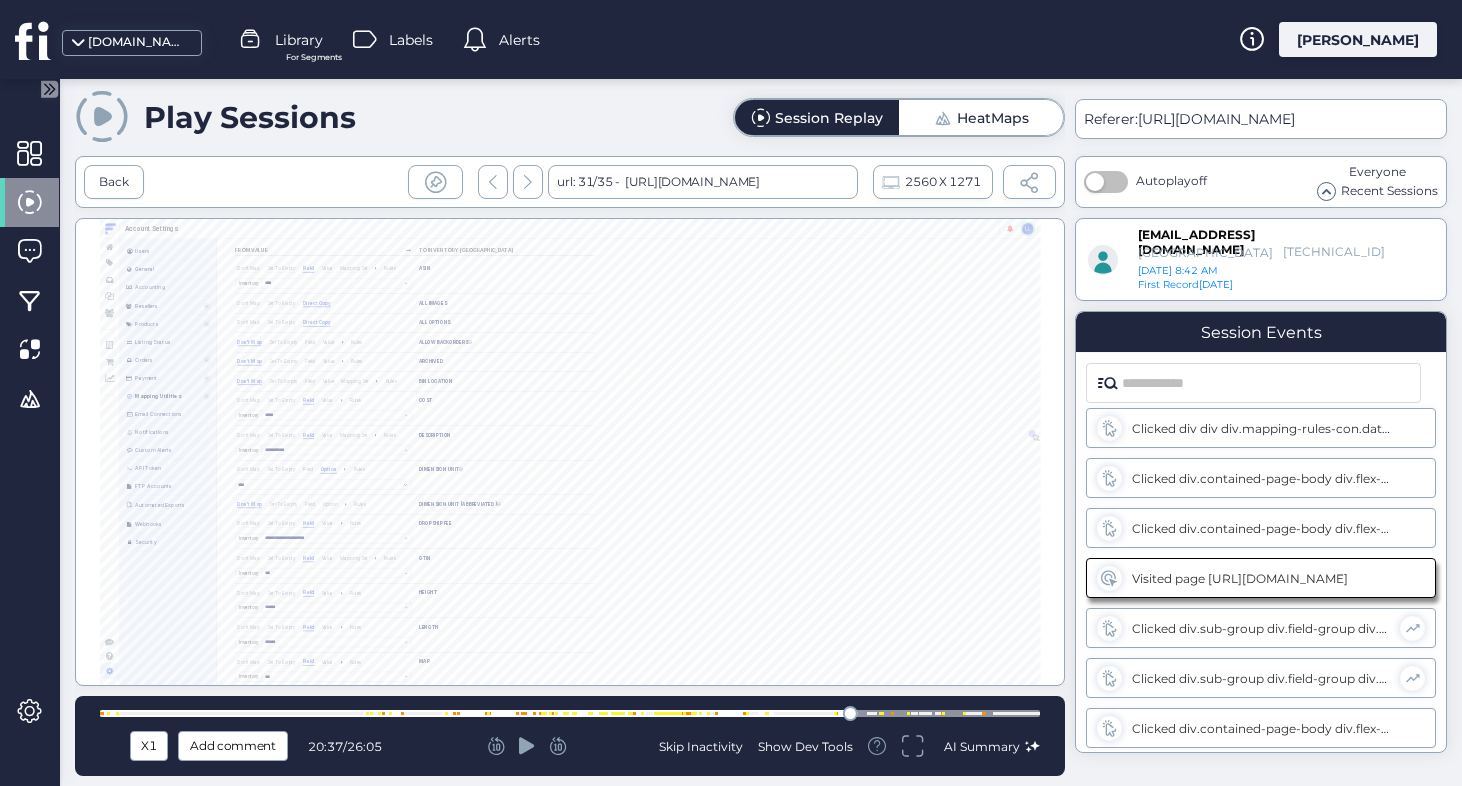 click 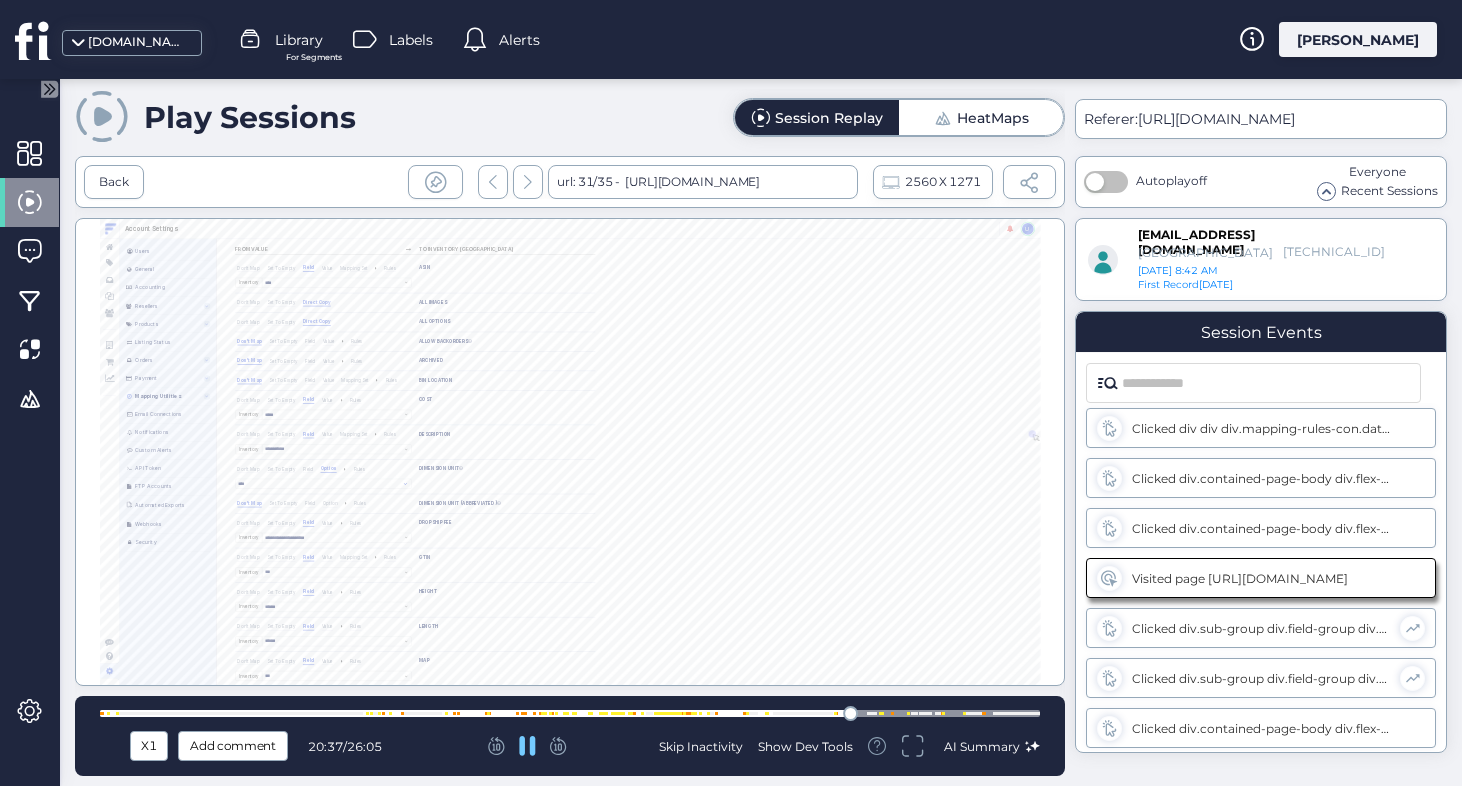 click 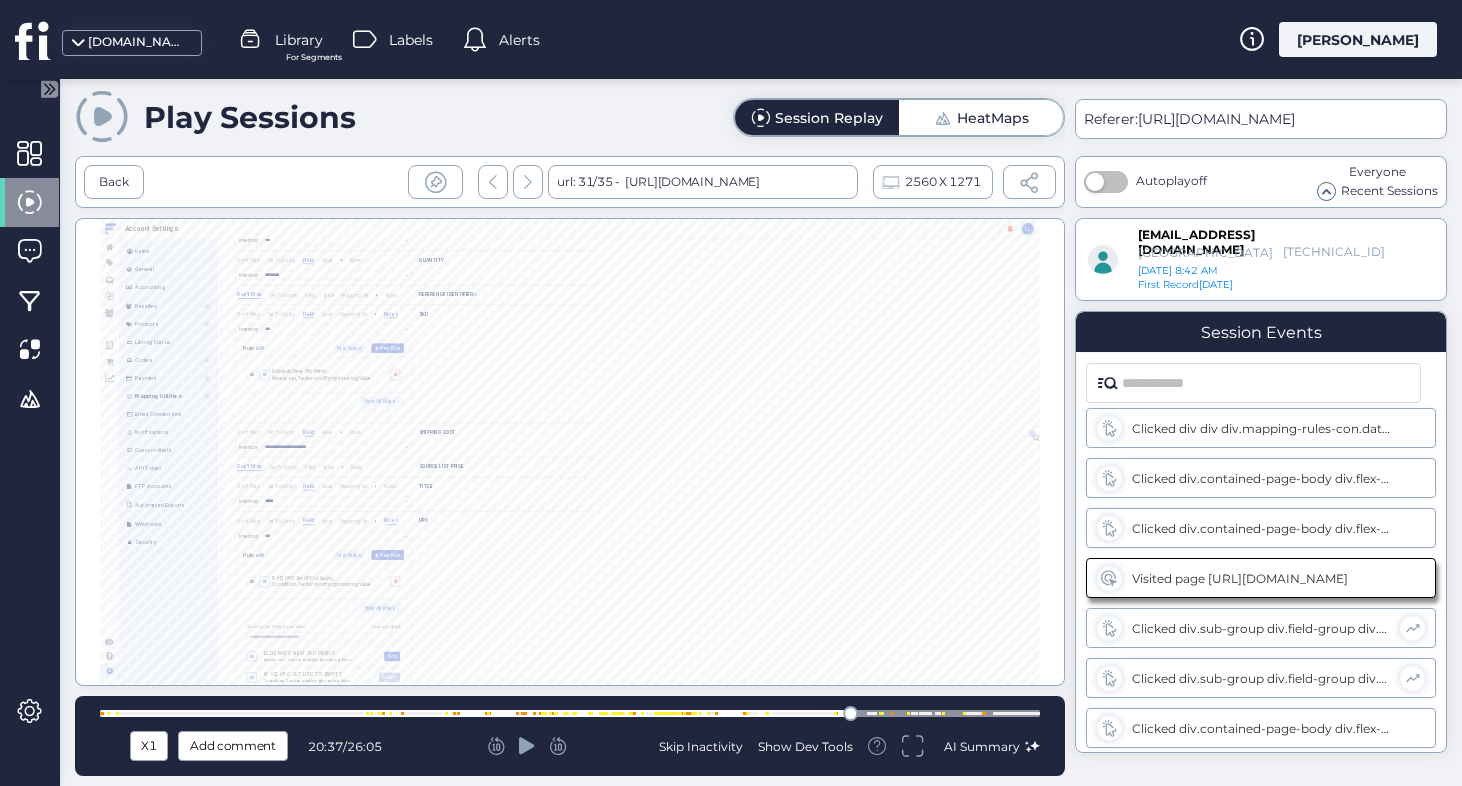 click 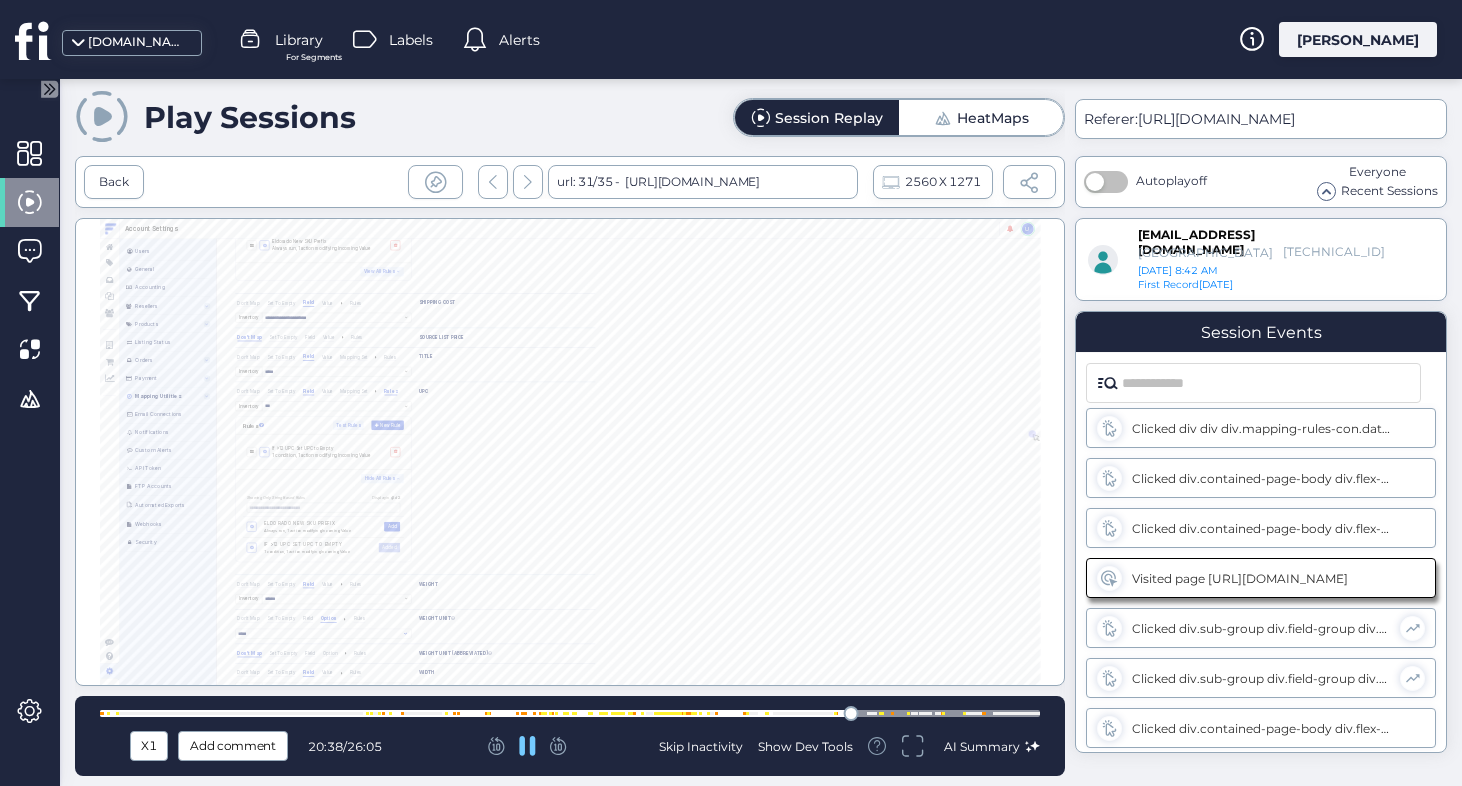 click 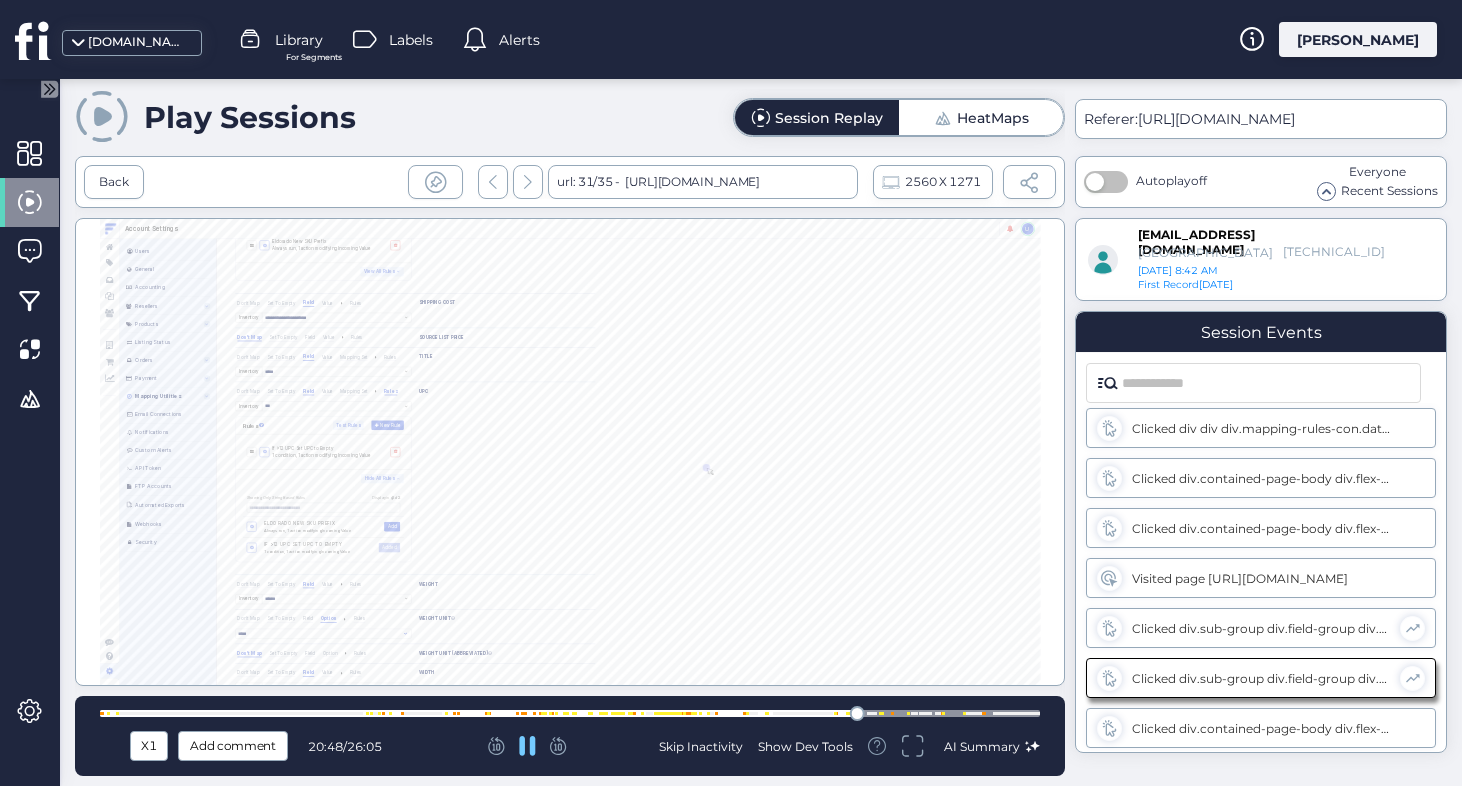 scroll, scrollTop: 3091, scrollLeft: 0, axis: vertical 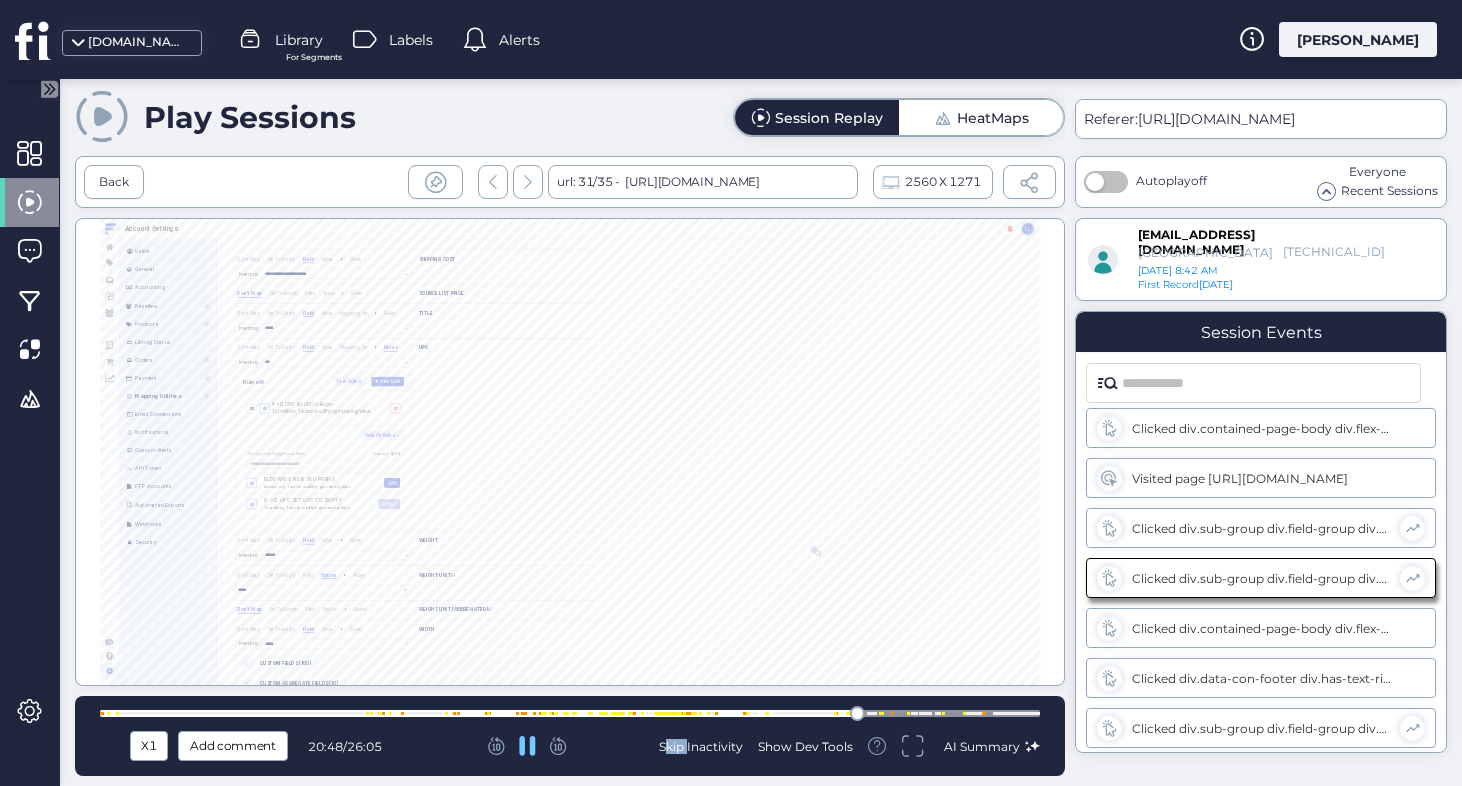 click 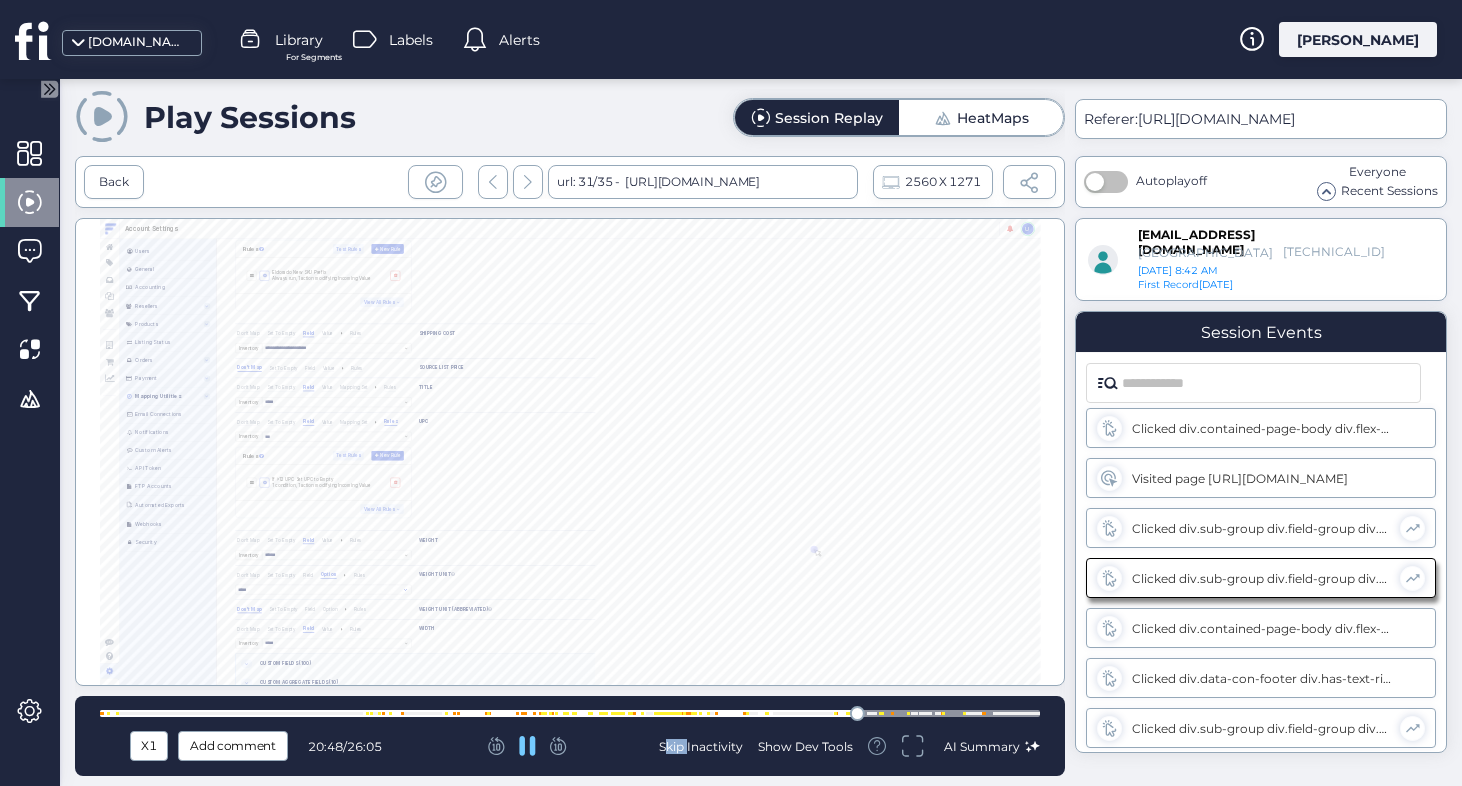 scroll, scrollTop: 4804, scrollLeft: 0, axis: vertical 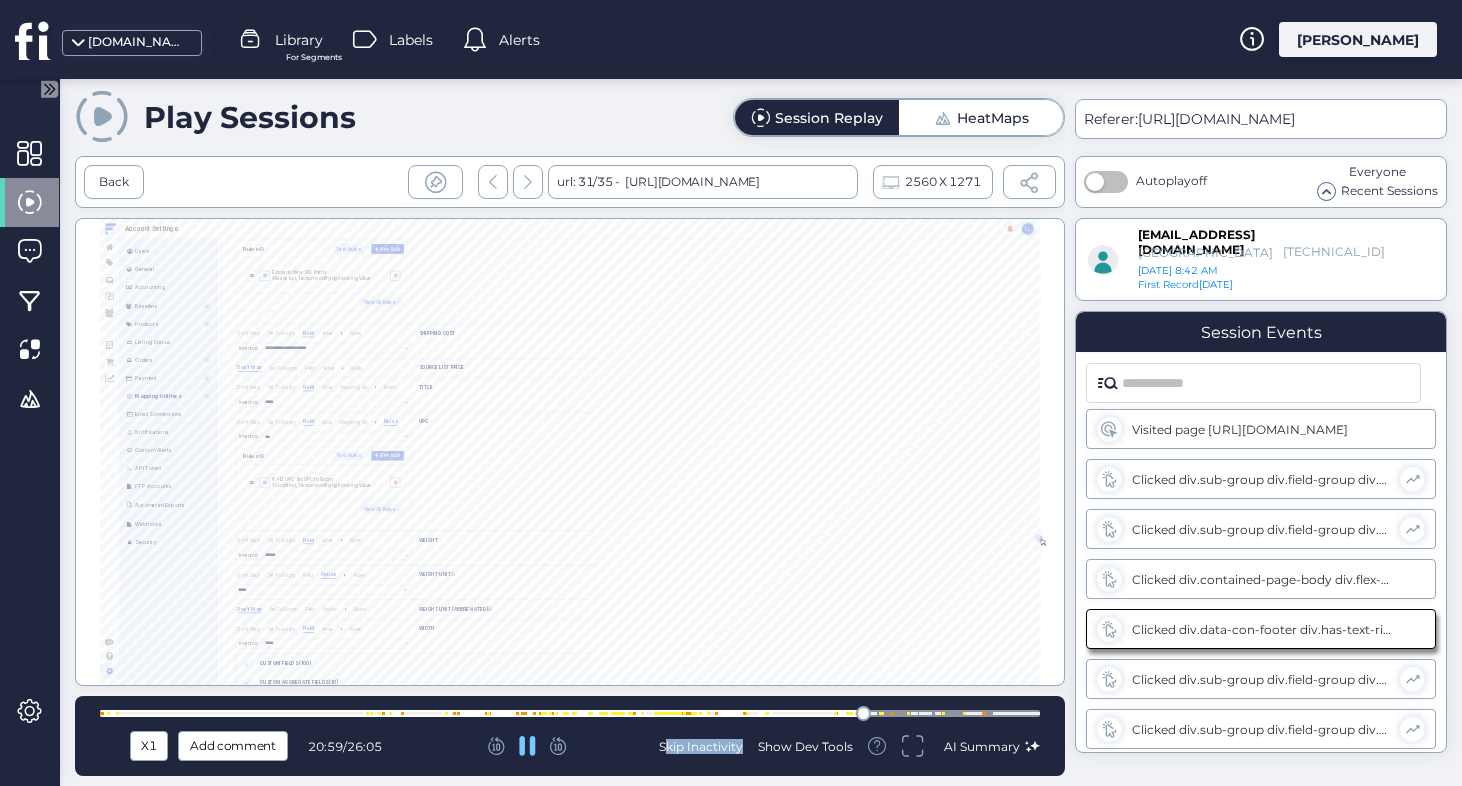 click 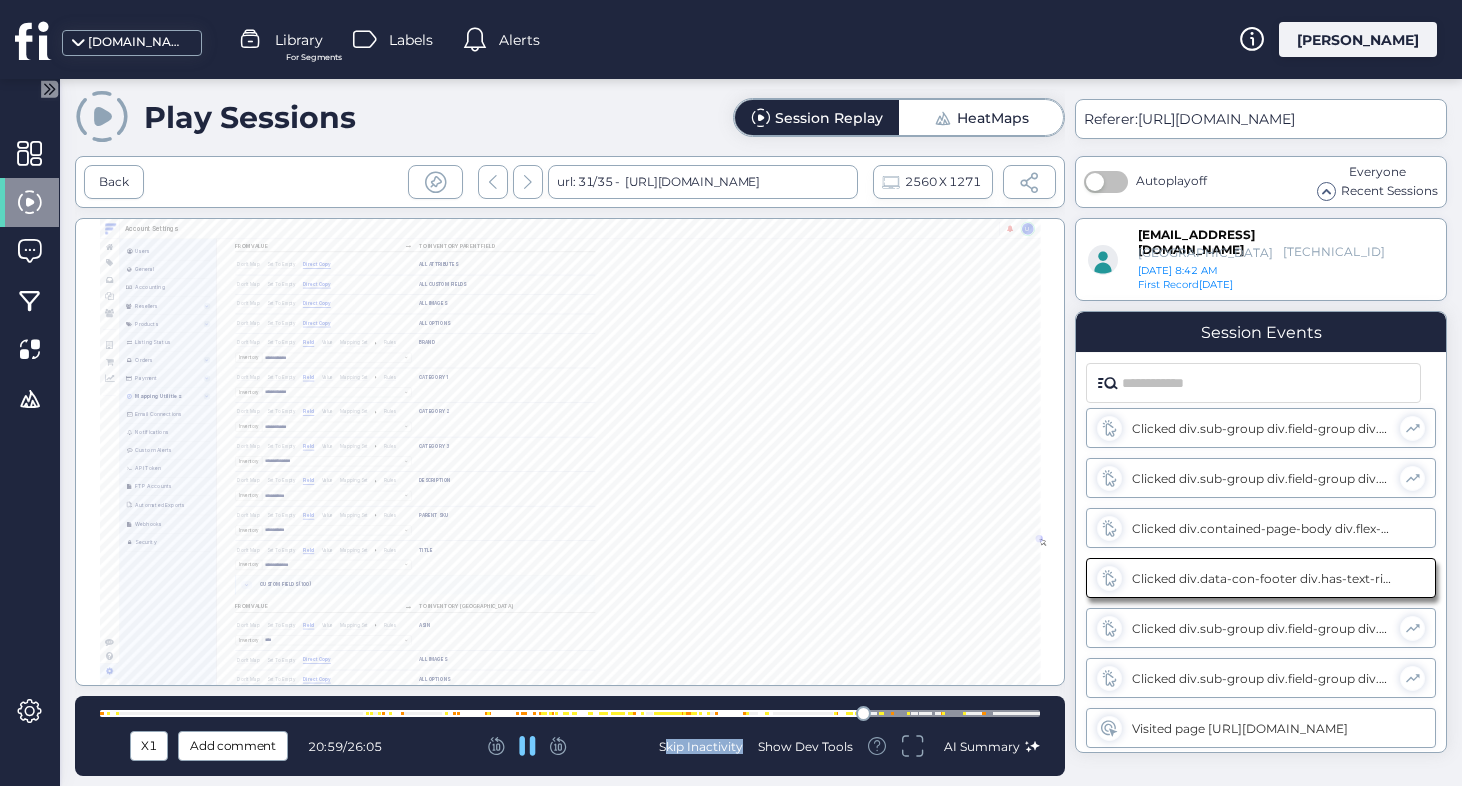 click 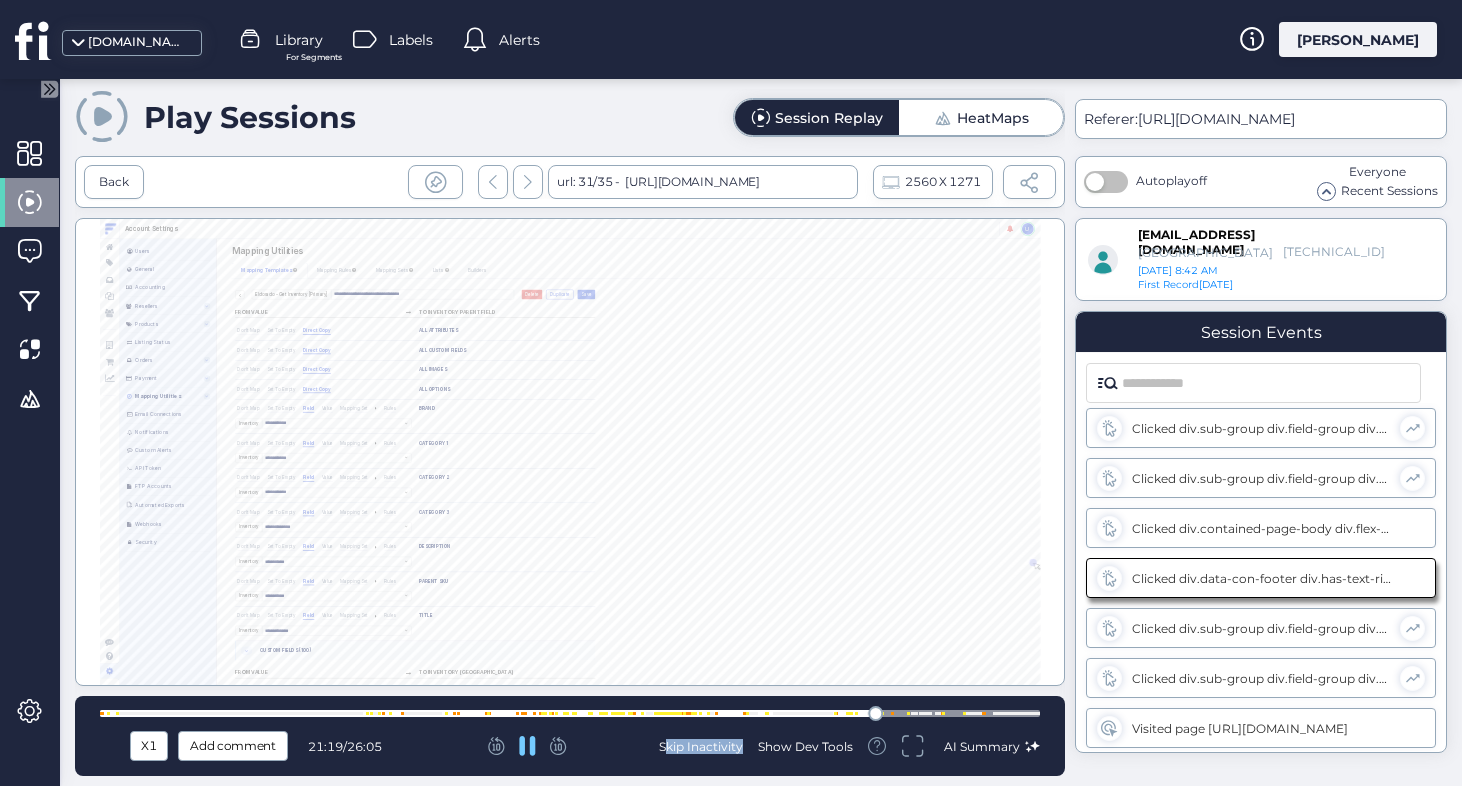 click 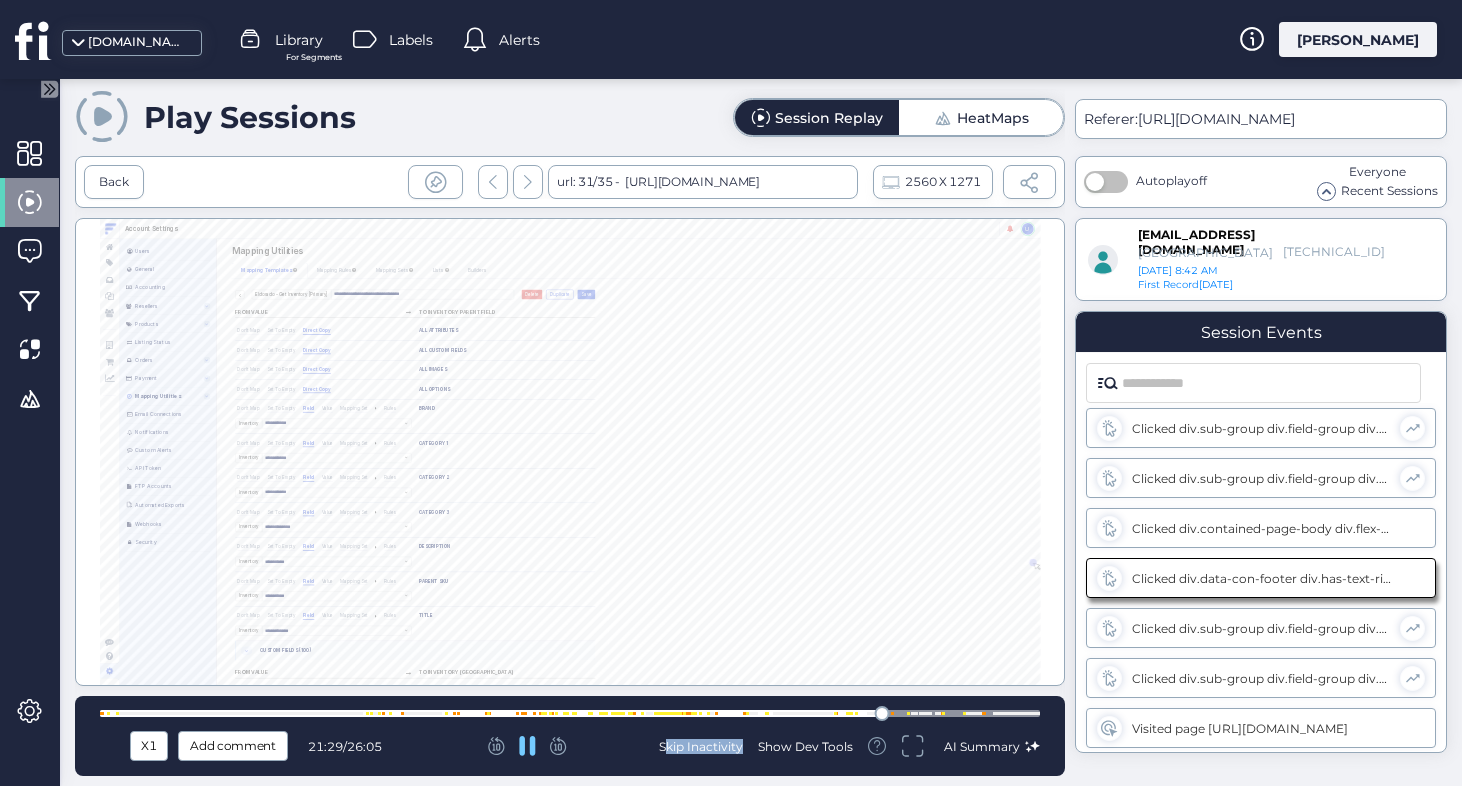 click 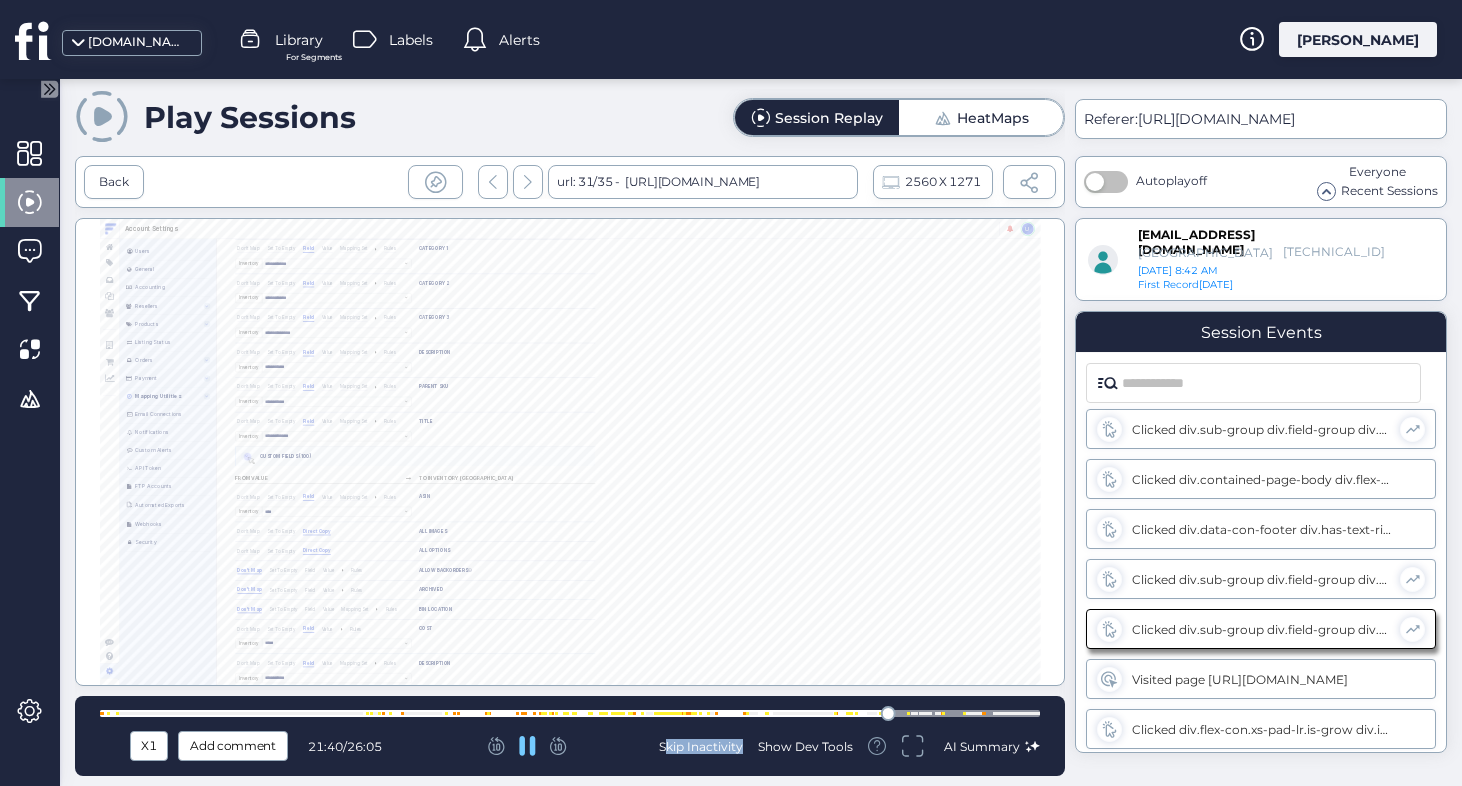 click 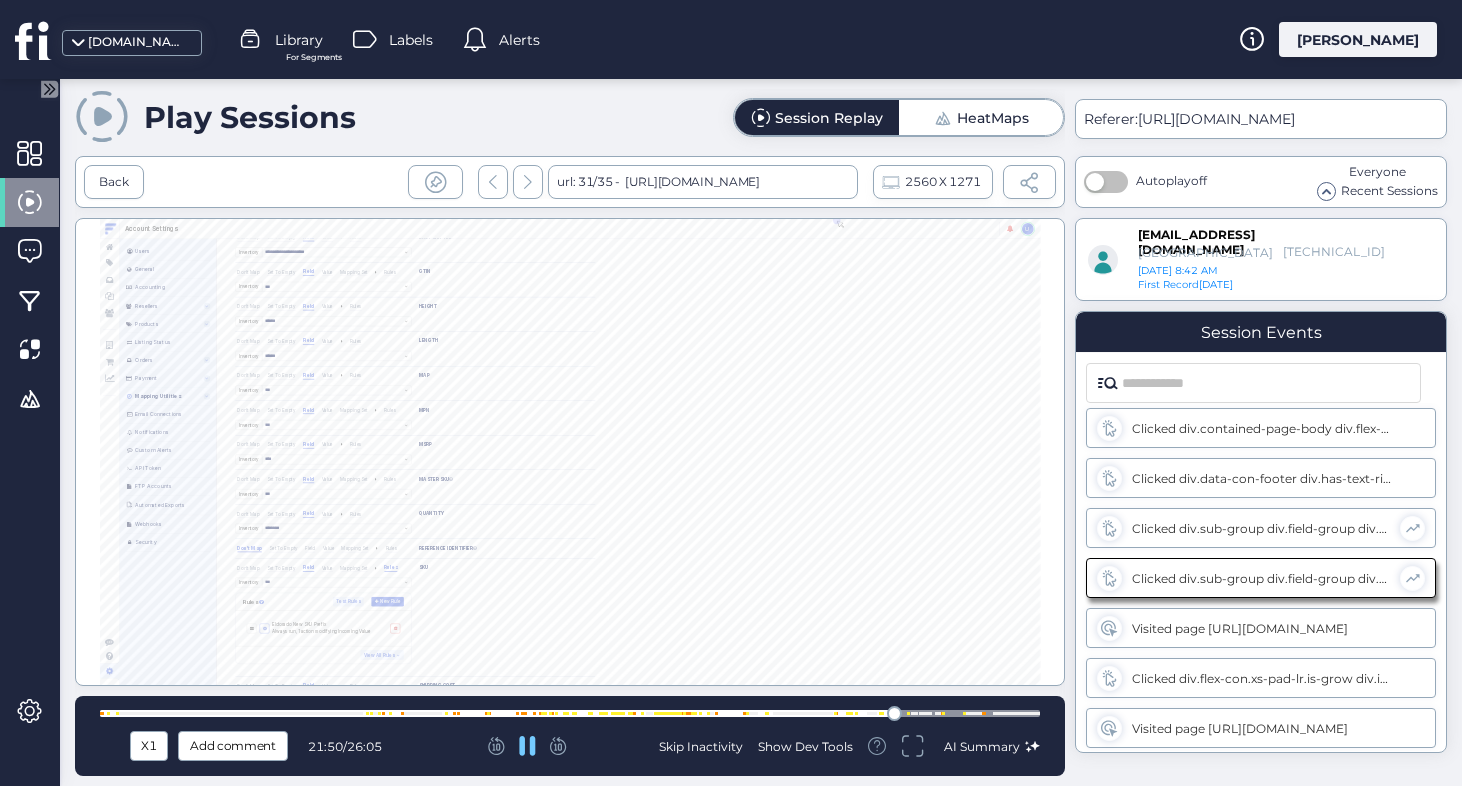 click 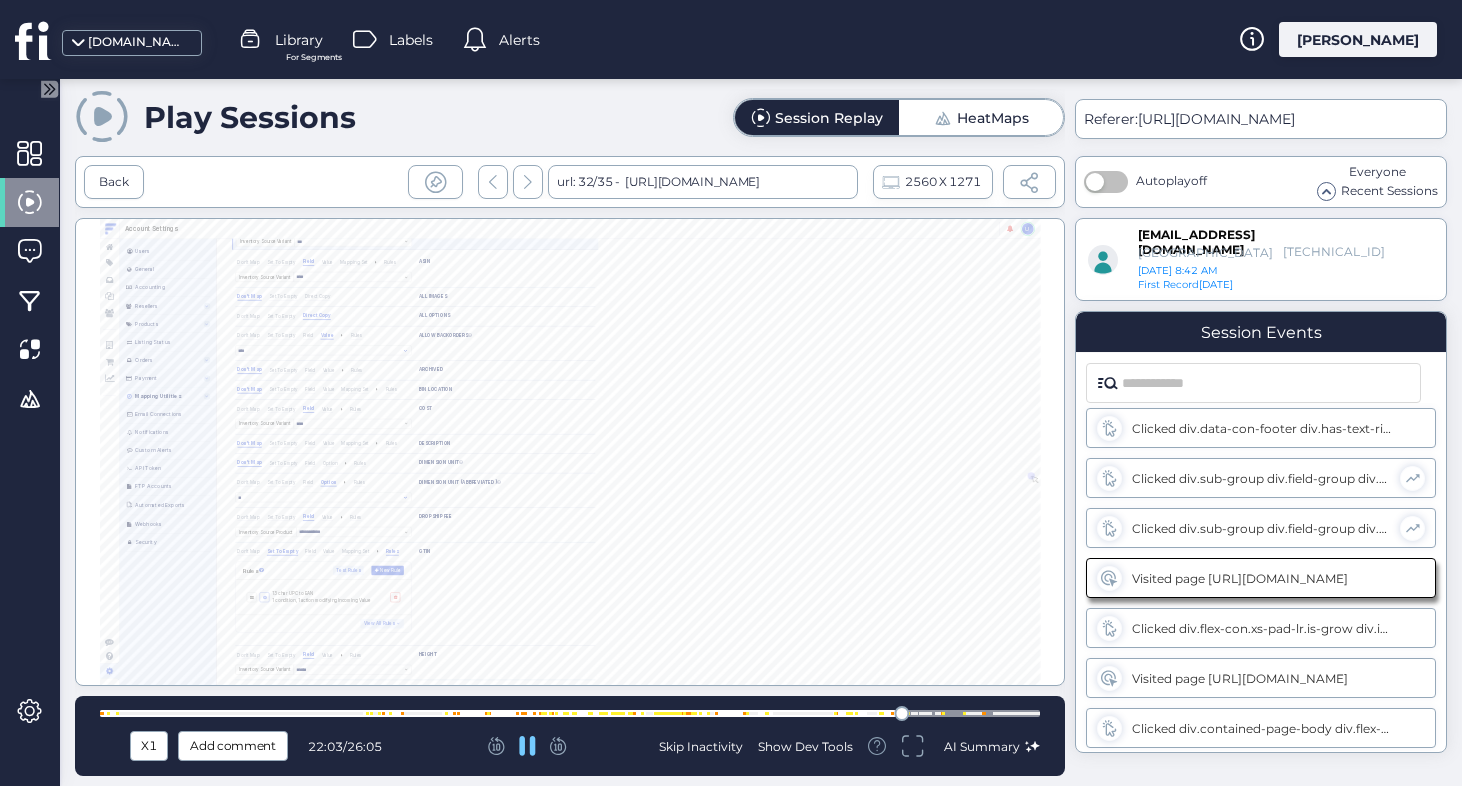 click 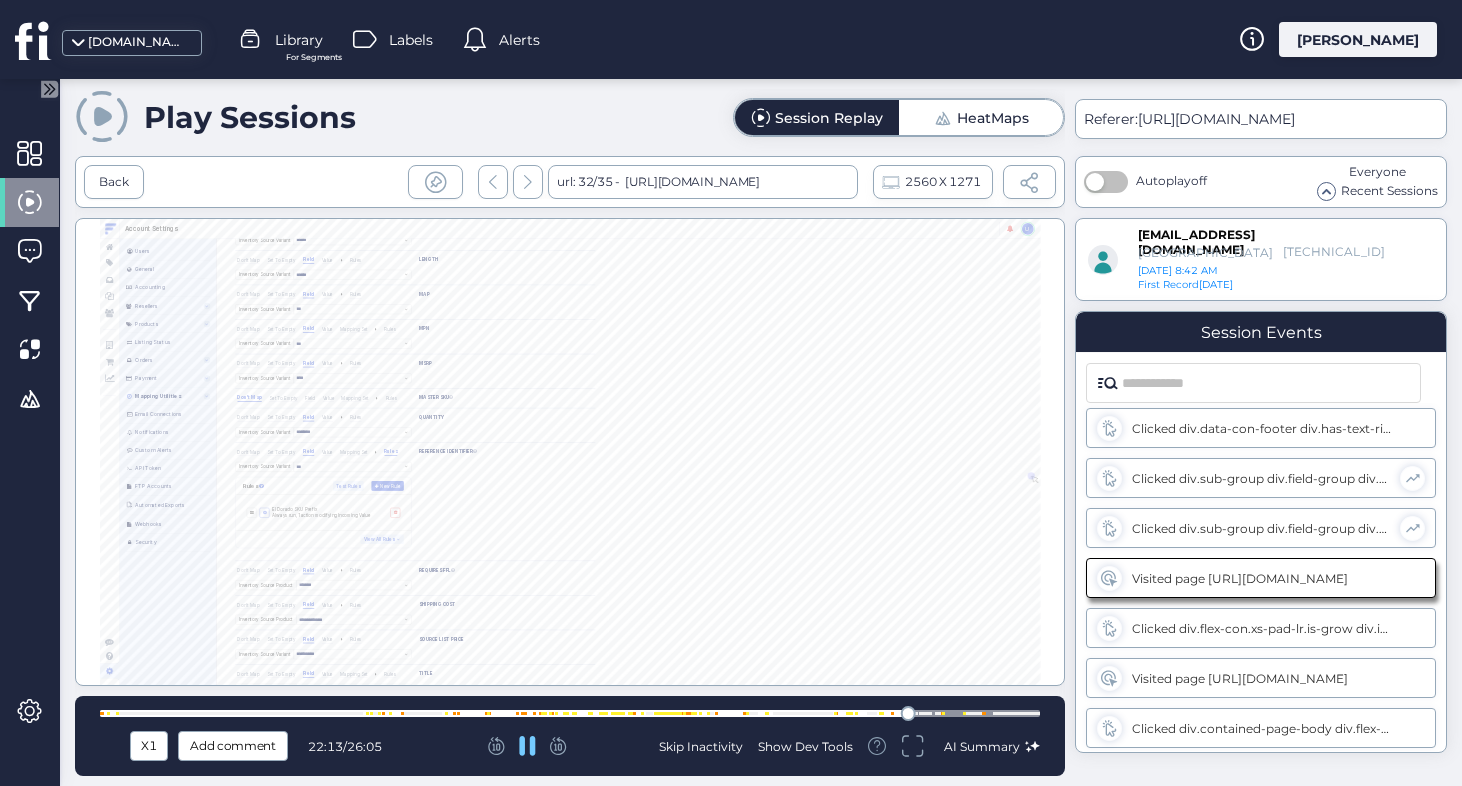 click 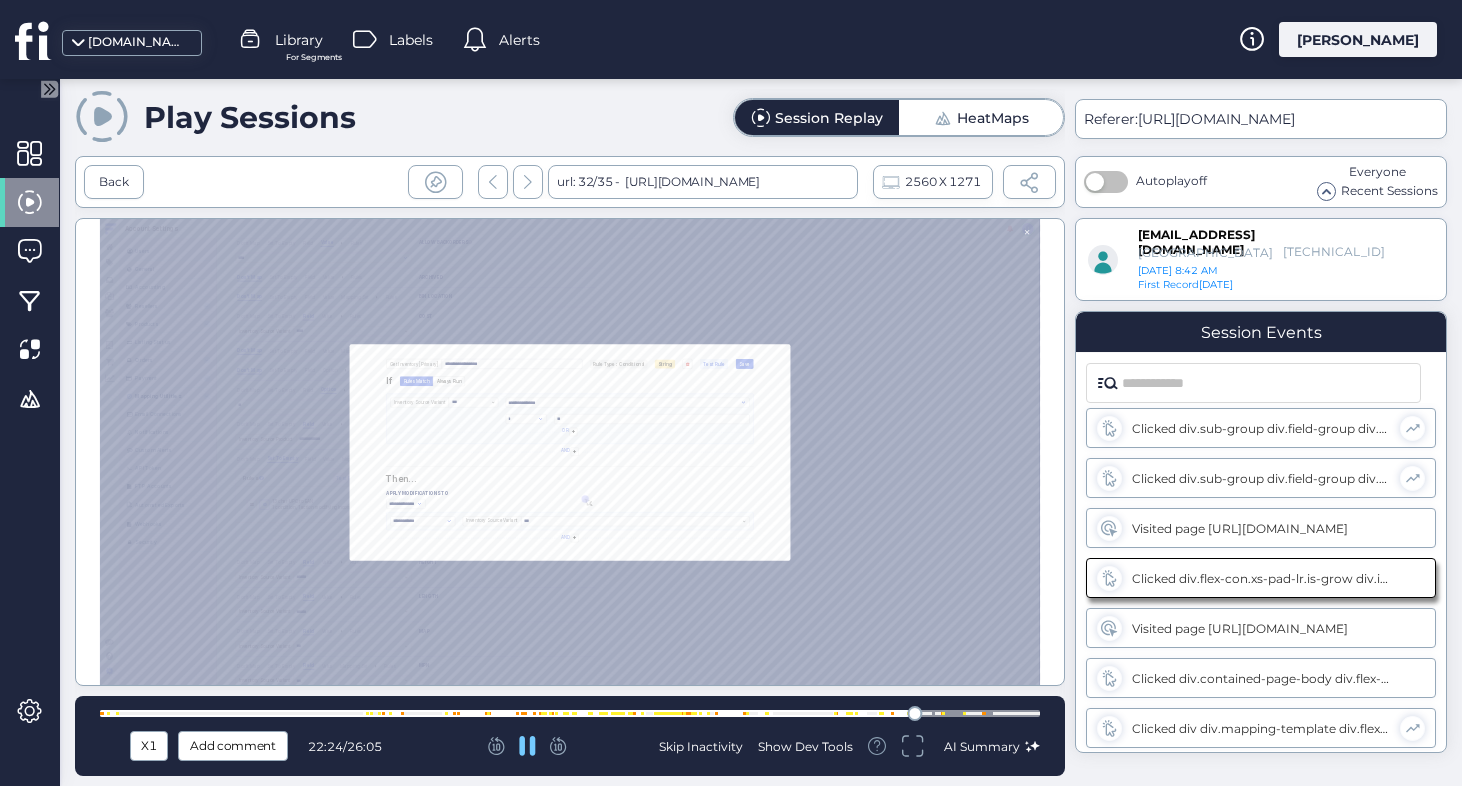 click 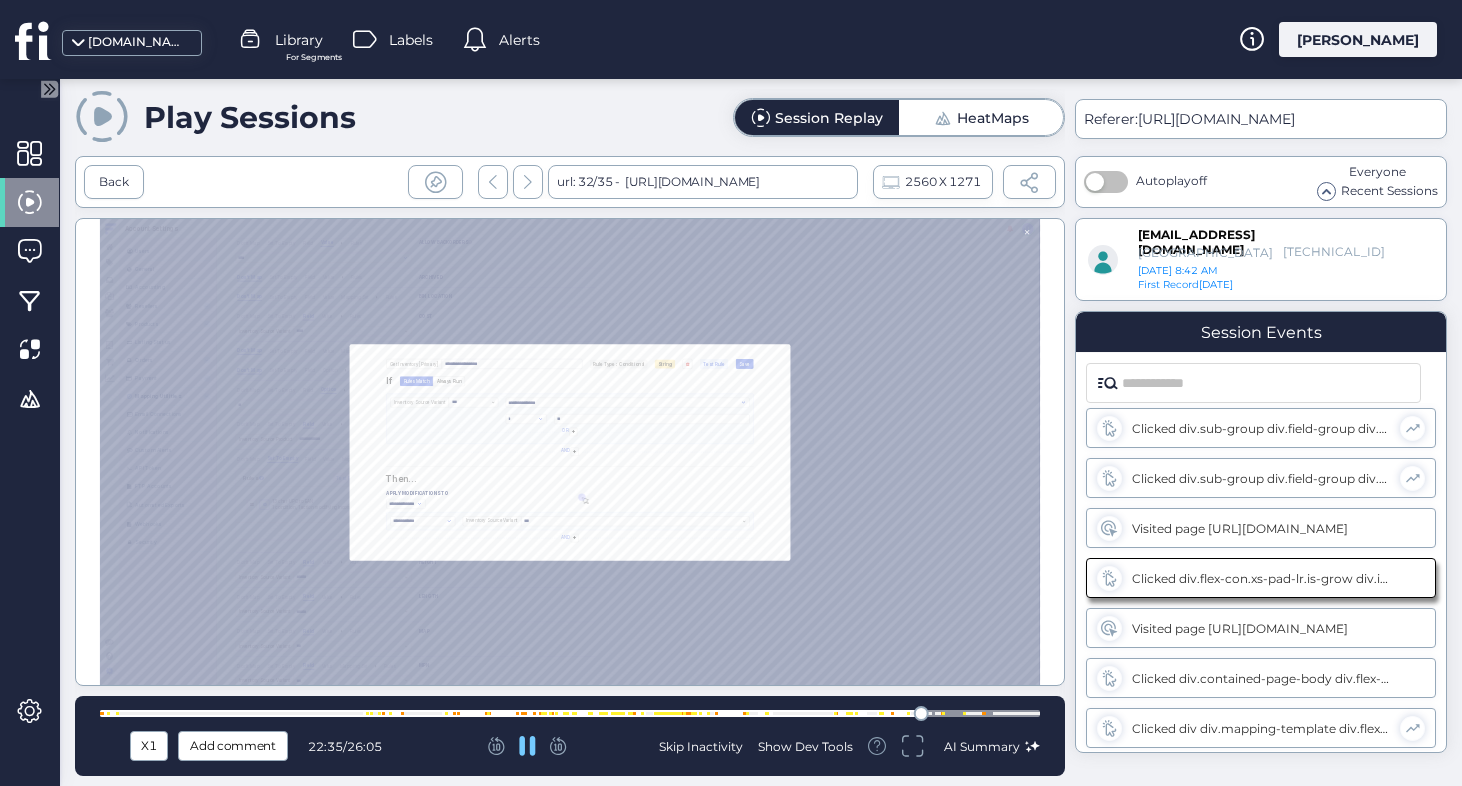 click 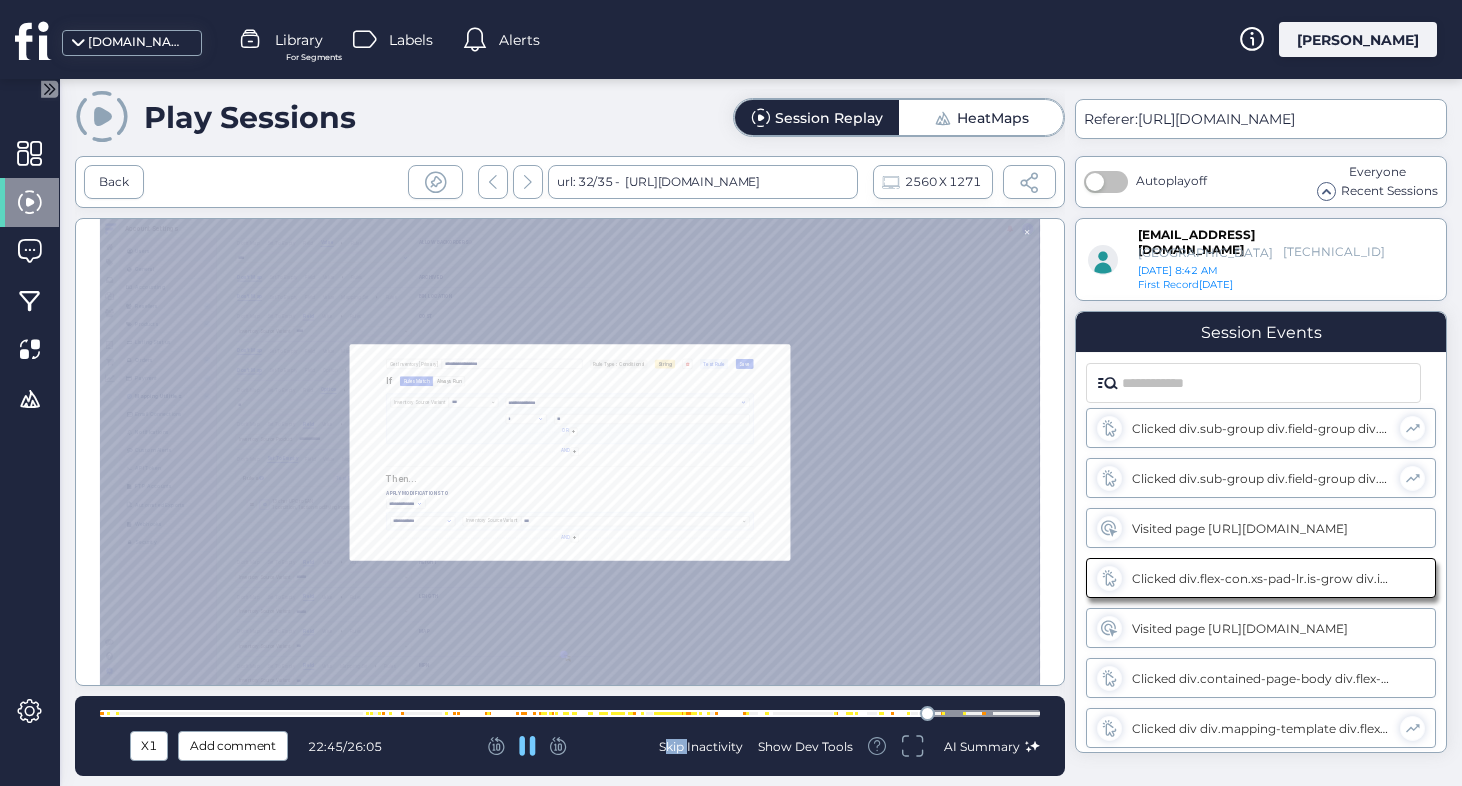 click 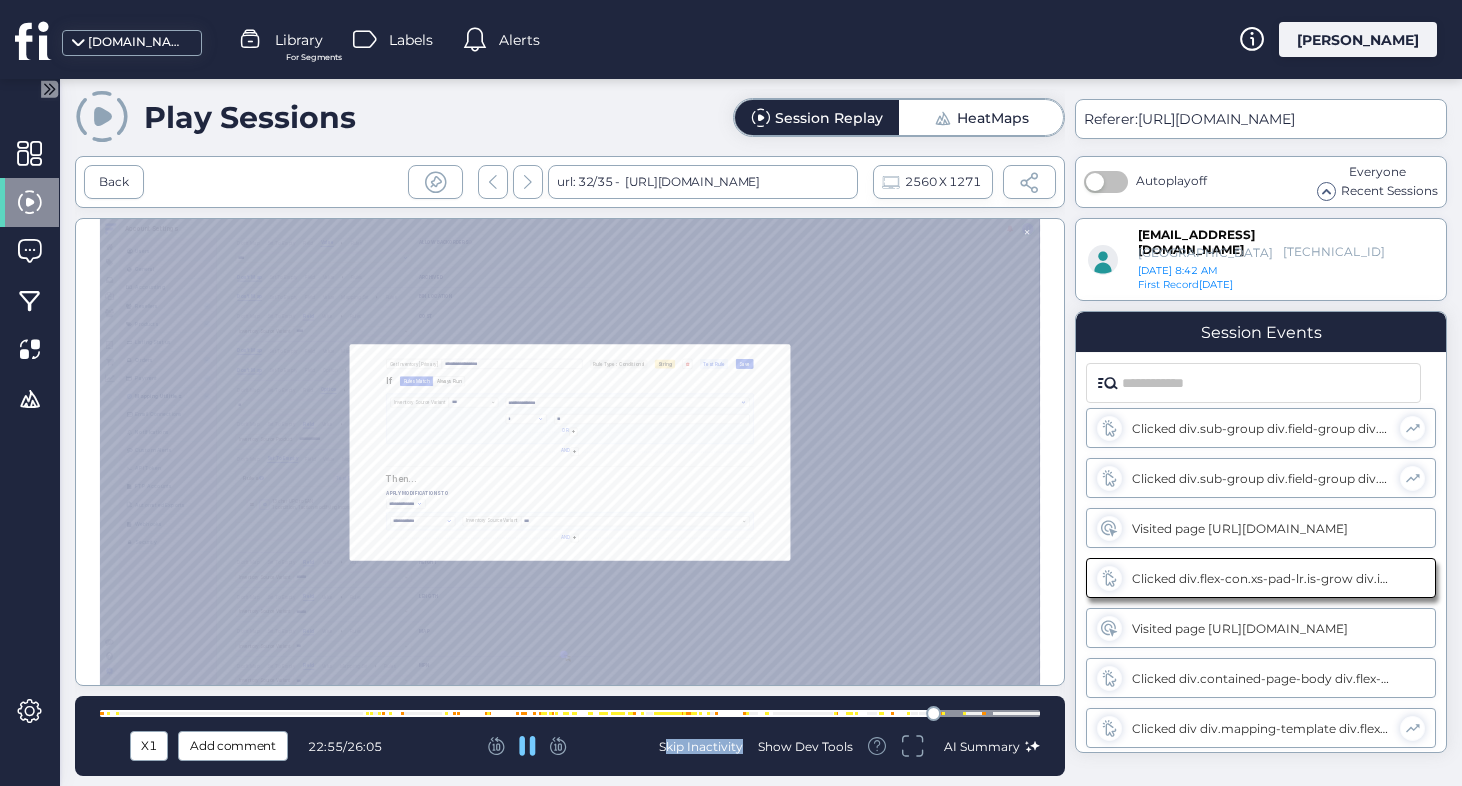 click 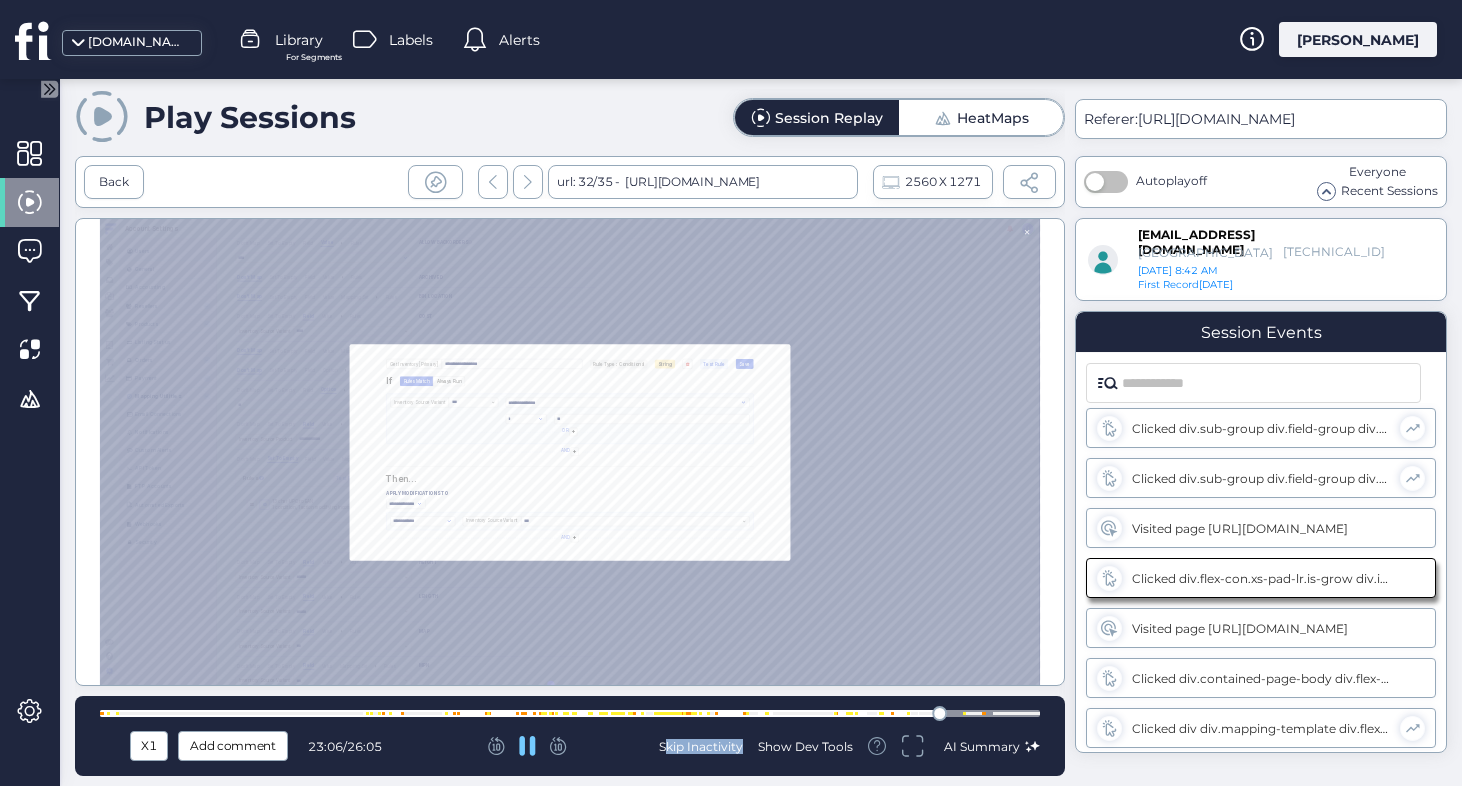 click 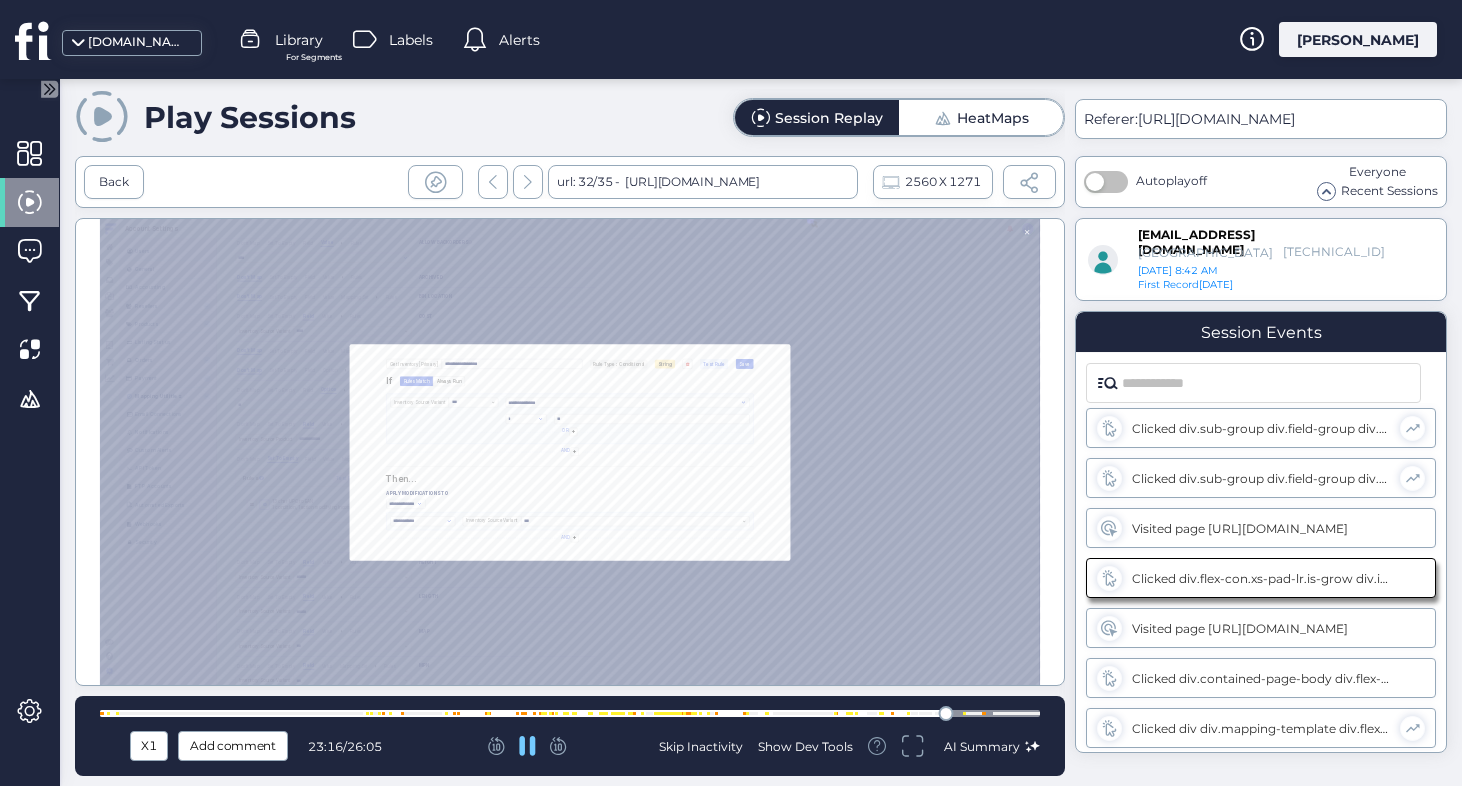 click 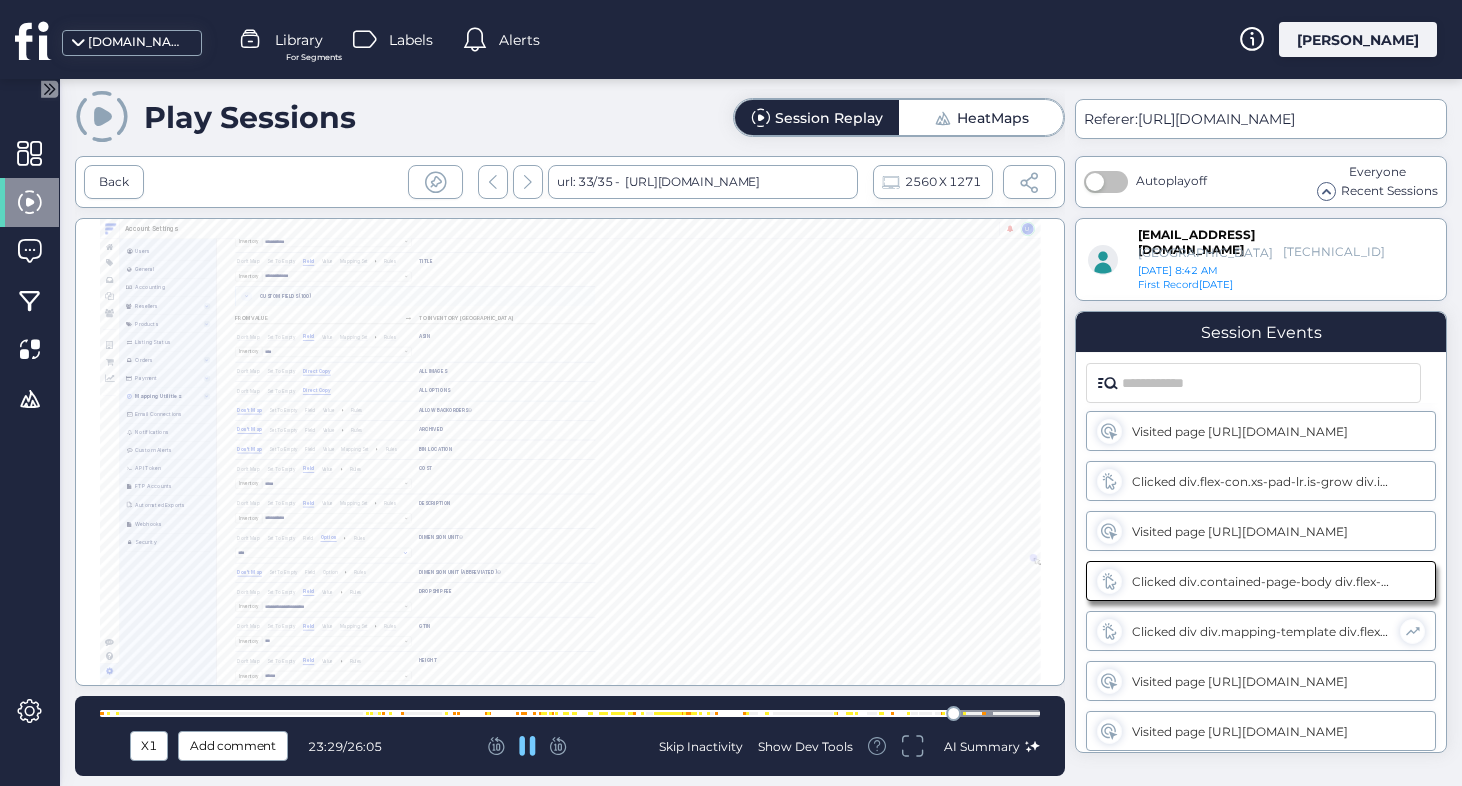click 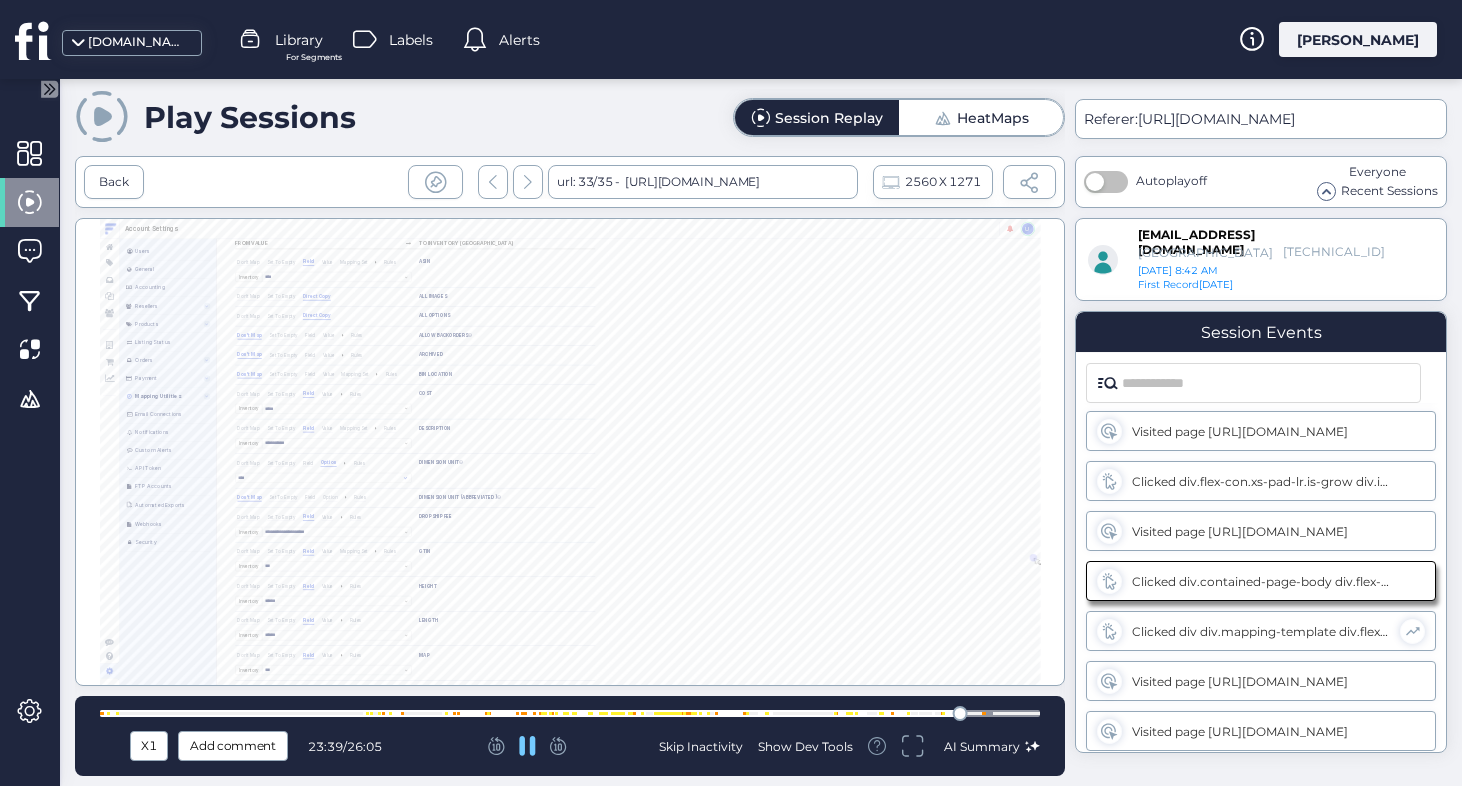 click 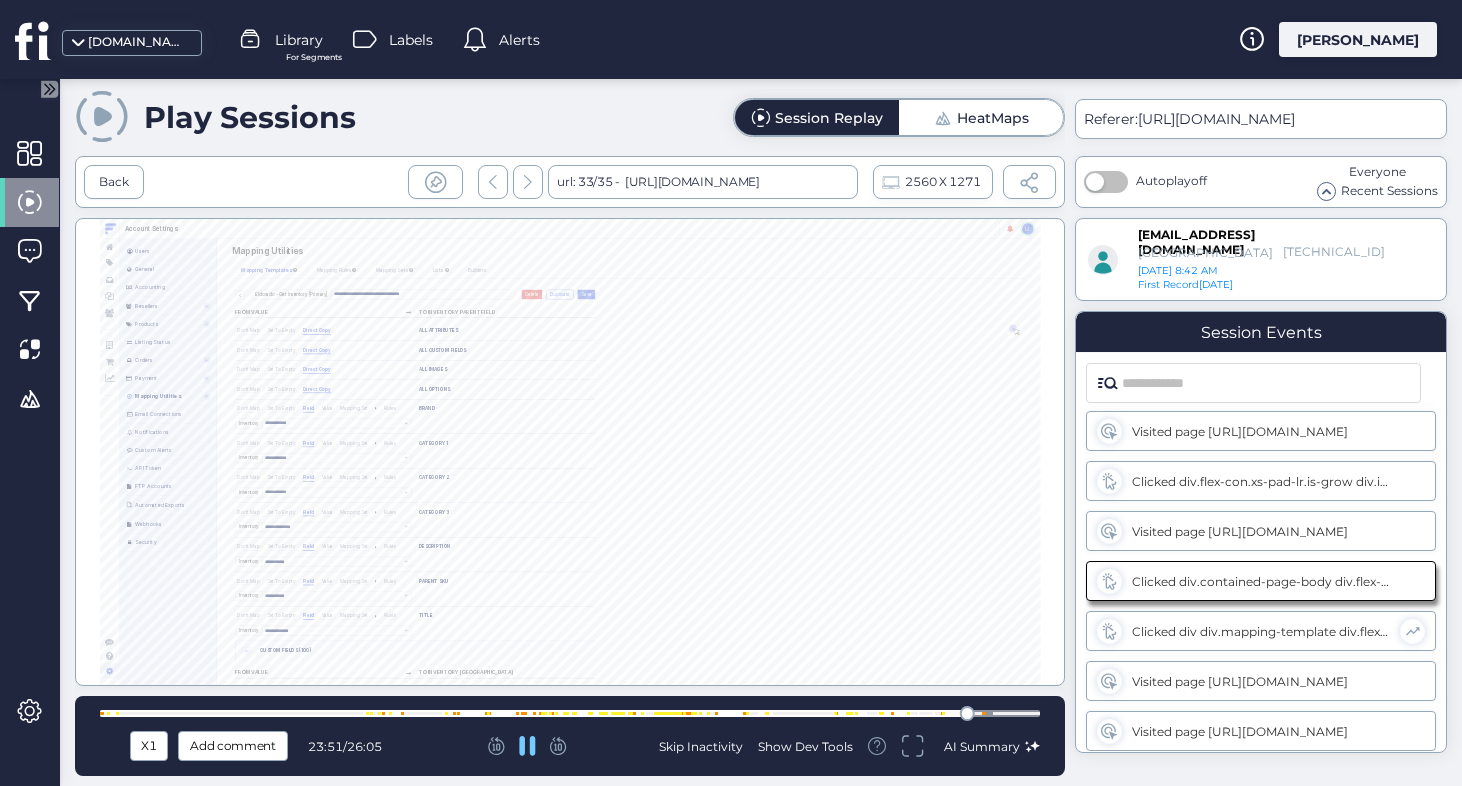 click 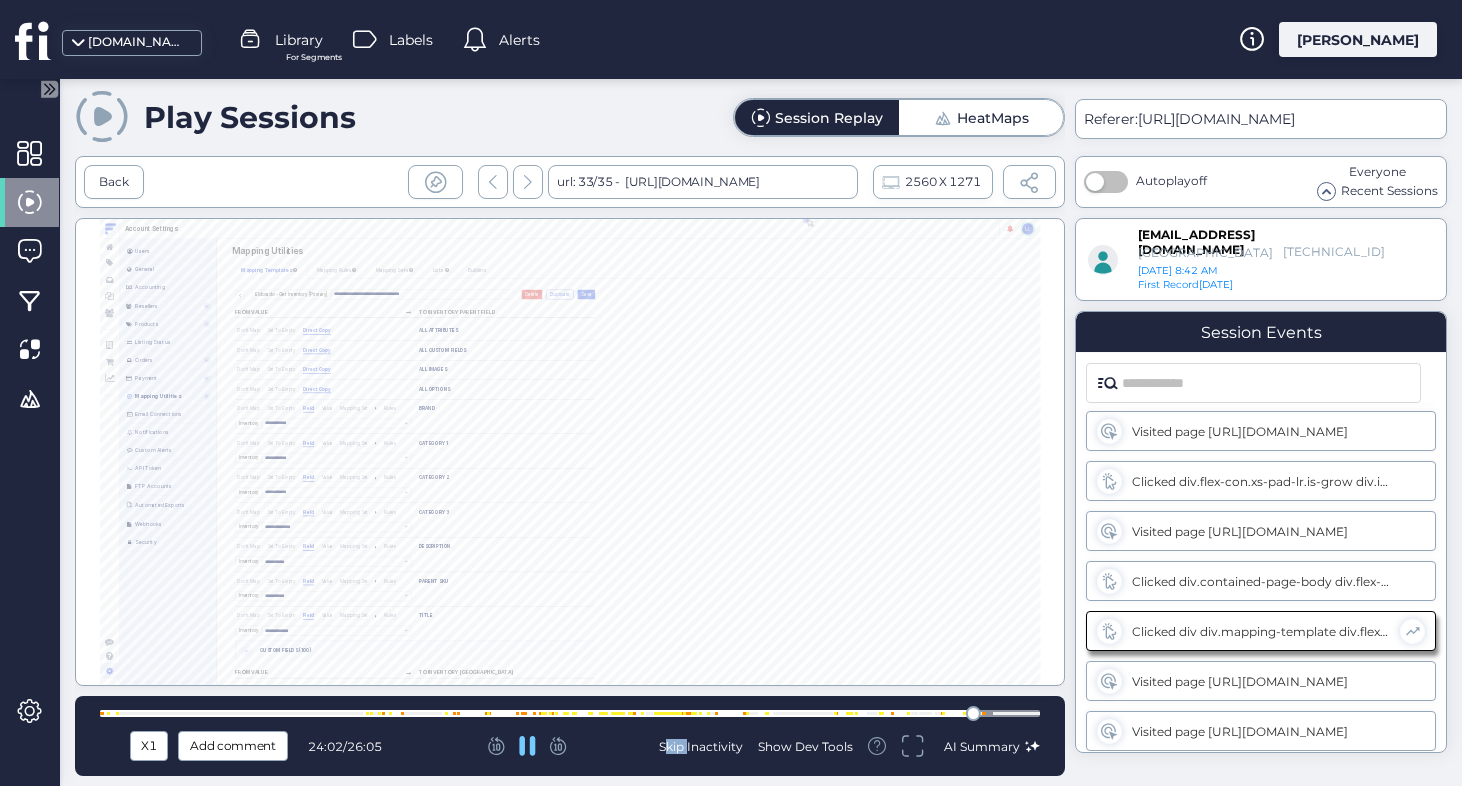 click 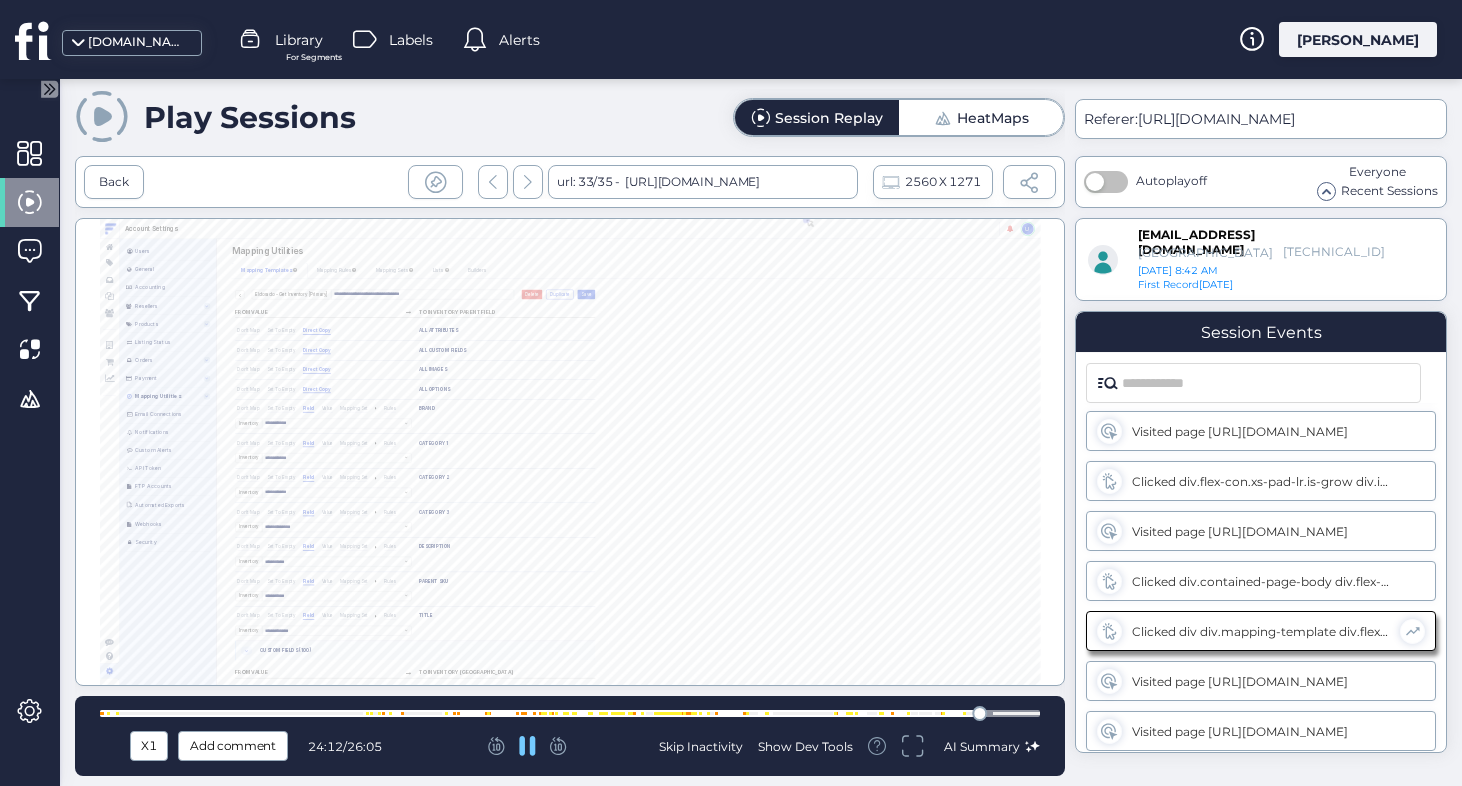 click 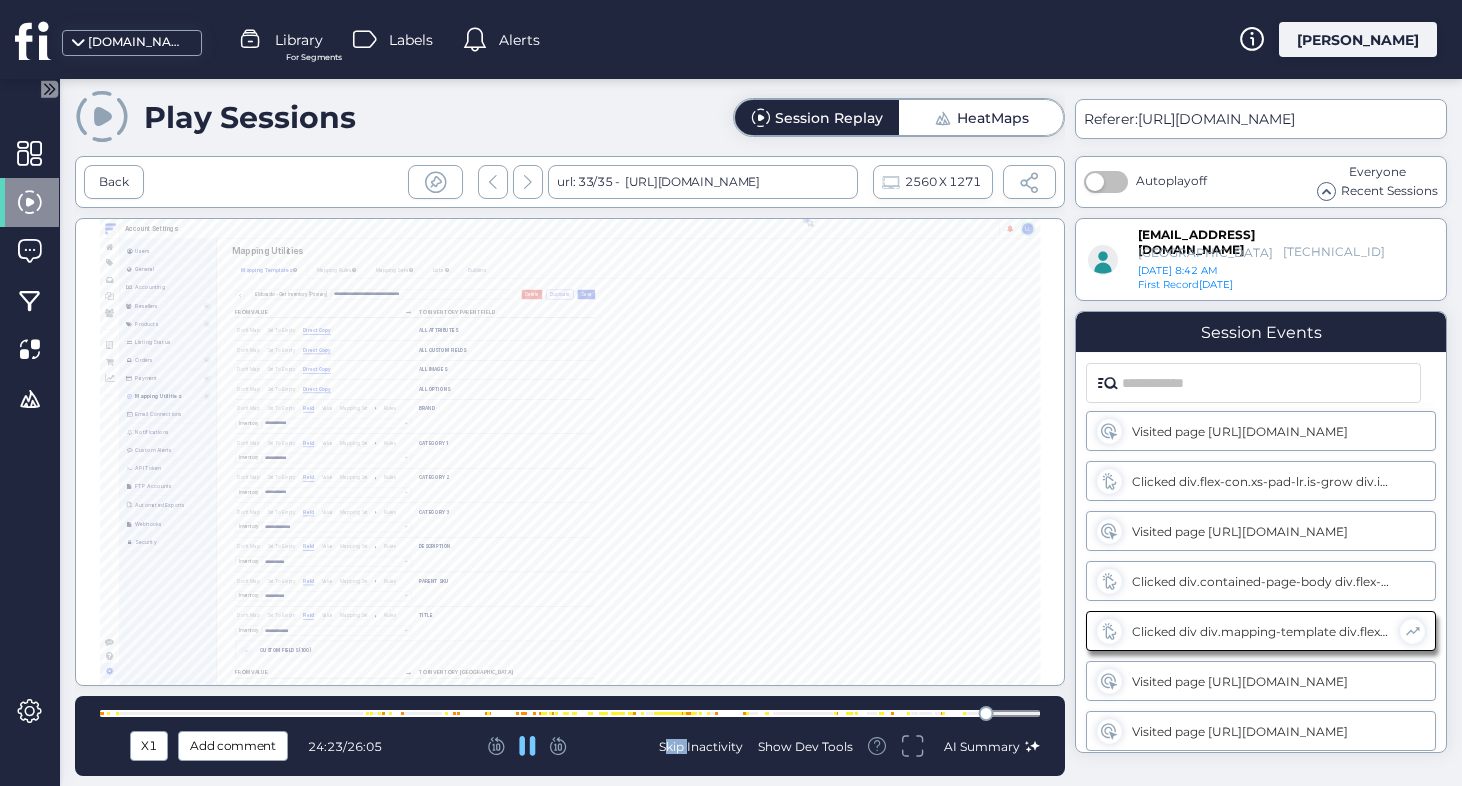 click 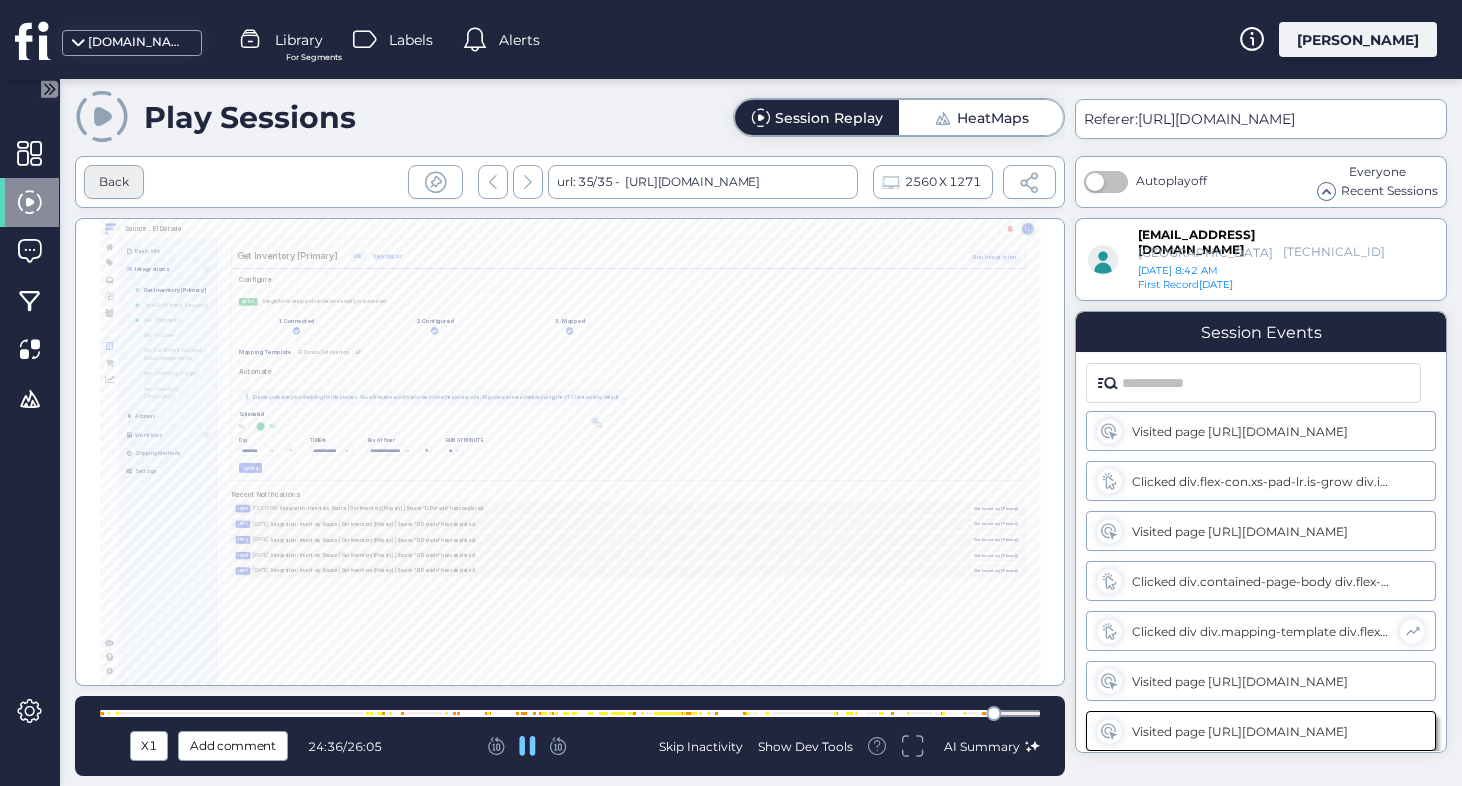 click on "Back" at bounding box center (114, 182) 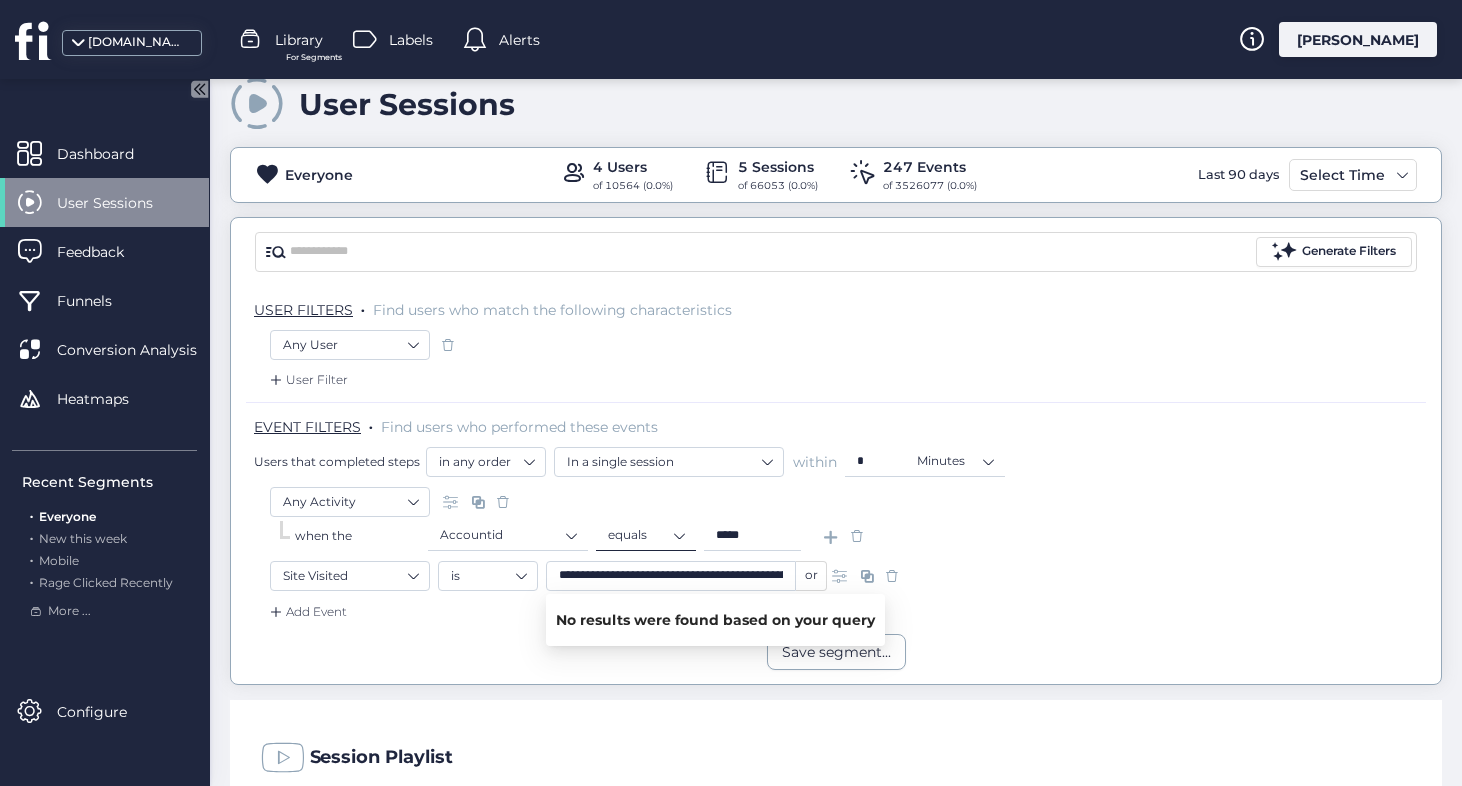 scroll, scrollTop: 35, scrollLeft: 0, axis: vertical 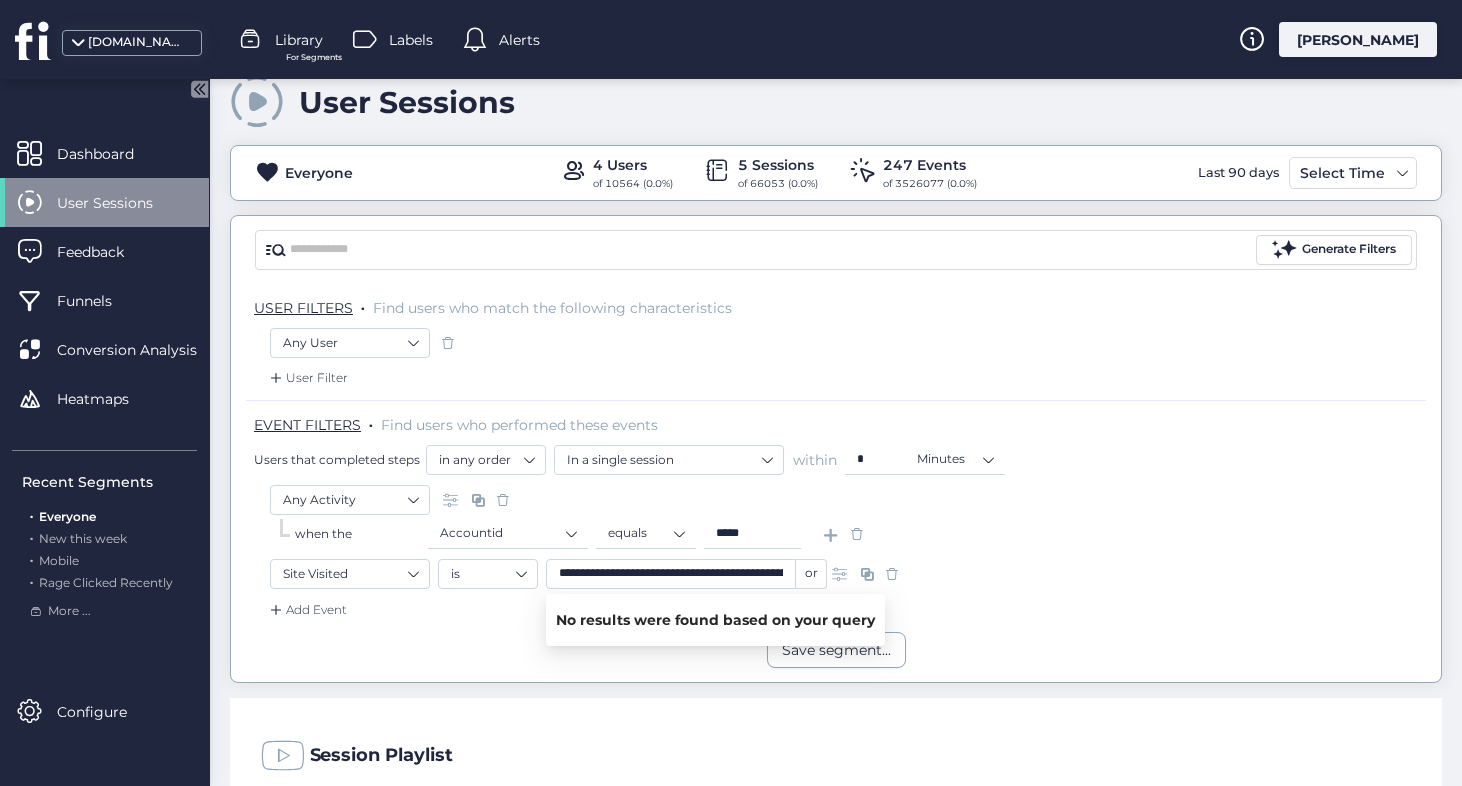 click 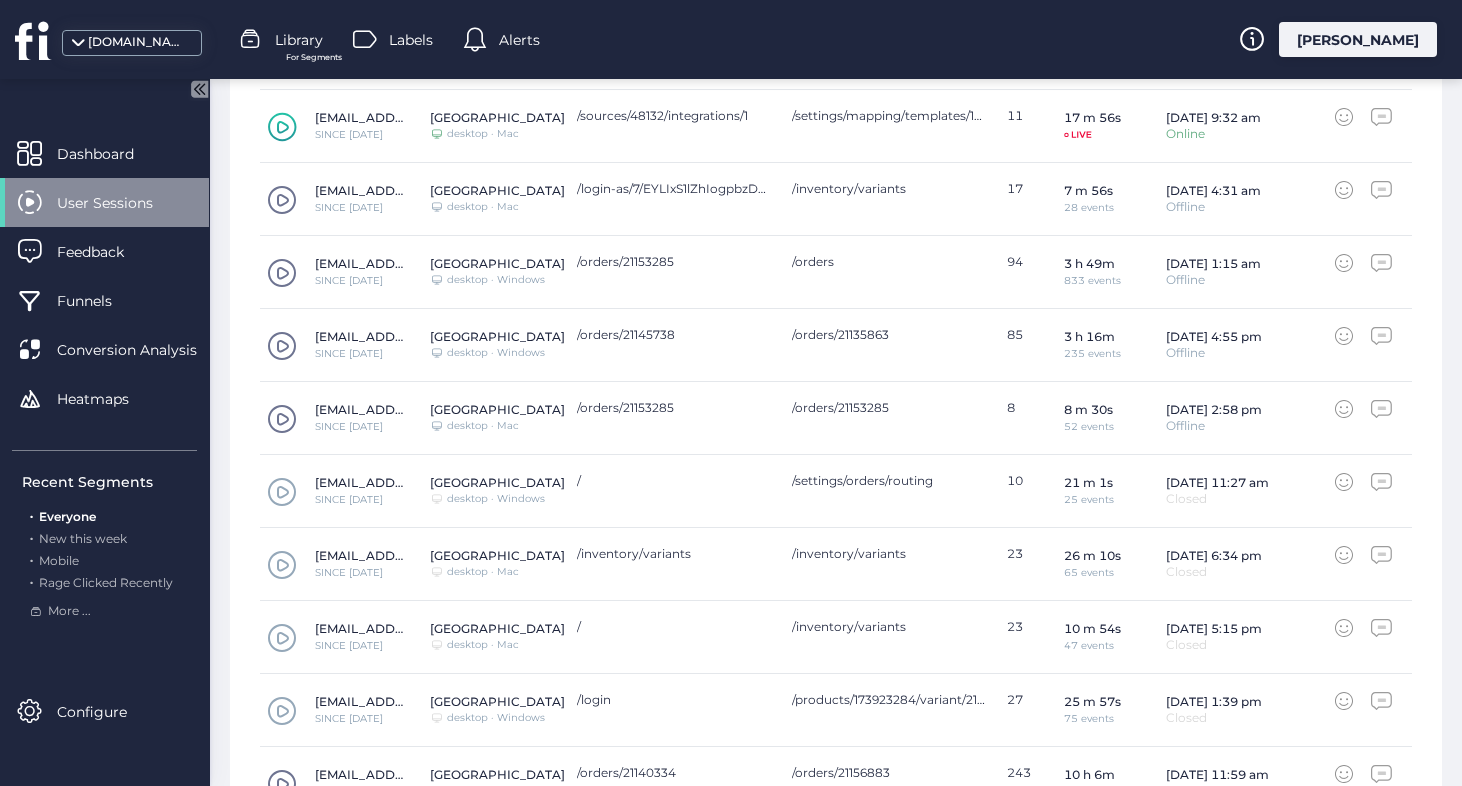 scroll, scrollTop: 851, scrollLeft: 0, axis: vertical 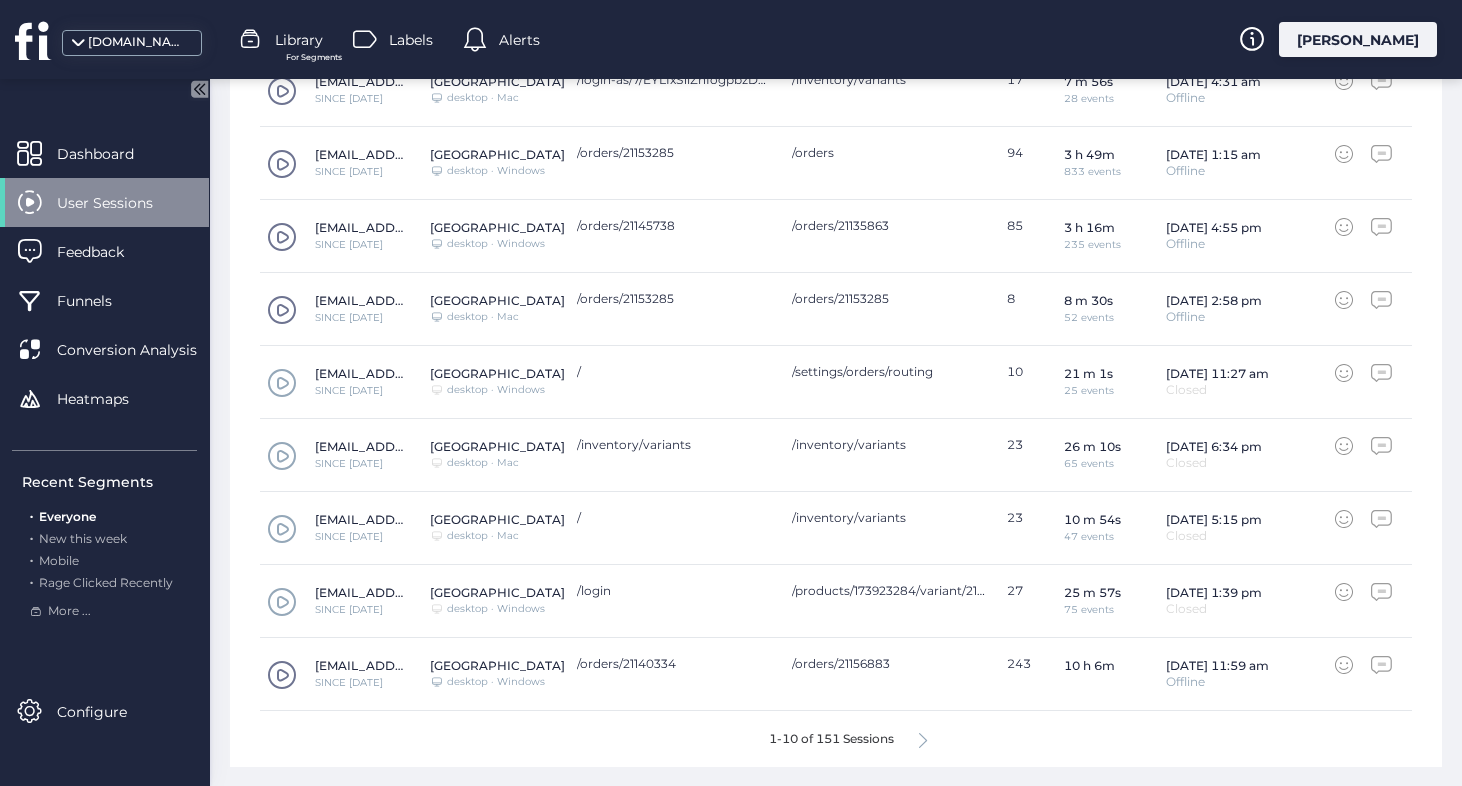 click 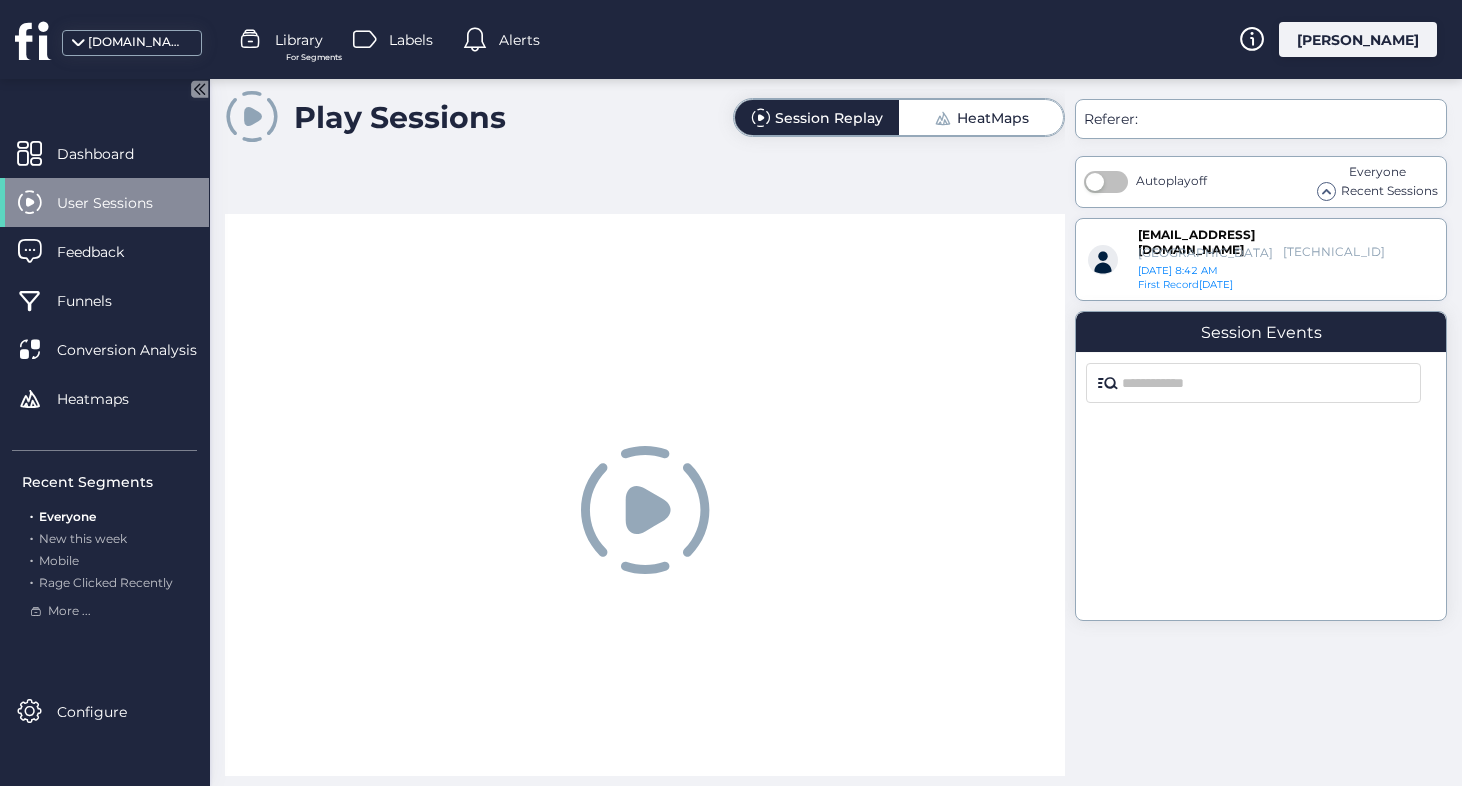 scroll, scrollTop: 0, scrollLeft: 0, axis: both 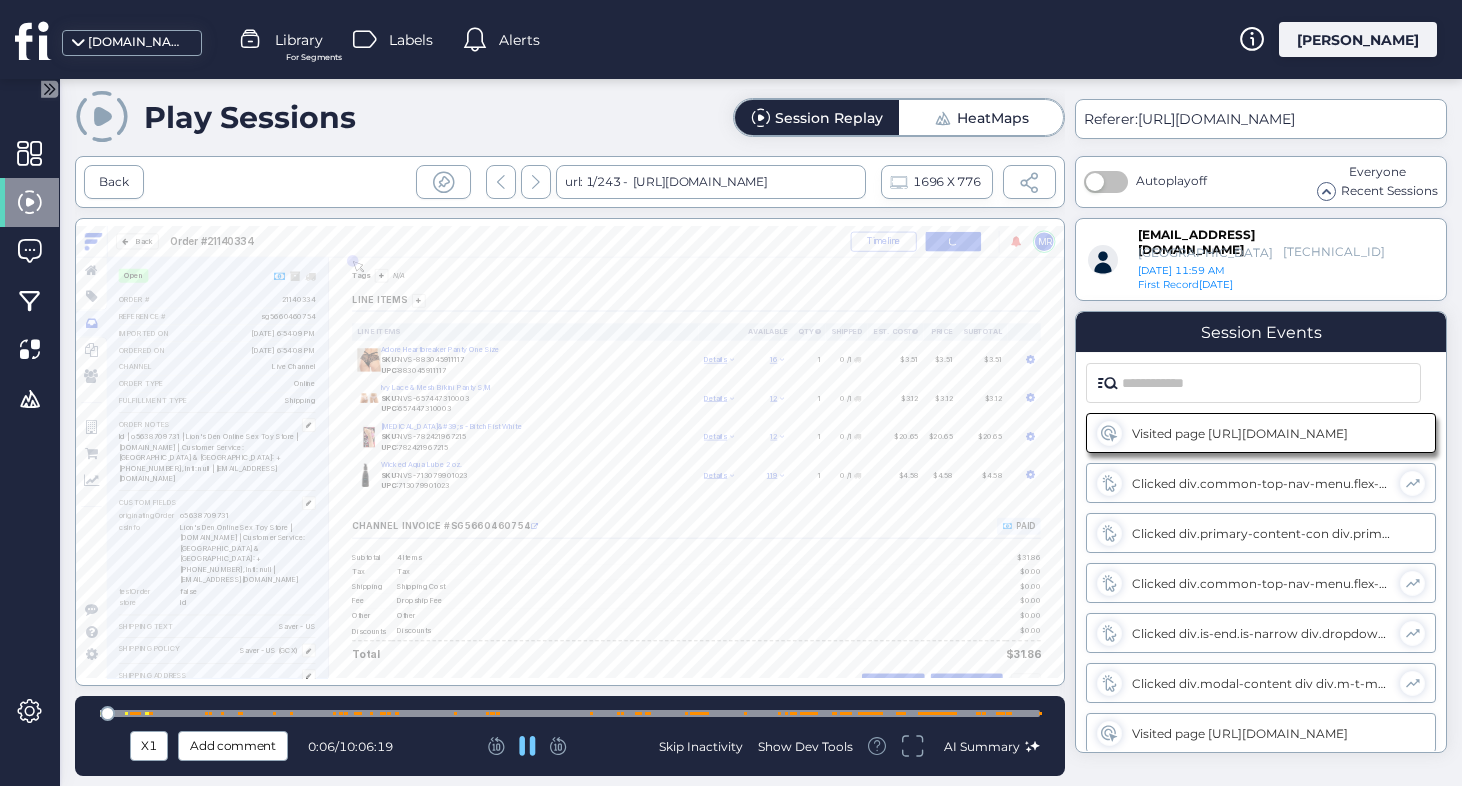 click 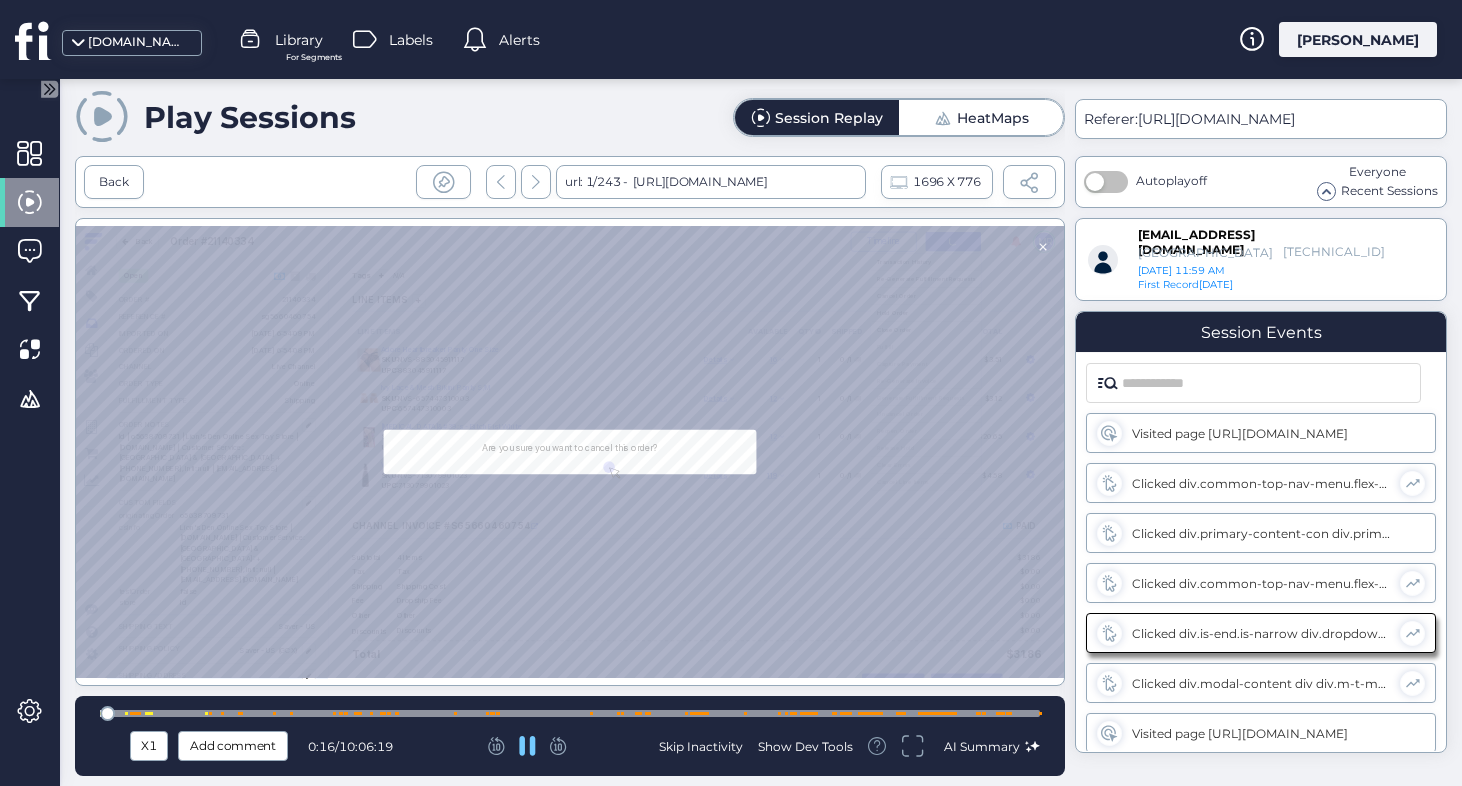 click at bounding box center (570, 713) 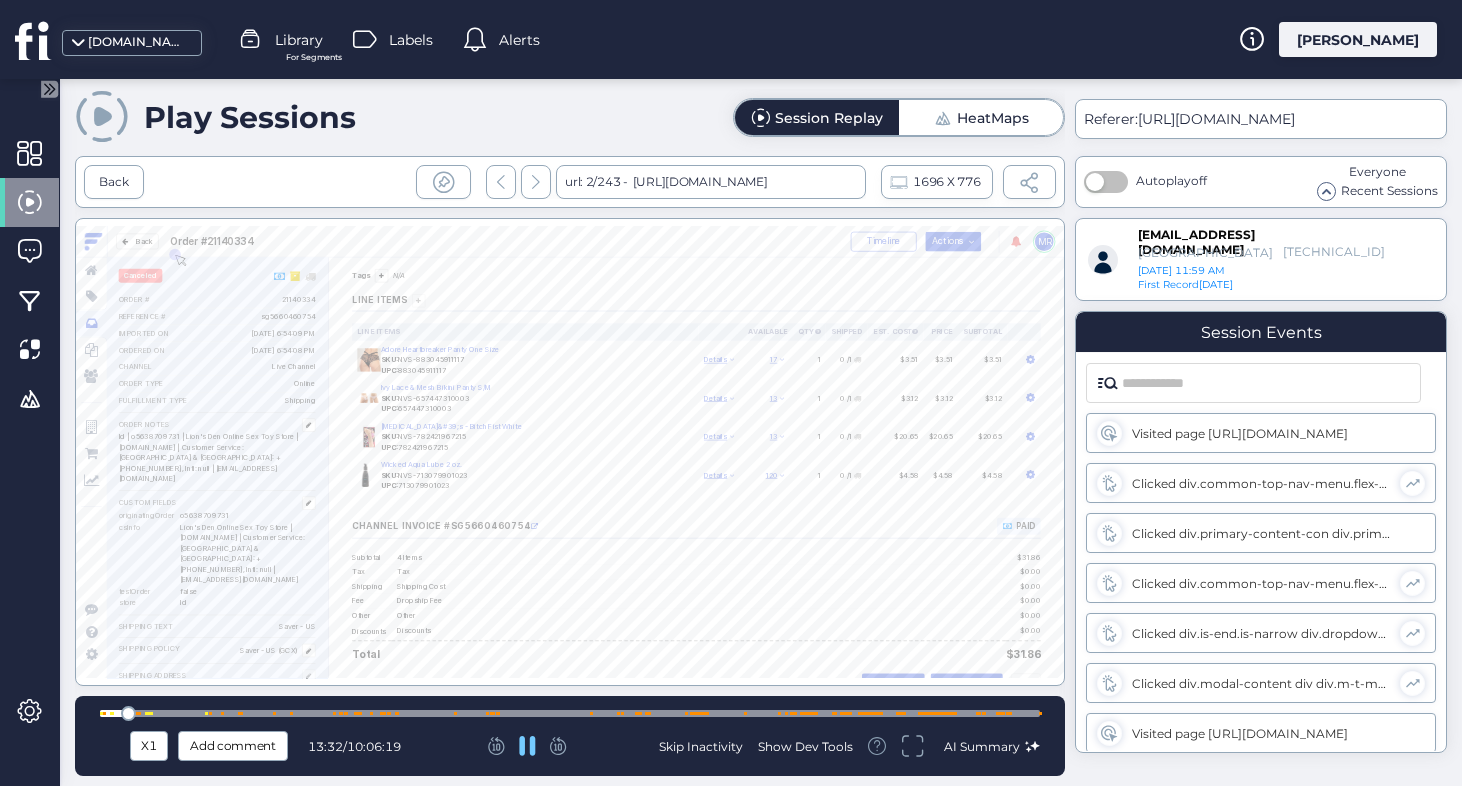 scroll, scrollTop: 0, scrollLeft: 0, axis: both 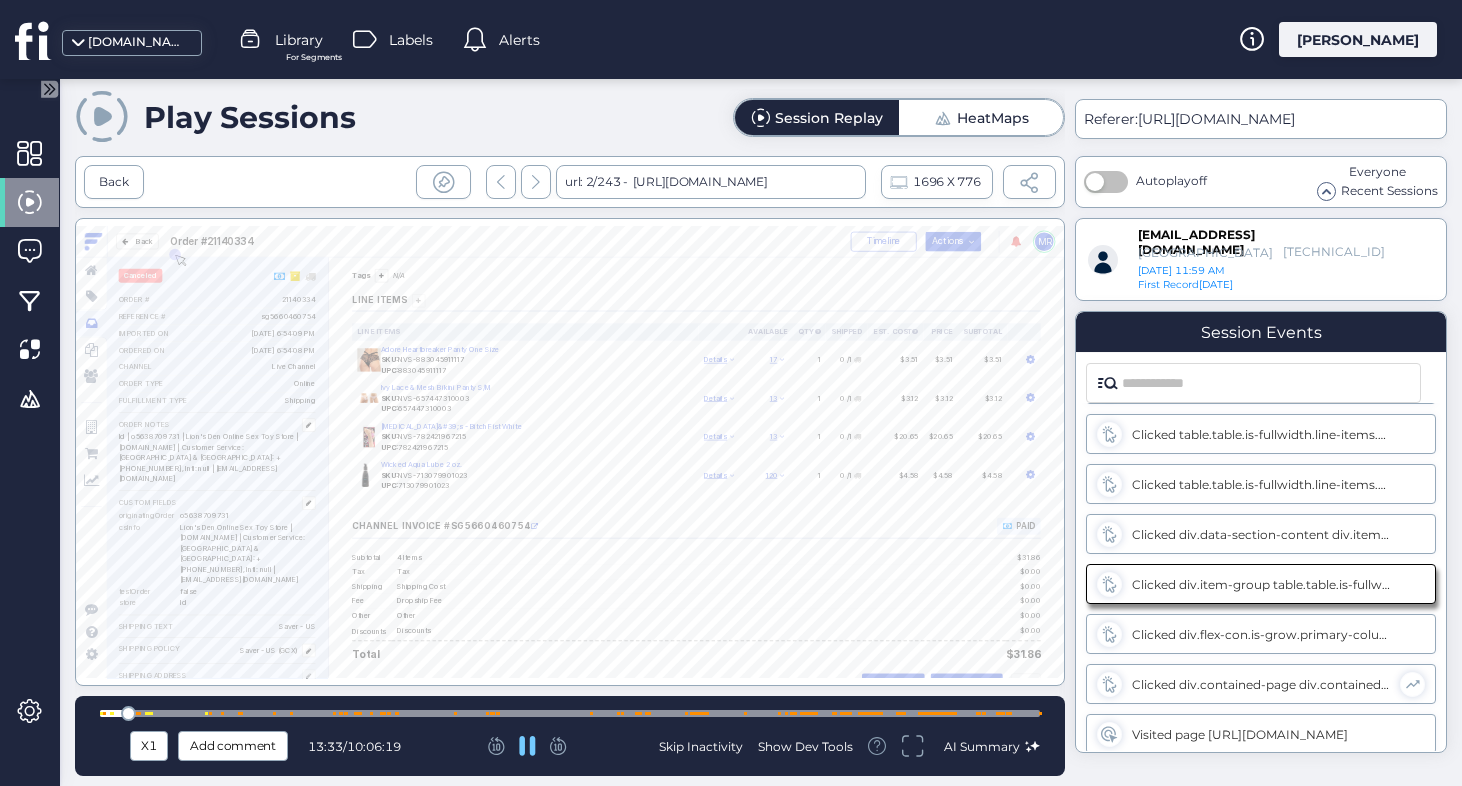 click at bounding box center [570, 713] 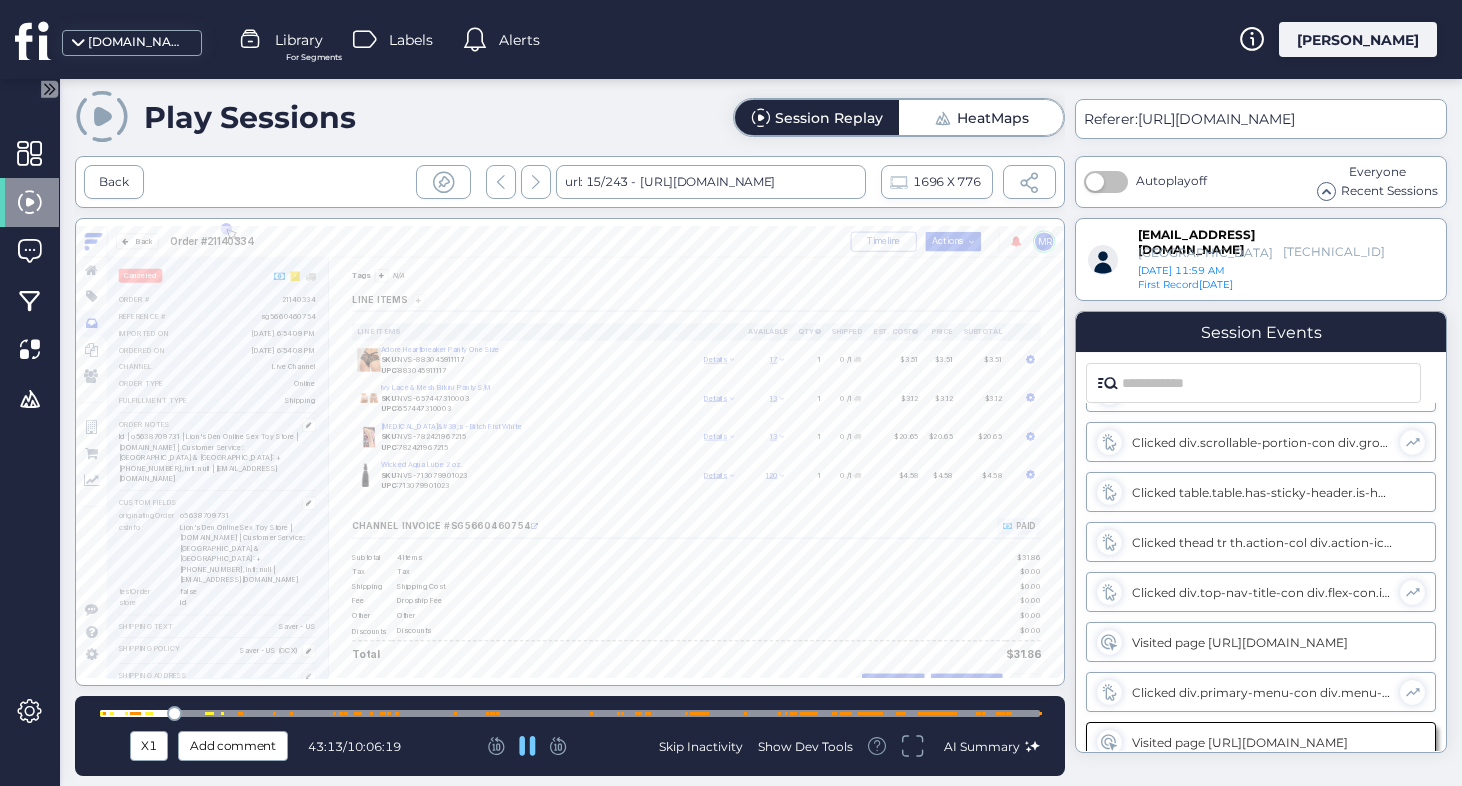 scroll, scrollTop: 1834, scrollLeft: 0, axis: vertical 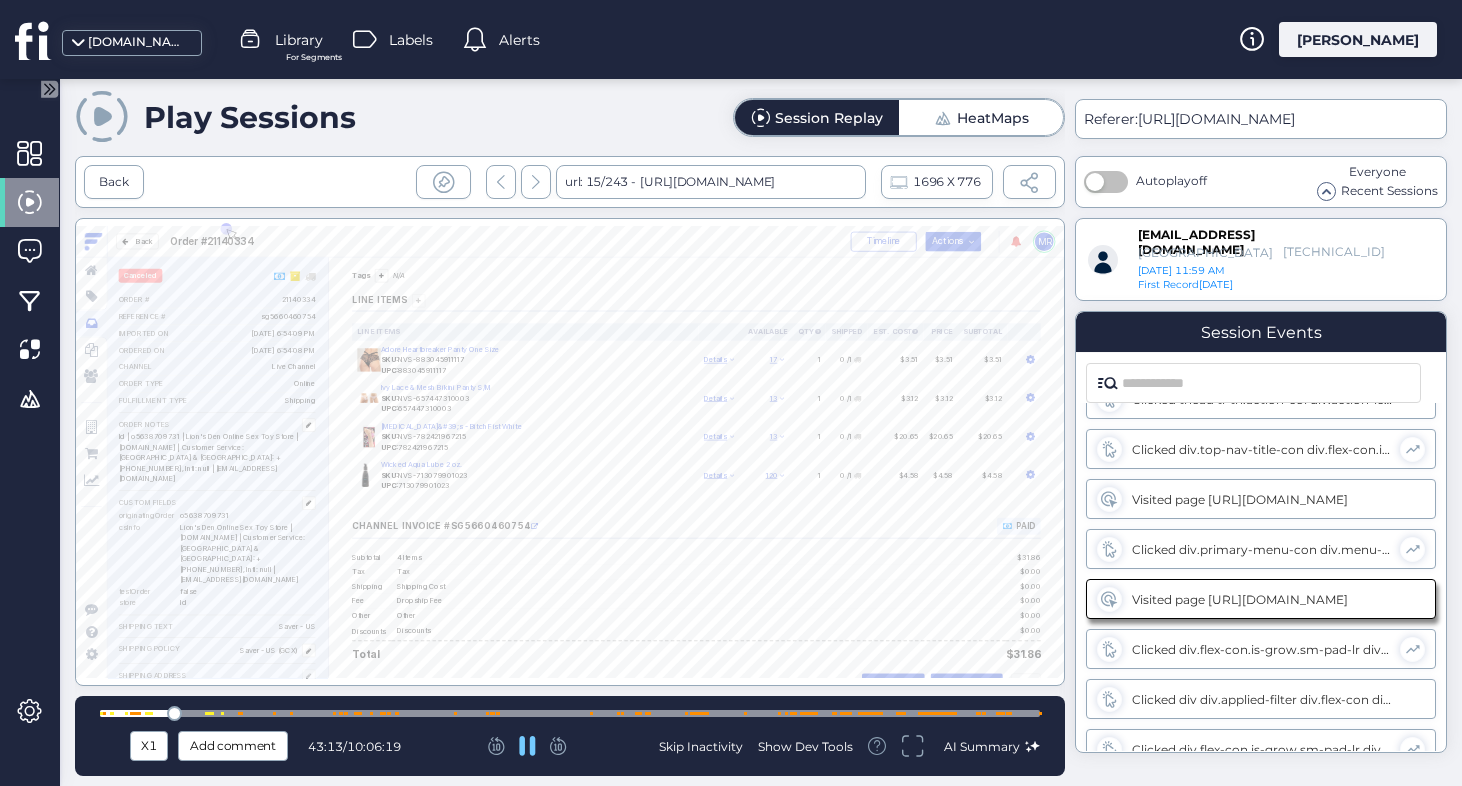 click at bounding box center (570, 713) 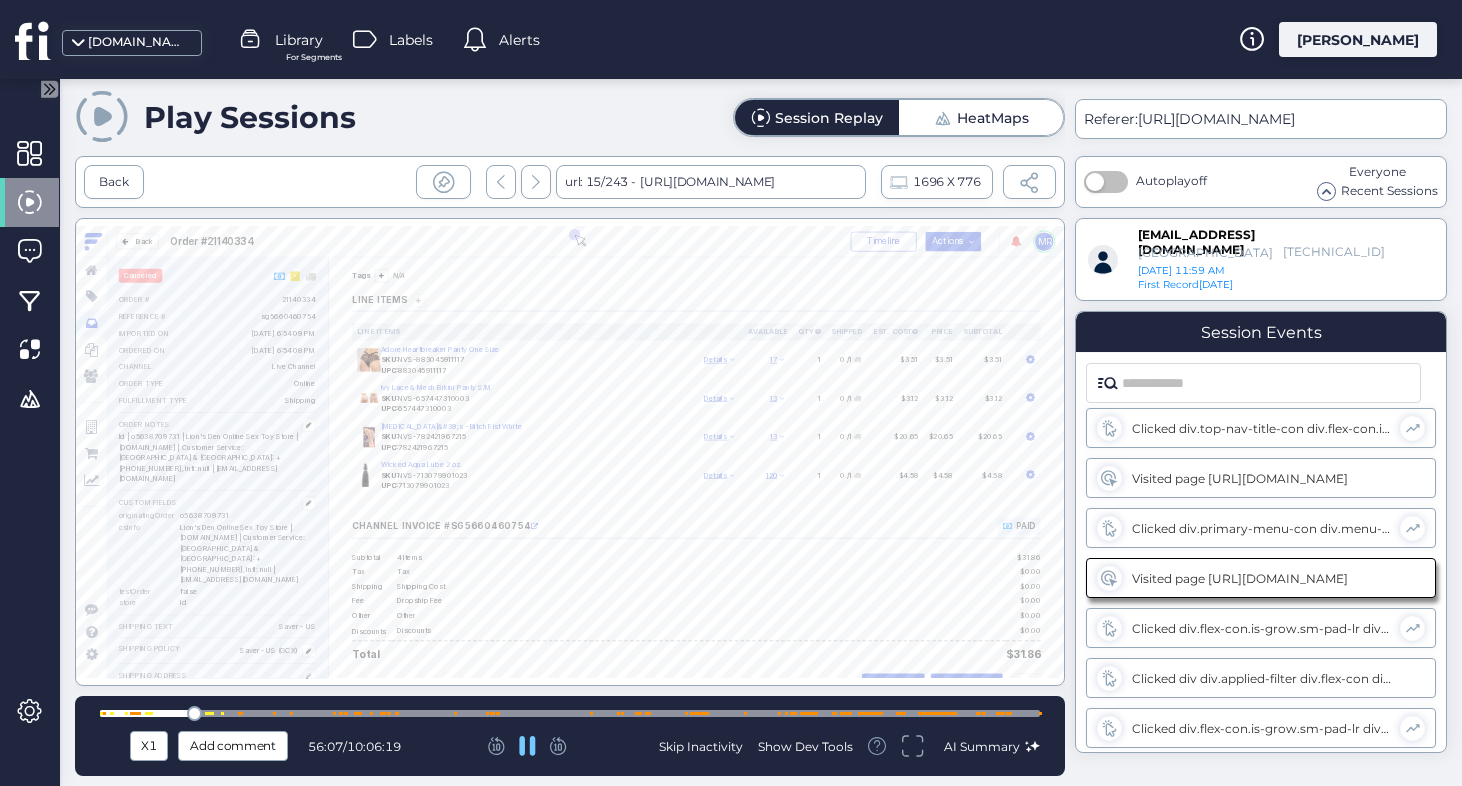 click at bounding box center [570, 713] 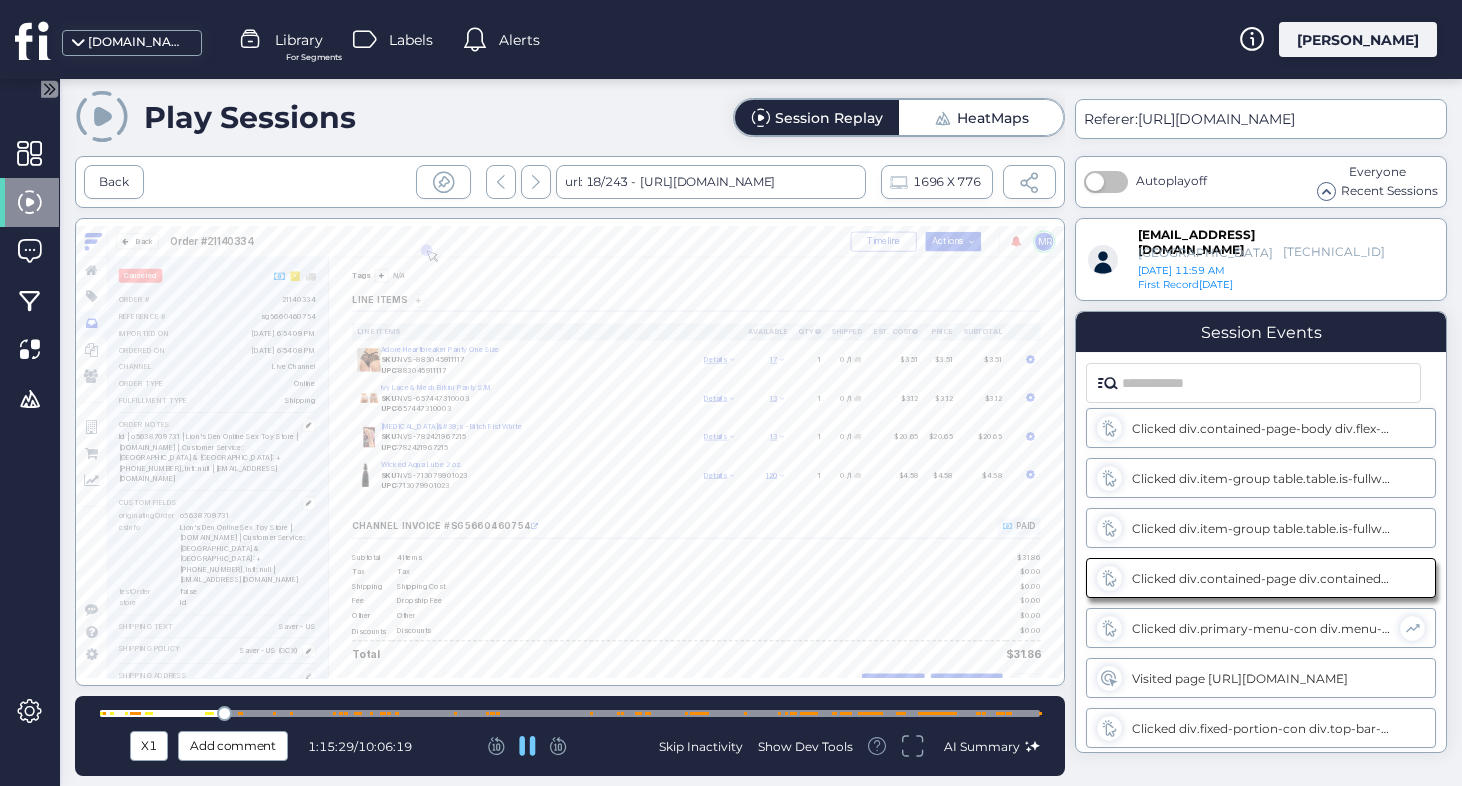 click at bounding box center [570, 713] 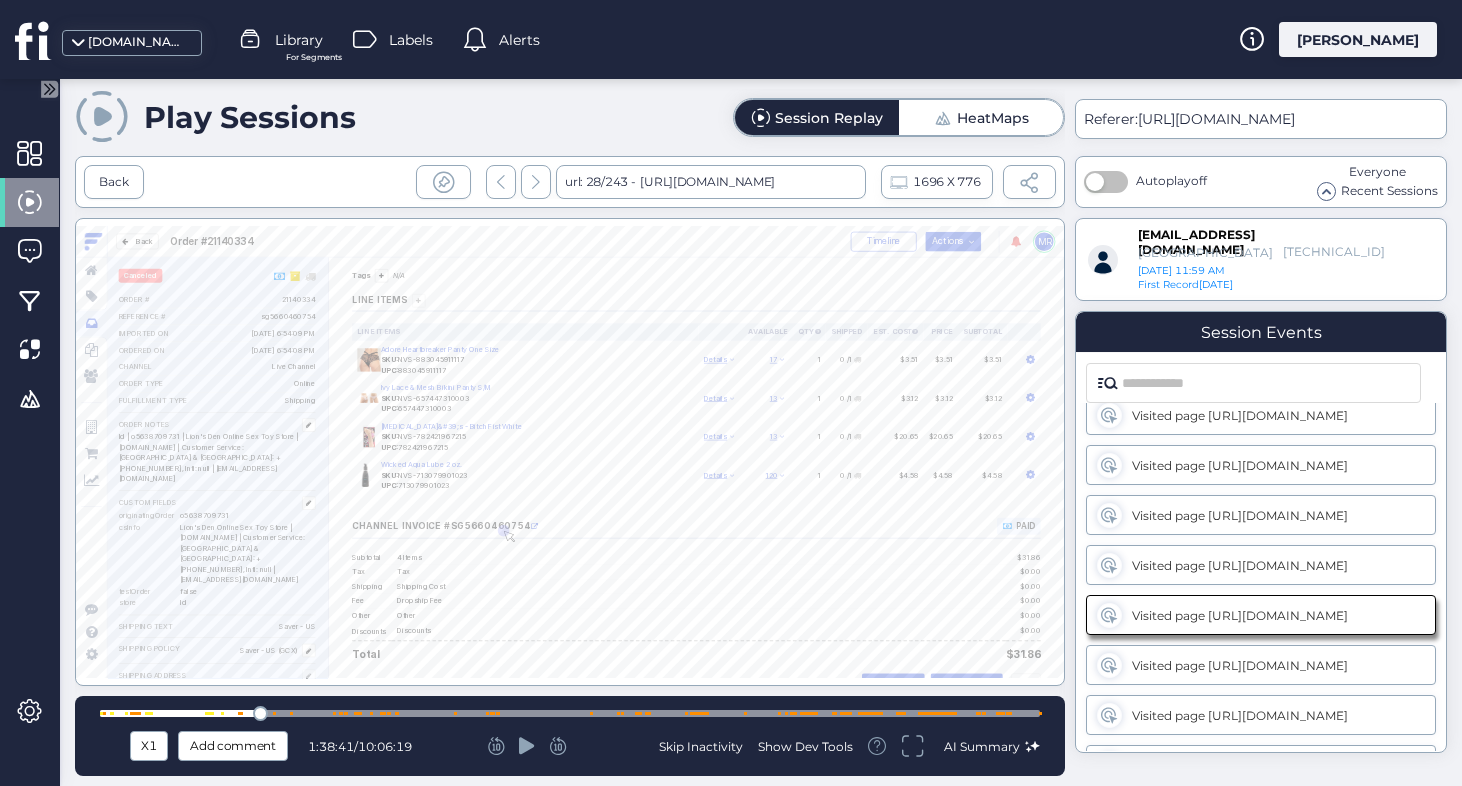 click at bounding box center (291, 713) 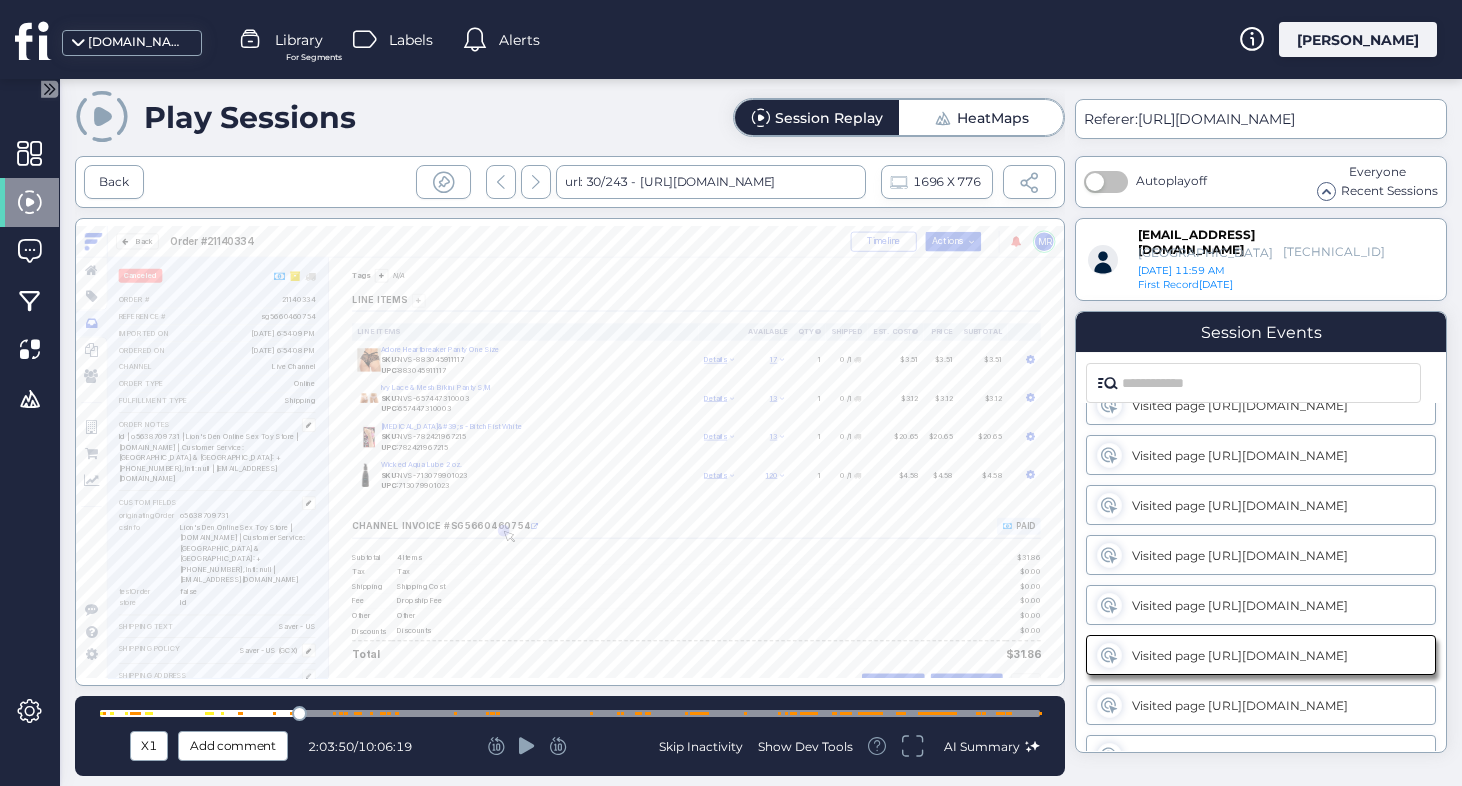scroll, scrollTop: 0, scrollLeft: 0, axis: both 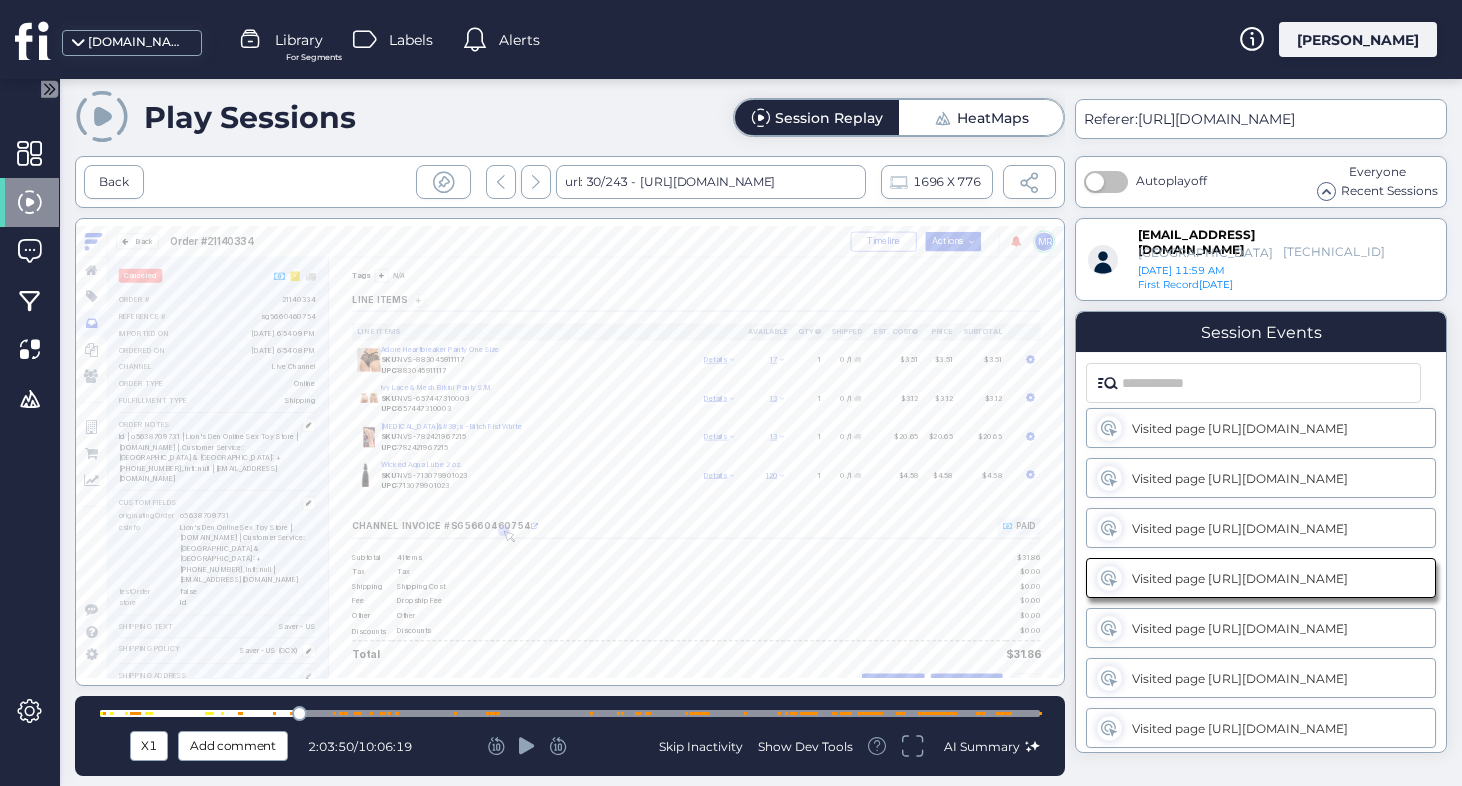 click at bounding box center (570, 713) 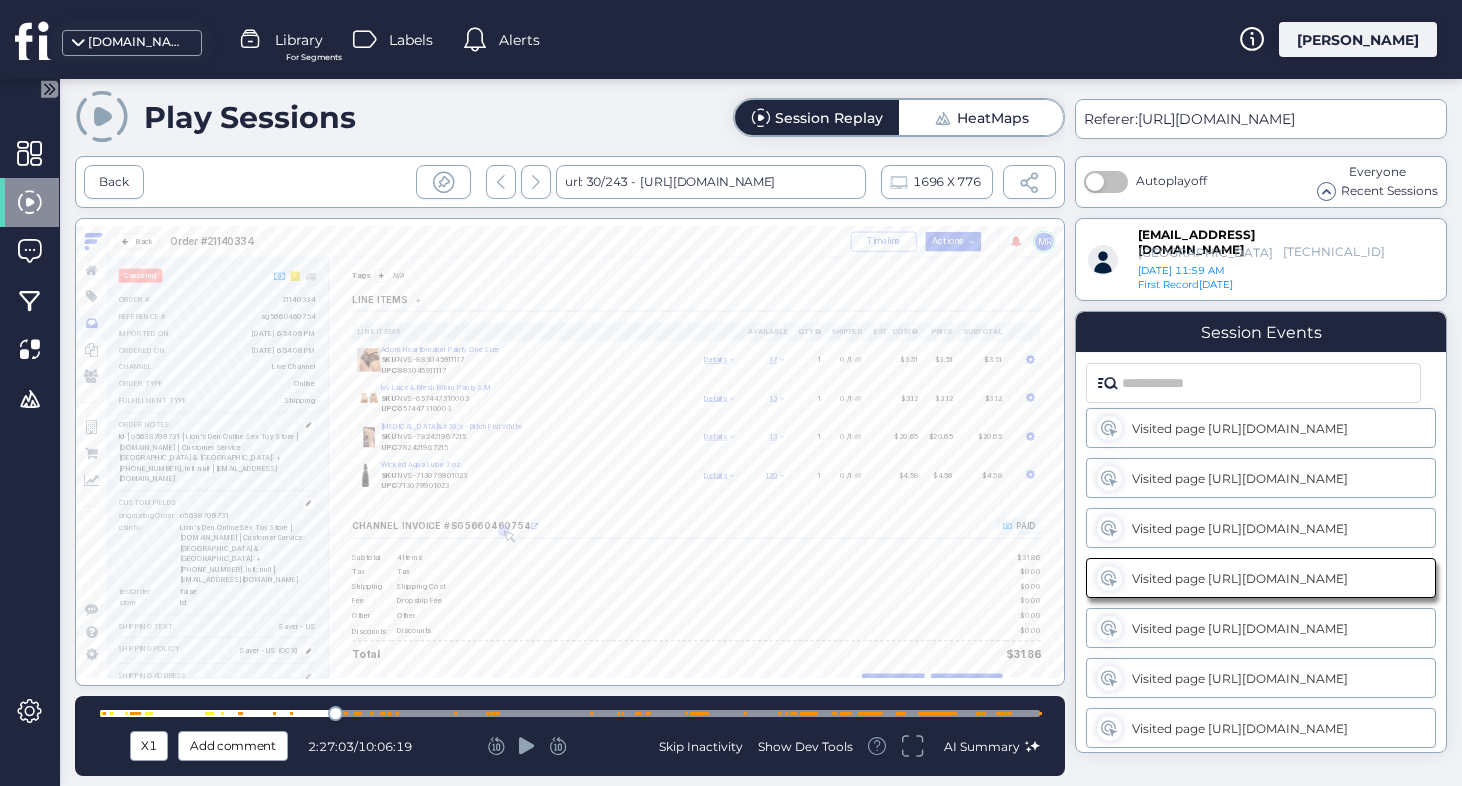 scroll, scrollTop: 0, scrollLeft: 0, axis: both 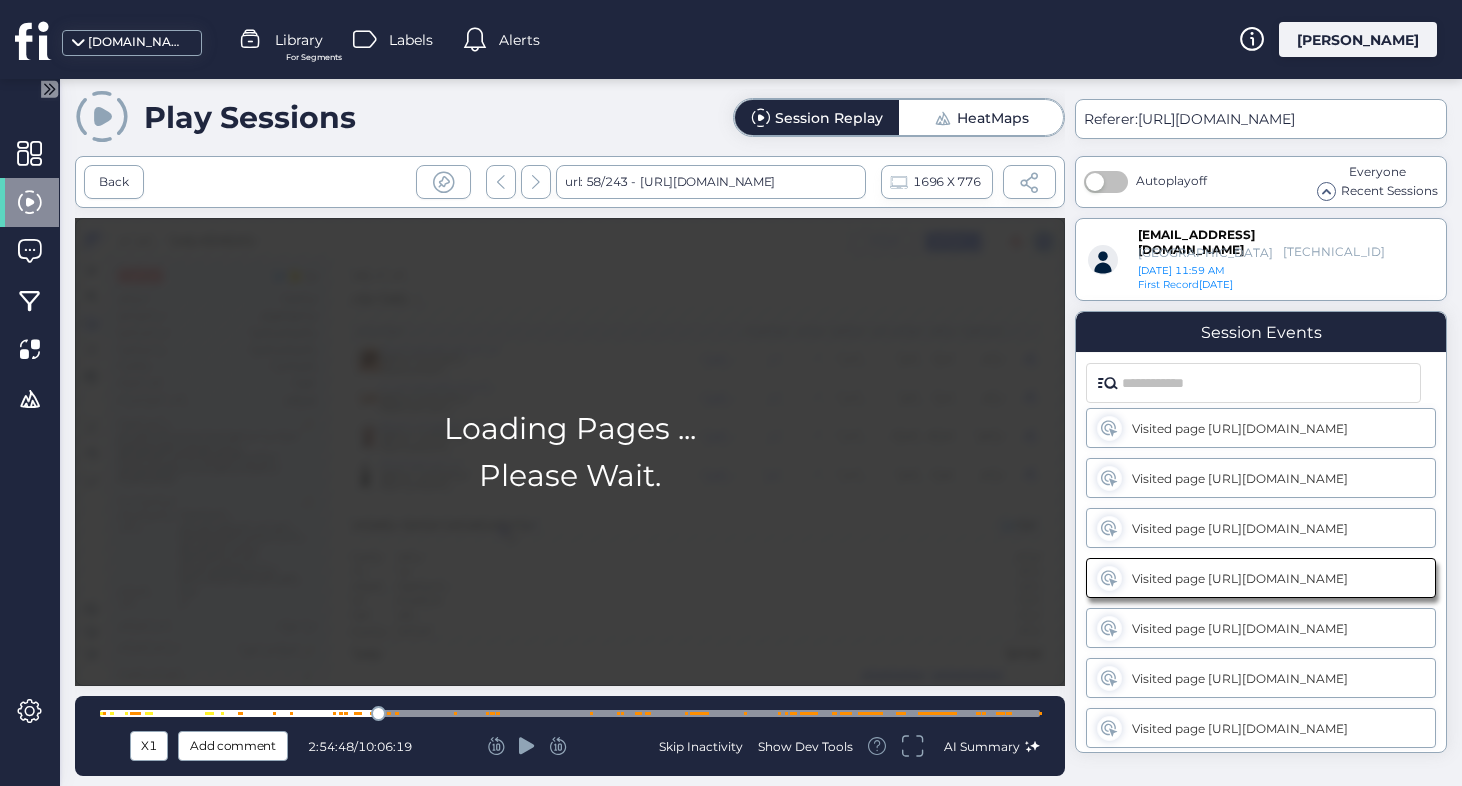 click 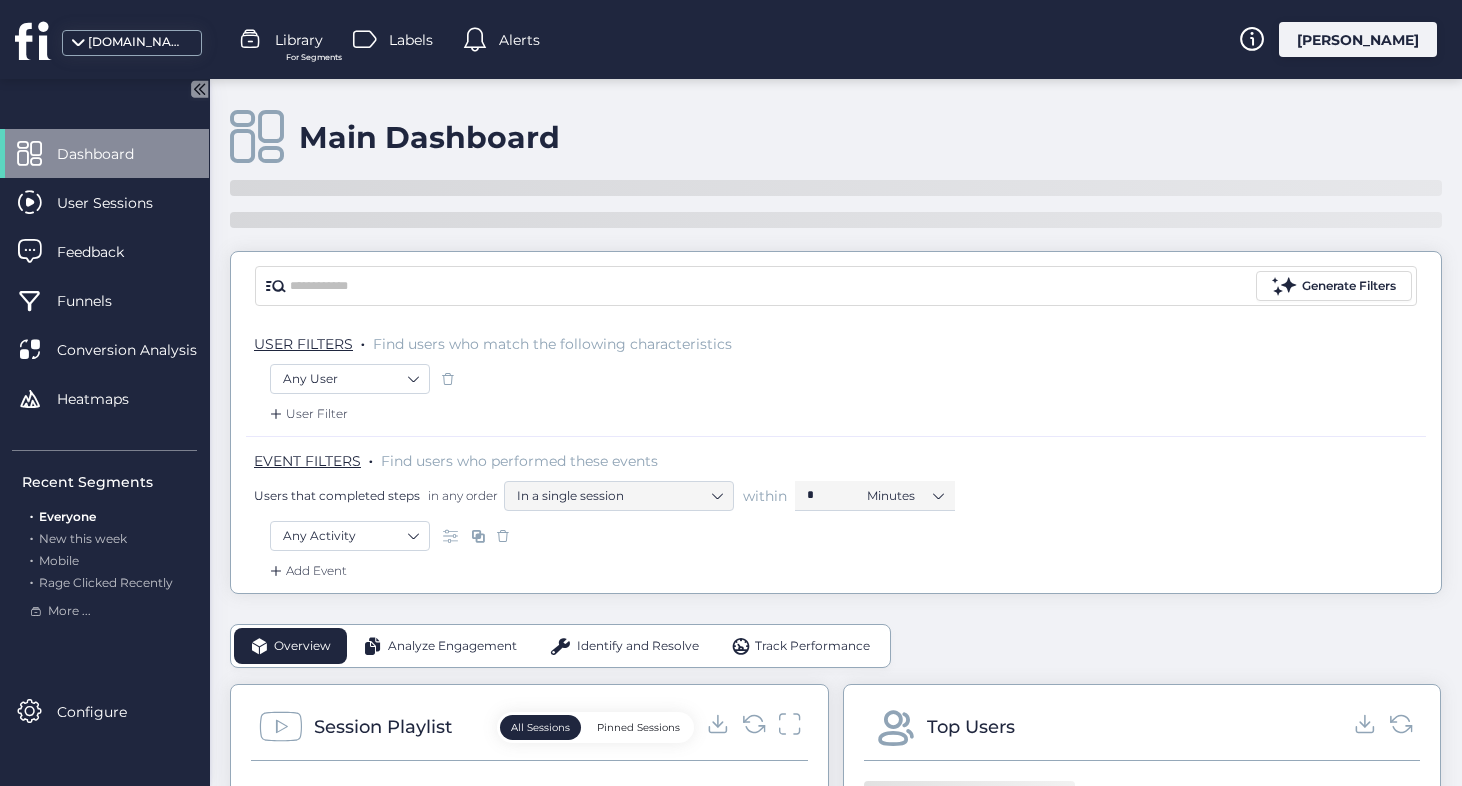 scroll, scrollTop: 0, scrollLeft: 0, axis: both 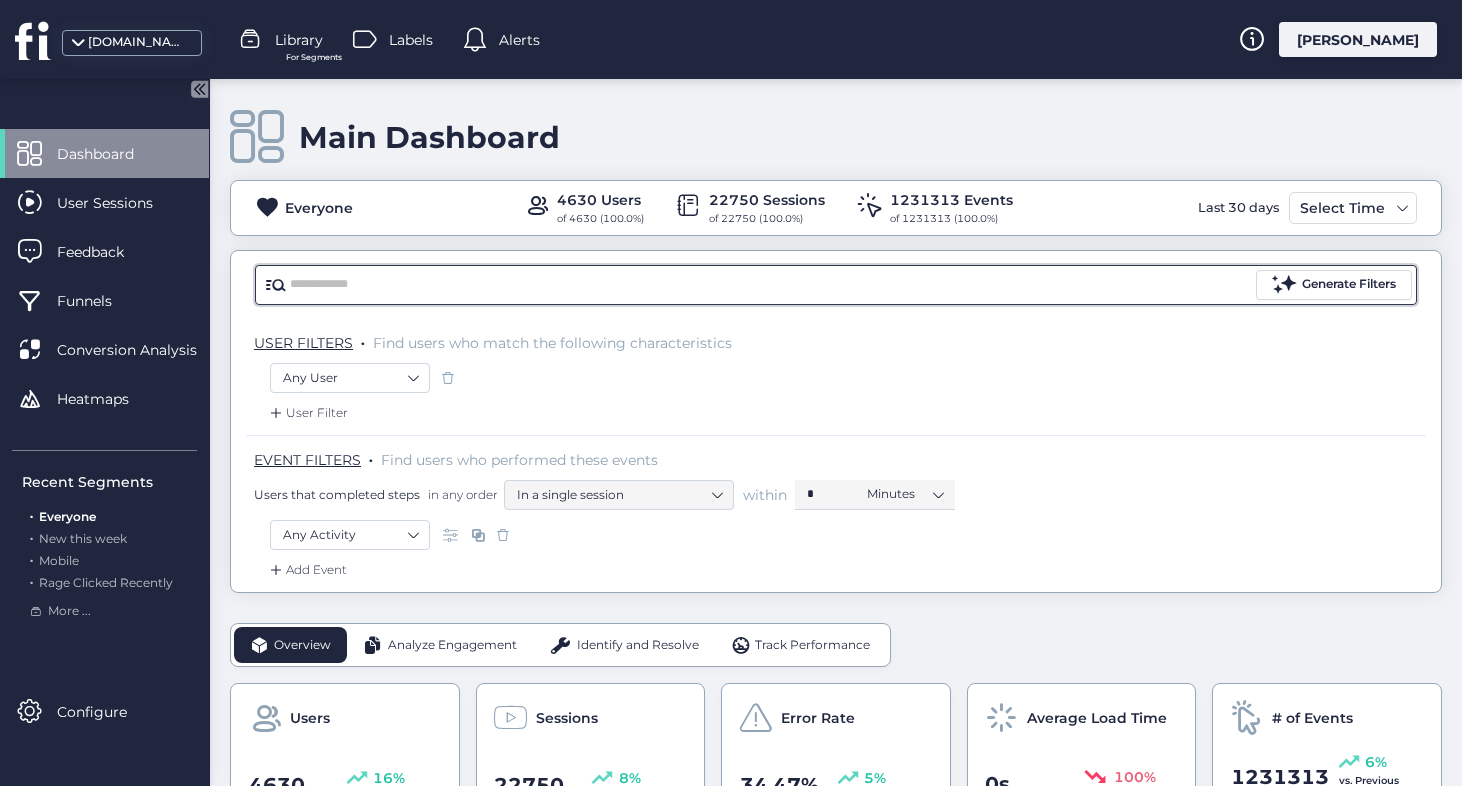 click at bounding box center (771, 285) 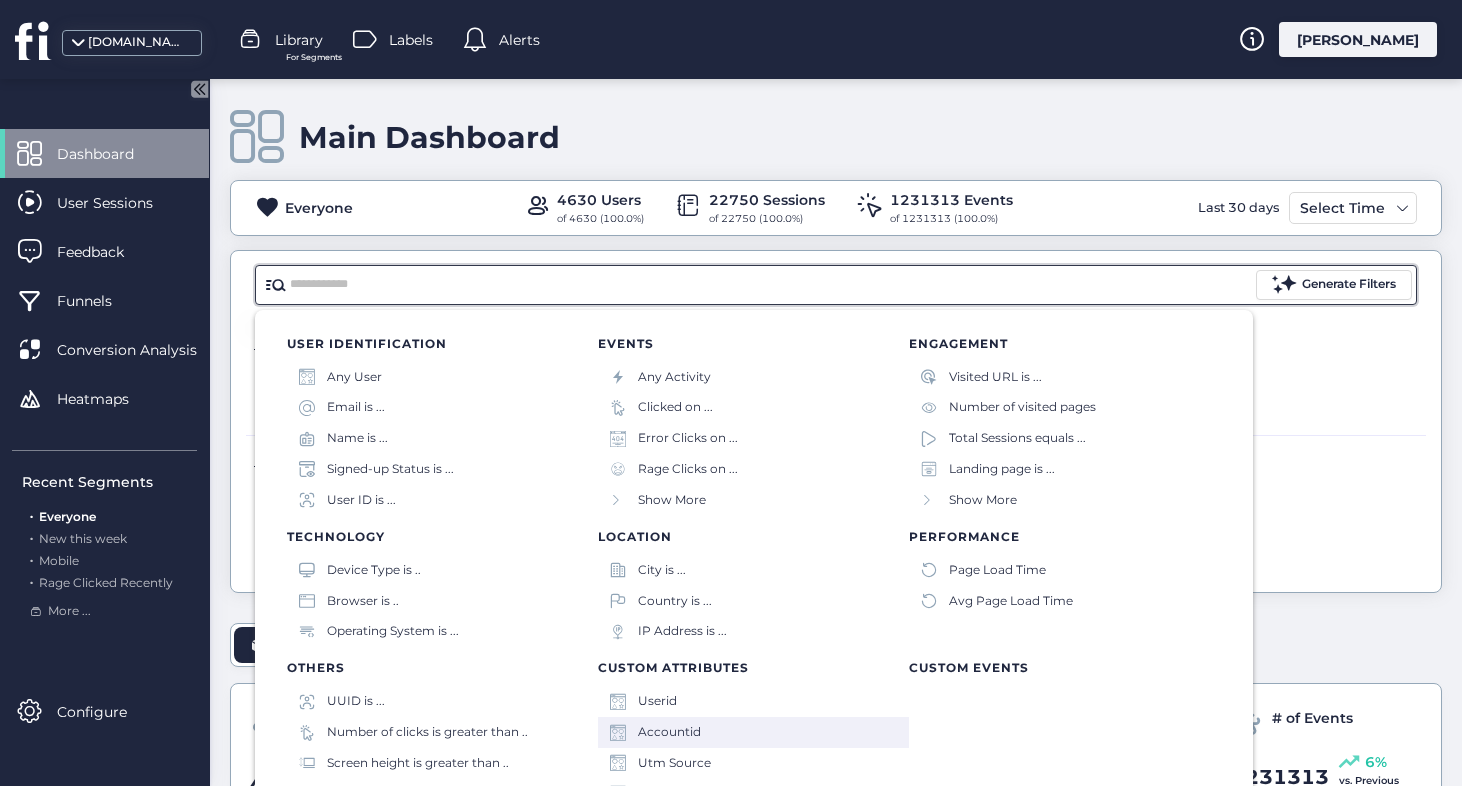 click on "Accountid" at bounding box center [753, 732] 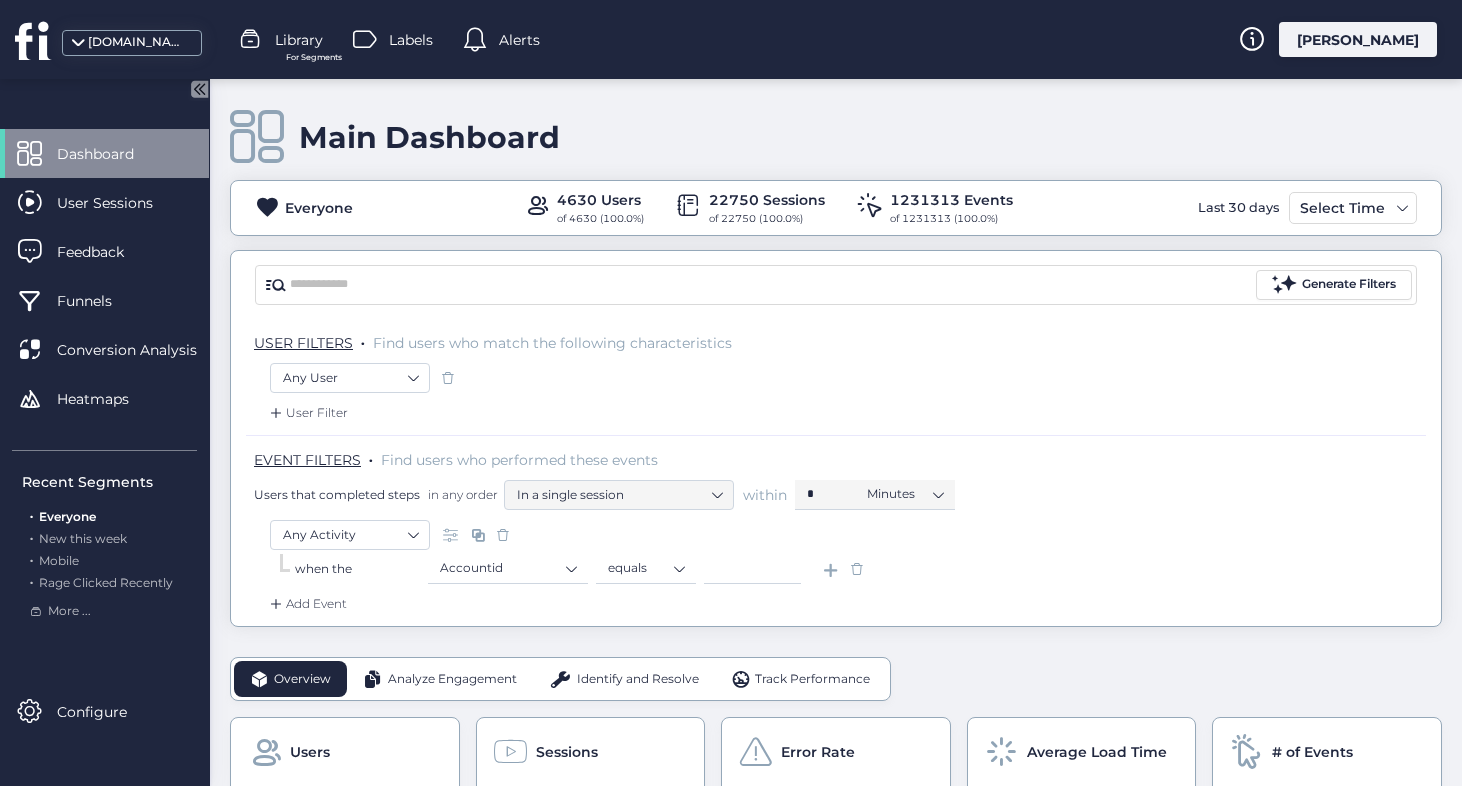 click 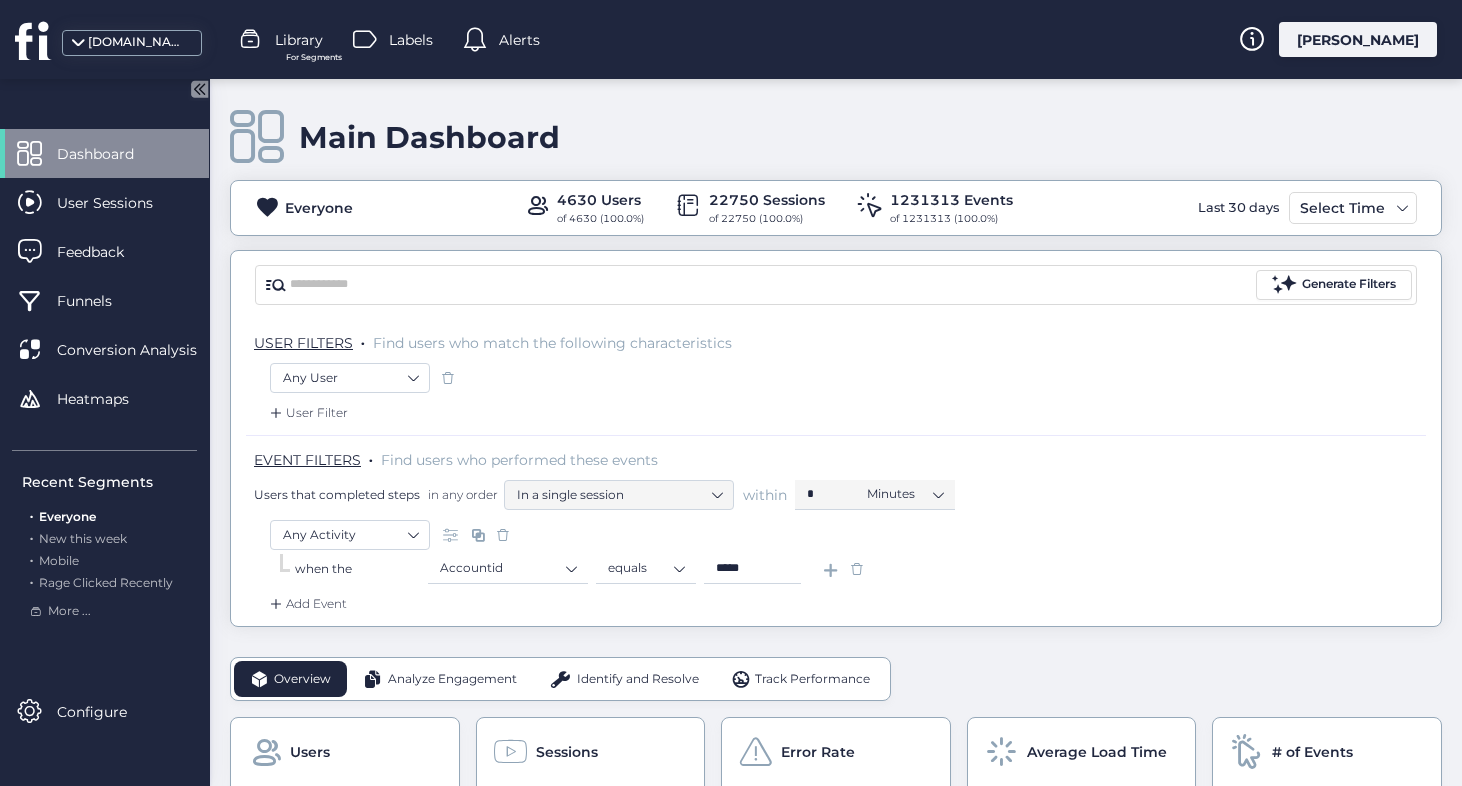 type on "*****" 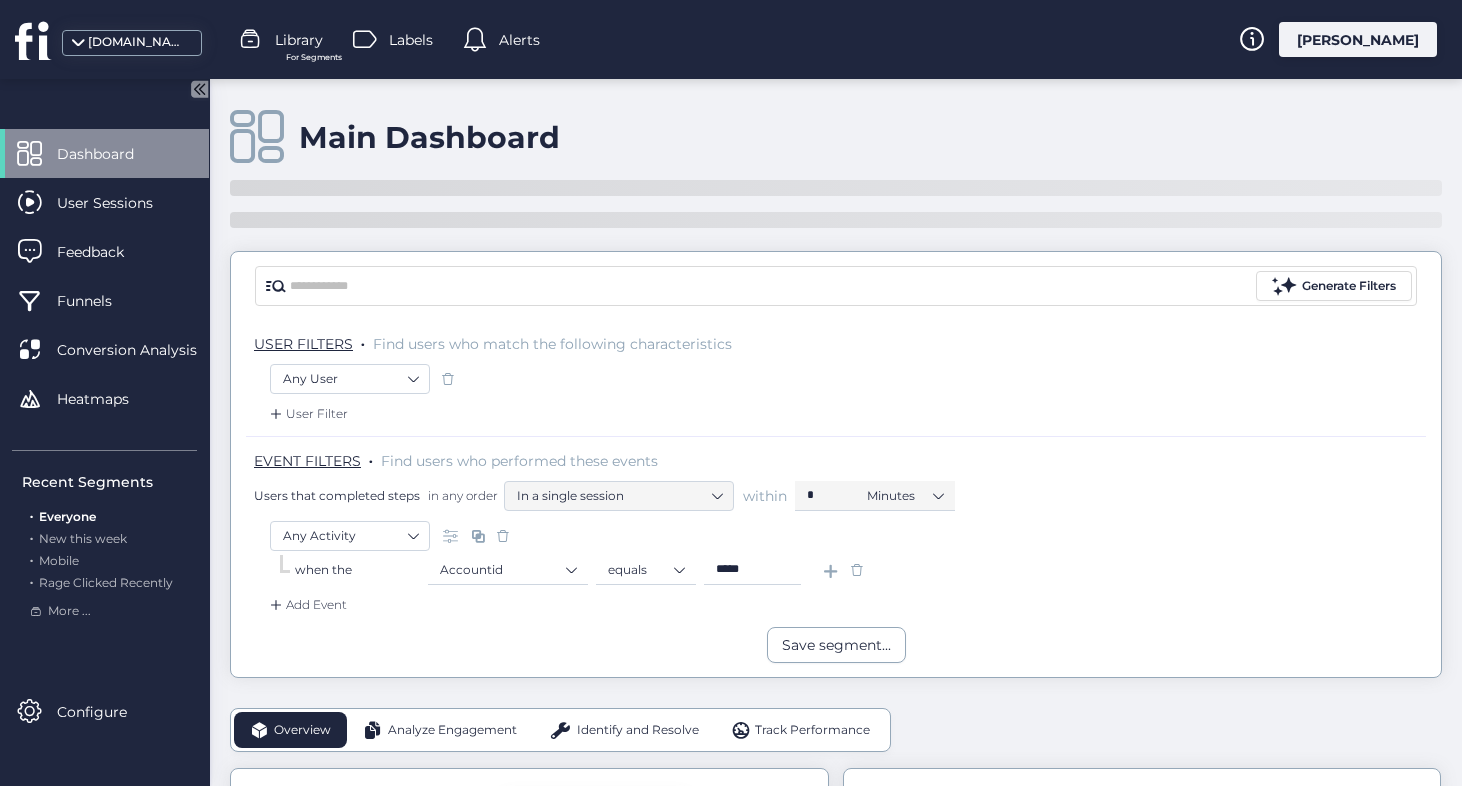 scroll, scrollTop: 41, scrollLeft: 0, axis: vertical 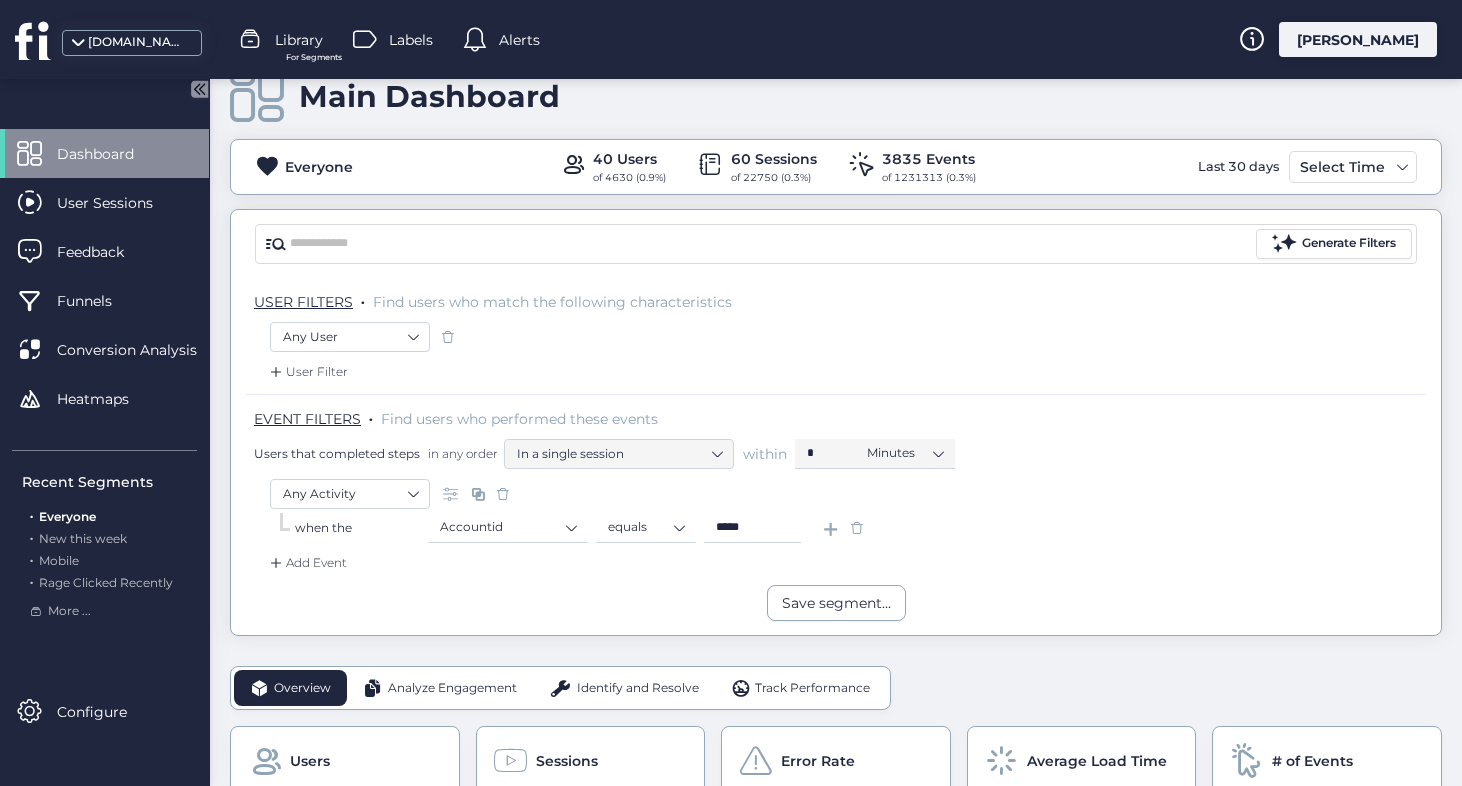 click on "Add Event" 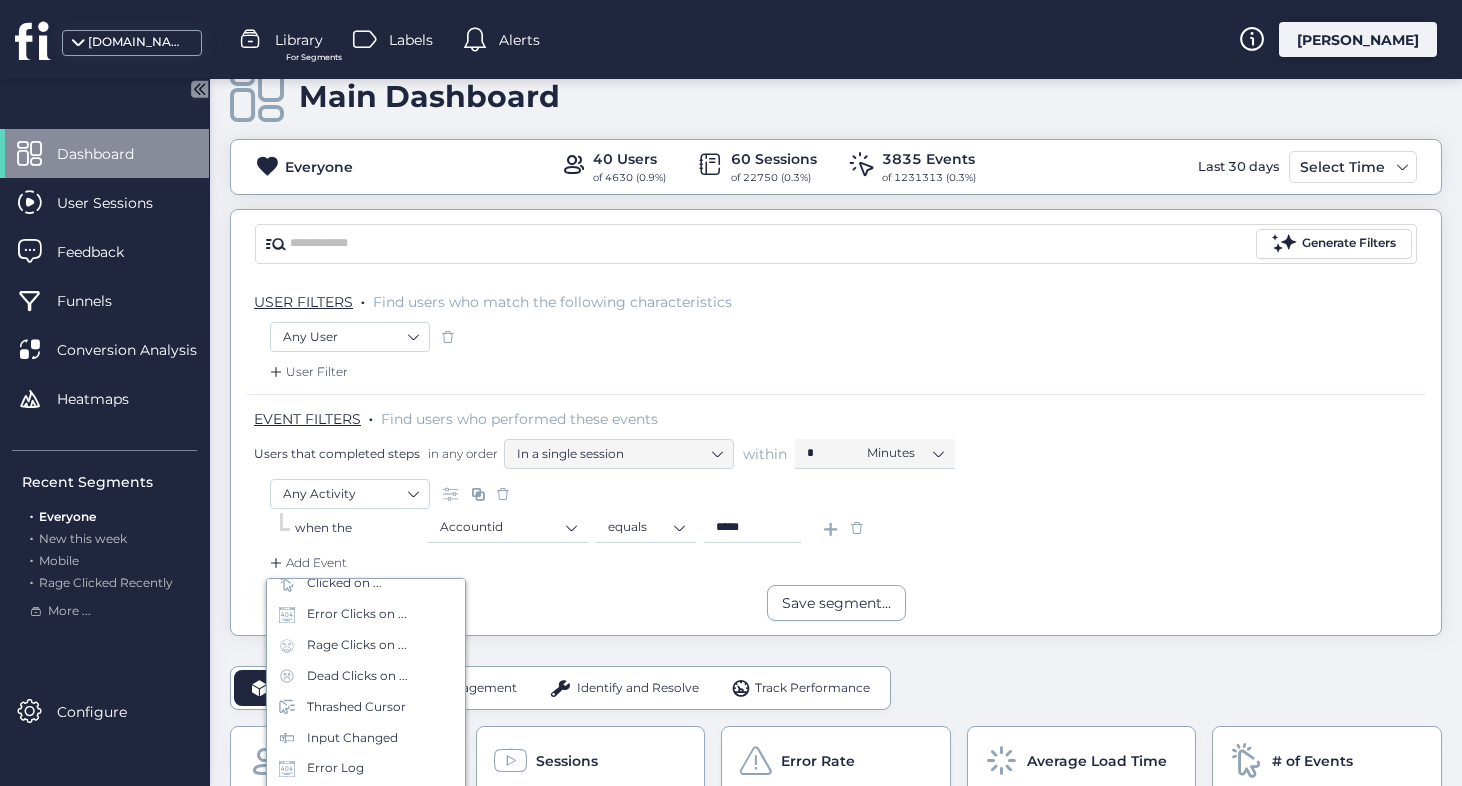 scroll, scrollTop: 0, scrollLeft: 0, axis: both 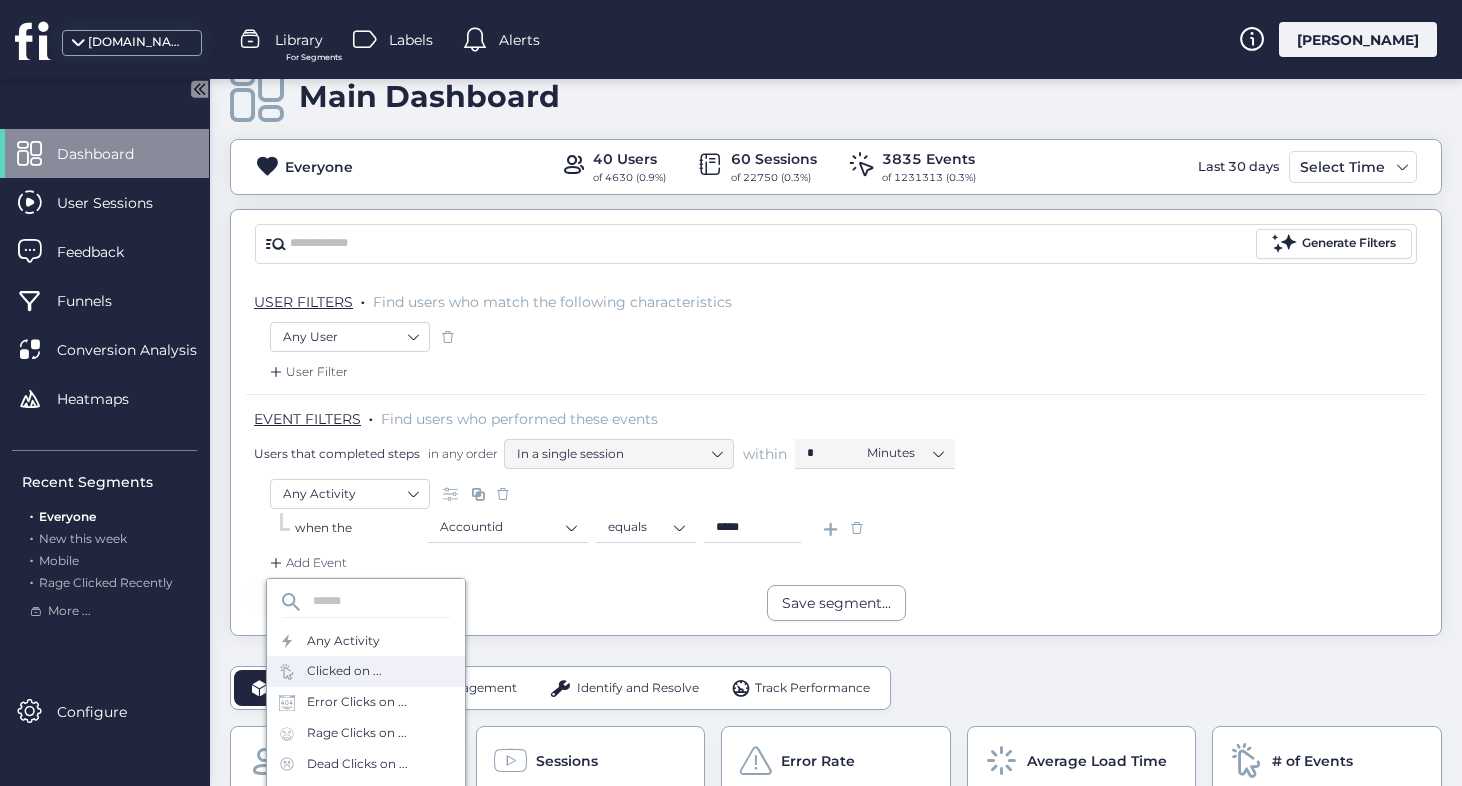 click on "Clicked on ..." at bounding box center [344, 671] 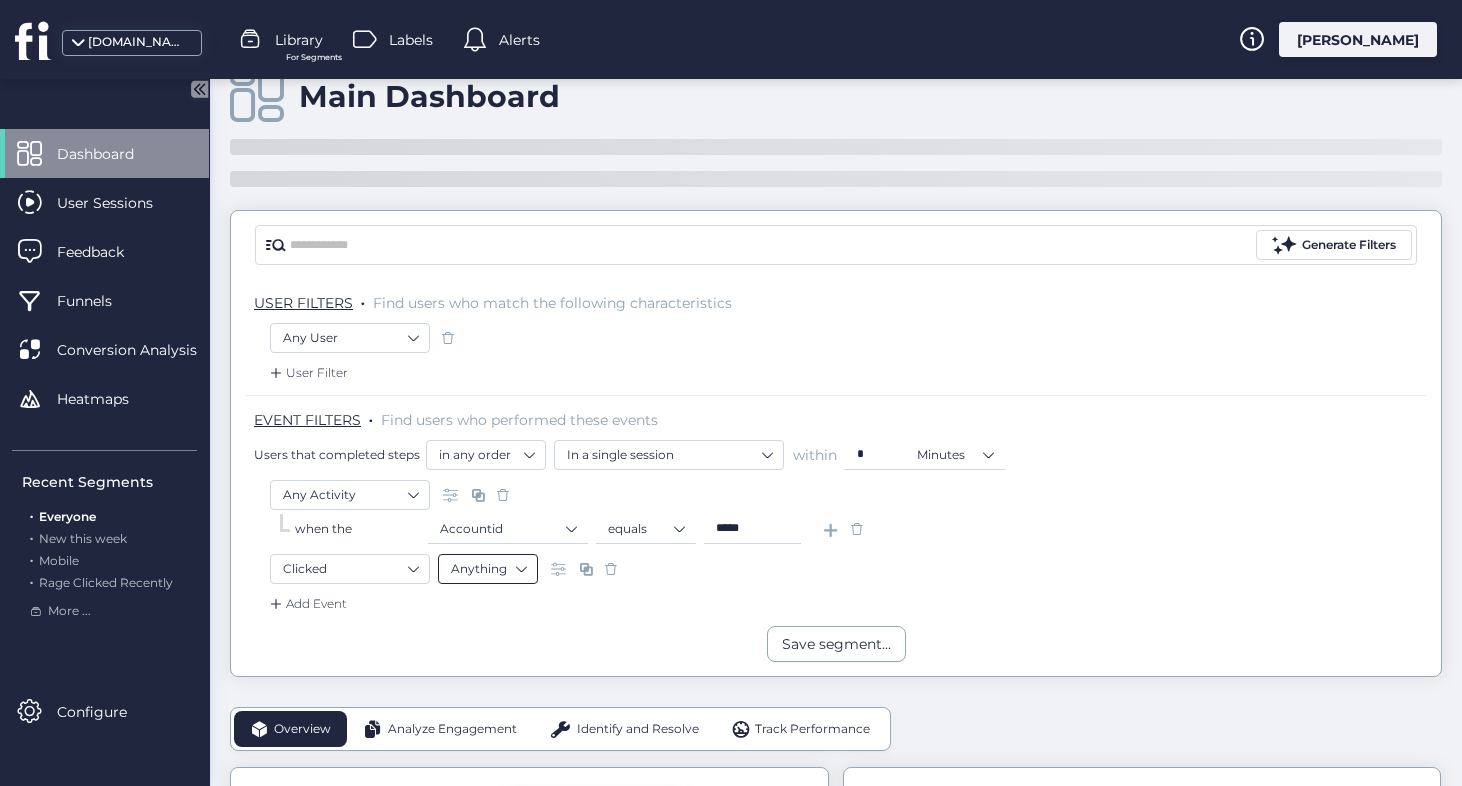 click on "Anything" 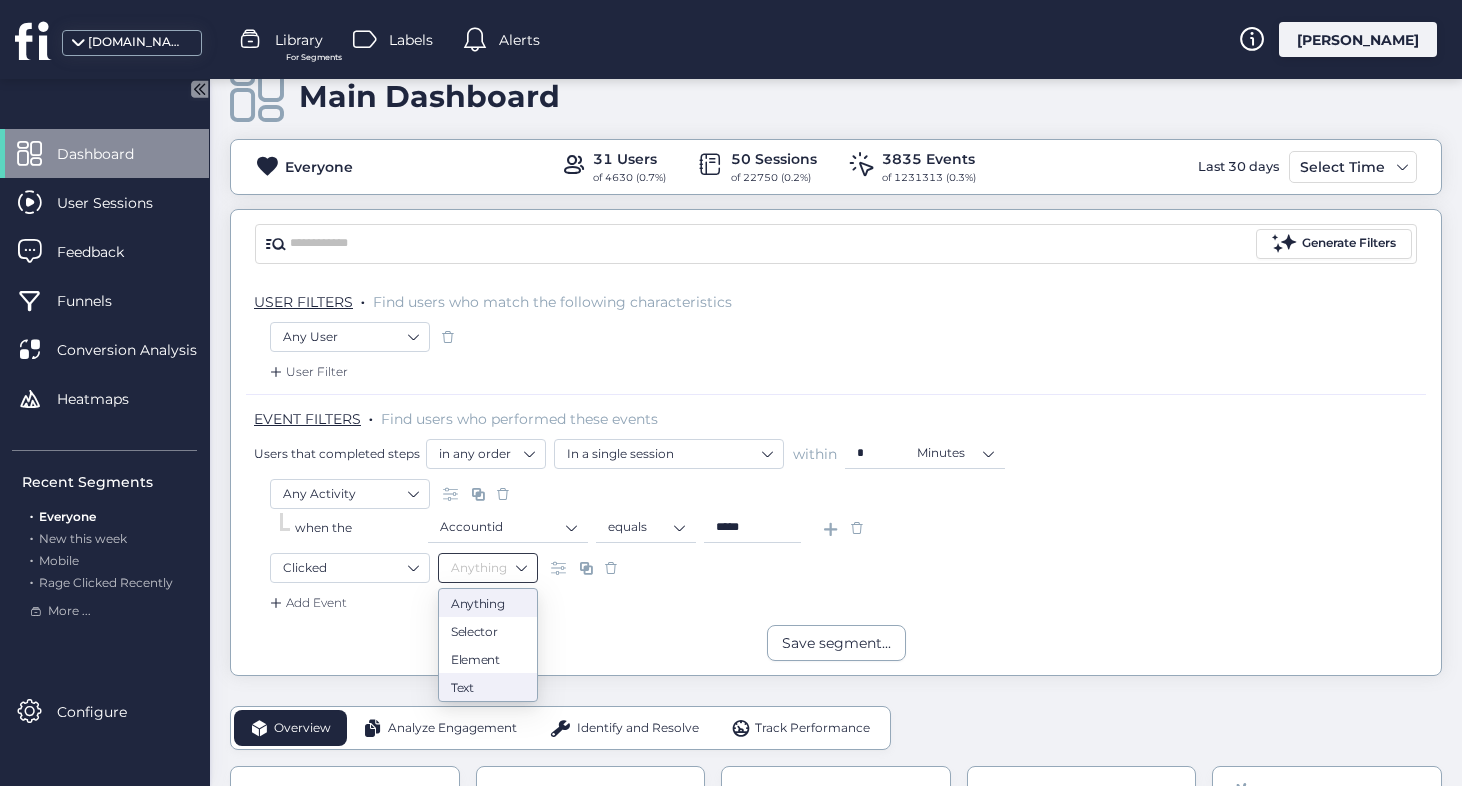 click on "Text" at bounding box center [488, 686] 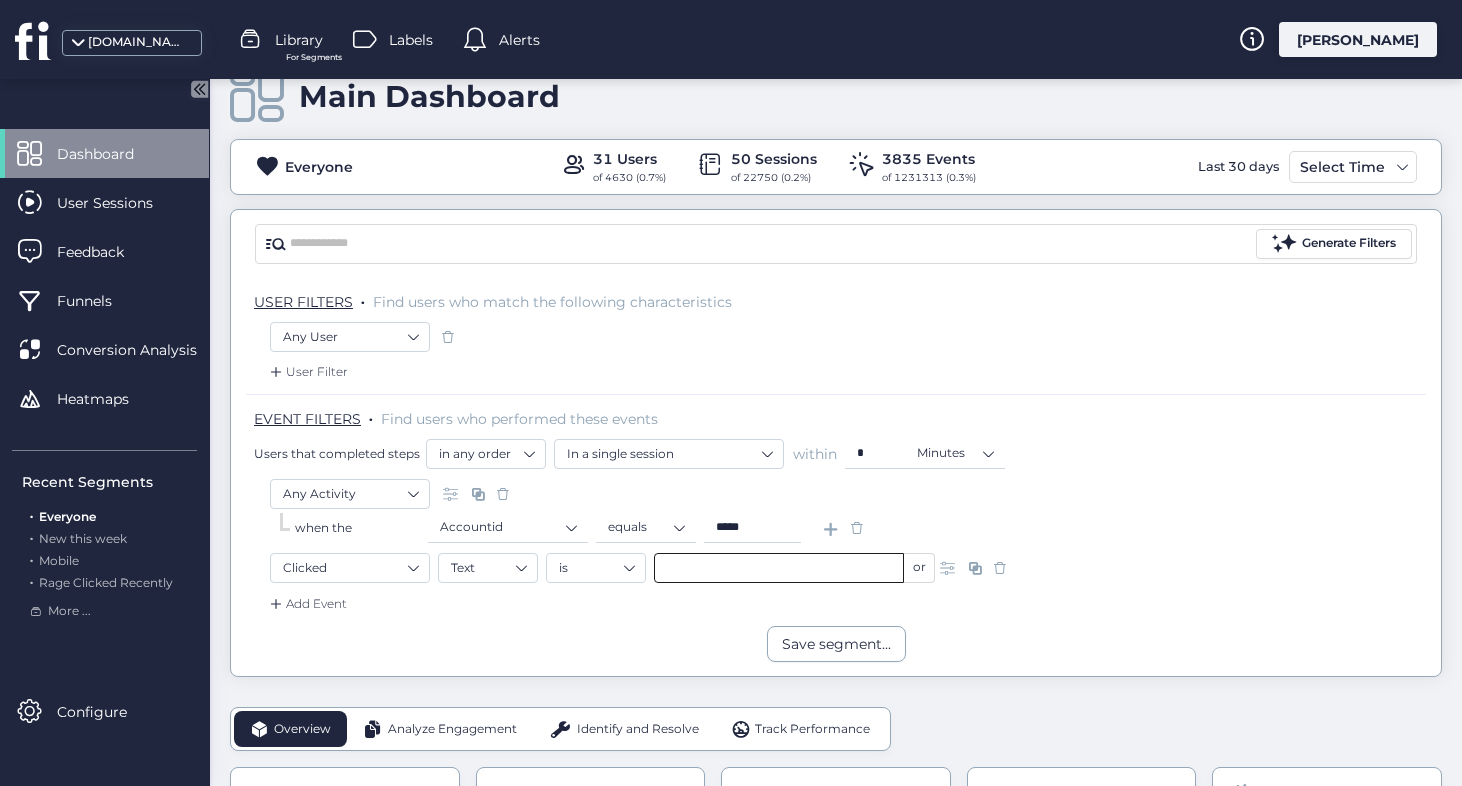 click 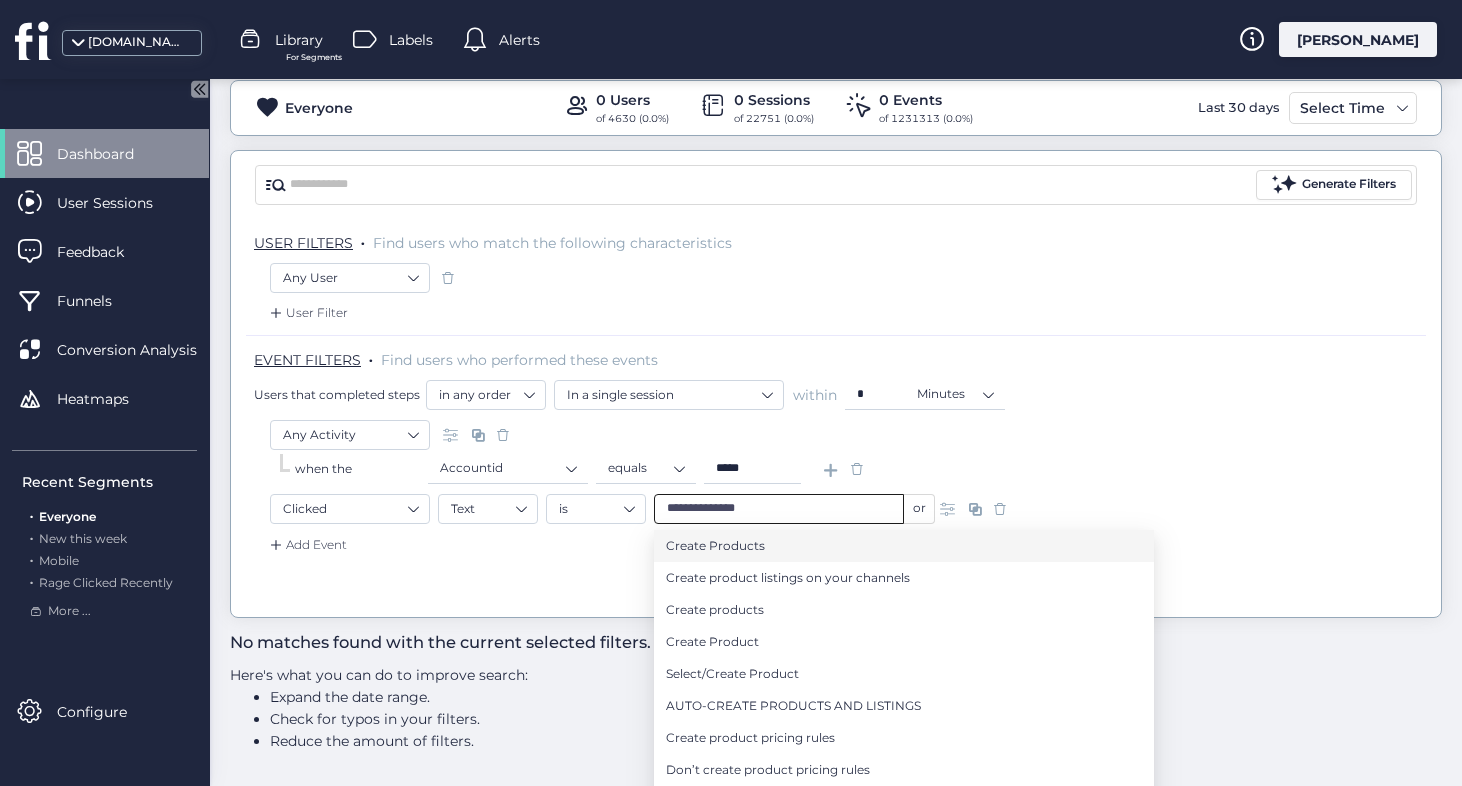 scroll, scrollTop: 99, scrollLeft: 0, axis: vertical 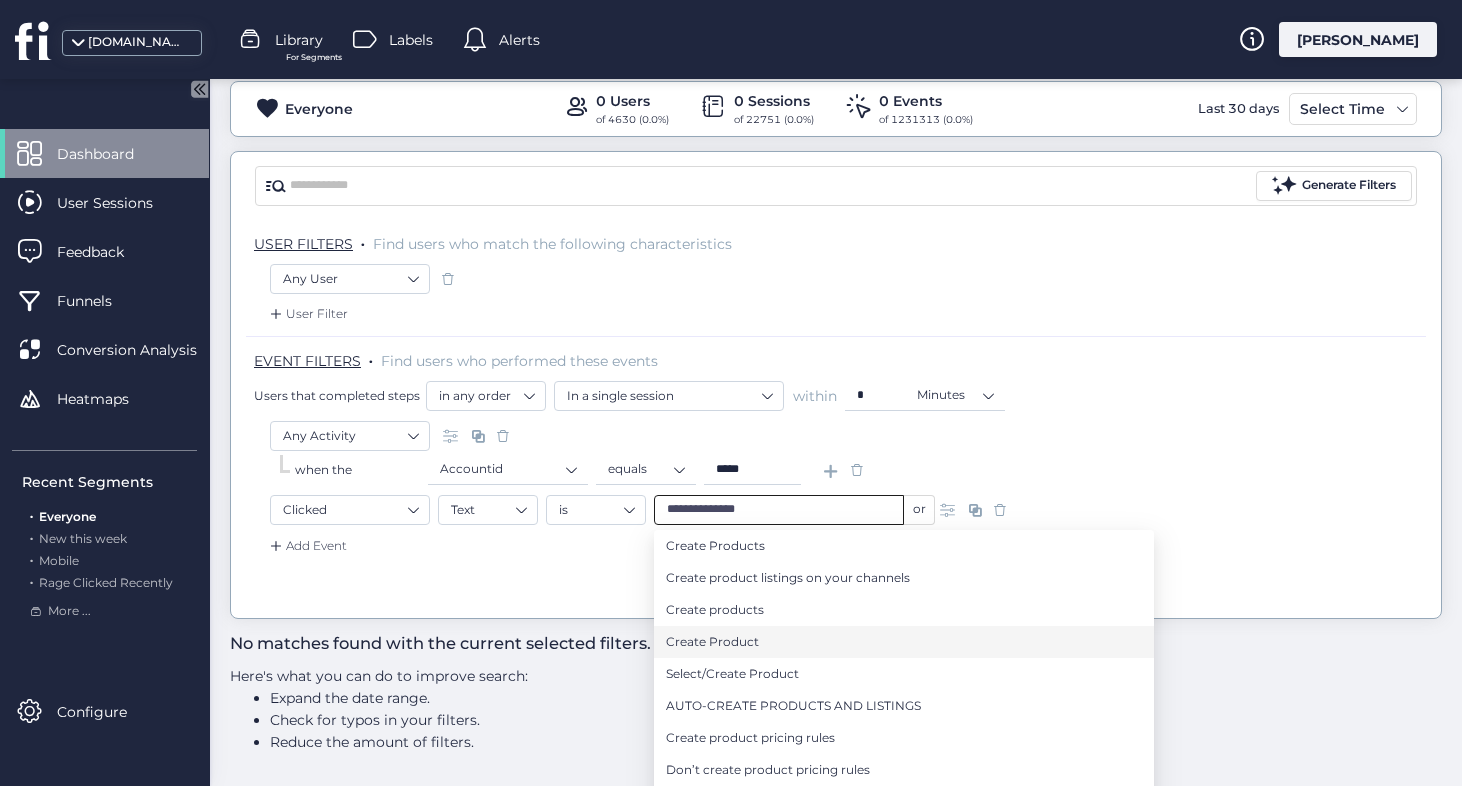 click on "Create Product" at bounding box center [904, 642] 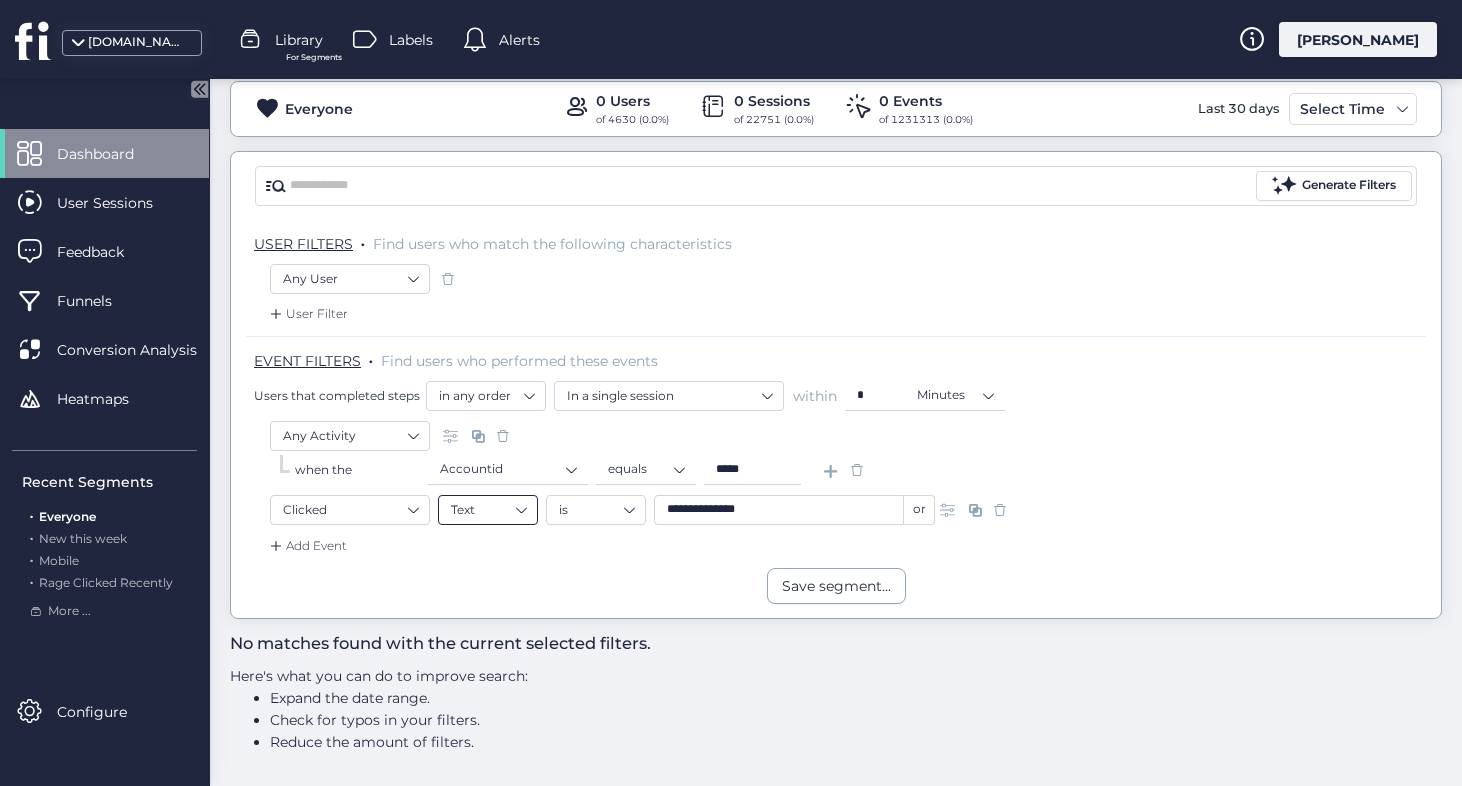 click on "Text" 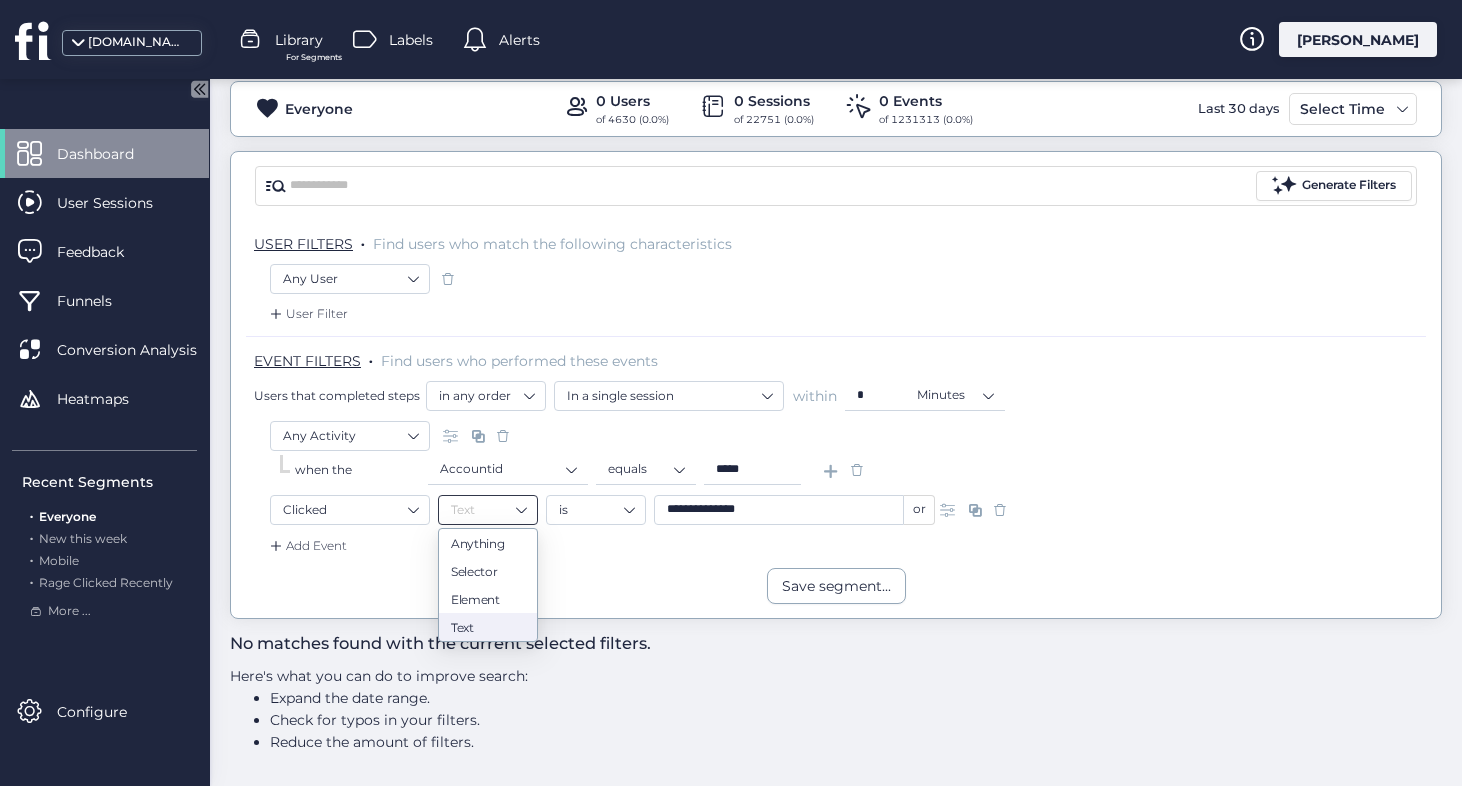 click on "**********" 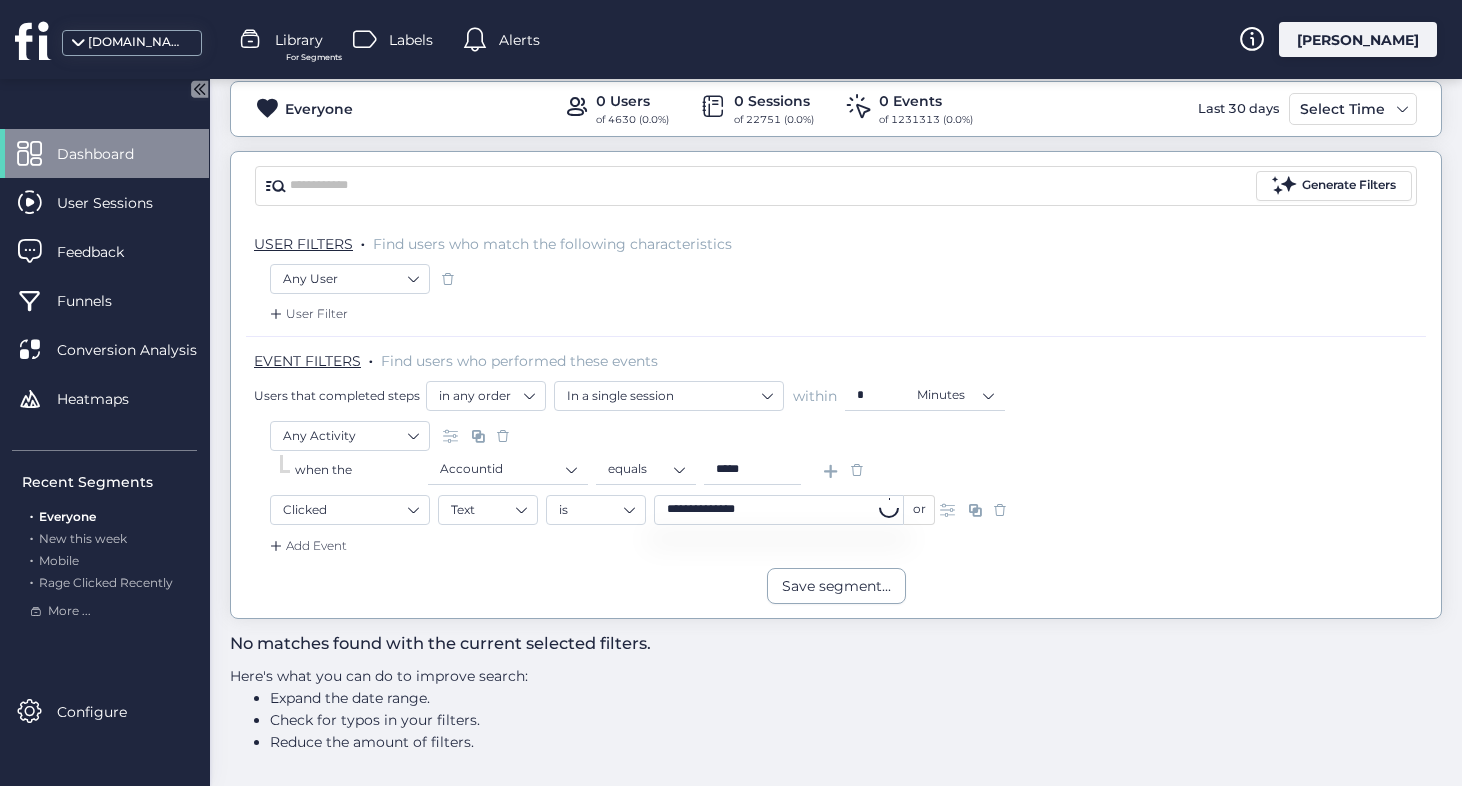 click on "**********" 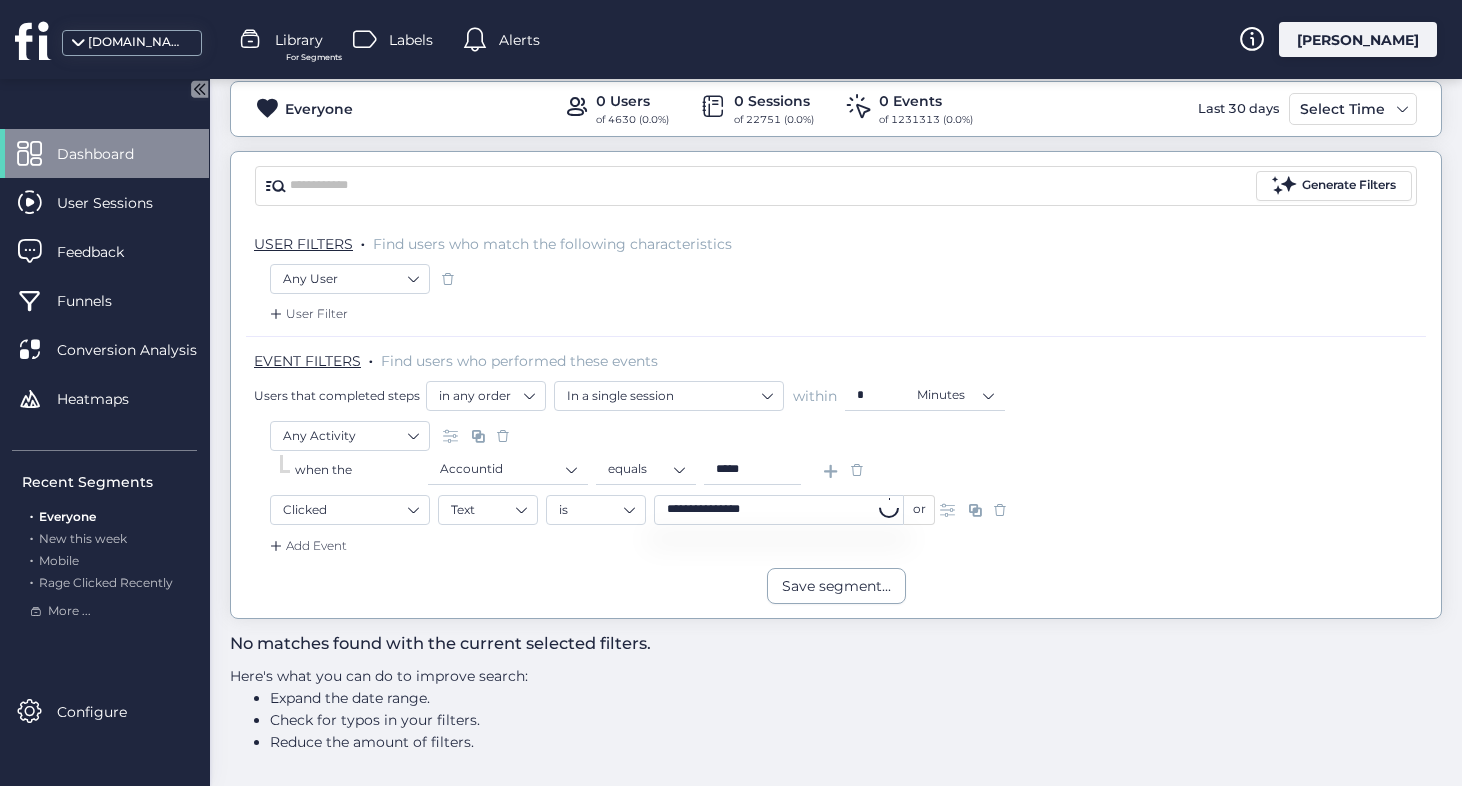 type on "**********" 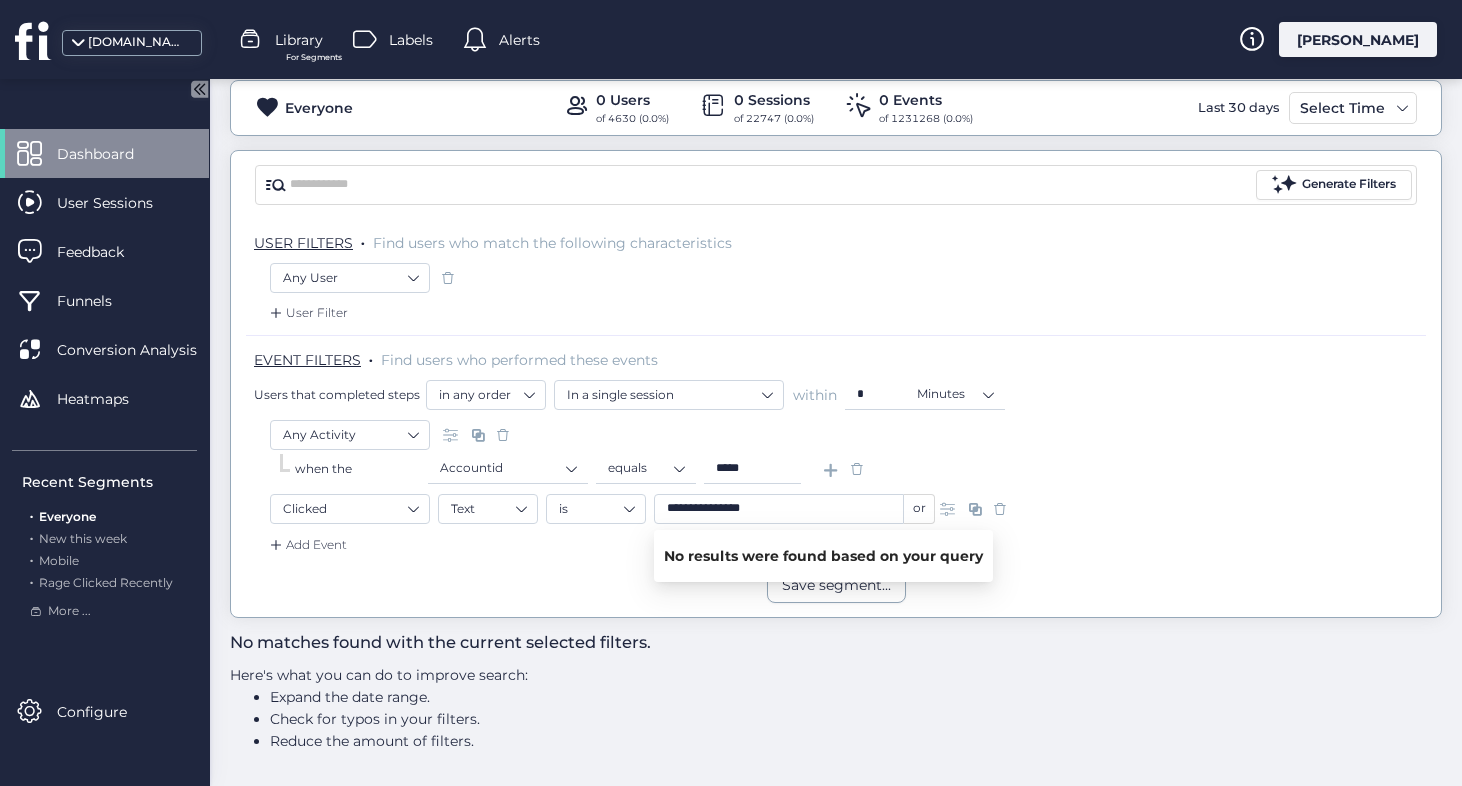 scroll, scrollTop: 99, scrollLeft: 0, axis: vertical 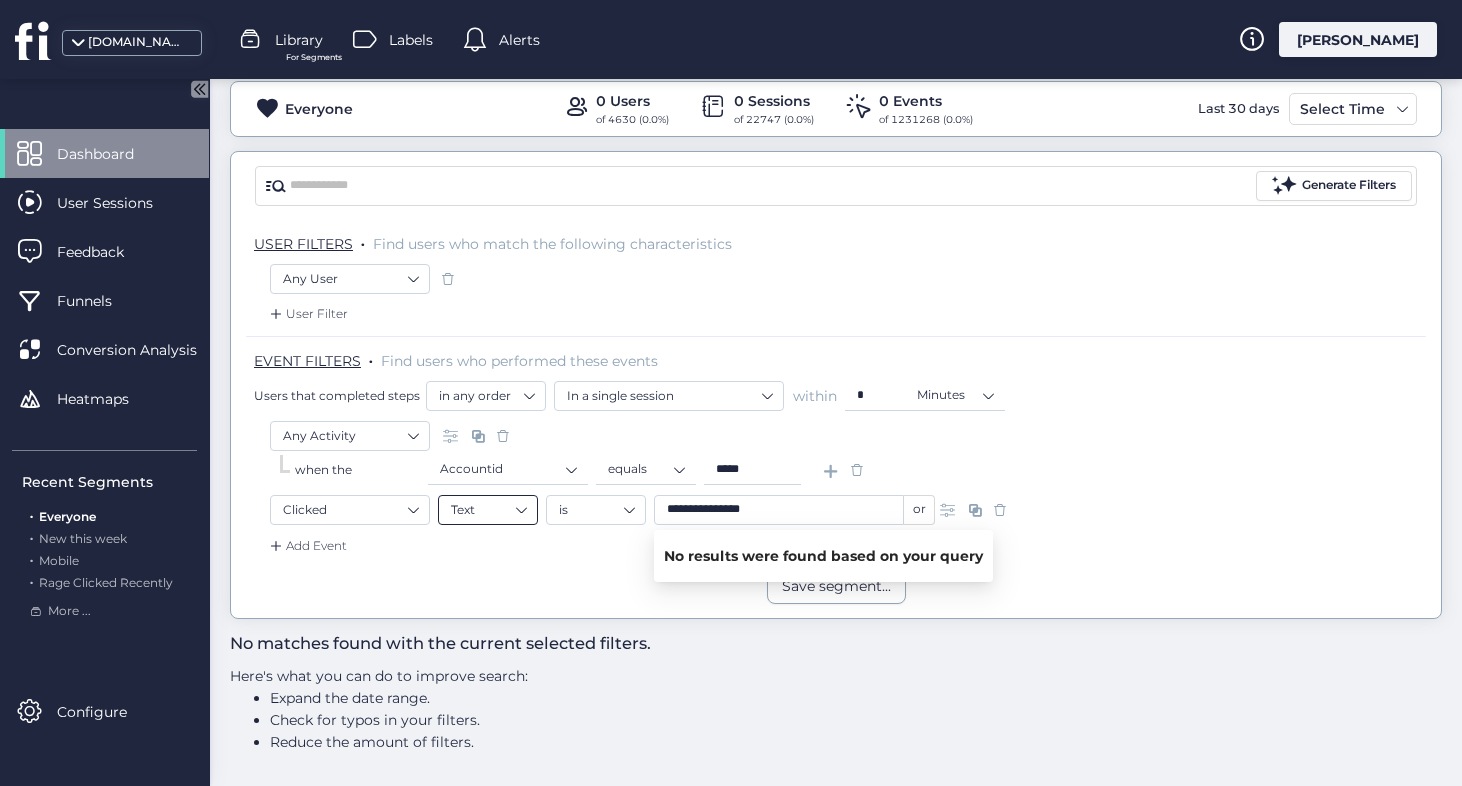 click on "Text" 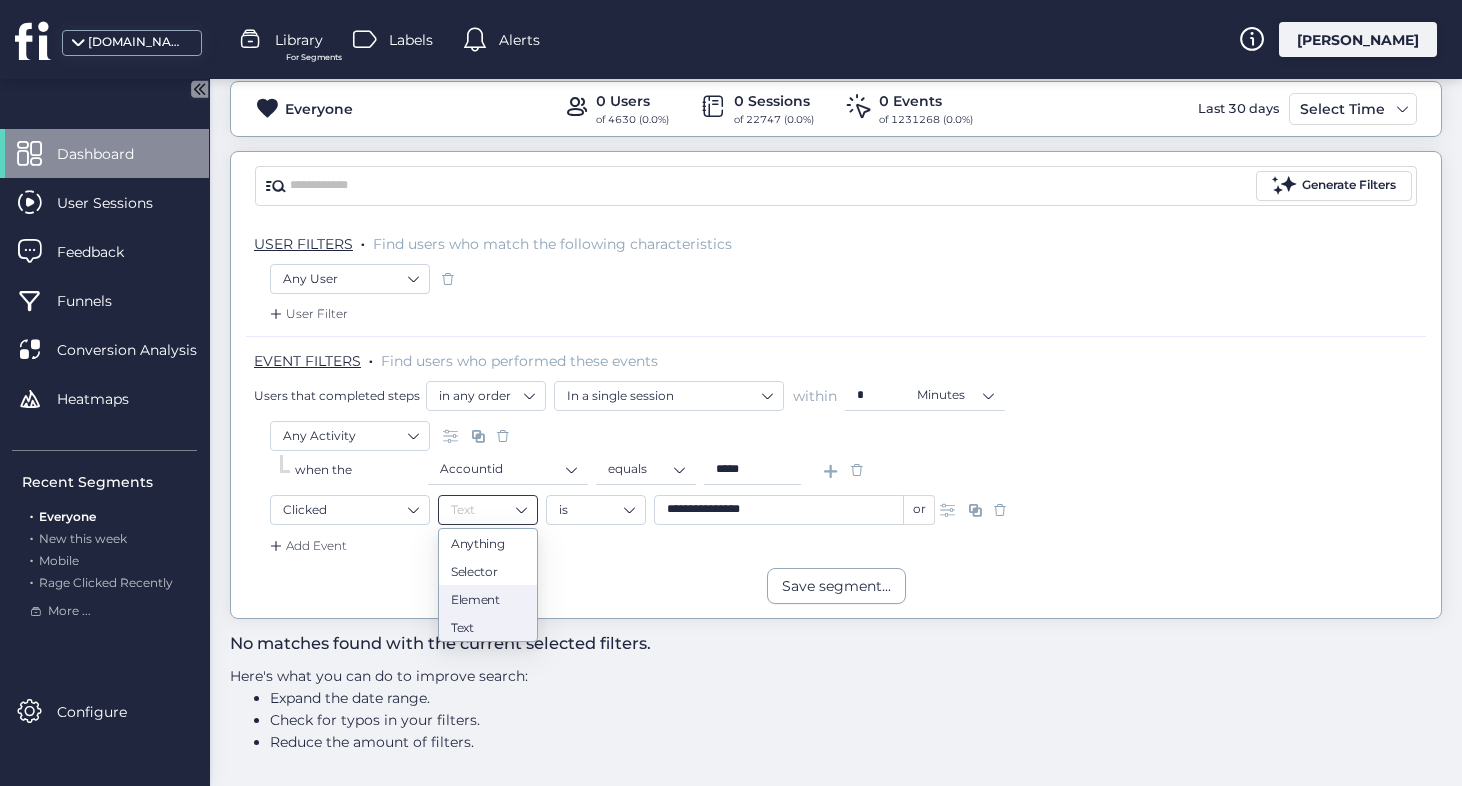 click on "Element" at bounding box center [488, 599] 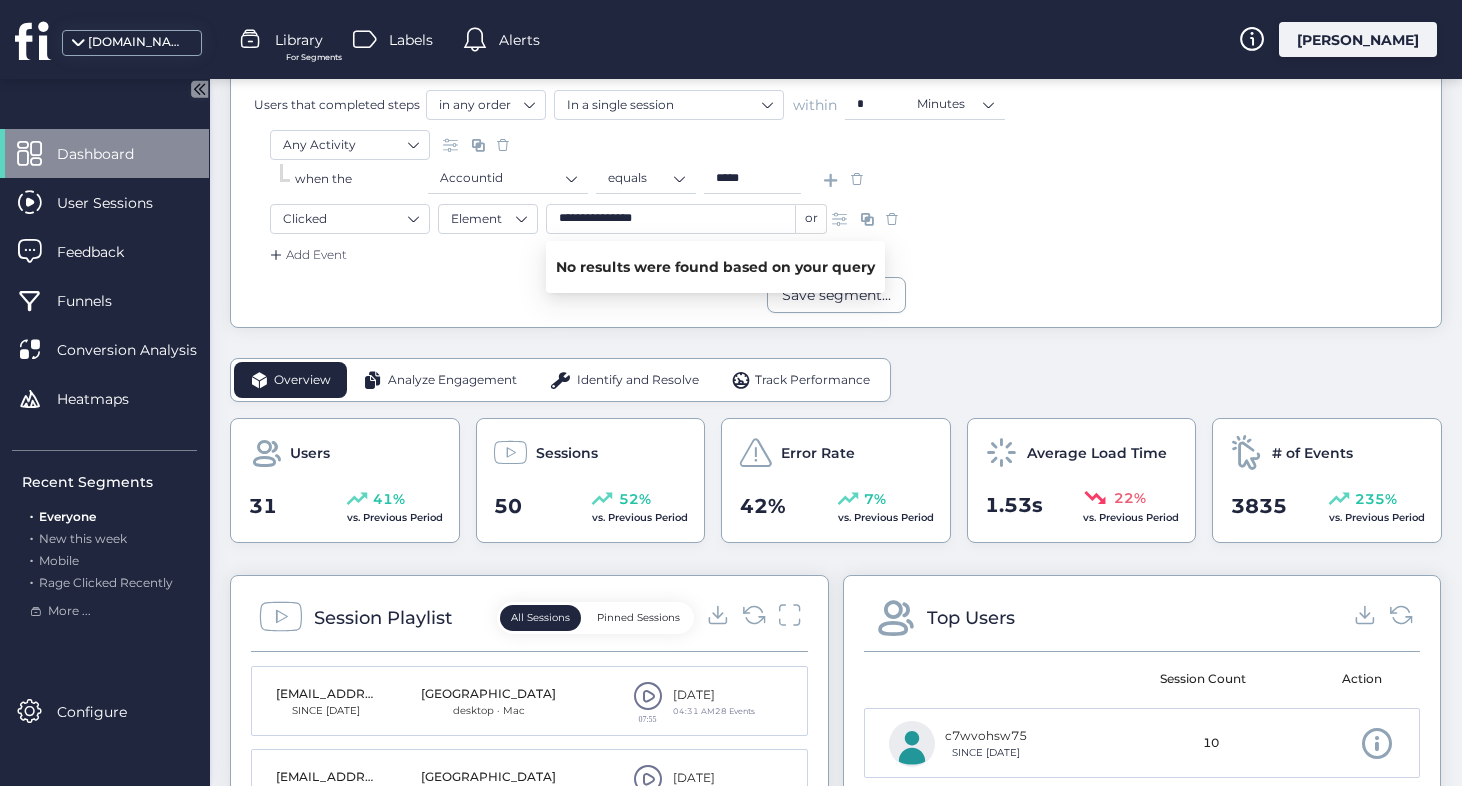 scroll, scrollTop: 366, scrollLeft: 0, axis: vertical 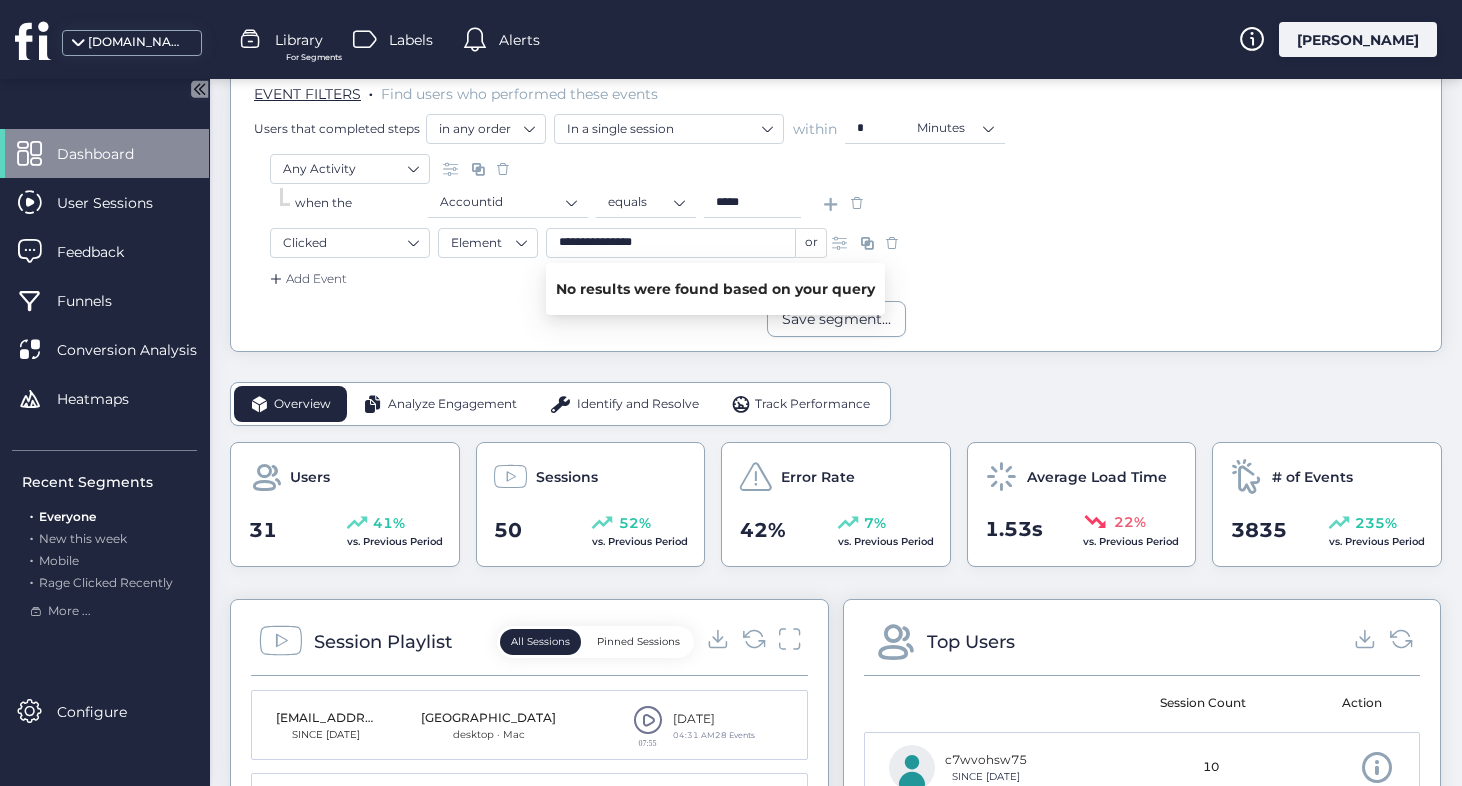 click on "**********" 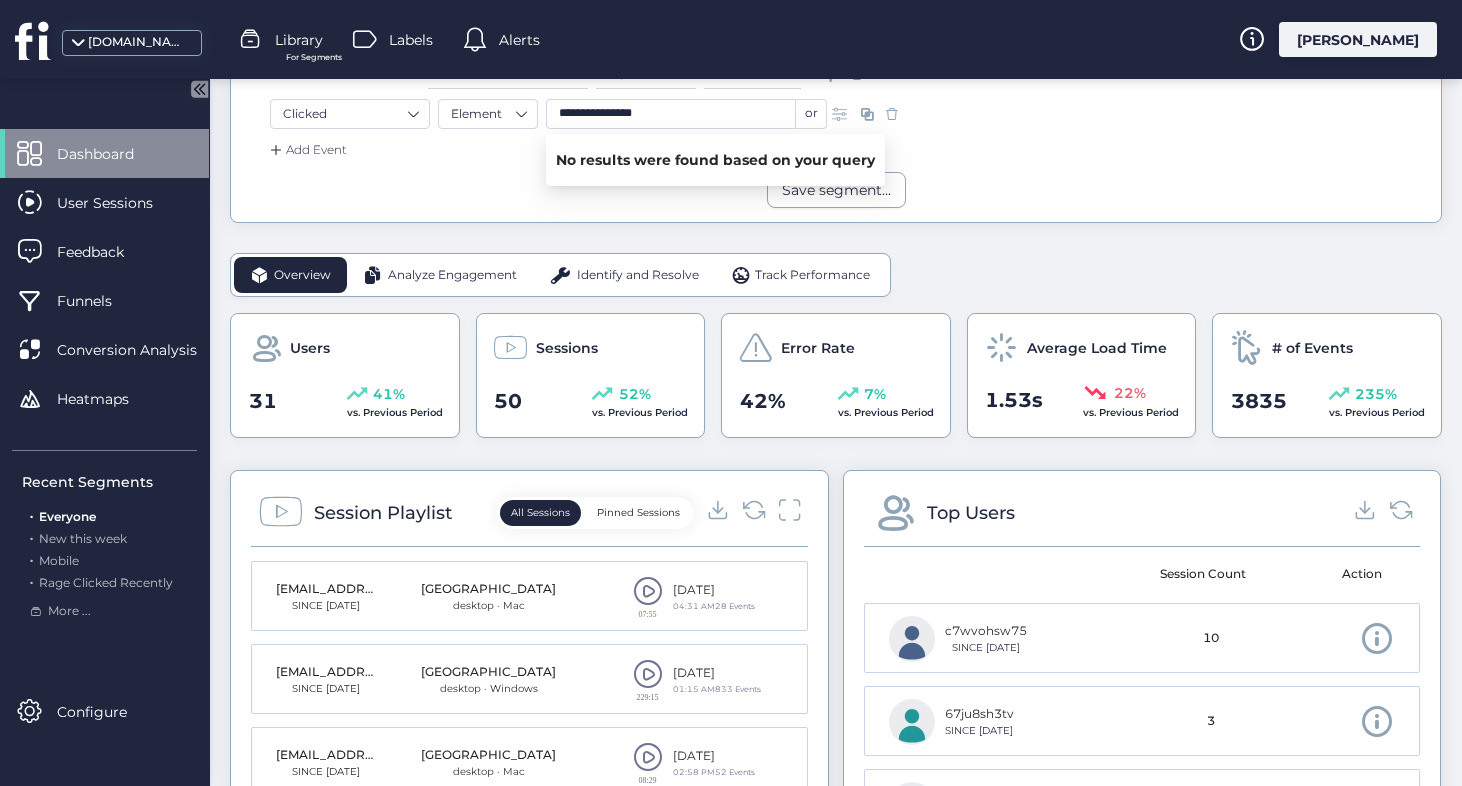 scroll, scrollTop: 680, scrollLeft: 0, axis: vertical 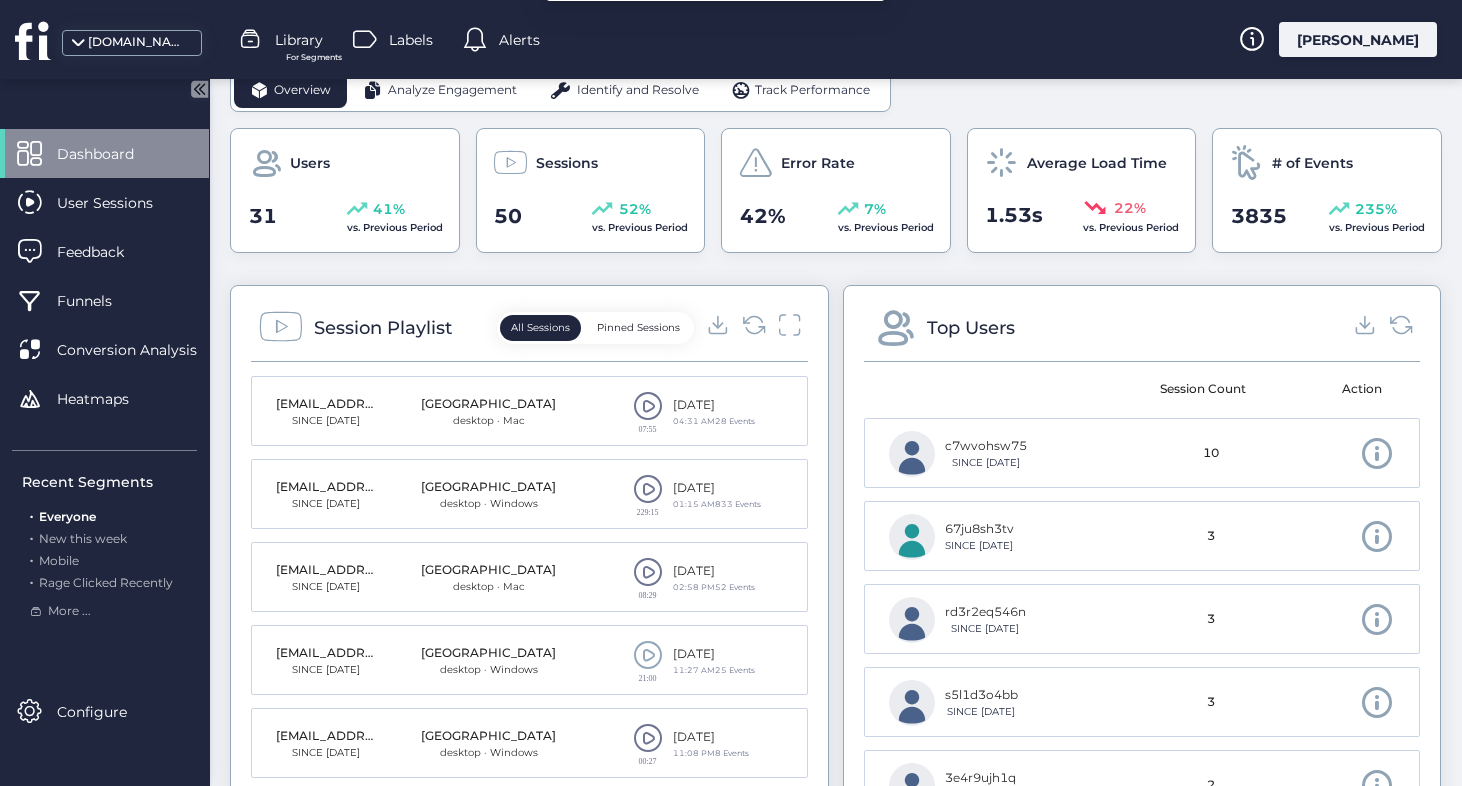 click 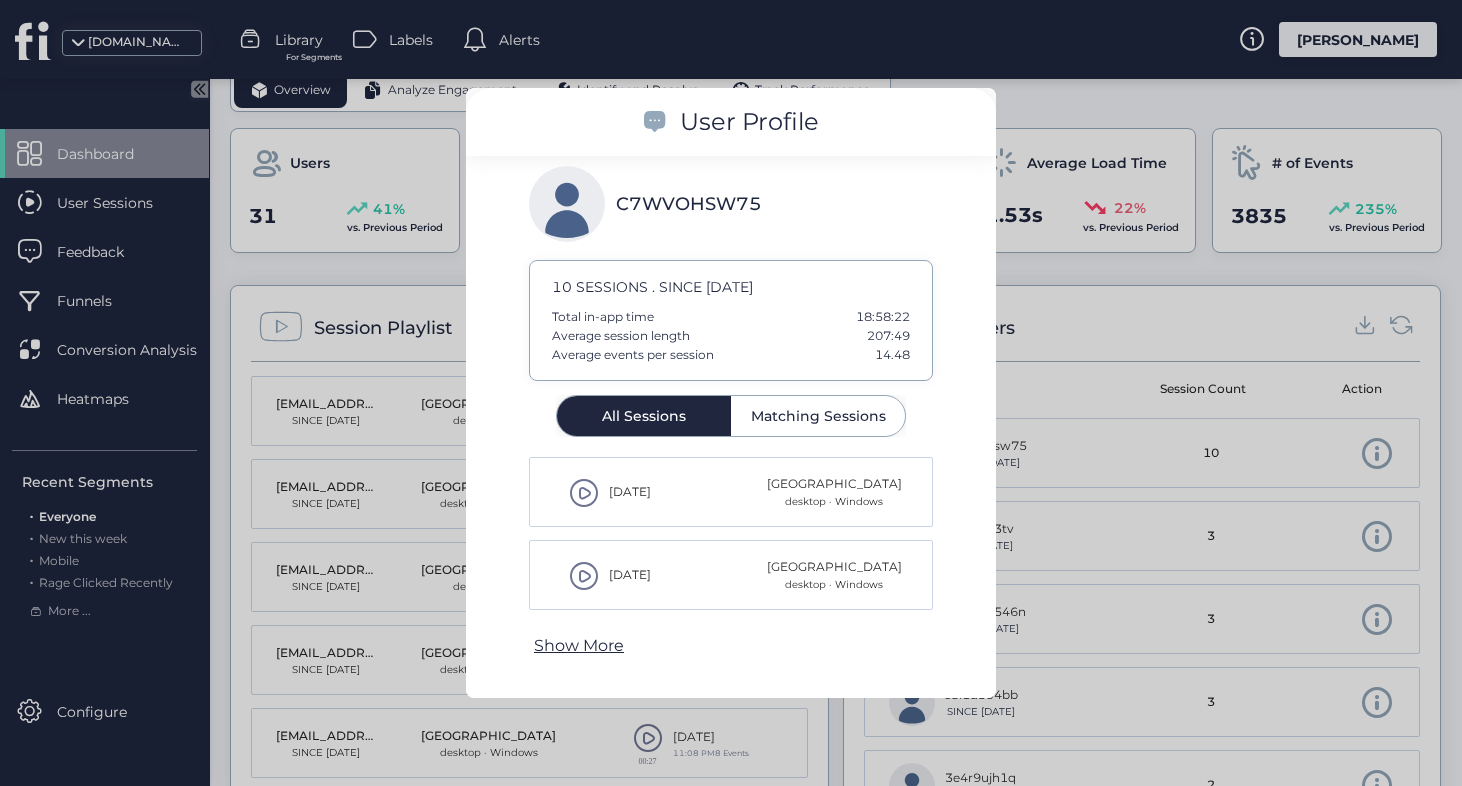 click at bounding box center (584, 493) 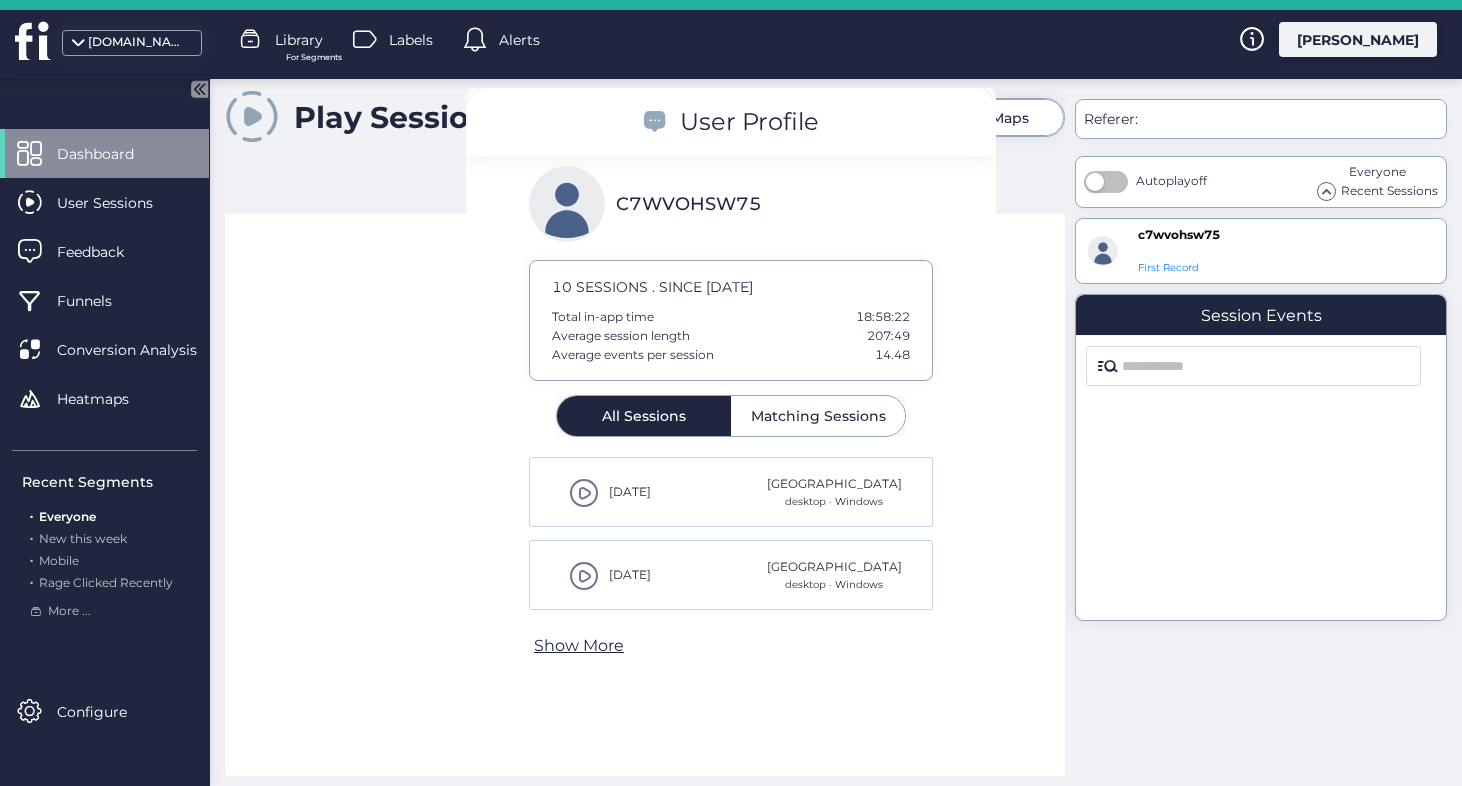 scroll, scrollTop: 0, scrollLeft: 0, axis: both 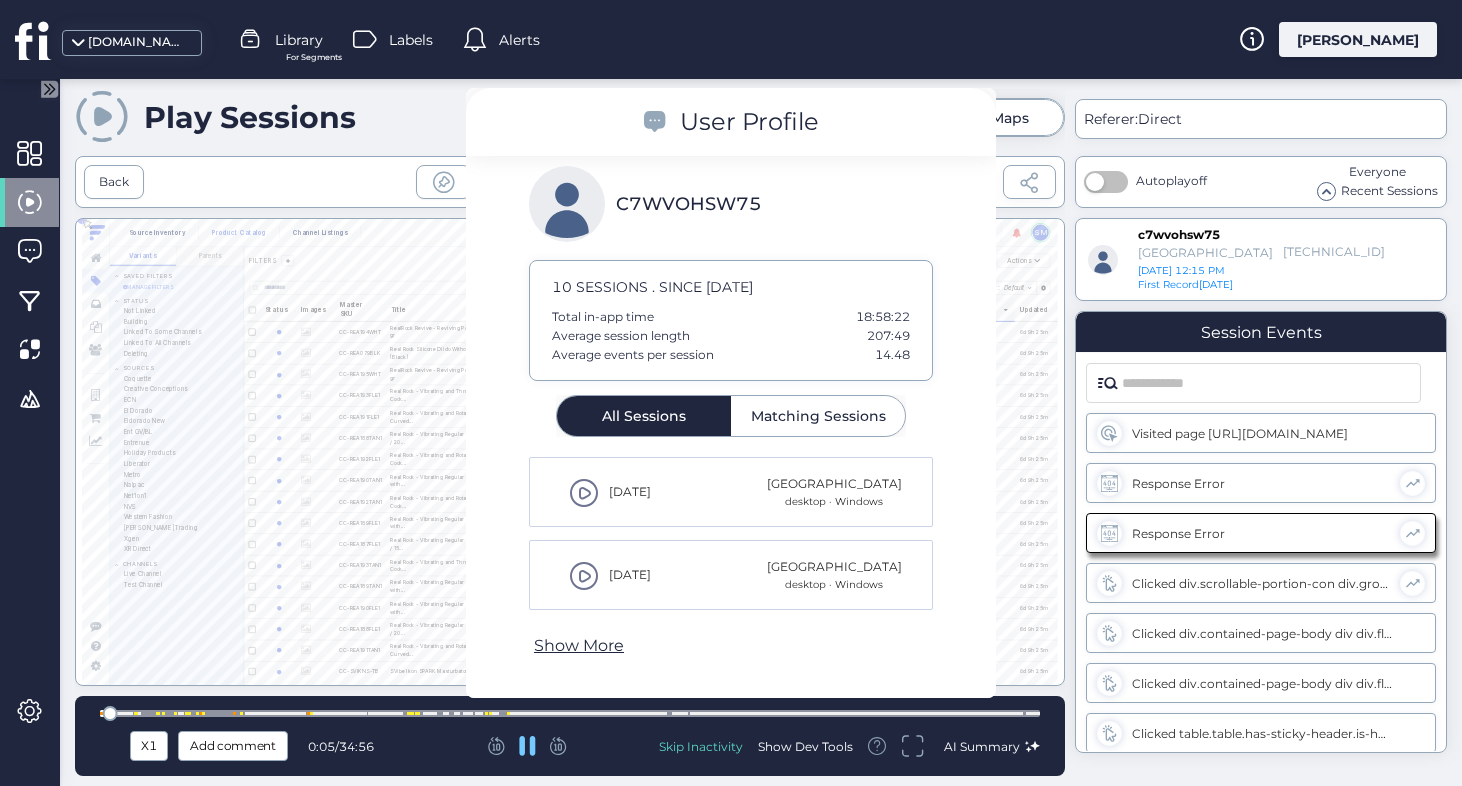 click at bounding box center [570, 713] 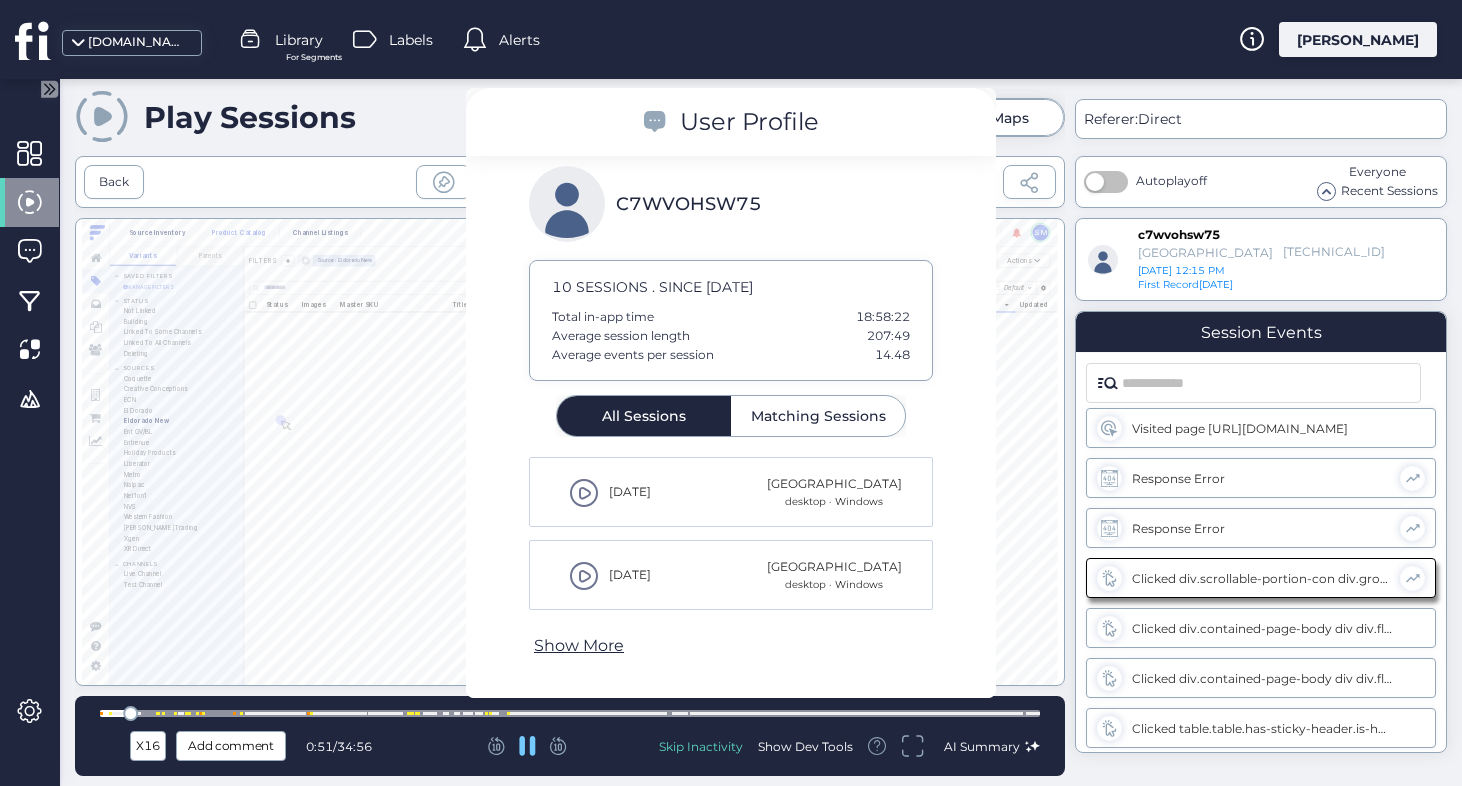 click at bounding box center (570, 713) 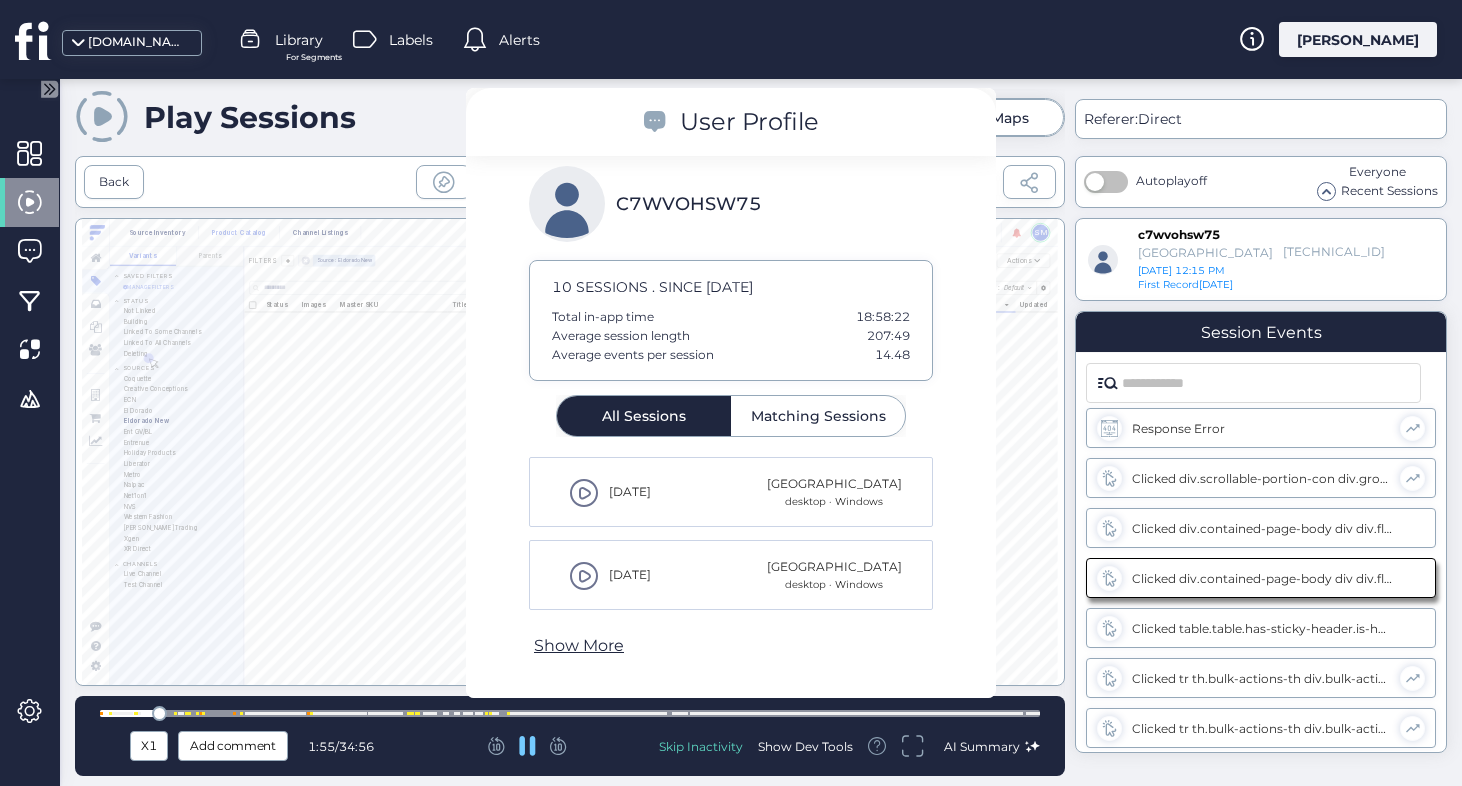 click at bounding box center (570, 713) 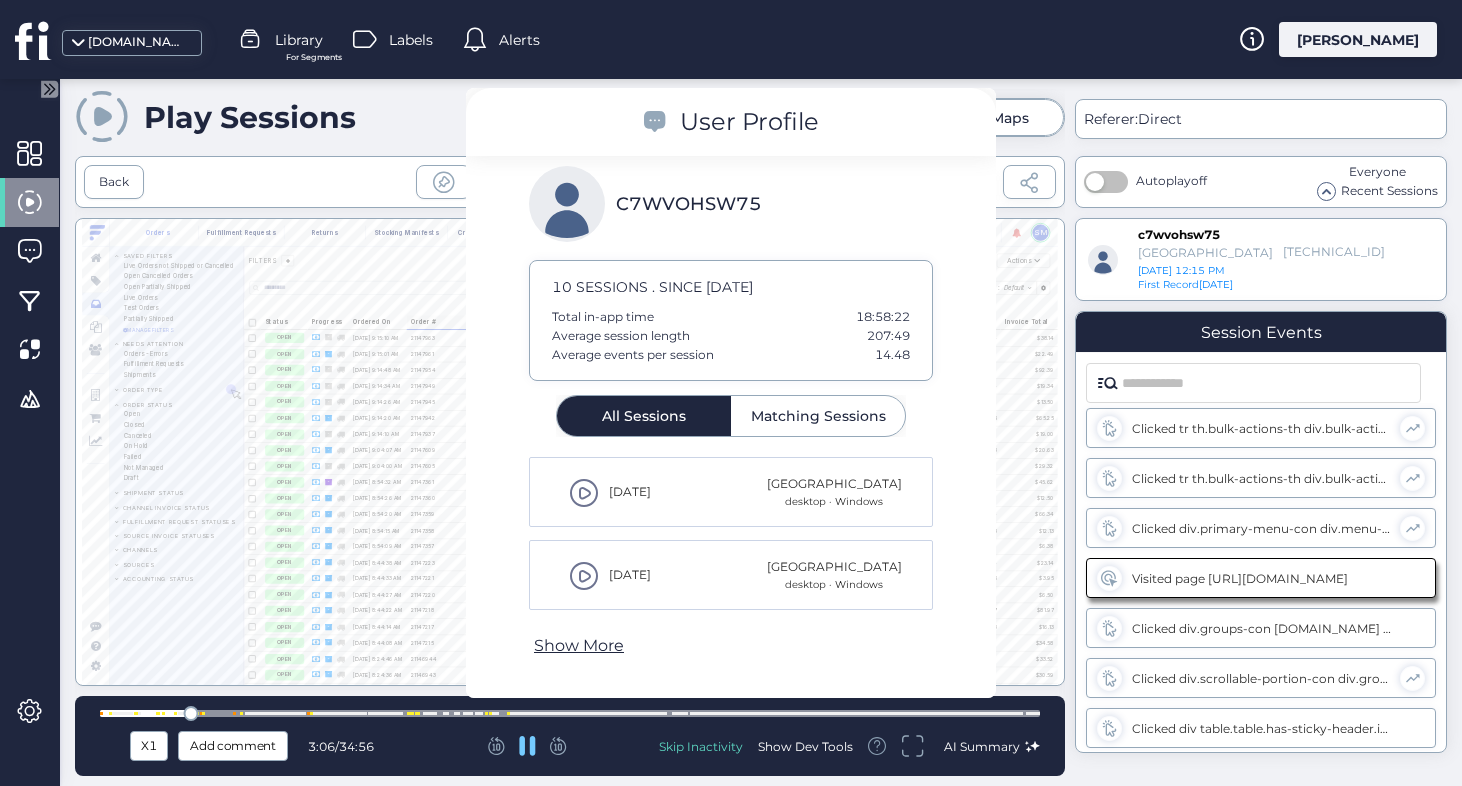 click at bounding box center [570, 713] 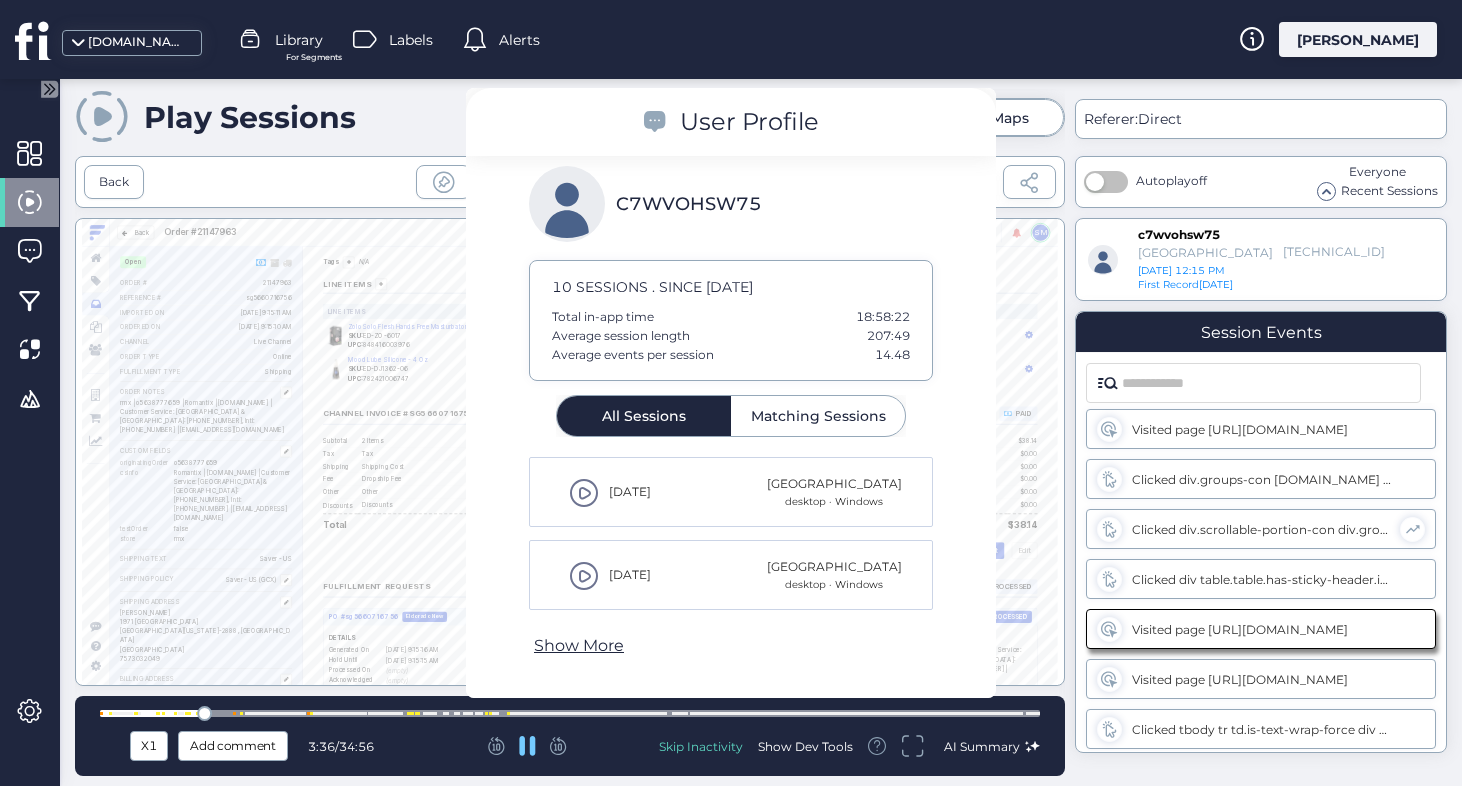 scroll, scrollTop: 555, scrollLeft: 0, axis: vertical 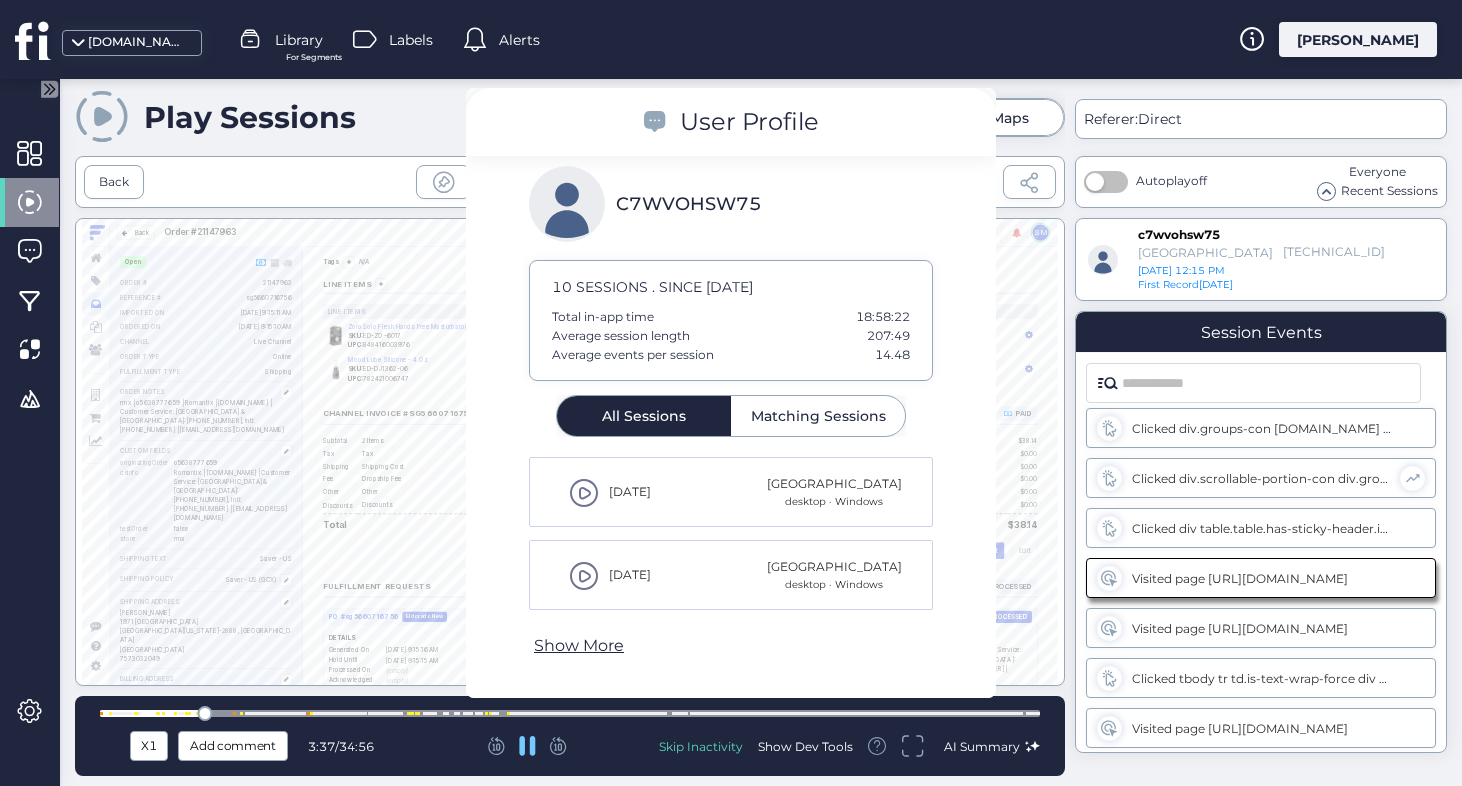 click at bounding box center [570, 713] 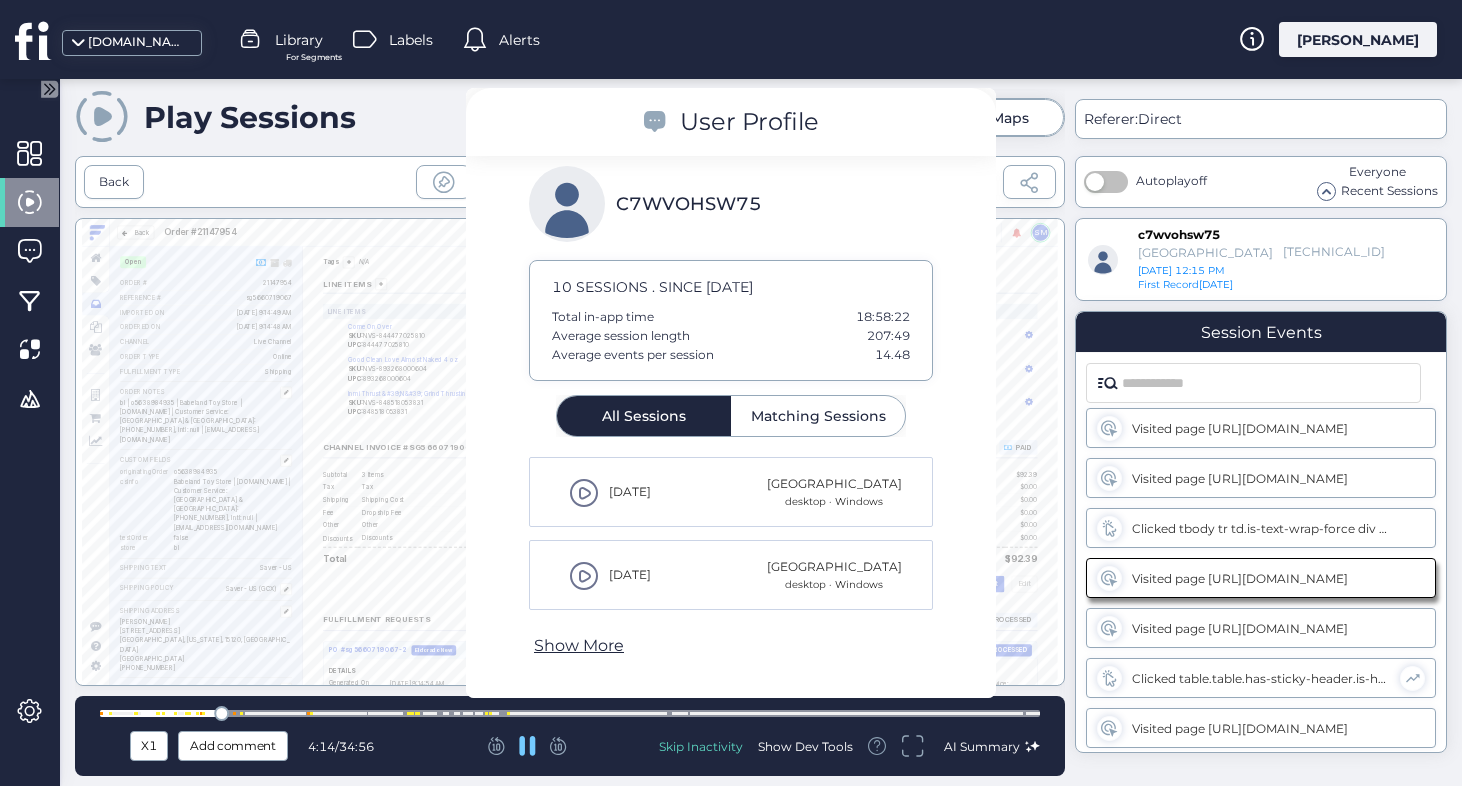 click at bounding box center (570, 713) 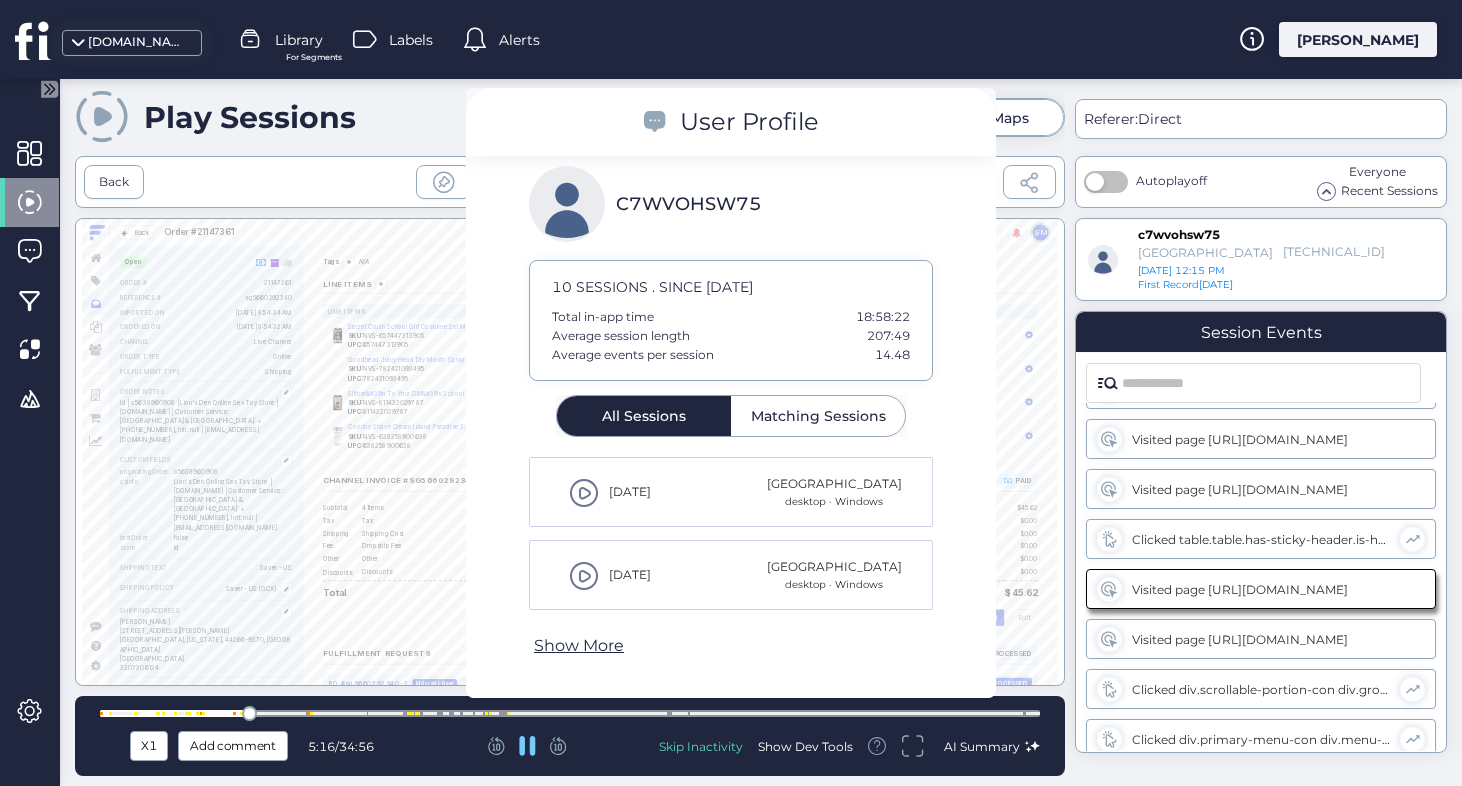 scroll, scrollTop: 855, scrollLeft: 0, axis: vertical 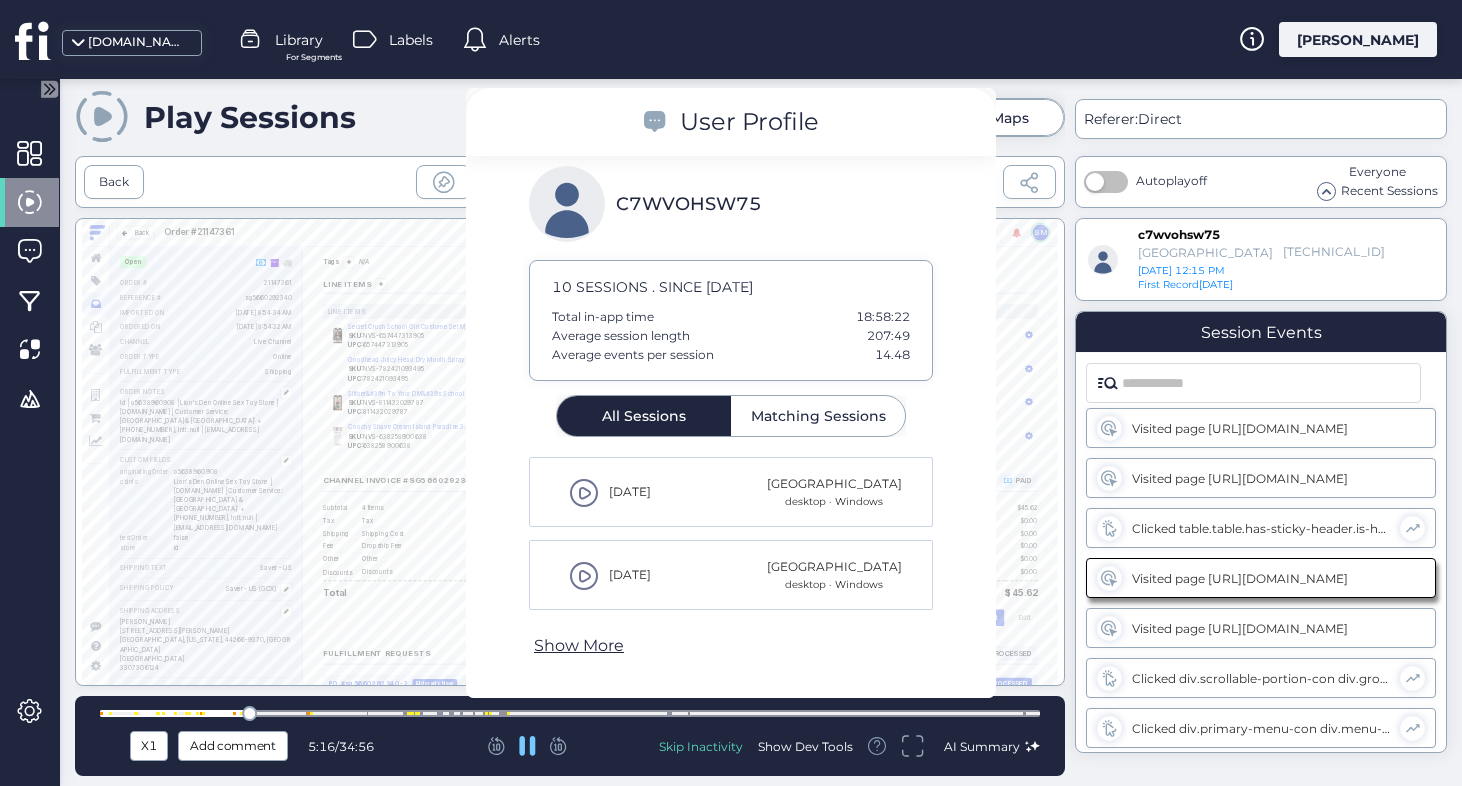 click at bounding box center (570, 713) 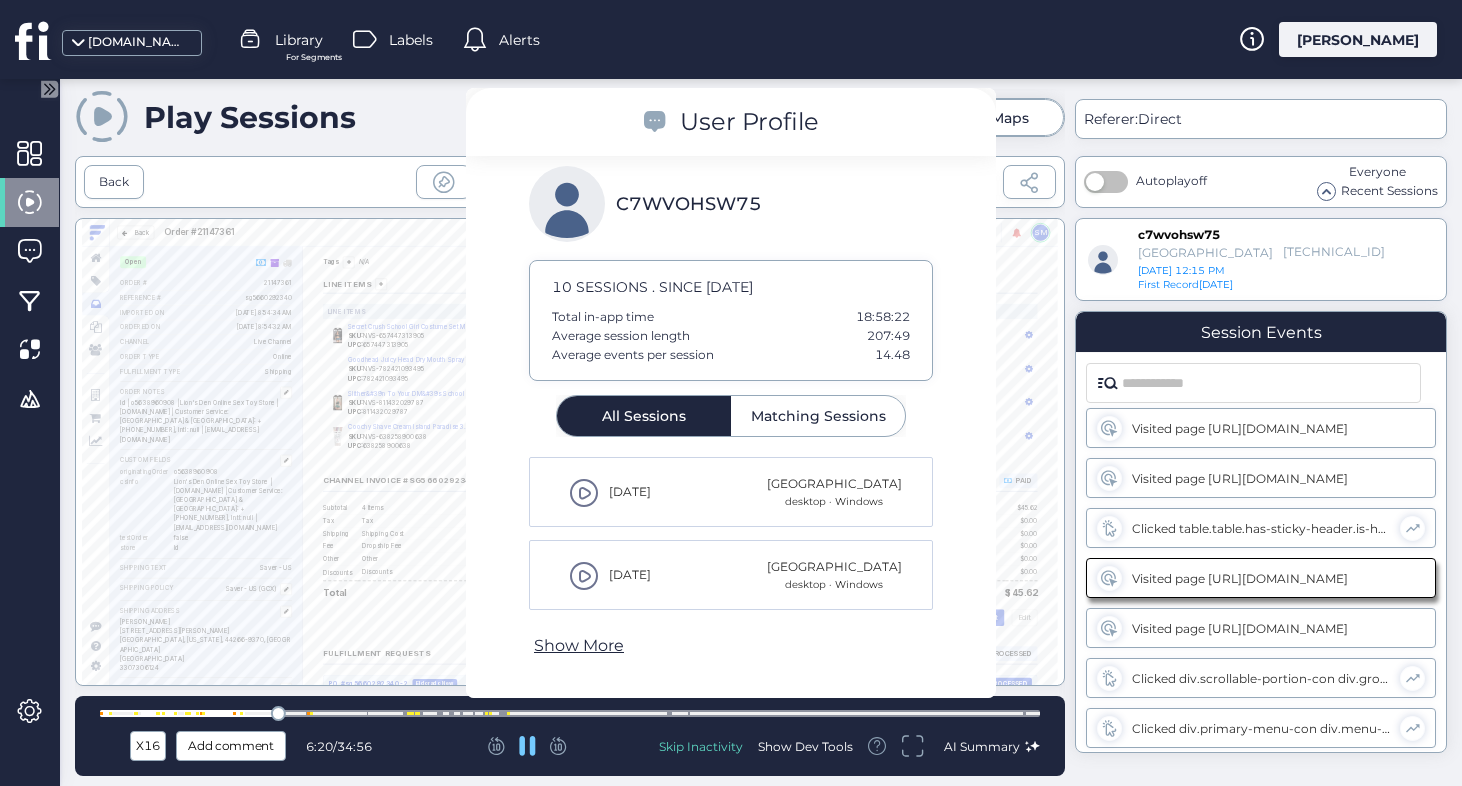 click at bounding box center [570, 713] 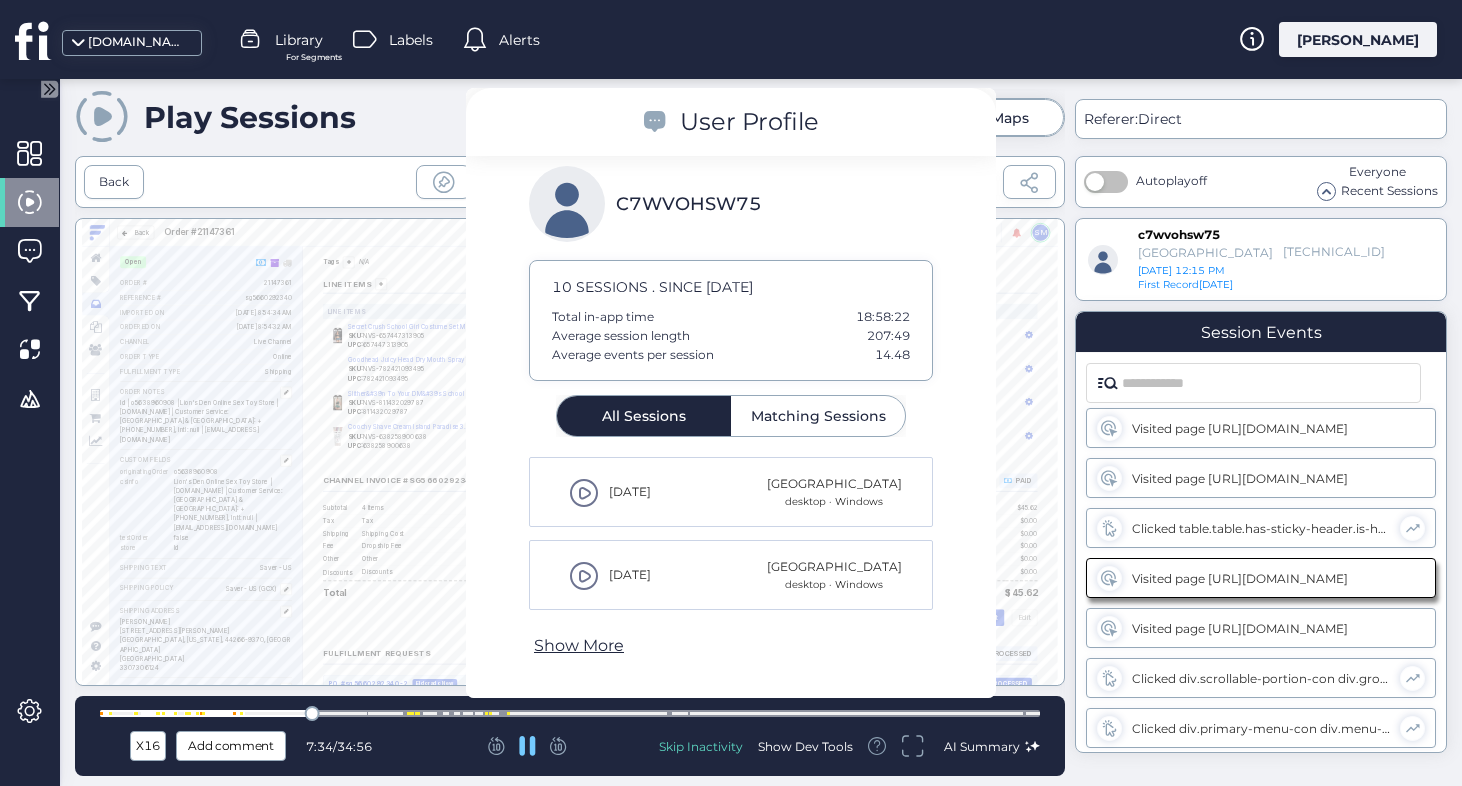 click at bounding box center (570, 713) 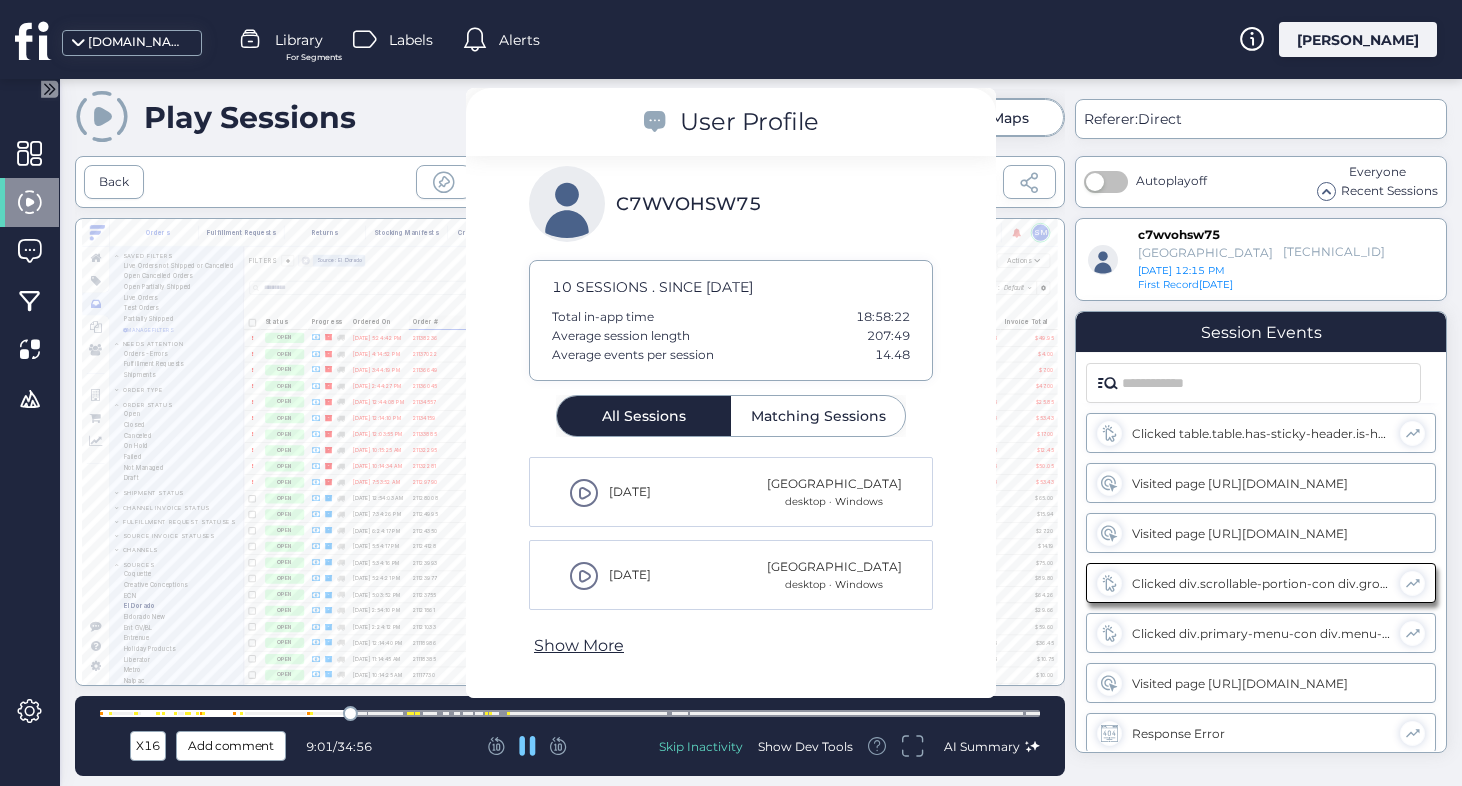 scroll, scrollTop: 955, scrollLeft: 0, axis: vertical 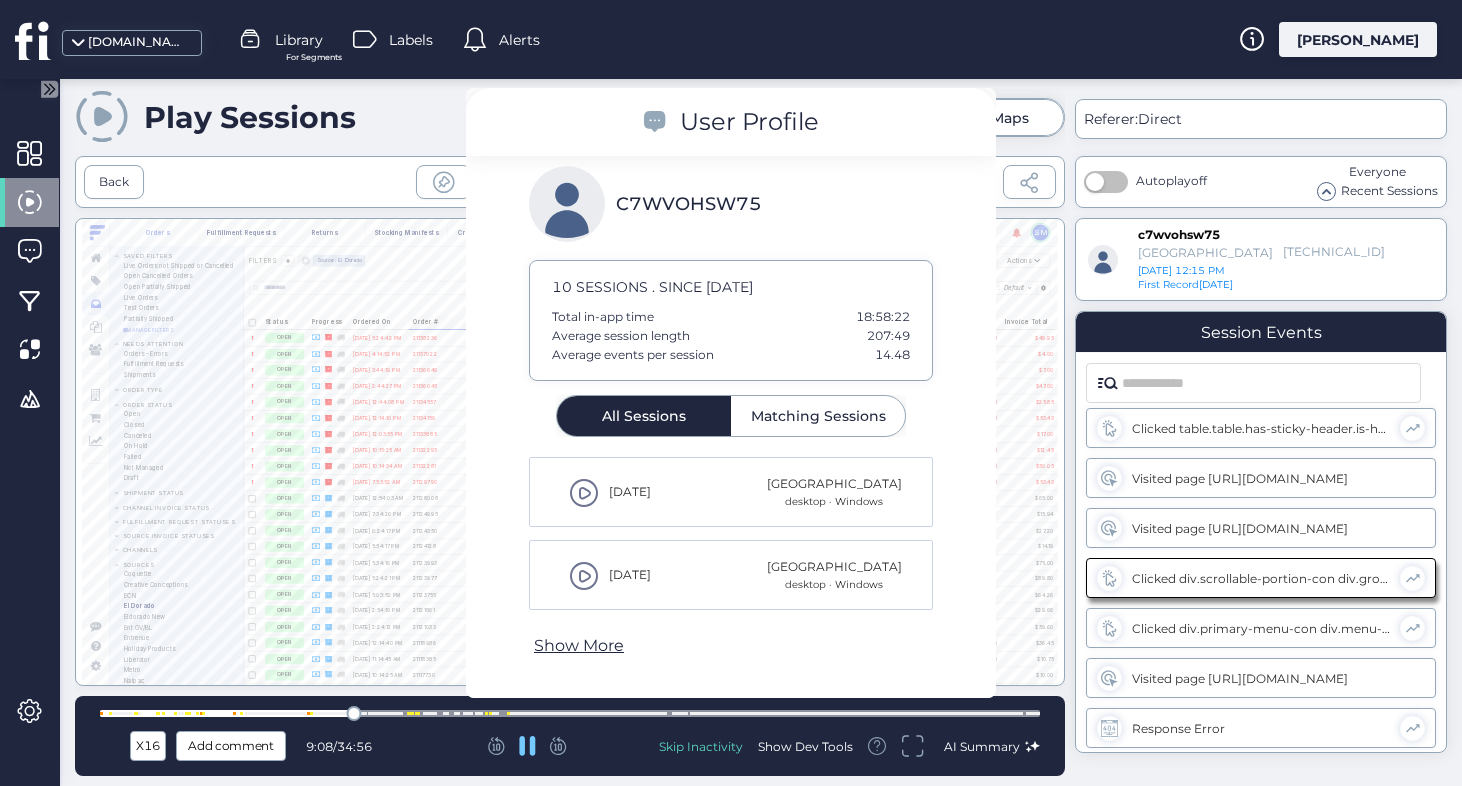 click at bounding box center (570, 713) 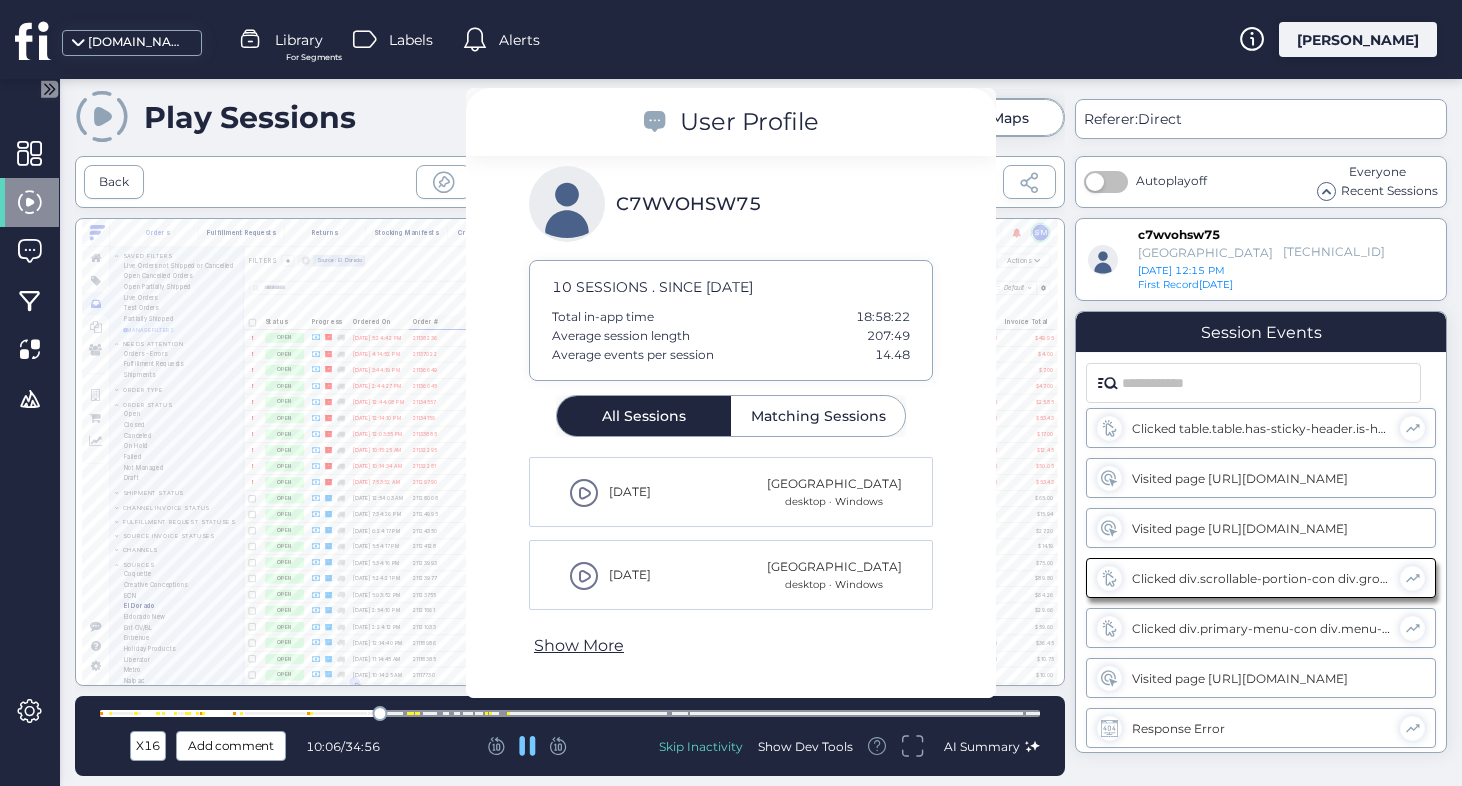 click at bounding box center (570, 713) 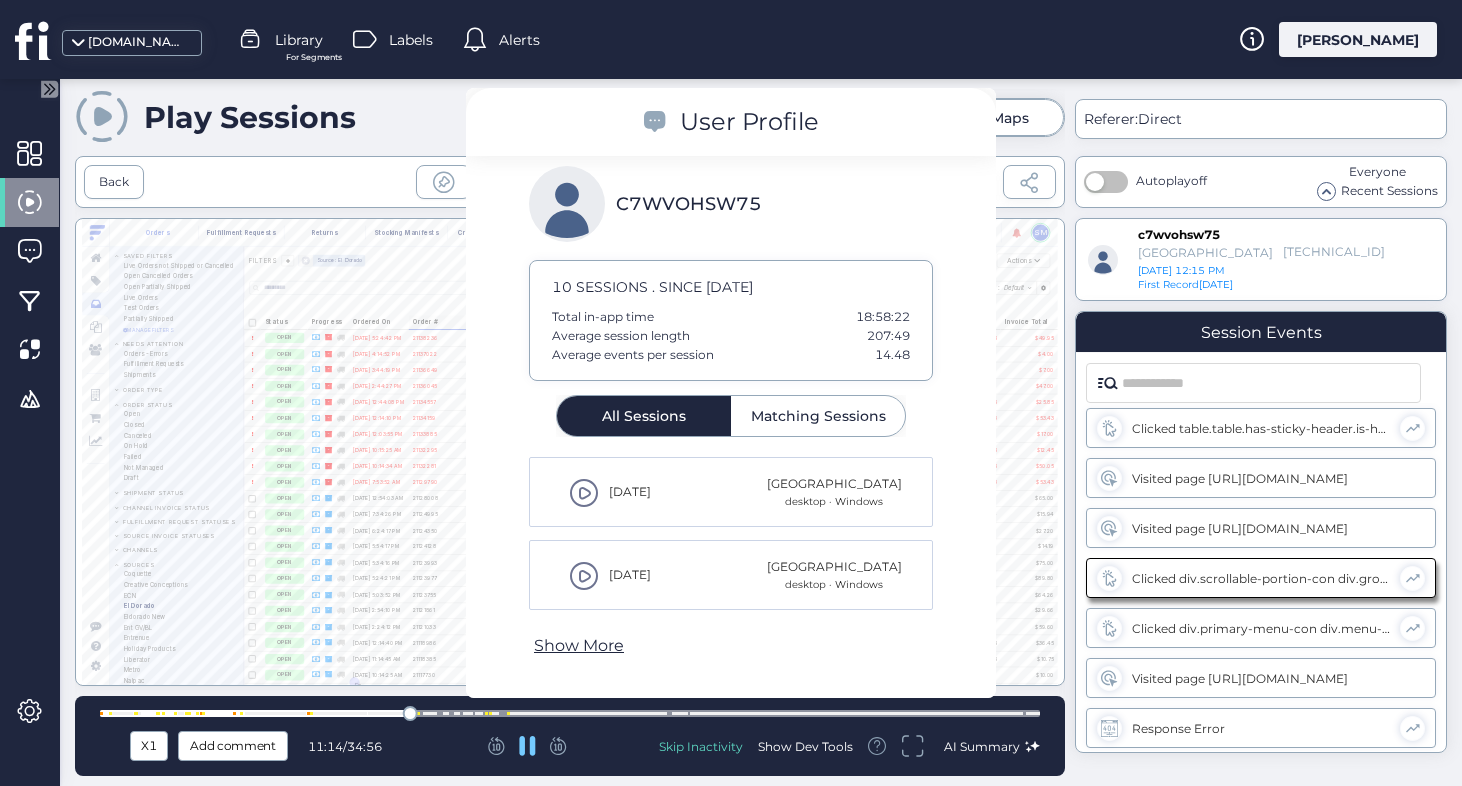 click at bounding box center [410, 713] 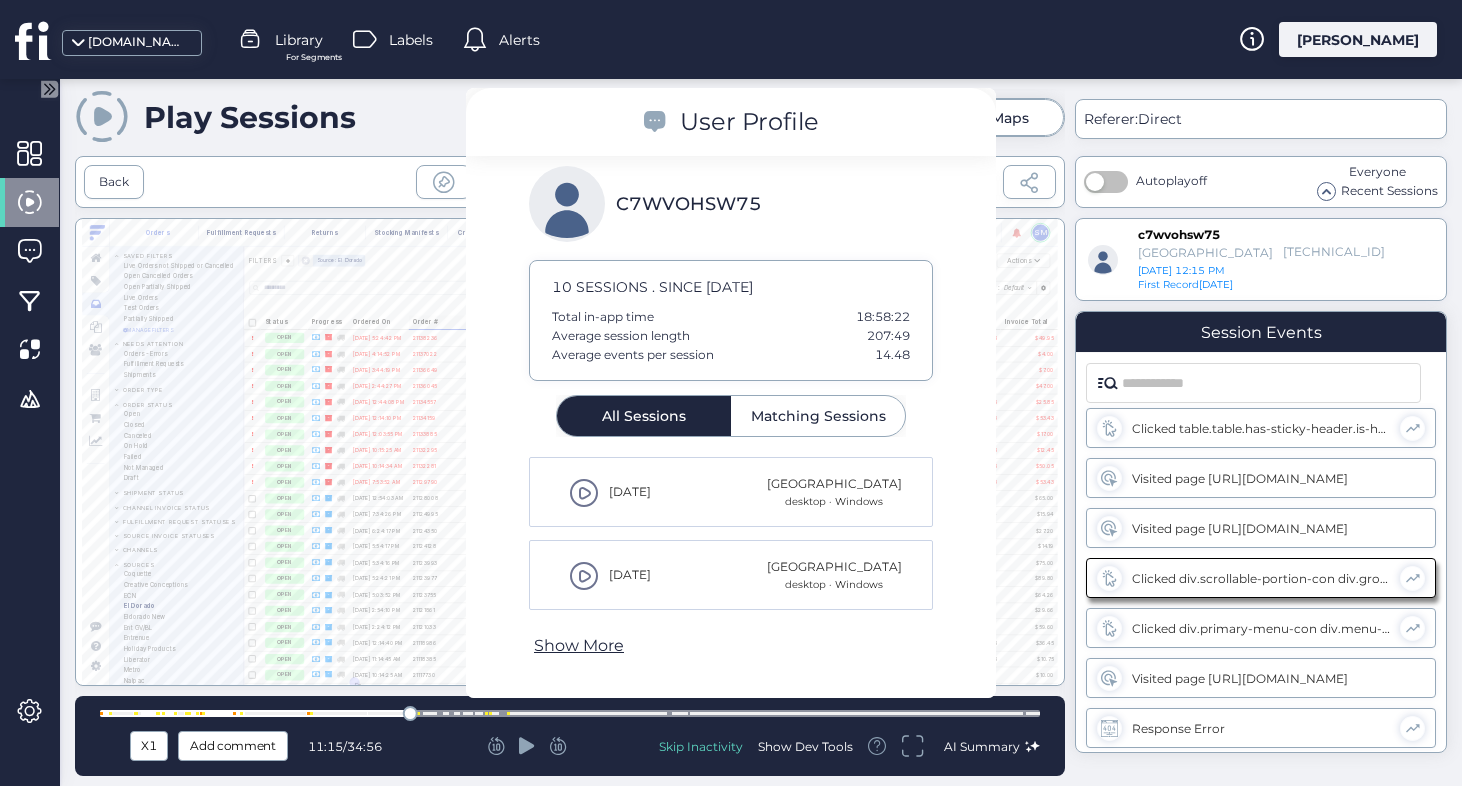 click at bounding box center (570, 713) 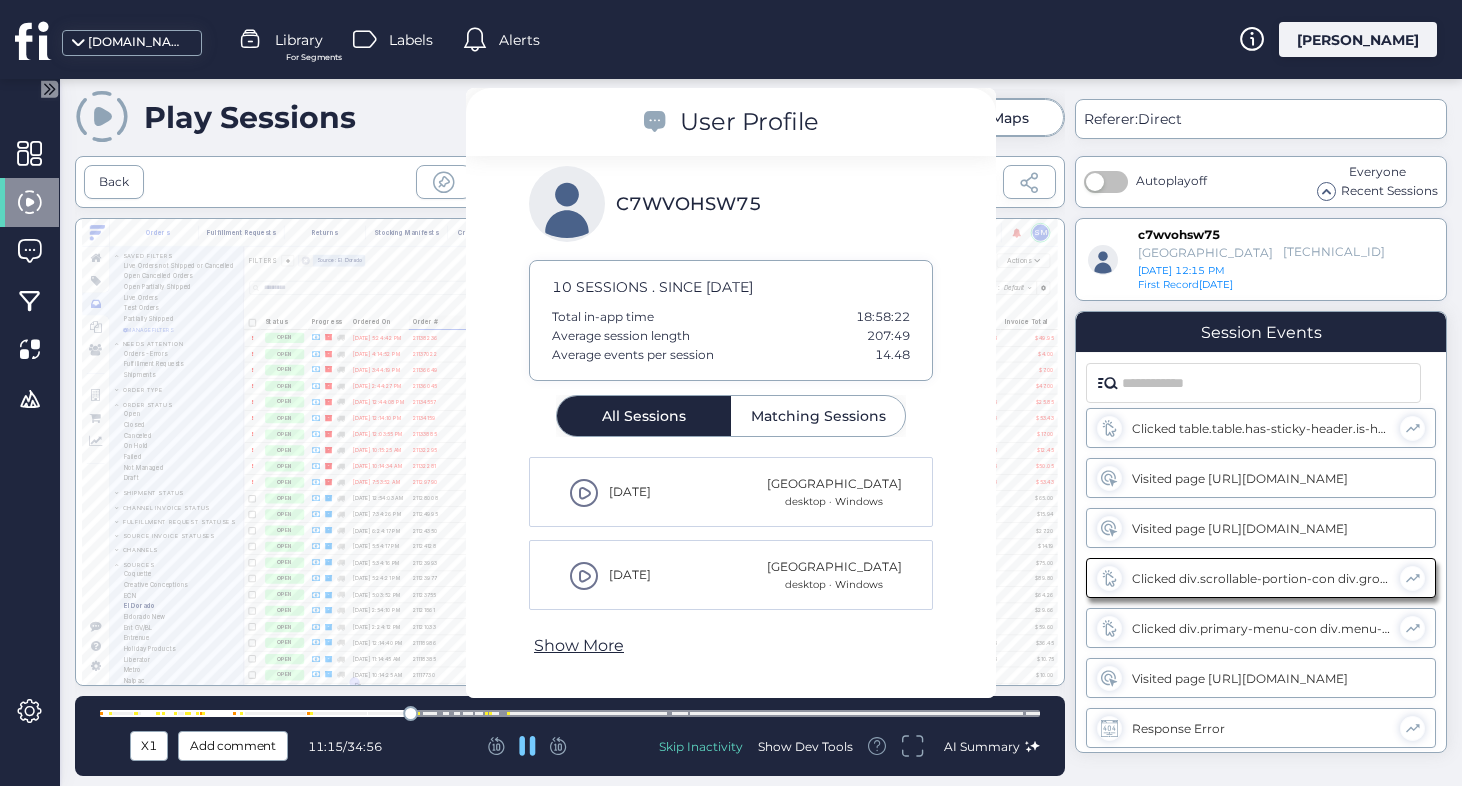 click at bounding box center (570, 713) 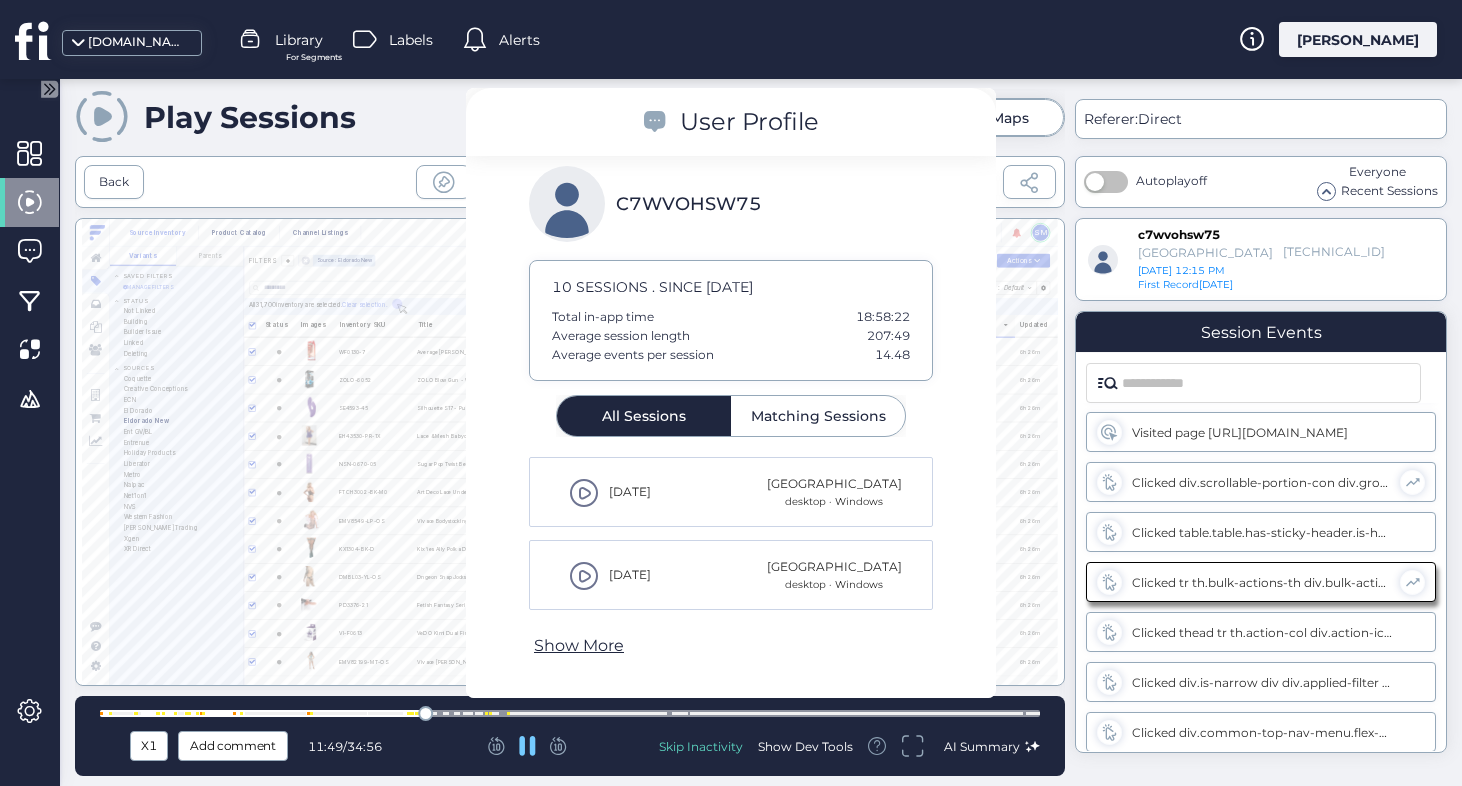 scroll, scrollTop: 1402, scrollLeft: 0, axis: vertical 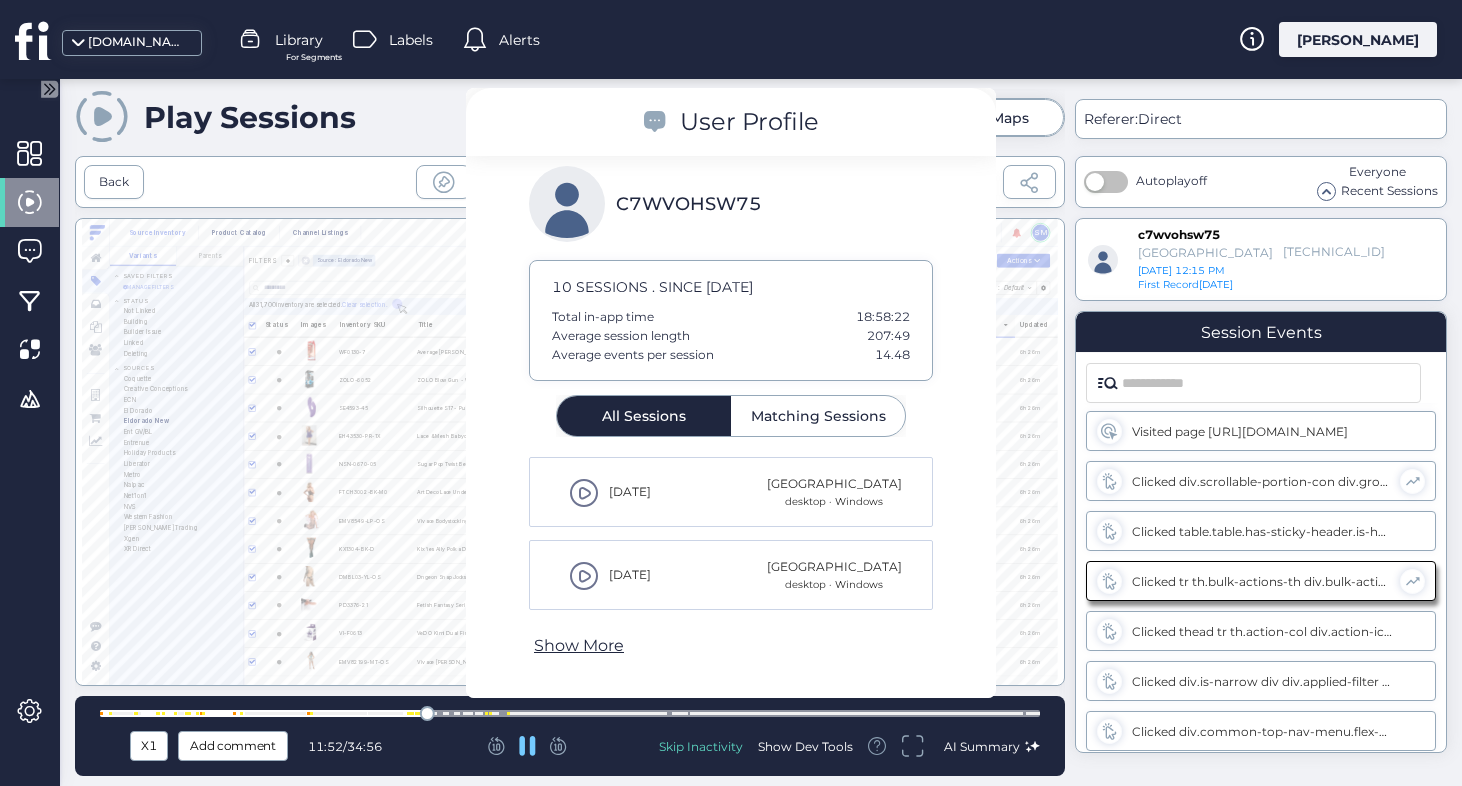 click at bounding box center (570, 713) 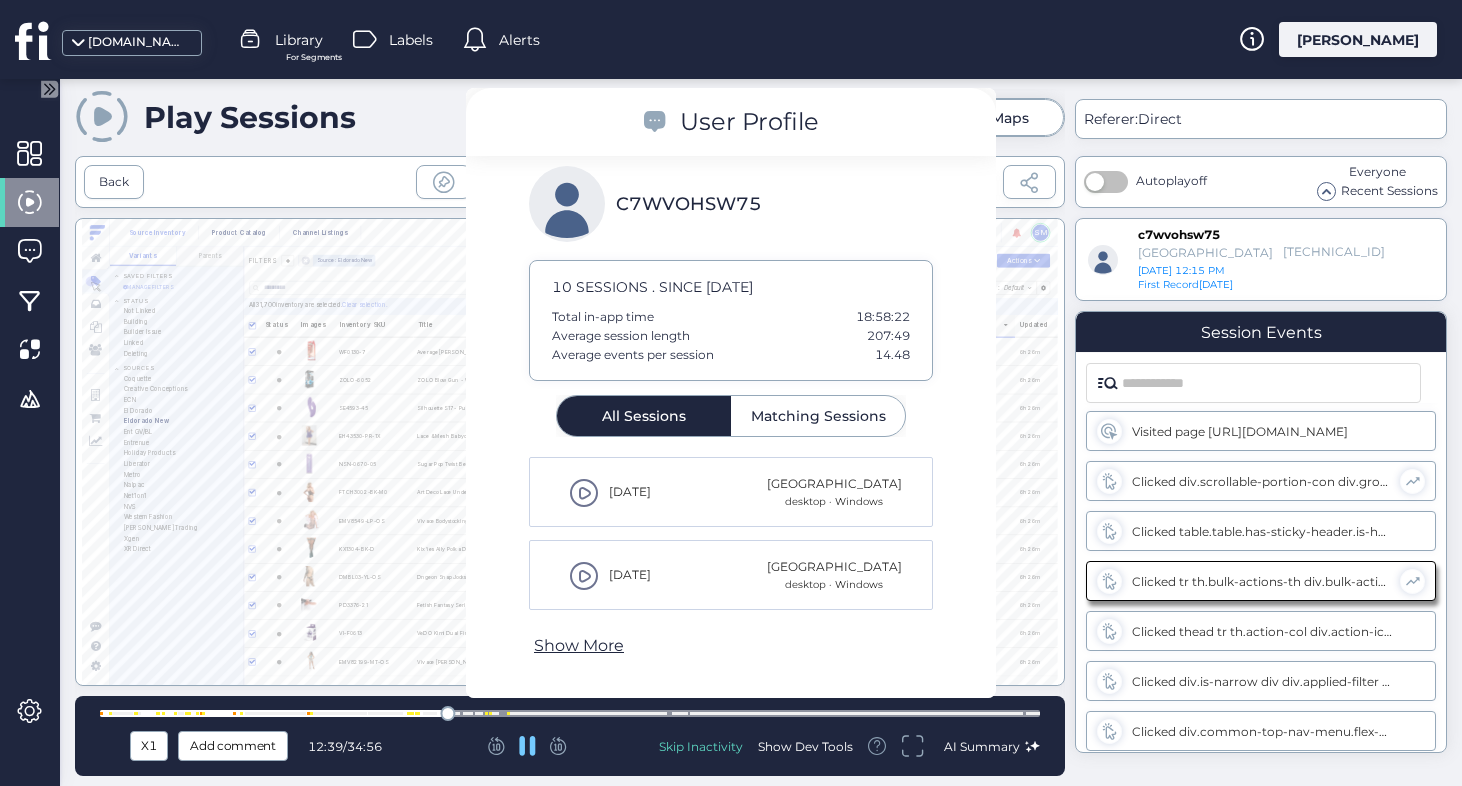 click at bounding box center (570, 713) 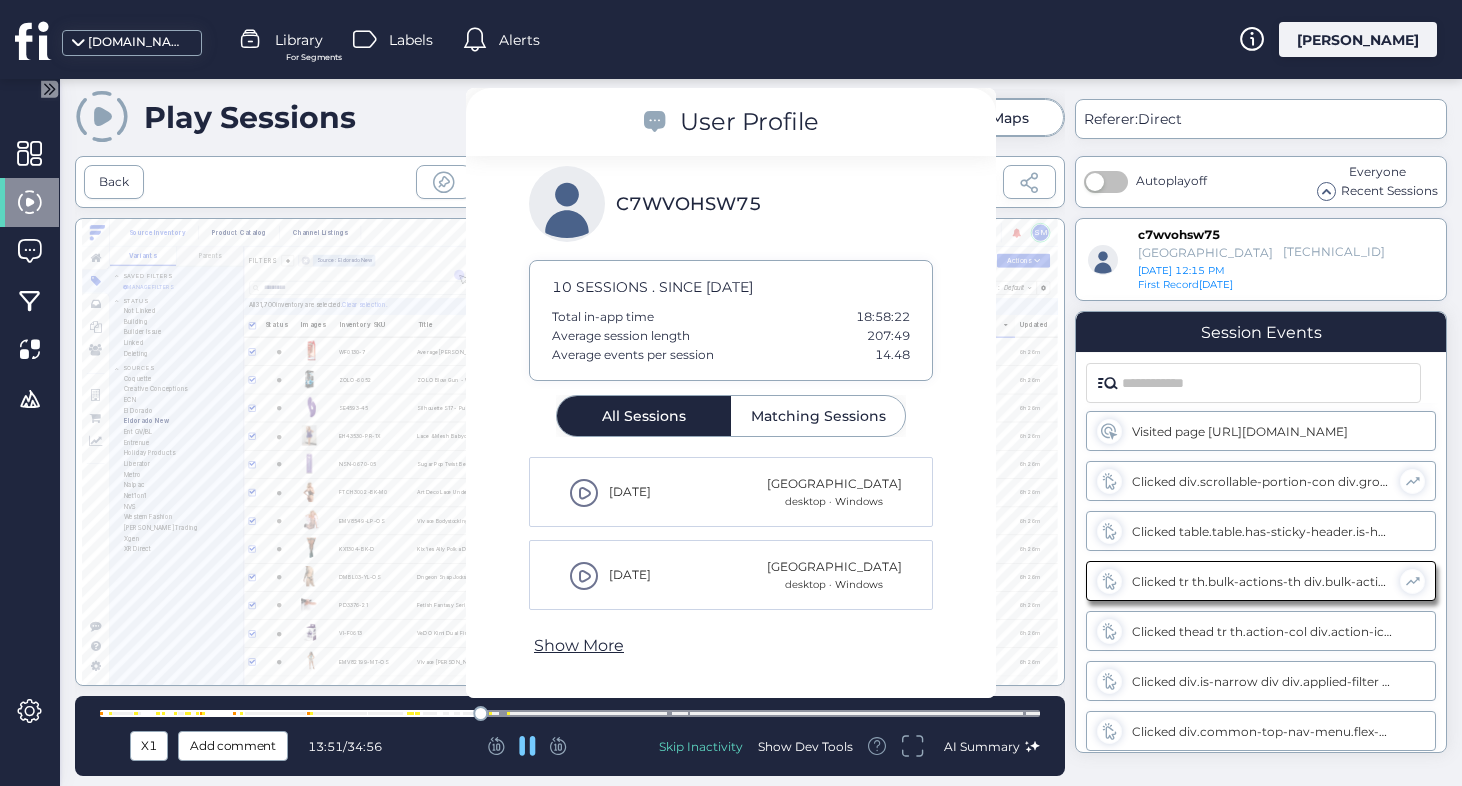 click at bounding box center [570, 713] 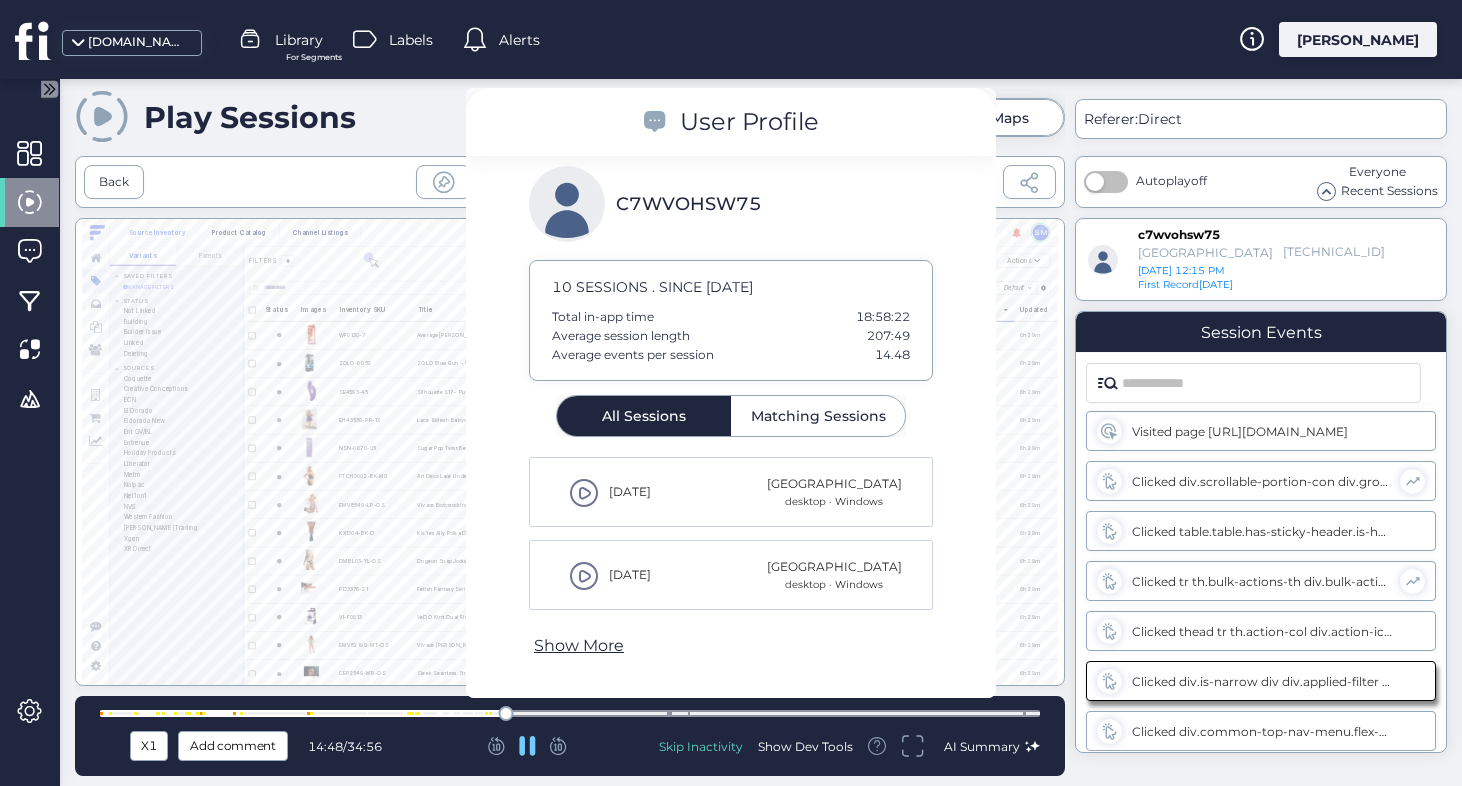 click at bounding box center (570, 713) 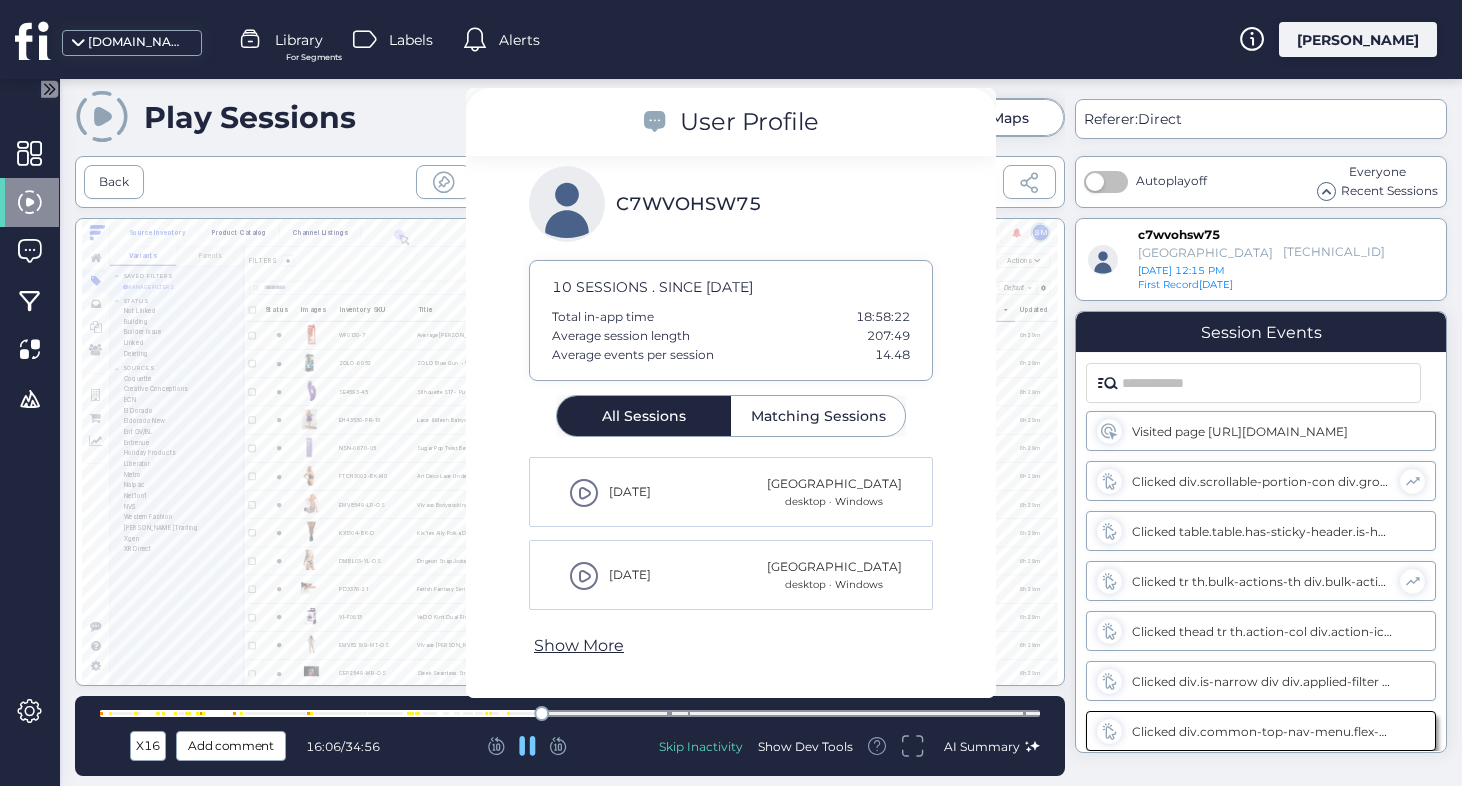 click at bounding box center (570, 713) 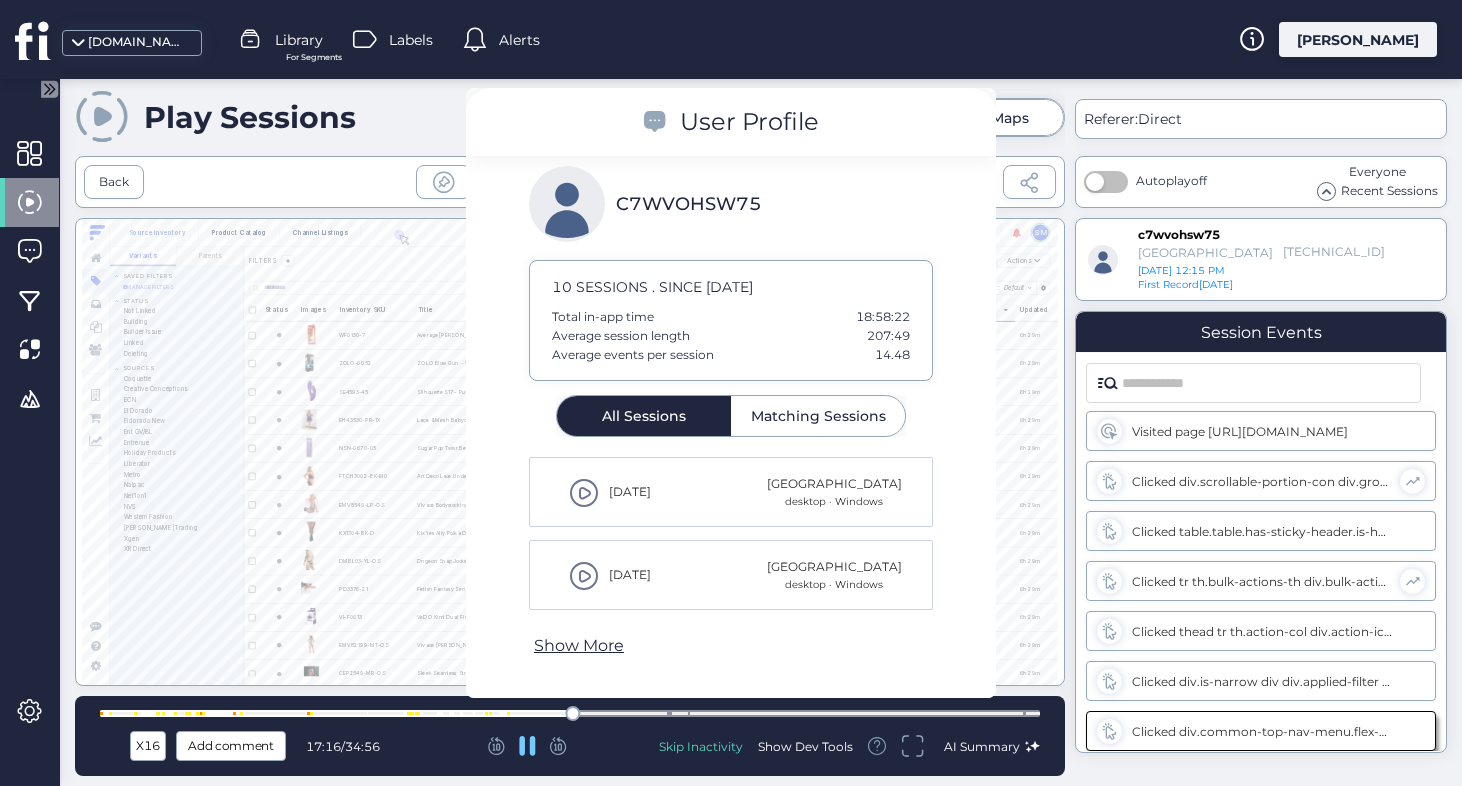 click at bounding box center (570, 713) 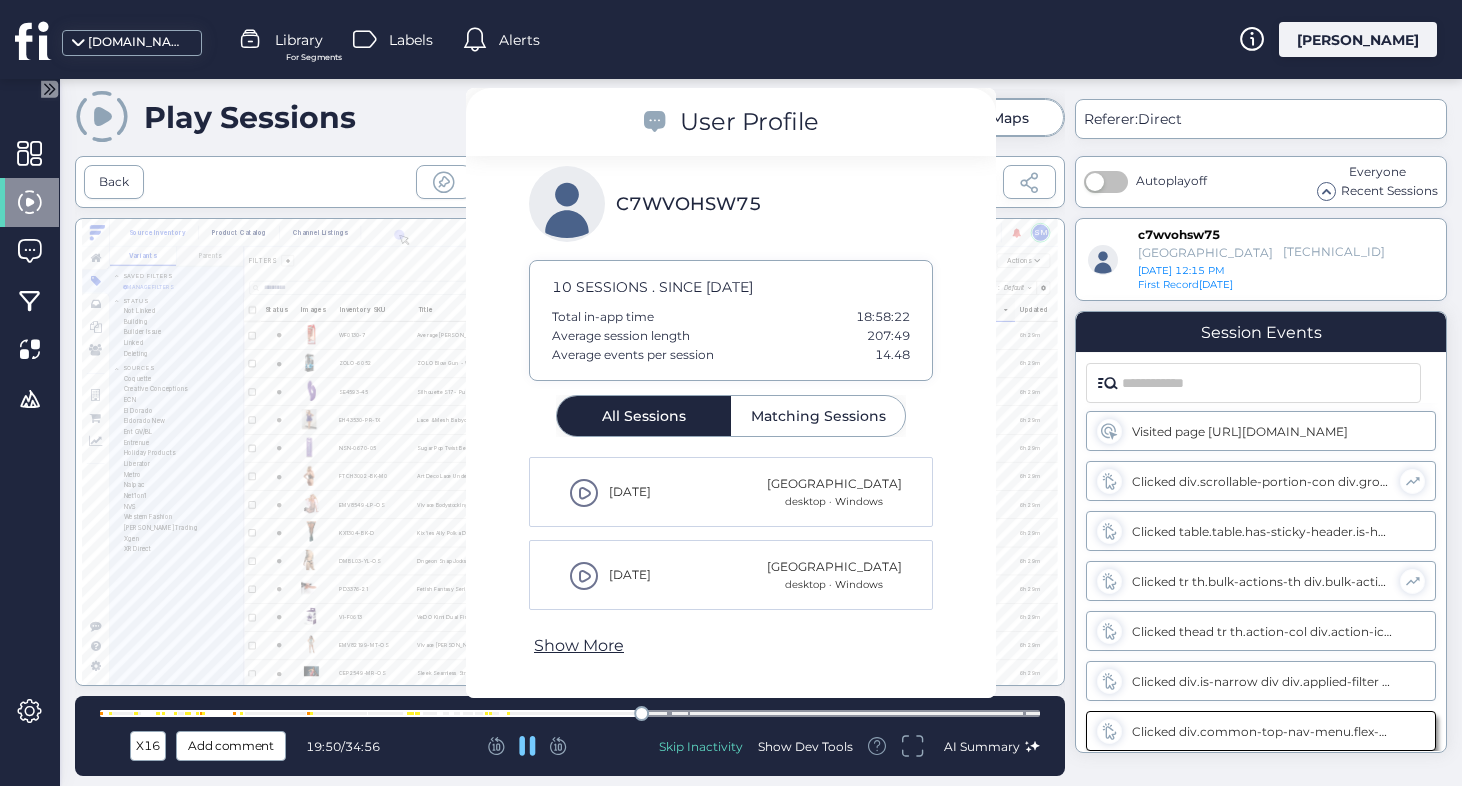click at bounding box center [570, 713] 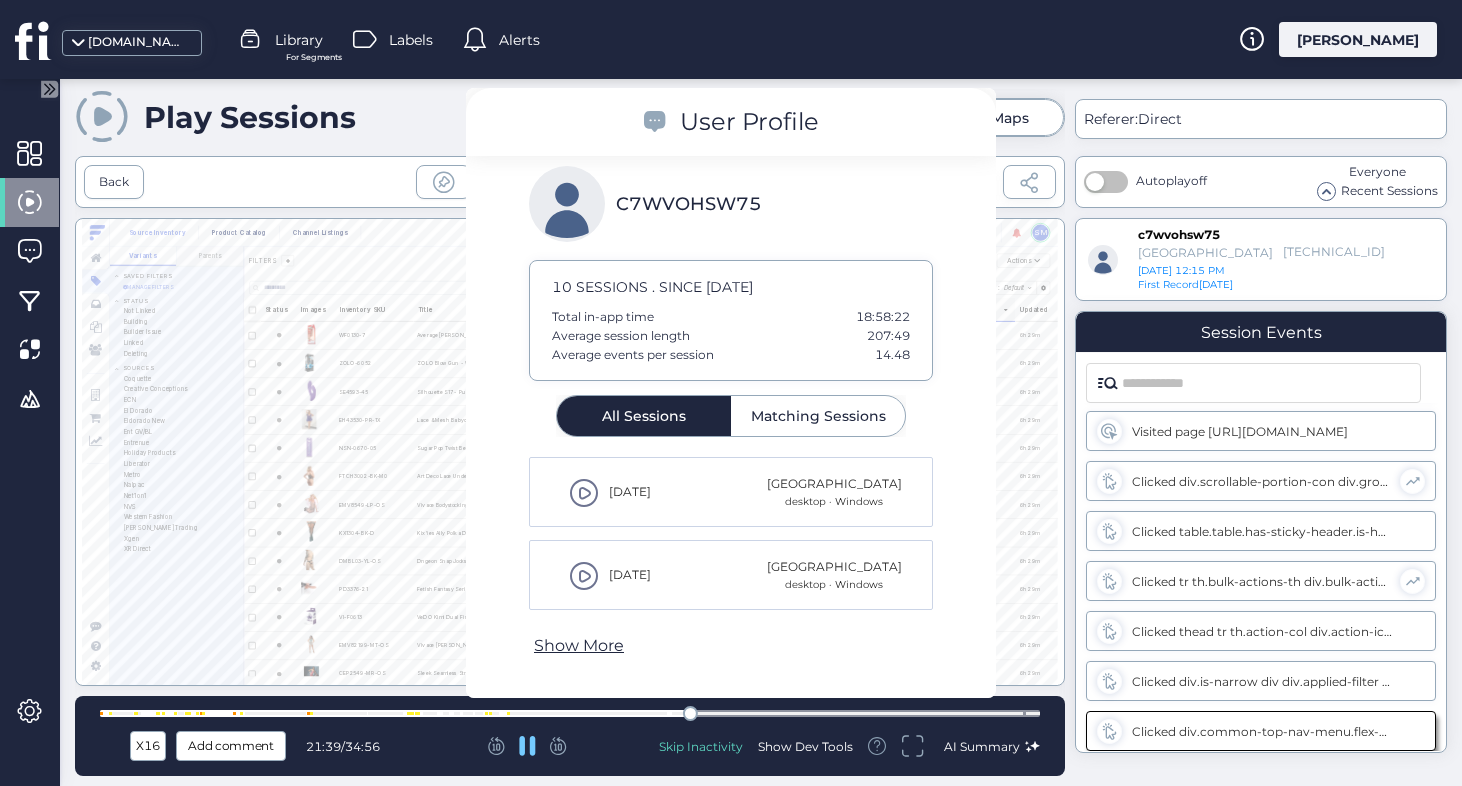 click on "X16 Add comment 21:39 / 34:56  Skip Inactivity   Show Dev Tools  AI Summary" at bounding box center [570, 736] 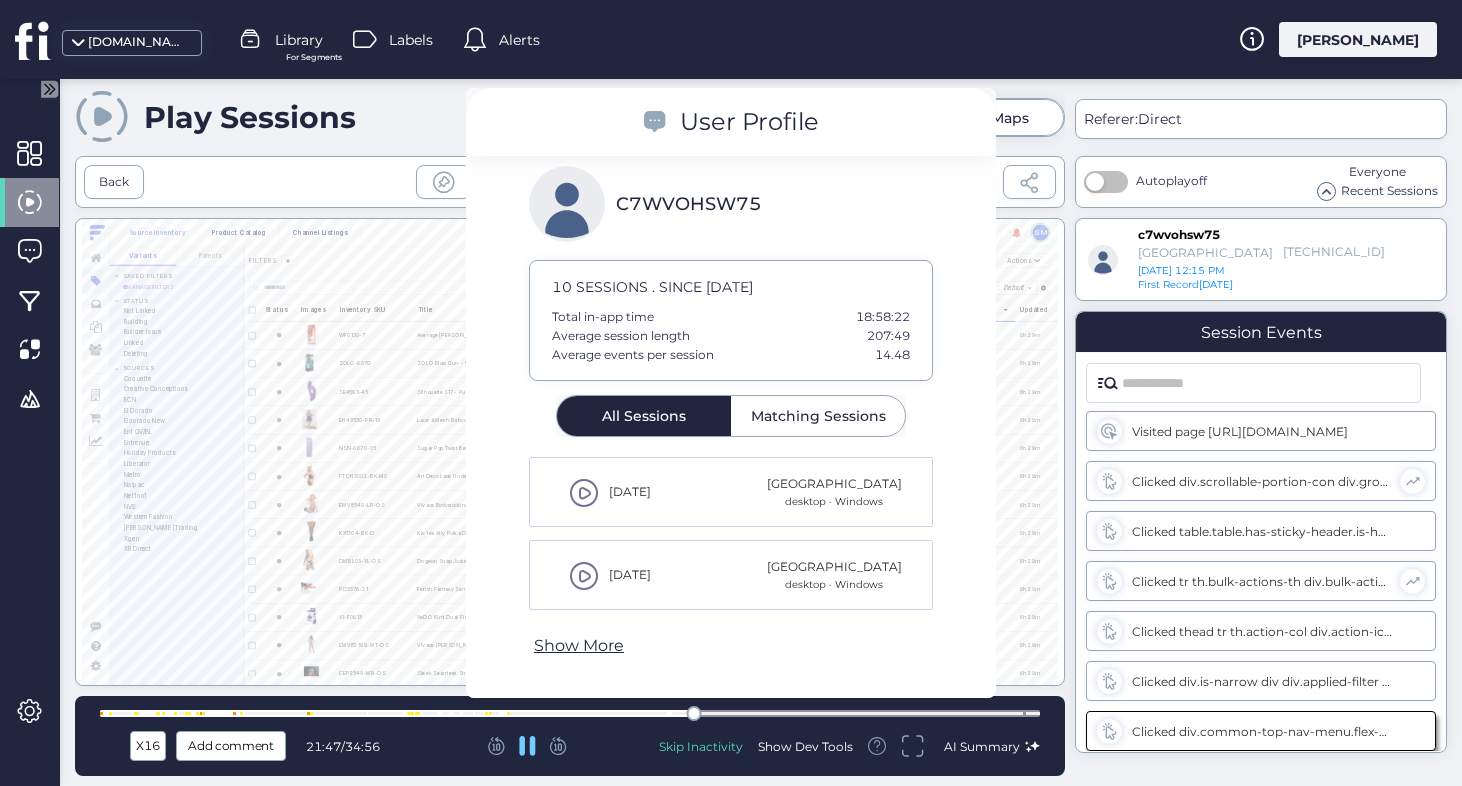 click at bounding box center (570, 713) 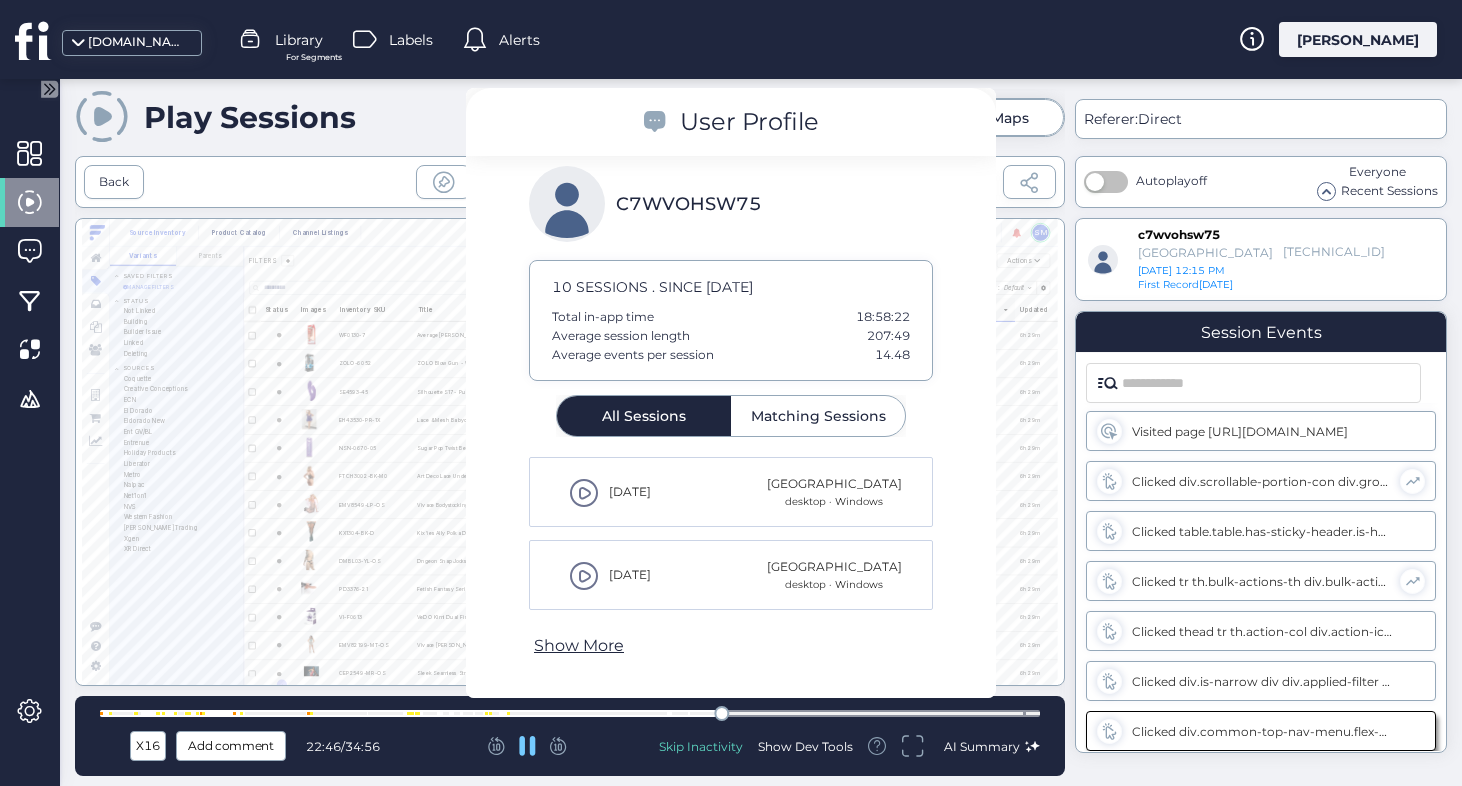 click at bounding box center (570, 713) 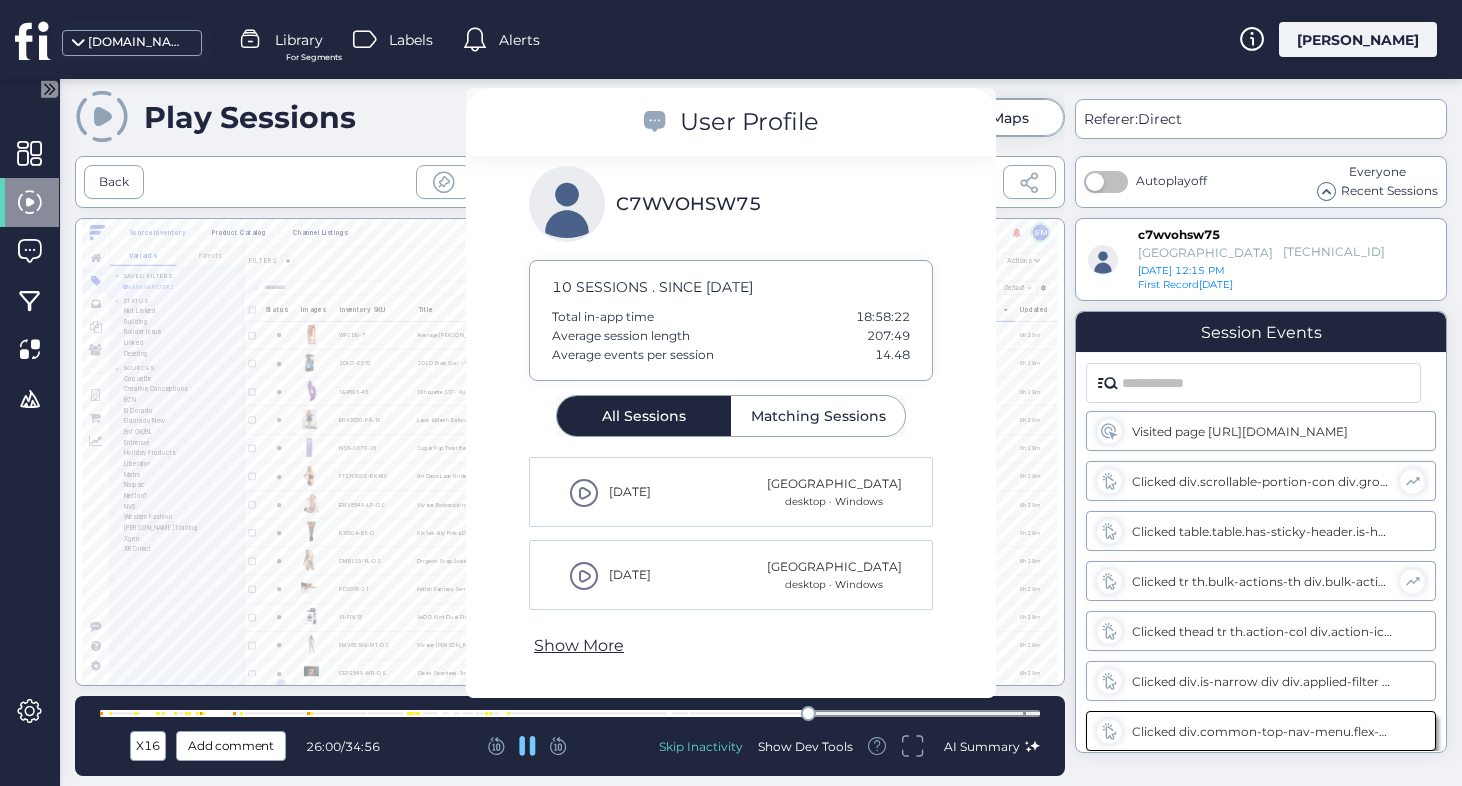 click at bounding box center (570, 713) 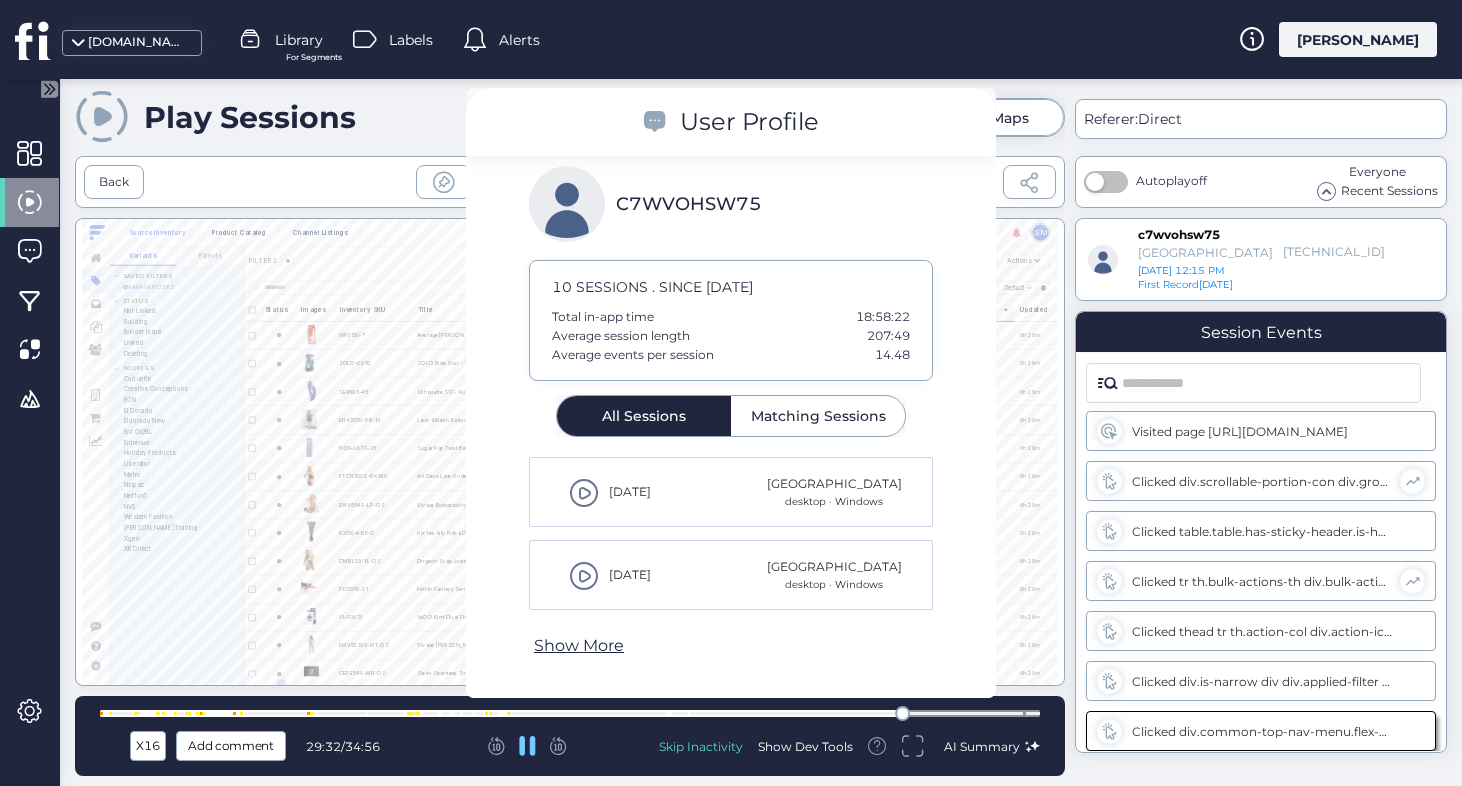 click at bounding box center (570, 713) 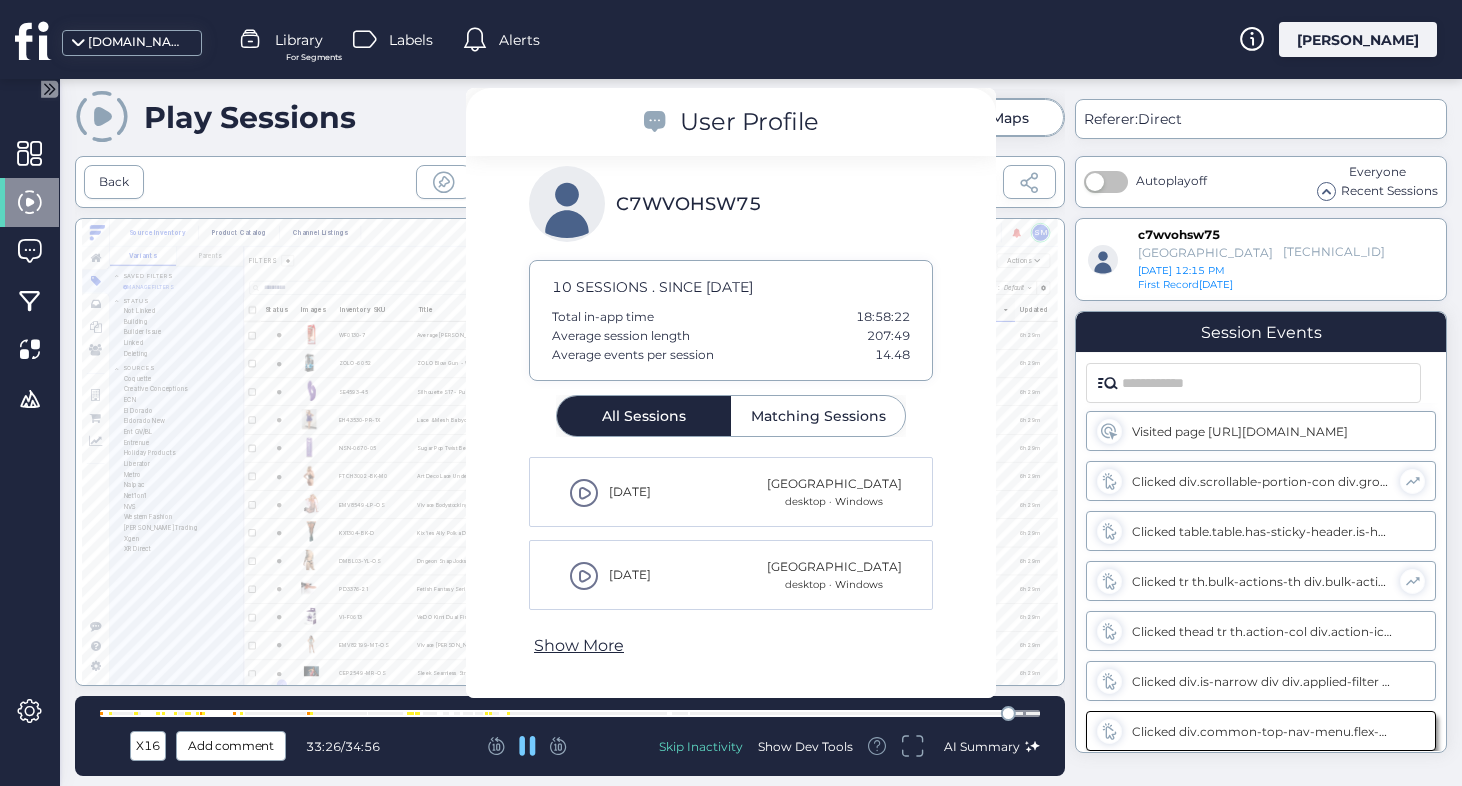click at bounding box center [570, 713] 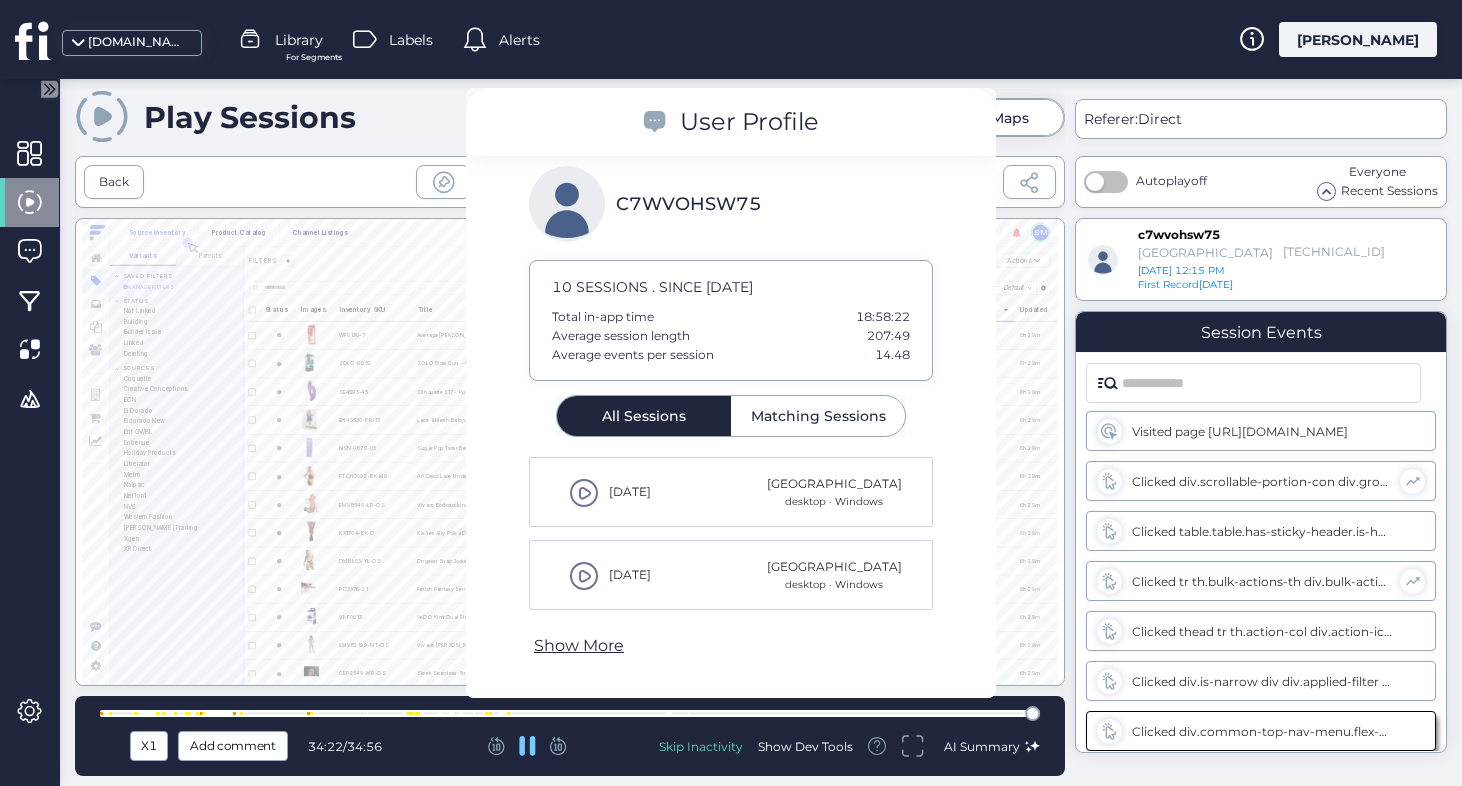 click at bounding box center [570, 713] 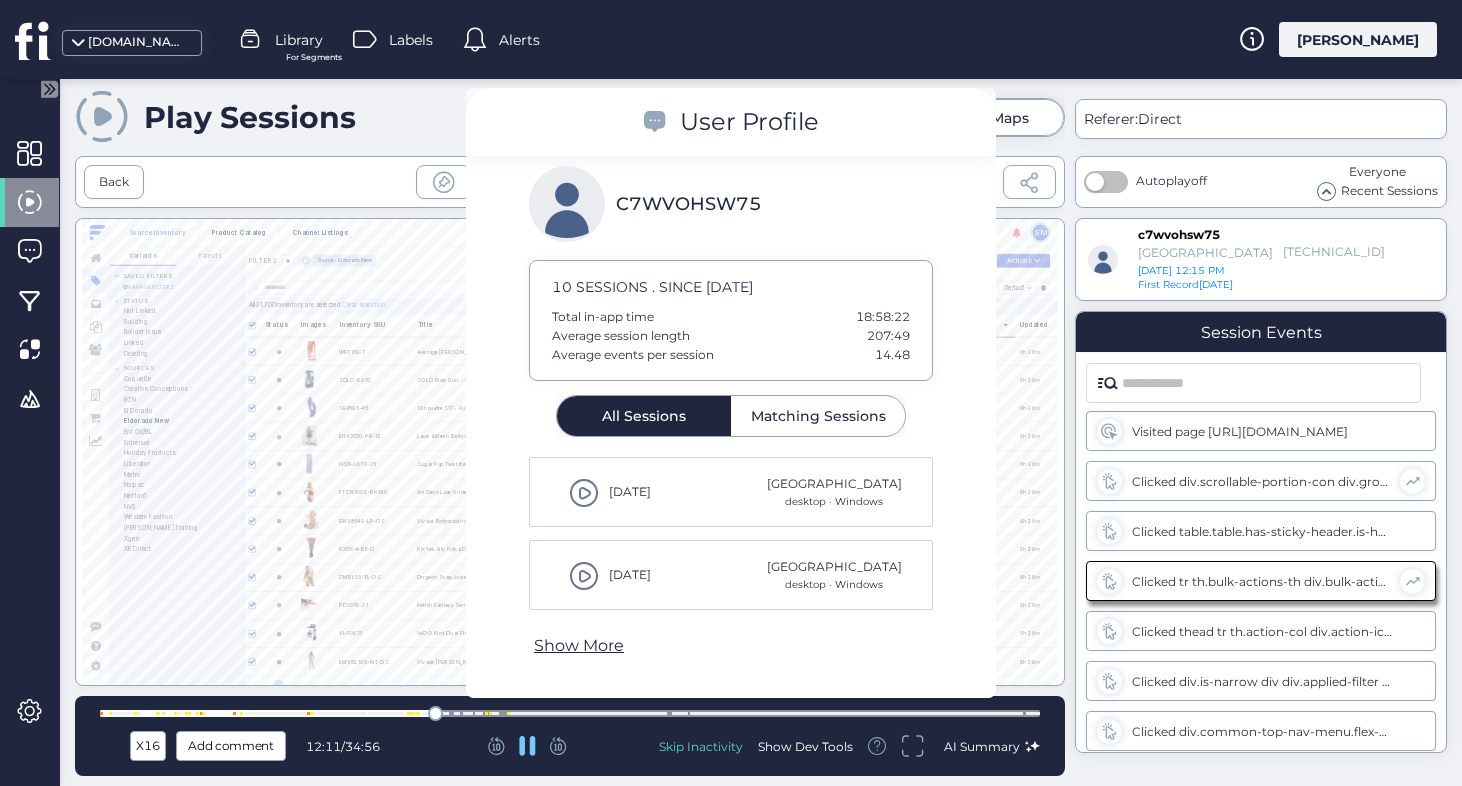 scroll, scrollTop: 0, scrollLeft: 0, axis: both 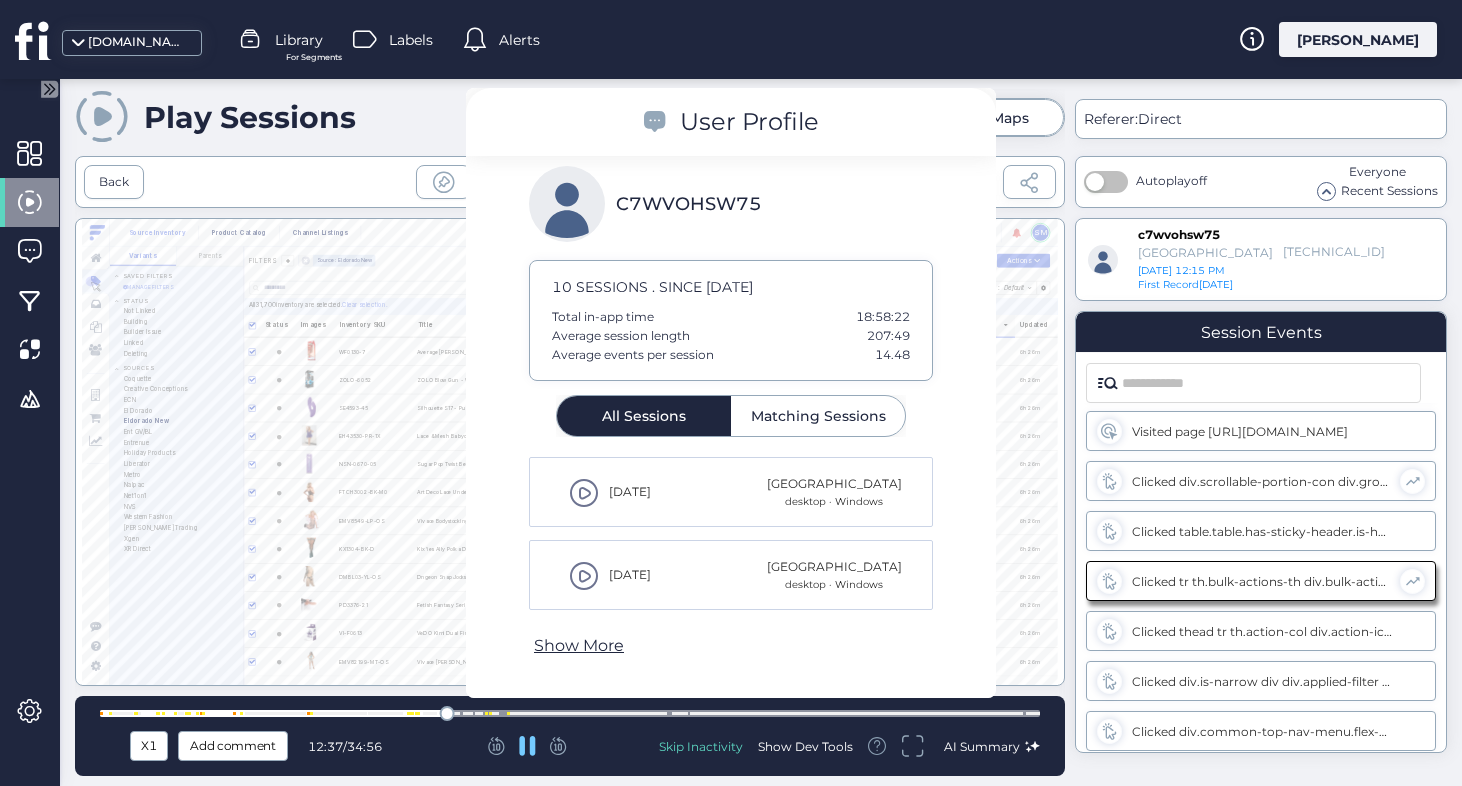 click at bounding box center [570, 713] 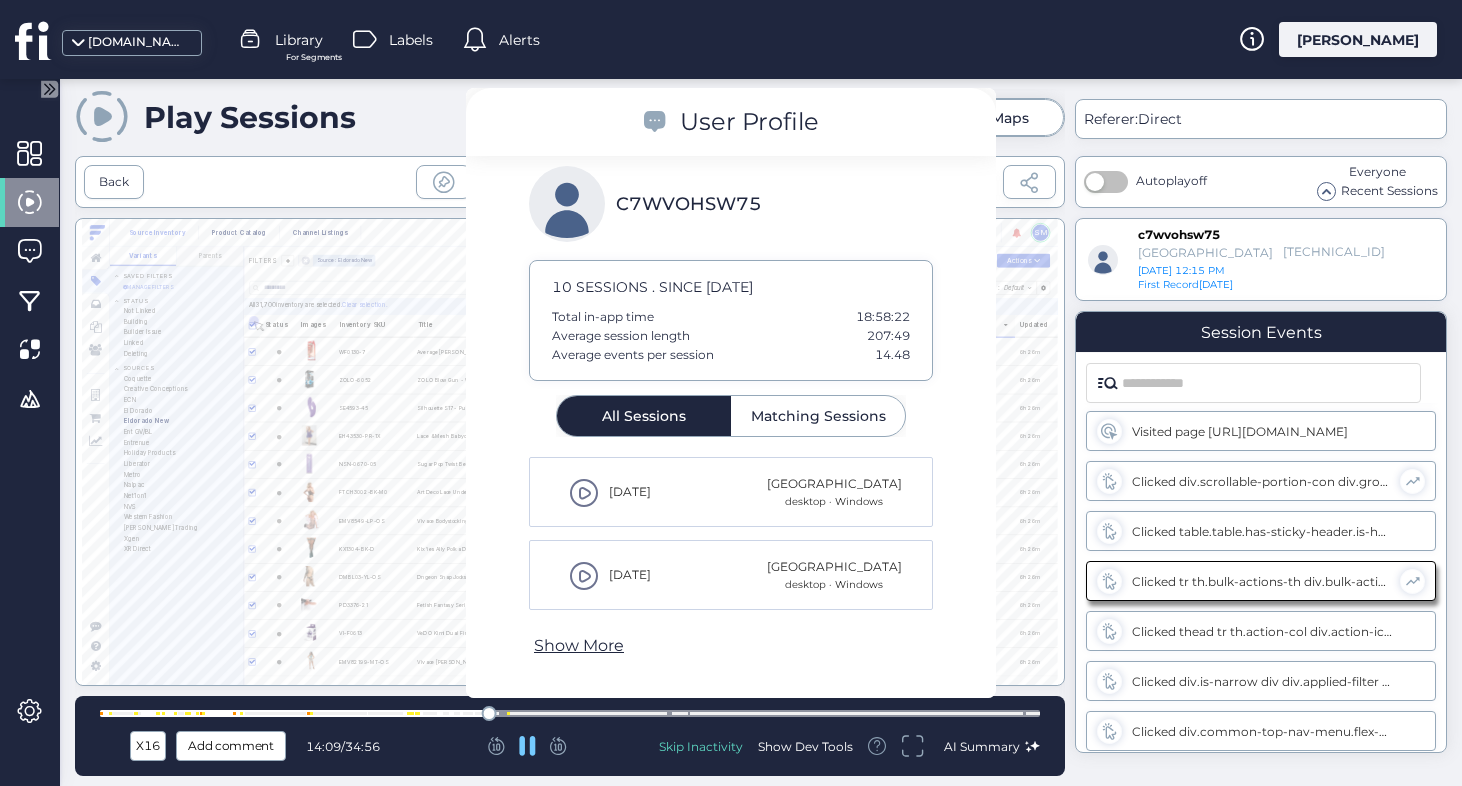 click at bounding box center [570, 713] 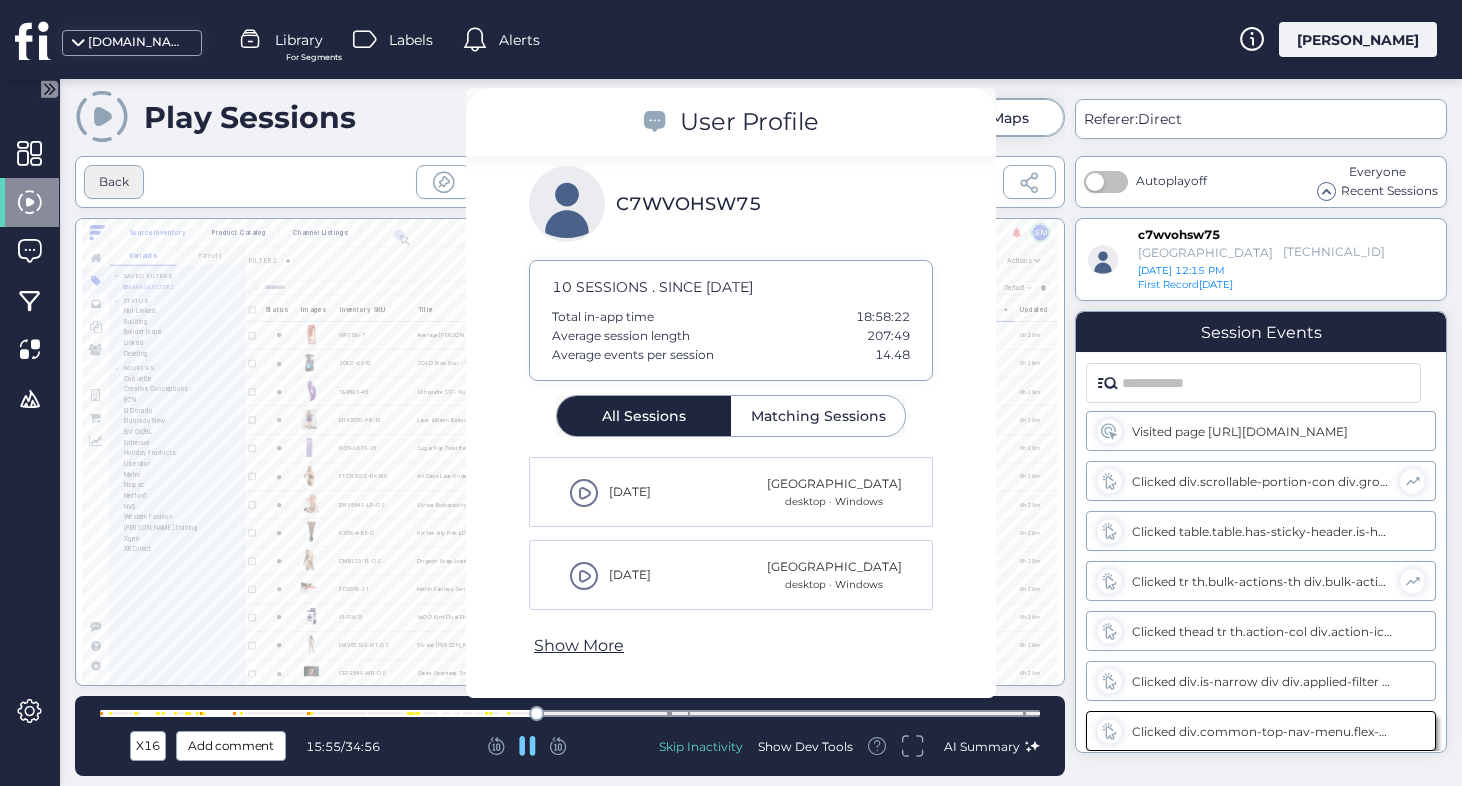 click on "Back" at bounding box center [114, 182] 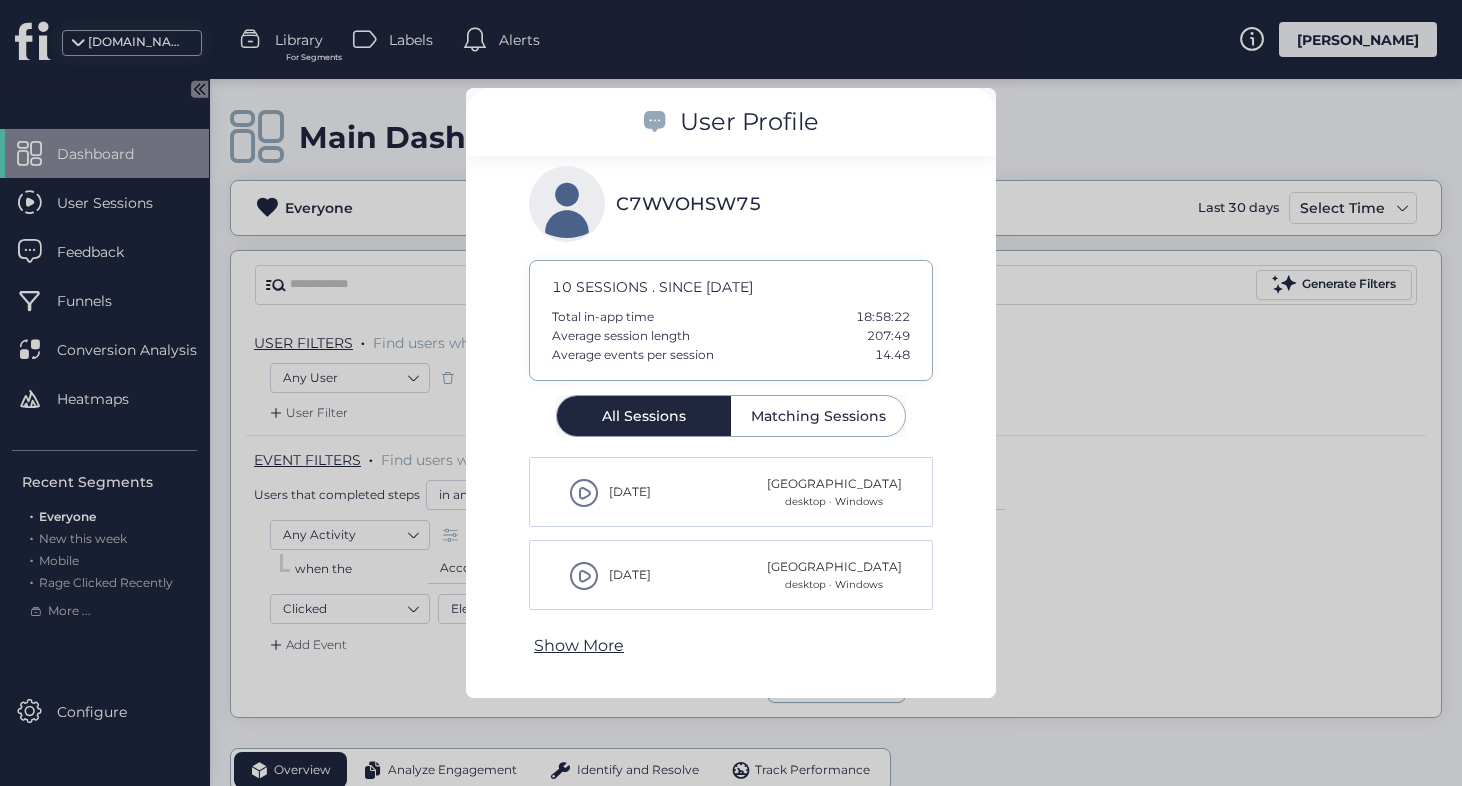 click at bounding box center (731, 393) 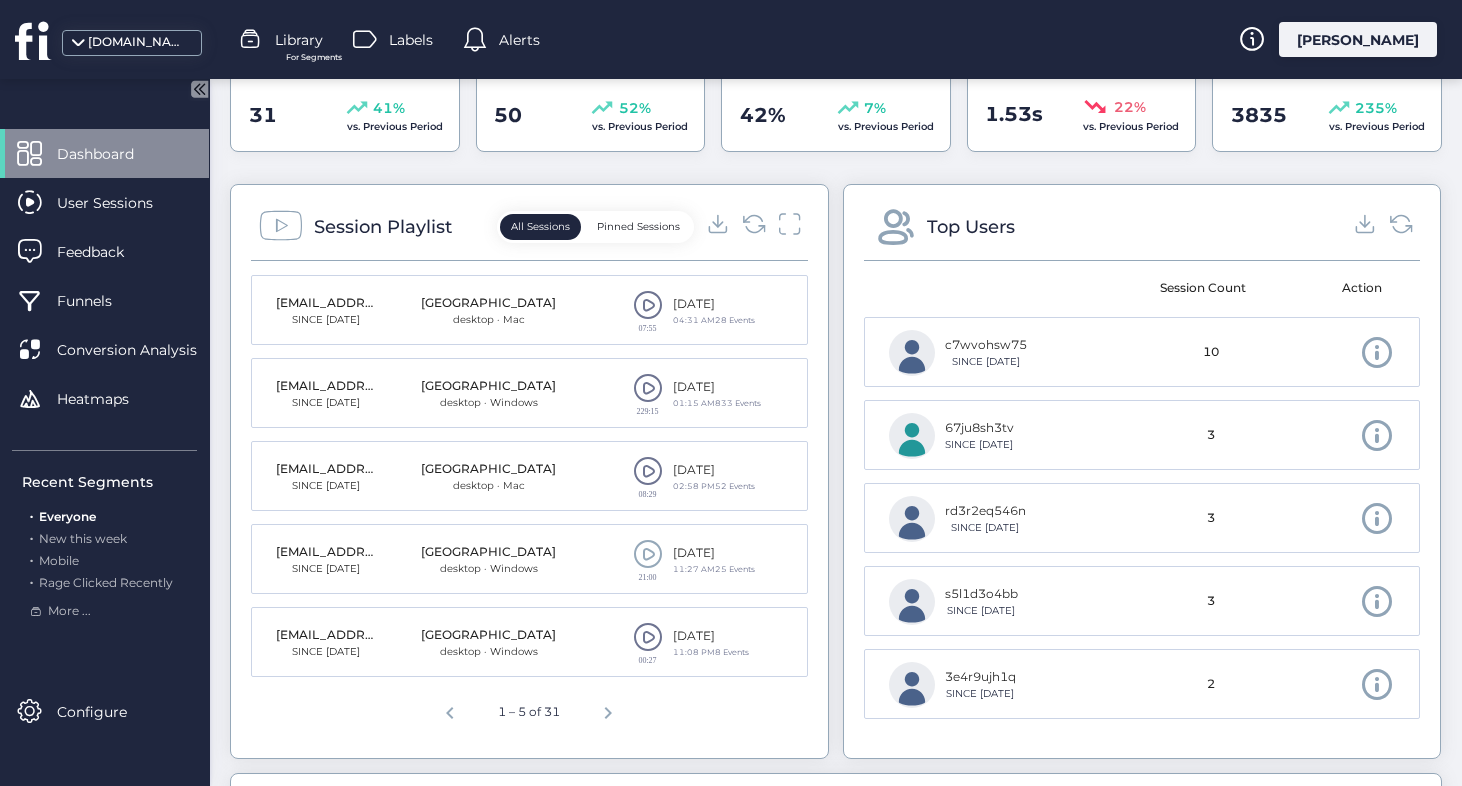 scroll, scrollTop: 782, scrollLeft: 0, axis: vertical 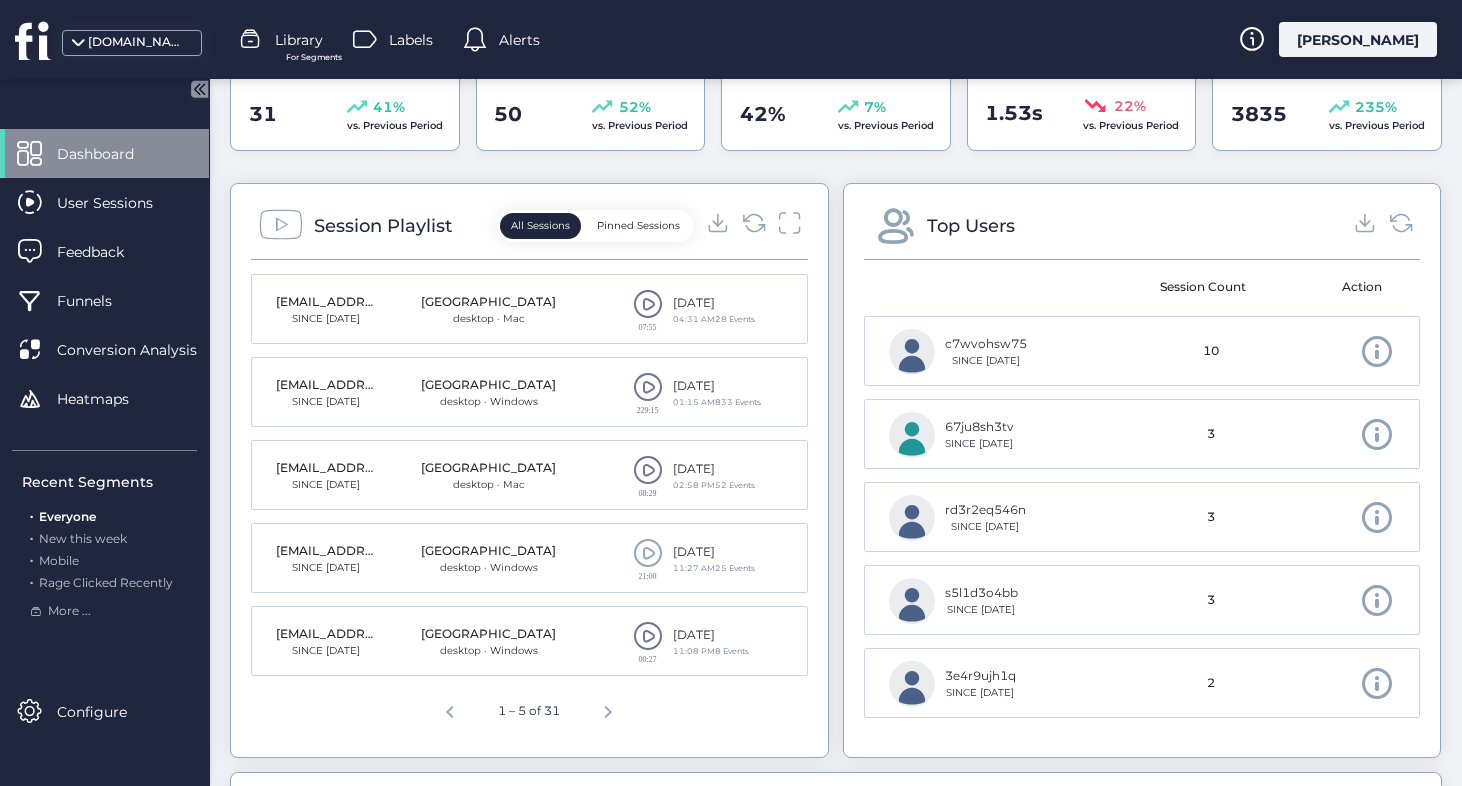 click 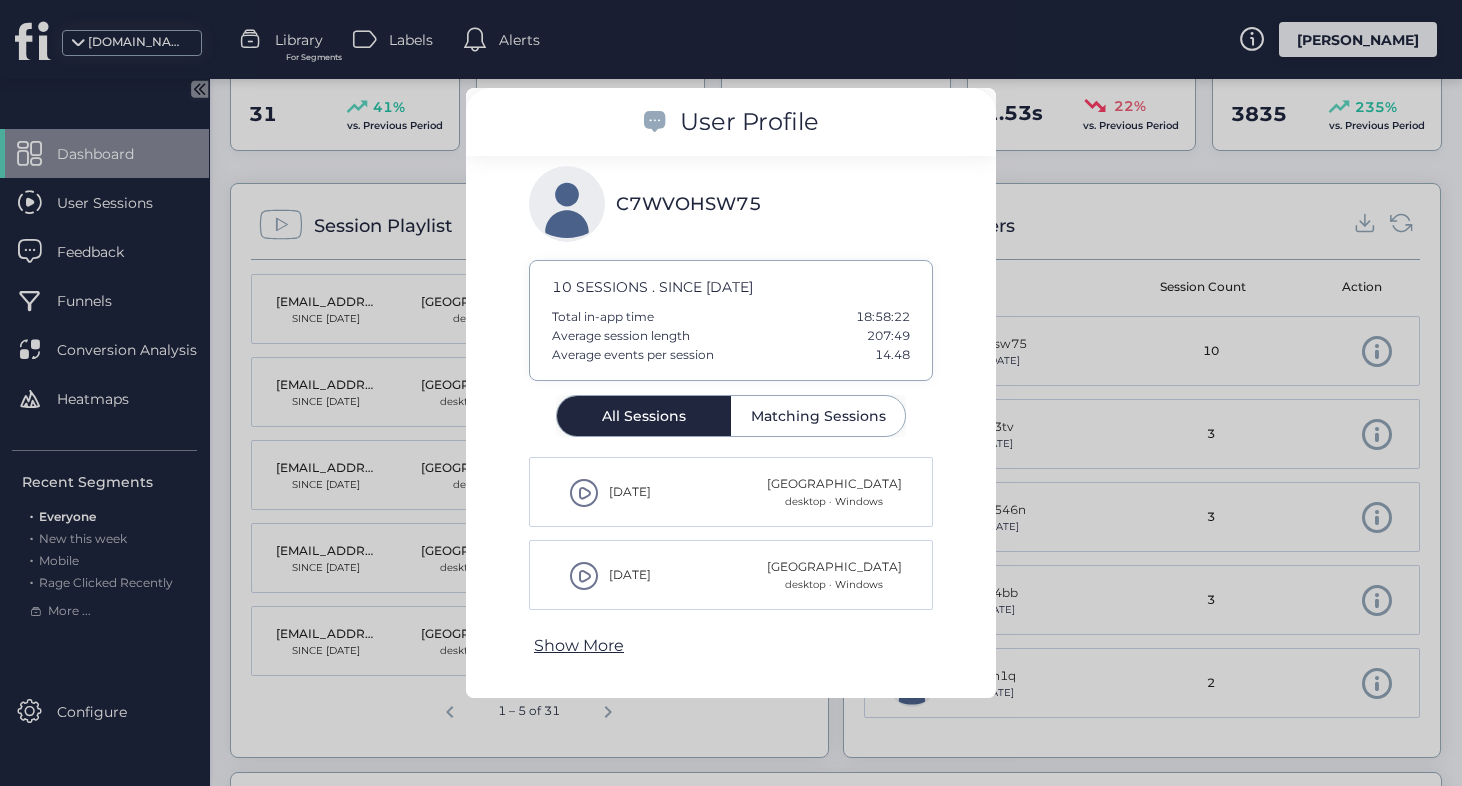 click on "Show More" at bounding box center (579, 645) 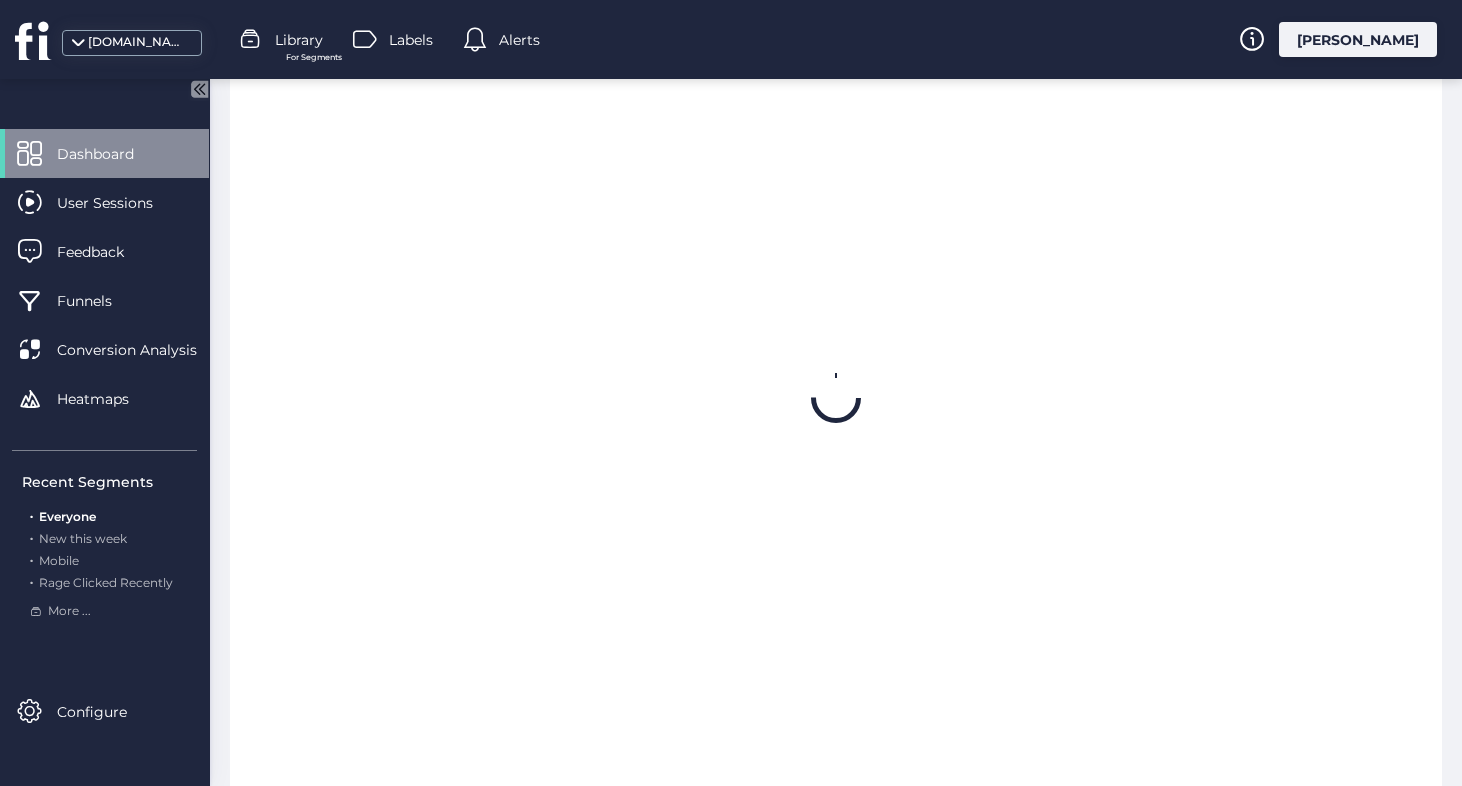 scroll, scrollTop: 743, scrollLeft: 0, axis: vertical 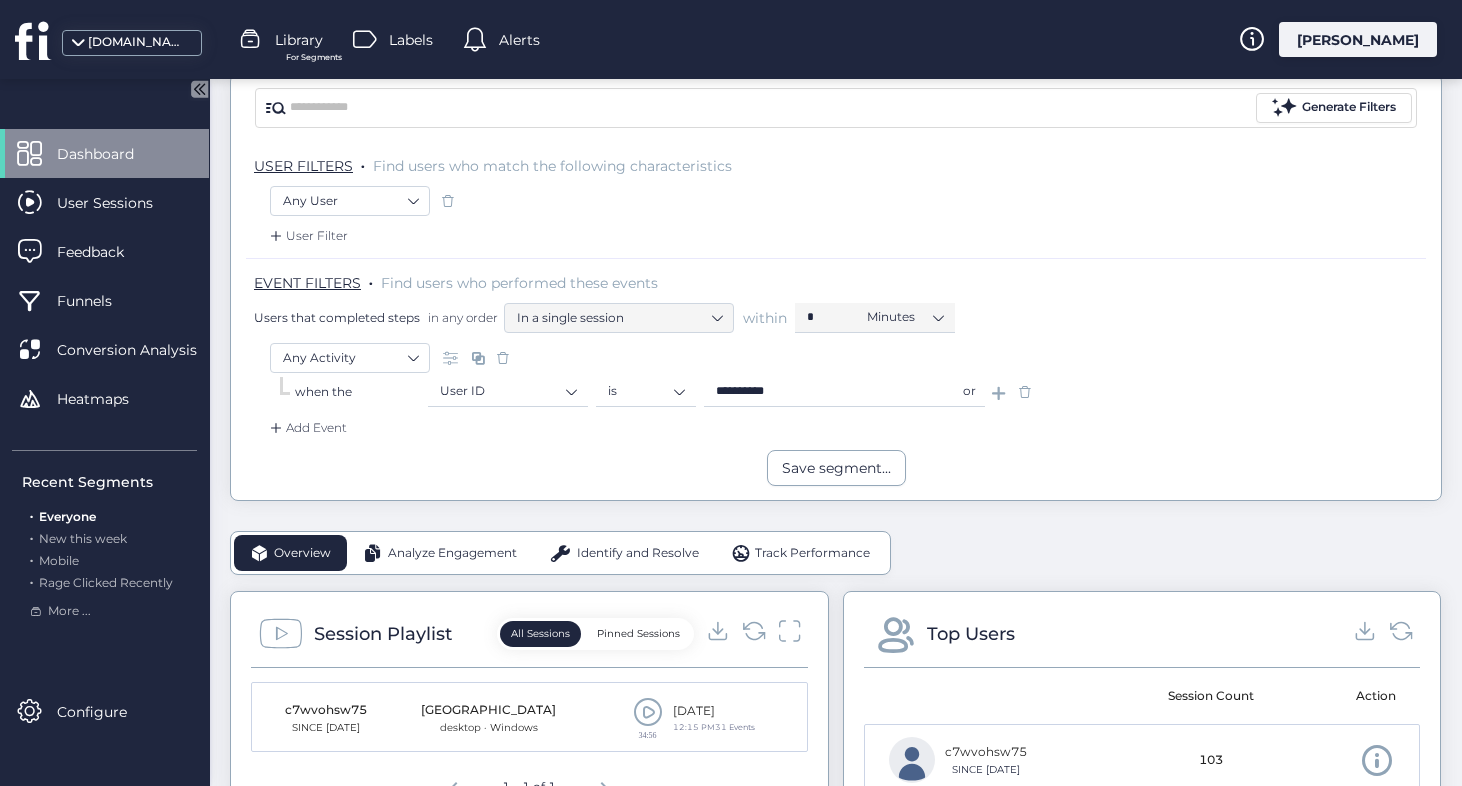 click on "**********" 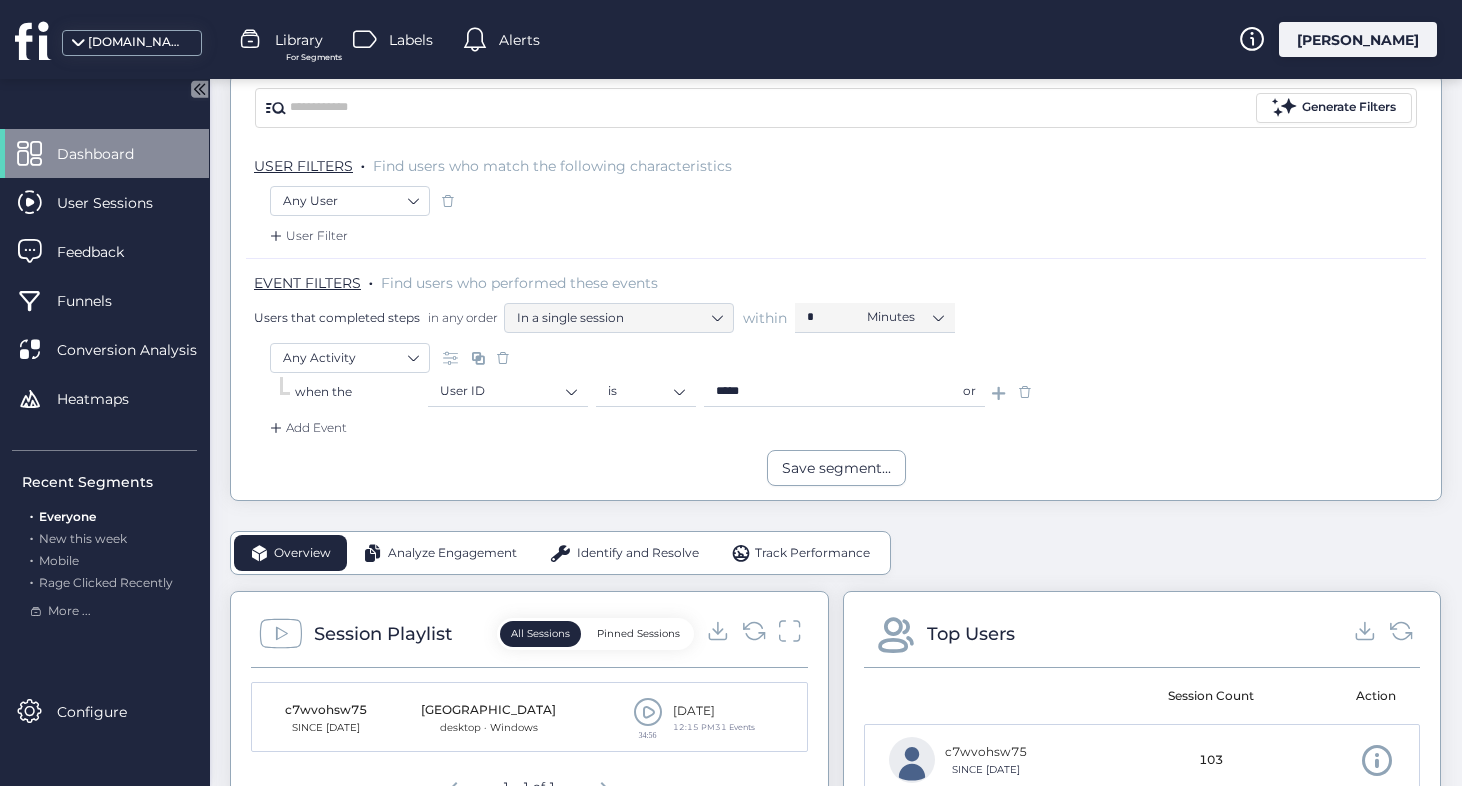 type on "*****" 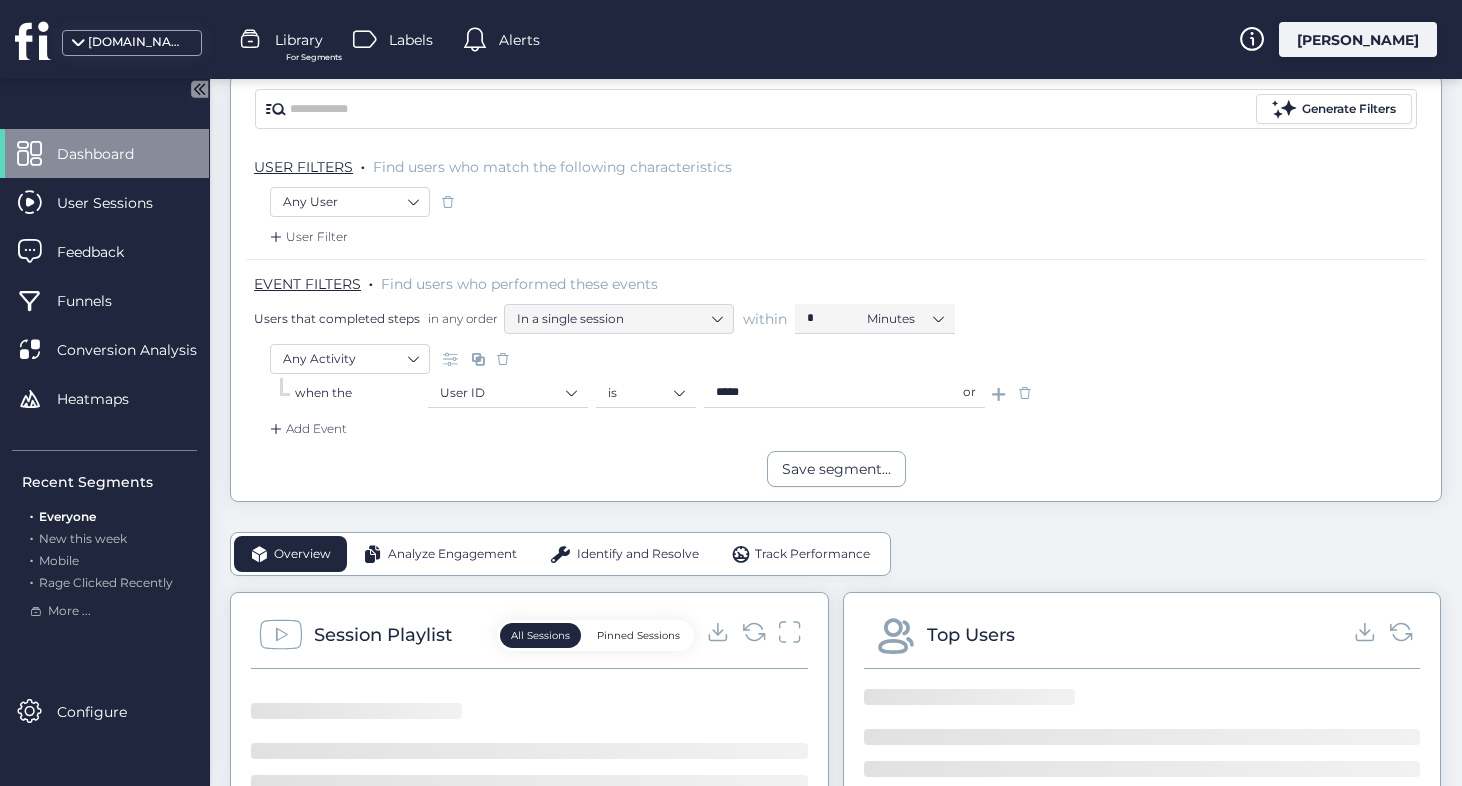 scroll, scrollTop: 178, scrollLeft: 0, axis: vertical 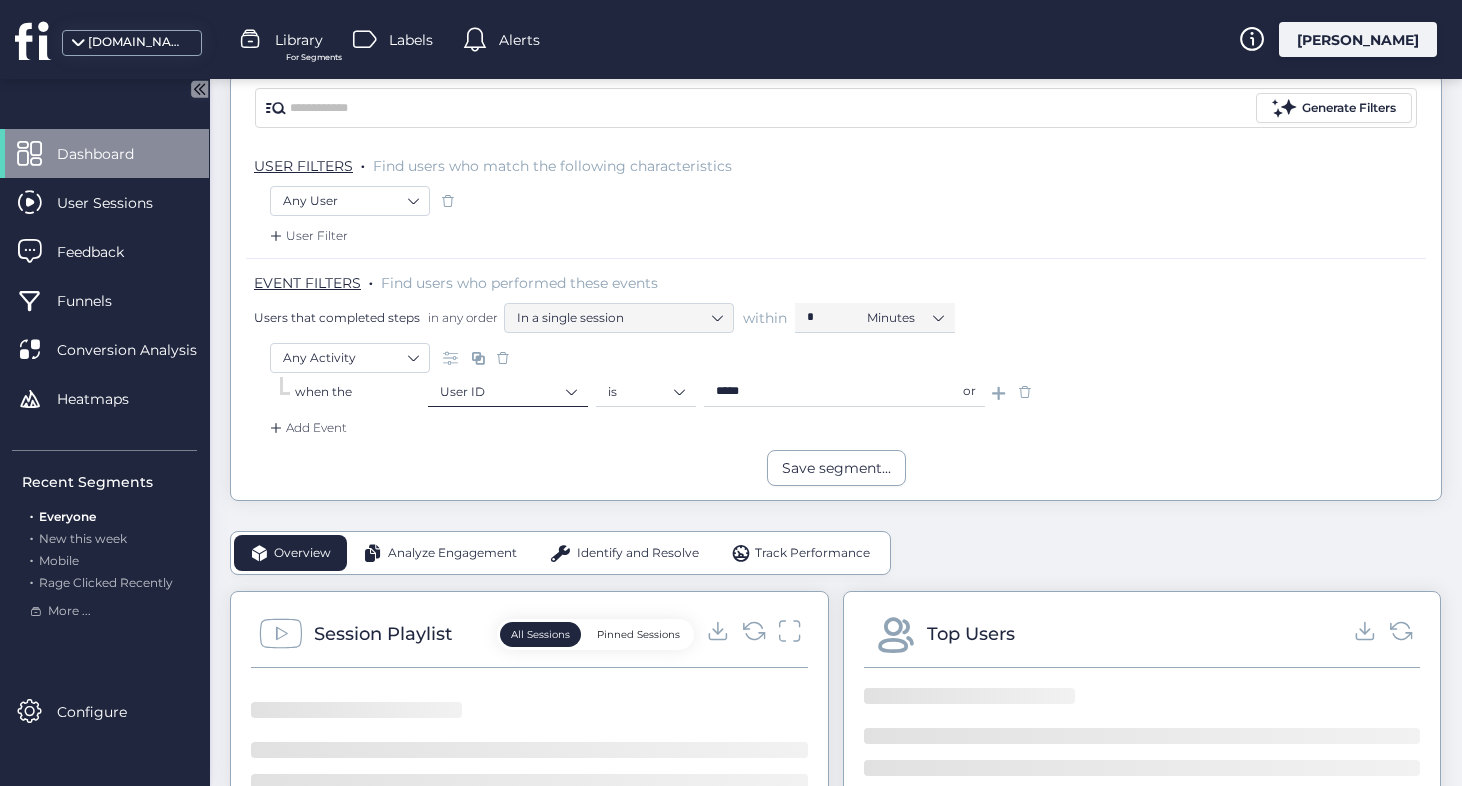 click on "EVENT FILTERS  .   Find users who performed these events  Users that completed steps  in any order  In a single session   within  *  Minutes   Any Activity  when the  User ID   is  *****  or   Add Event" 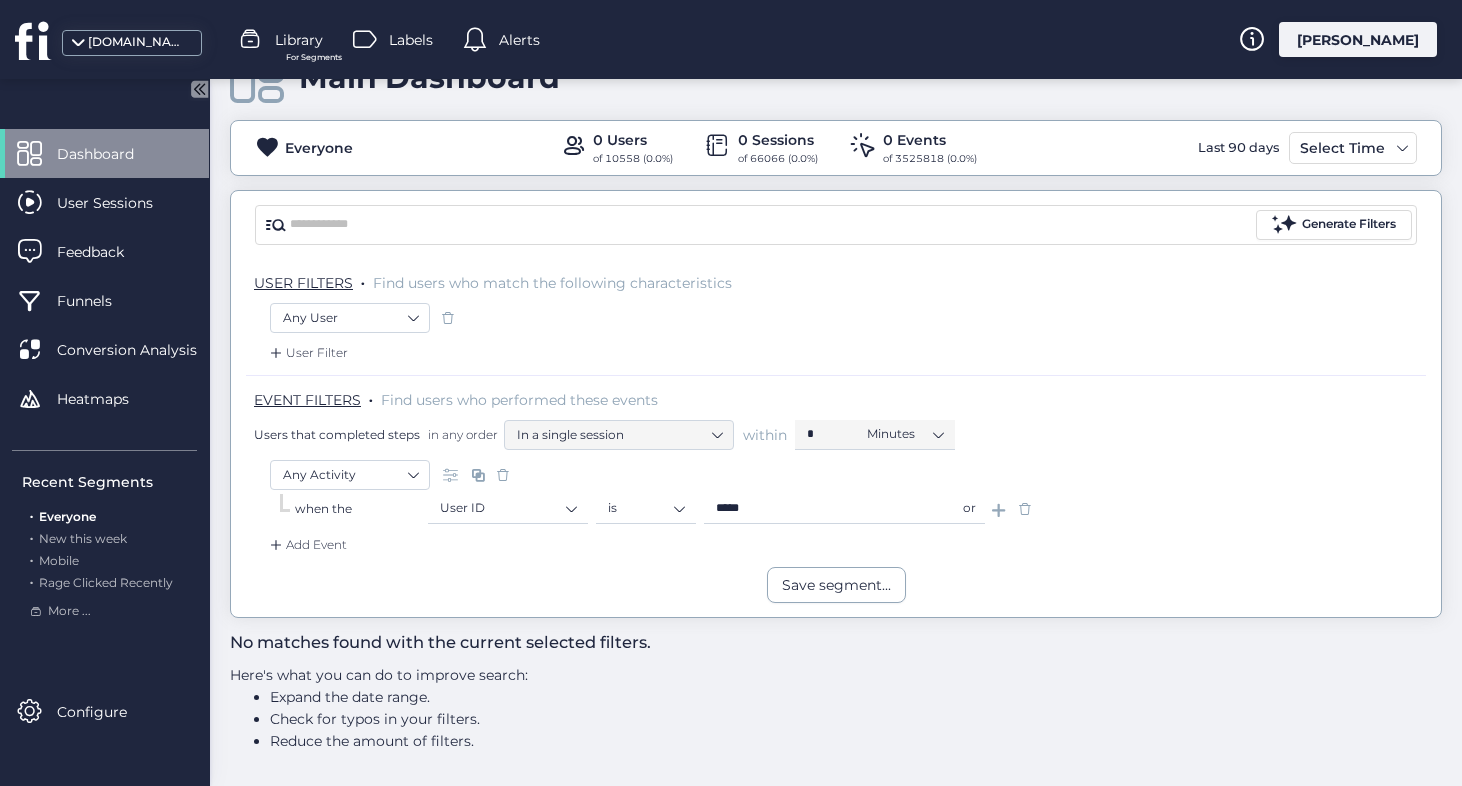 scroll, scrollTop: 59, scrollLeft: 0, axis: vertical 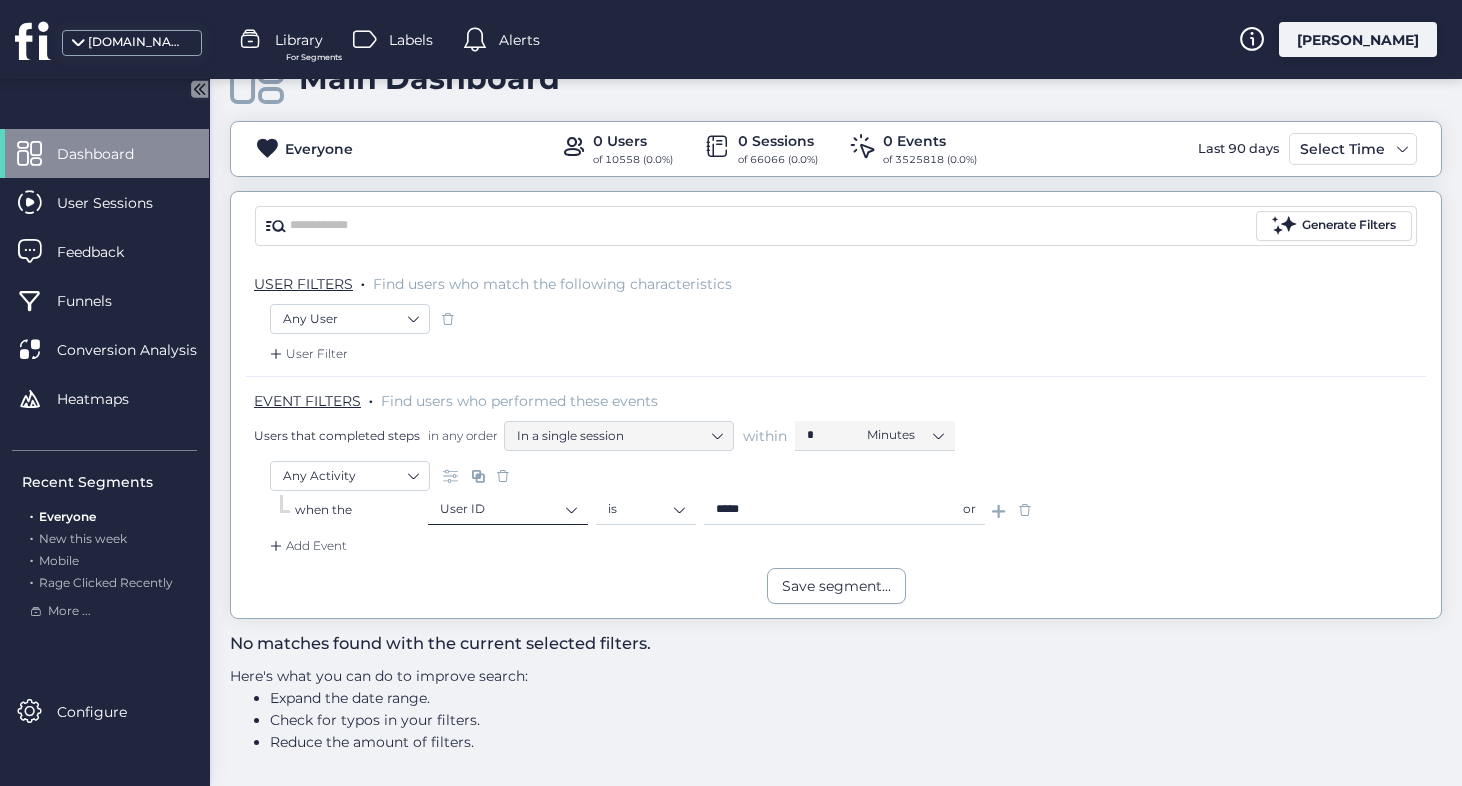 click on "User ID" 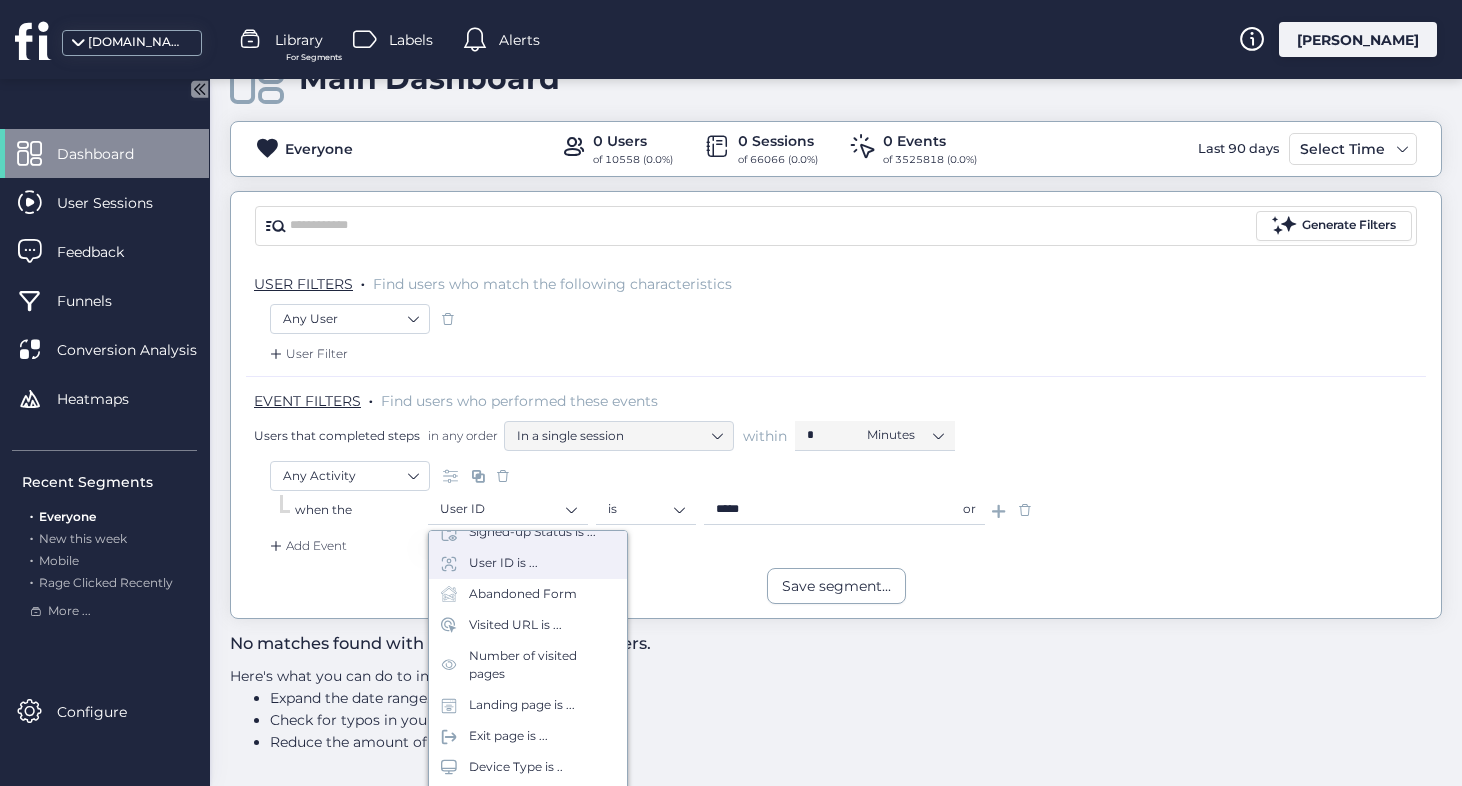 scroll, scrollTop: 558, scrollLeft: 0, axis: vertical 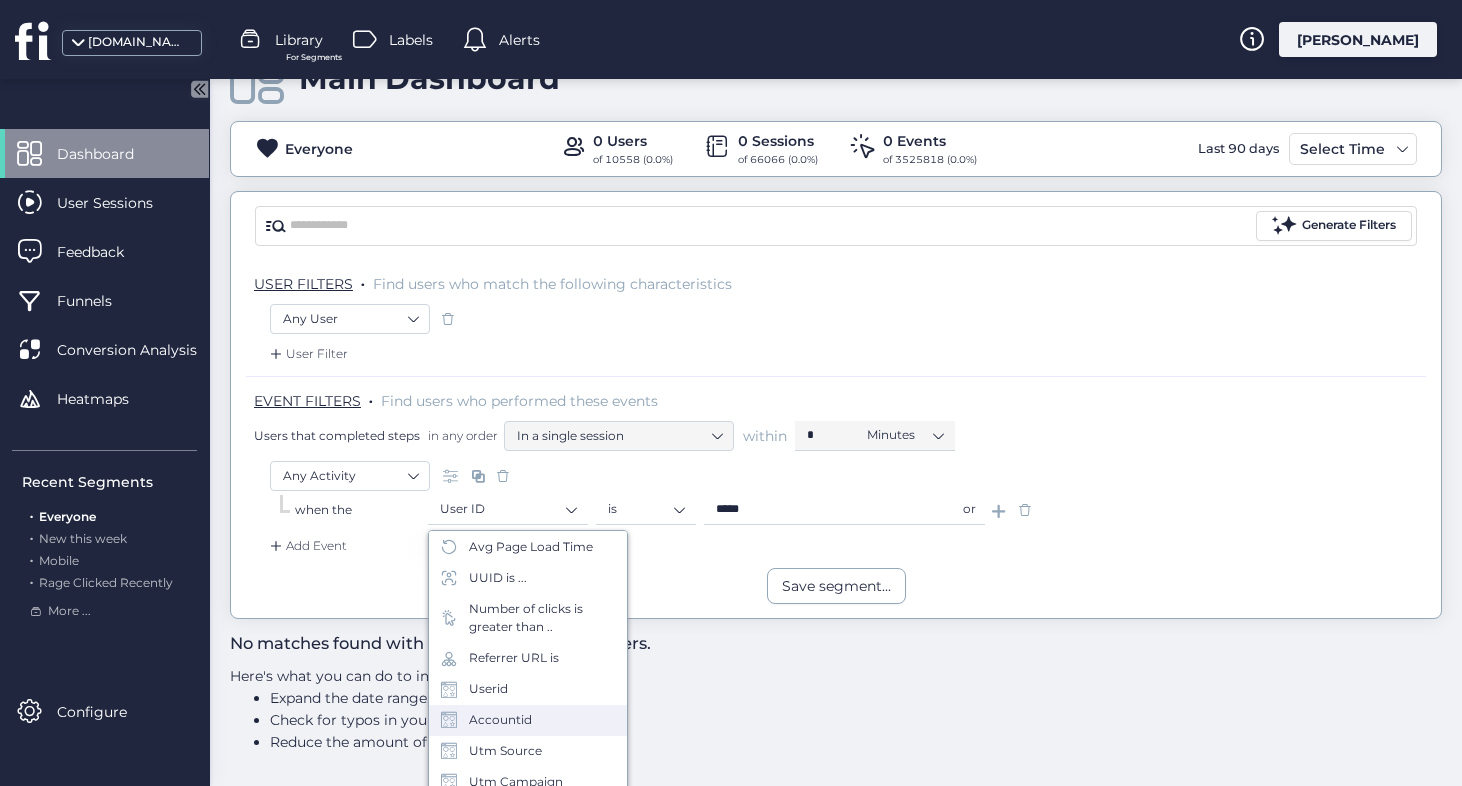 click on "Accountid" at bounding box center (528, 720) 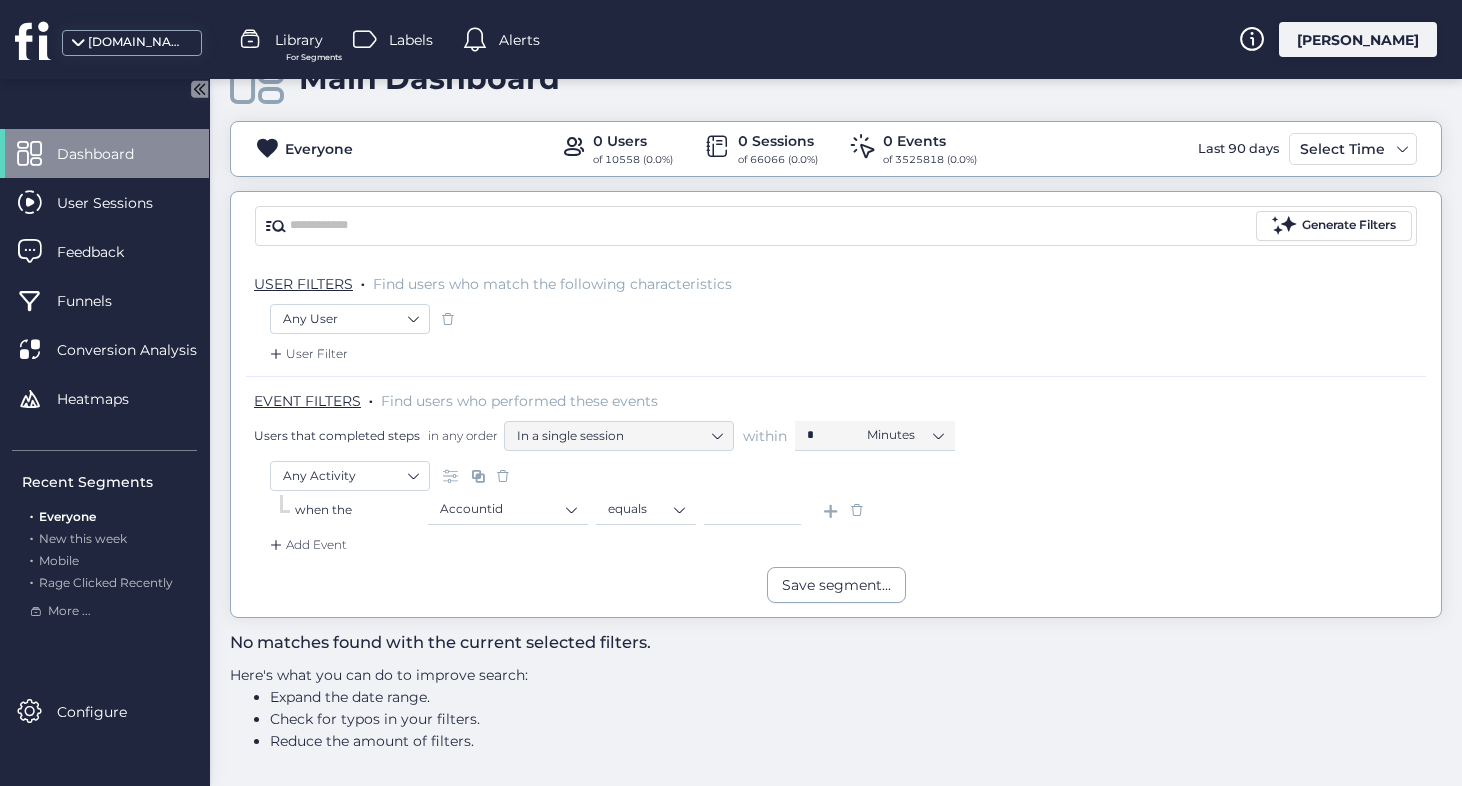 scroll, scrollTop: 58, scrollLeft: 0, axis: vertical 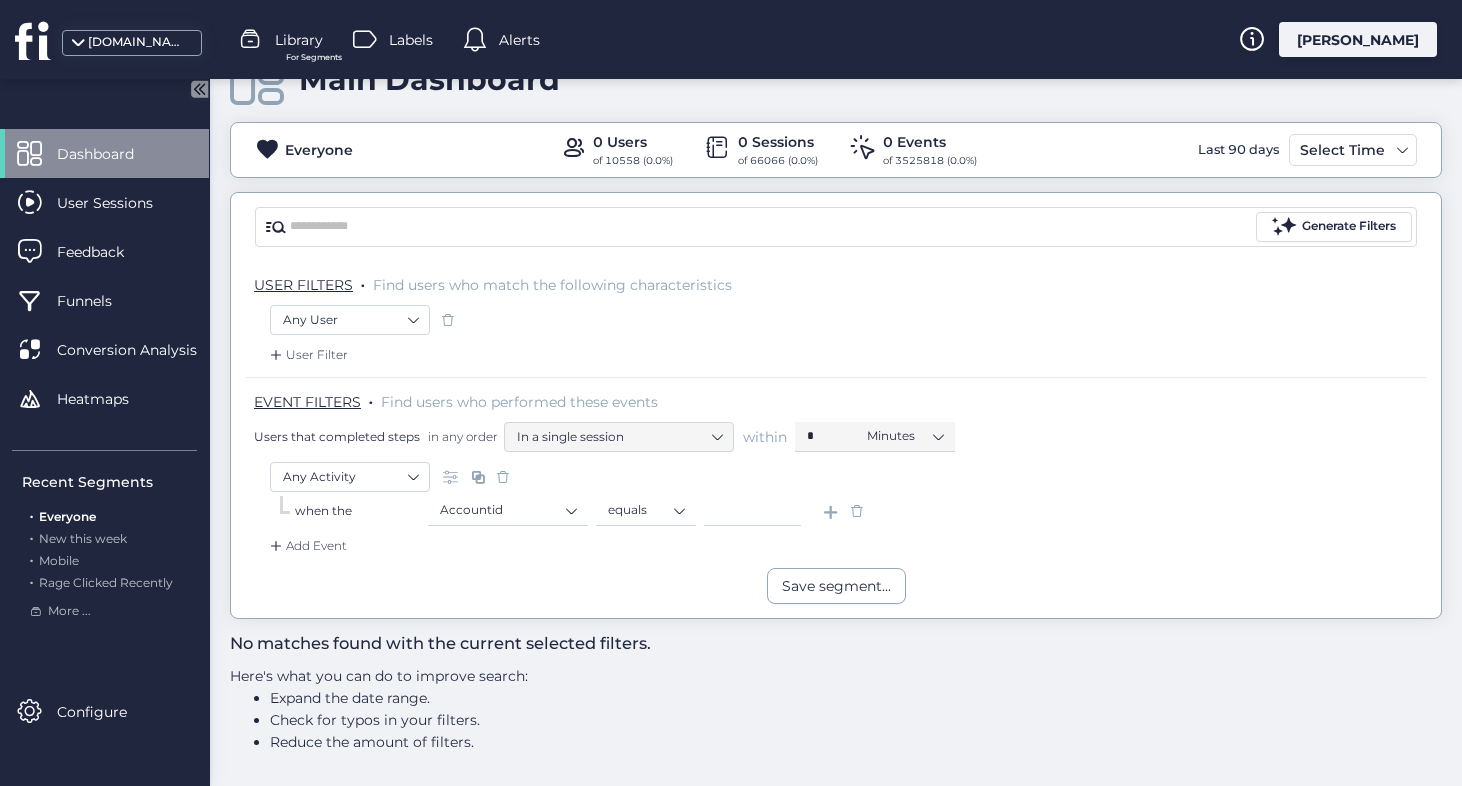 click 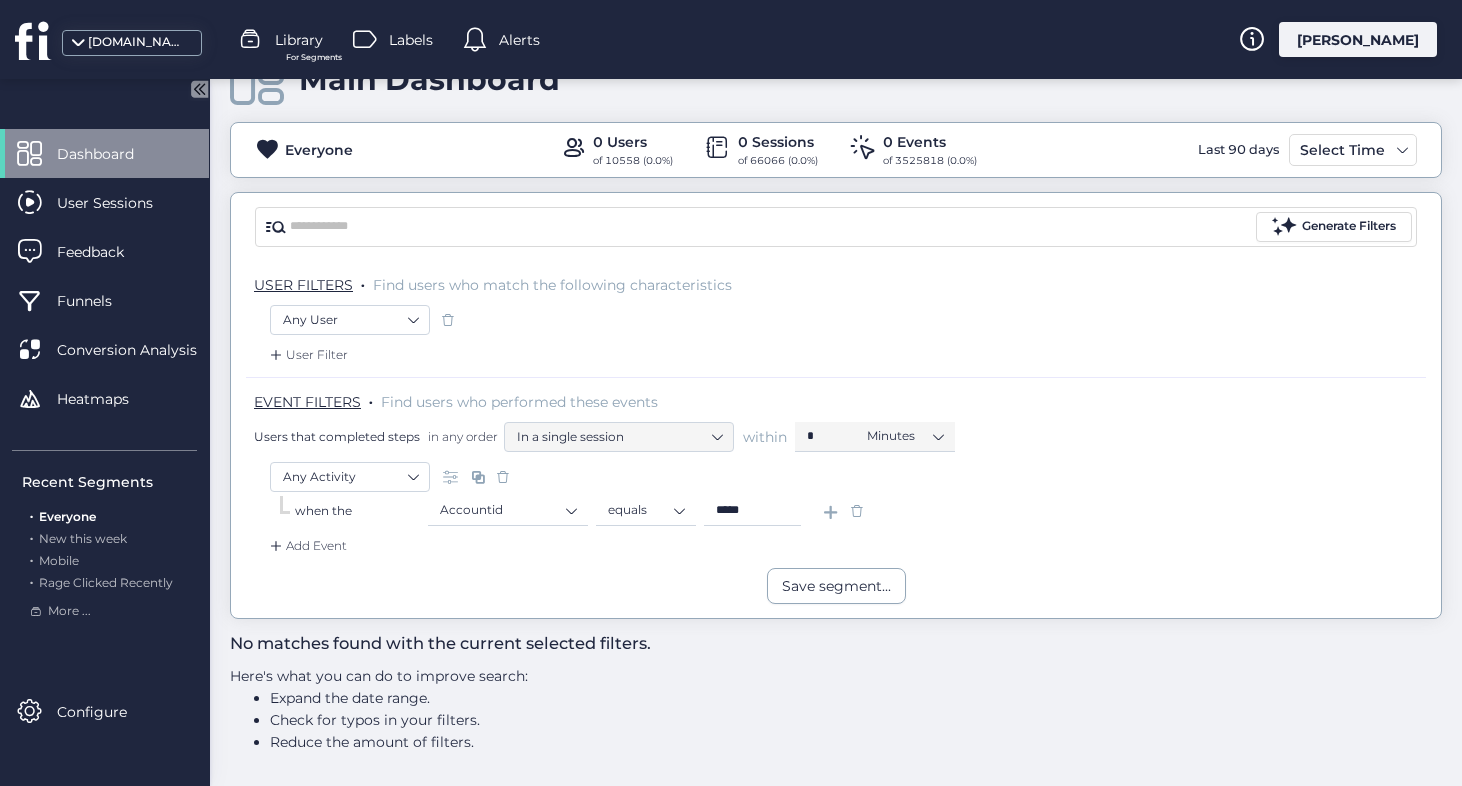 type on "*****" 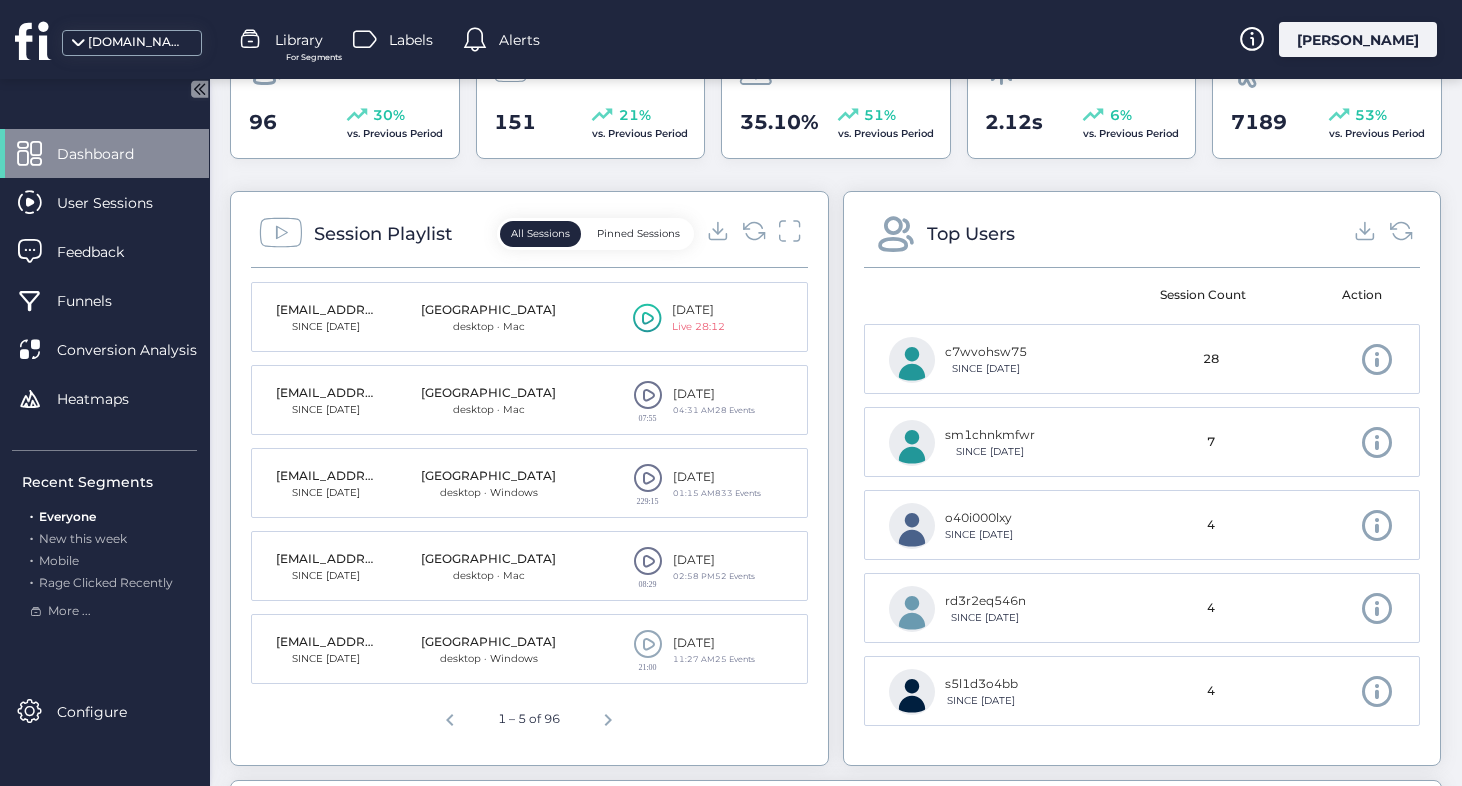 scroll, scrollTop: 734, scrollLeft: 0, axis: vertical 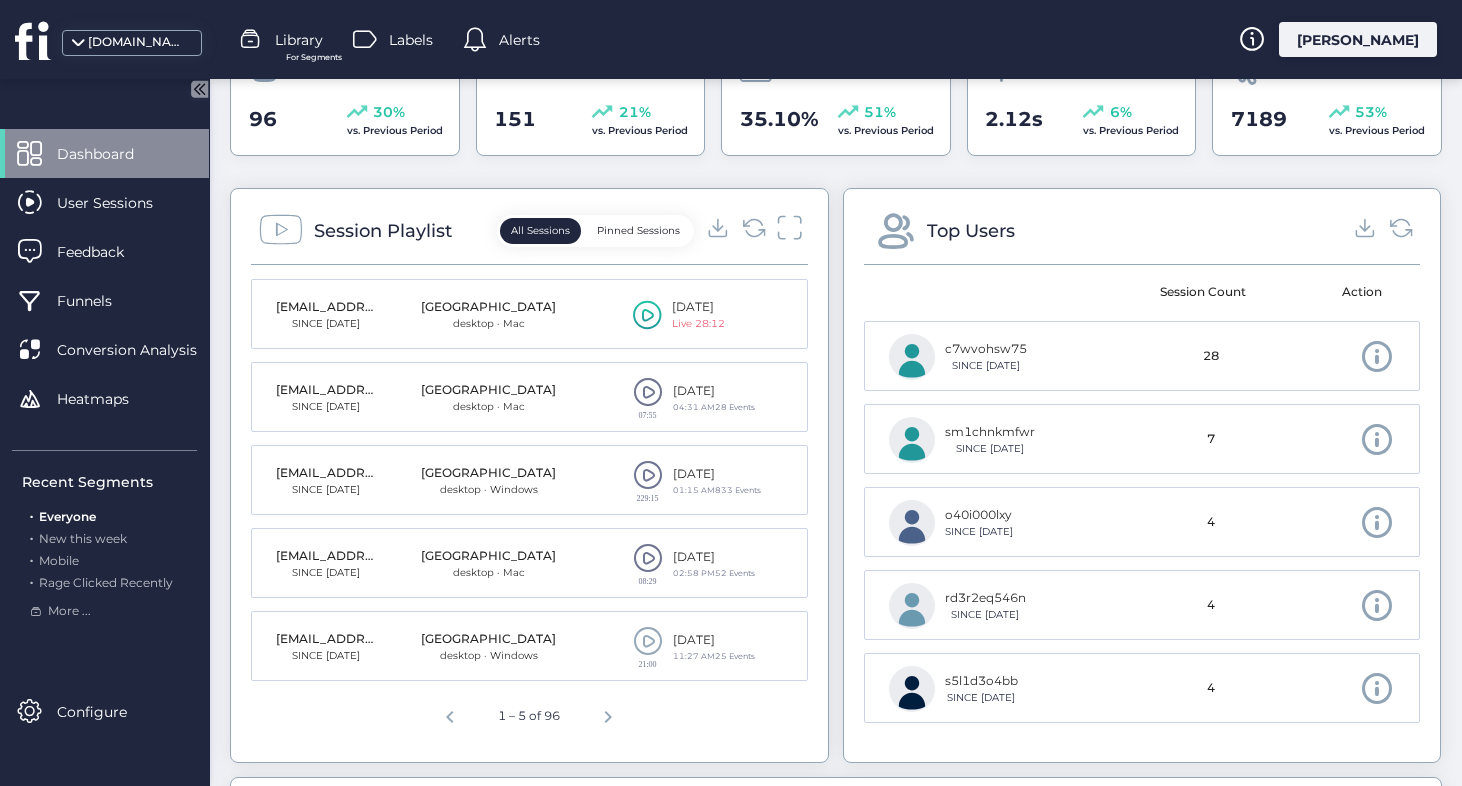 click 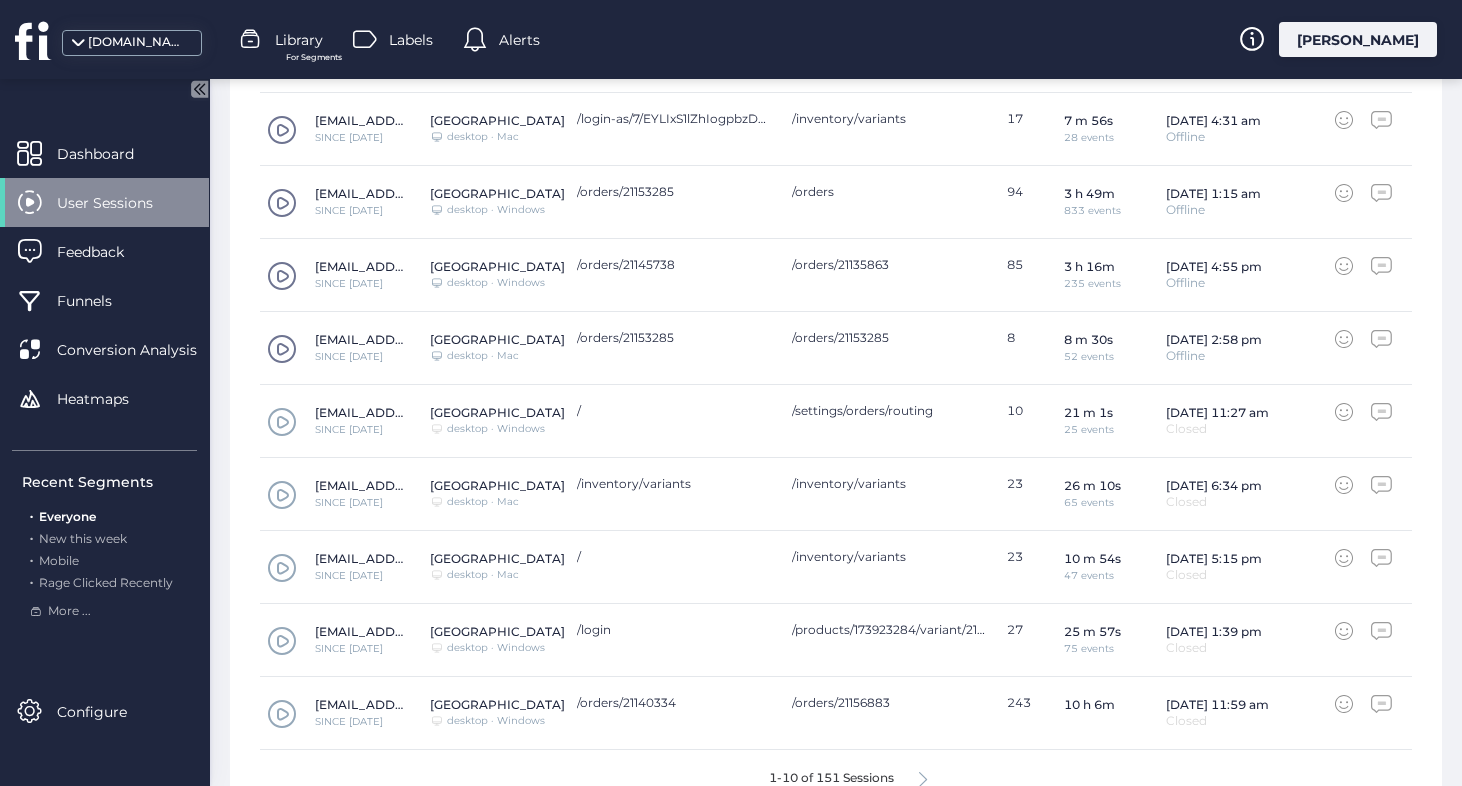 scroll, scrollTop: 851, scrollLeft: 0, axis: vertical 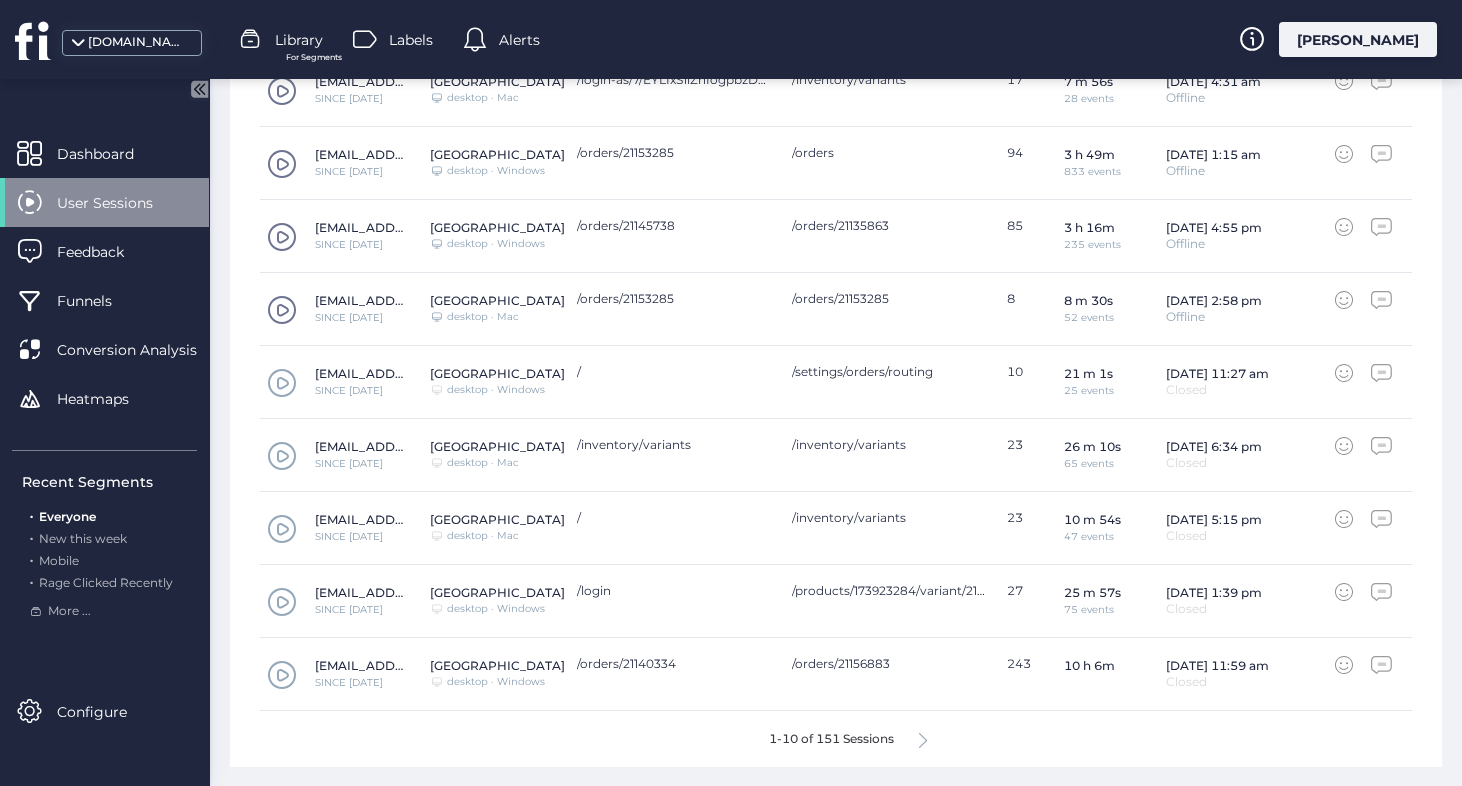 click 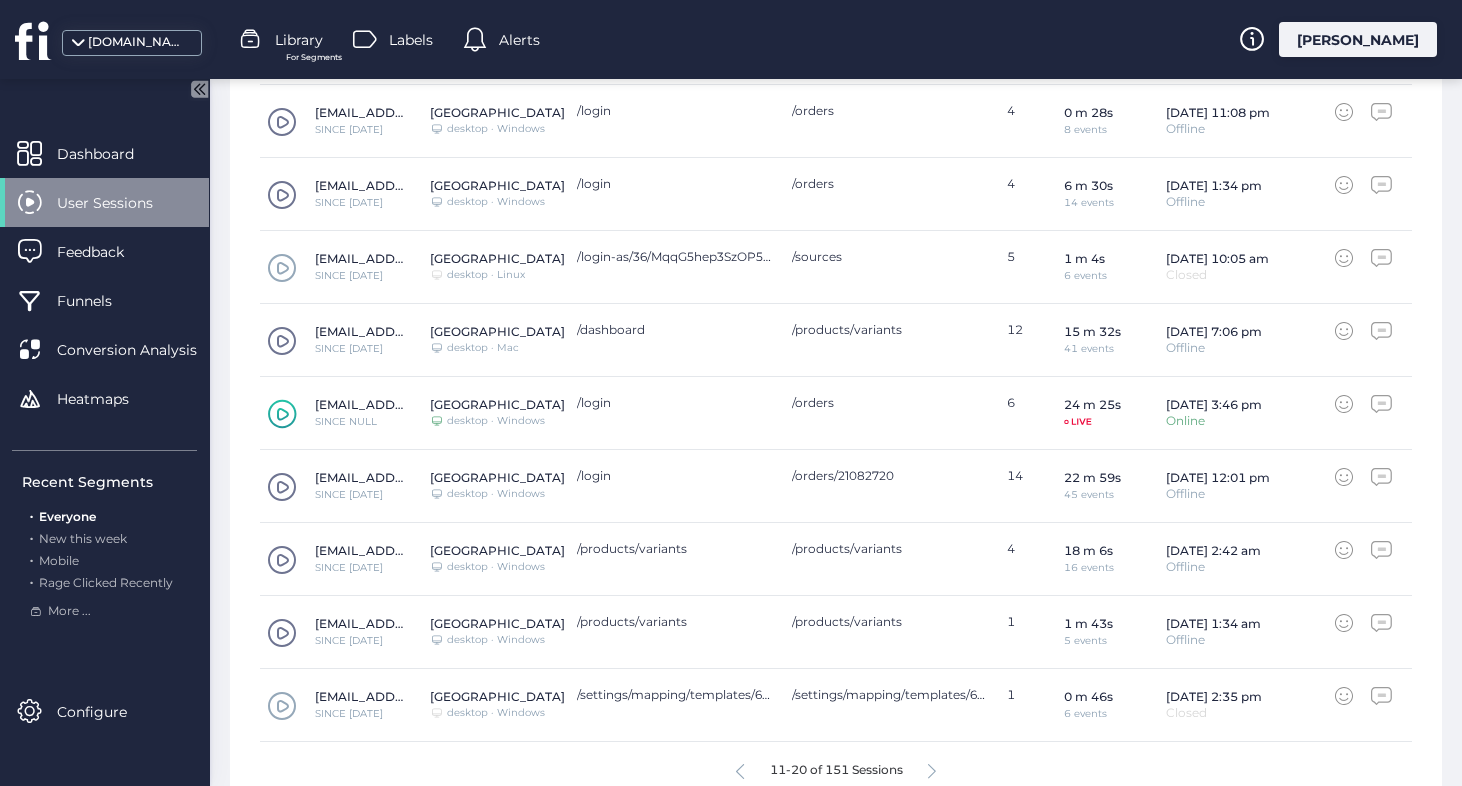 scroll, scrollTop: 851, scrollLeft: 0, axis: vertical 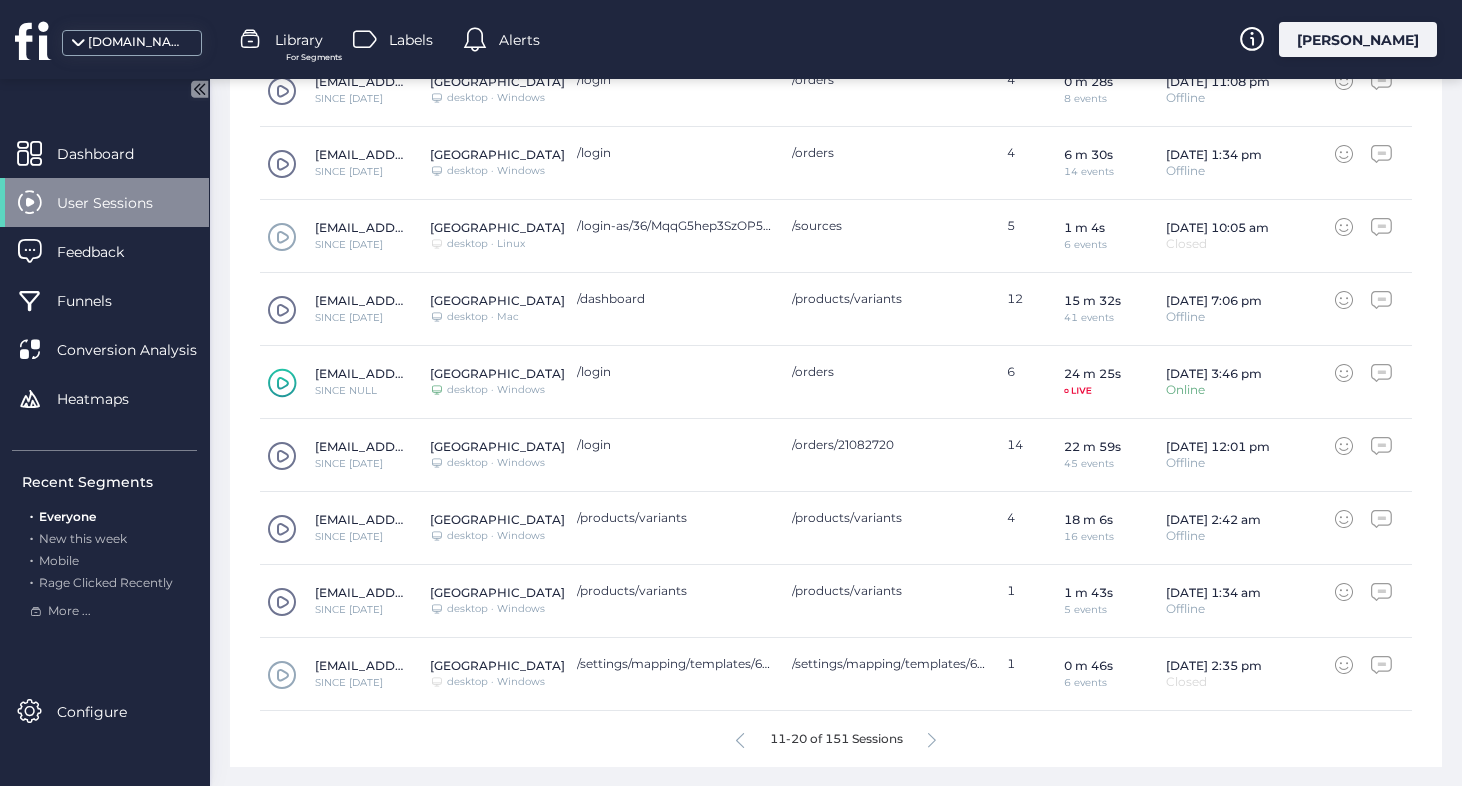 click 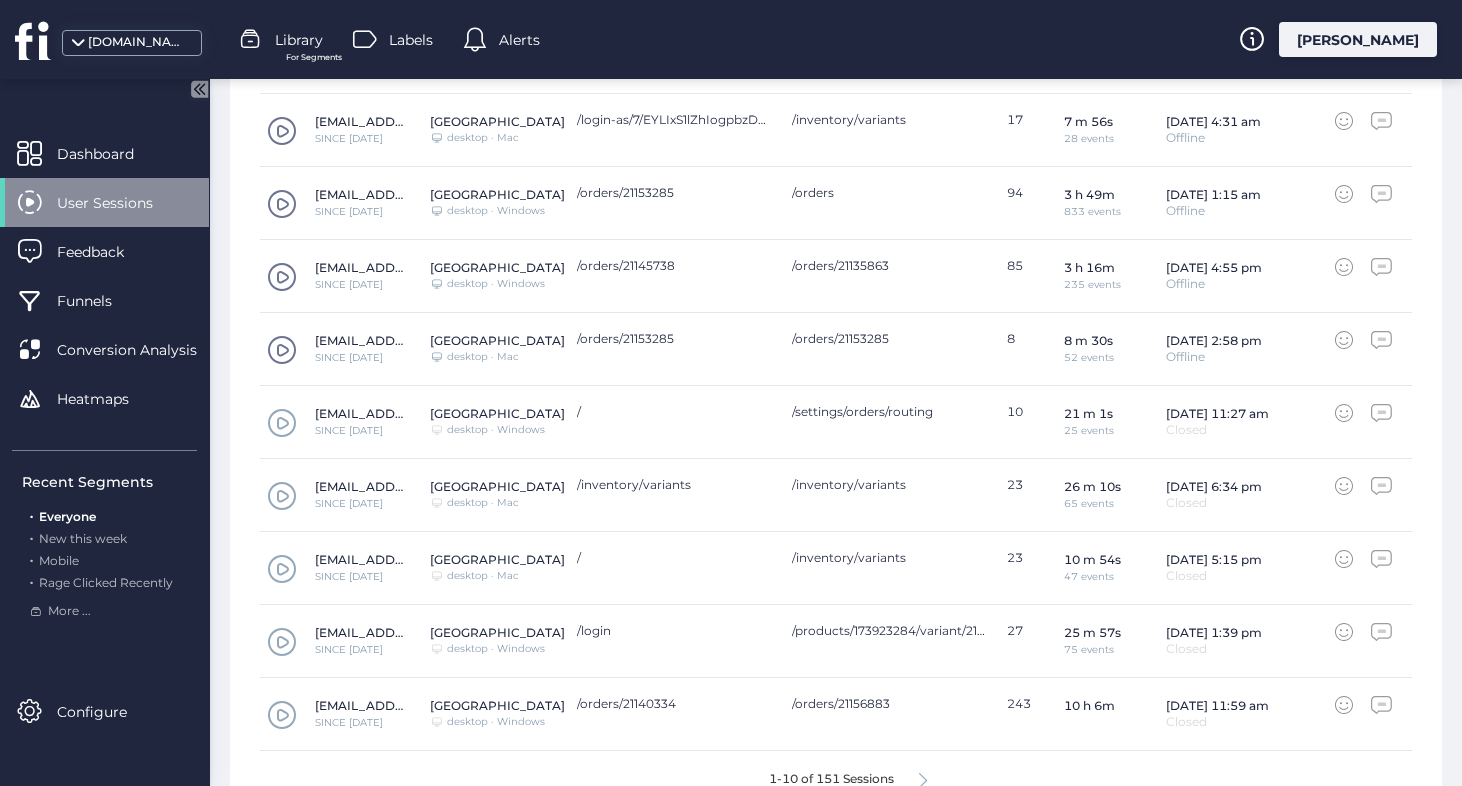 scroll, scrollTop: 851, scrollLeft: 0, axis: vertical 